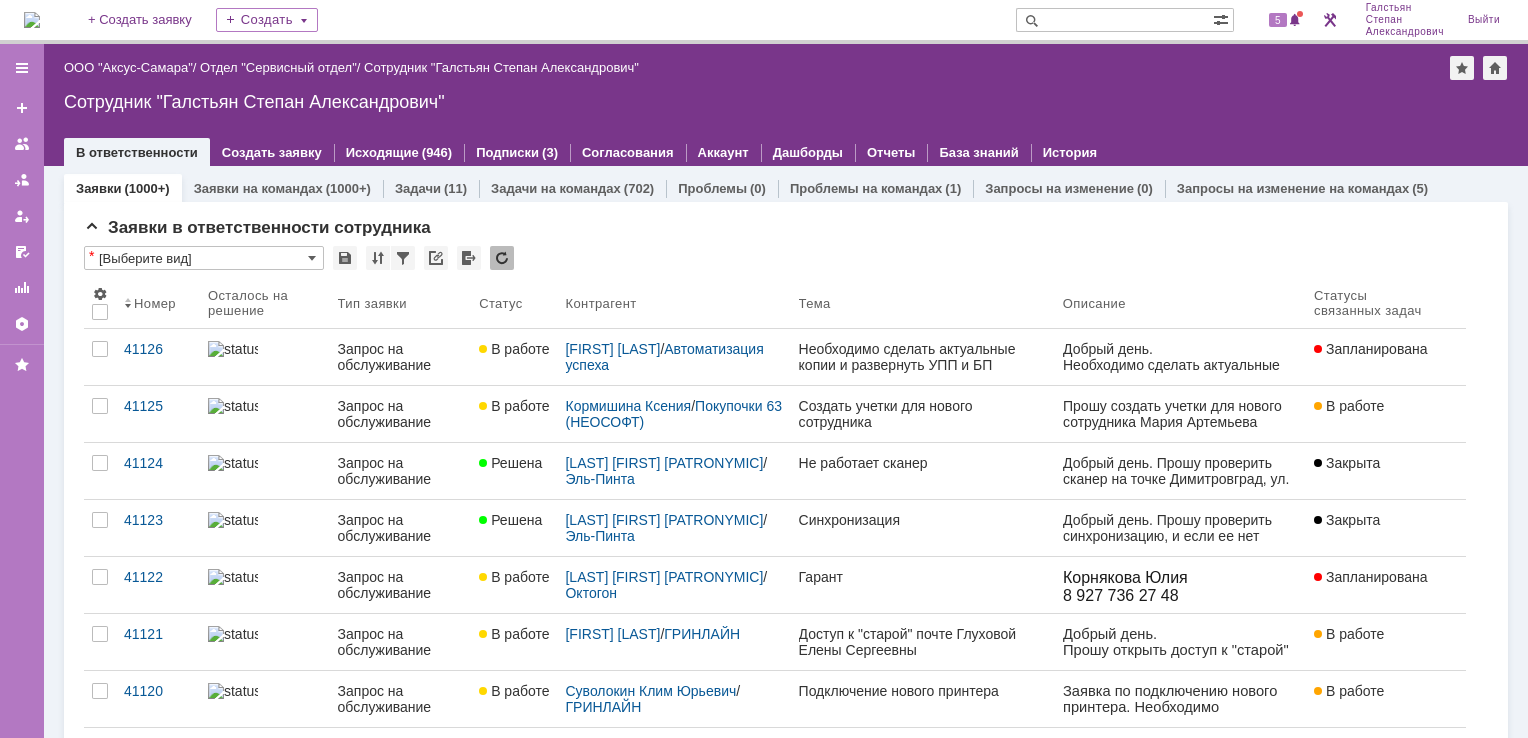 scroll, scrollTop: 0, scrollLeft: 0, axis: both 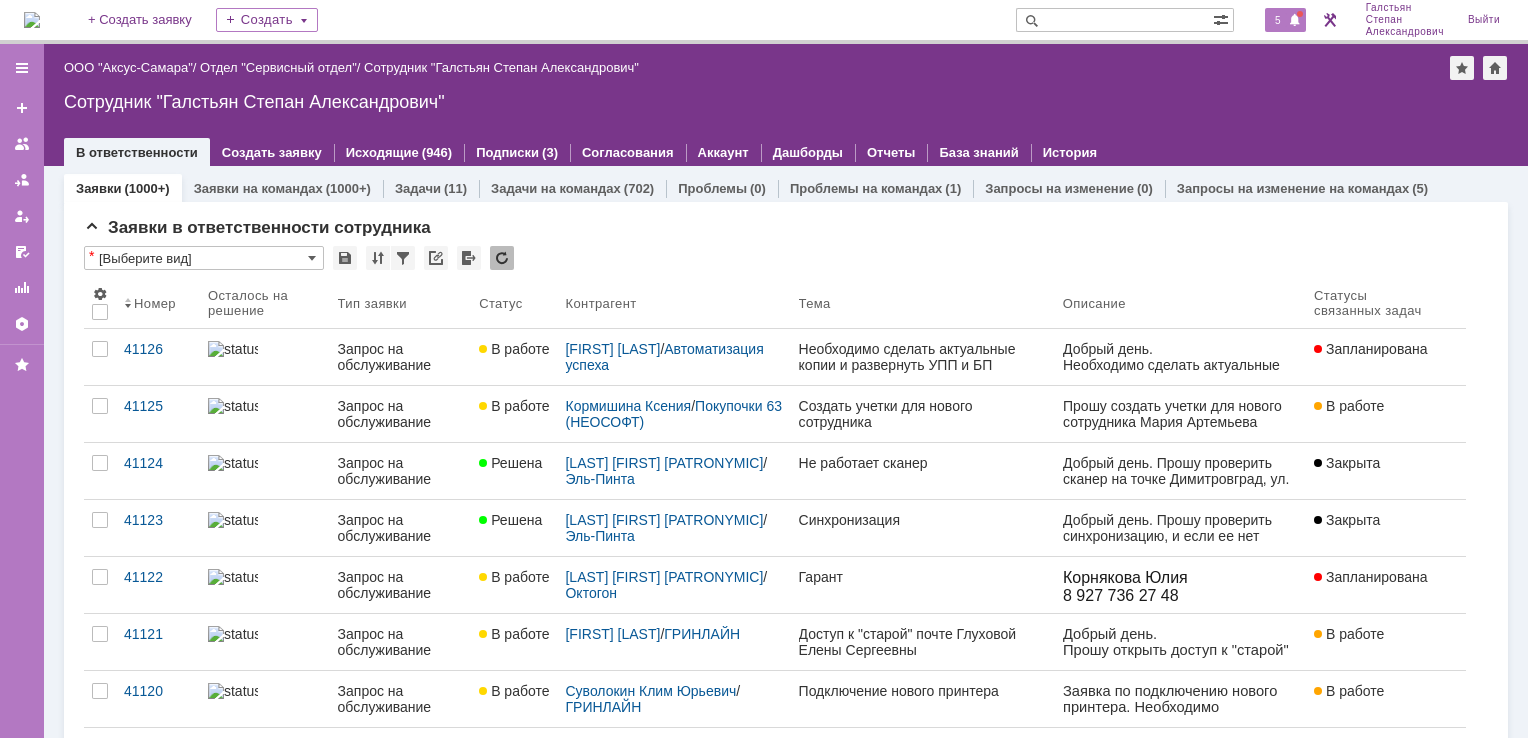 click on "5" at bounding box center [1278, 20] 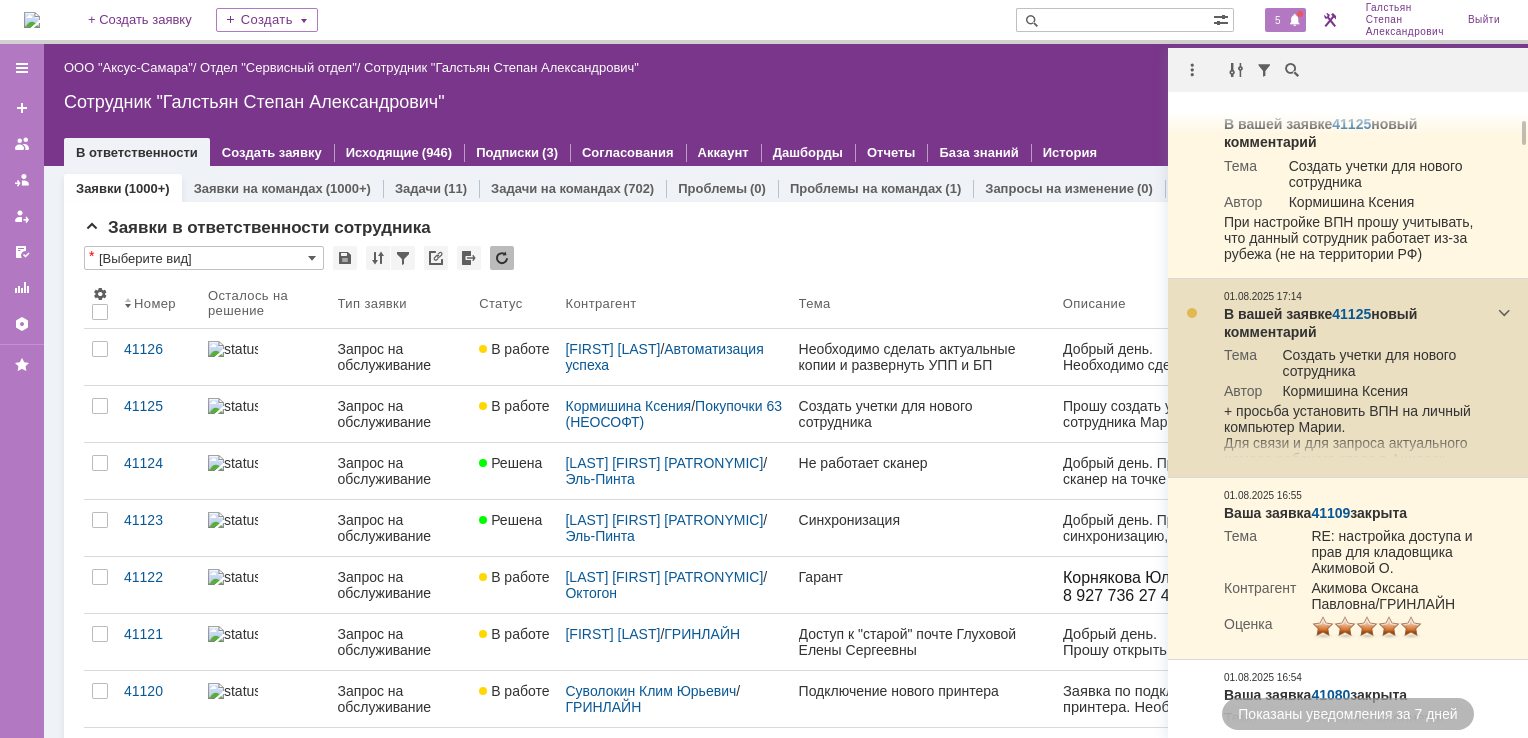 click on "41125" at bounding box center (1351, 314) 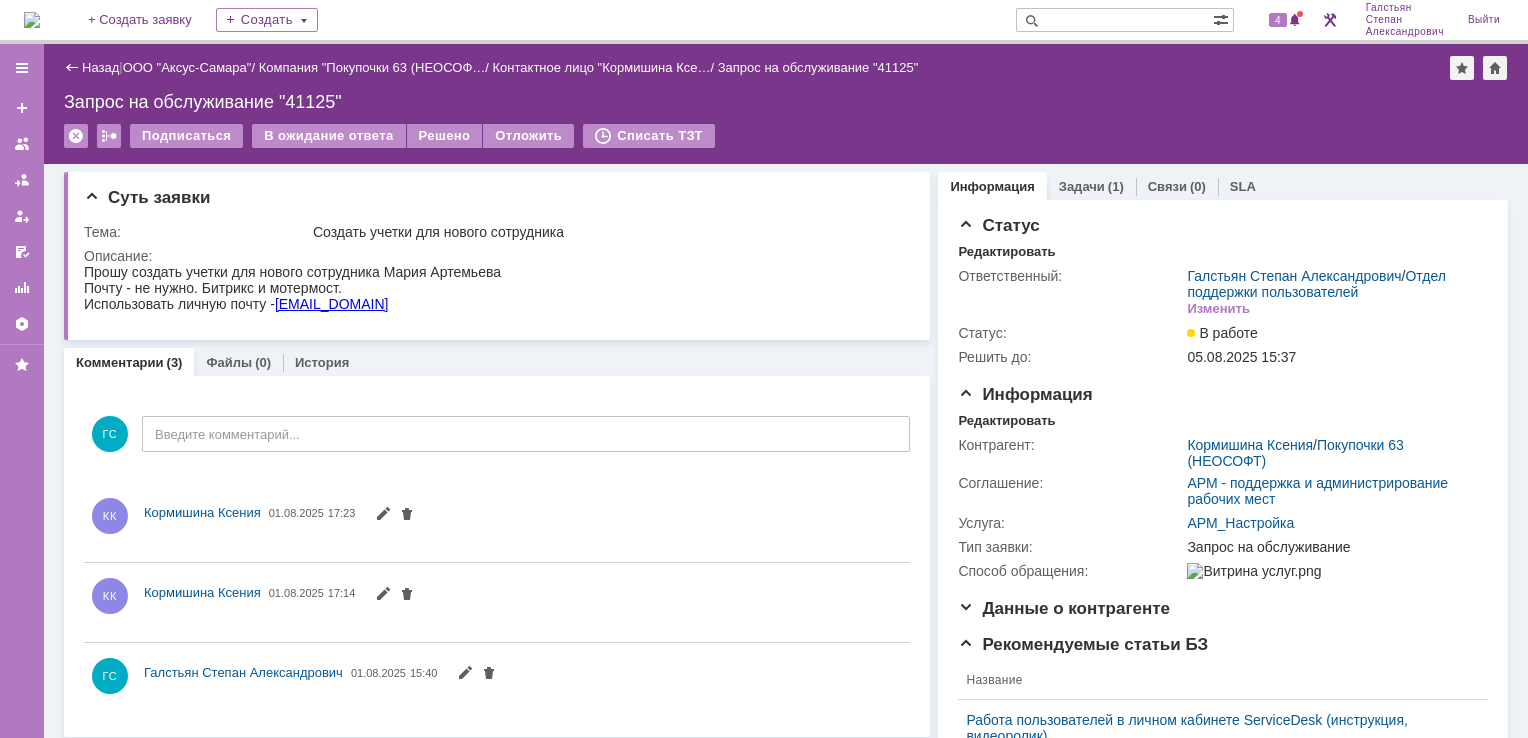 scroll, scrollTop: 0, scrollLeft: 0, axis: both 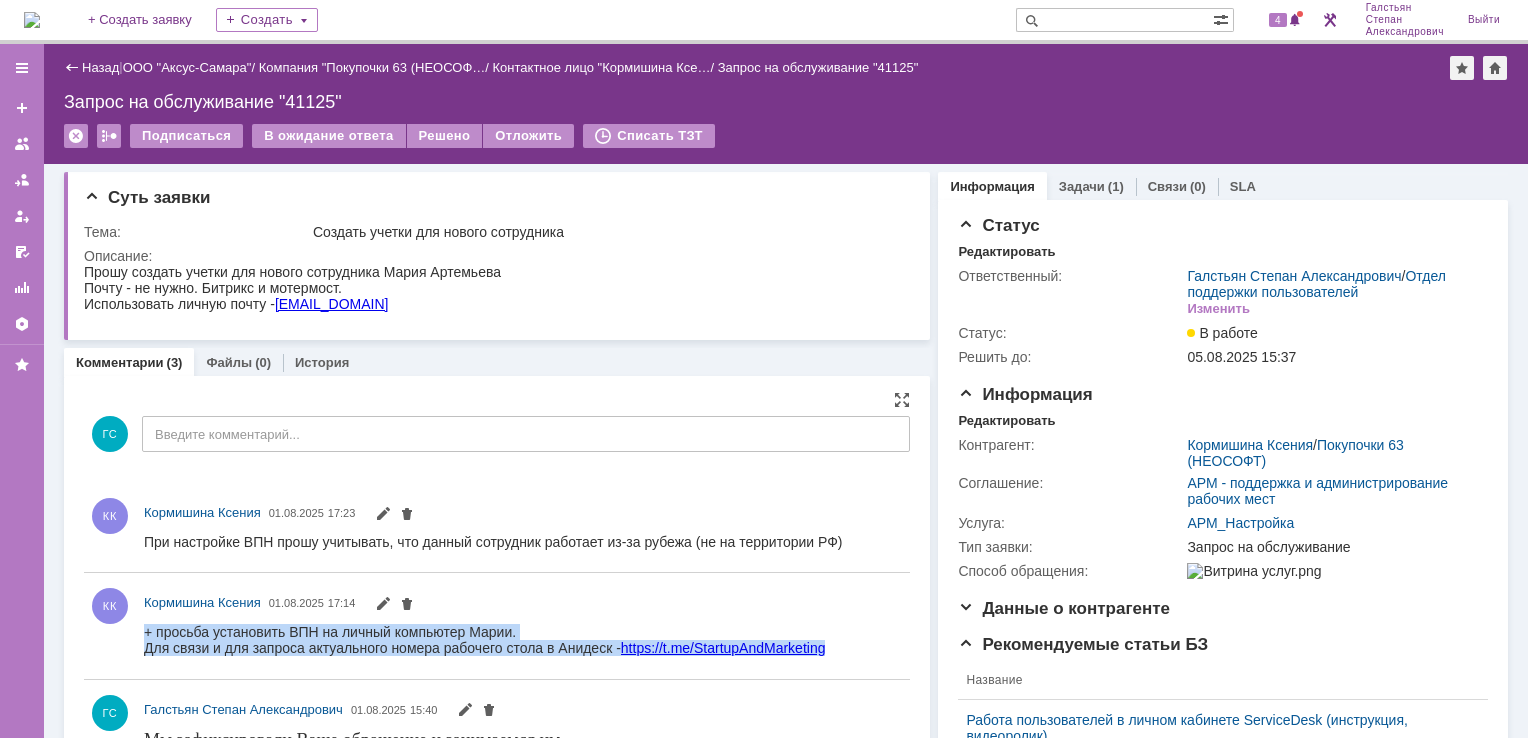 drag, startPoint x: 287, startPoint y: 1254, endPoint x: 644, endPoint y: 676, distance: 679.3622 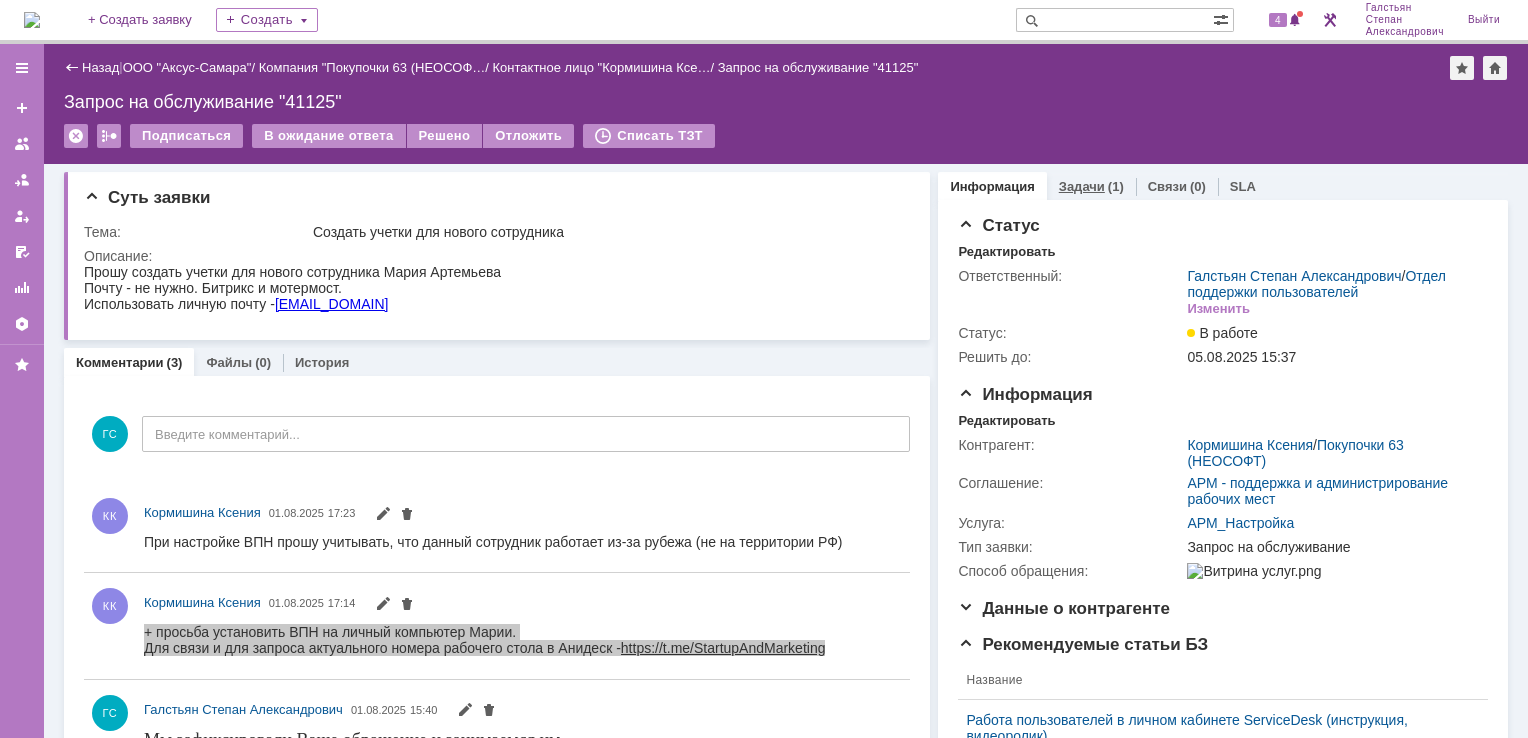 click on "Задачи" at bounding box center (1082, 186) 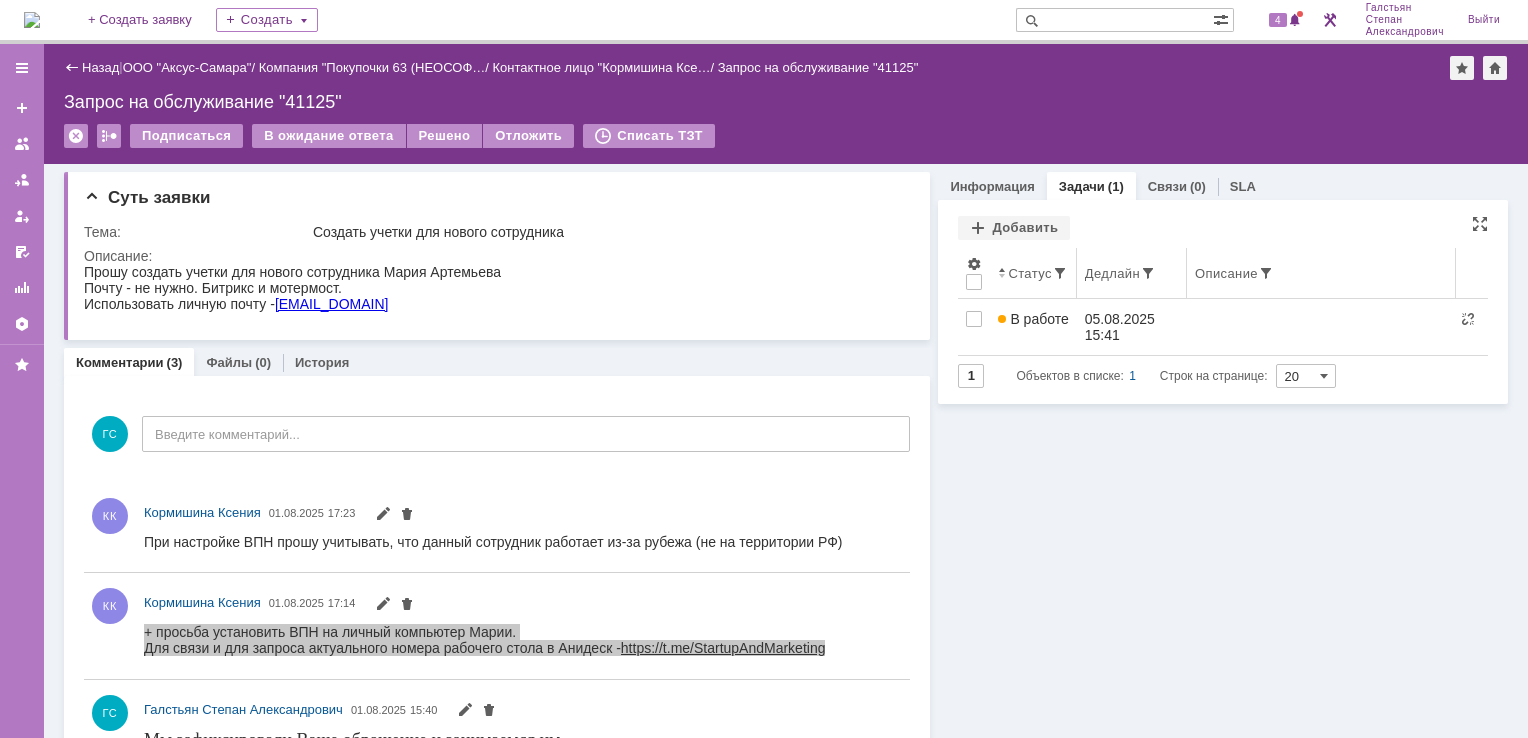 scroll, scrollTop: 0, scrollLeft: 0, axis: both 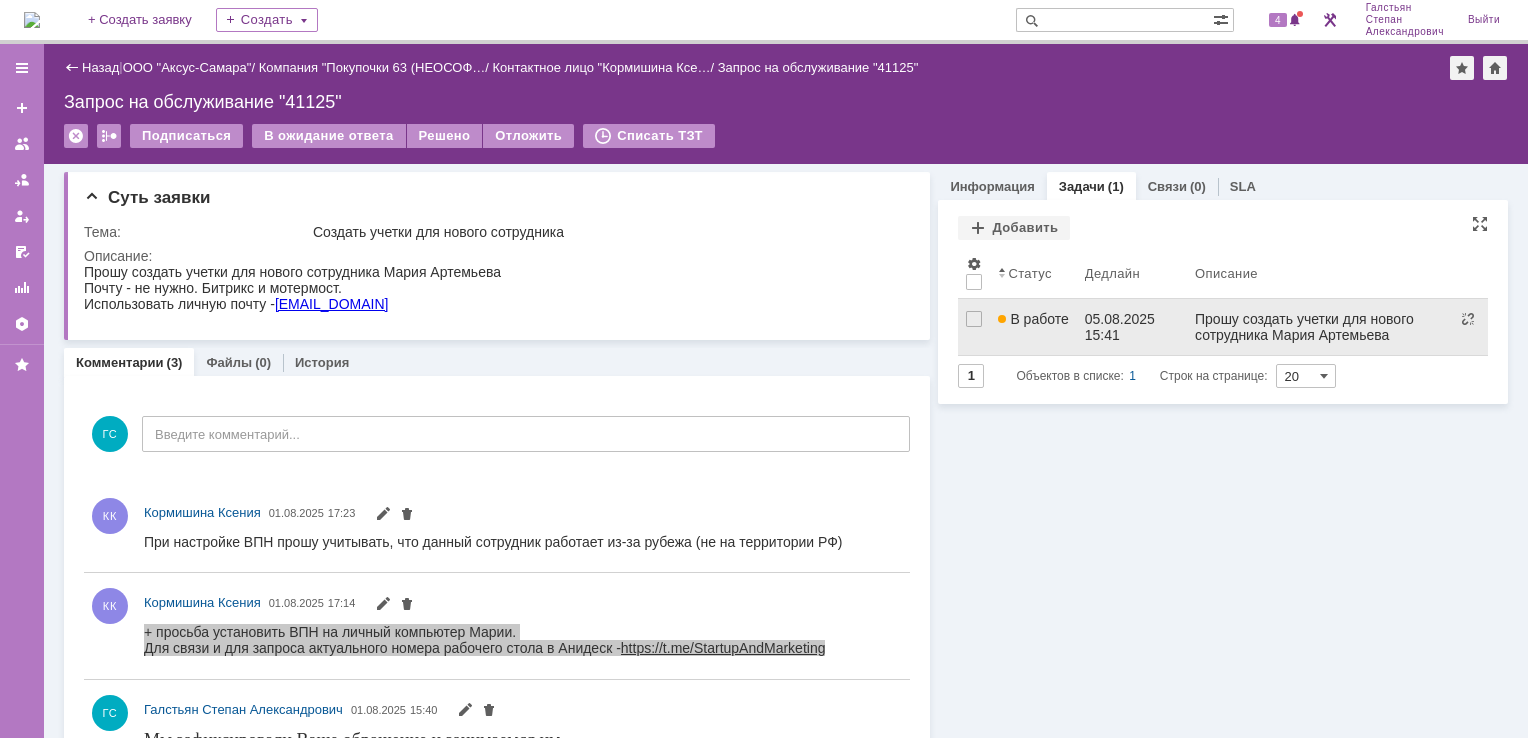click on "В работе" at bounding box center (1033, 319) 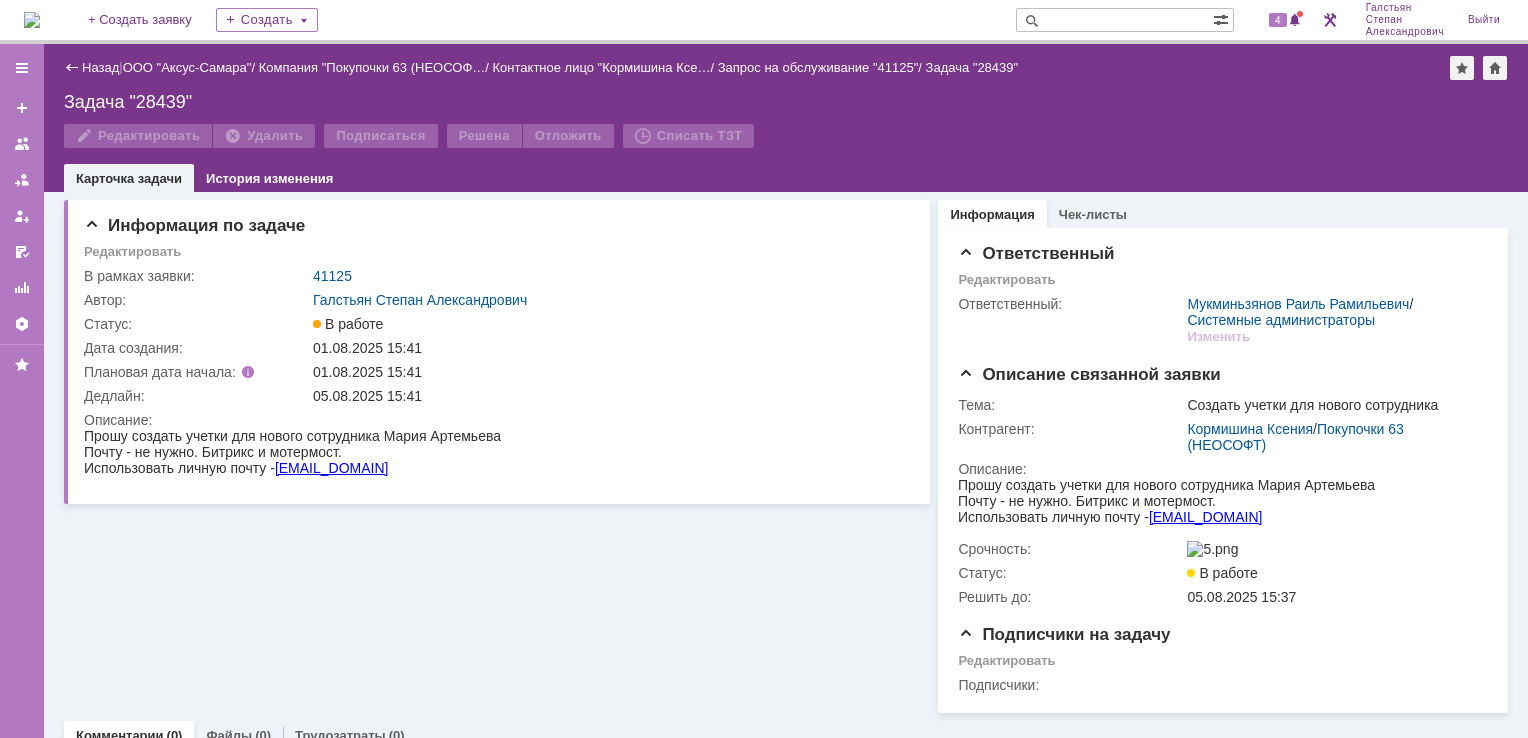 scroll, scrollTop: 0, scrollLeft: 0, axis: both 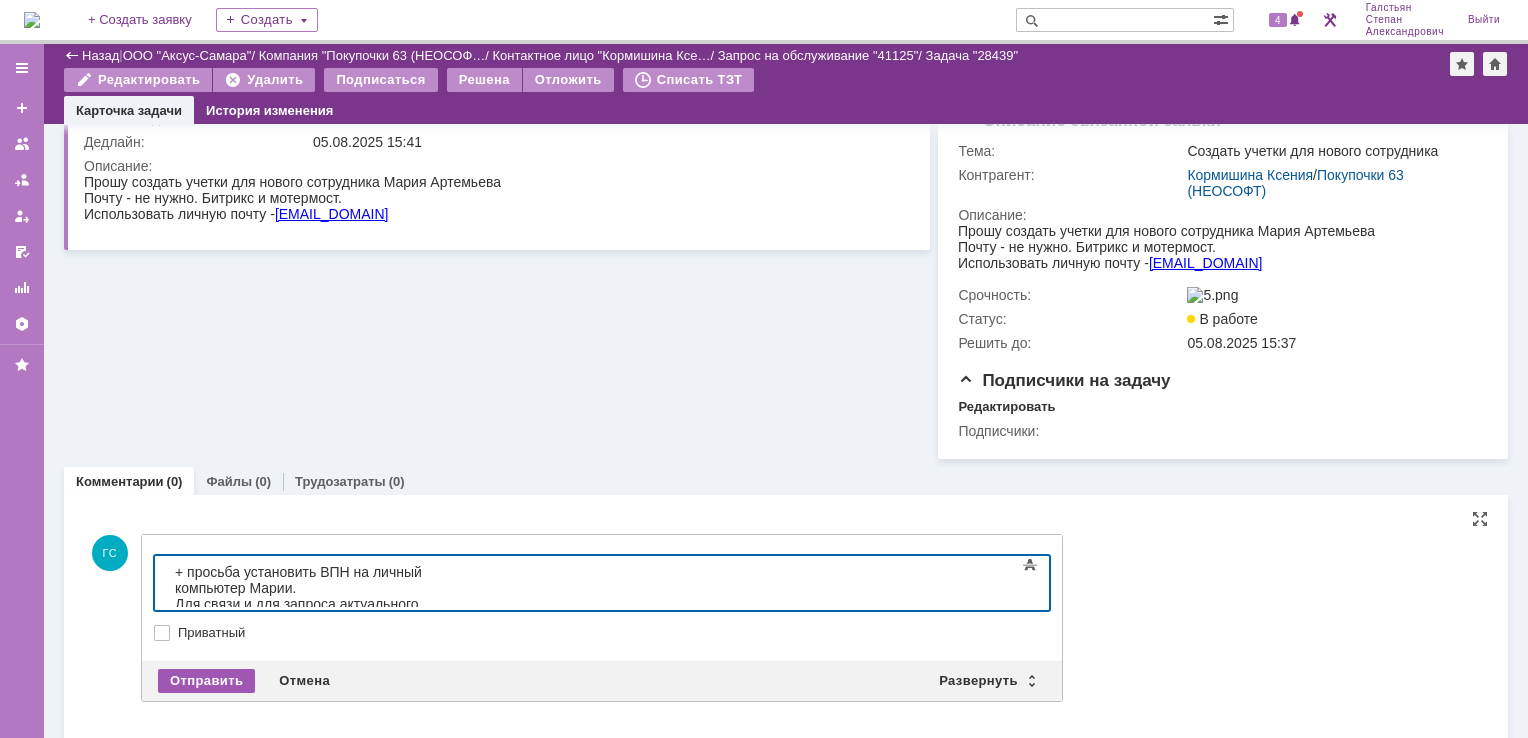 click on "Отправить" at bounding box center (206, 681) 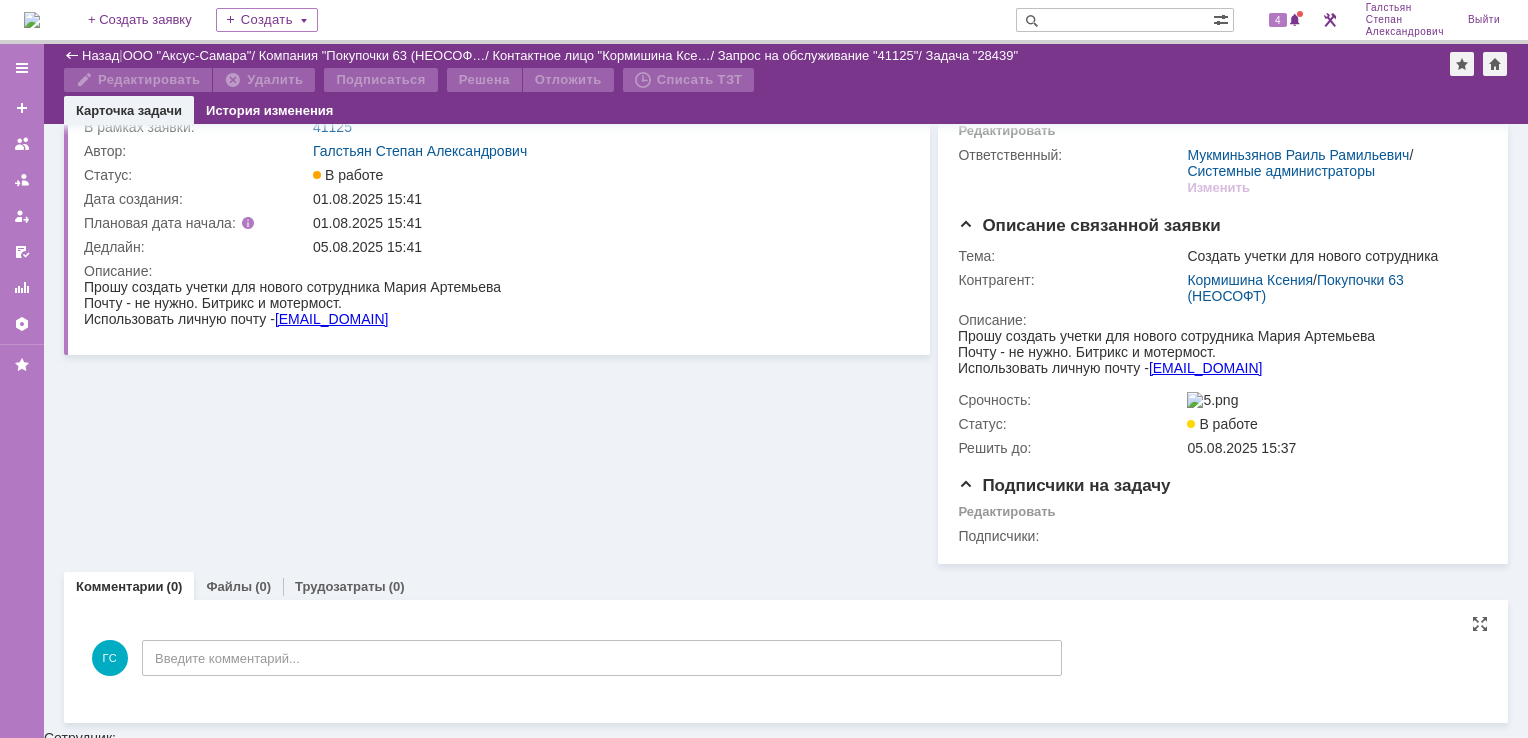 scroll, scrollTop: 186, scrollLeft: 0, axis: vertical 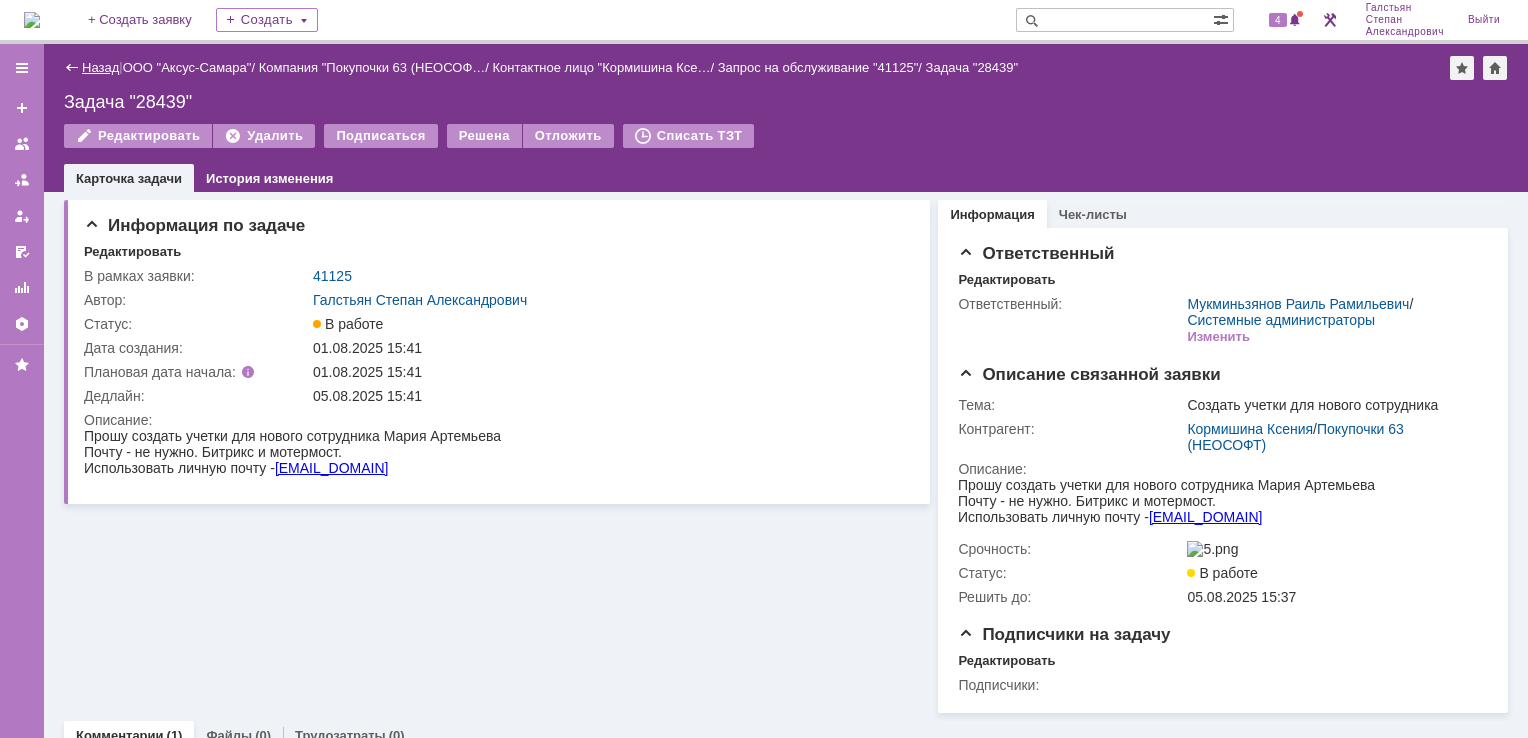 click on "Назад" at bounding box center (100, 67) 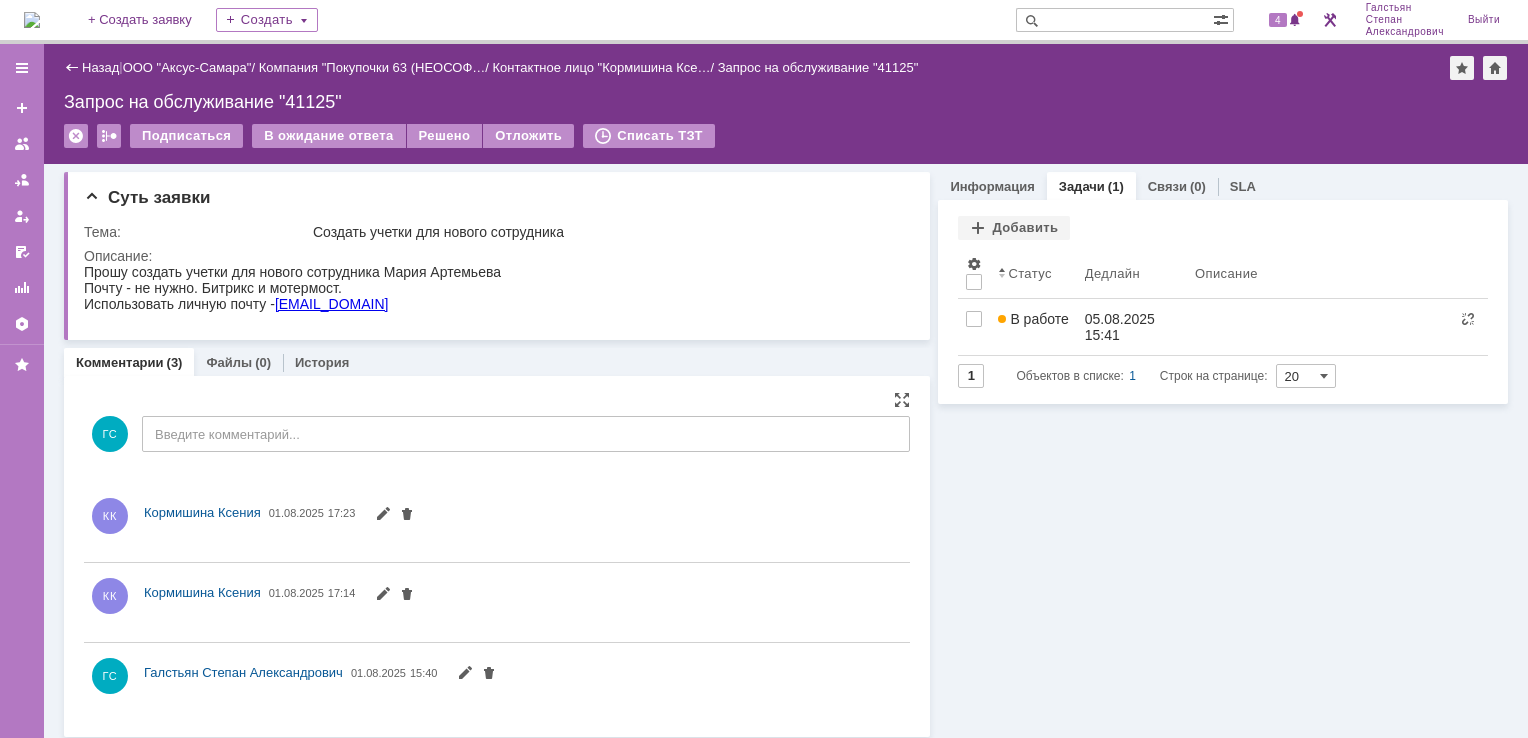 scroll, scrollTop: 0, scrollLeft: 0, axis: both 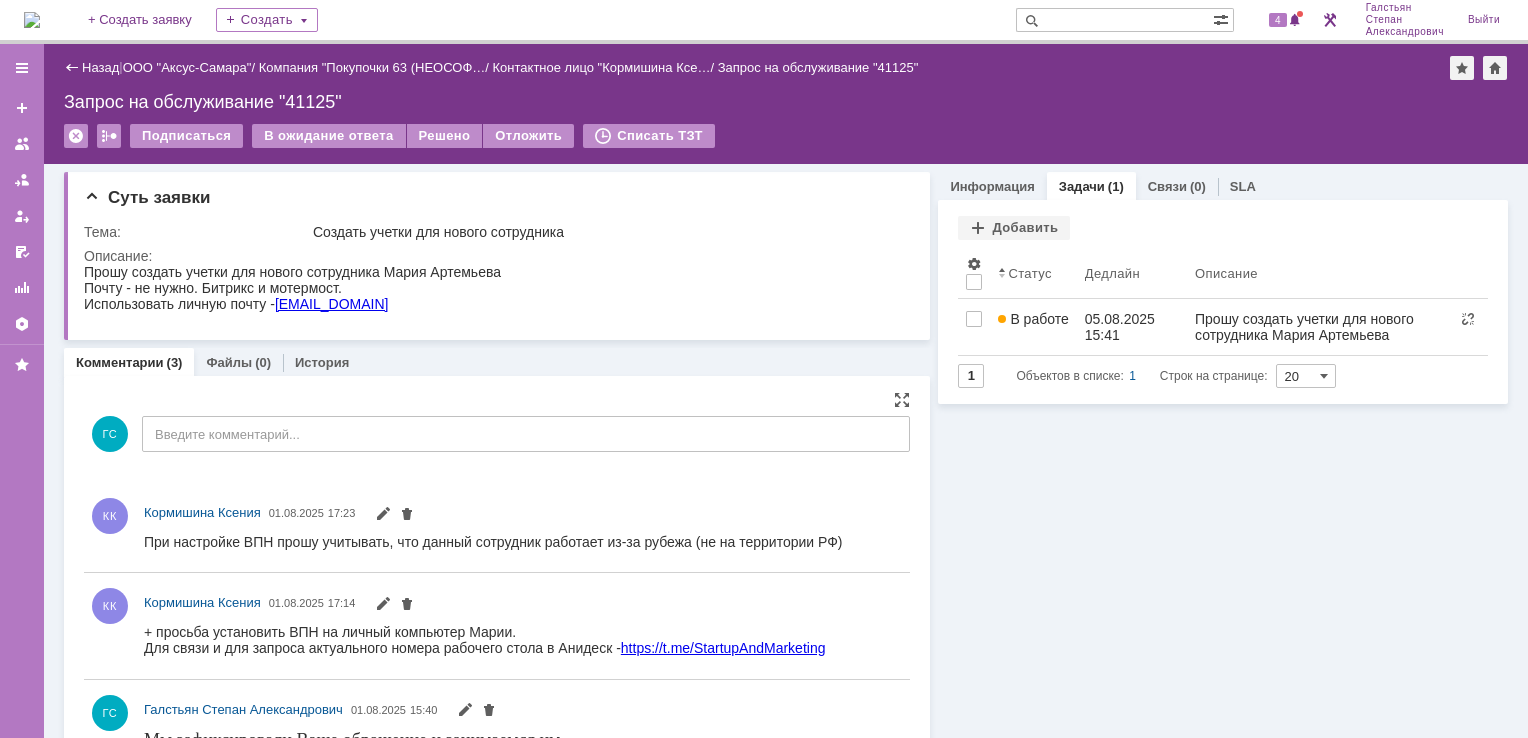 click on "КК Кормишина Ксения 01.08.2025 17:23" at bounding box center [497, 527] 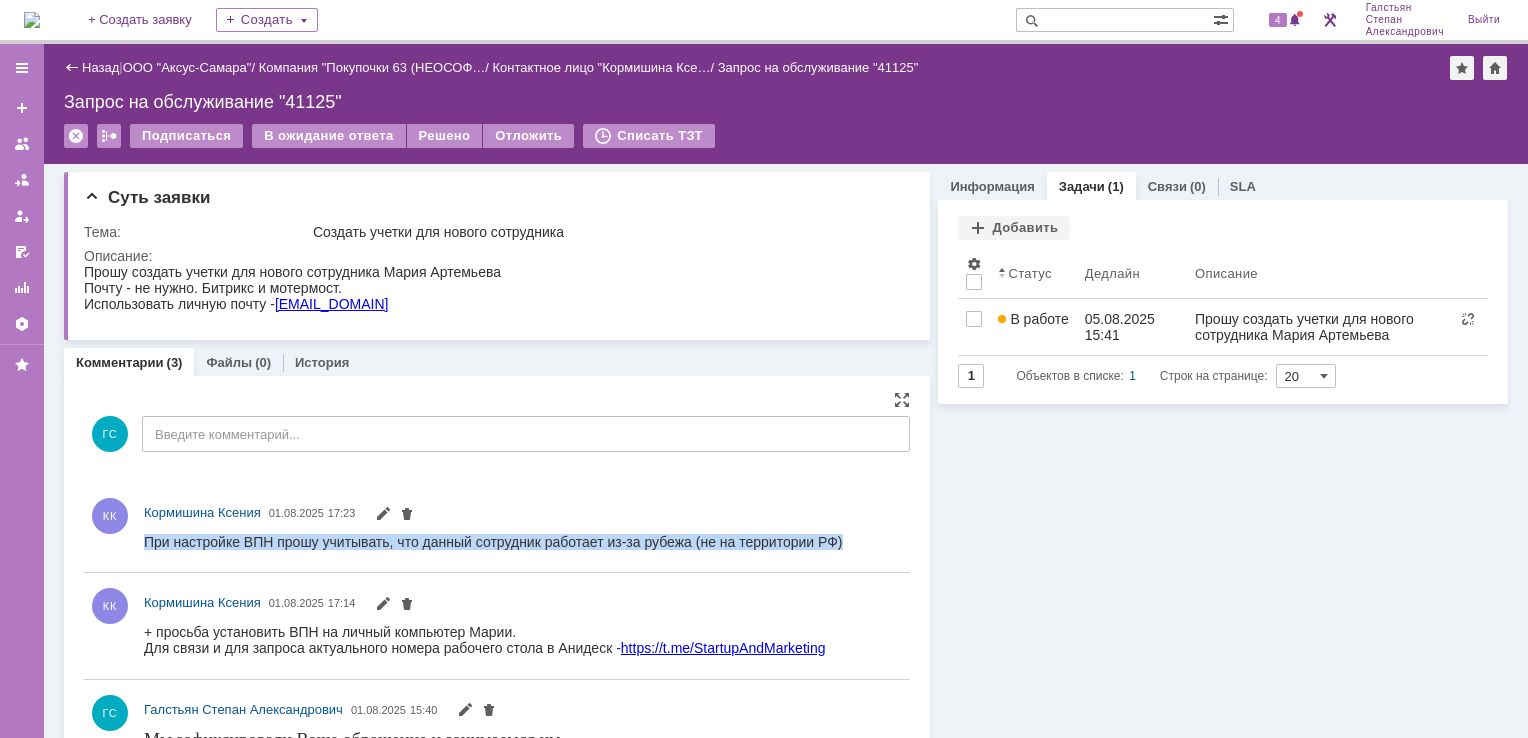 drag, startPoint x: 145, startPoint y: 540, endPoint x: 645, endPoint y: 566, distance: 500.67554 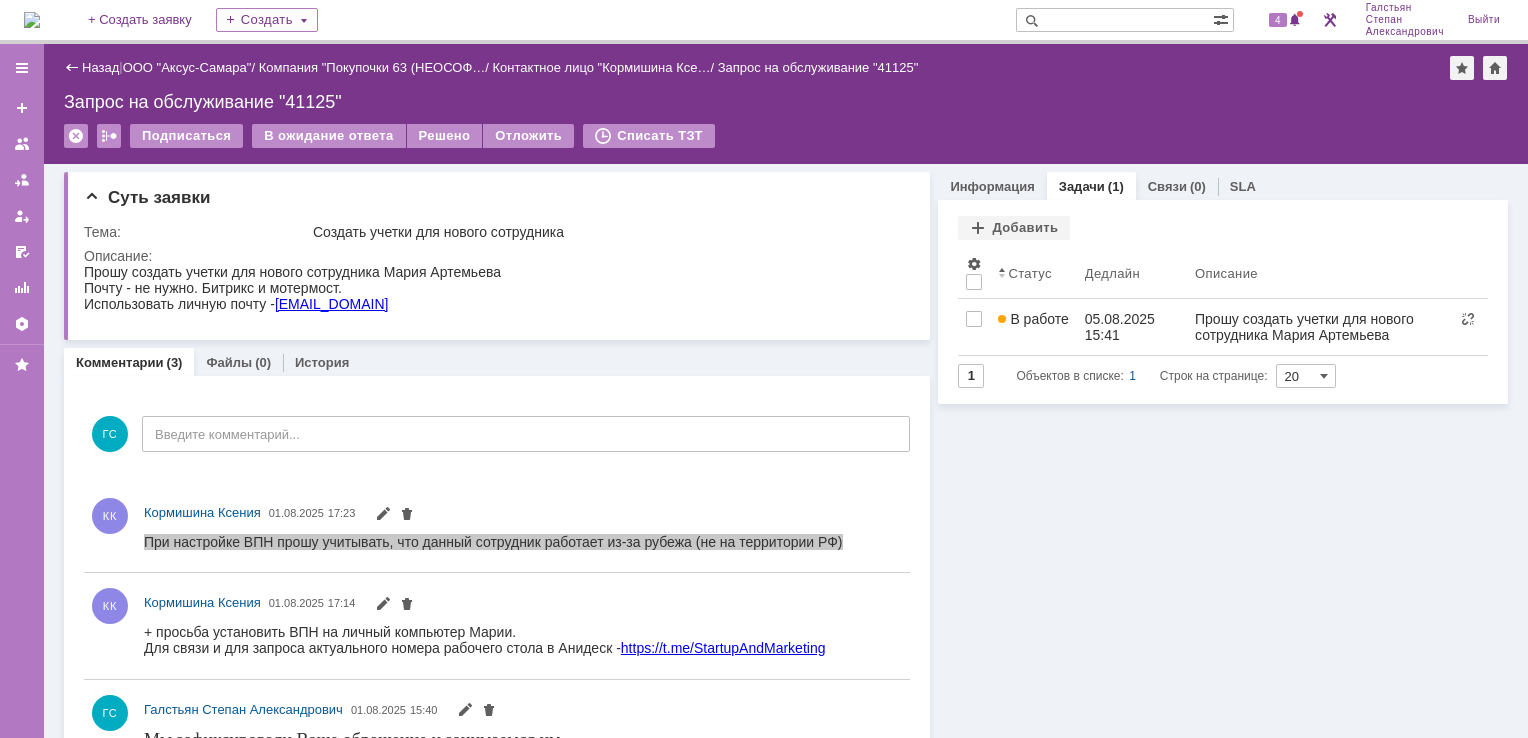 click on "Задачи" at bounding box center (1082, 186) 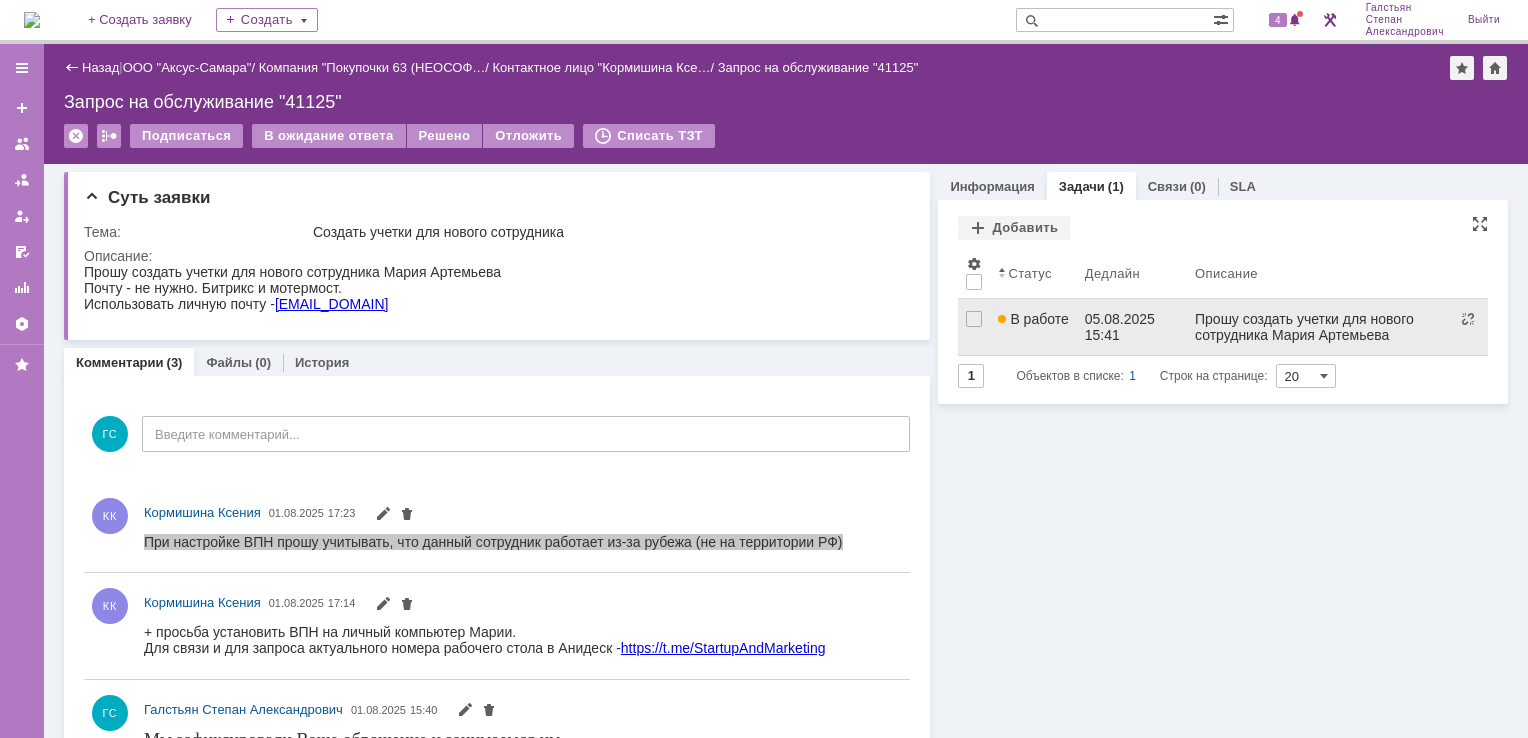 click on "05.08.2025 15:41" at bounding box center [1132, 327] 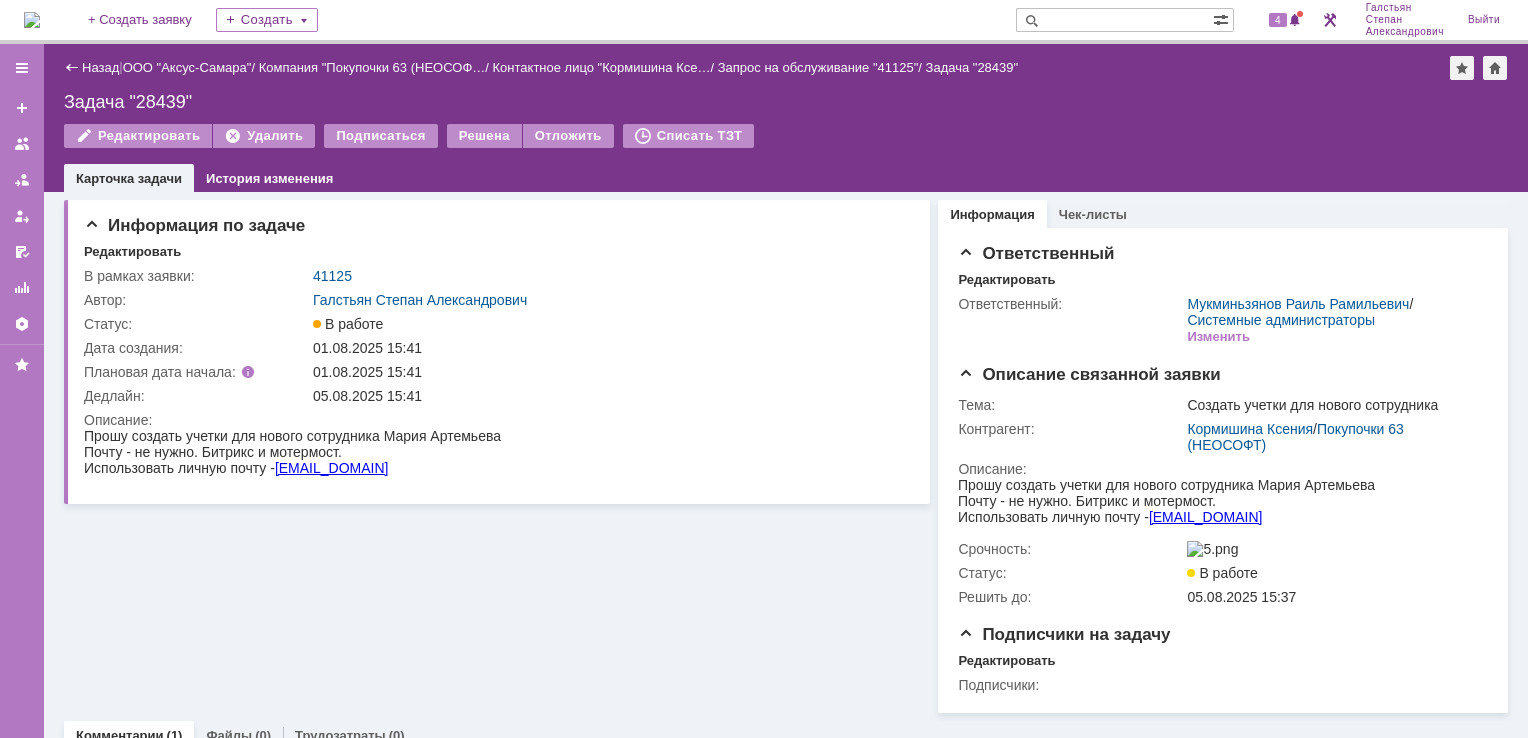 scroll, scrollTop: 0, scrollLeft: 0, axis: both 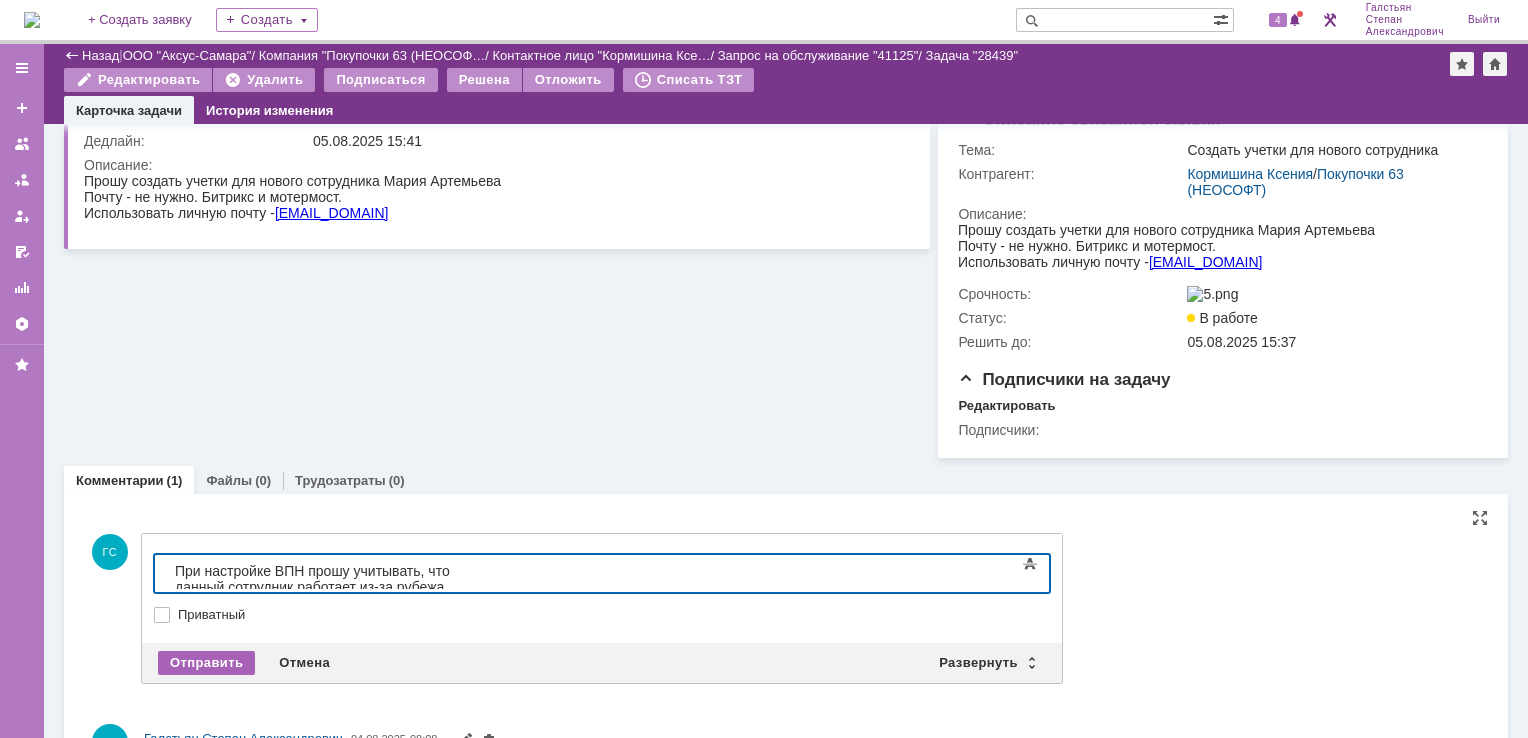 click on "Отправить" at bounding box center [206, 663] 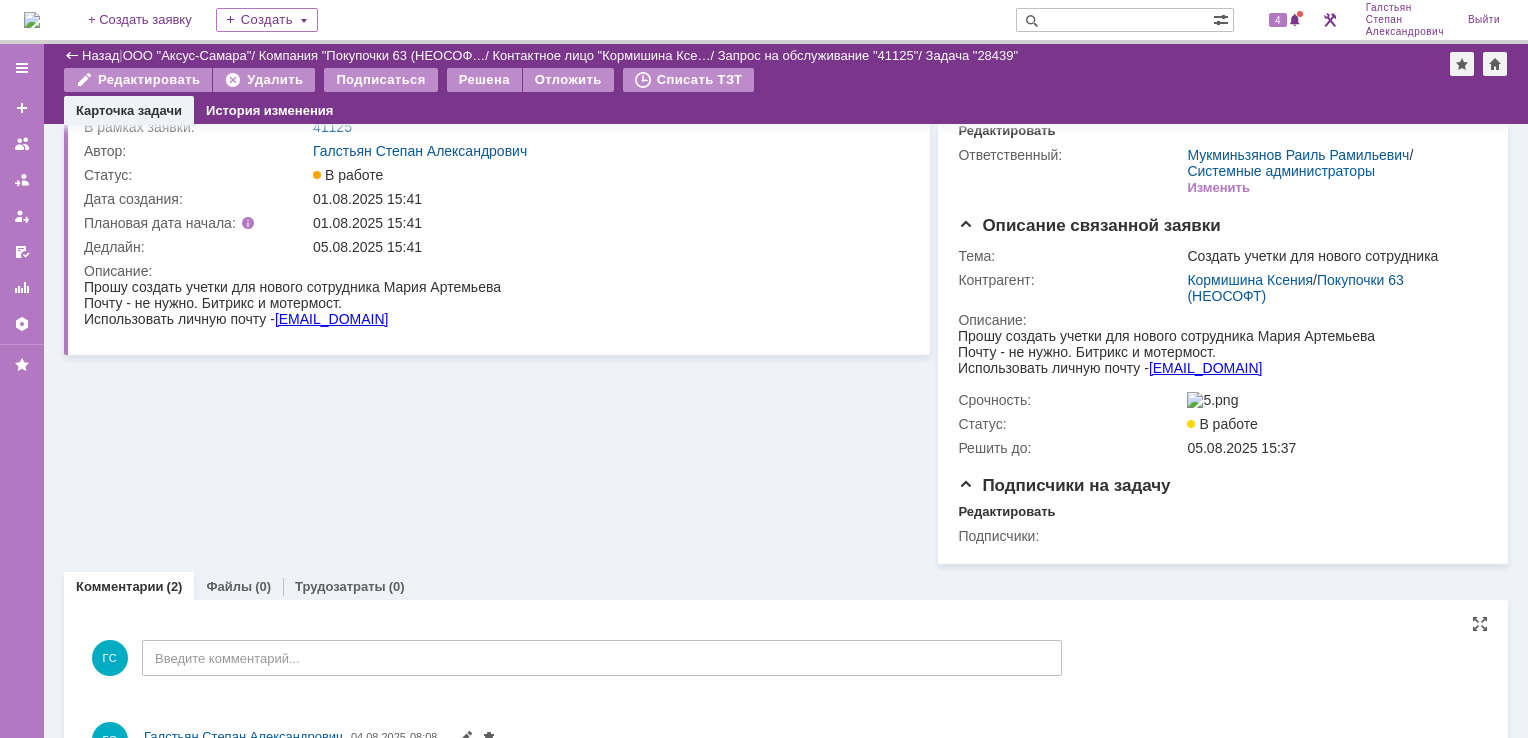 scroll, scrollTop: 187, scrollLeft: 0, axis: vertical 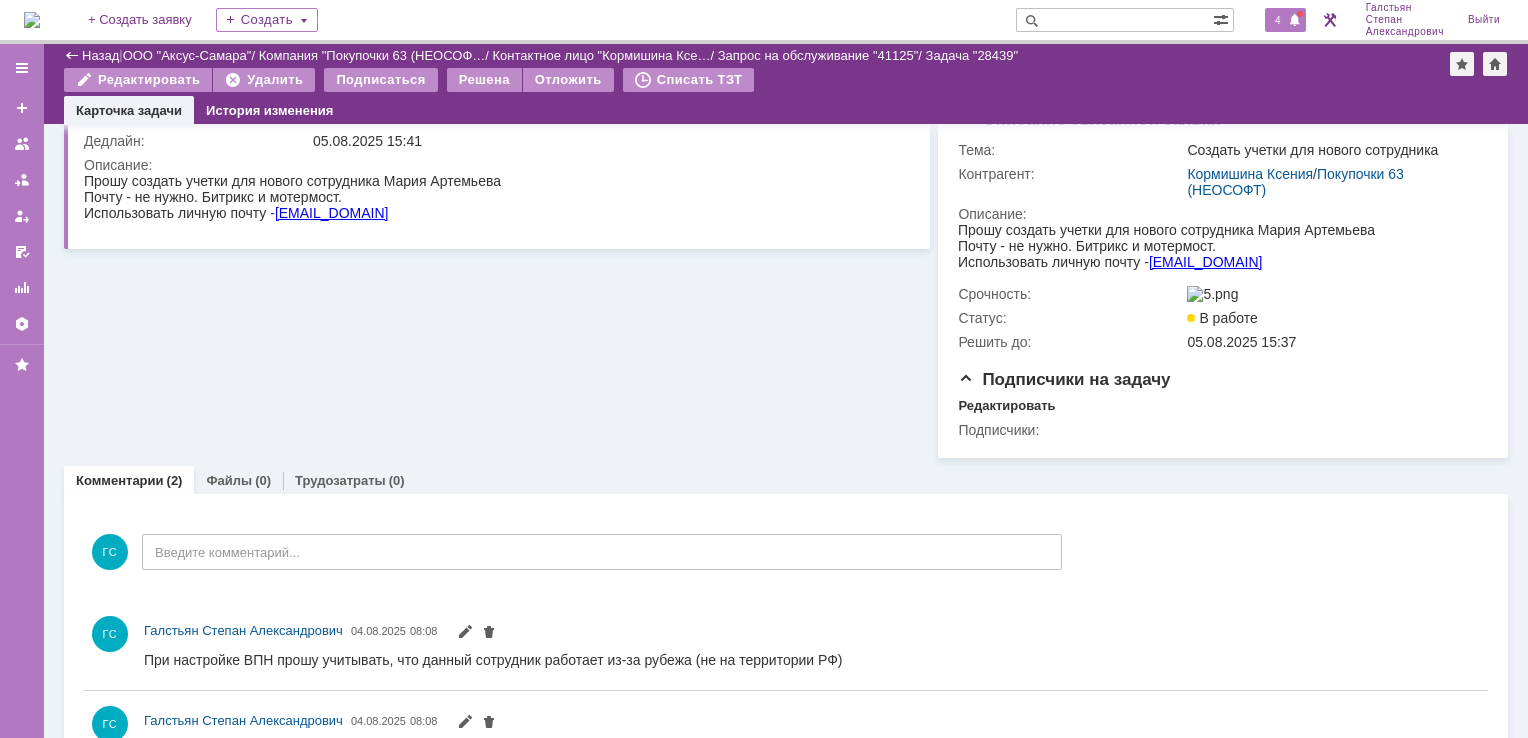 click on "4" at bounding box center [1278, 20] 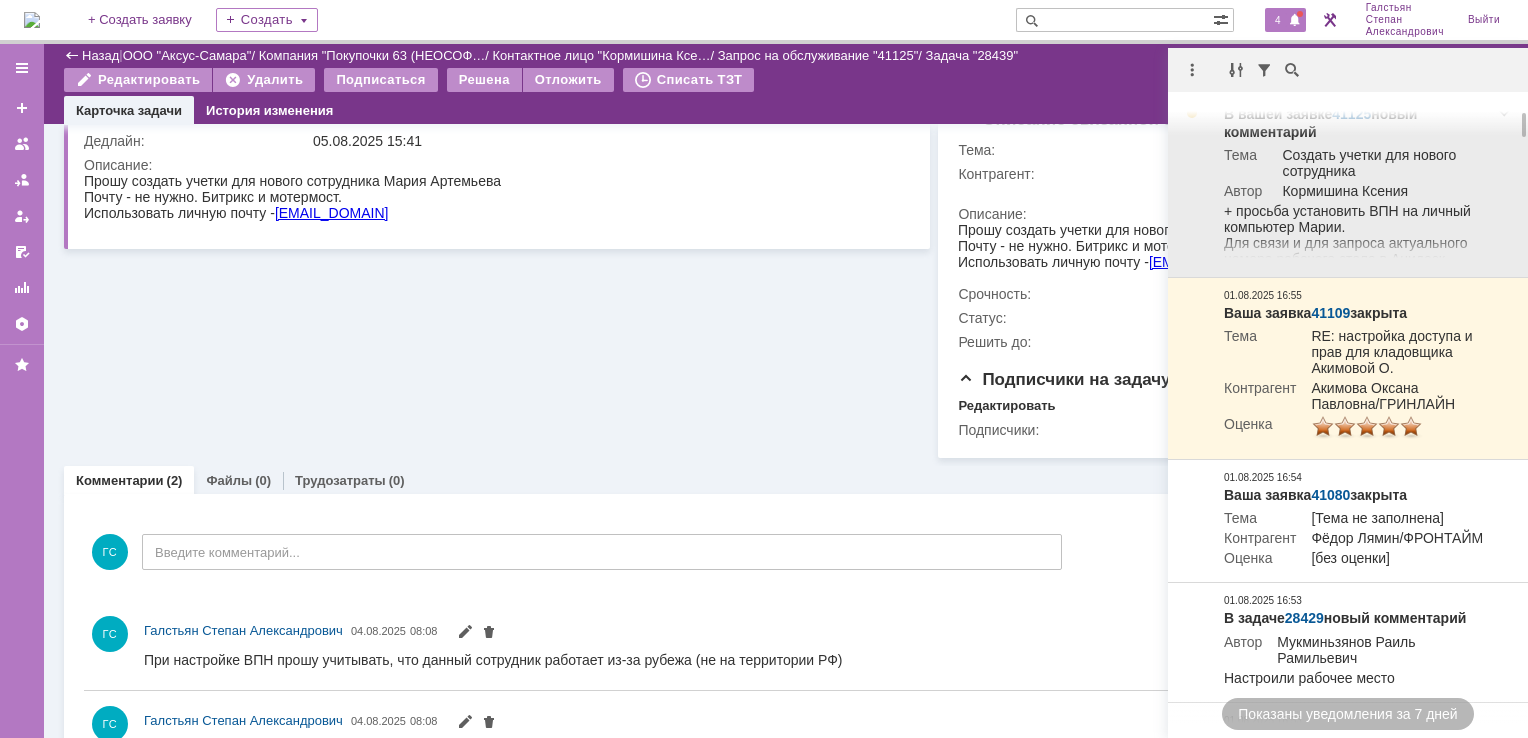 scroll, scrollTop: 0, scrollLeft: 0, axis: both 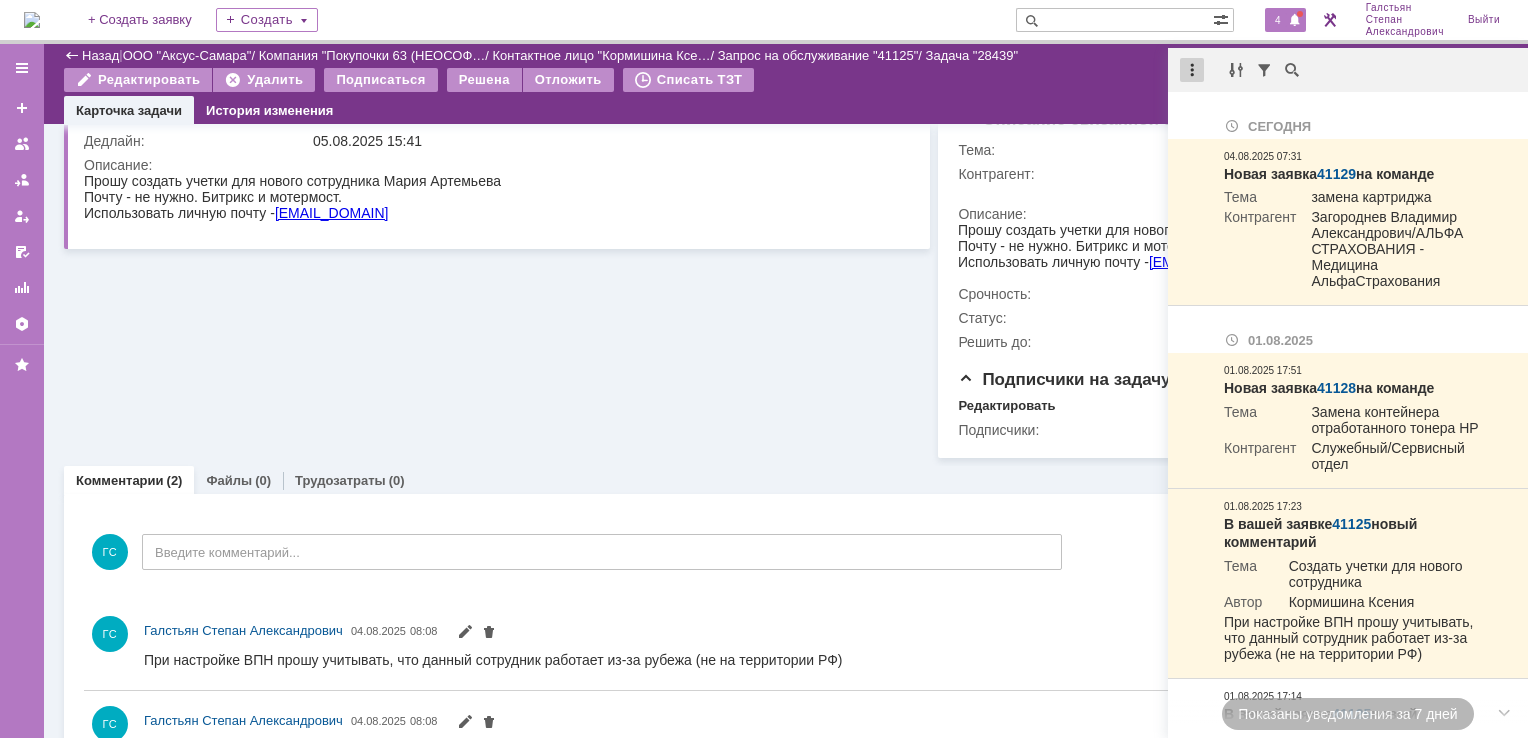 click at bounding box center (1192, 70) 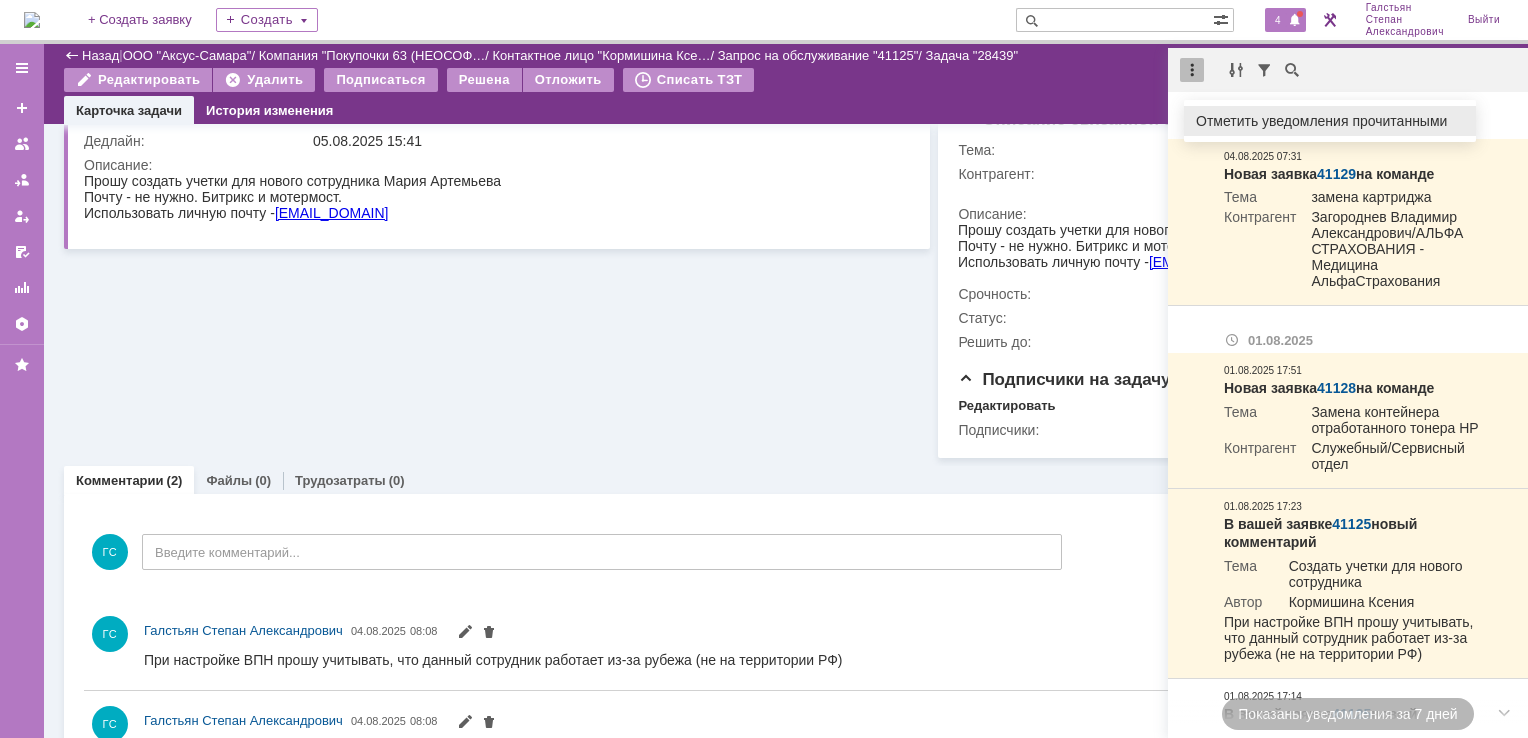 click on "Отметить уведомления прочитанными" at bounding box center [1330, 121] 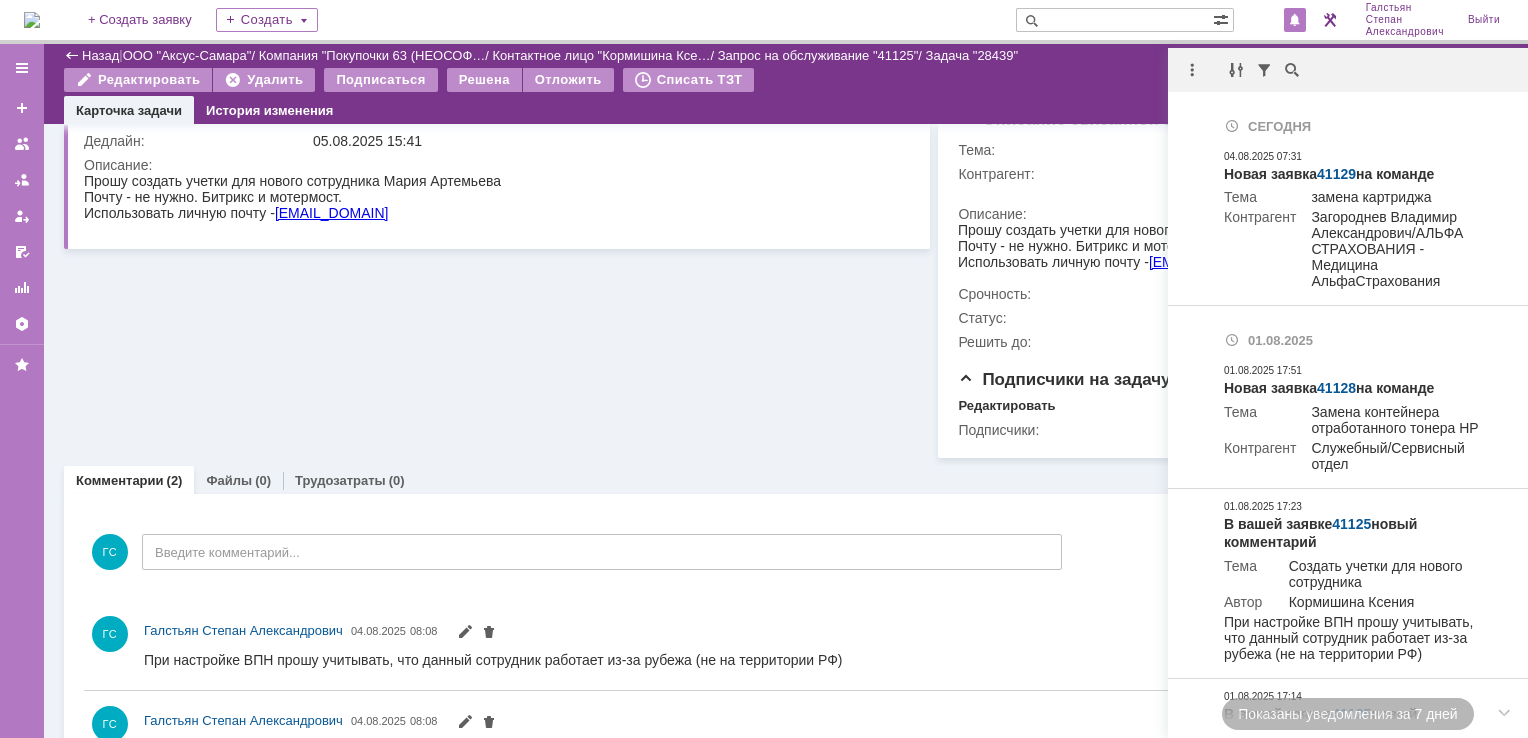 click on "Редактировать
Удалить Подписаться Решена Отложить Списать ТЗТ" at bounding box center (757, 83) 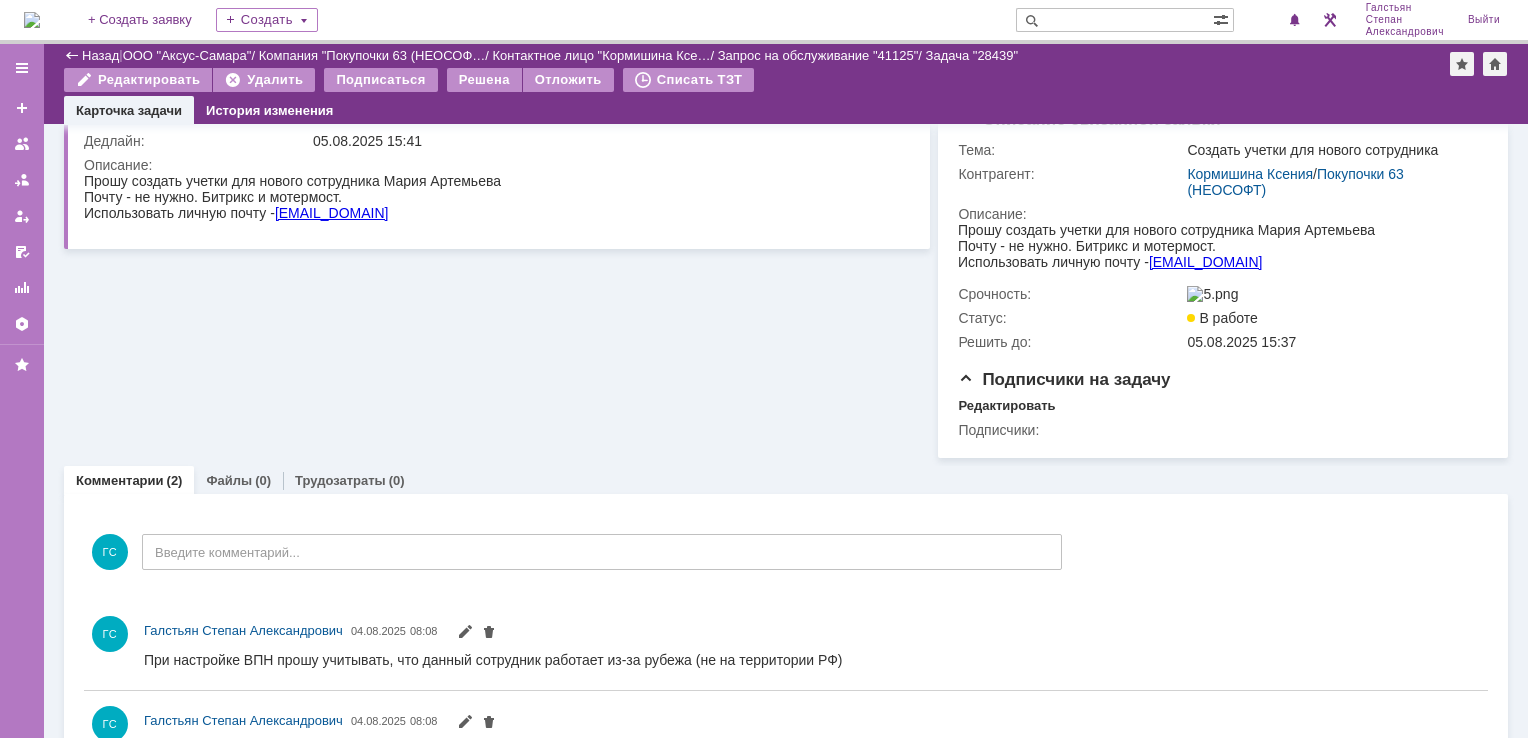 click at bounding box center [32, 20] 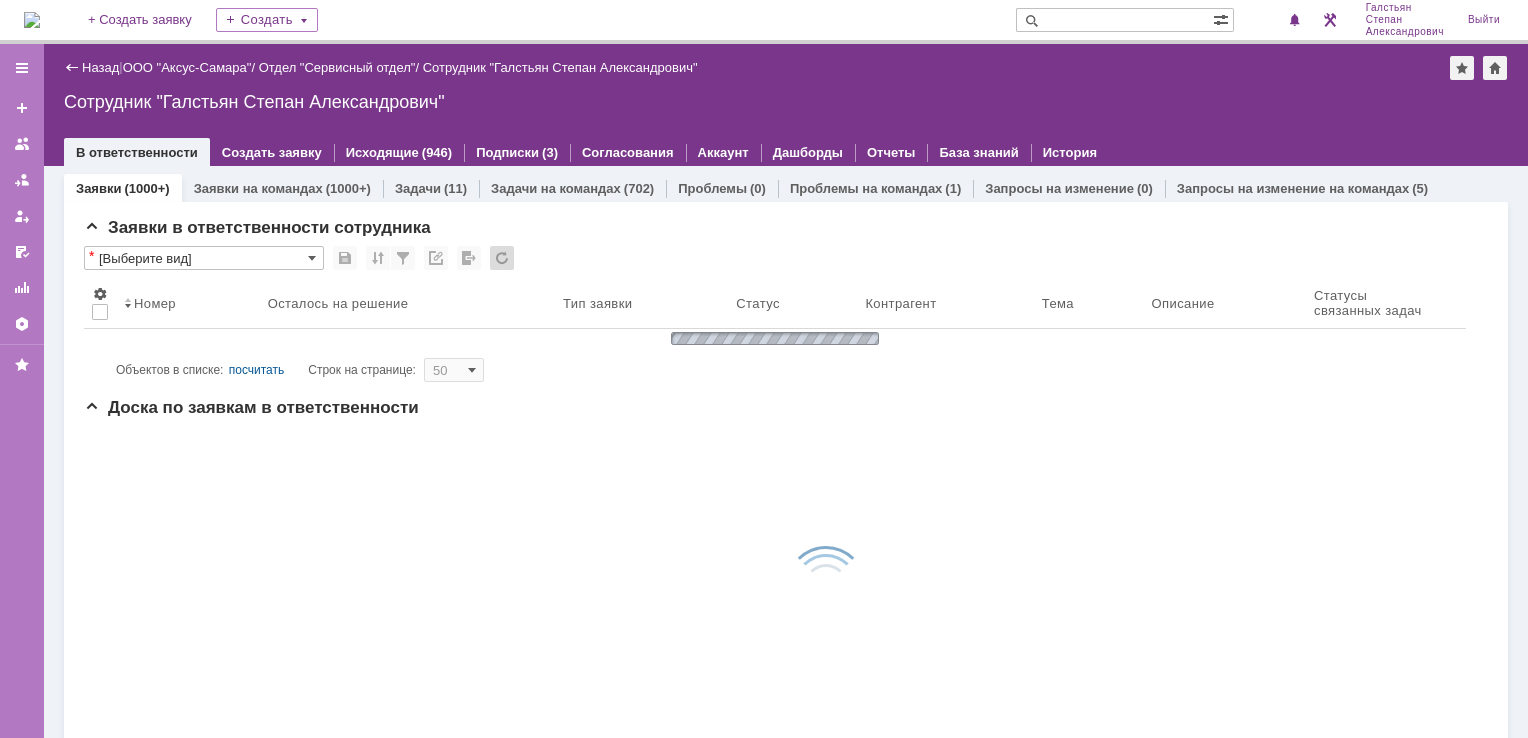 scroll 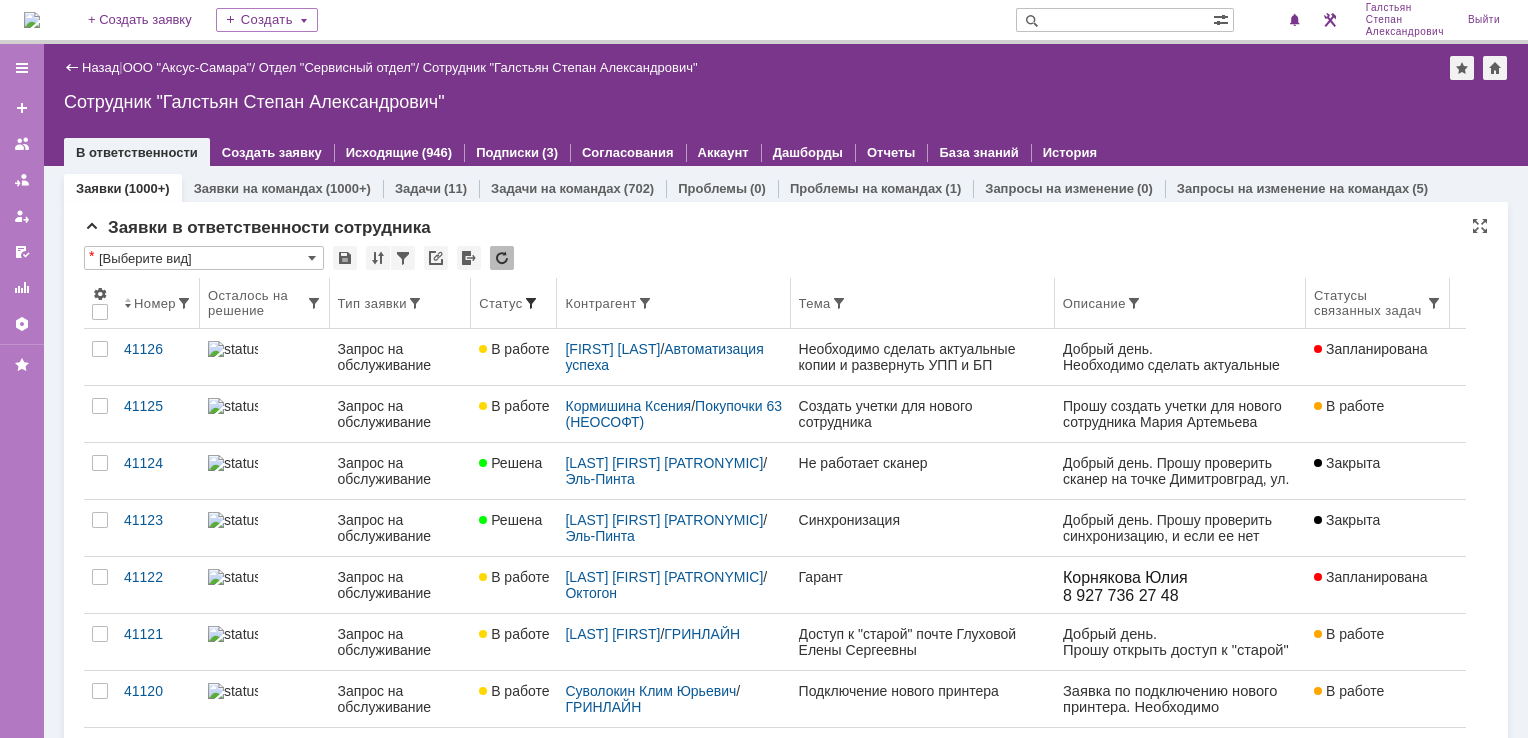 click at bounding box center (531, 303) 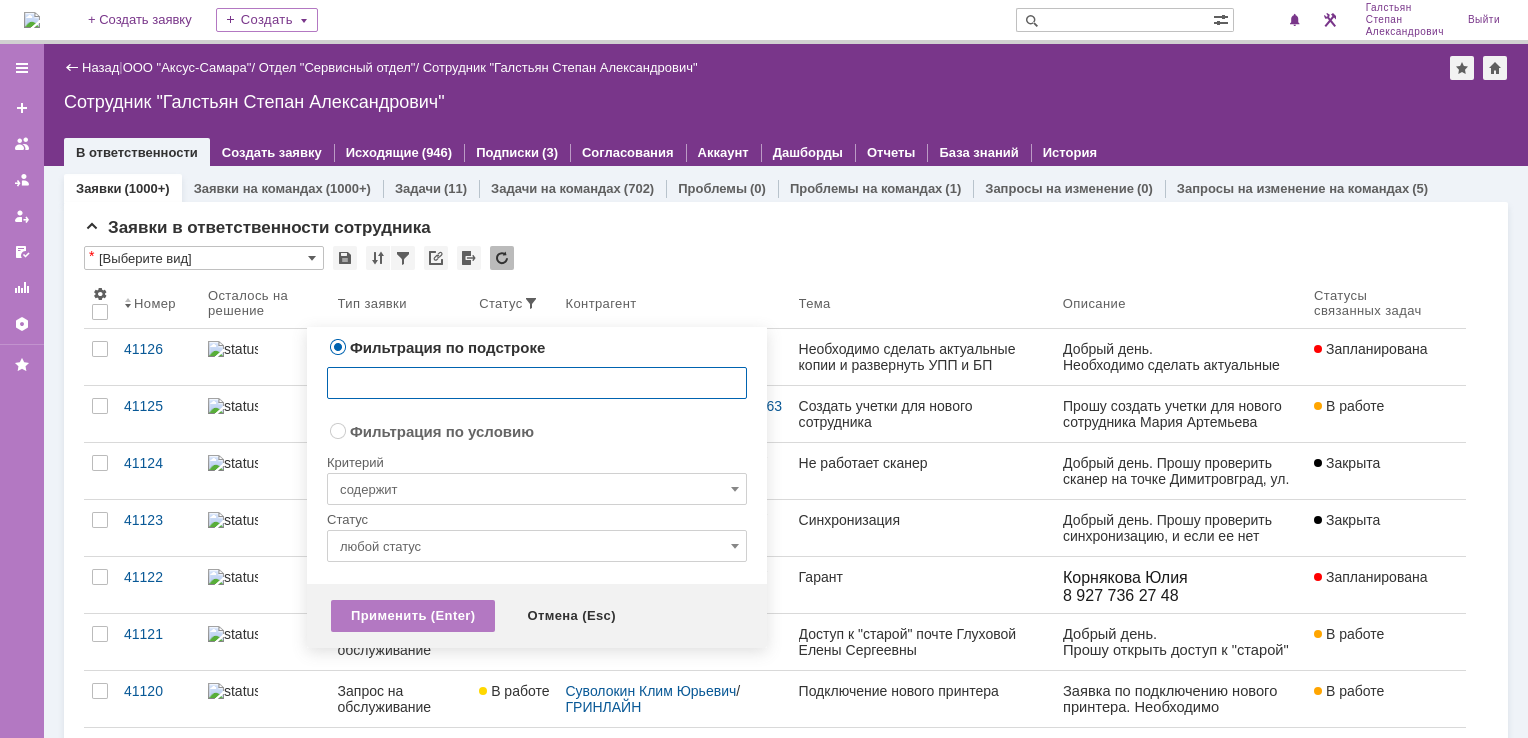 radio on "false" 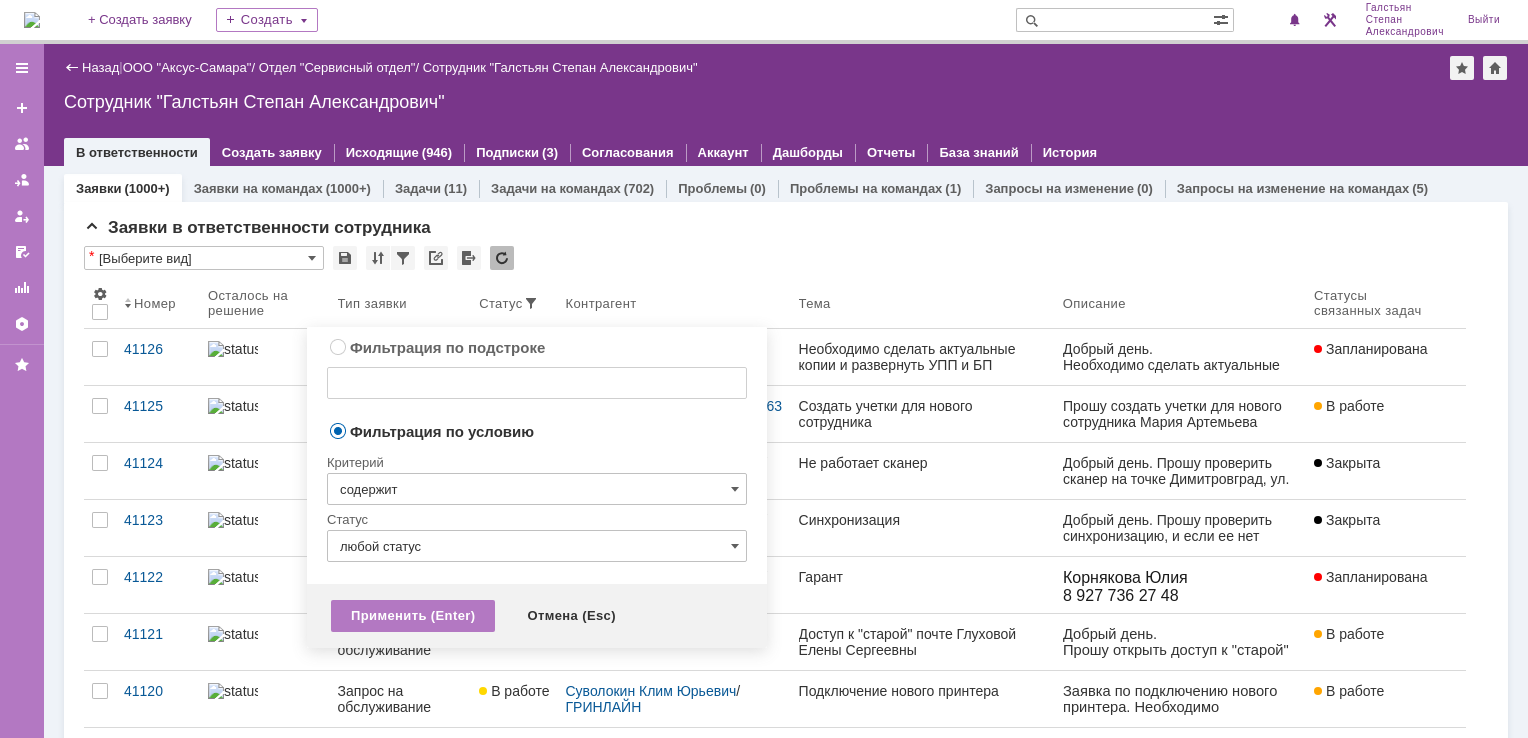 click on "содержит" at bounding box center [537, 489] 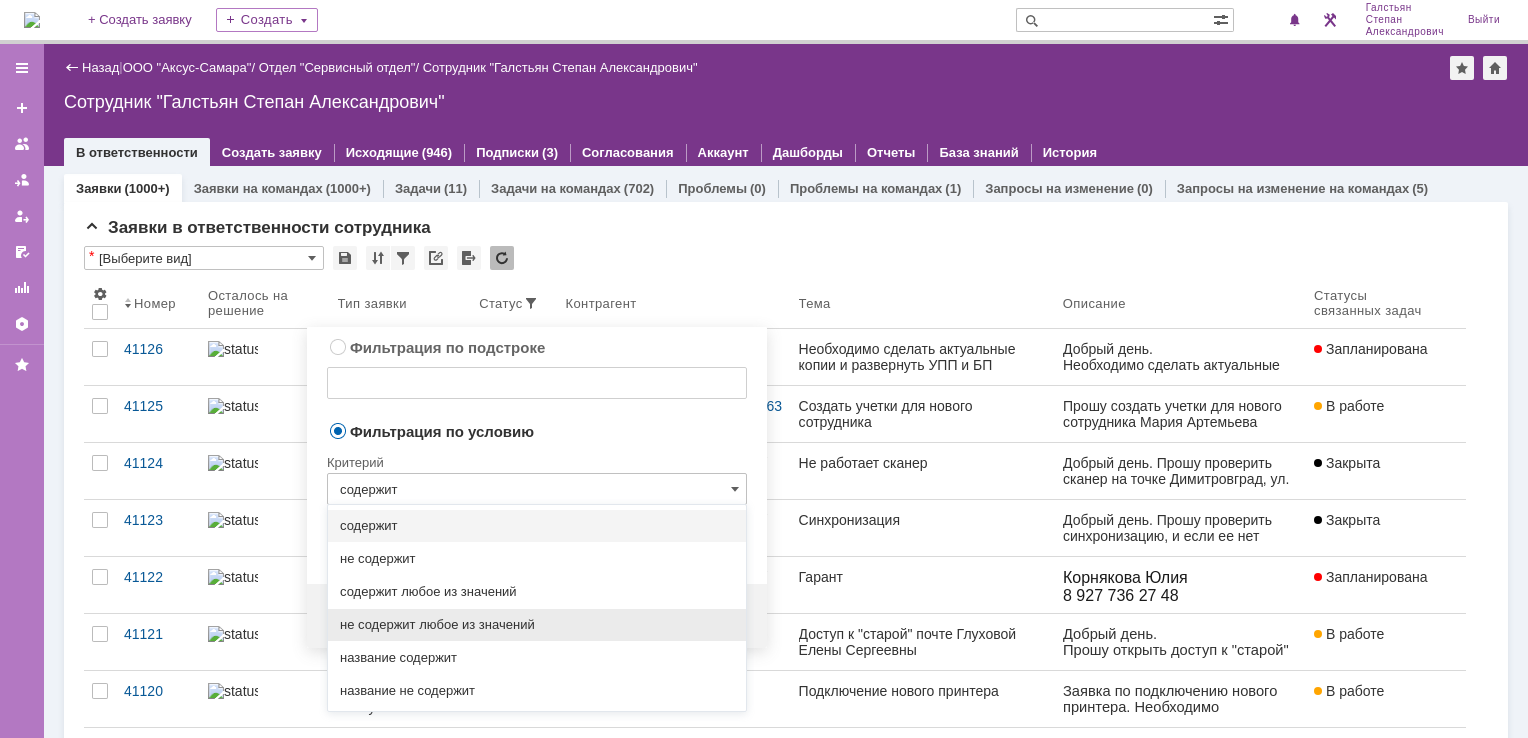click on "не содержит любое из значений" at bounding box center [537, 625] 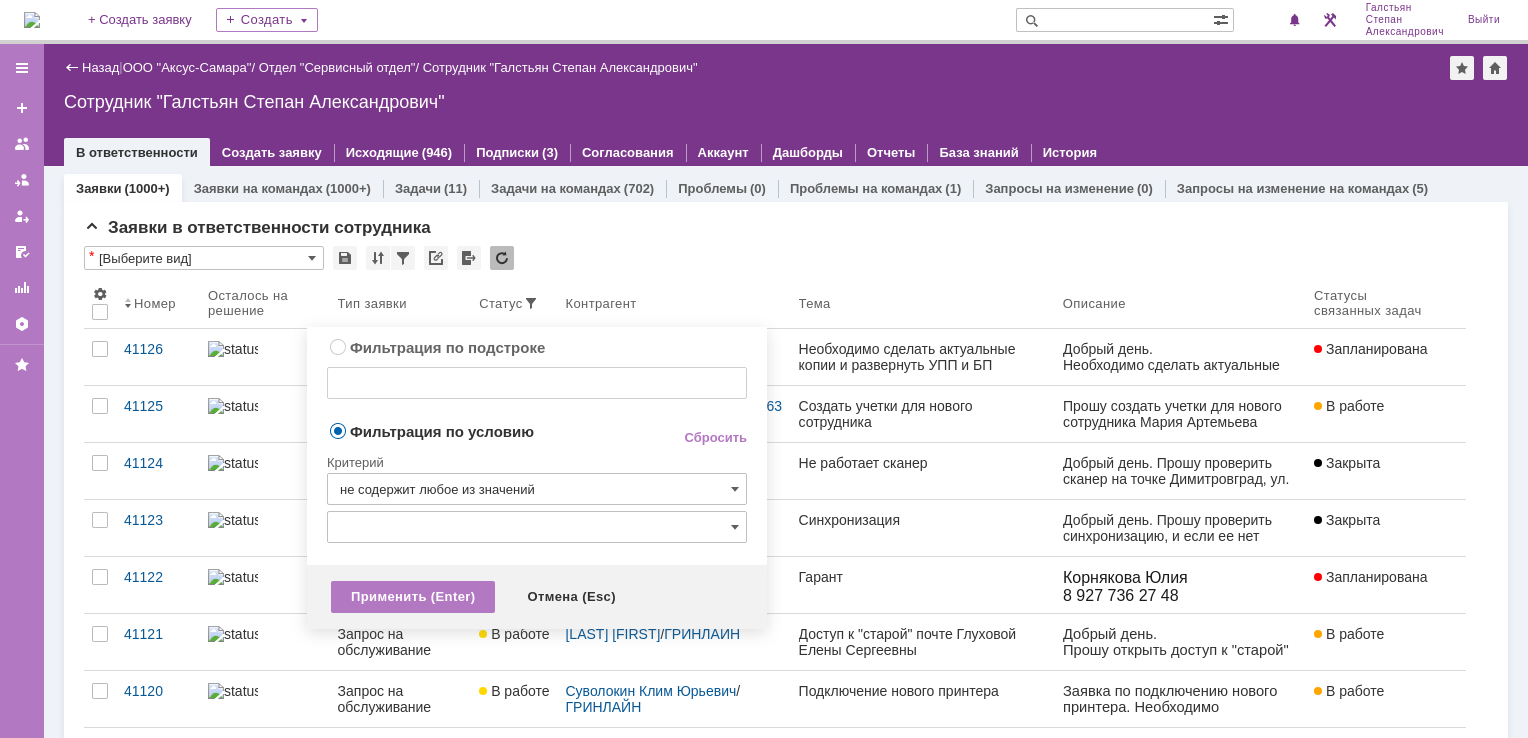 type on "не содержит любое из значений" 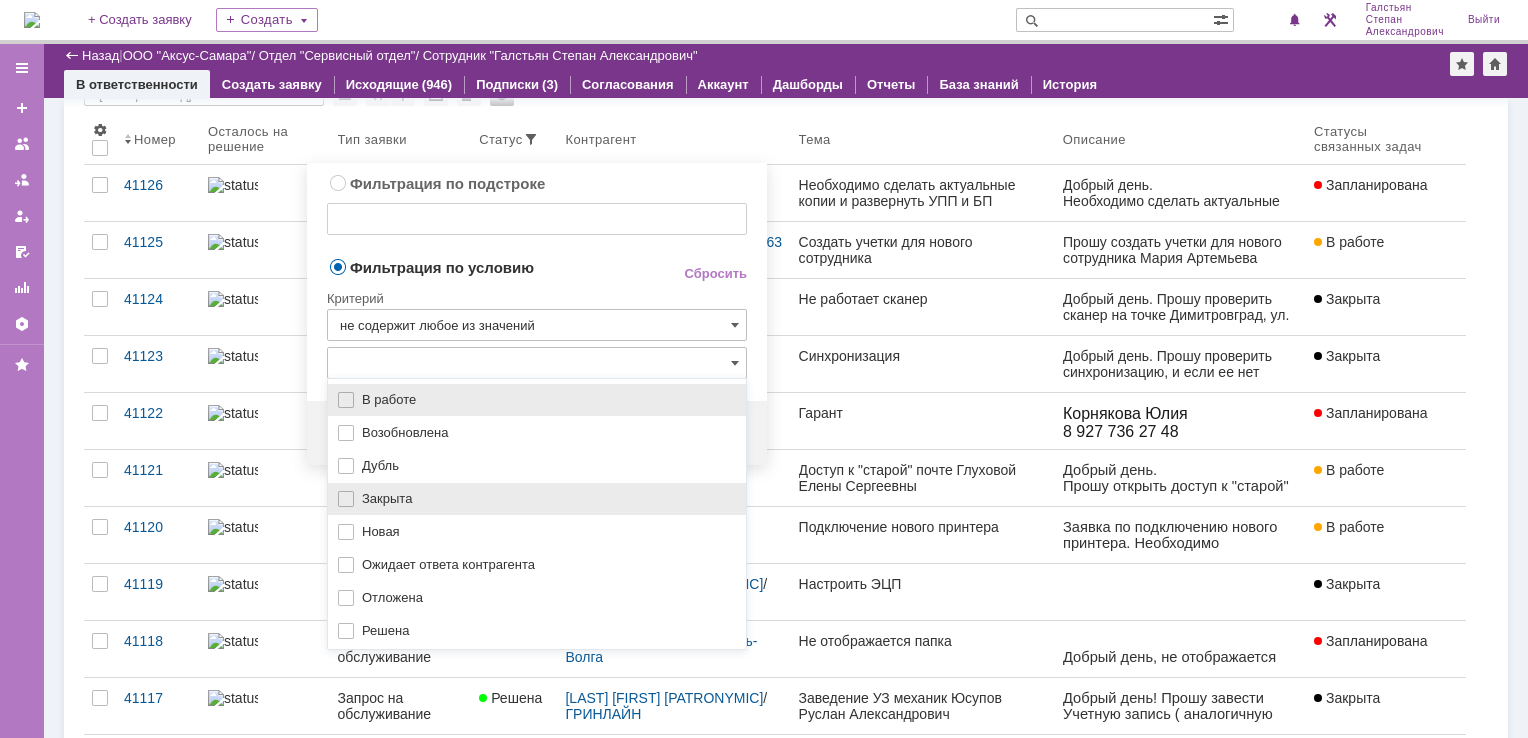 click on "Закрыта" at bounding box center [548, 499] 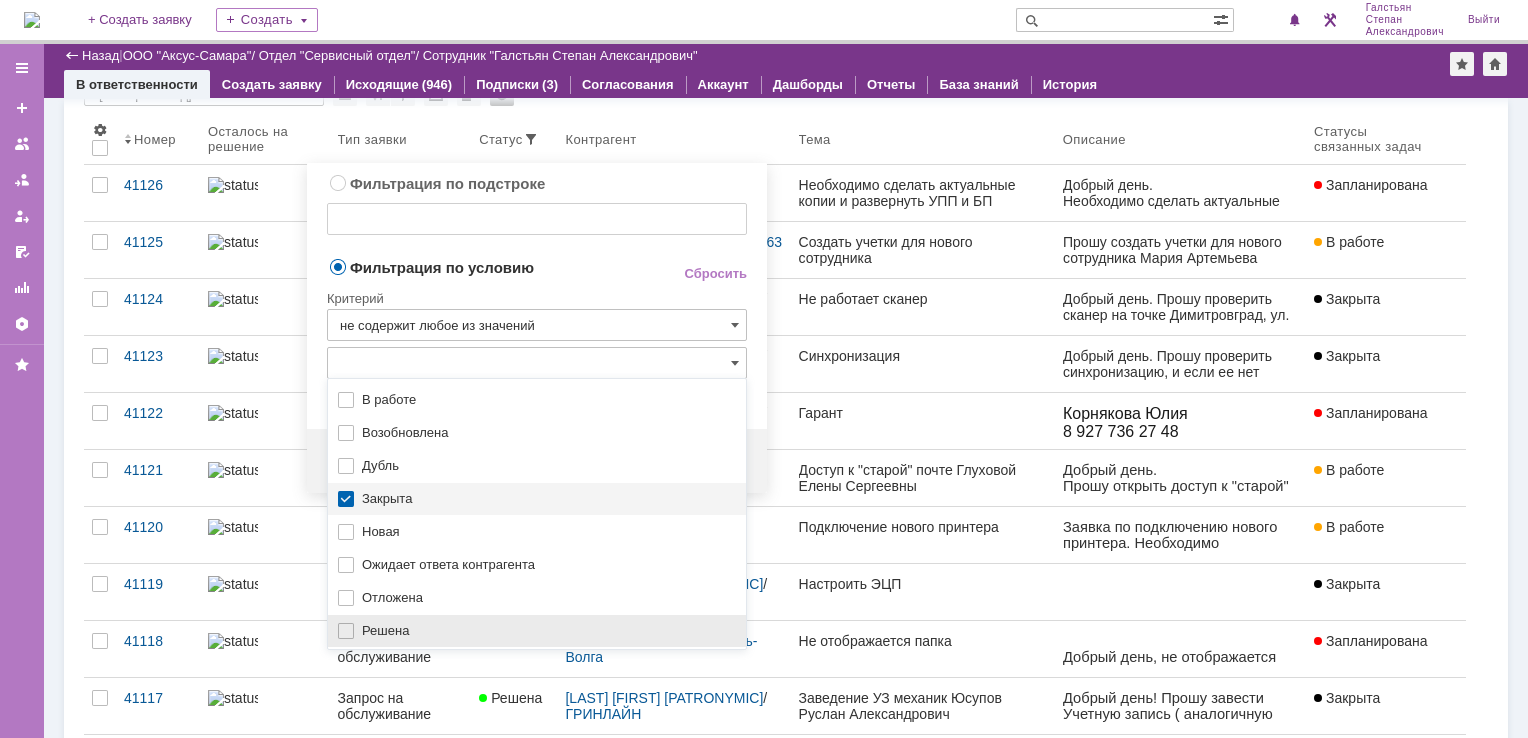 click on "Решена" at bounding box center [548, 631] 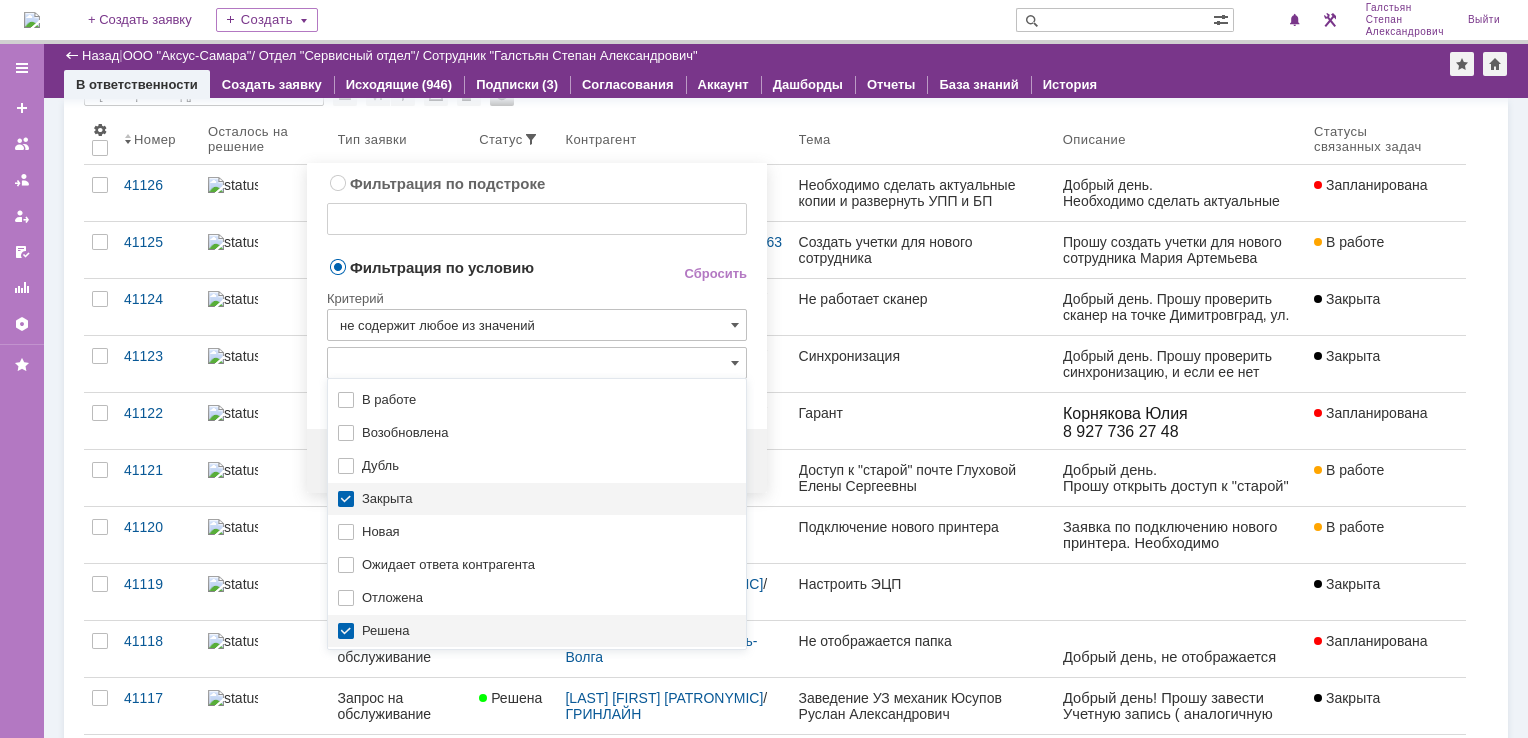 click on "Фильтрация по условию" at bounding box center [489, 266] 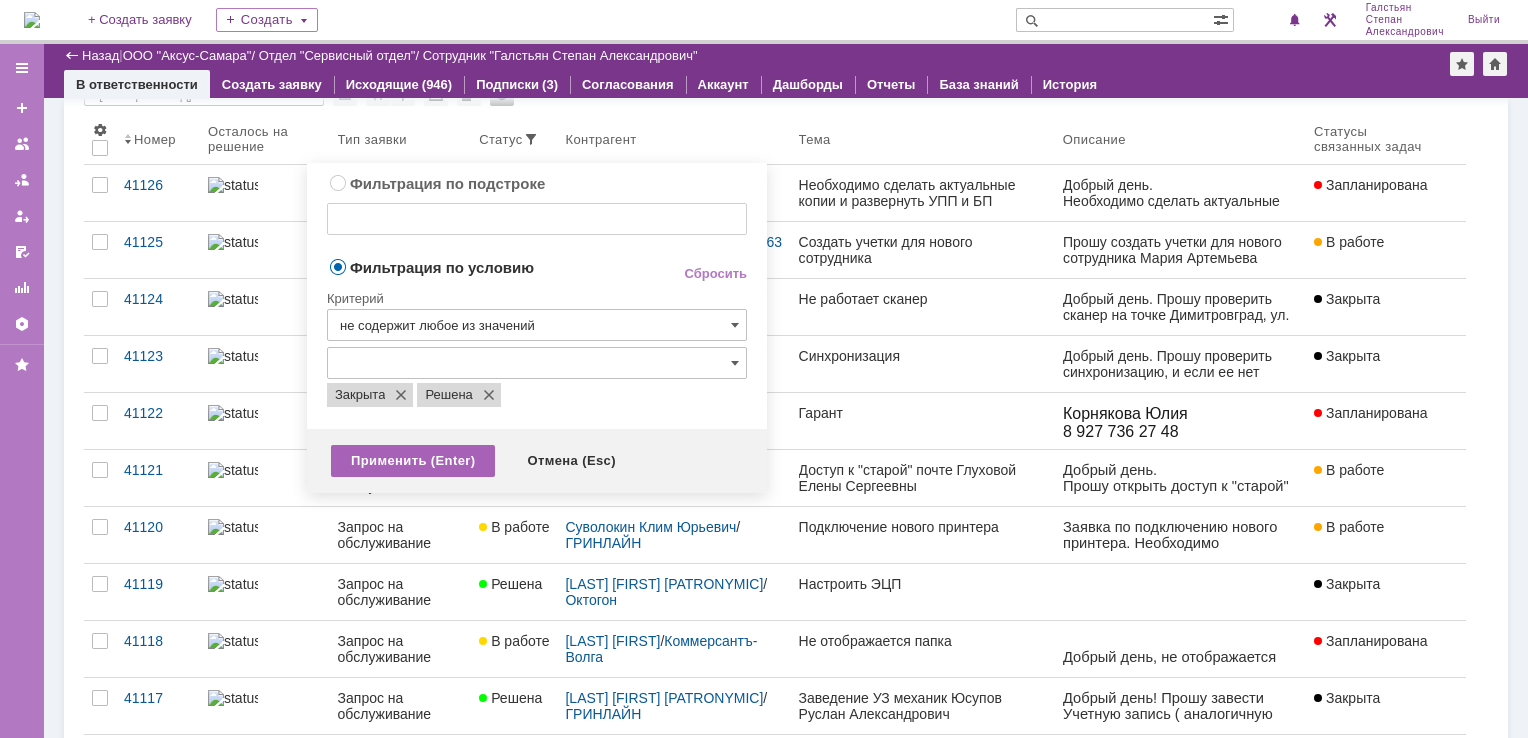 click on "Применить (Enter)" at bounding box center (413, 461) 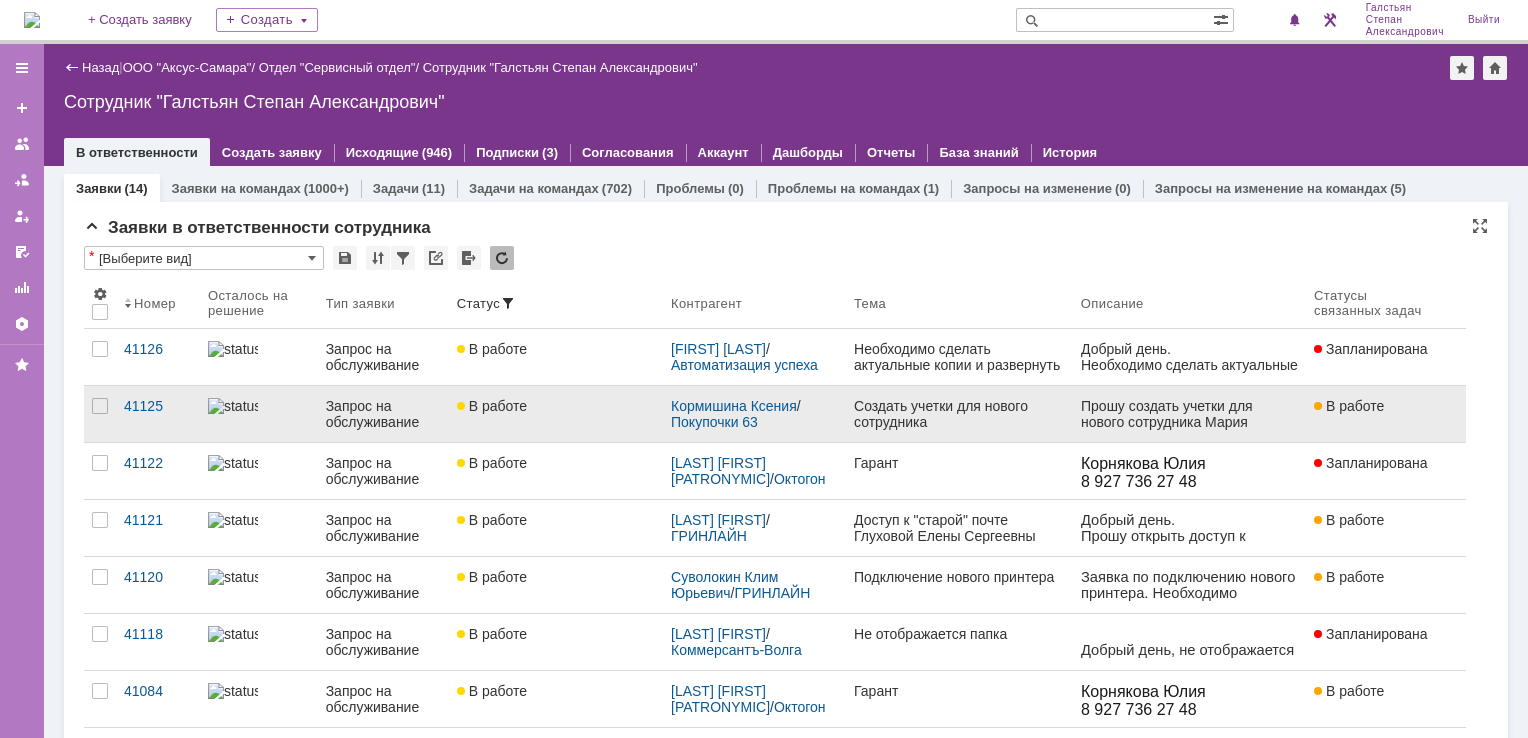 click on "Создать учетки для нового сотрудника" at bounding box center (959, 414) 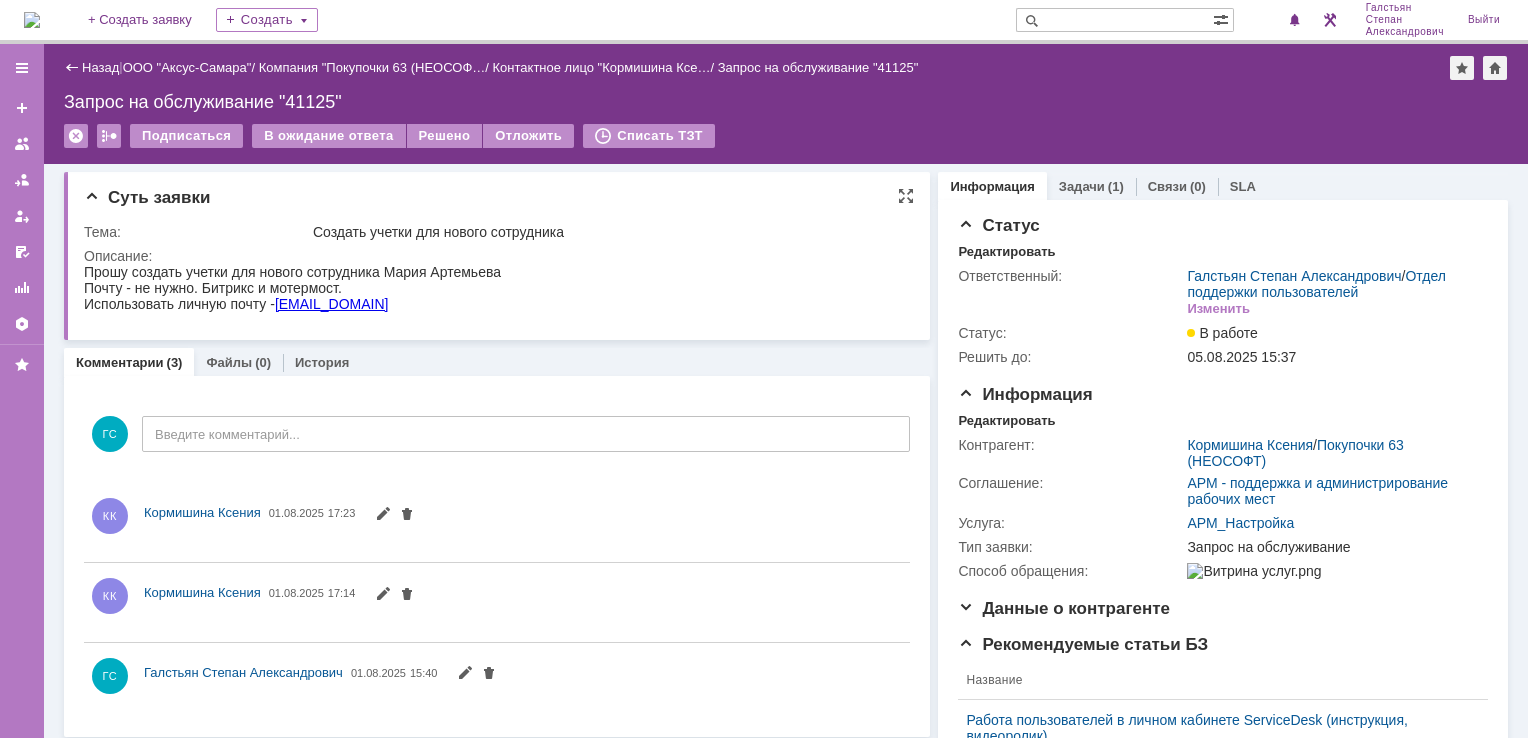 scroll, scrollTop: 0, scrollLeft: 0, axis: both 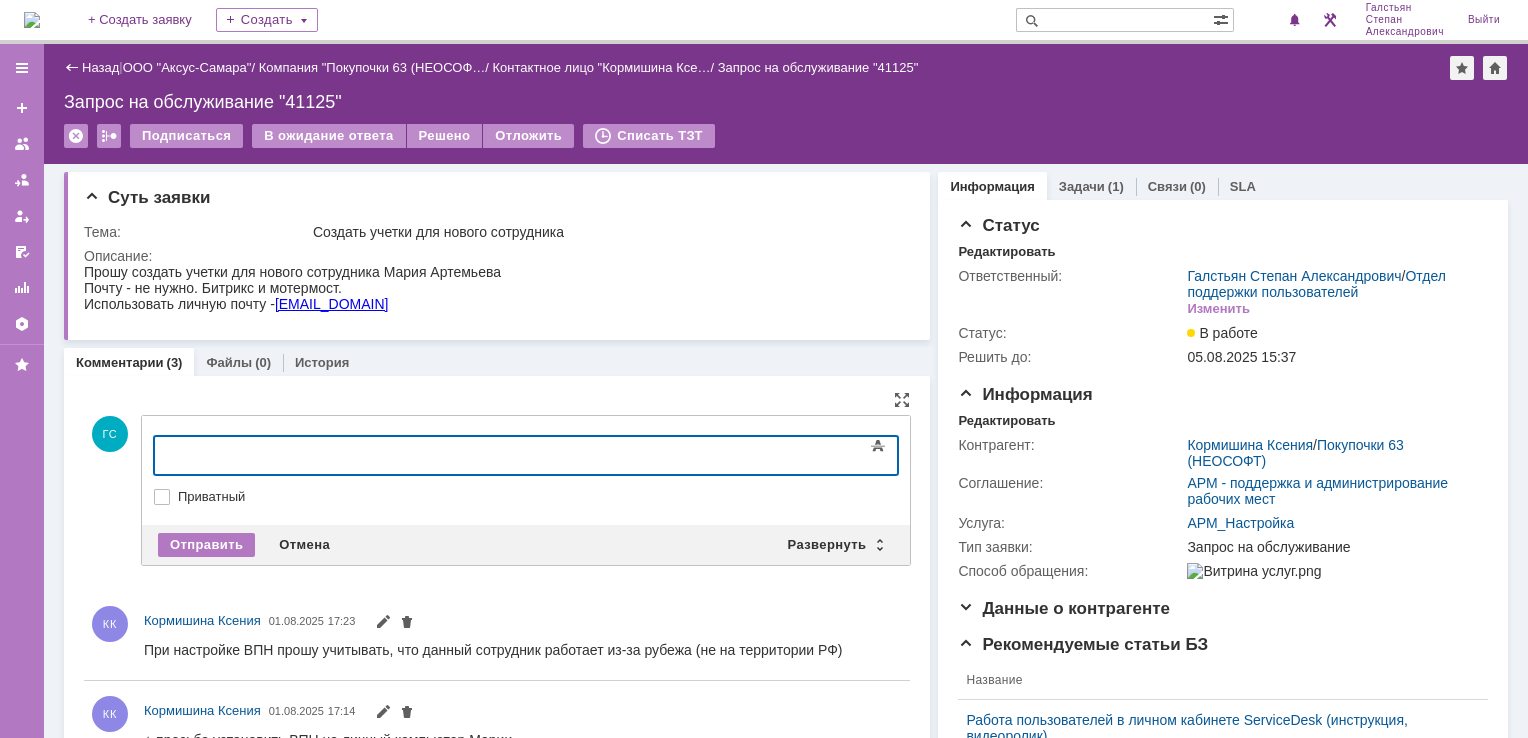 type 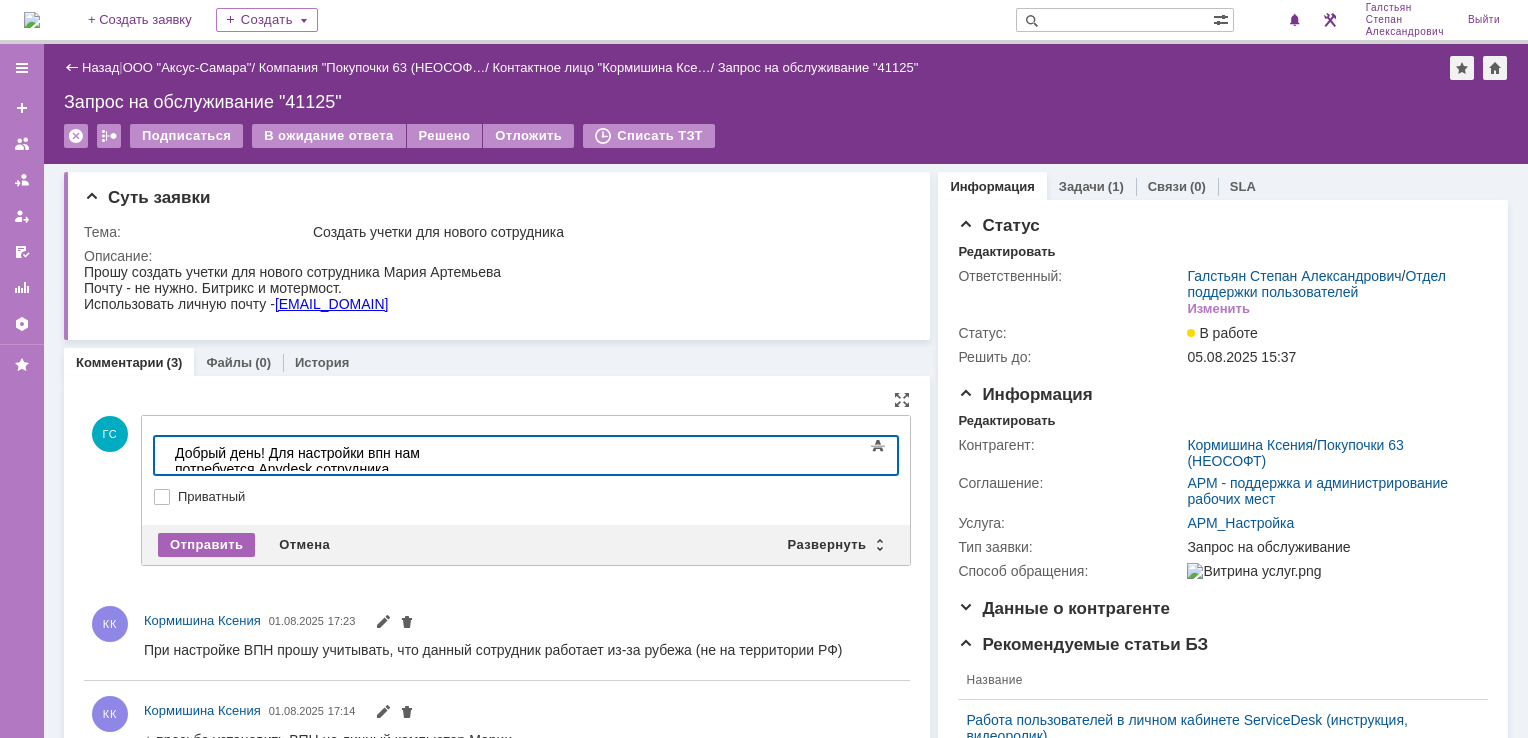 click on "Отправить" at bounding box center [206, 545] 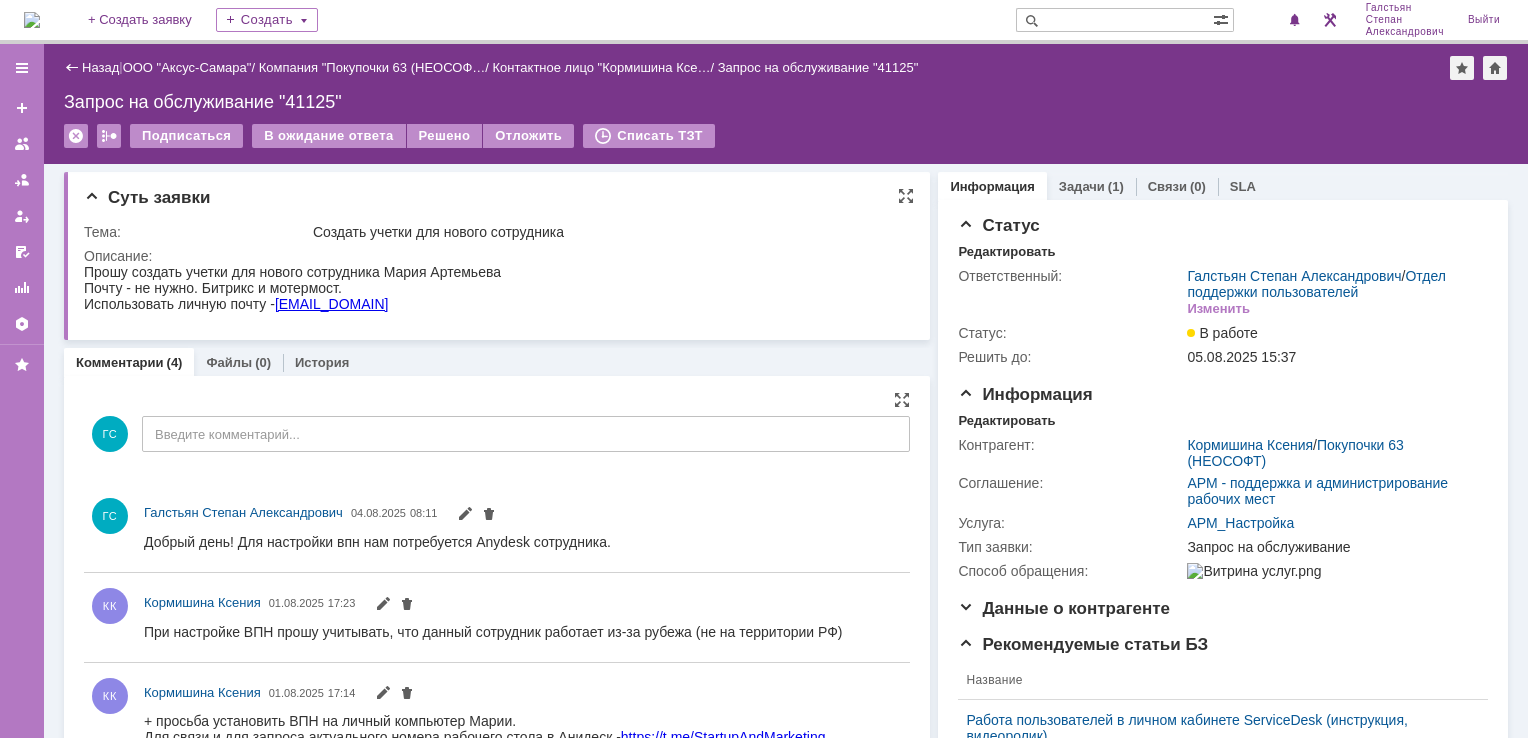 scroll, scrollTop: 0, scrollLeft: 0, axis: both 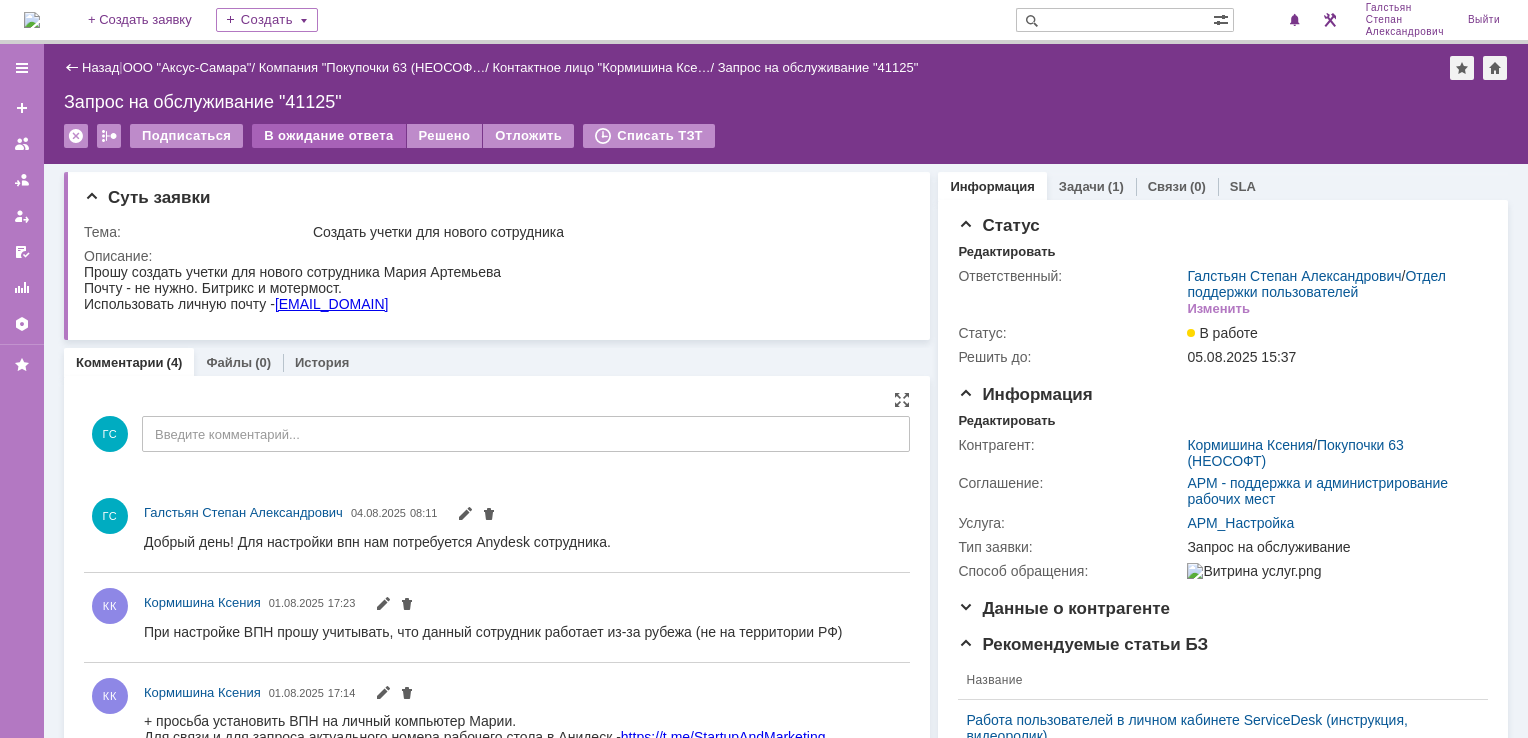 click on "В ожидание ответа" at bounding box center (328, 136) 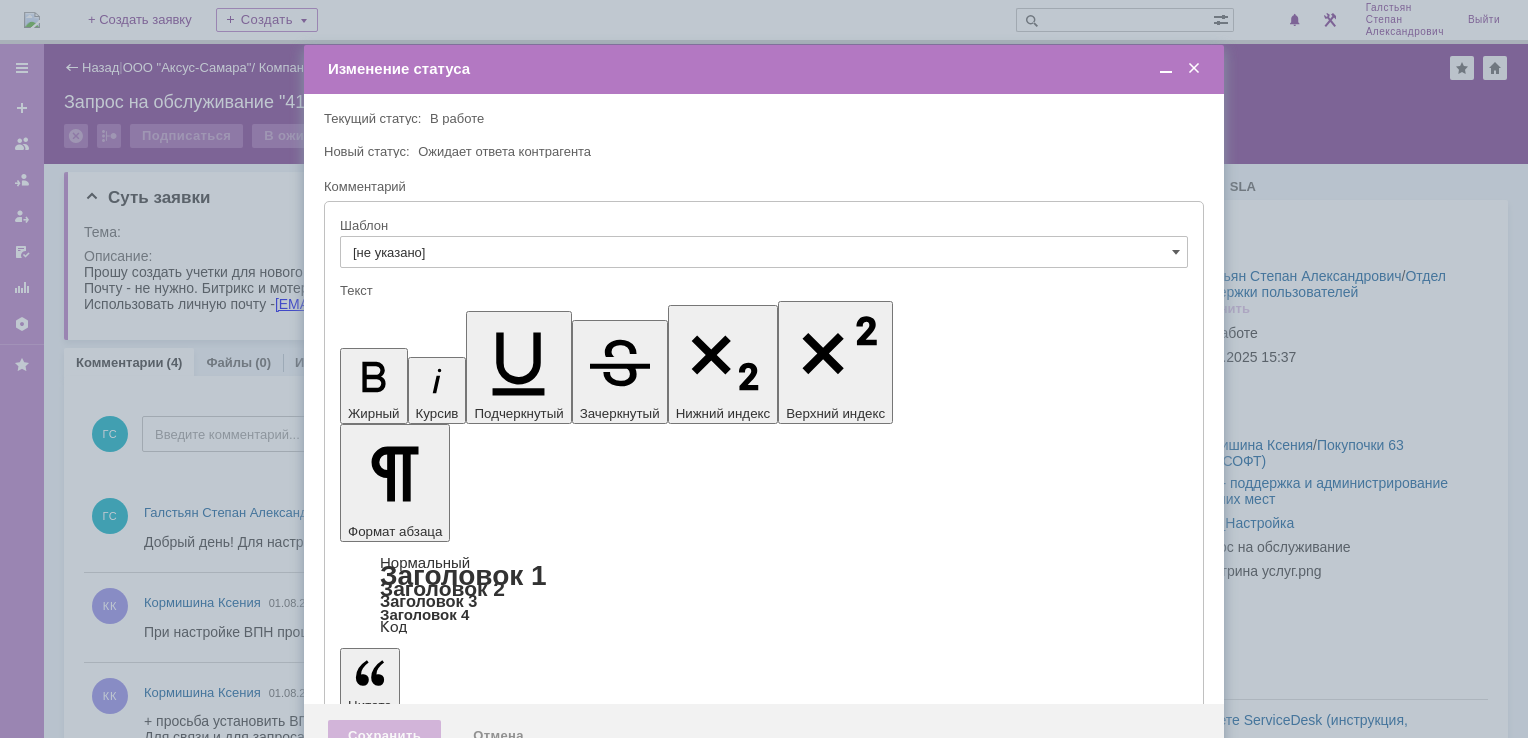 scroll, scrollTop: 0, scrollLeft: 0, axis: both 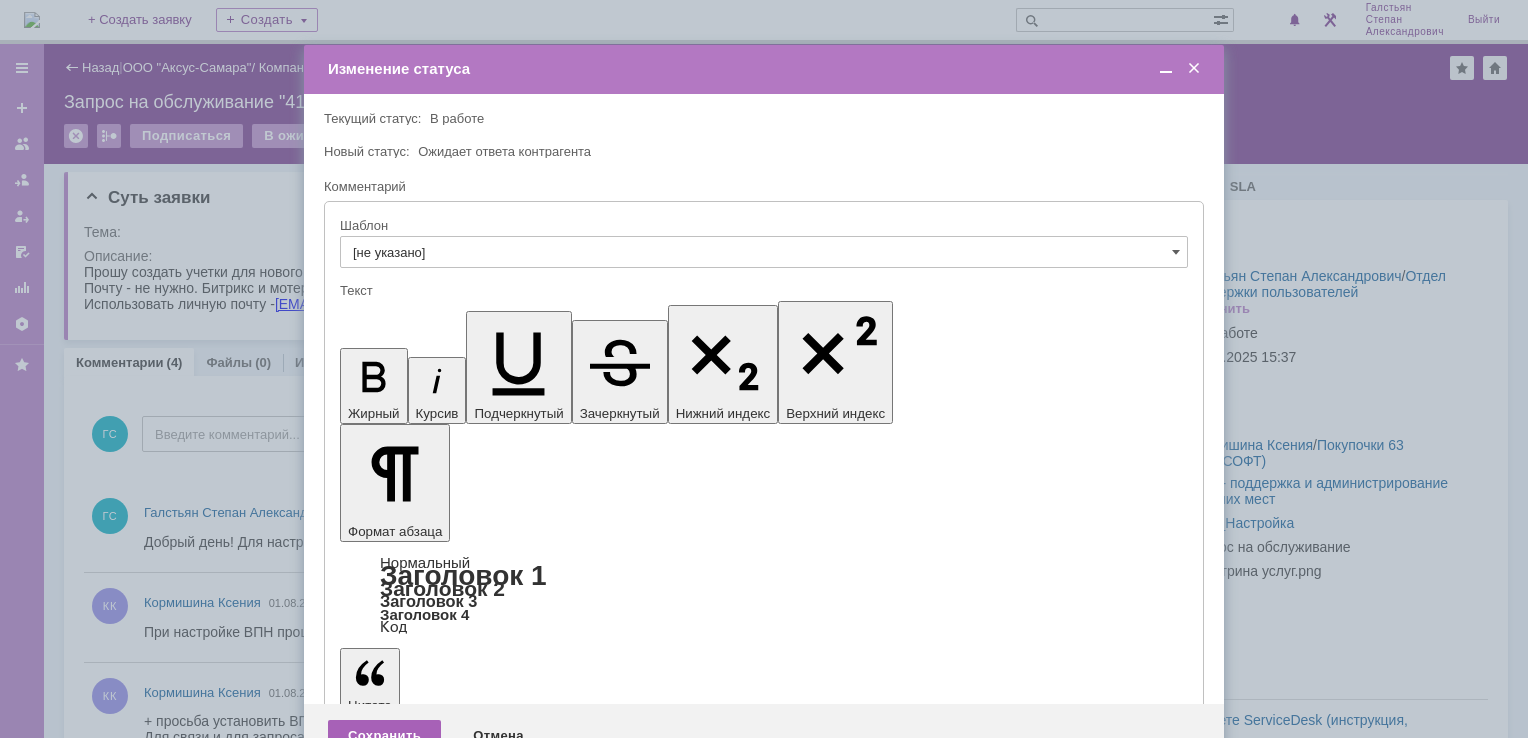 click on "Сохранить" at bounding box center [384, 736] 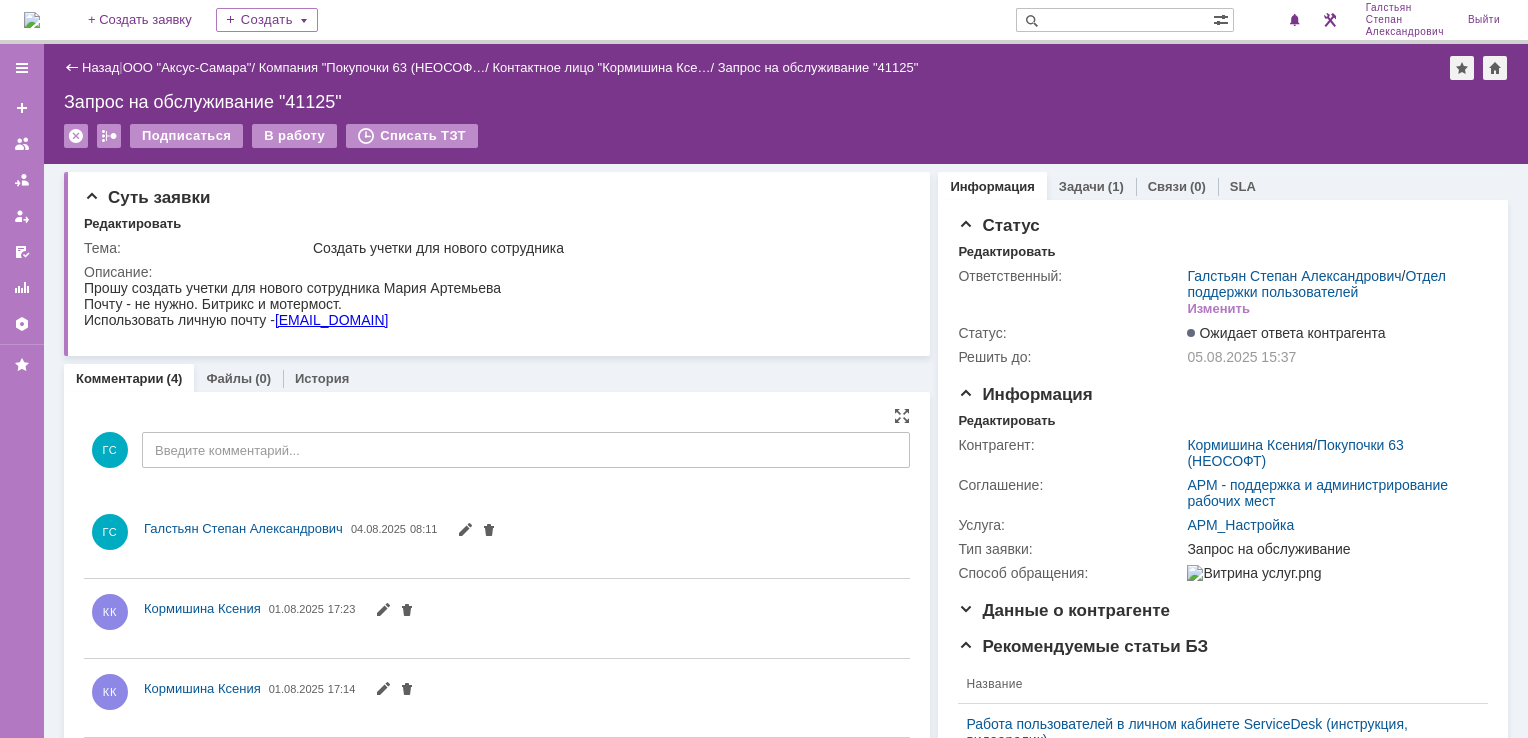 scroll, scrollTop: 0, scrollLeft: 0, axis: both 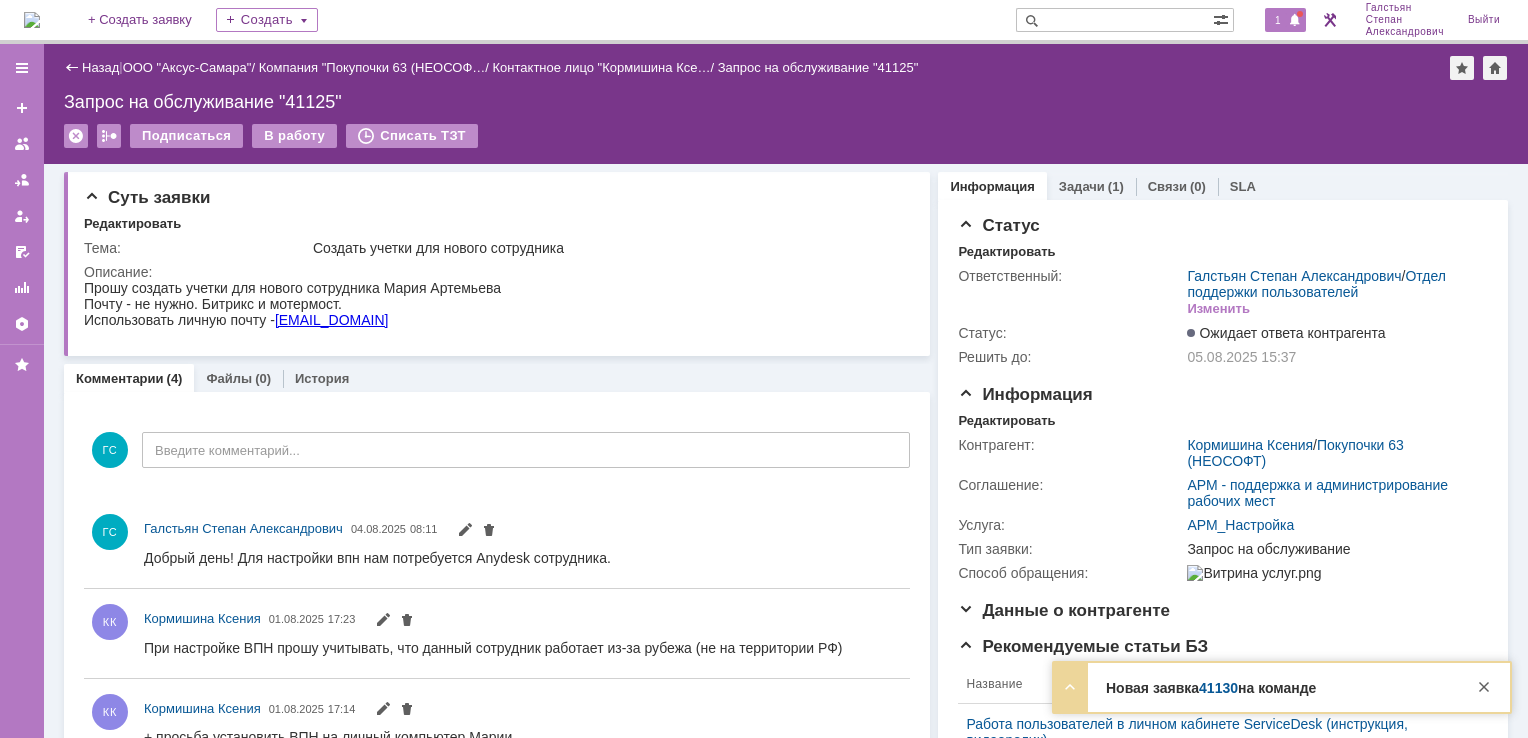 click on "1" at bounding box center (1278, 20) 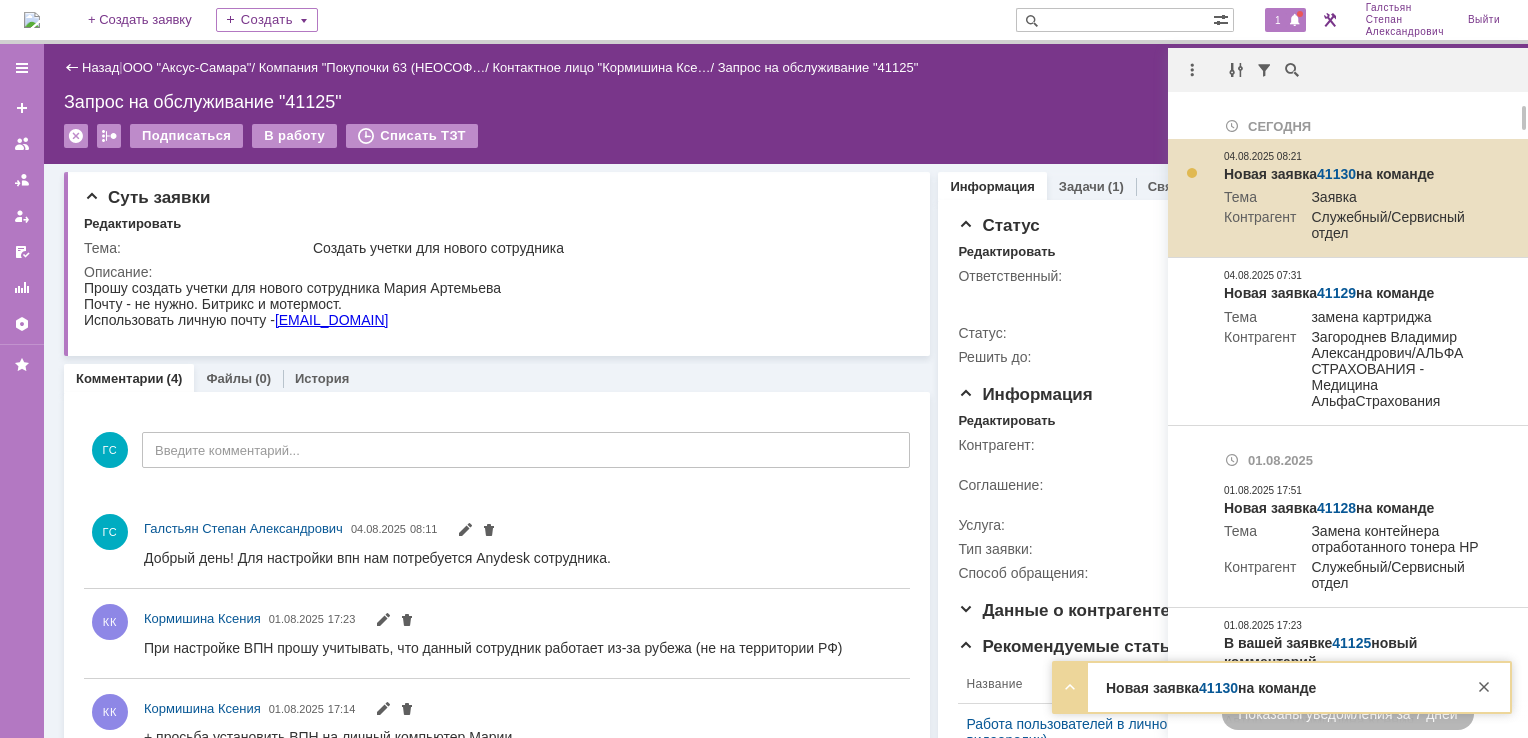 click on "Новая заявка  41130  на команде" at bounding box center [1354, 175] 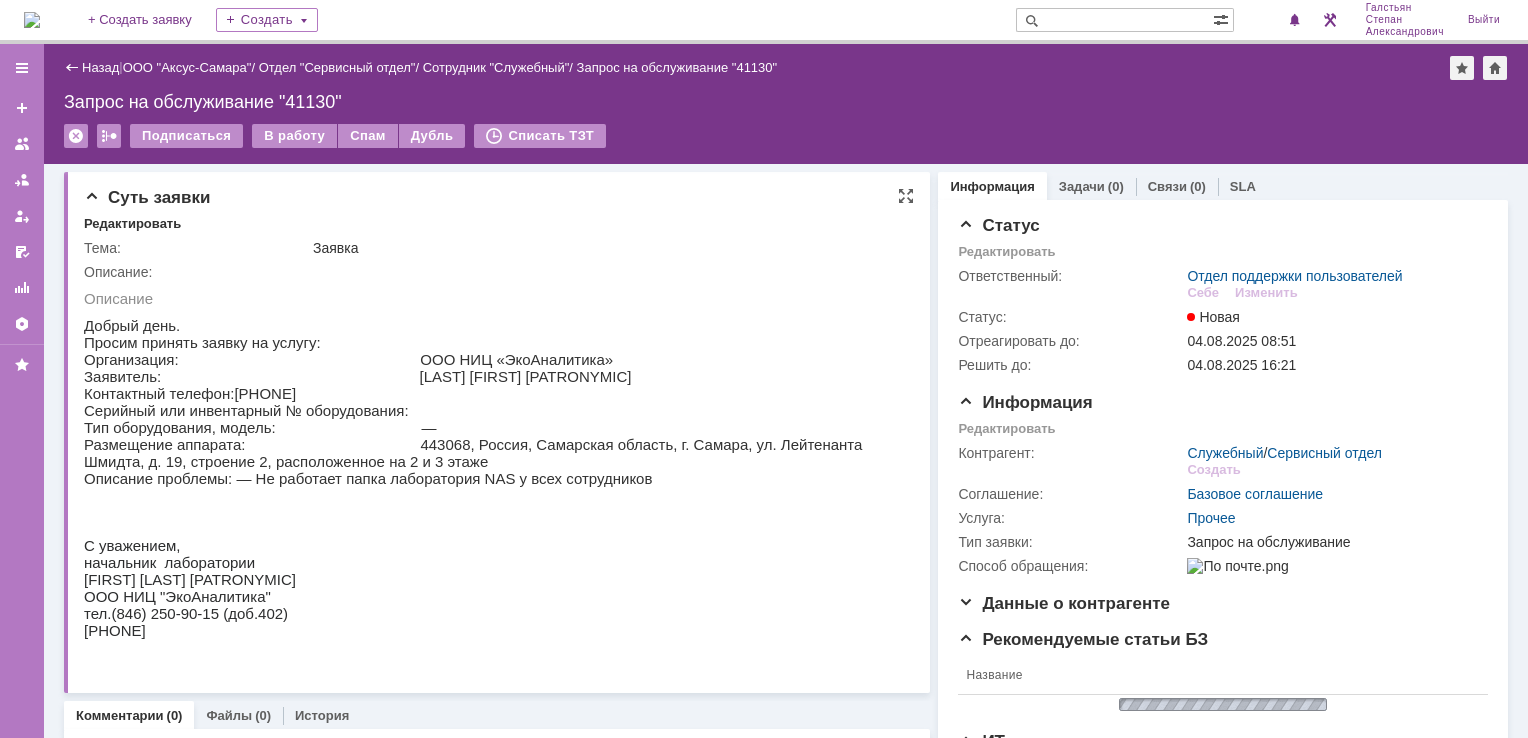 scroll, scrollTop: 0, scrollLeft: 0, axis: both 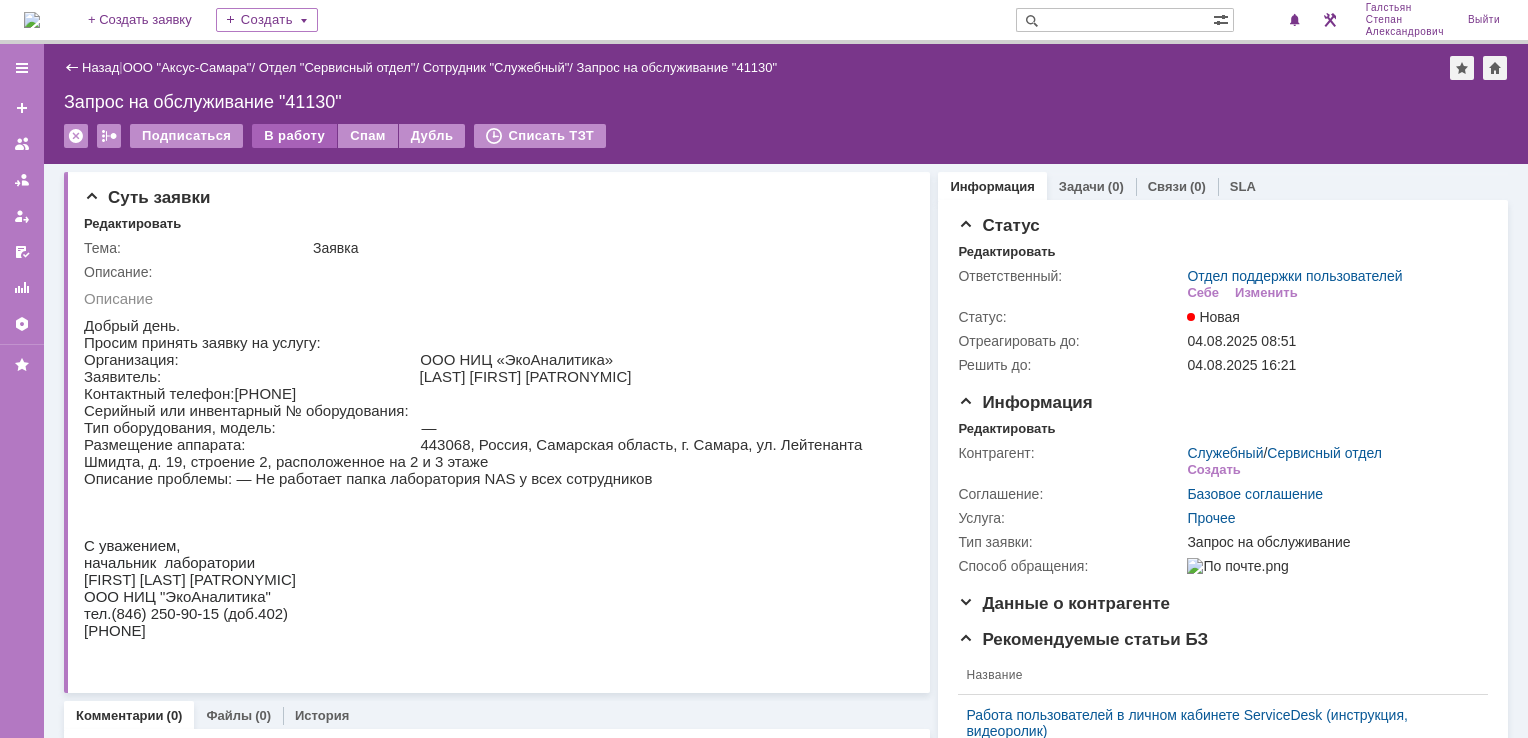 click on "В работу" at bounding box center (294, 136) 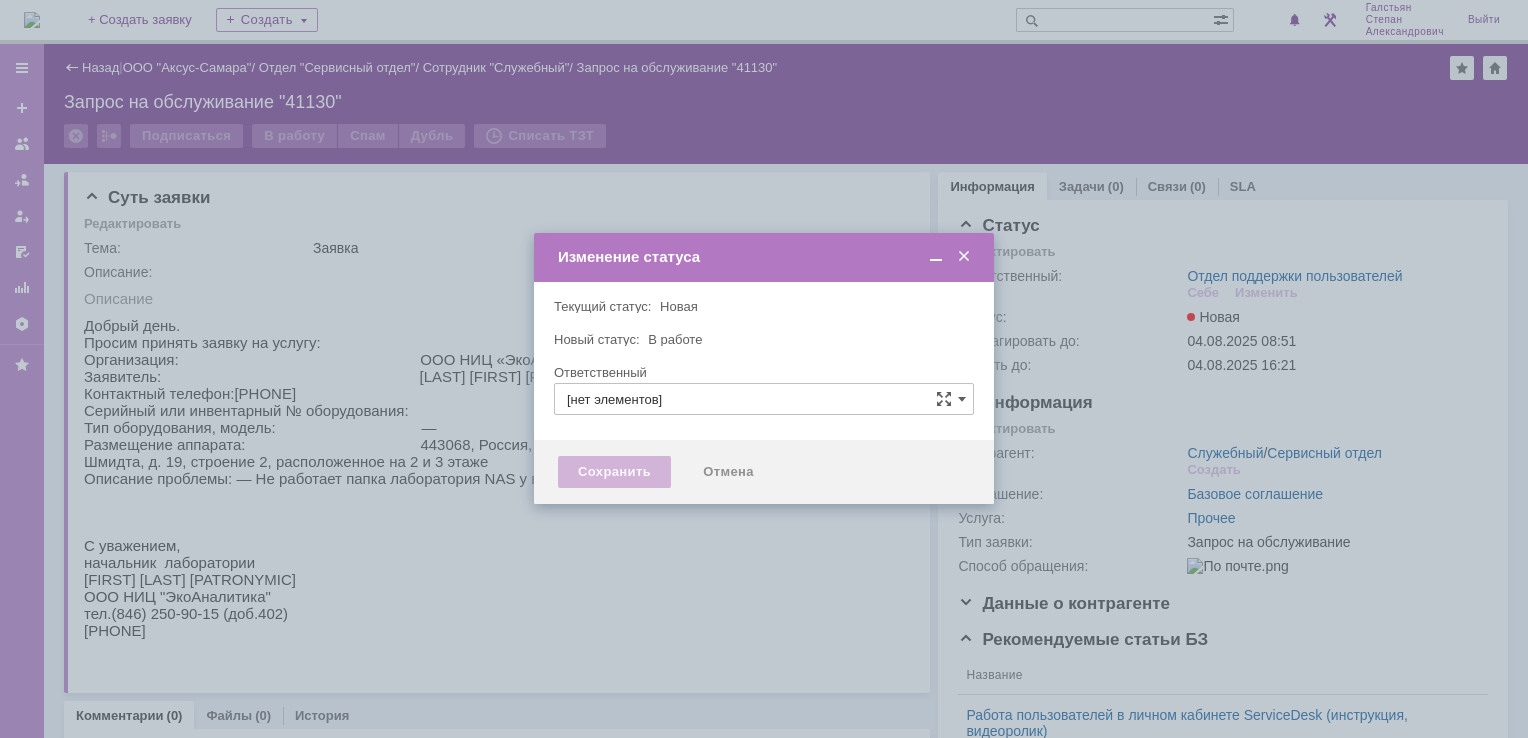 type on "Отдел поддержки пользователей" 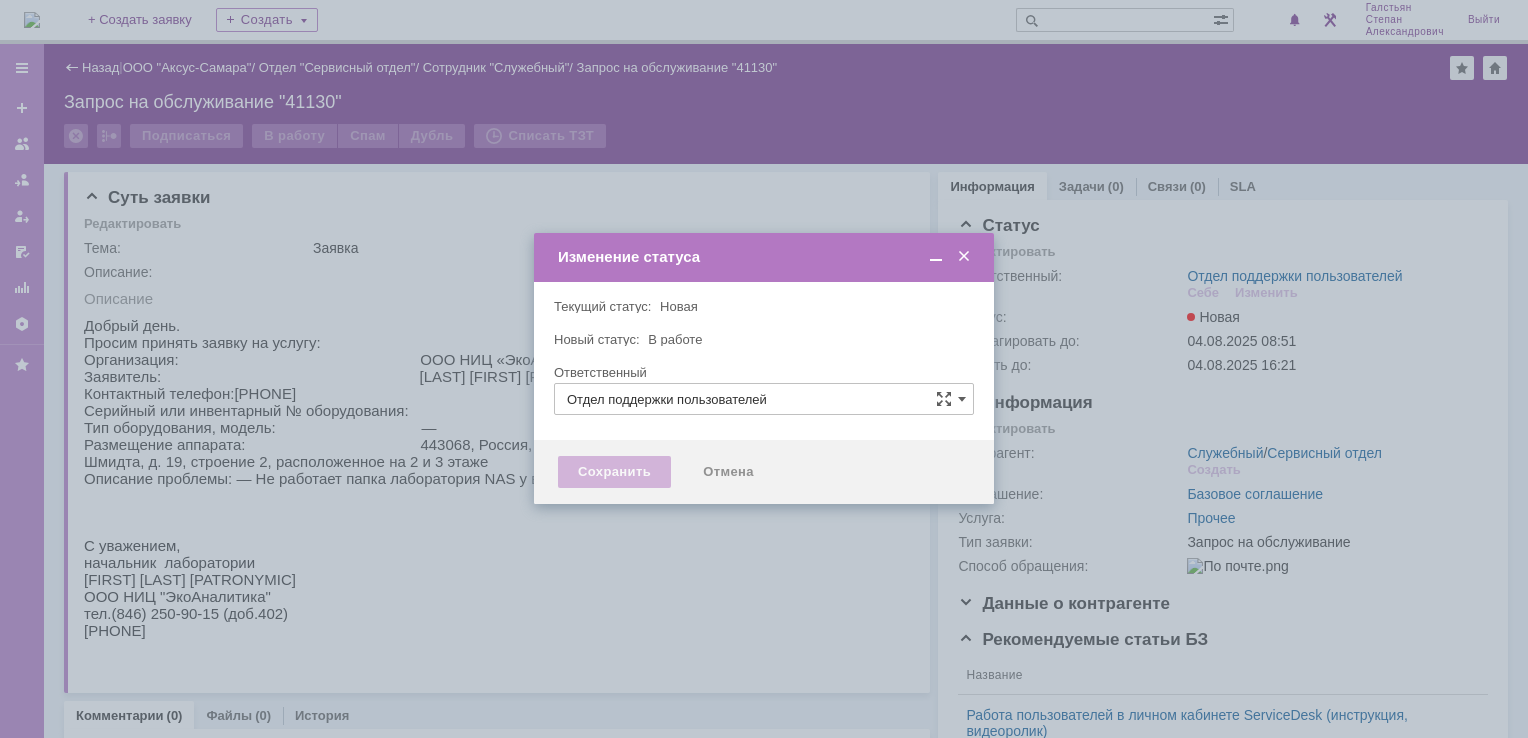 type on "Галстьян Степан Александрович" 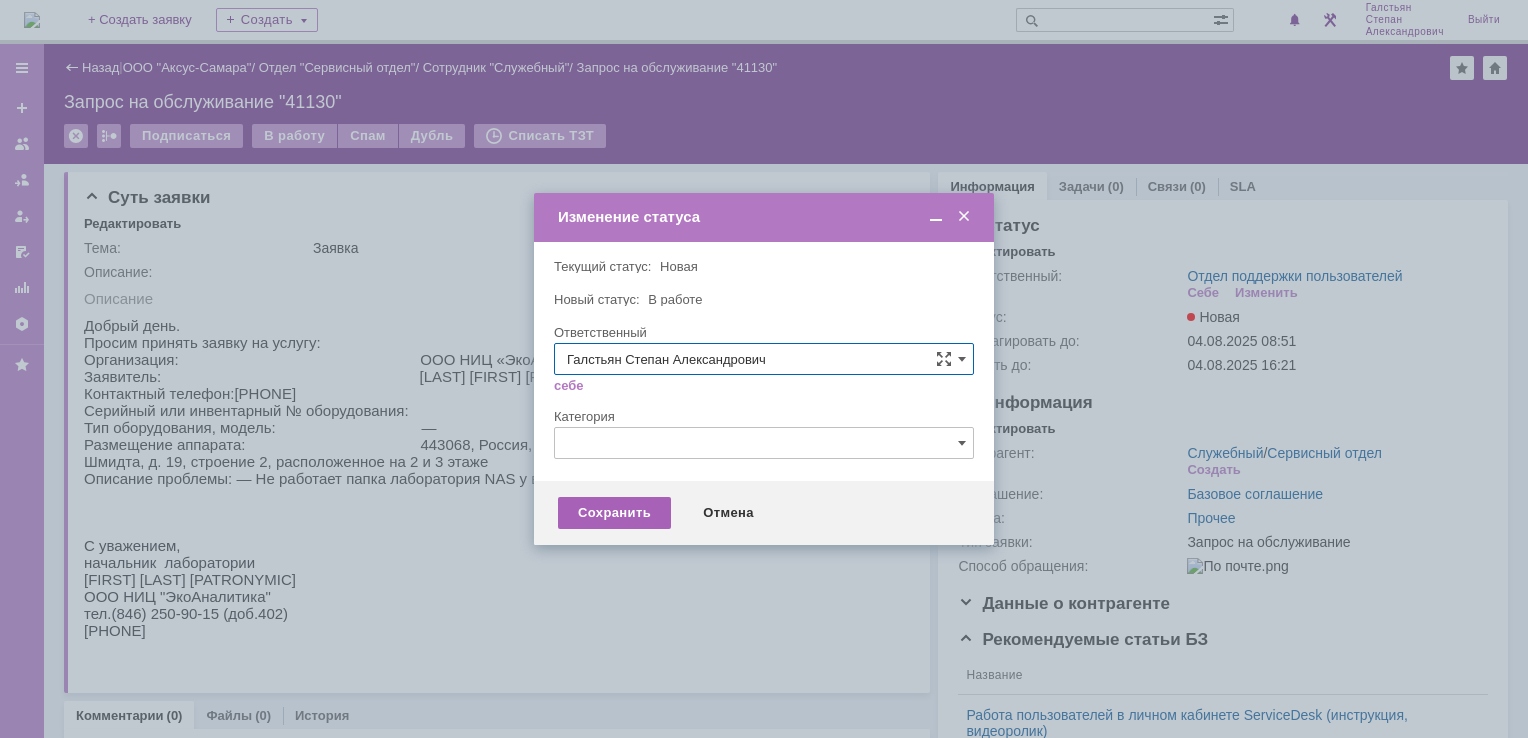 click on "Сохранить" at bounding box center [614, 513] 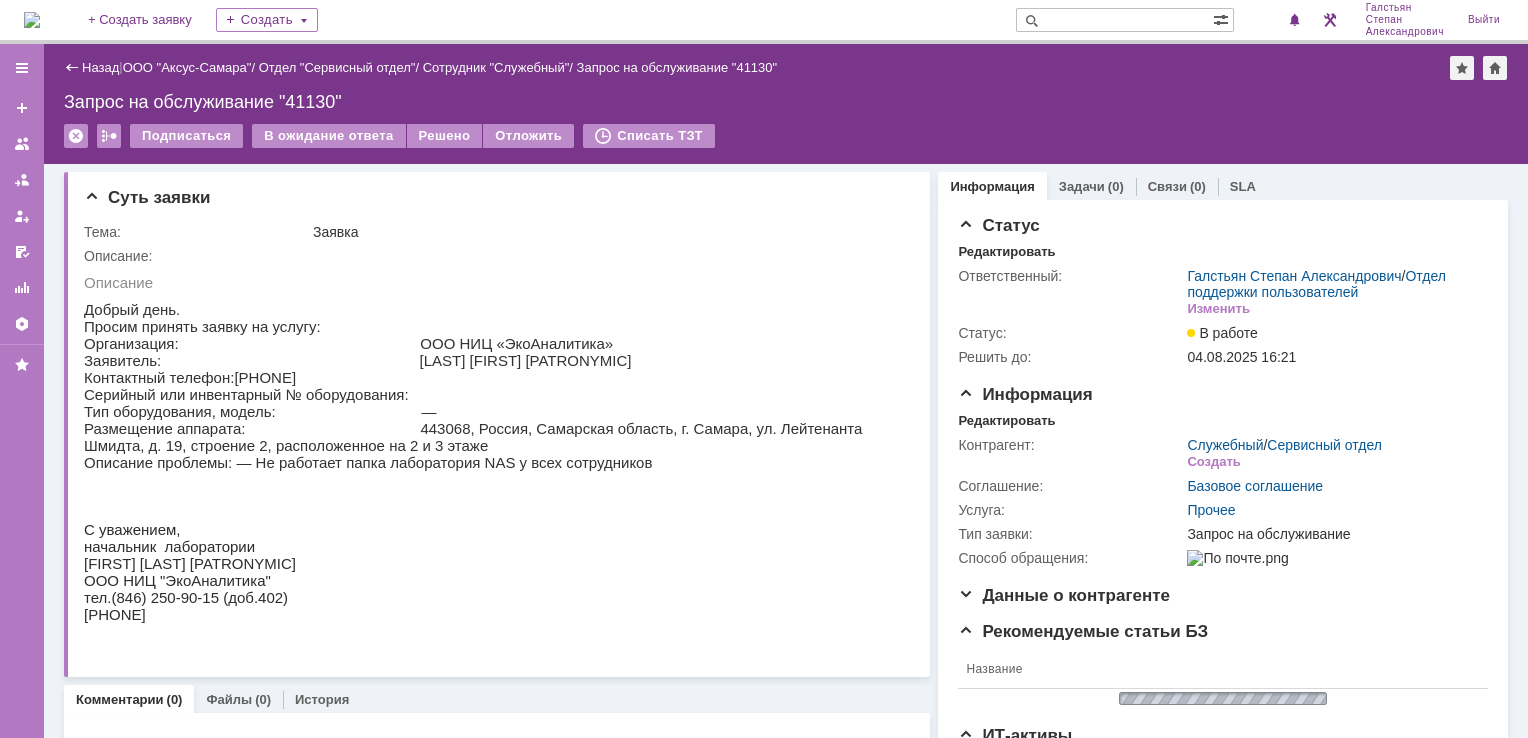 scroll, scrollTop: 0, scrollLeft: 0, axis: both 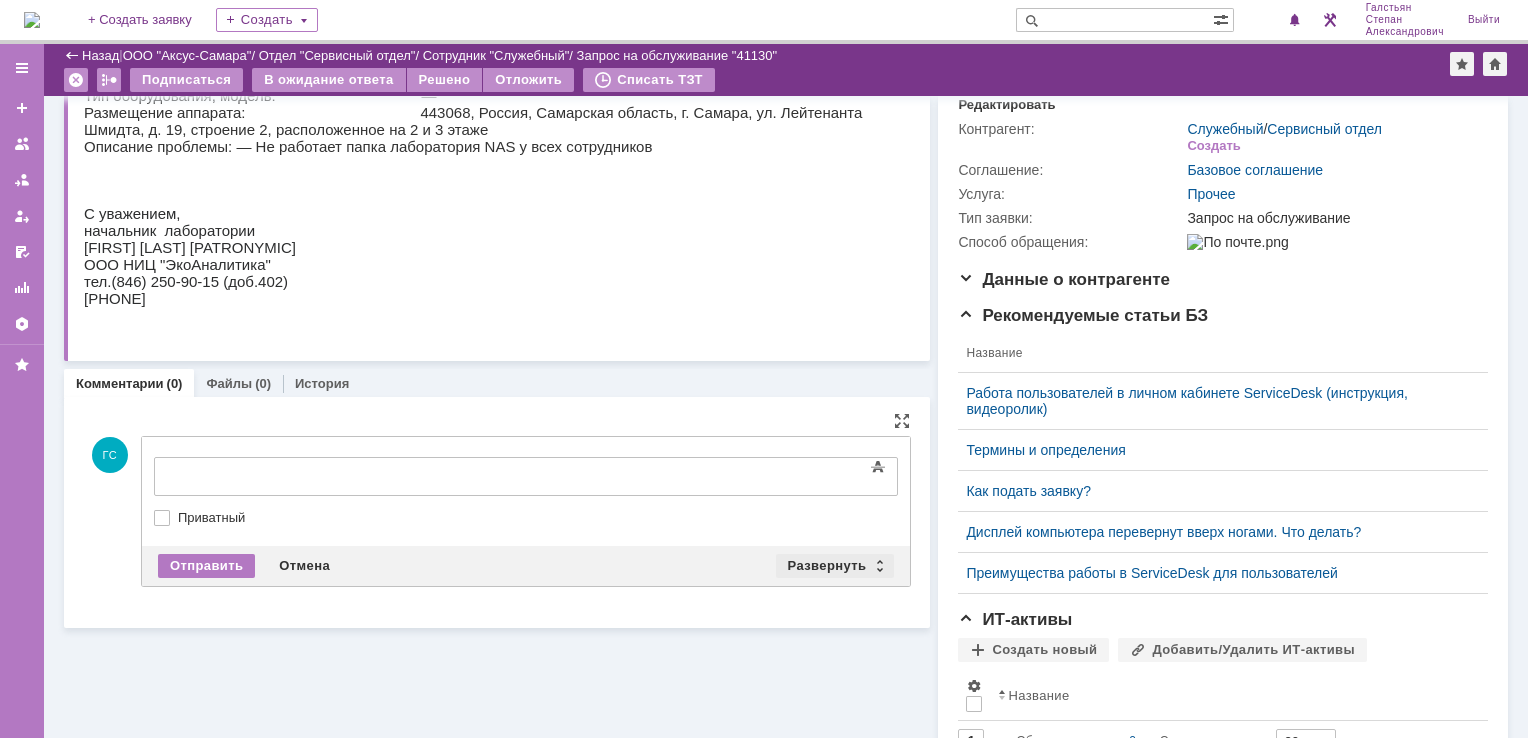click on "Развернуть" at bounding box center [835, 566] 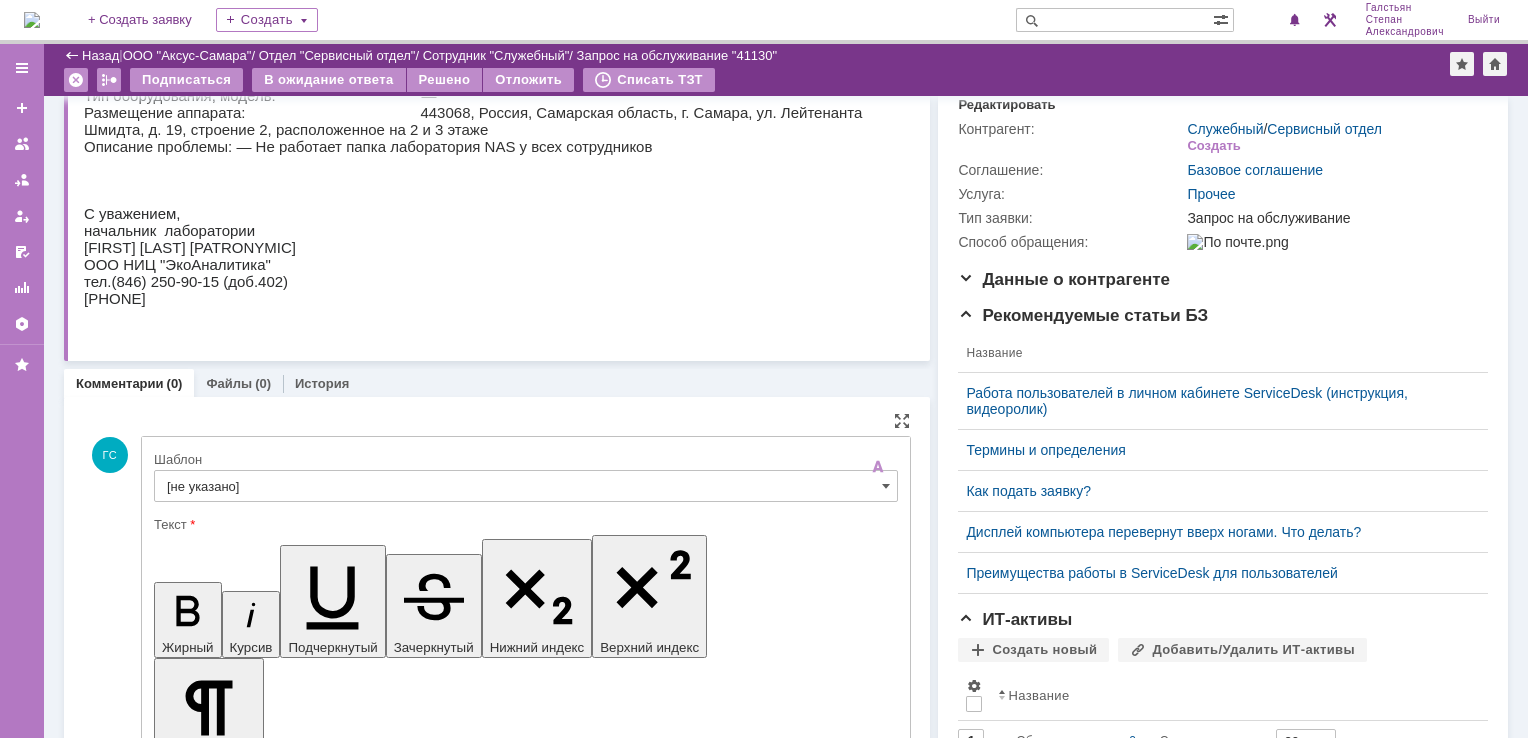 scroll, scrollTop: 0, scrollLeft: 0, axis: both 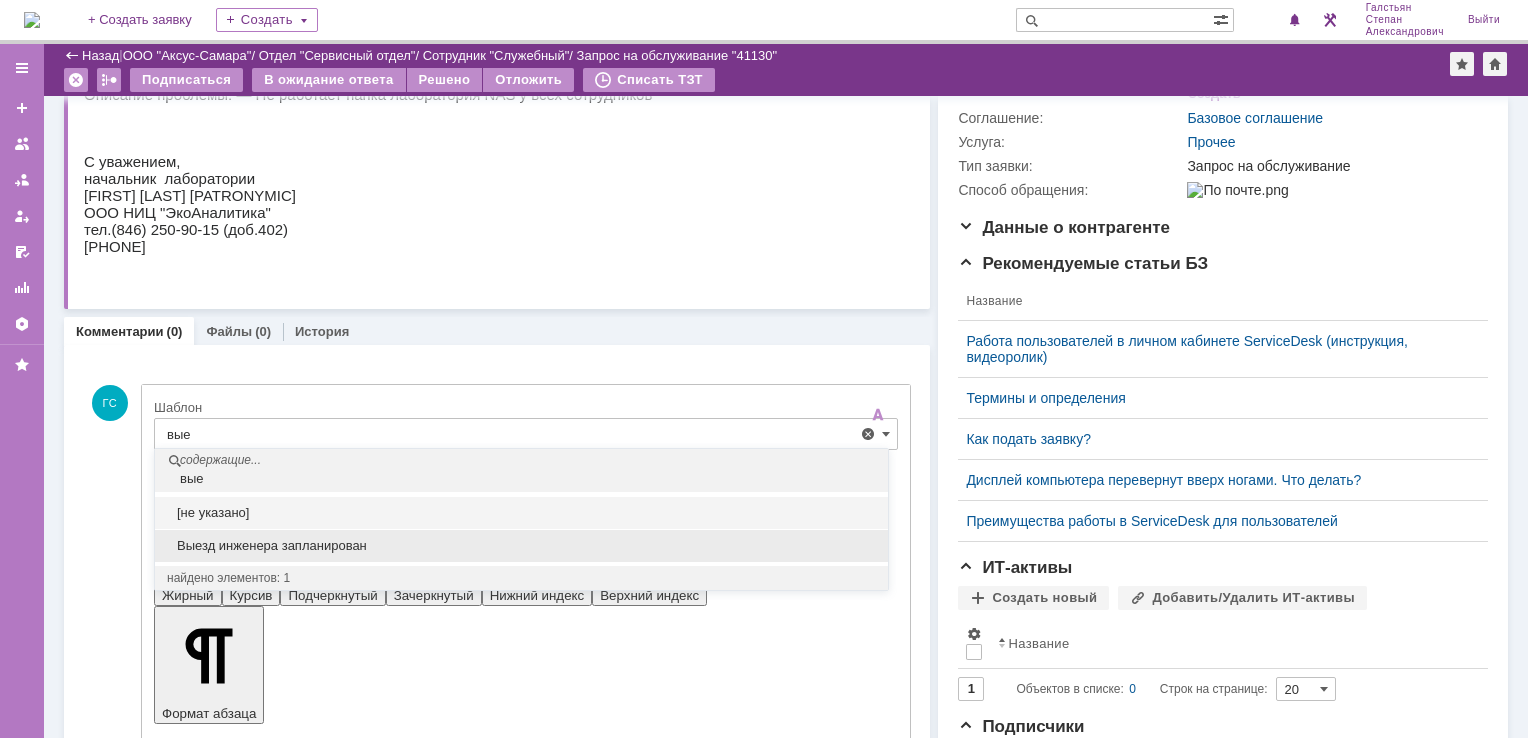 click on "Выезд инженера запланирован" at bounding box center [521, 546] 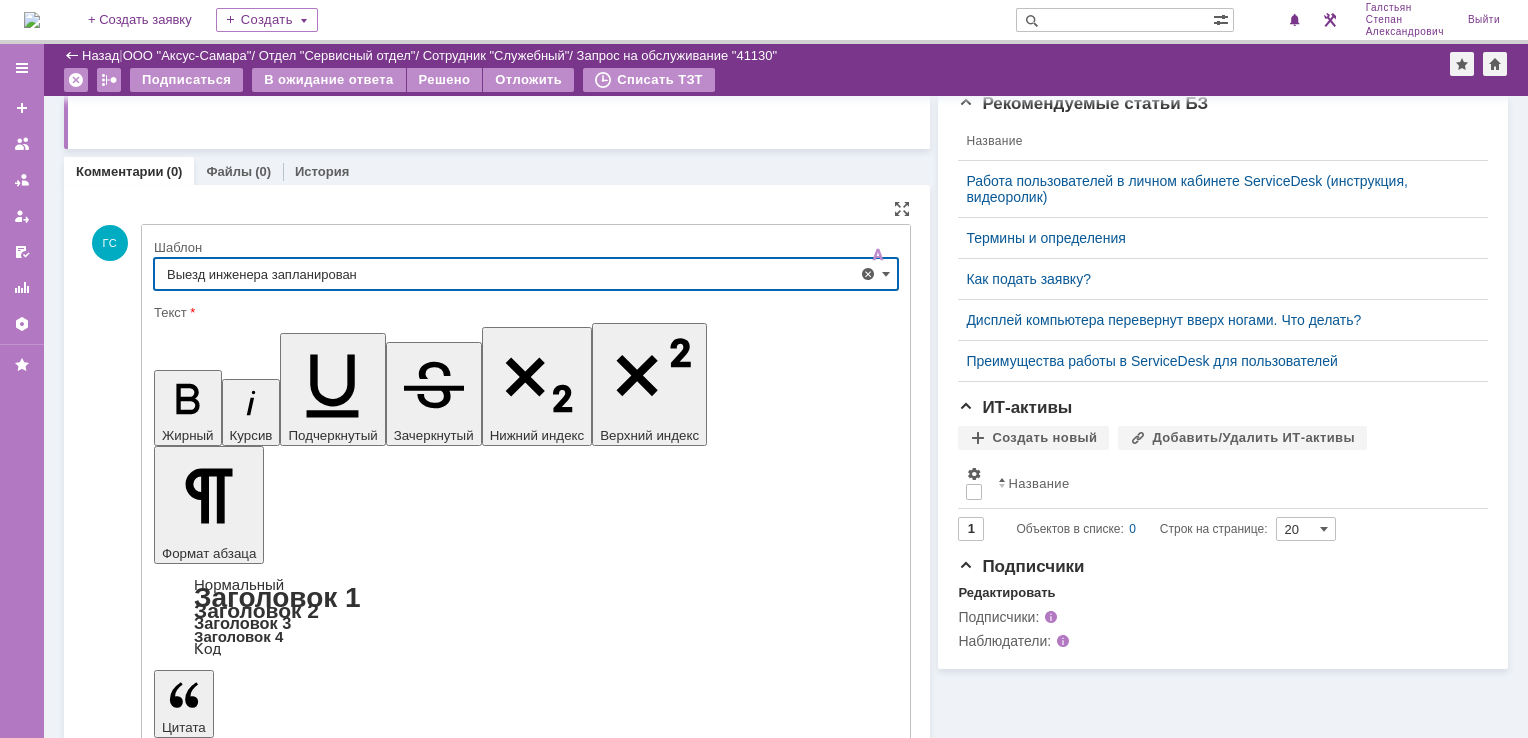 scroll, scrollTop: 473, scrollLeft: 0, axis: vertical 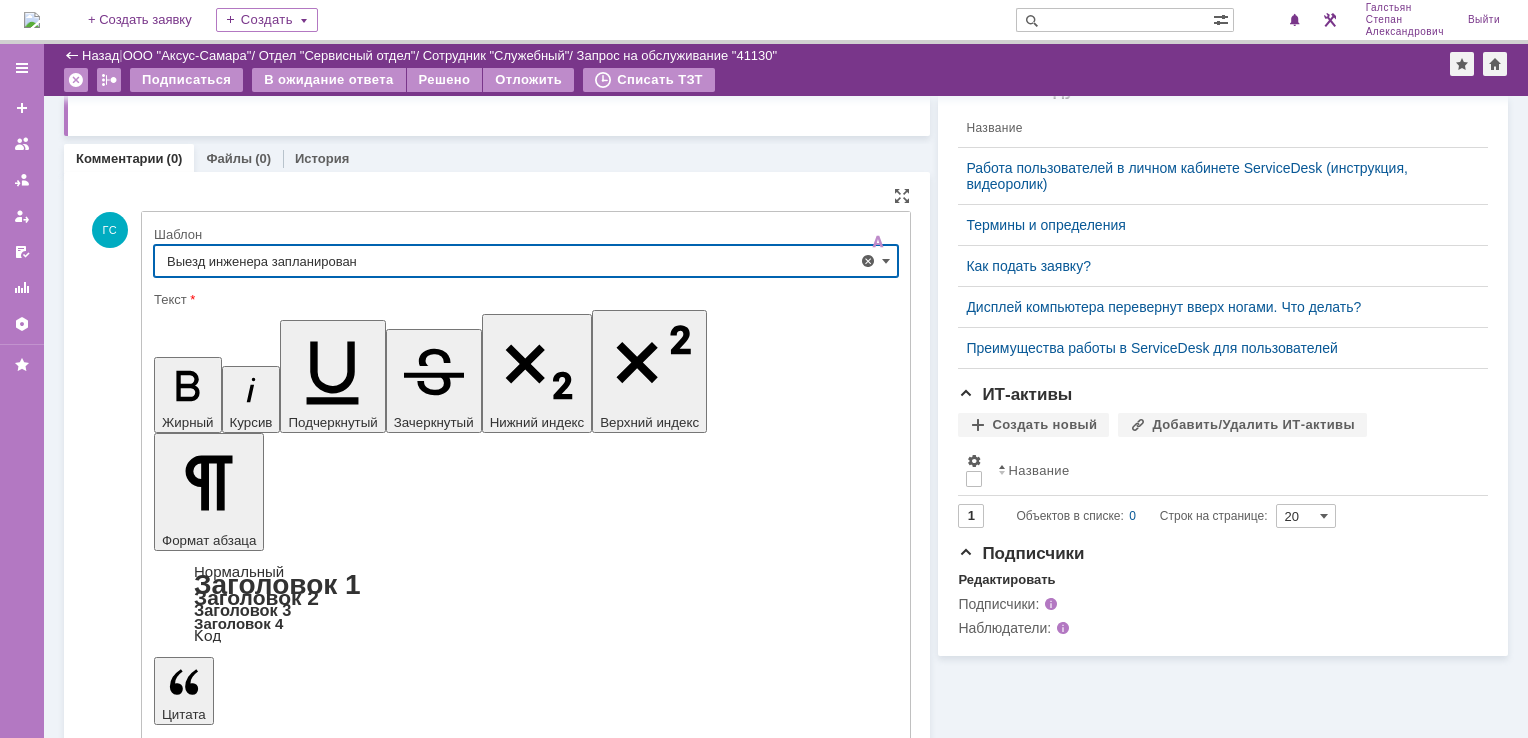 type on "Выезд инженера запланирован" 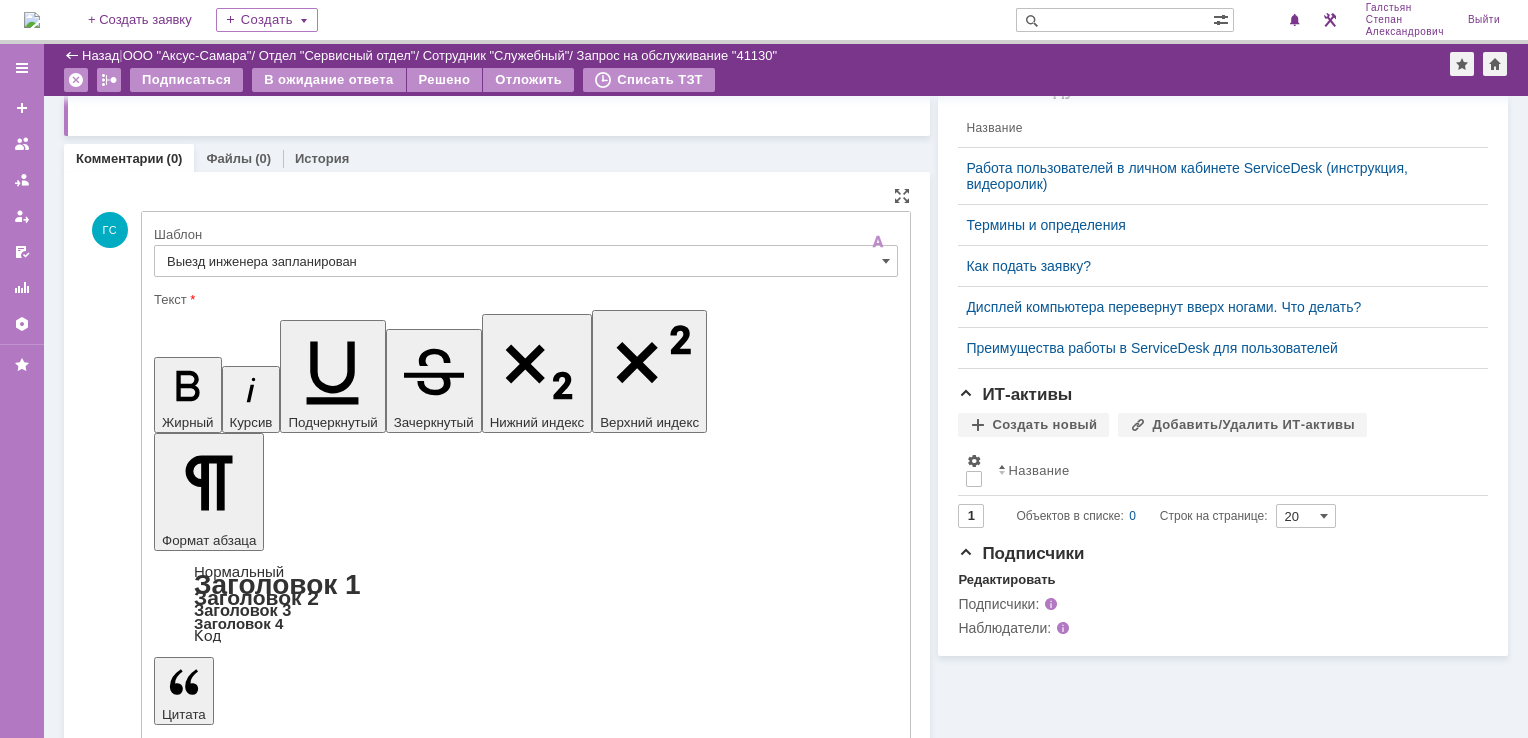 click on "Отправить" at bounding box center [206, 5411] 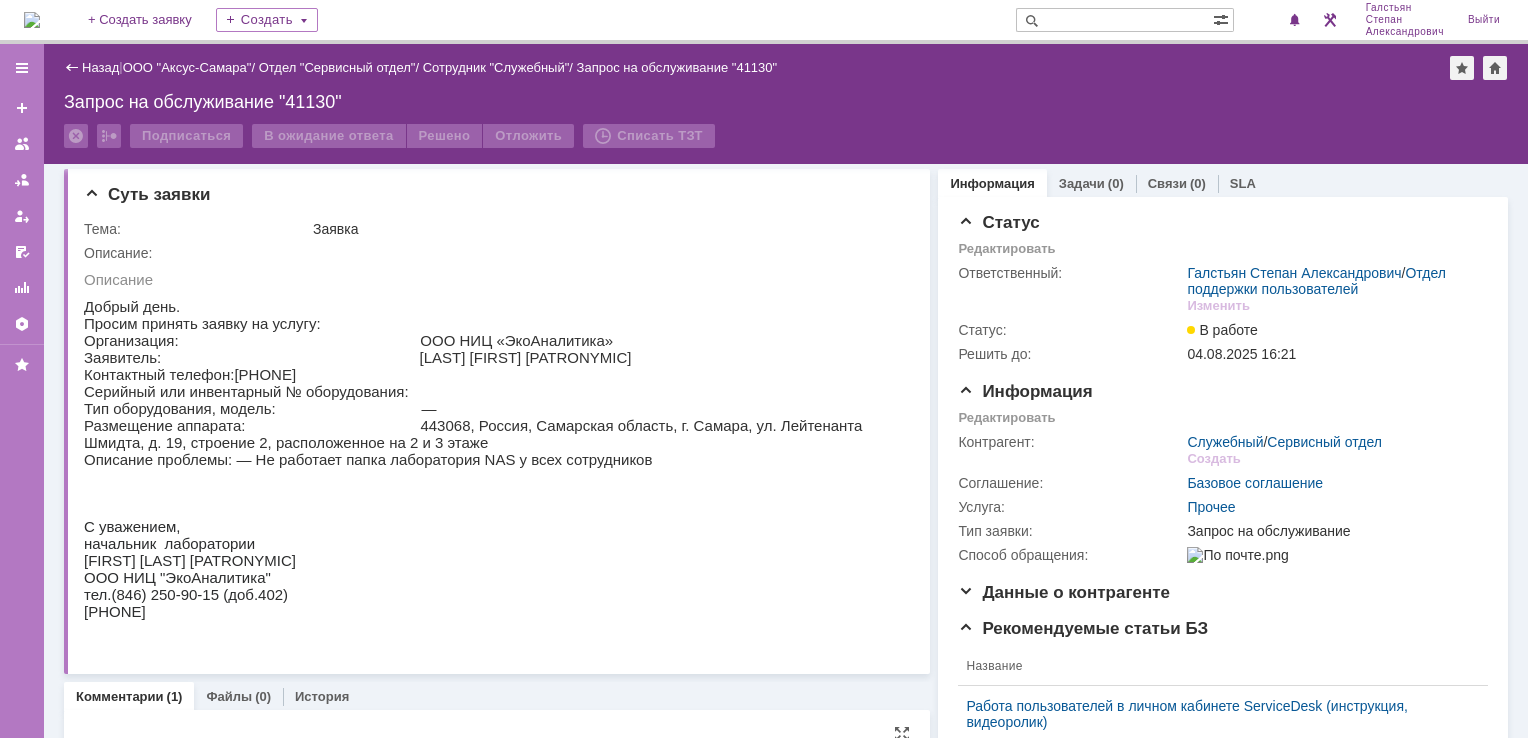 scroll, scrollTop: 0, scrollLeft: 0, axis: both 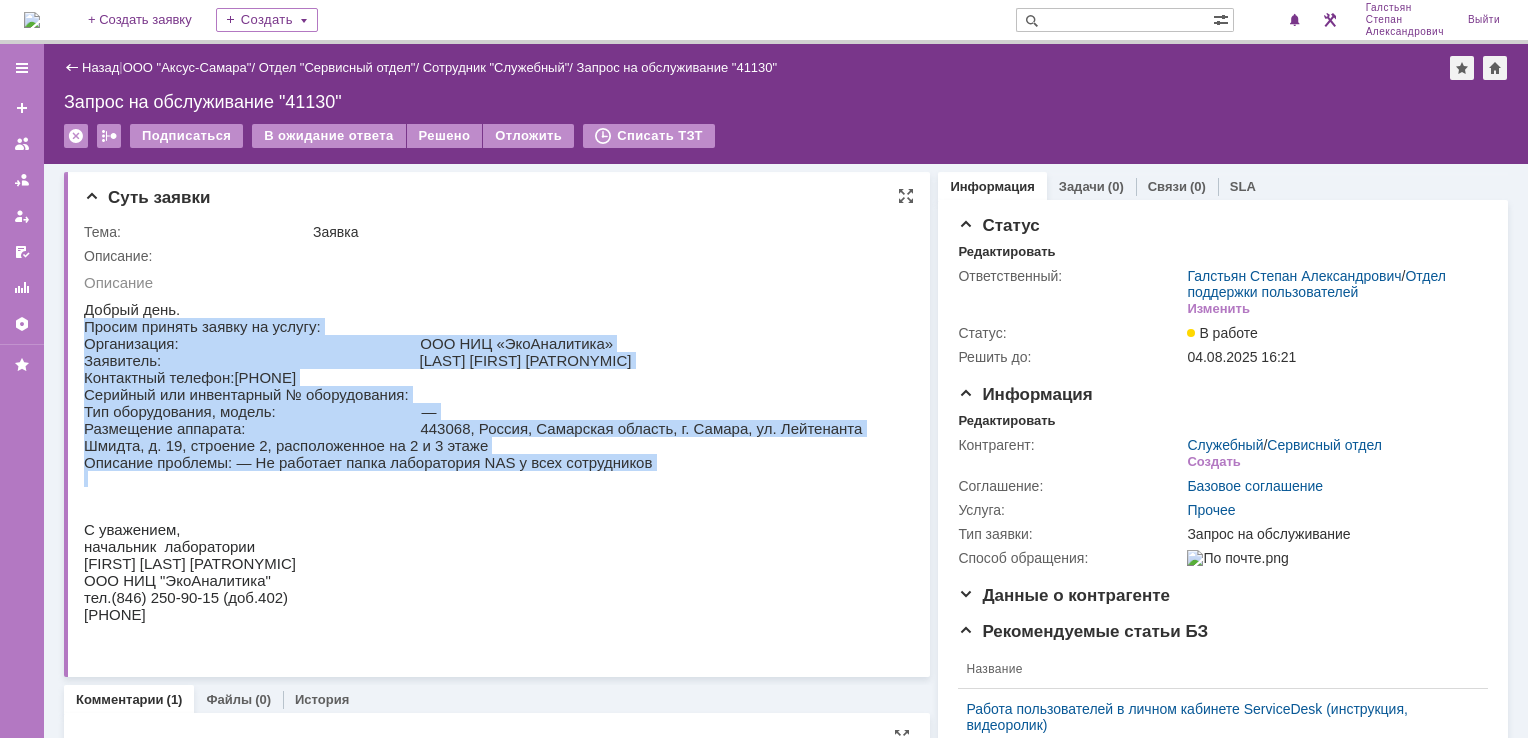 drag, startPoint x: 85, startPoint y: 326, endPoint x: 692, endPoint y: 488, distance: 628.246 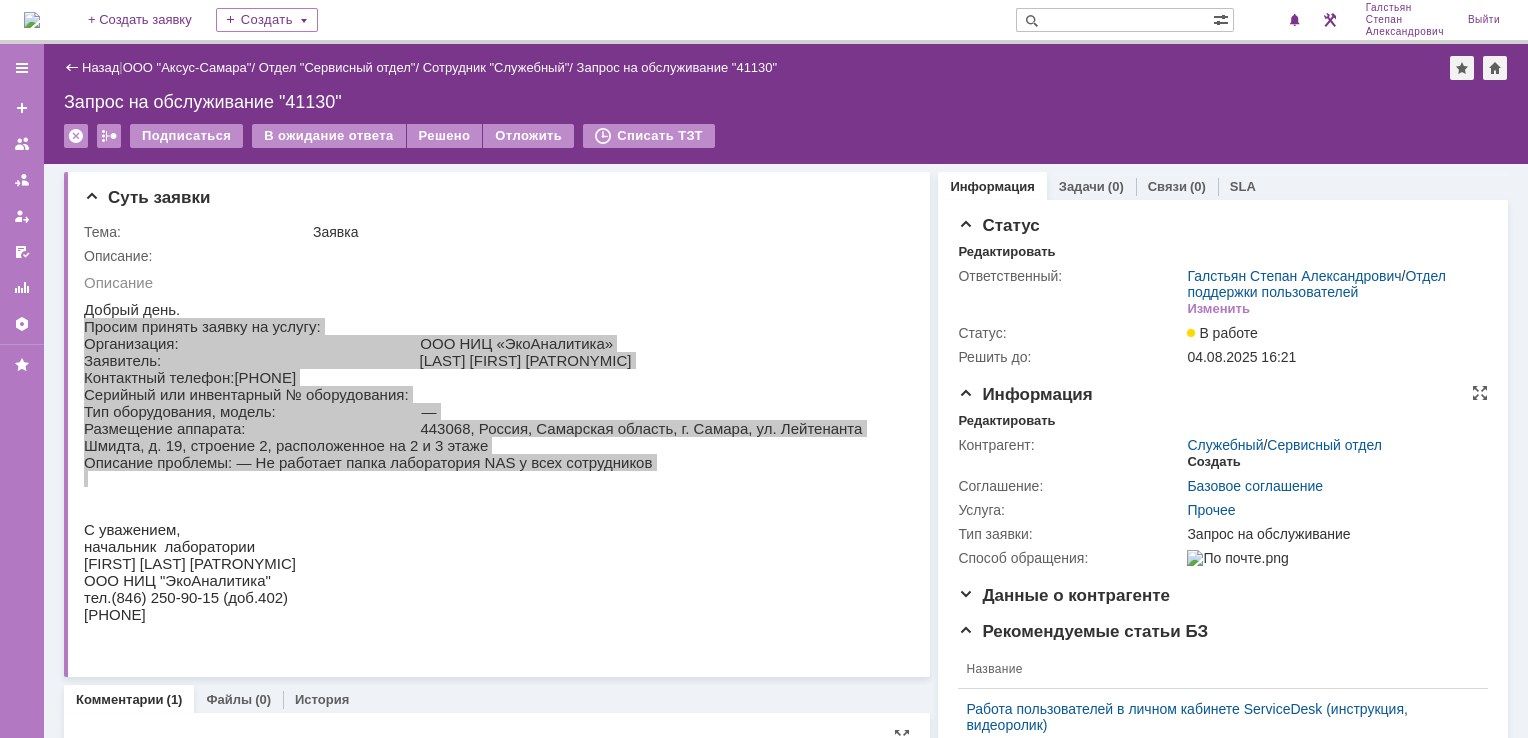 click on "Создать" at bounding box center (1213, 462) 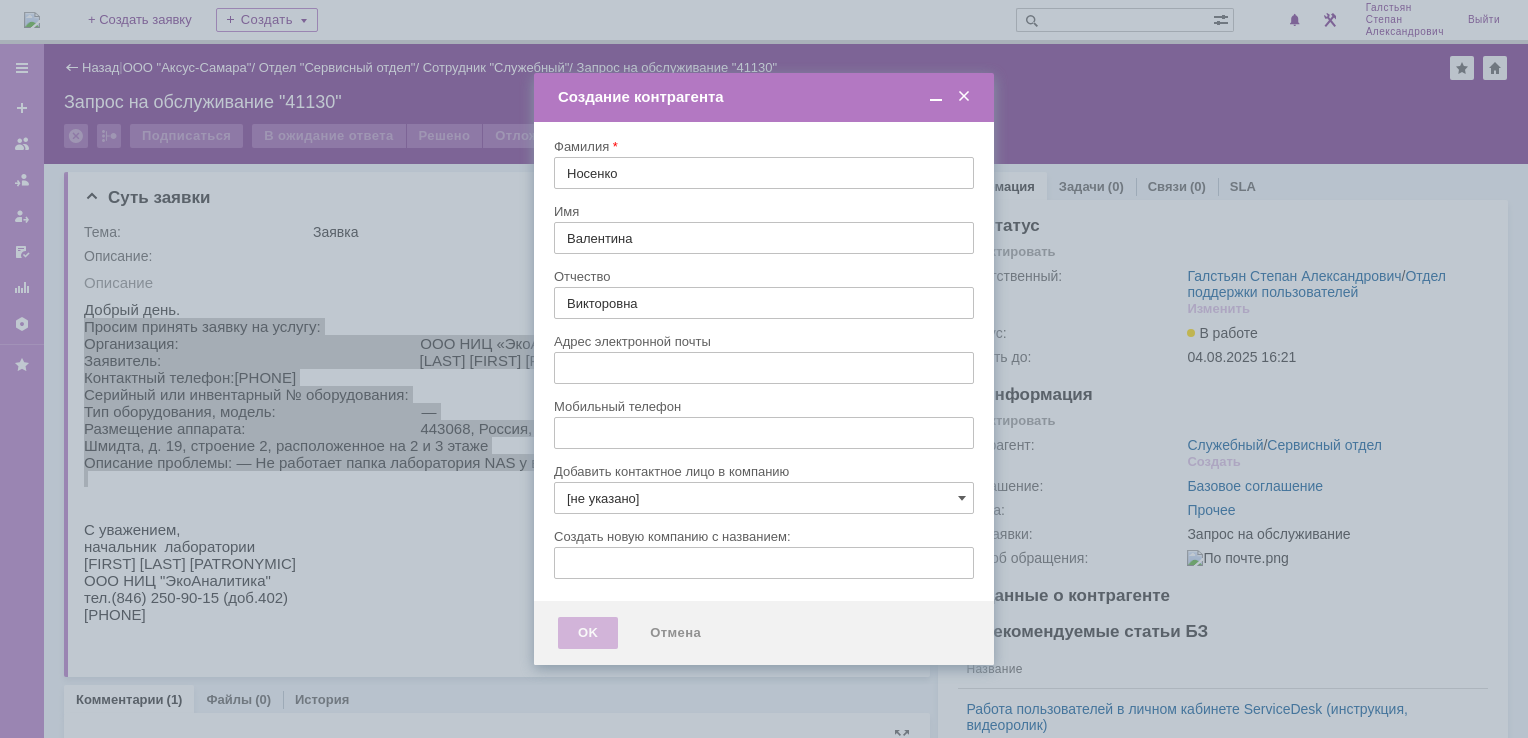type on "ecoanalitika@mail.ru" 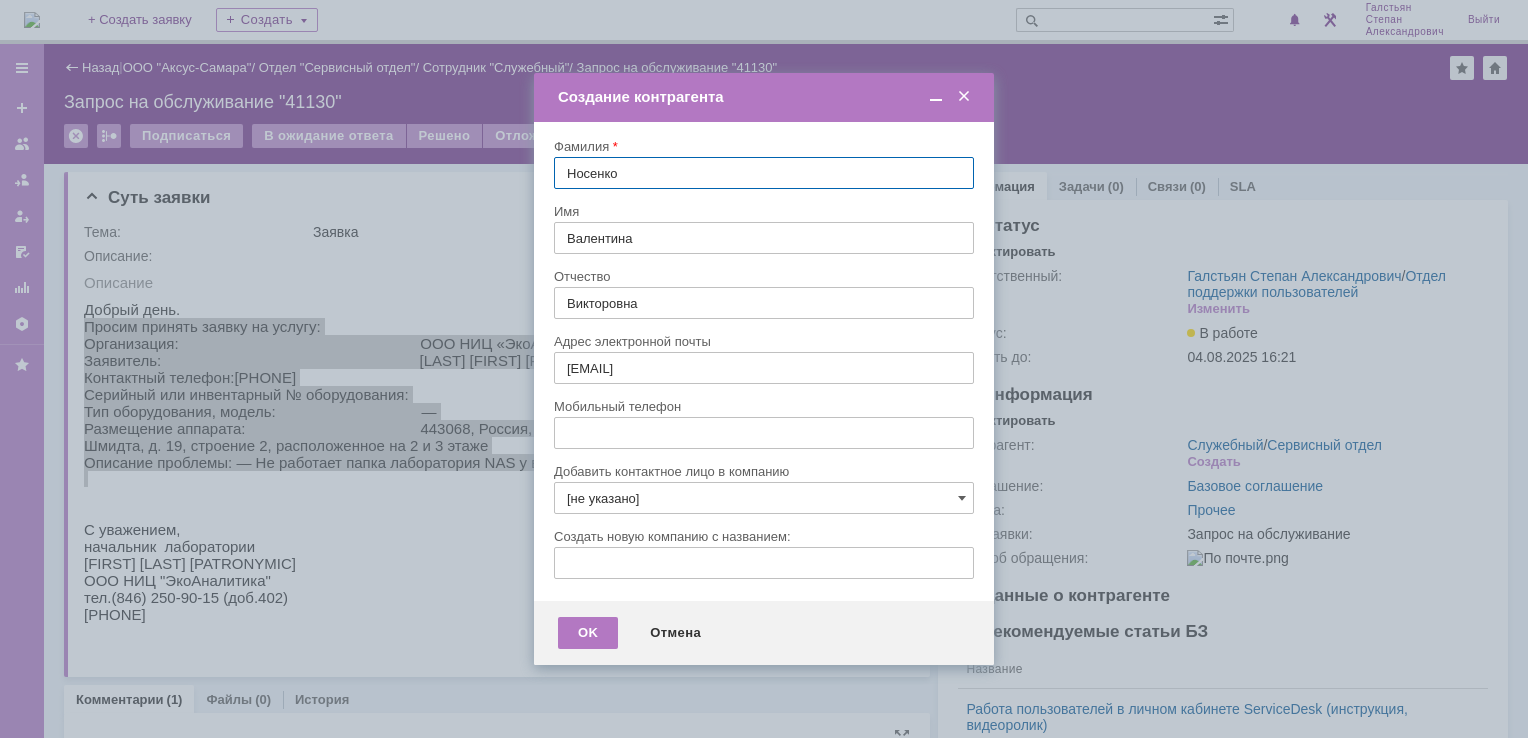 click at bounding box center [964, 97] 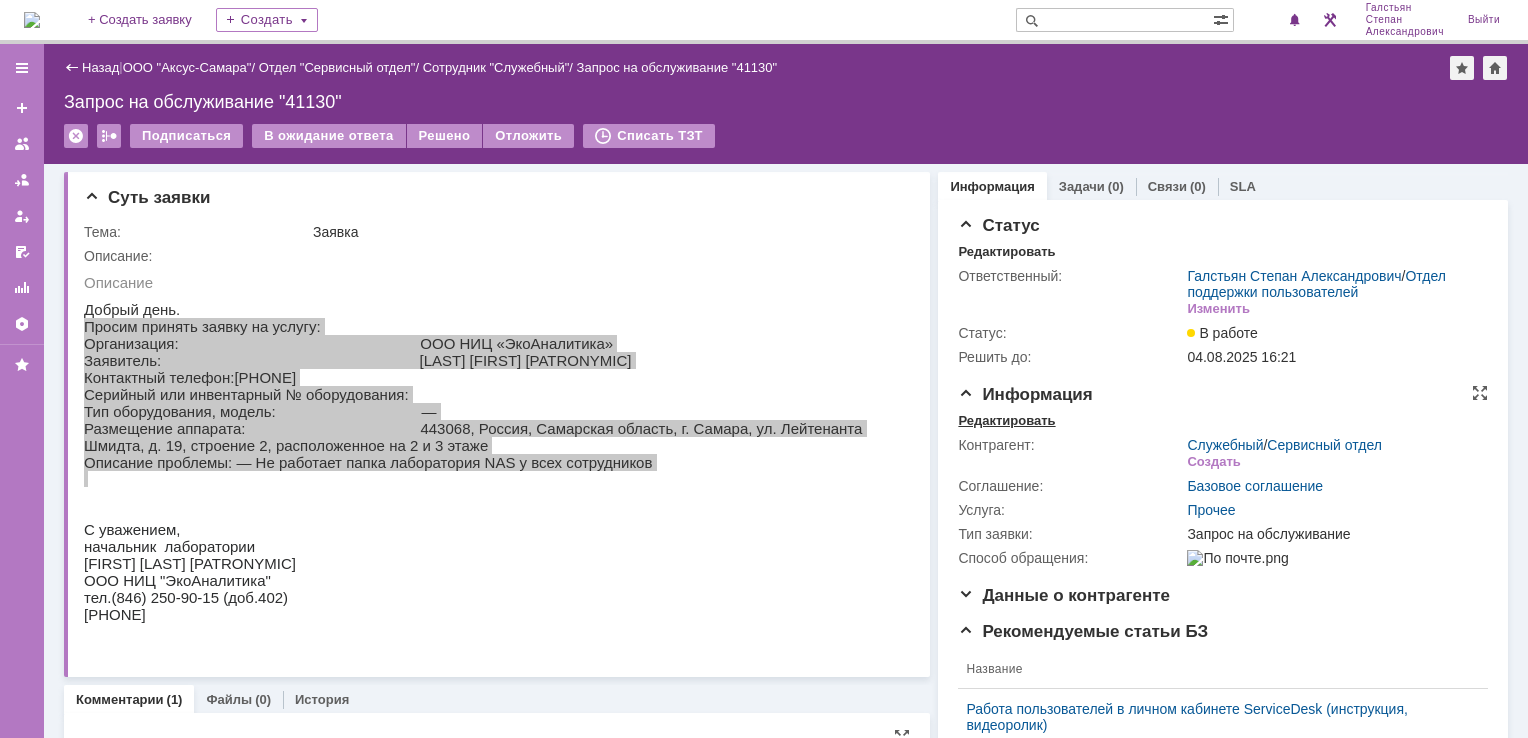 click on "Редактировать" at bounding box center (1006, 421) 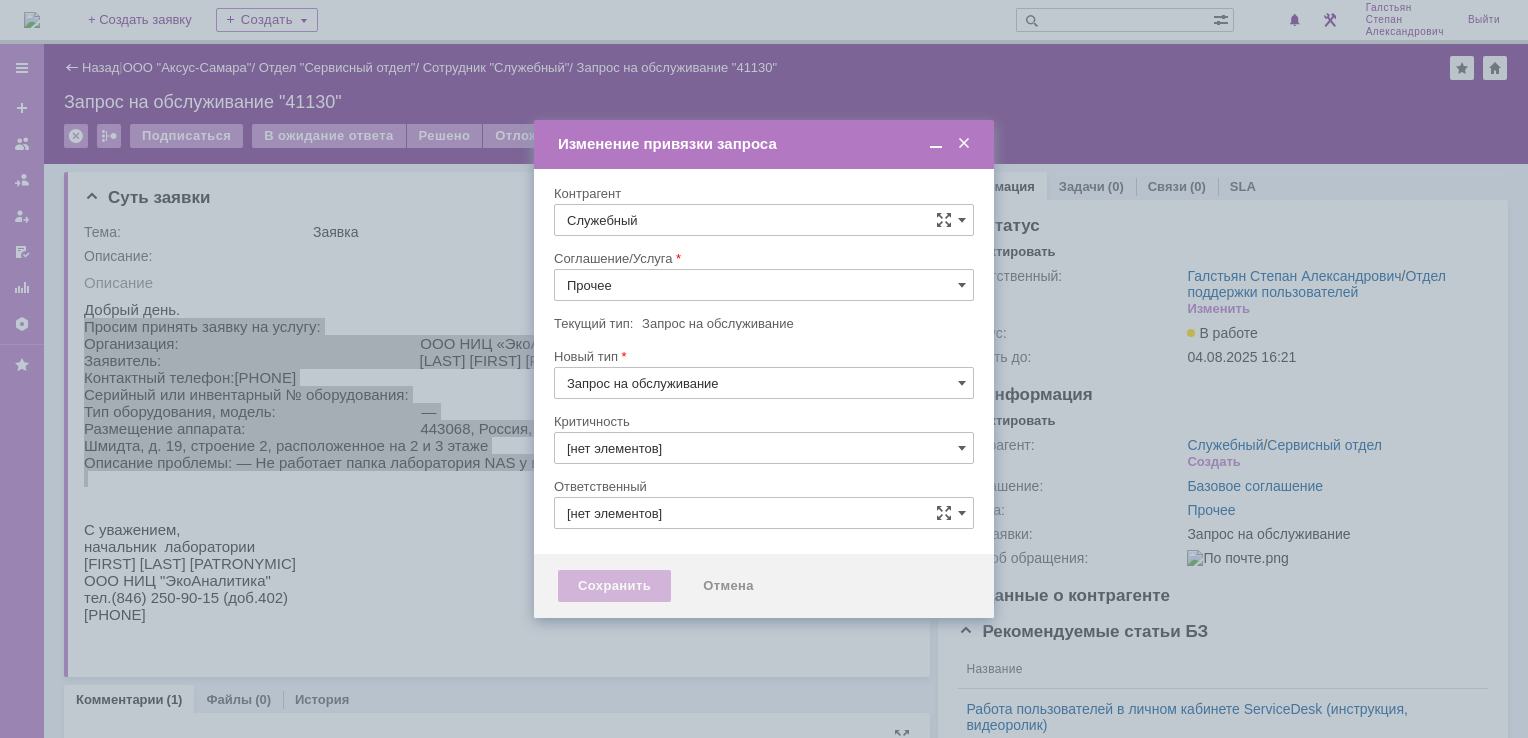 type on "[не указано]" 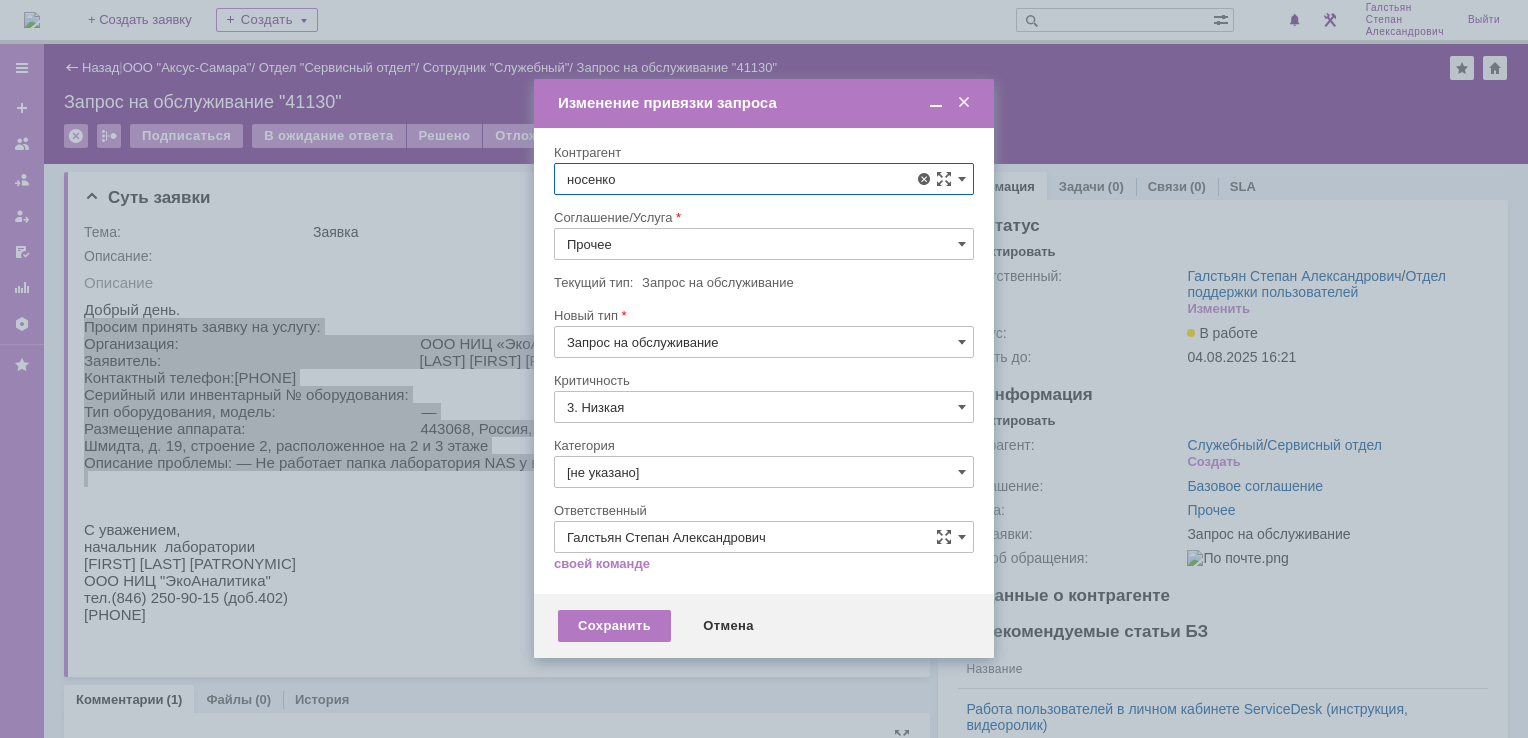 click on "Носенко Валентина Викторовна" at bounding box center (764, 394) 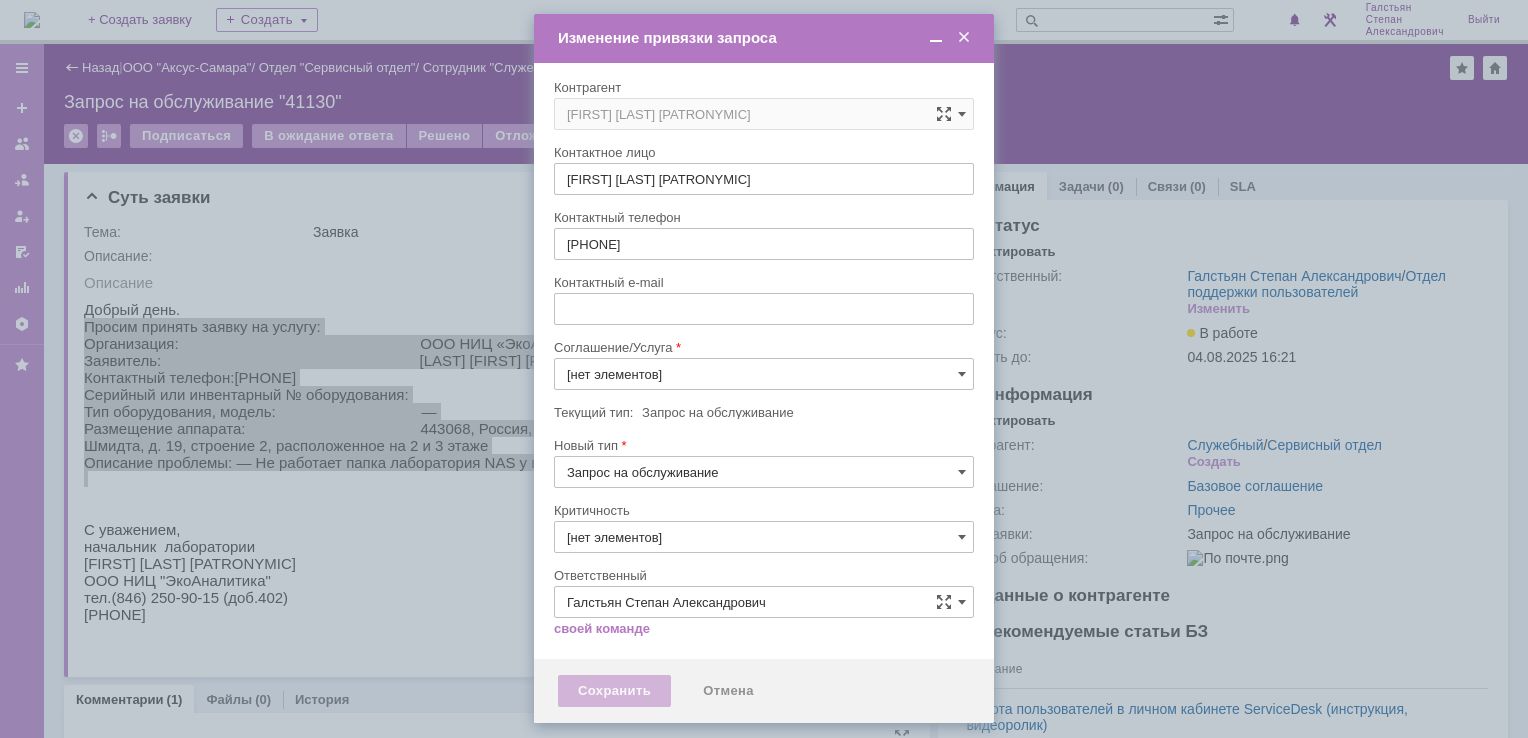 type on "3. Низкая" 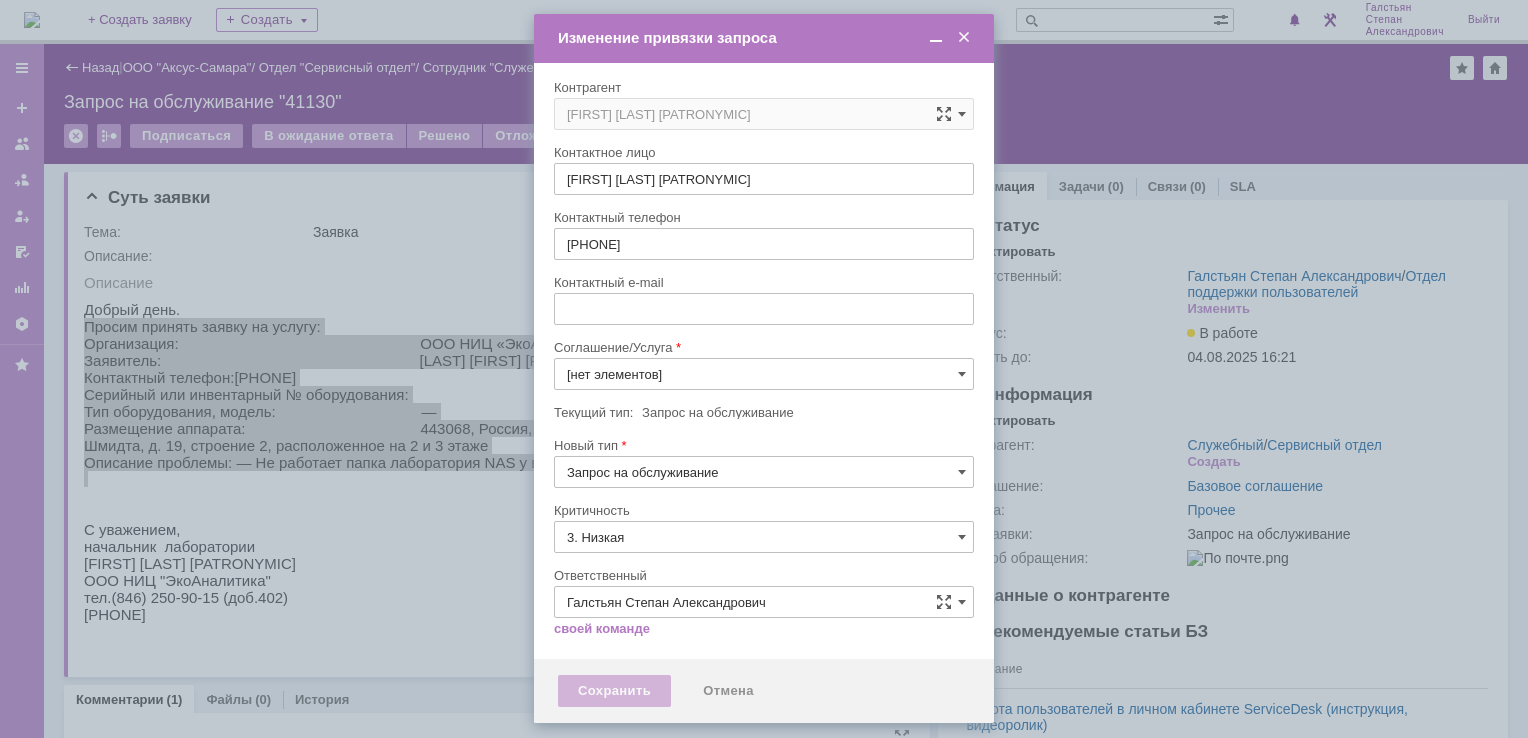 type on "[не указано]" 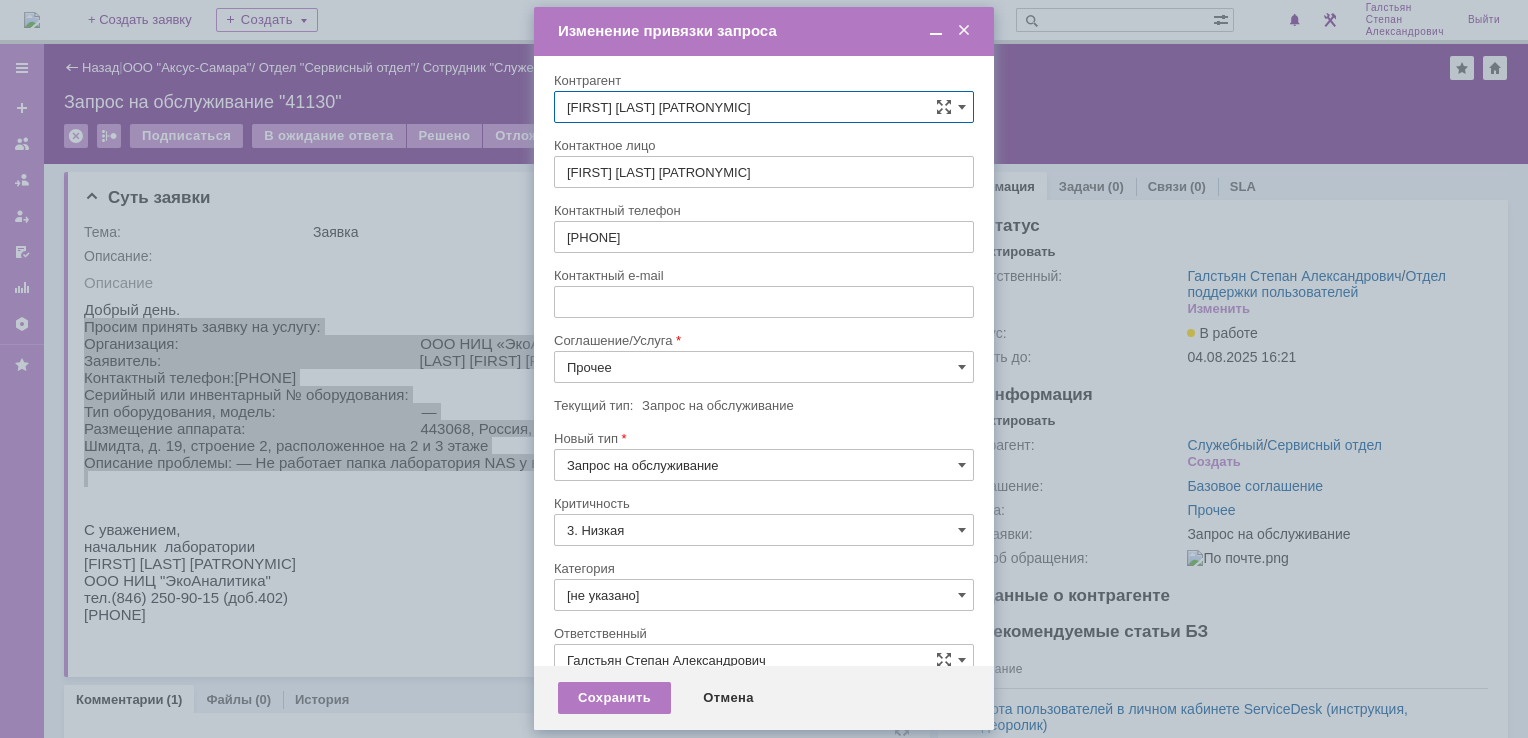 click on "Прочее" at bounding box center (764, 367) 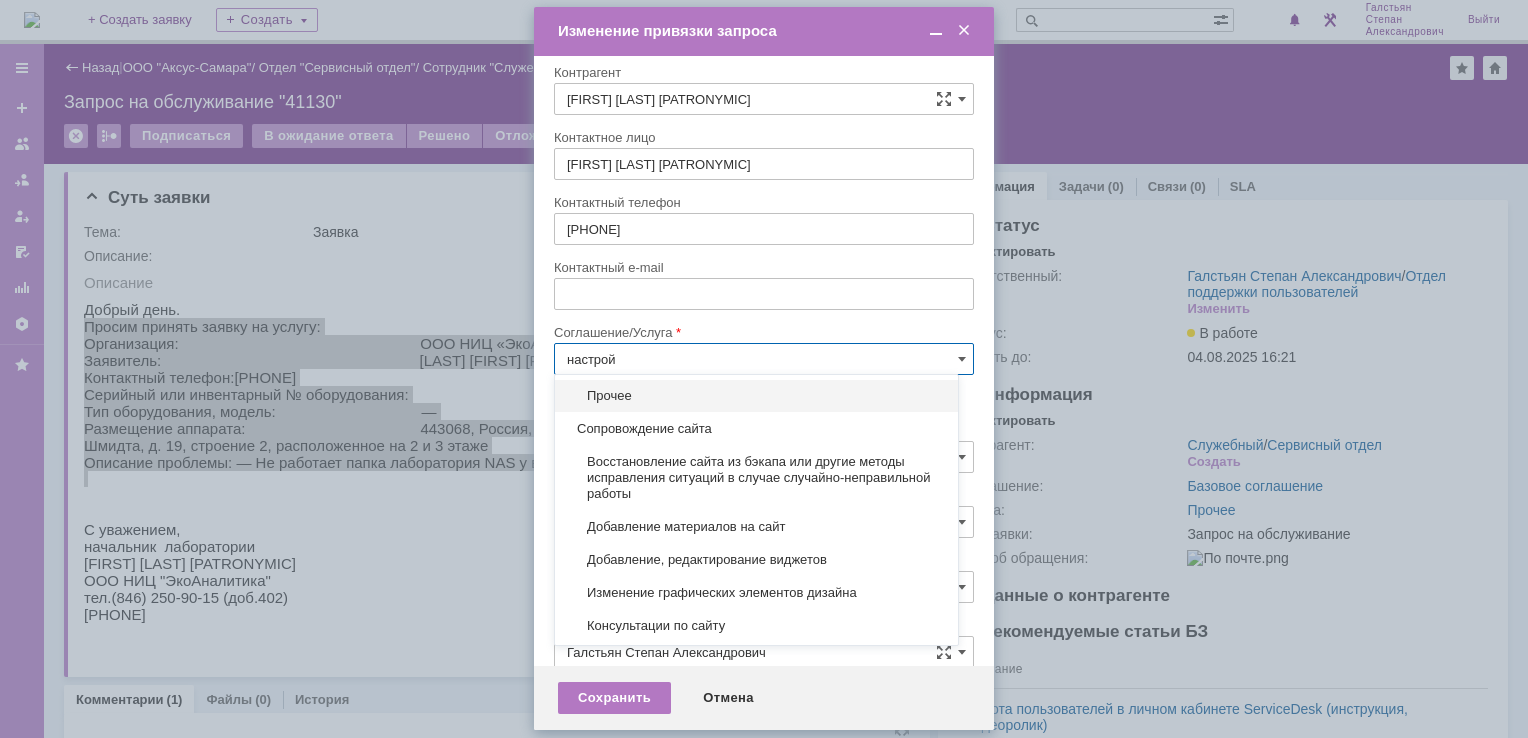 scroll, scrollTop: 0, scrollLeft: 0, axis: both 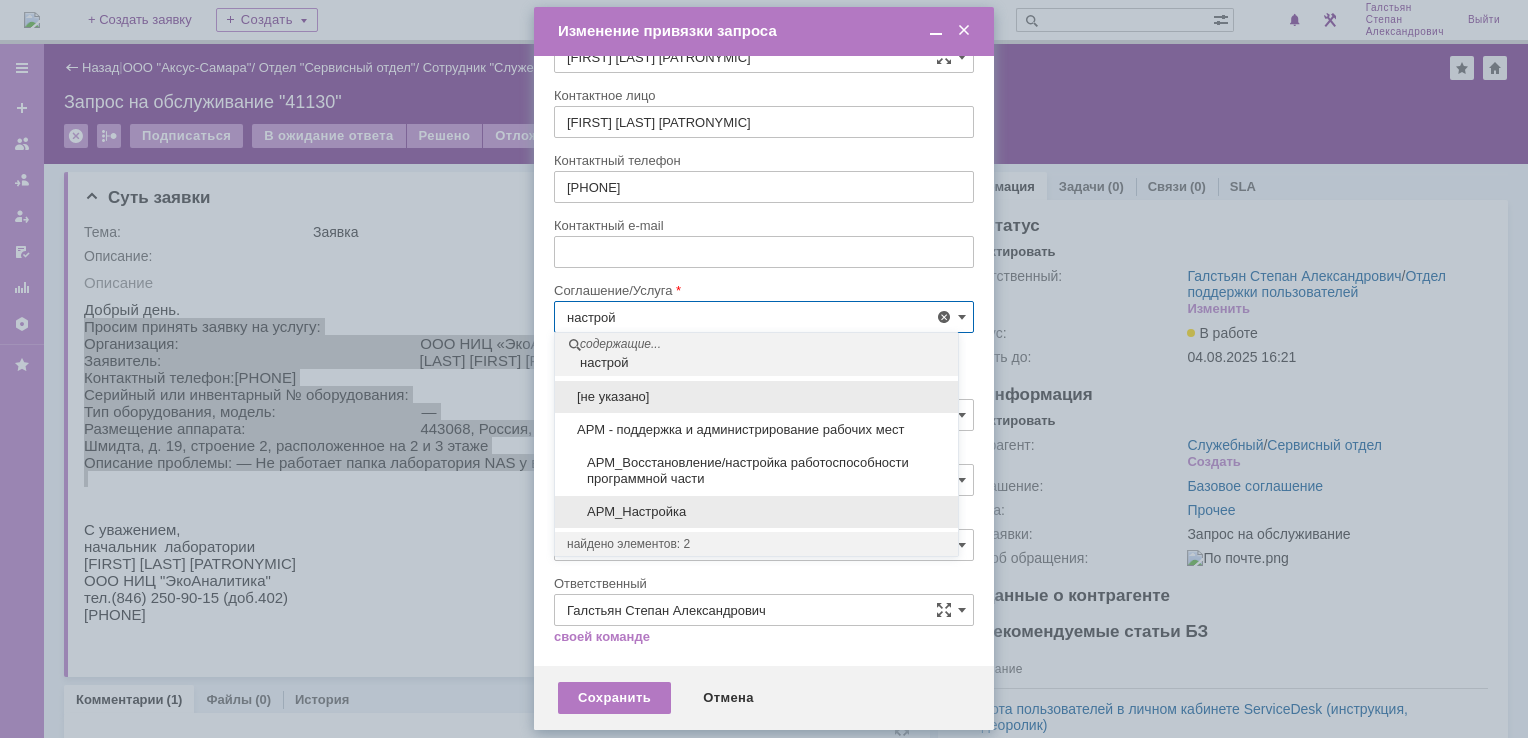 click on "АРМ_Настройка" at bounding box center [756, 512] 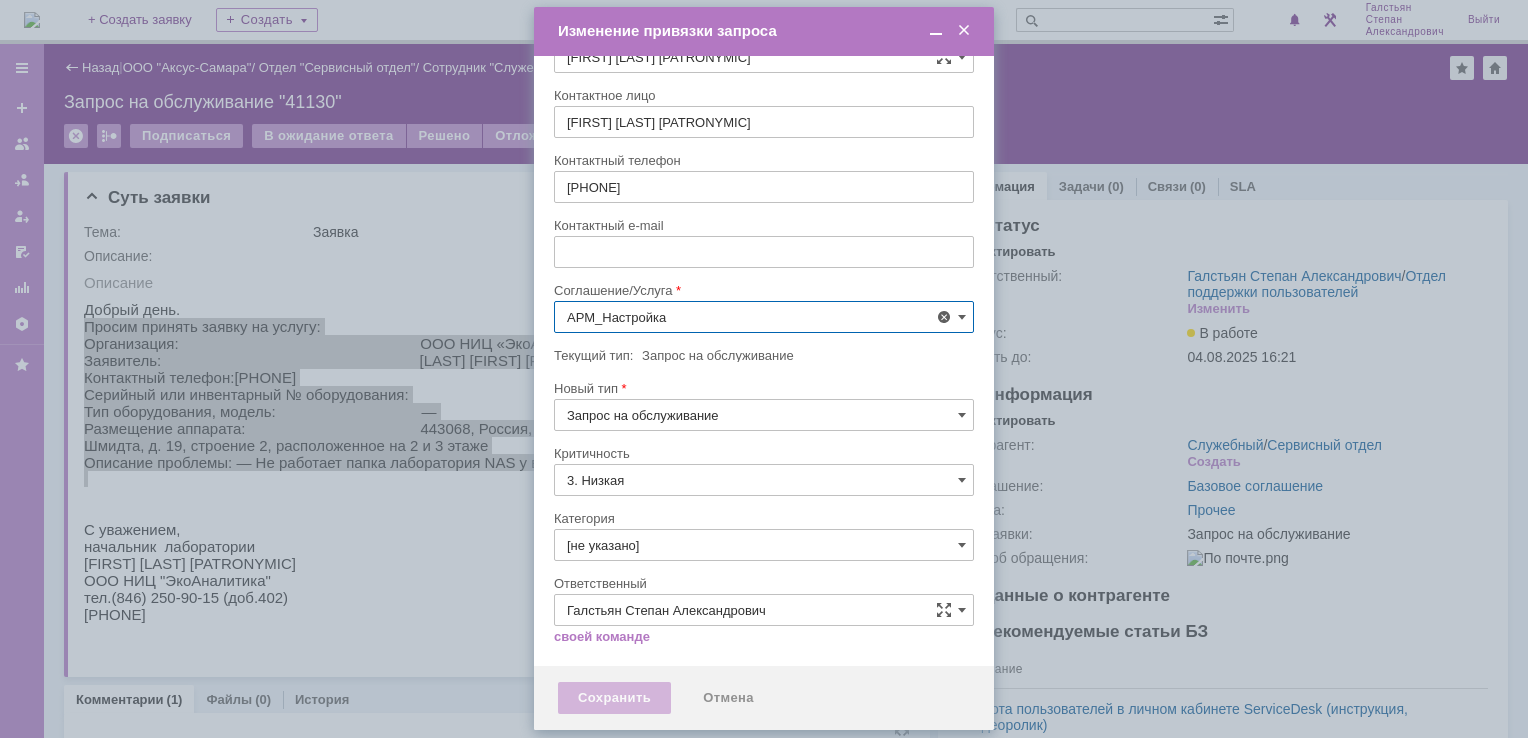 scroll, scrollTop: 0, scrollLeft: 0, axis: both 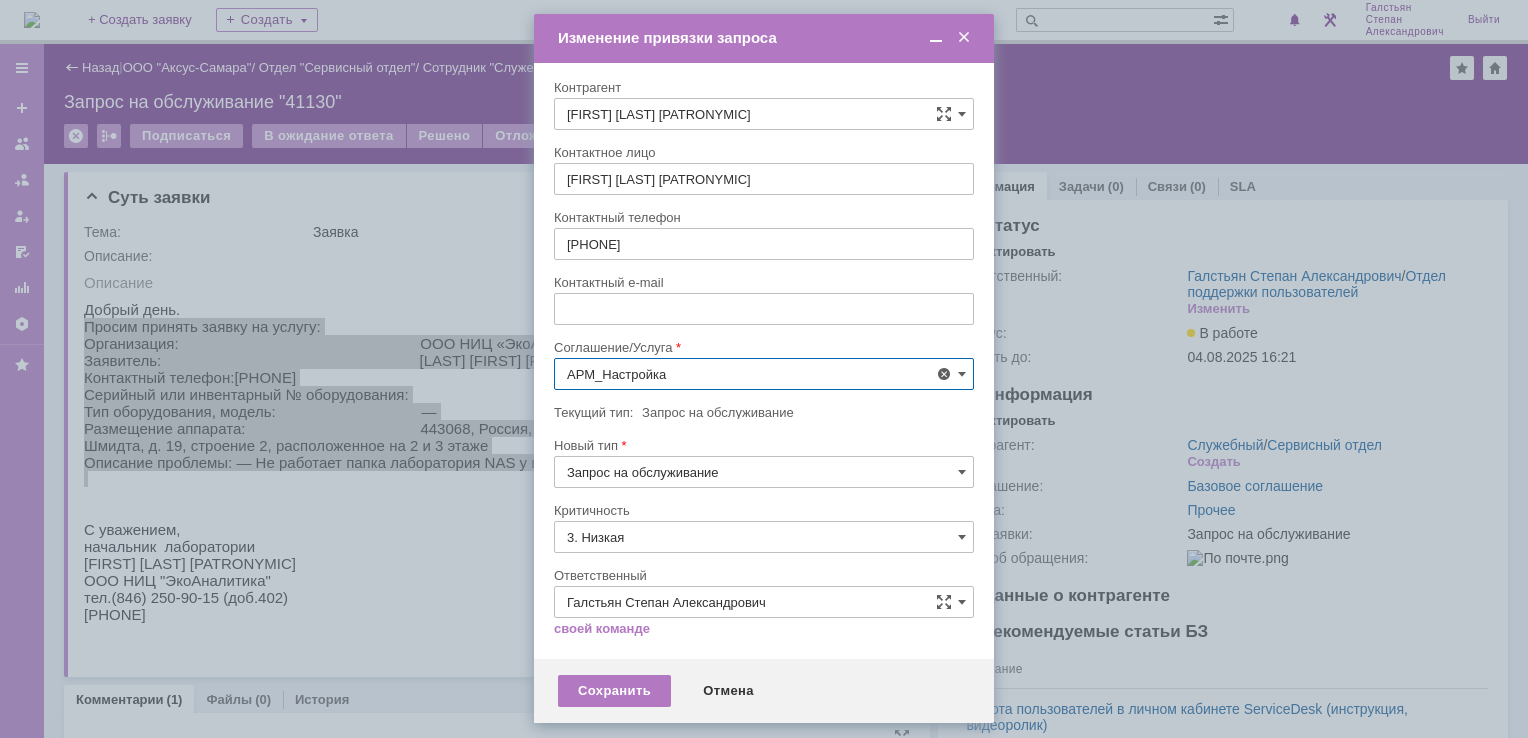 type on "АРМ_Настройка" 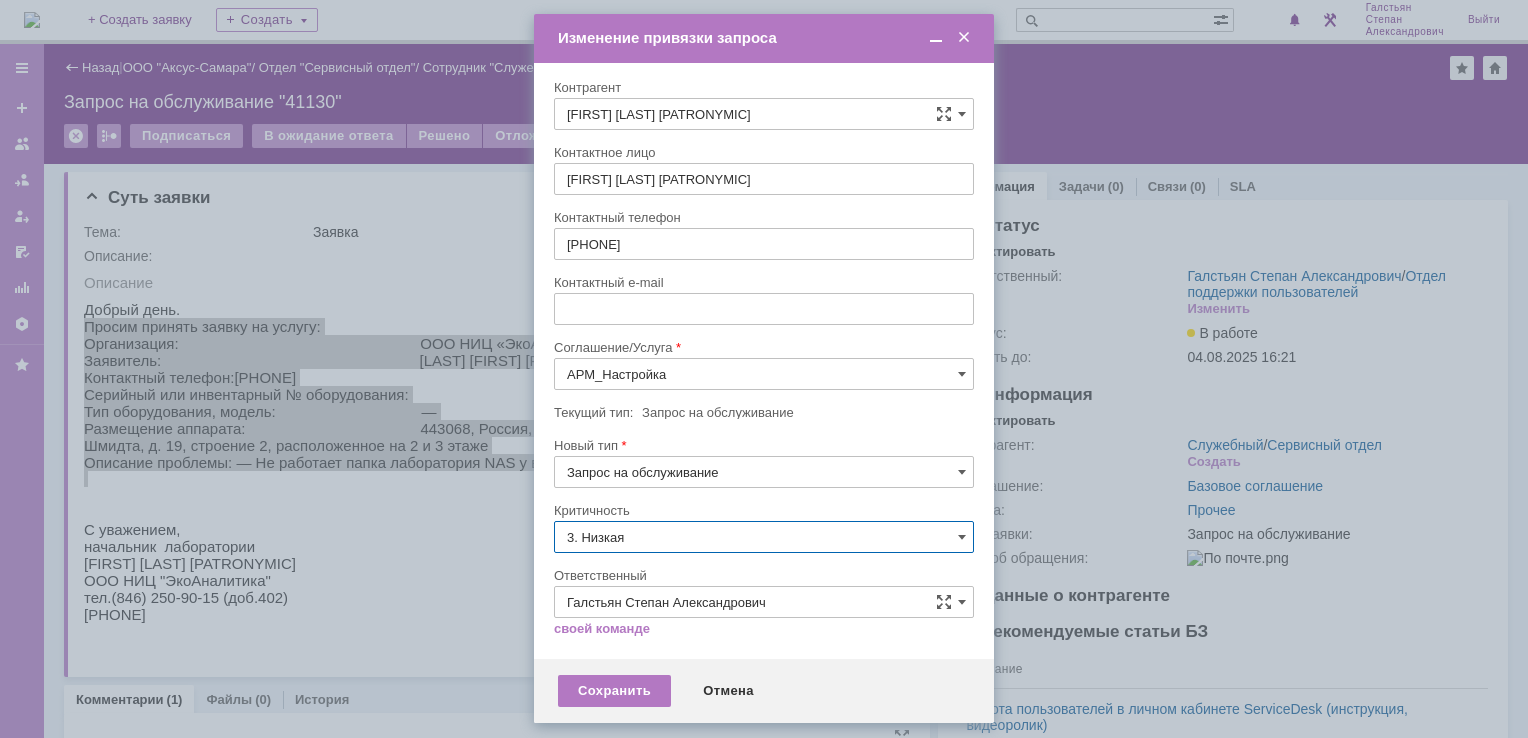 click on "3. Низкая" at bounding box center [764, 537] 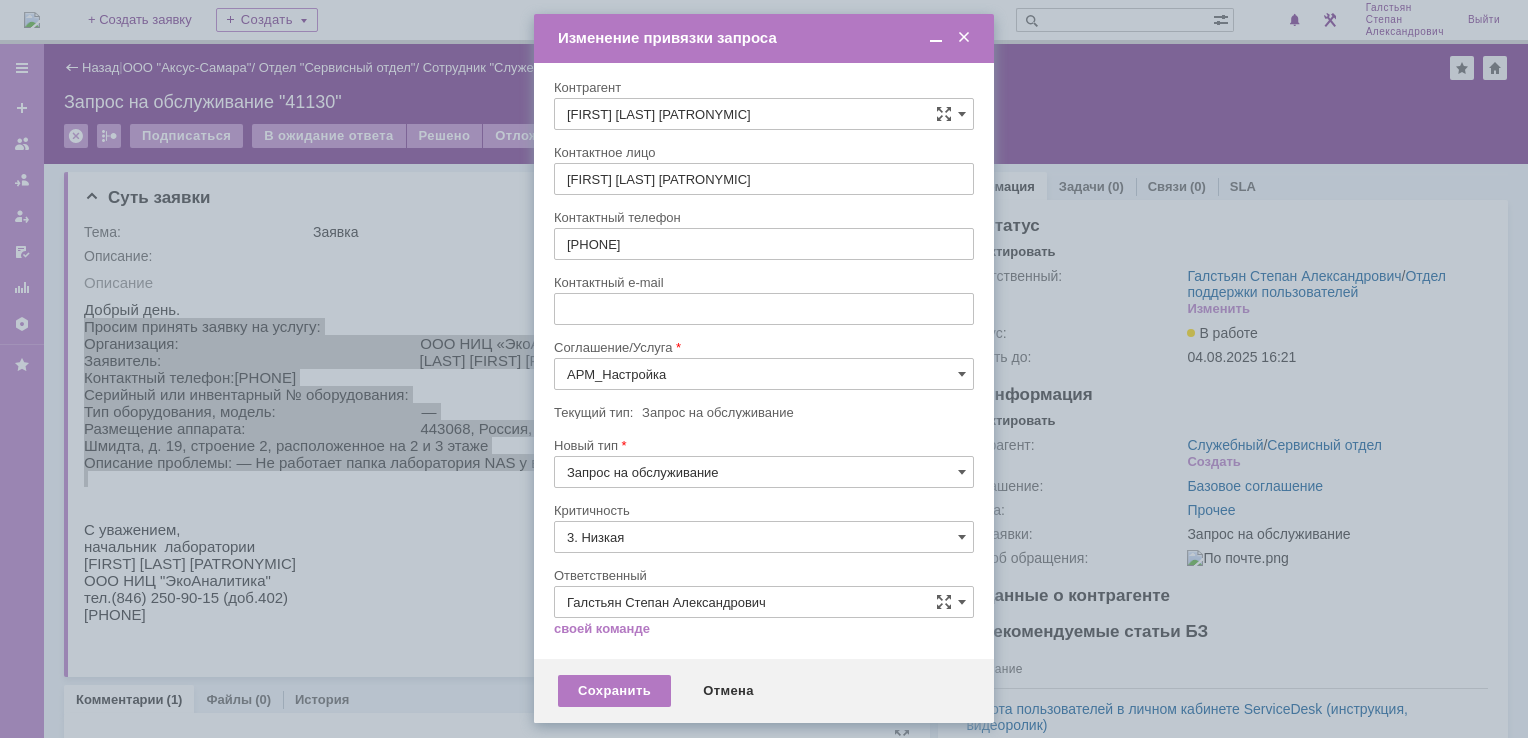 click on "[не указано]" at bounding box center [764, 574] 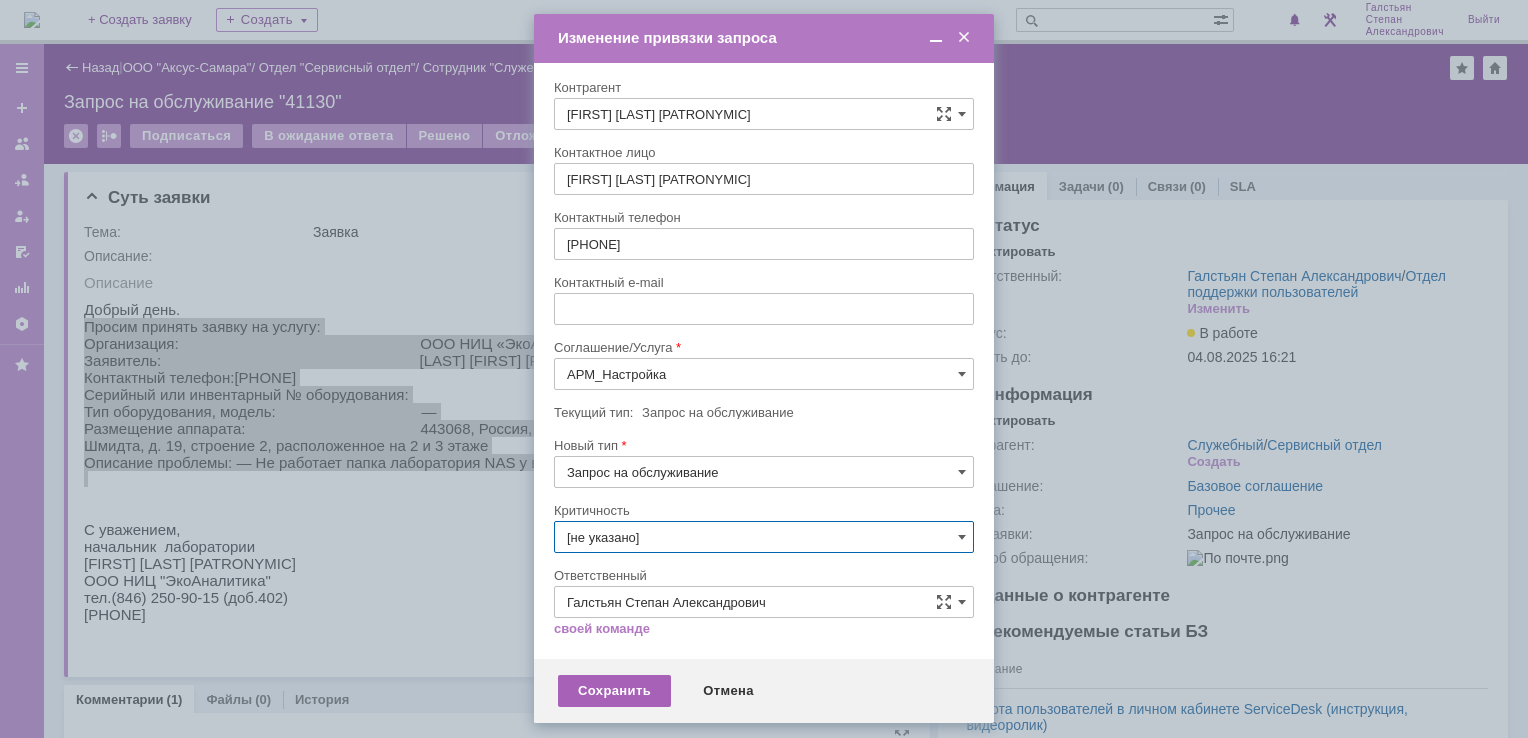 type on "[не указано]" 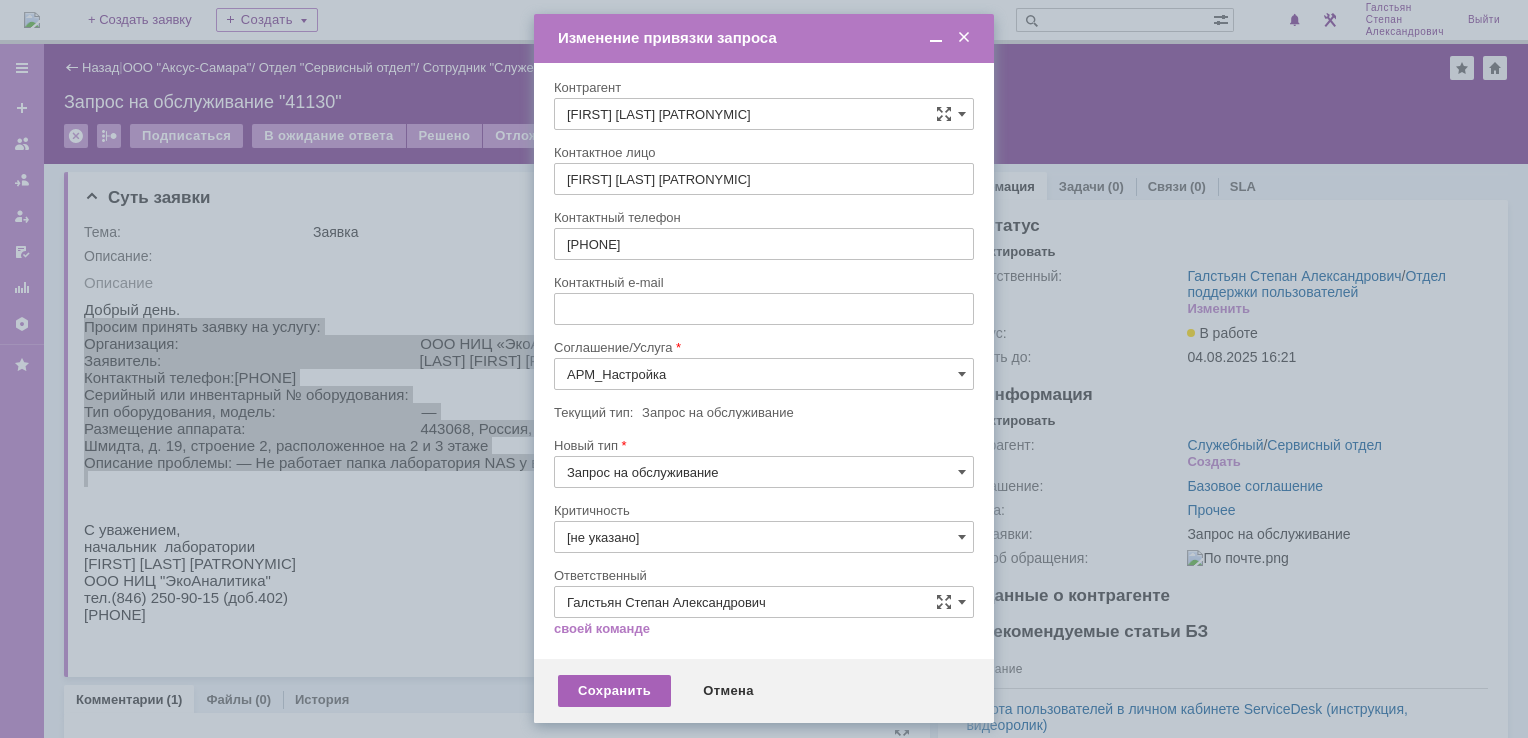 click on "Сохранить" at bounding box center [614, 691] 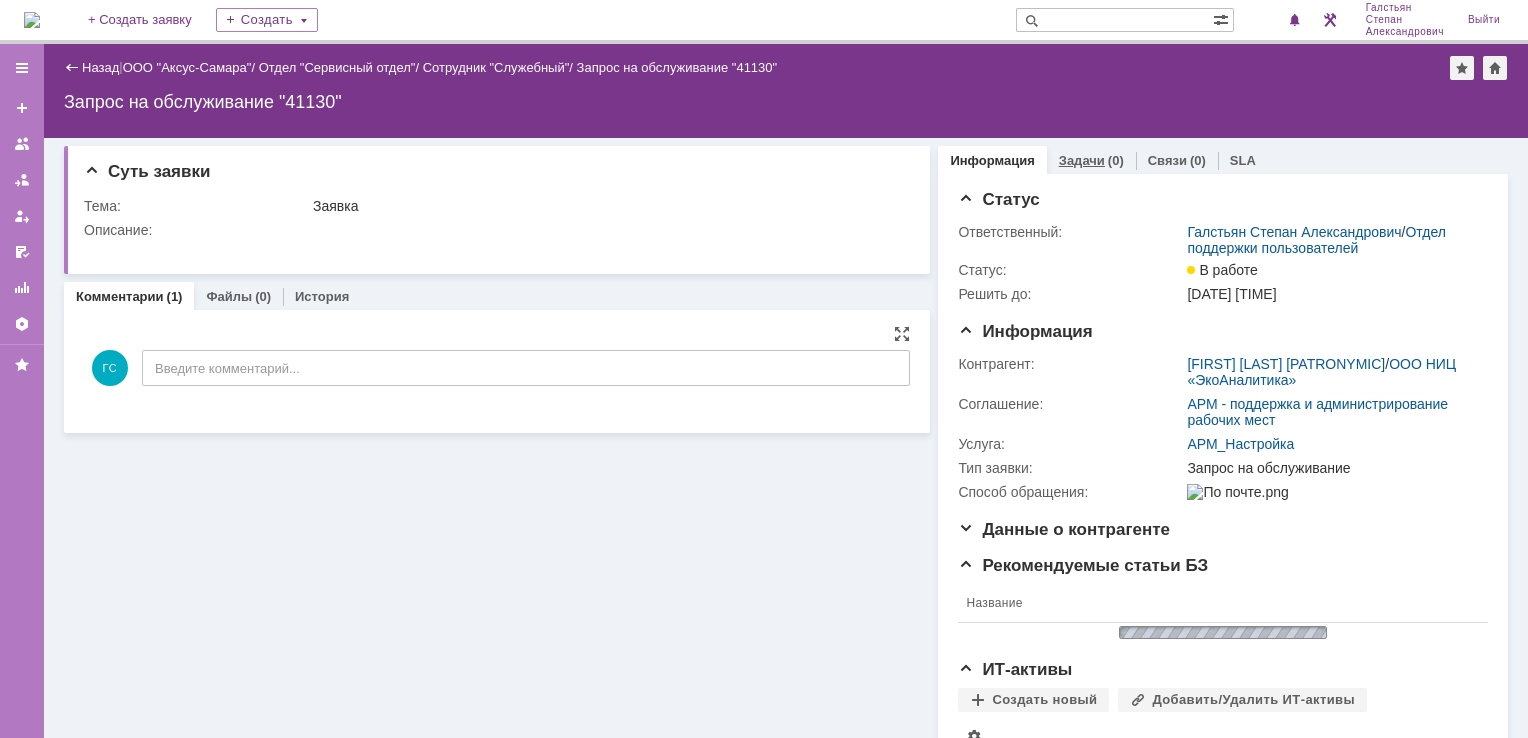 scroll, scrollTop: 0, scrollLeft: 0, axis: both 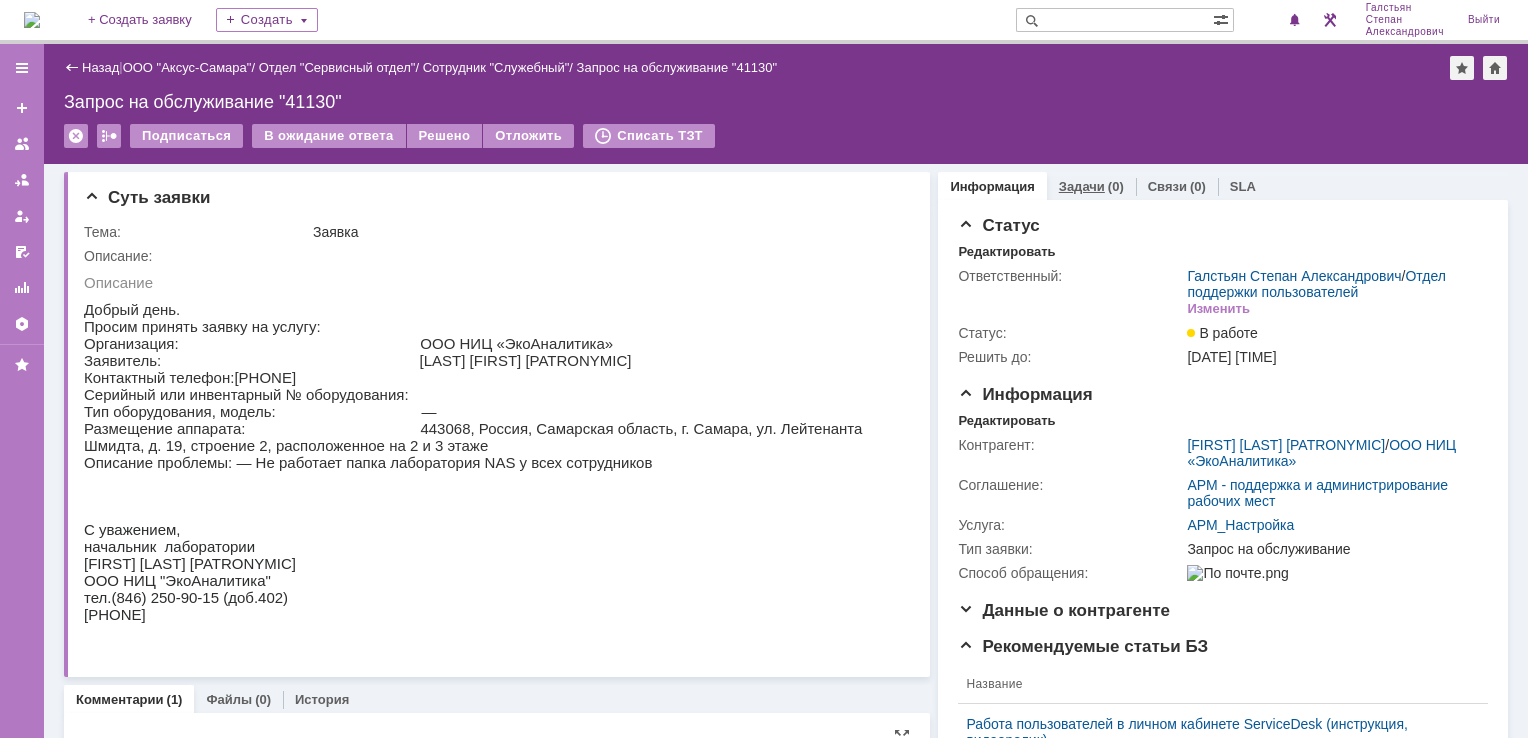 click on "Задачи" at bounding box center [1082, 186] 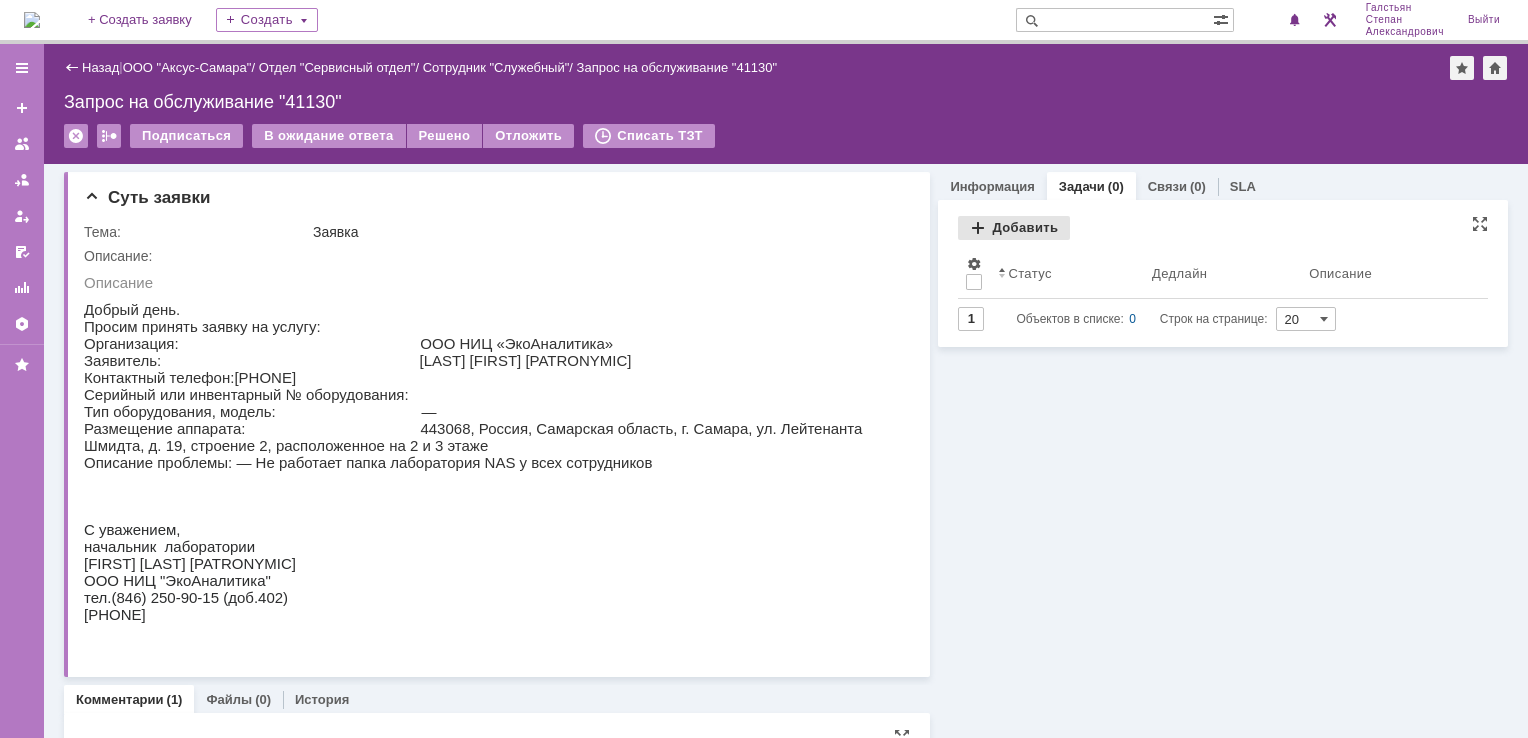 click on "Добавить" at bounding box center [1014, 228] 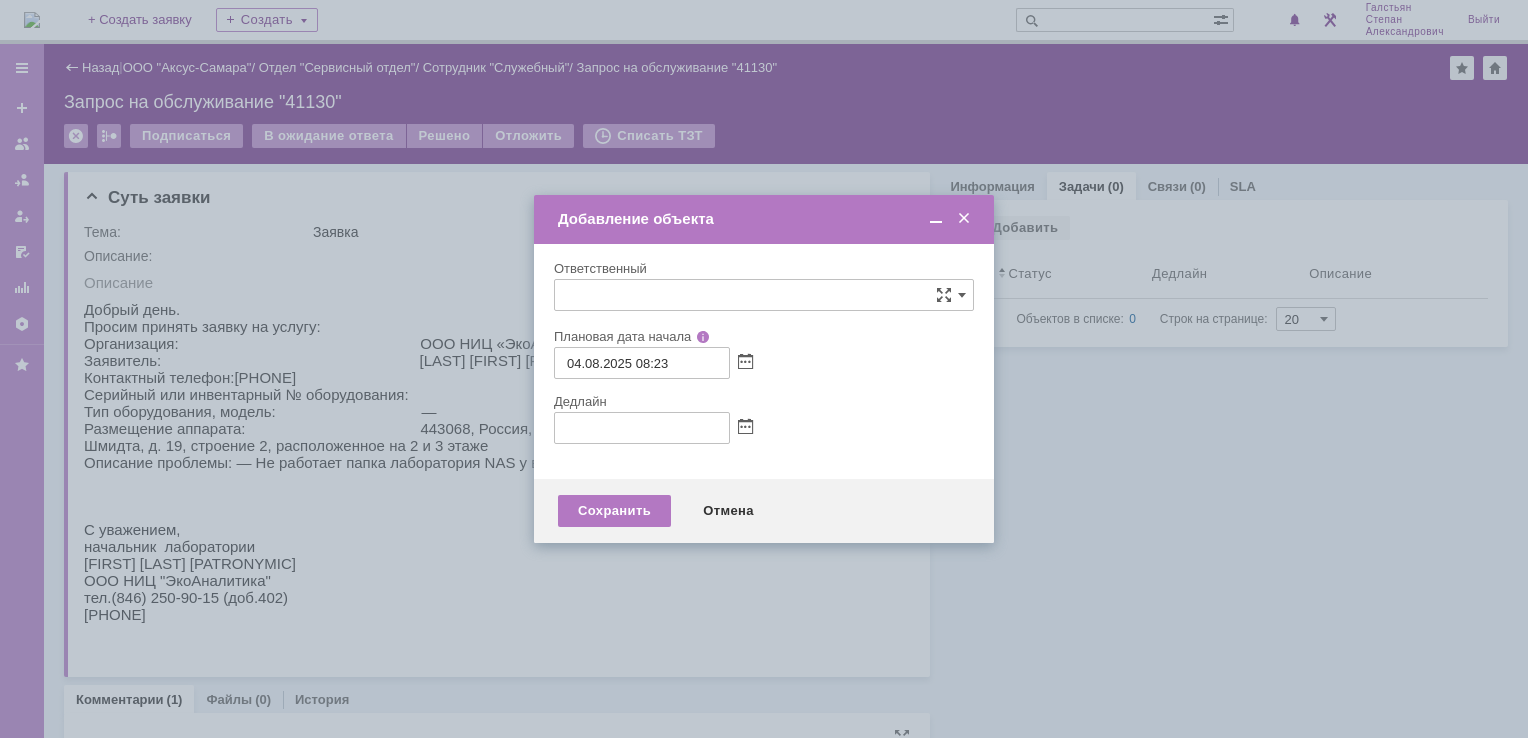 type on "[не указано]" 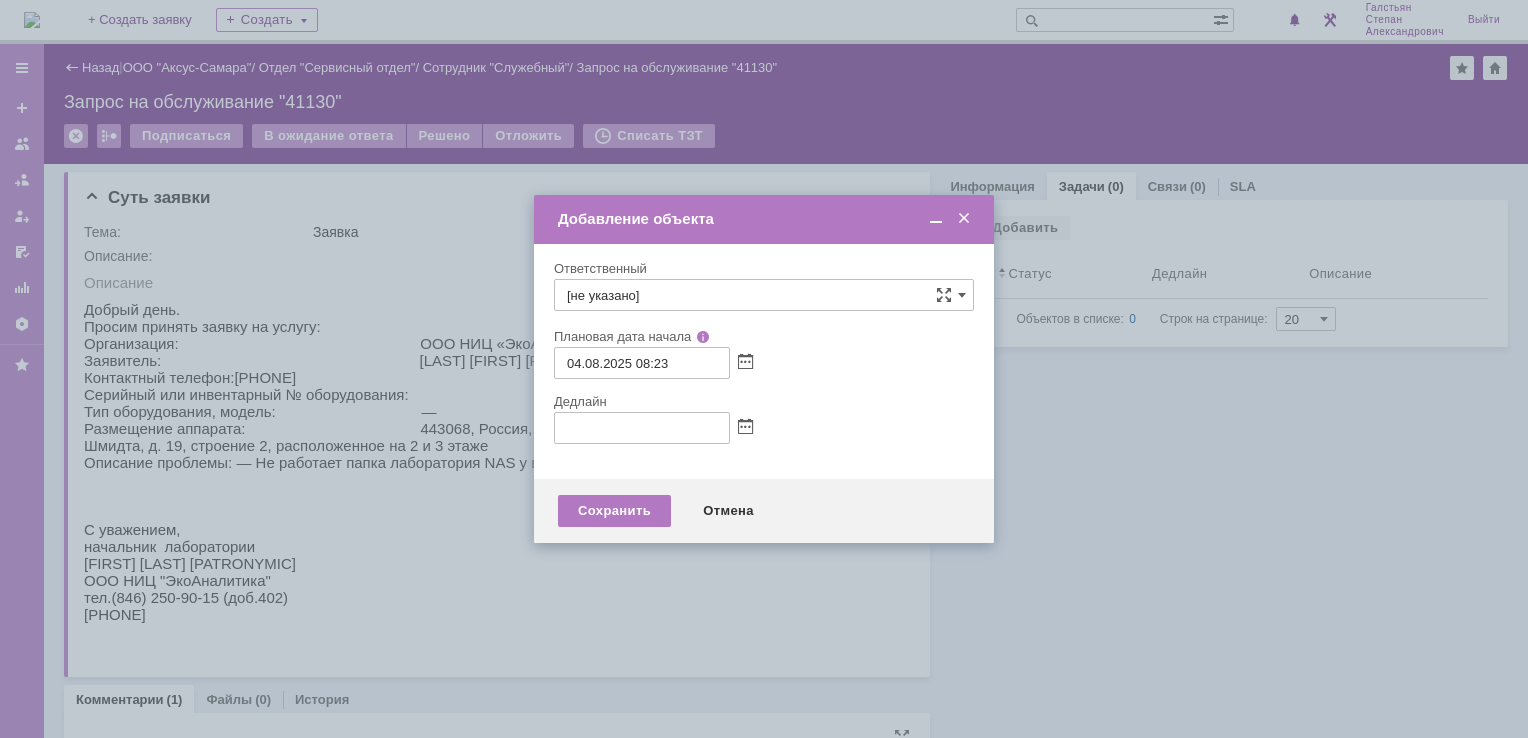 type on "[не указано]" 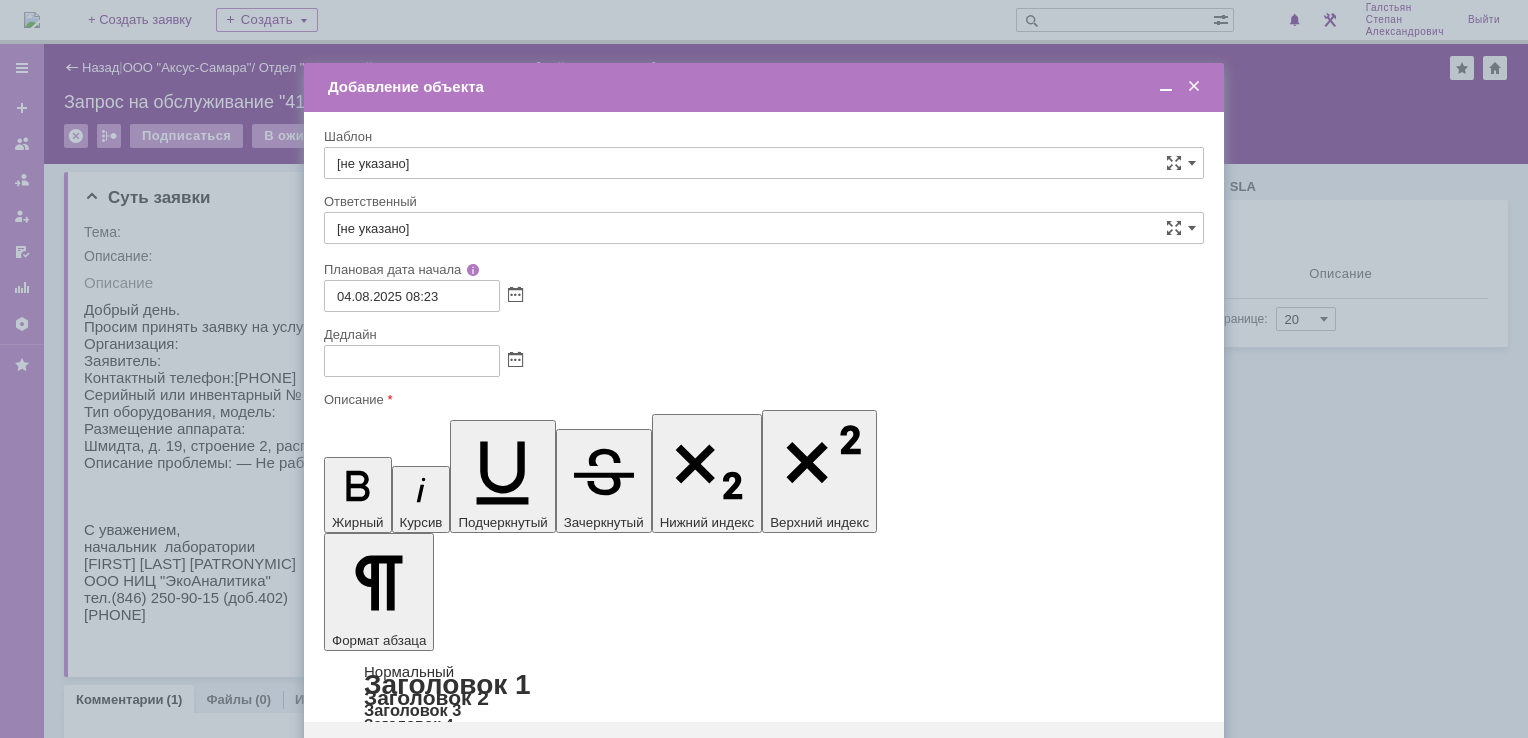 scroll, scrollTop: 0, scrollLeft: 0, axis: both 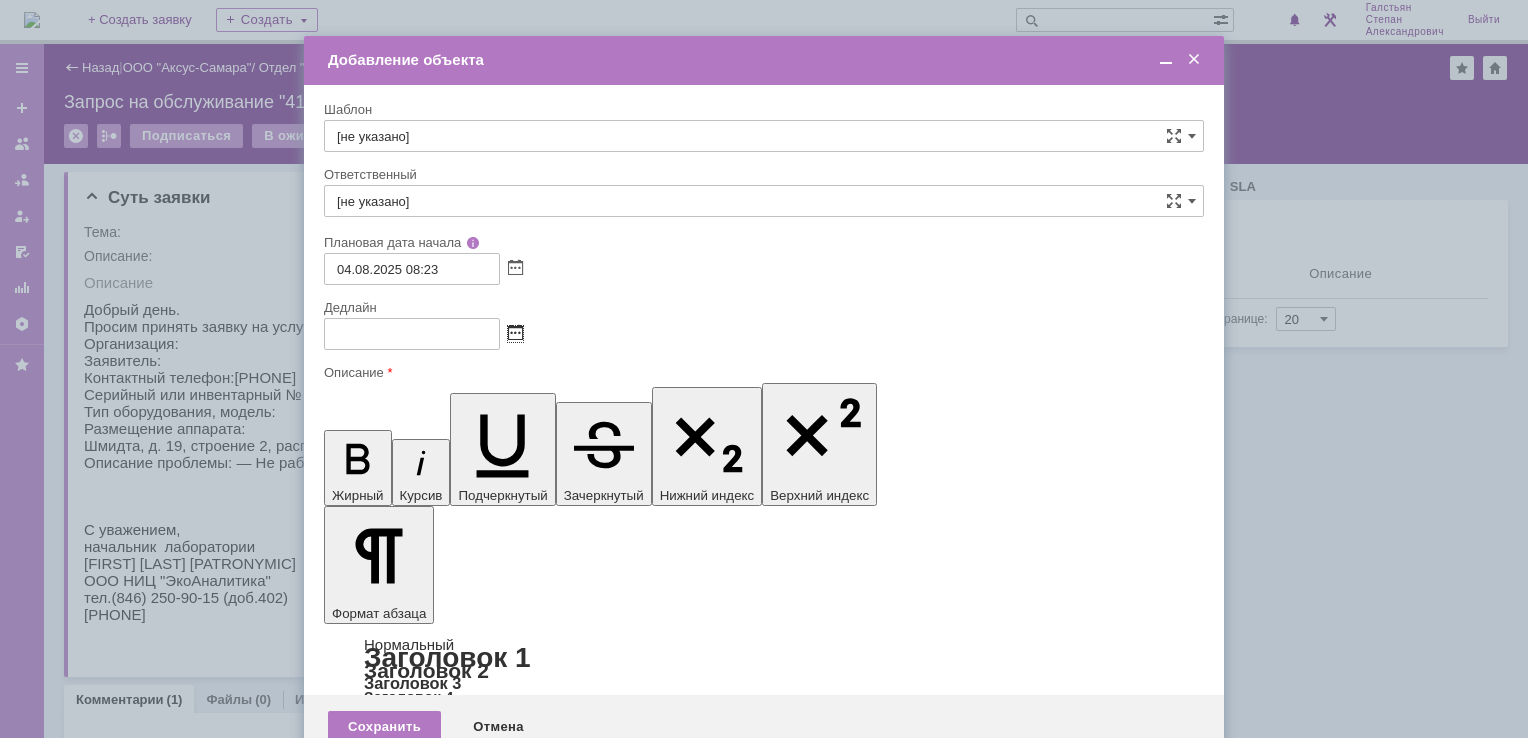 click at bounding box center [515, 334] 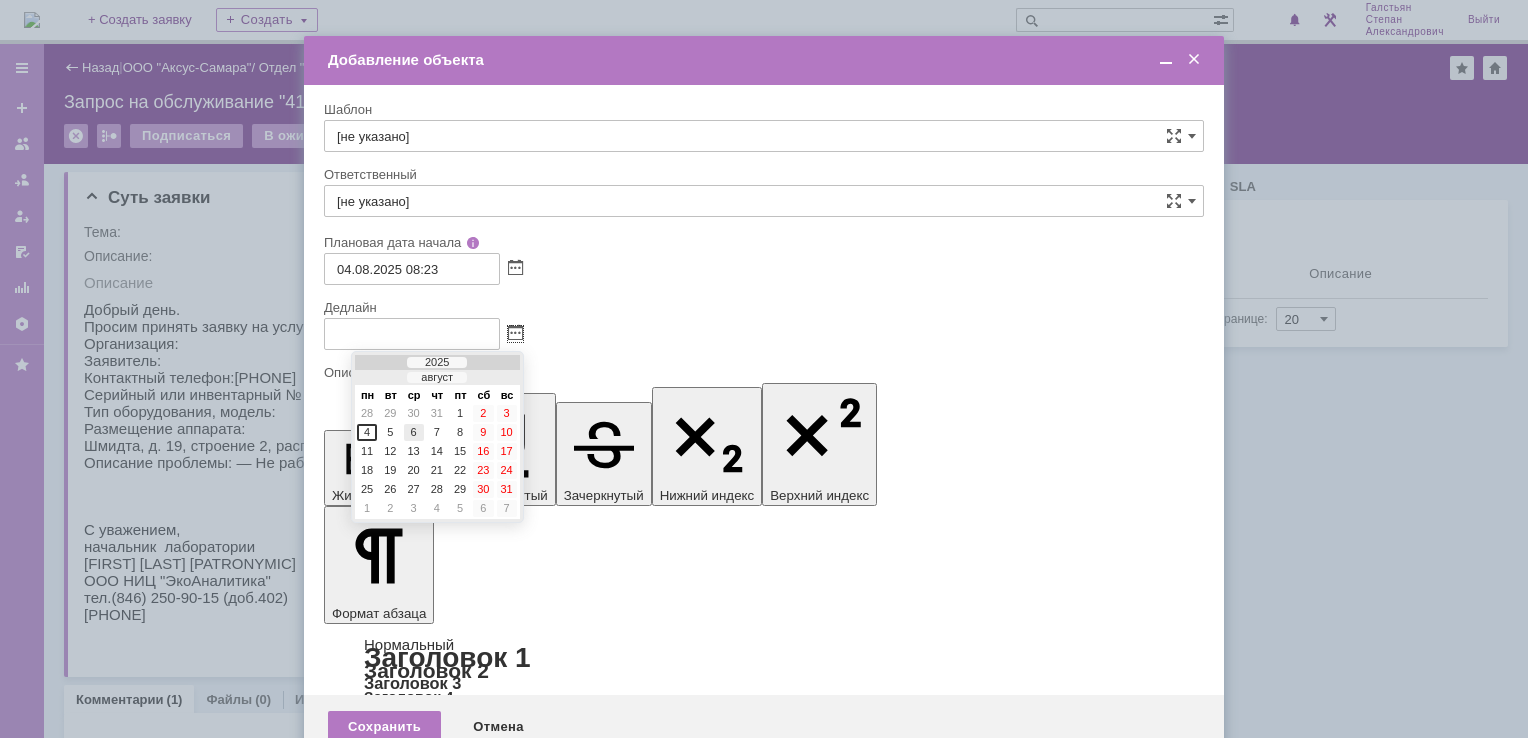 click on "6" at bounding box center [414, 432] 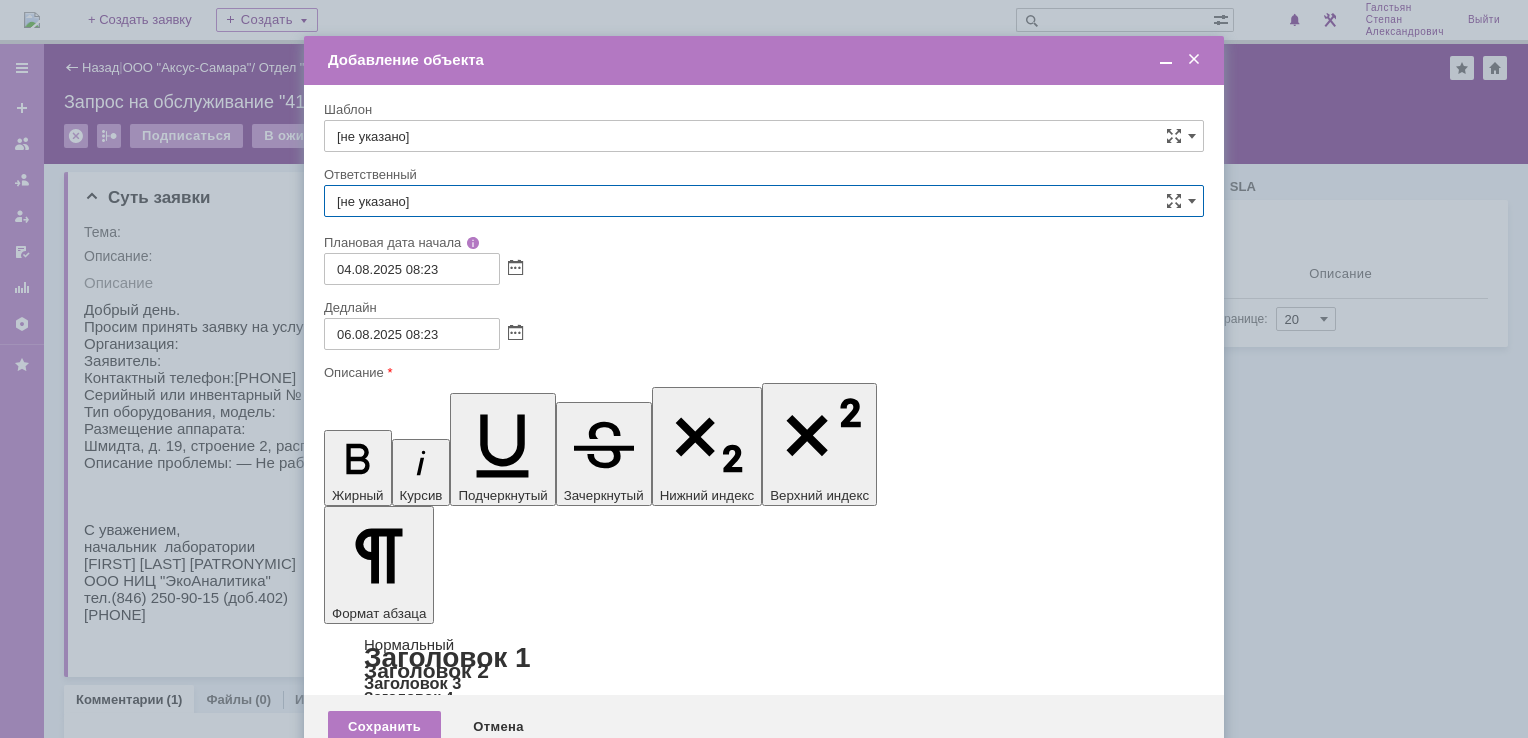 click on "[не указано]" at bounding box center (764, 201) 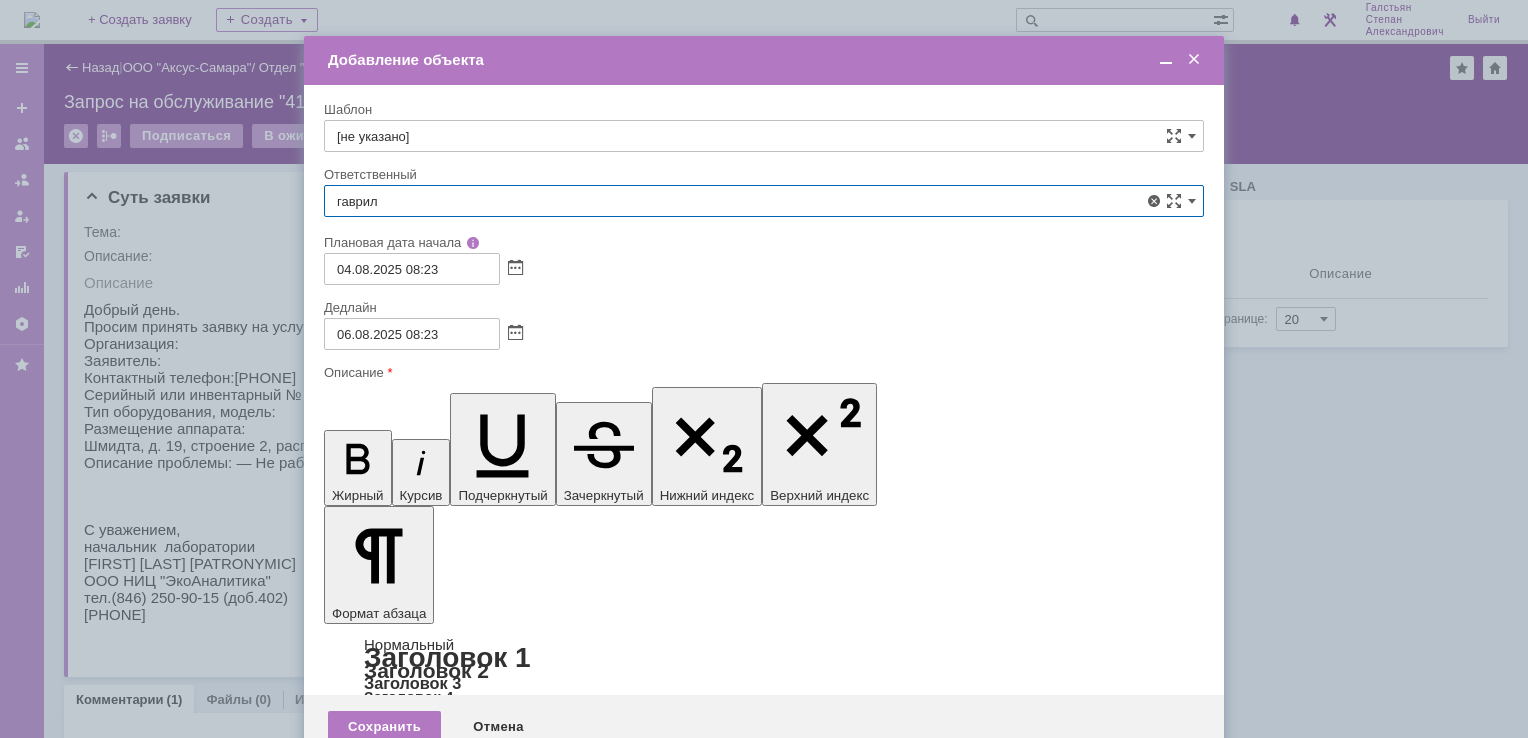 click on "Гавриленко Дмитрий Максимович" at bounding box center [764, 413] 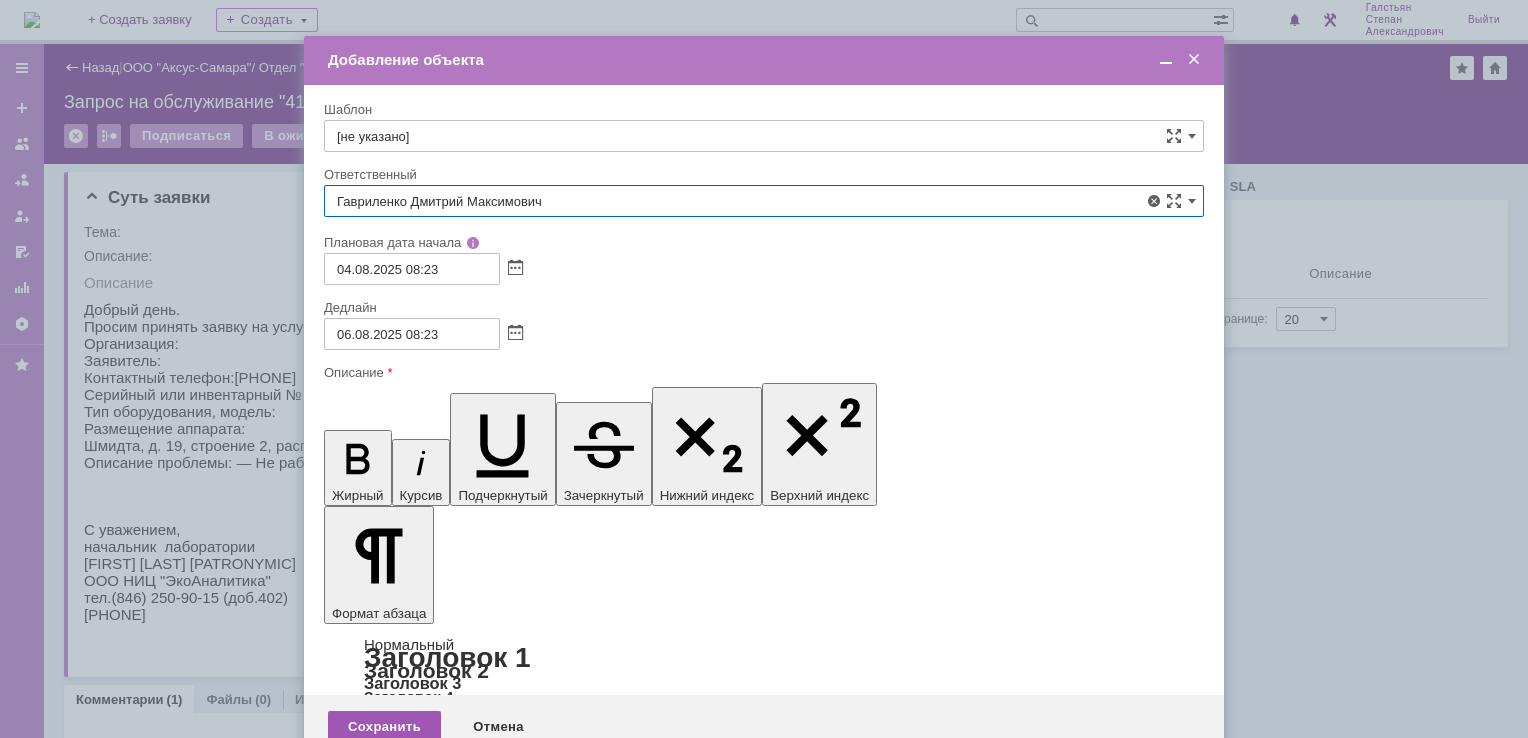 type on "Гавриленко Дмитрий Максимович" 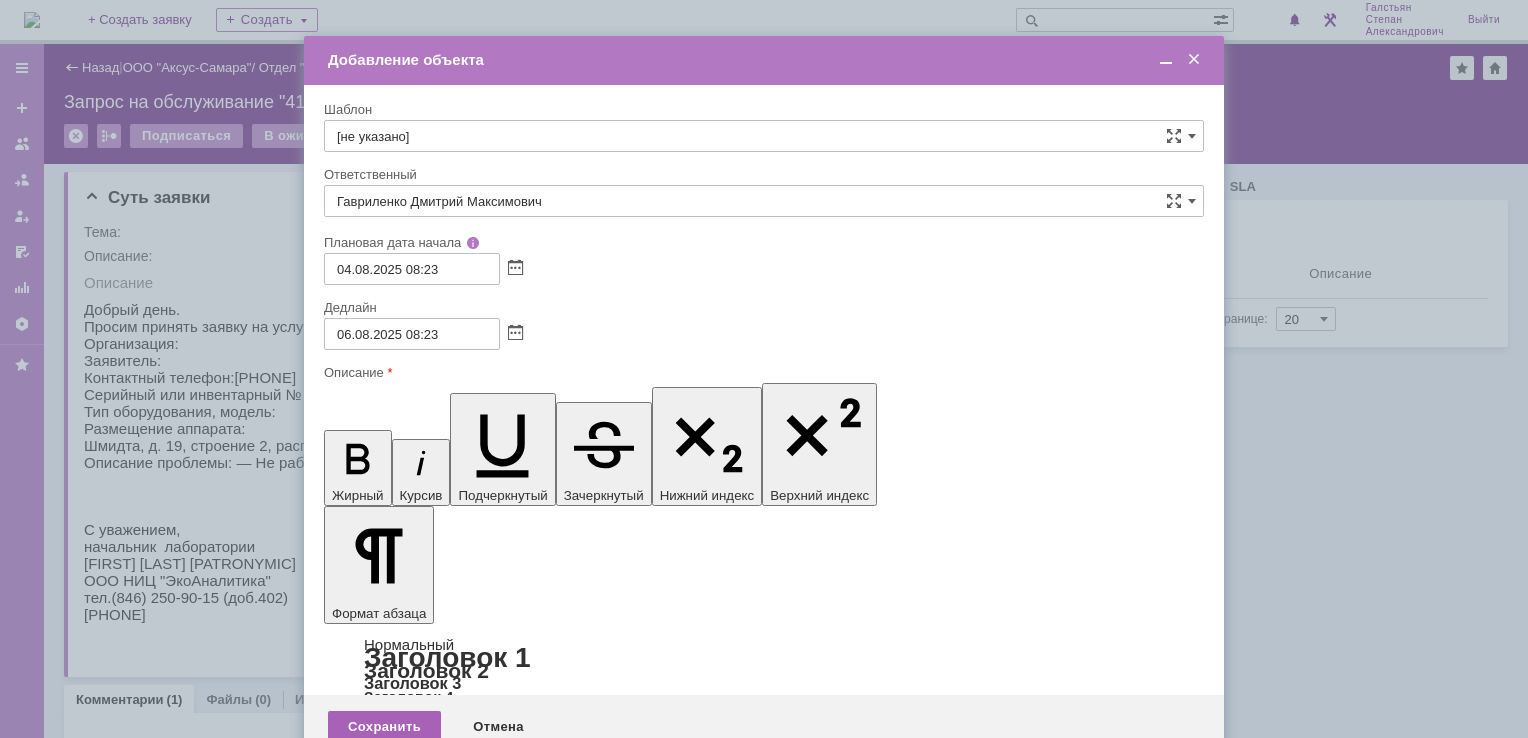 click on "Сохранить" at bounding box center (384, 727) 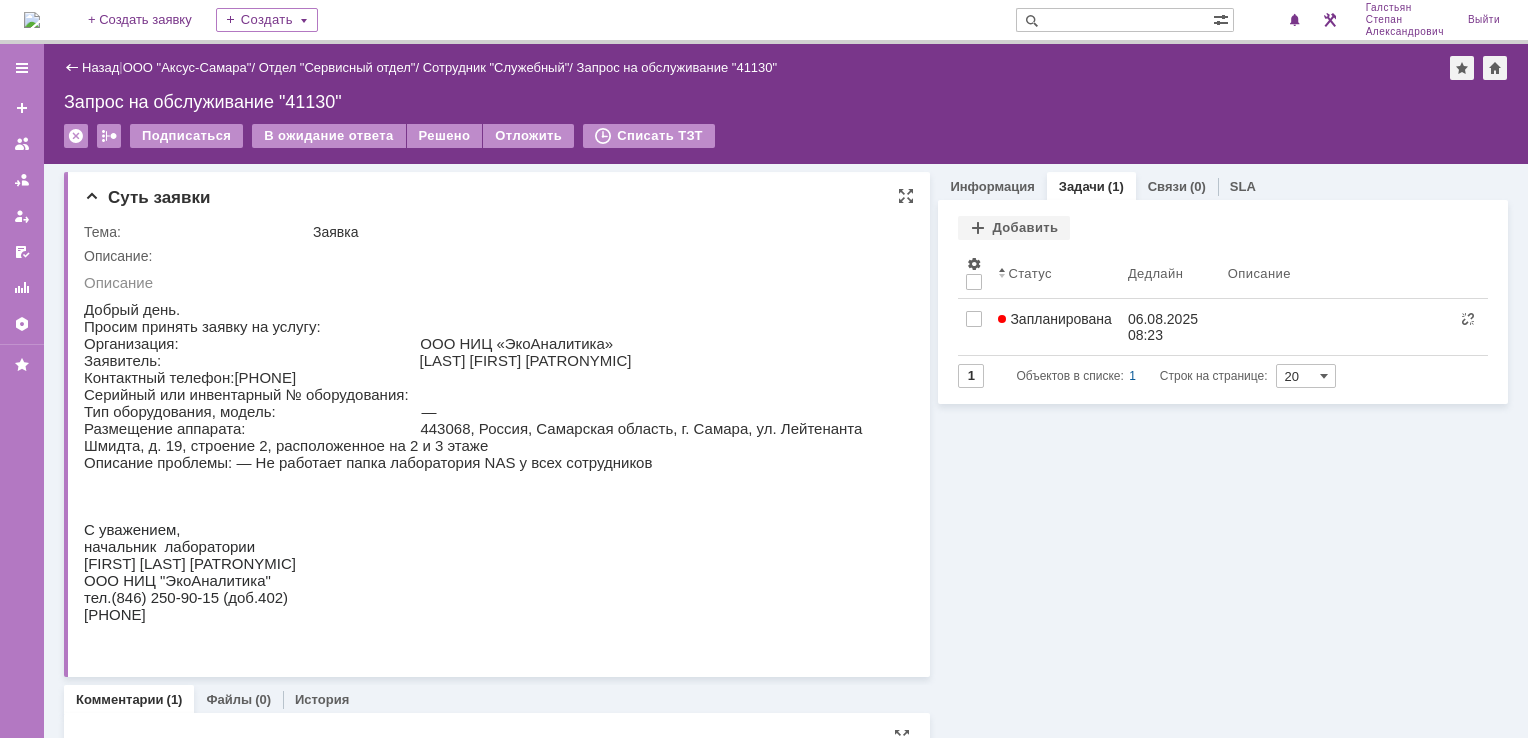 scroll, scrollTop: 0, scrollLeft: 0, axis: both 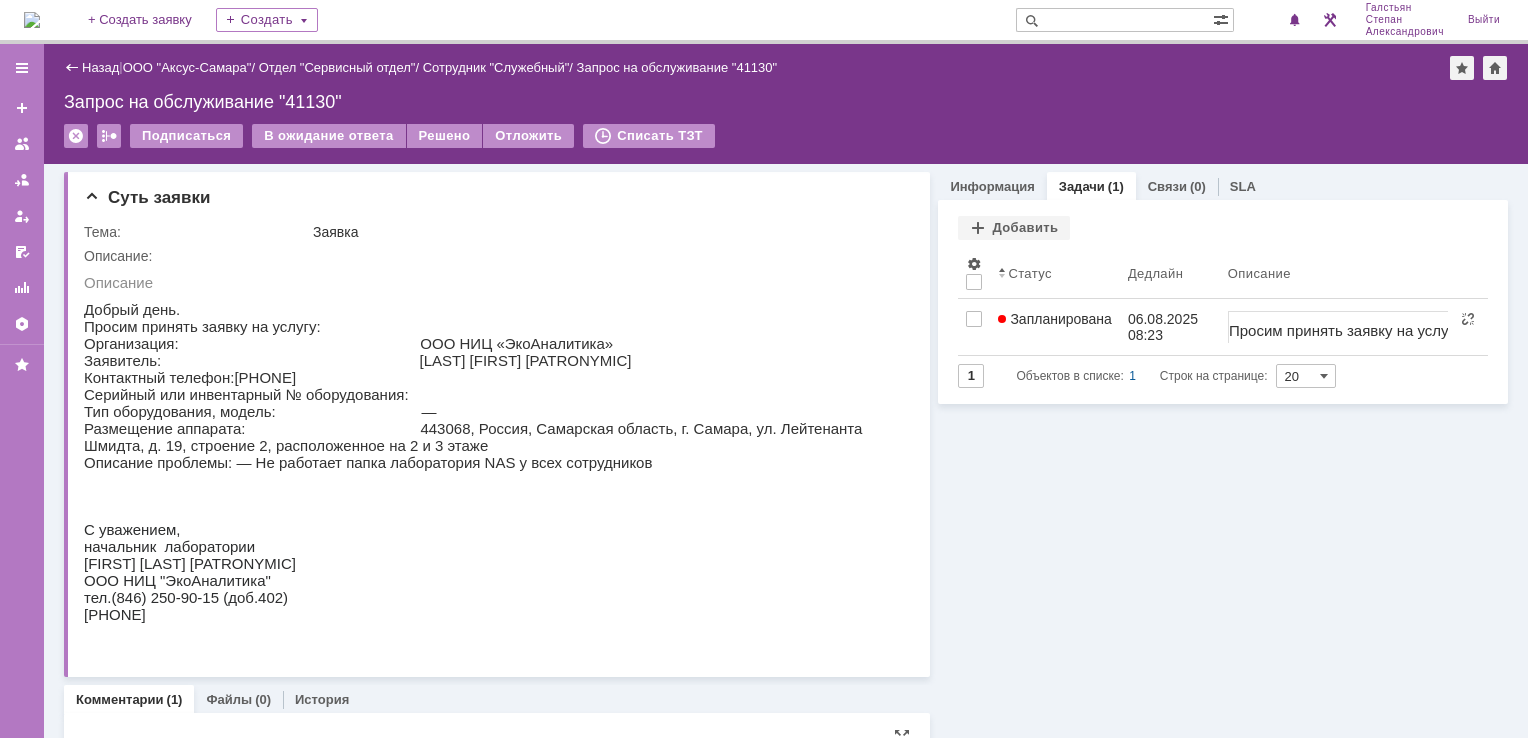 click at bounding box center (32, 20) 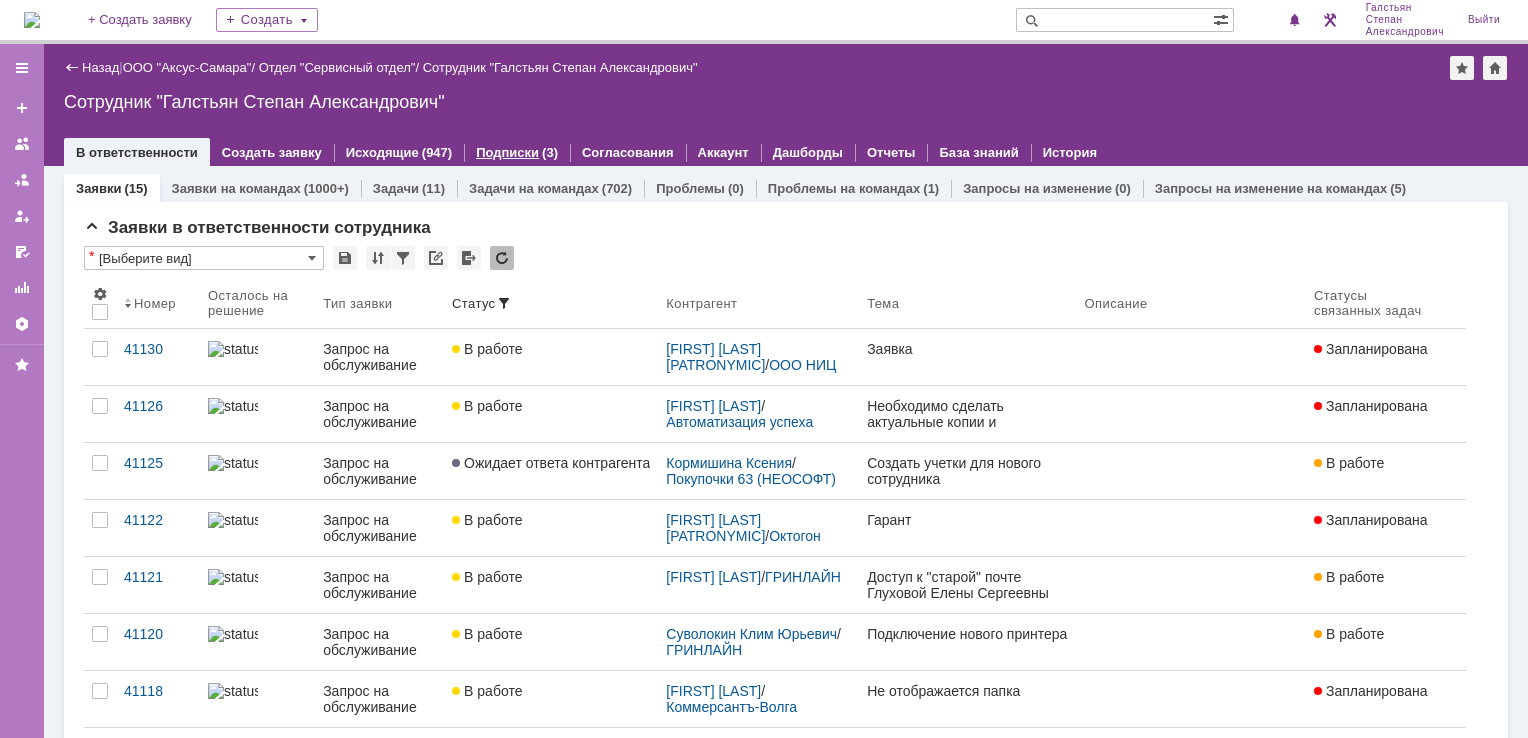 scroll, scrollTop: 0, scrollLeft: 0, axis: both 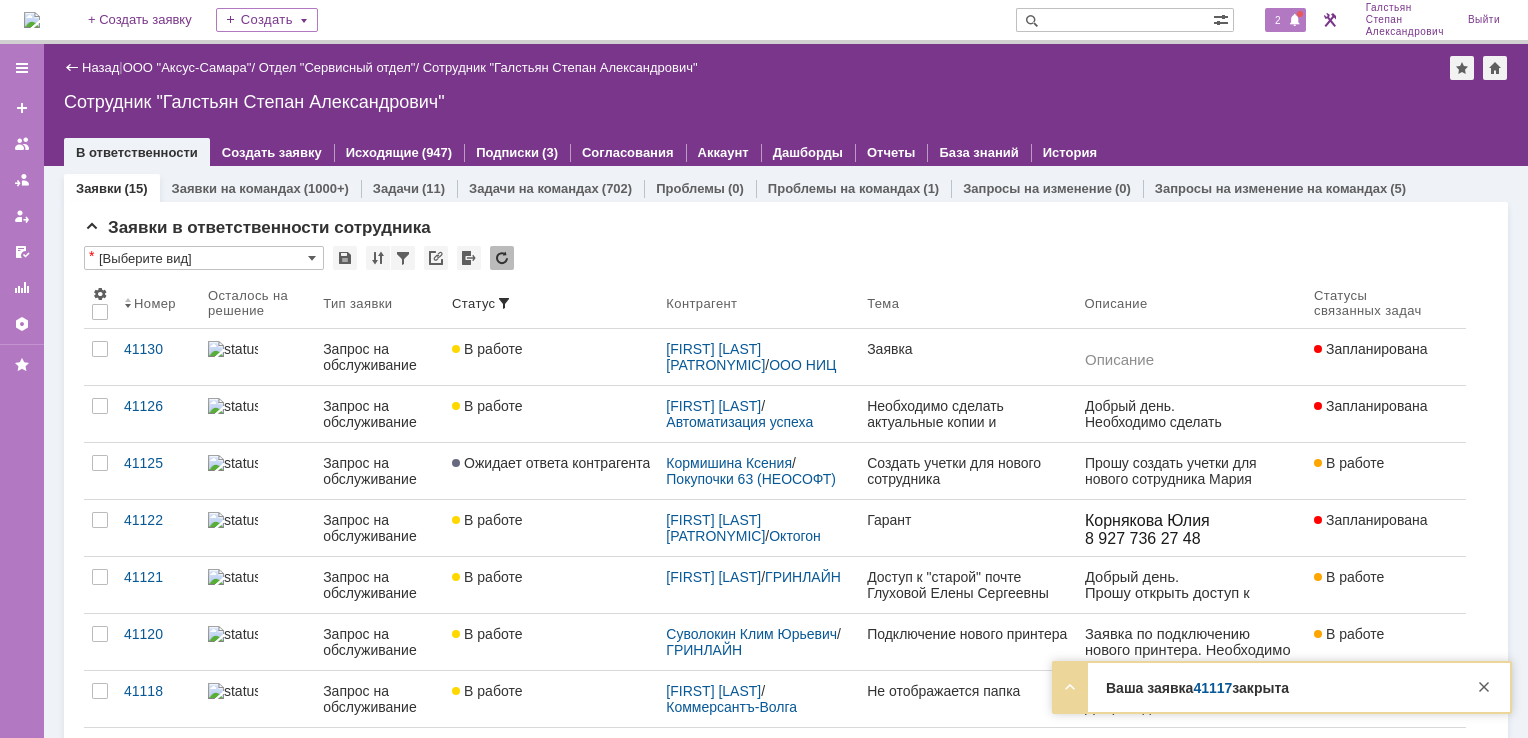 click at bounding box center [1295, 21] 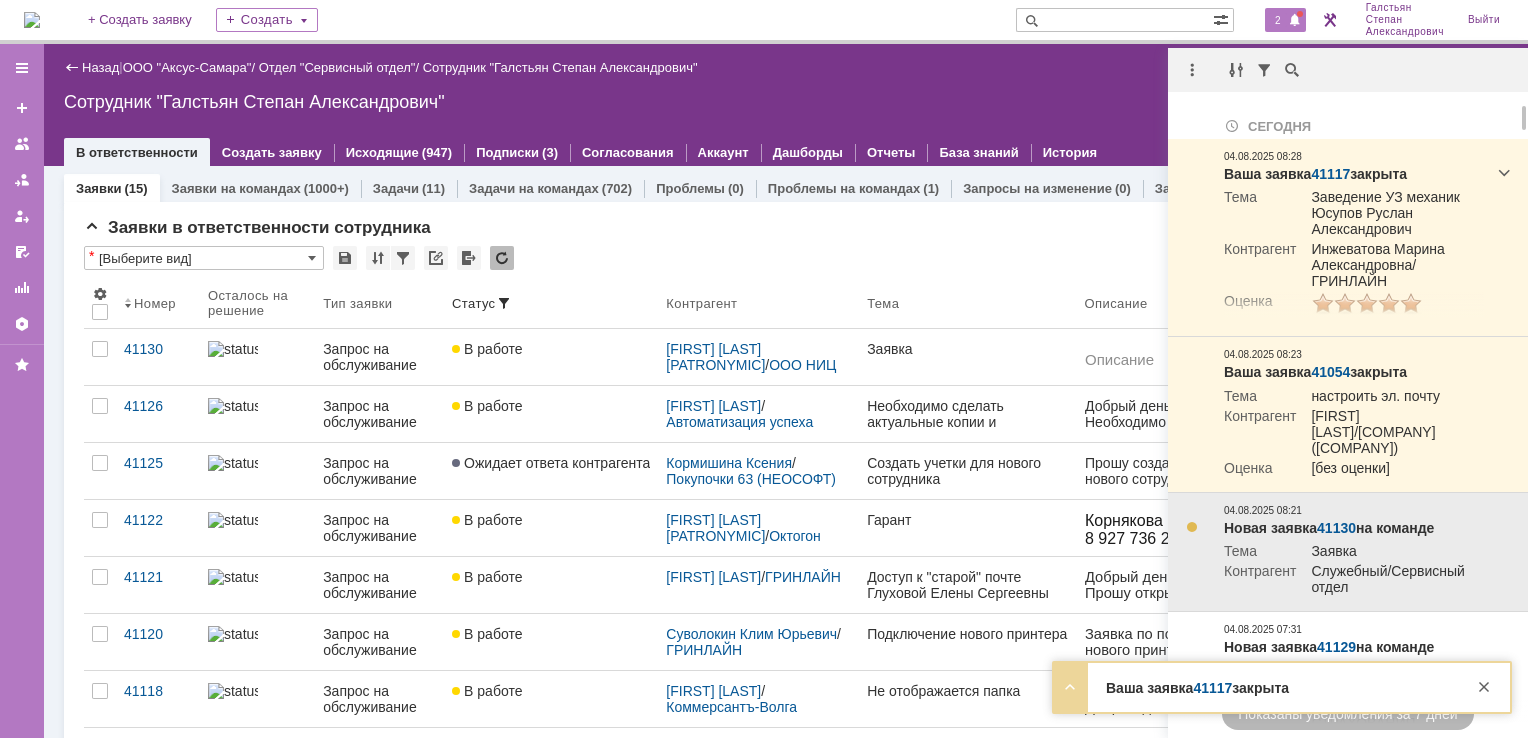 click on "41130" at bounding box center [1336, 528] 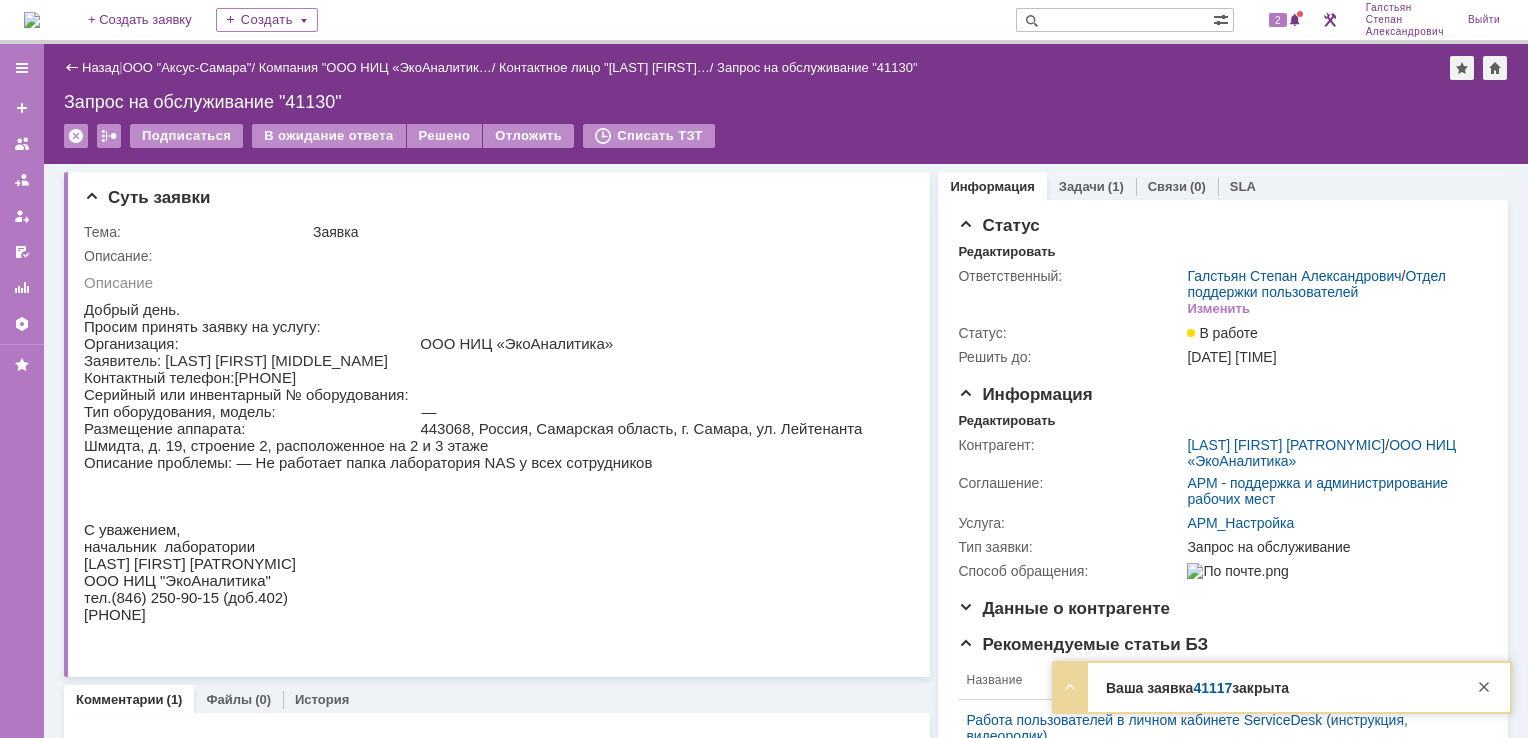 scroll, scrollTop: 0, scrollLeft: 0, axis: both 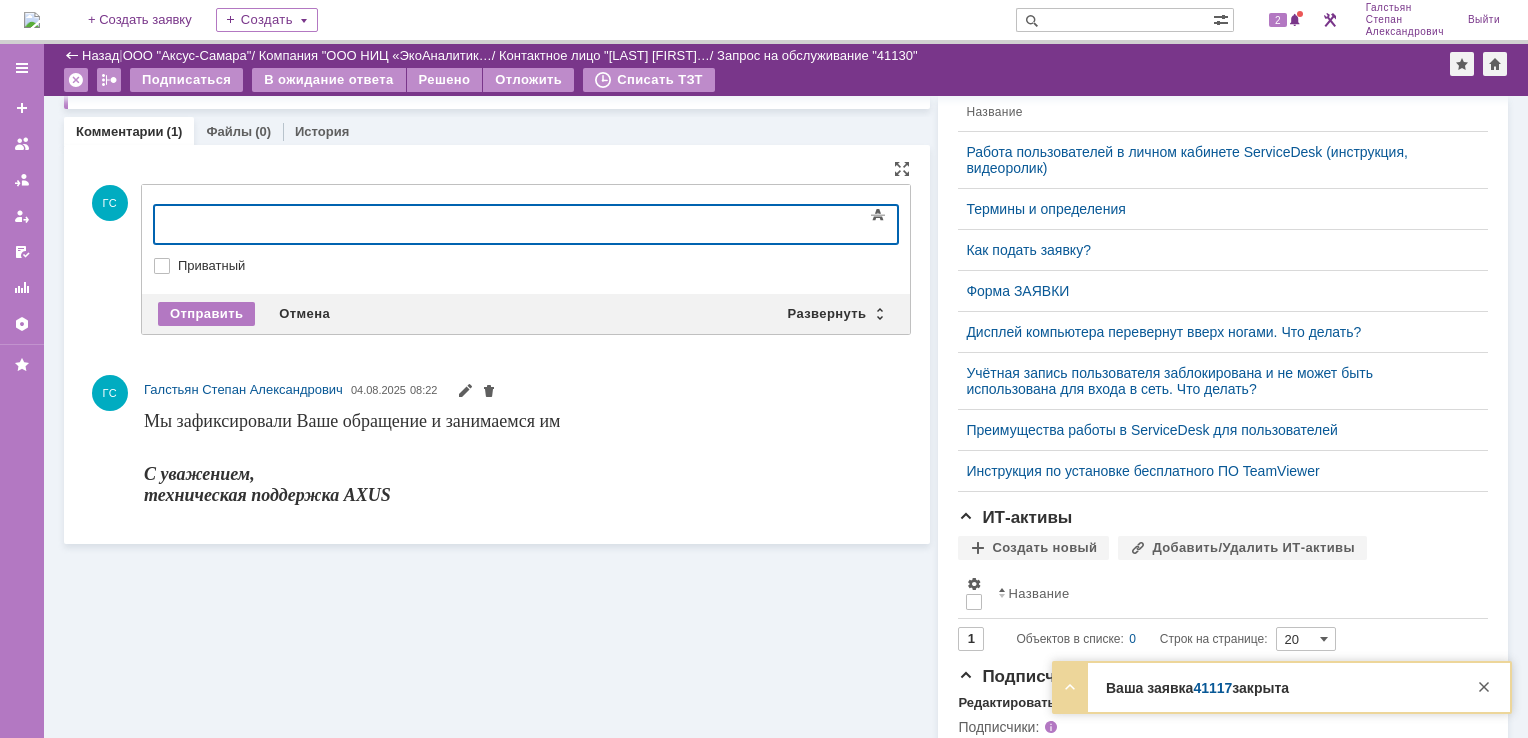 type 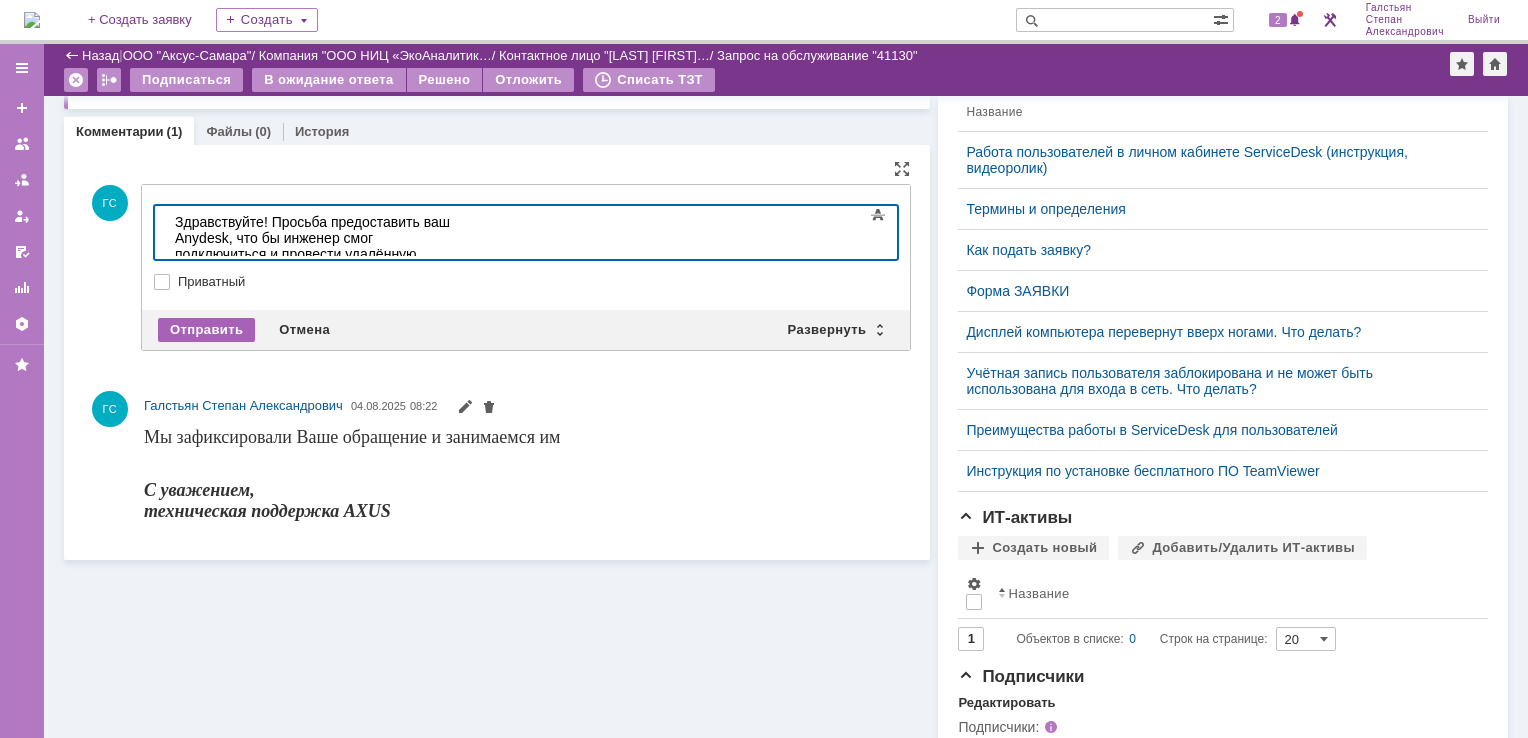 click on "Отправить" at bounding box center (206, 330) 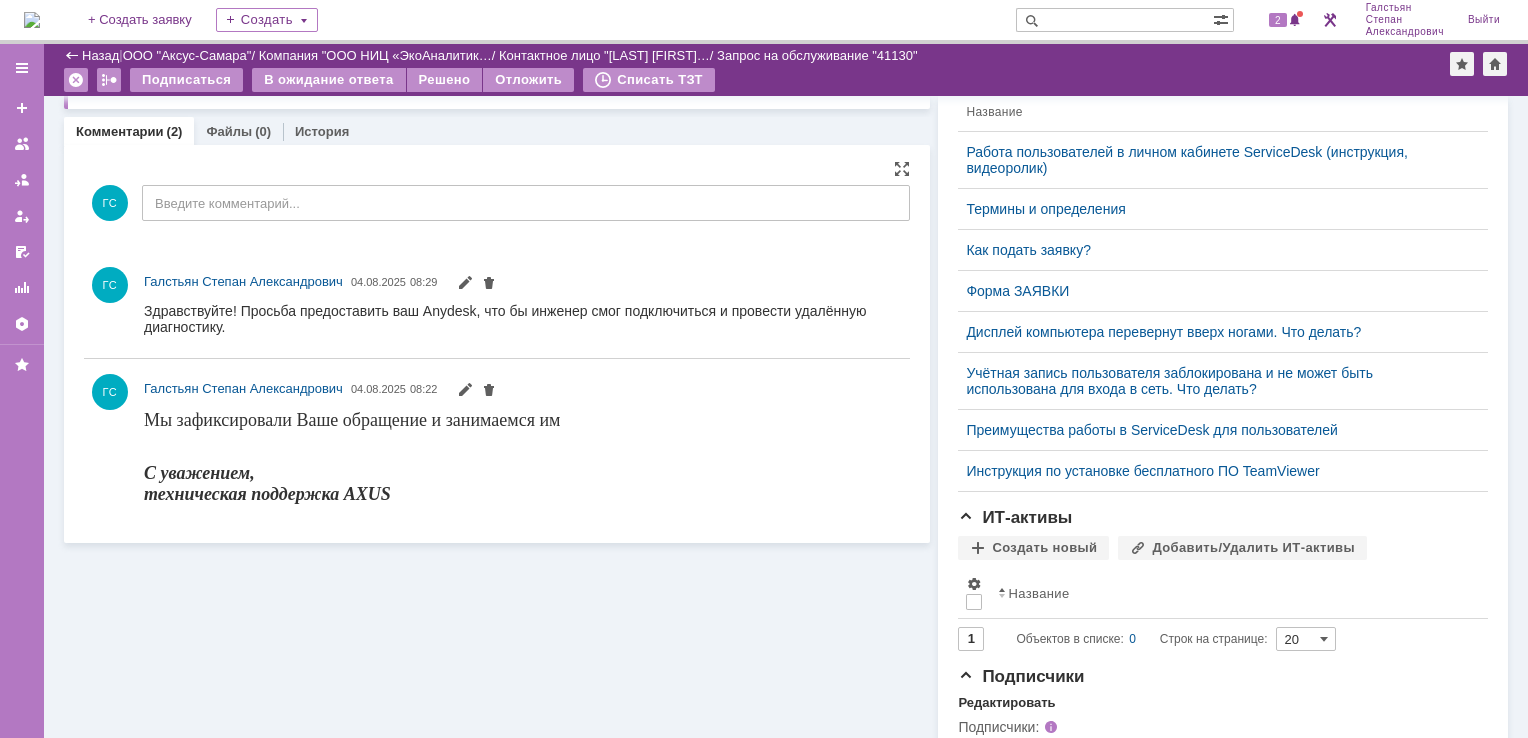 scroll, scrollTop: 0, scrollLeft: 0, axis: both 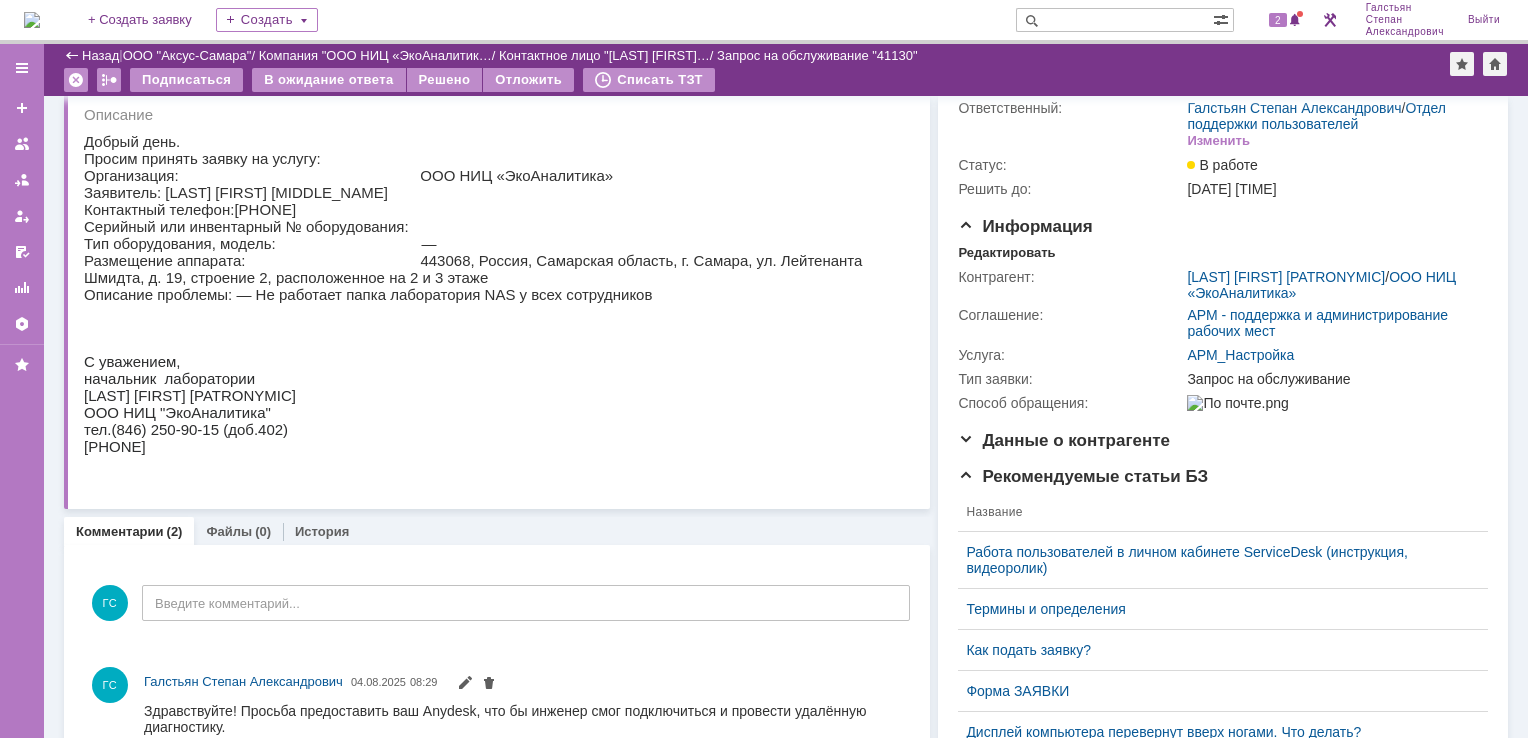 click on "Назад | ООО "Аксус-Самара" / Компания "ООО НИЦ «ЭкоАналитик… / Контактное лицо "[LAST] [FIRST]… / Запрос на обслуживание "[NUMBER]"" at bounding box center (786, 56) 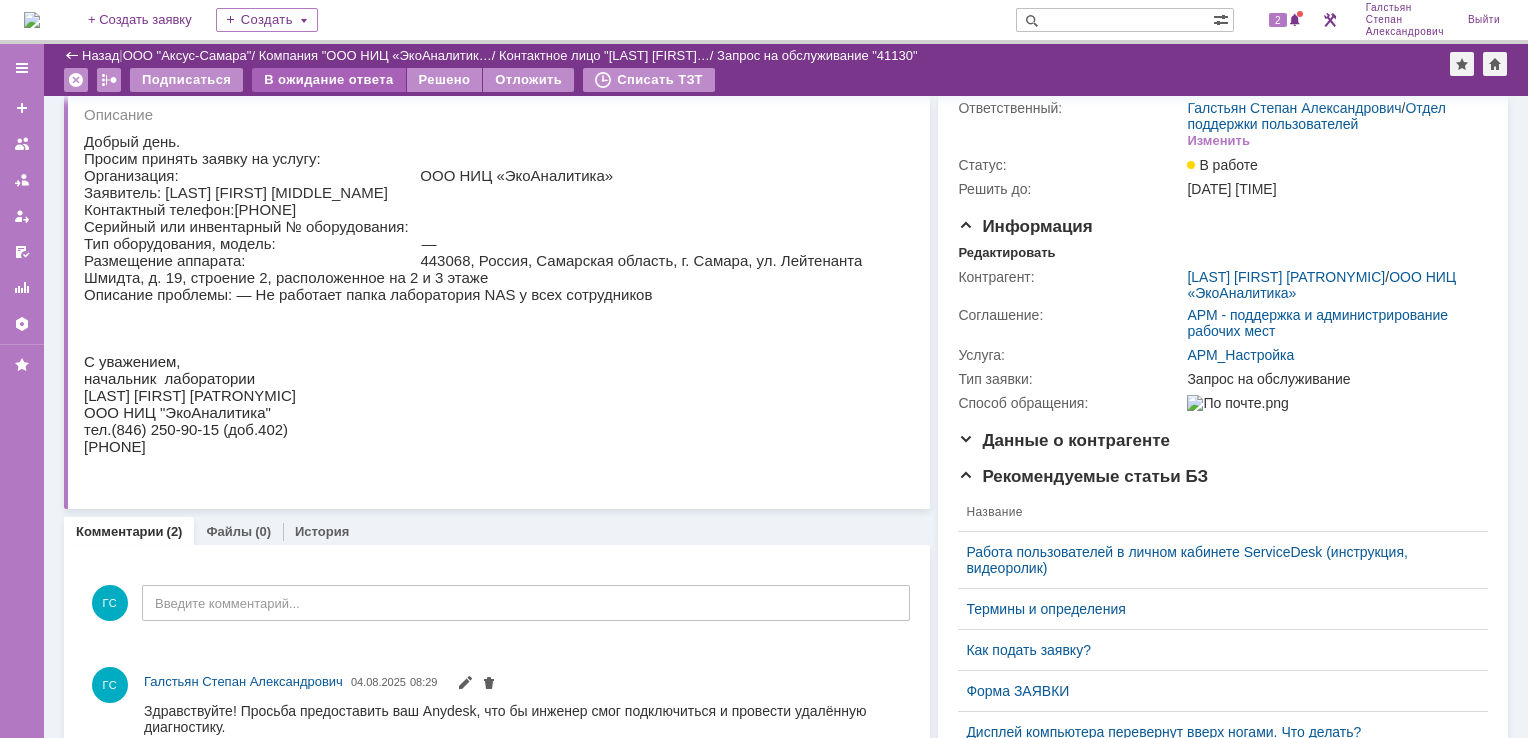 click on "В ожидание ответа" at bounding box center [328, 80] 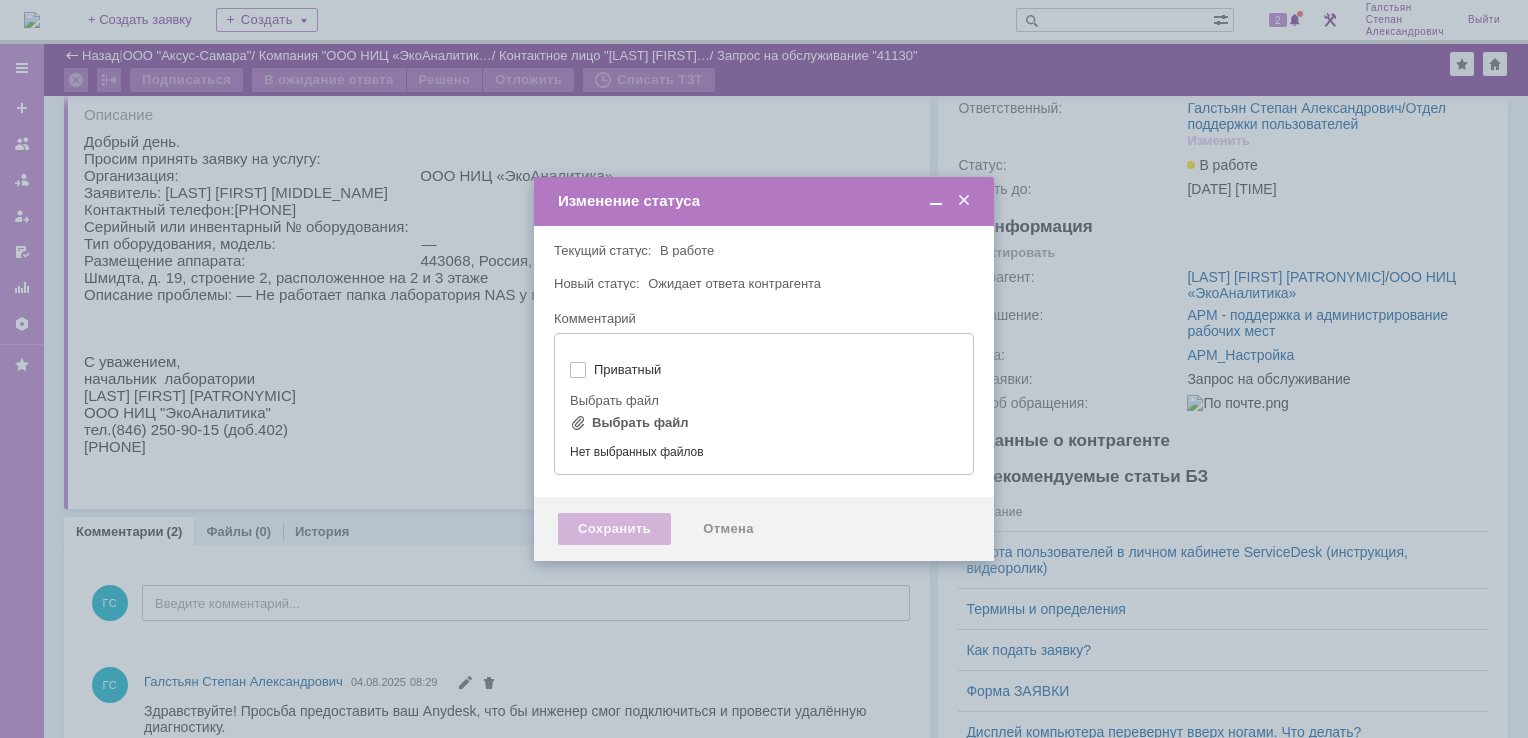 type on "[не указано]" 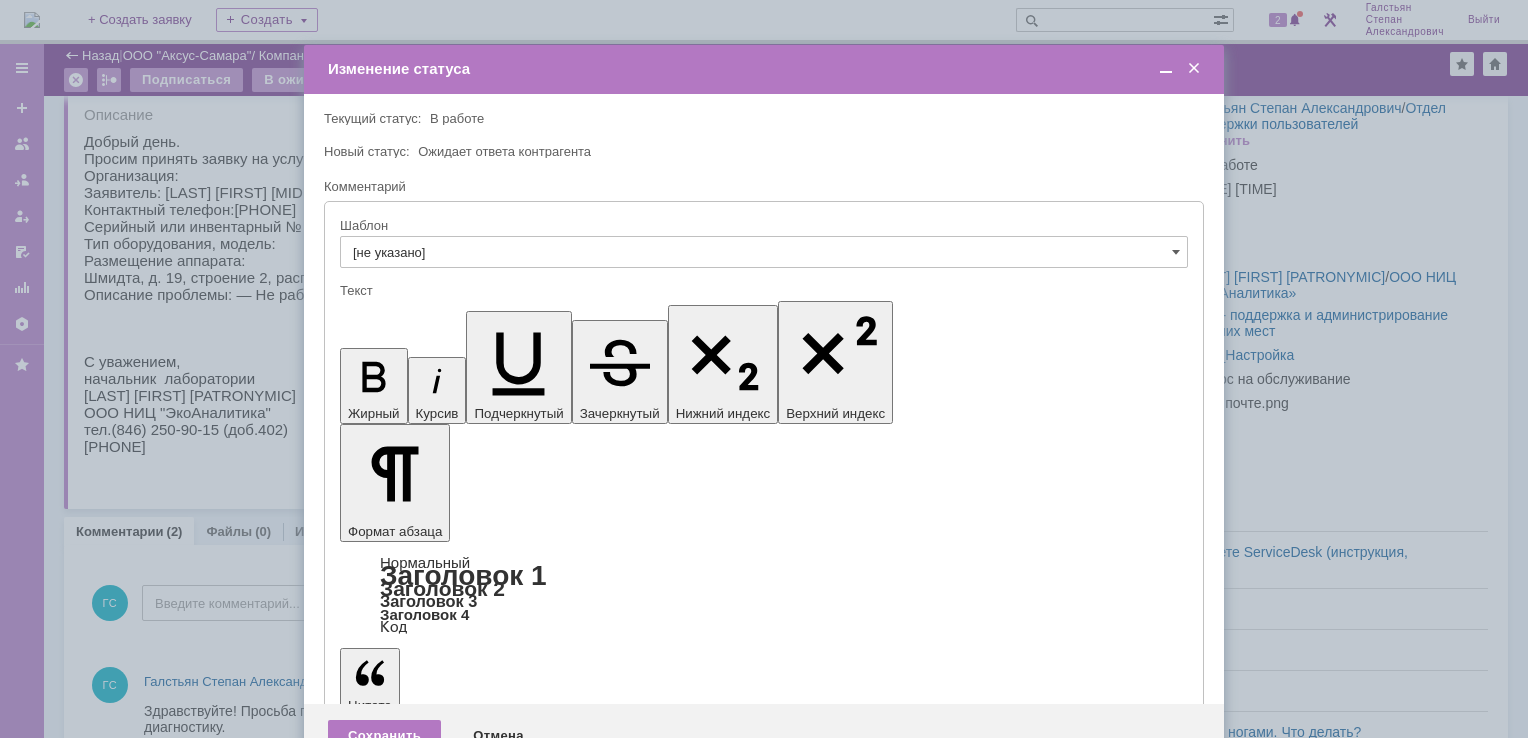 scroll, scrollTop: 0, scrollLeft: 0, axis: both 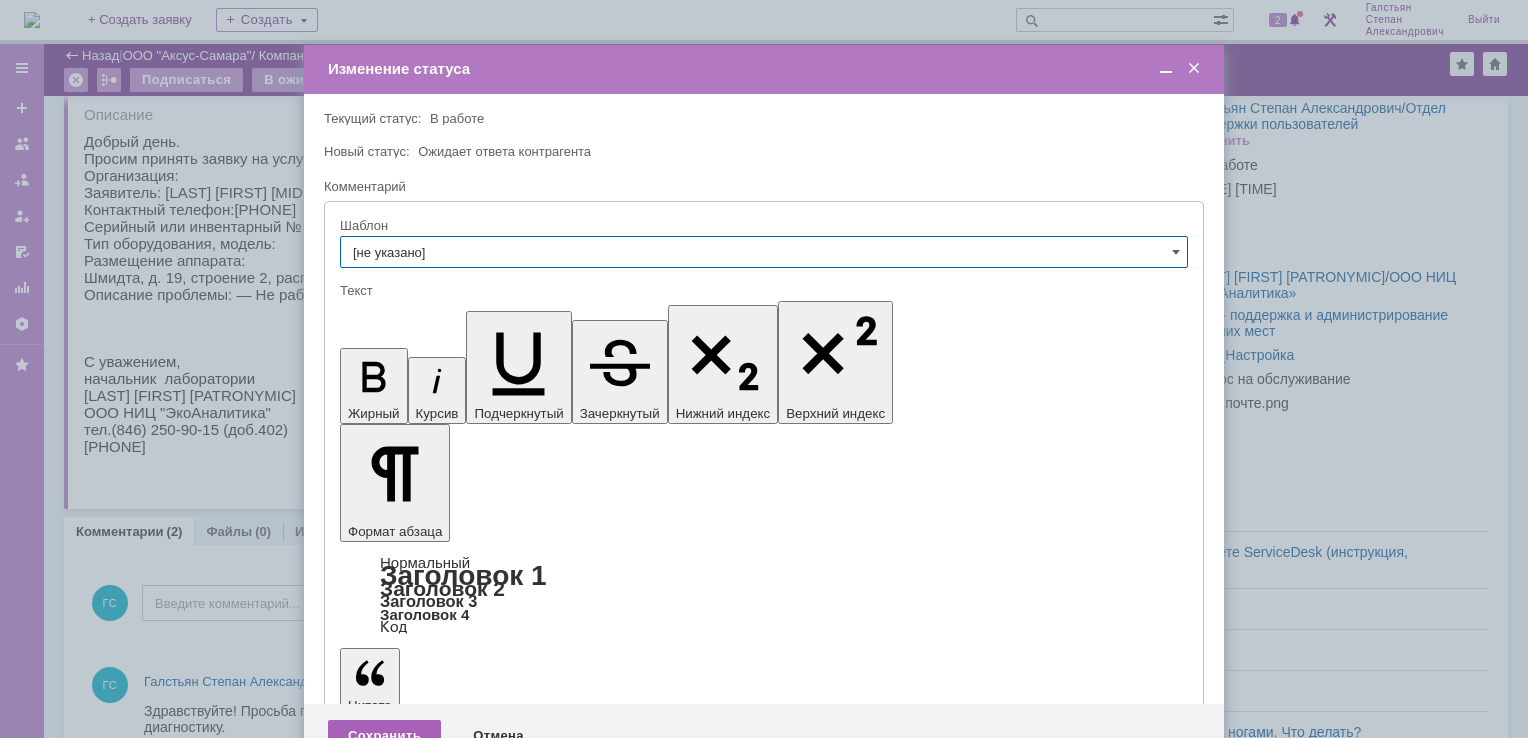 click on "Сохранить" at bounding box center (384, 736) 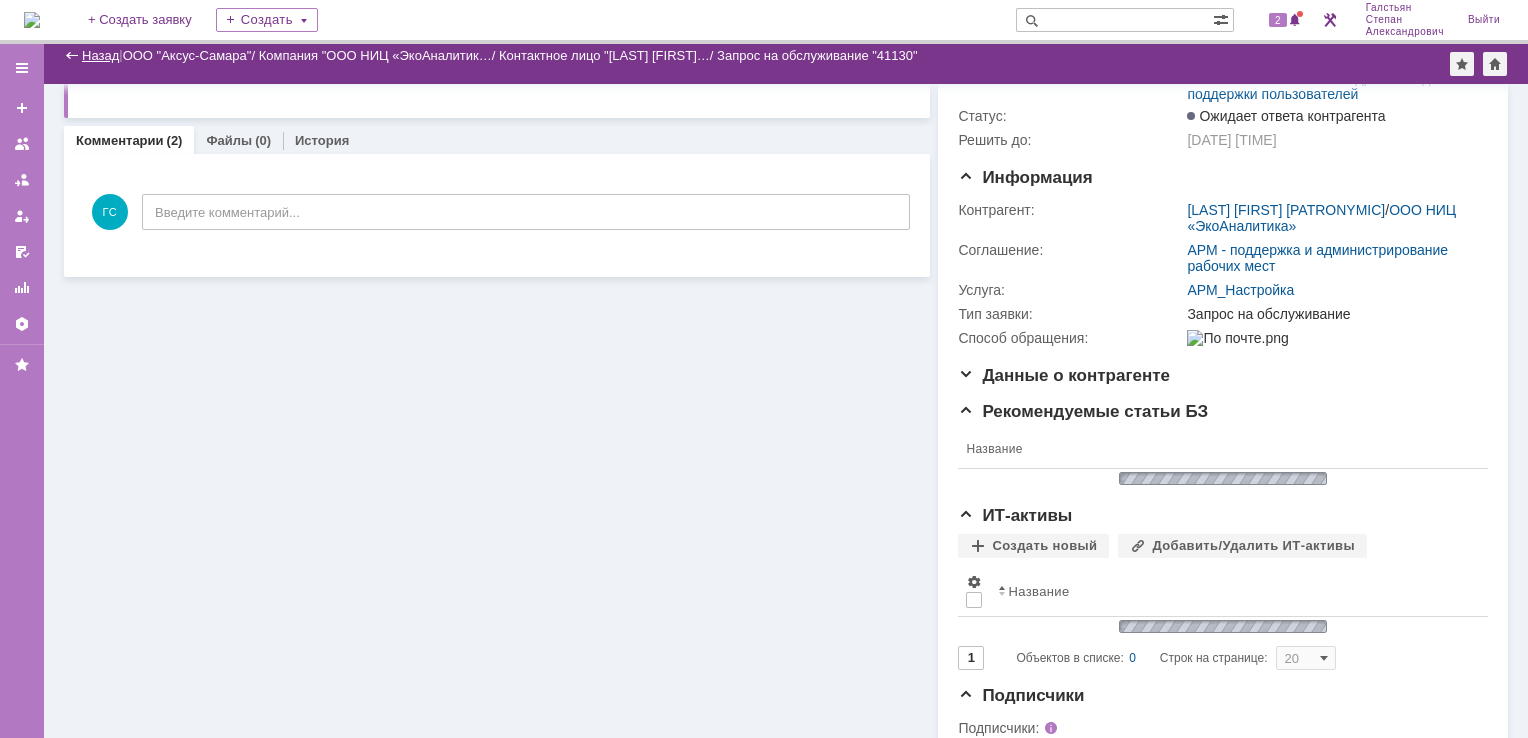 scroll, scrollTop: 116, scrollLeft: 0, axis: vertical 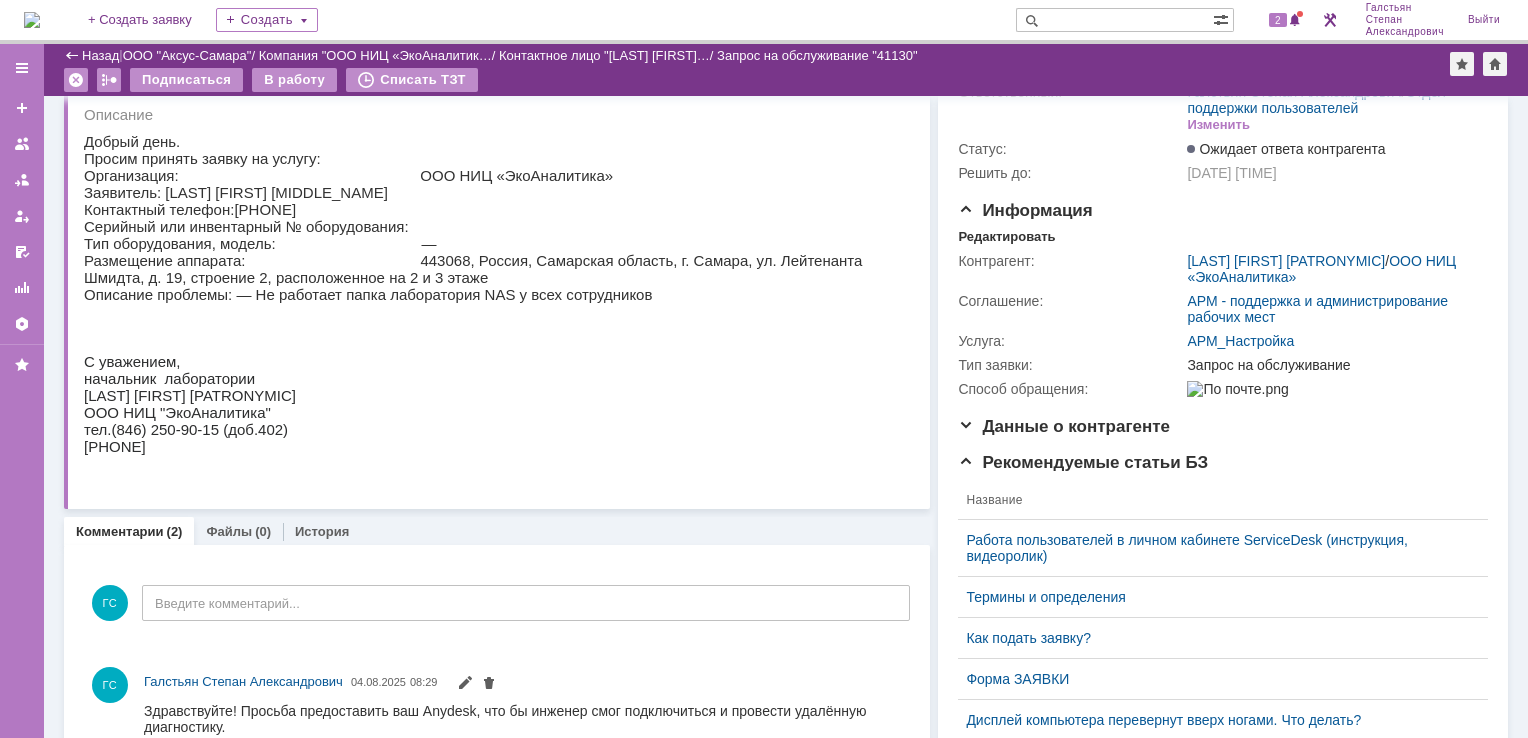 click at bounding box center [32, 20] 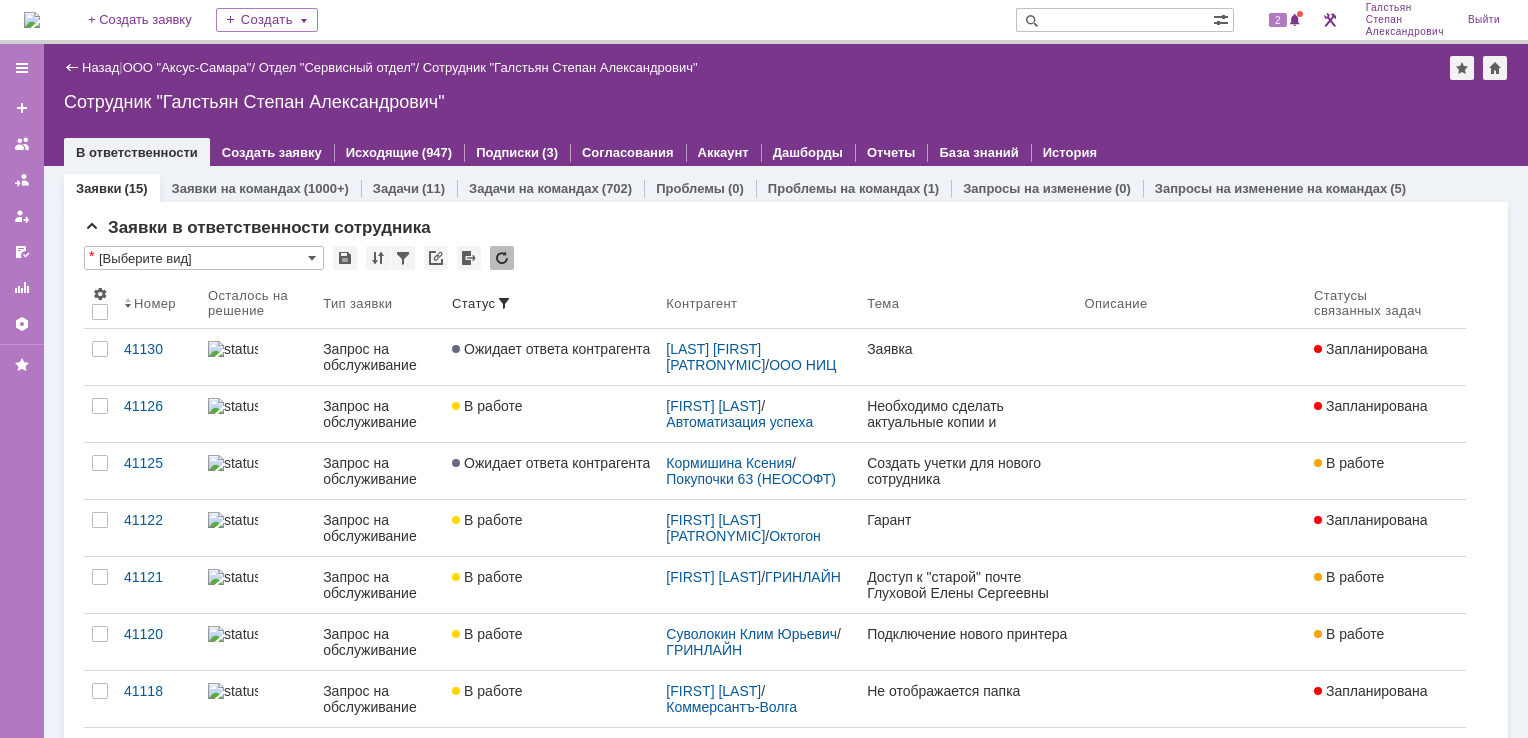 scroll, scrollTop: 0, scrollLeft: 0, axis: both 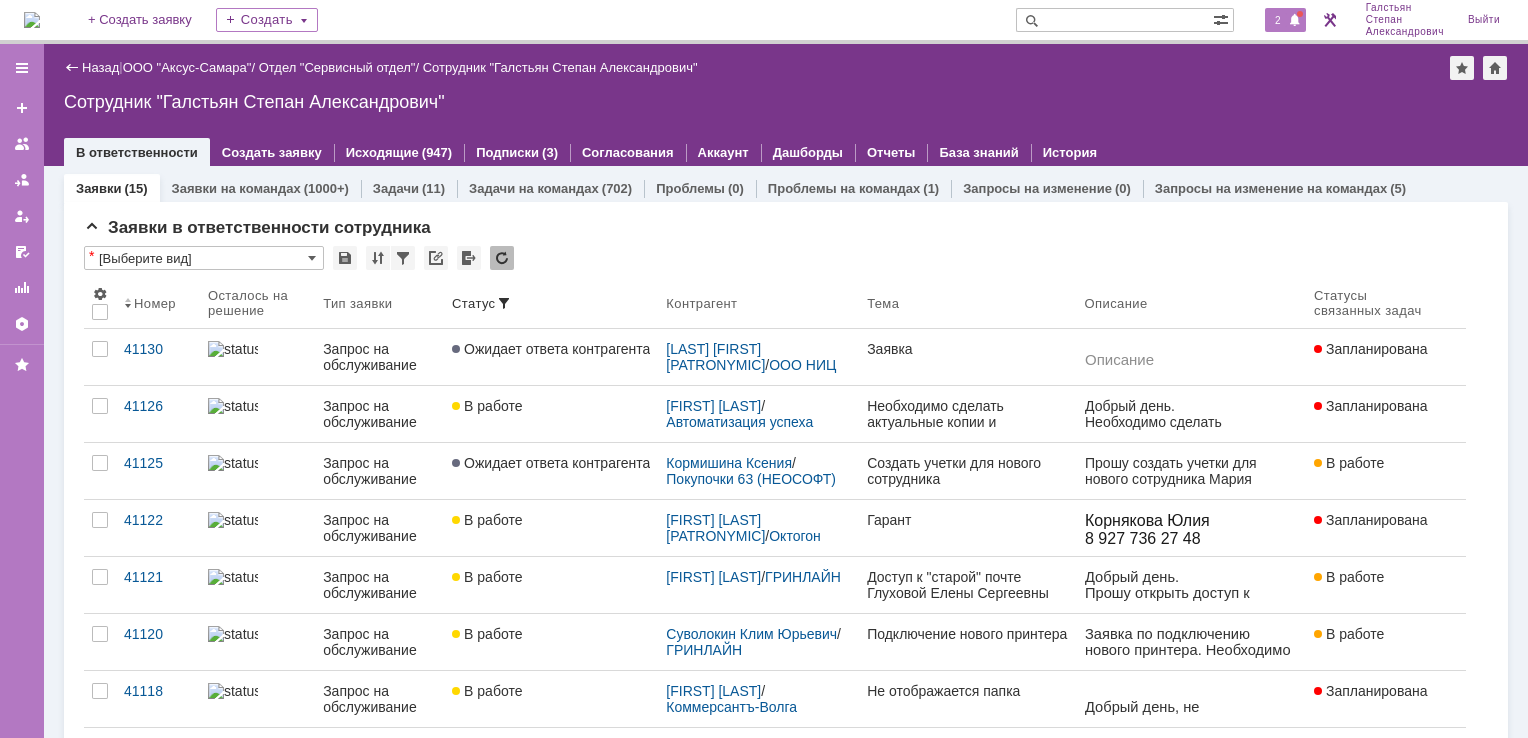 click on "2" at bounding box center (1285, 20) 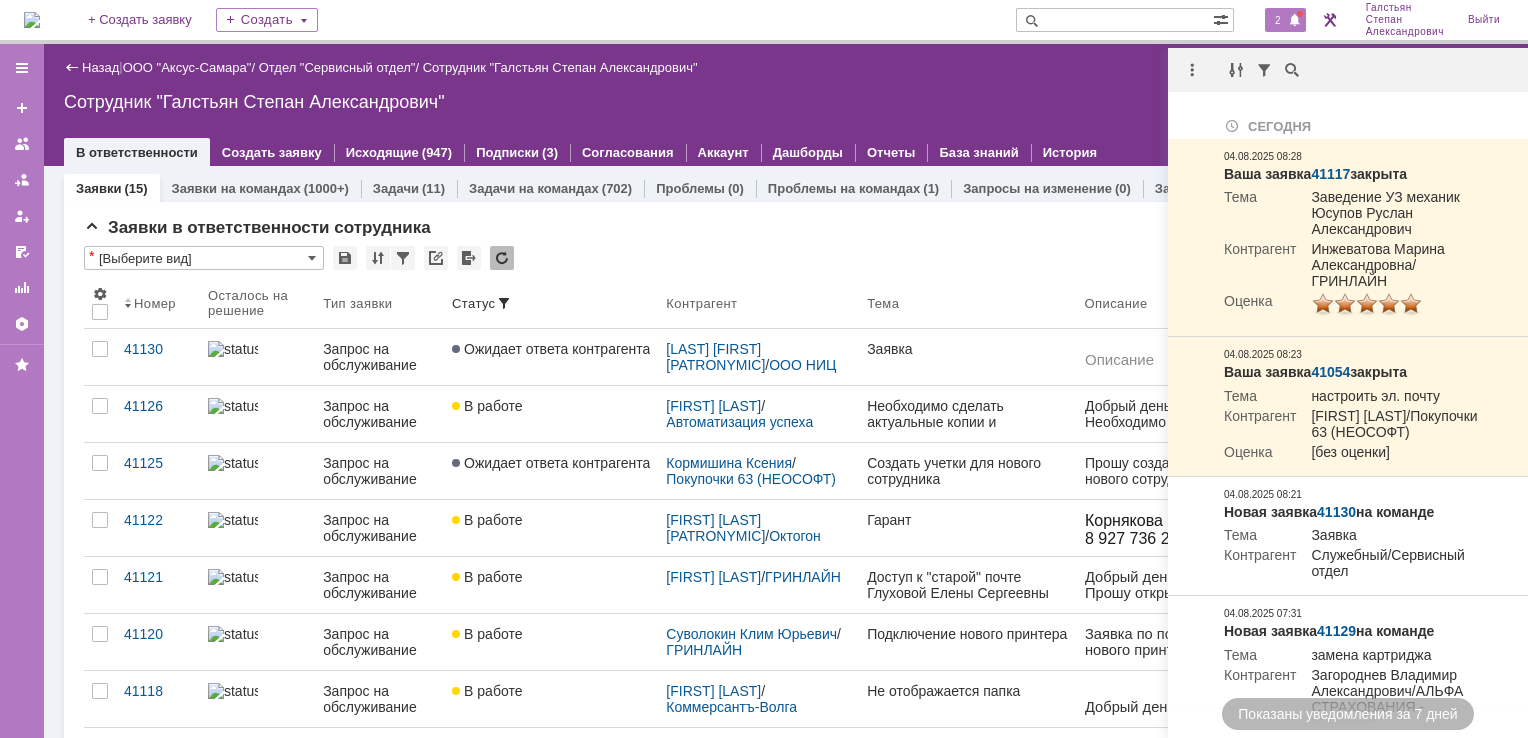 click on "Назад   |   ООО "Аксус-Самара"  /   Отдел "Сервисный отдел"  /   Сотрудник "Галстьян Степан Александрович"" at bounding box center [786, 68] 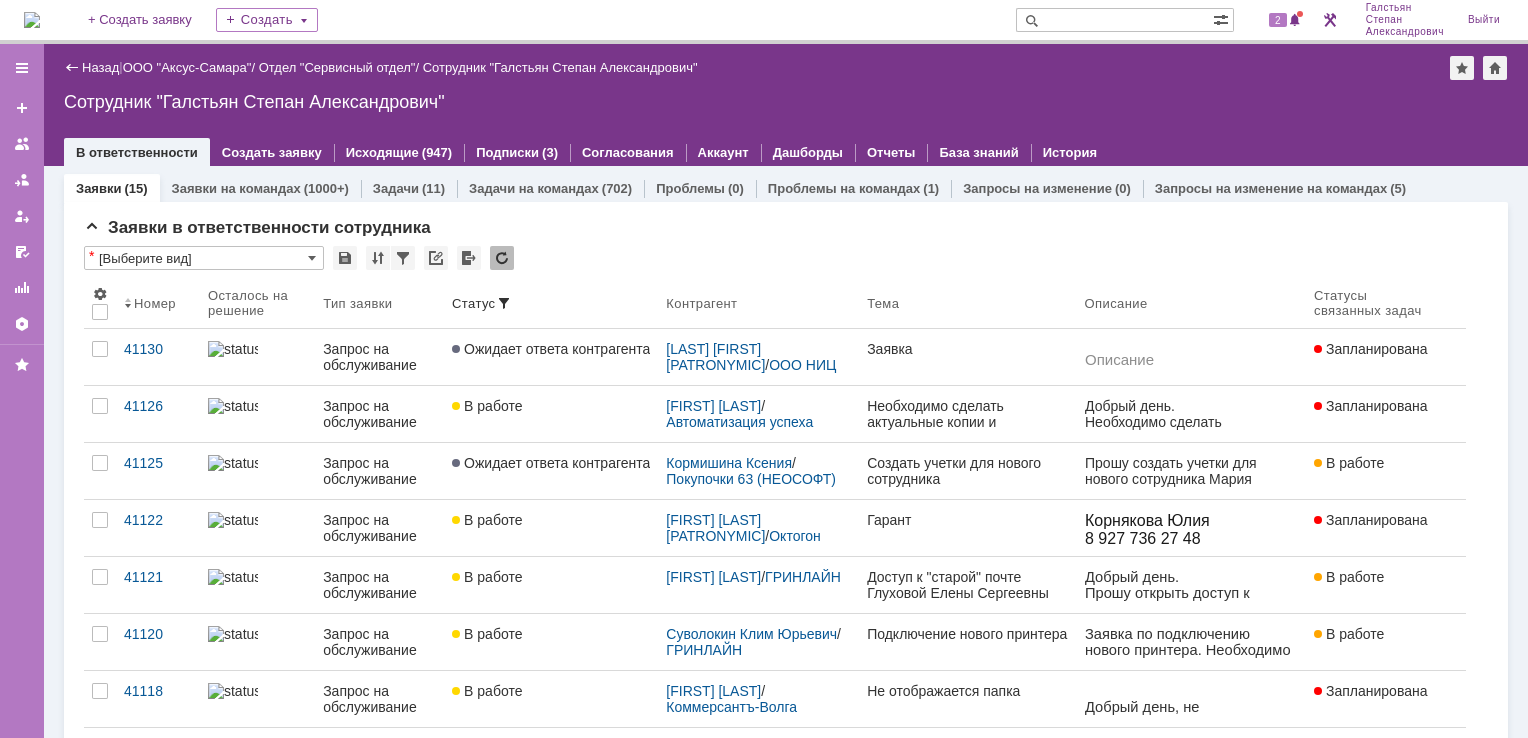 scroll, scrollTop: 0, scrollLeft: 0, axis: both 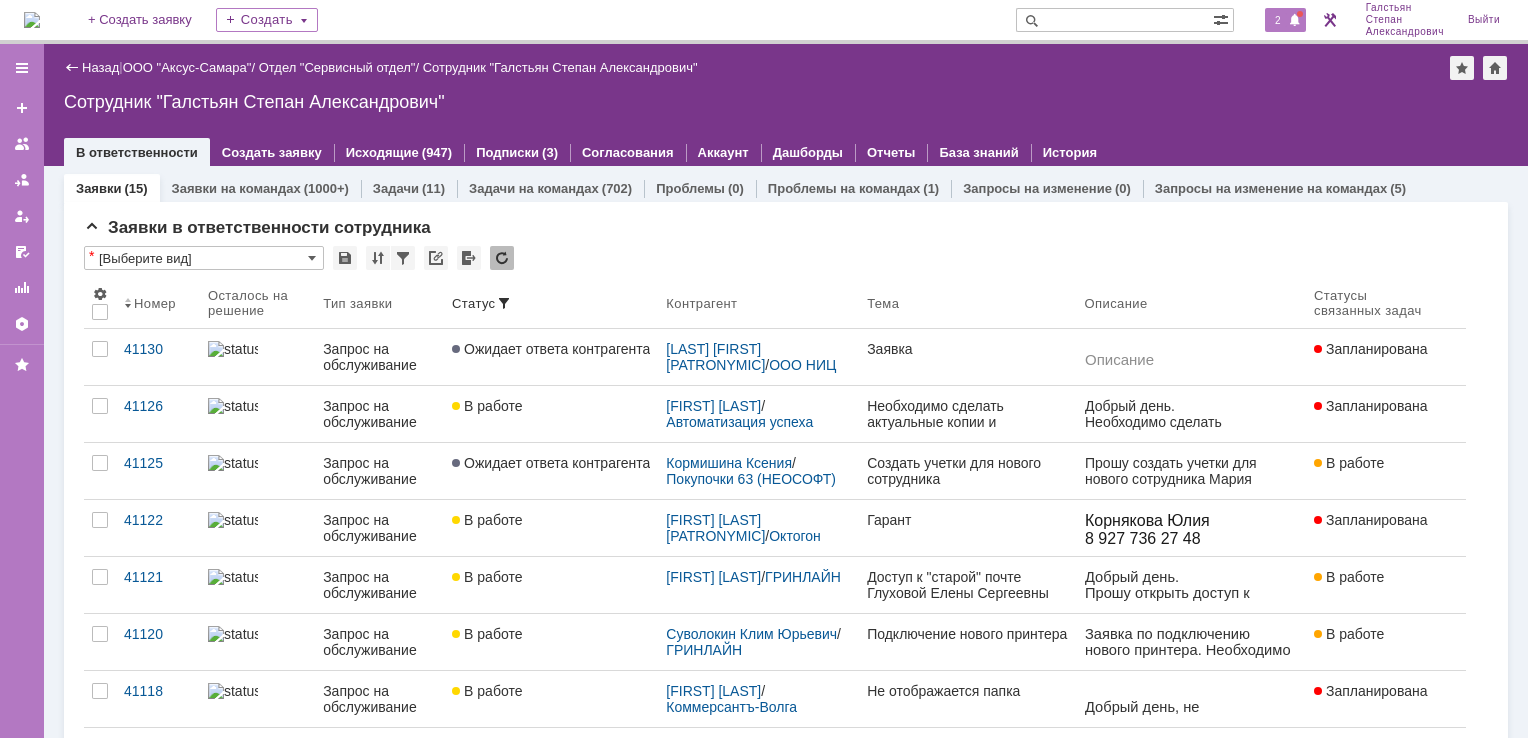 click on "2" at bounding box center [1285, 20] 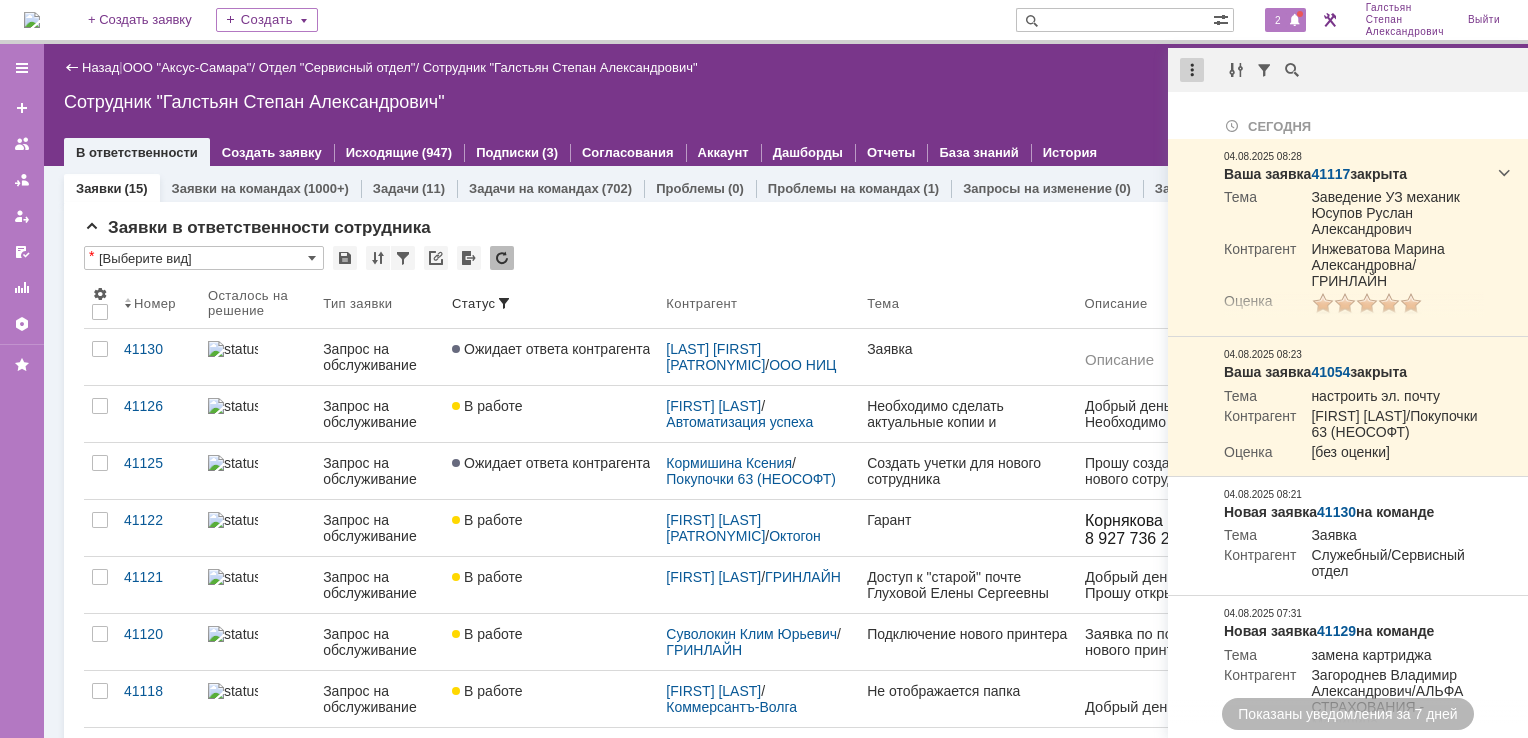 click at bounding box center (1192, 70) 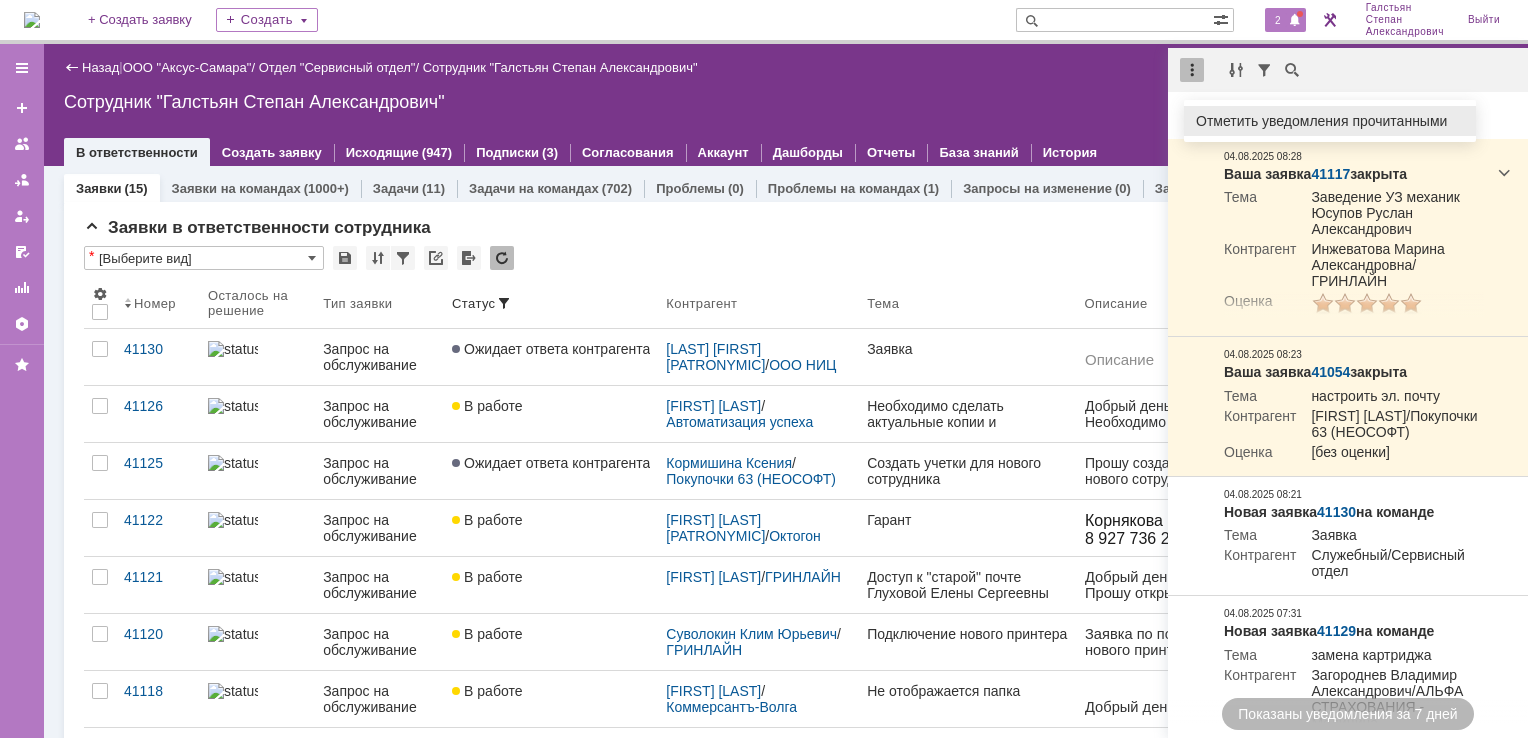 click on "Отметить уведомления прочитанными" at bounding box center [1330, 121] 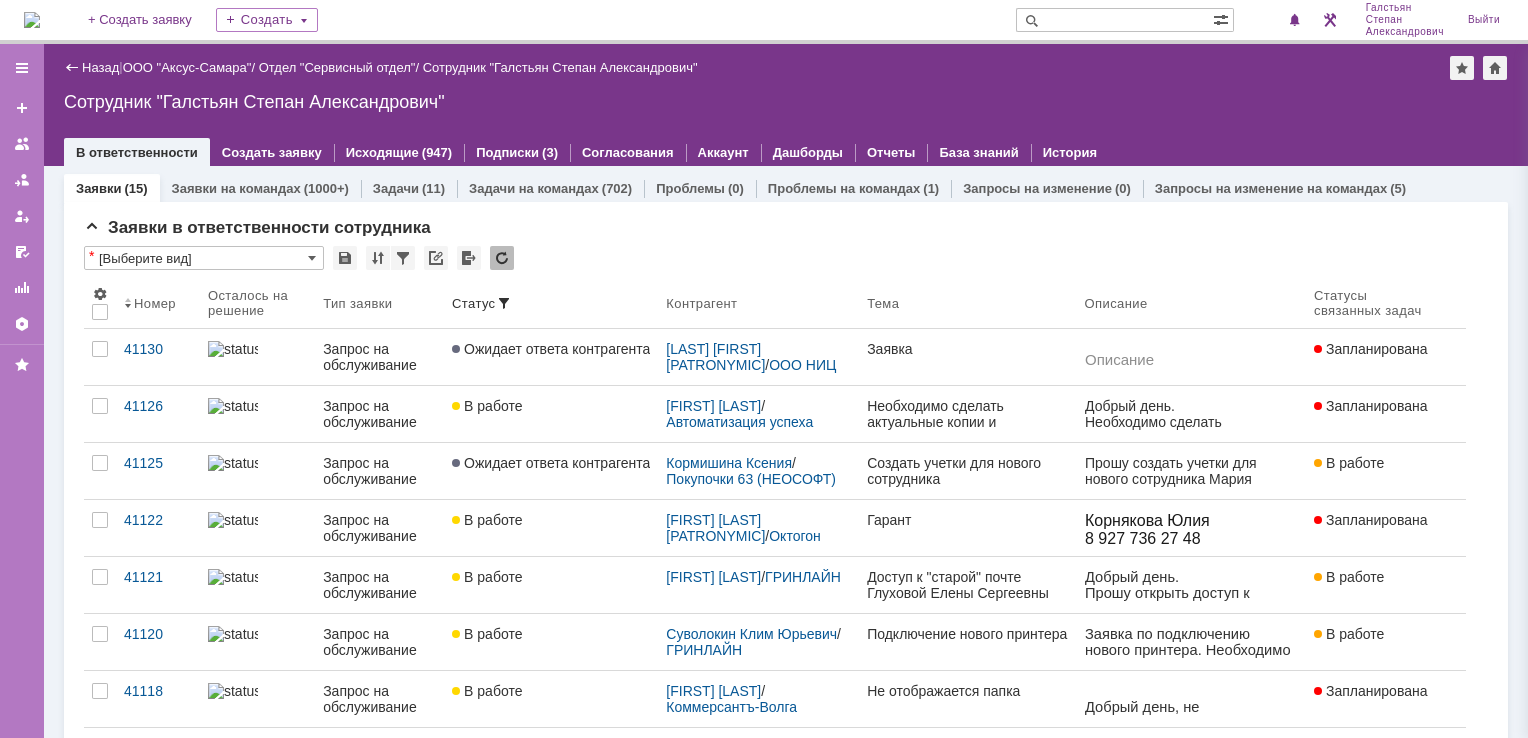 click on "Назад   |   ООО "Аксус-Самара"  /   Отдел "Сервисный отдел"  /   Сотрудник "Галстьян Степан Александрович" Сотрудник "Галстьян Степан Александрович" employee$43271409 В ответственности Создать заявку Исходящие (947) Подписки (3) Согласования Аккаунт Дашборды Отчеты База знаний История" at bounding box center (786, 105) 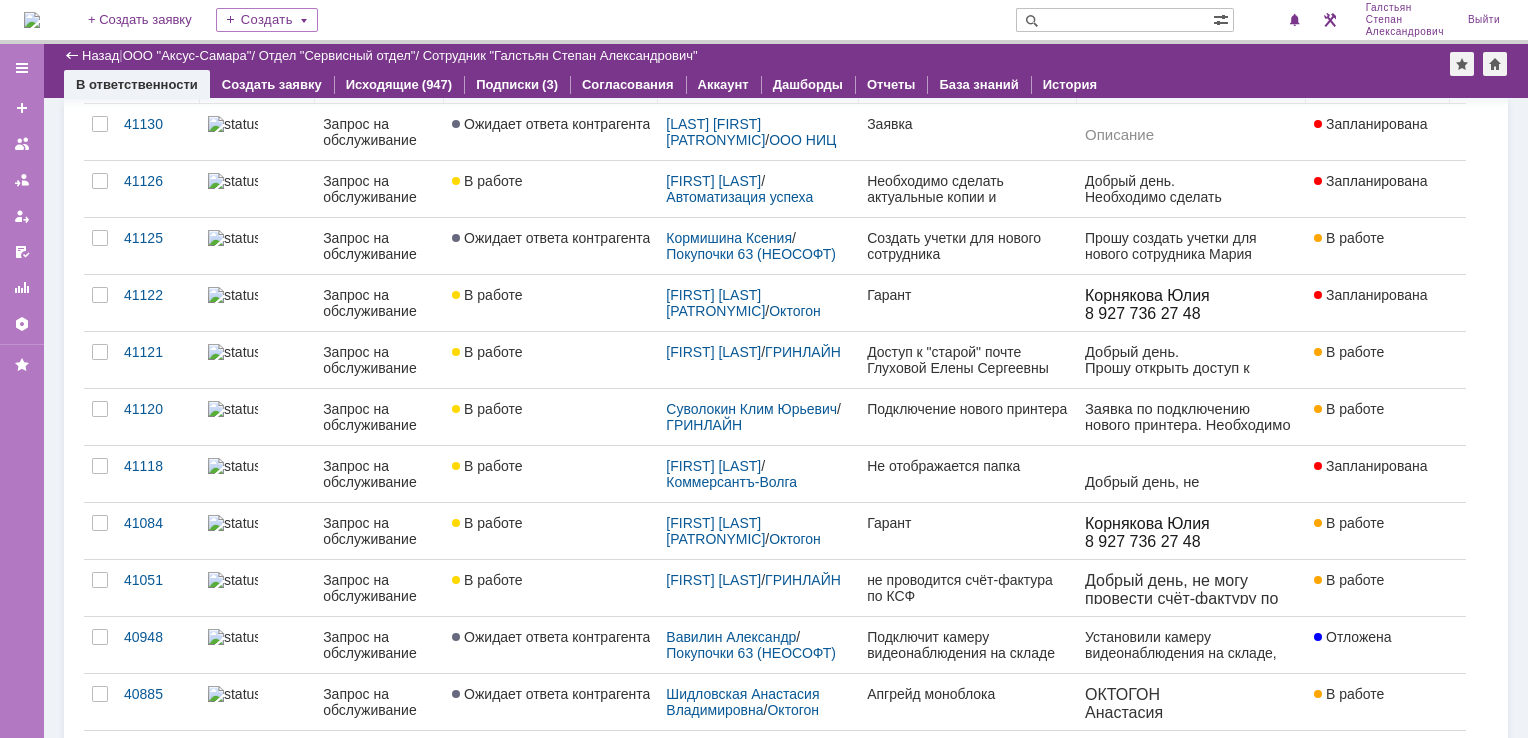 scroll, scrollTop: 0, scrollLeft: 0, axis: both 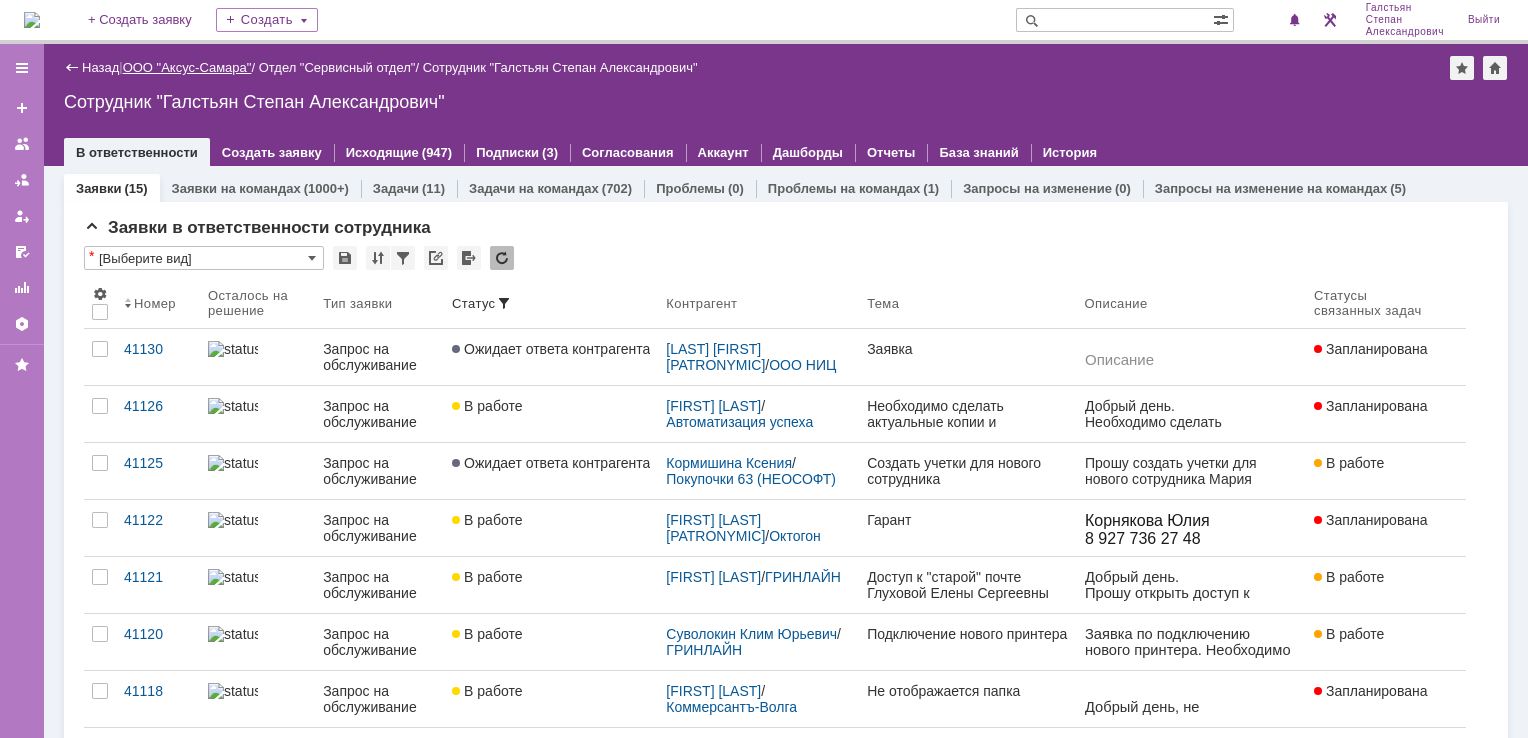 click on "ООО "Аксус-Самара"" at bounding box center (187, 67) 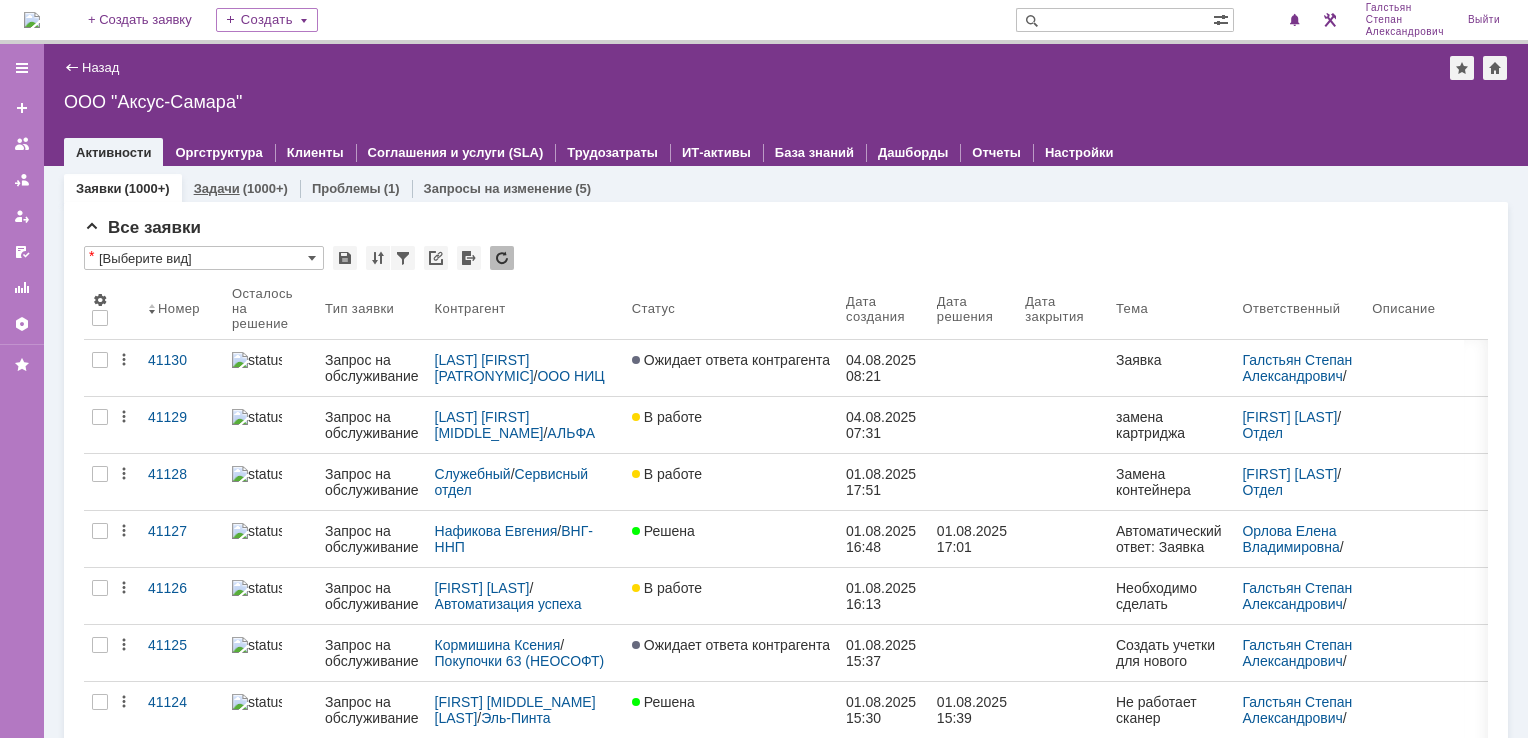click on "(1000+)" at bounding box center (265, 188) 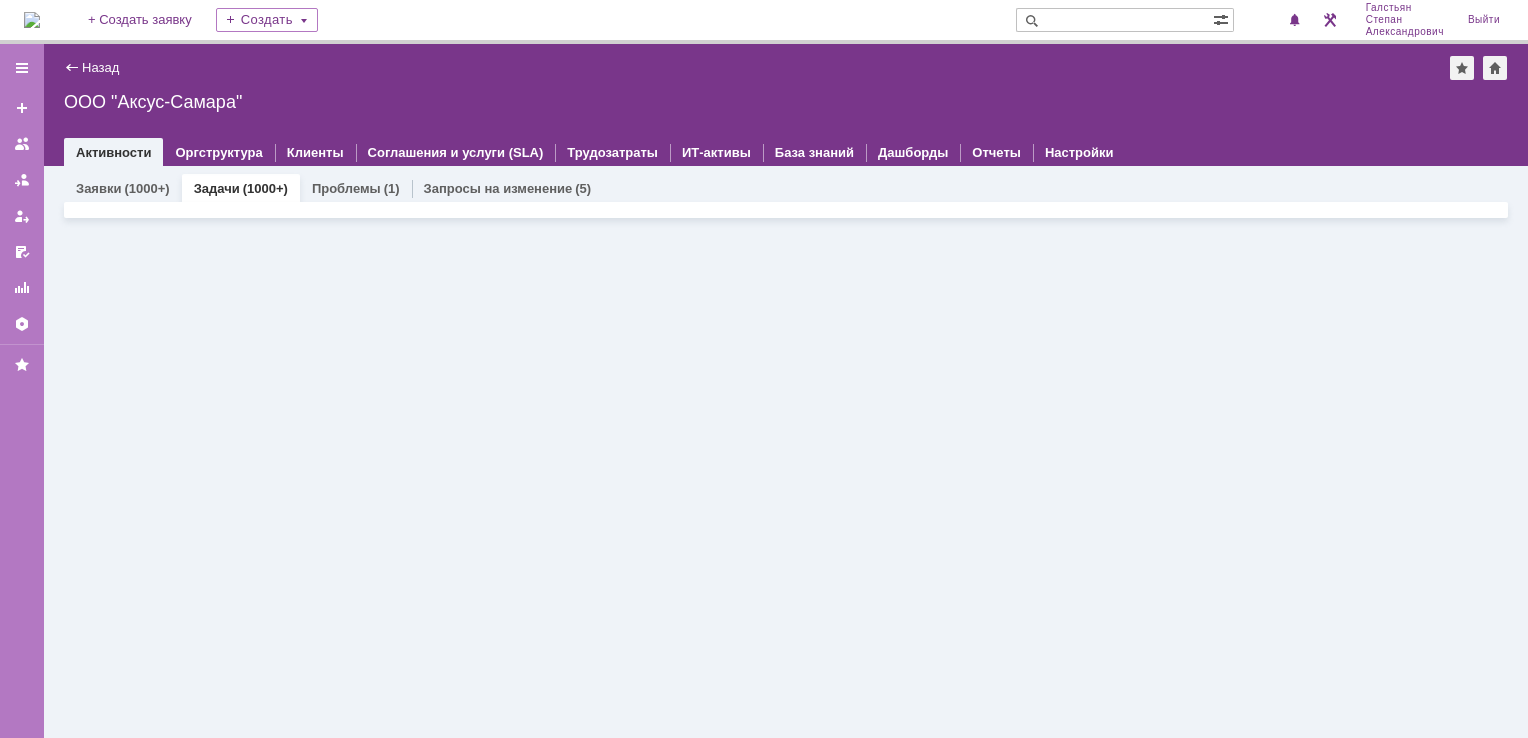 scroll, scrollTop: 0, scrollLeft: 0, axis: both 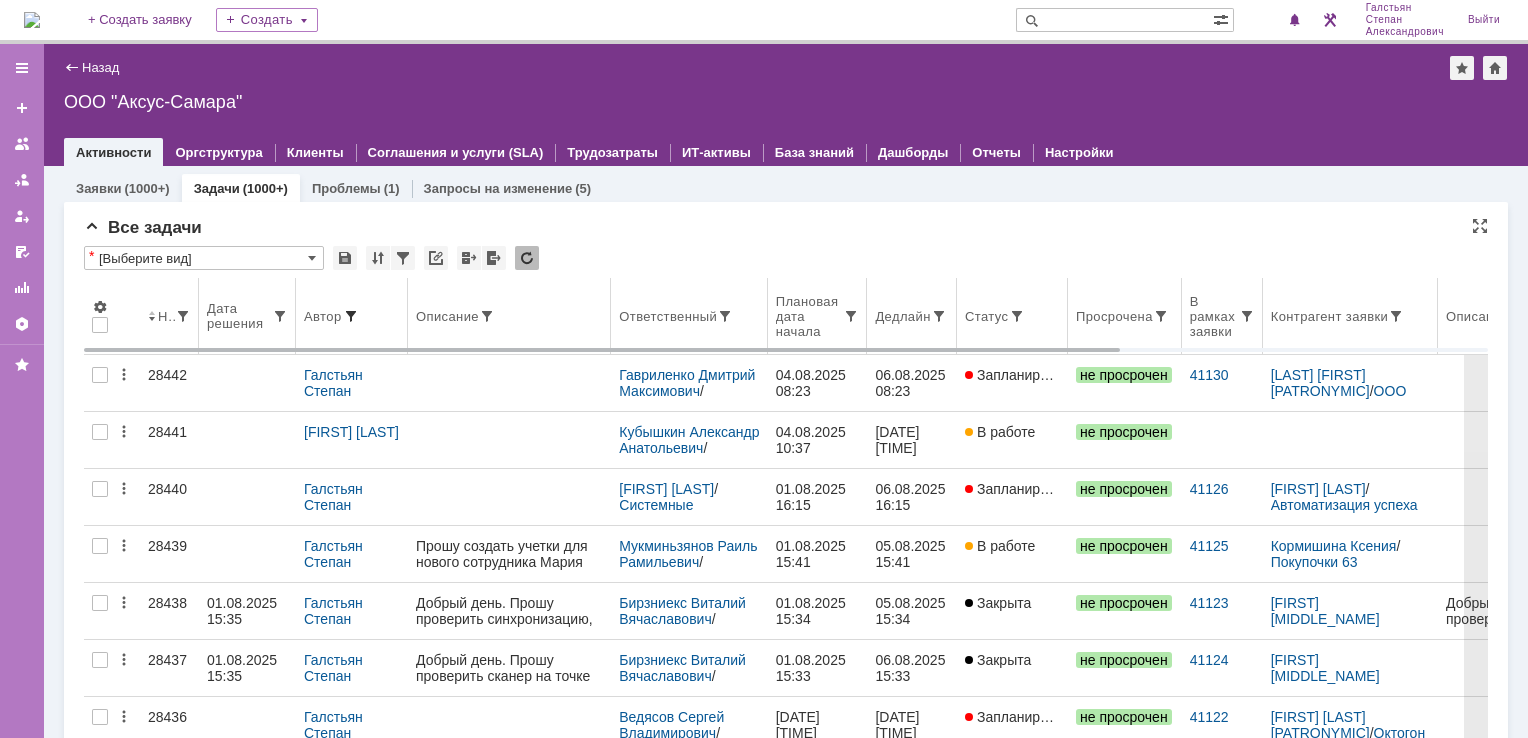 click at bounding box center [351, 316] 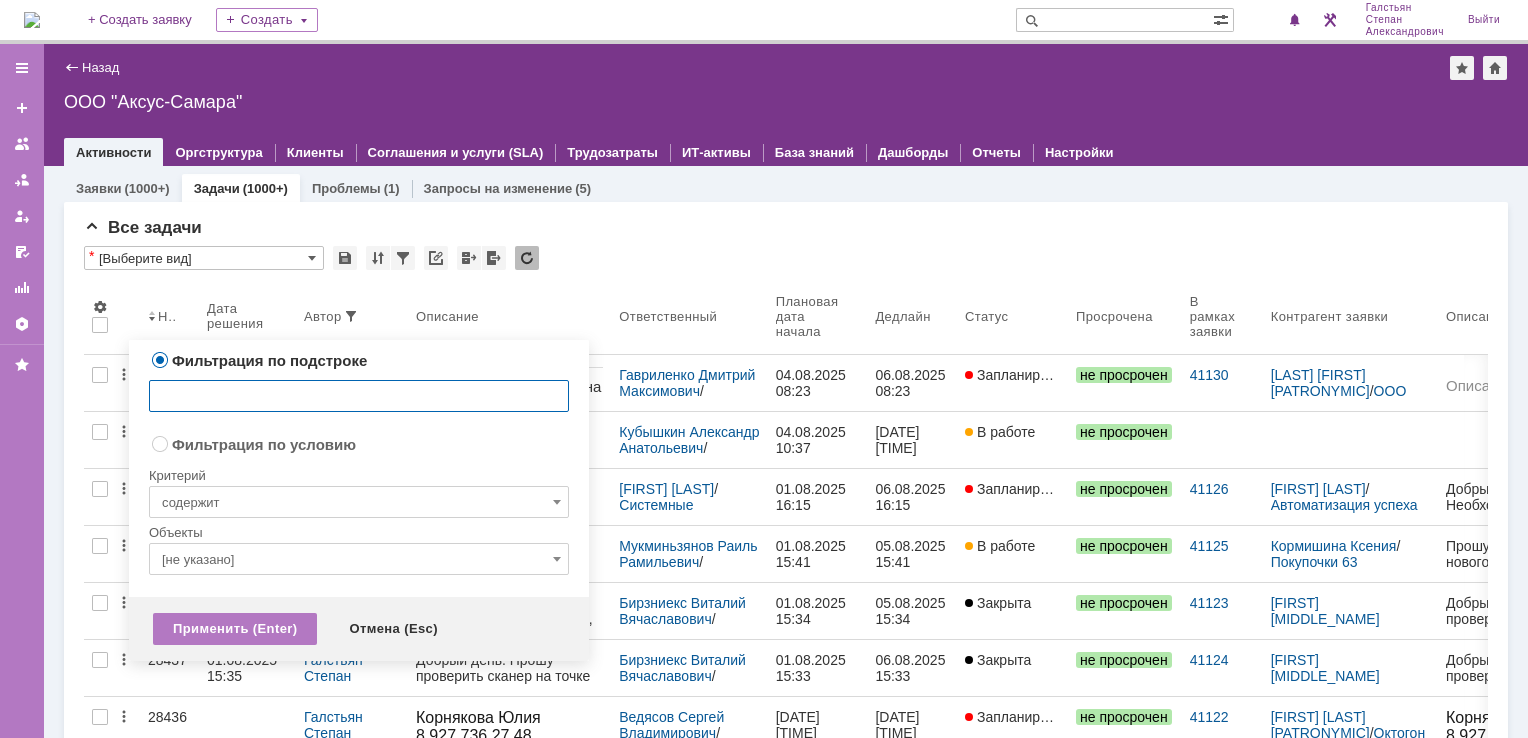 radio on "false" 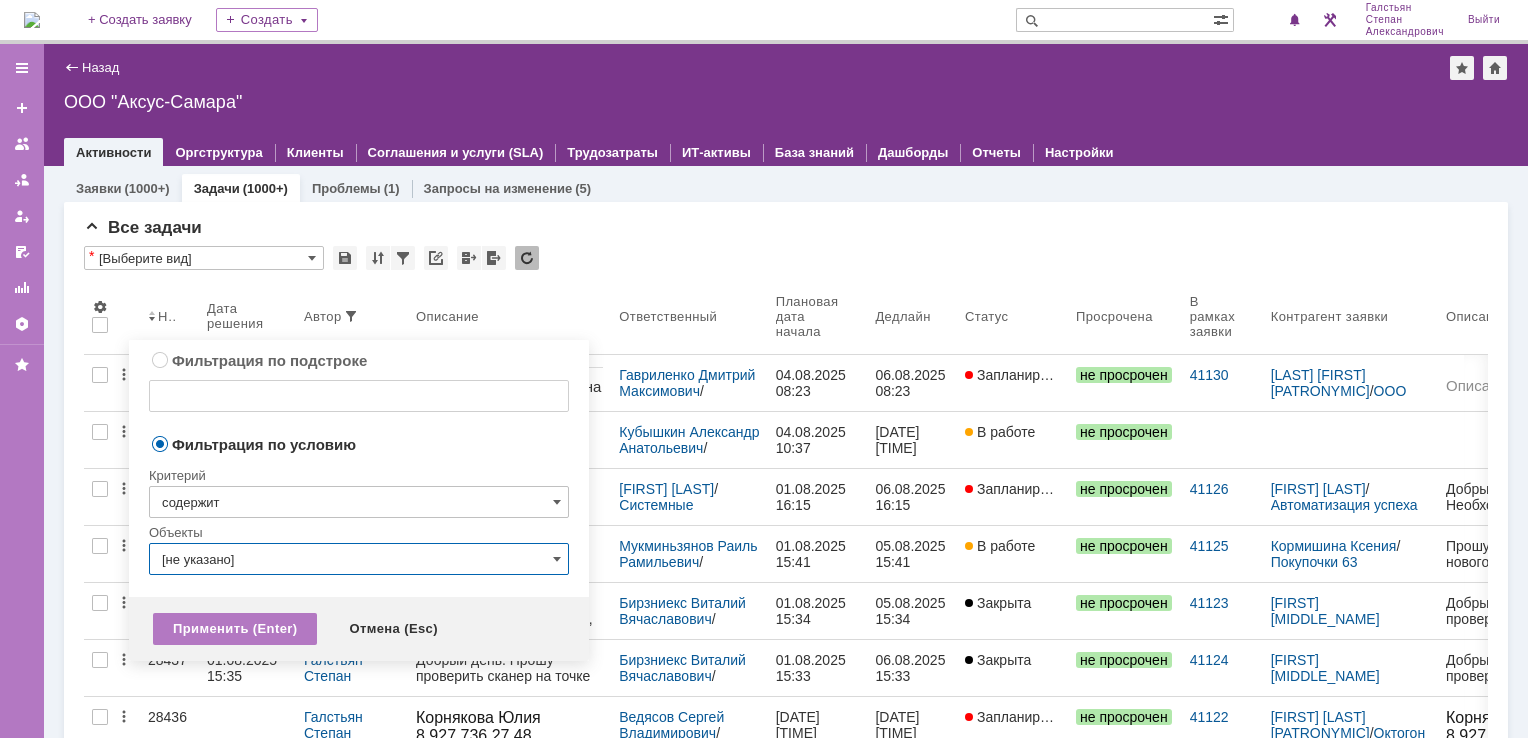 click on "[не указано]" at bounding box center (359, 559) 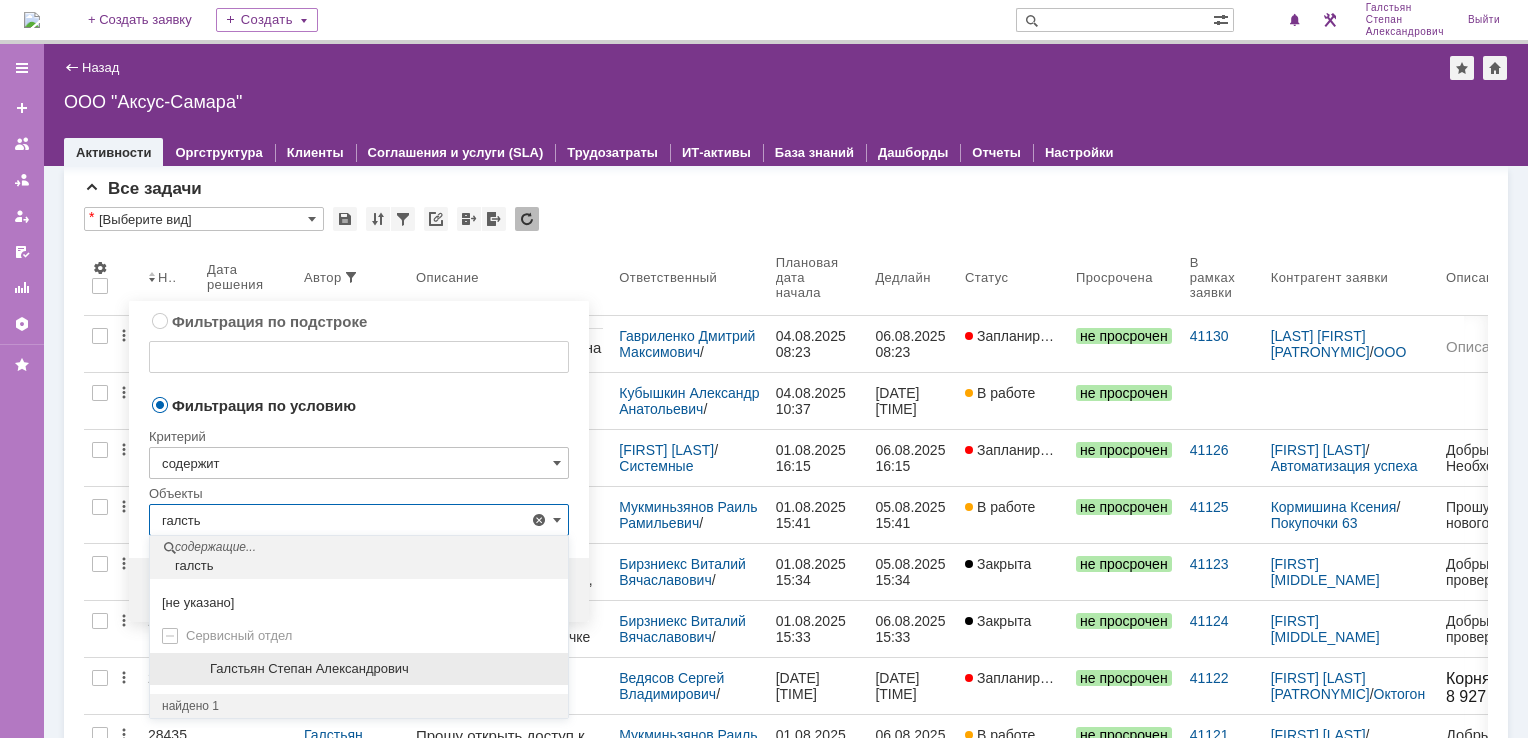 click on "Галстьян Степан Александрович" at bounding box center [309, 668] 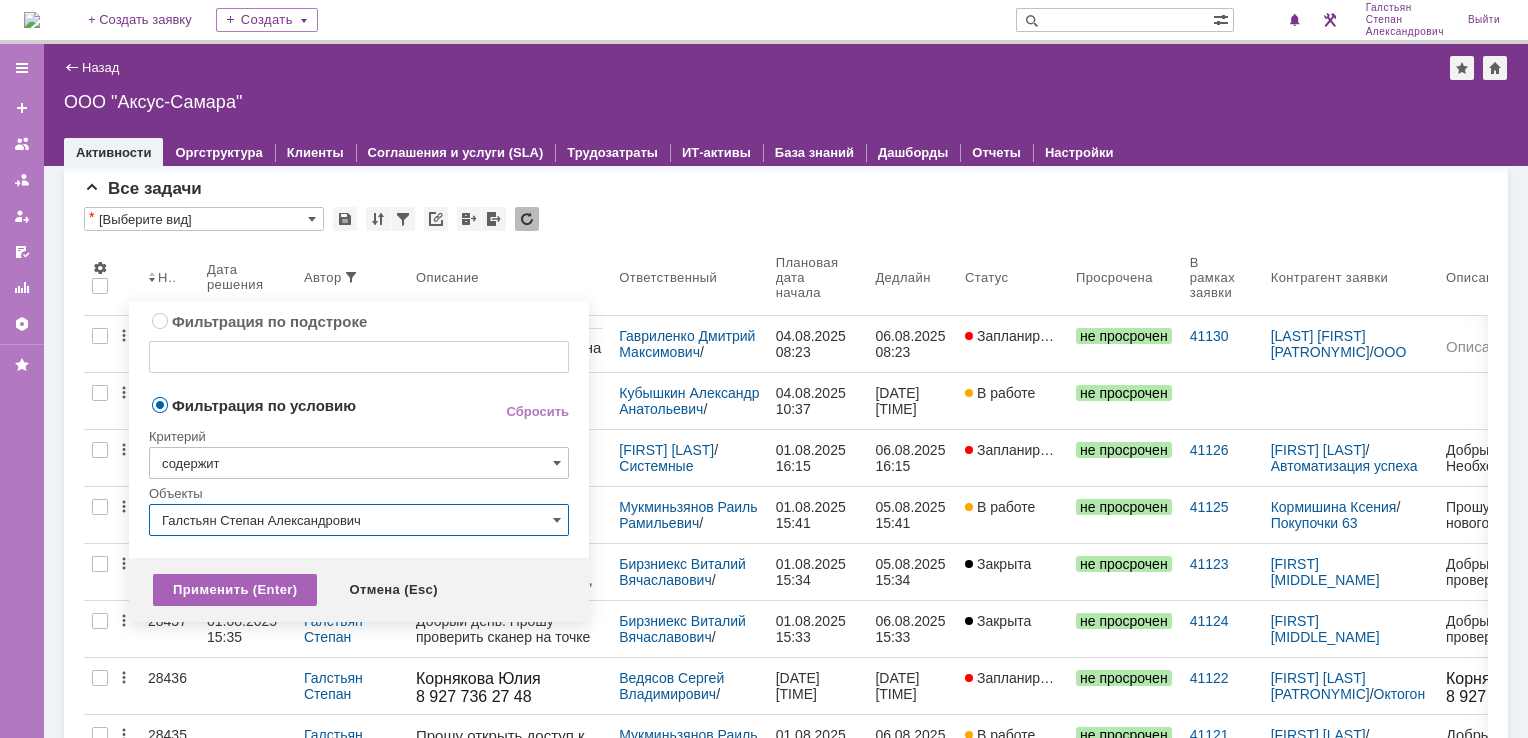 click on "Применить (Enter)" at bounding box center [235, 590] 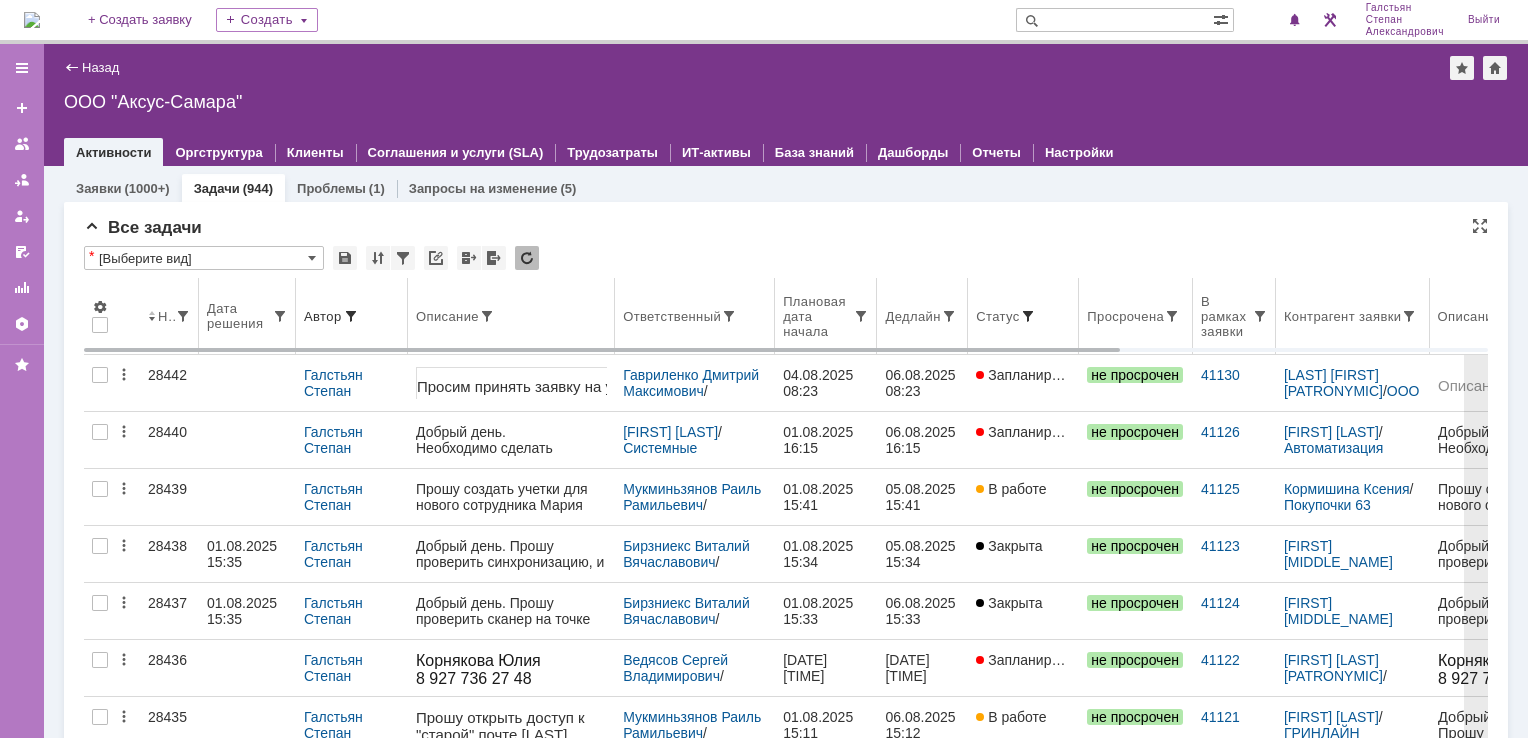 click at bounding box center [1028, 316] 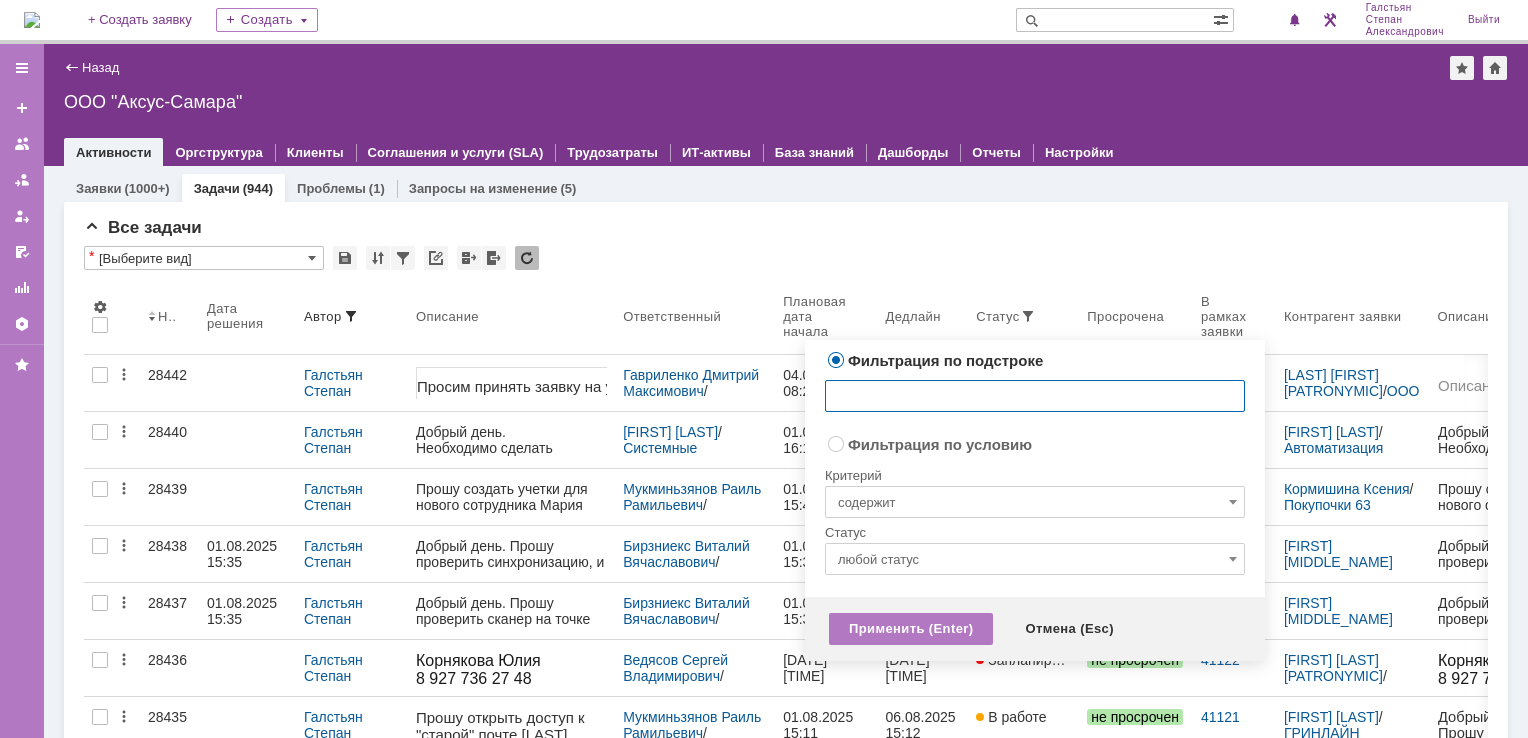 radio on "false" 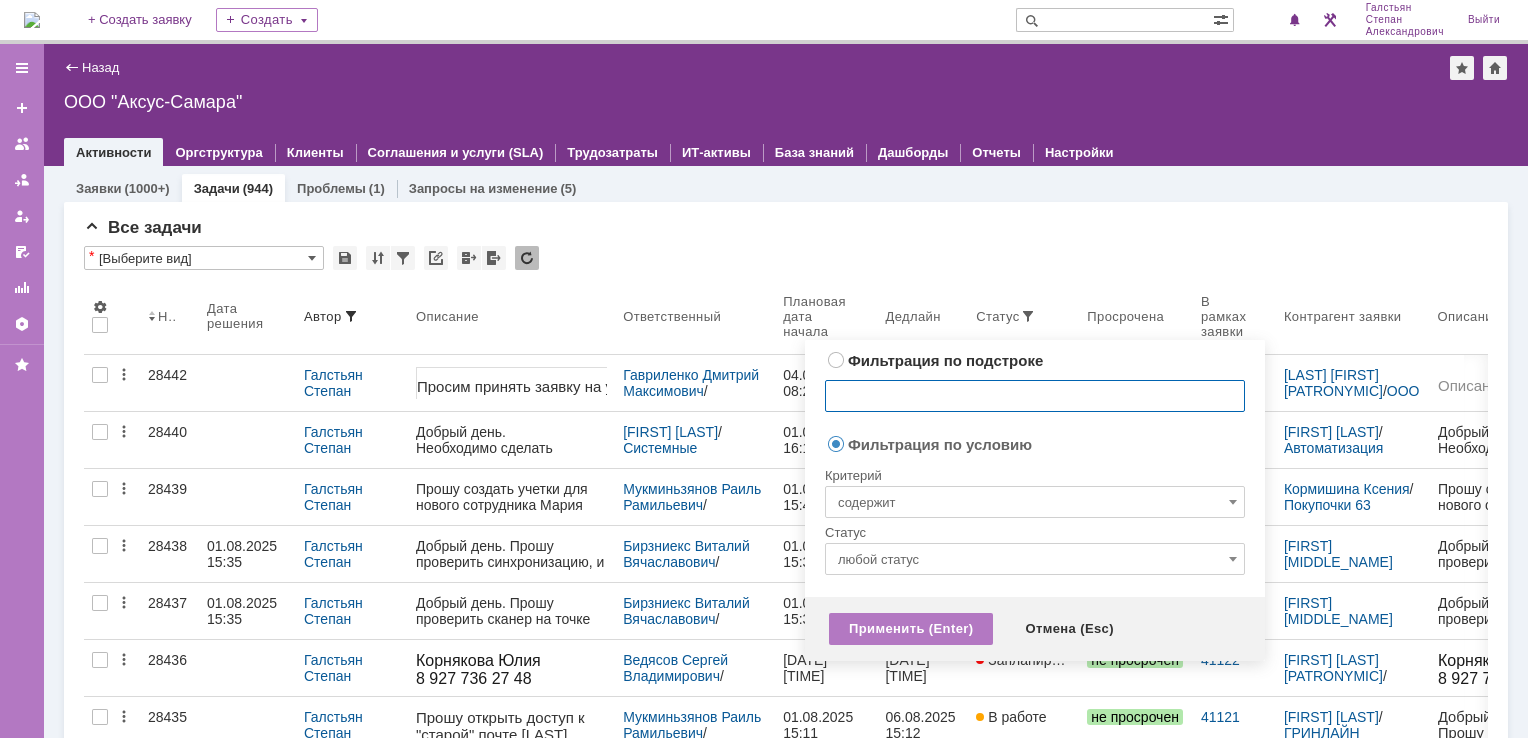 click on "содержит" at bounding box center (1035, 502) 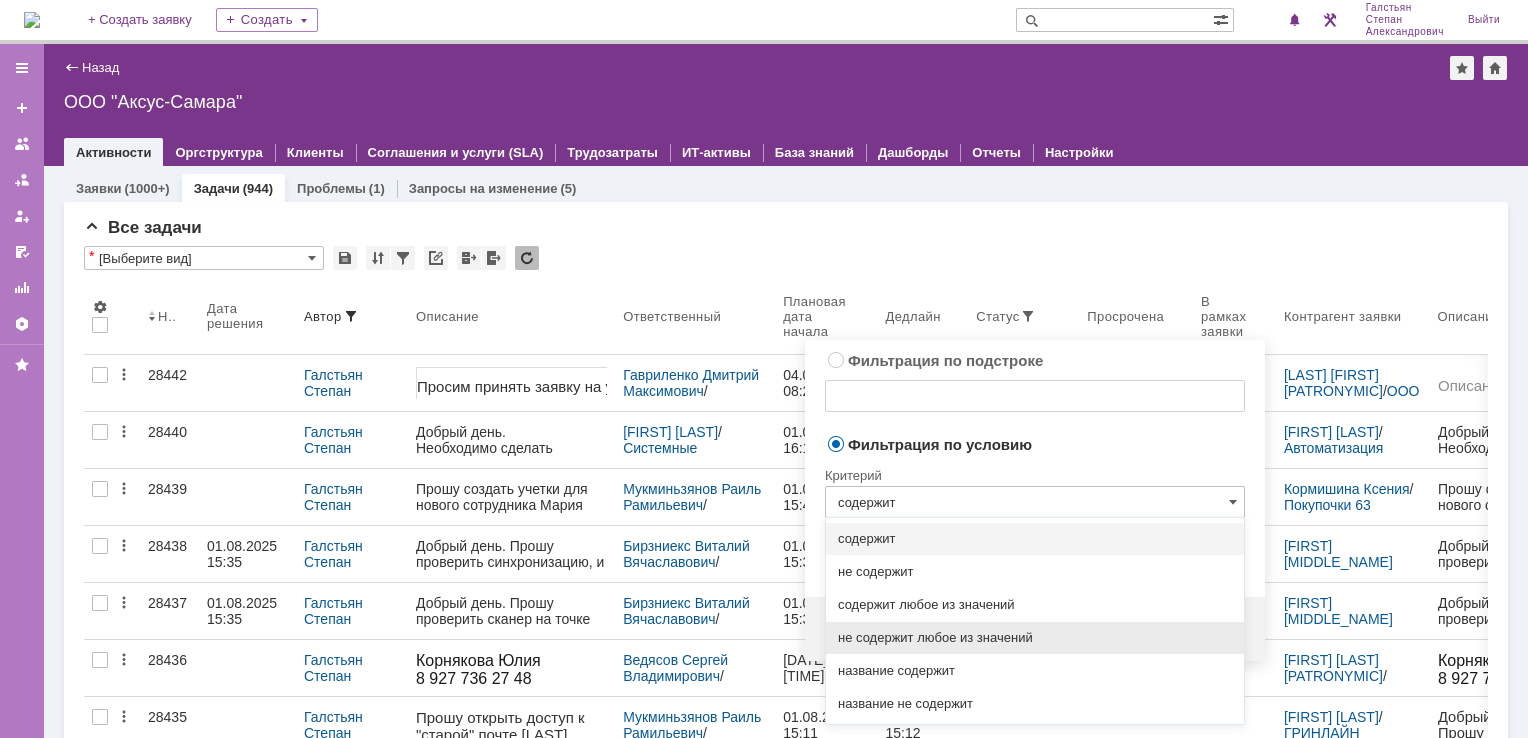 click on "не содержит любое из значений" at bounding box center (1035, 638) 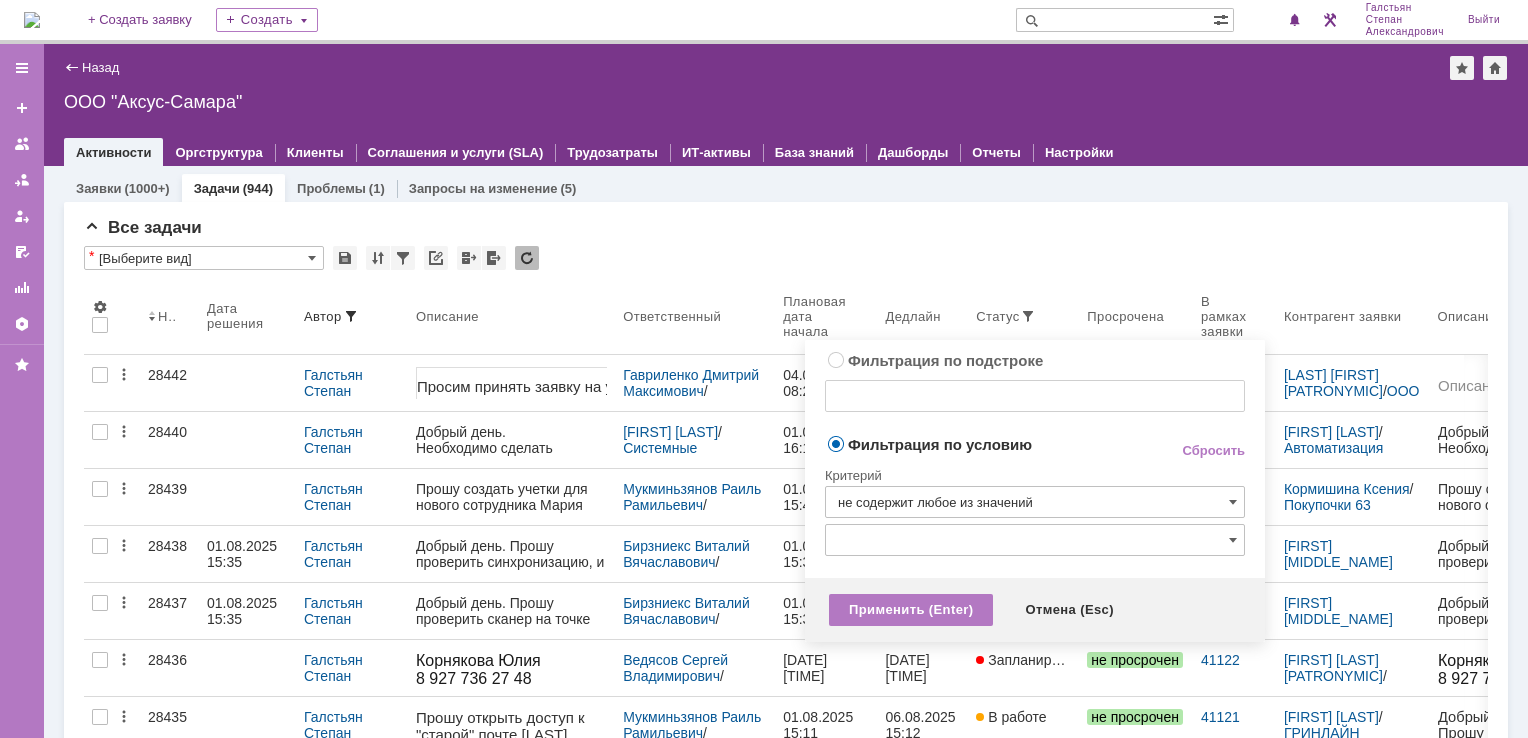type on "не содержит любое из значений" 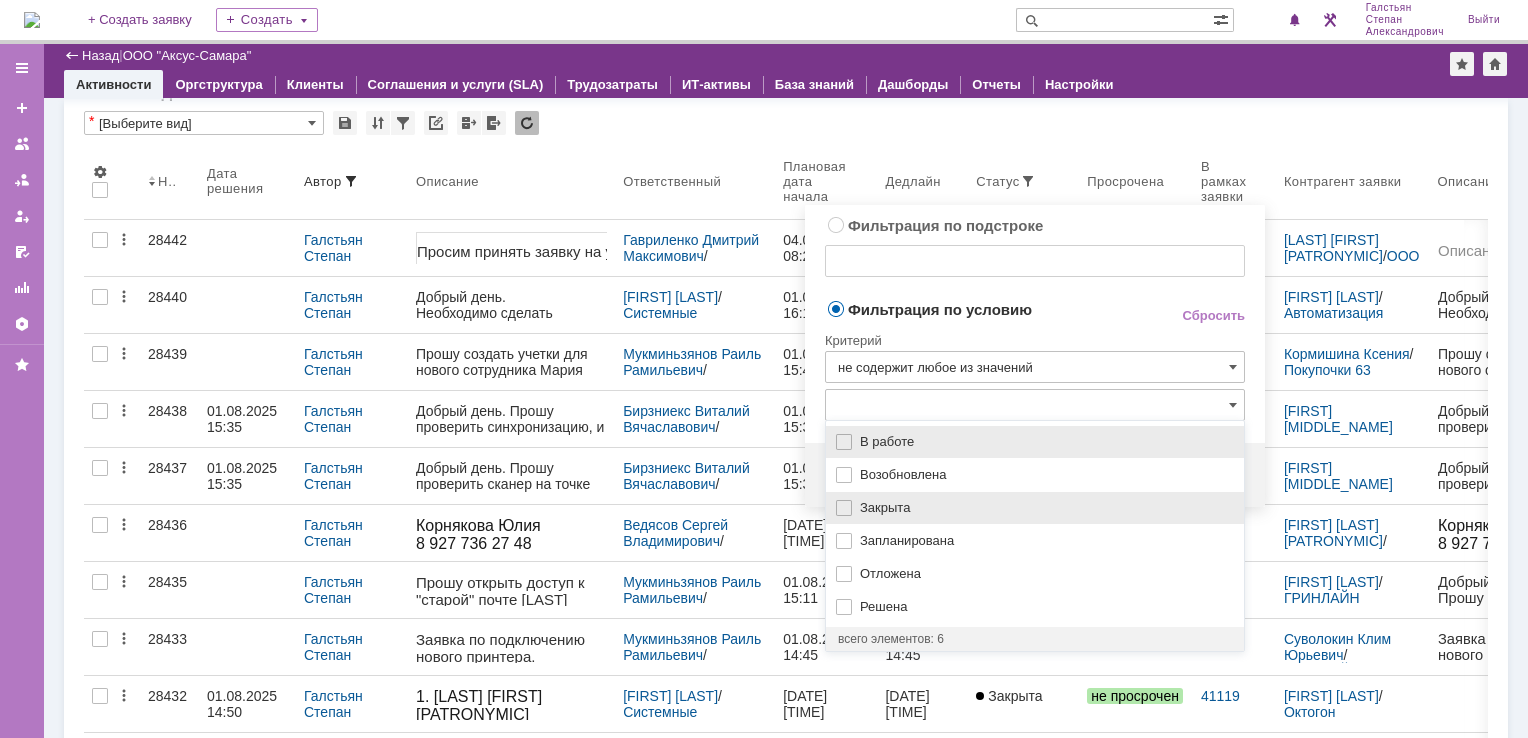 click on "Закрыта" at bounding box center [1046, 508] 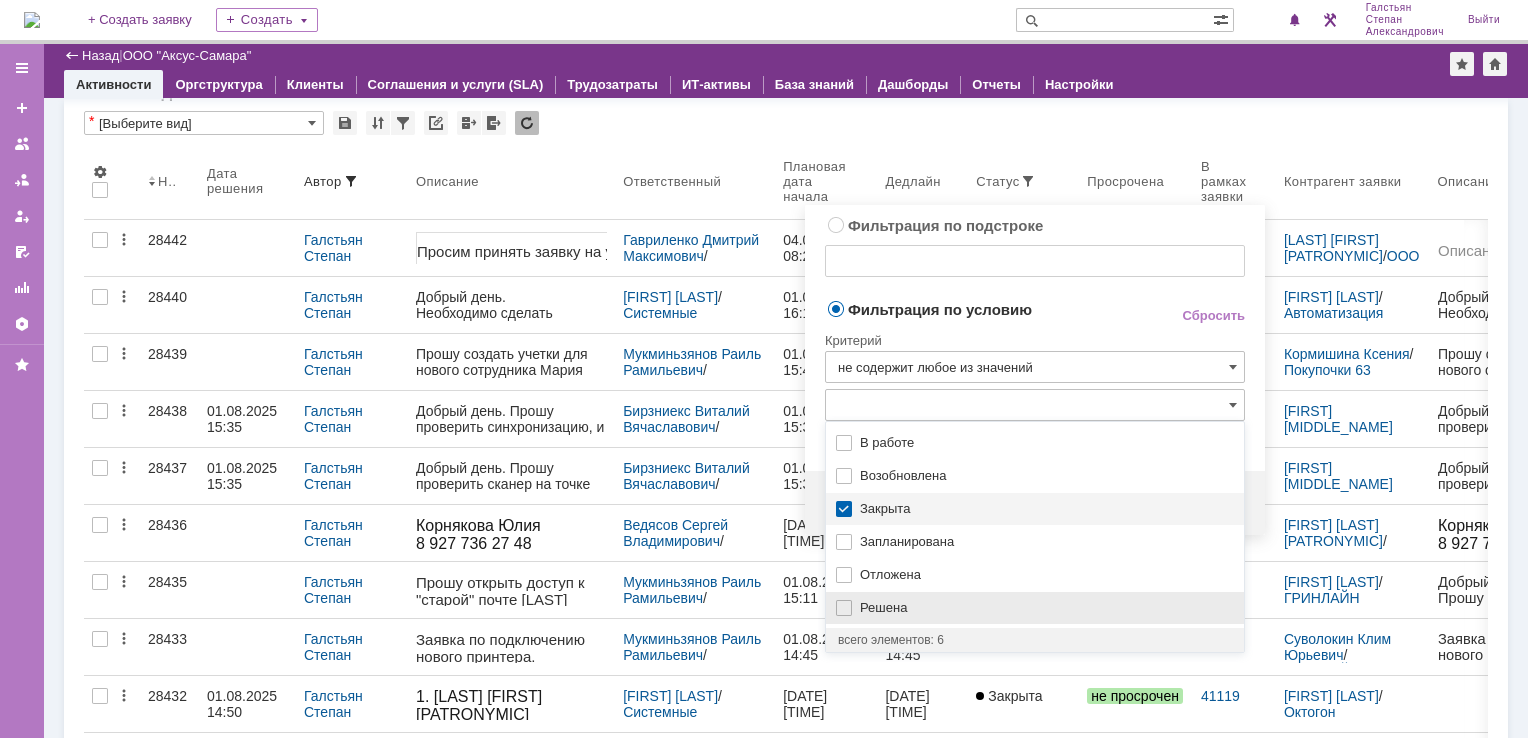 click on "Решена" at bounding box center [1046, 608] 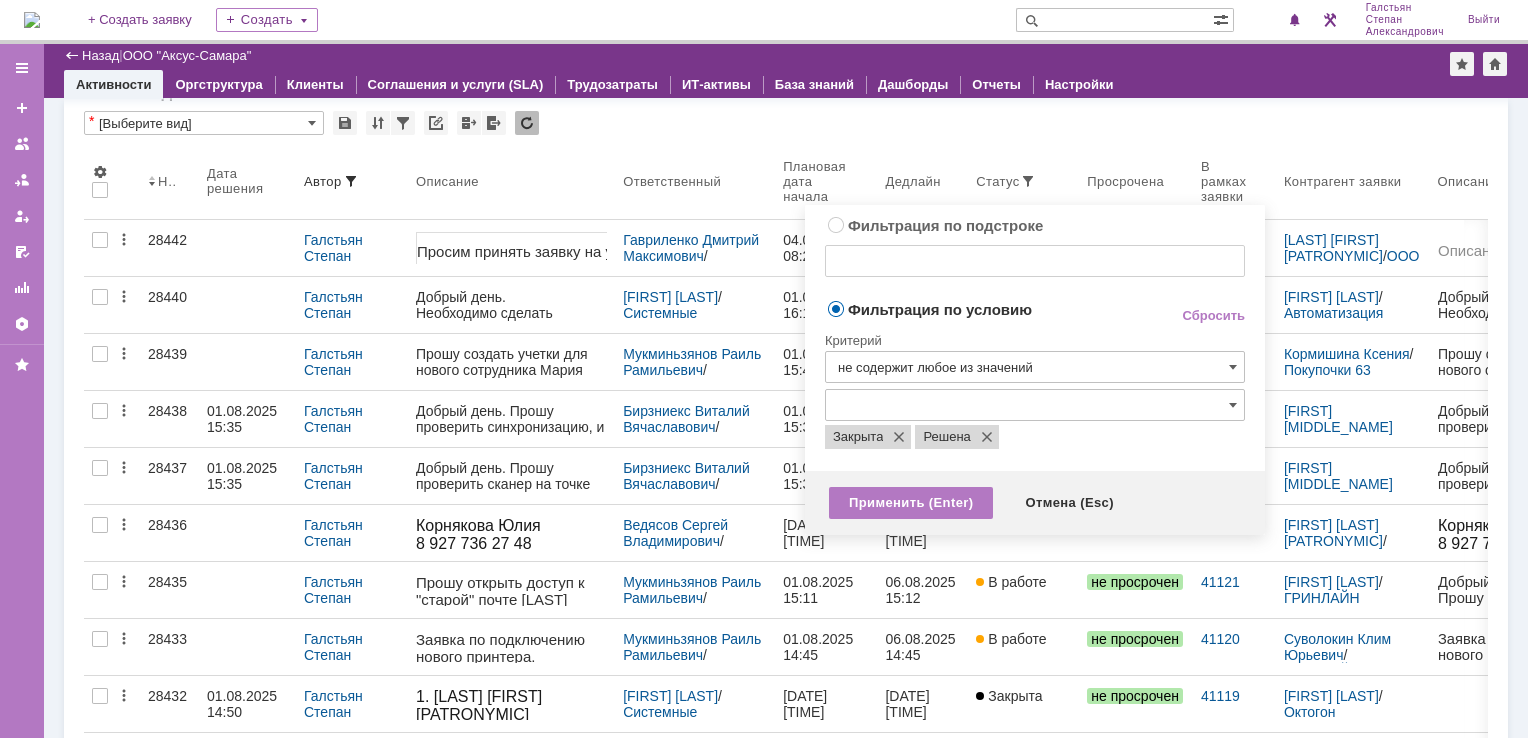 click on "Критерий" at bounding box center (1035, 337) 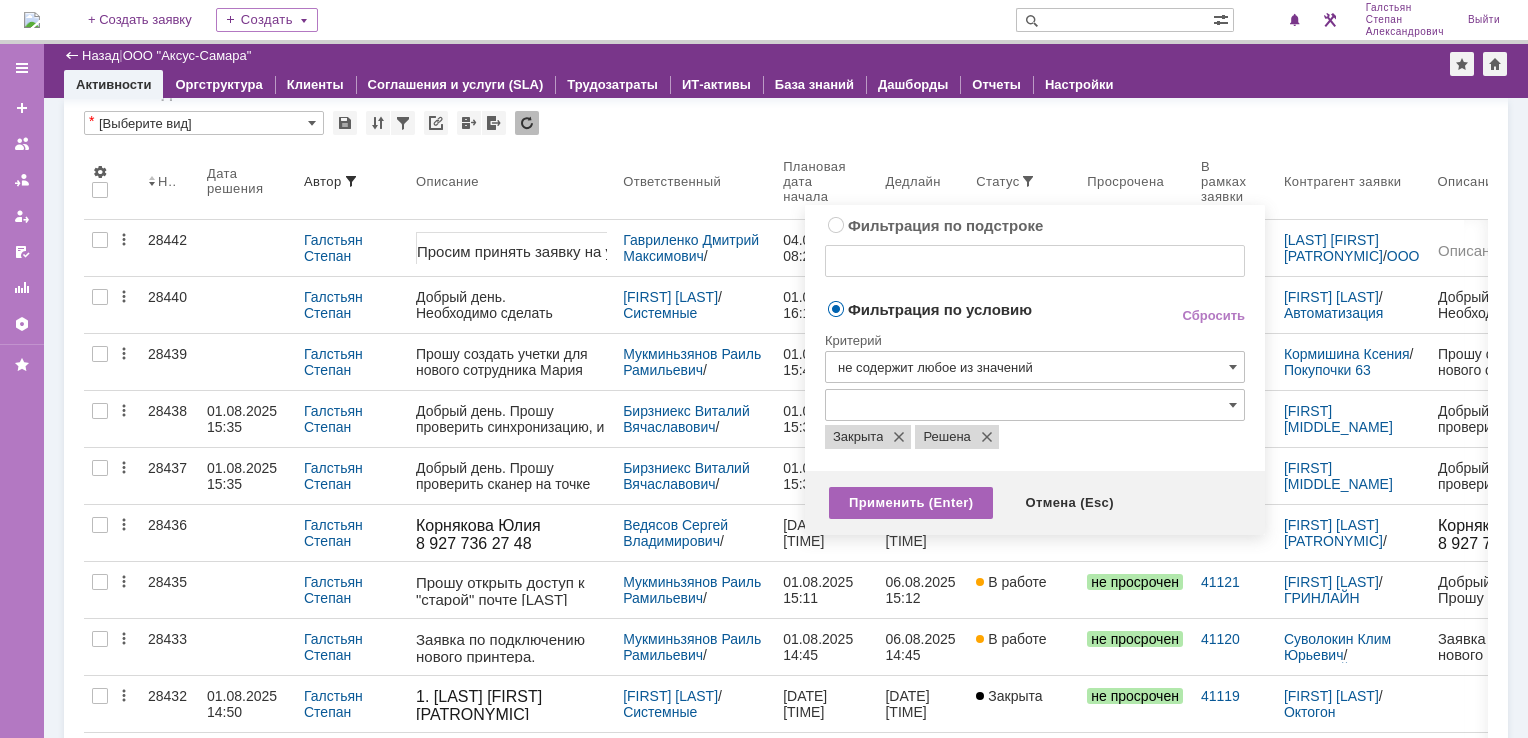 click on "Применить (Enter)" at bounding box center (911, 503) 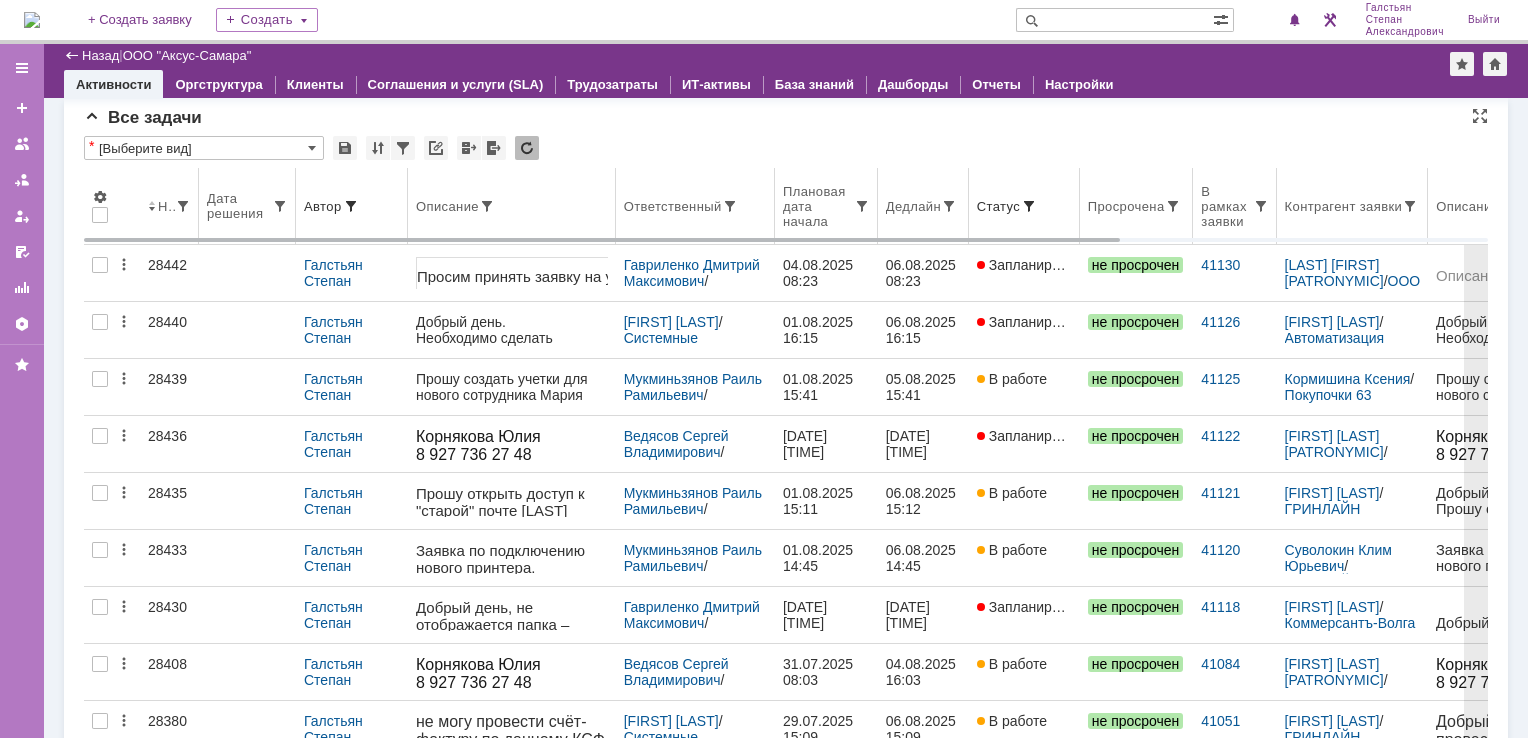 click on "Дедлайн" at bounding box center (923, 206) 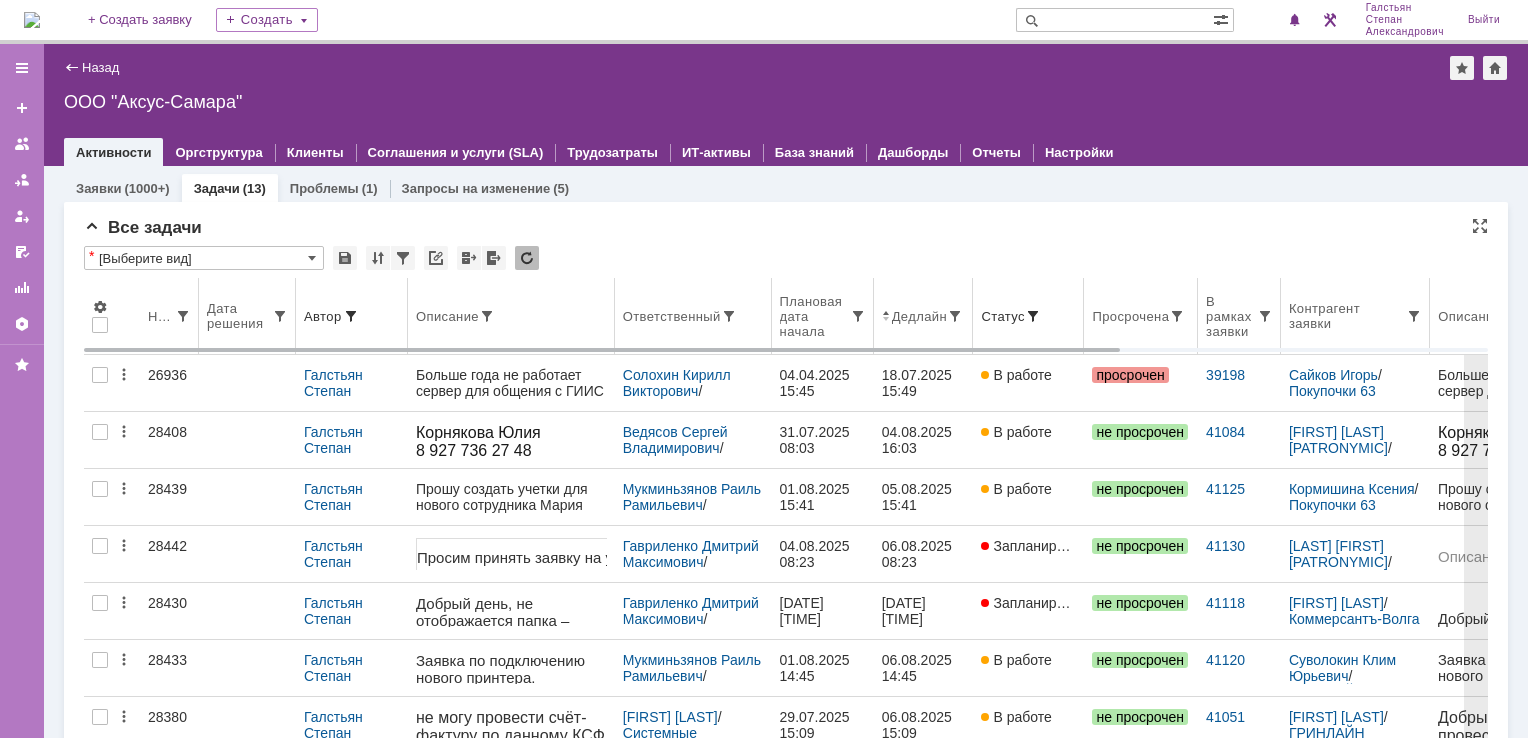 click on "Ответственный" at bounding box center [693, 316] 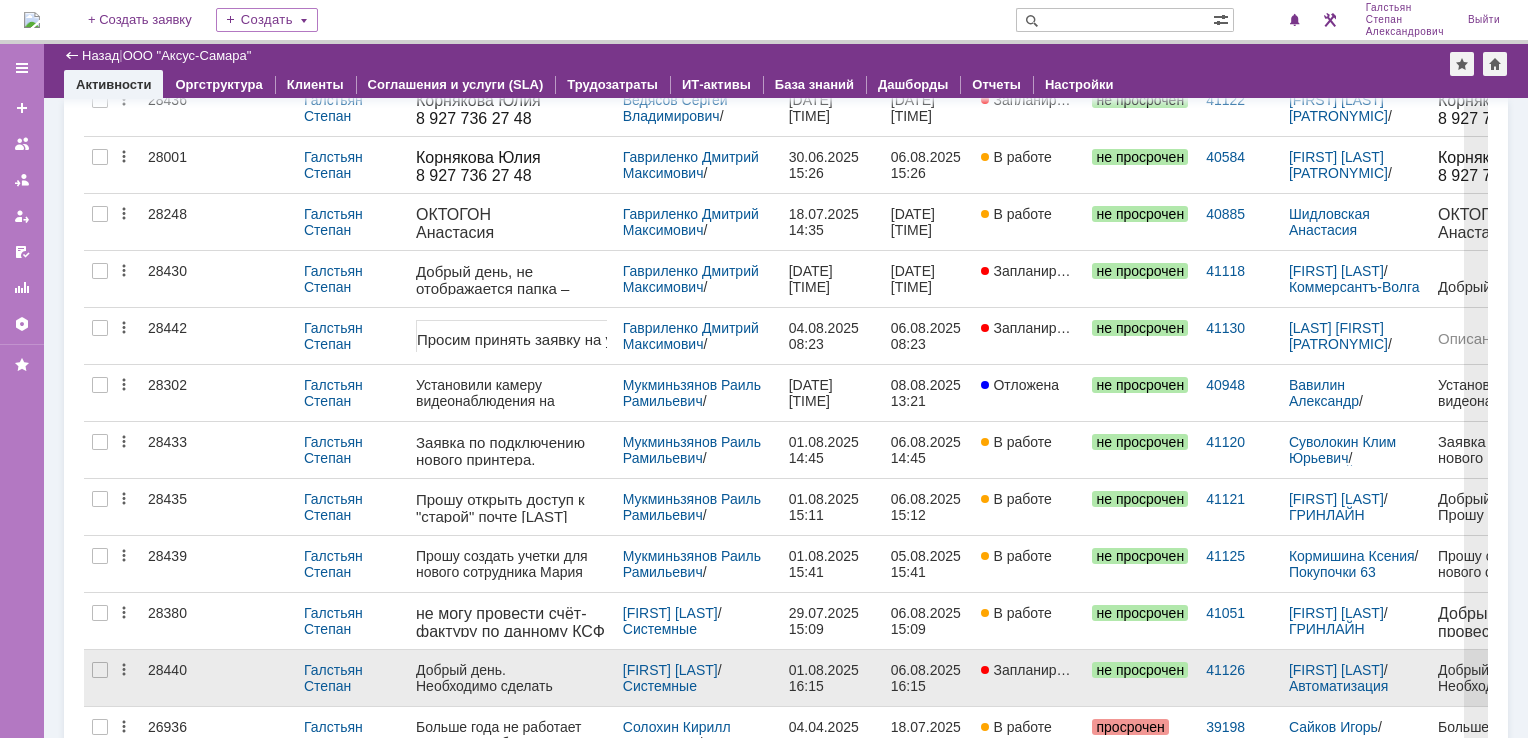 scroll, scrollTop: 342, scrollLeft: 0, axis: vertical 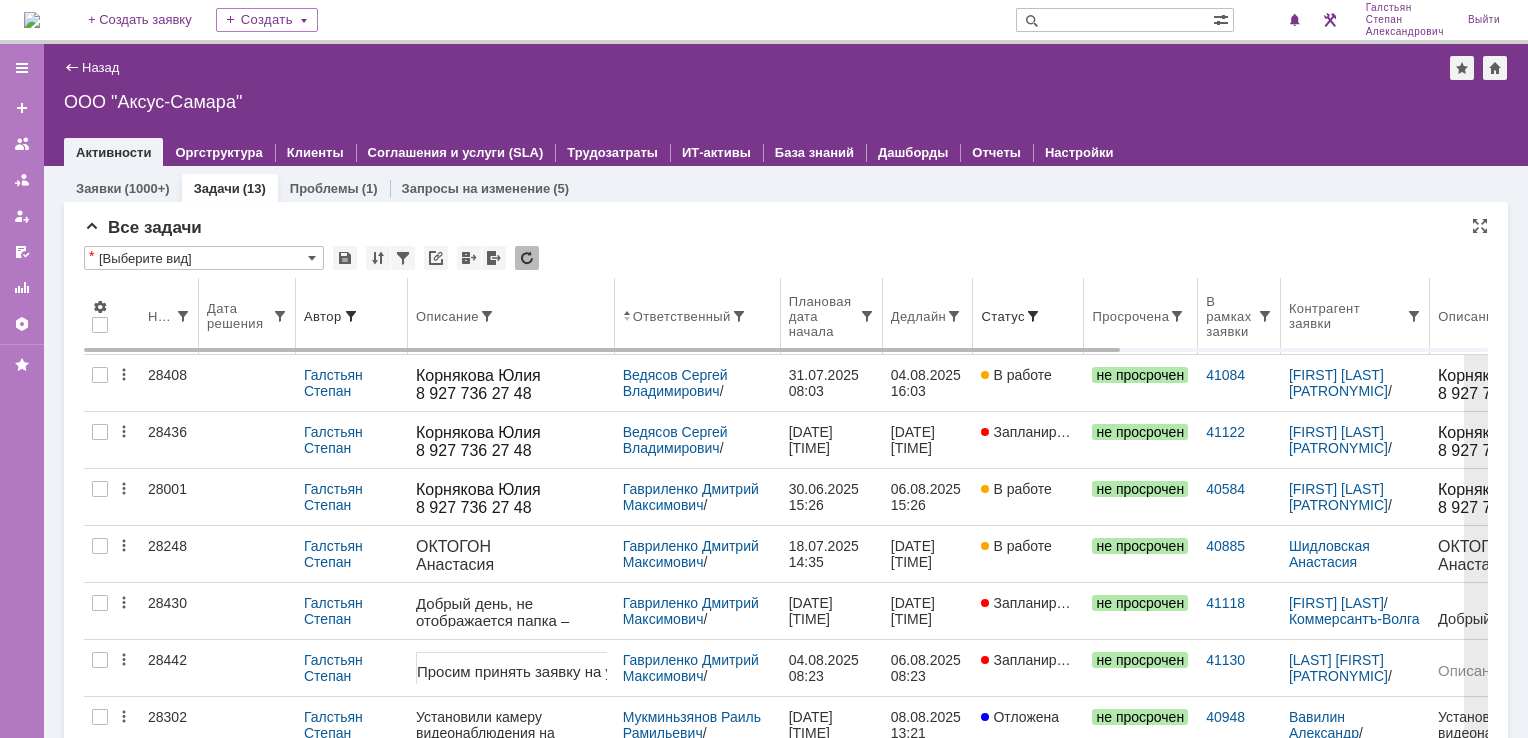 click on "Дедлайн" at bounding box center [928, 316] 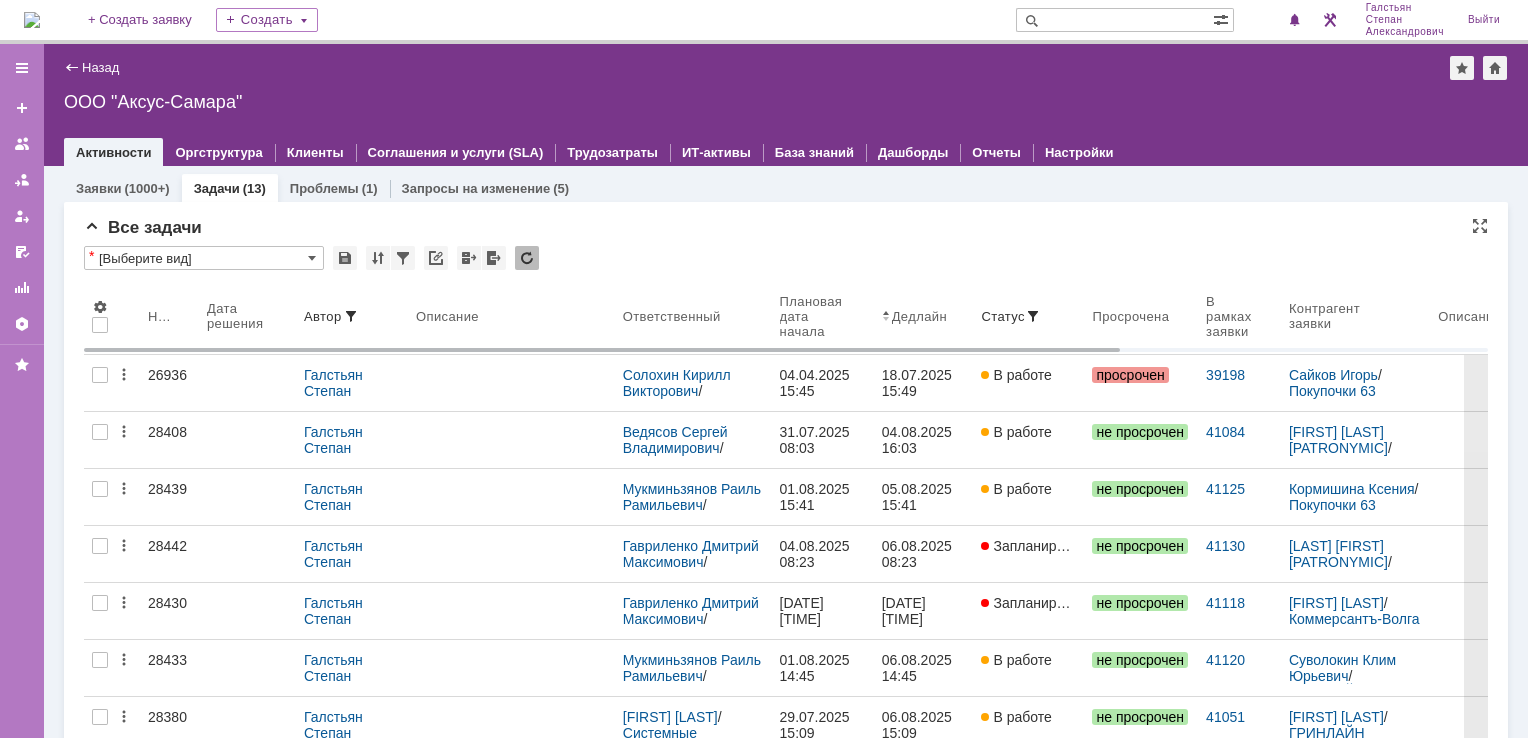 scroll, scrollTop: 0, scrollLeft: 0, axis: both 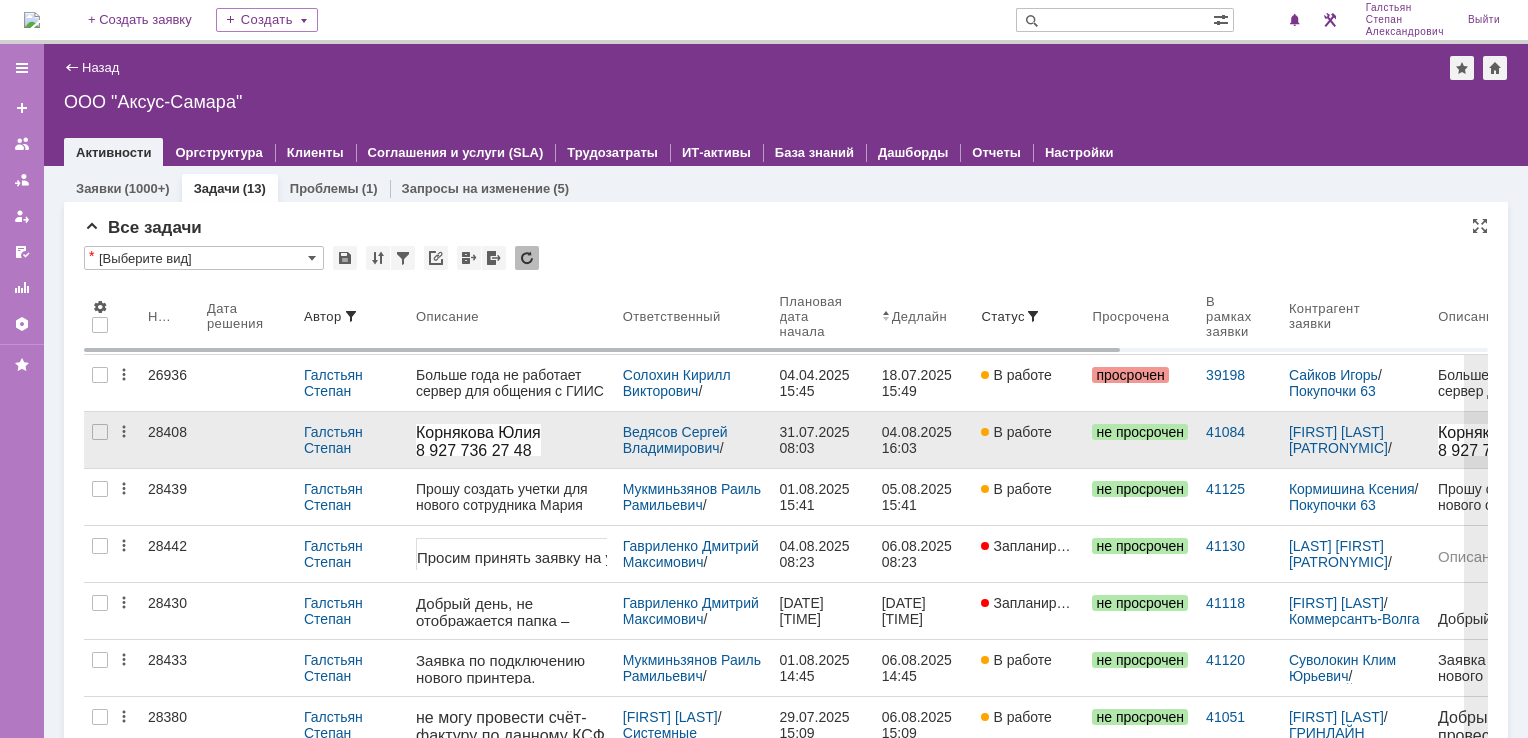 click on "Корнякова Юлия 8 927 736 27 48 Октогон Обновить гарант" at bounding box center (511, 460) 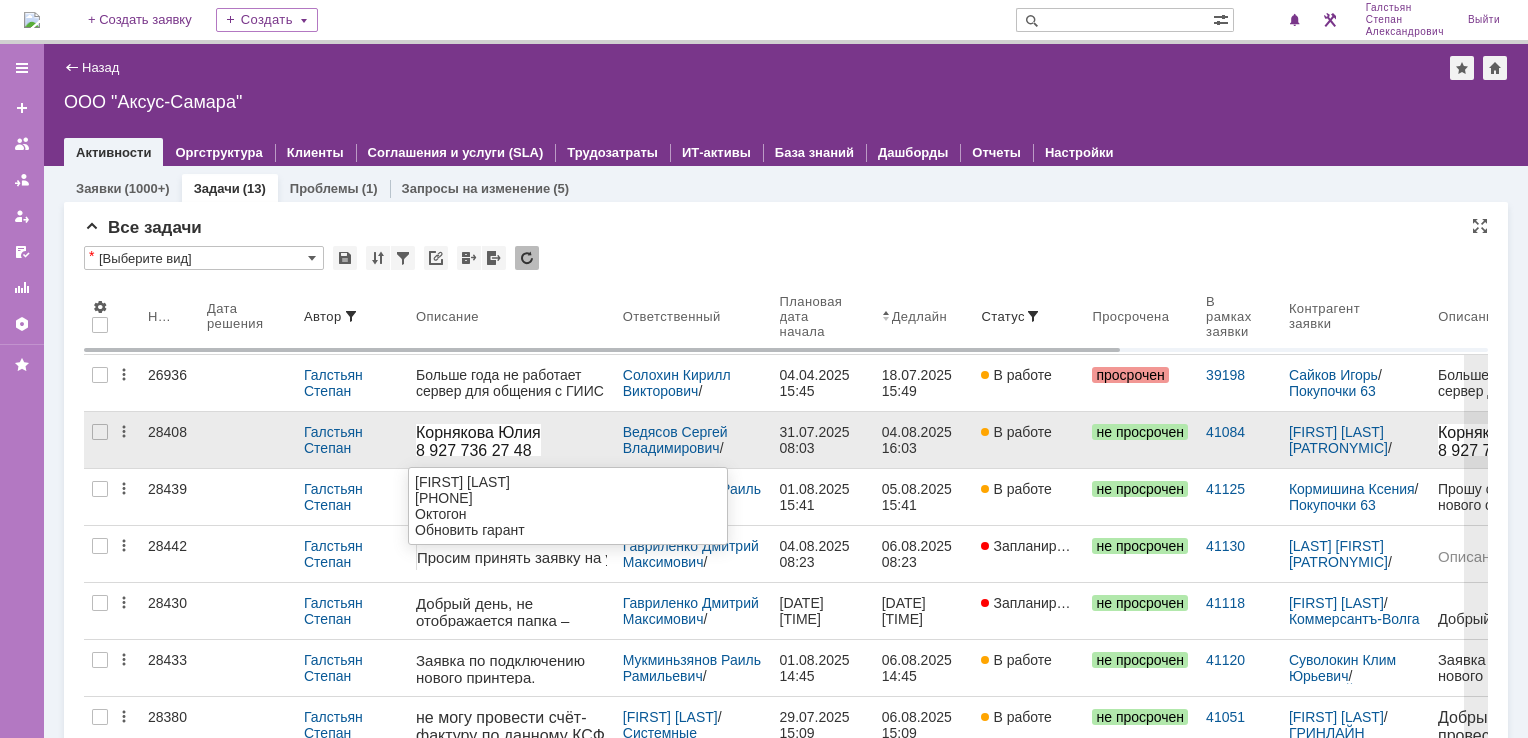 click on "Корнякова Юлия 8 927 736 27 48 Октогон Обновить гарант" at bounding box center (511, 460) 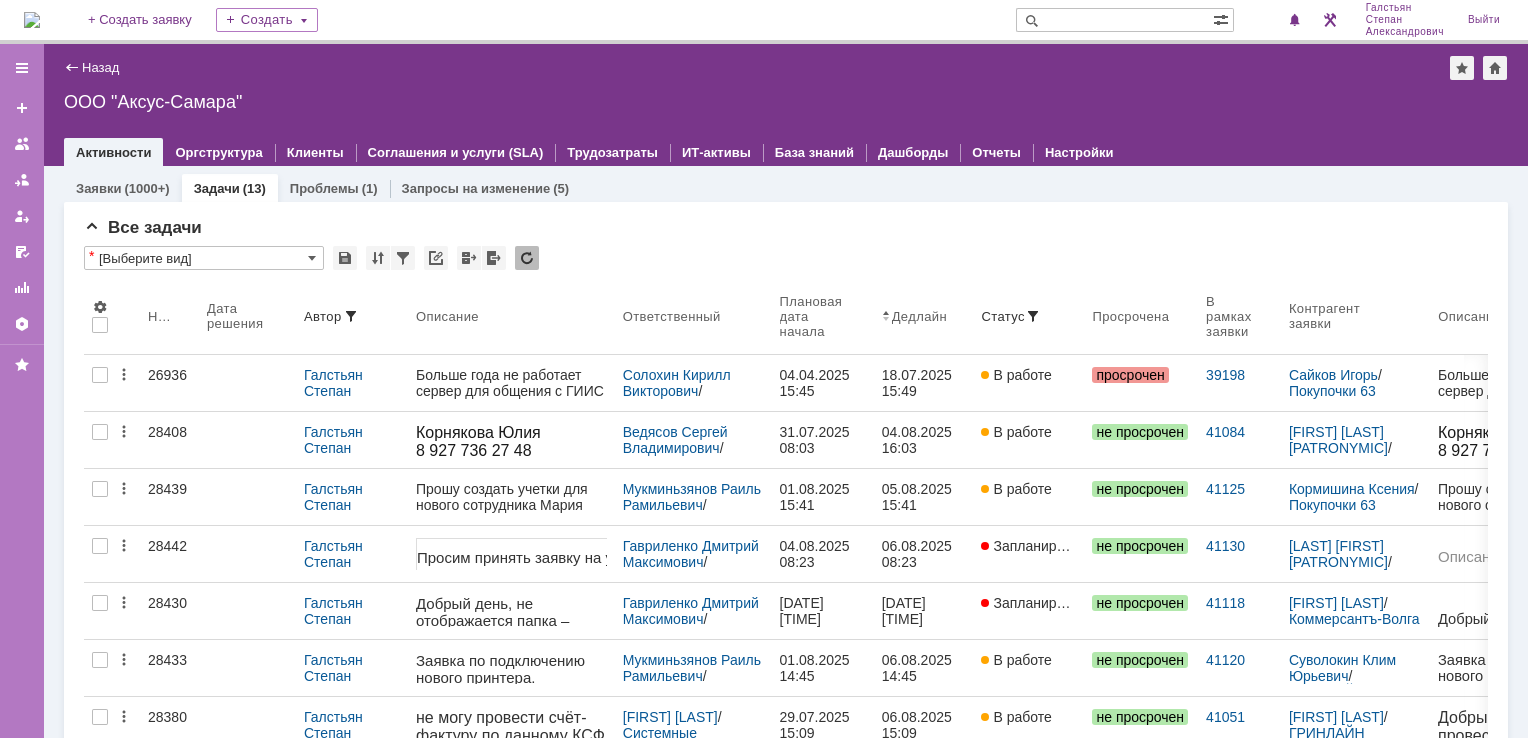 click at bounding box center (32, 20) 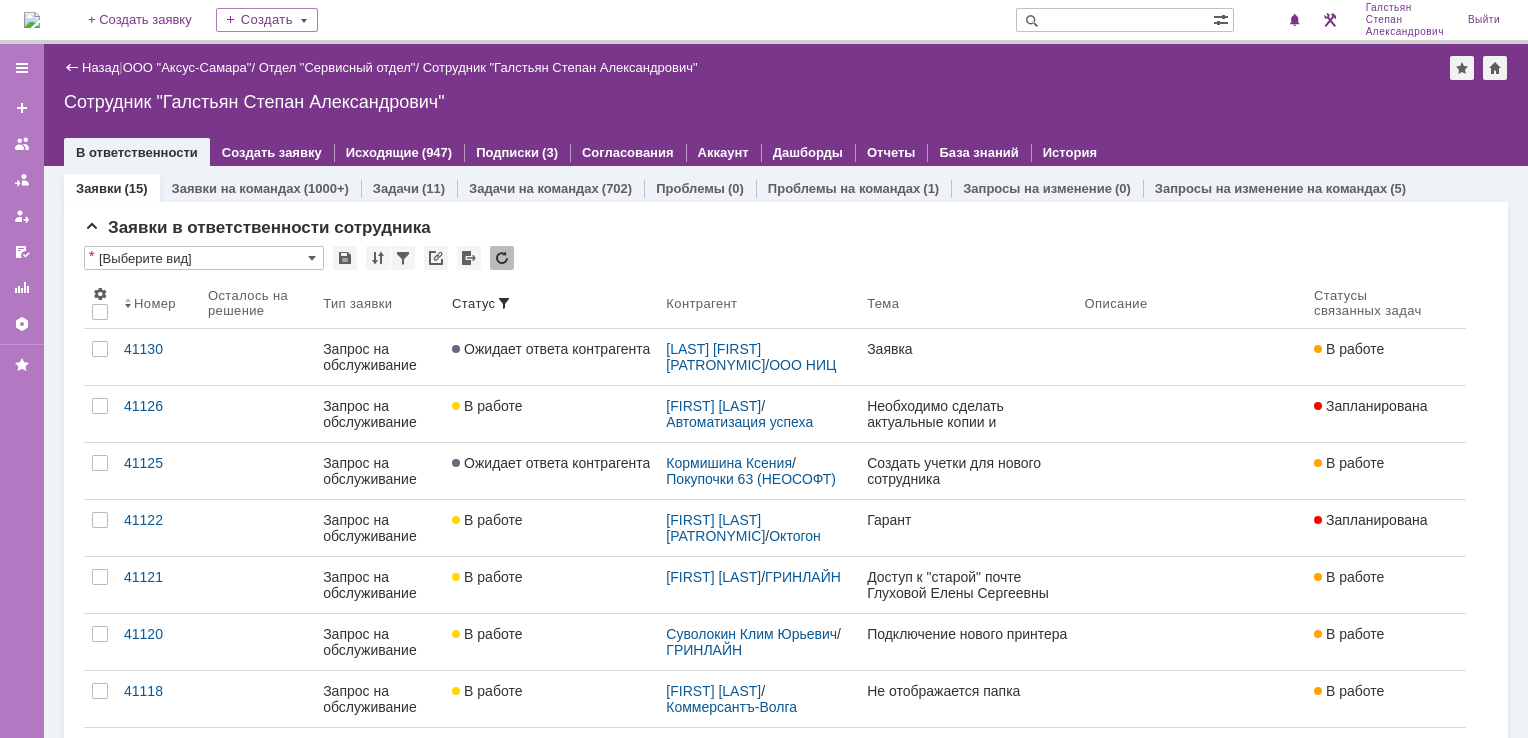 scroll, scrollTop: 0, scrollLeft: 0, axis: both 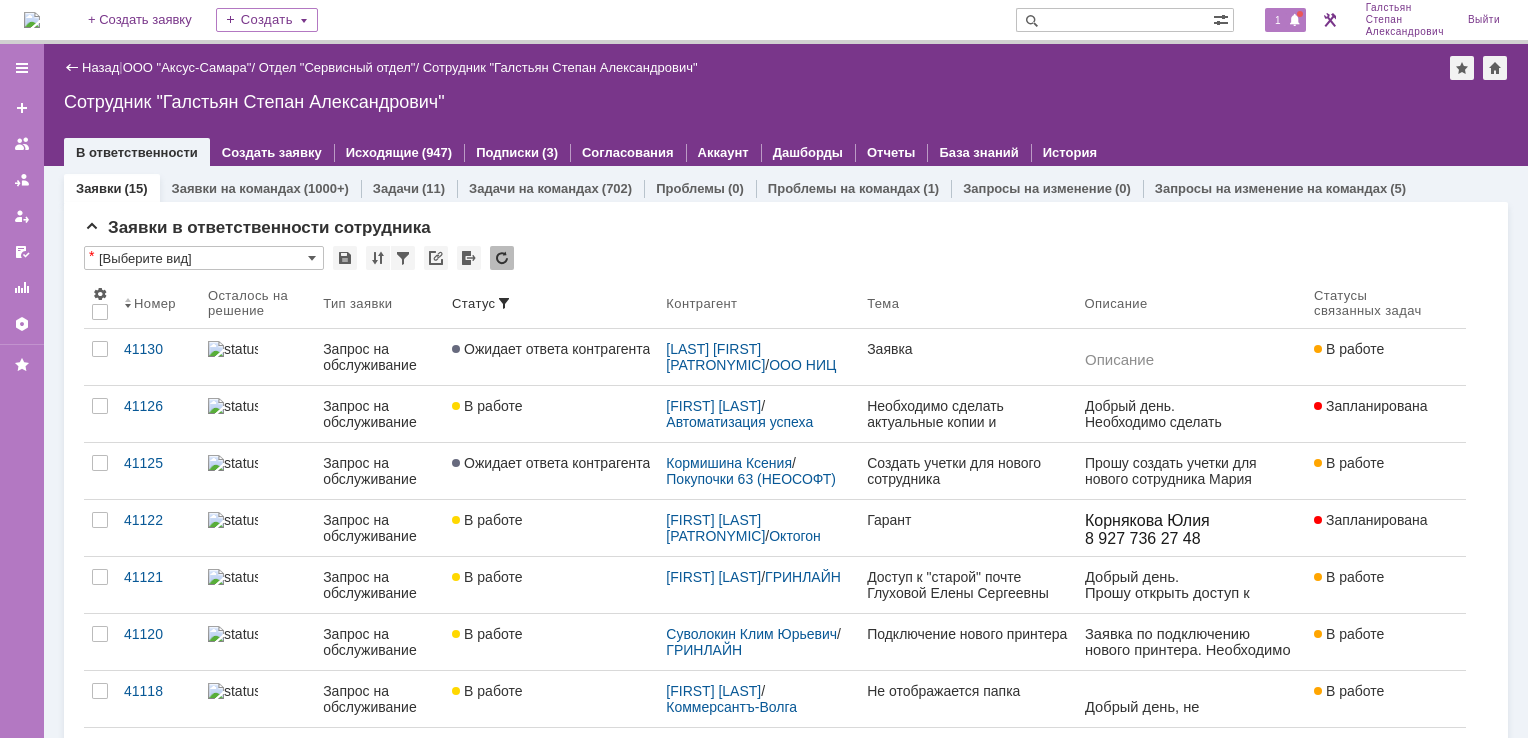 drag, startPoint x: 1280, startPoint y: 38, endPoint x: 1274, endPoint y: 17, distance: 21.84033 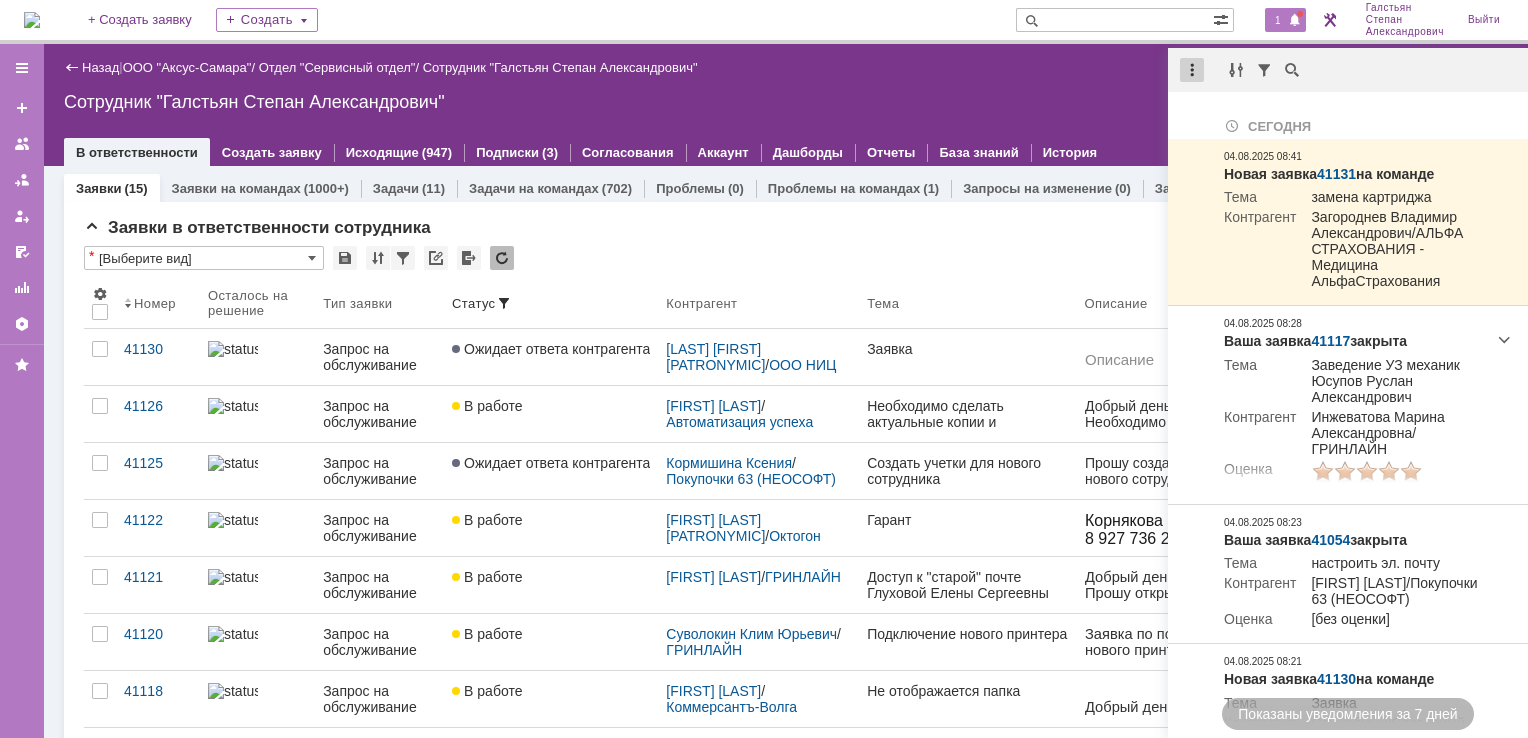 click at bounding box center (1192, 70) 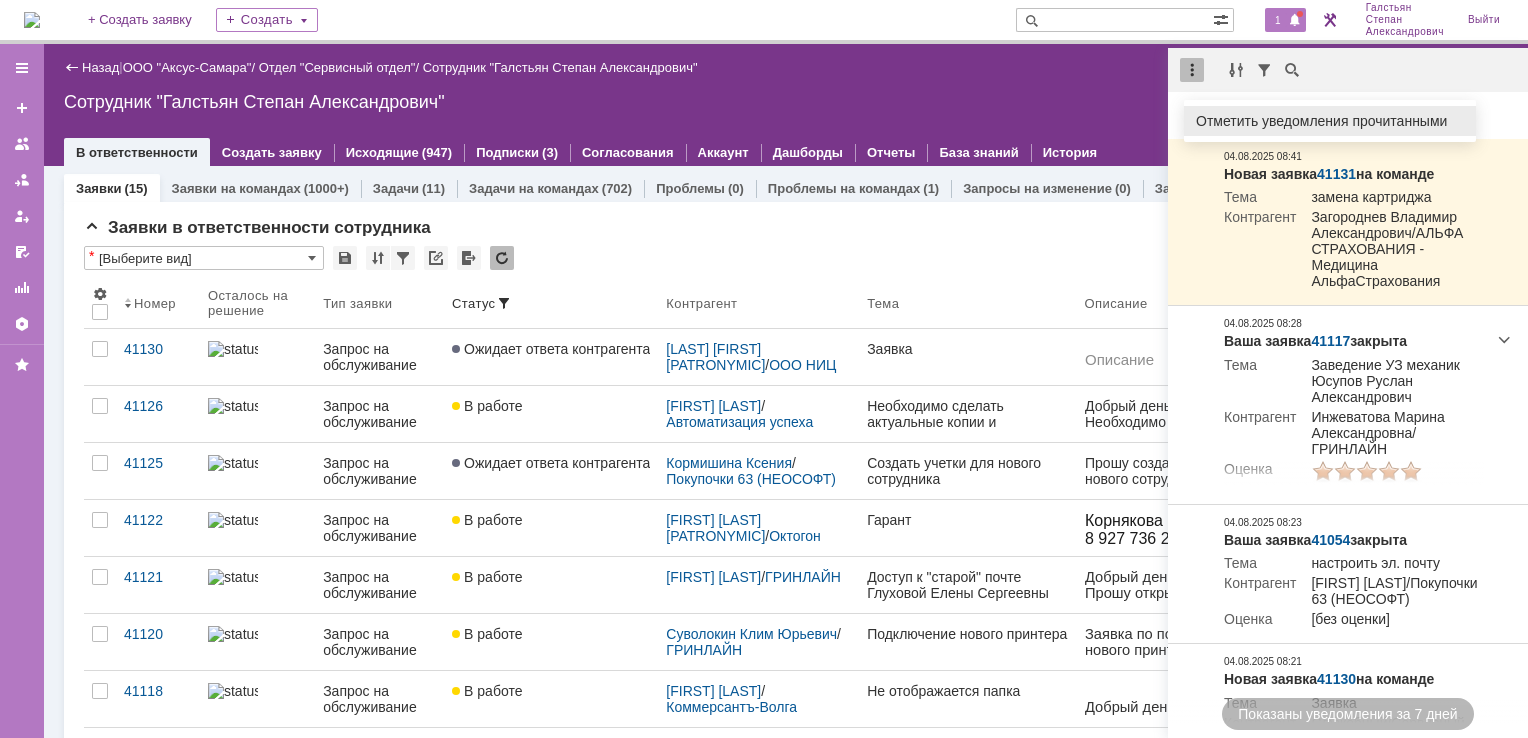 click on "Отметить уведомления прочитанными" at bounding box center [1330, 121] 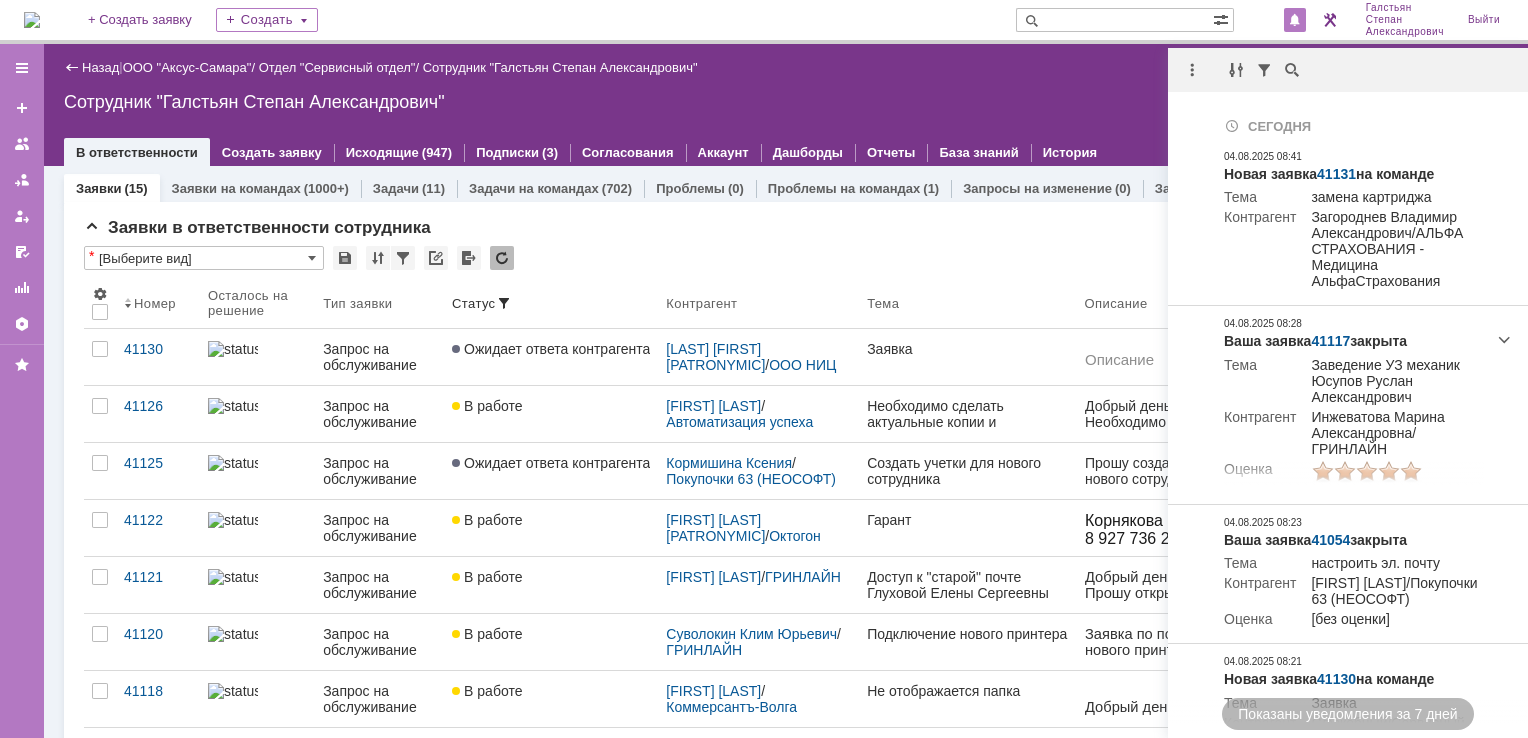 click on "Сотрудник "Галстьян Степан Александрович"" at bounding box center (786, 102) 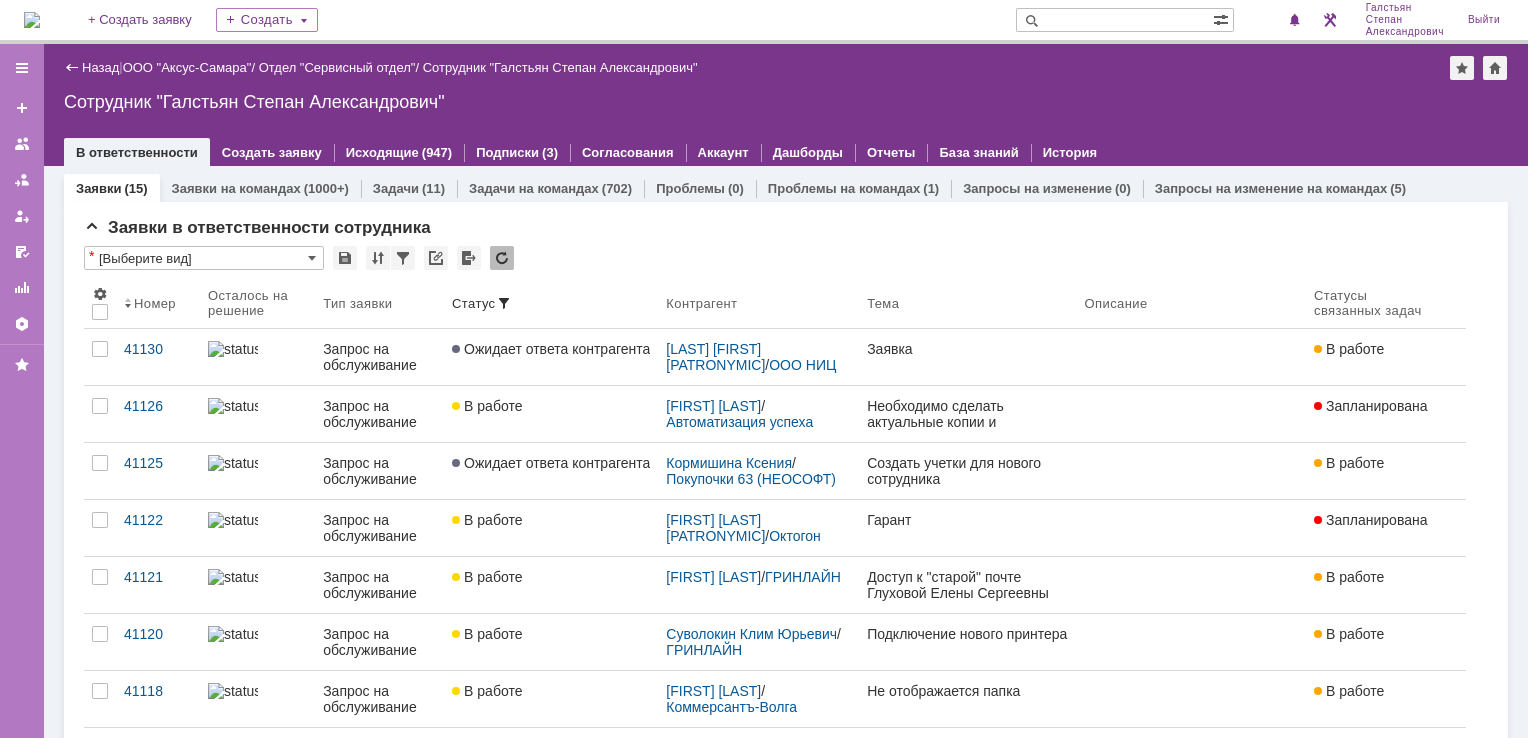 scroll, scrollTop: 0, scrollLeft: 0, axis: both 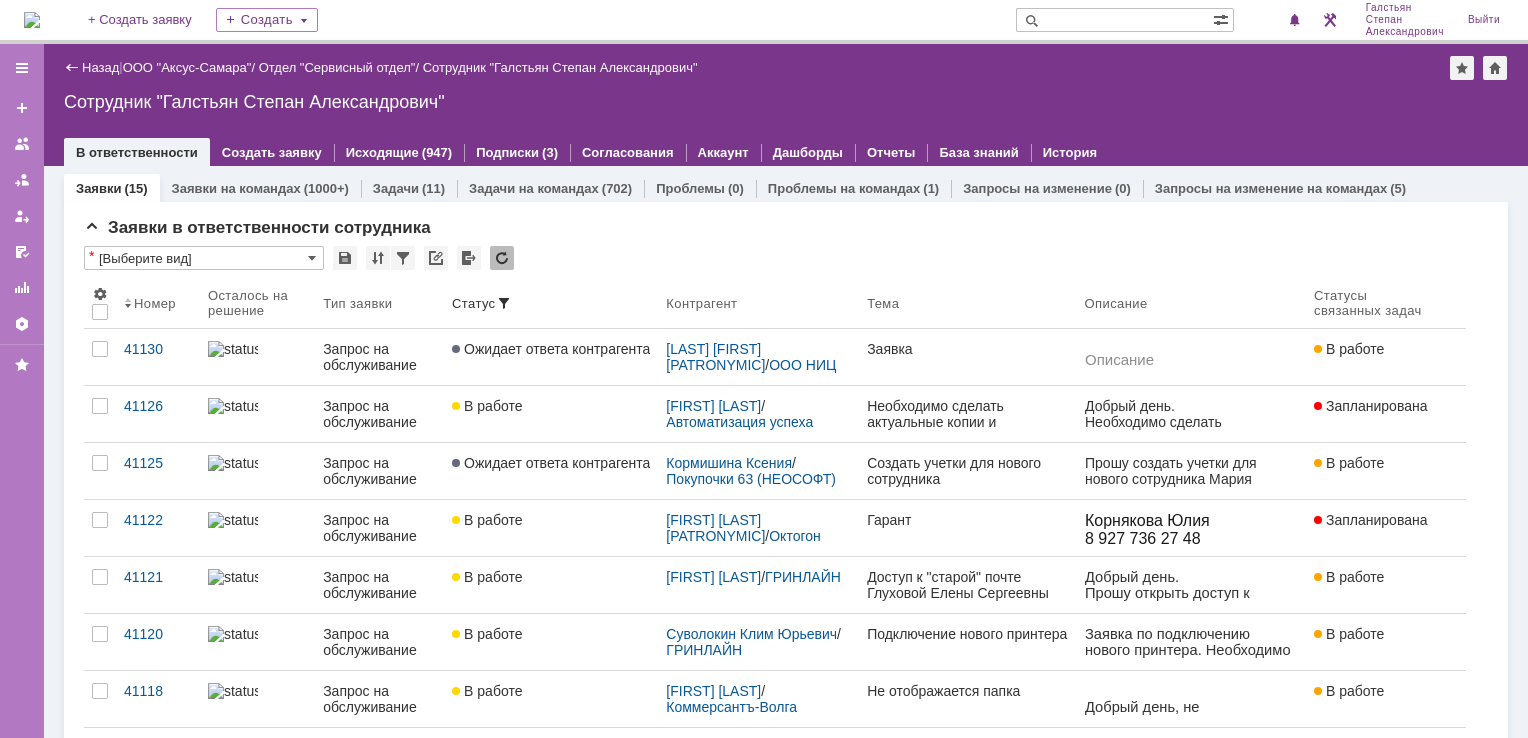 click at bounding box center [32, 20] 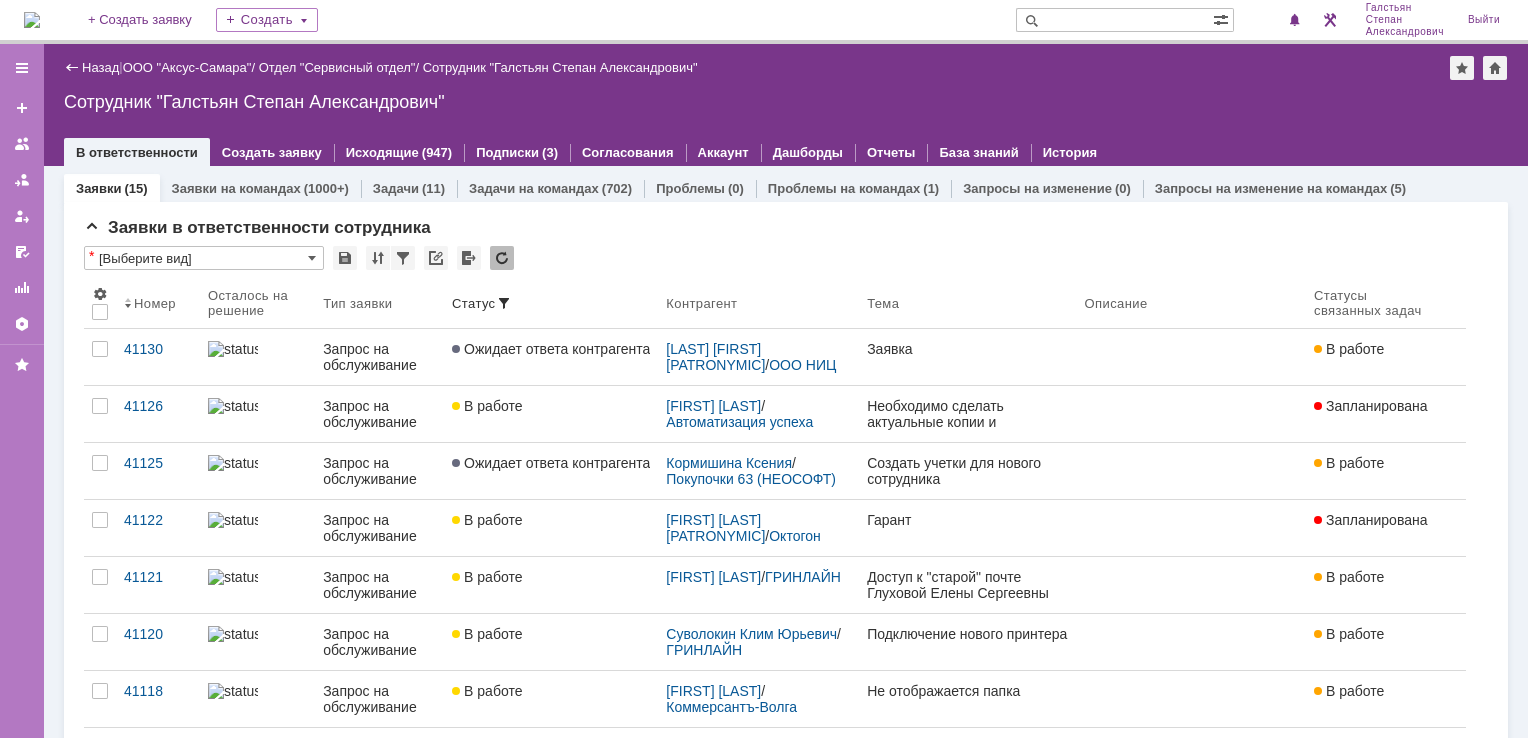 scroll, scrollTop: 0, scrollLeft: 0, axis: both 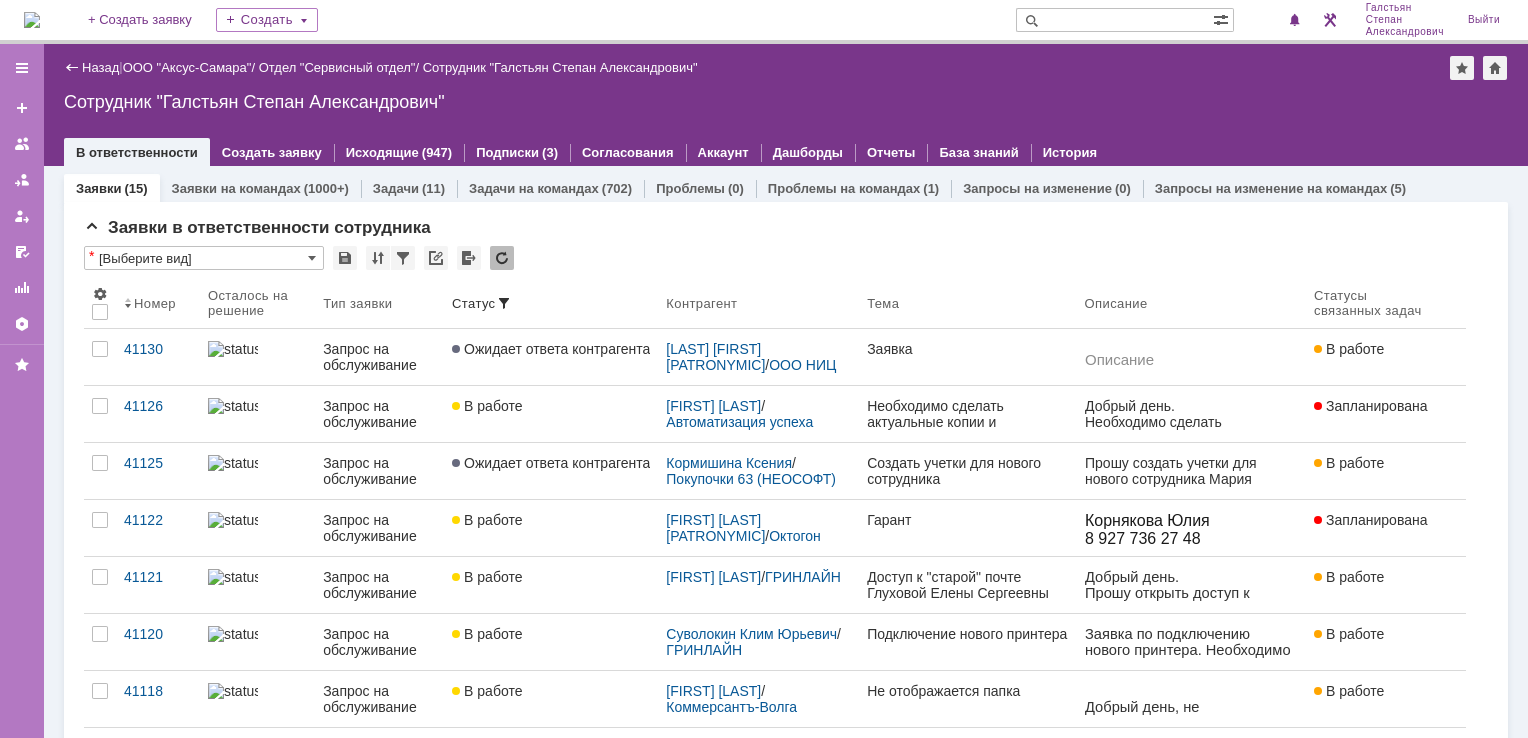click at bounding box center [32, 20] 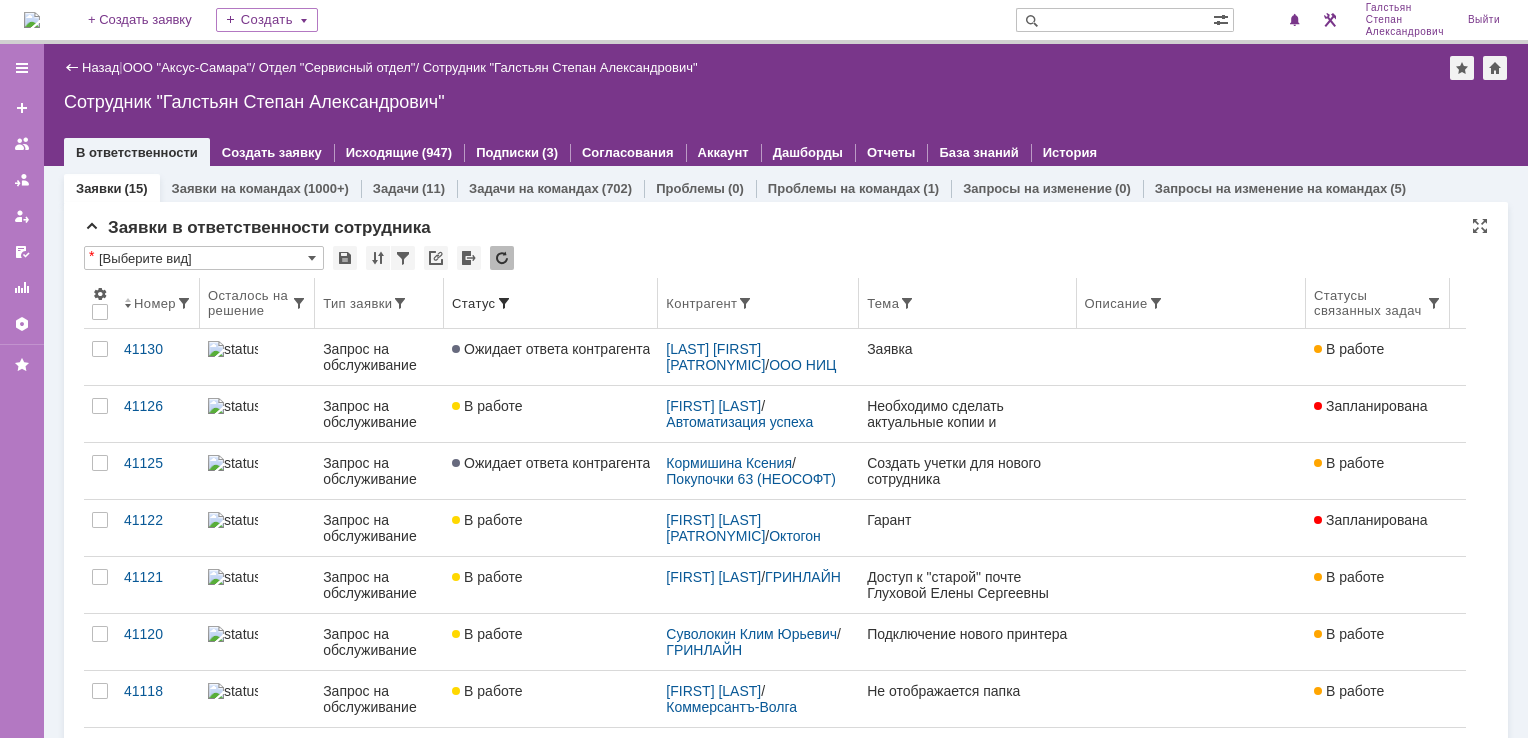 scroll, scrollTop: 0, scrollLeft: 0, axis: both 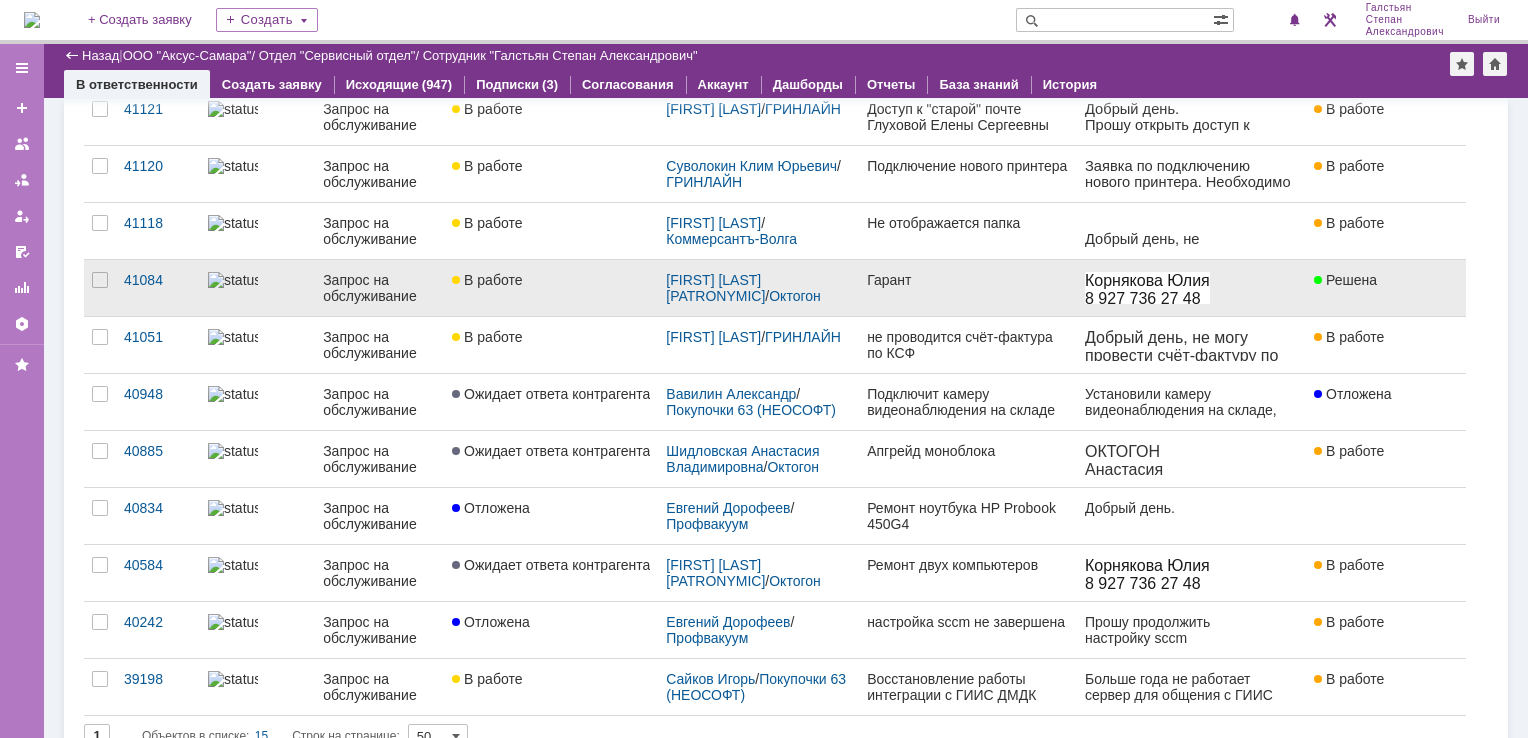 click on "Гарант" at bounding box center (967, 288) 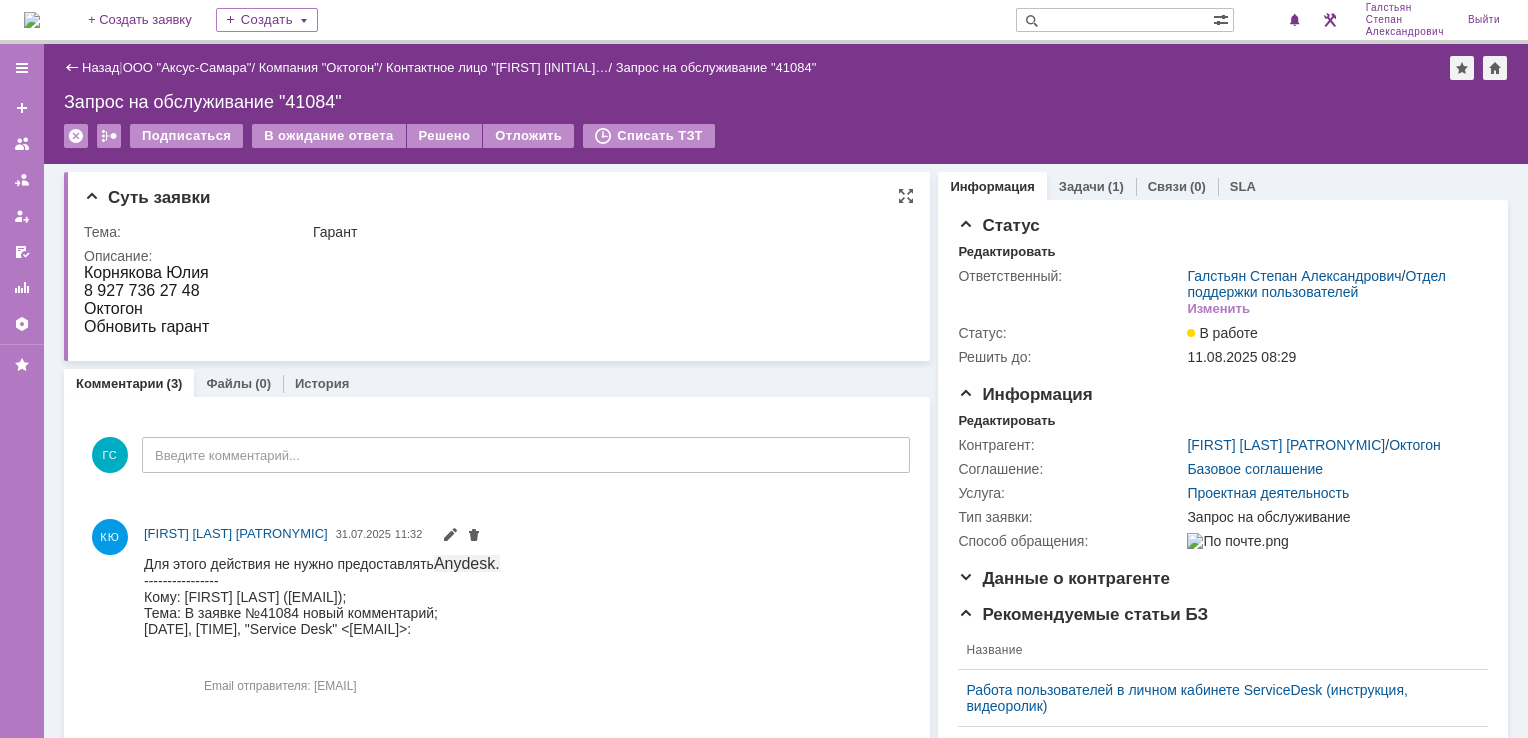 scroll, scrollTop: 0, scrollLeft: 0, axis: both 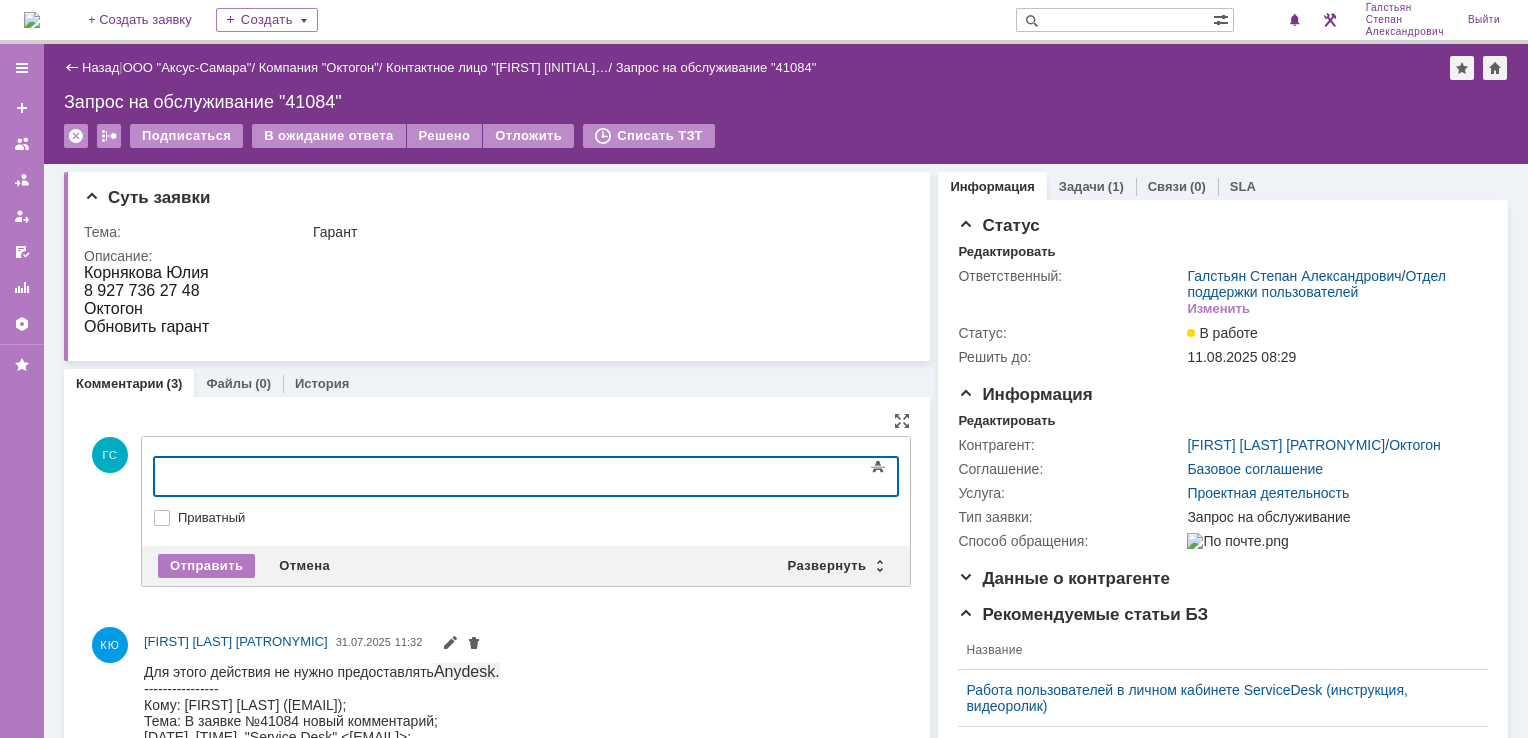 type 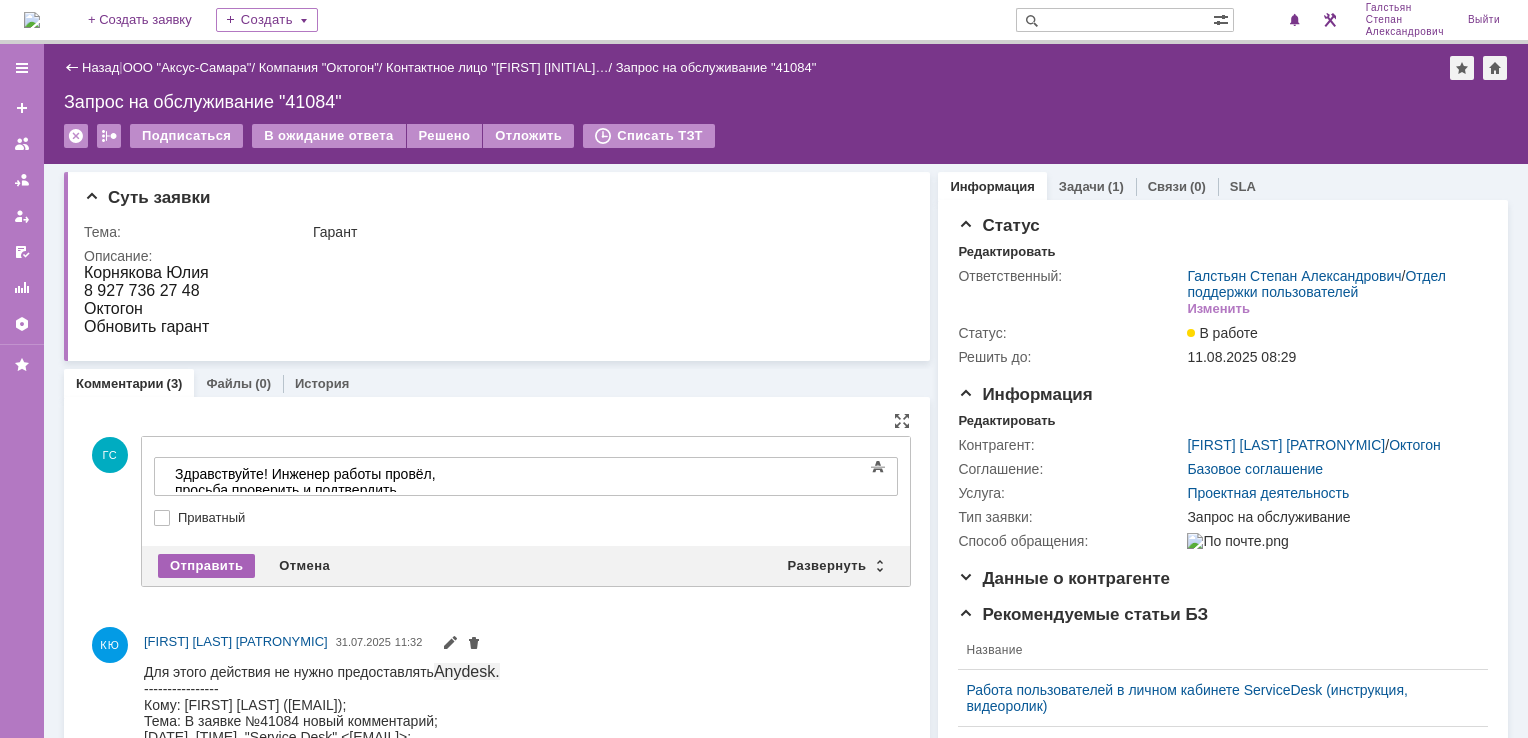 click on "Отправить" at bounding box center (206, 566) 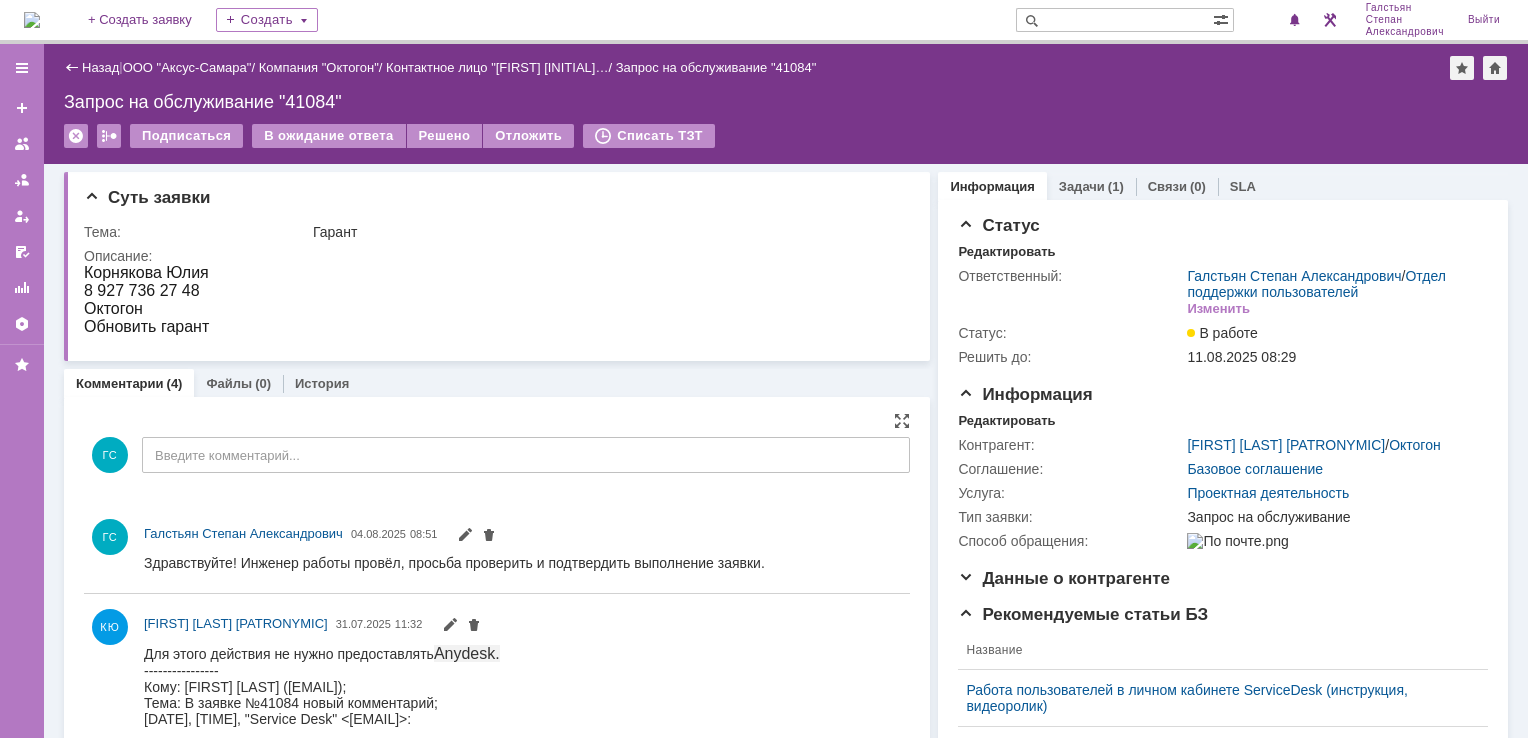 scroll, scrollTop: 0, scrollLeft: 0, axis: both 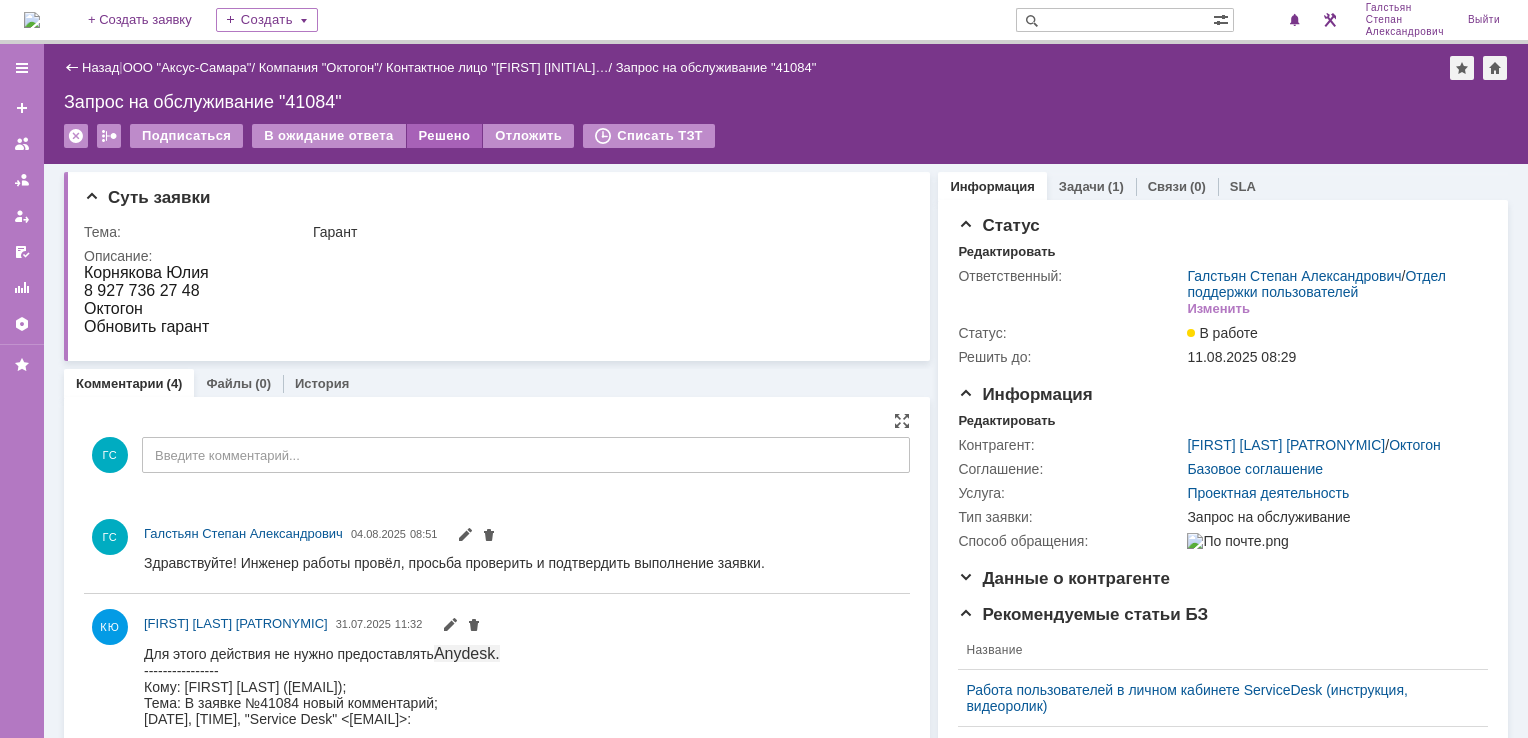 click on "Решено" at bounding box center [445, 136] 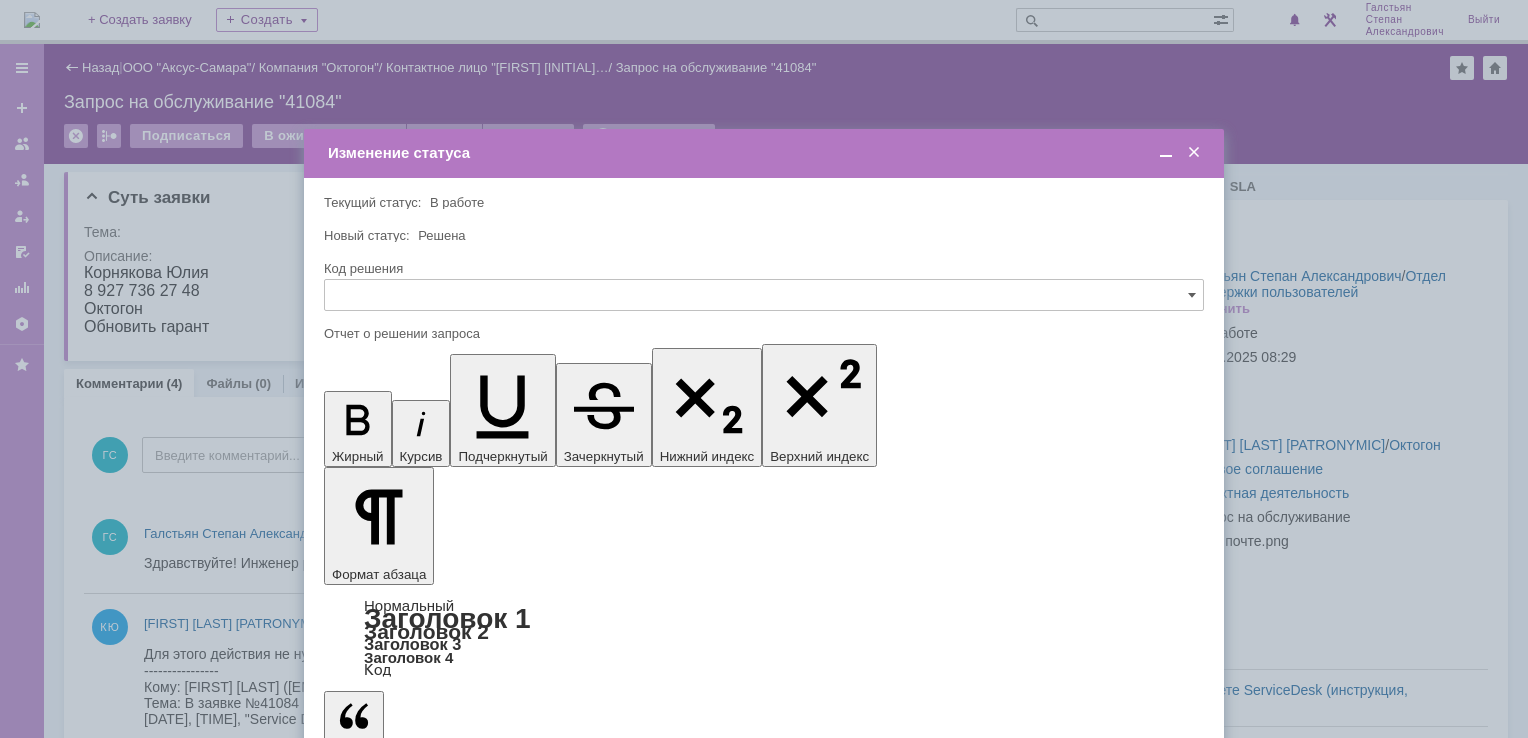 scroll, scrollTop: 0, scrollLeft: 0, axis: both 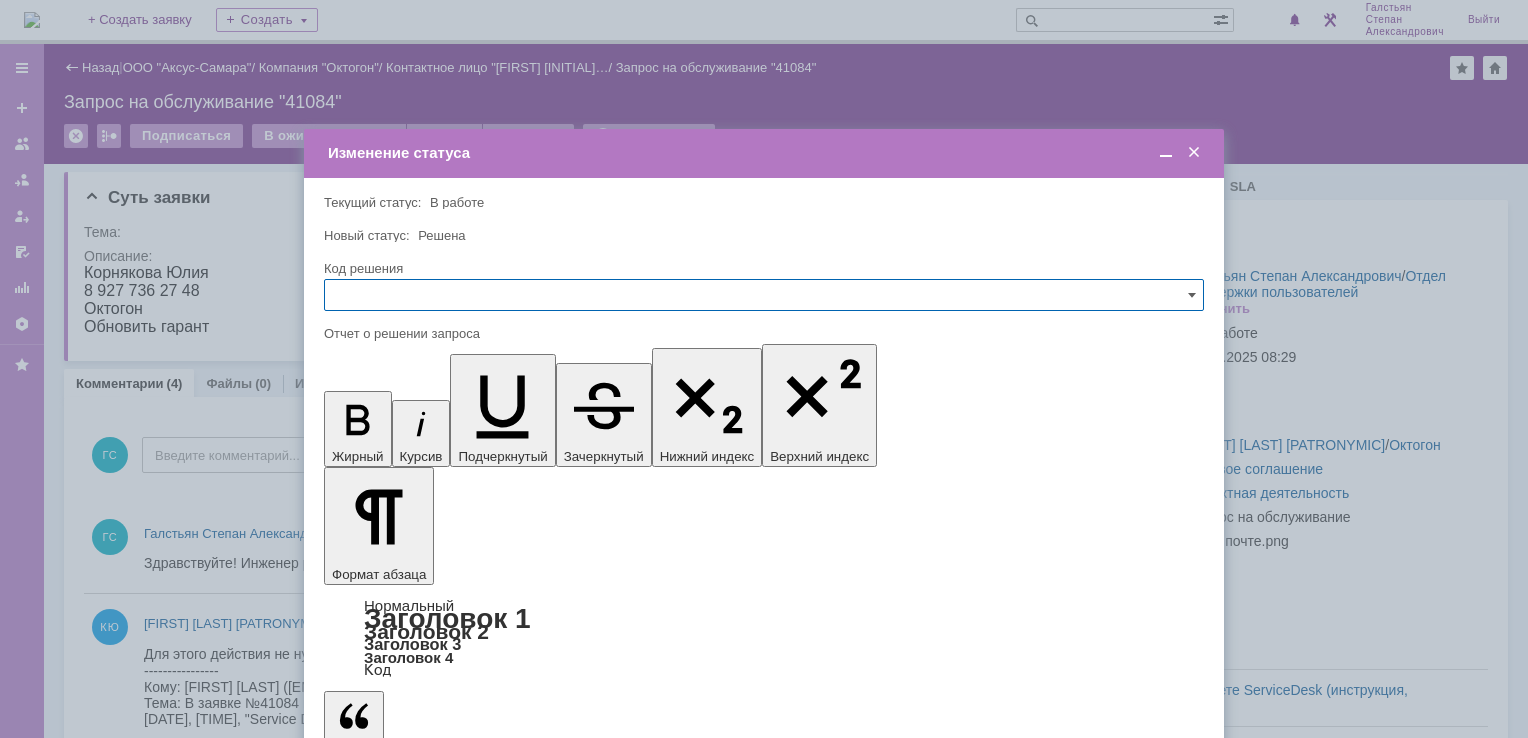 click on "Сохранить Отмена" at bounding box center (764, 820) 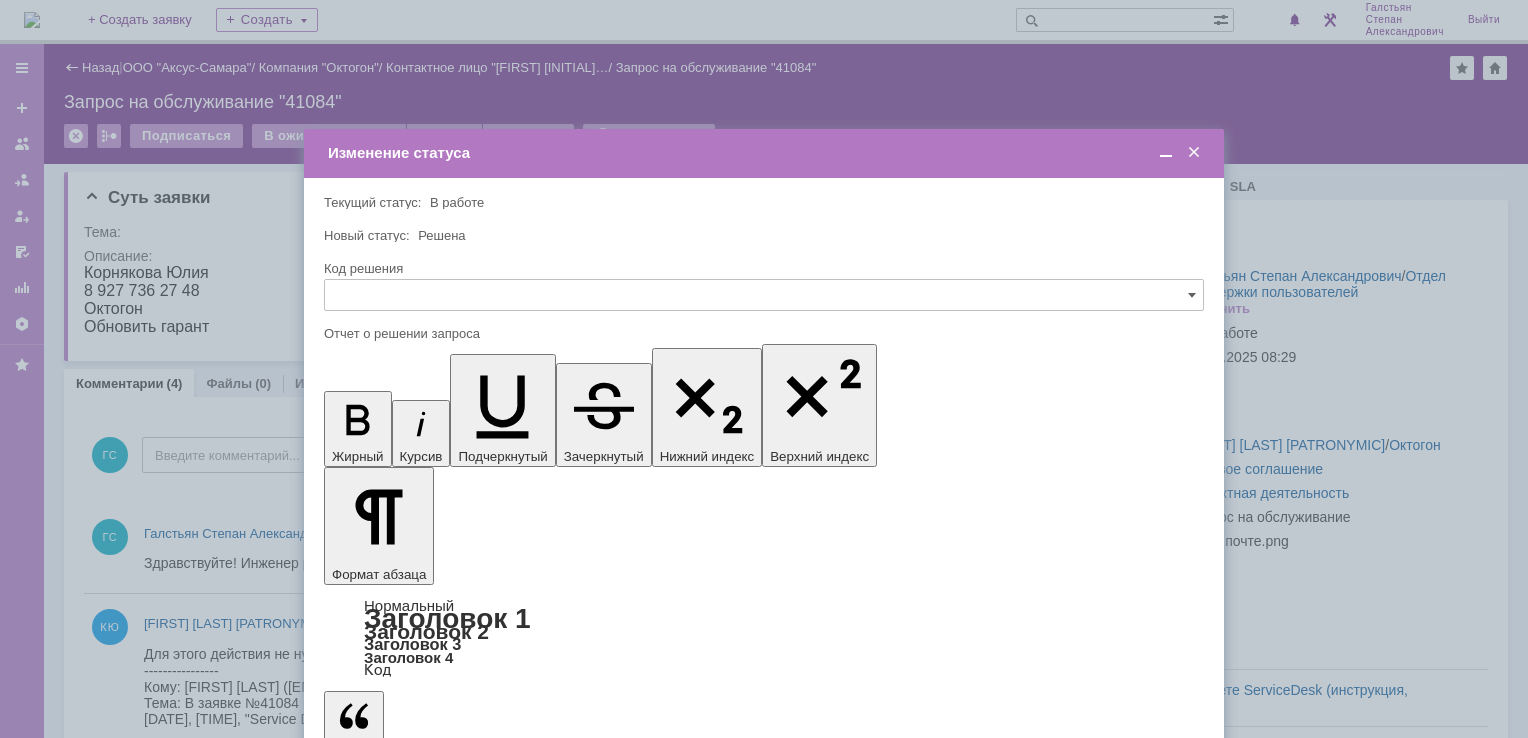 click on "Сохранить" at bounding box center [384, 820] 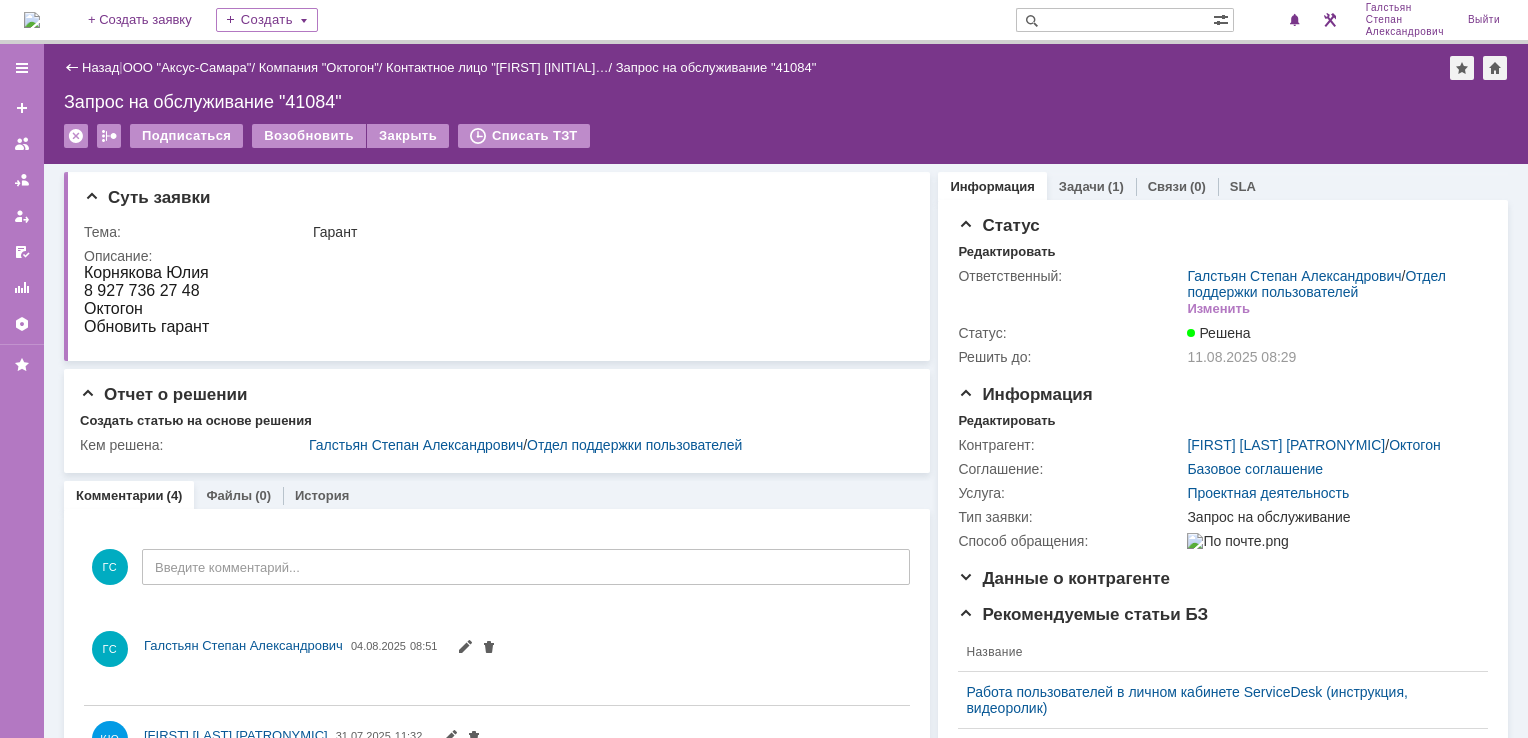scroll, scrollTop: 0, scrollLeft: 0, axis: both 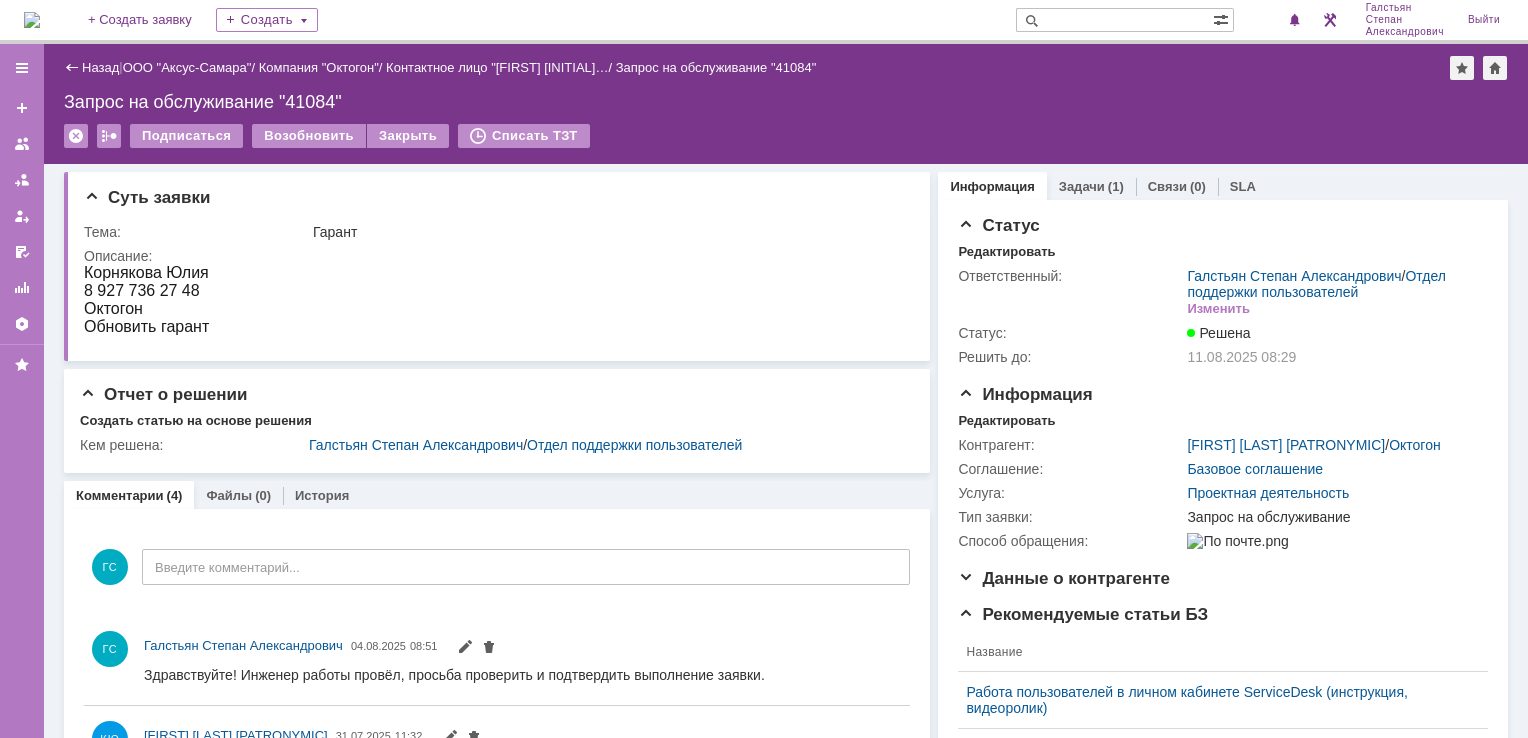 click at bounding box center (32, 20) 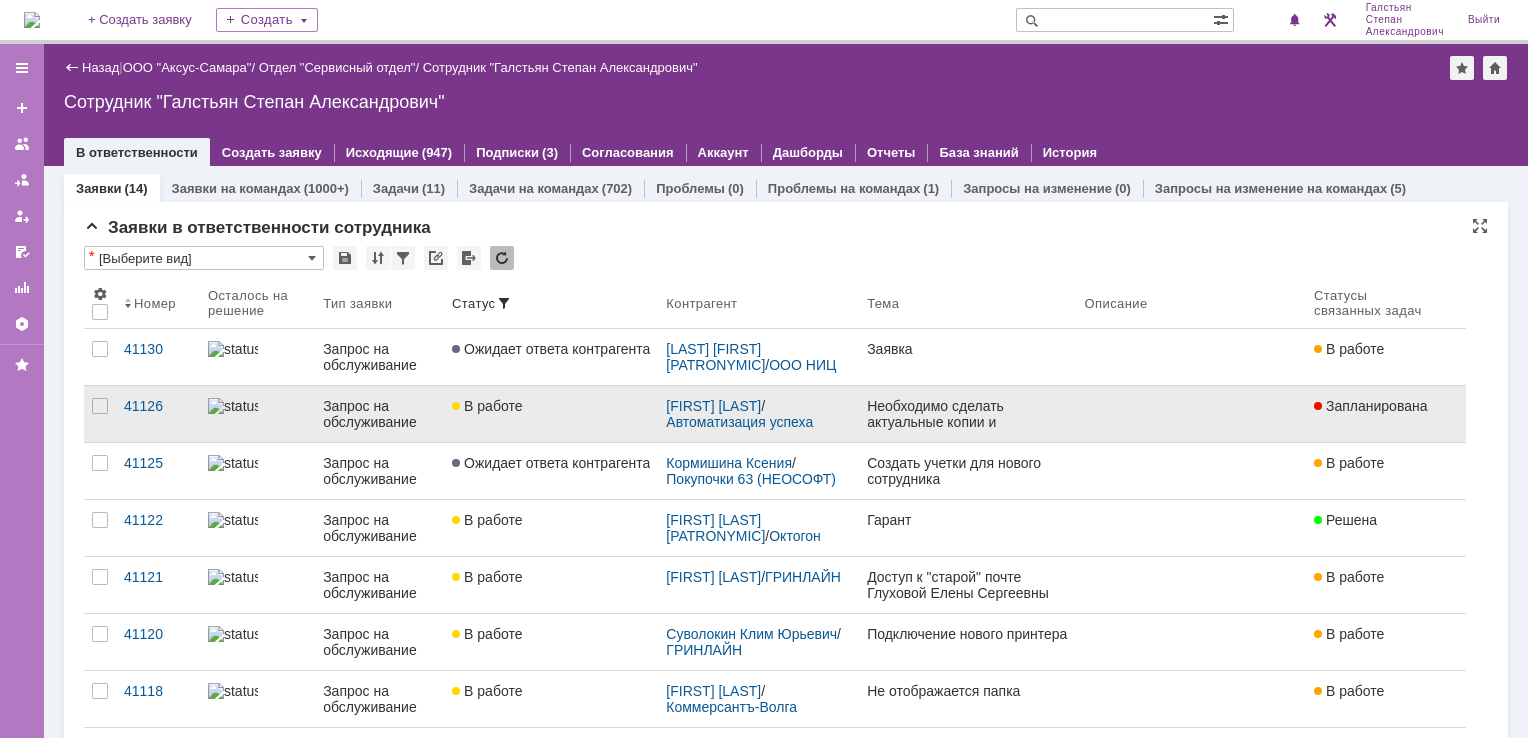 scroll, scrollTop: 0, scrollLeft: 0, axis: both 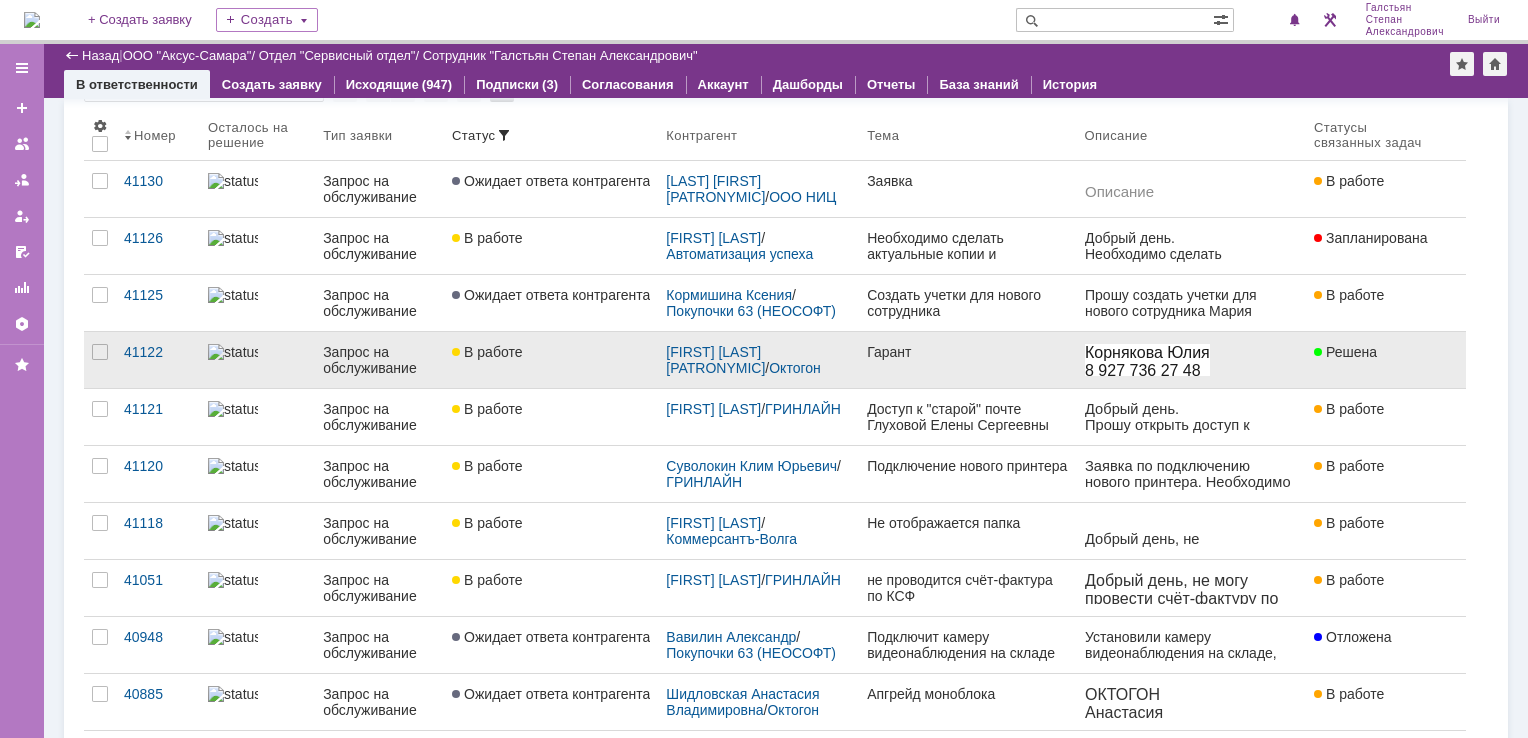click on "В работе" at bounding box center (551, 360) 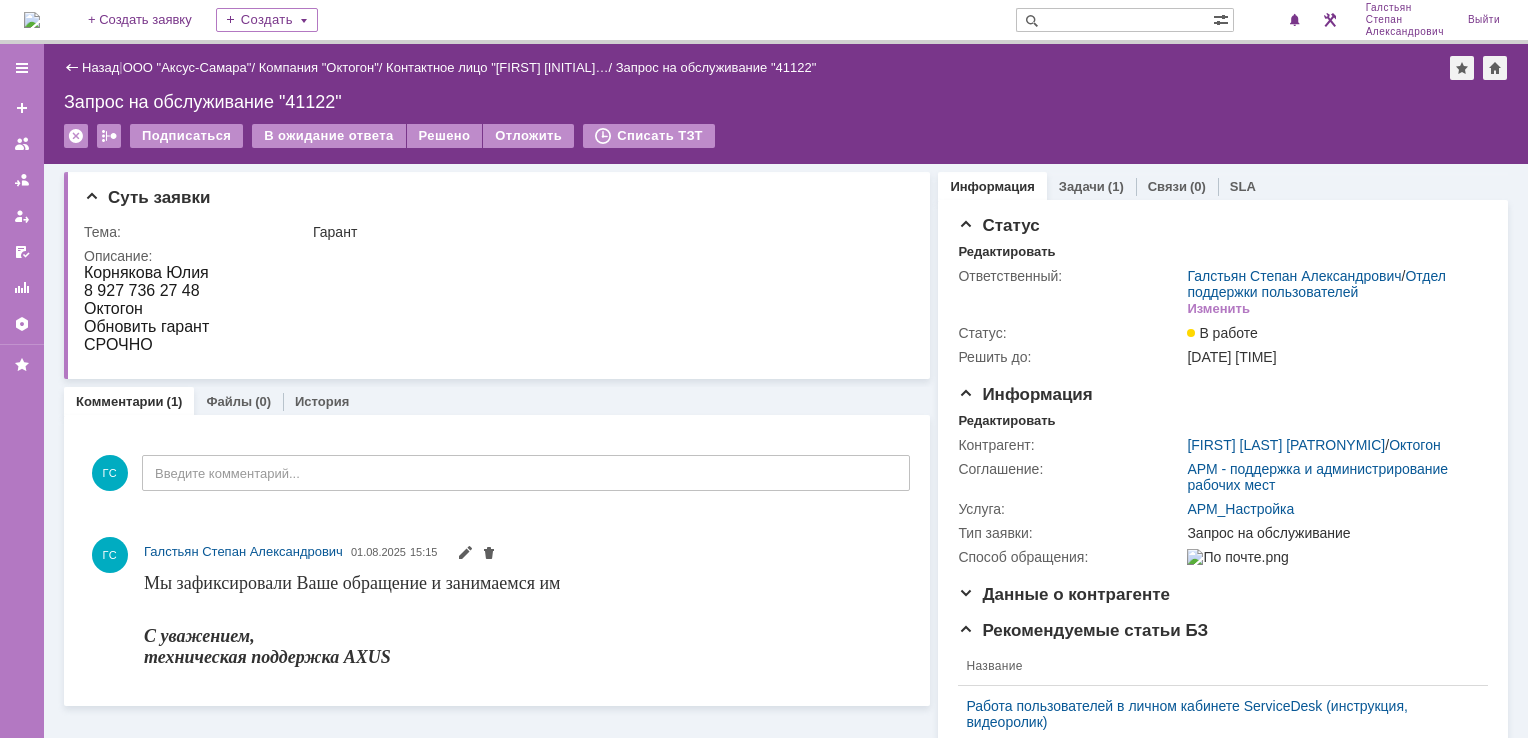 scroll, scrollTop: 0, scrollLeft: 0, axis: both 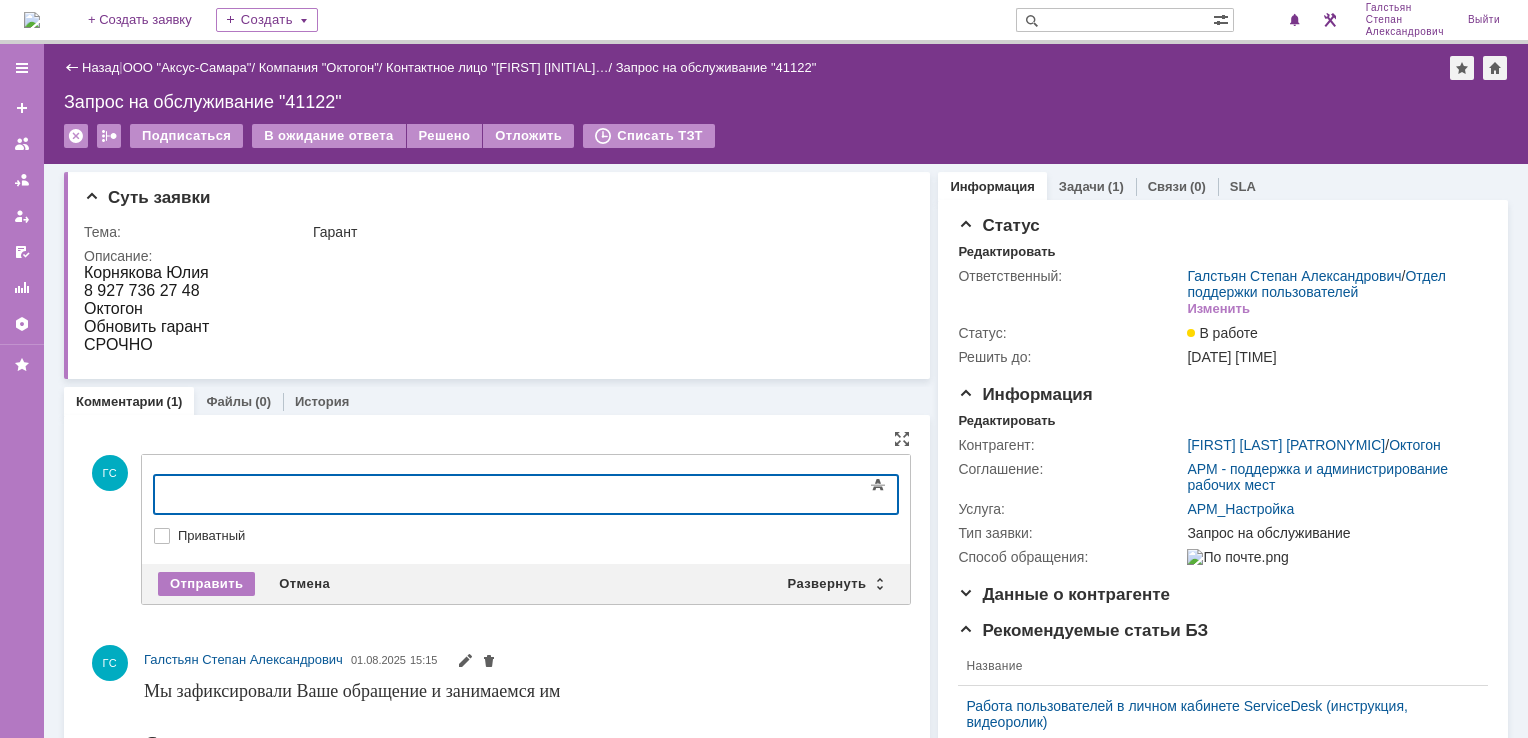 type 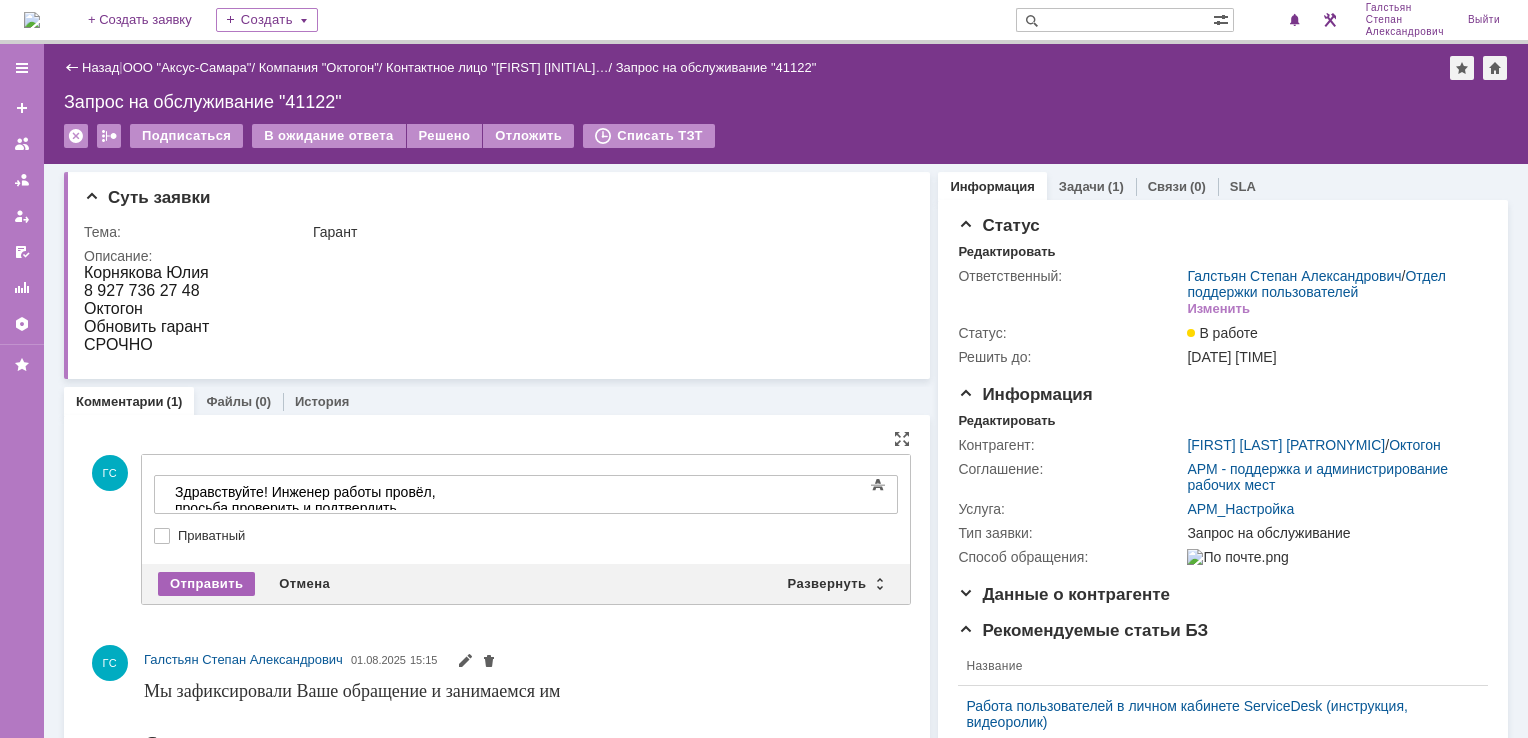 click on "Отправить" at bounding box center (206, 584) 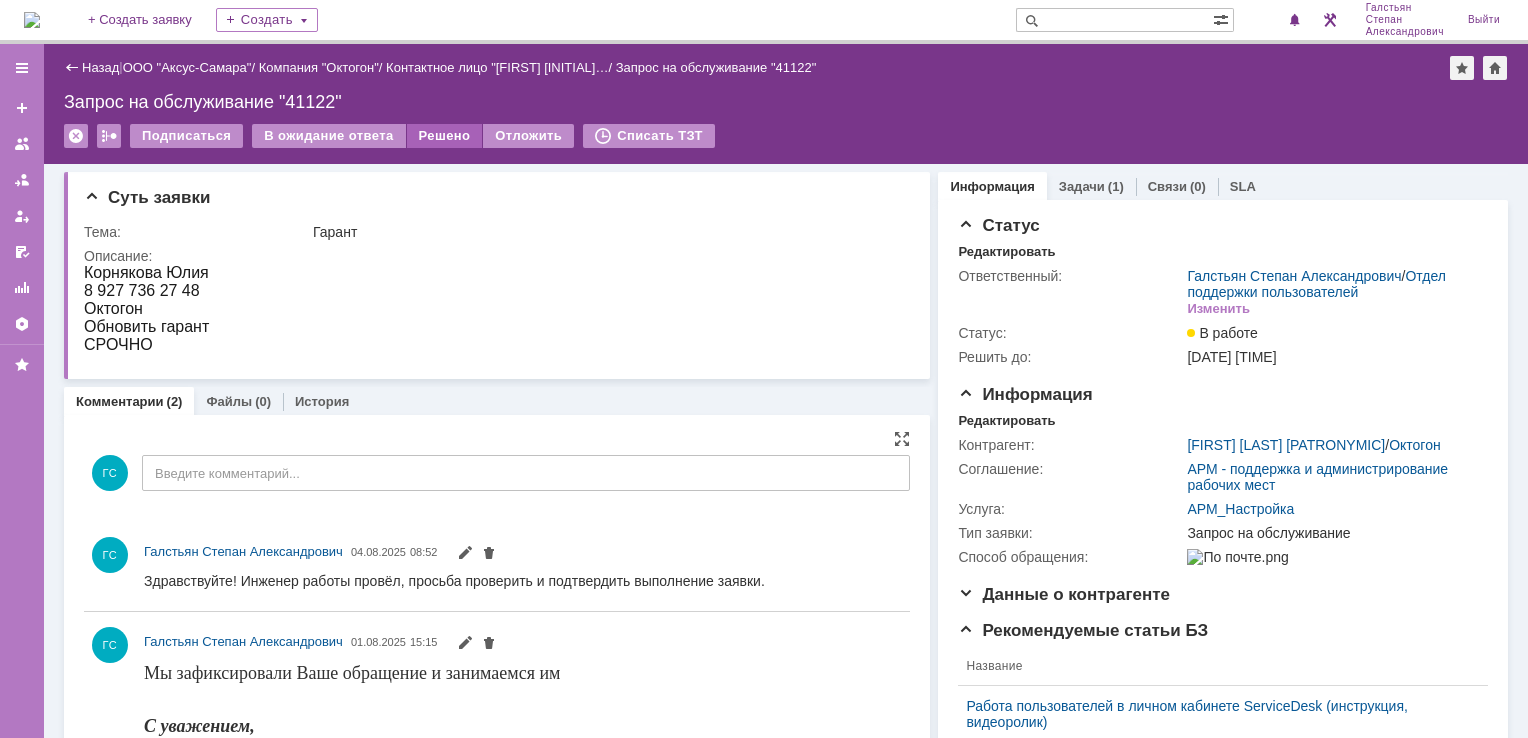scroll, scrollTop: 0, scrollLeft: 0, axis: both 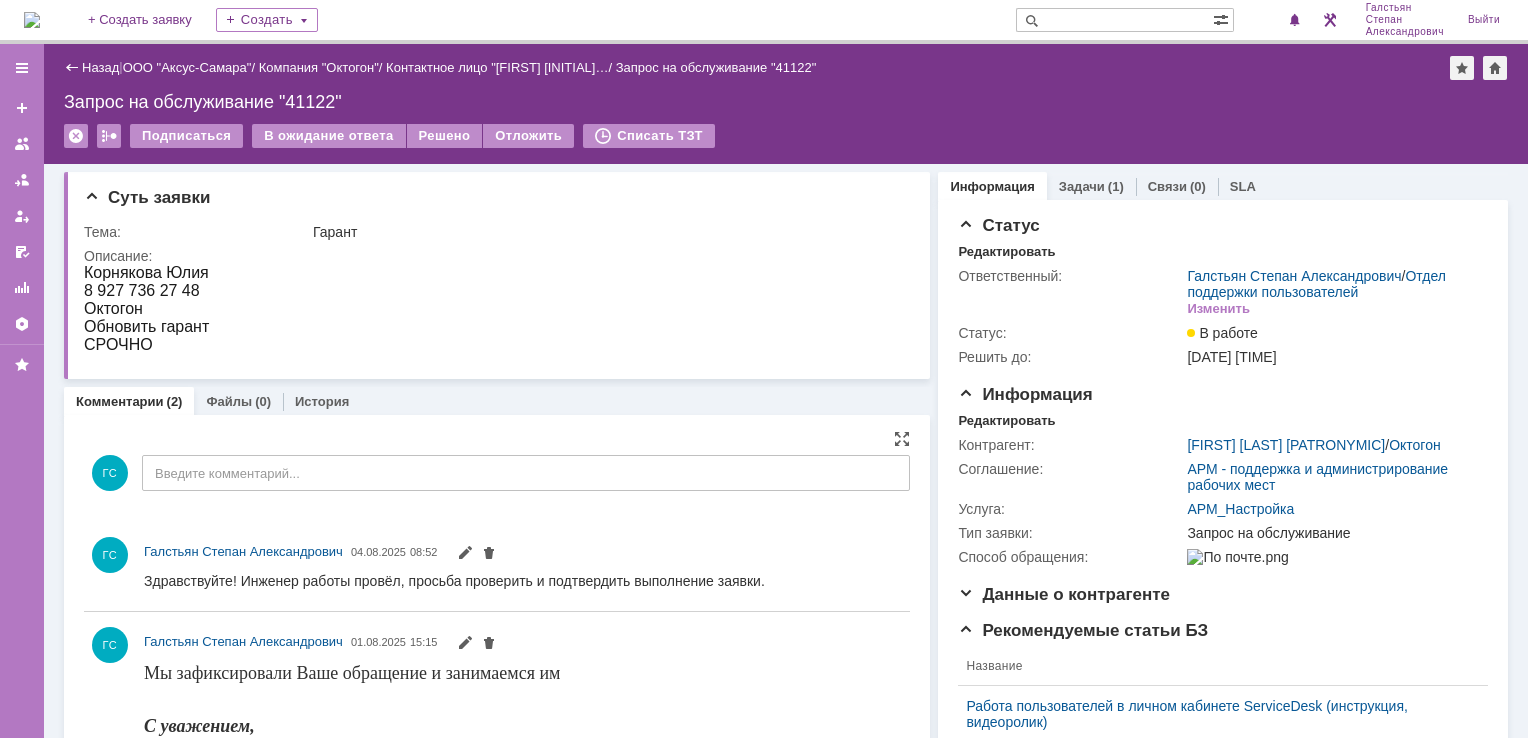 click on "Назад   |   ООО "Аксус-Самара"  /   Компания "Октогон"  /   Контактное лицо "Корнякова Юли…  /   Запрос на обслуживание "41122" Запрос на обслуживание "41122"
Подписаться В ожидание ответа Решено Отложить Списать ТЗТ serviceCall$45888753 Карточка заявки" at bounding box center [786, 104] 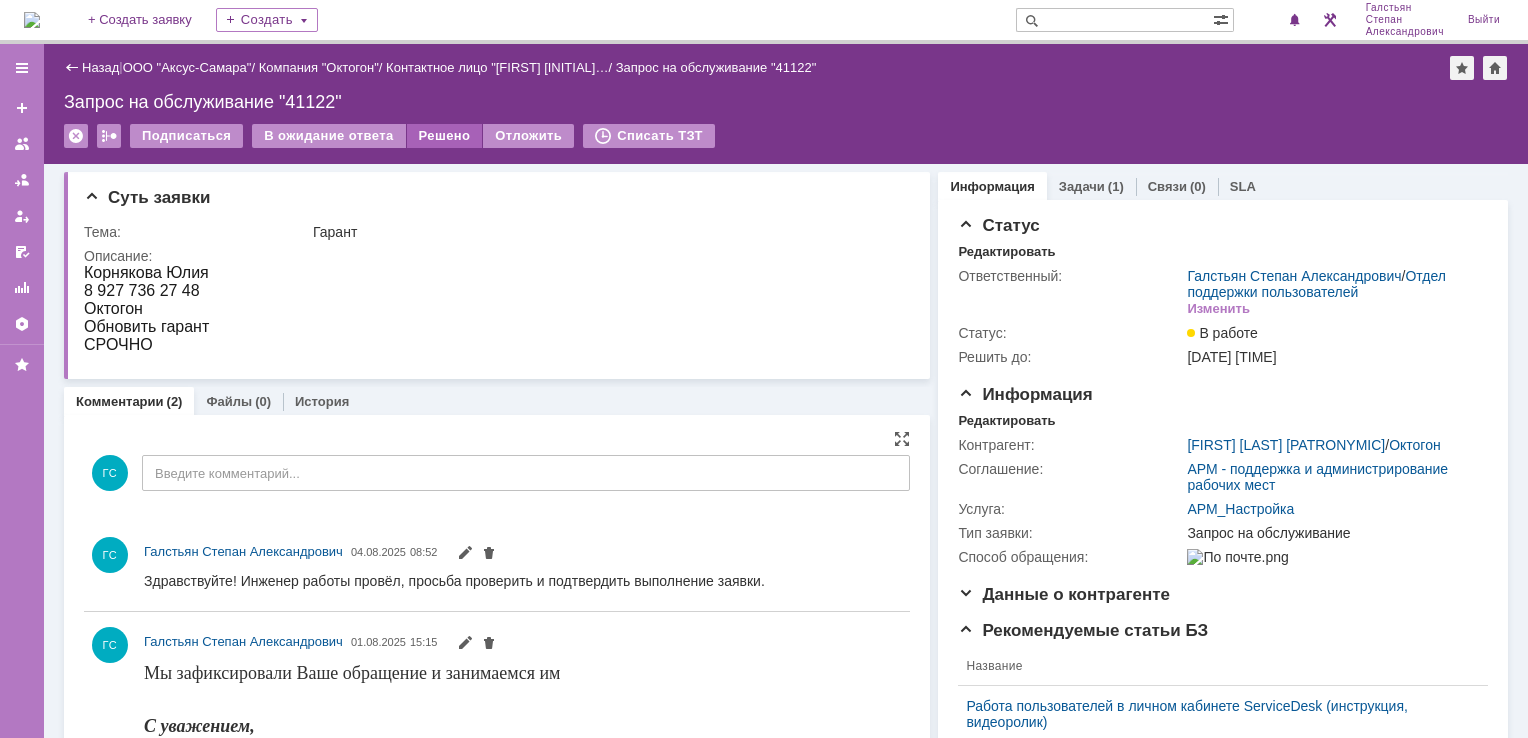 click on "Решено" at bounding box center [445, 136] 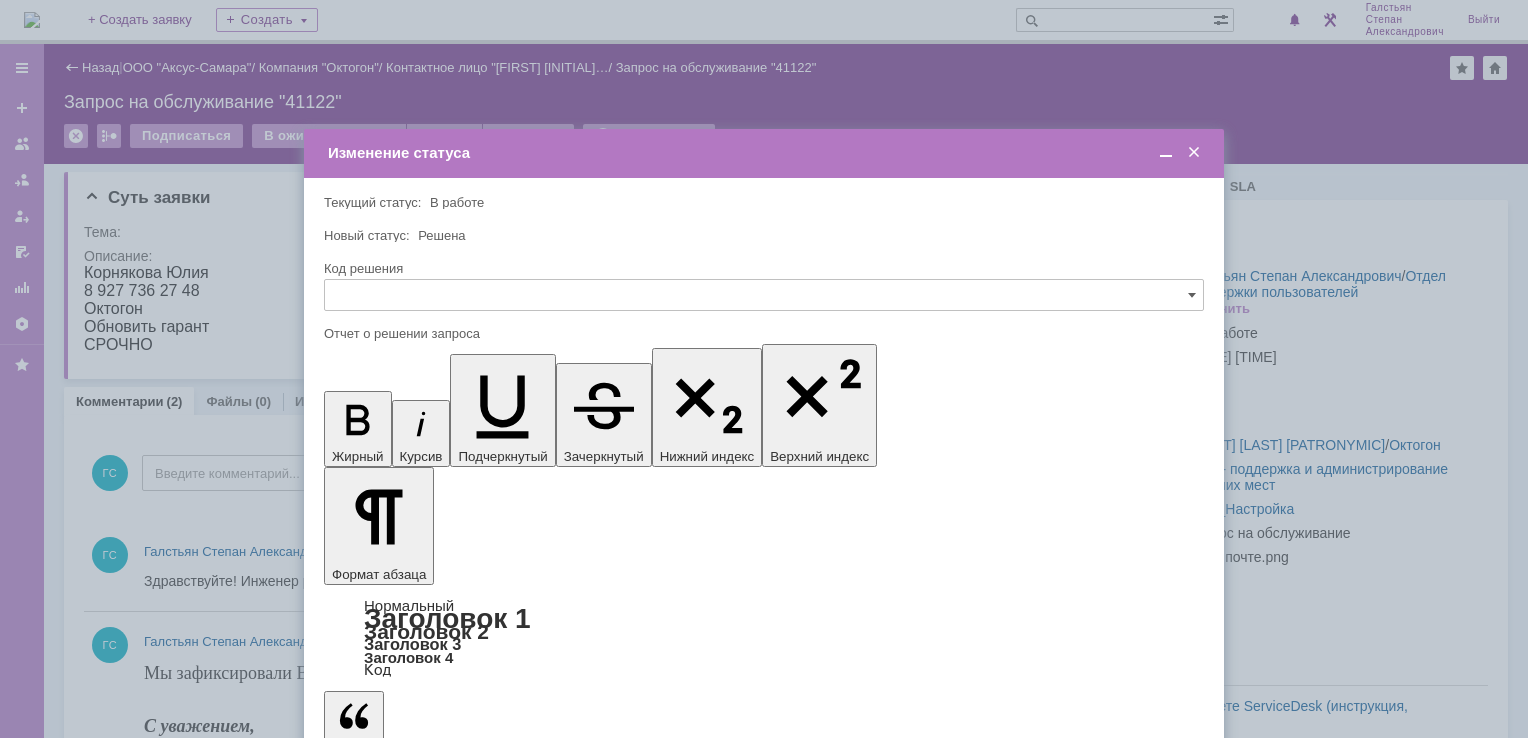 scroll, scrollTop: 0, scrollLeft: 0, axis: both 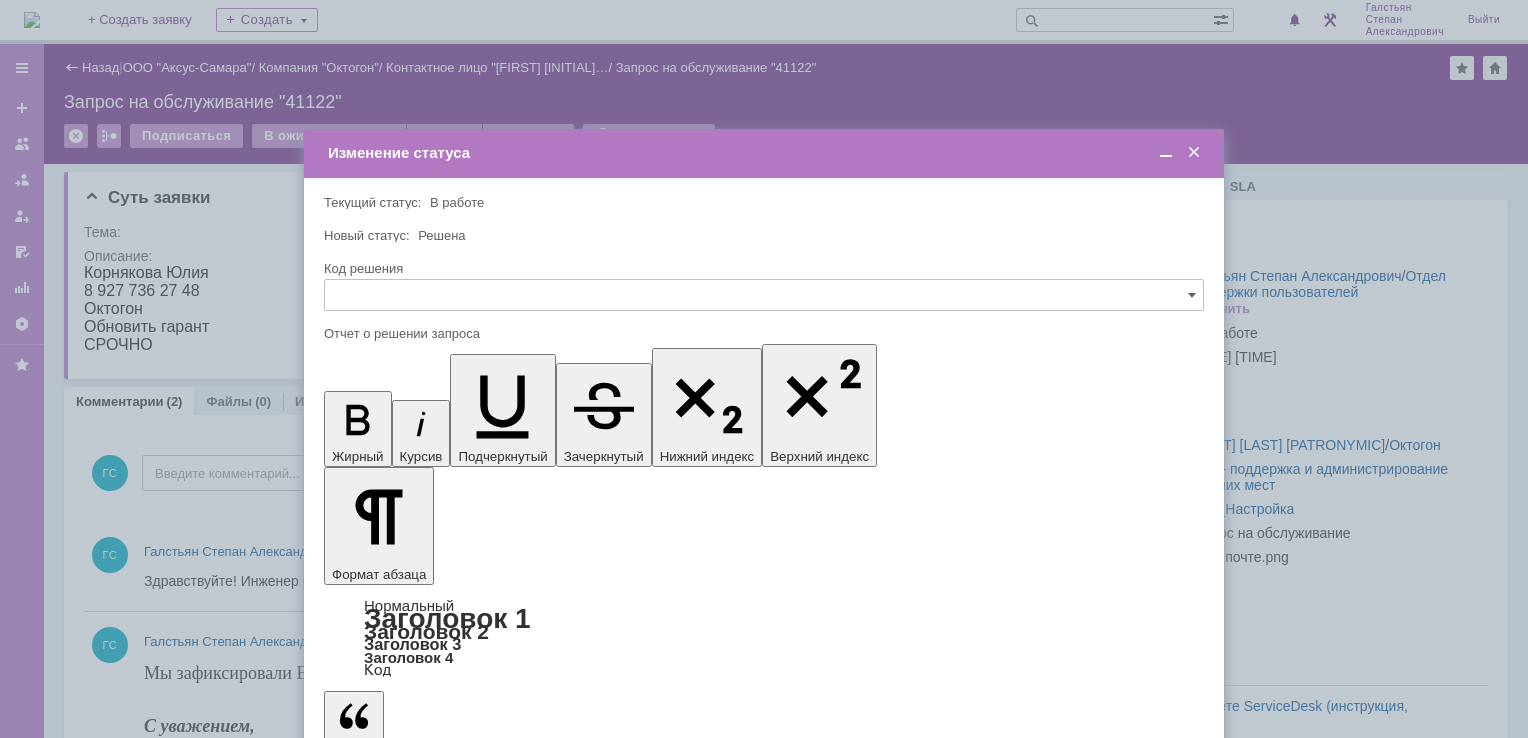 click on "Сохранить" at bounding box center (384, 820) 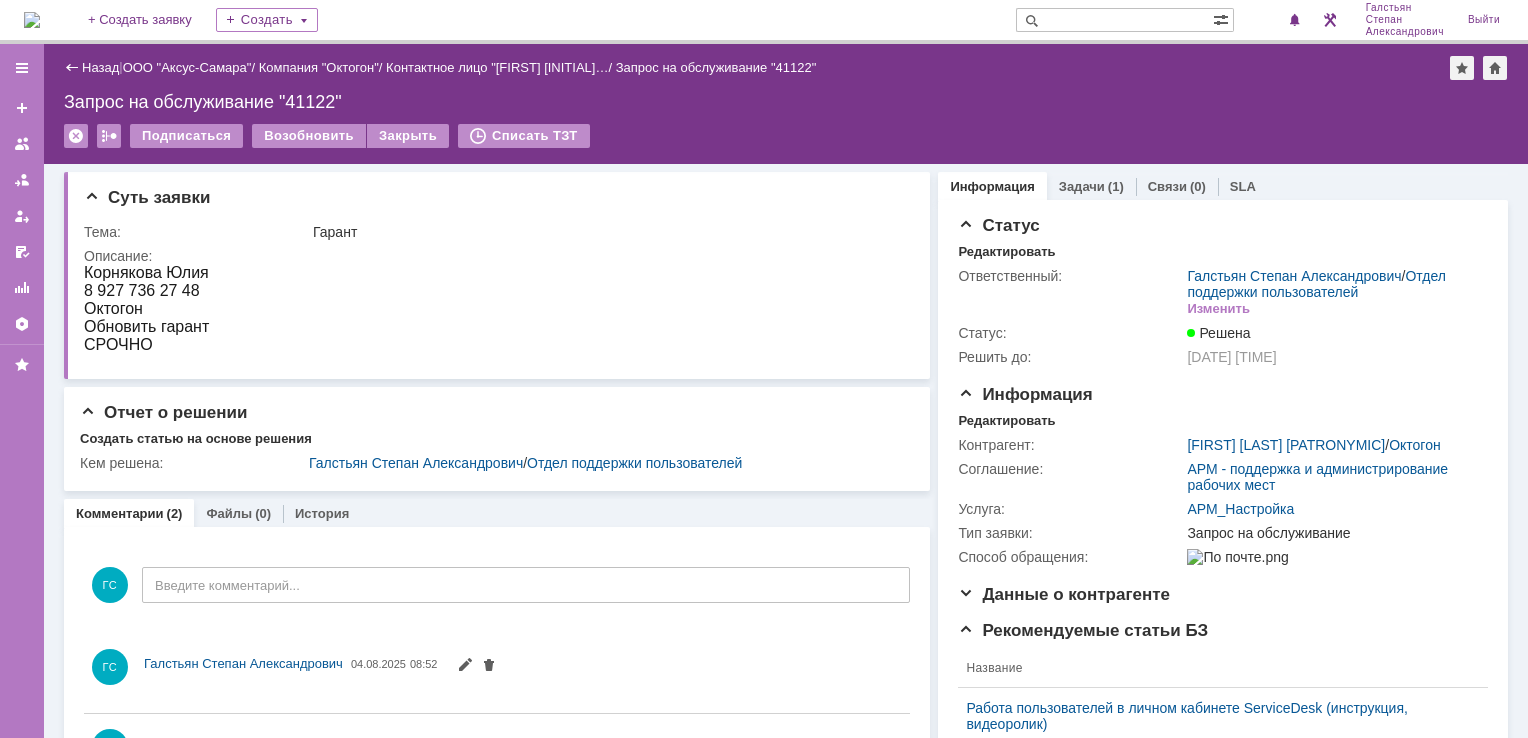 click at bounding box center (32, 20) 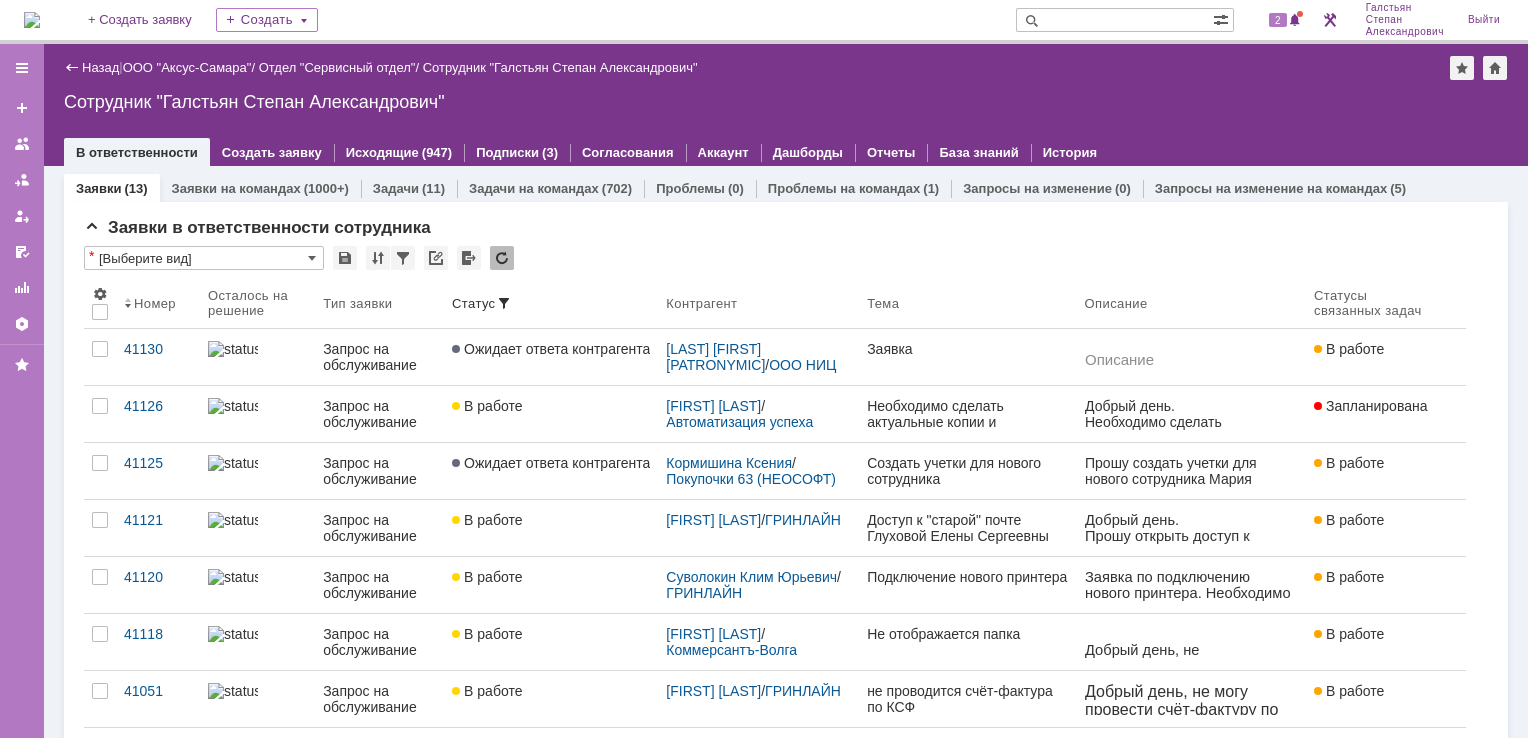 scroll, scrollTop: 0, scrollLeft: 0, axis: both 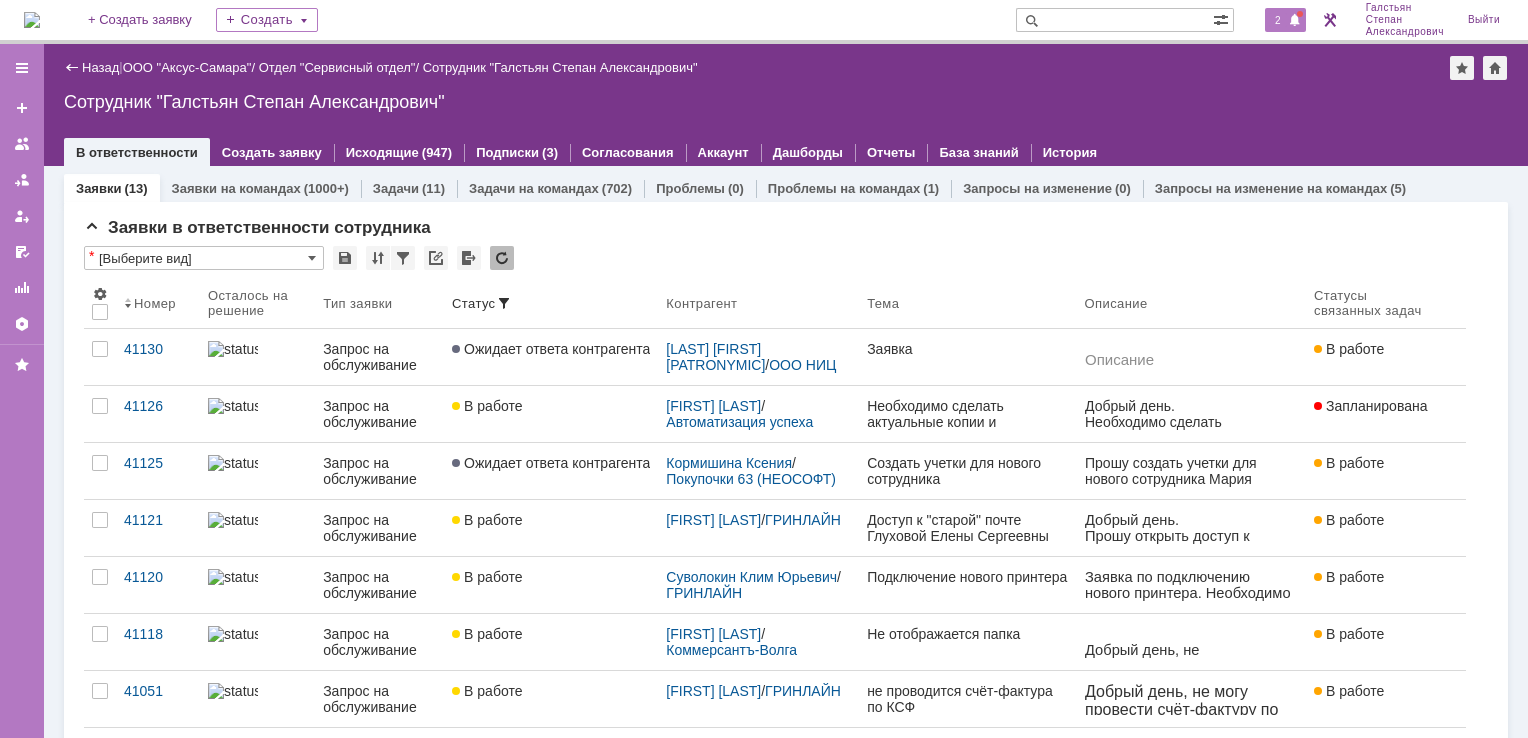 click at bounding box center (1295, 21) 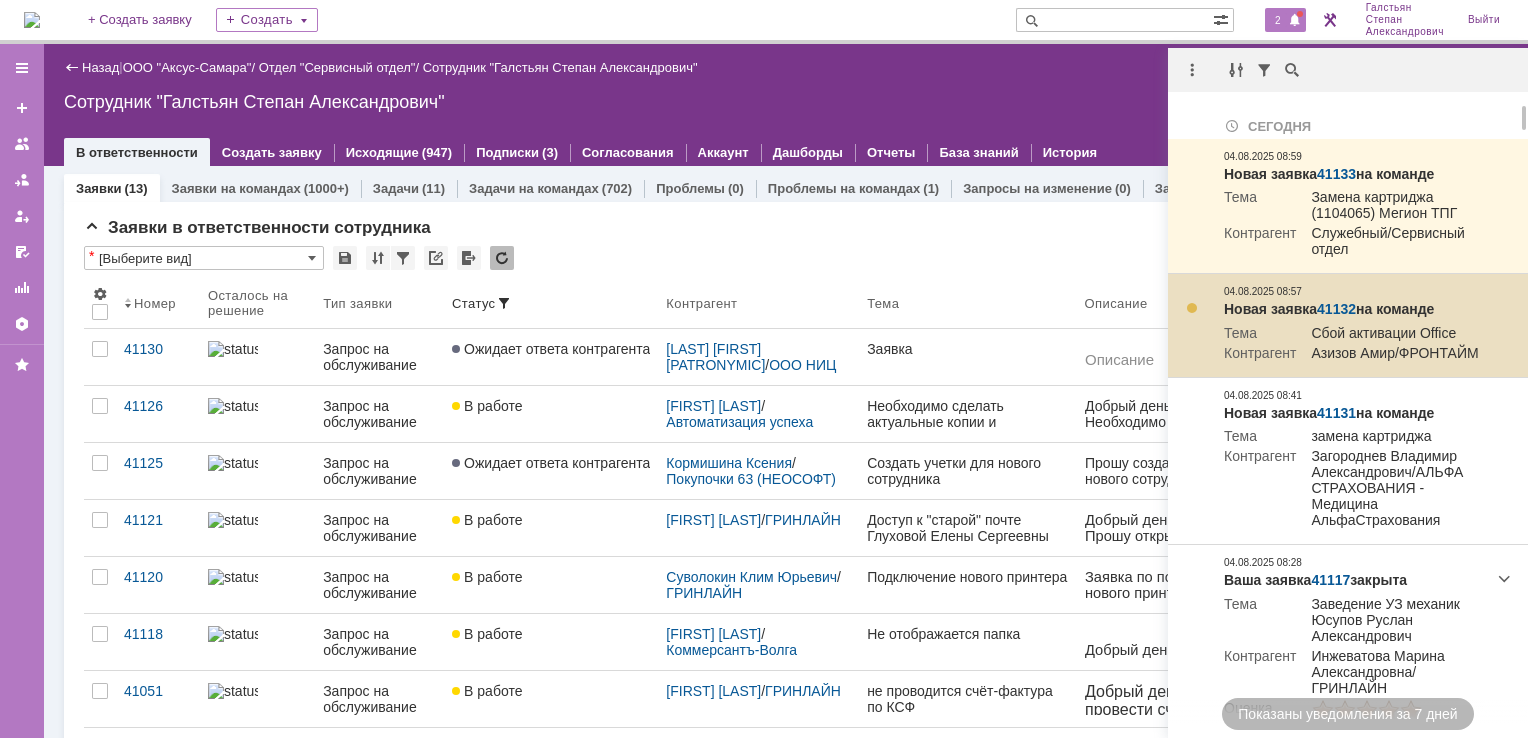 click on "41132" at bounding box center (1336, 309) 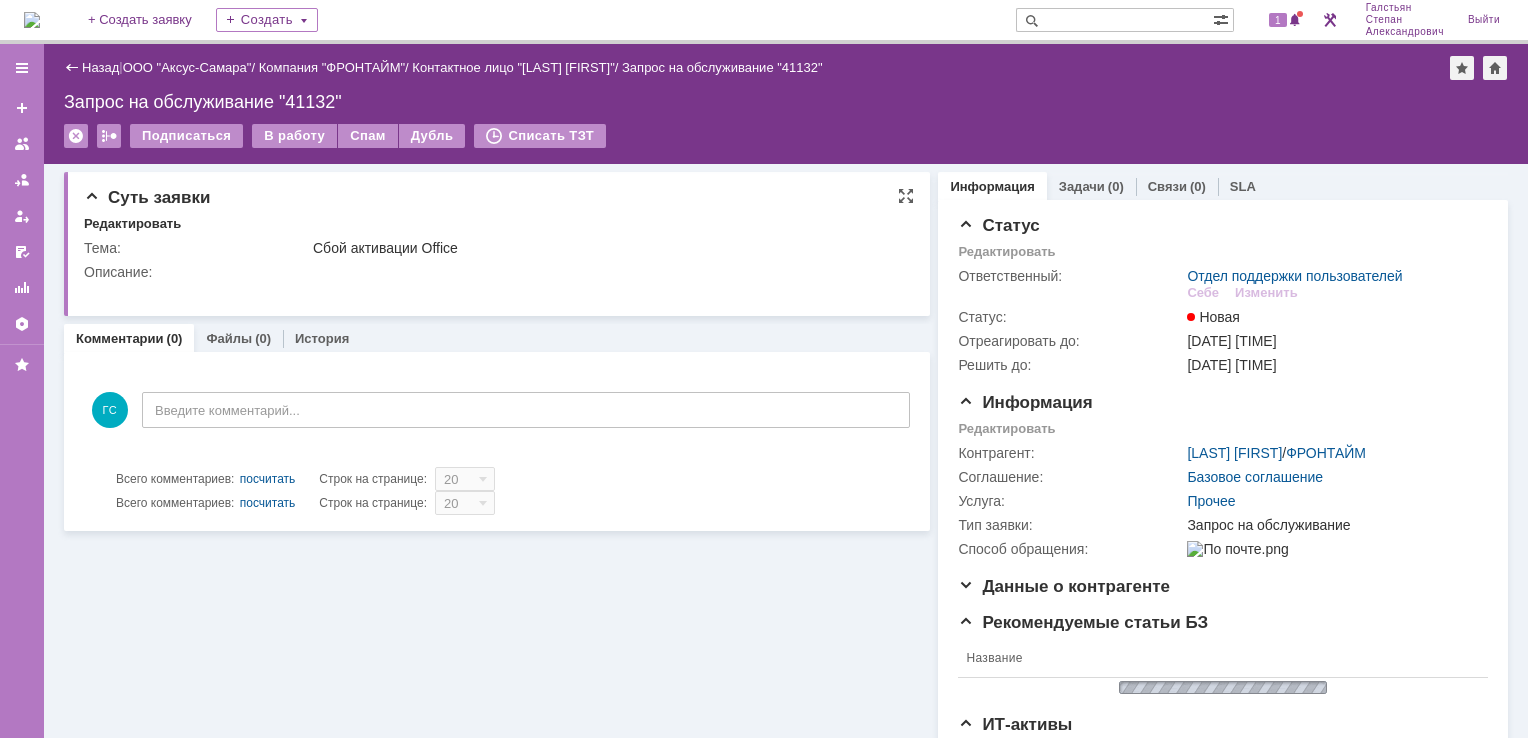 scroll, scrollTop: 0, scrollLeft: 0, axis: both 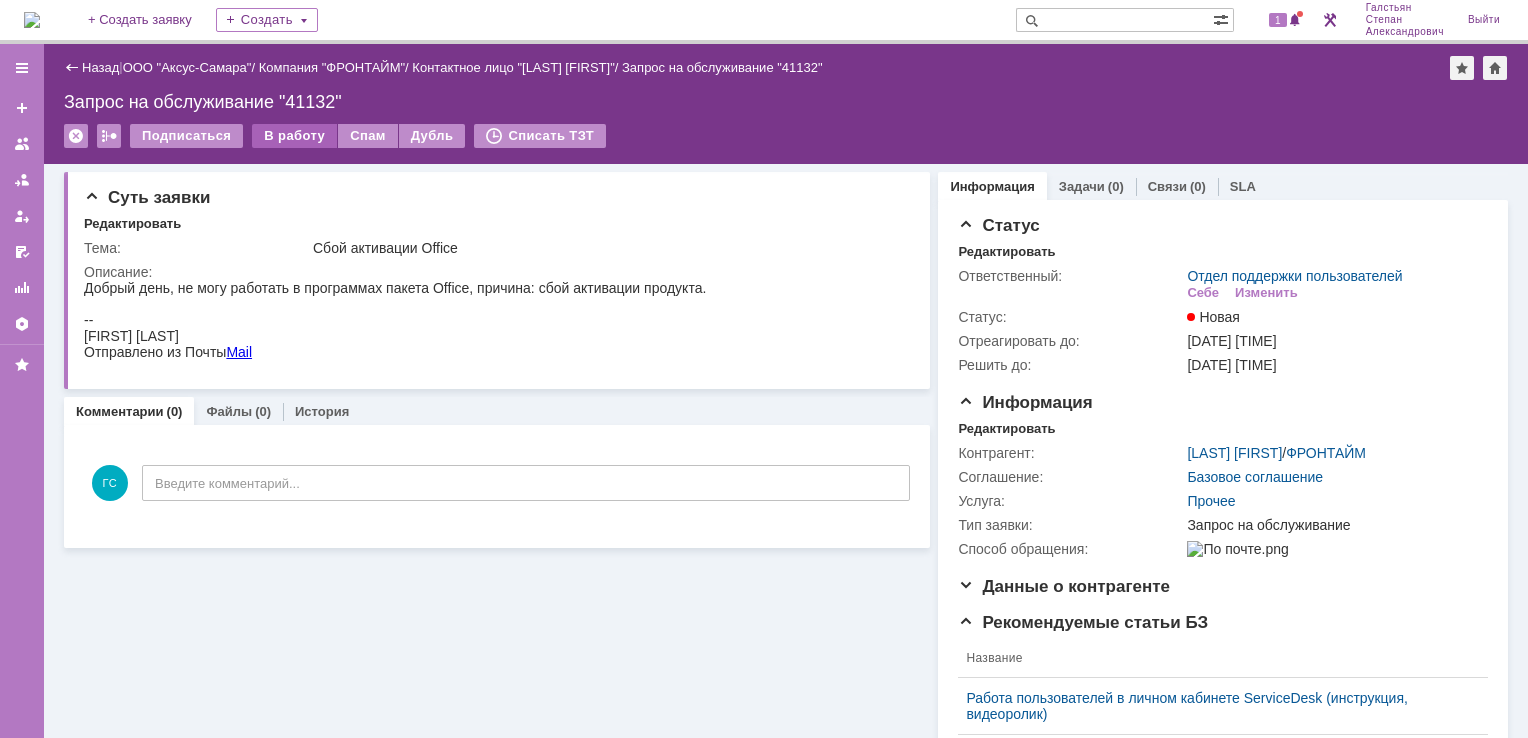 click on "В работу" at bounding box center (294, 136) 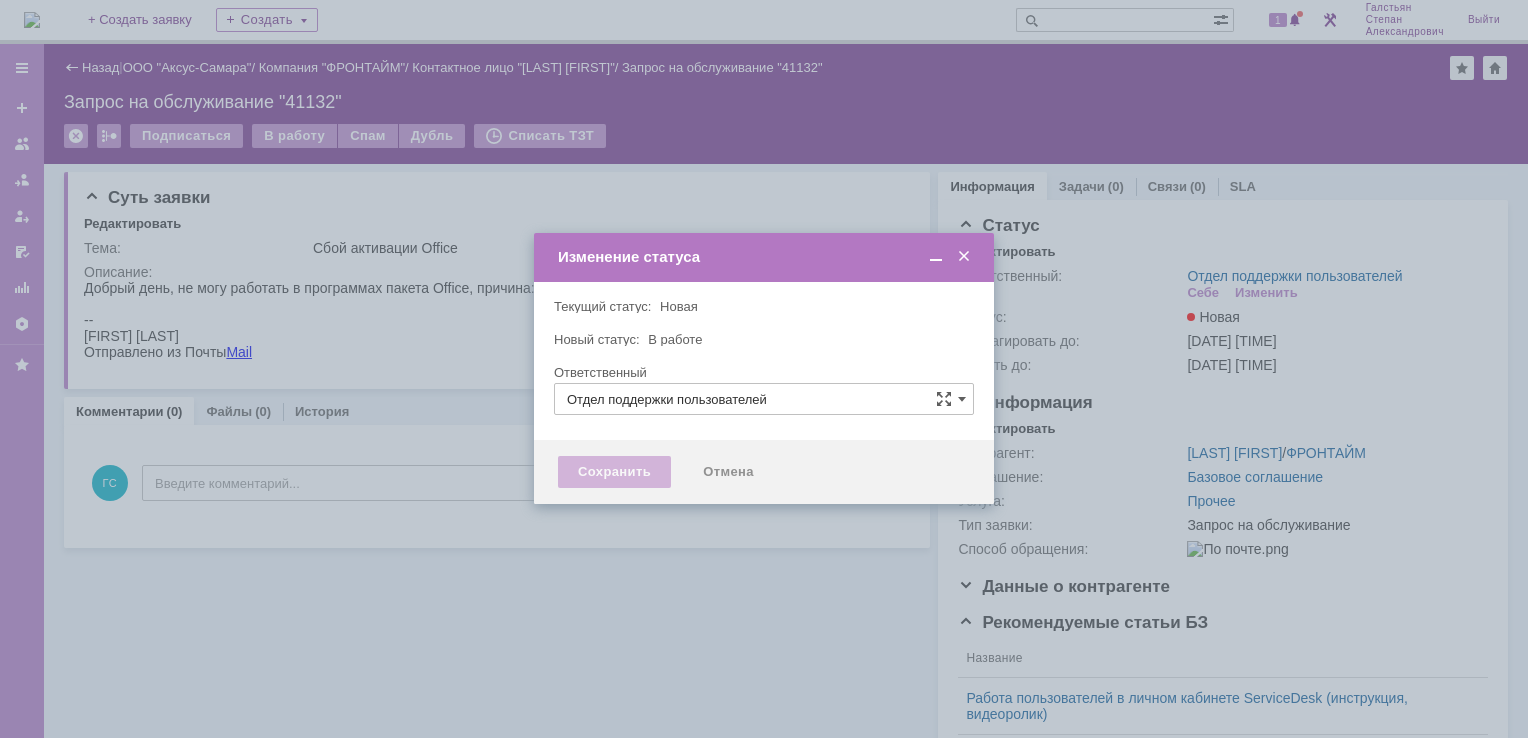 type on "Галстьян Степан Александрович" 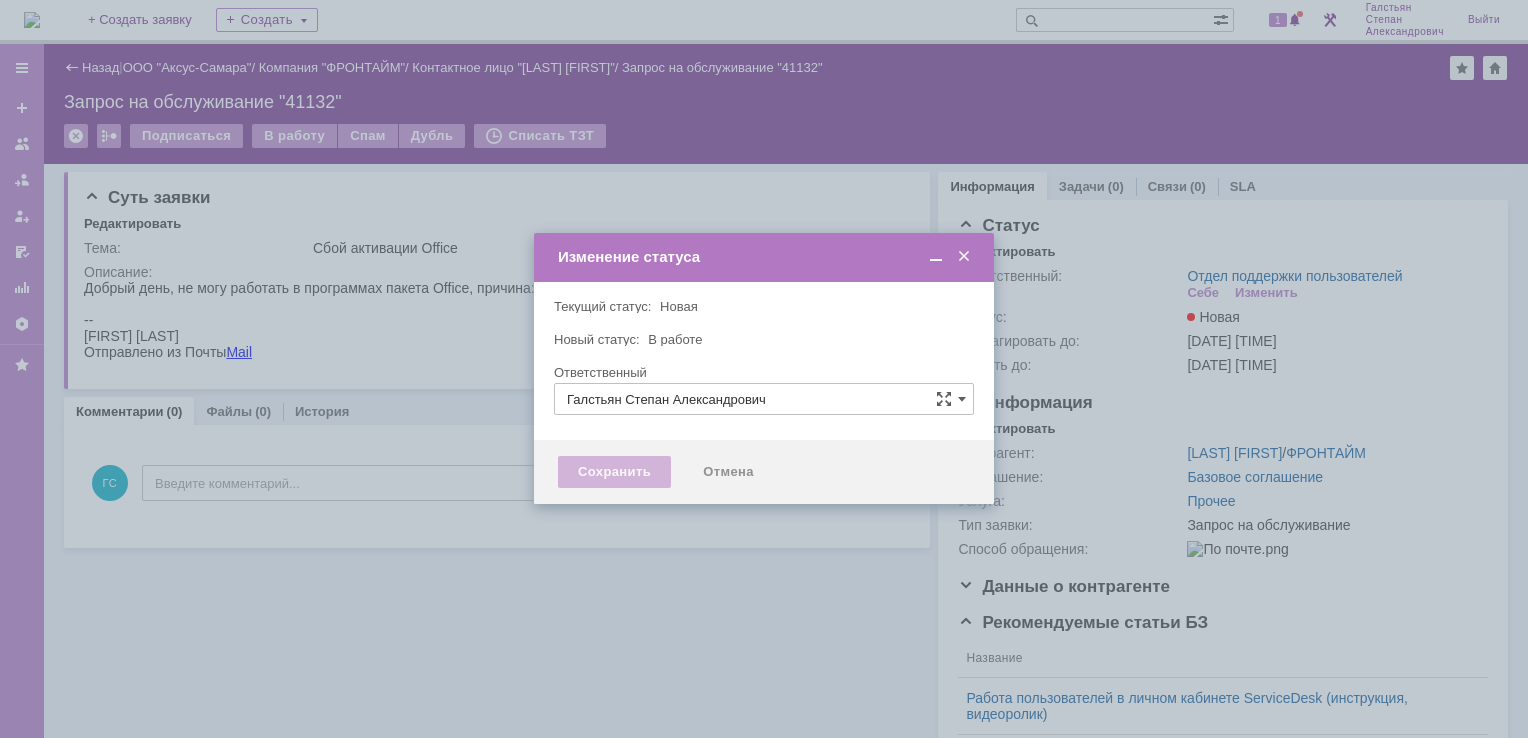 type 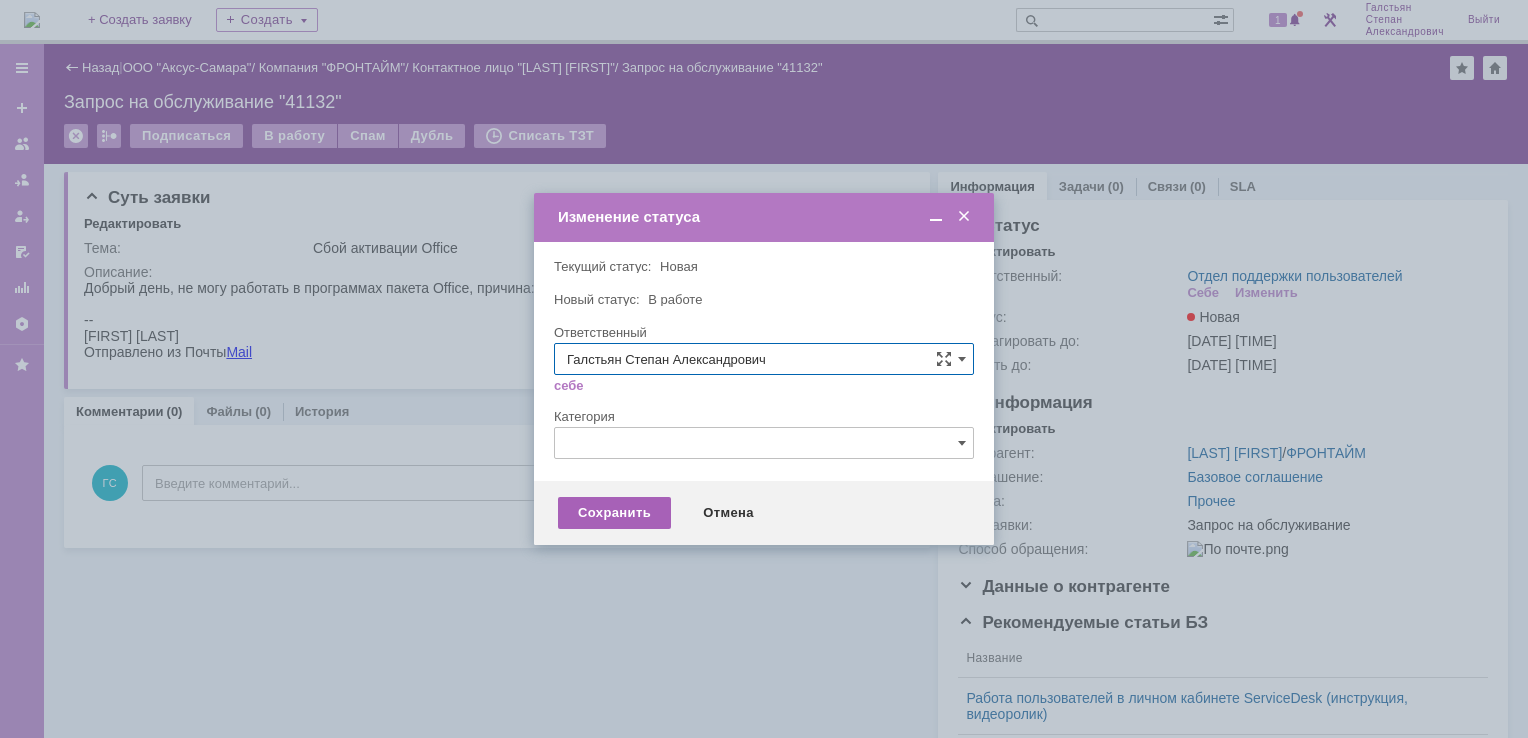 click on "Сохранить" at bounding box center (614, 513) 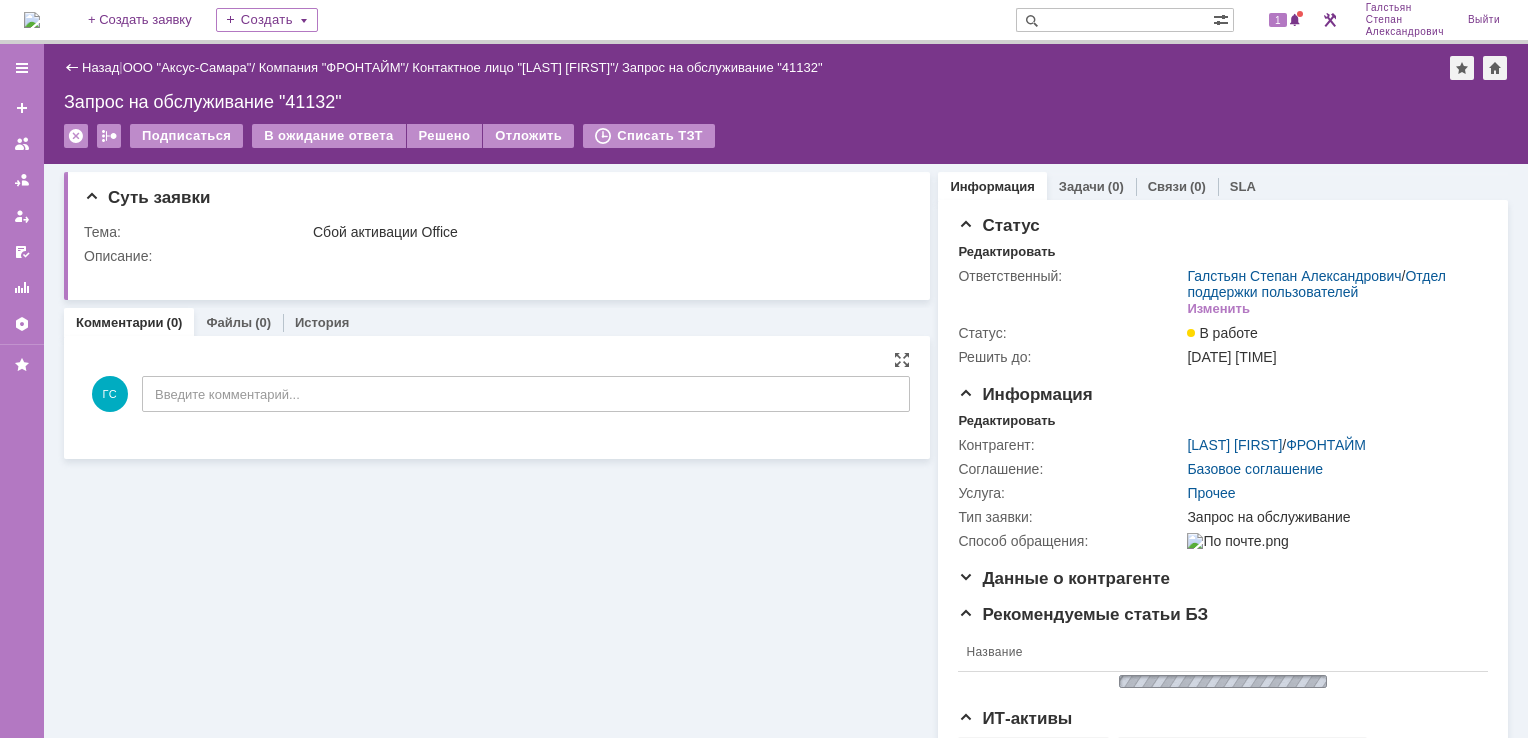 scroll, scrollTop: 0, scrollLeft: 0, axis: both 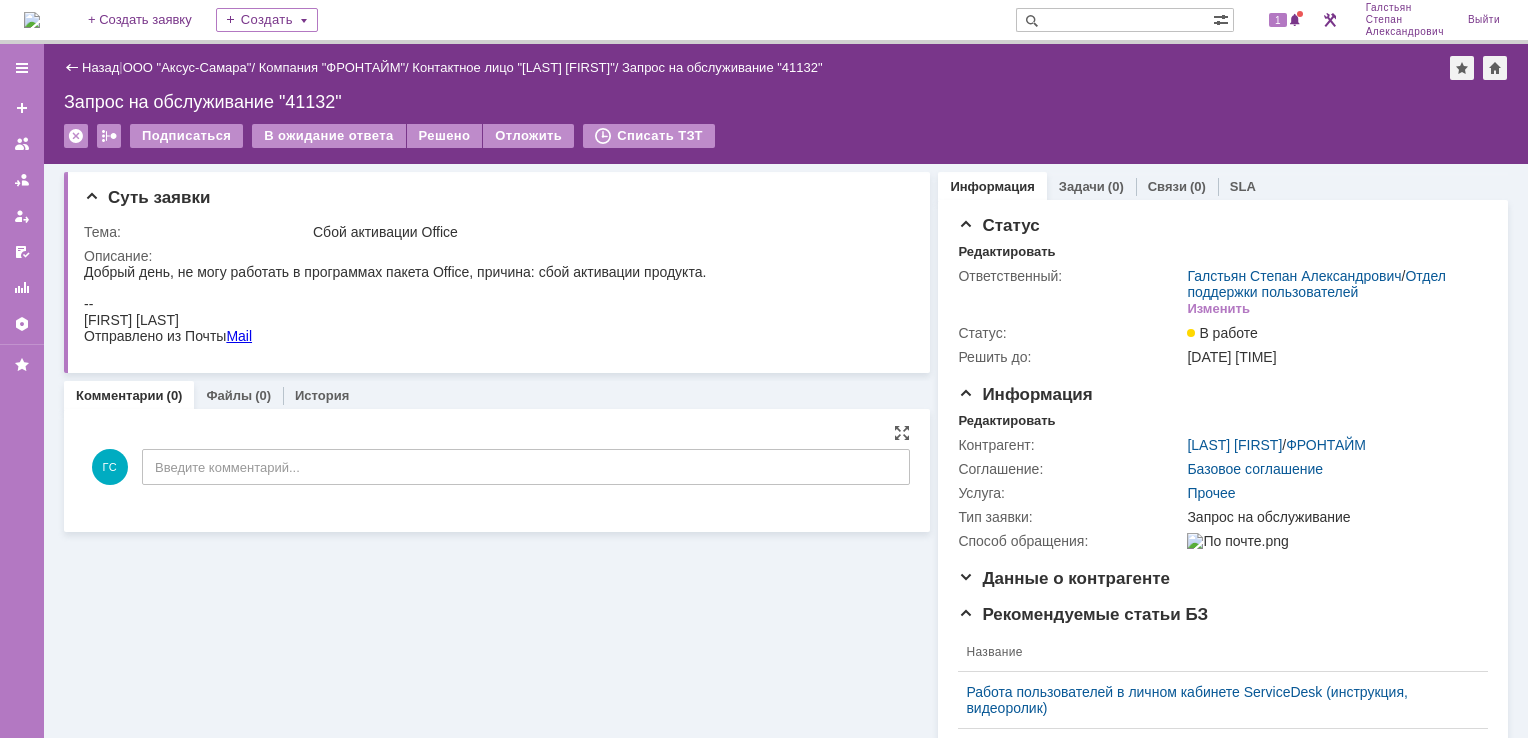 click on "ГС Введите комментарий..." at bounding box center (497, 469) 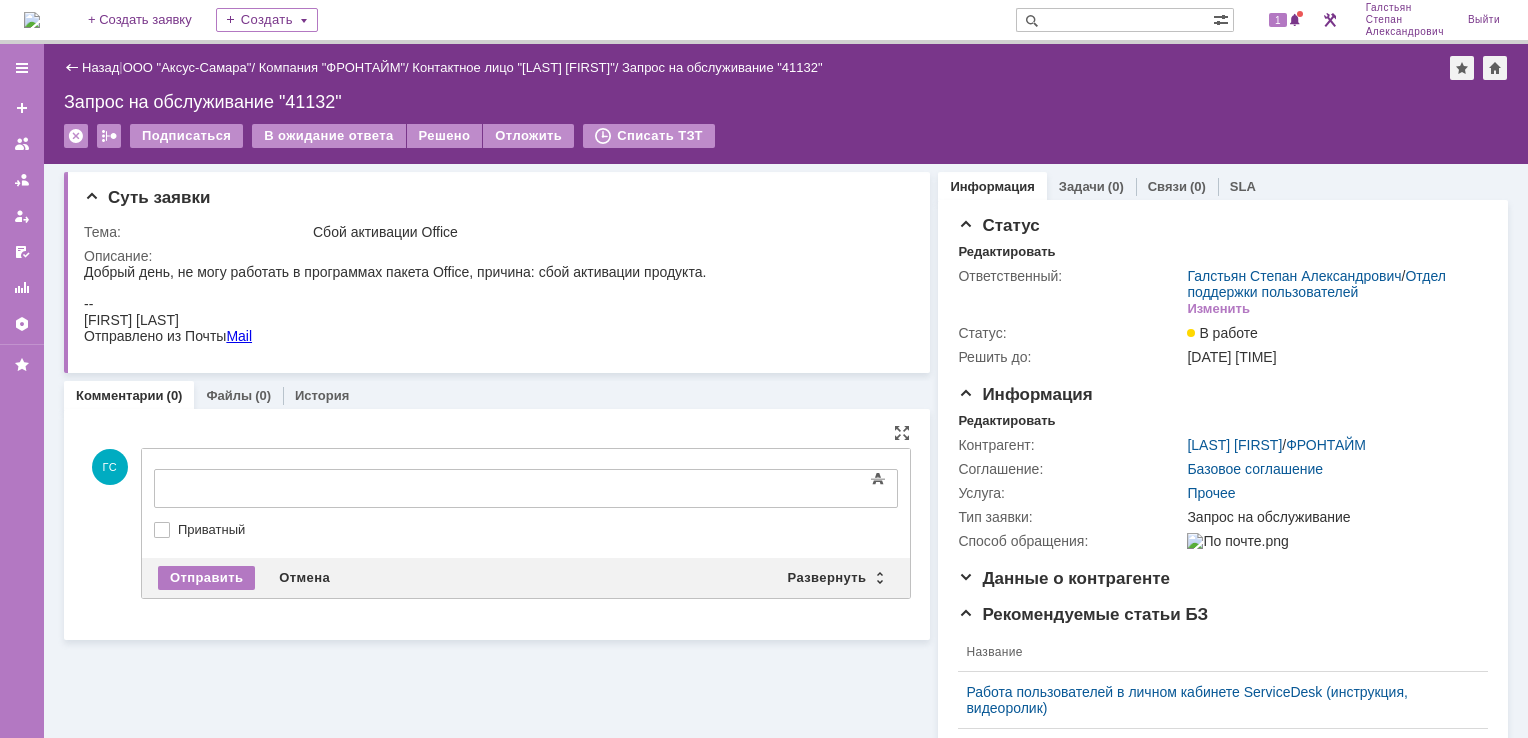 scroll, scrollTop: 0, scrollLeft: 0, axis: both 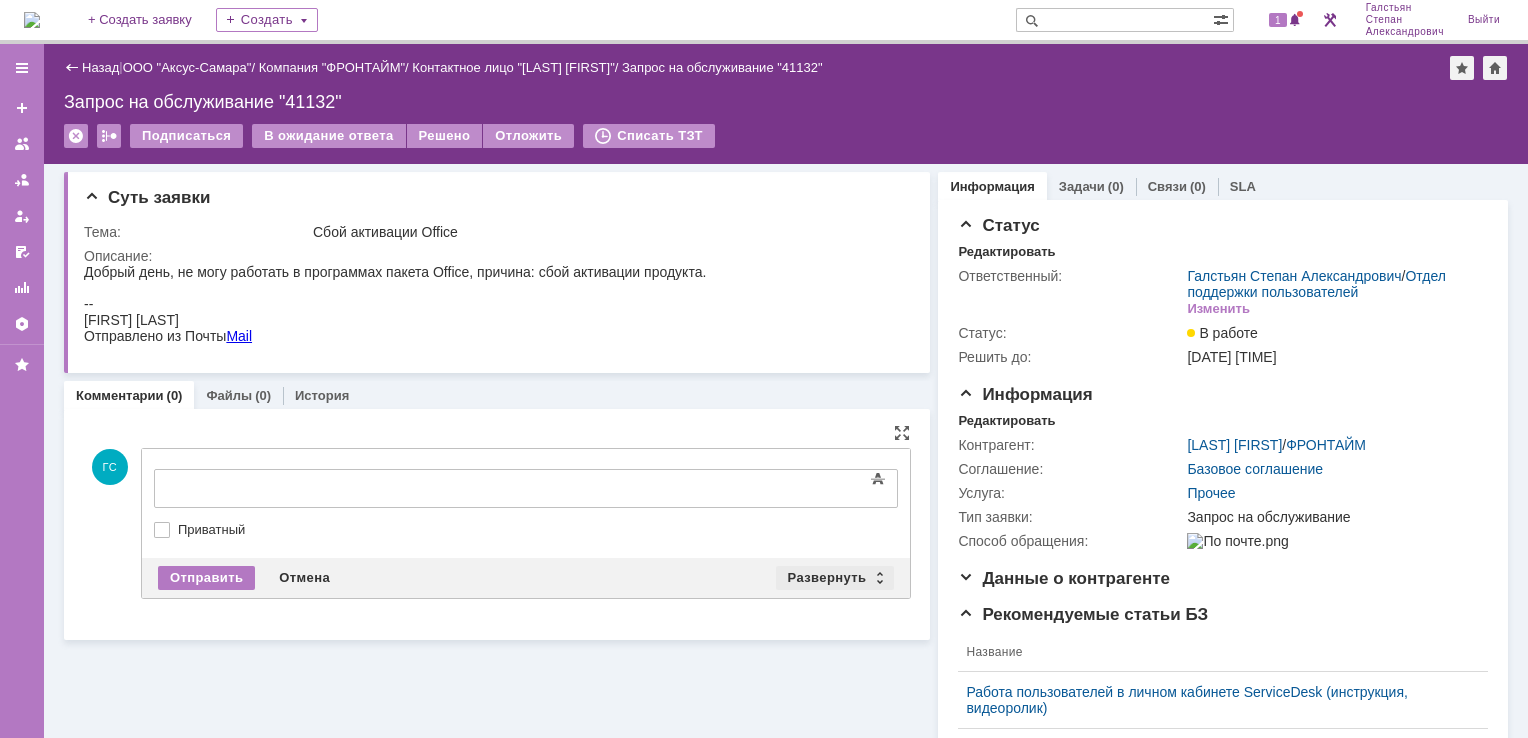 click on "Развернуть" at bounding box center (835, 578) 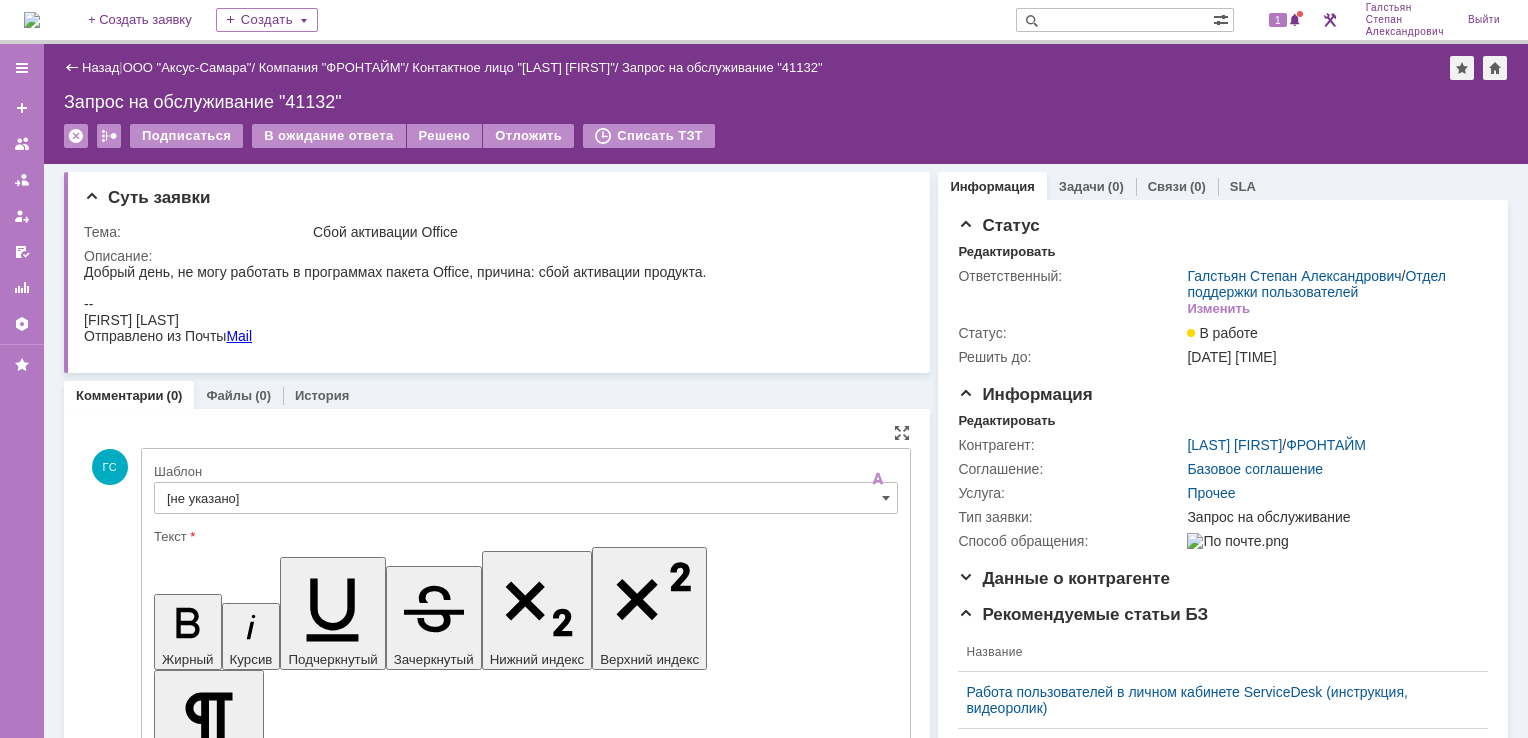 scroll, scrollTop: 0, scrollLeft: 0, axis: both 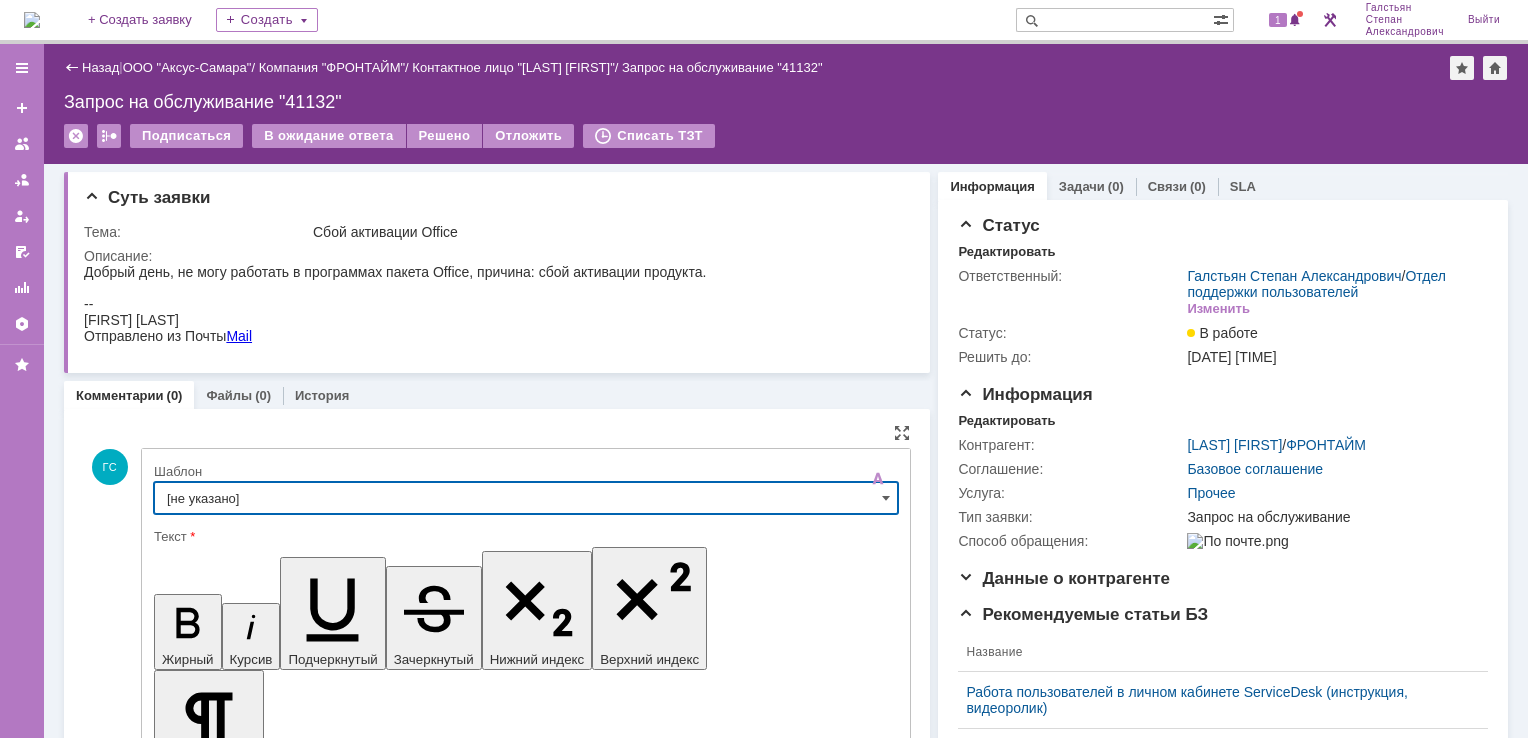 click on "[не указано]" at bounding box center [526, 498] 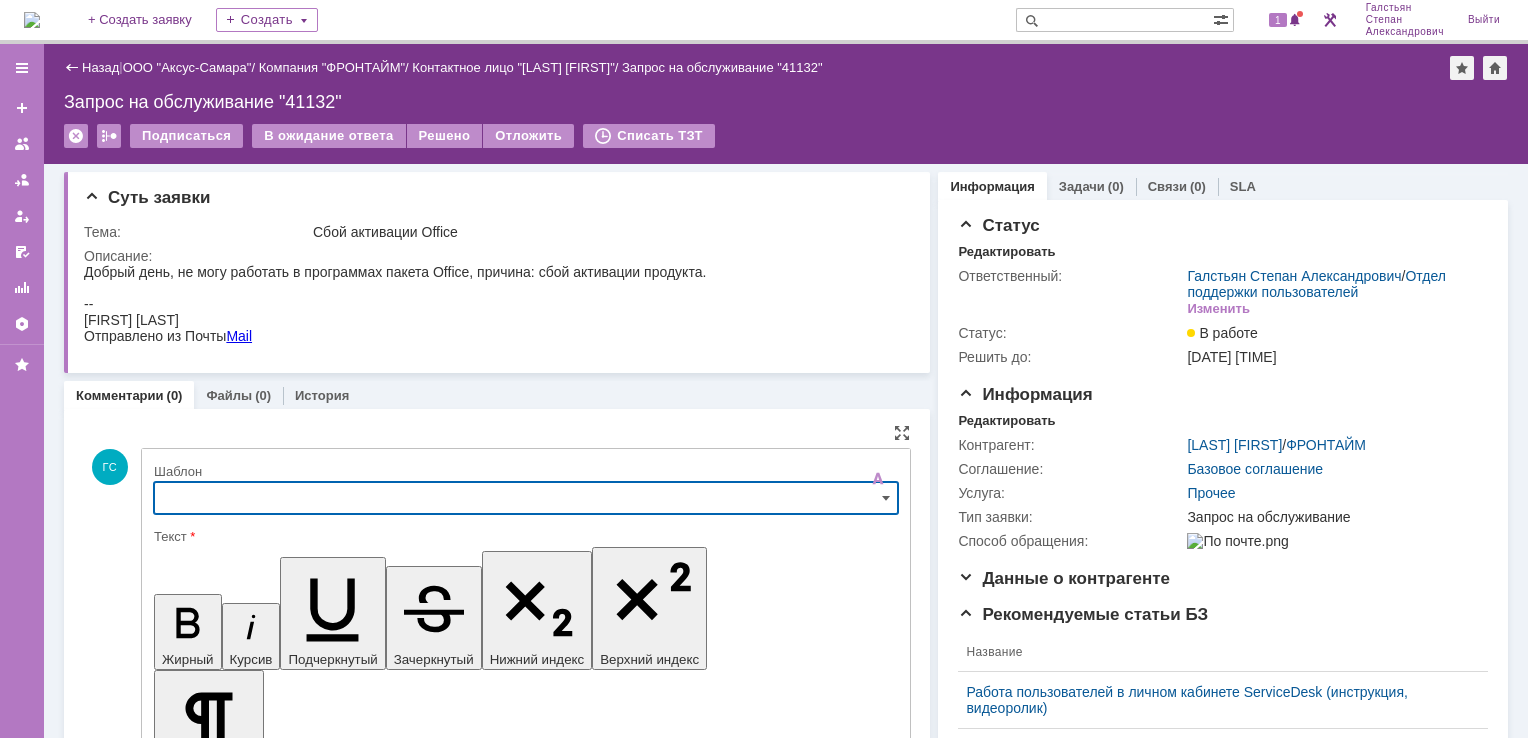 scroll, scrollTop: 67, scrollLeft: 0, axis: vertical 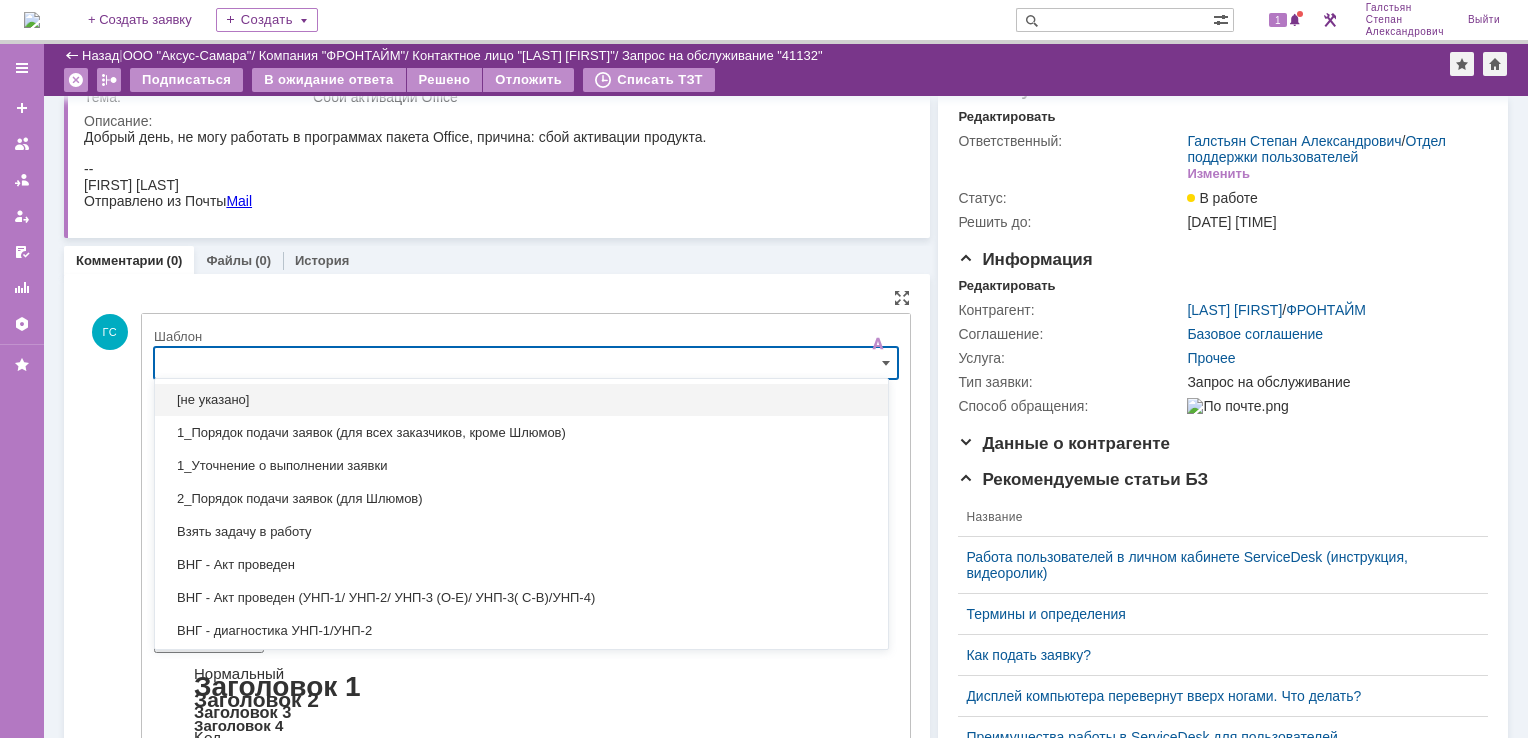 type on "З" 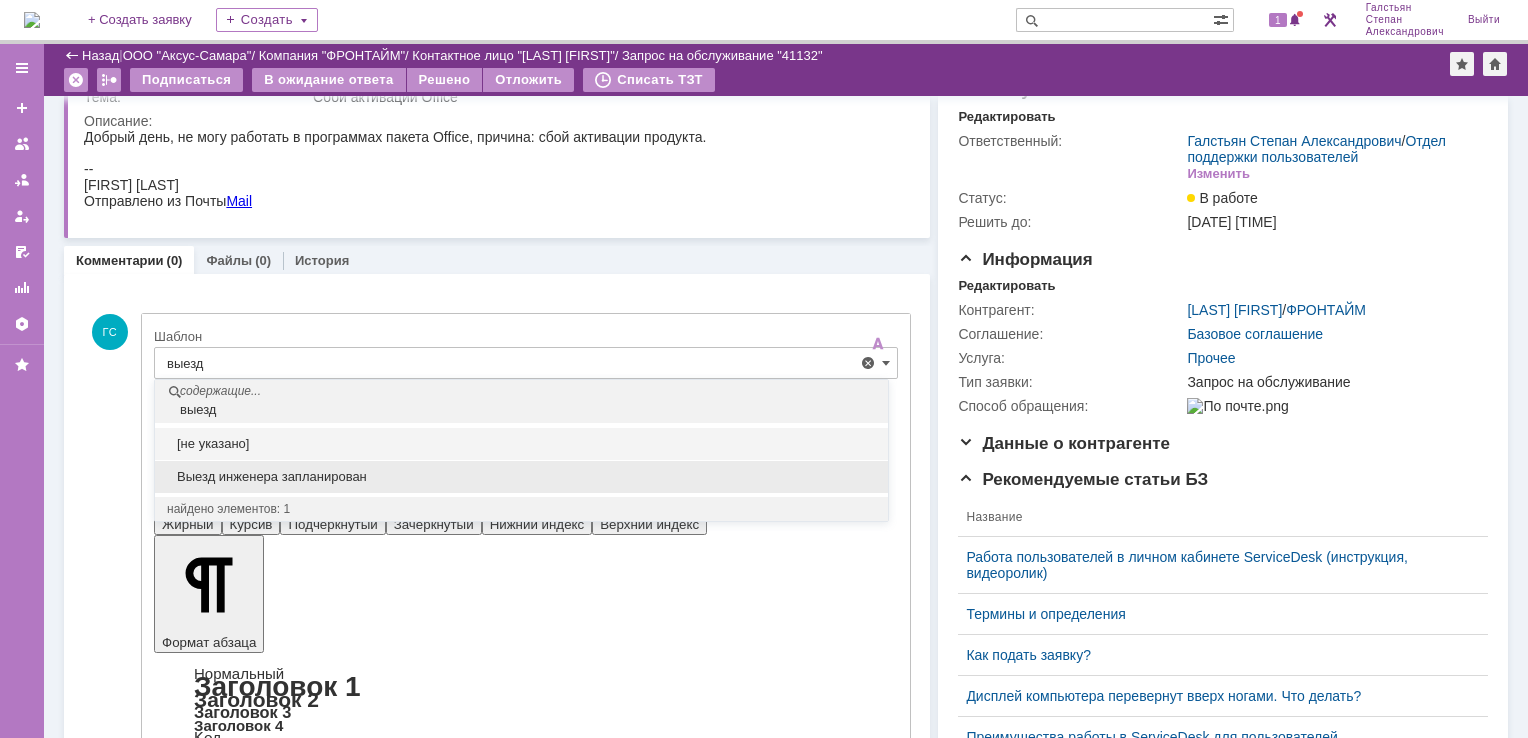 click on "Выезд инженера запланирован" at bounding box center [521, 477] 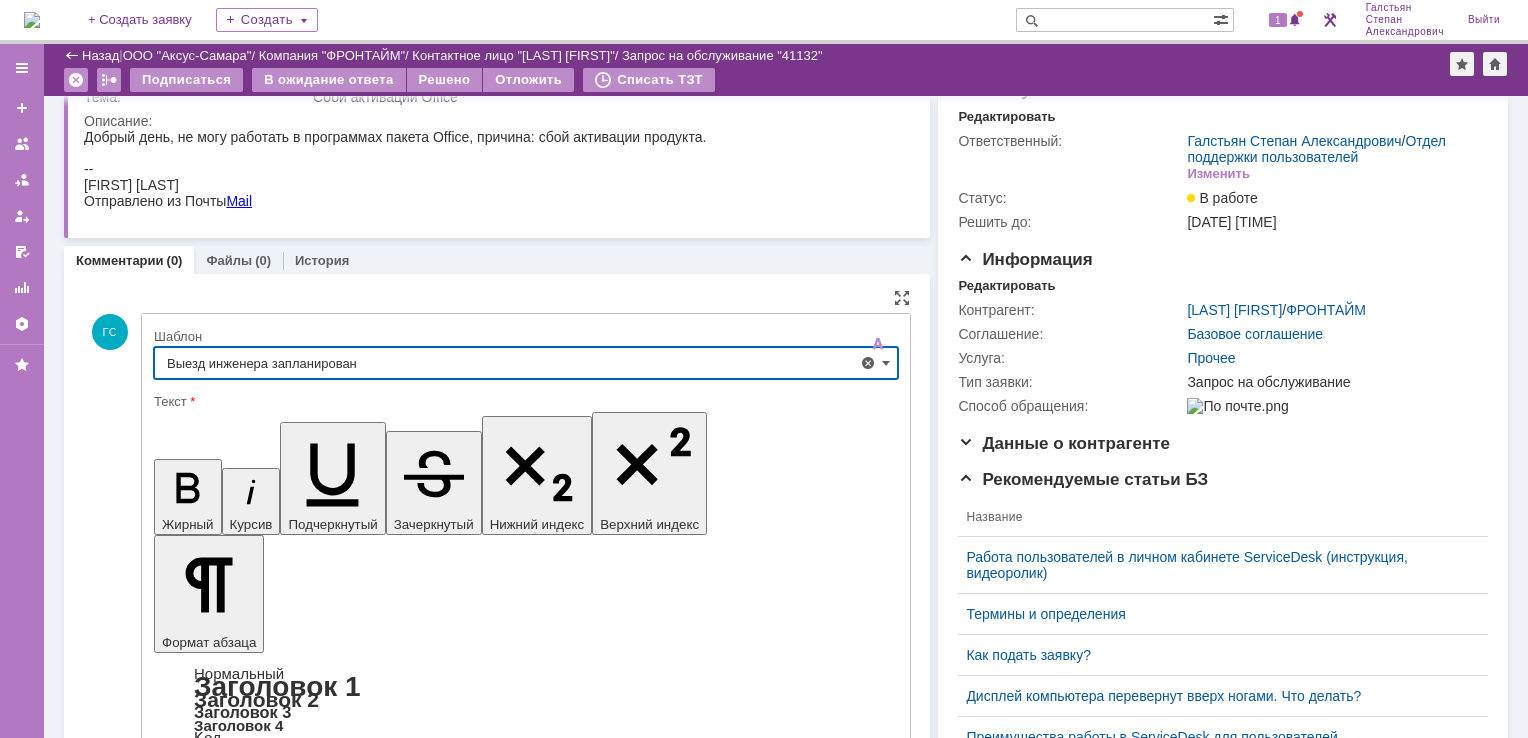 type on "Выезд инженера запланирован" 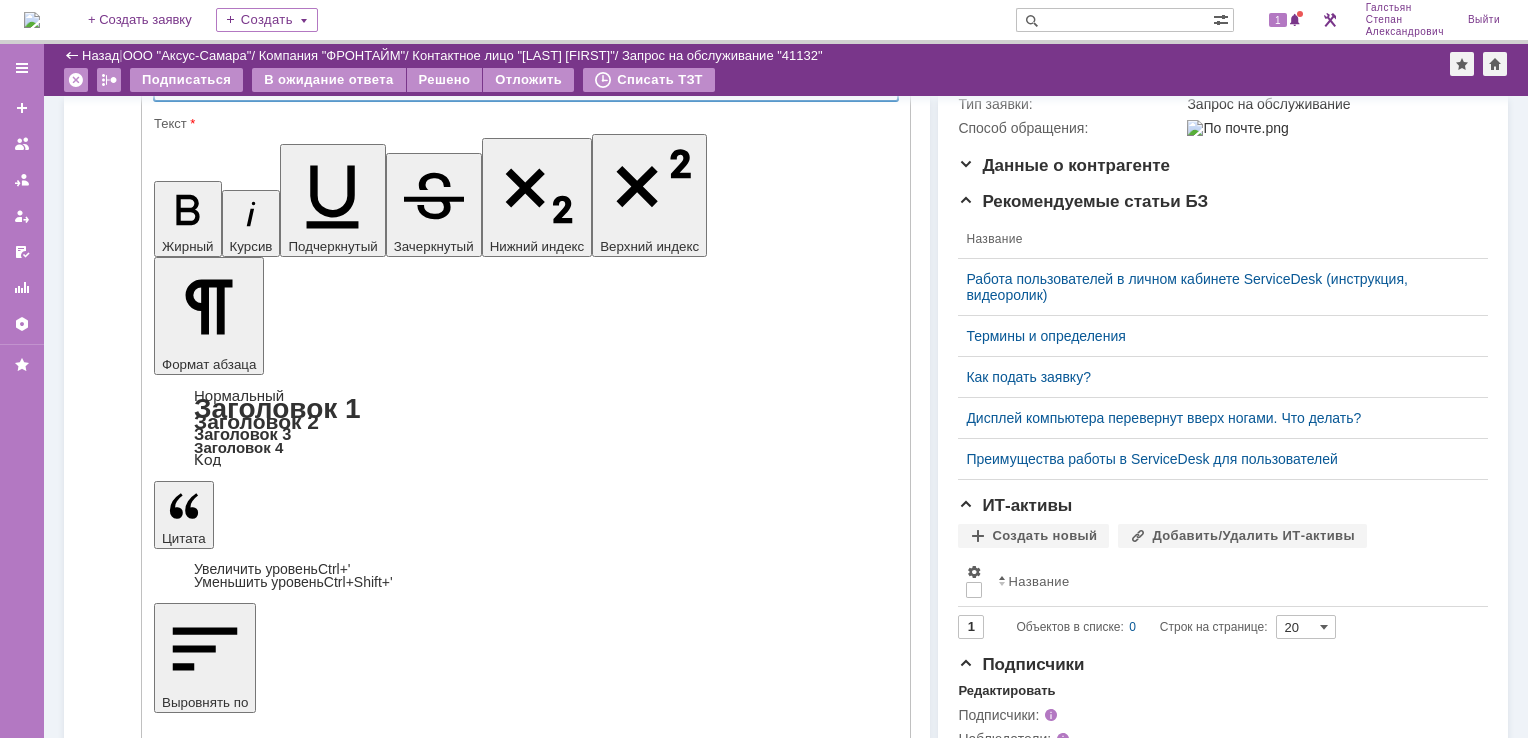 scroll, scrollTop: 394, scrollLeft: 0, axis: vertical 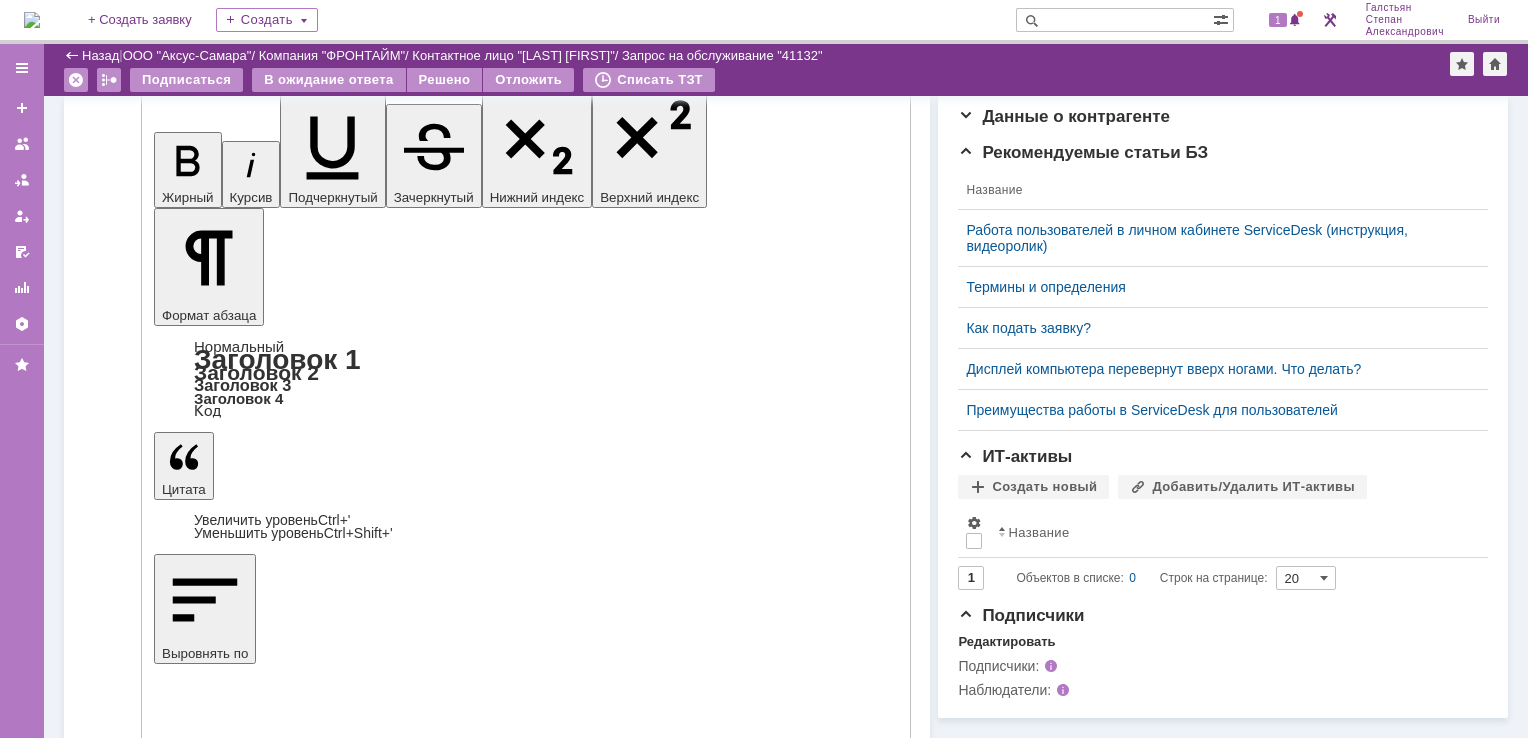click on "Отправить" at bounding box center [206, 5186] 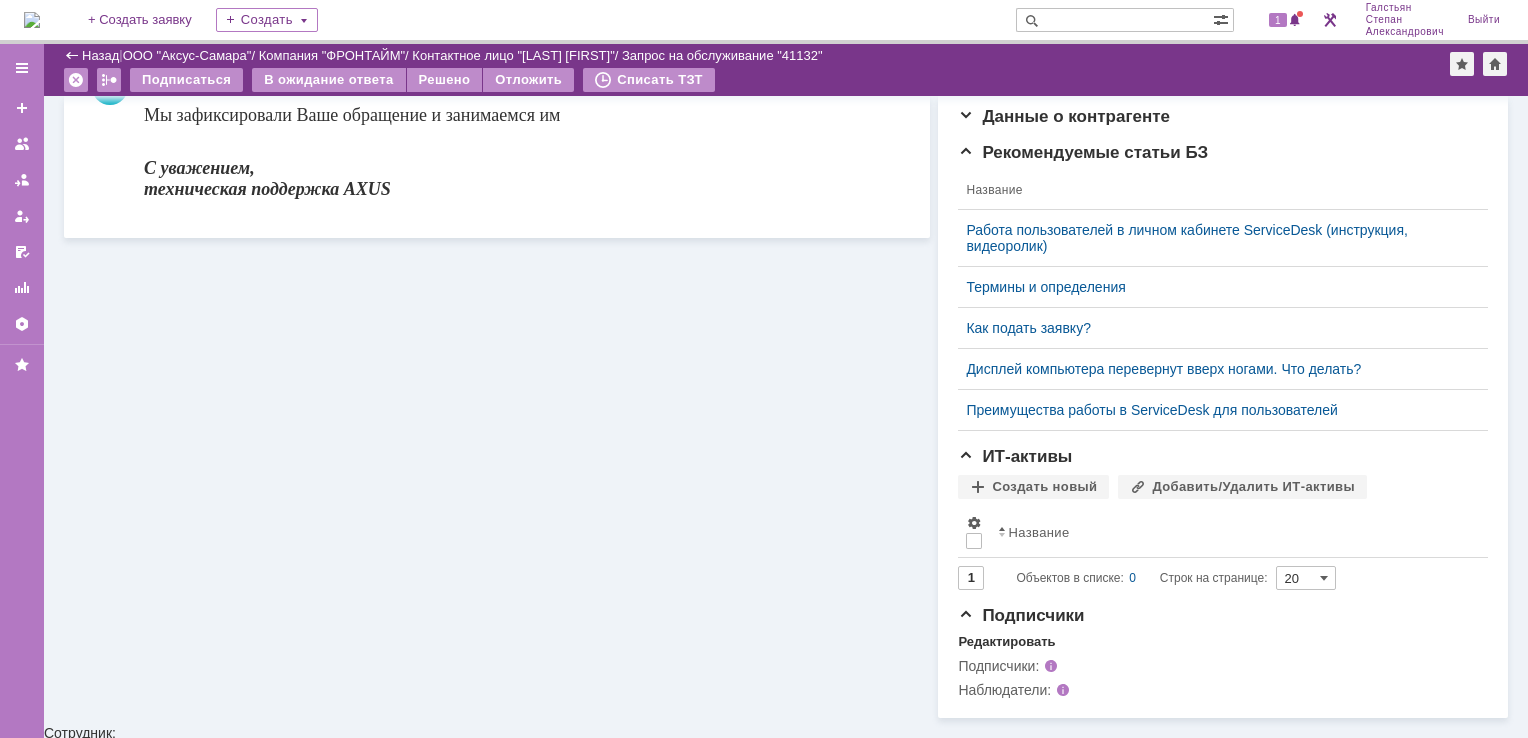 scroll, scrollTop: 0, scrollLeft: 0, axis: both 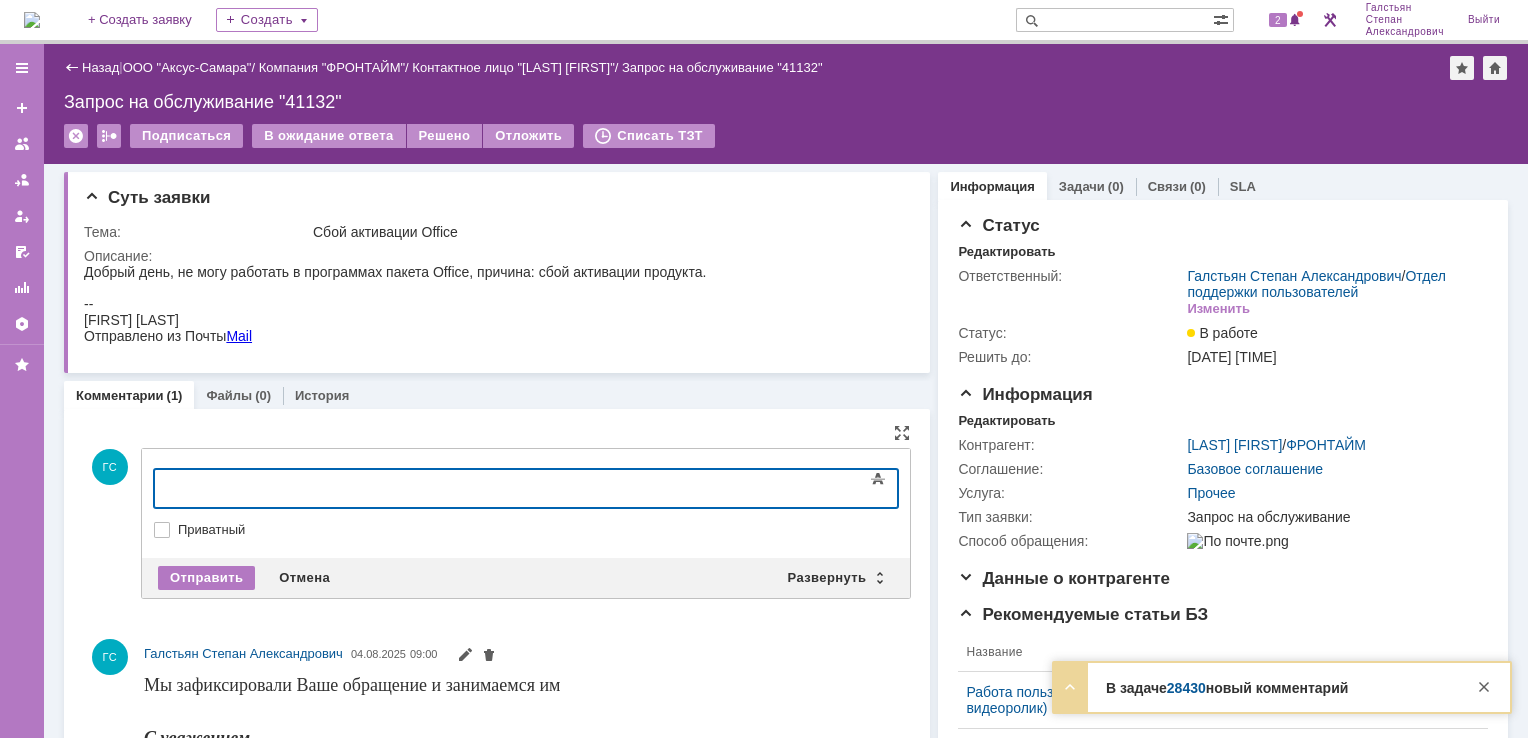 type 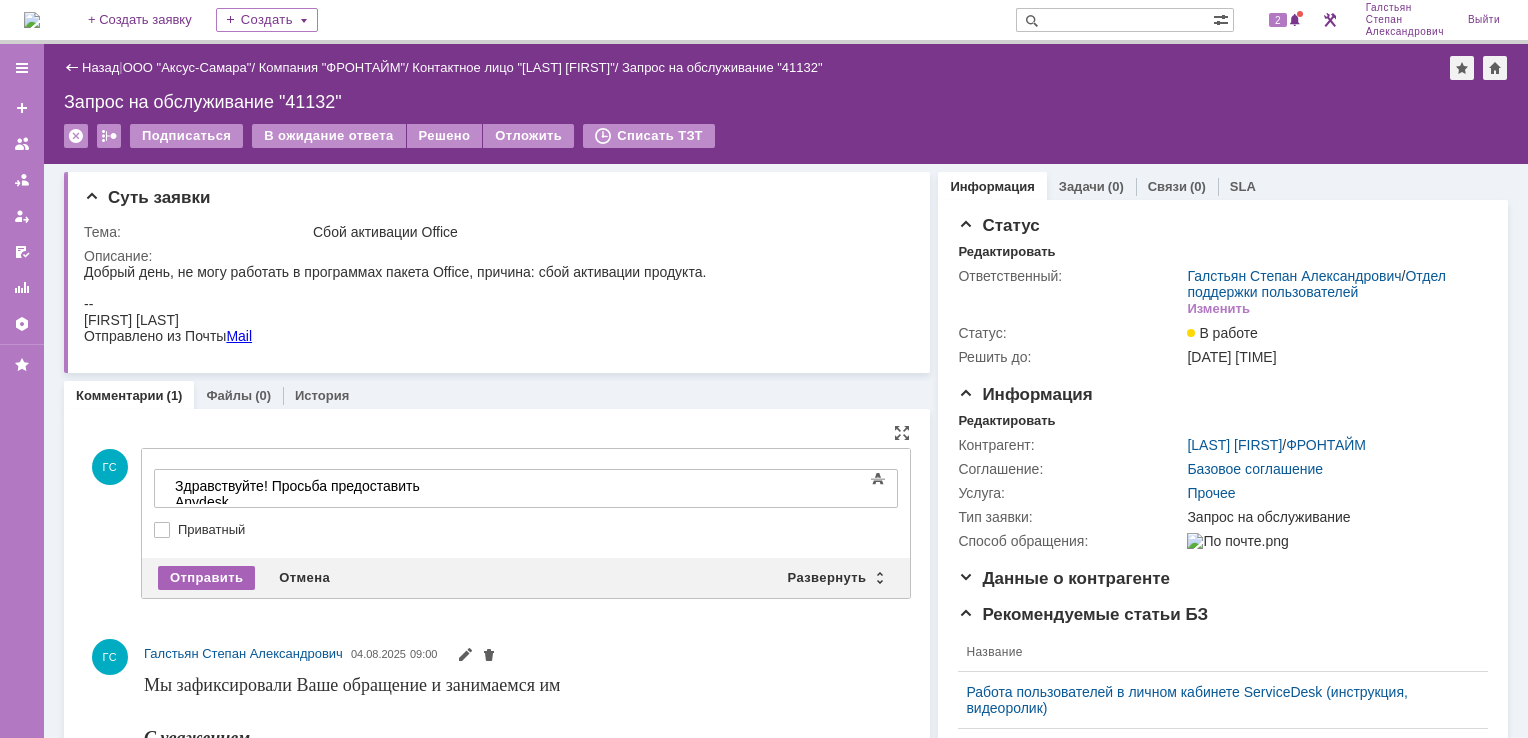 click on "Отправить" at bounding box center (206, 578) 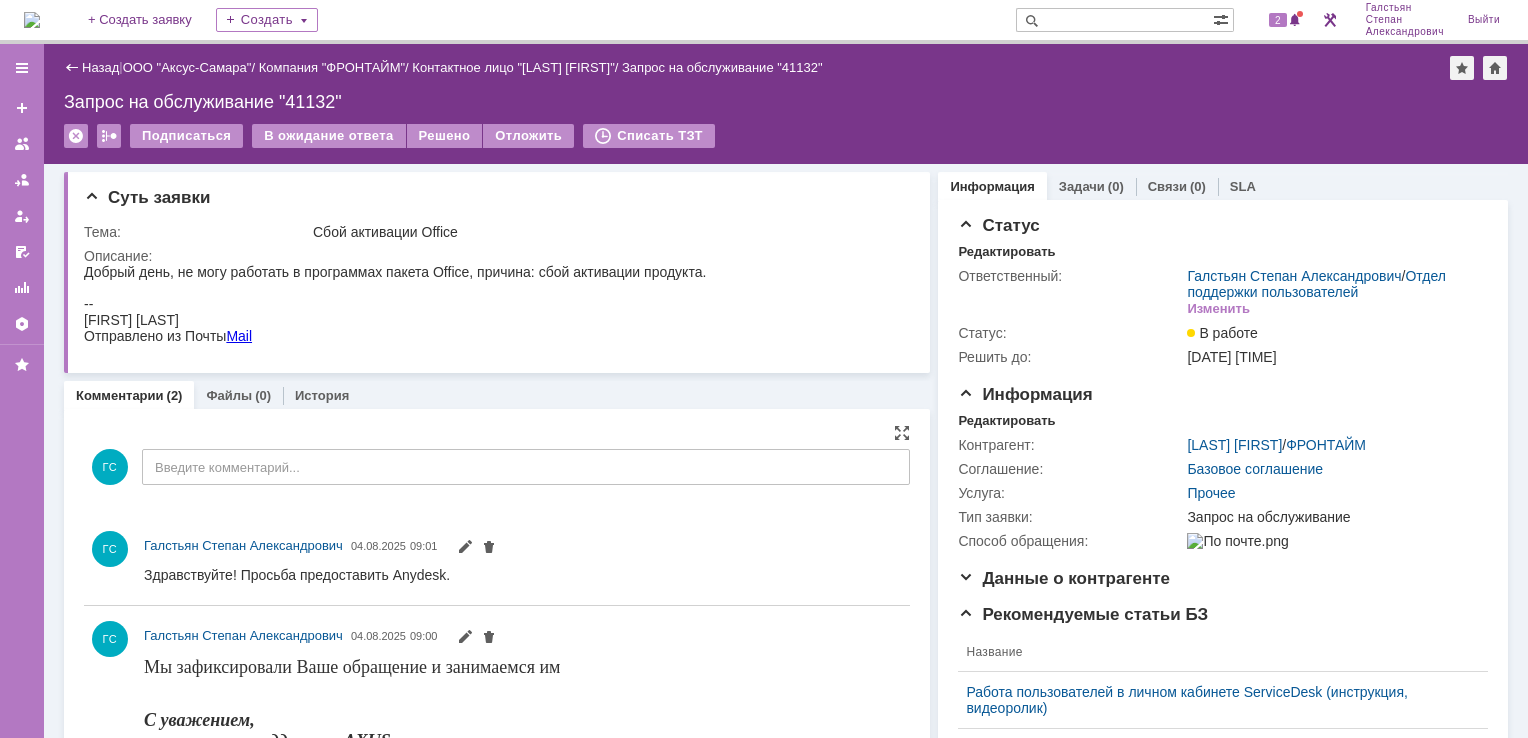 scroll, scrollTop: 0, scrollLeft: 0, axis: both 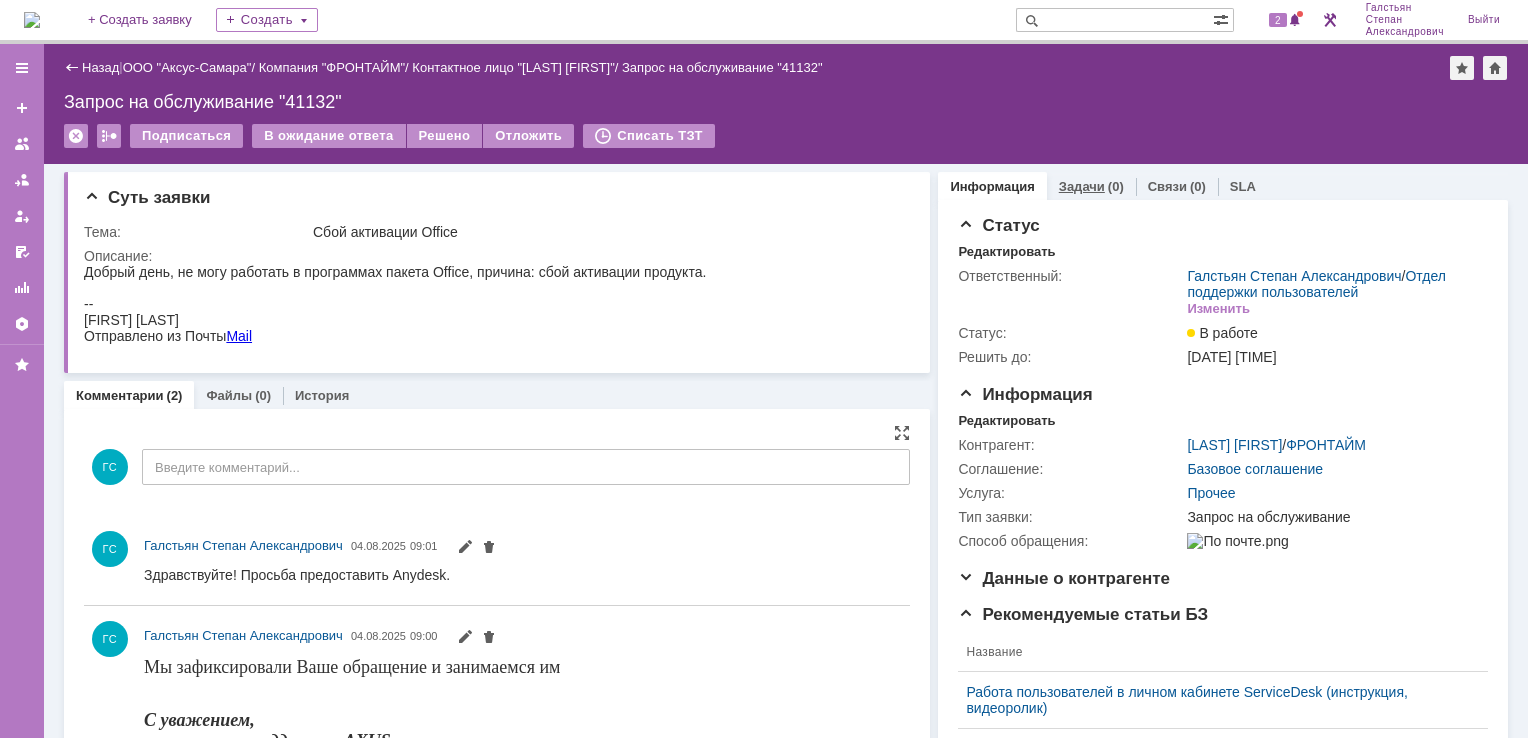 click on "Задачи" at bounding box center (1082, 186) 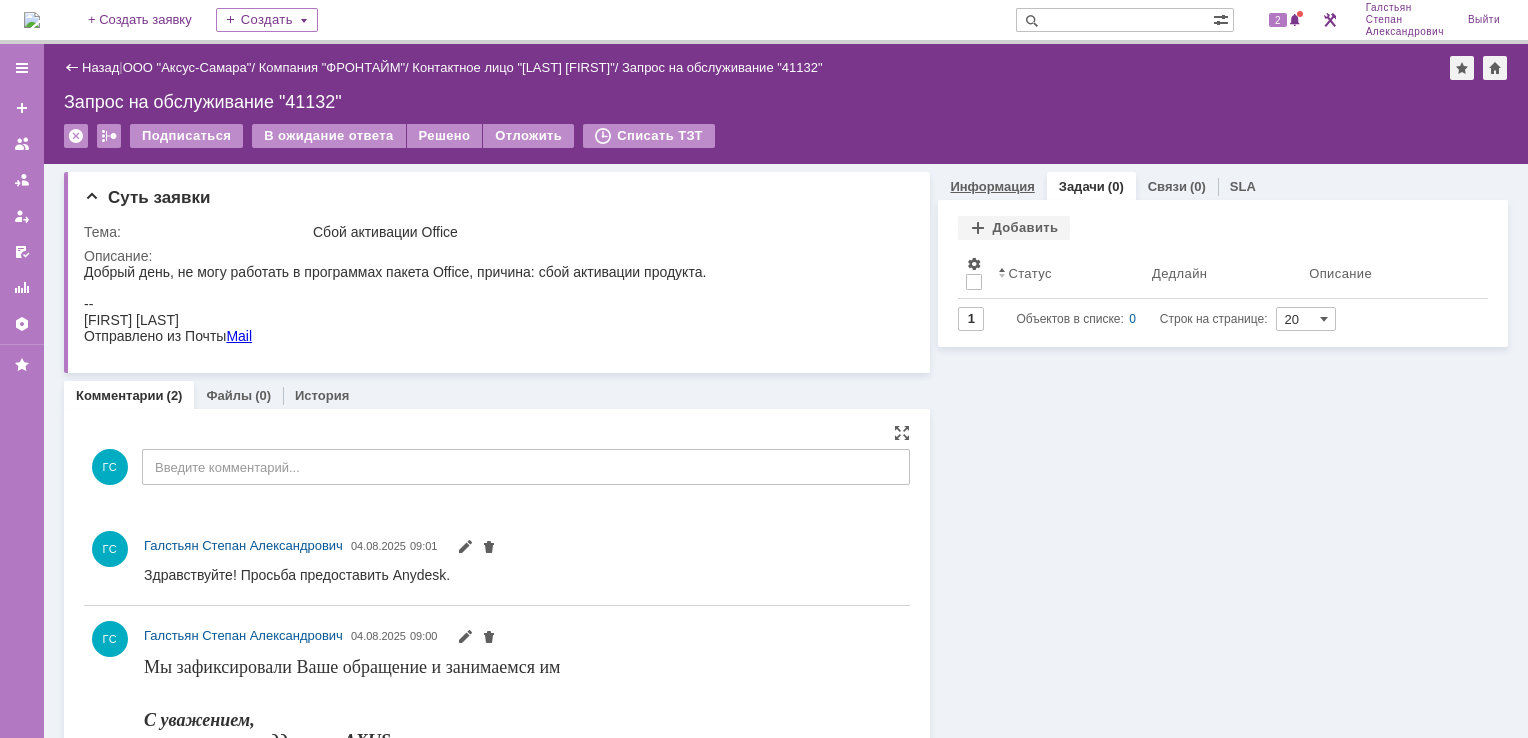 click on "Информация" at bounding box center [992, 186] 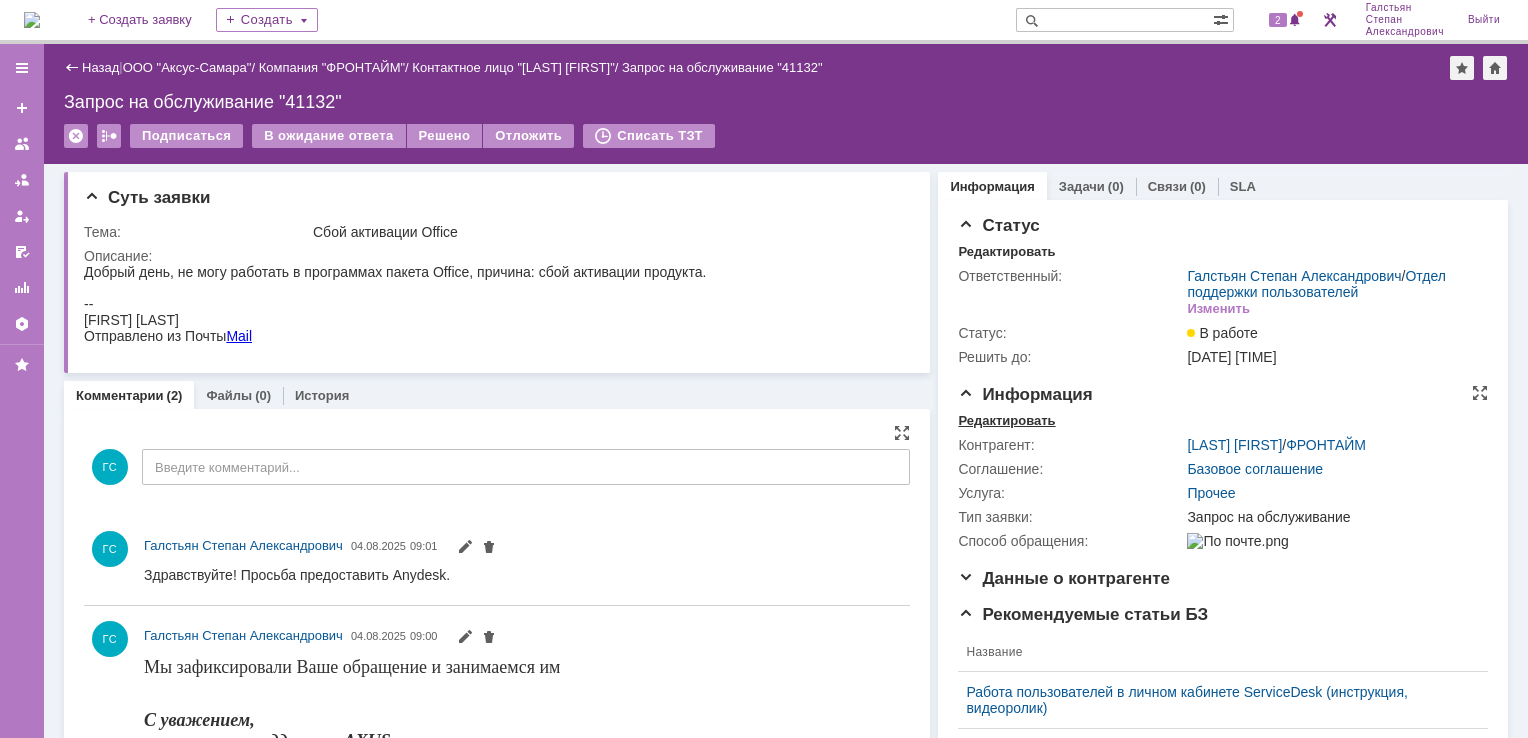click on "Редактировать" at bounding box center [1006, 421] 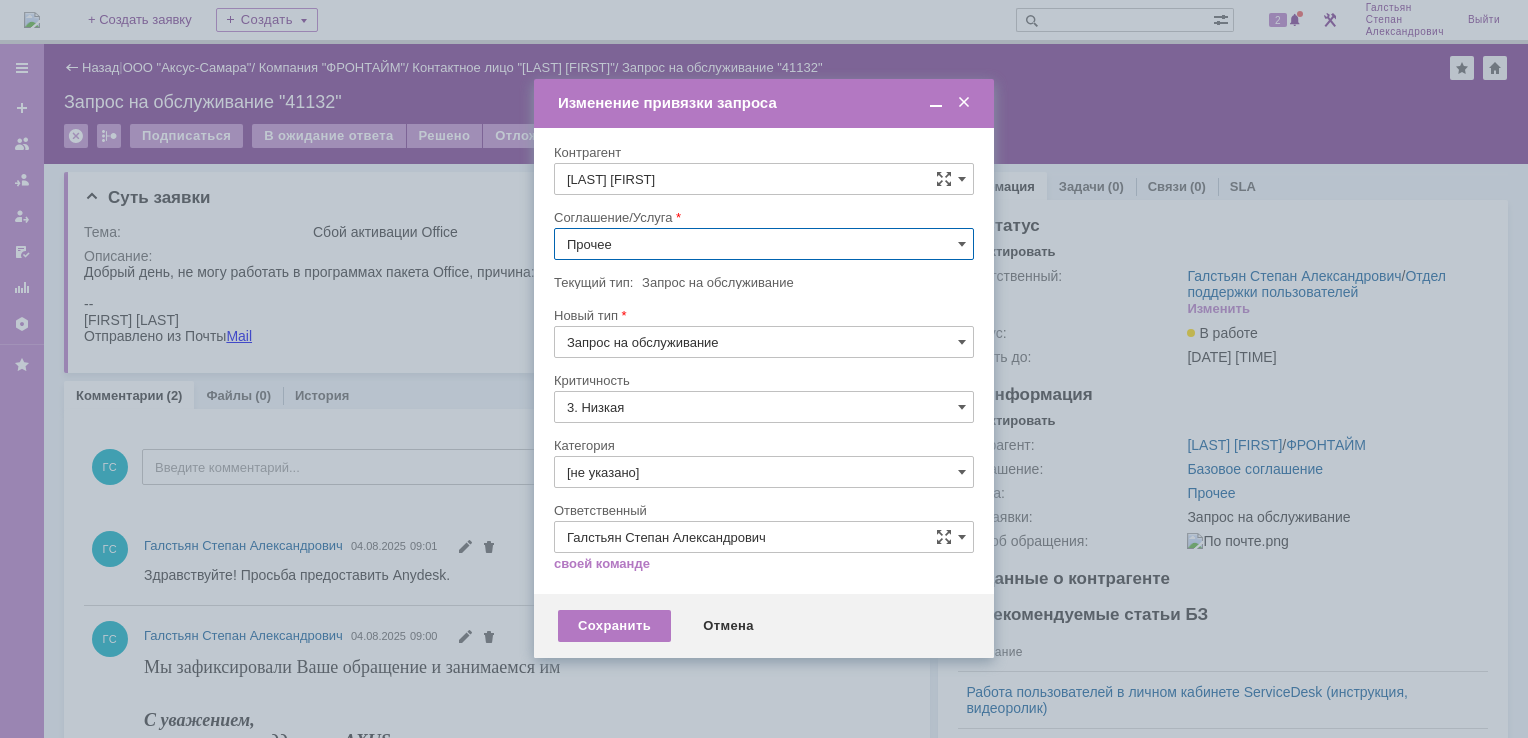 click on "Прочее" at bounding box center [764, 244] 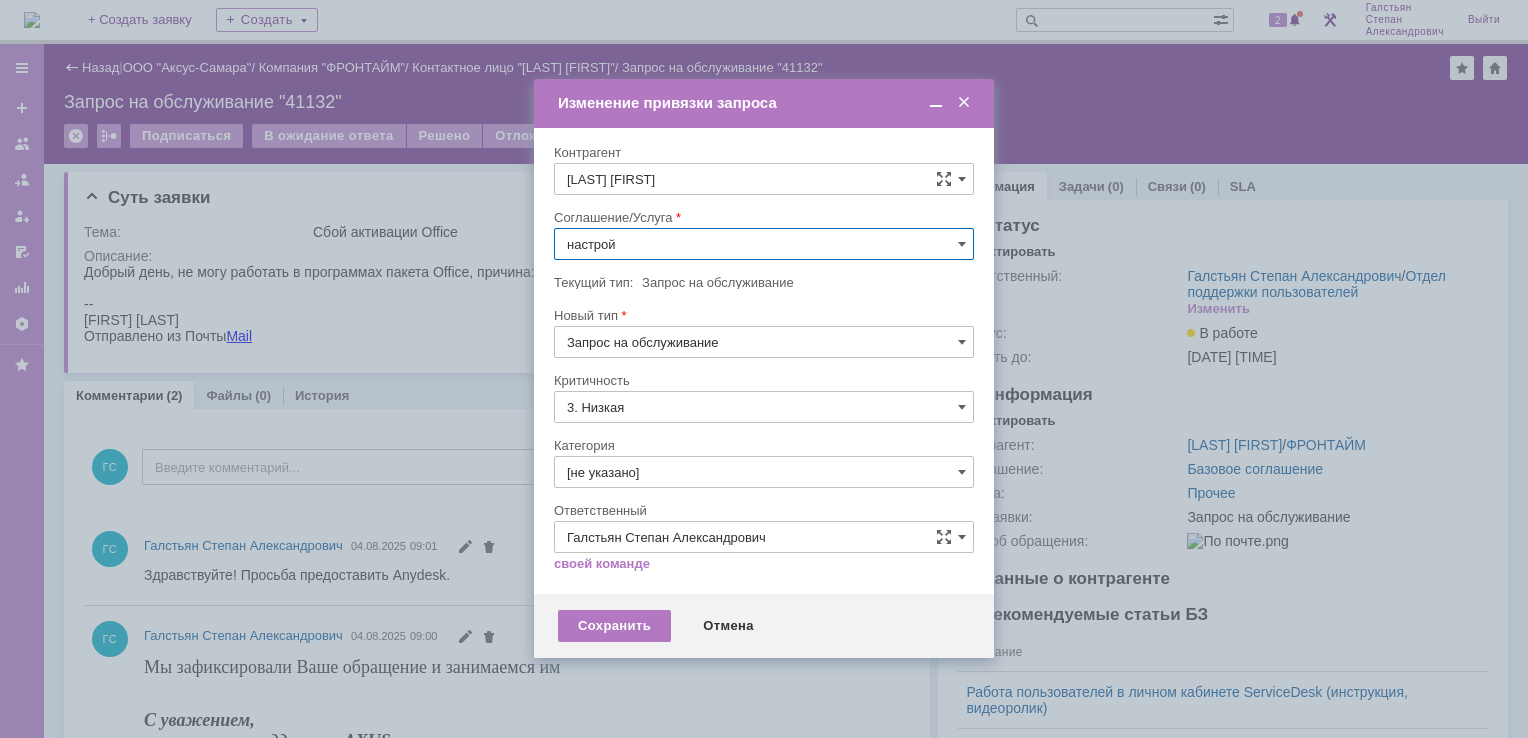 scroll, scrollTop: 0, scrollLeft: 0, axis: both 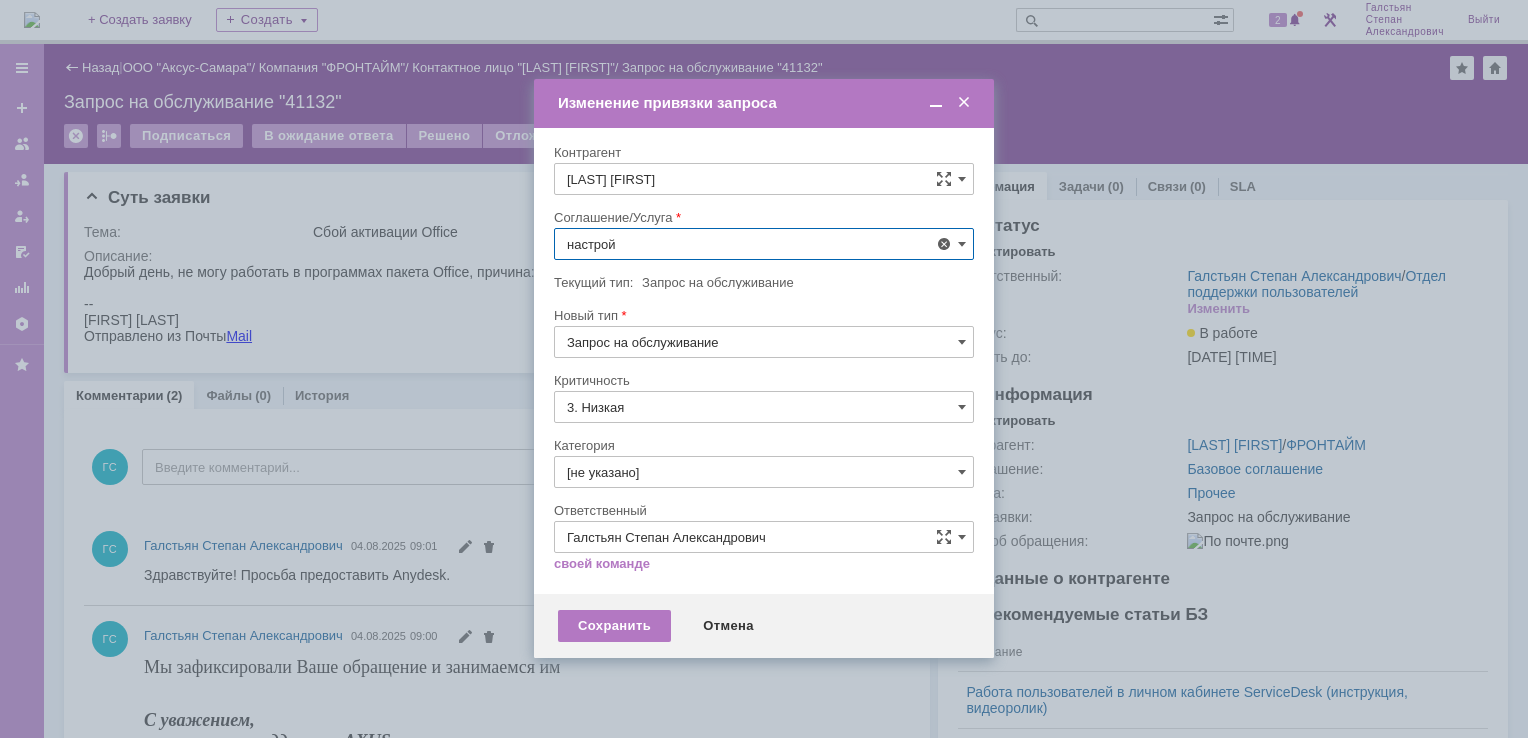 click on "АРМ_Настройка" at bounding box center (764, 439) 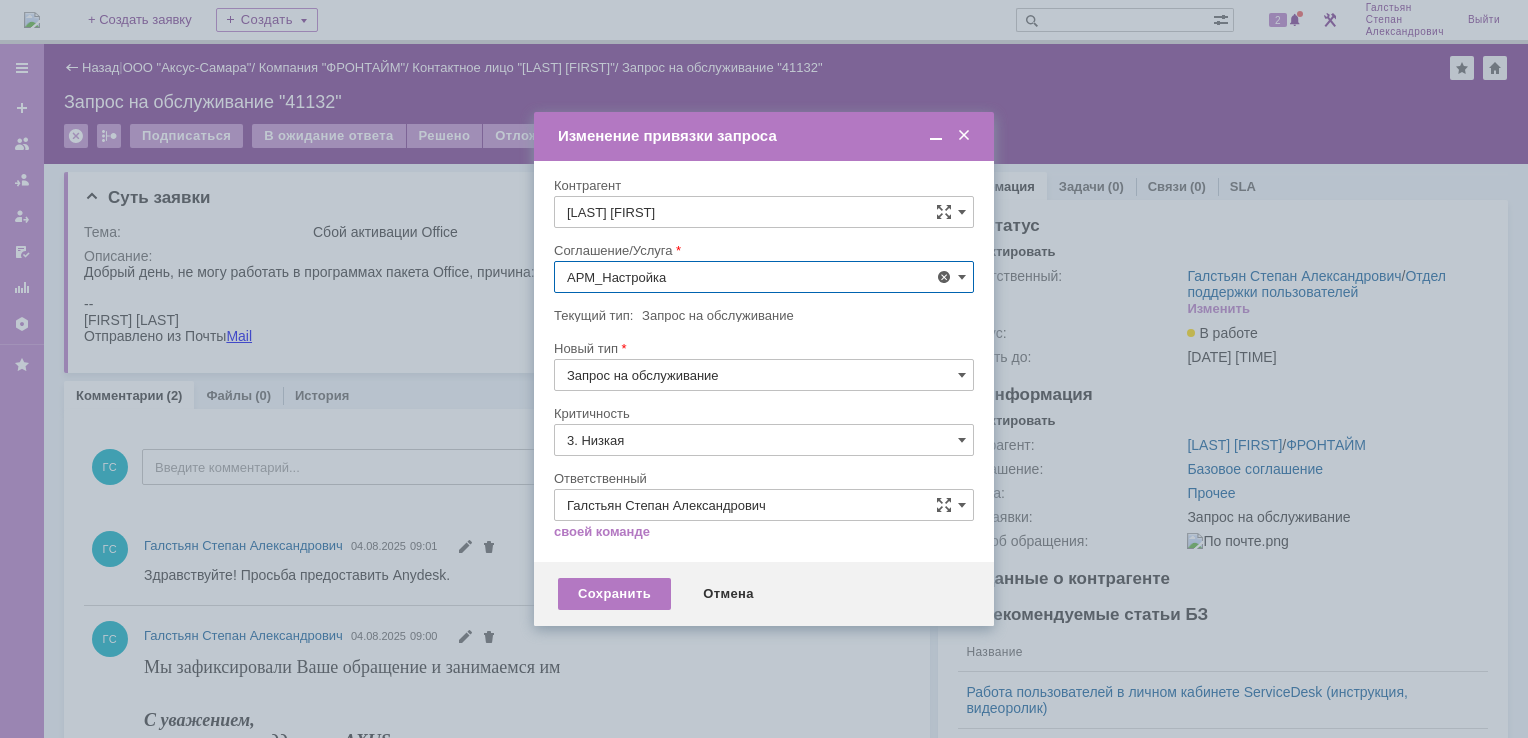 type on "АРМ_Настройка" 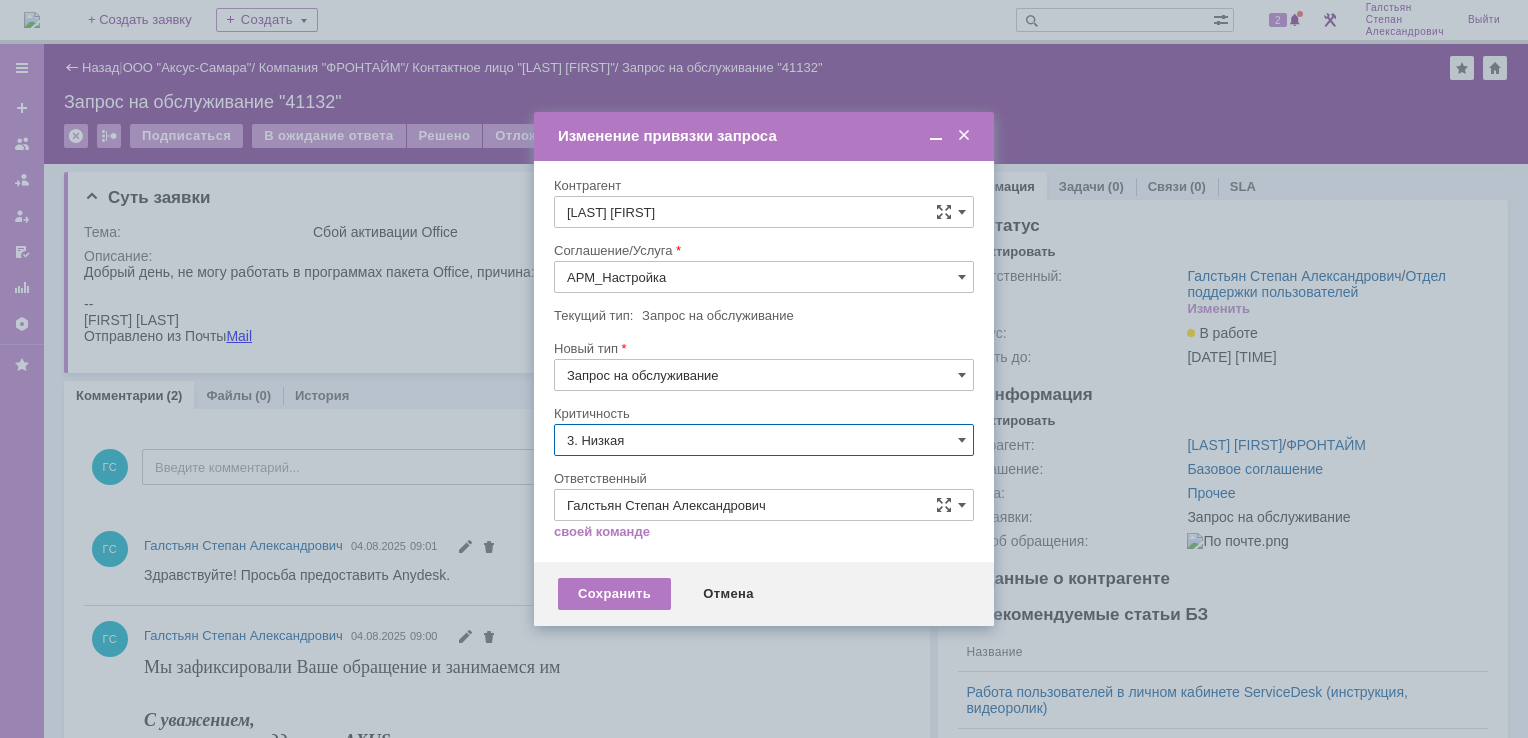 click on "3. Низкая" at bounding box center [764, 440] 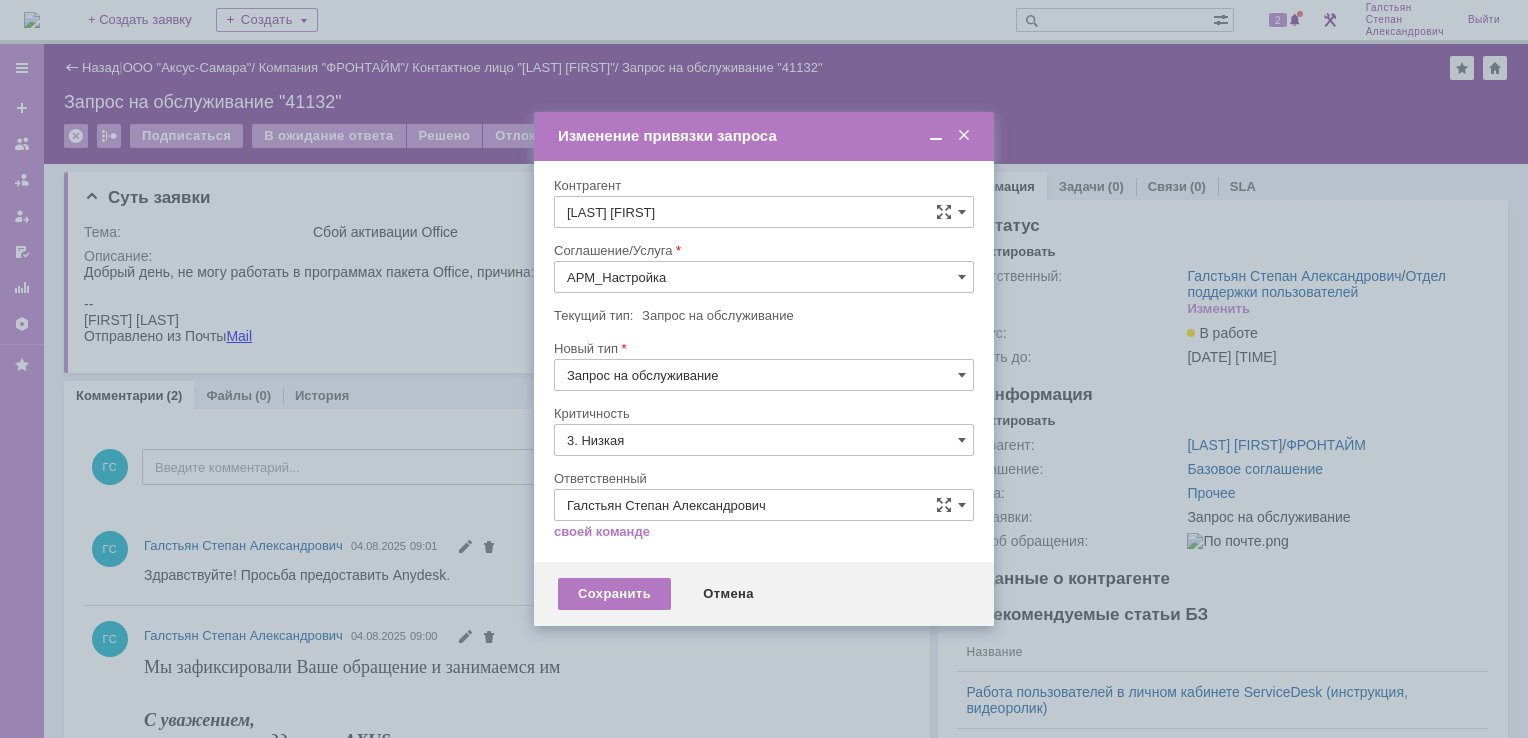 click on "[не указано]" at bounding box center [764, 477] 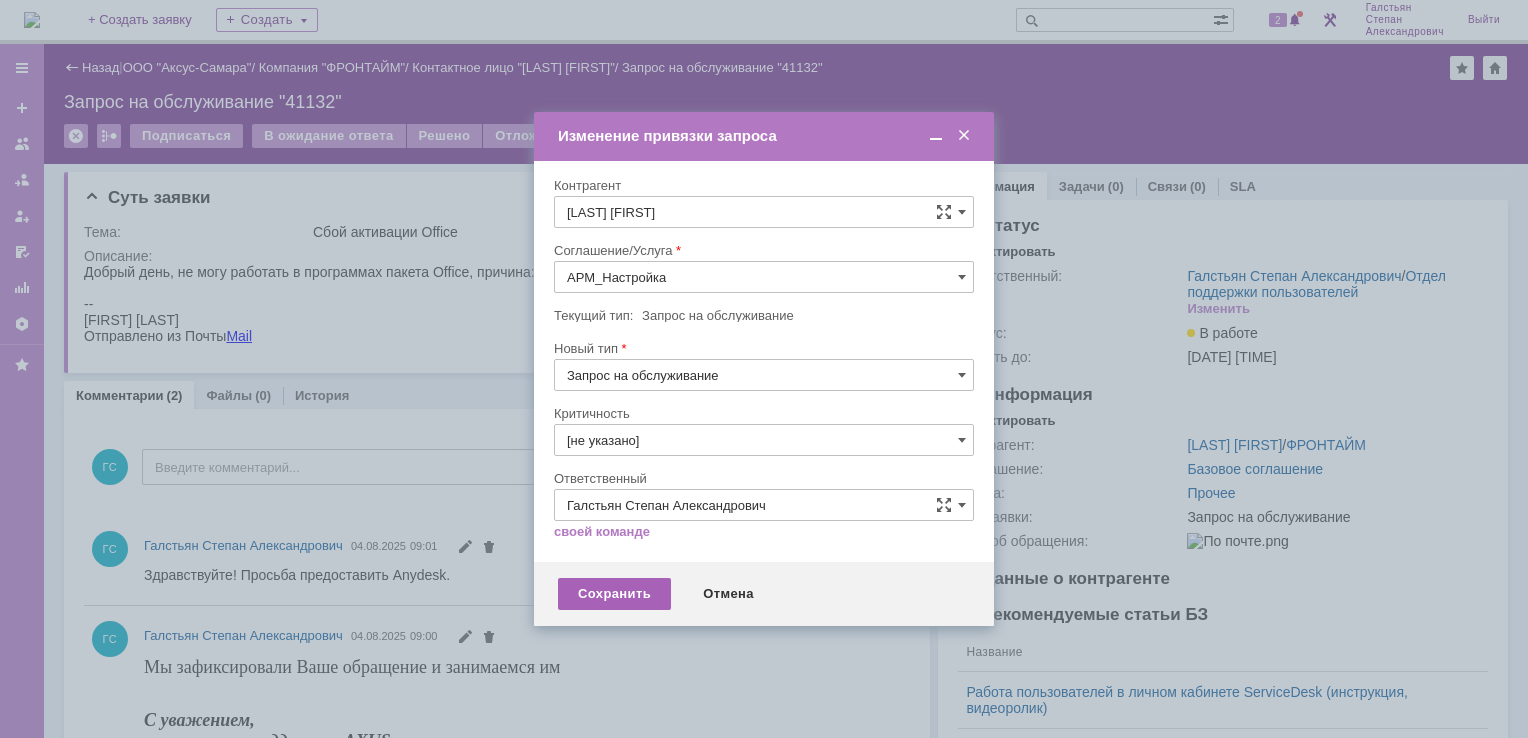 click on "Сохранить" at bounding box center (614, 594) 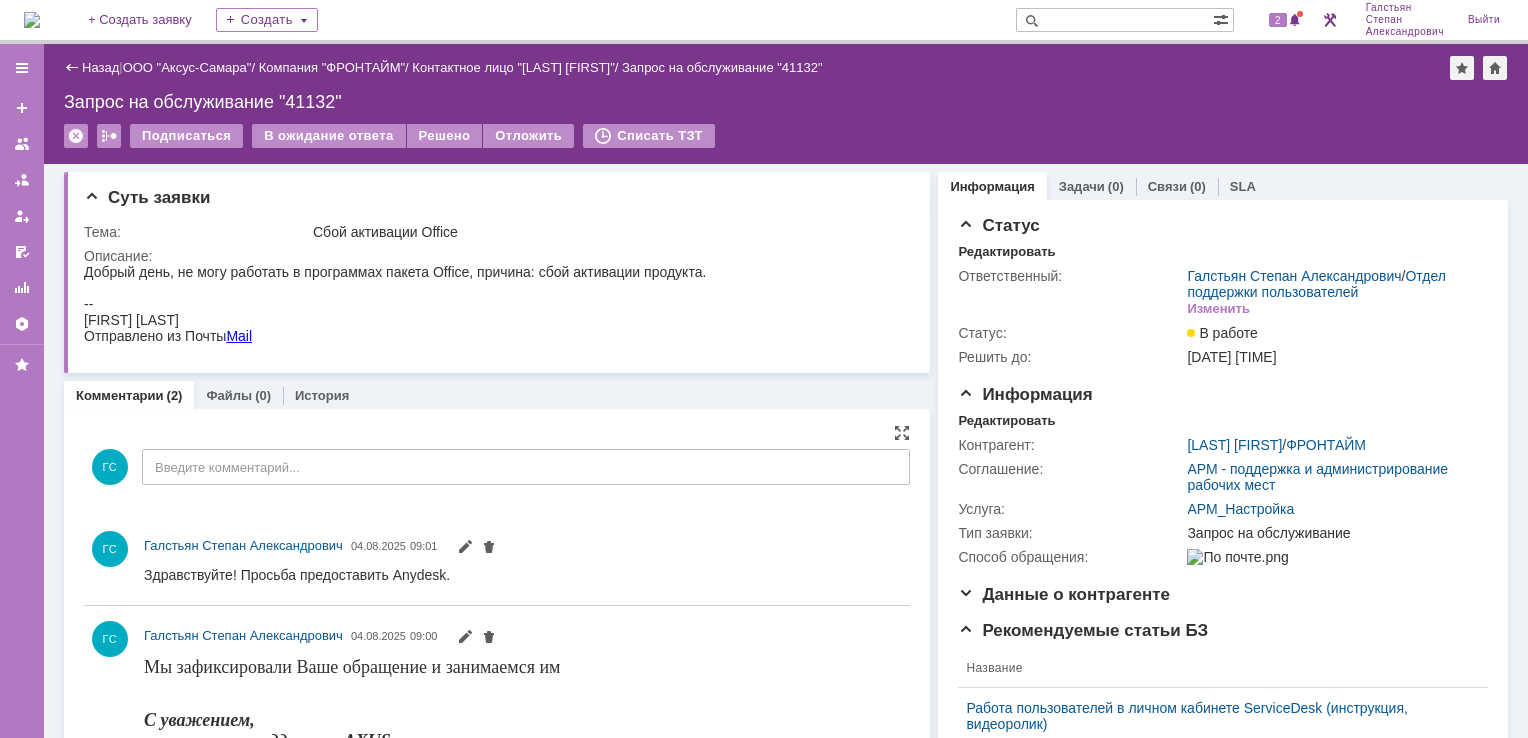 scroll, scrollTop: 0, scrollLeft: 0, axis: both 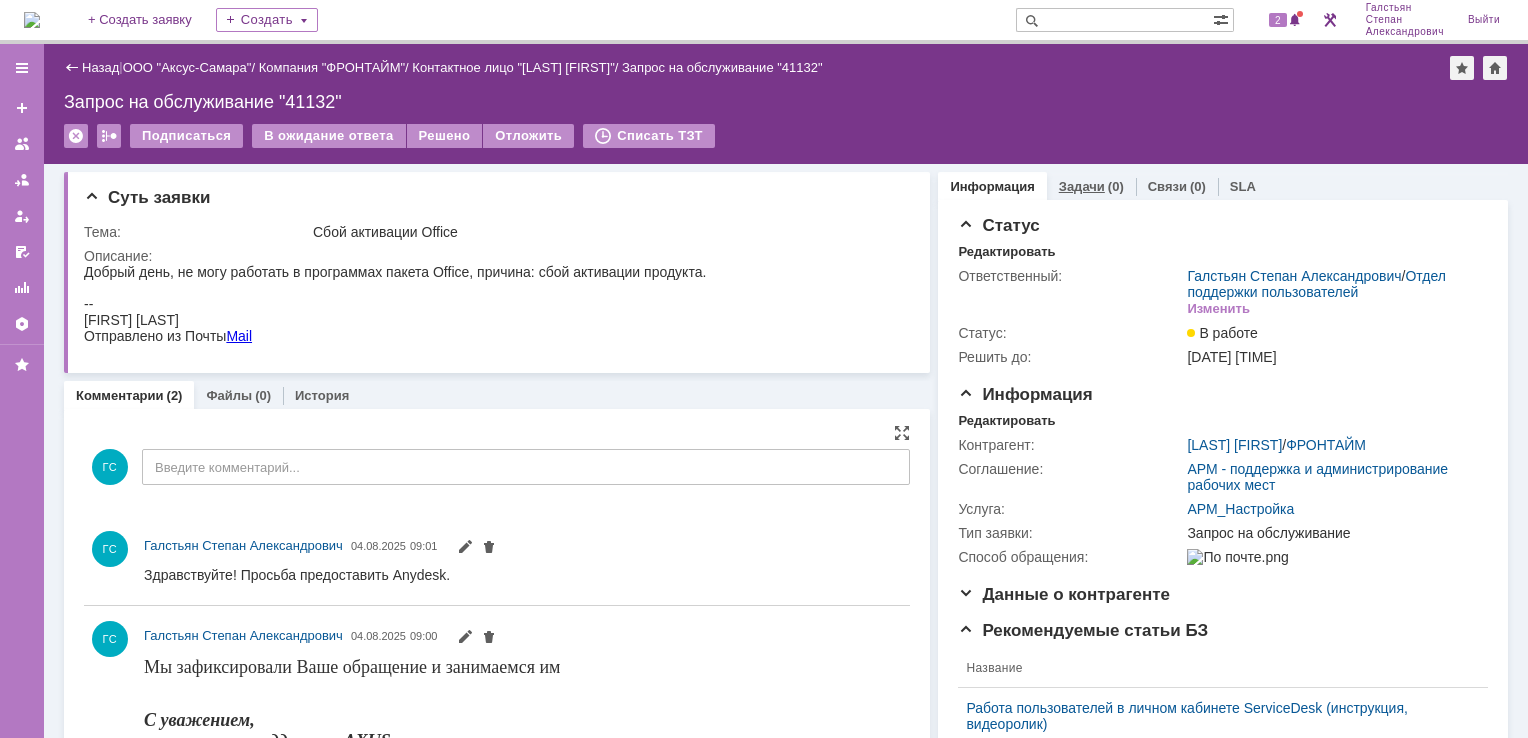 click on "Задачи" at bounding box center (1082, 186) 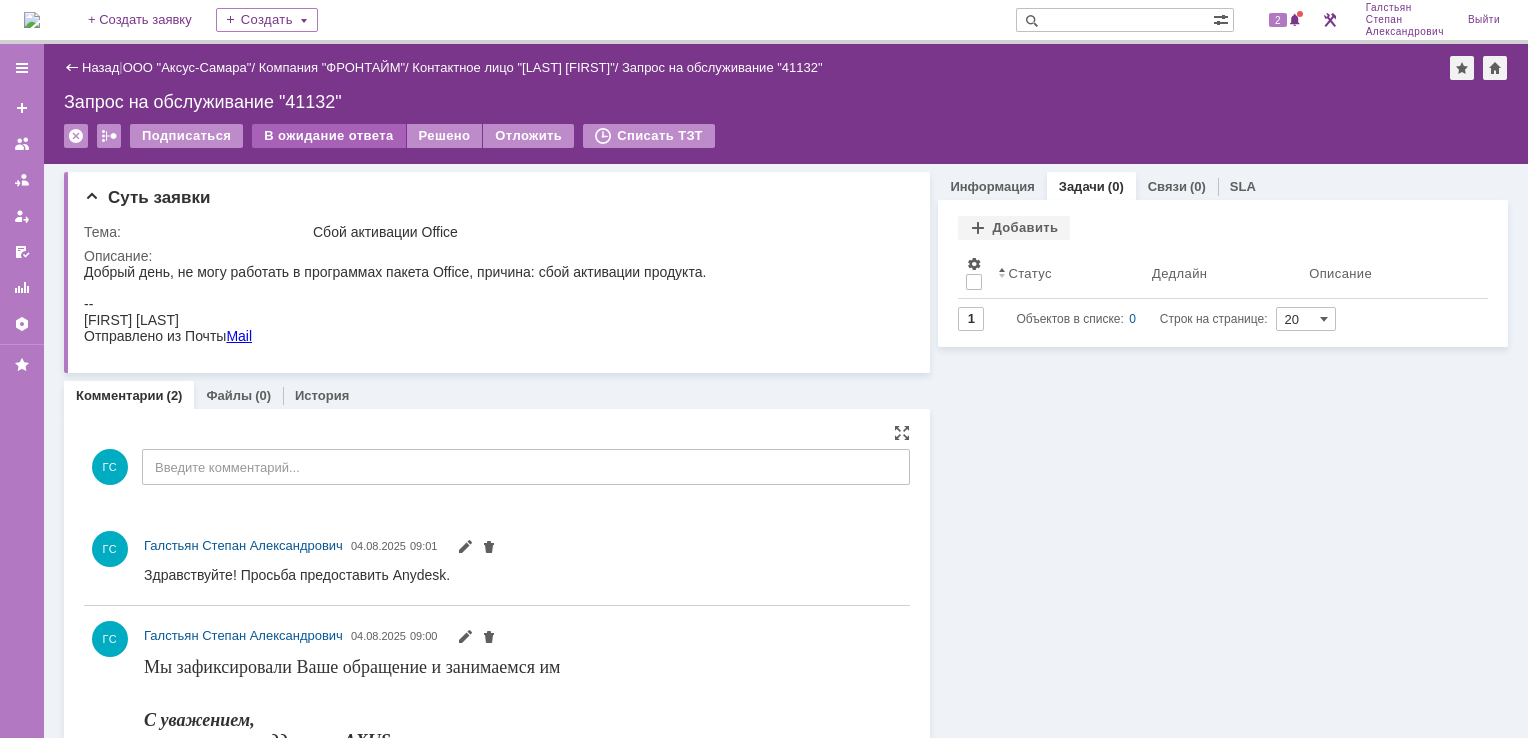 click on "В ожидание ответа" at bounding box center [328, 136] 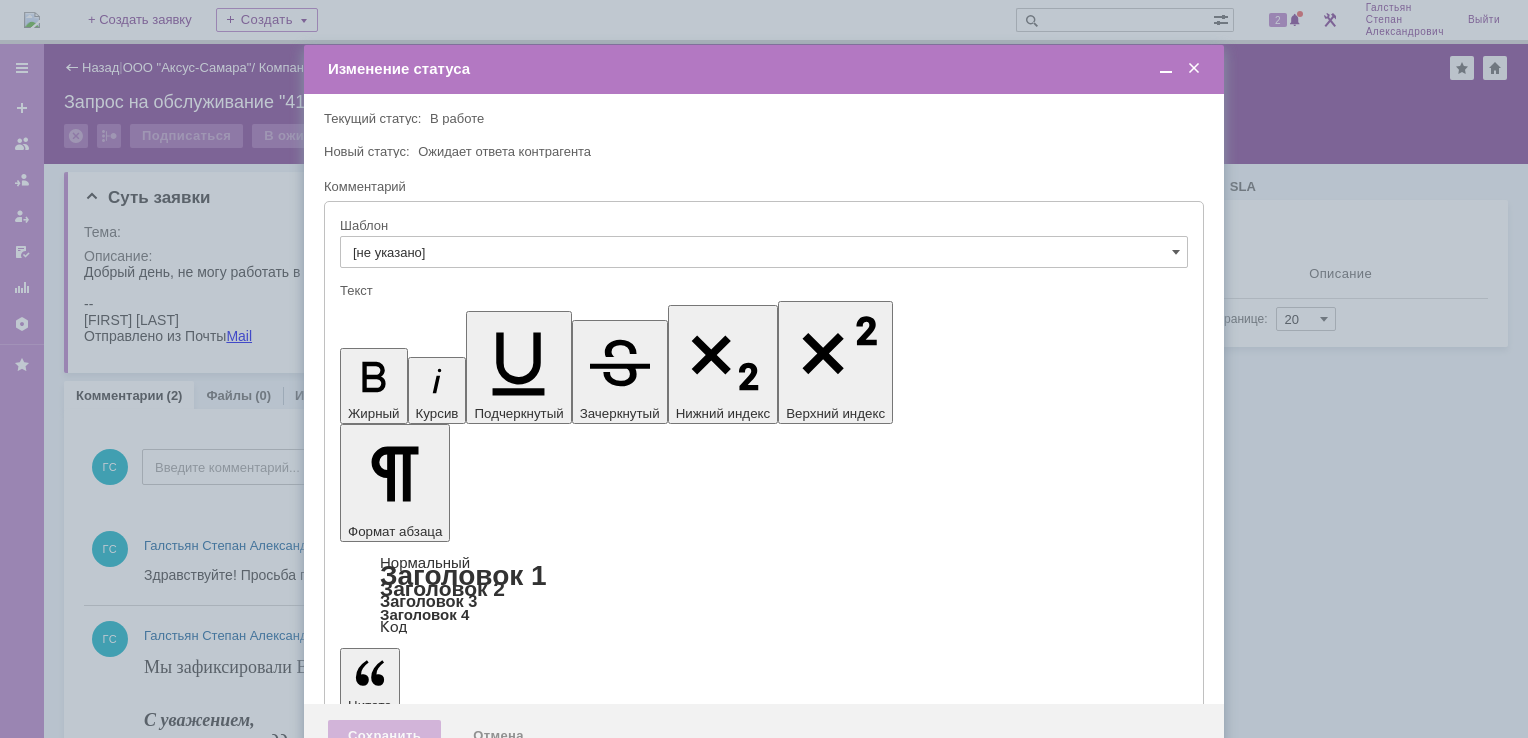 scroll, scrollTop: 0, scrollLeft: 0, axis: both 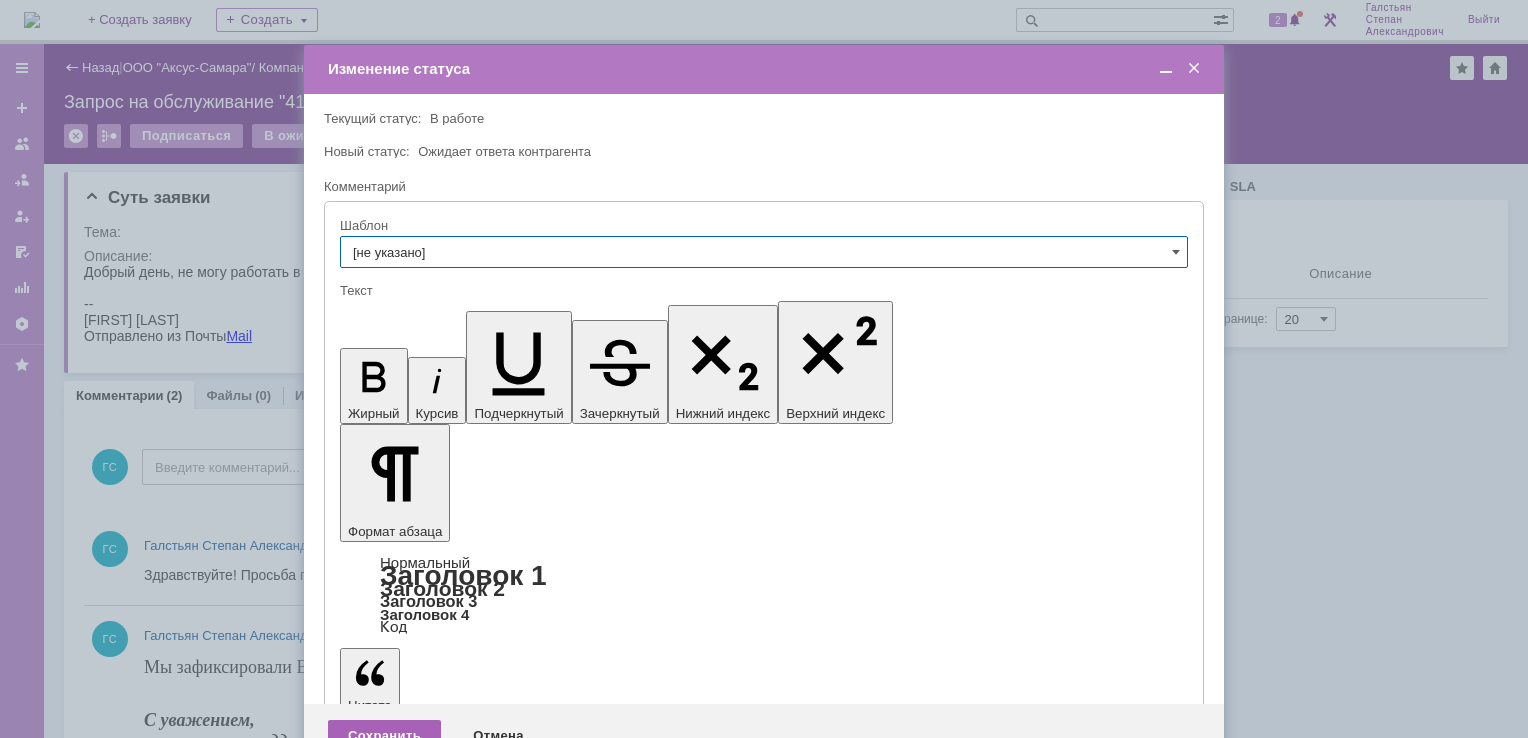 click on "Сохранить" at bounding box center (384, 736) 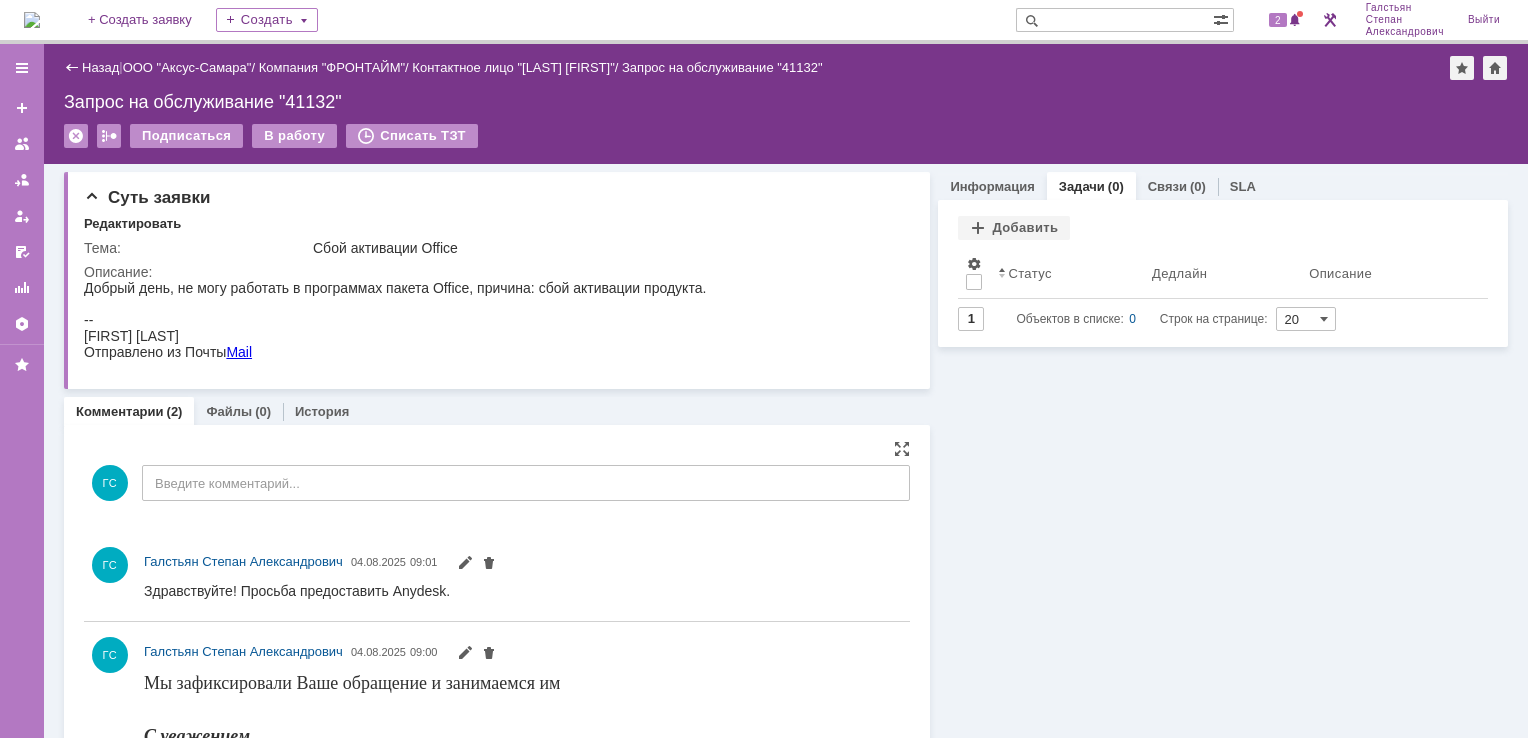 scroll, scrollTop: 0, scrollLeft: 0, axis: both 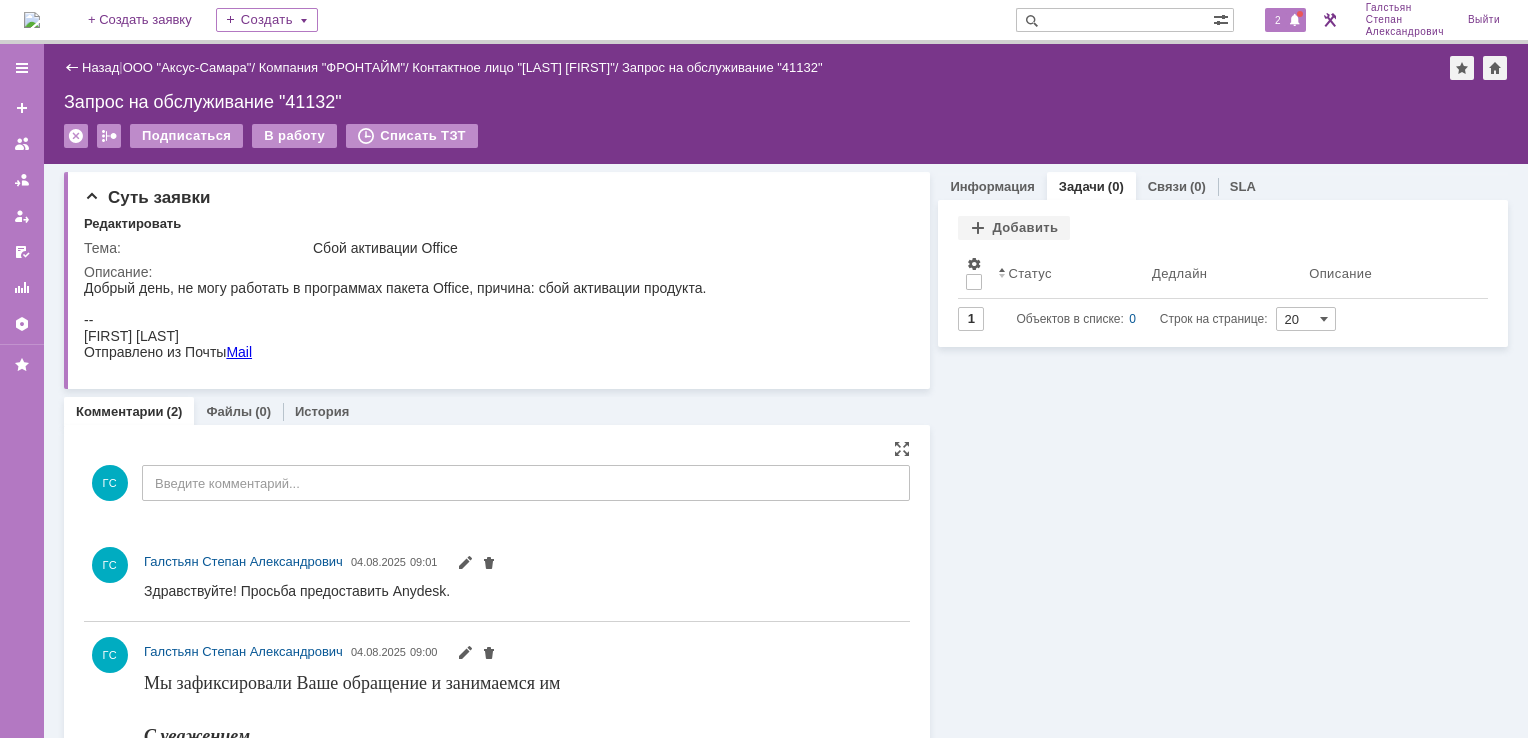 click on "2" at bounding box center (1278, 20) 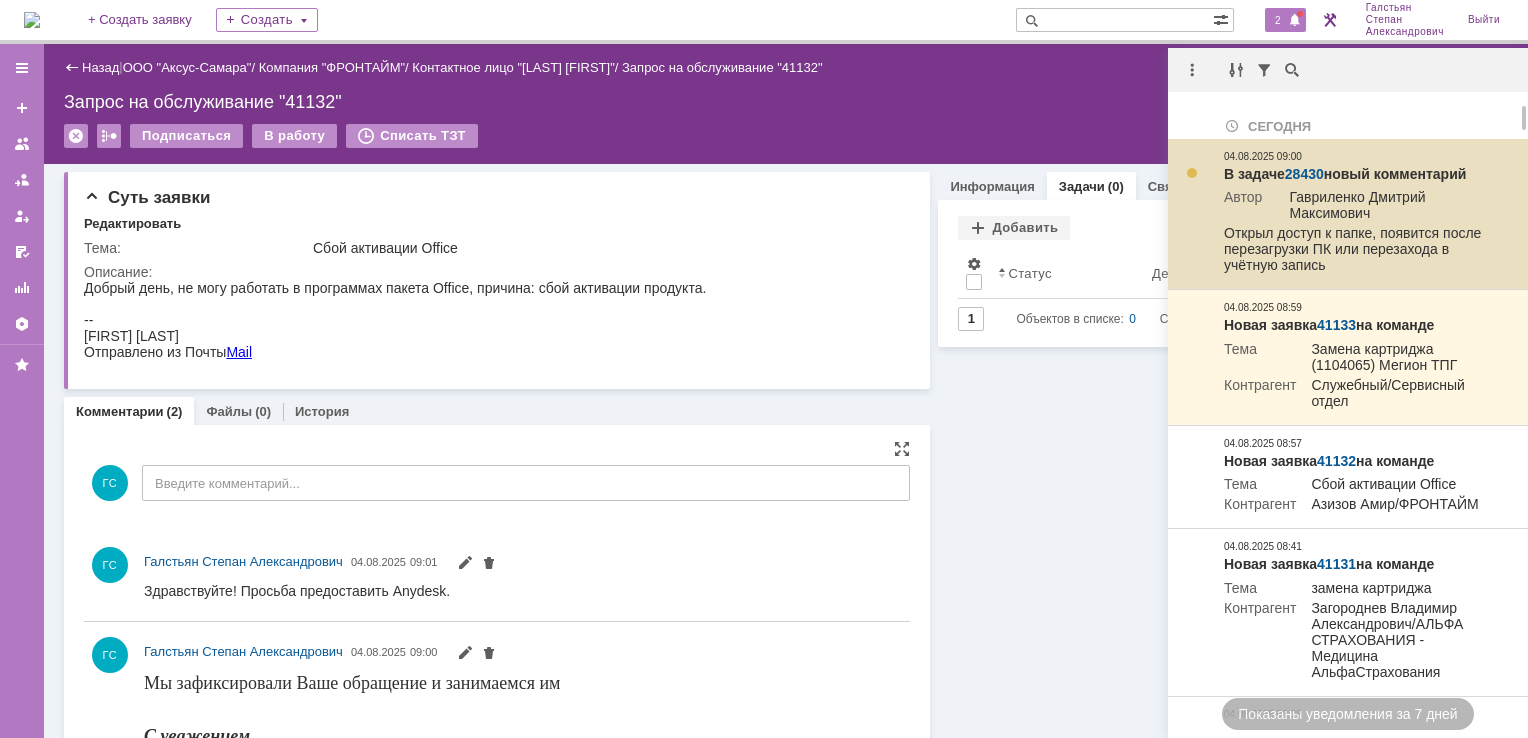 click on "28430" at bounding box center (1304, 174) 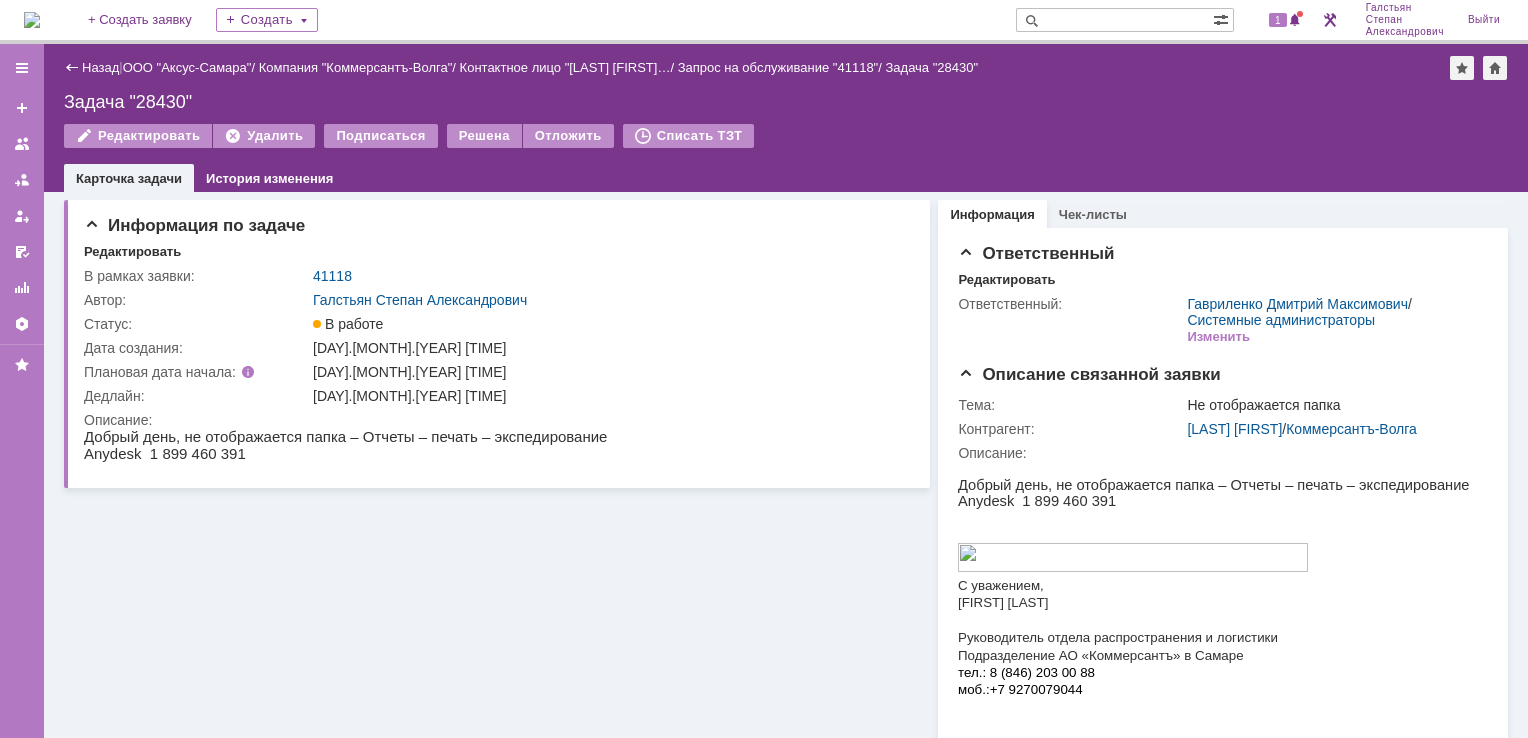 scroll, scrollTop: 0, scrollLeft: 0, axis: both 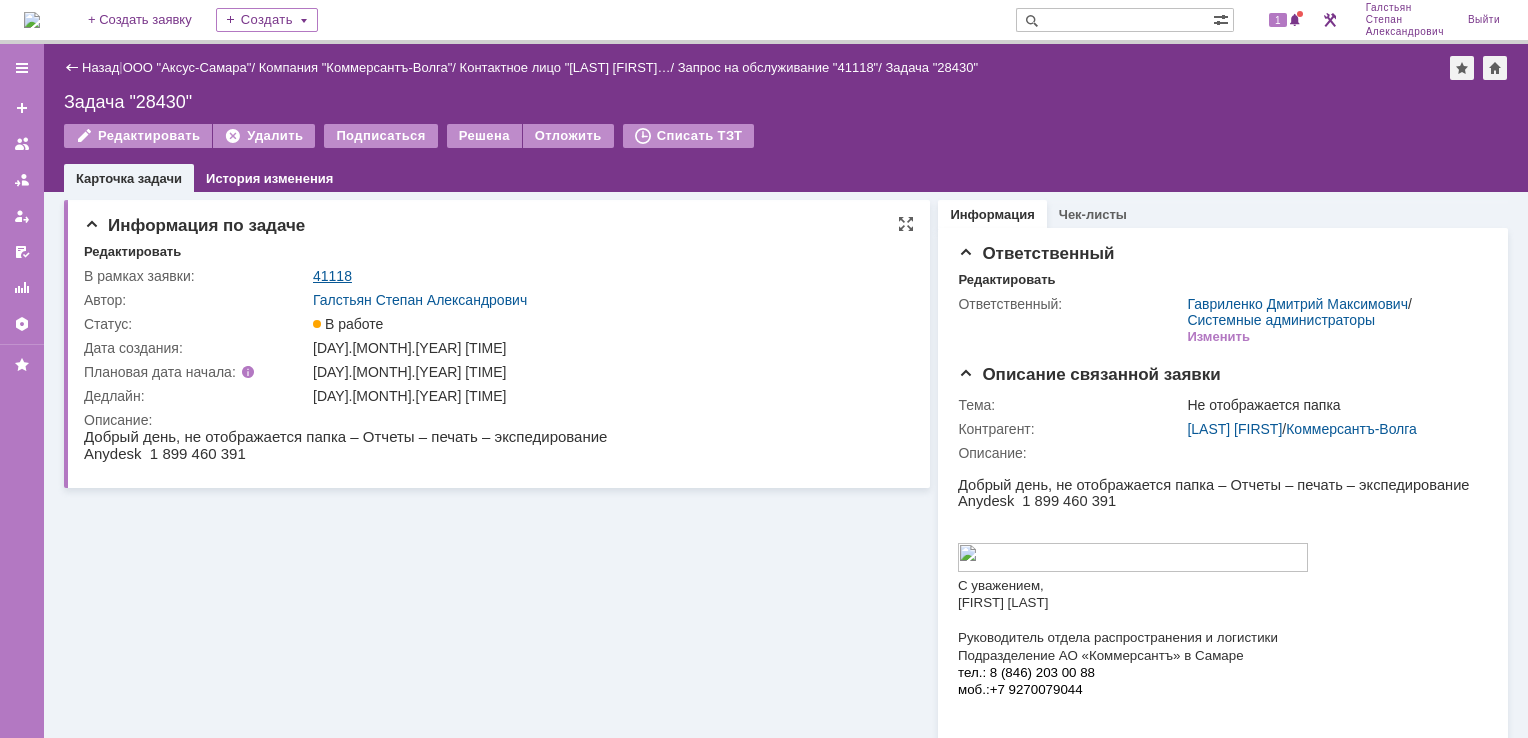 click on "41118" at bounding box center (332, 276) 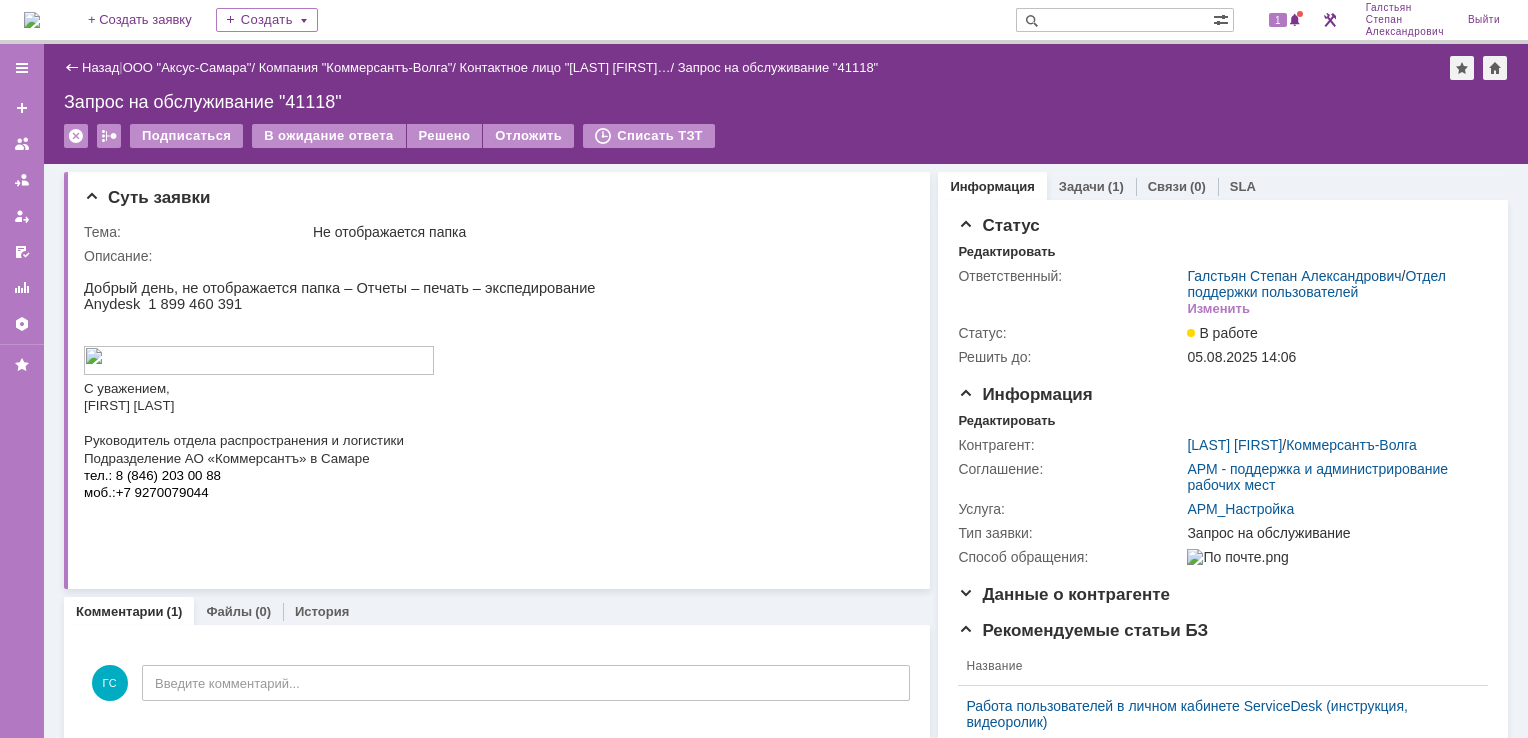 scroll, scrollTop: 0, scrollLeft: 0, axis: both 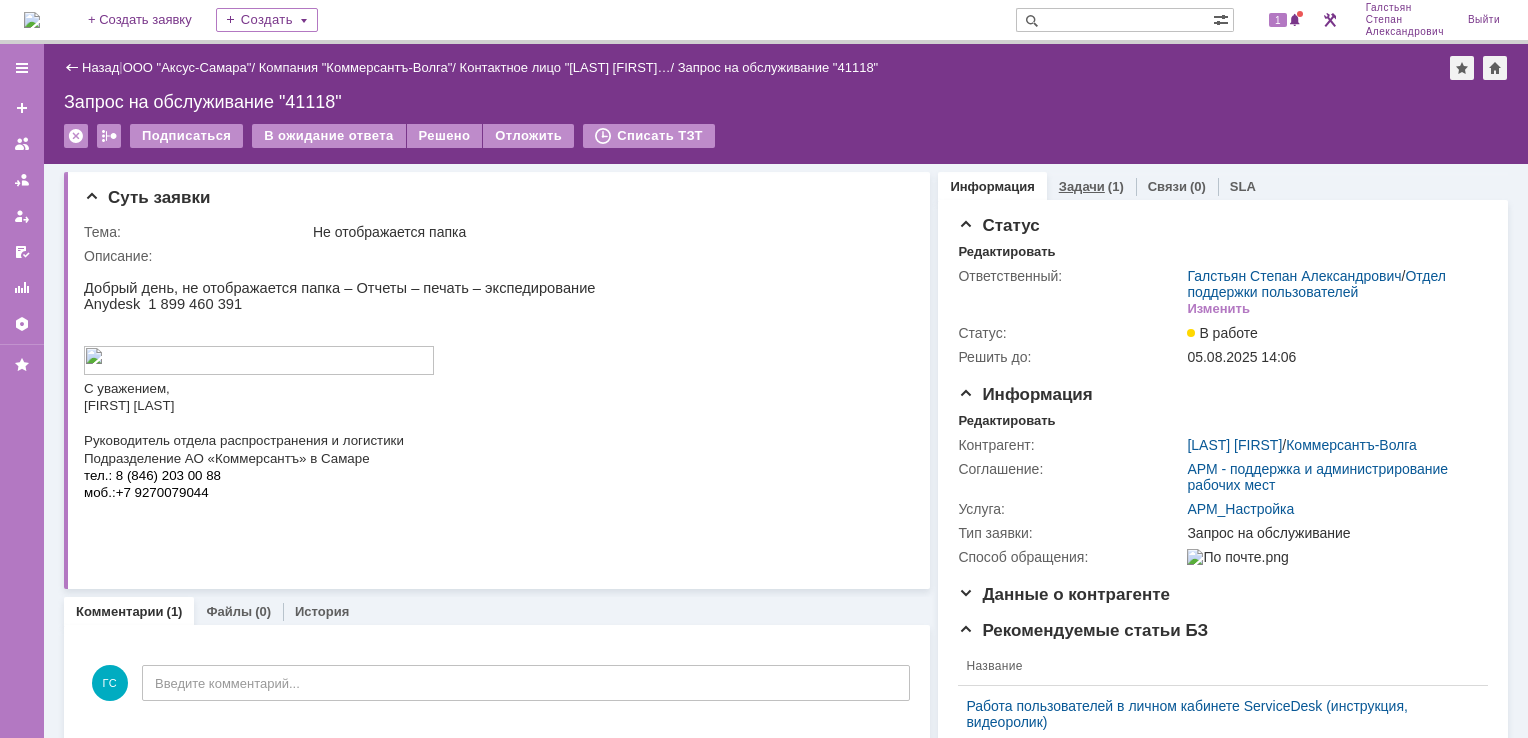 click on "Задачи" at bounding box center [1082, 186] 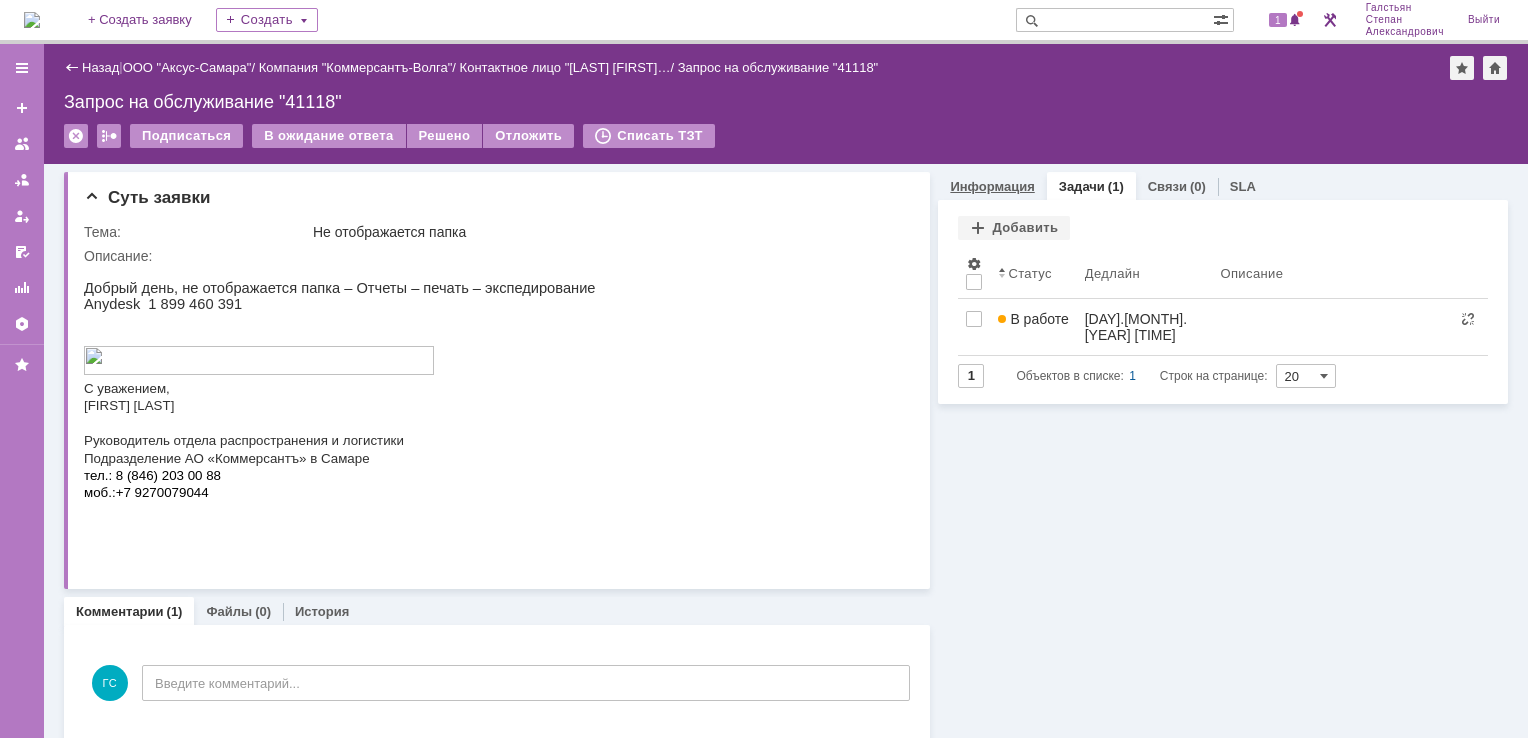 scroll, scrollTop: 0, scrollLeft: 0, axis: both 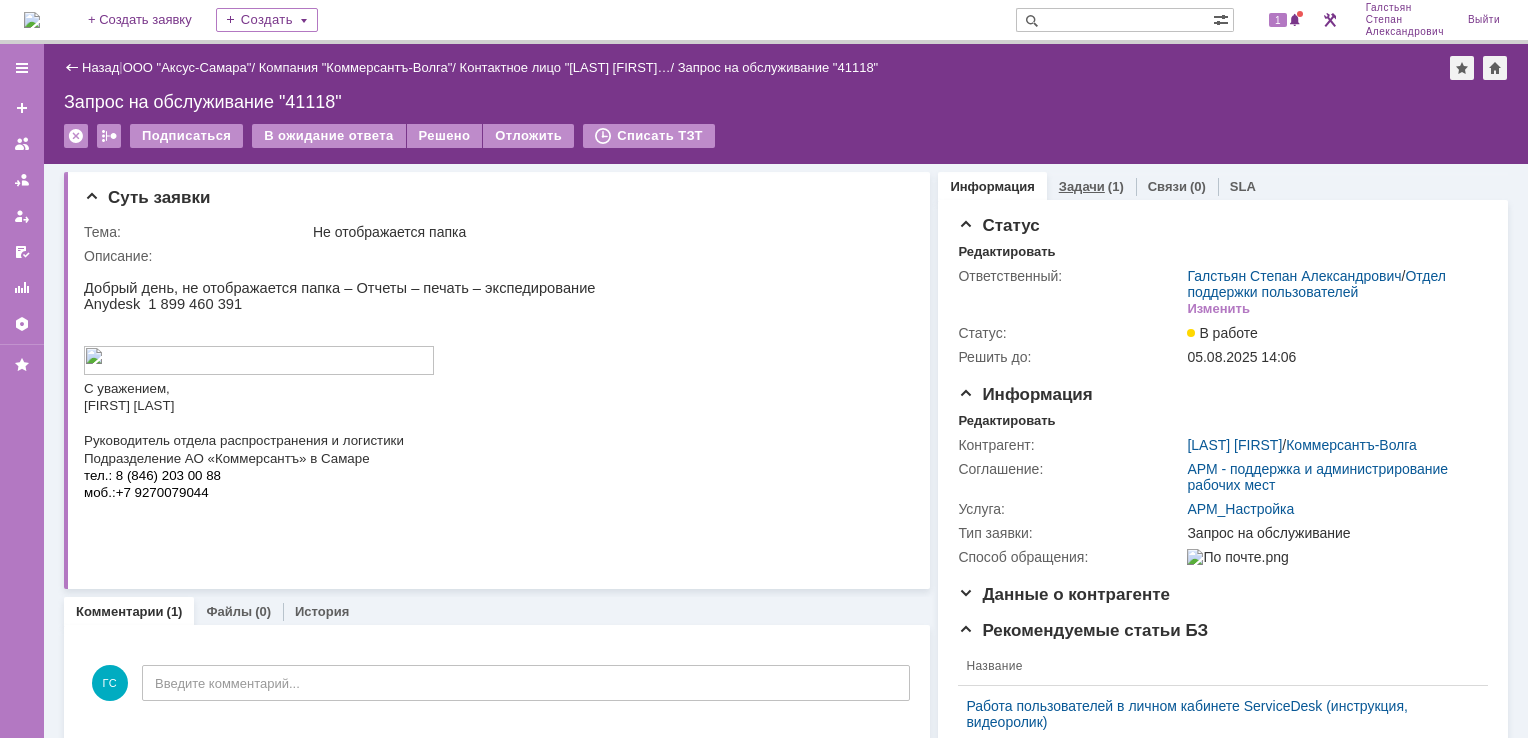 click on "Задачи (1)" at bounding box center [1091, 186] 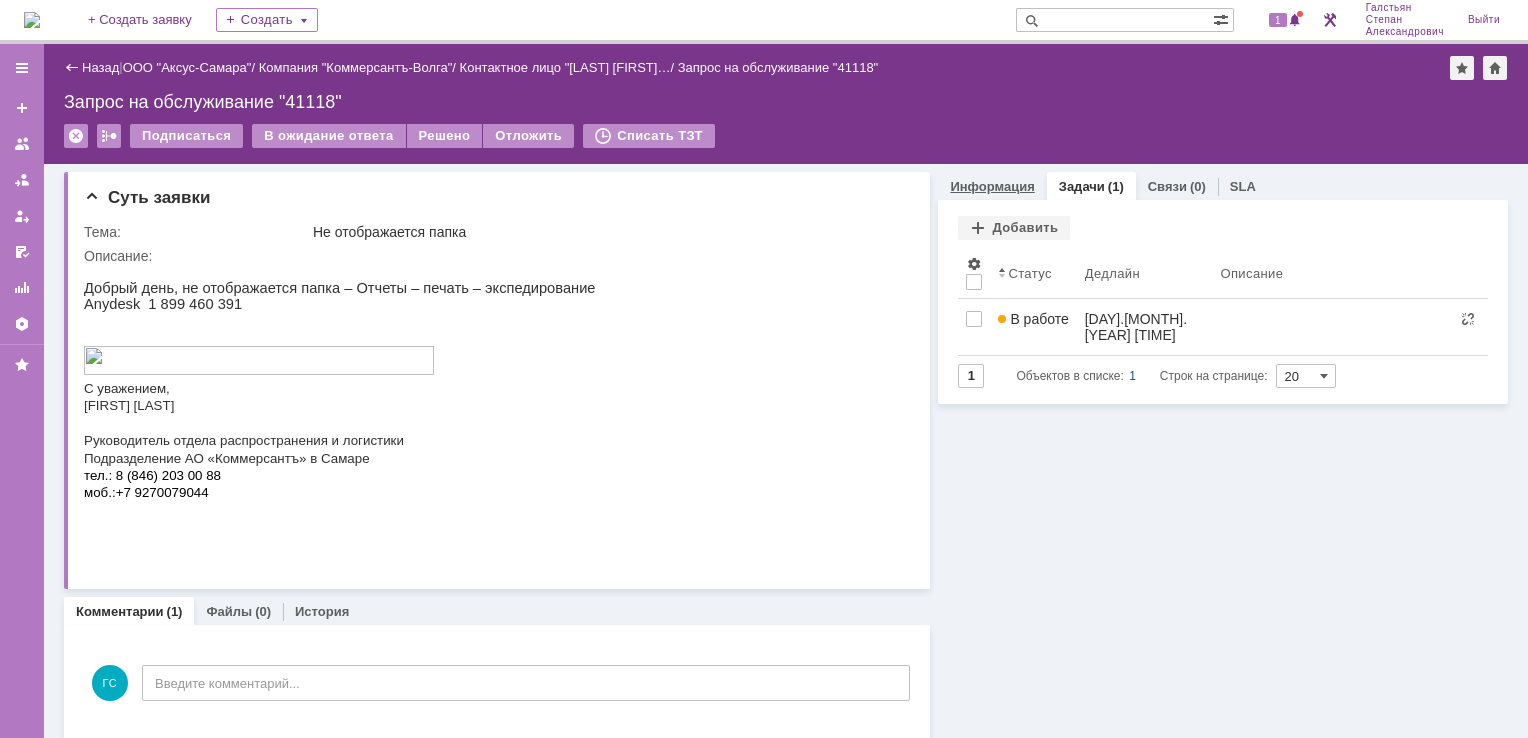 click on "Информация" at bounding box center (992, 186) 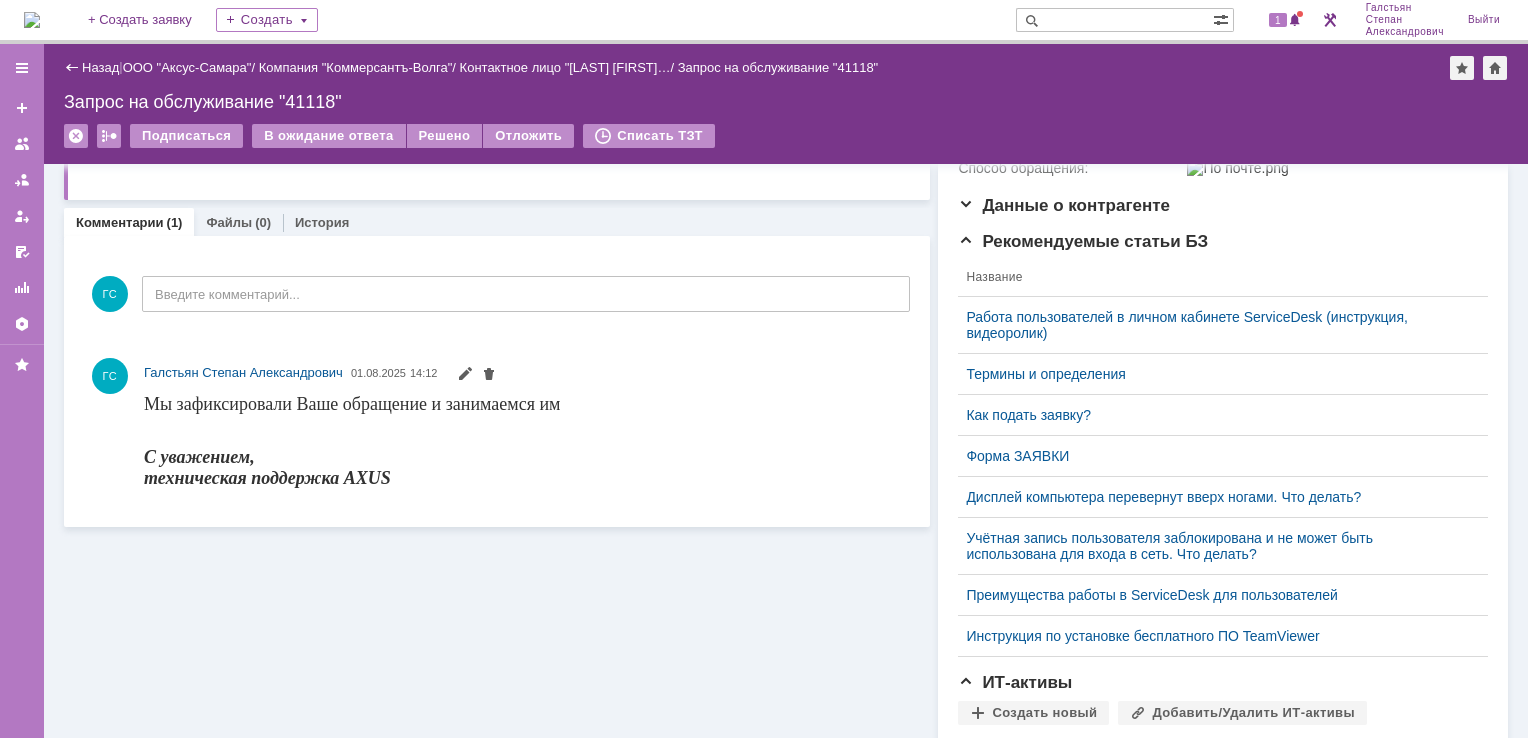scroll, scrollTop: 400, scrollLeft: 0, axis: vertical 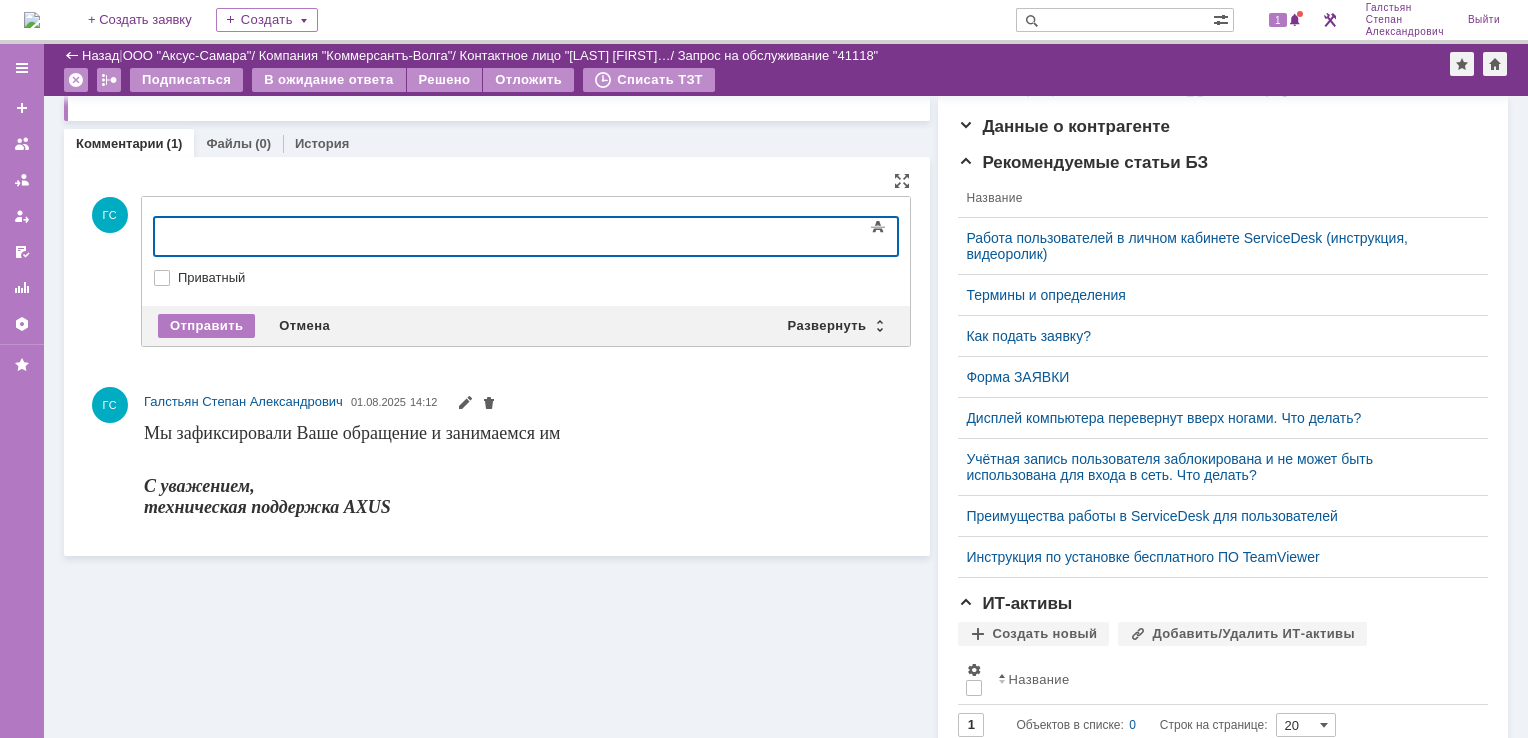 type 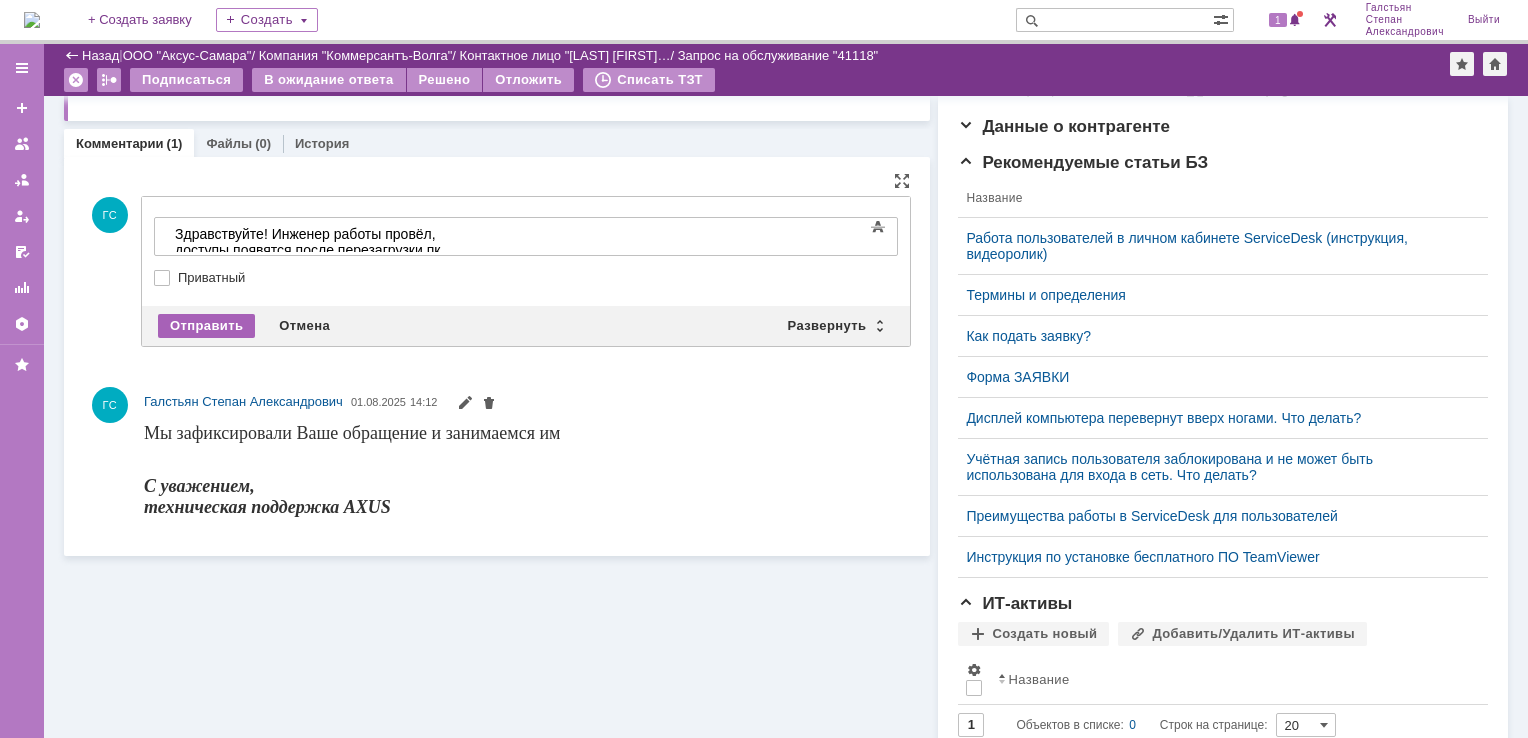click on "Отправить" at bounding box center (206, 326) 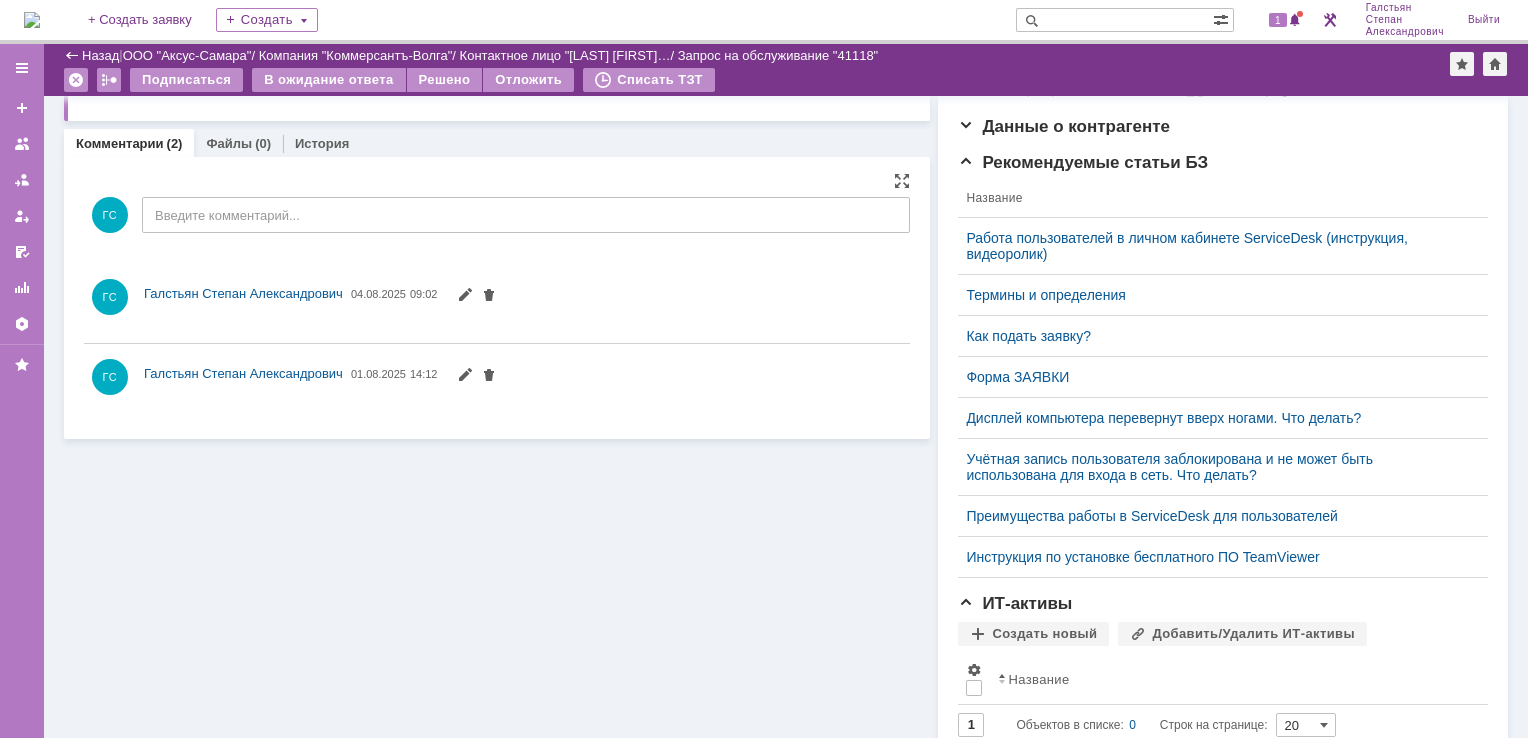 scroll, scrollTop: 0, scrollLeft: 0, axis: both 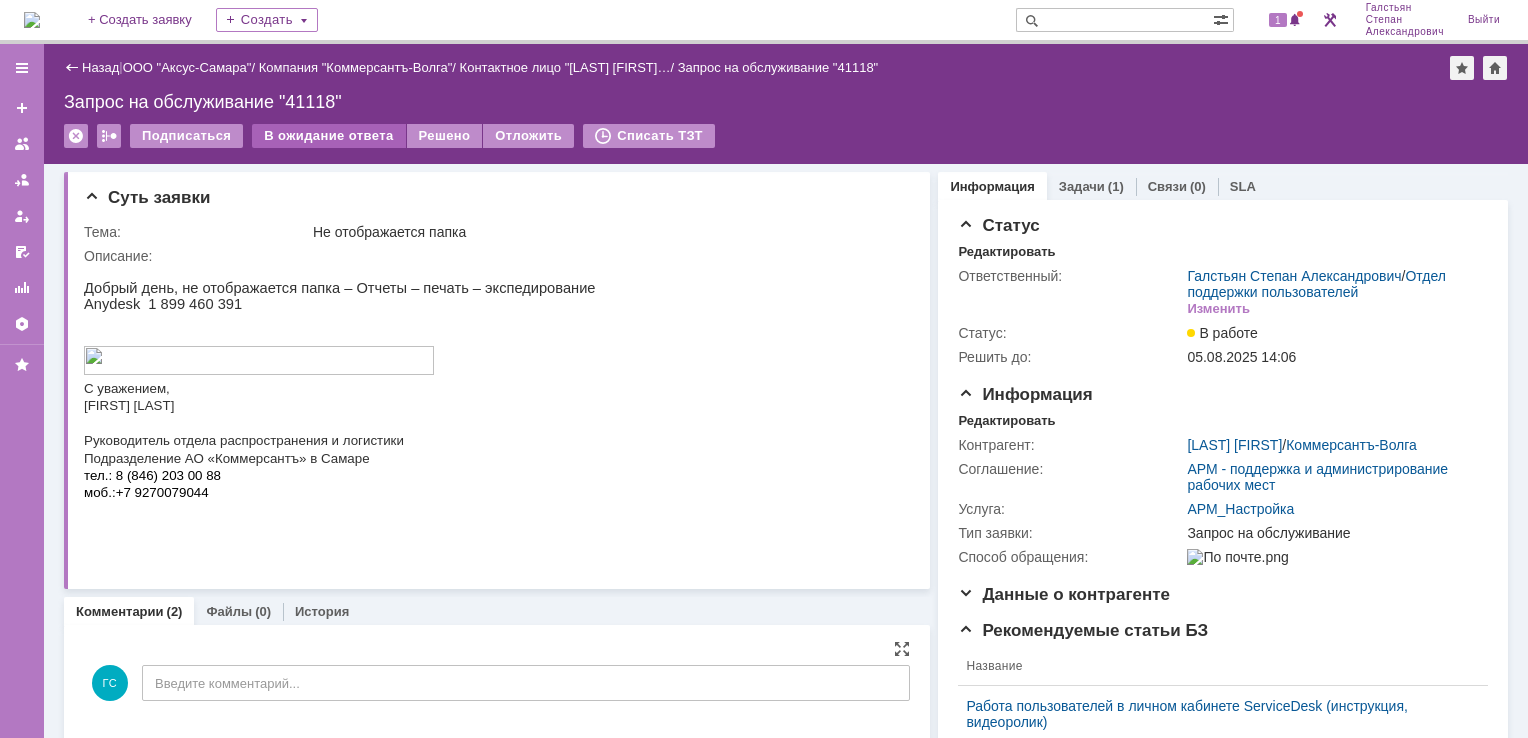 click on "В ожидание ответа" at bounding box center (328, 136) 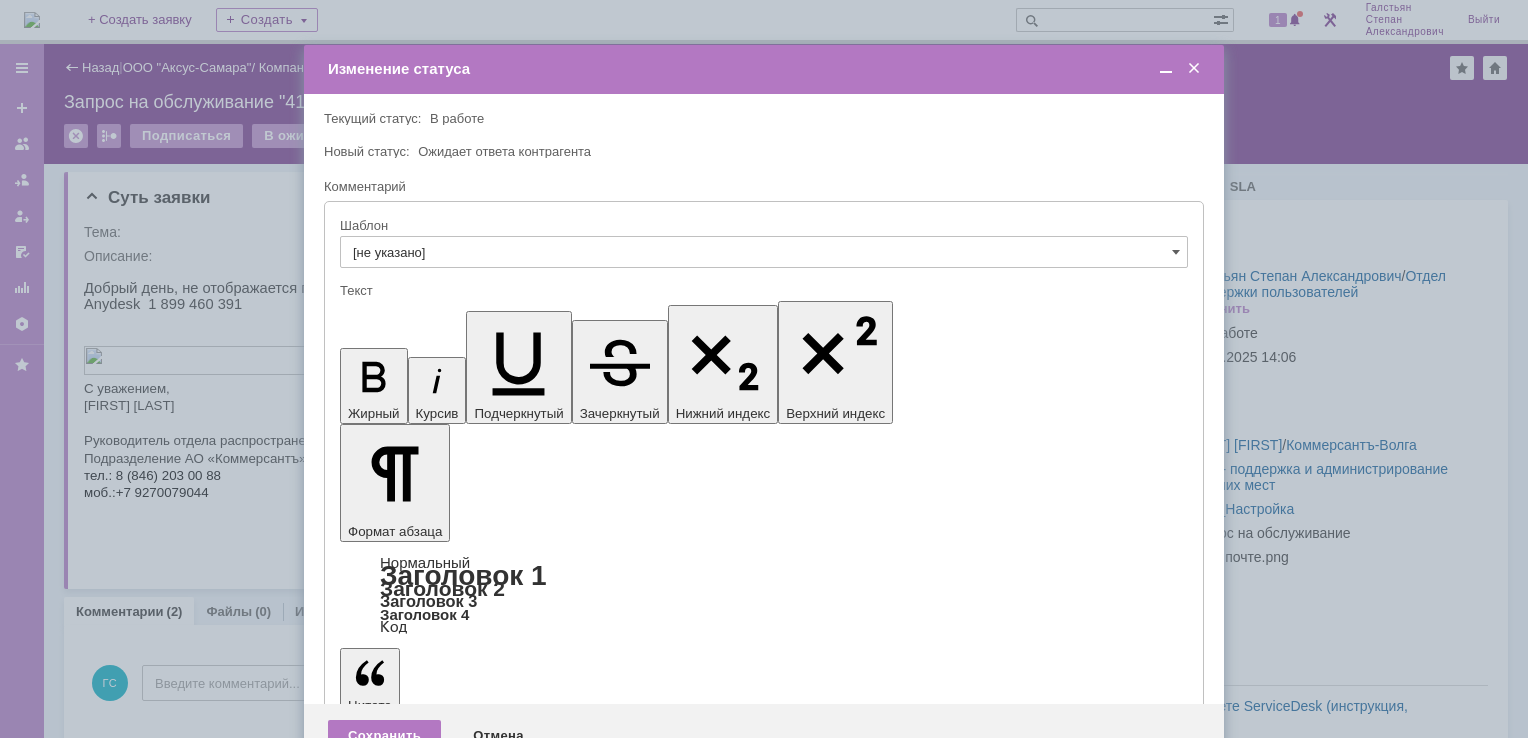 scroll, scrollTop: 0, scrollLeft: 0, axis: both 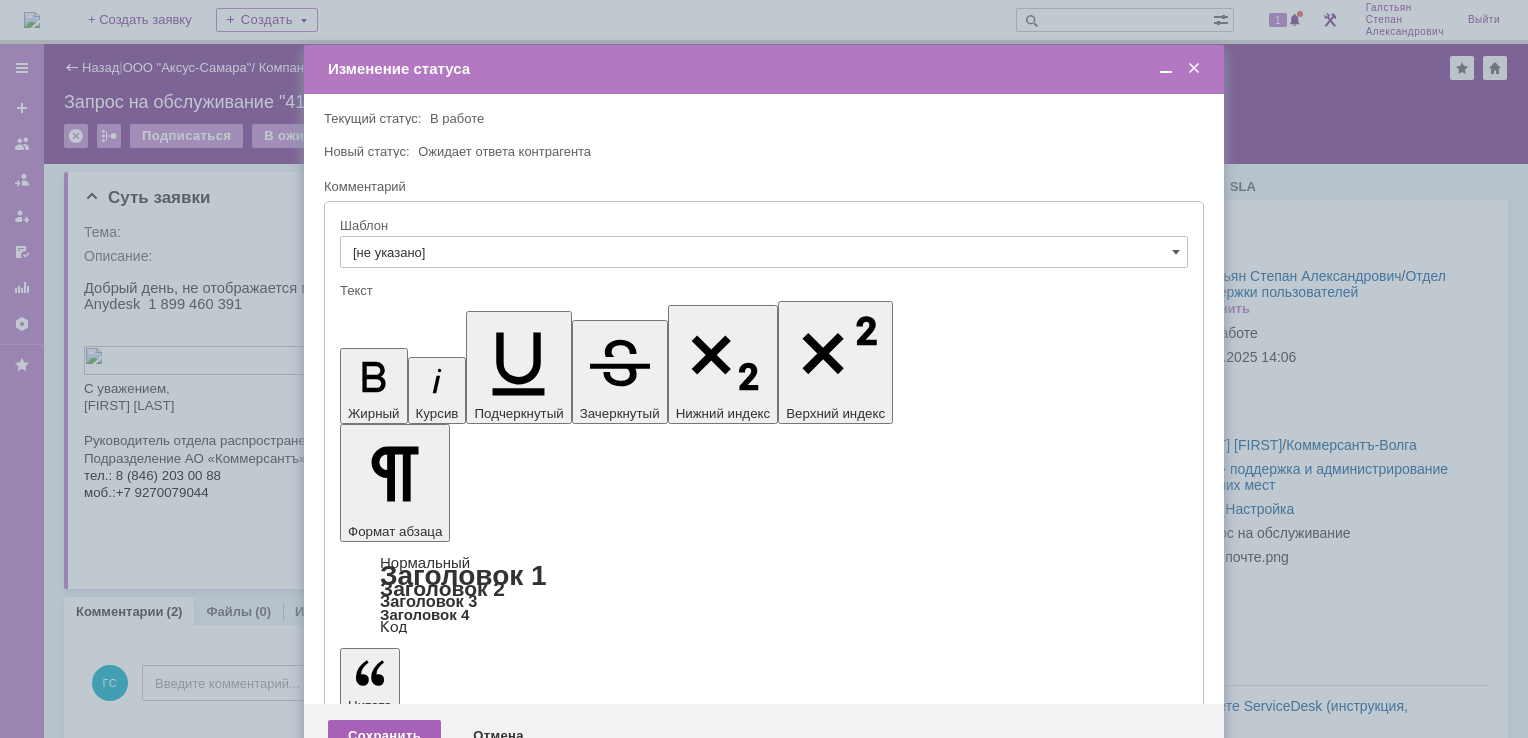 click on "Сохранить" at bounding box center (384, 736) 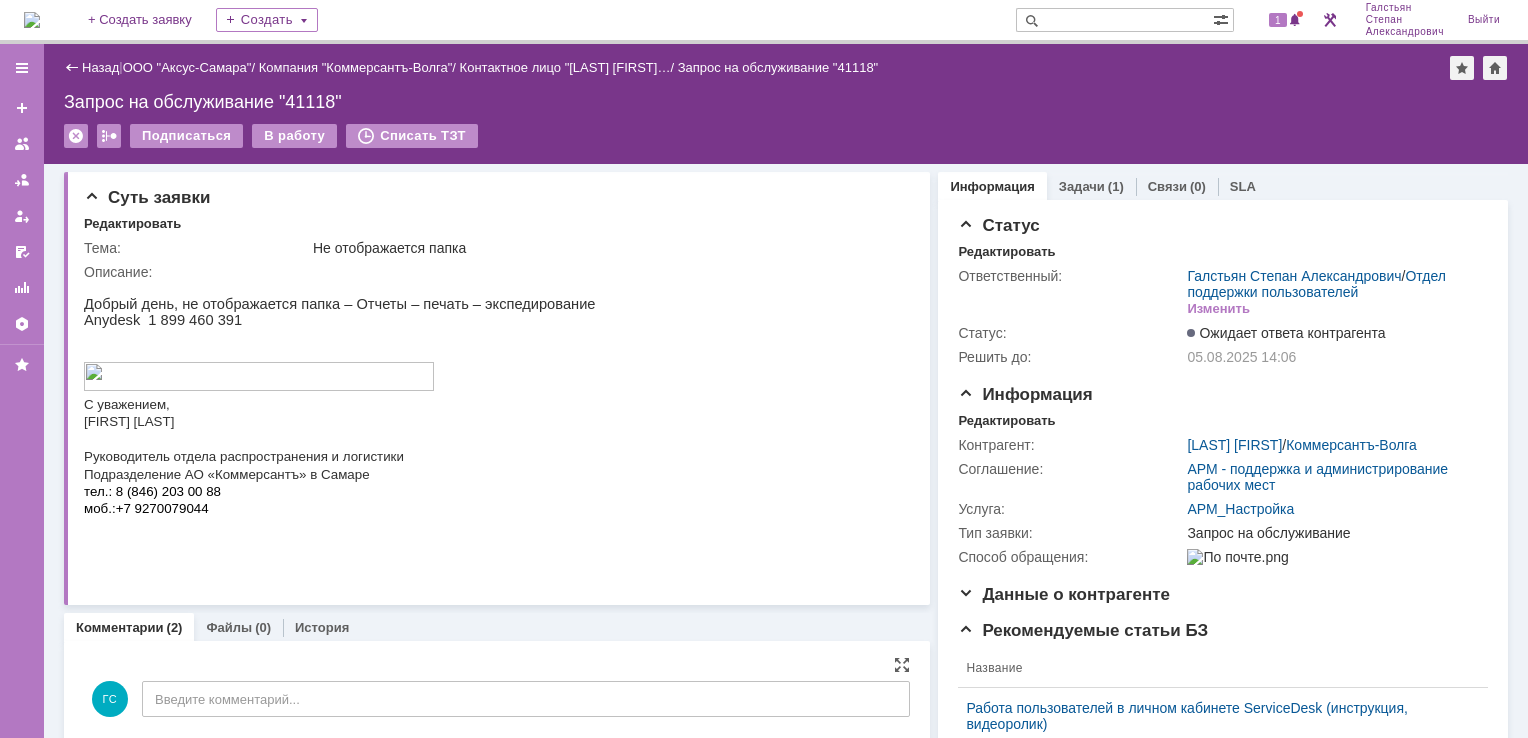 scroll, scrollTop: 0, scrollLeft: 0, axis: both 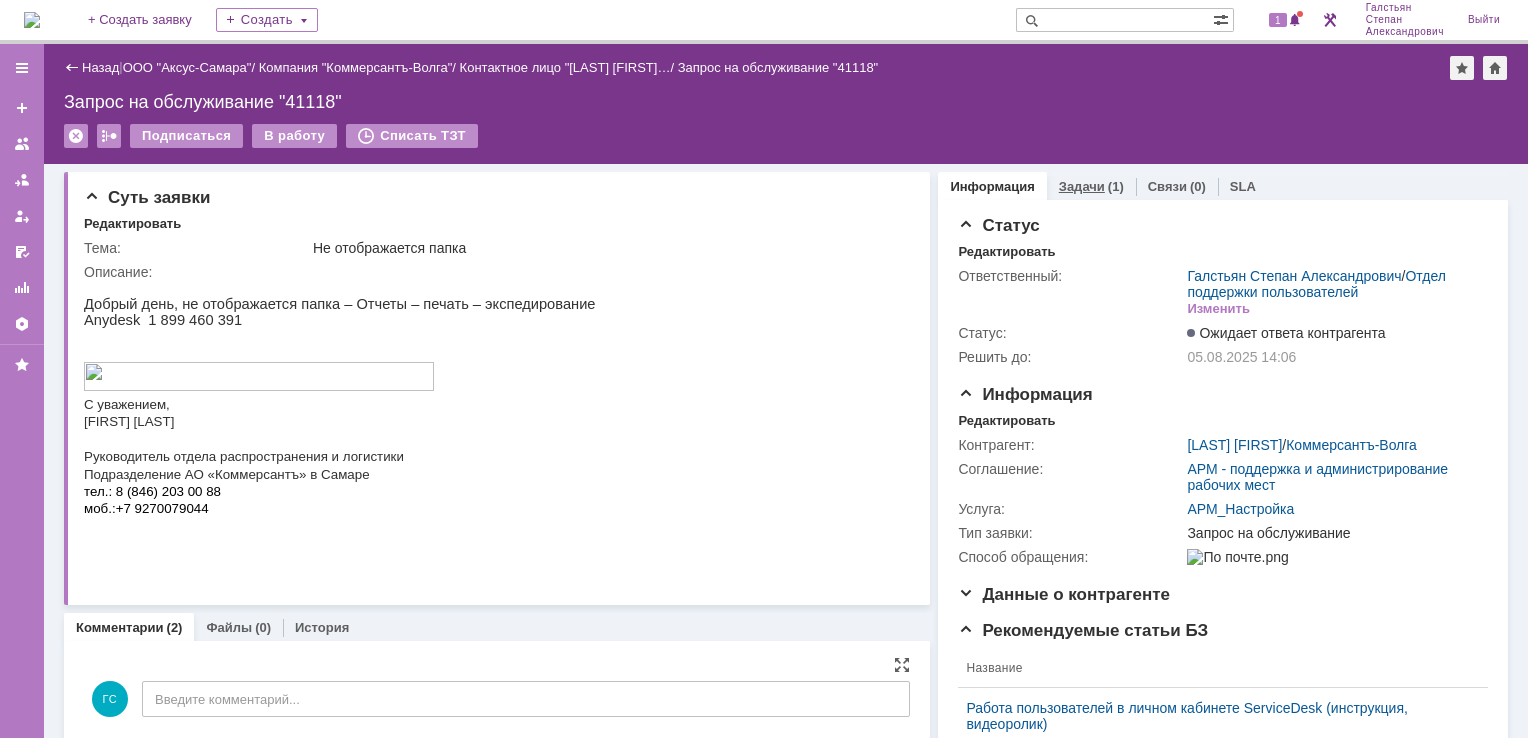 click on "Задачи" at bounding box center (1082, 186) 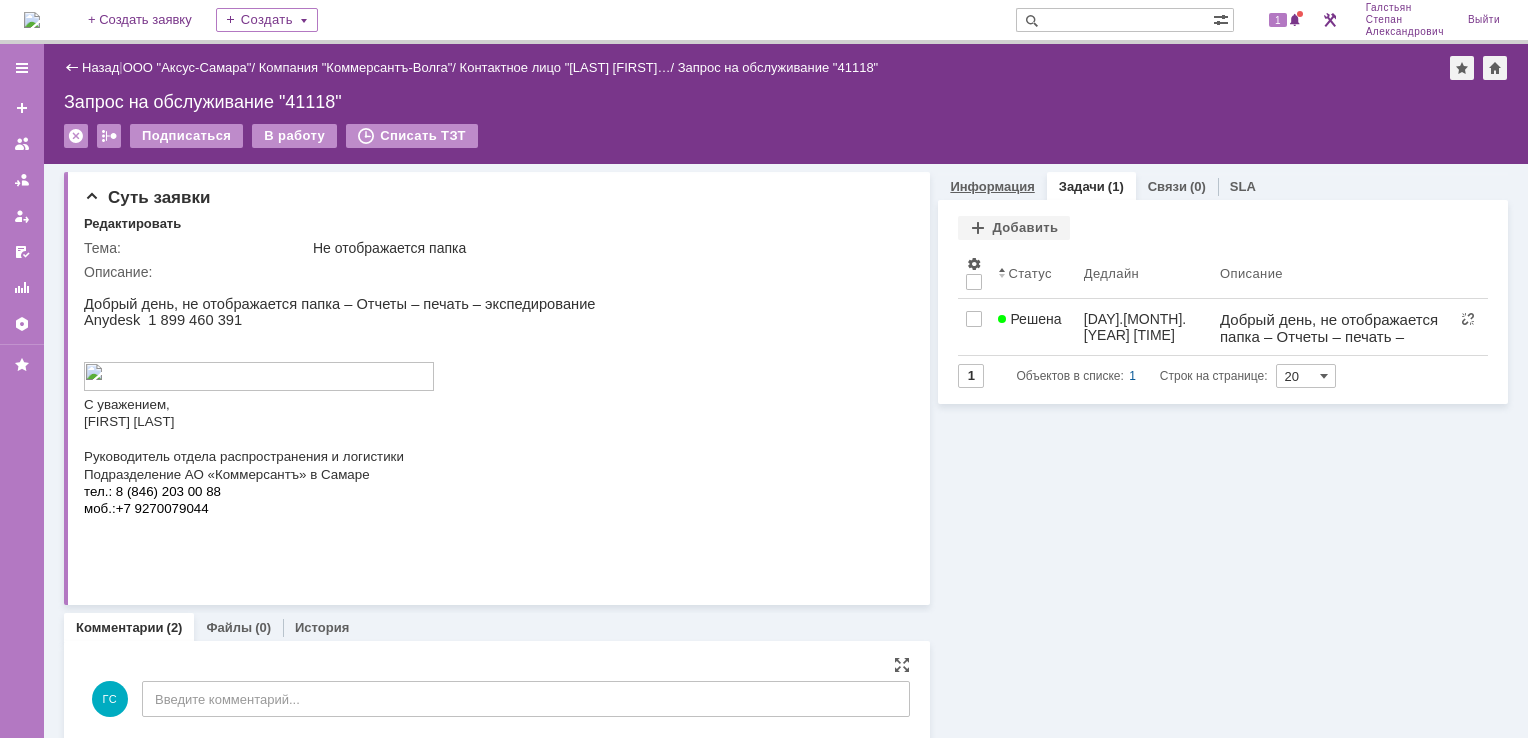click on "Информация" at bounding box center (992, 186) 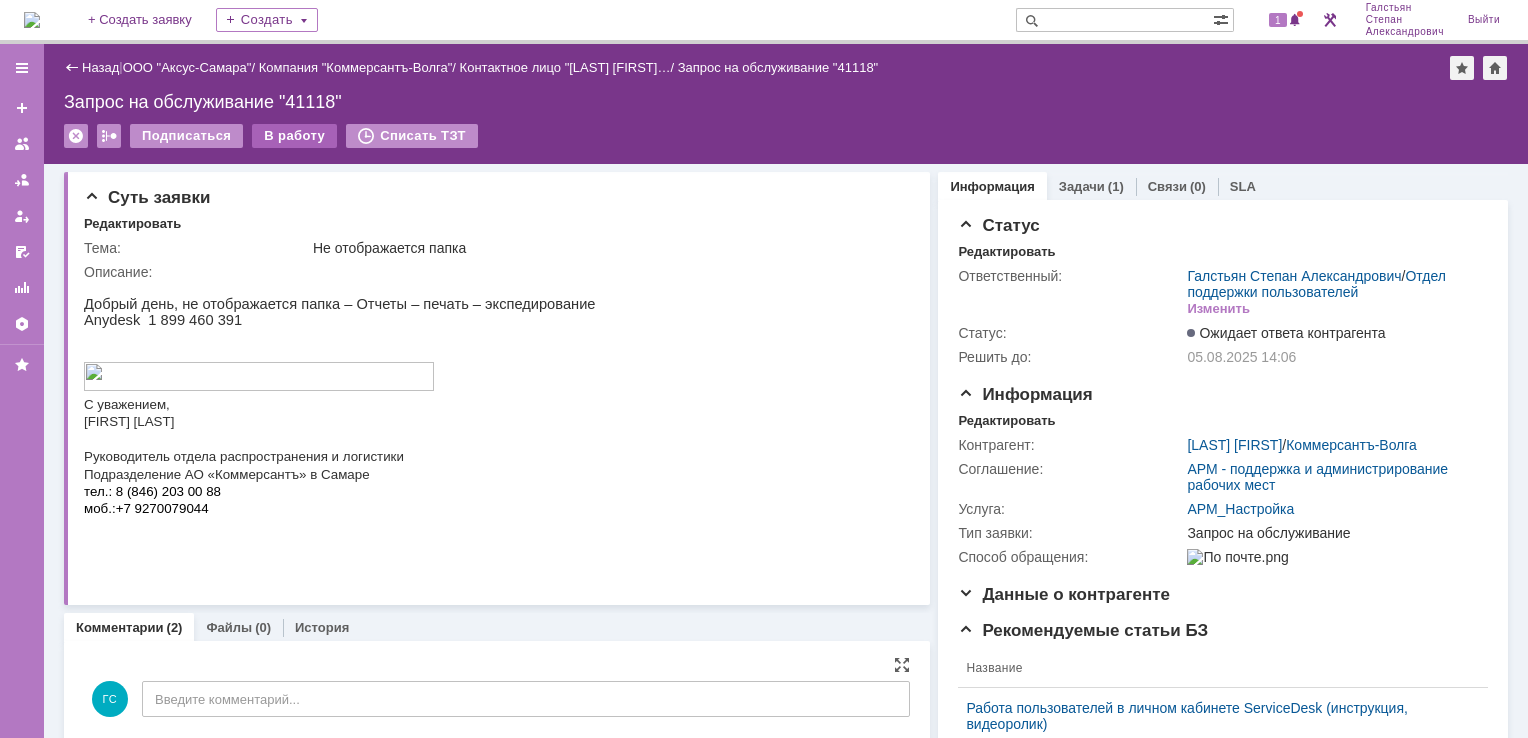 click on "В работу" at bounding box center [294, 136] 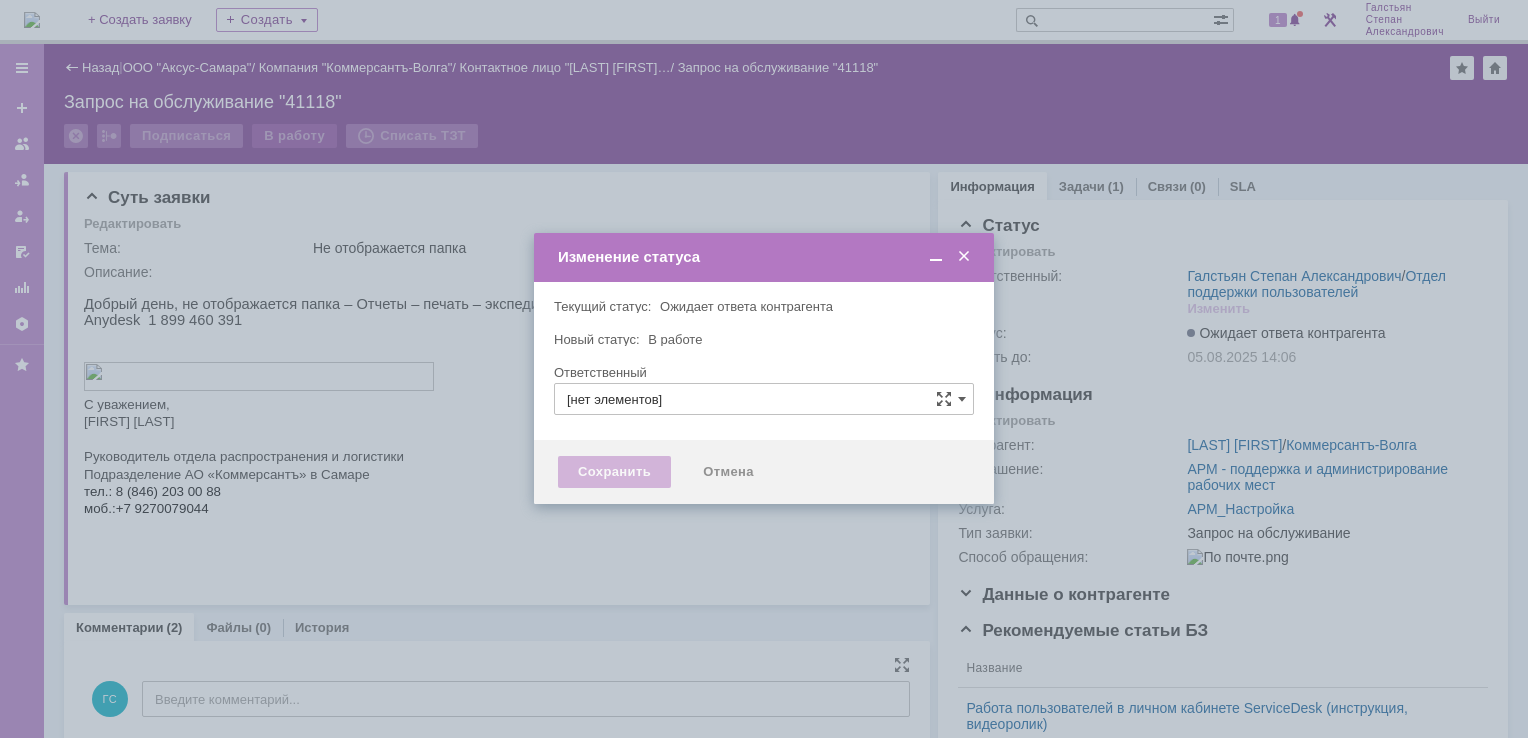 type on "Галстьян Степан Александрович" 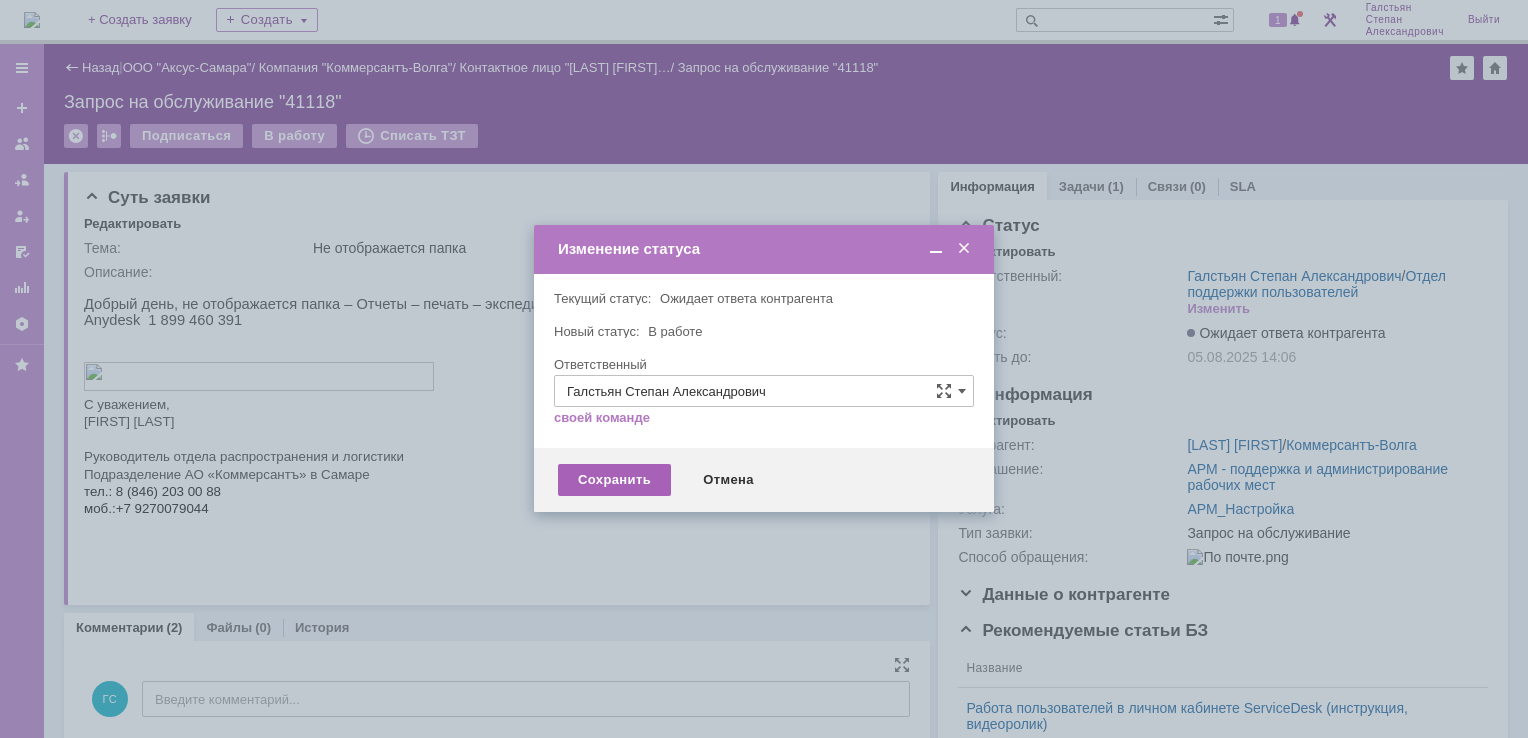 click on "Сохранить" at bounding box center [614, 480] 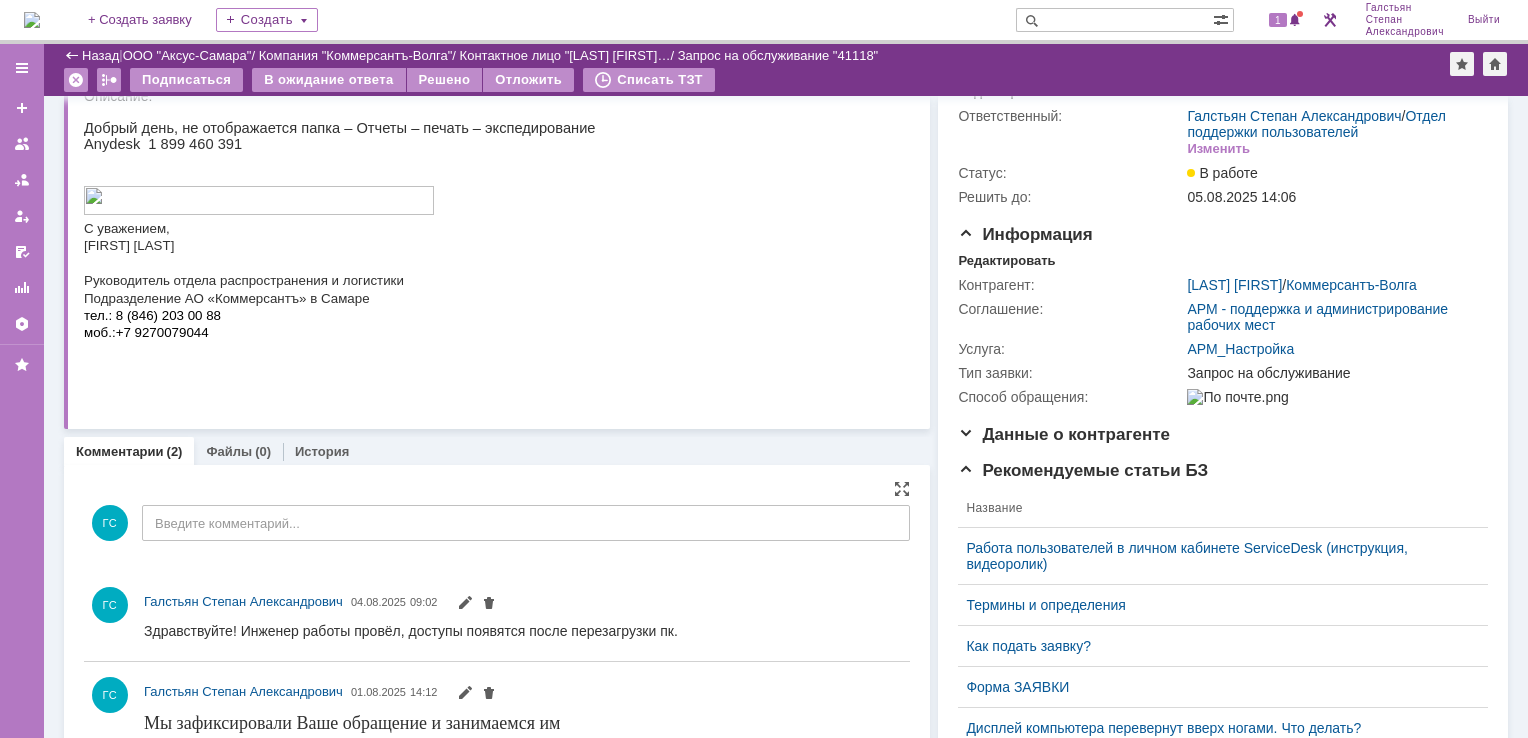 scroll, scrollTop: 0, scrollLeft: 0, axis: both 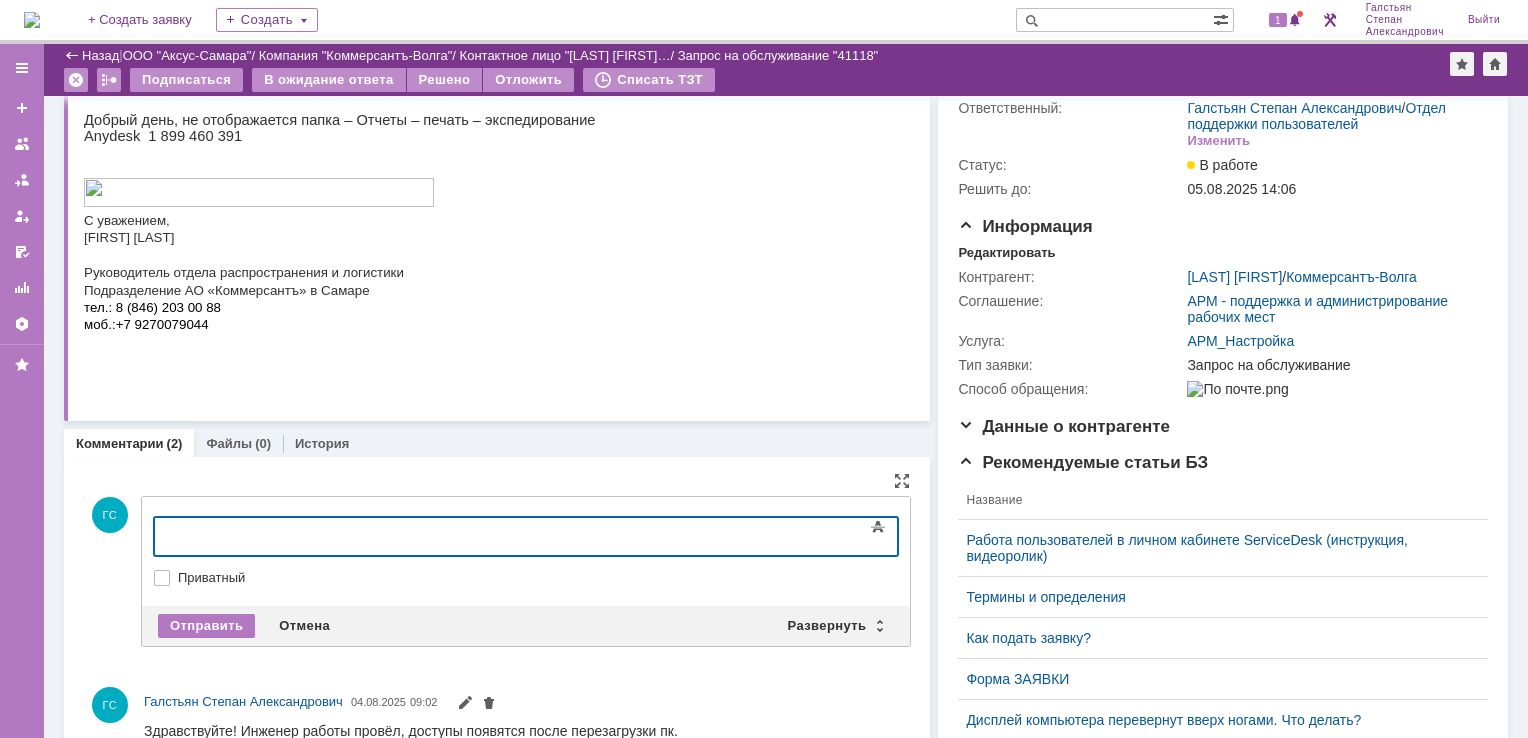 type 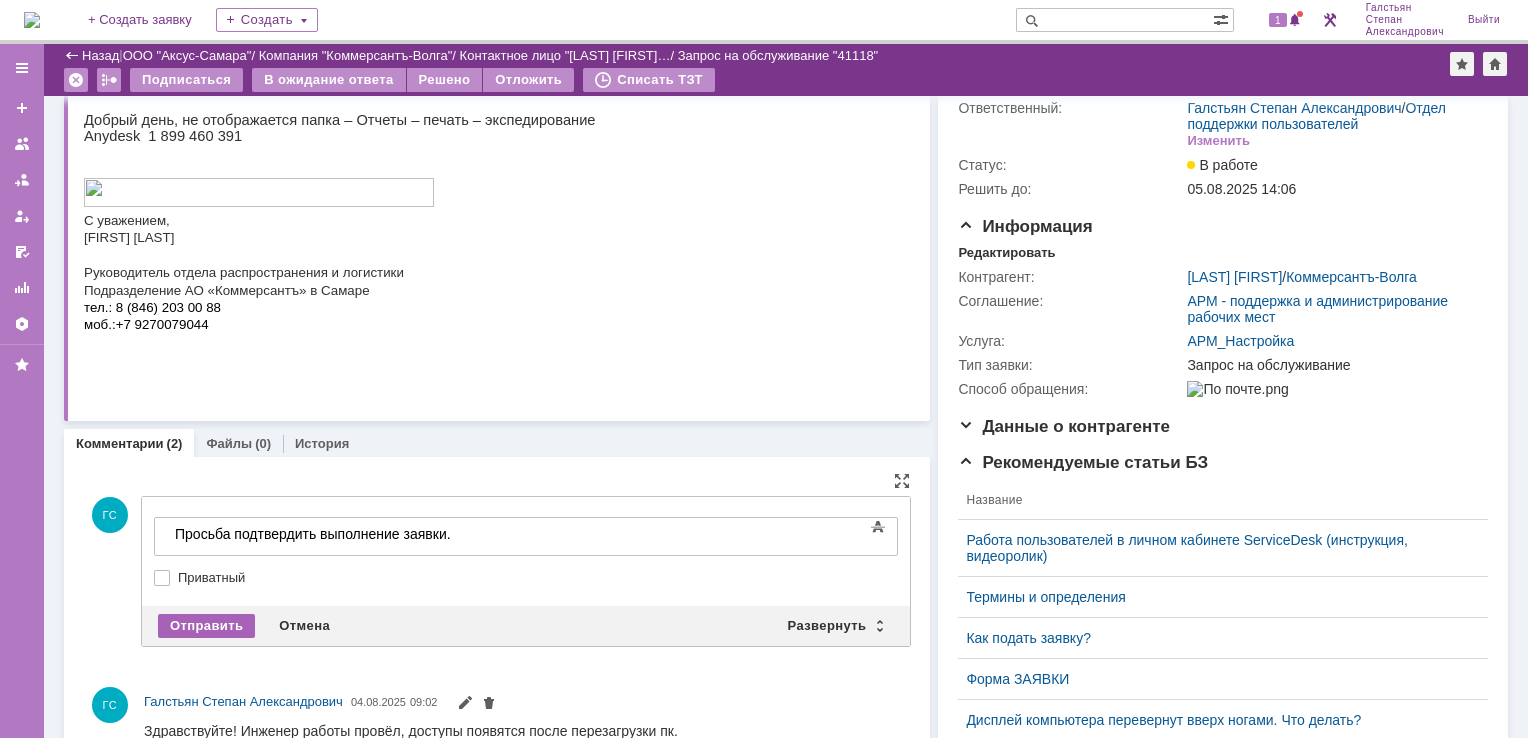 click on "Отправить" at bounding box center [206, 626] 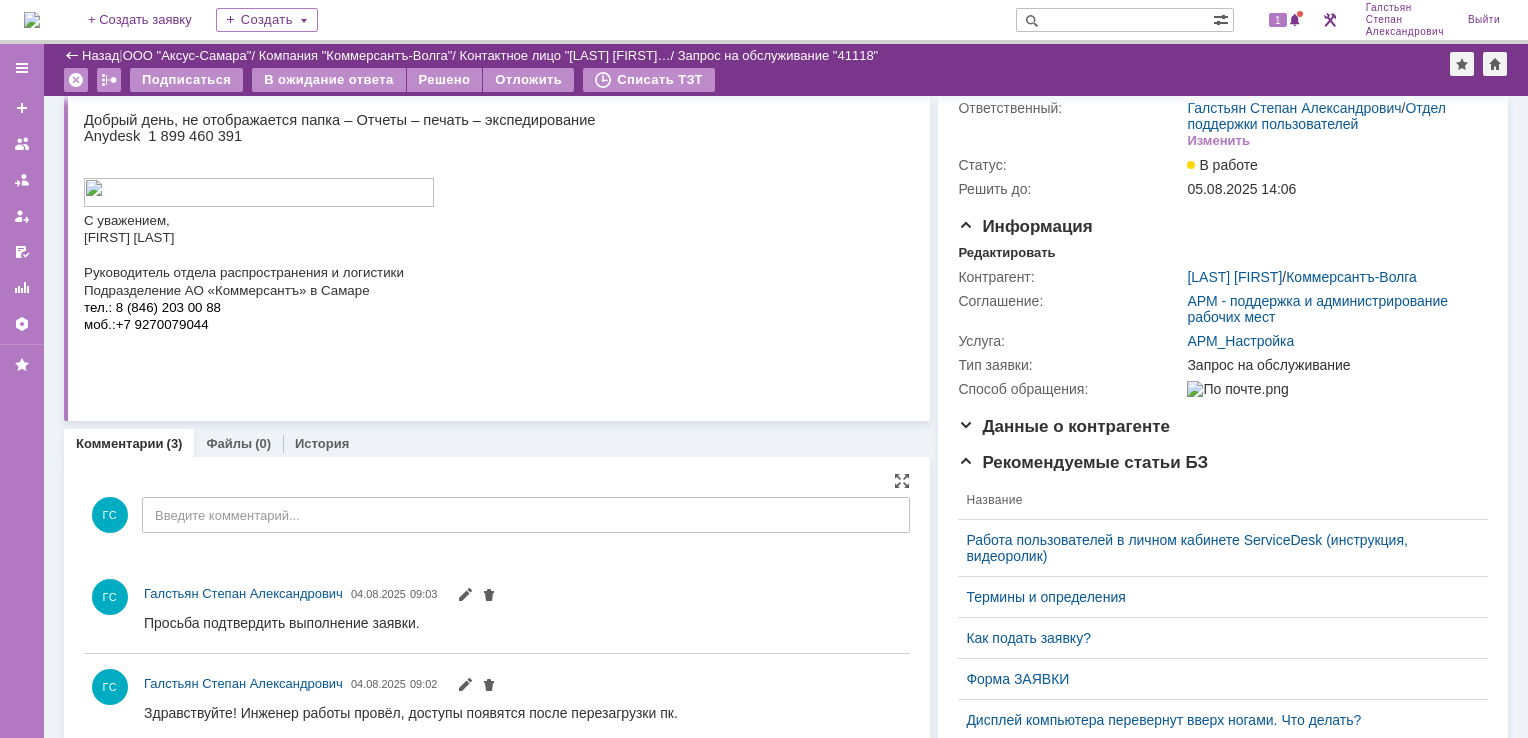 scroll, scrollTop: 0, scrollLeft: 0, axis: both 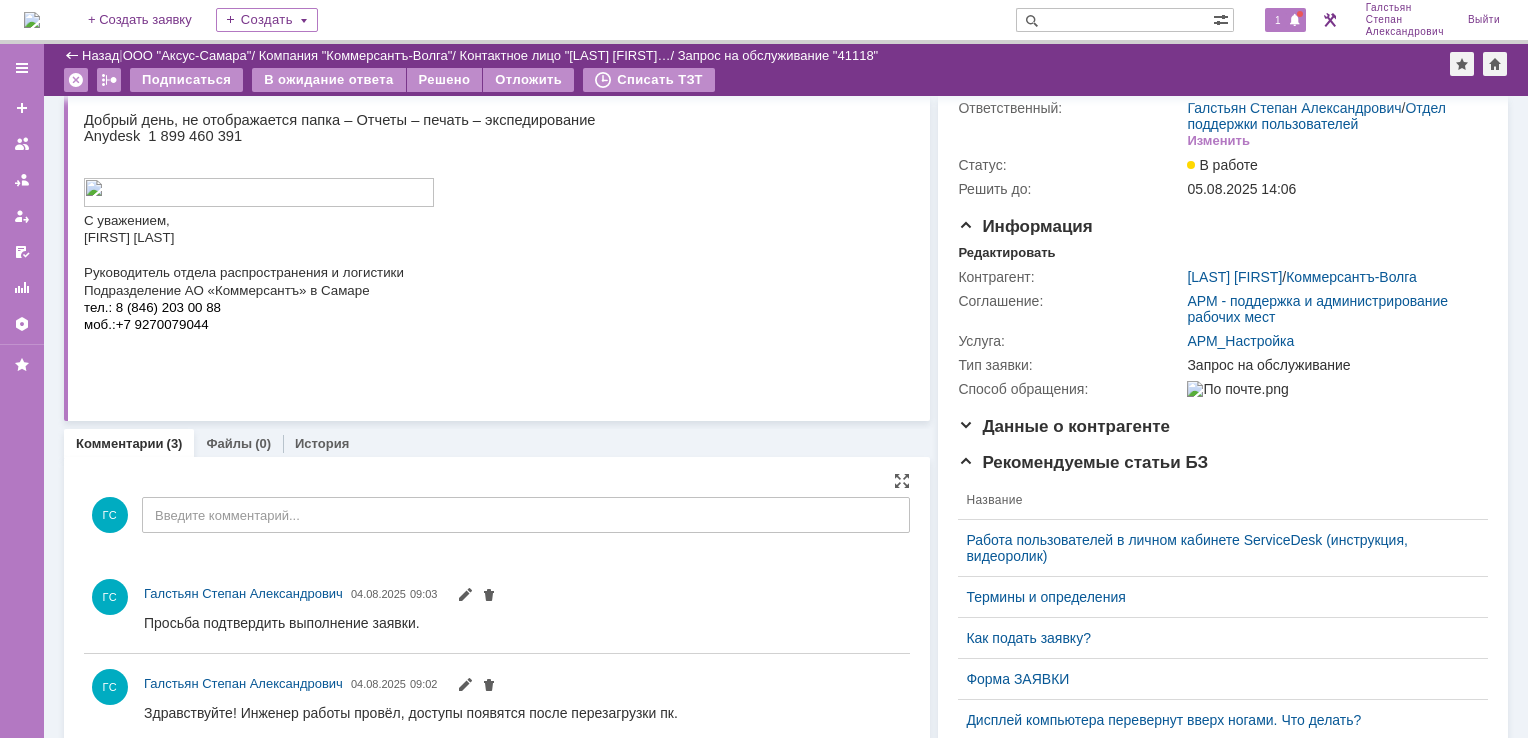 click on "1" at bounding box center [1278, 20] 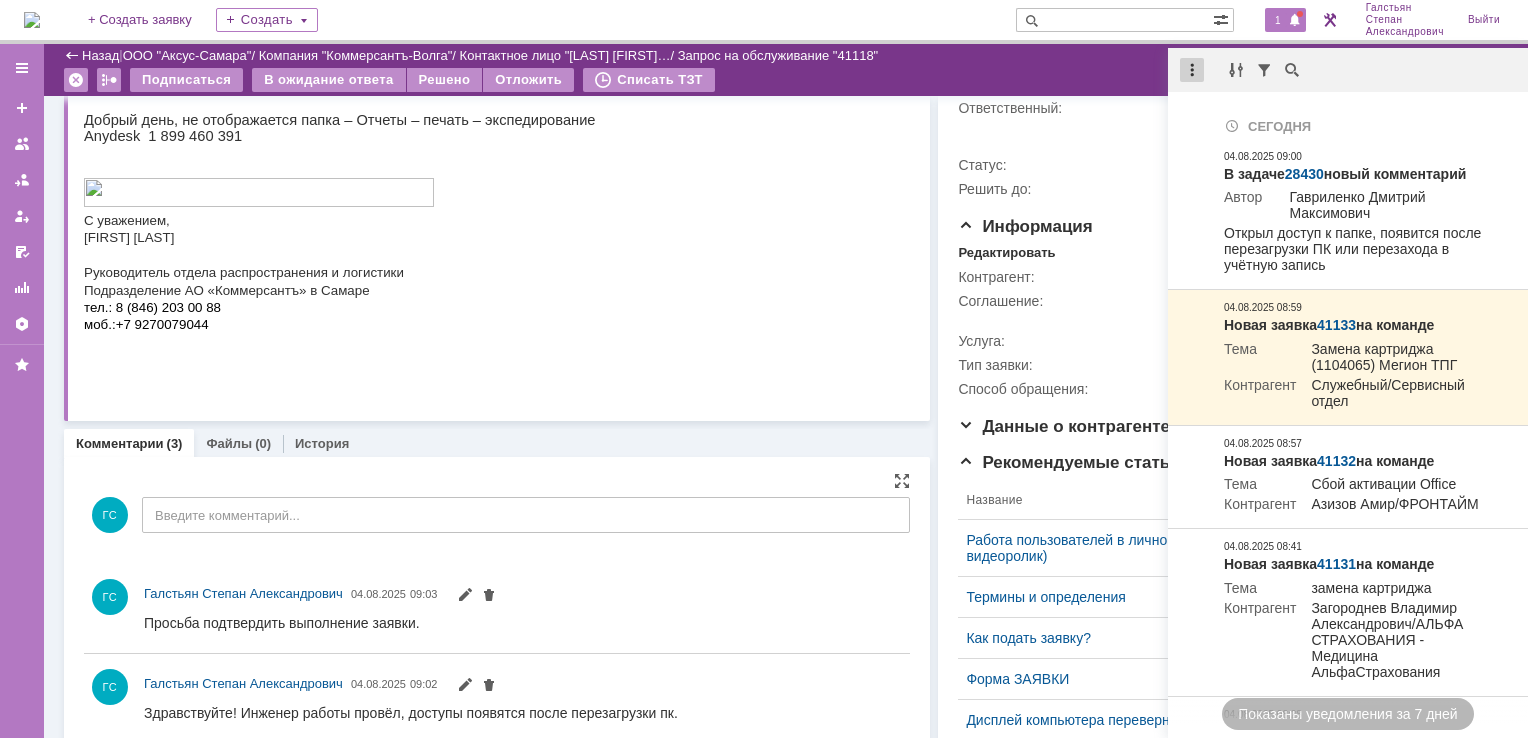 click at bounding box center [1192, 70] 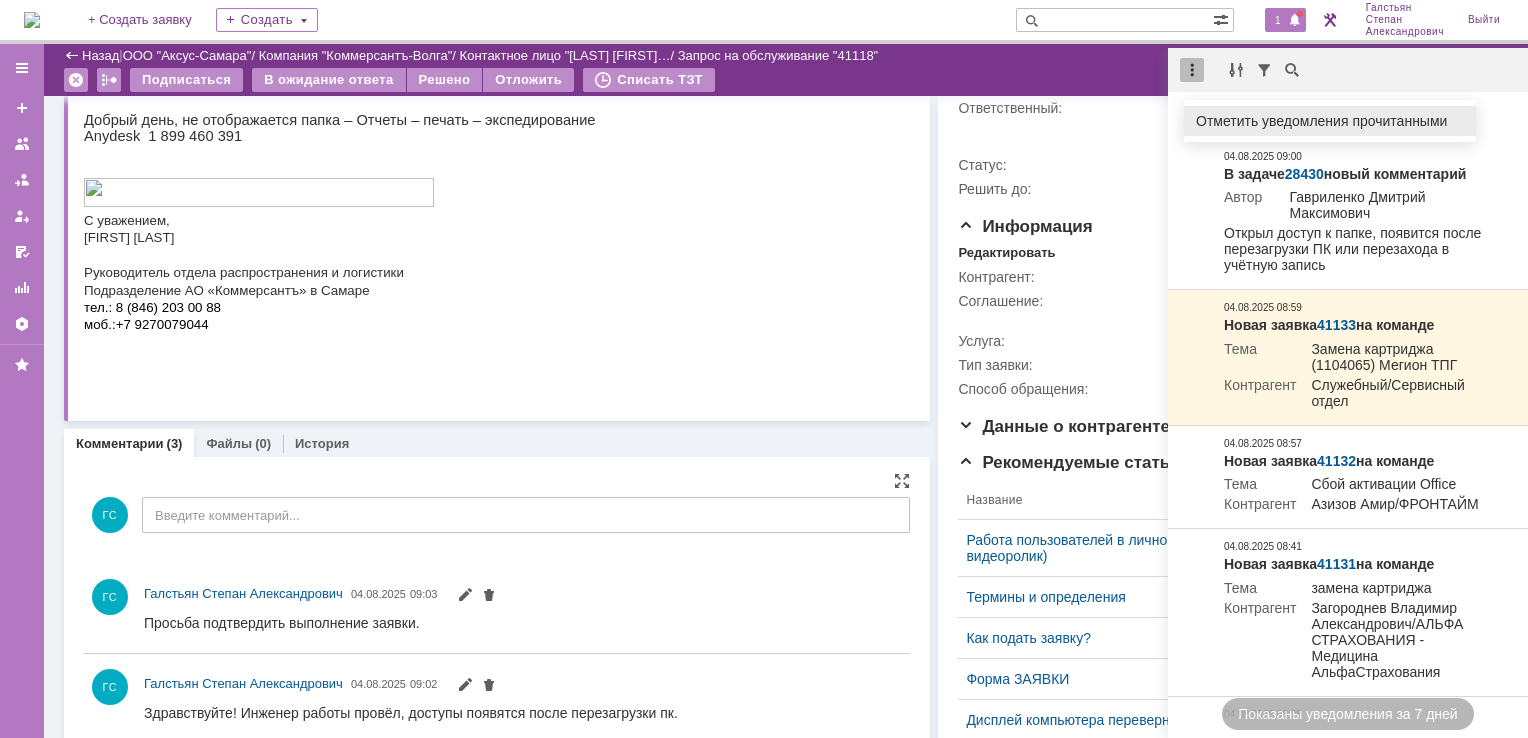 click on "Отметить уведомления прочитанными" at bounding box center (1330, 121) 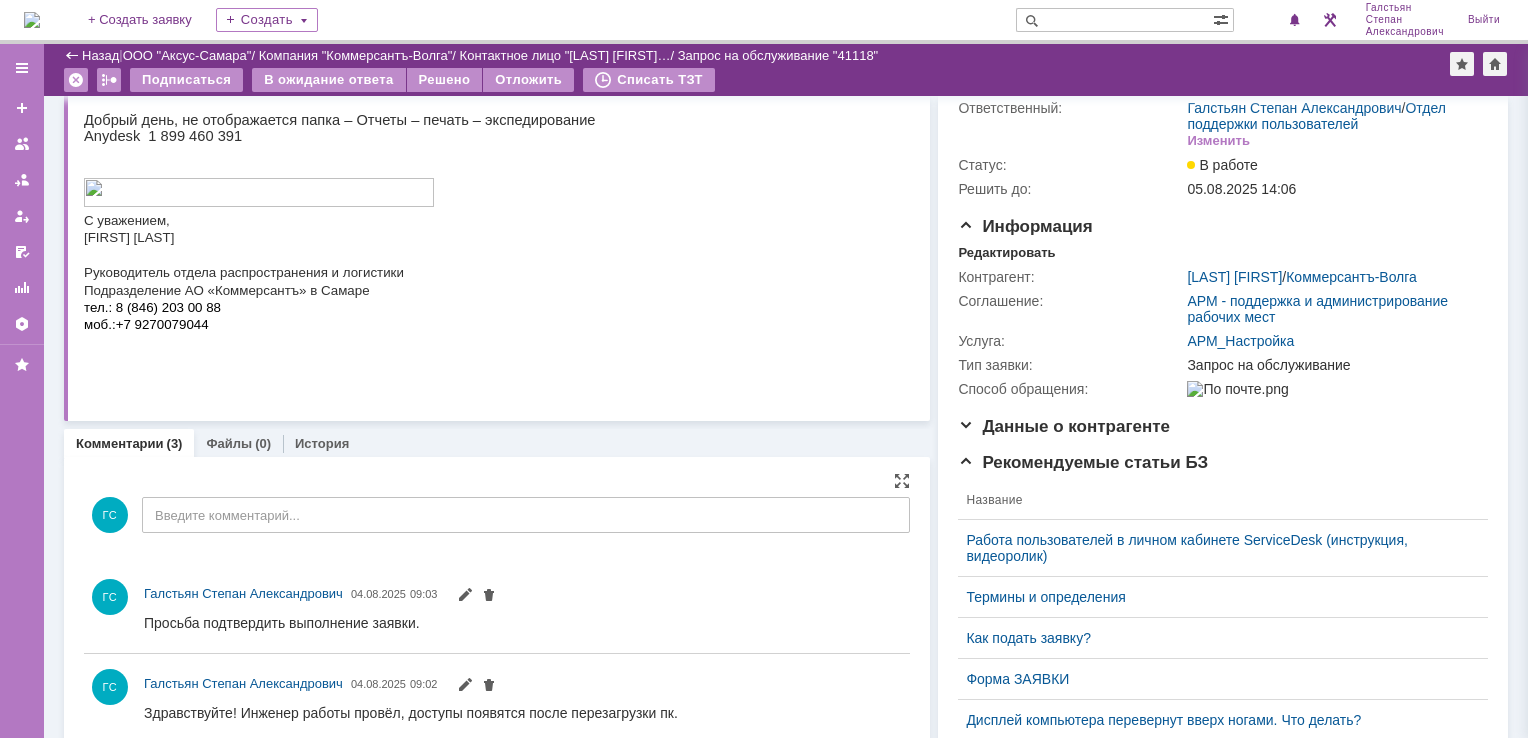 click on "Подписаться В ожидание ответа Решено Отложить Списать ТЗТ" at bounding box center (757, 83) 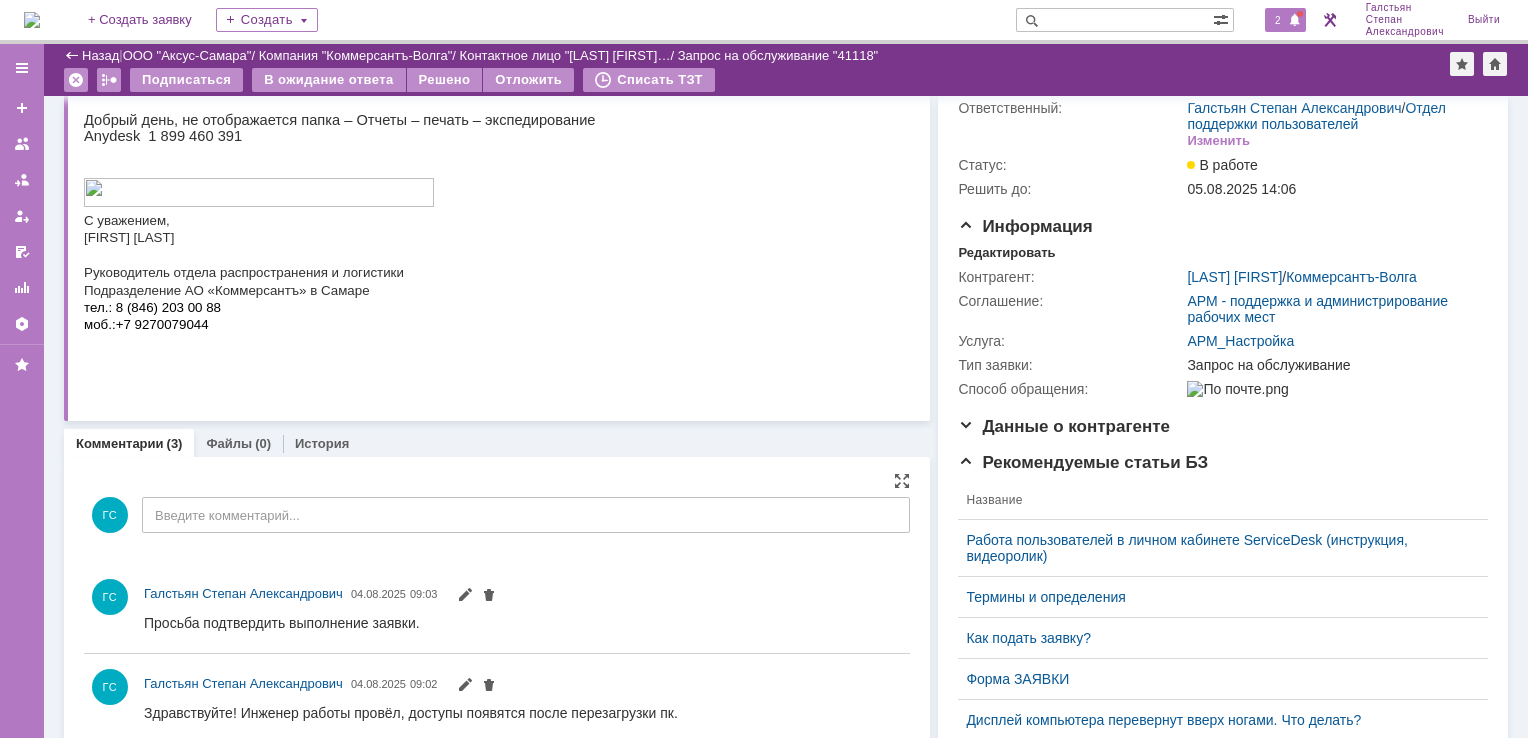 click on "2" at bounding box center [1278, 20] 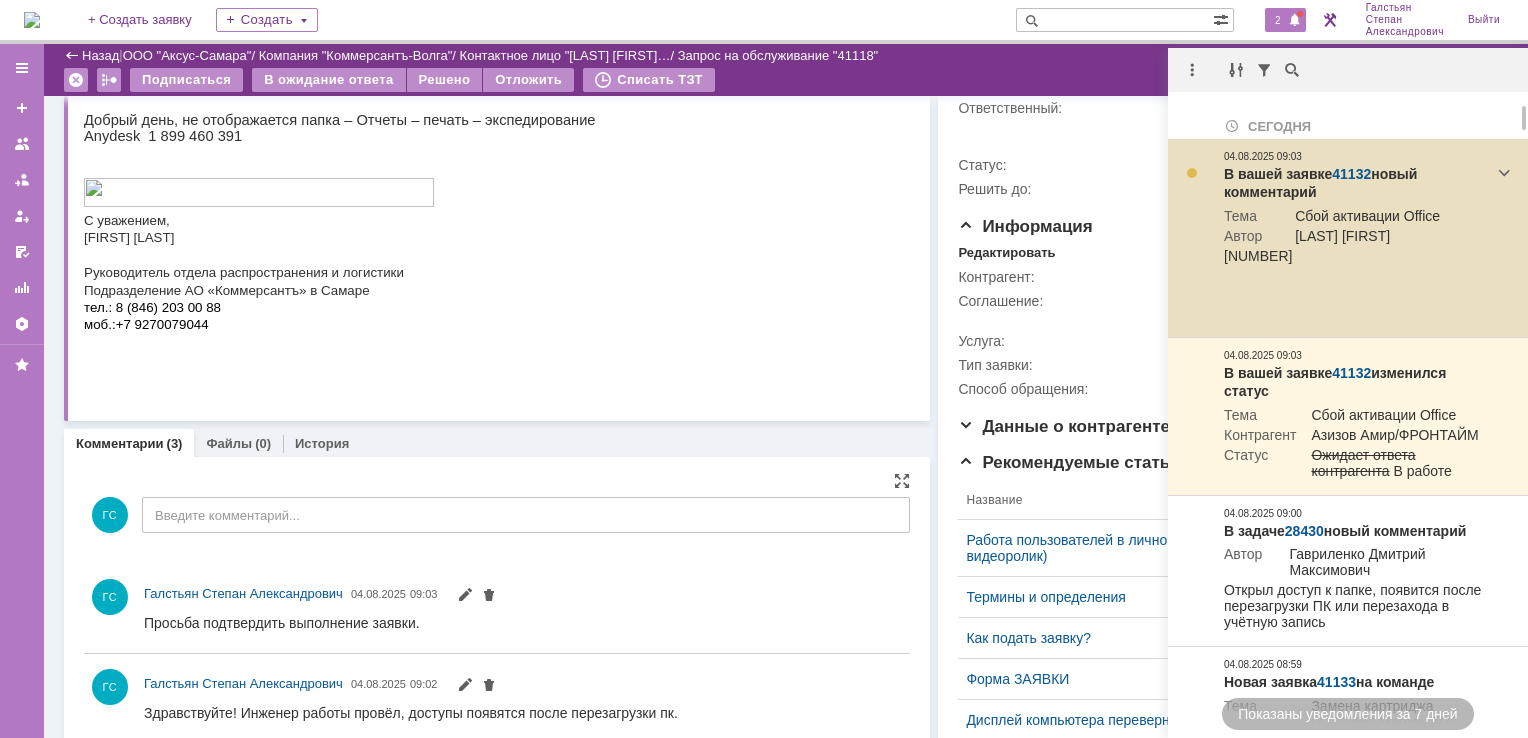 click on "41132" at bounding box center (1351, 174) 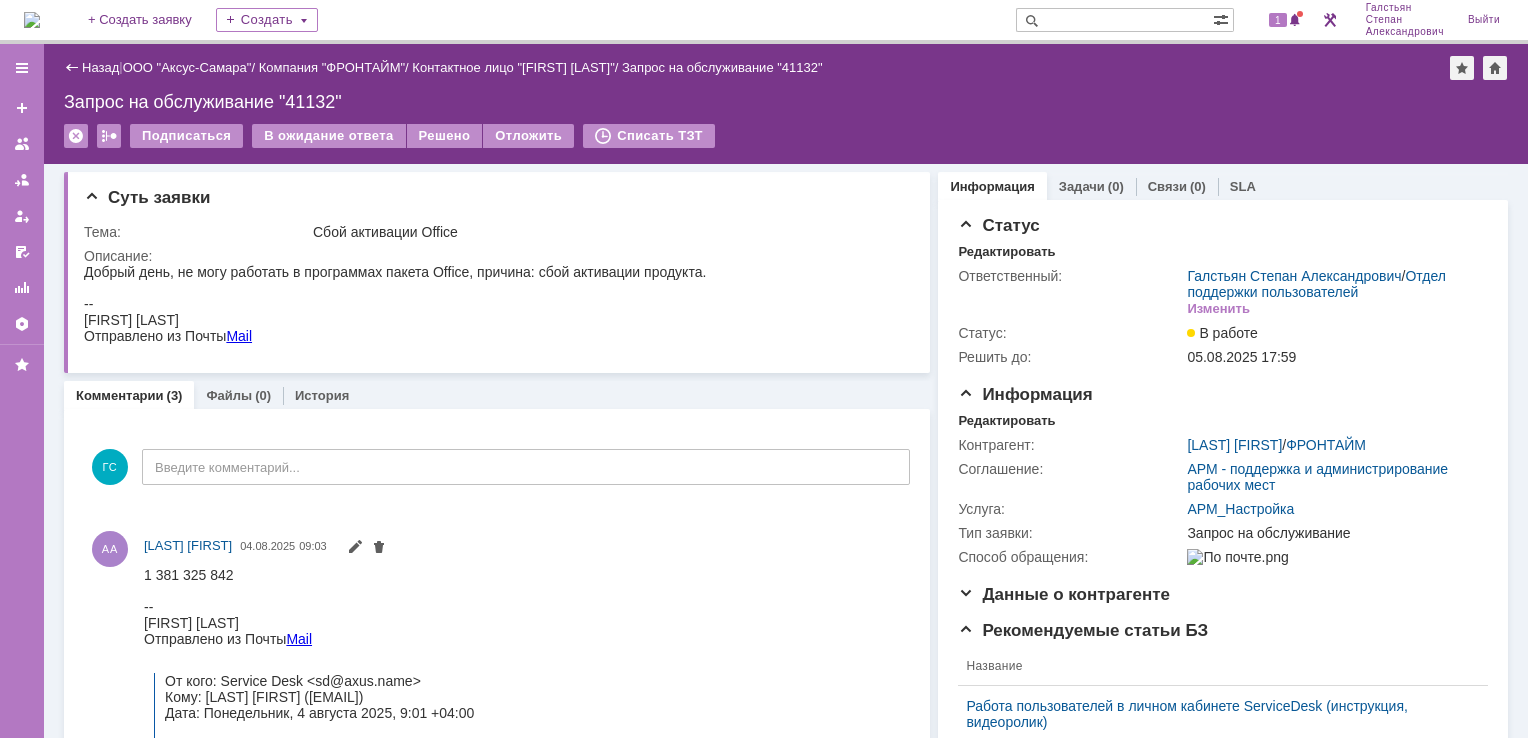 scroll, scrollTop: 0, scrollLeft: 0, axis: both 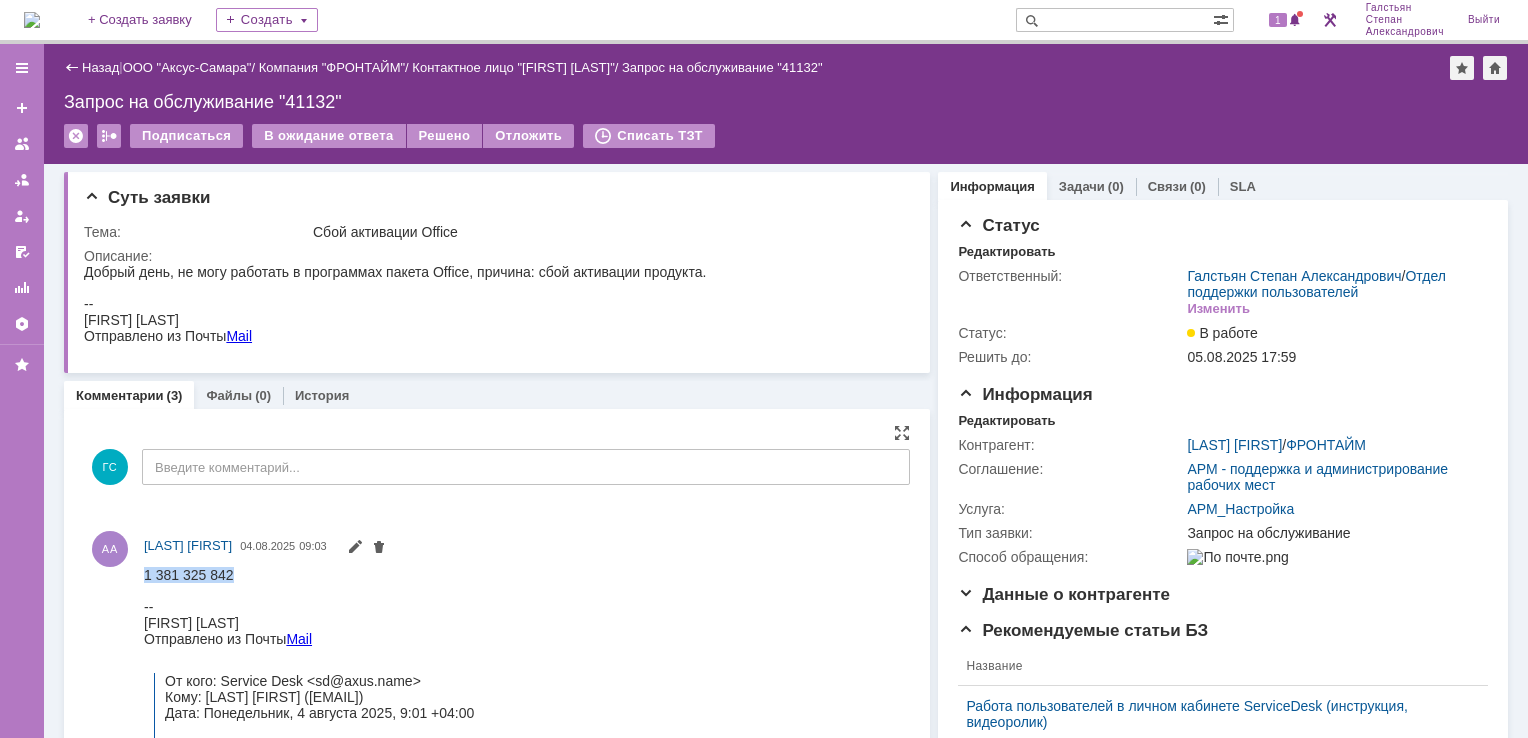 drag, startPoint x: 231, startPoint y: 582, endPoint x: 286, endPoint y: 1140, distance: 560.70404 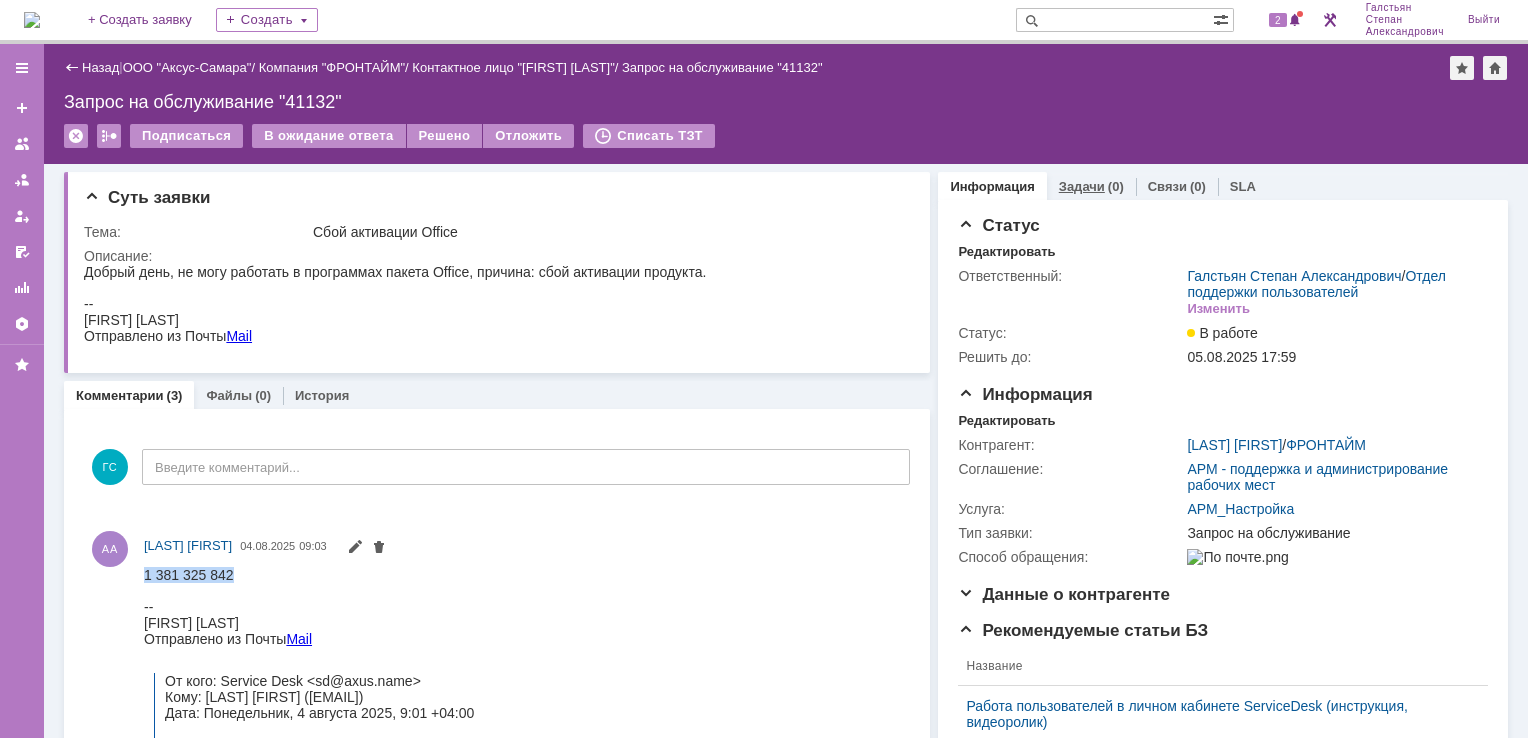 click on "Задачи (0)" at bounding box center (1091, 186) 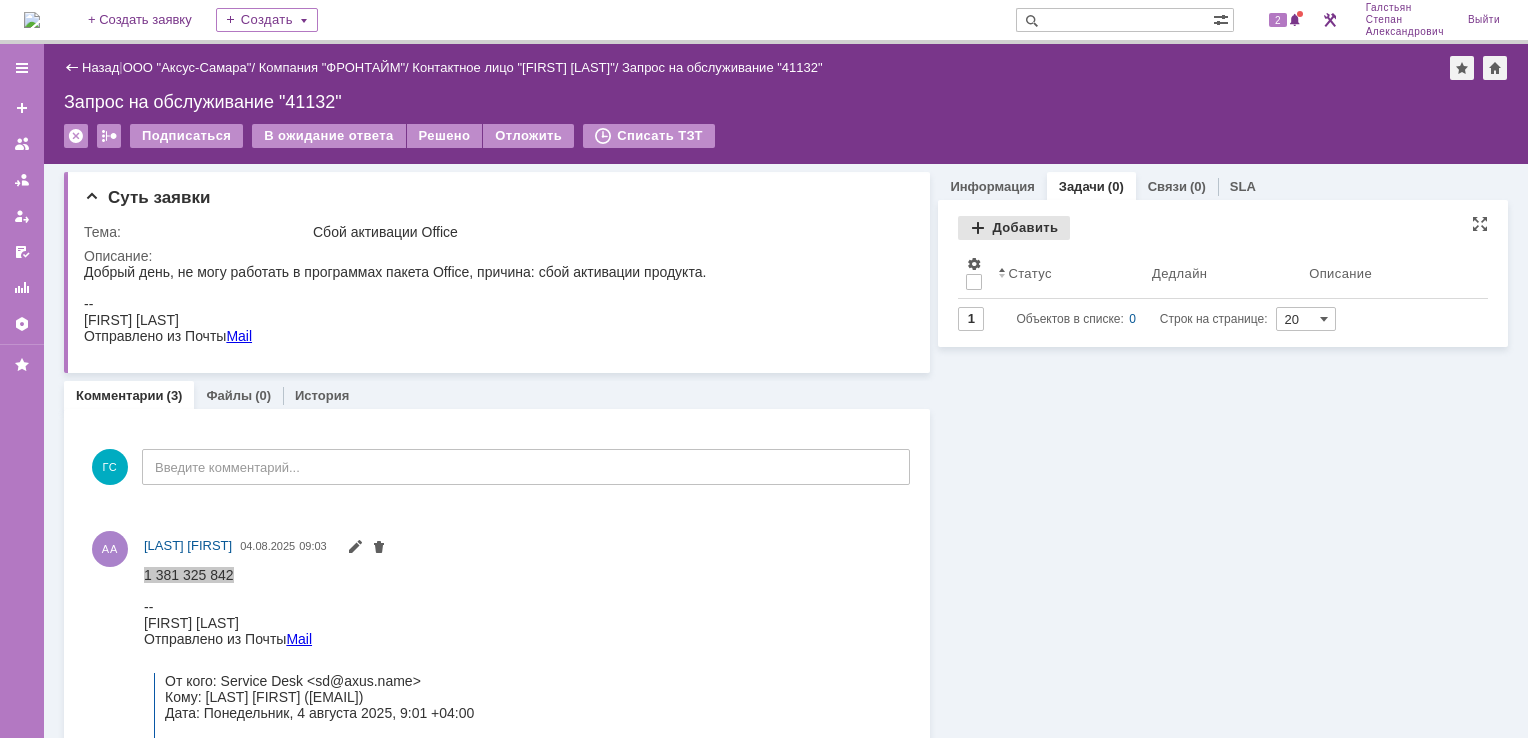 click on "Добавить" at bounding box center [1014, 228] 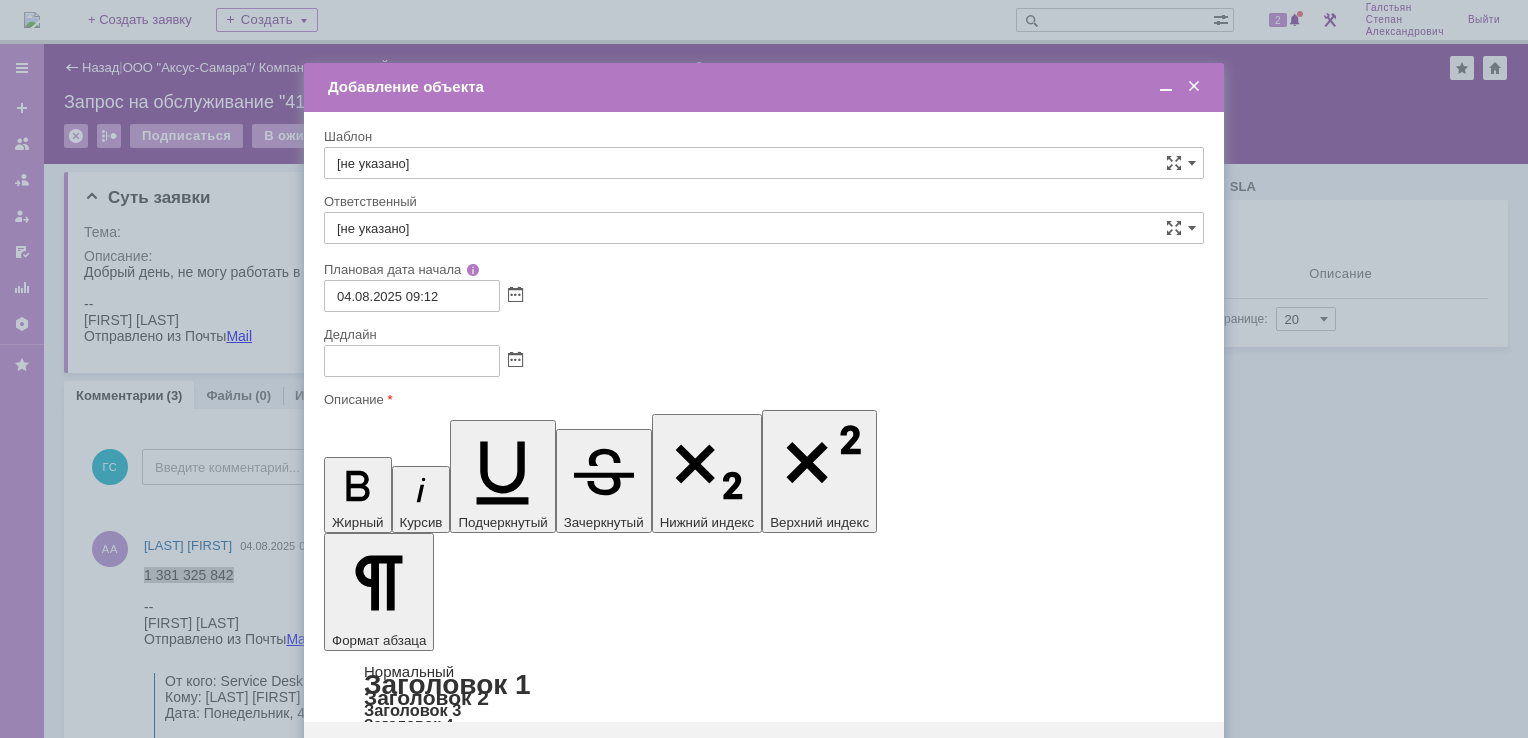 scroll, scrollTop: 0, scrollLeft: 0, axis: both 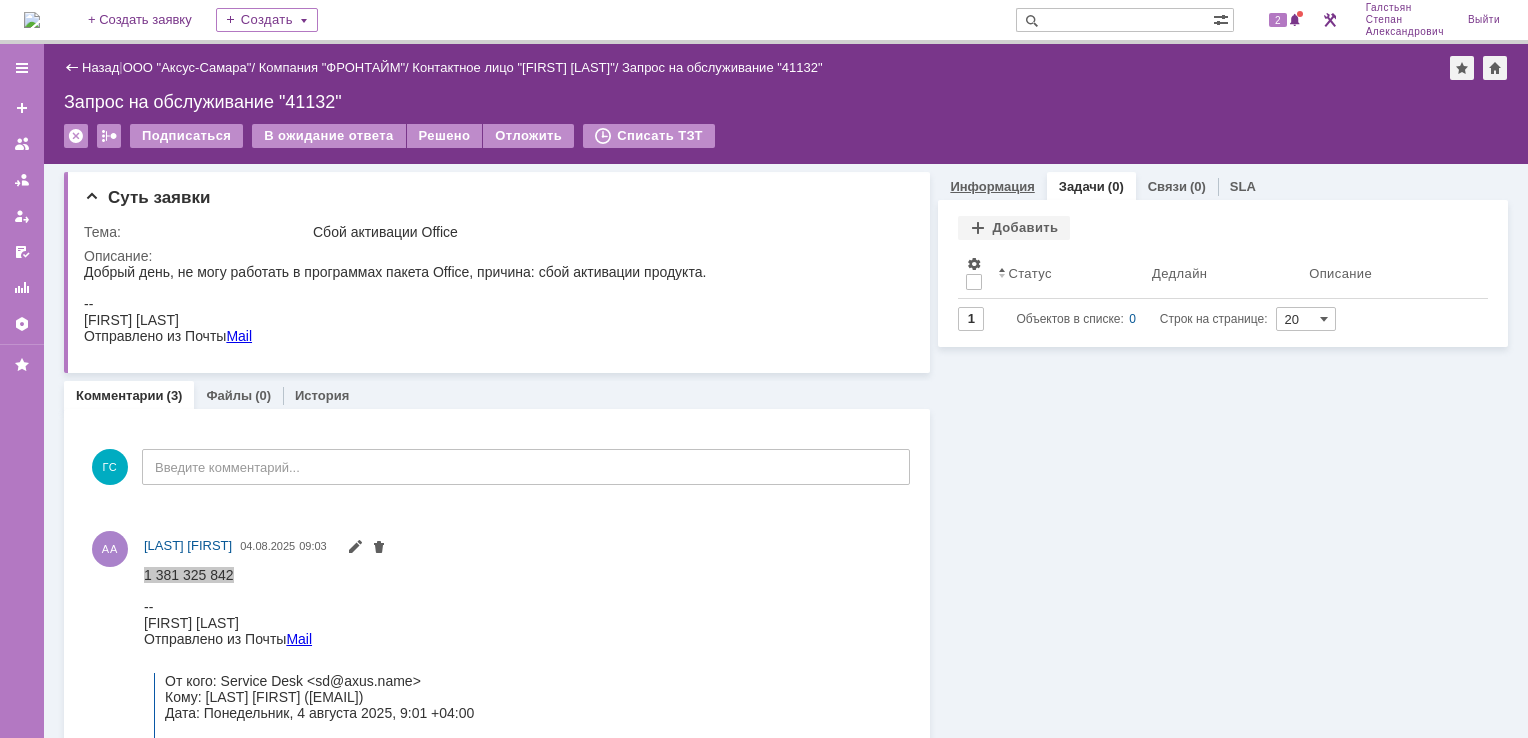 click on "Информация" at bounding box center [992, 186] 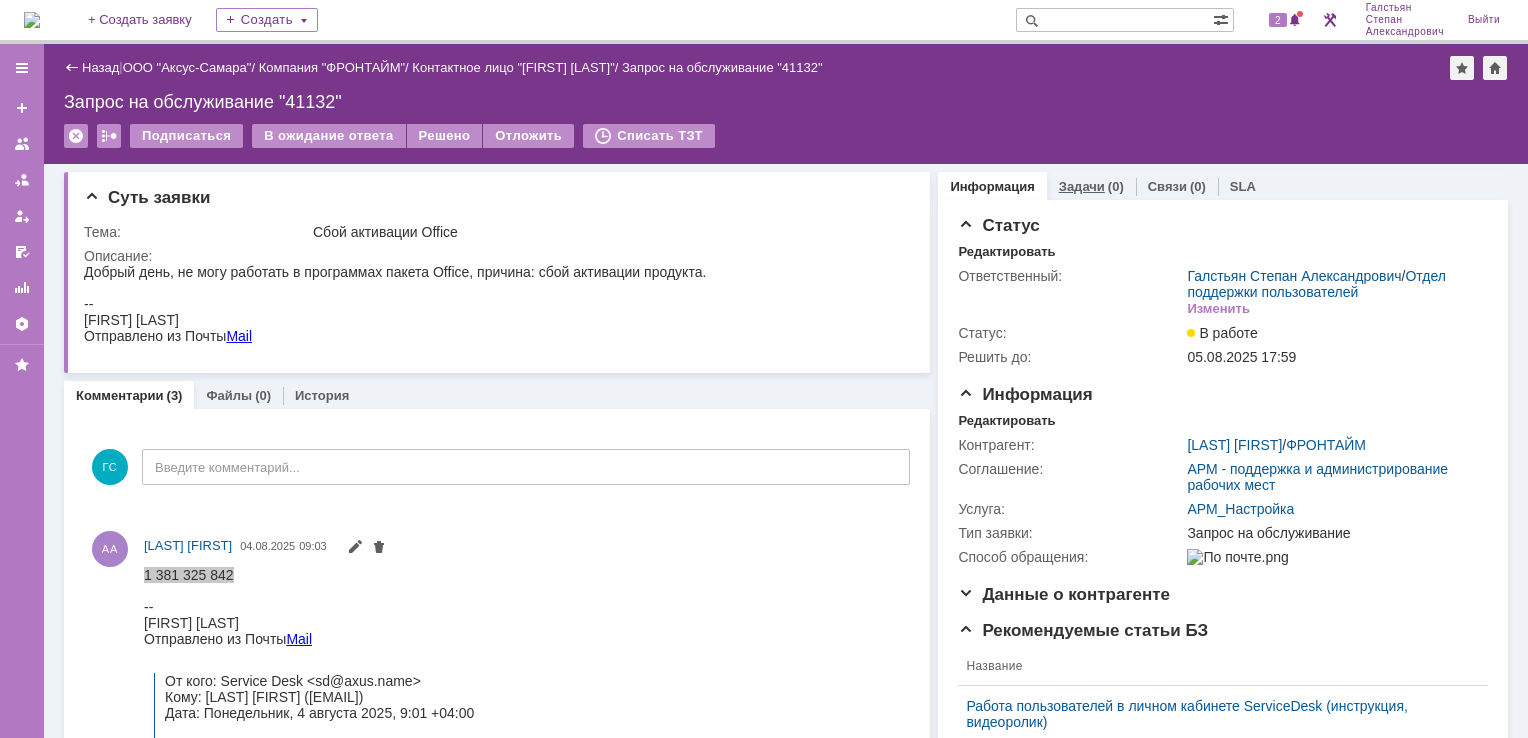 click on "Задачи" at bounding box center (1082, 186) 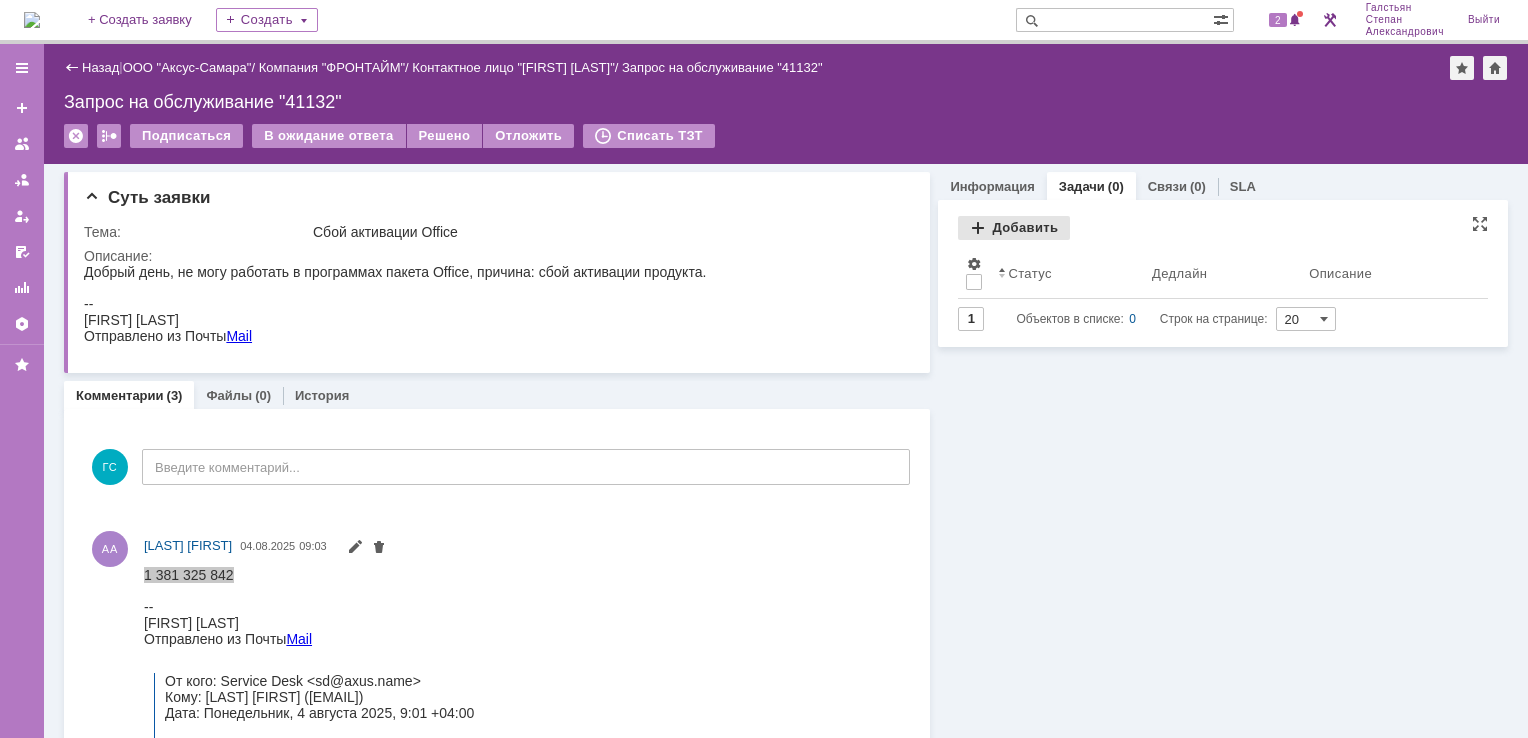 click on "Добавить" at bounding box center [1014, 228] 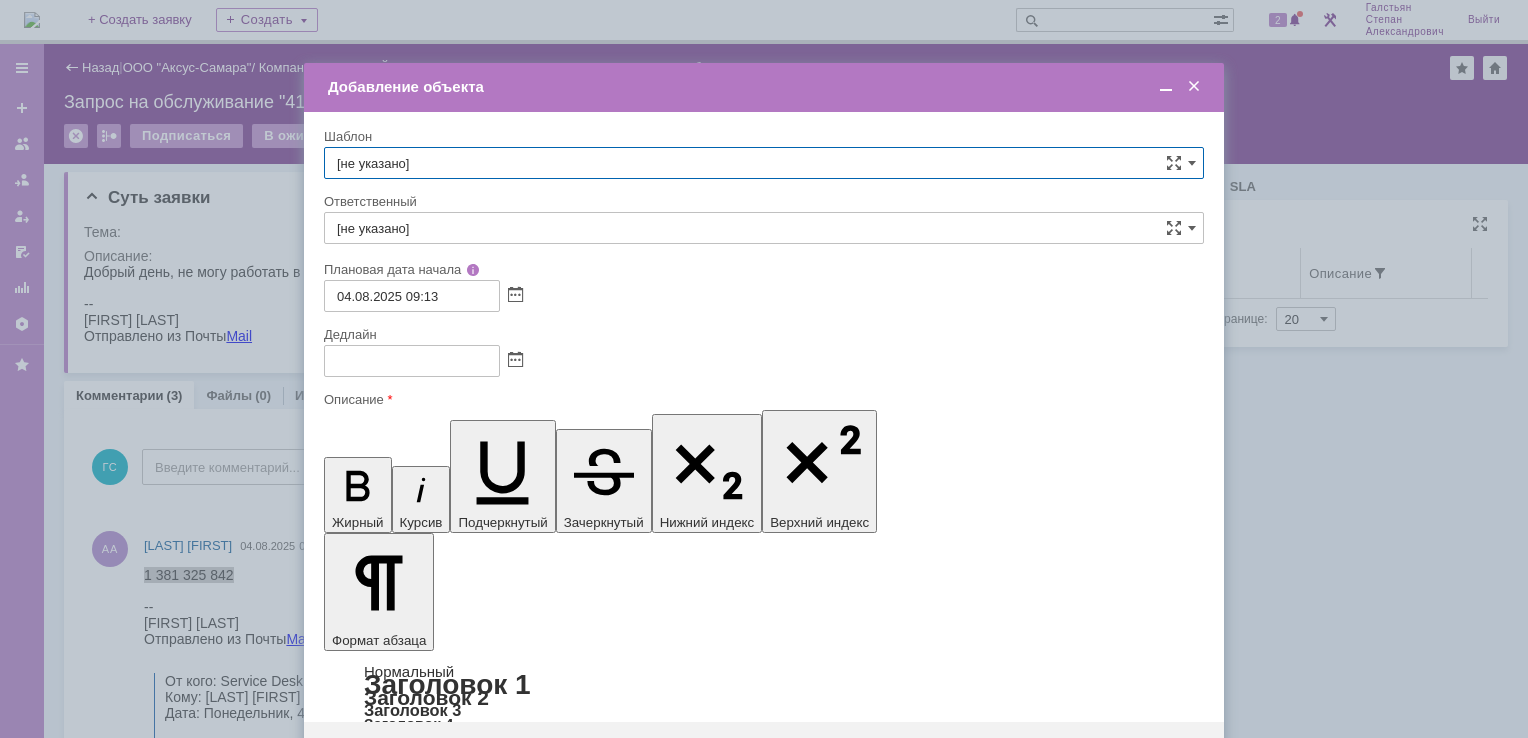 scroll, scrollTop: 0, scrollLeft: 0, axis: both 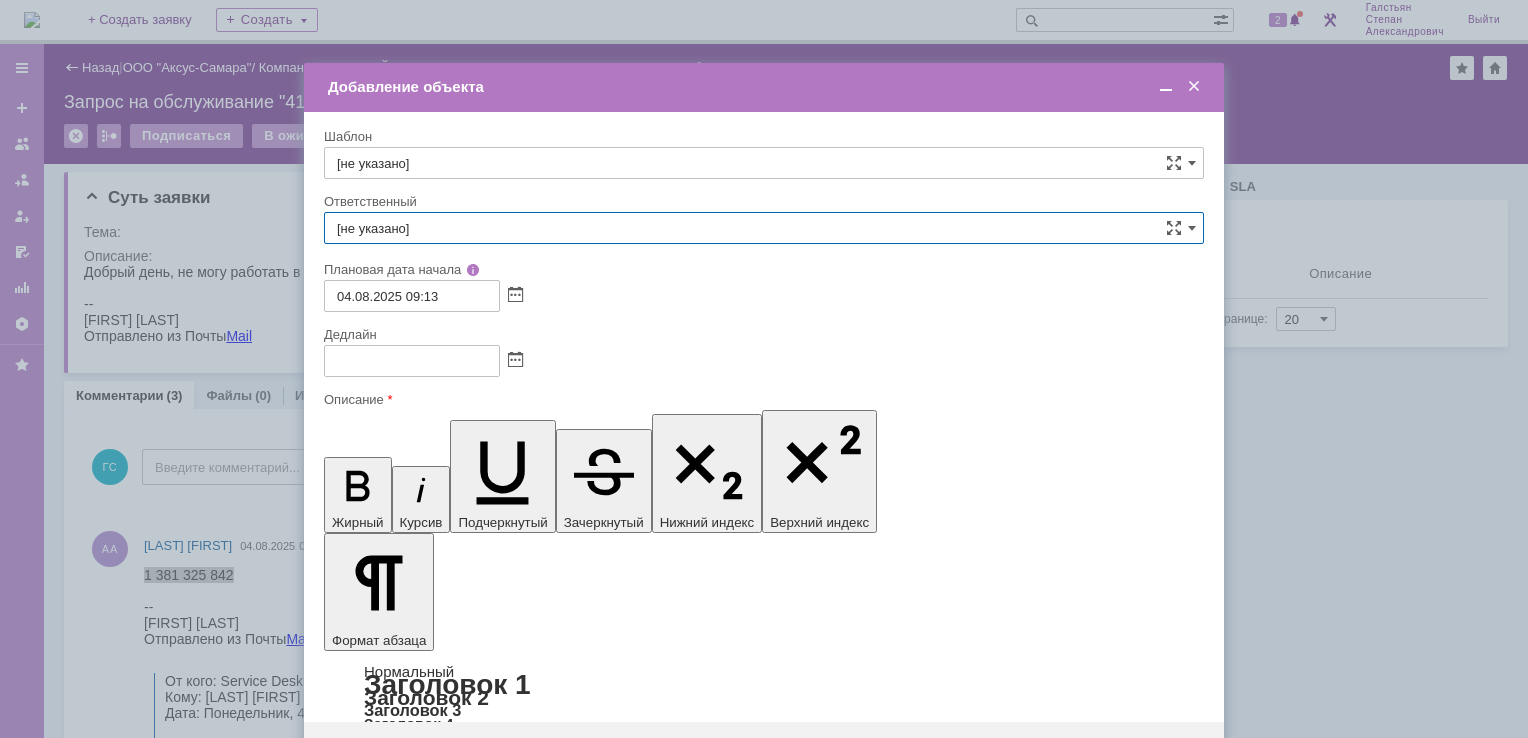 click on "[не указано]" at bounding box center [764, 228] 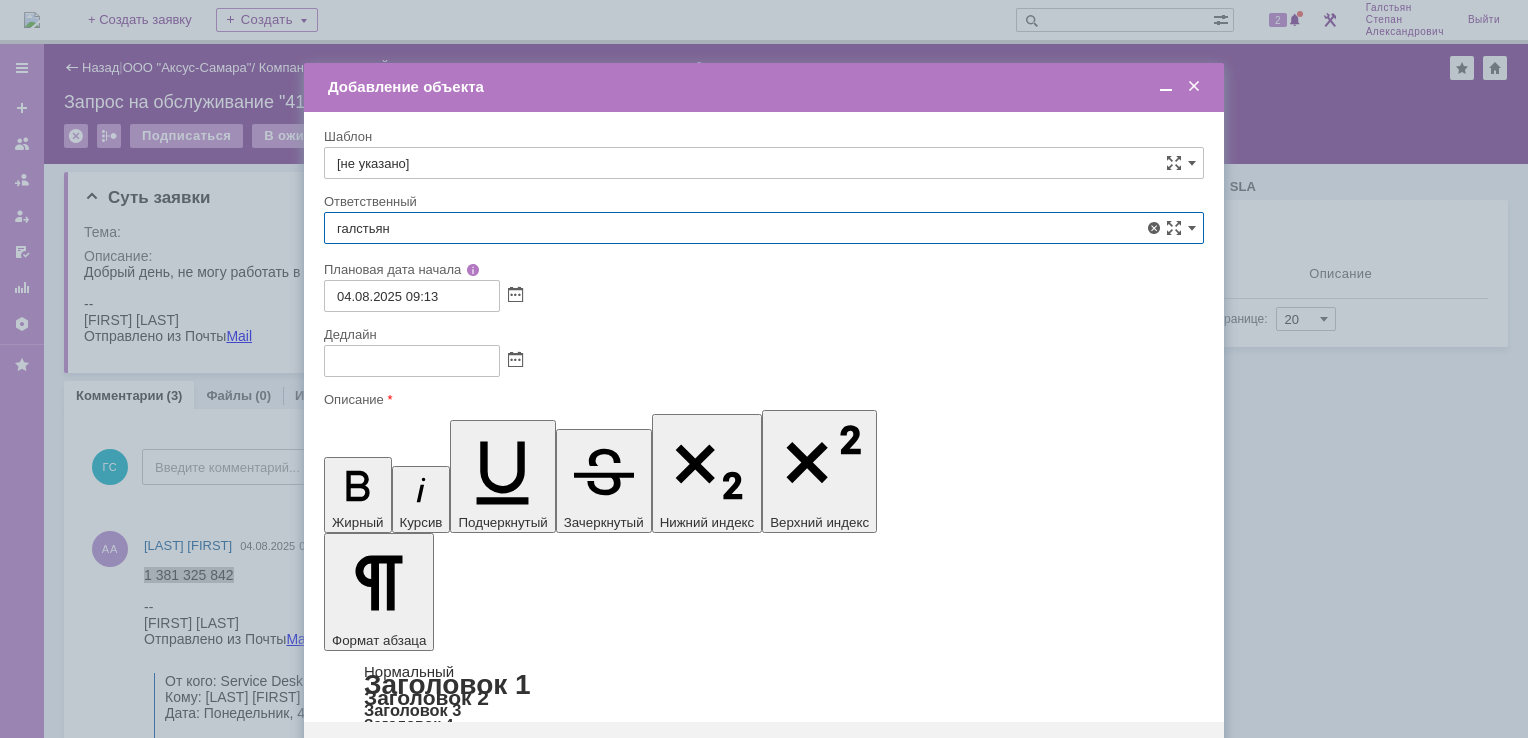 click on "Галстьян Степан Александрович" at bounding box center (764, 374) 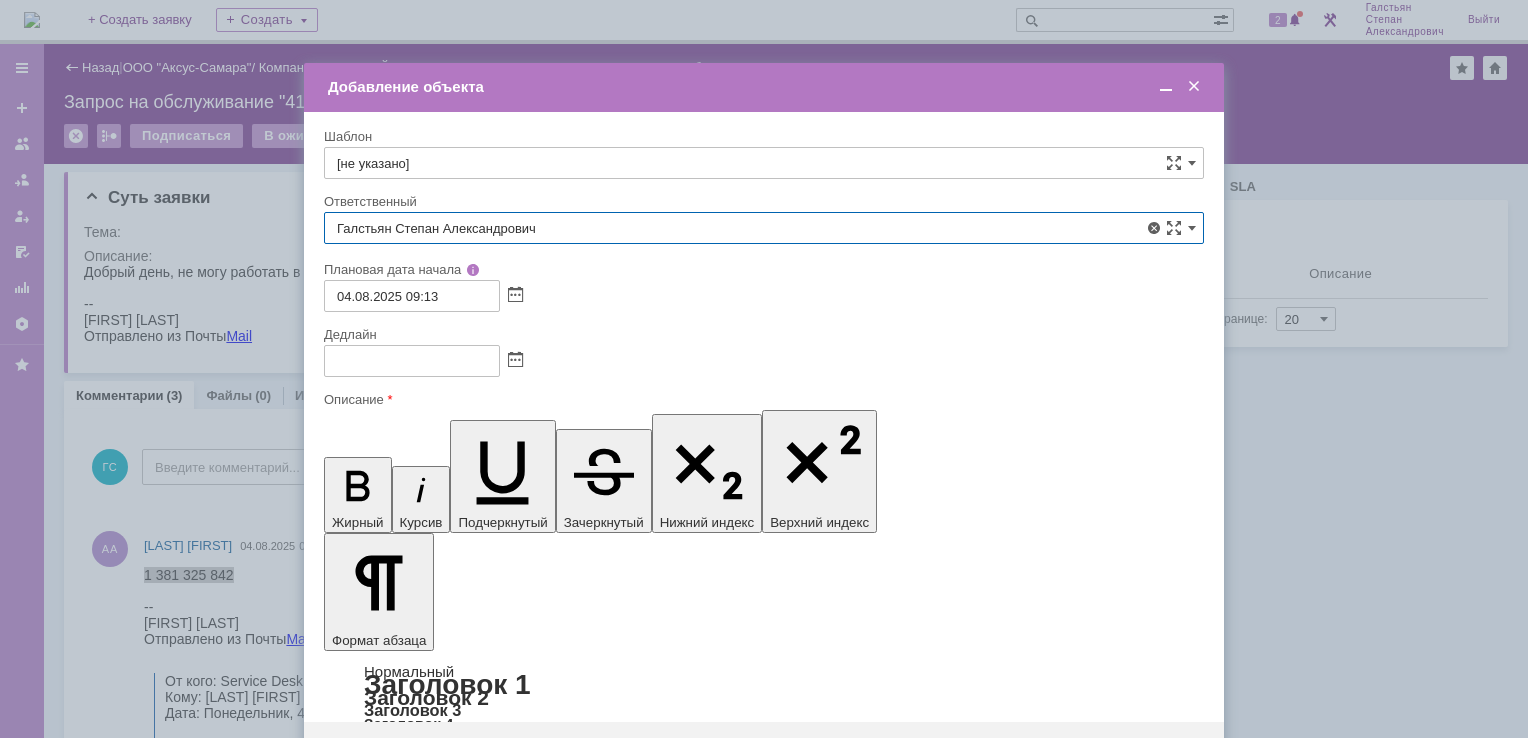 type on "Галстьян Степан Александрович" 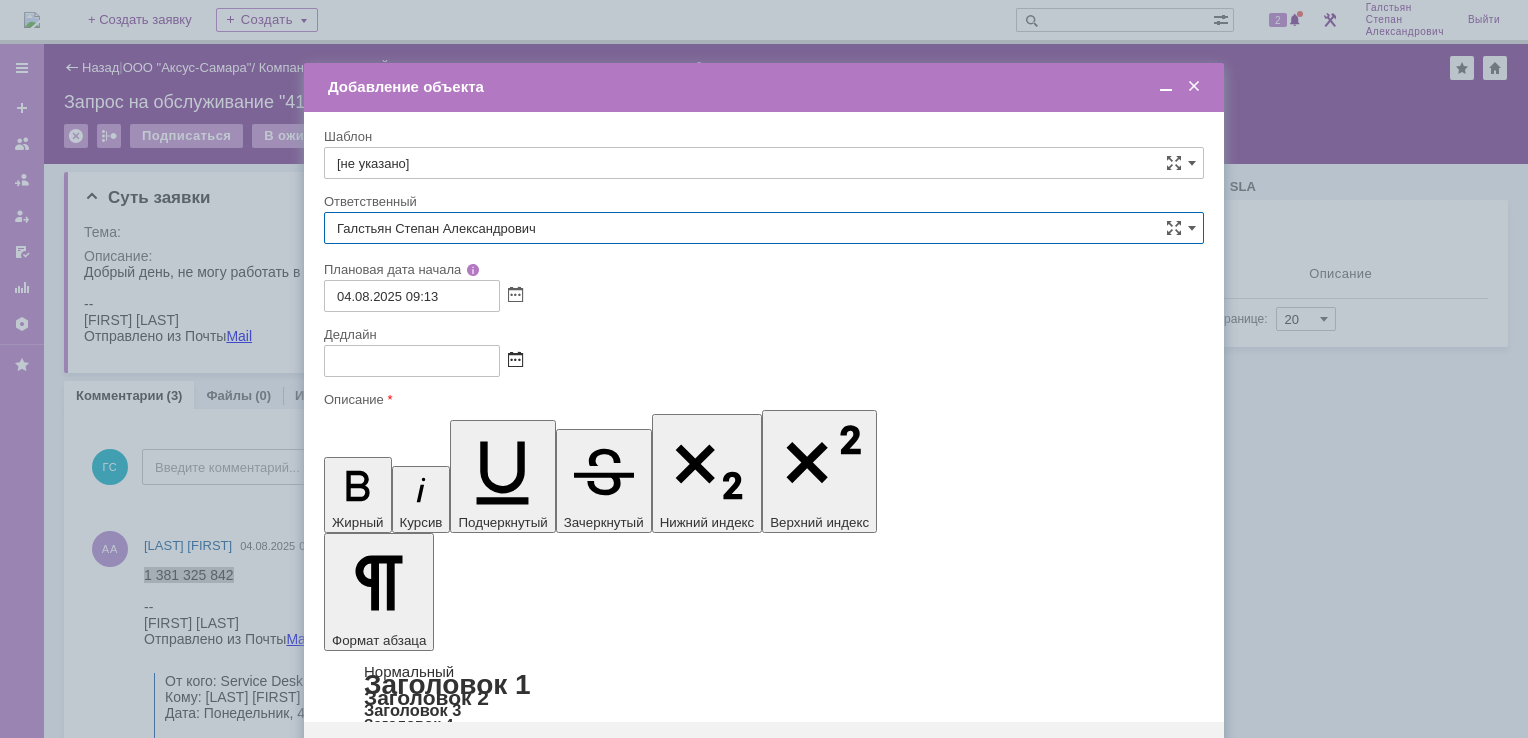 click at bounding box center (515, 361) 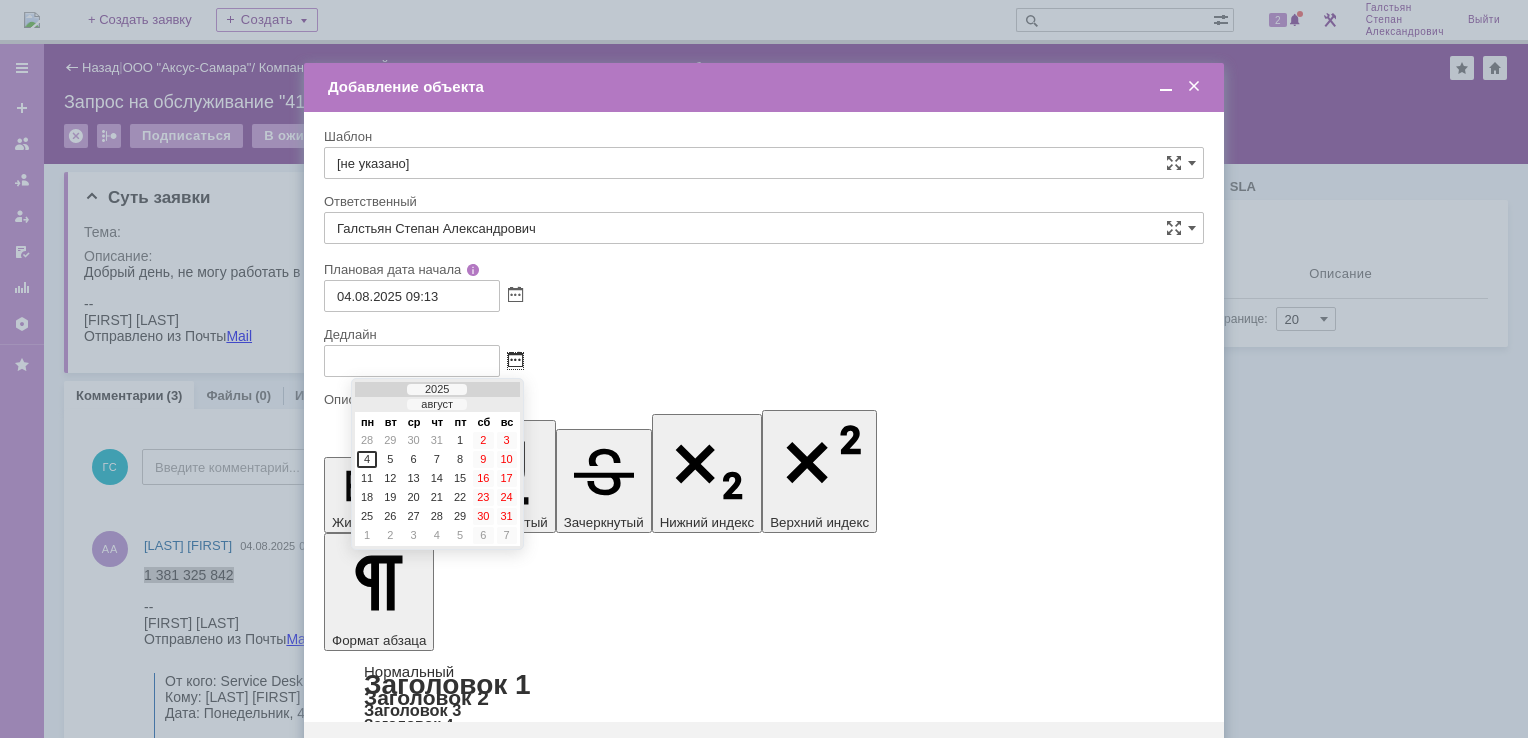 click at bounding box center (515, 361) 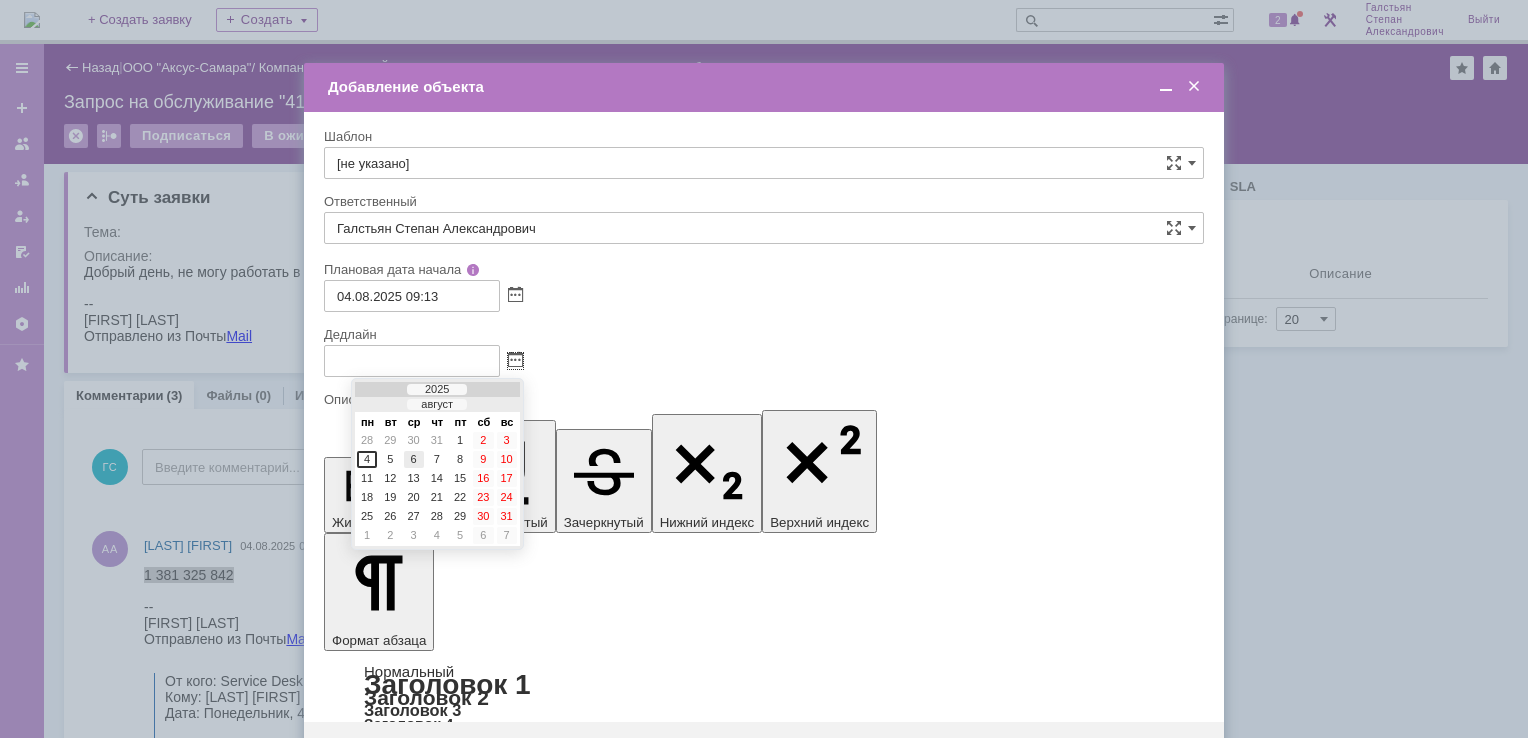 click on "6" at bounding box center [414, 459] 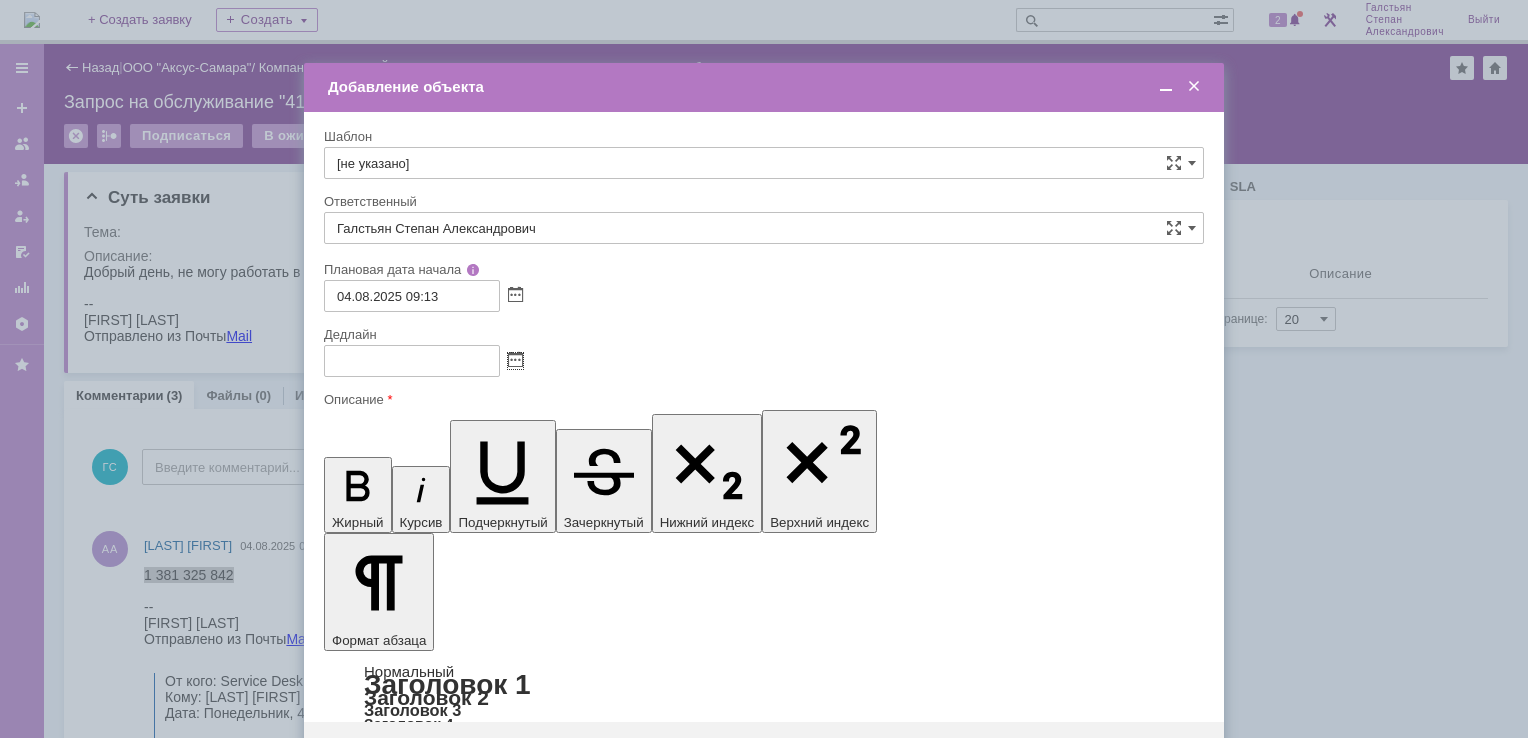 type on "06.08.2025 09:13" 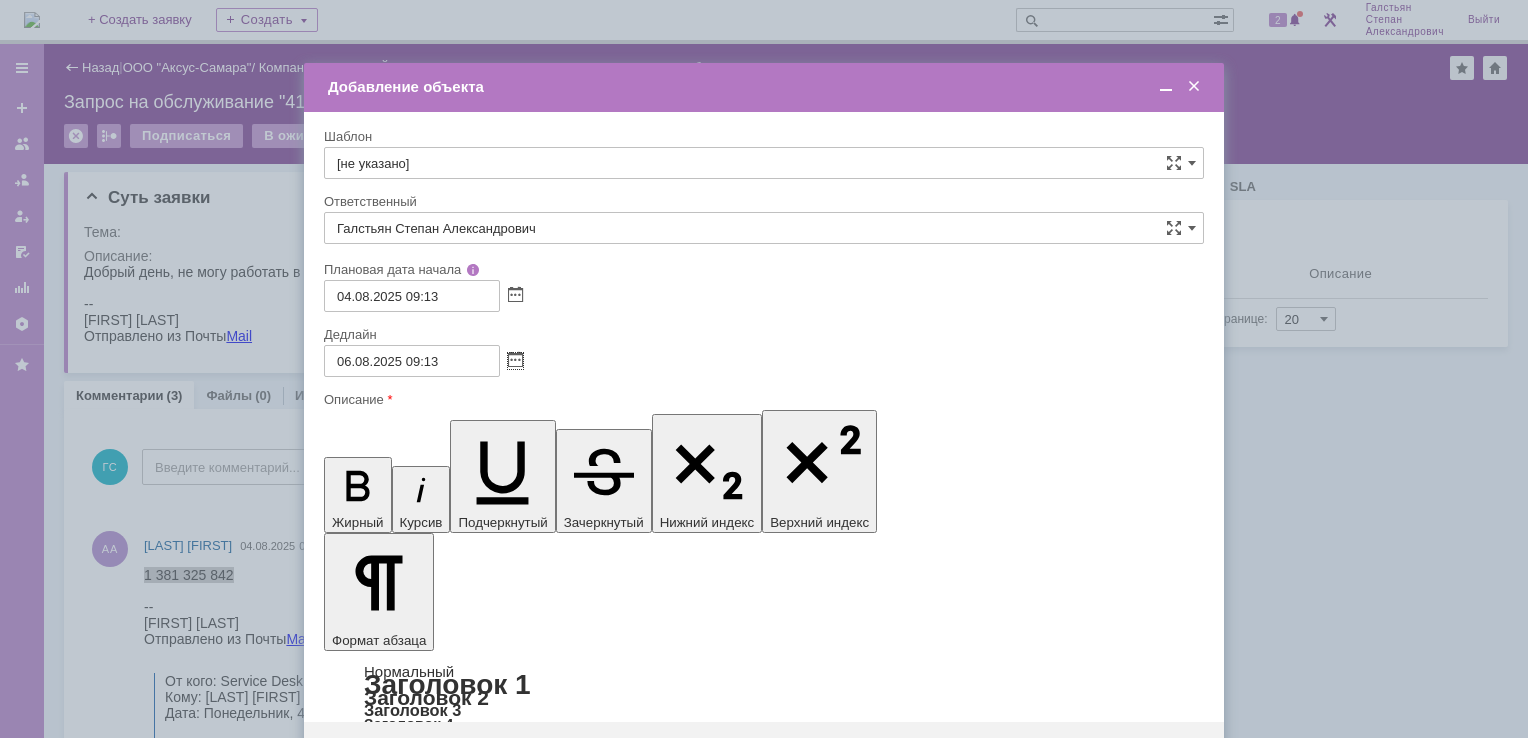 drag, startPoint x: 1162, startPoint y: 90, endPoint x: 1021, endPoint y: 118, distance: 143.75327 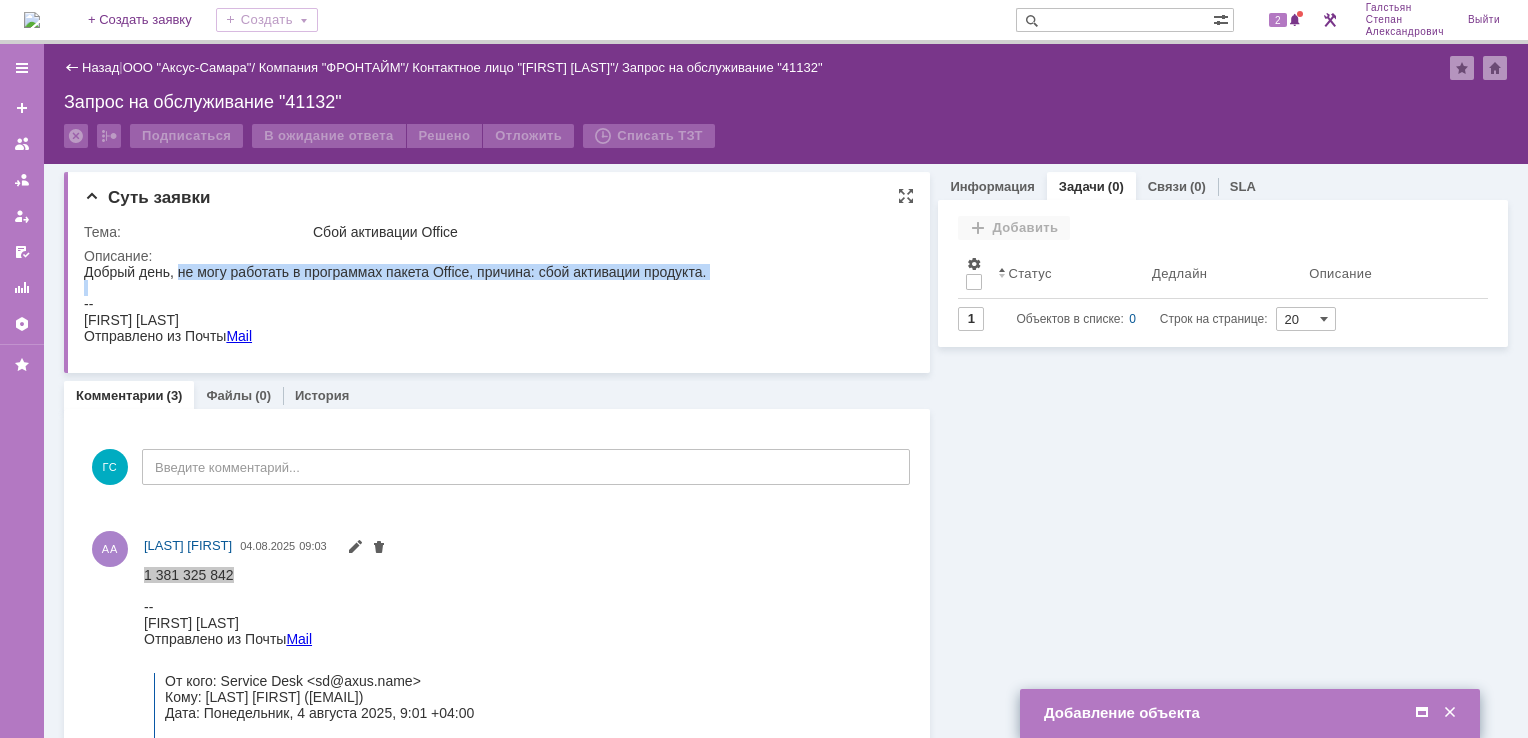 drag, startPoint x: 179, startPoint y: 274, endPoint x: 546, endPoint y: 287, distance: 367.23016 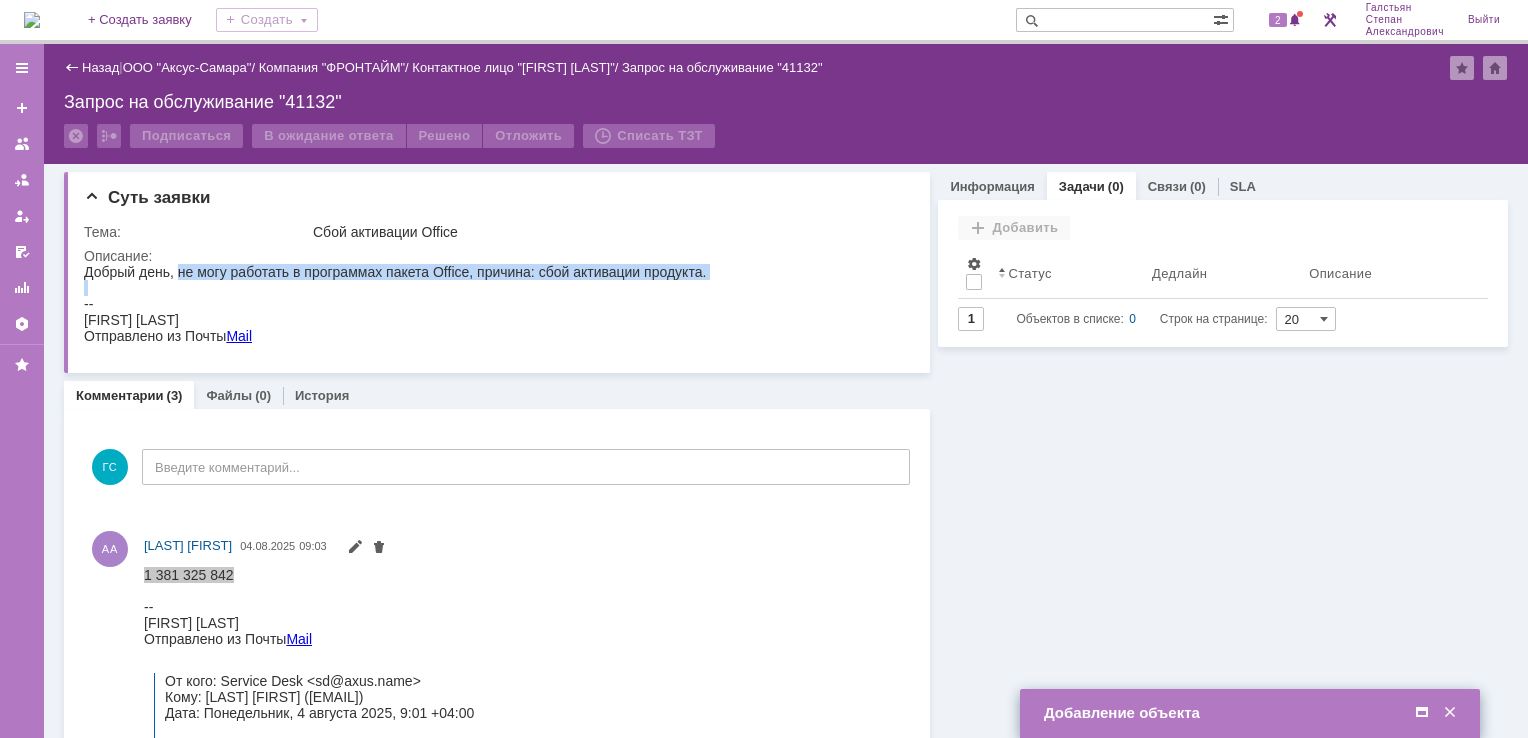click at bounding box center [1422, 713] 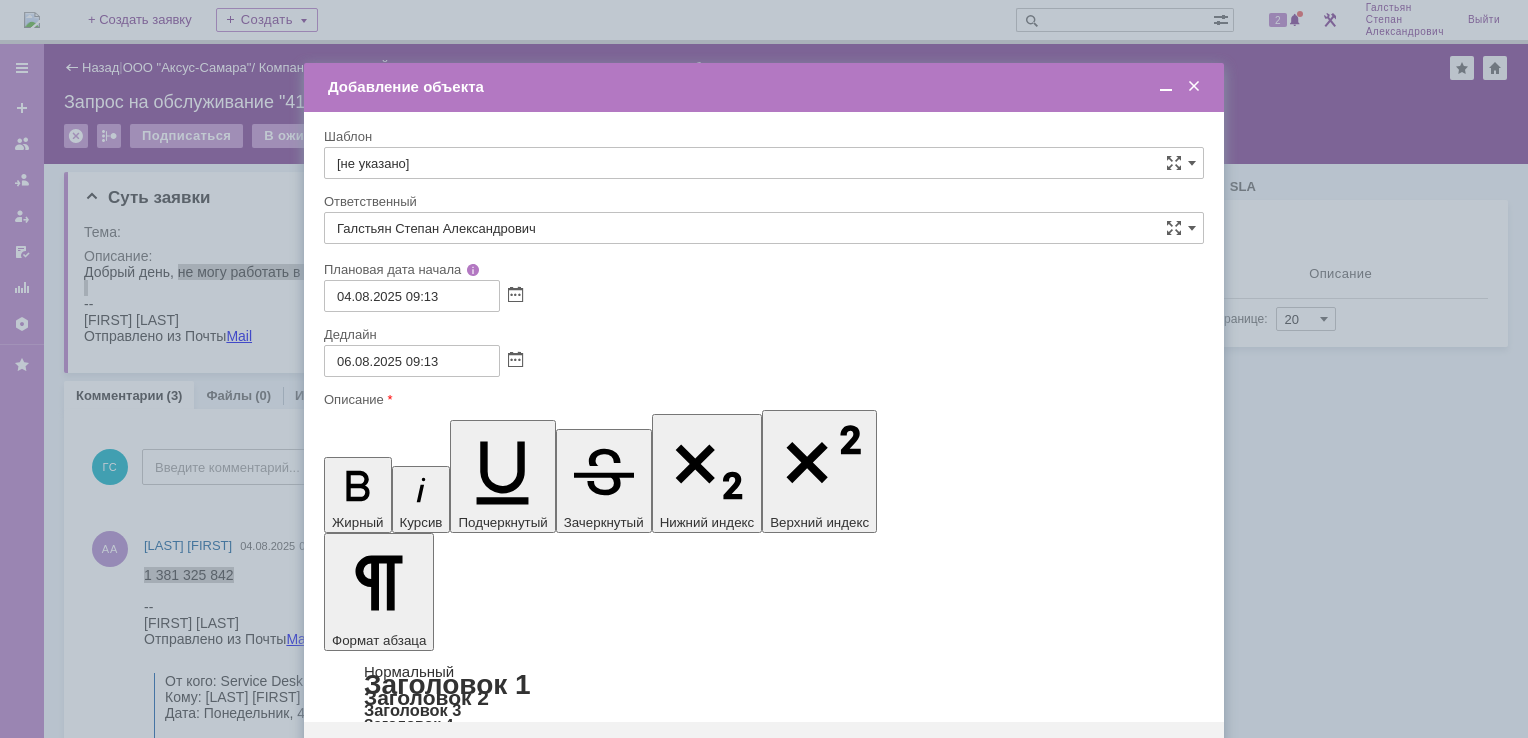 click at bounding box center [487, 5767] 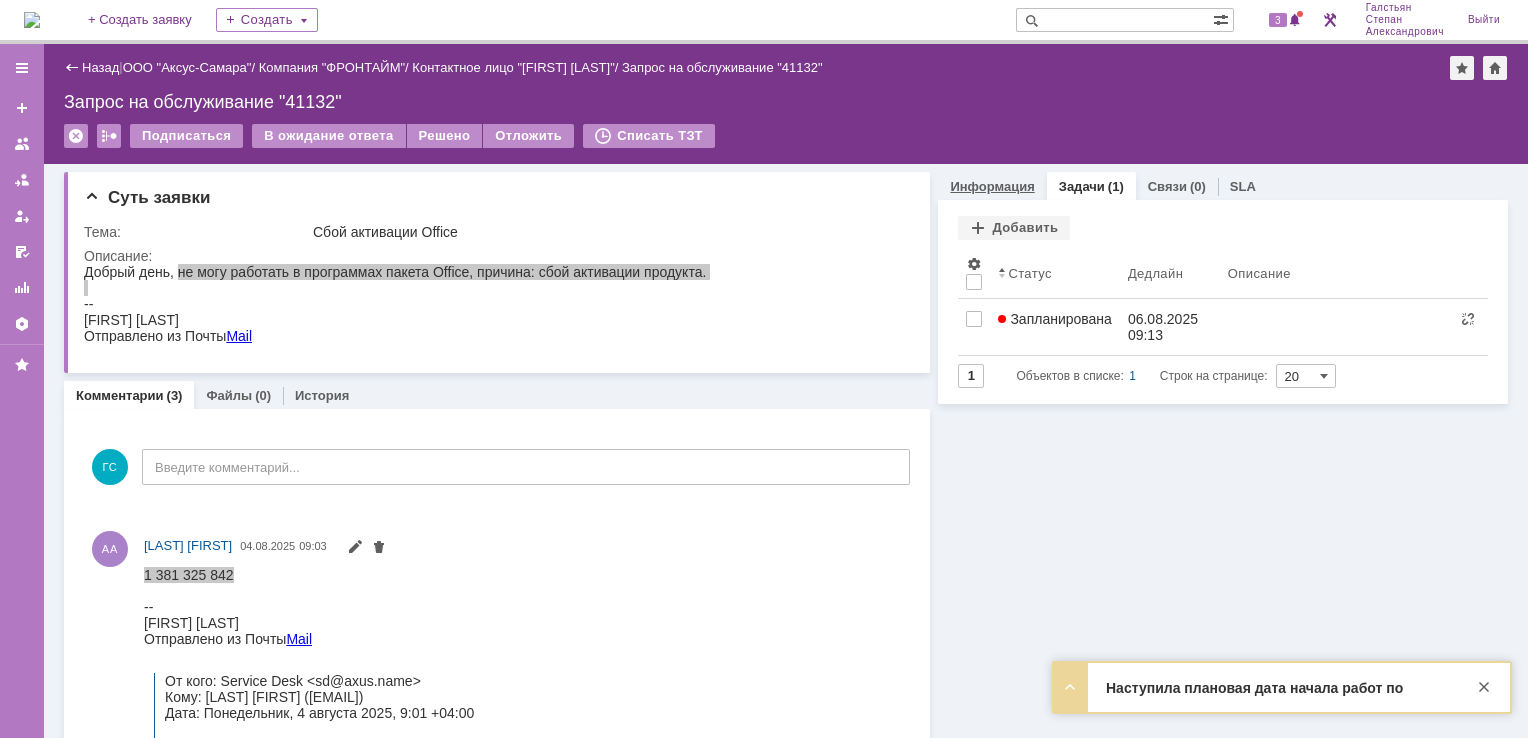 scroll, scrollTop: 0, scrollLeft: 0, axis: both 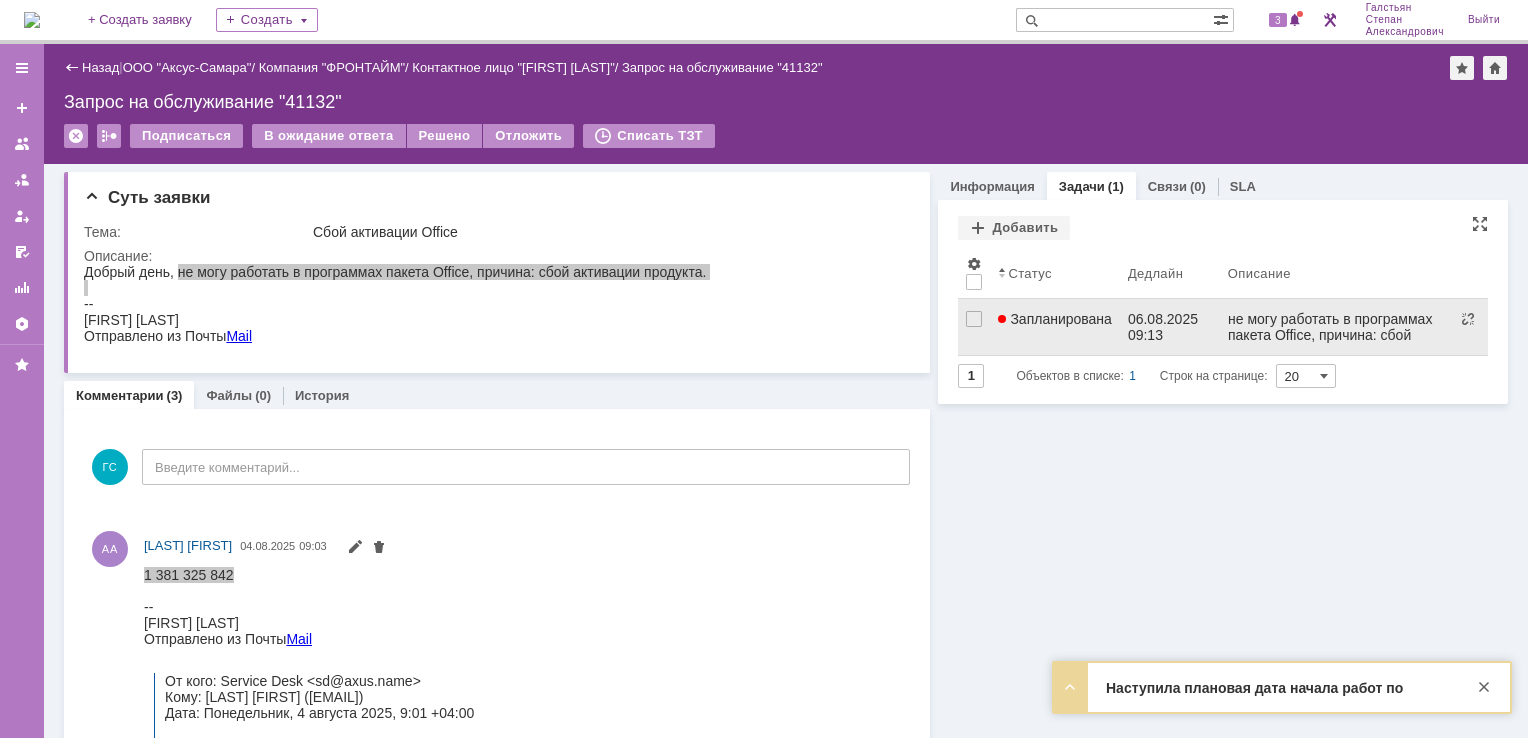 click on "Запланирована" at bounding box center [1055, 327] 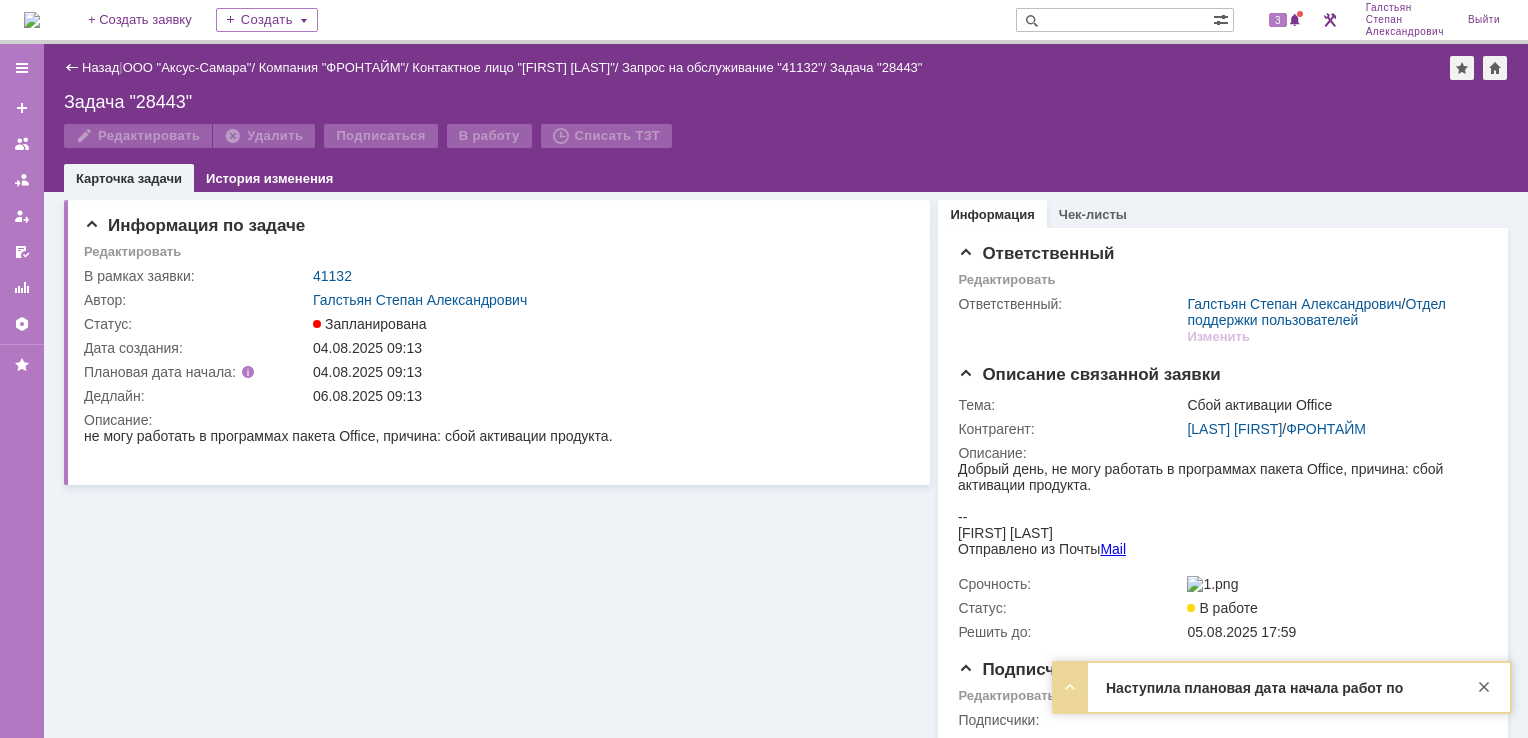 scroll, scrollTop: 0, scrollLeft: 0, axis: both 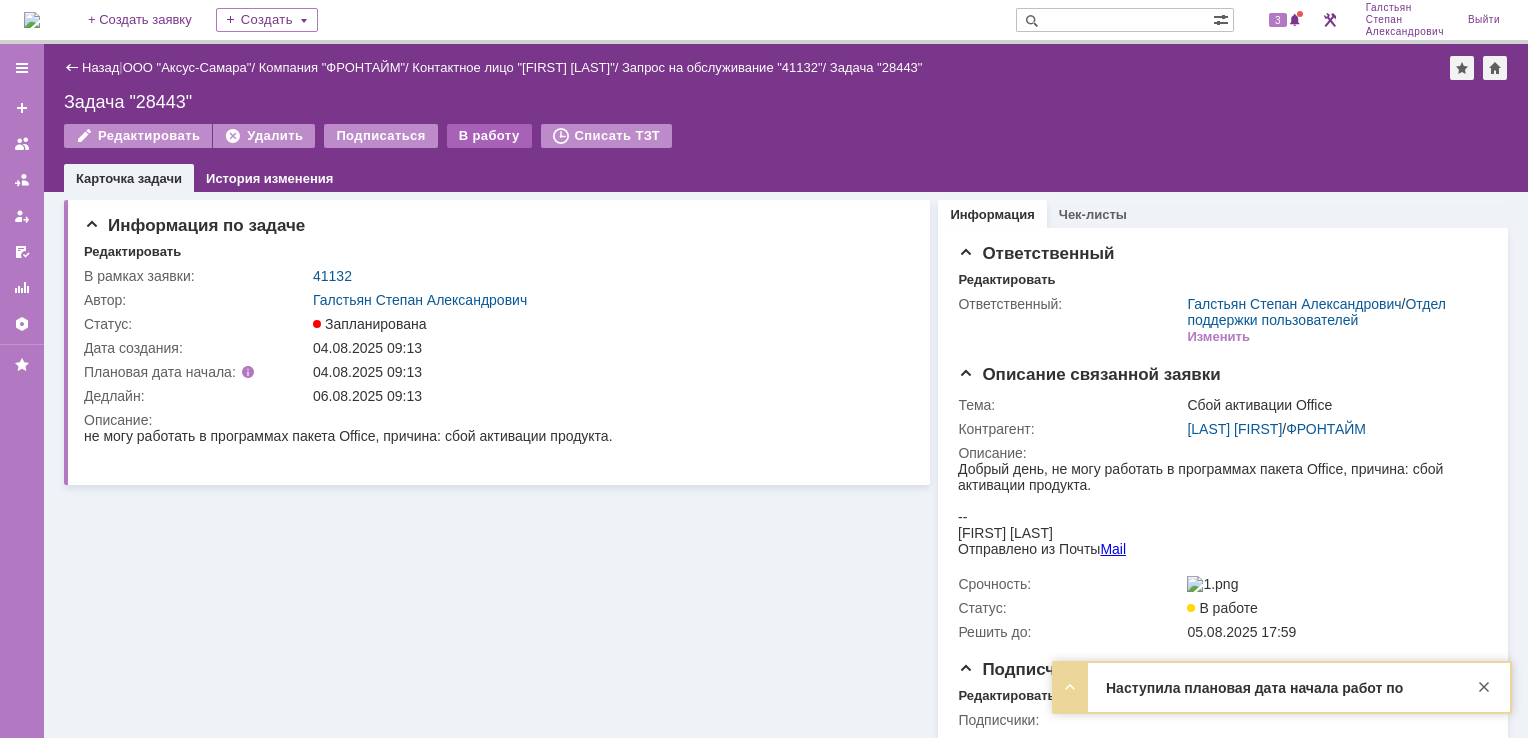 click on "В работу" at bounding box center [489, 136] 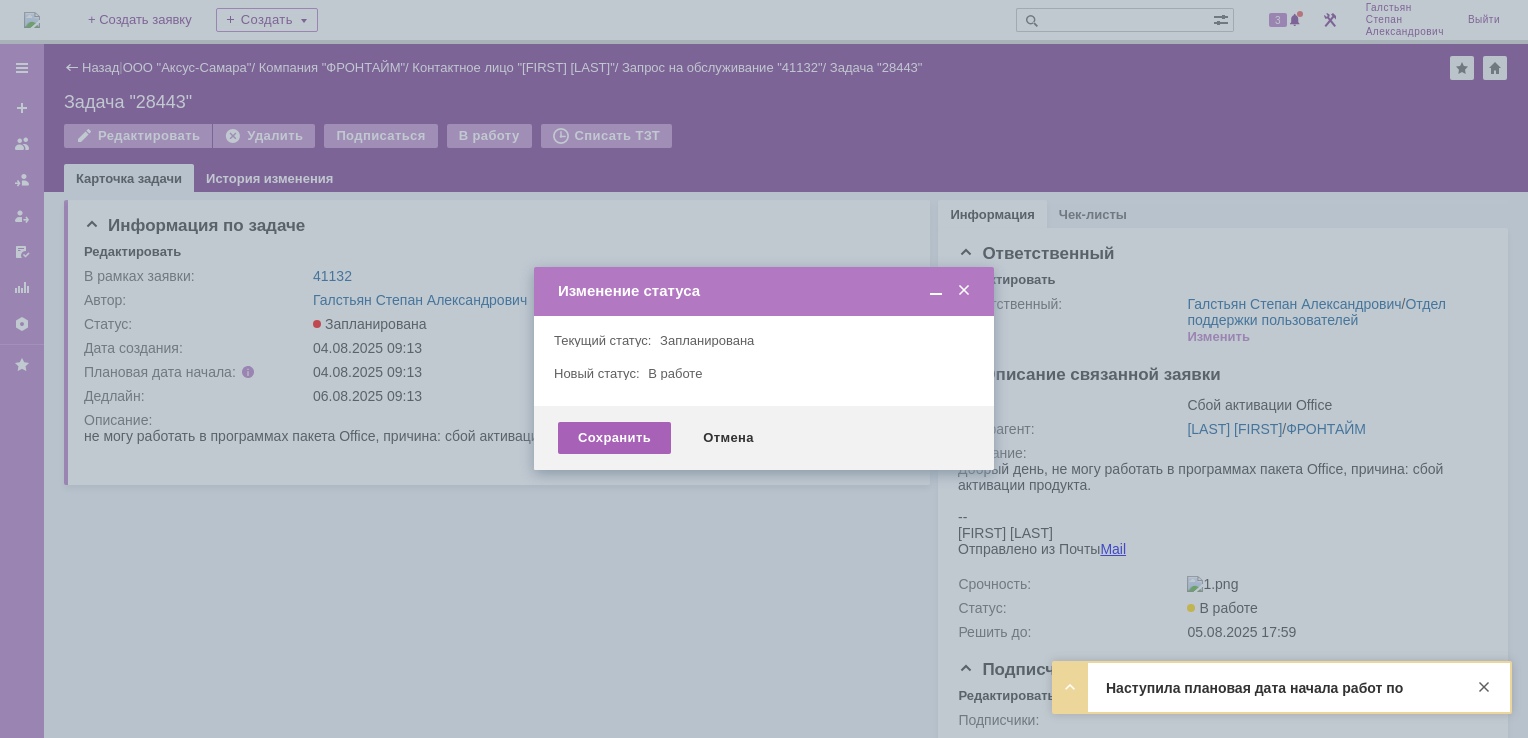 click on "Сохранить" at bounding box center [614, 438] 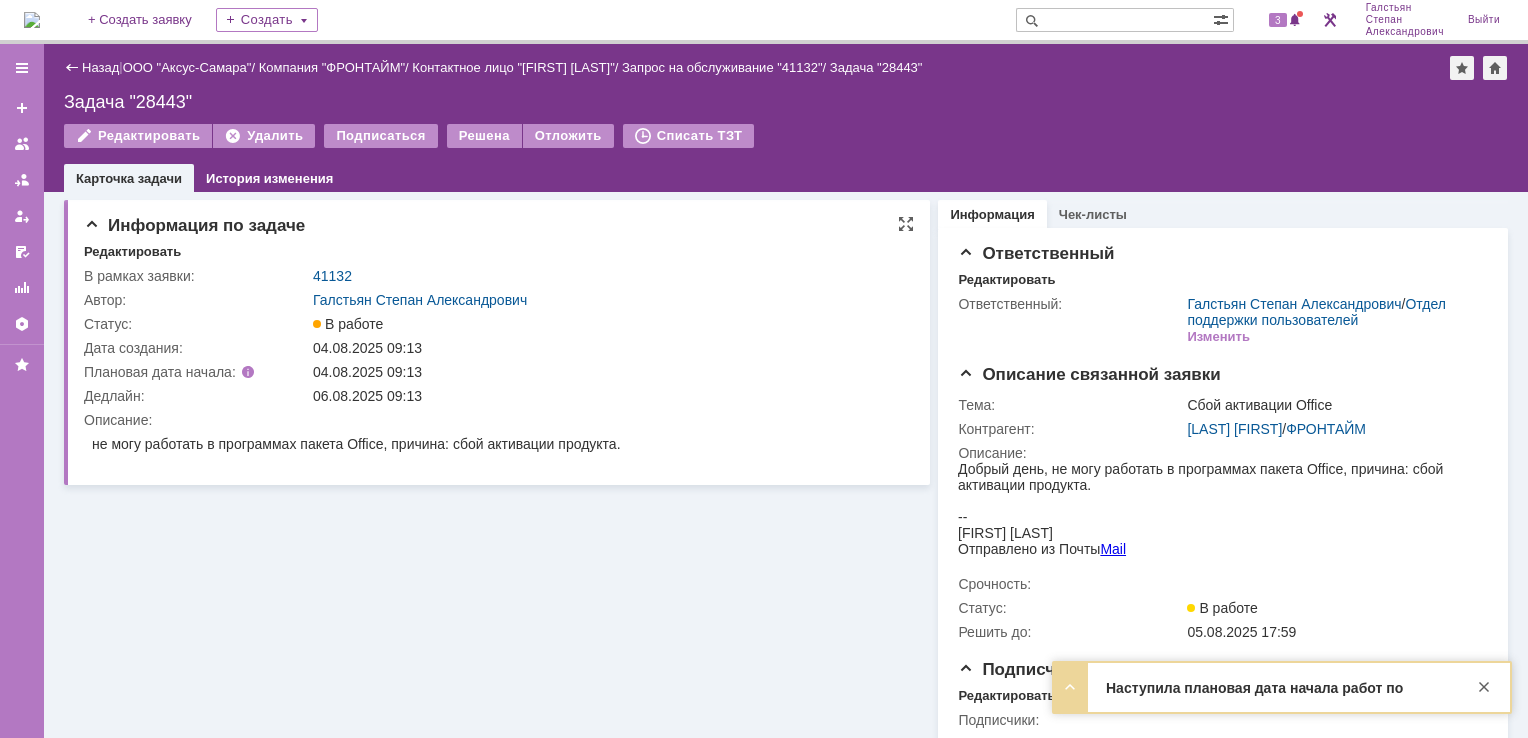 scroll, scrollTop: 0, scrollLeft: 0, axis: both 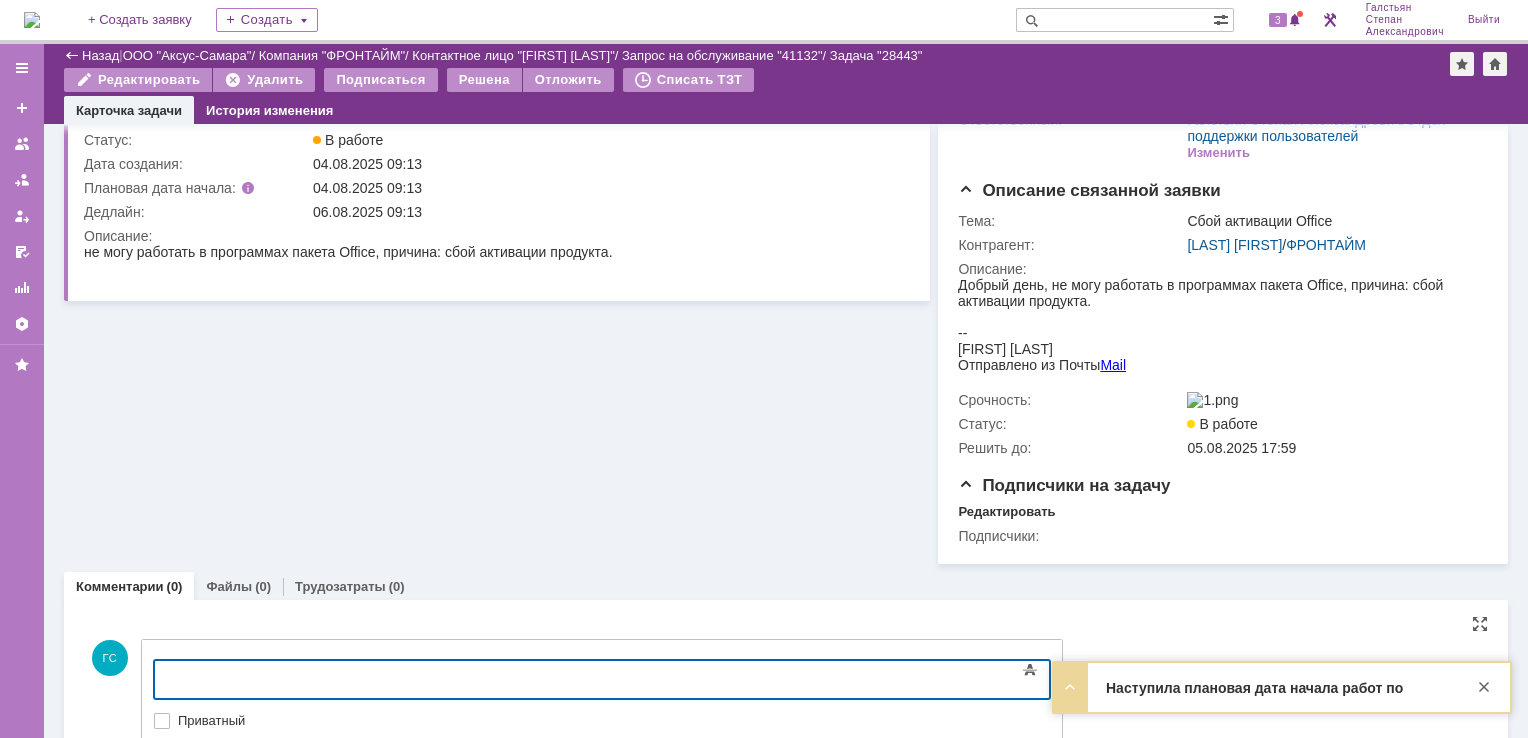 type 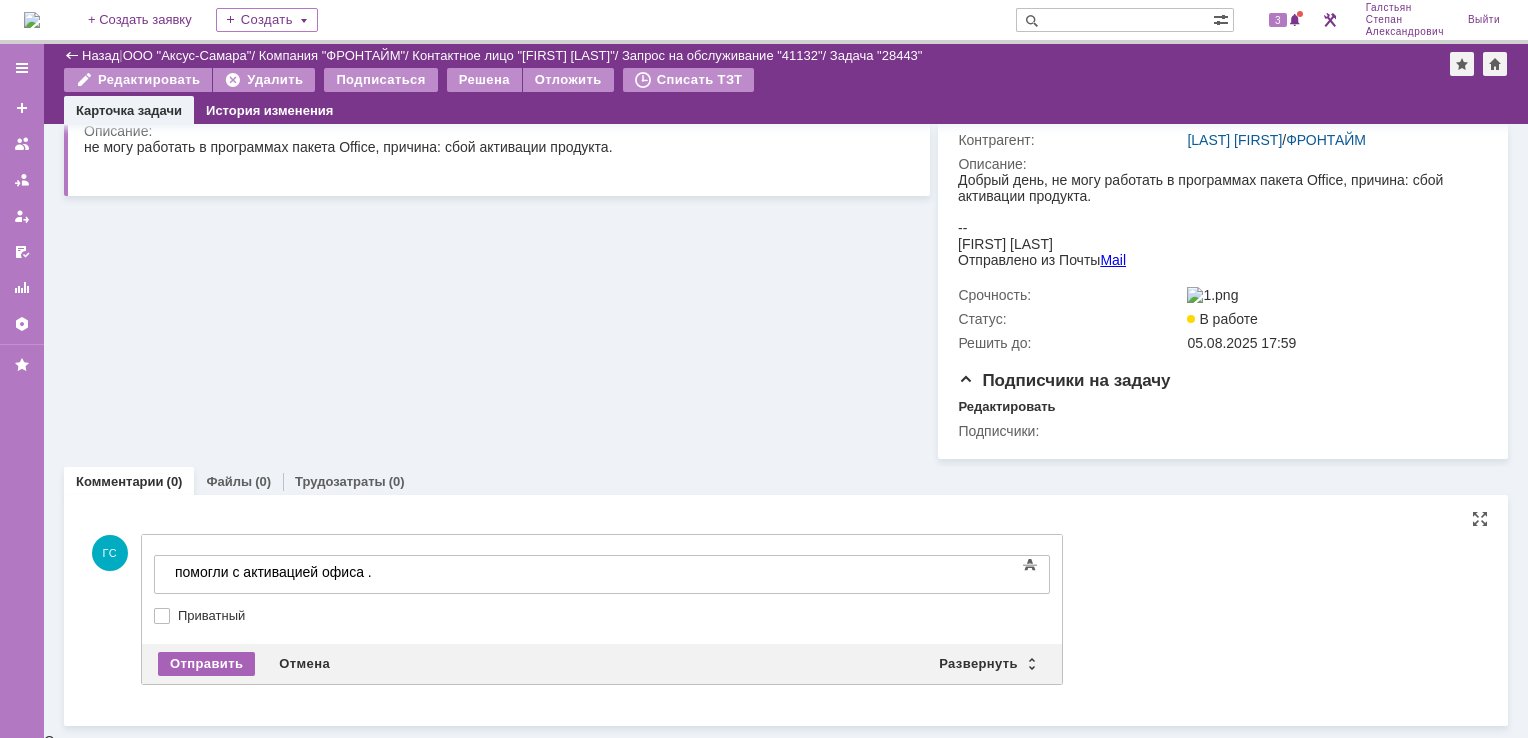 click on "Отправить" at bounding box center (206, 664) 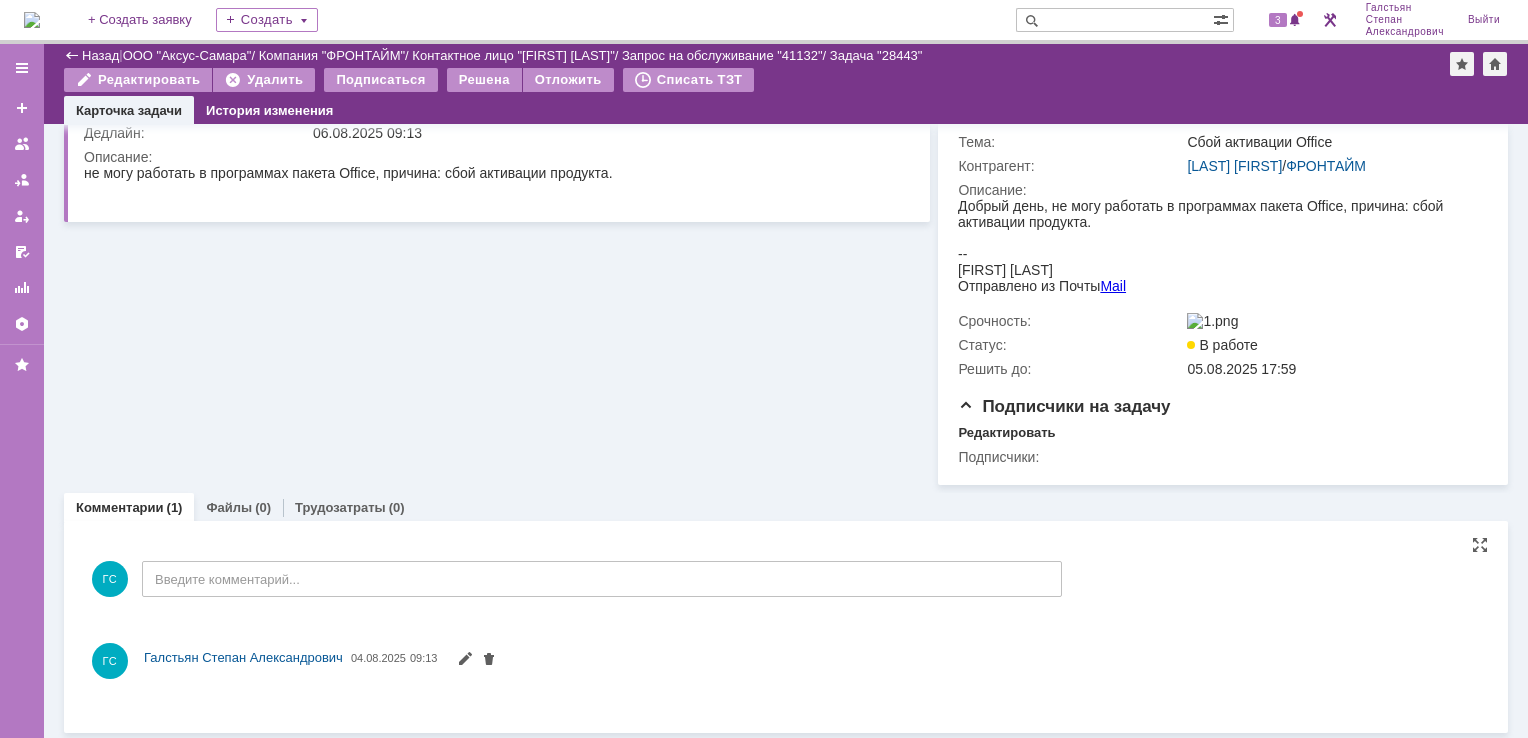 scroll, scrollTop: 205, scrollLeft: 0, axis: vertical 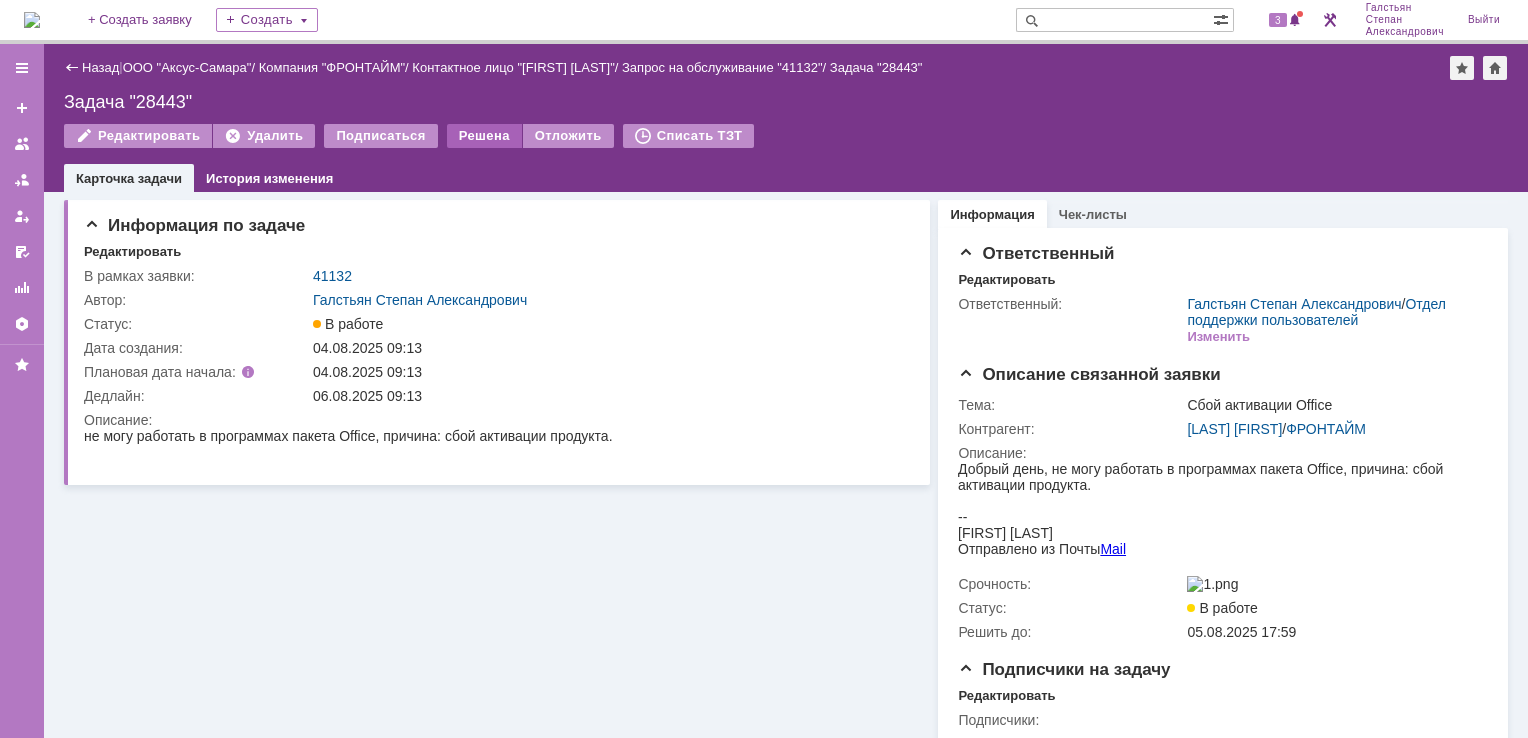 click on "Решена" at bounding box center [484, 136] 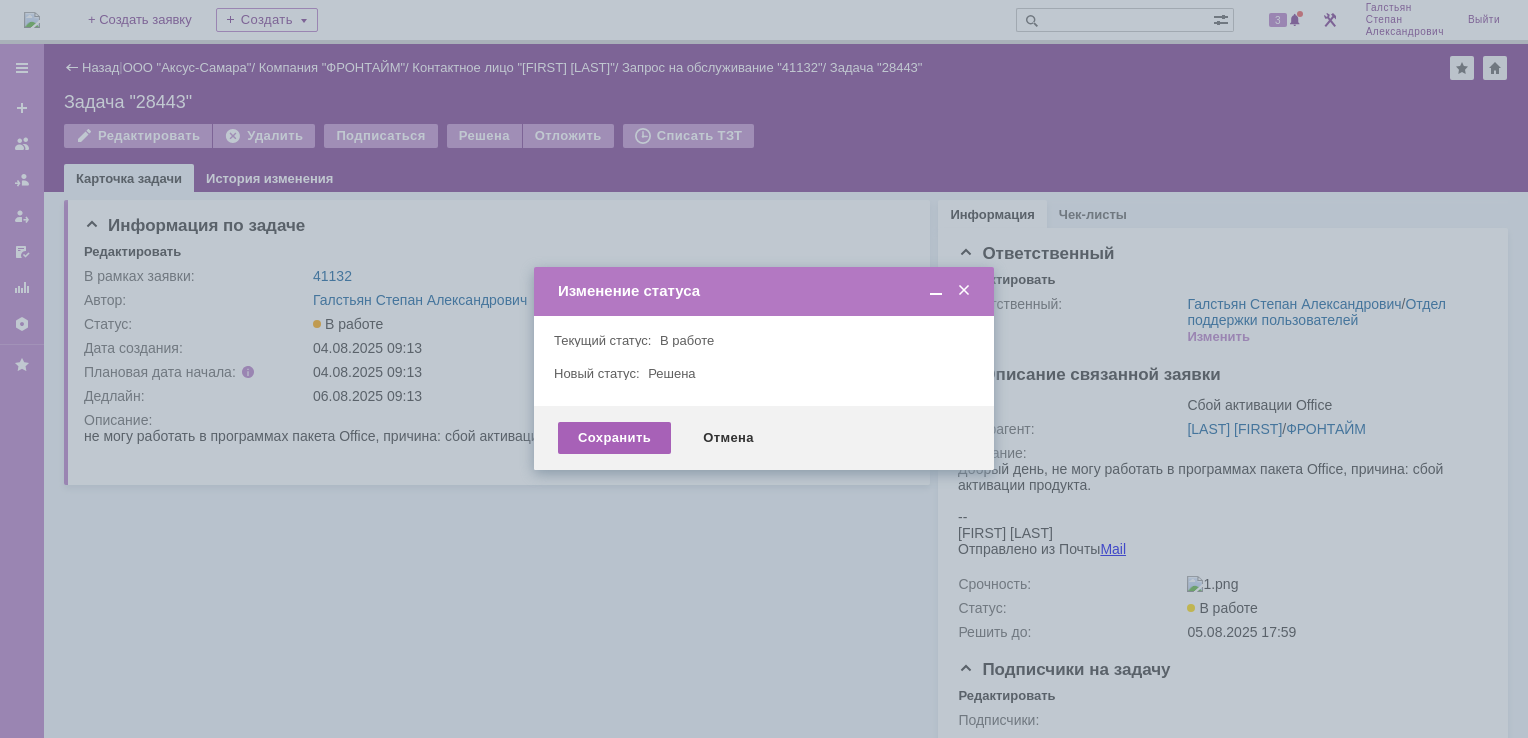 click on "Сохранить" at bounding box center (614, 438) 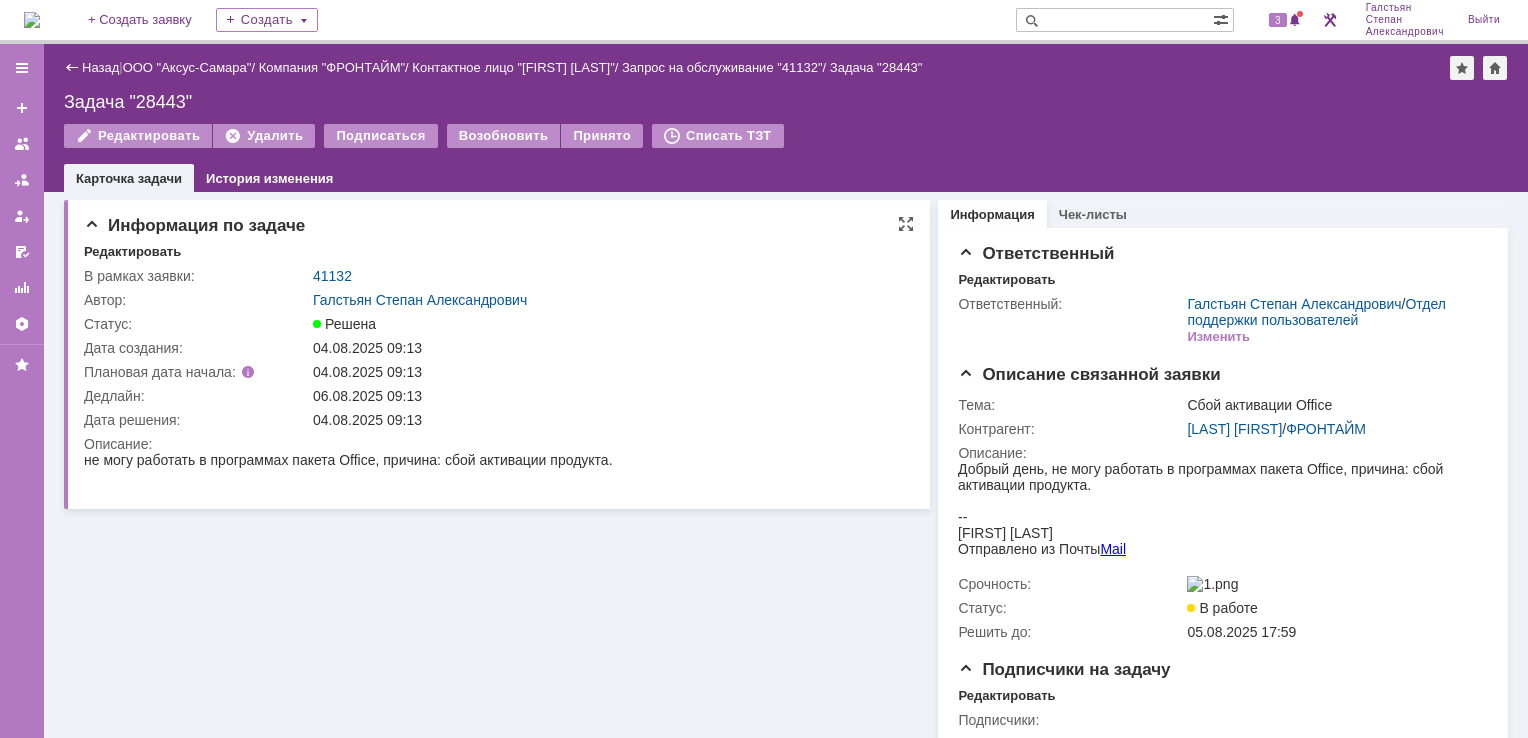 scroll, scrollTop: 0, scrollLeft: 0, axis: both 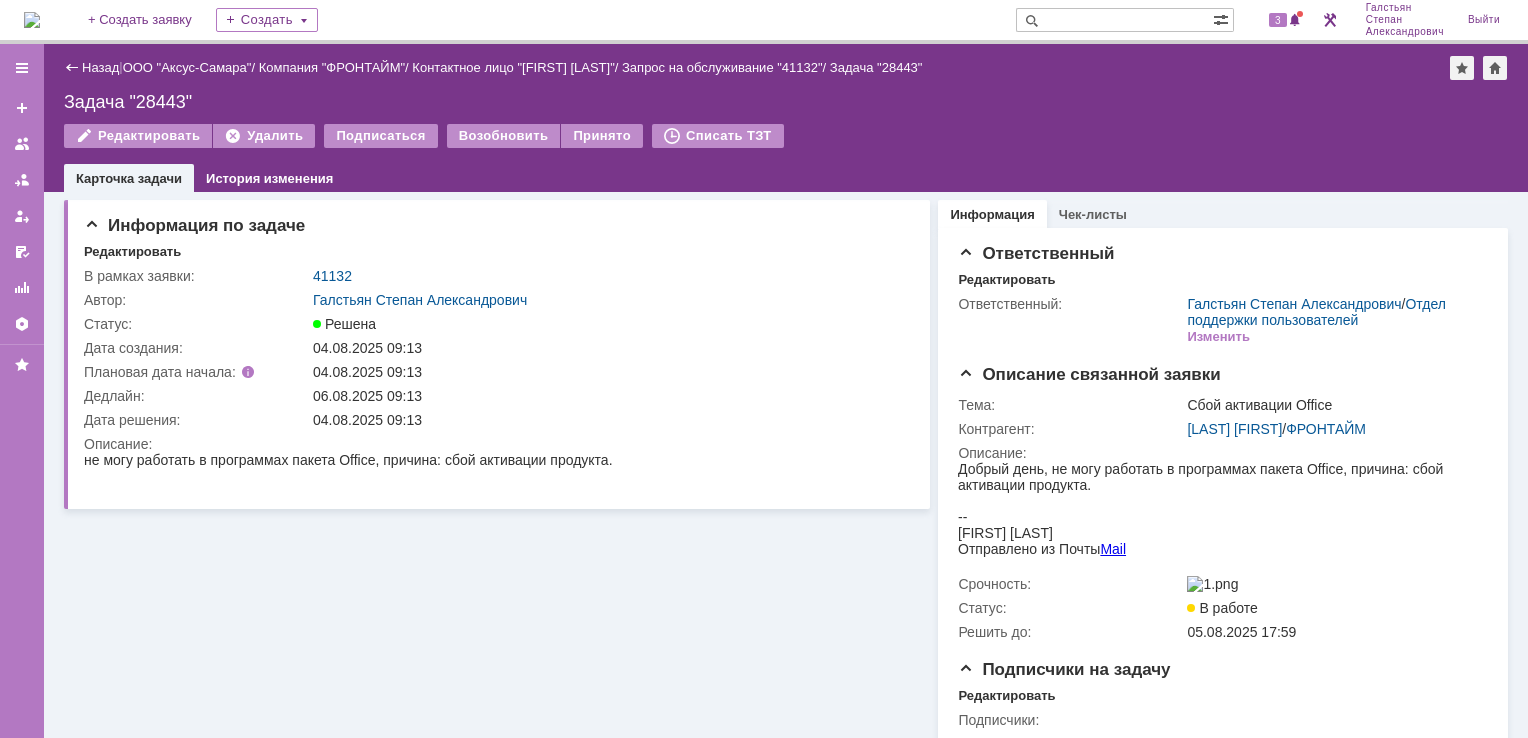 click on "На домашнюю + Создать заявку Создать 3 Галстьян  Степан  Александрович Выйти" at bounding box center (764, 22) 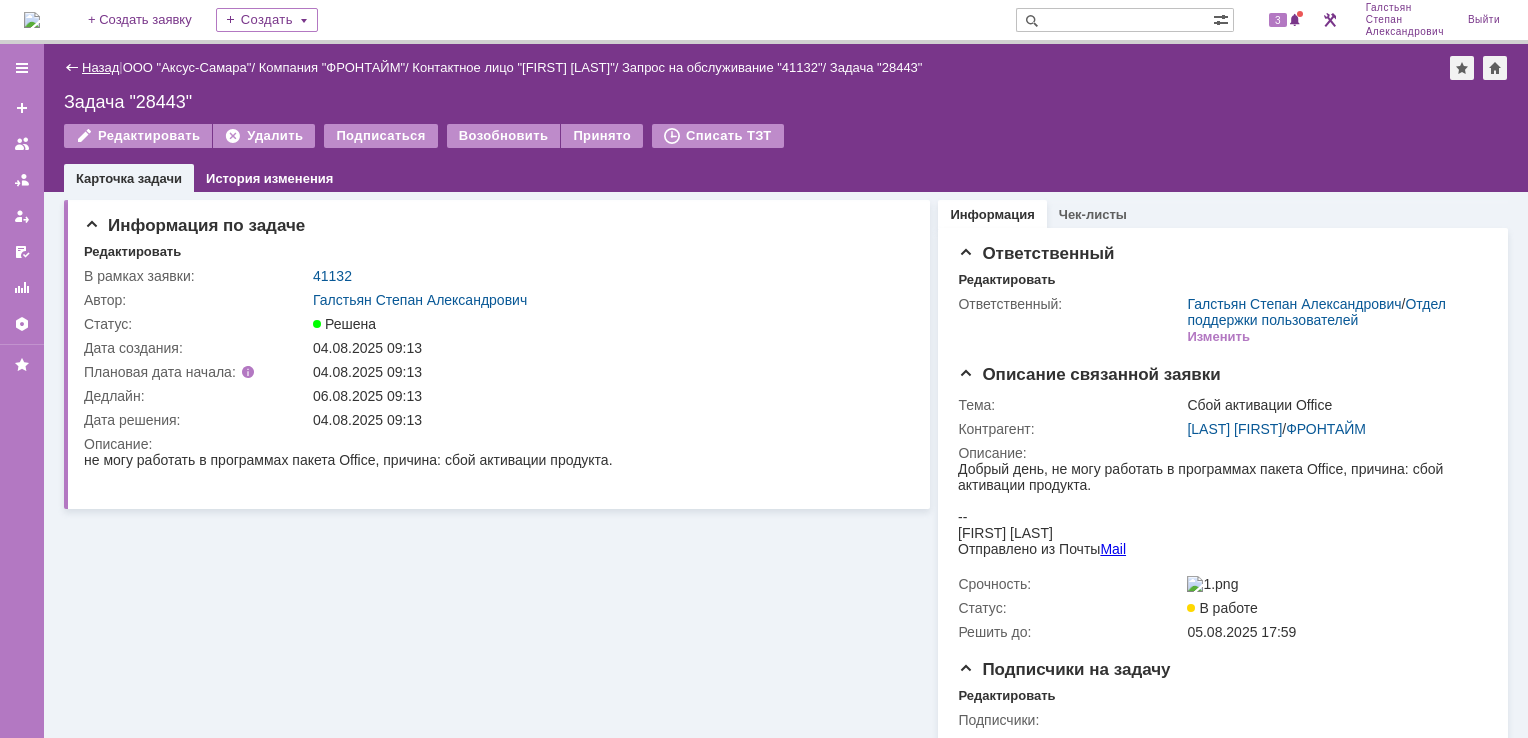 click on "Назад" at bounding box center [100, 67] 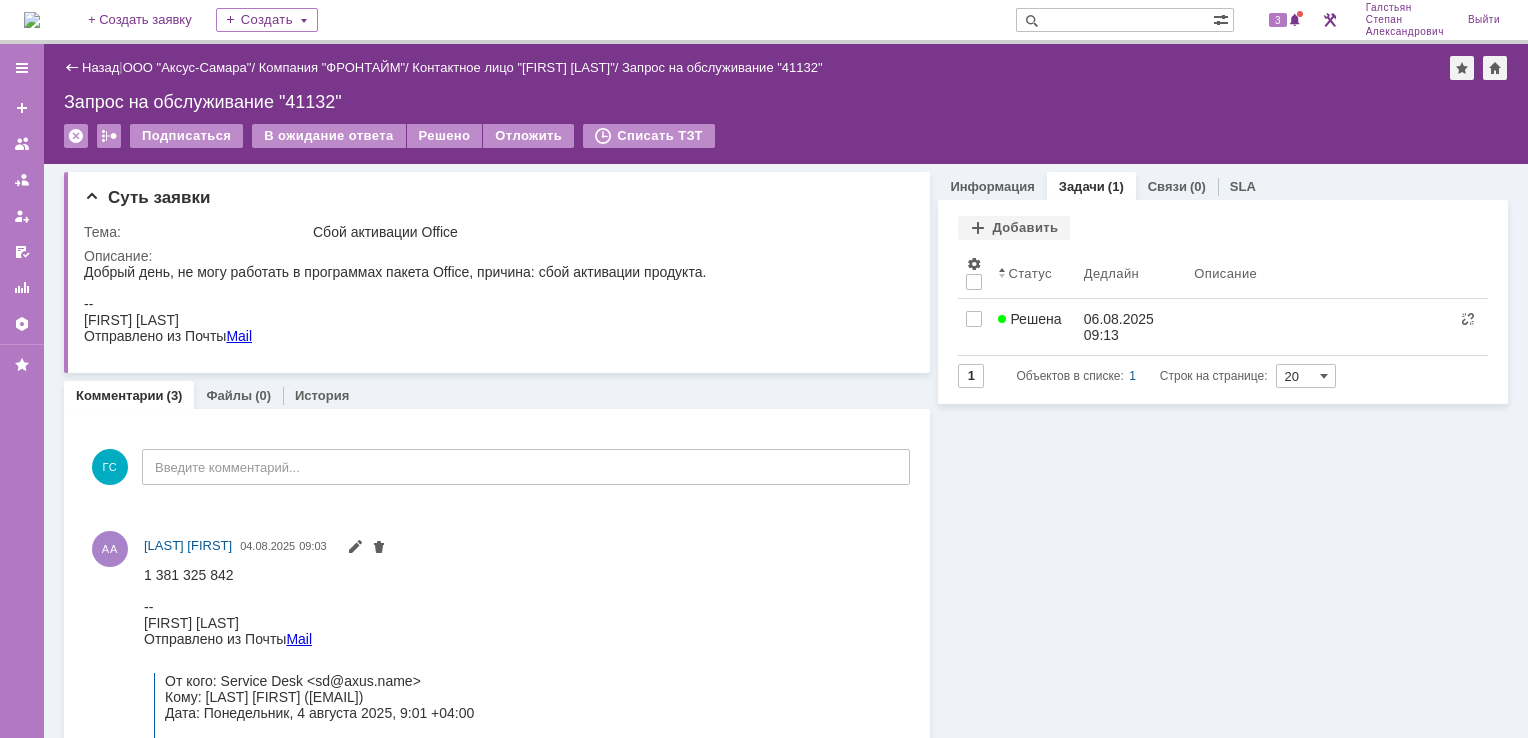 scroll, scrollTop: 0, scrollLeft: 0, axis: both 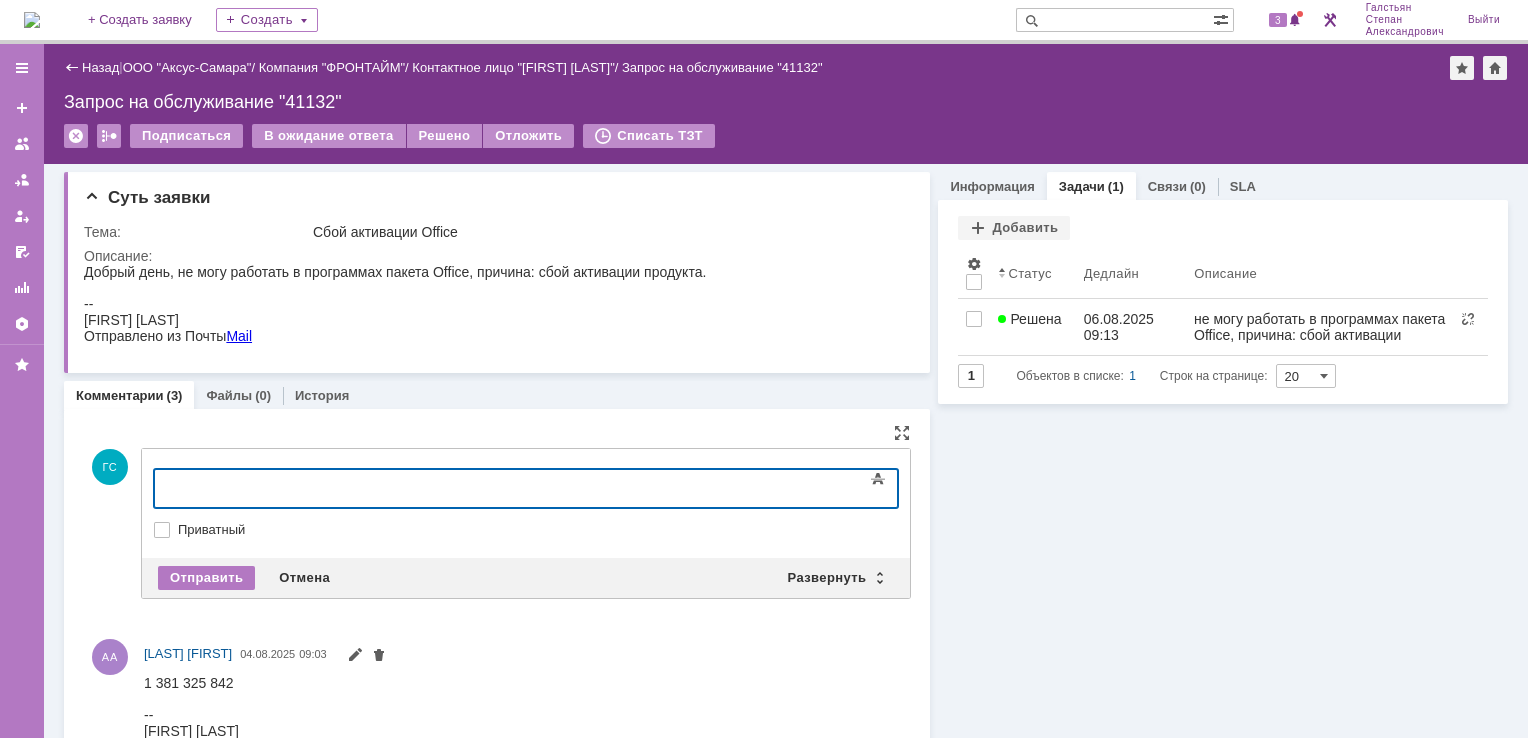 type 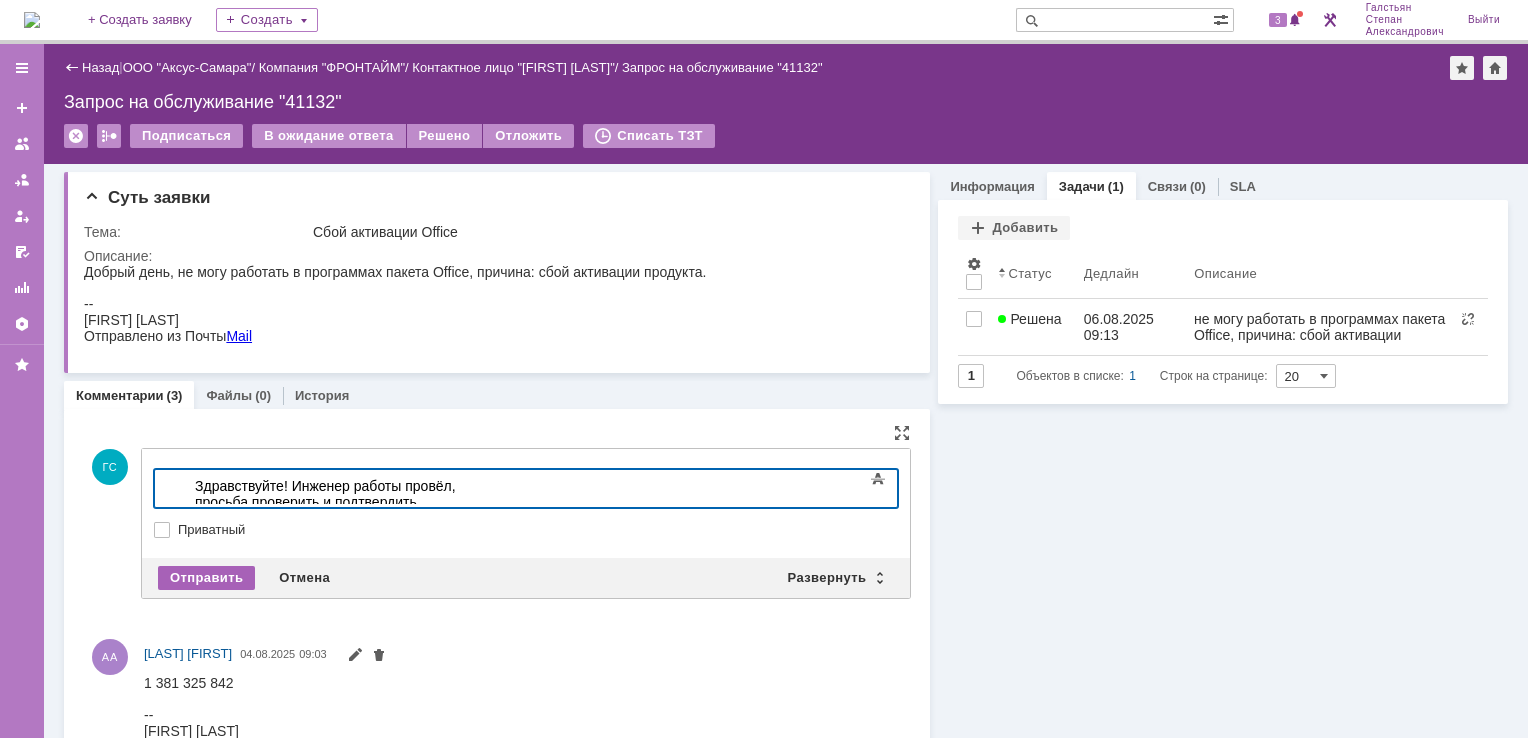 click on "Отправить" at bounding box center (206, 578) 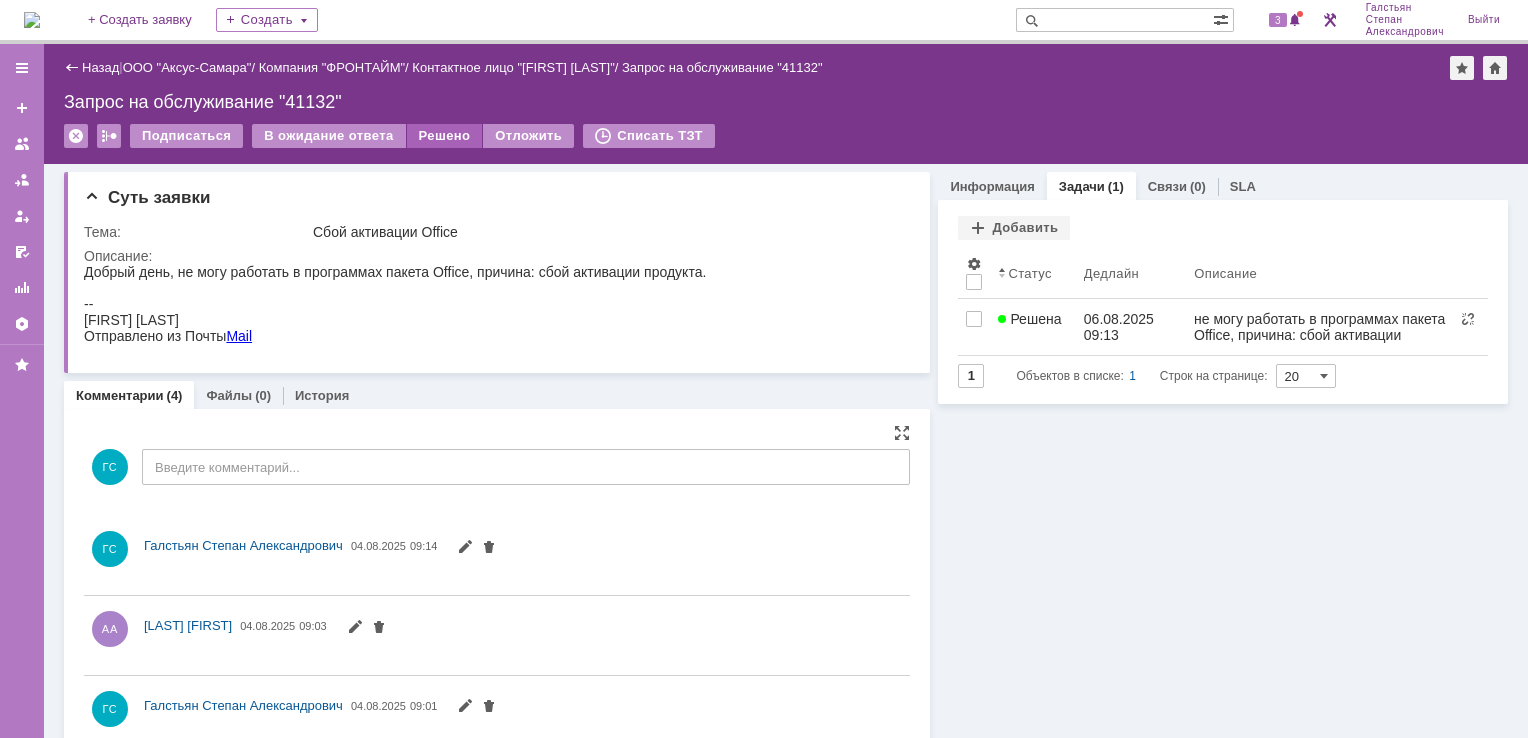 scroll, scrollTop: 0, scrollLeft: 0, axis: both 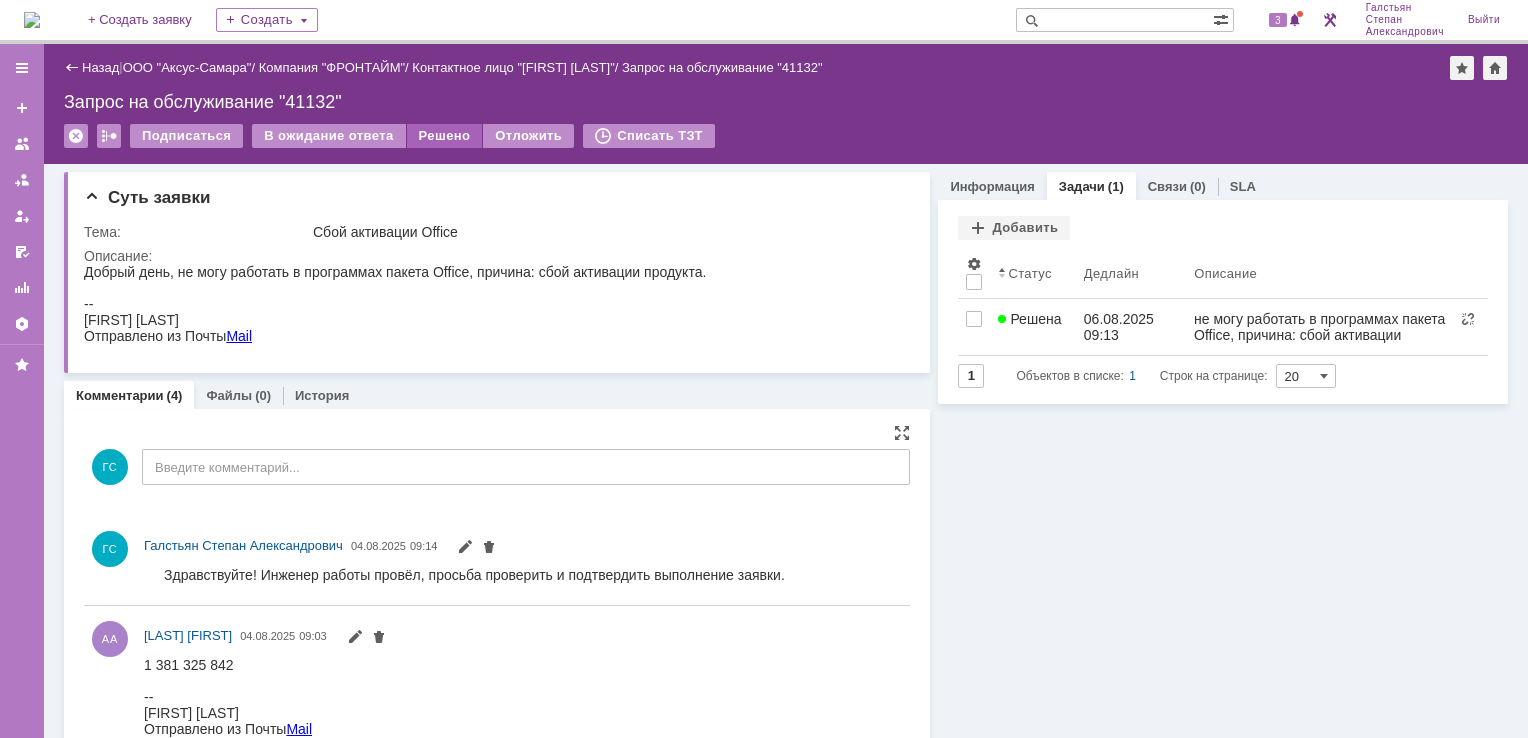 click on "Решено" at bounding box center [445, 136] 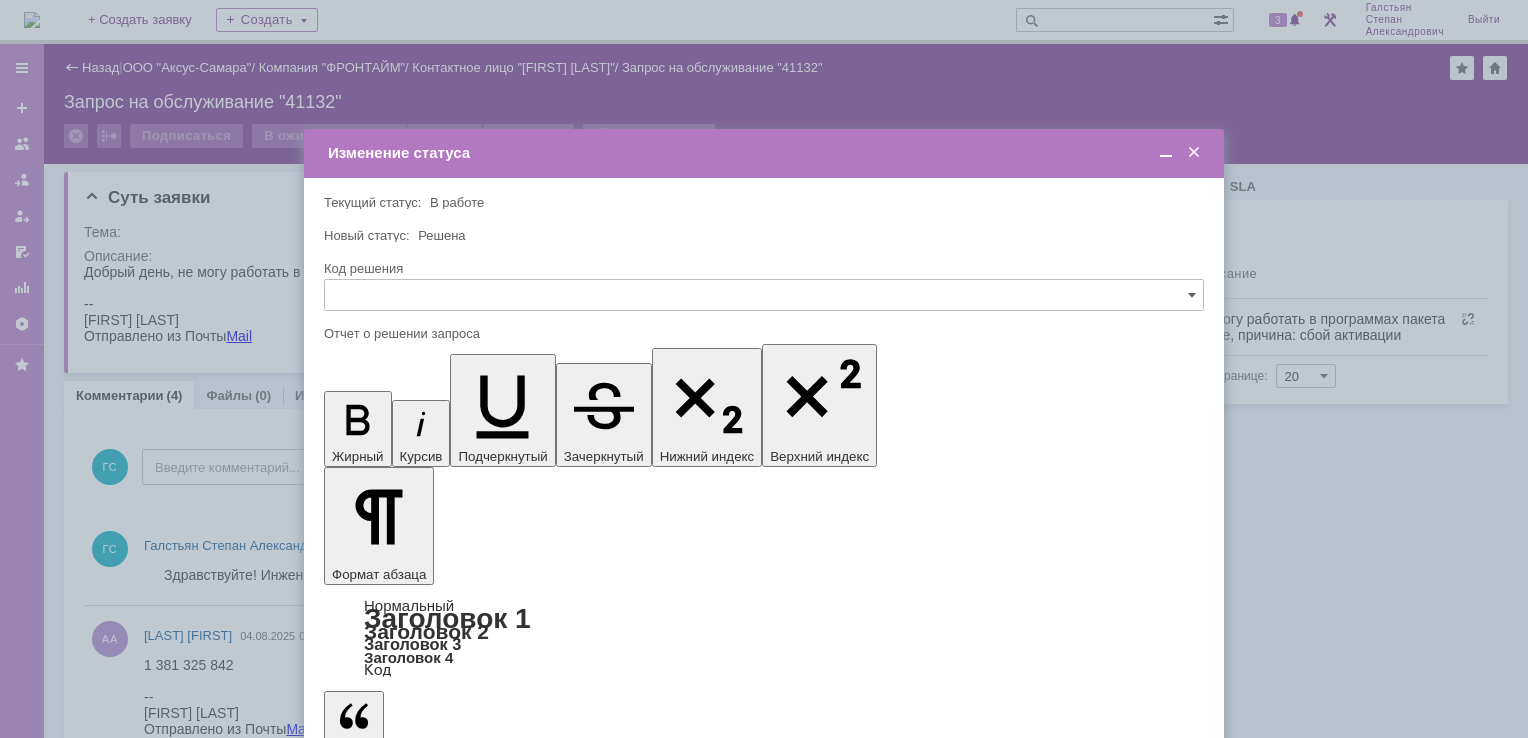 scroll, scrollTop: 0, scrollLeft: 0, axis: both 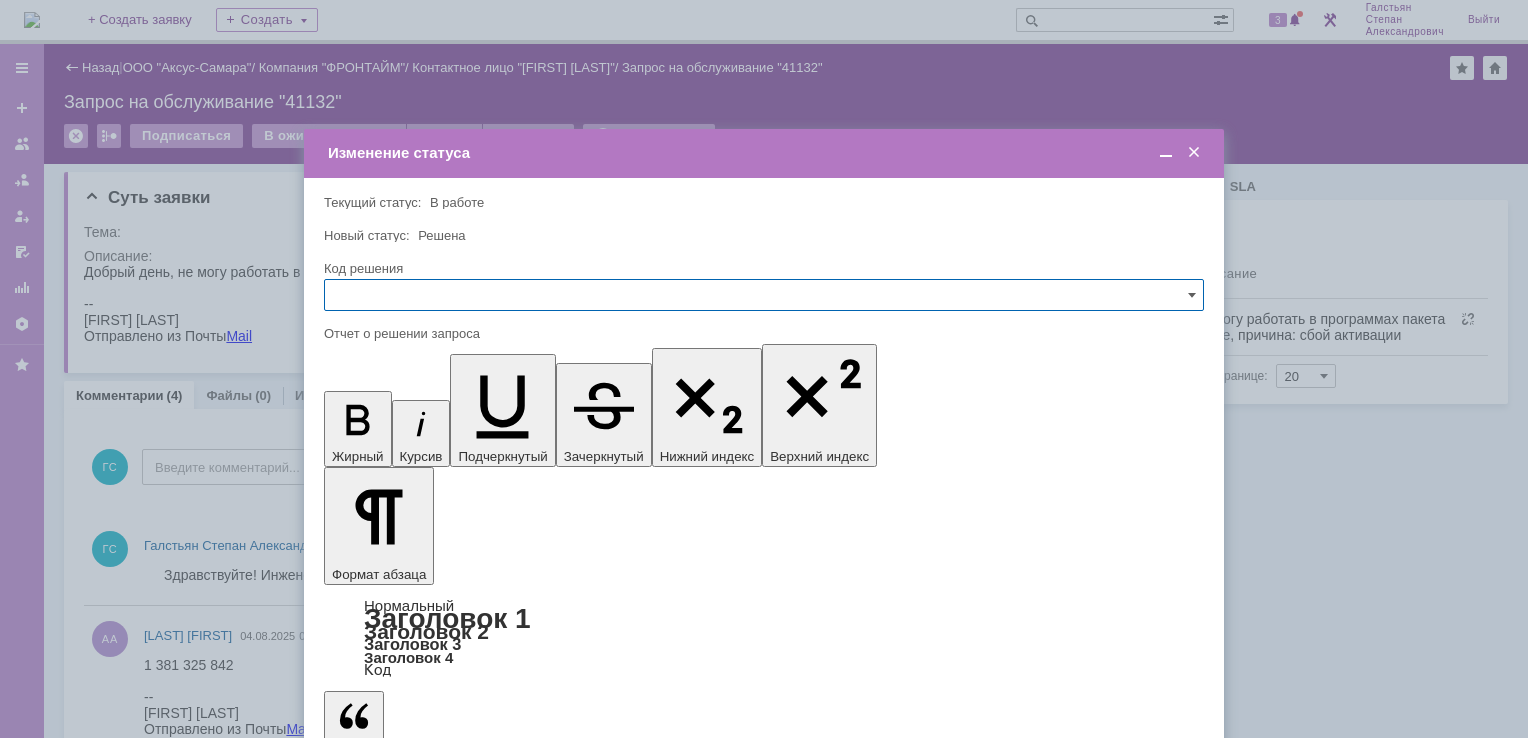click on "Сохранить" at bounding box center (384, 820) 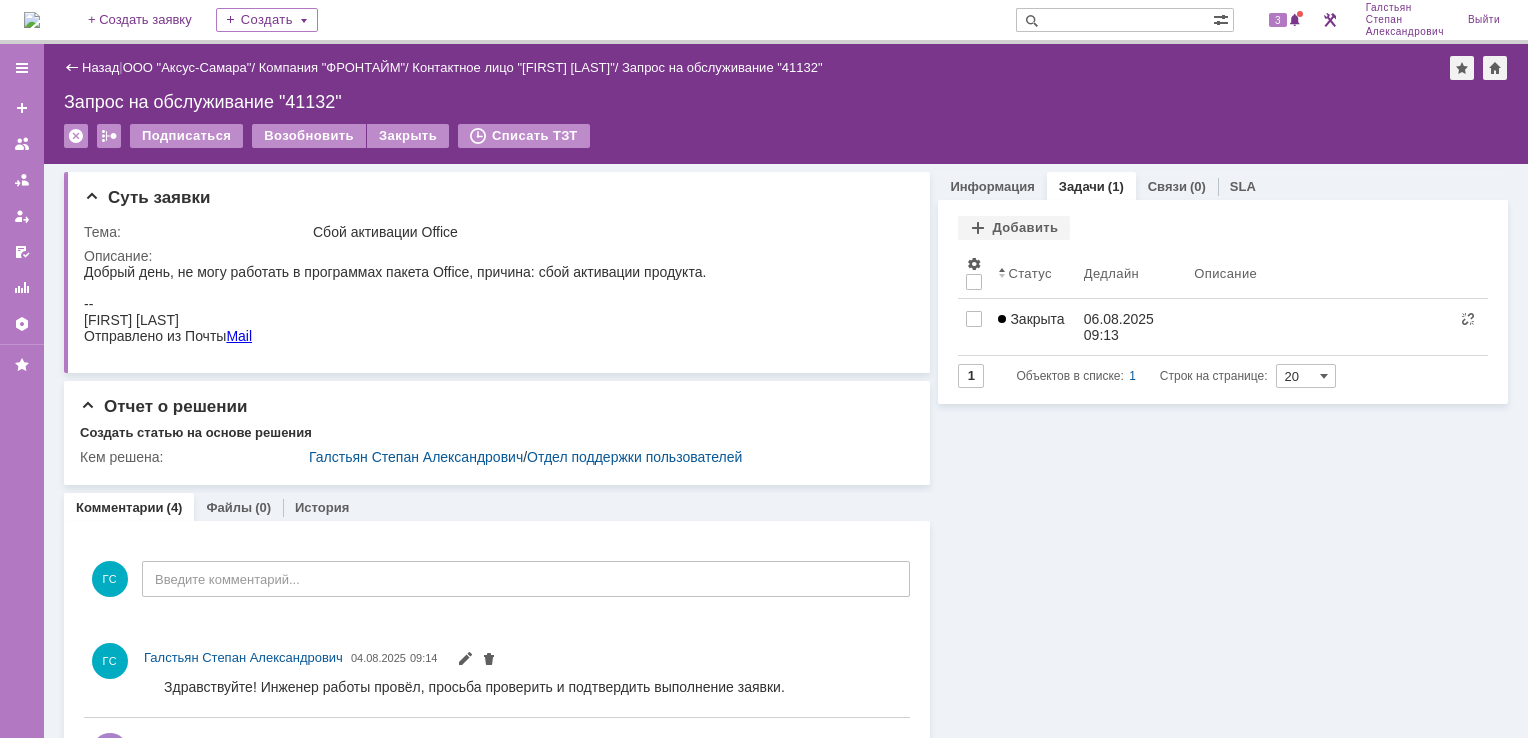 scroll, scrollTop: 0, scrollLeft: 0, axis: both 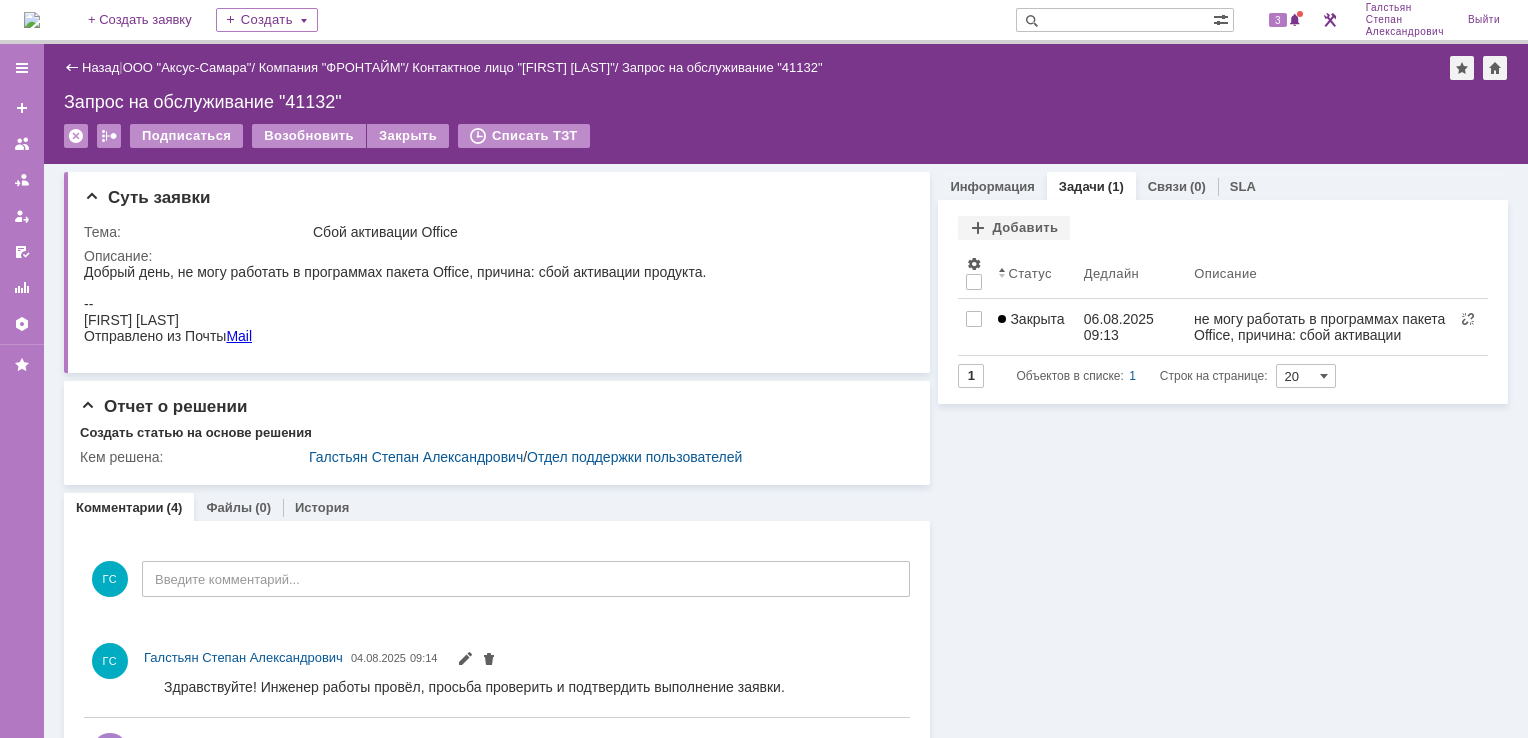 click at bounding box center (32, 20) 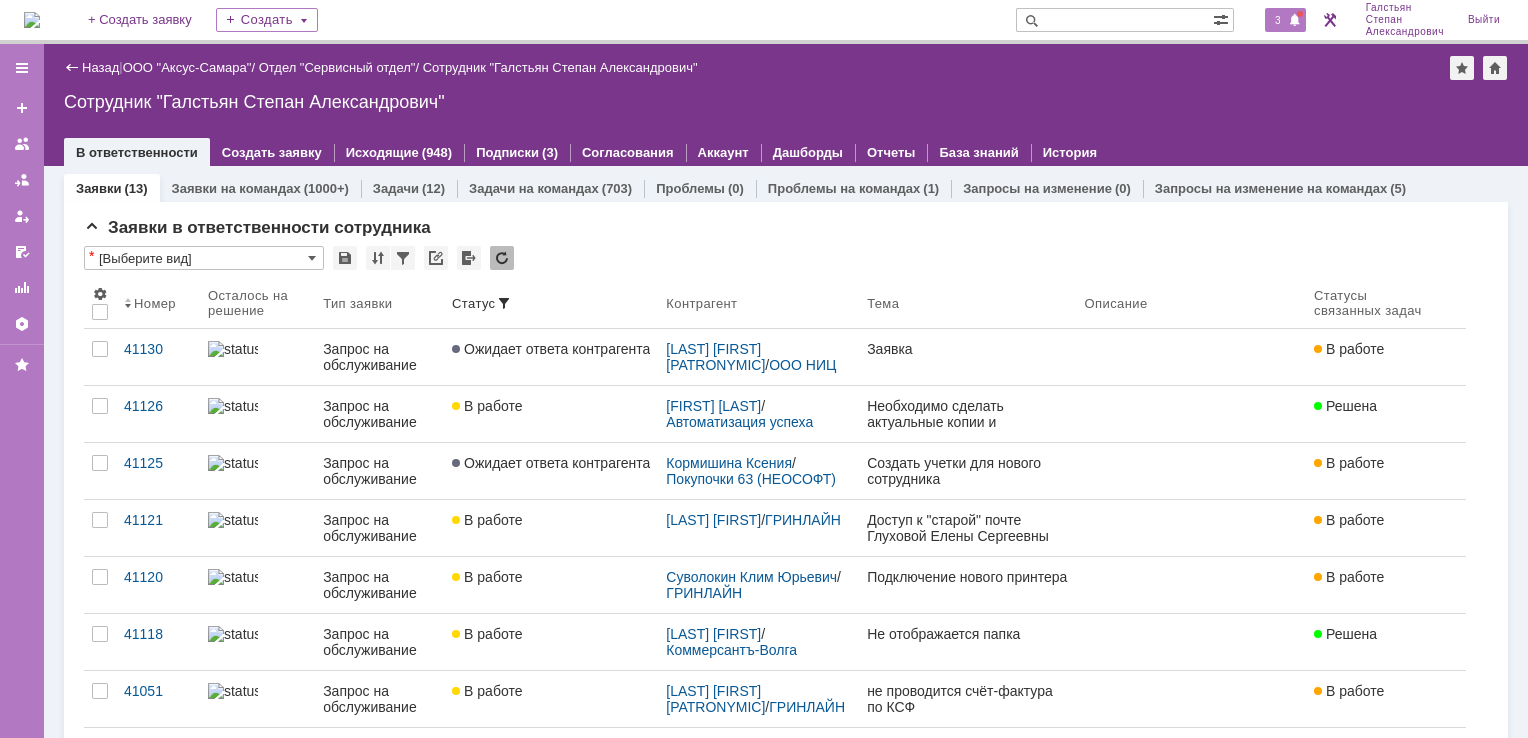 click on "3" at bounding box center (1278, 20) 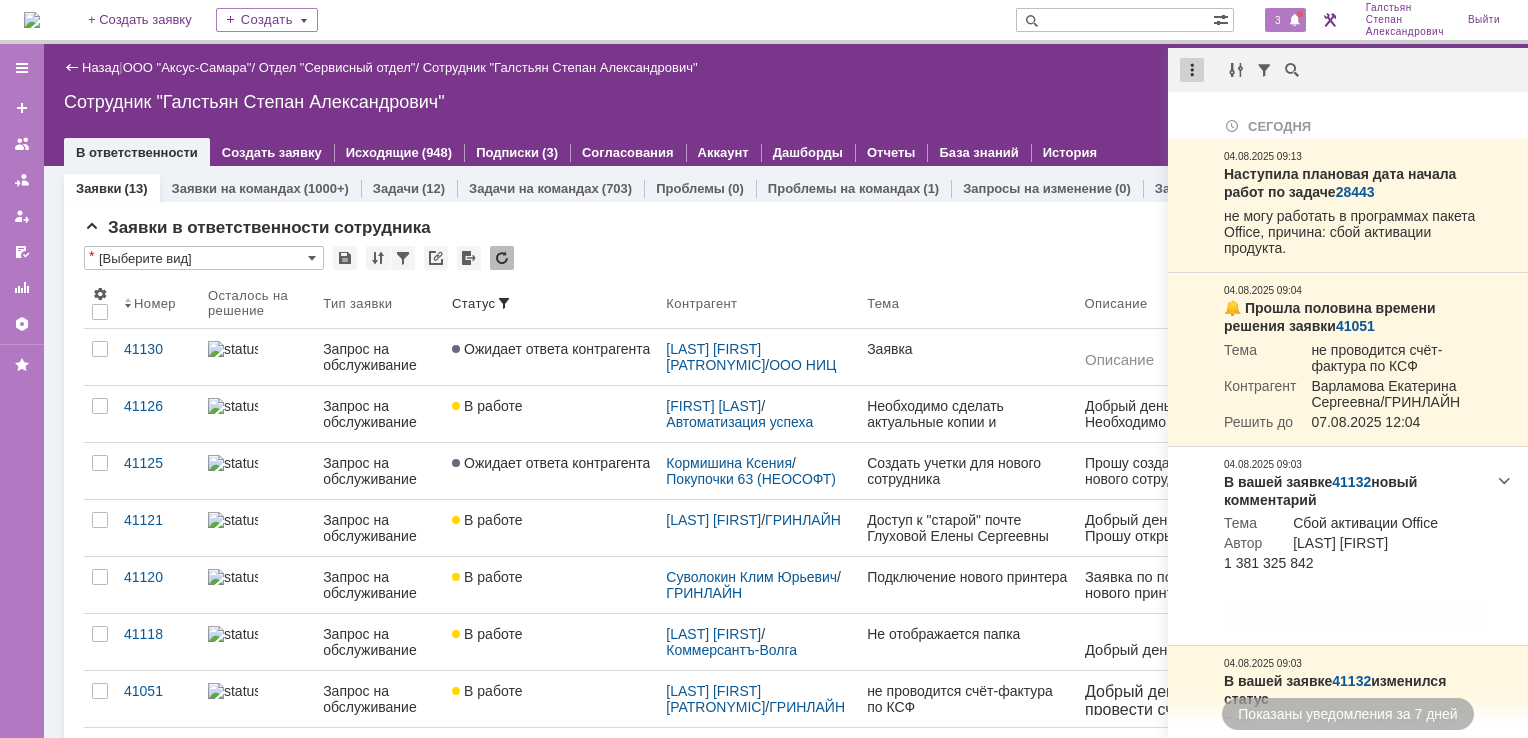 click at bounding box center [1192, 70] 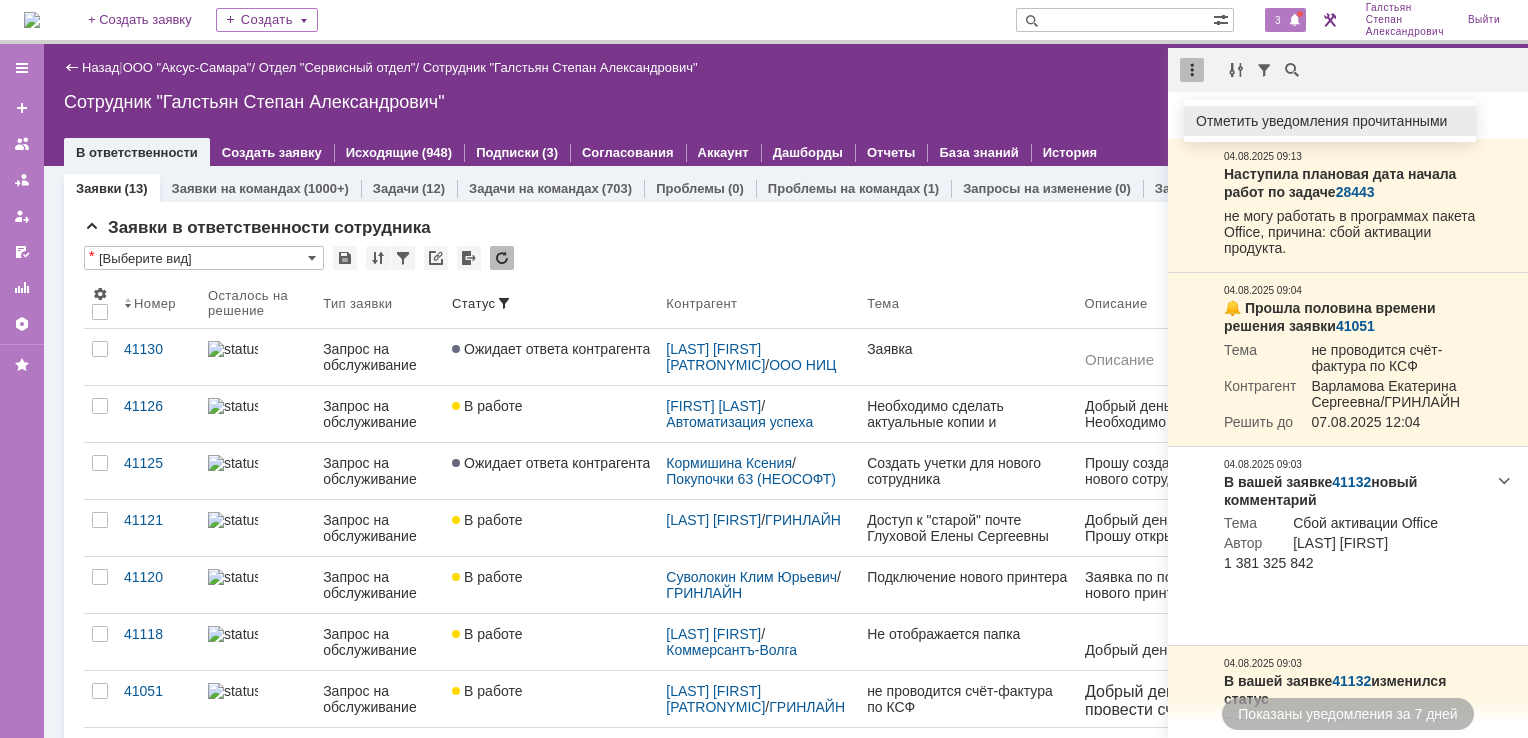 click on "Отметить уведомления прочитанными" at bounding box center [1330, 121] 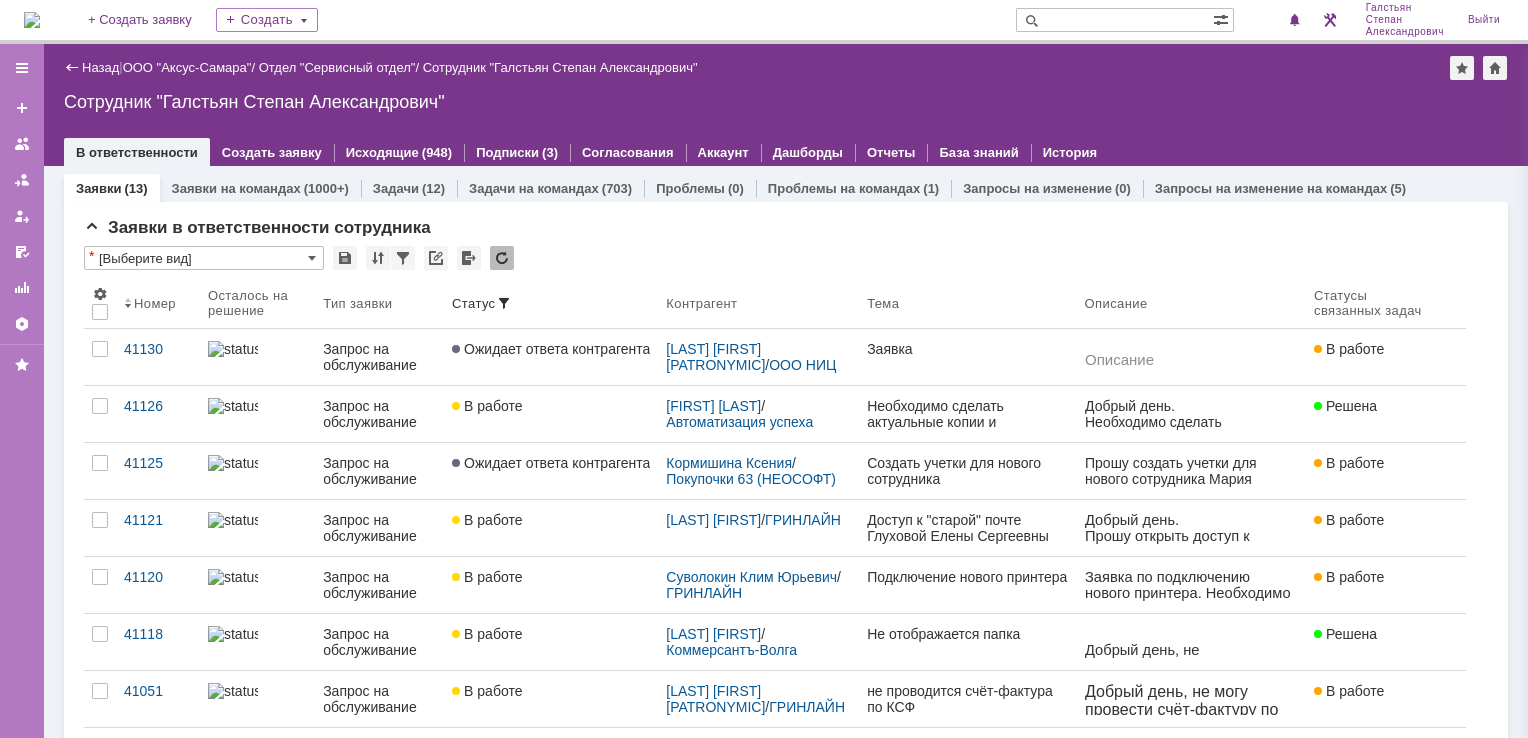 click on "Сотрудник "Галстьян Степан Александрович"" at bounding box center (786, 102) 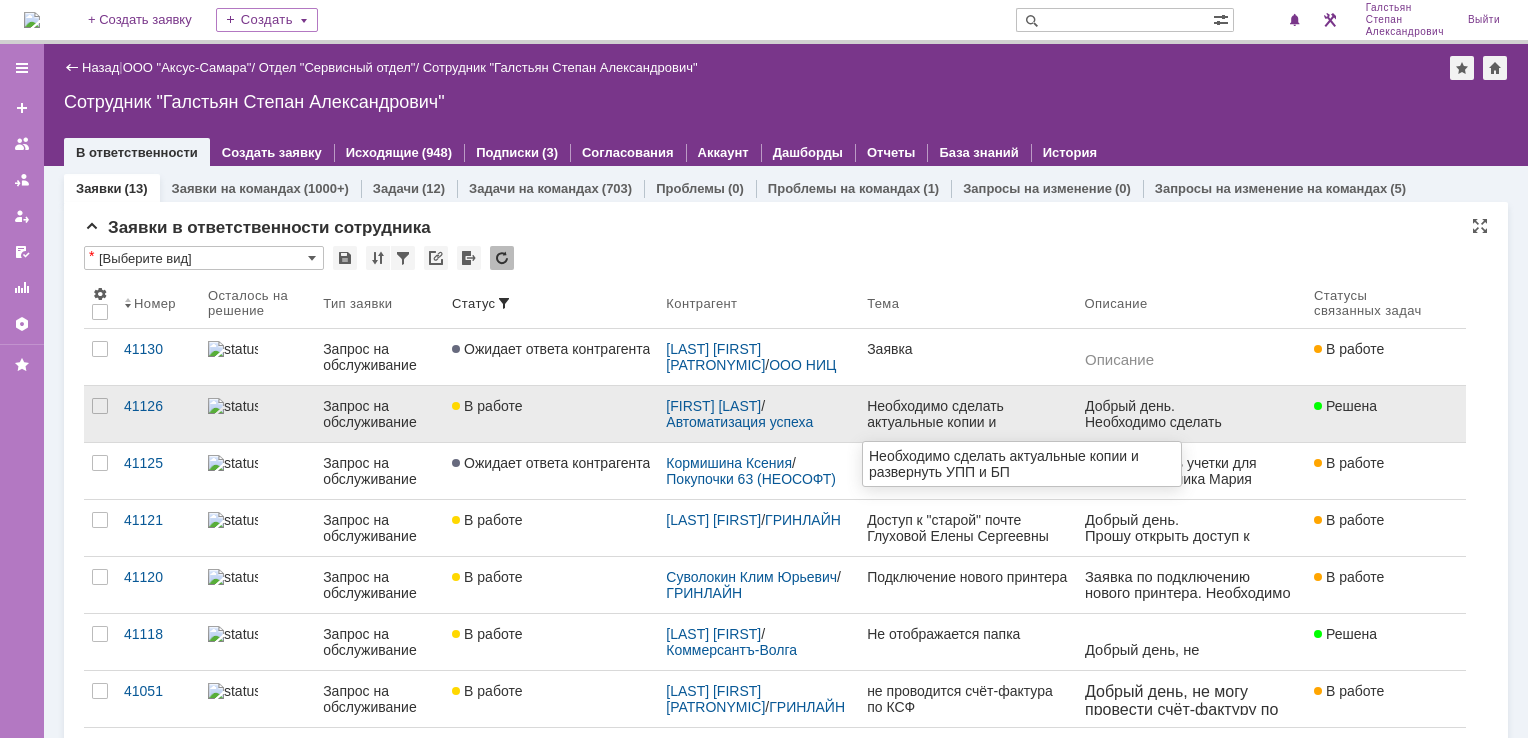 click on "Необходимо сделать актуальные копии и развернуть УПП и БП" at bounding box center (967, 414) 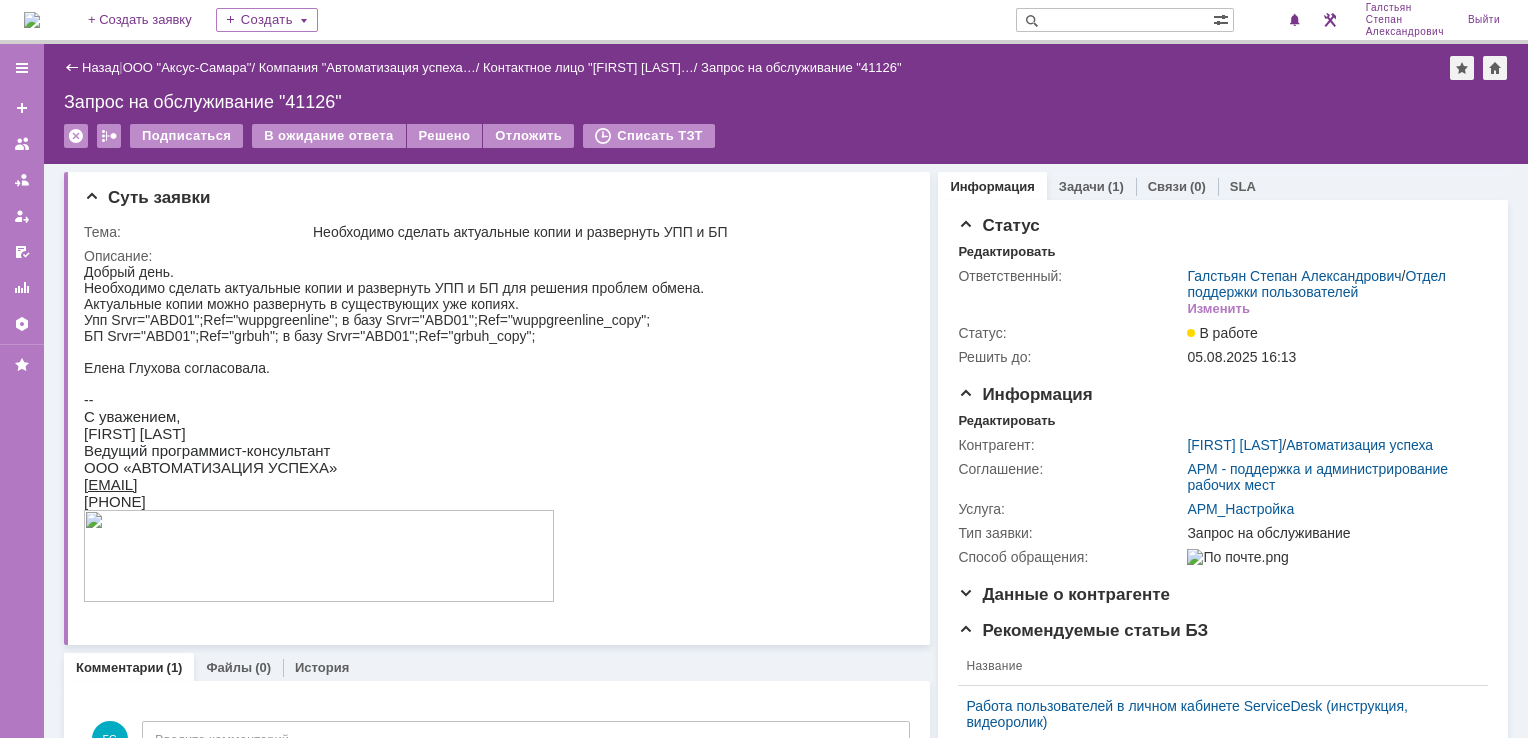 scroll, scrollTop: 0, scrollLeft: 0, axis: both 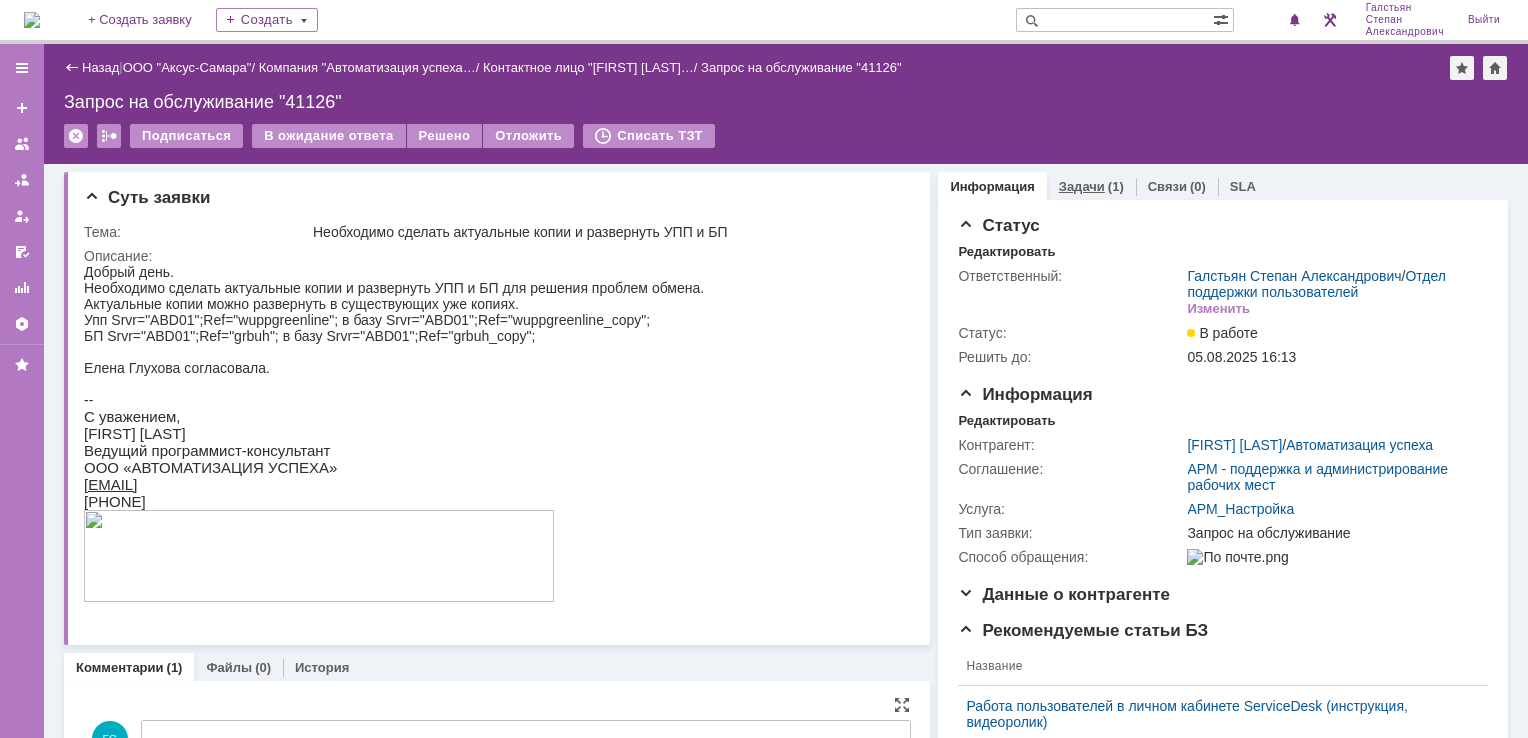 click on "Задачи (1)" at bounding box center (1091, 186) 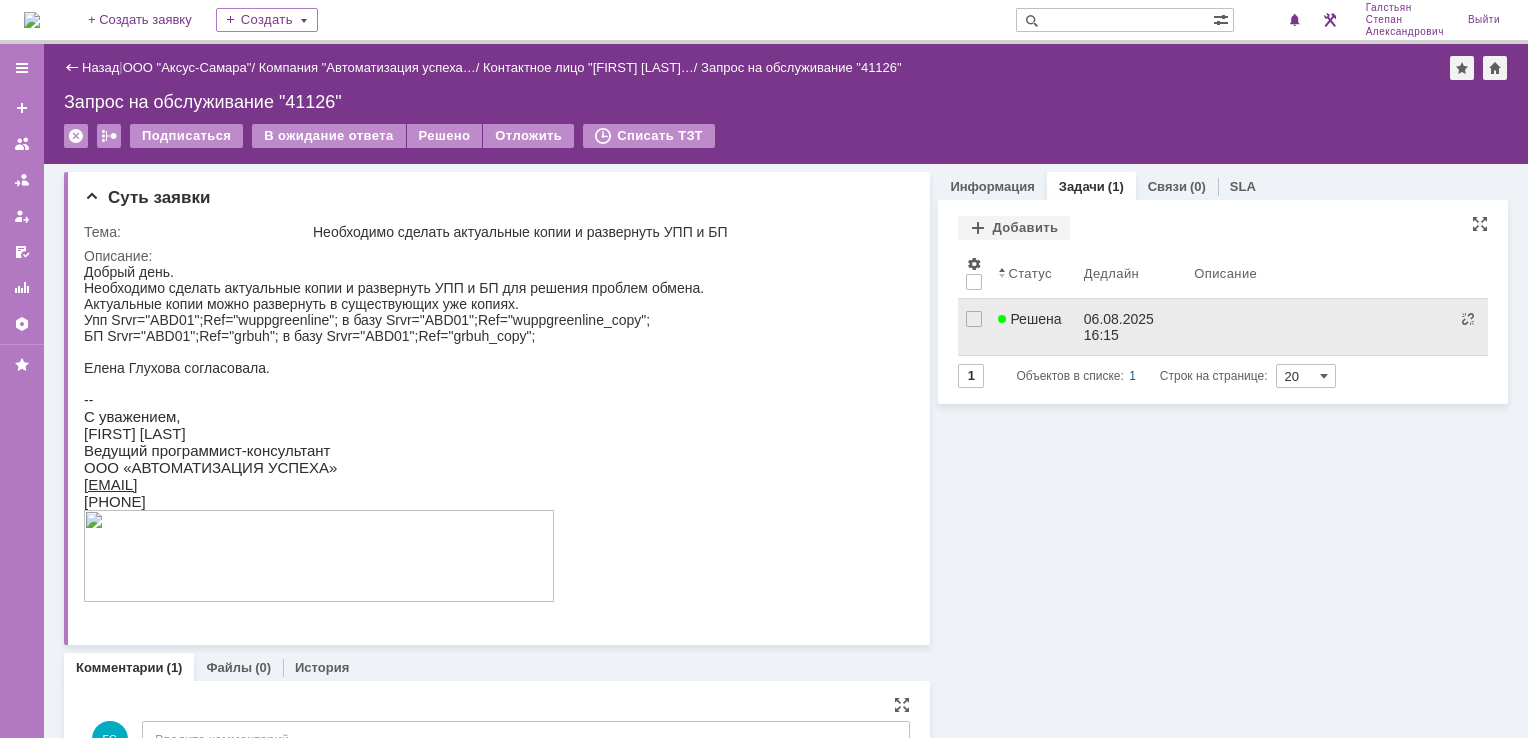 click on "06.08.2025 16:15" at bounding box center (1131, 327) 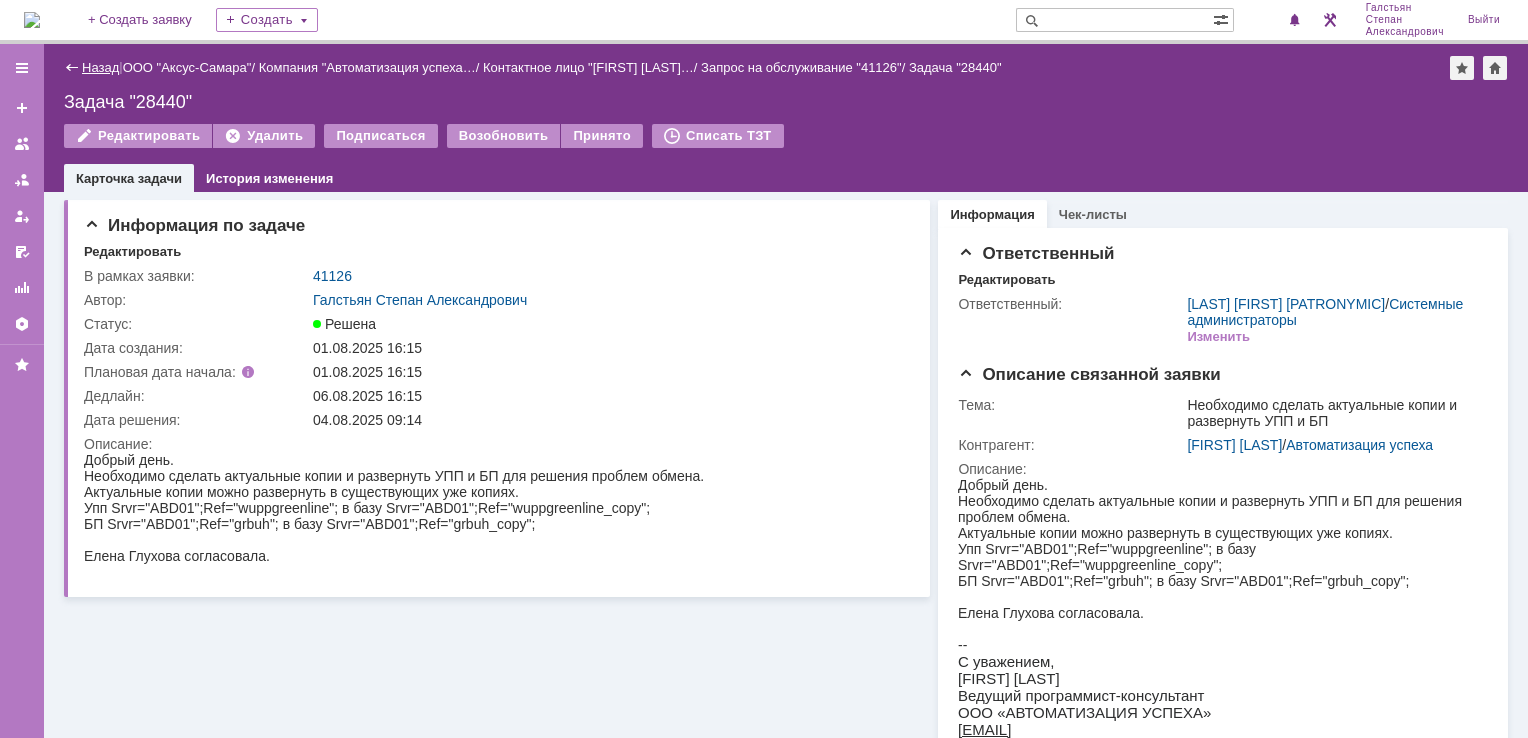 click on "Назад" at bounding box center (100, 67) 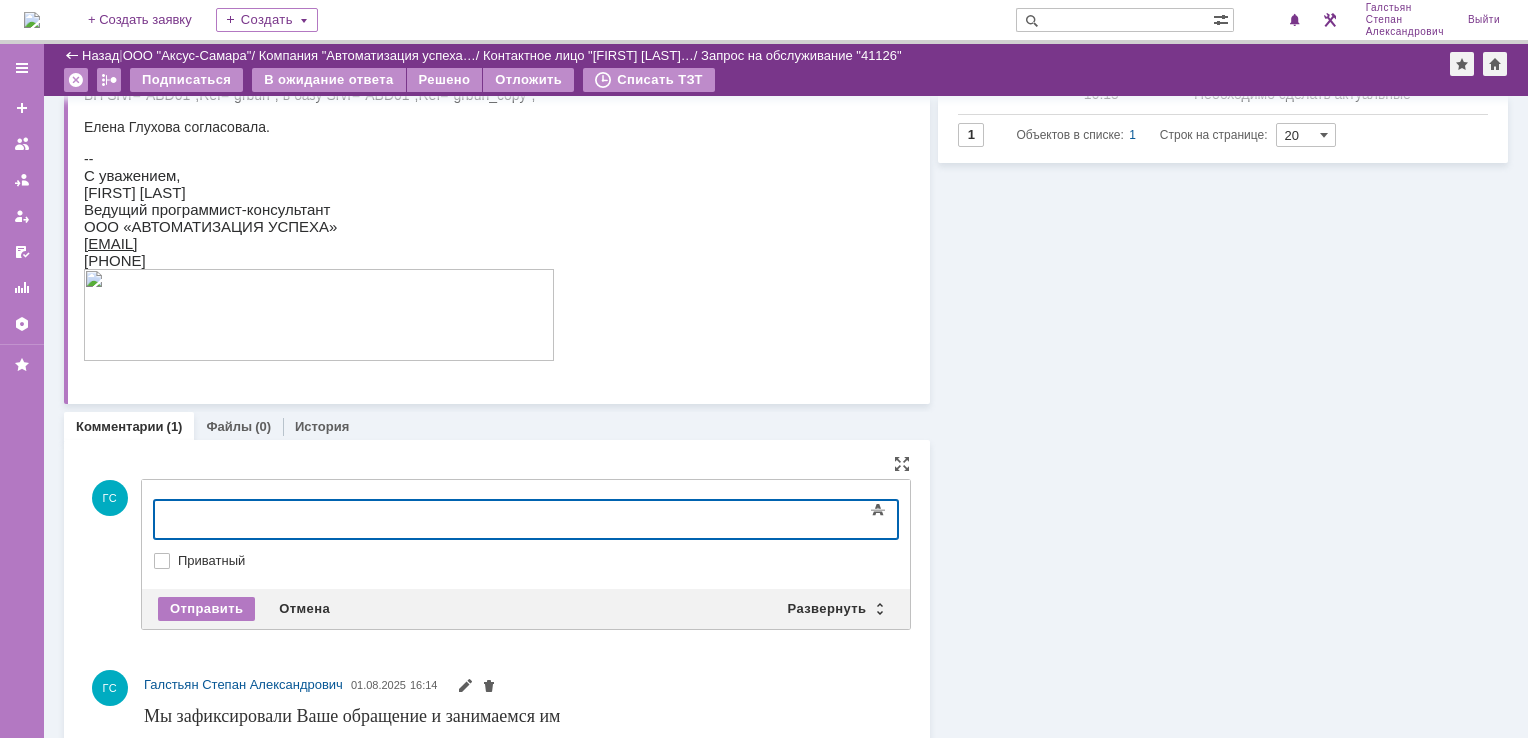 type 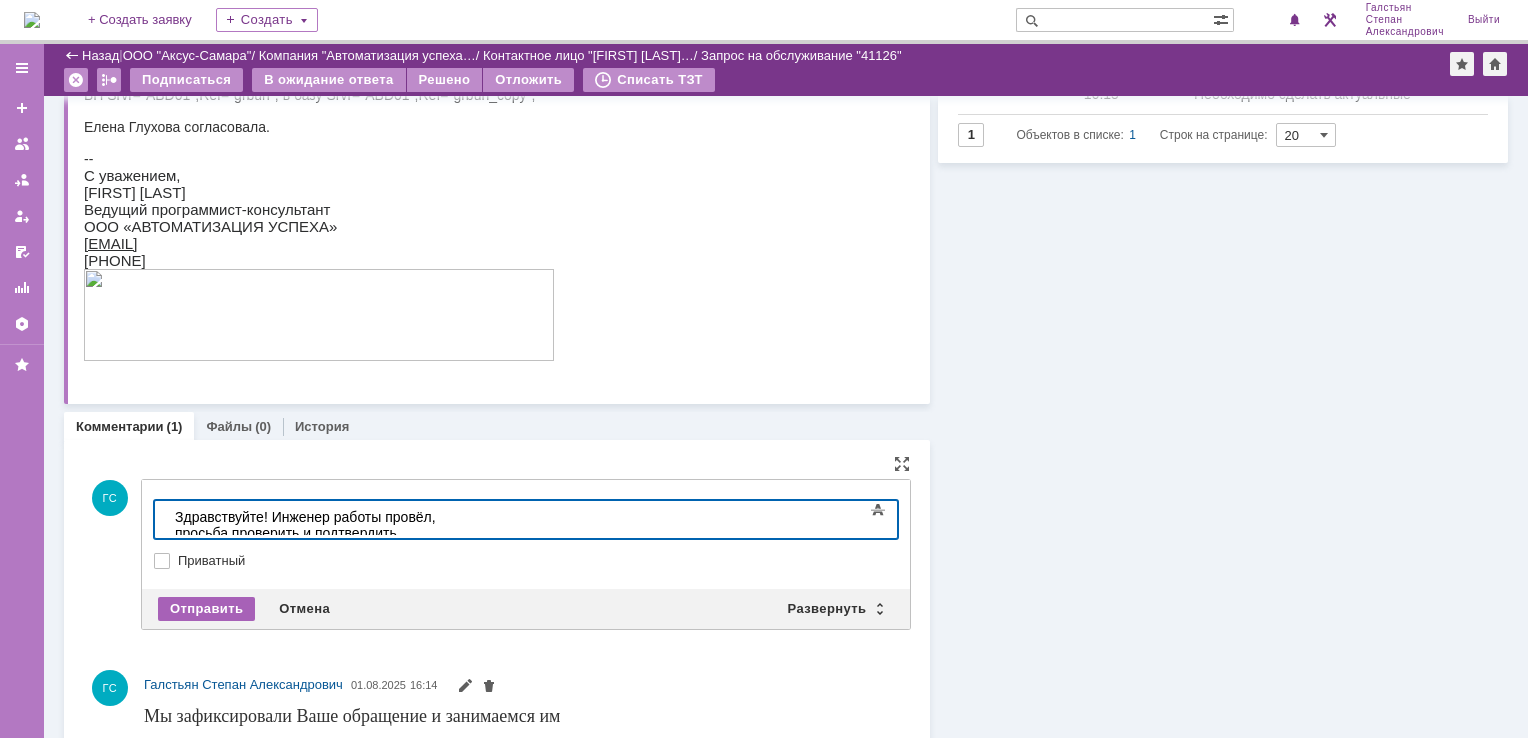 click on "Отправить" at bounding box center (206, 609) 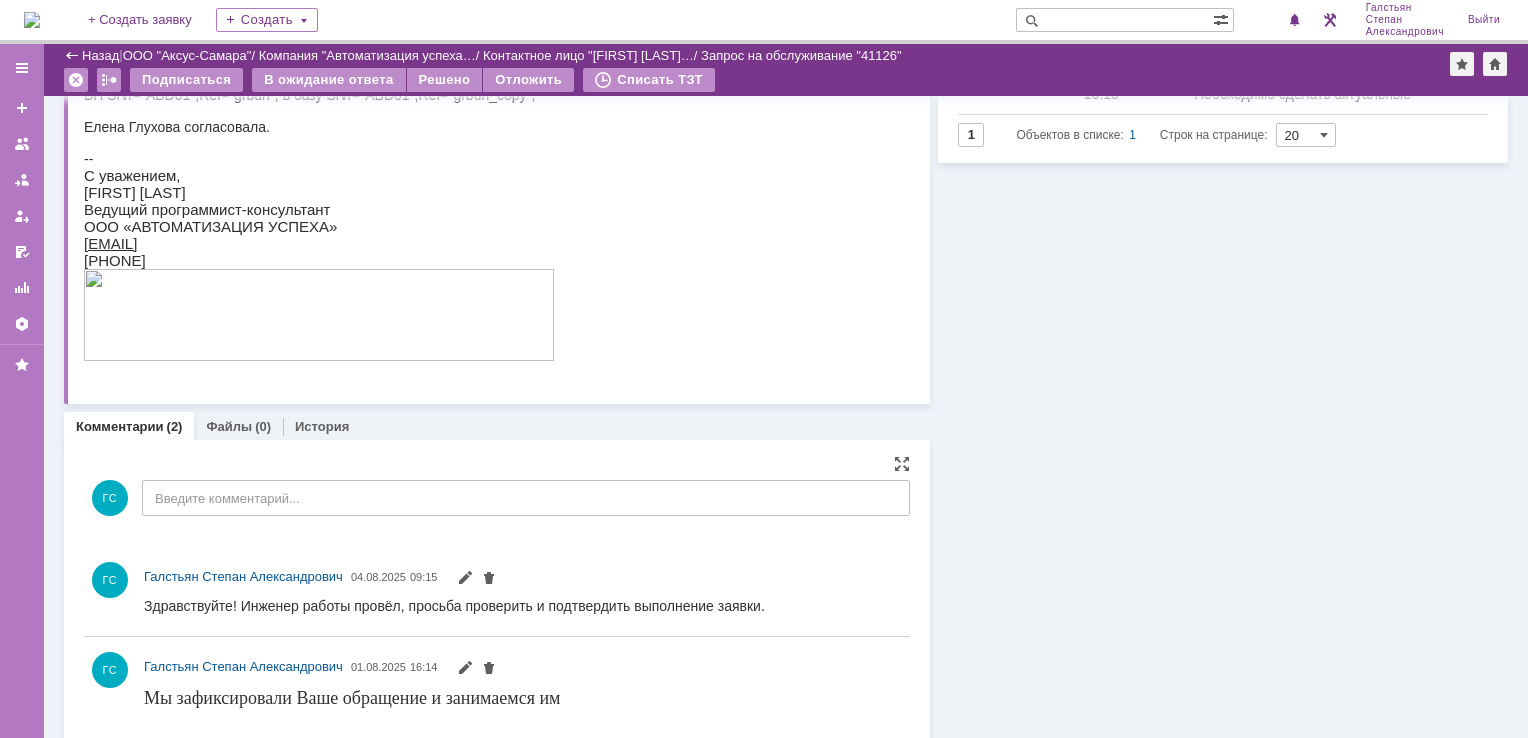 scroll, scrollTop: 0, scrollLeft: 0, axis: both 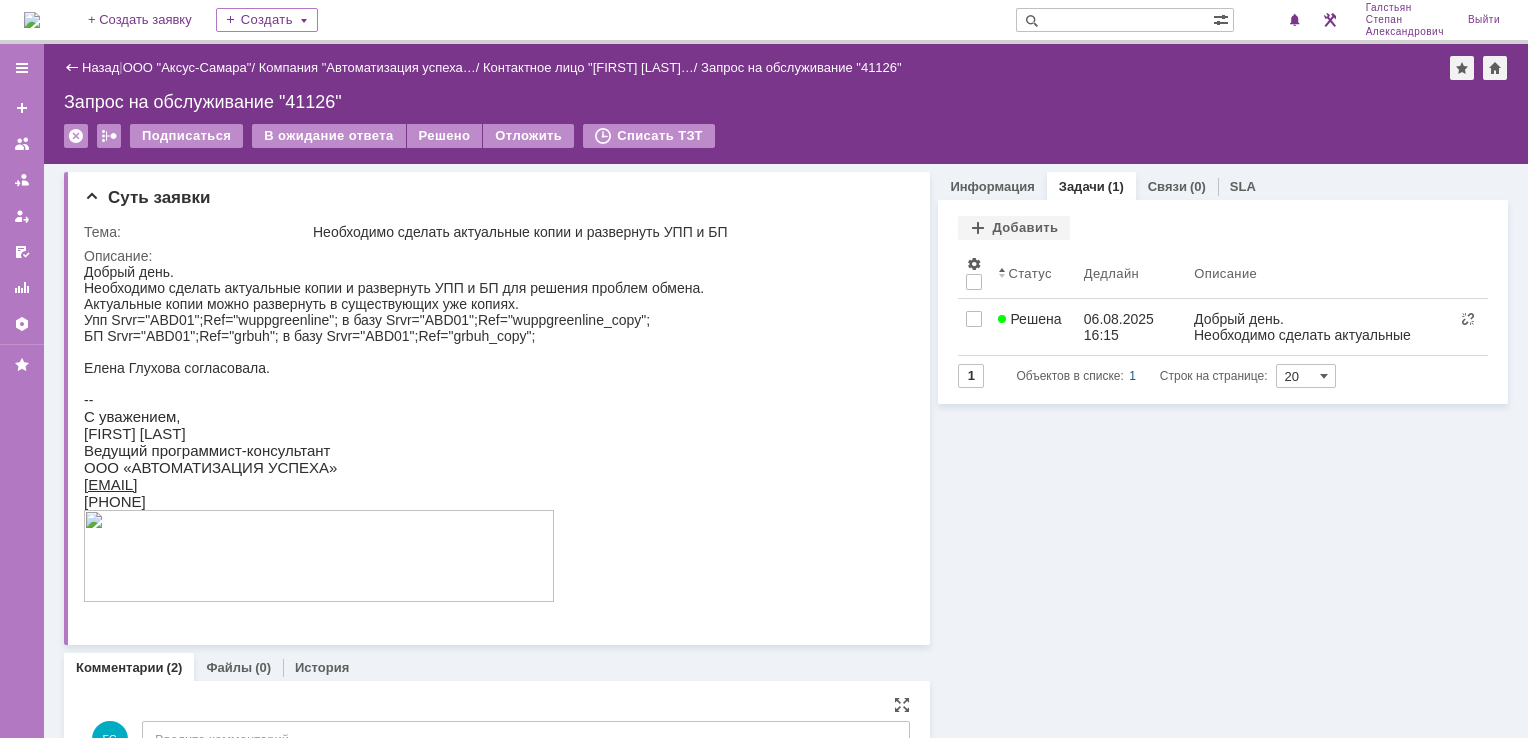 click on "Подписаться В ожидание ответа Решено Отложить Списать ТЗТ" at bounding box center (786, 145) 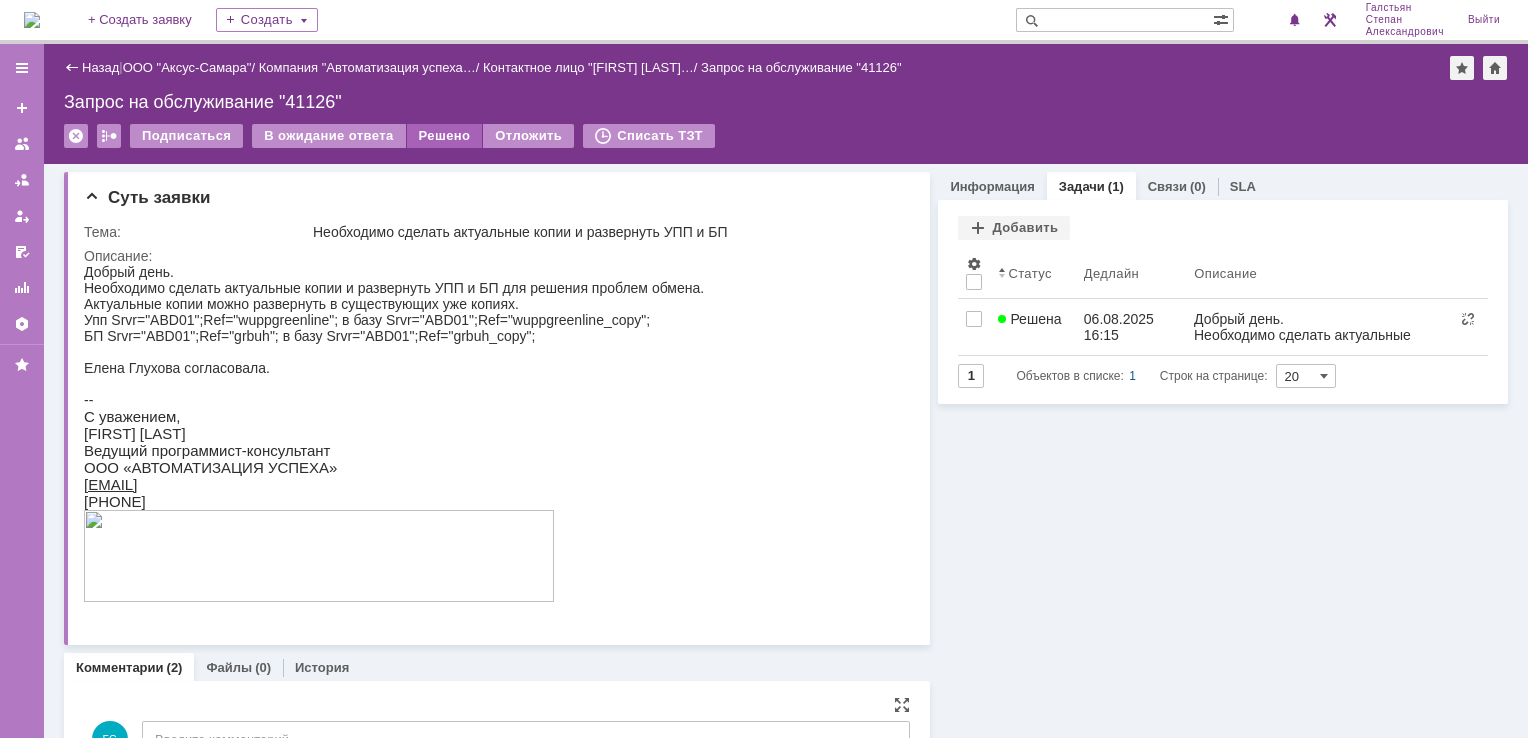 click on "Решено" at bounding box center [445, 136] 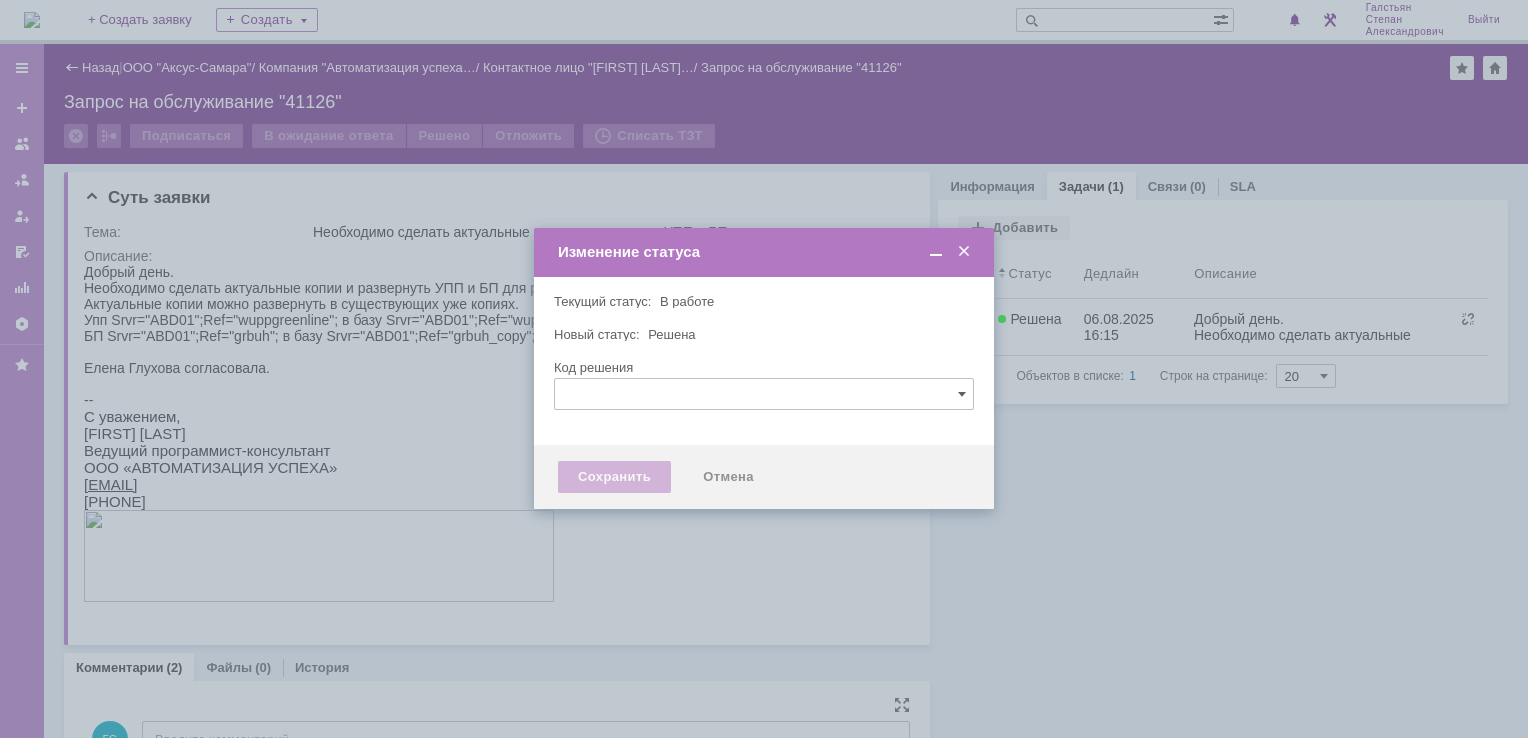 type 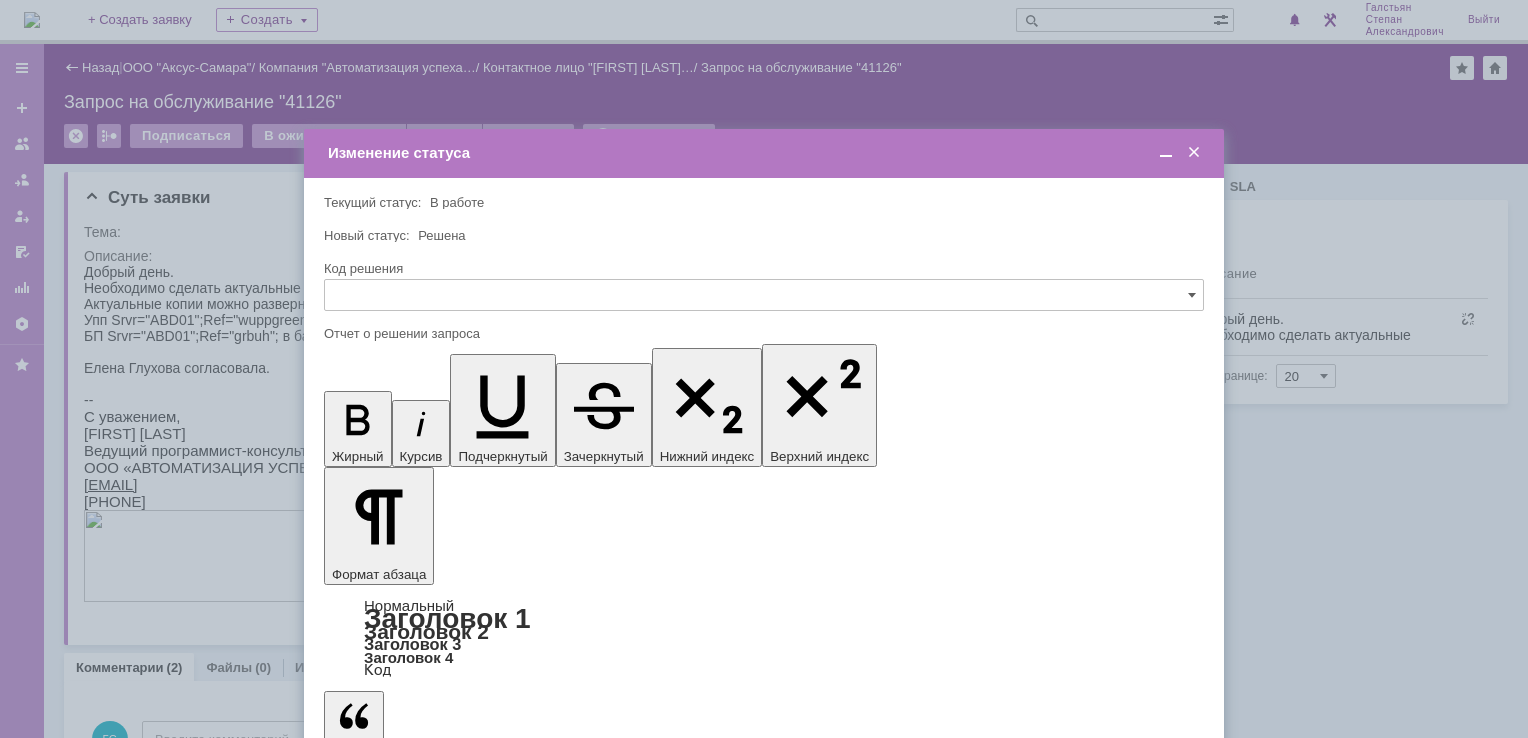 scroll, scrollTop: 0, scrollLeft: 0, axis: both 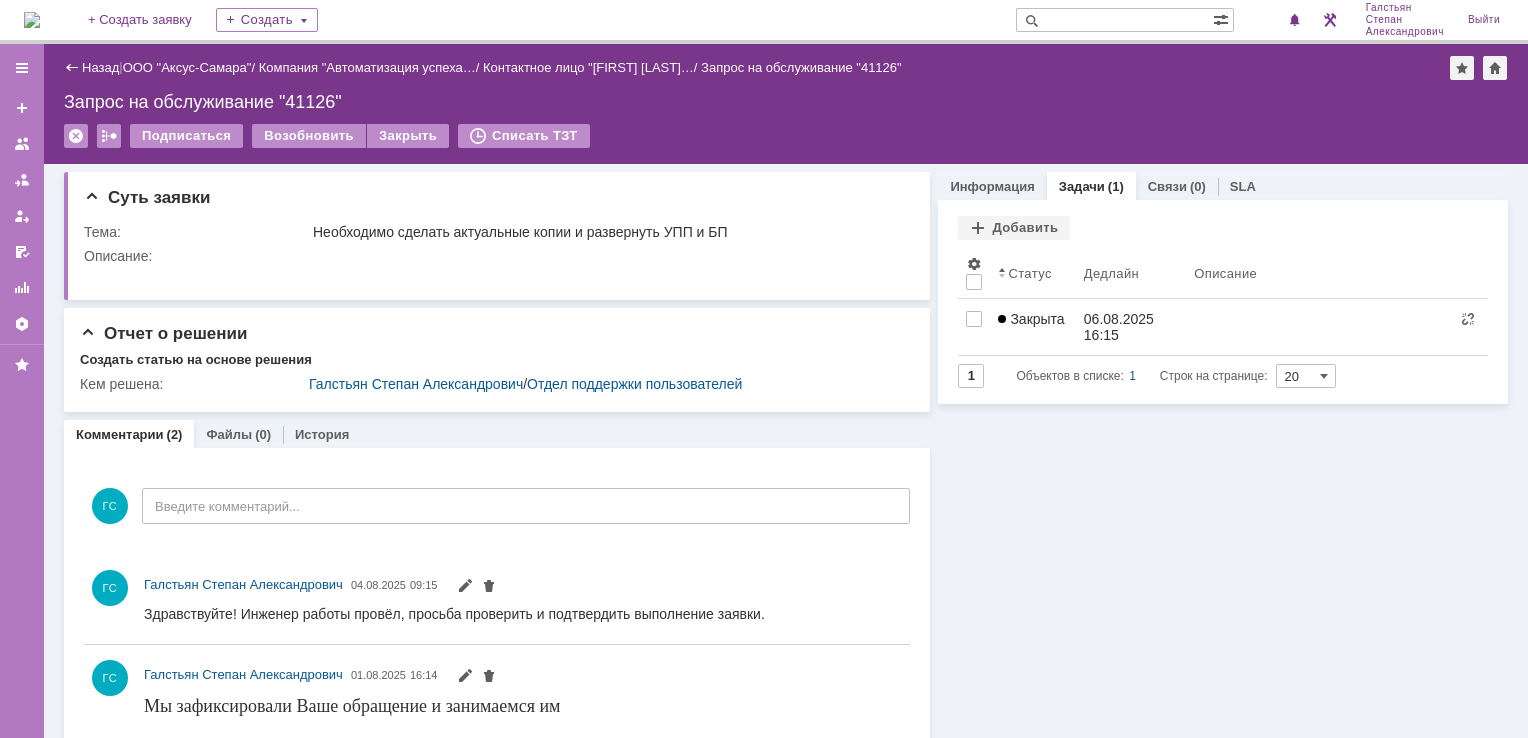 click at bounding box center (32, 20) 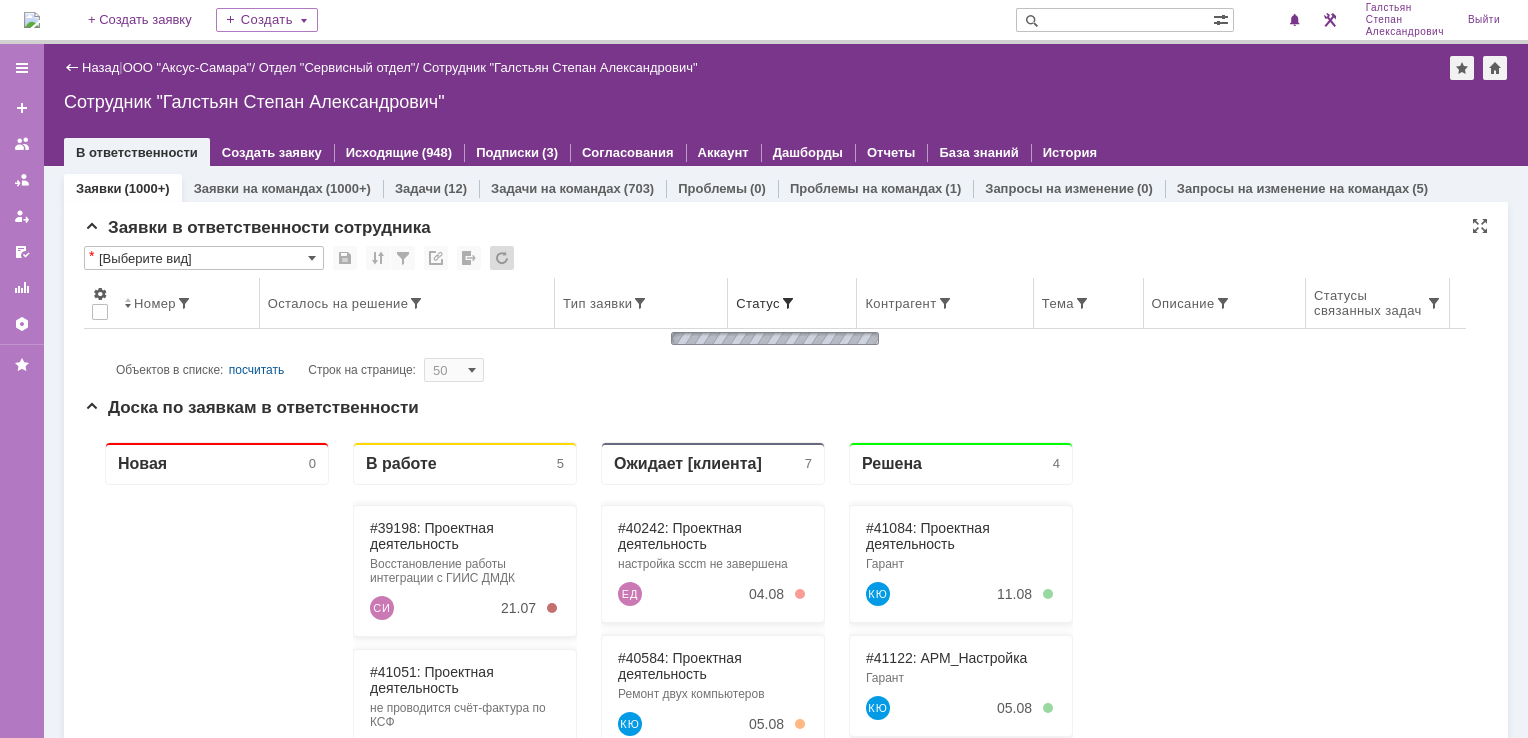 scroll, scrollTop: 0, scrollLeft: 0, axis: both 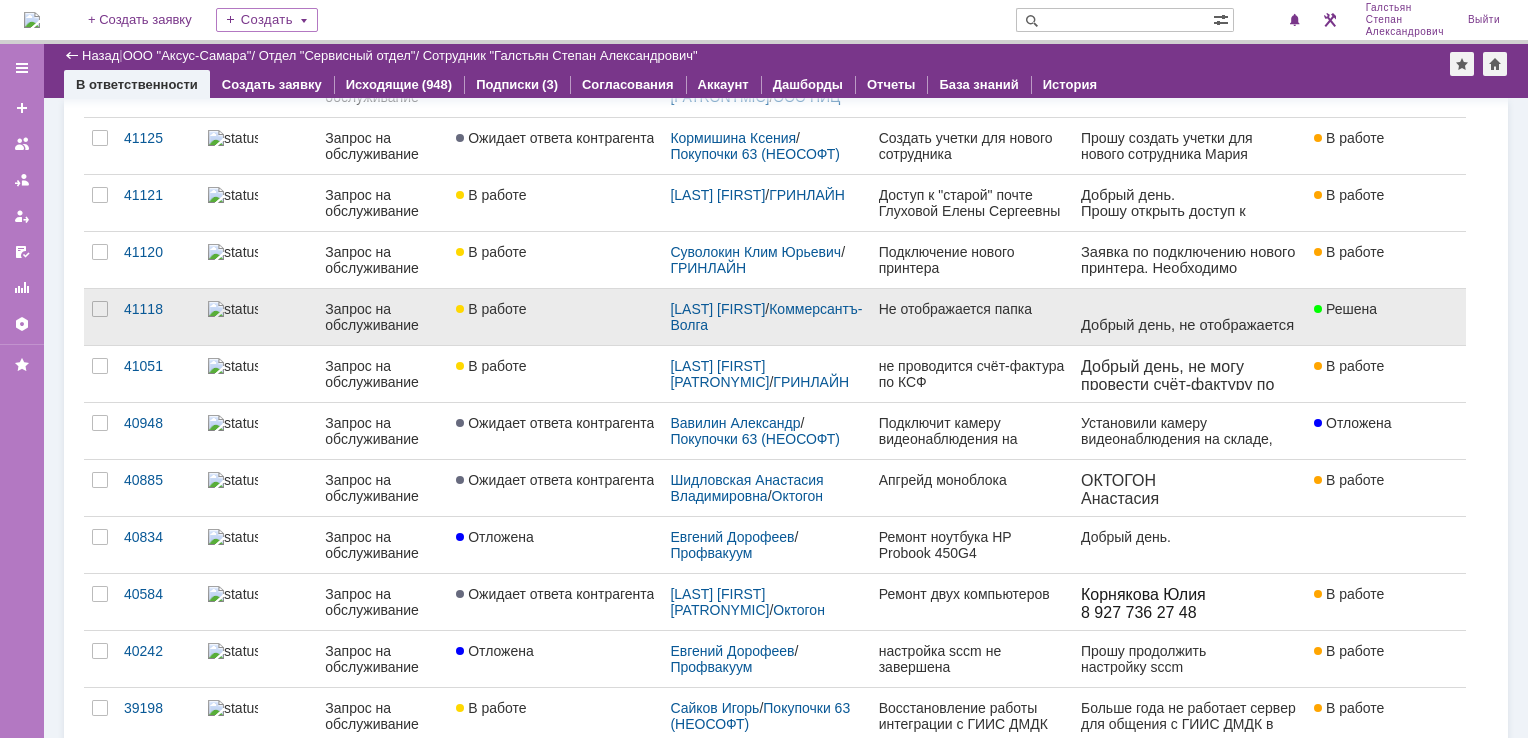 click on "Не отображается папка" at bounding box center (972, 317) 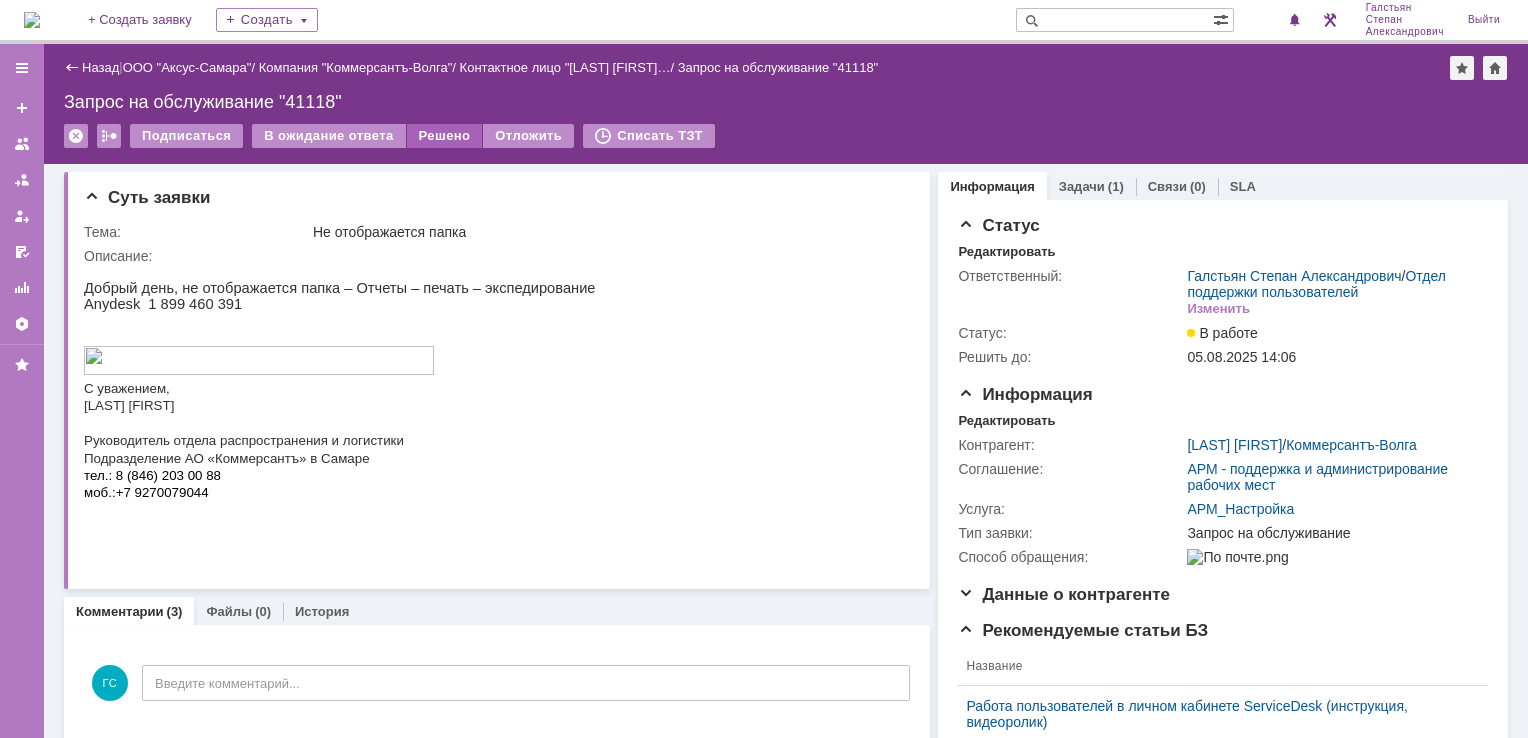 click on "Решено" at bounding box center (445, 136) 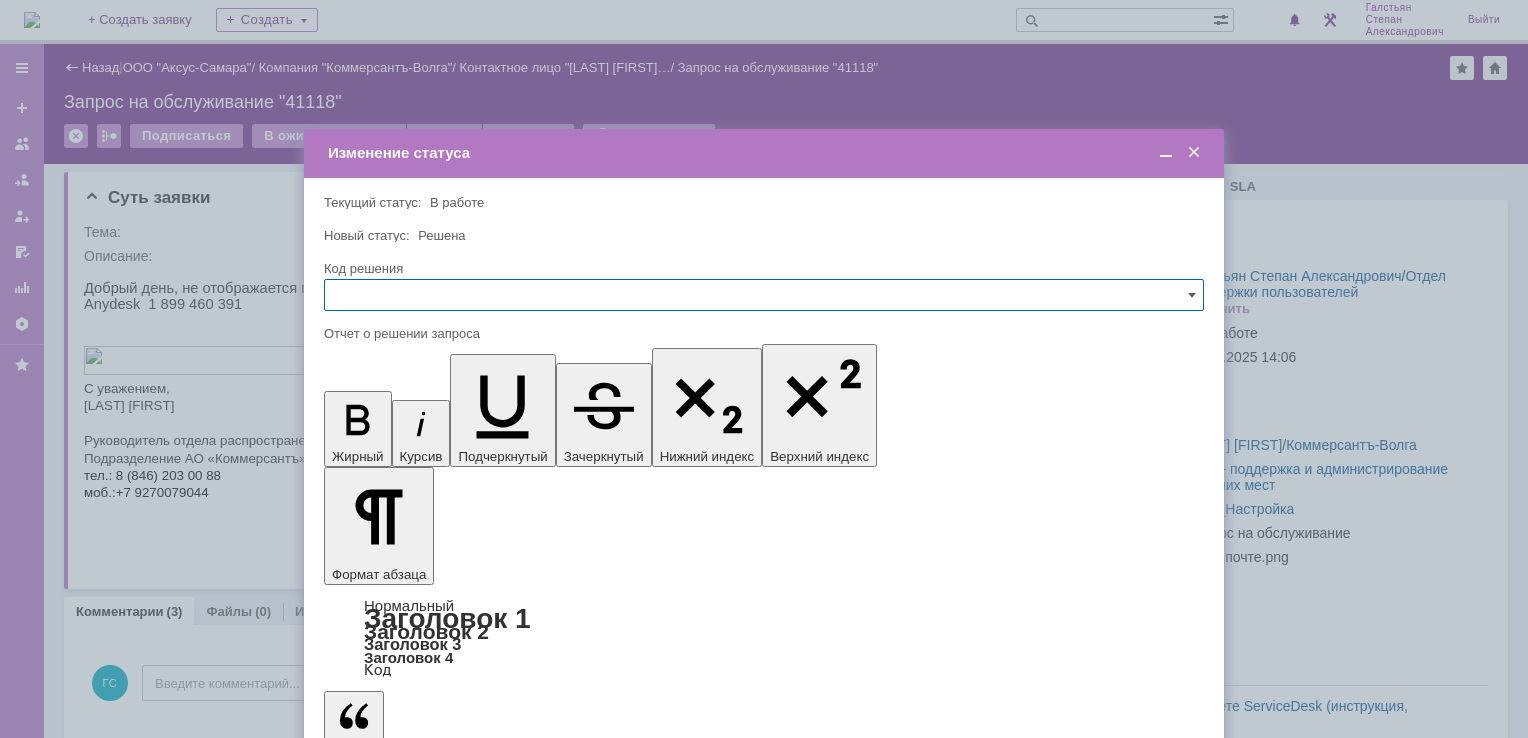 click on "Сохранить" at bounding box center [384, 820] 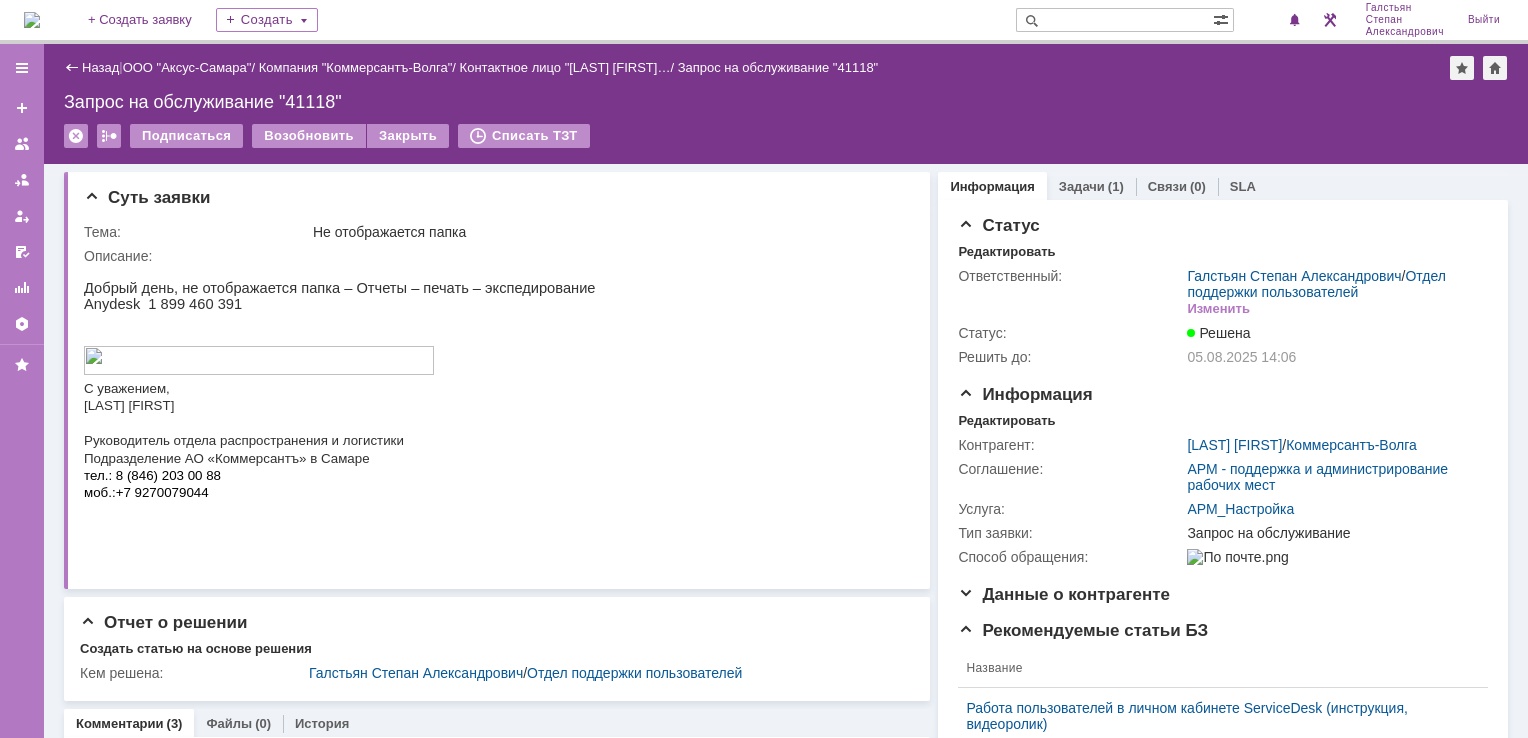 click at bounding box center (32, 20) 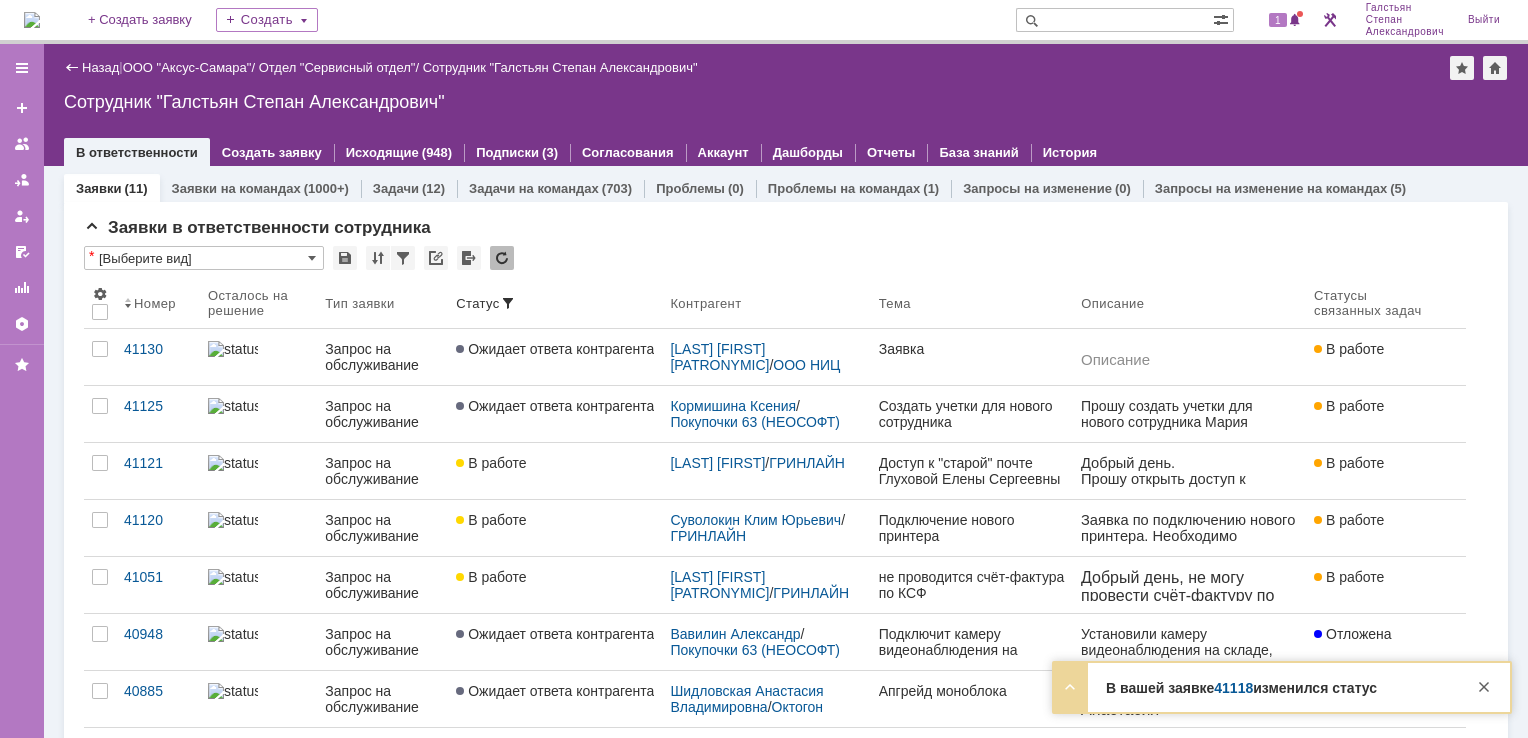 scroll, scrollTop: 0, scrollLeft: 0, axis: both 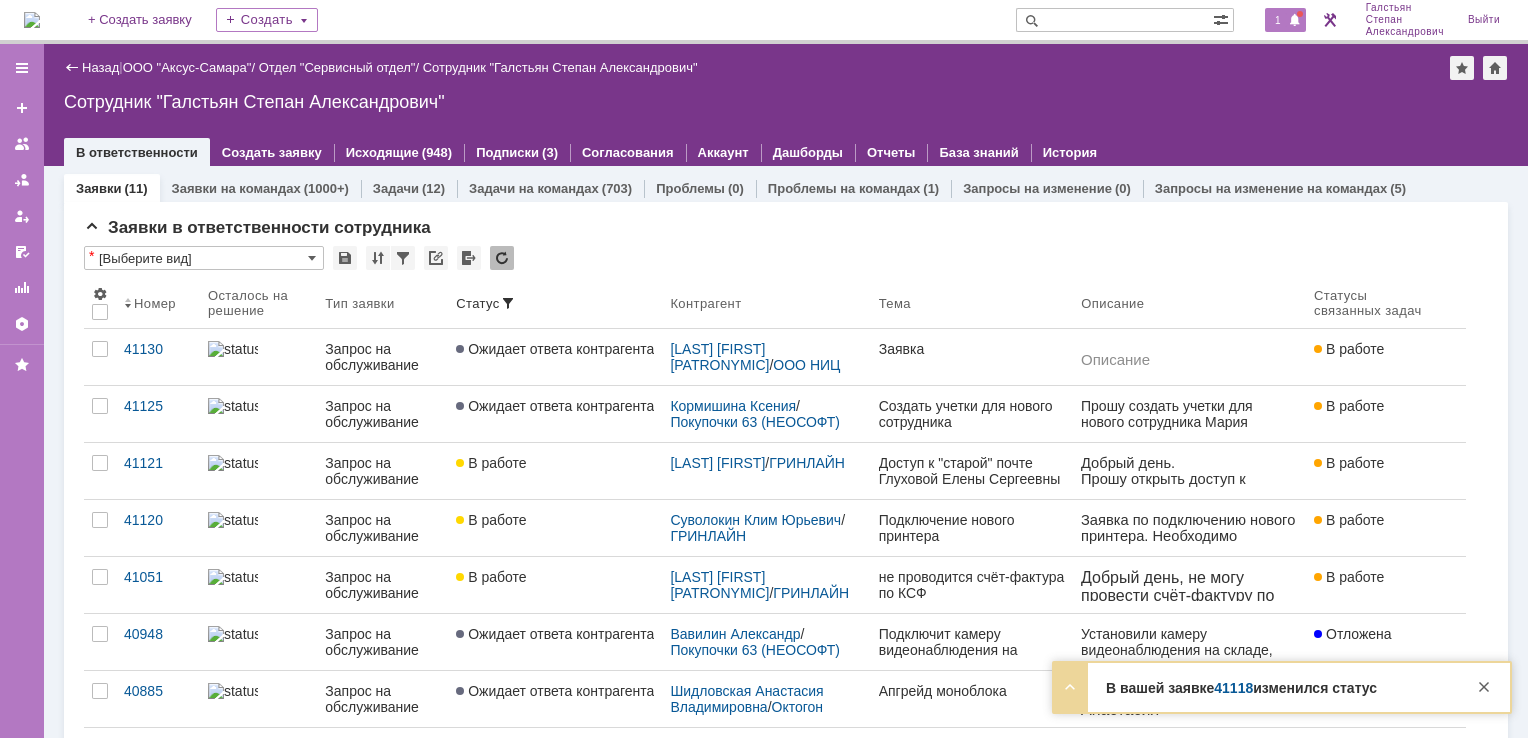 click on "1" at bounding box center (1278, 20) 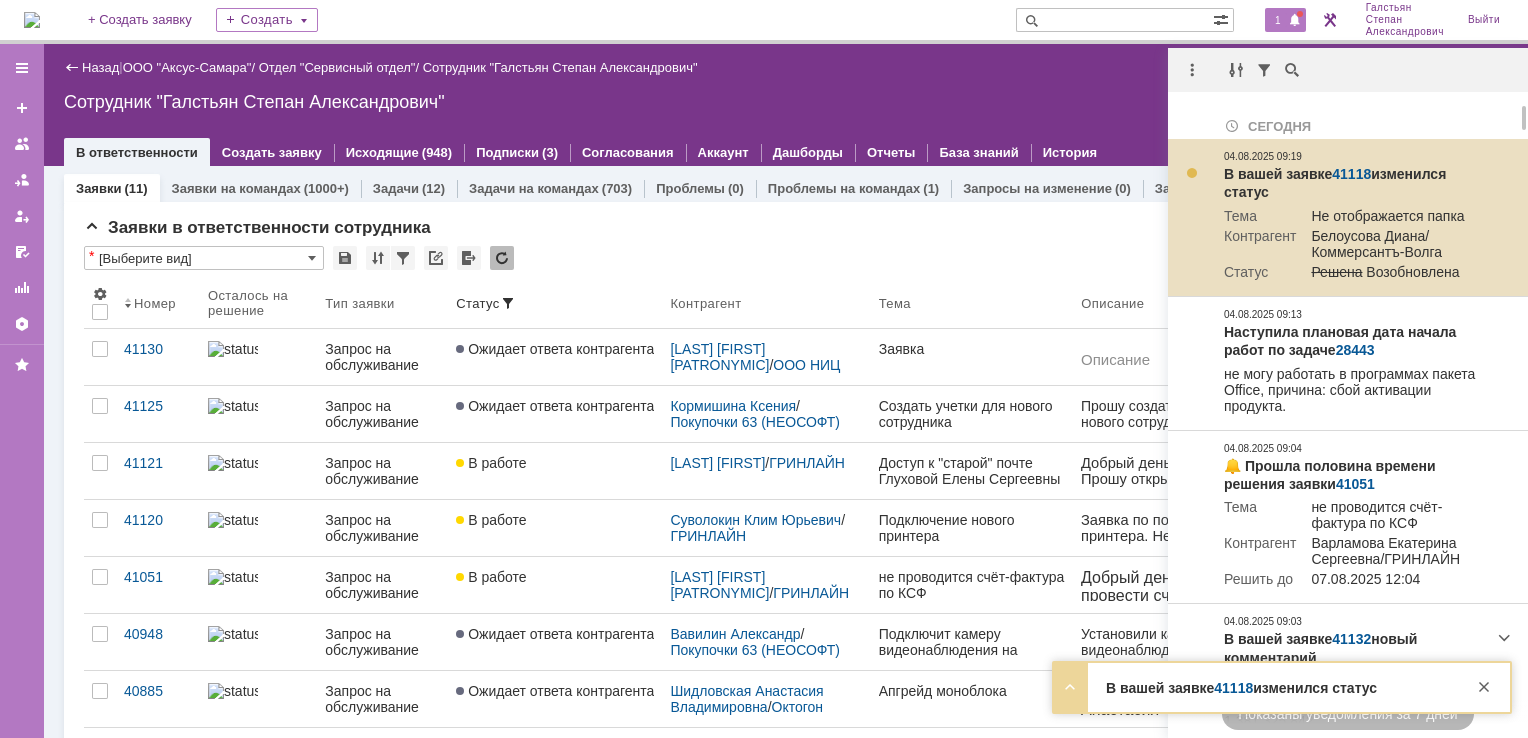 click on "41118" at bounding box center [1351, 174] 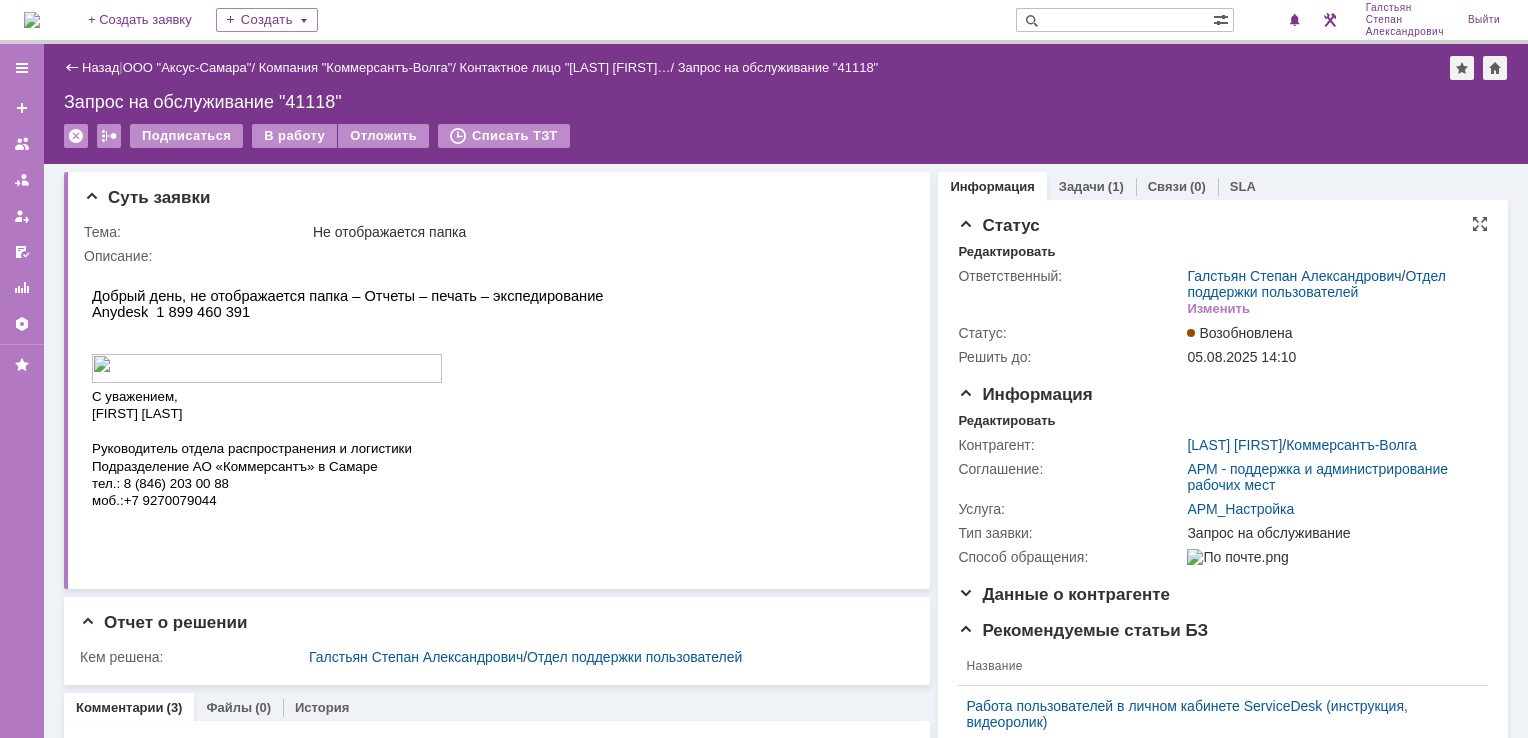 scroll, scrollTop: 0, scrollLeft: 0, axis: both 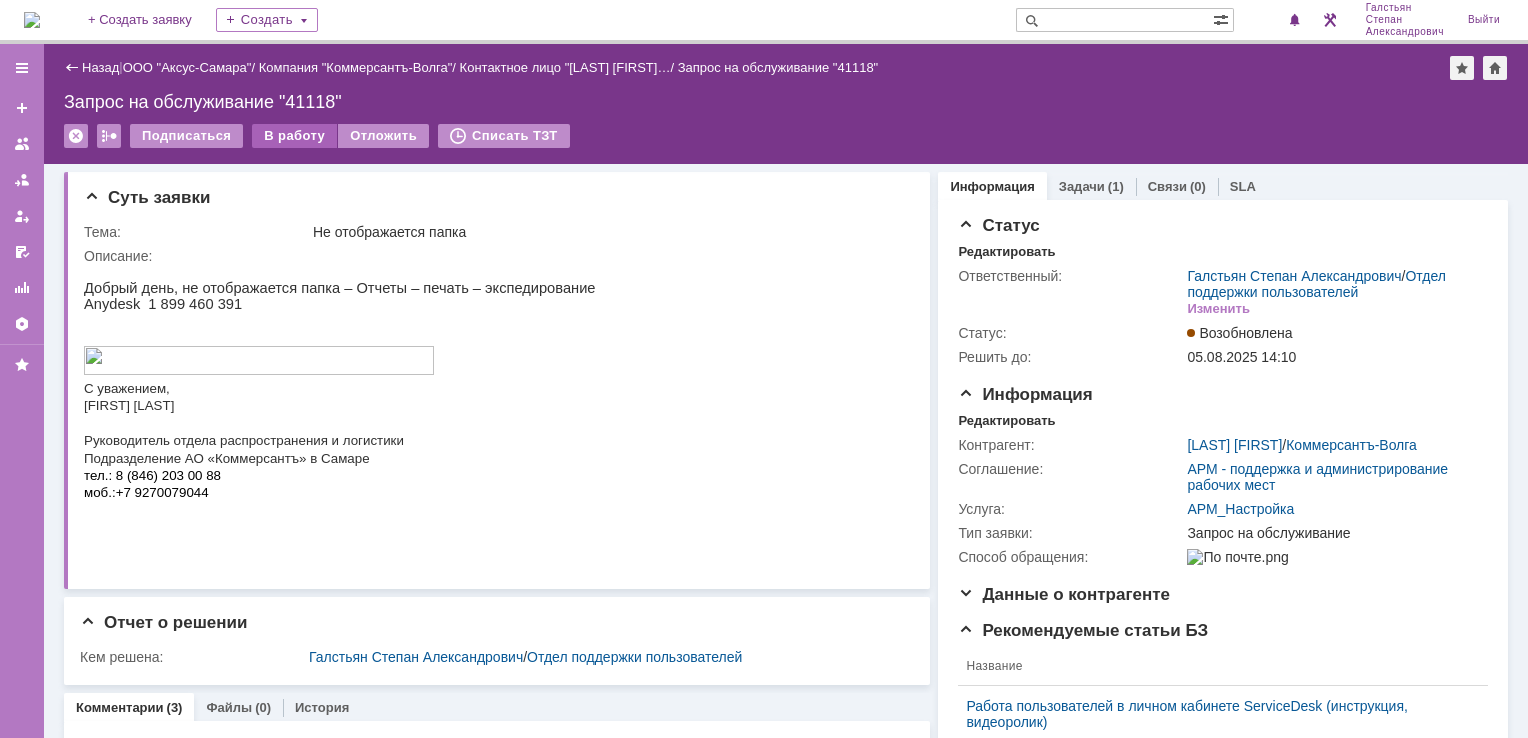 click on "В работу" at bounding box center (294, 136) 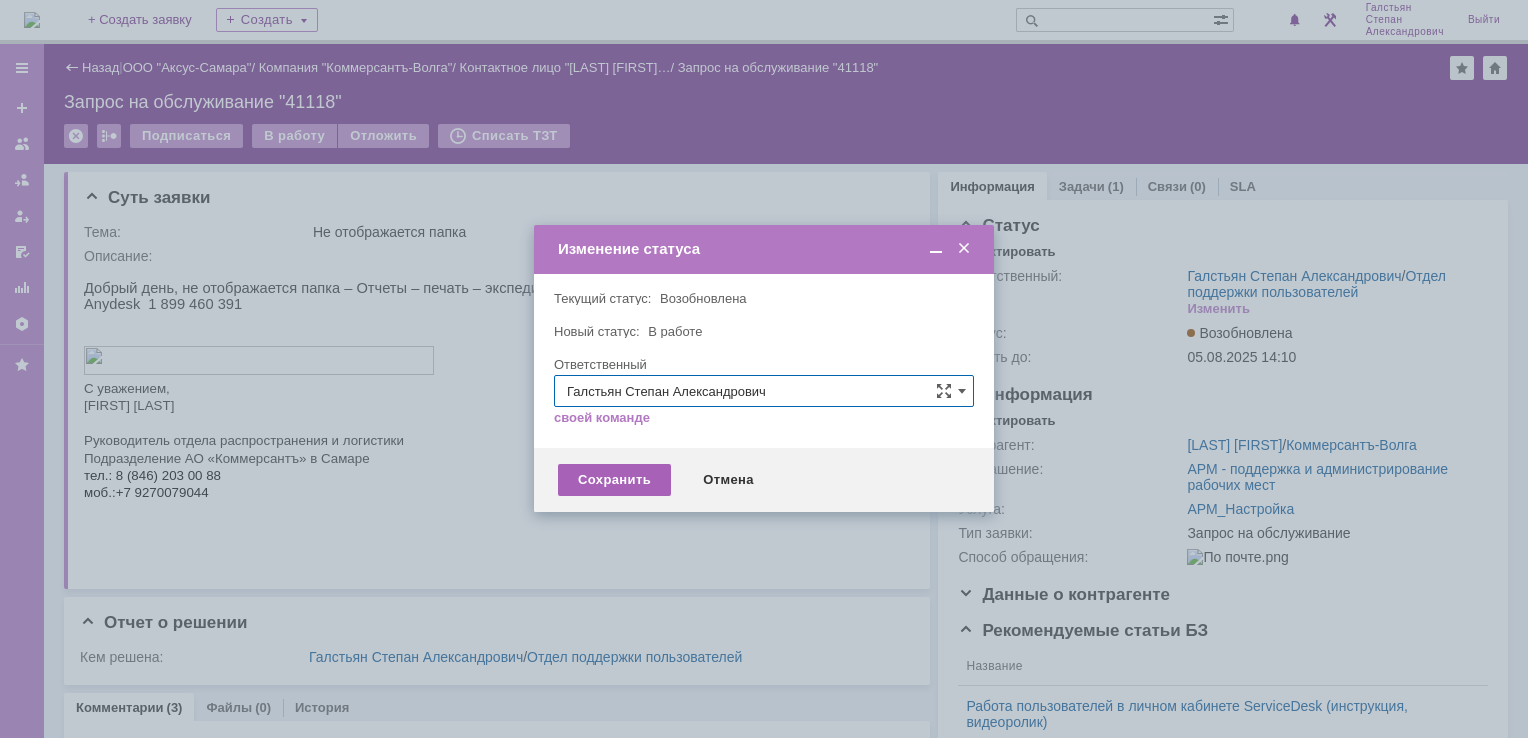 click on "Сохранить" at bounding box center [614, 480] 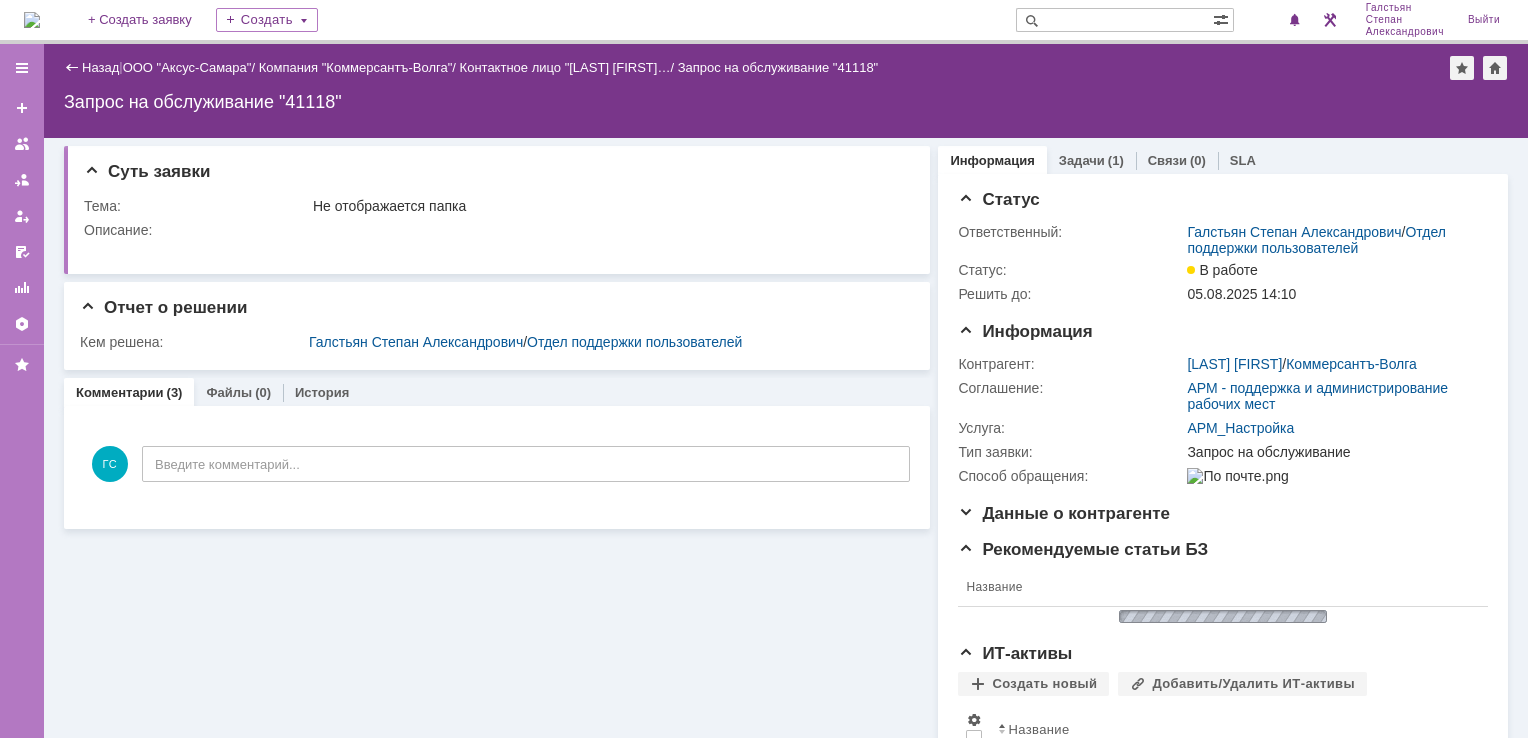 scroll, scrollTop: 0, scrollLeft: 0, axis: both 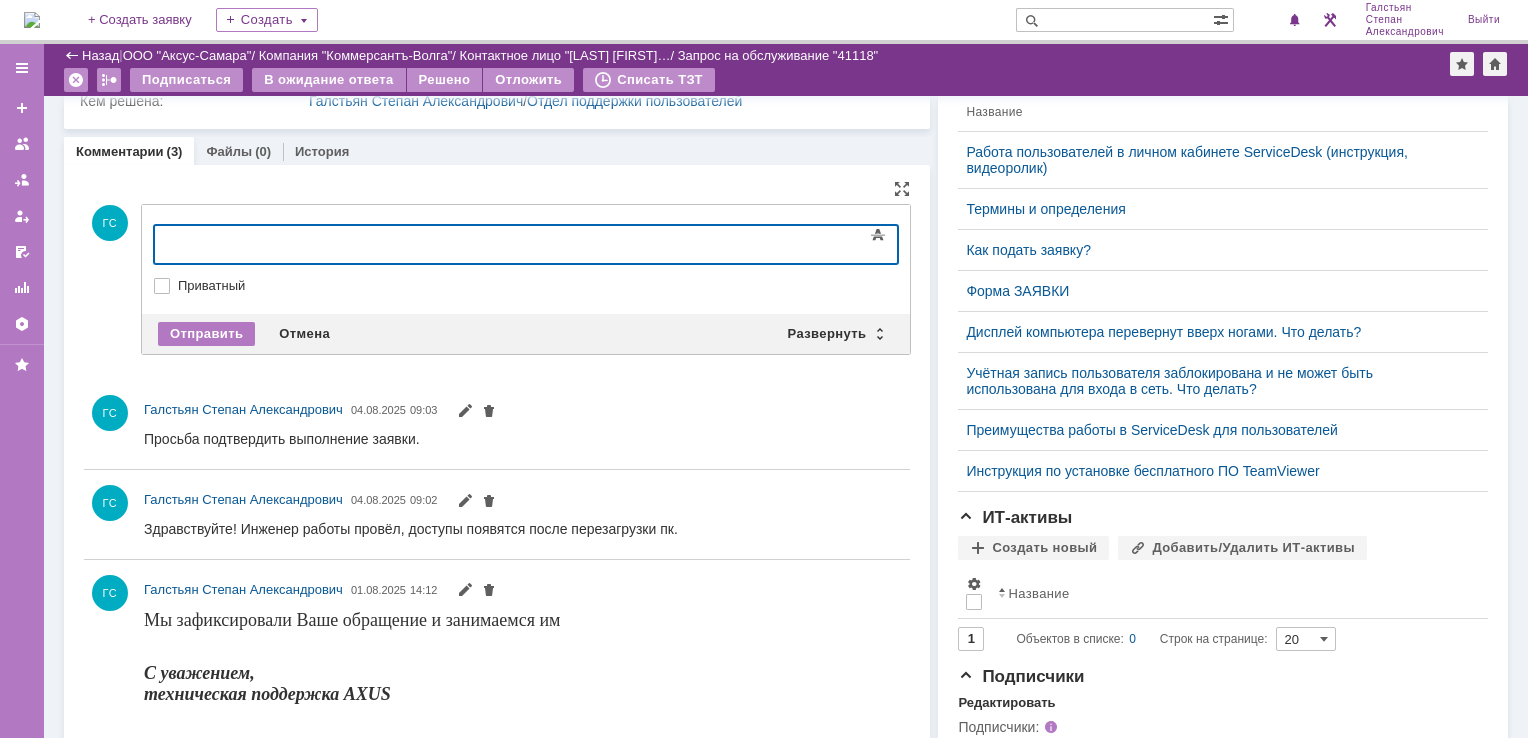 type 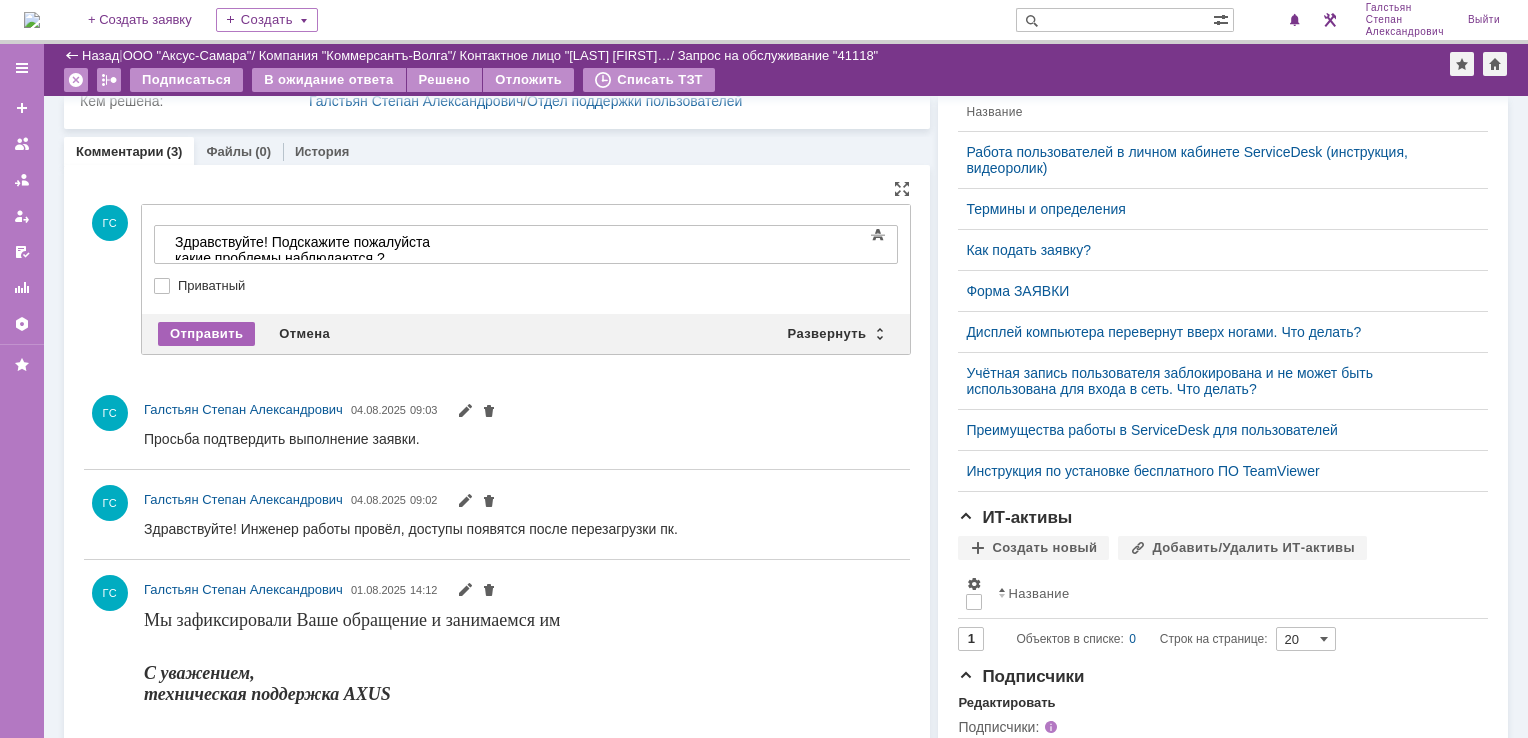 click on "Отправить" at bounding box center (206, 334) 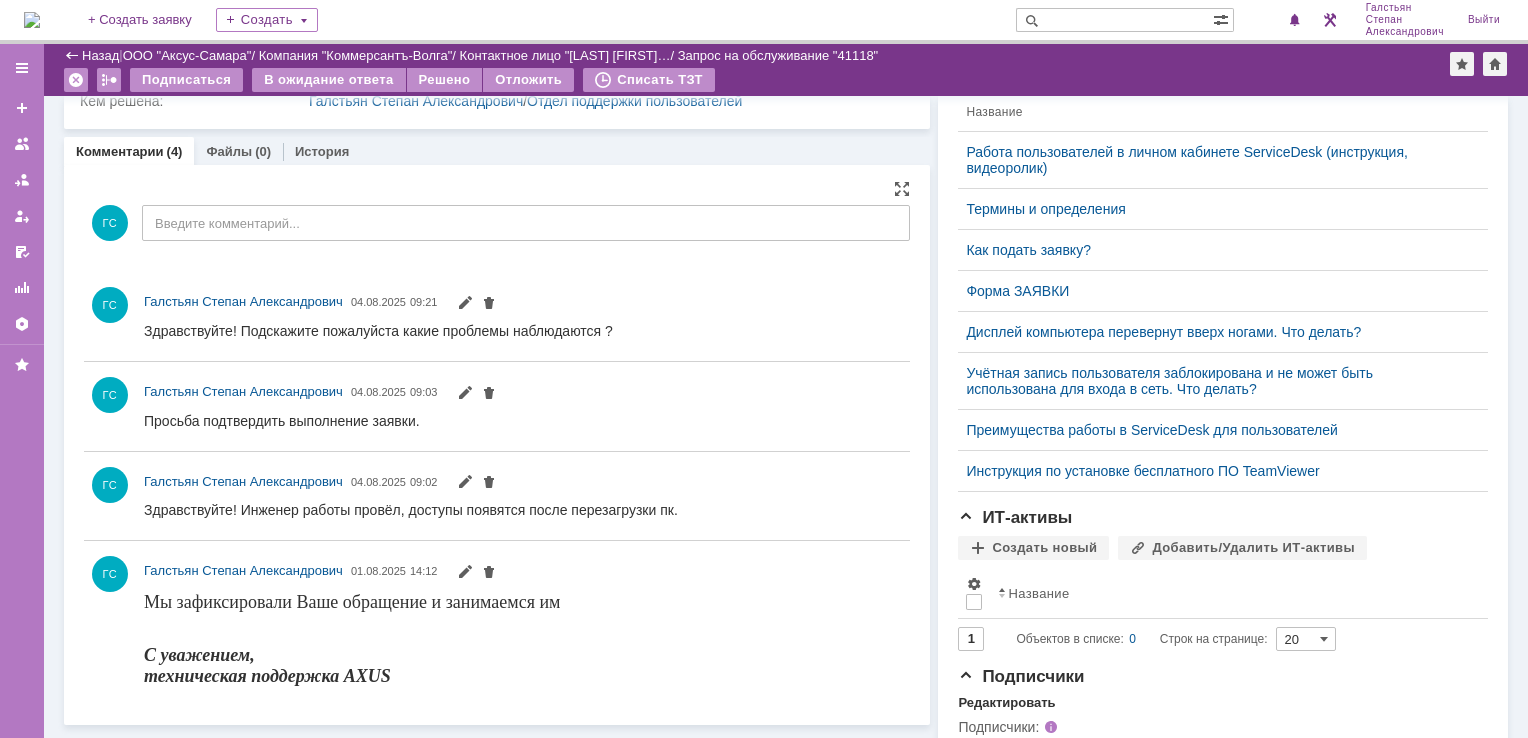 scroll, scrollTop: 0, scrollLeft: 0, axis: both 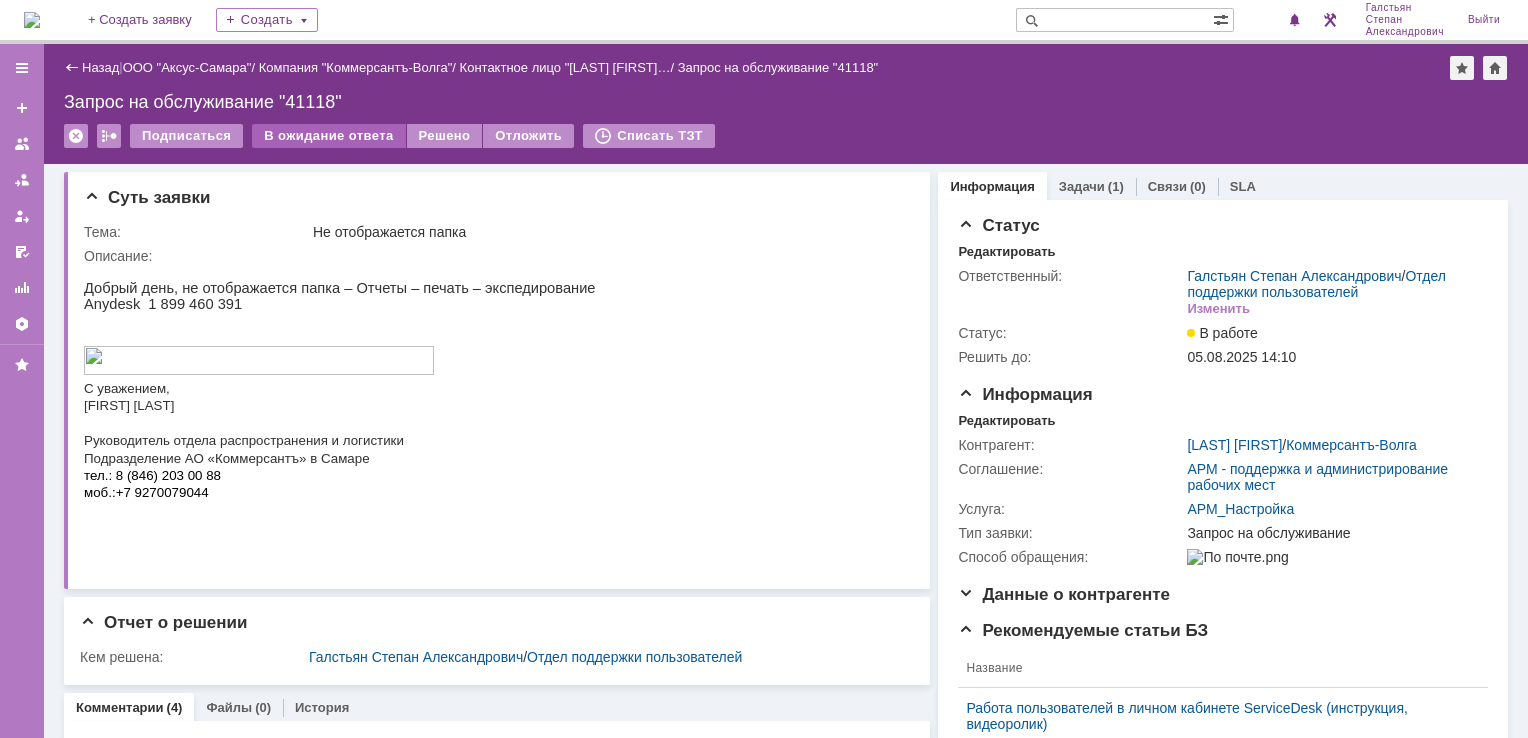 click on "В ожидание ответа" at bounding box center [328, 136] 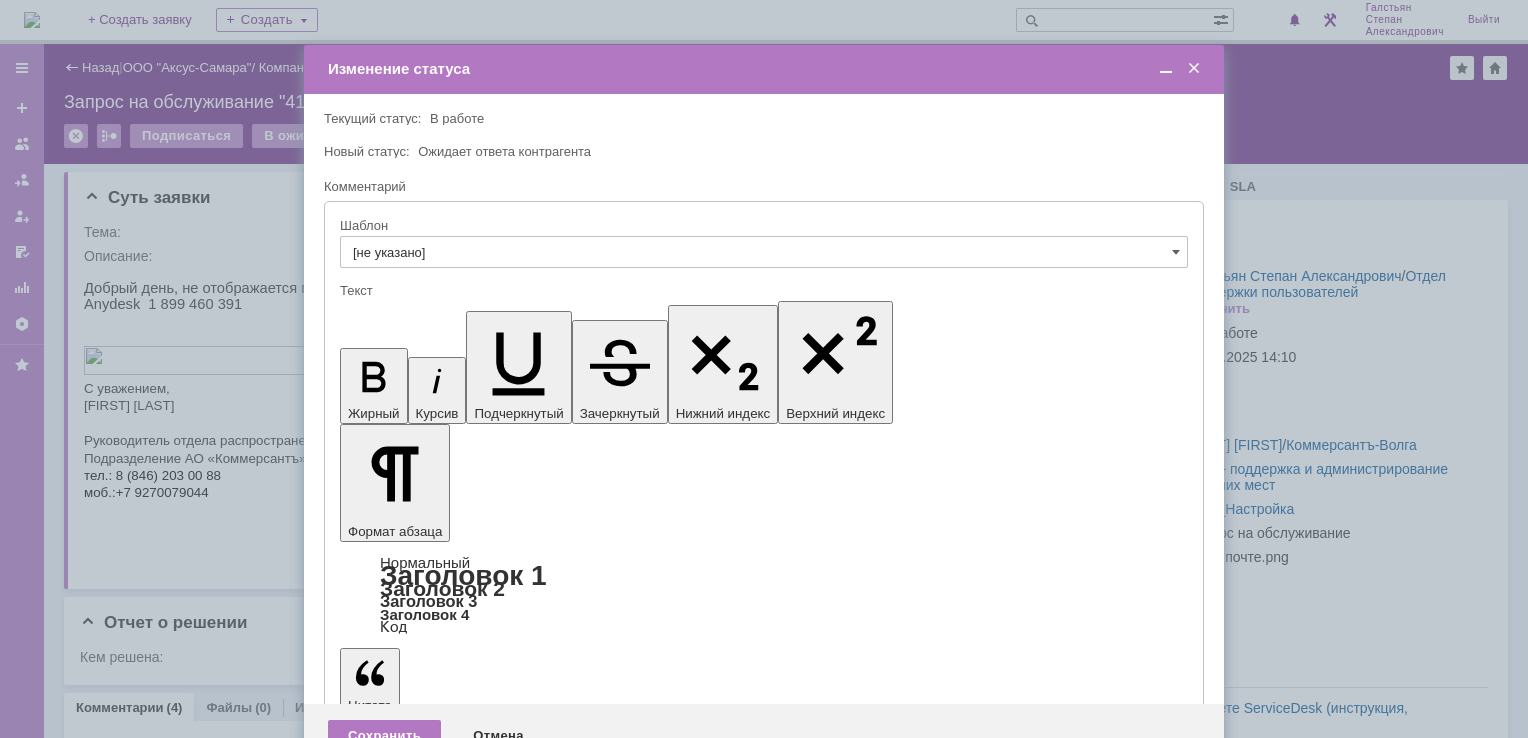 scroll, scrollTop: 0, scrollLeft: 0, axis: both 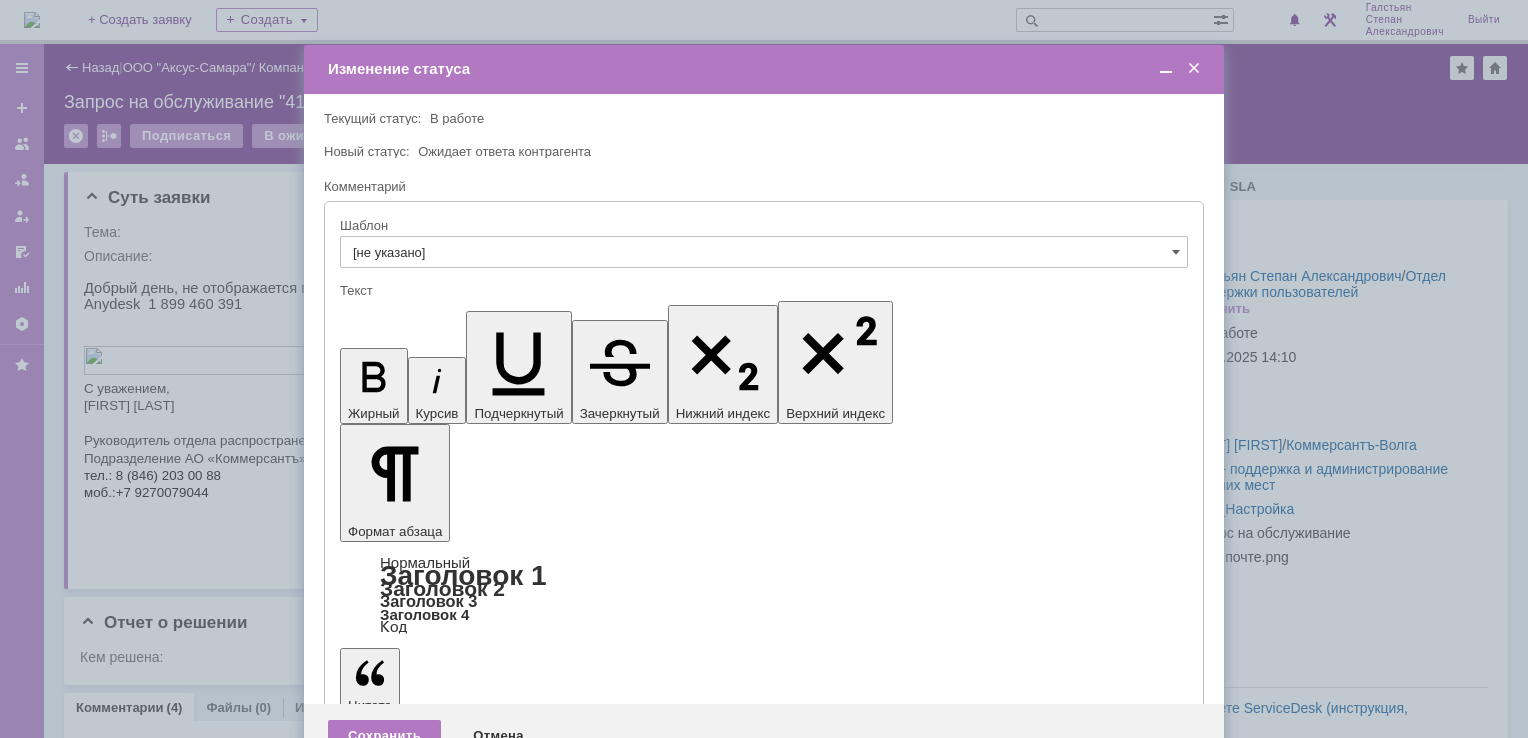 click on "Сохранить Отмена" at bounding box center [764, 736] 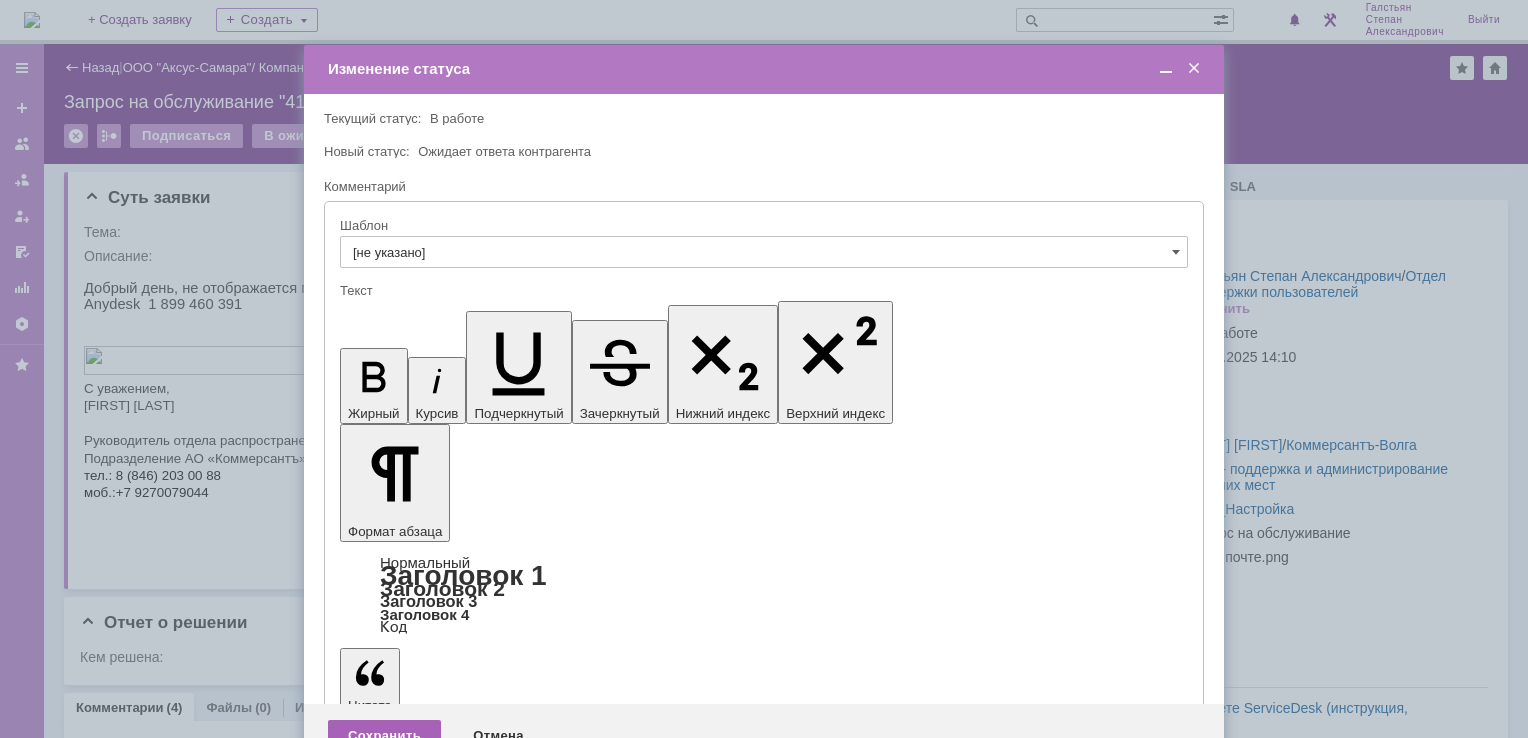 click on "Сохранить" at bounding box center [384, 736] 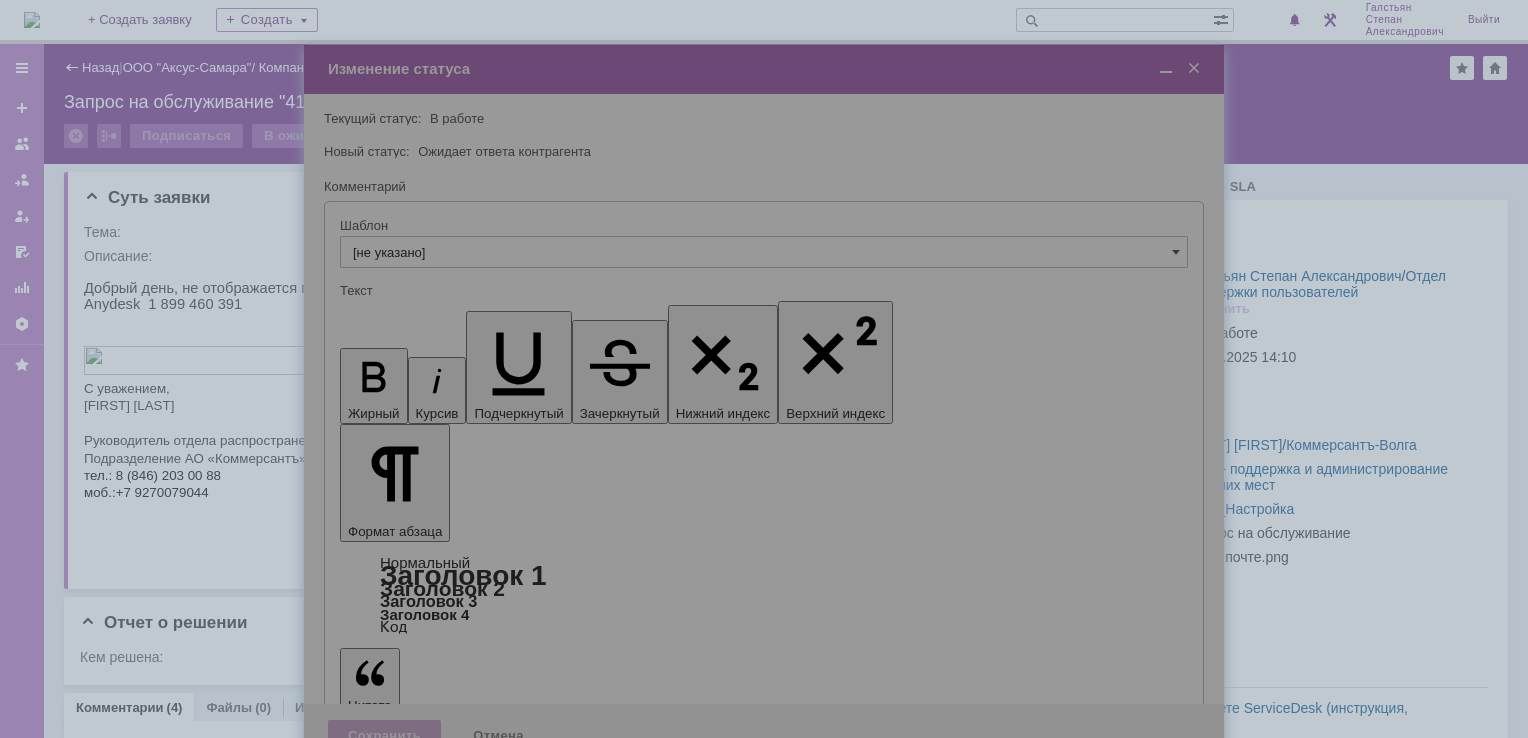 click on "Суть заявки Тема: Не отображается папка Описание: Отчет о решении Кем решена: Галстьян Степан Александрович / Отдел поддержки пользователей Комментарии (4) Файлы (0) История Комментарии
Добавить комментарий             ГС Введите комментарий... 1       Всего комментариев:   4  Строк на странице:        20       ГС Галстьян Степан Александрович 04.08.2025 09:21 ГС Галстьян Степан Александрович 04.08.2025 09:03 ГС Галстьян Степан Александрович 04.08.2025 09:02 ГС Галстьян Степан Александрович 01.08.2025 14:12 1       Всего комментариев:   4  Строк на странице:        20" at bounding box center [497, 749] 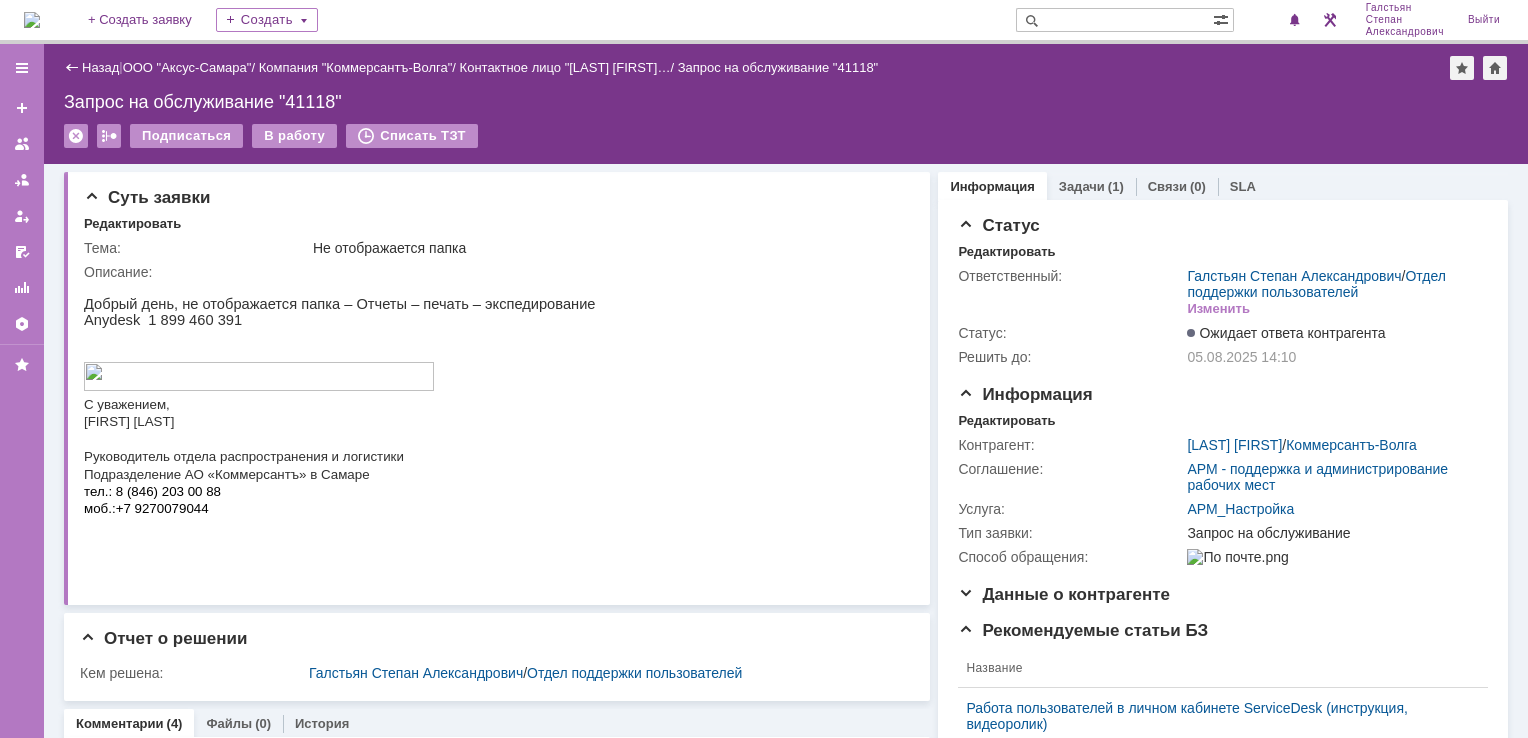 scroll, scrollTop: 0, scrollLeft: 0, axis: both 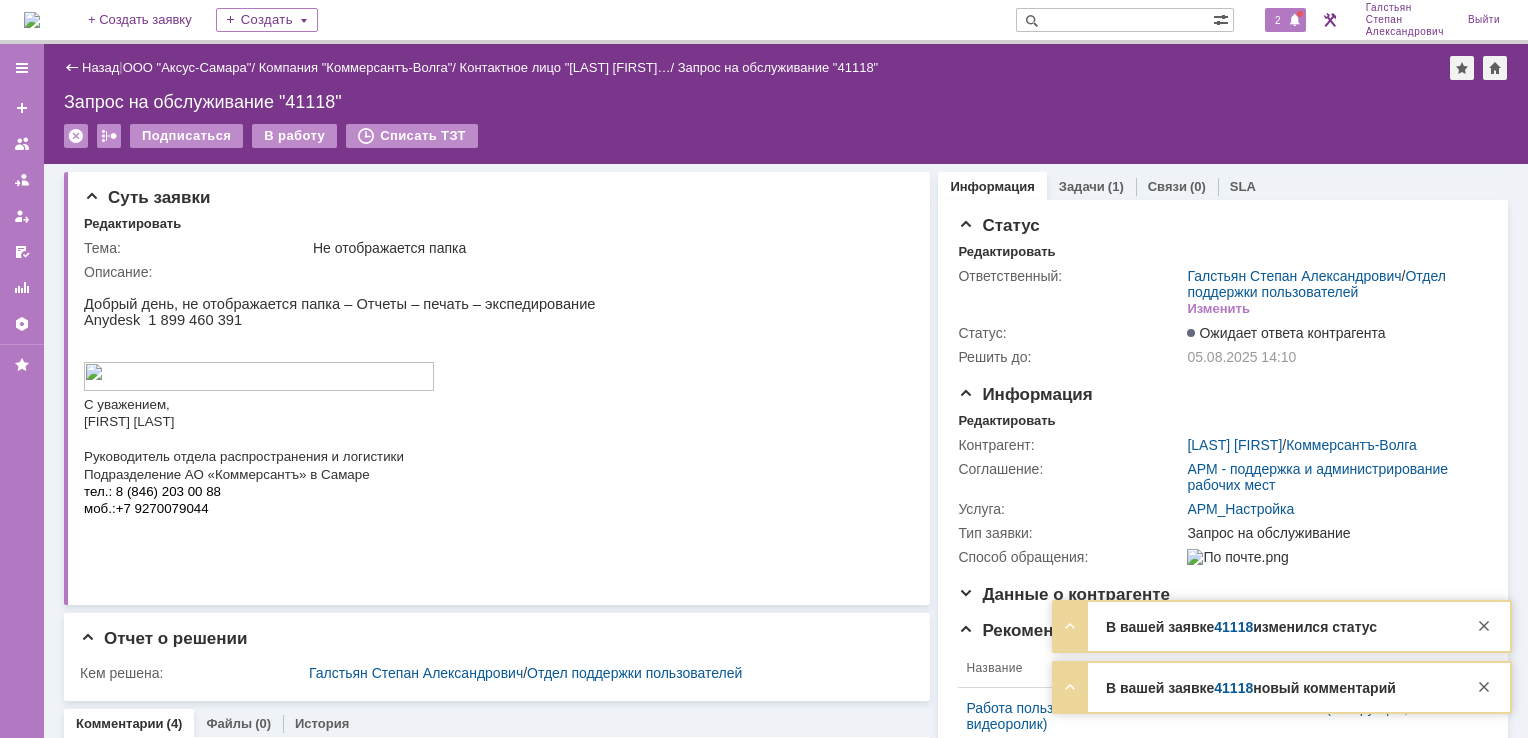 click at bounding box center (1295, 21) 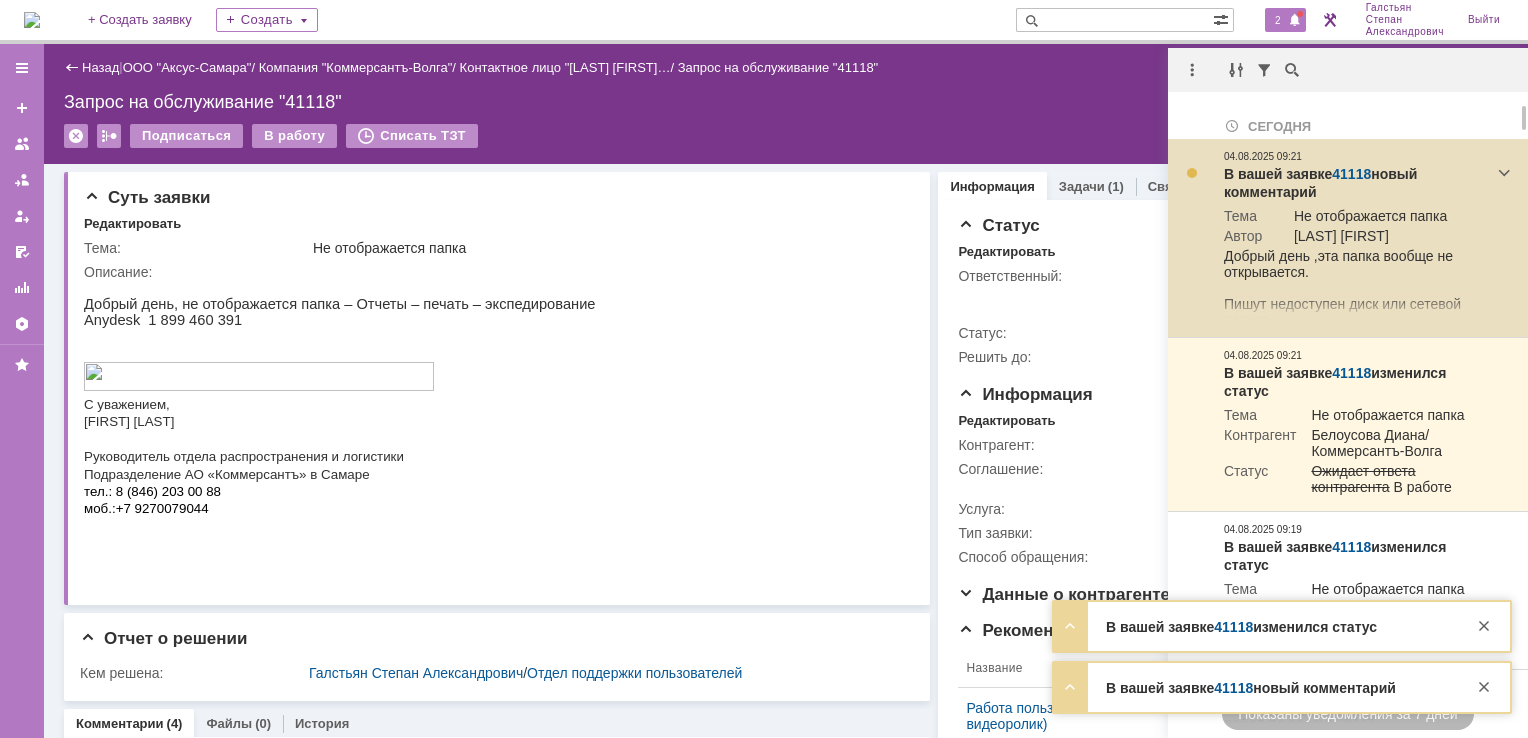 click on "41118" at bounding box center [1351, 174] 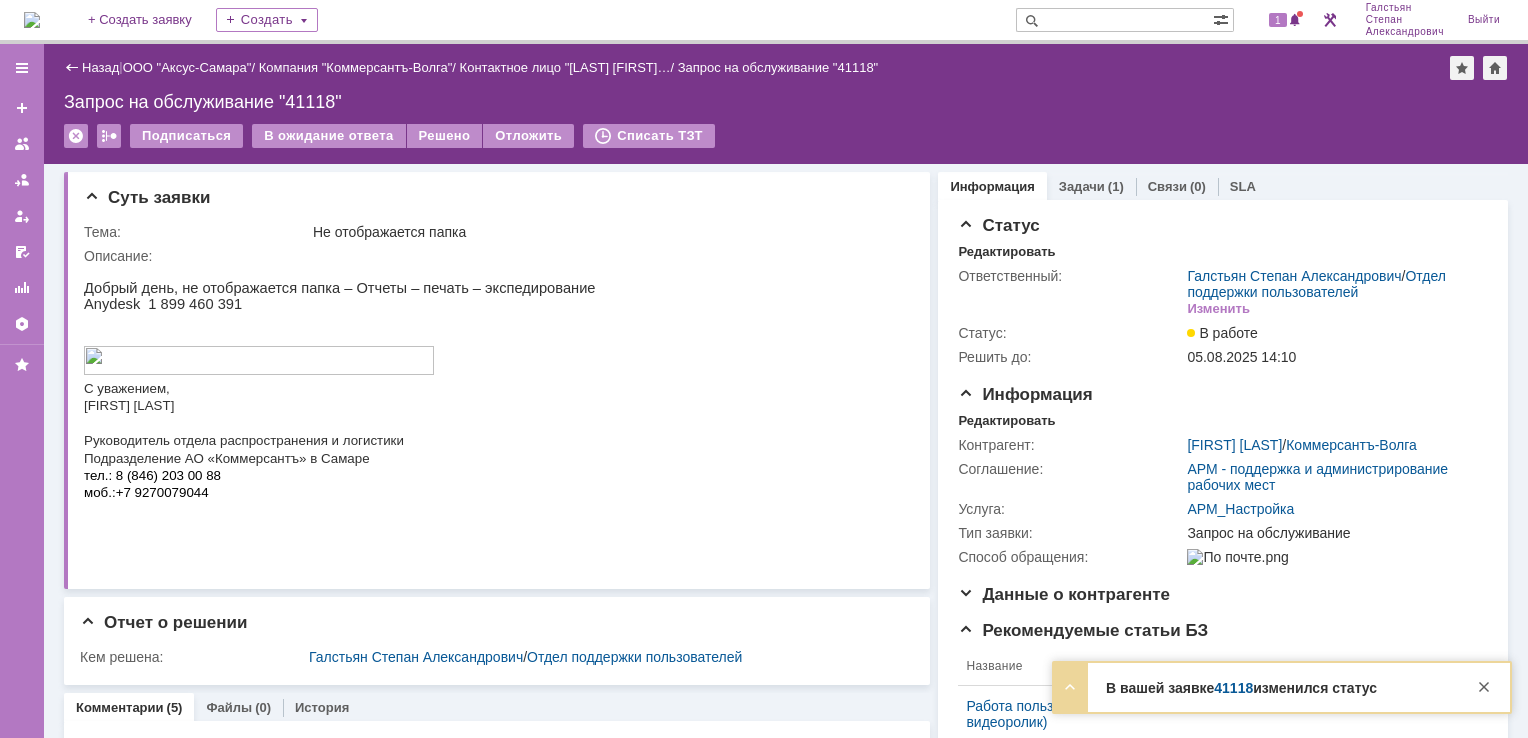 scroll, scrollTop: 0, scrollLeft: 0, axis: both 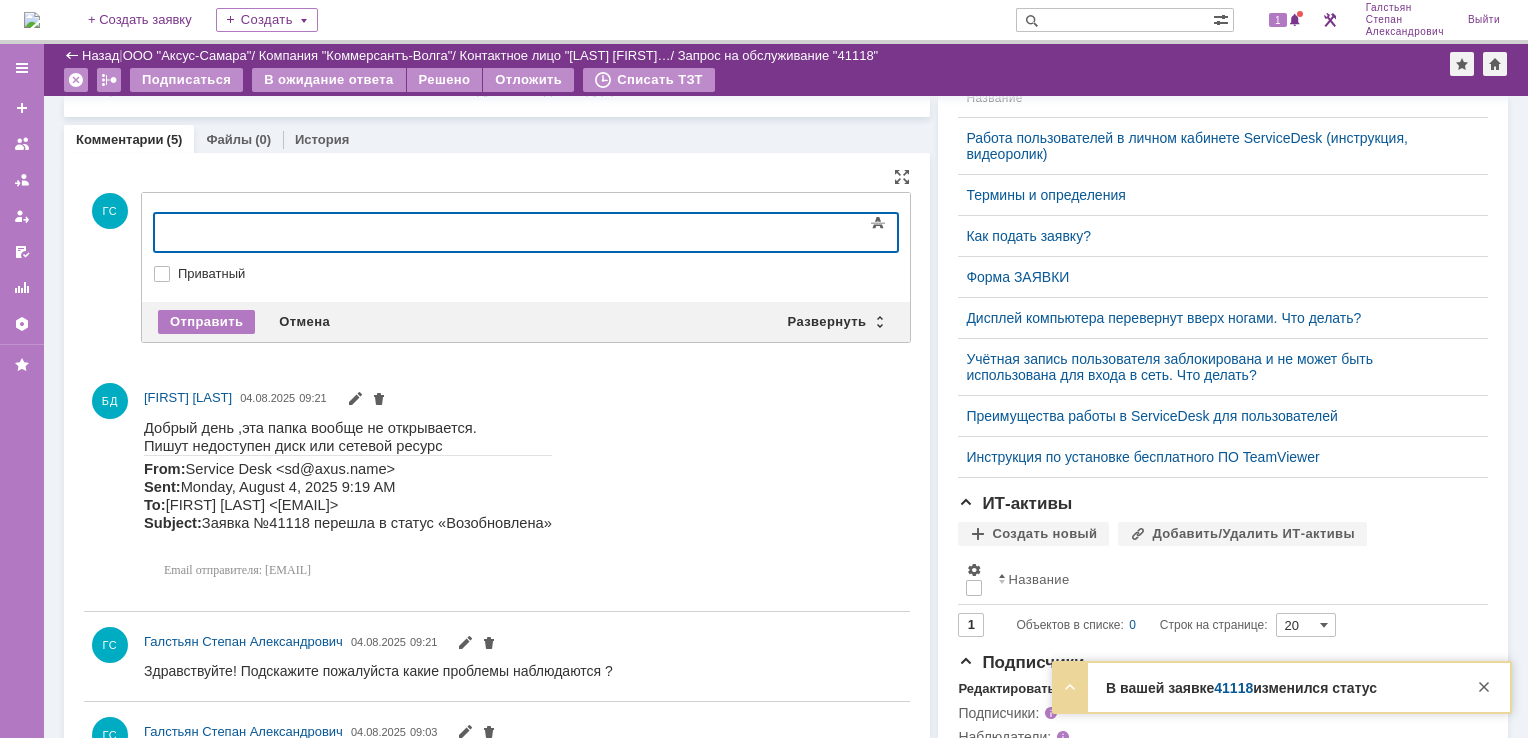 type 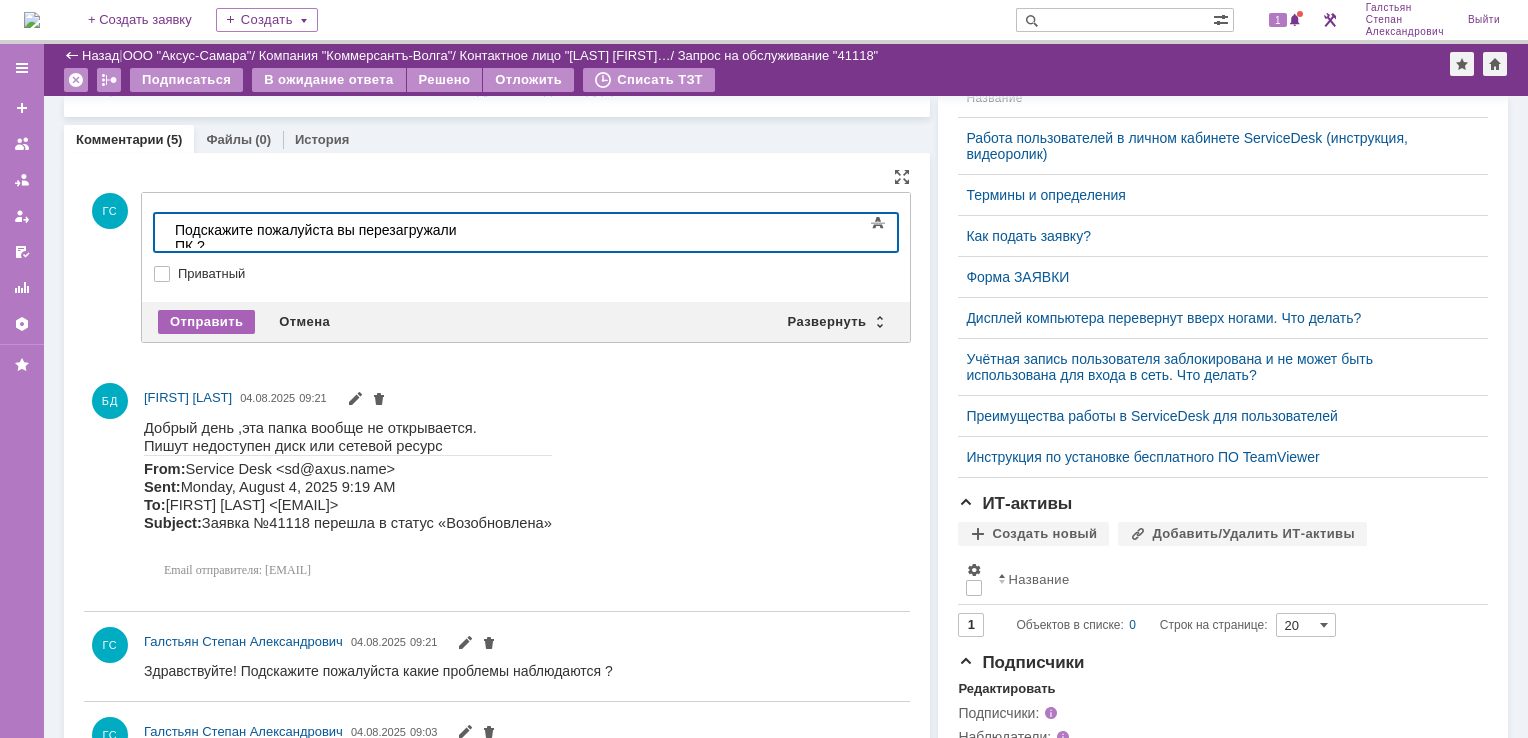 click on "Отправить" at bounding box center [206, 322] 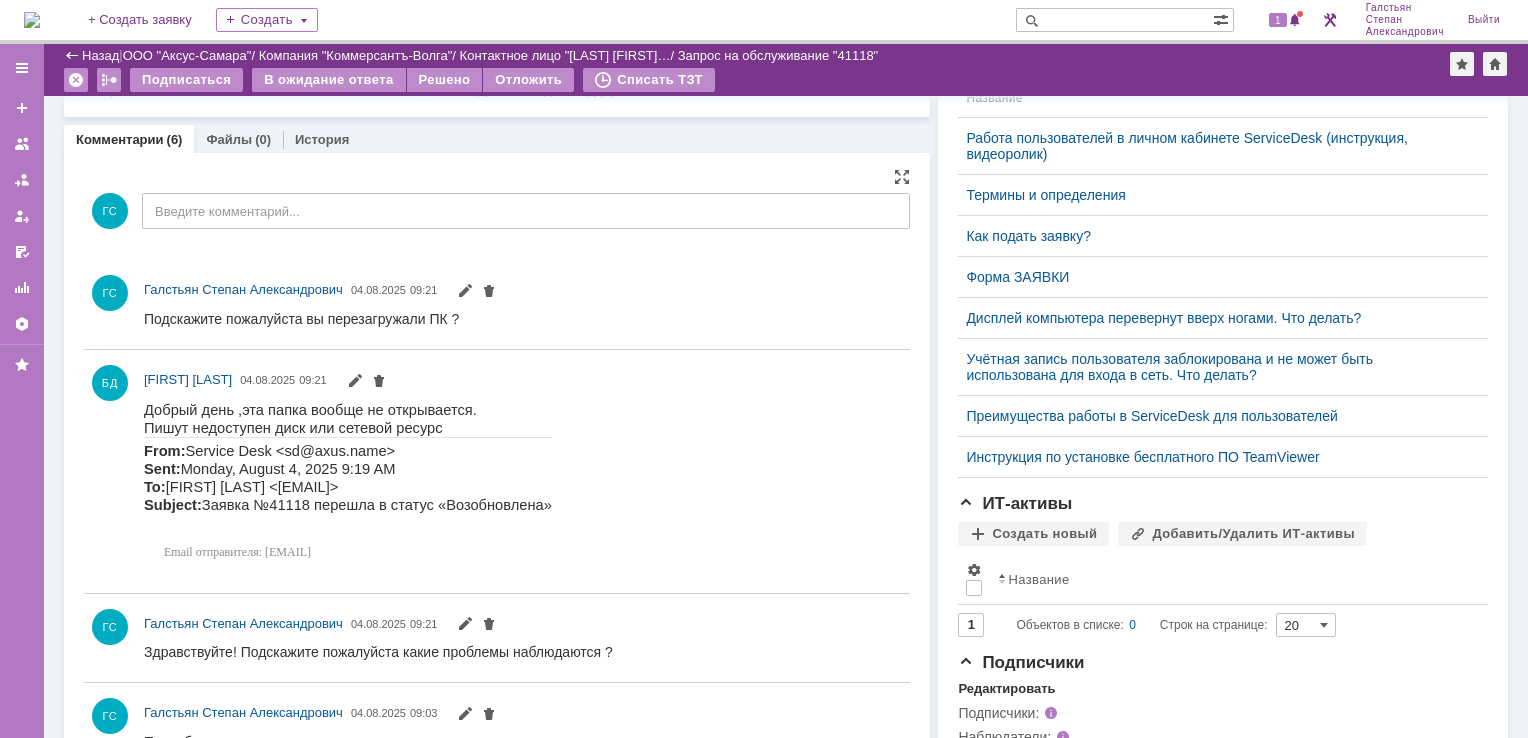 scroll, scrollTop: 0, scrollLeft: 0, axis: both 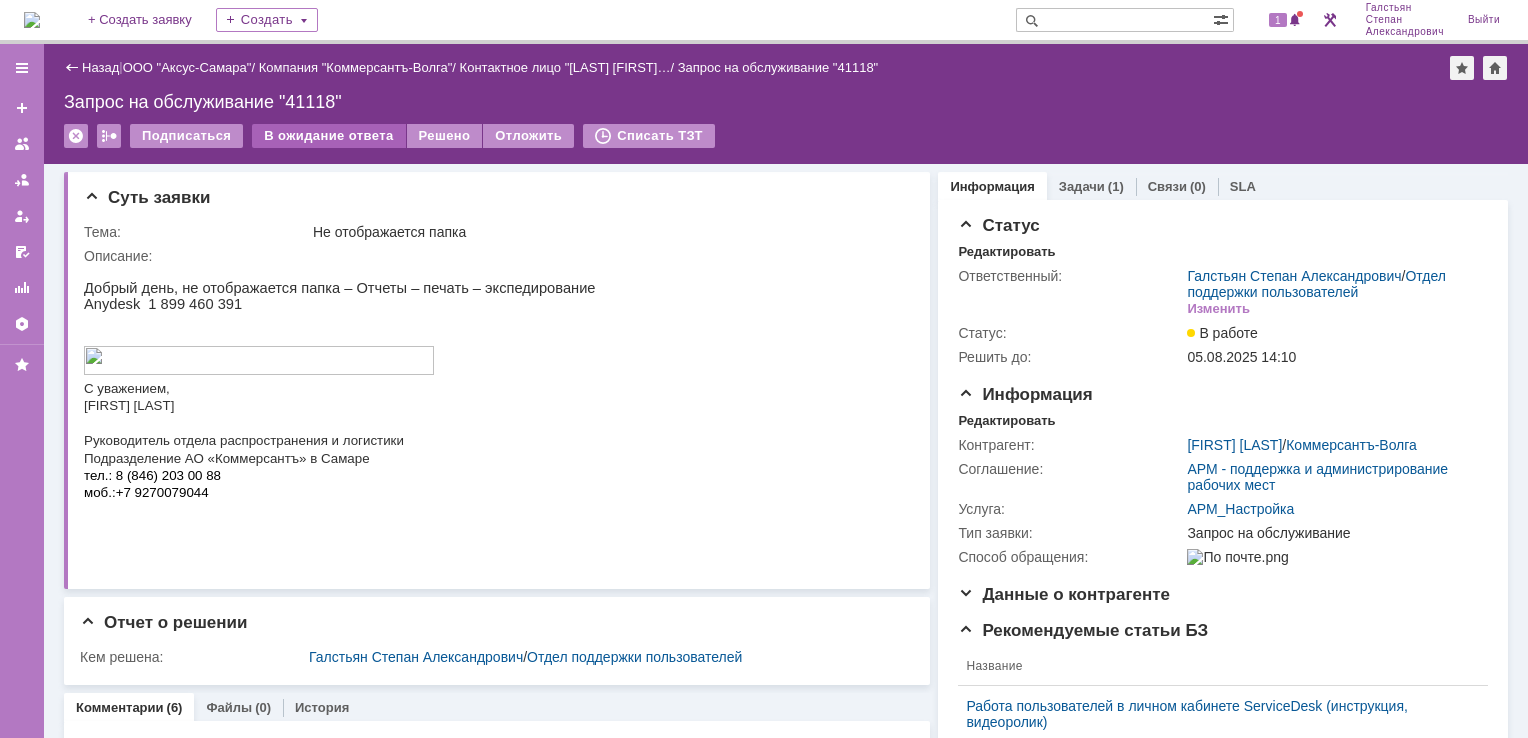 click on "В ожидание ответа" at bounding box center (328, 136) 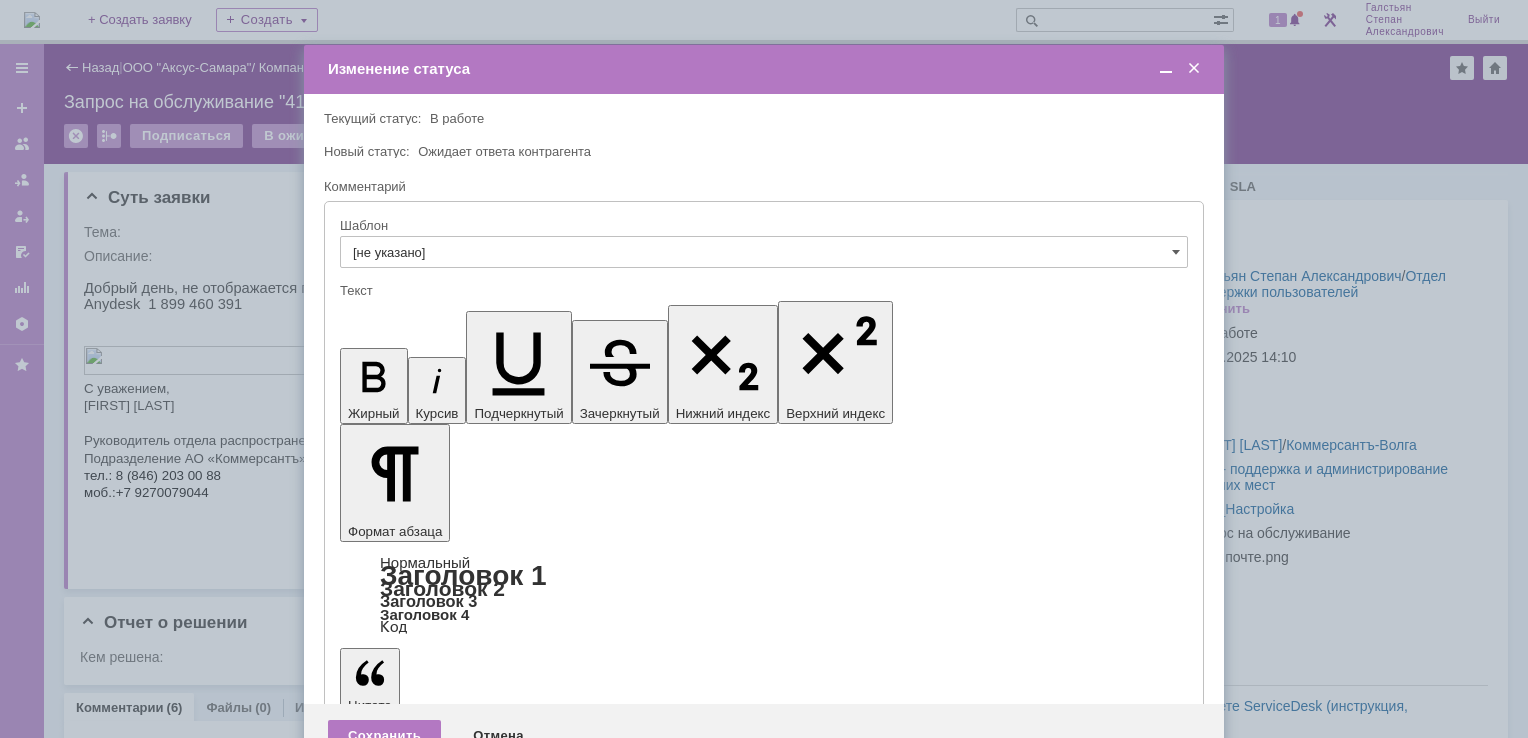 scroll, scrollTop: 0, scrollLeft: 0, axis: both 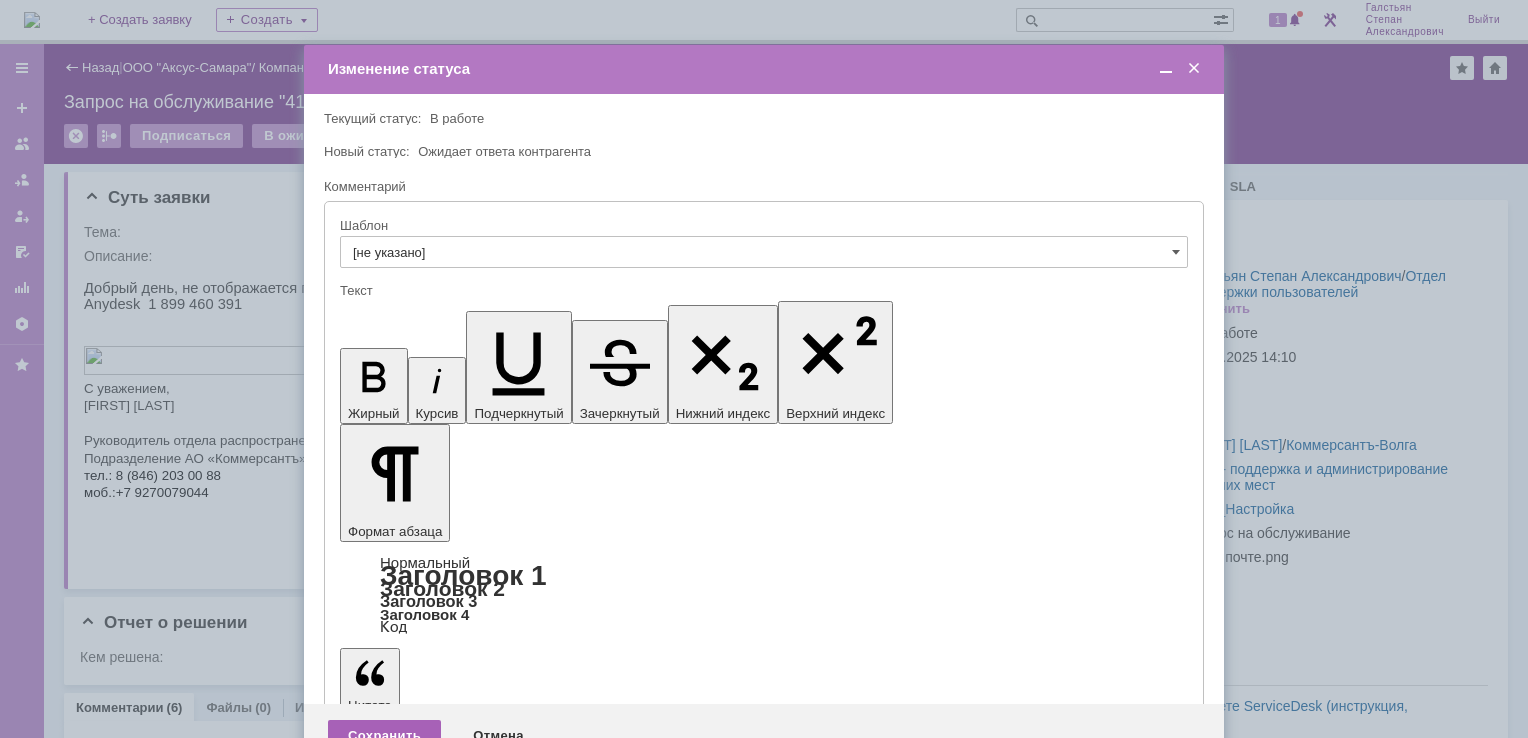 click on "Сохранить" at bounding box center [384, 736] 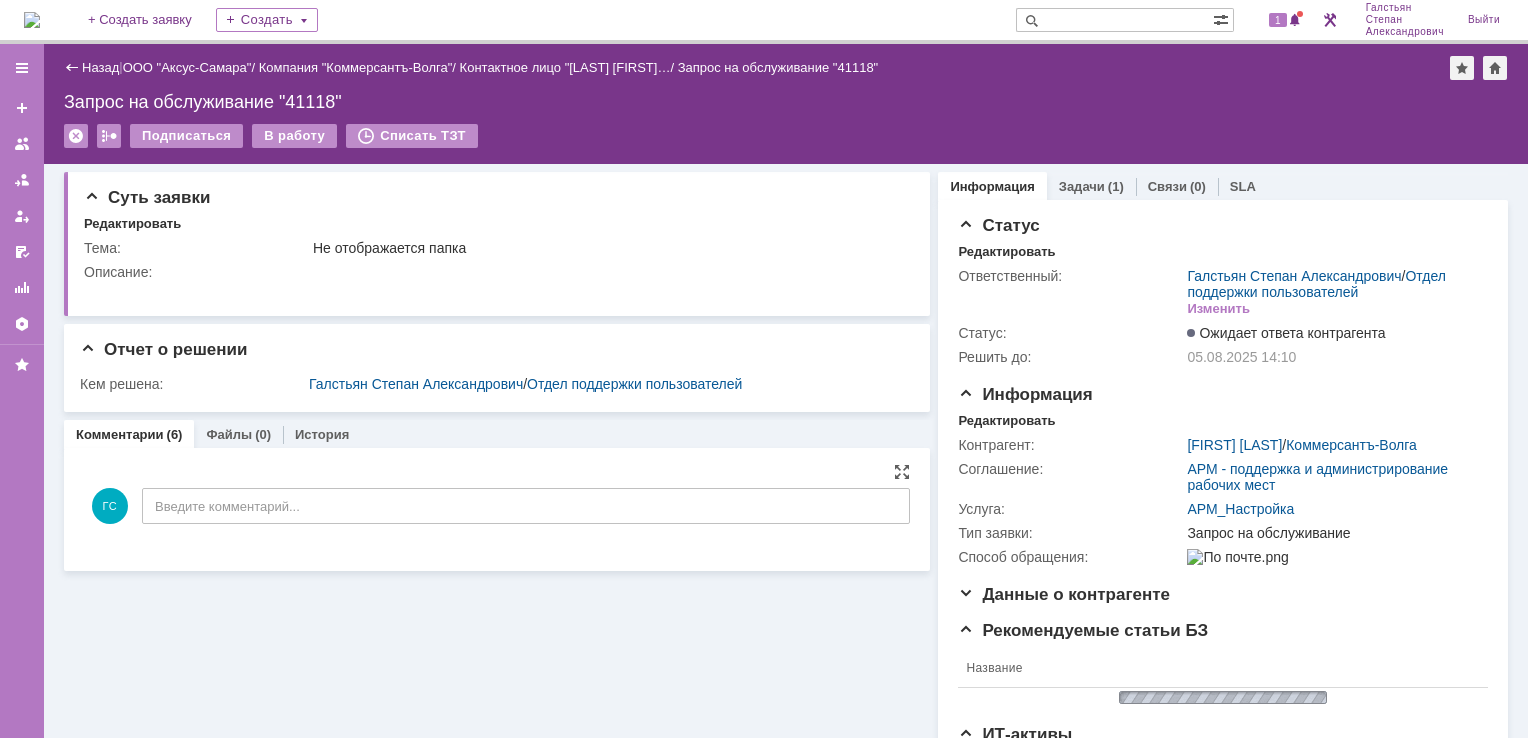 scroll, scrollTop: 0, scrollLeft: 0, axis: both 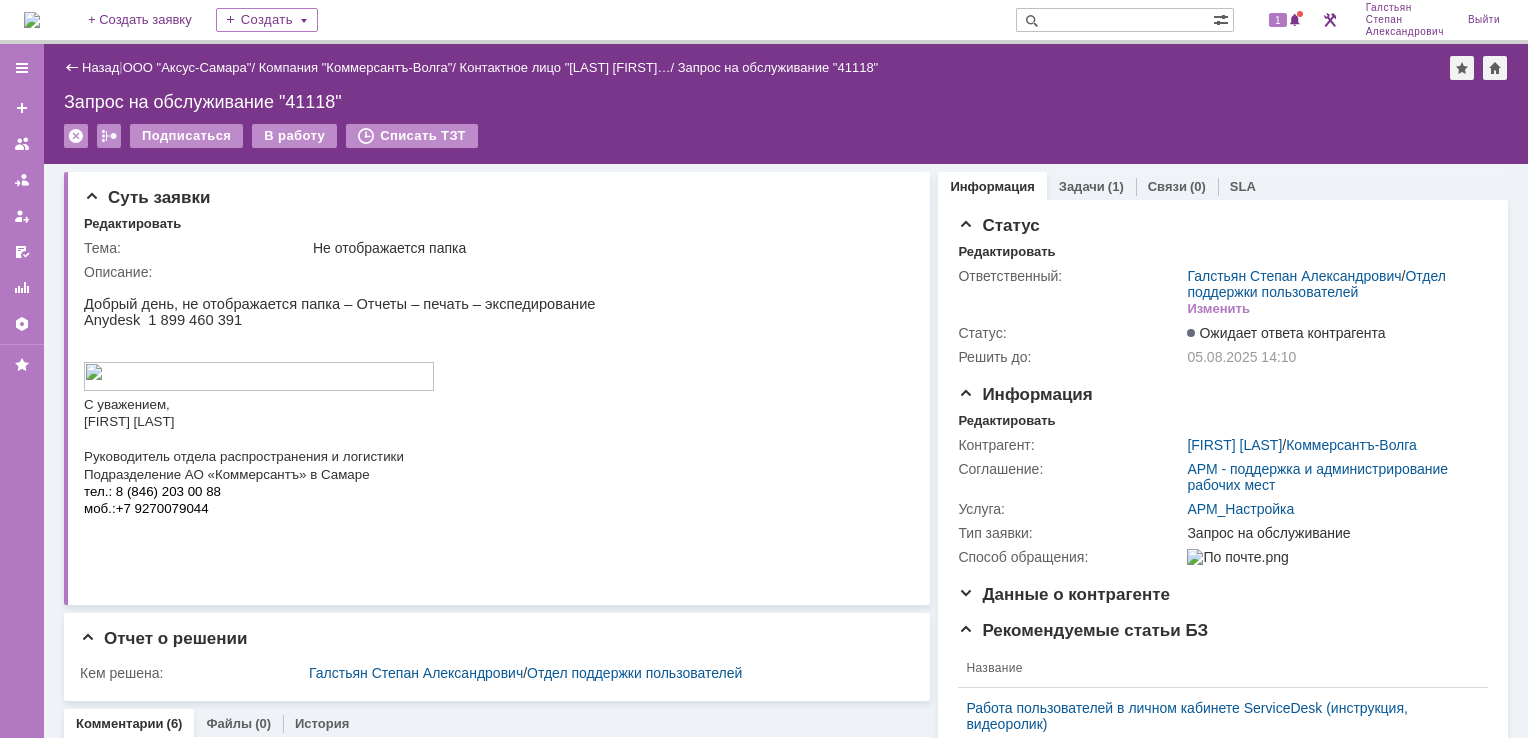 click on "1 [LAST] [FIRST] Выйти" at bounding box center [1385, 20] 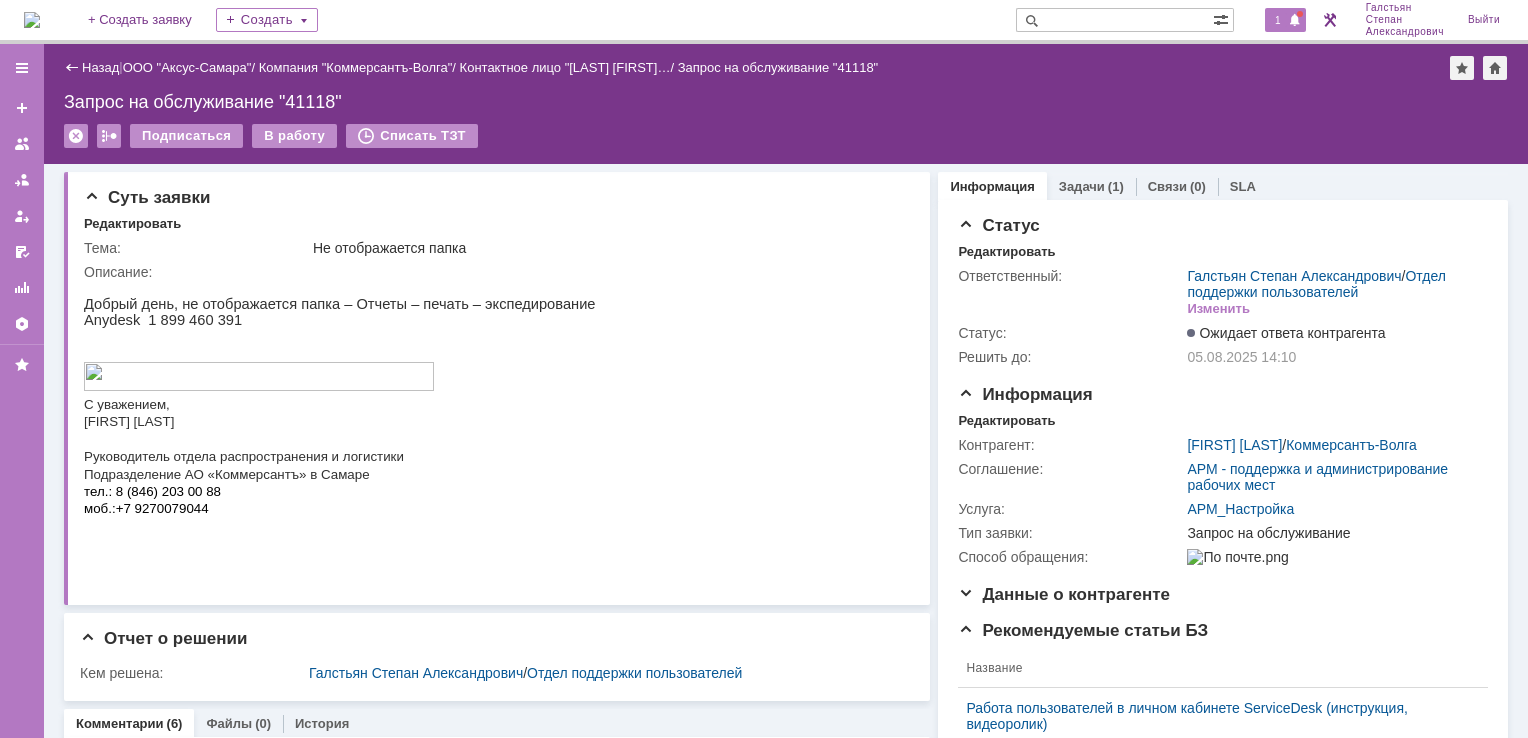 click at bounding box center (1295, 21) 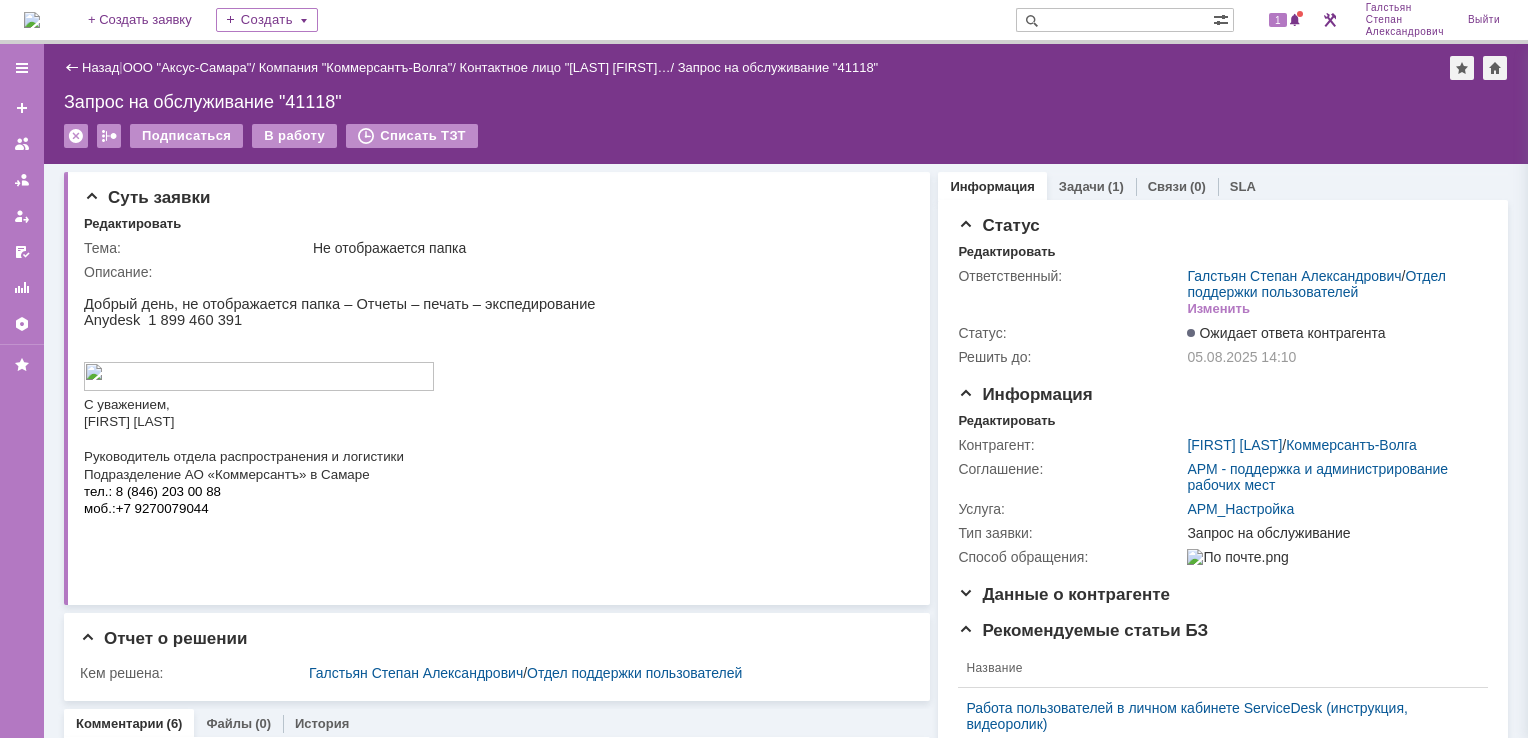 click on "Назад   |   ООО "Аксус-Самара"  /   Компания "Коммерсантъ-Волга"  /   Контактное лицо "[LAST] [FIRST]…  /   Запрос на обслуживание "41118" Запрос на обслуживание "41118"
Подписаться В работу Списать ТЗТ serviceCall$45888749 Карточка заявки" at bounding box center [786, 104] 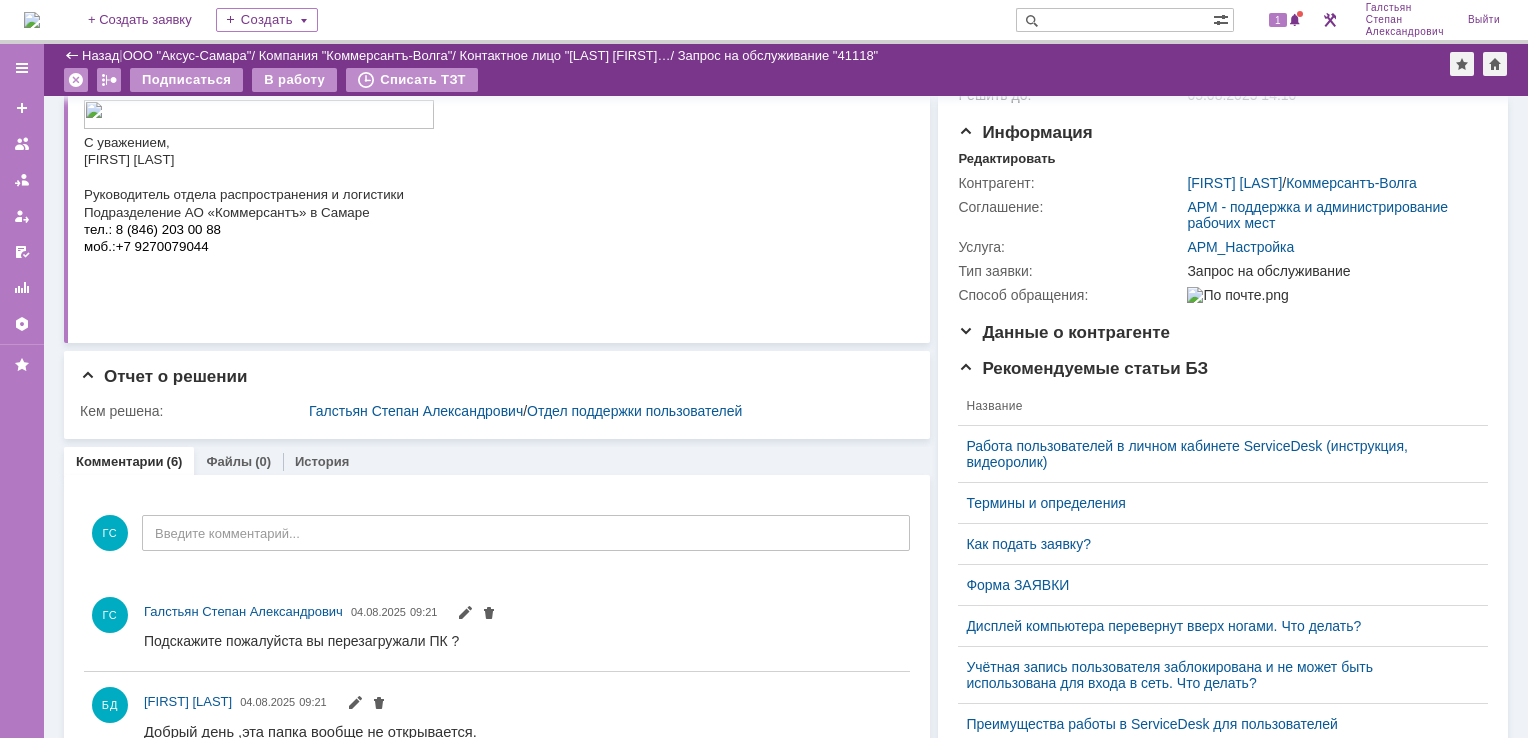 scroll 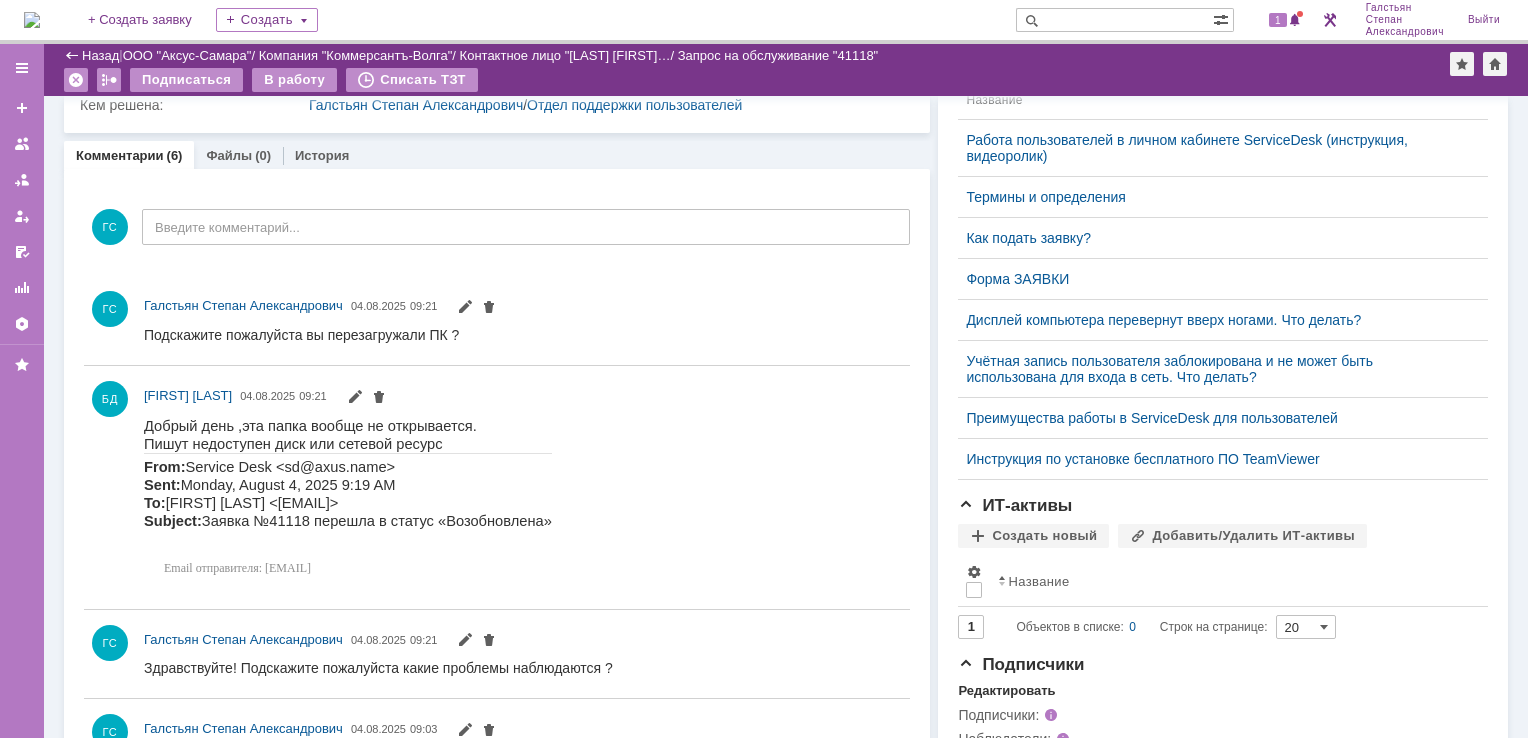 click on "1" at bounding box center [1276, 20] 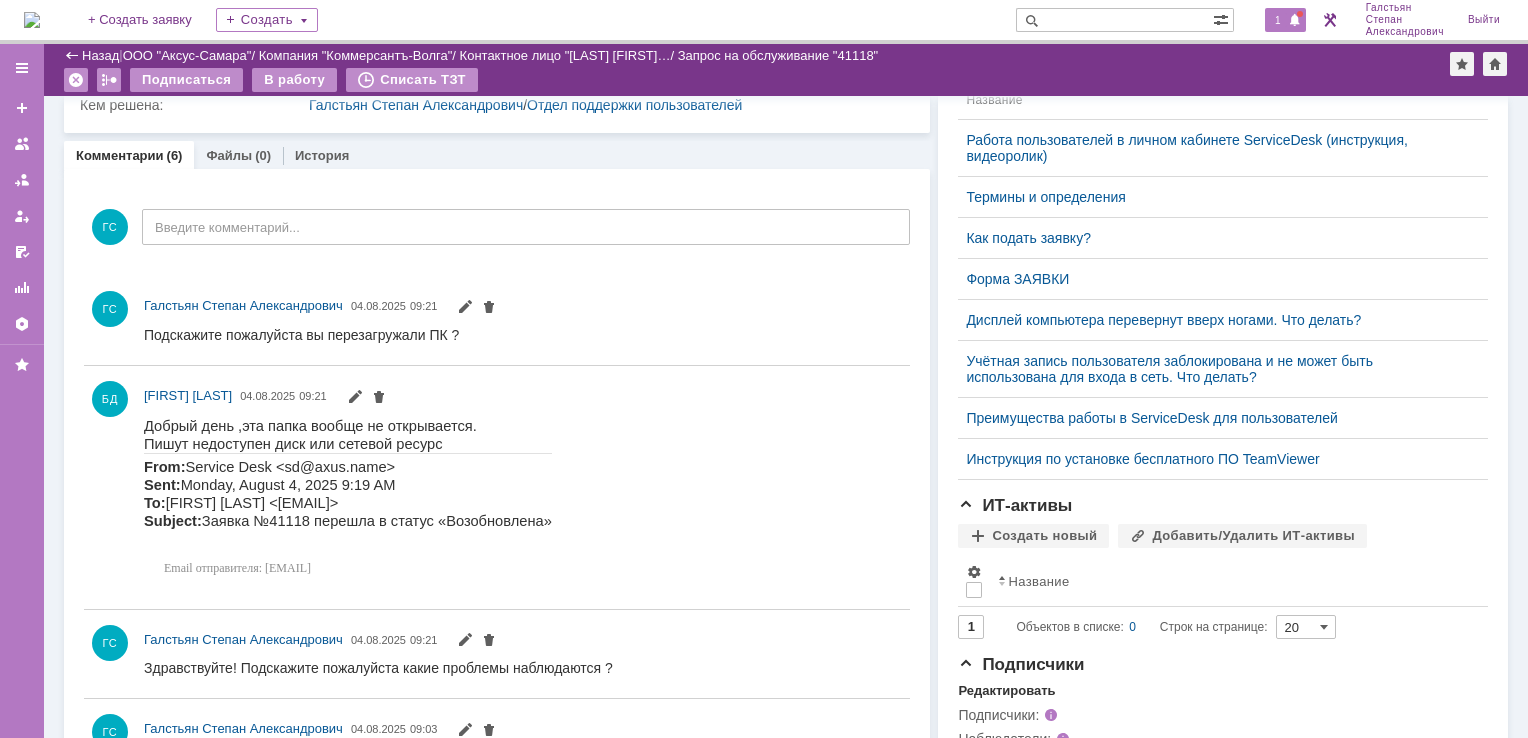 click on "1" at bounding box center [1278, 20] 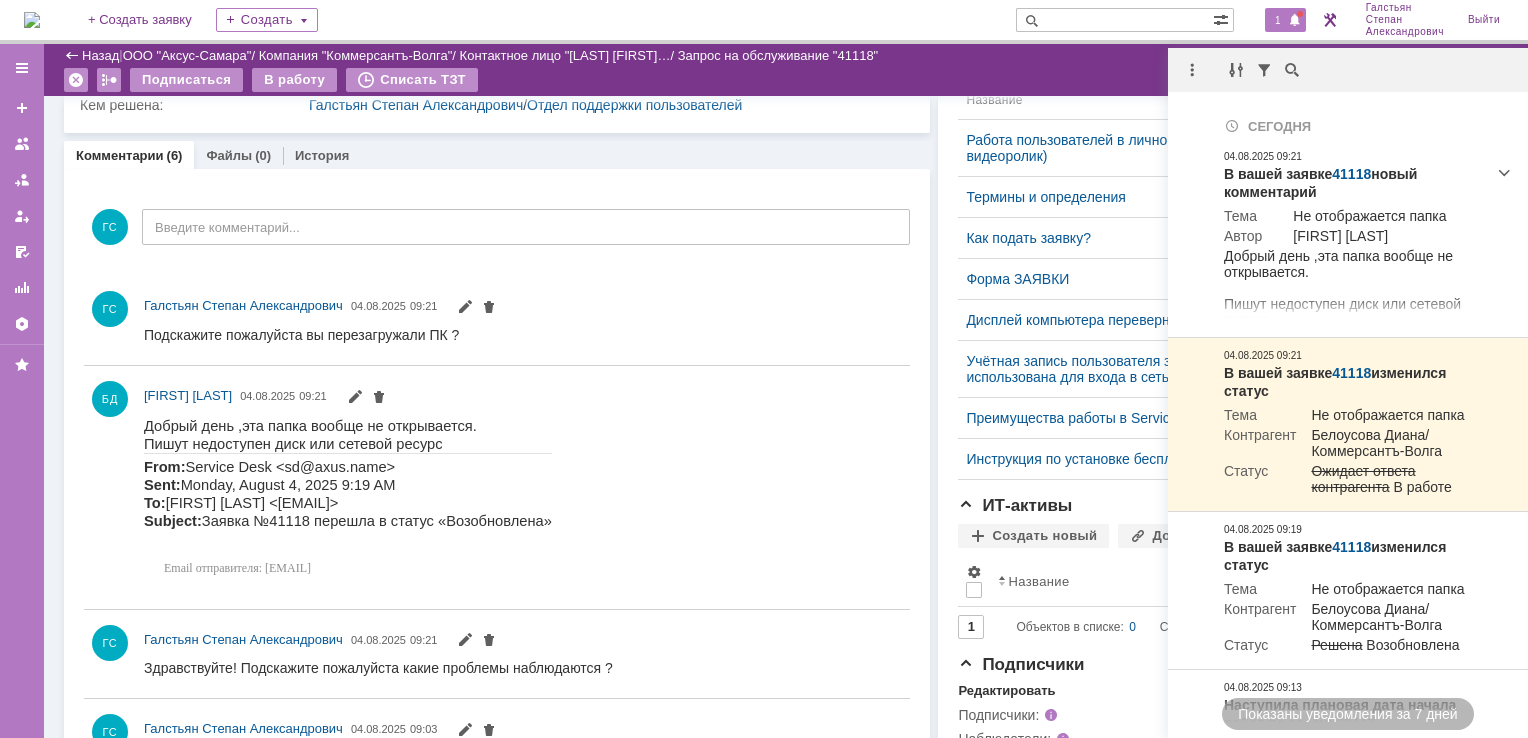 click on "Назад   |   ООО "Аксус-Самара"  /   Компания "Коммерсантъ-Волга"  /   Контактное лицо "Белоусова Диа…  /   Запрос на обслуживание "41118"" at bounding box center (786, 56) 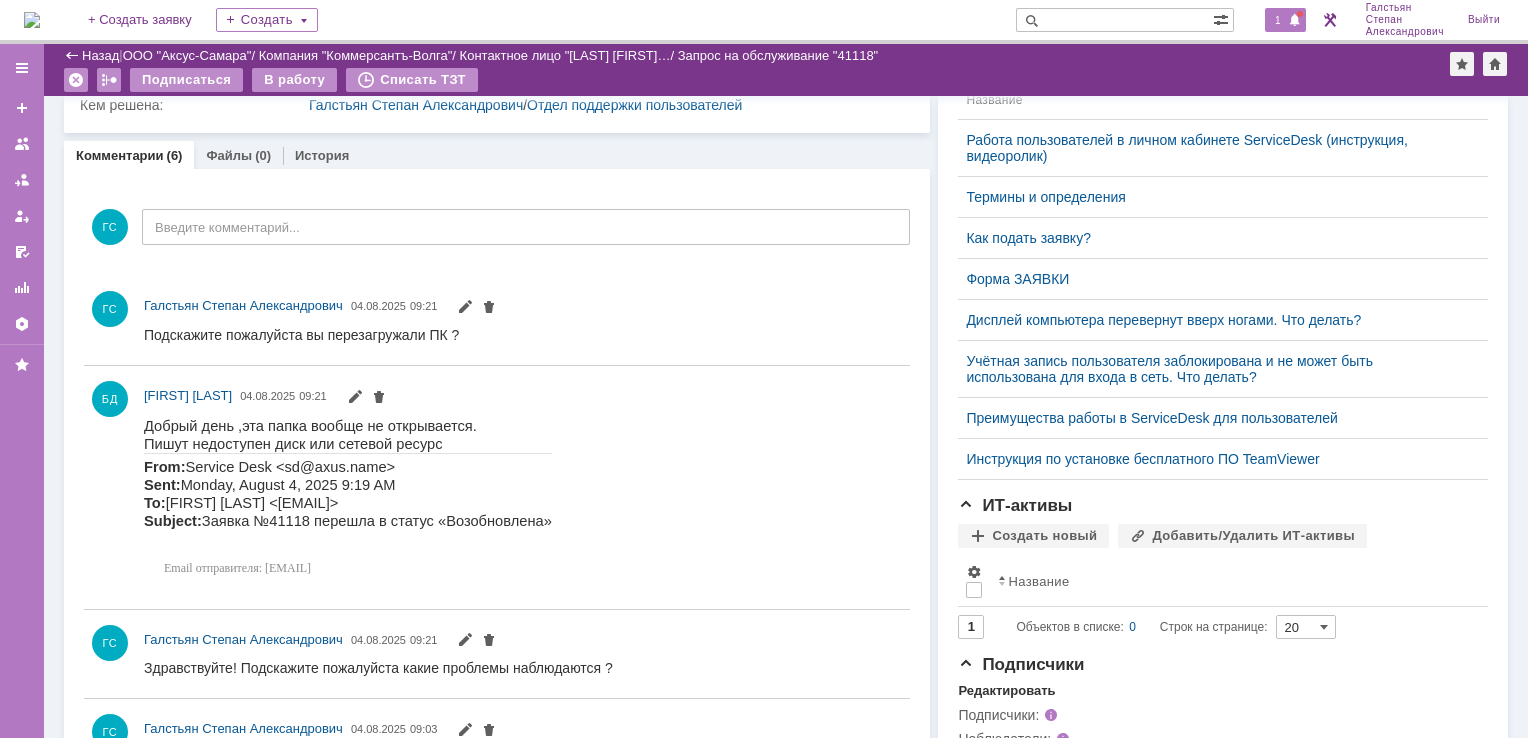 click at bounding box center (1295, 21) 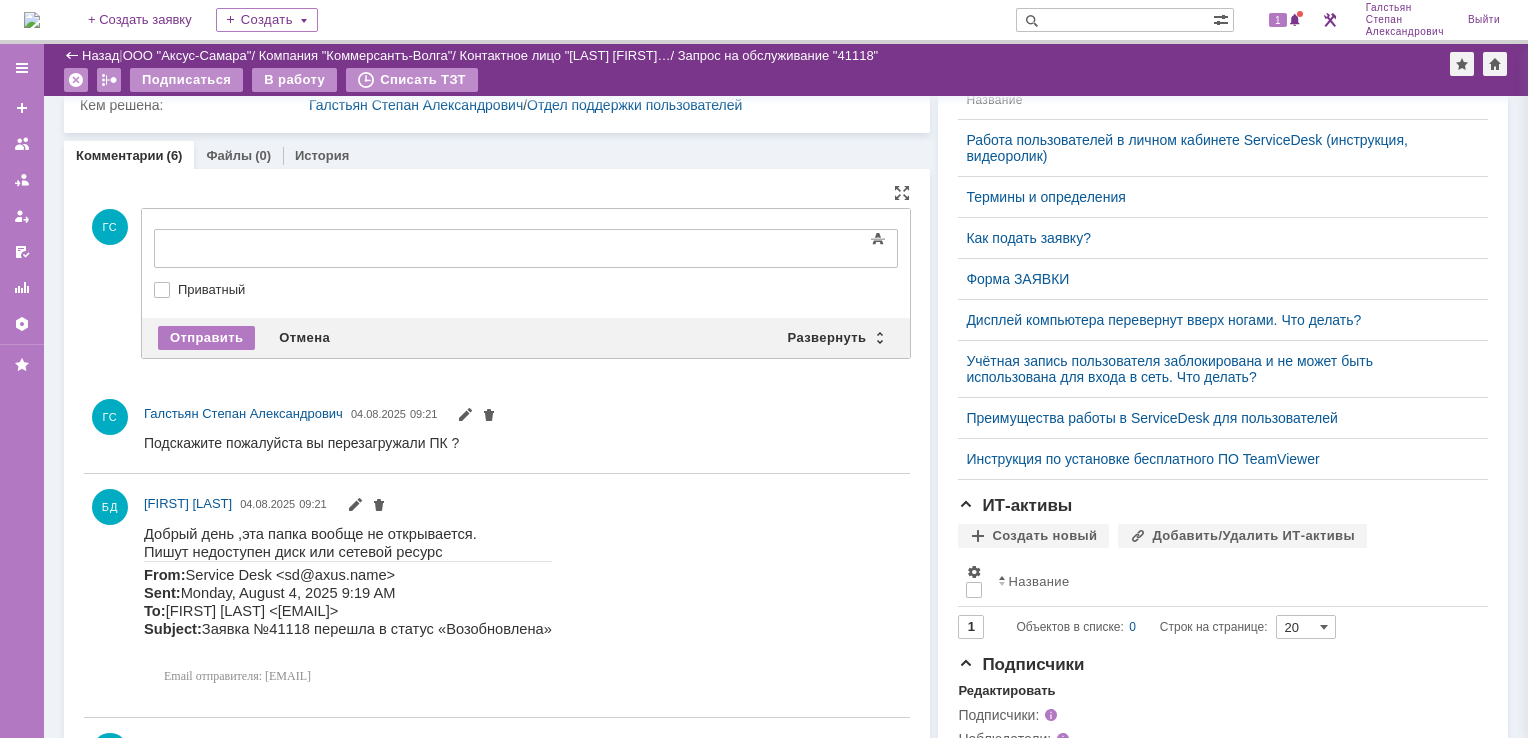 scroll, scrollTop: 0, scrollLeft: 0, axis: both 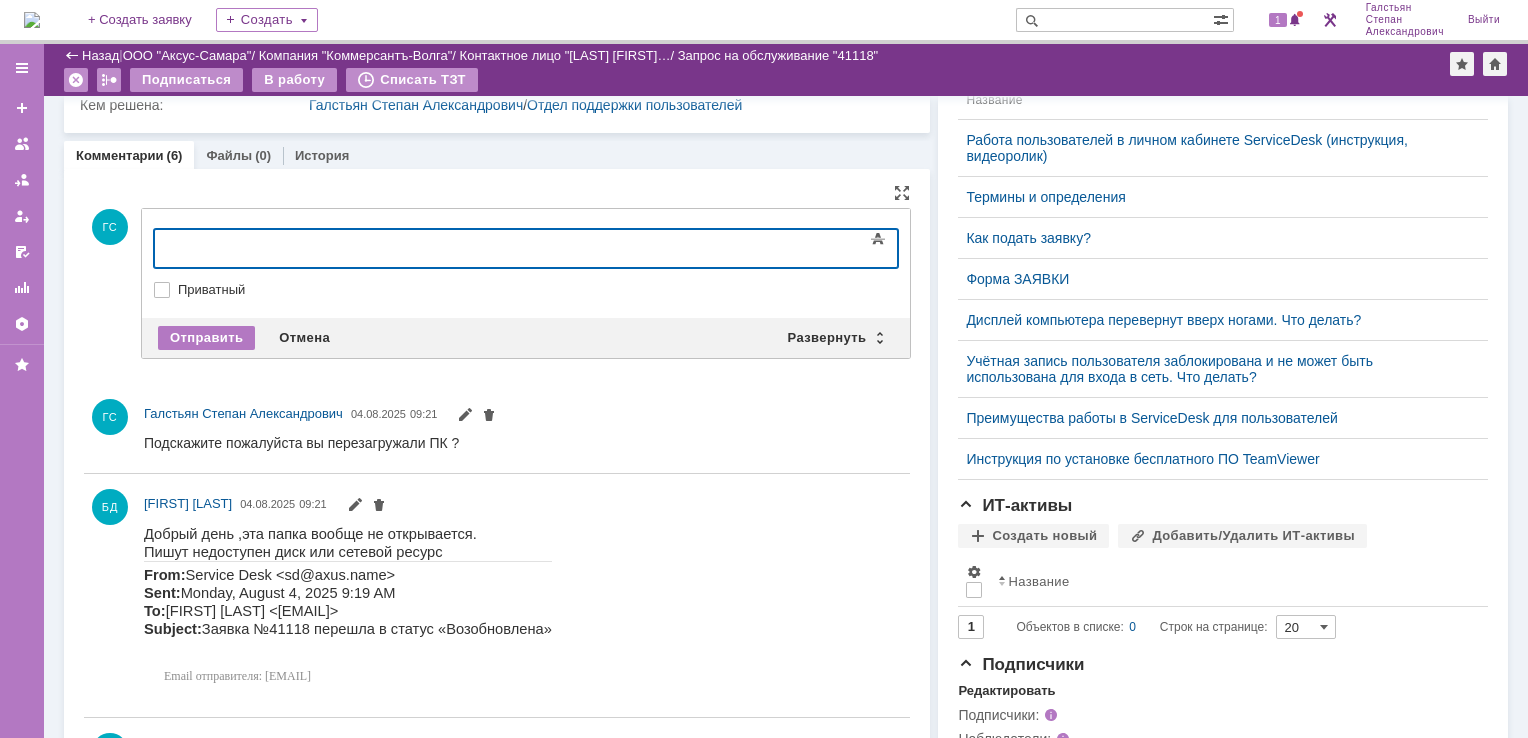 type 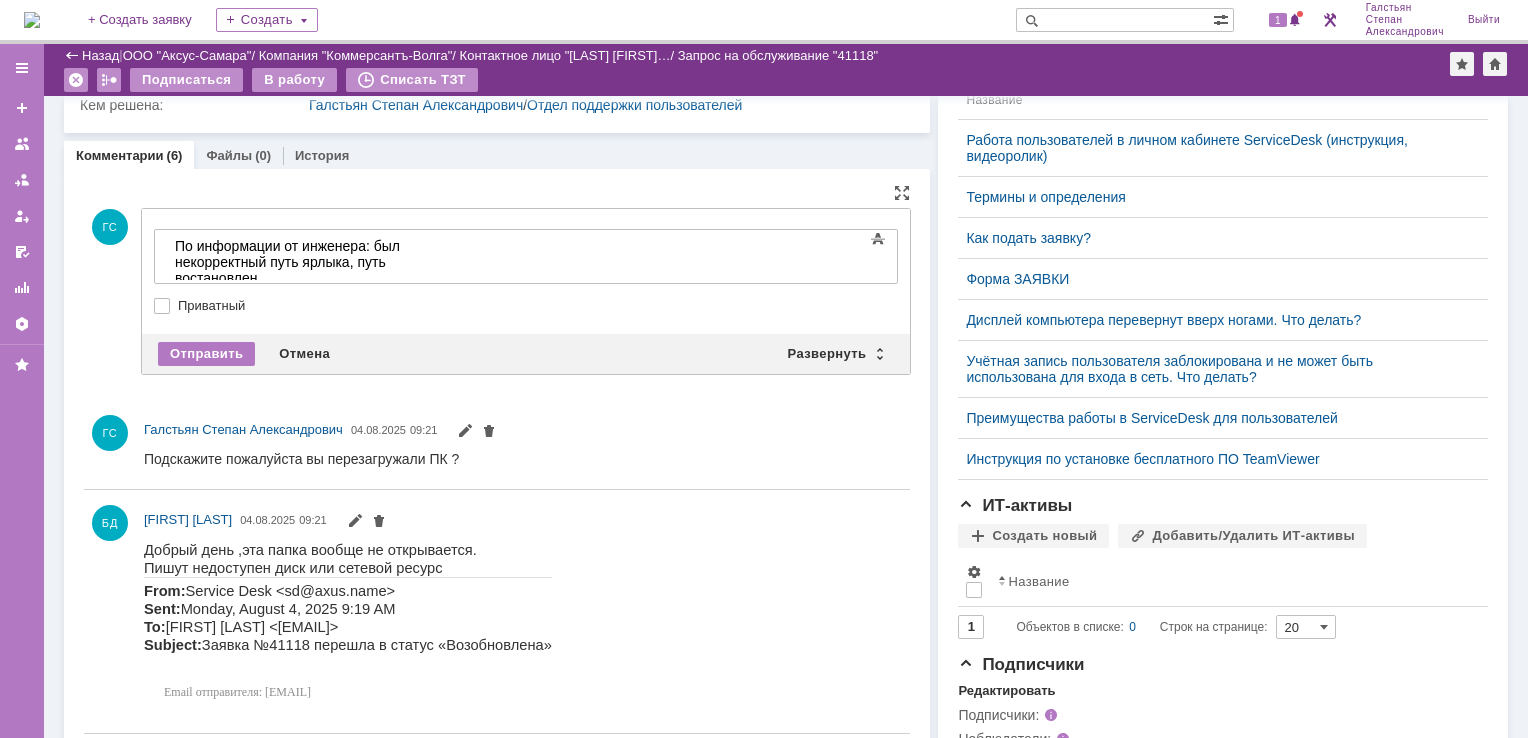 click on "Отправить Отмена Развернуть Свернуть" at bounding box center [526, 354] 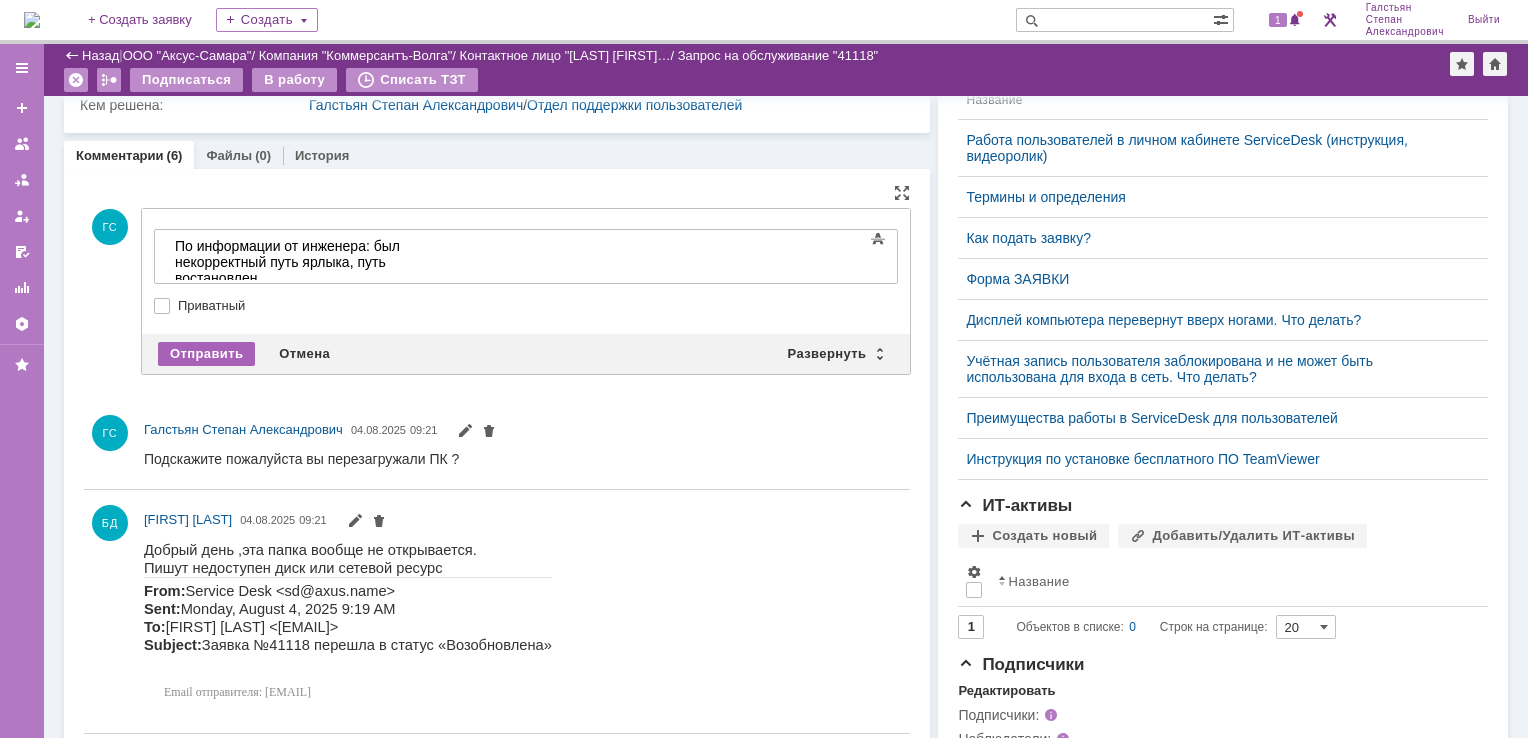 click on "Отправить" at bounding box center (206, 354) 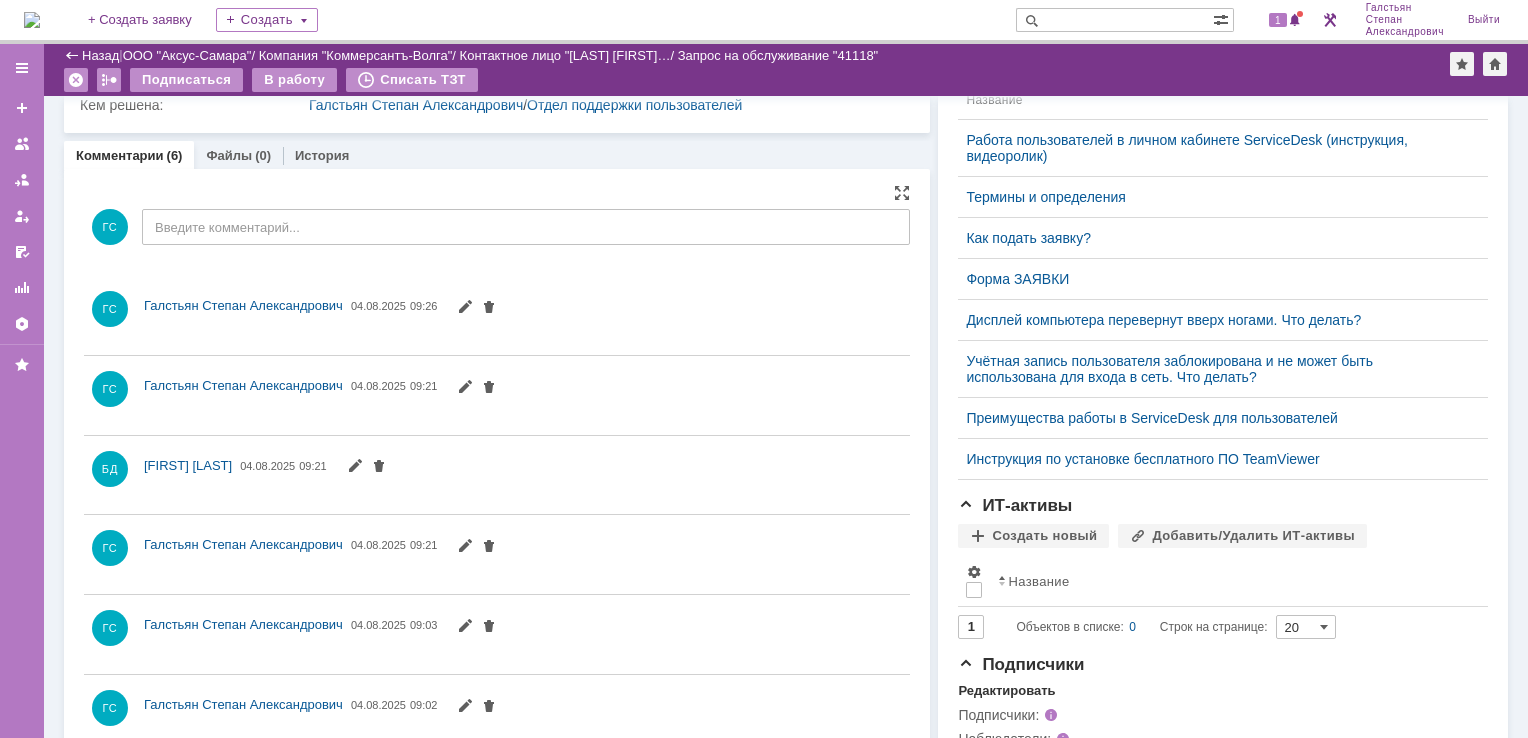 scroll, scrollTop: 0, scrollLeft: 0, axis: both 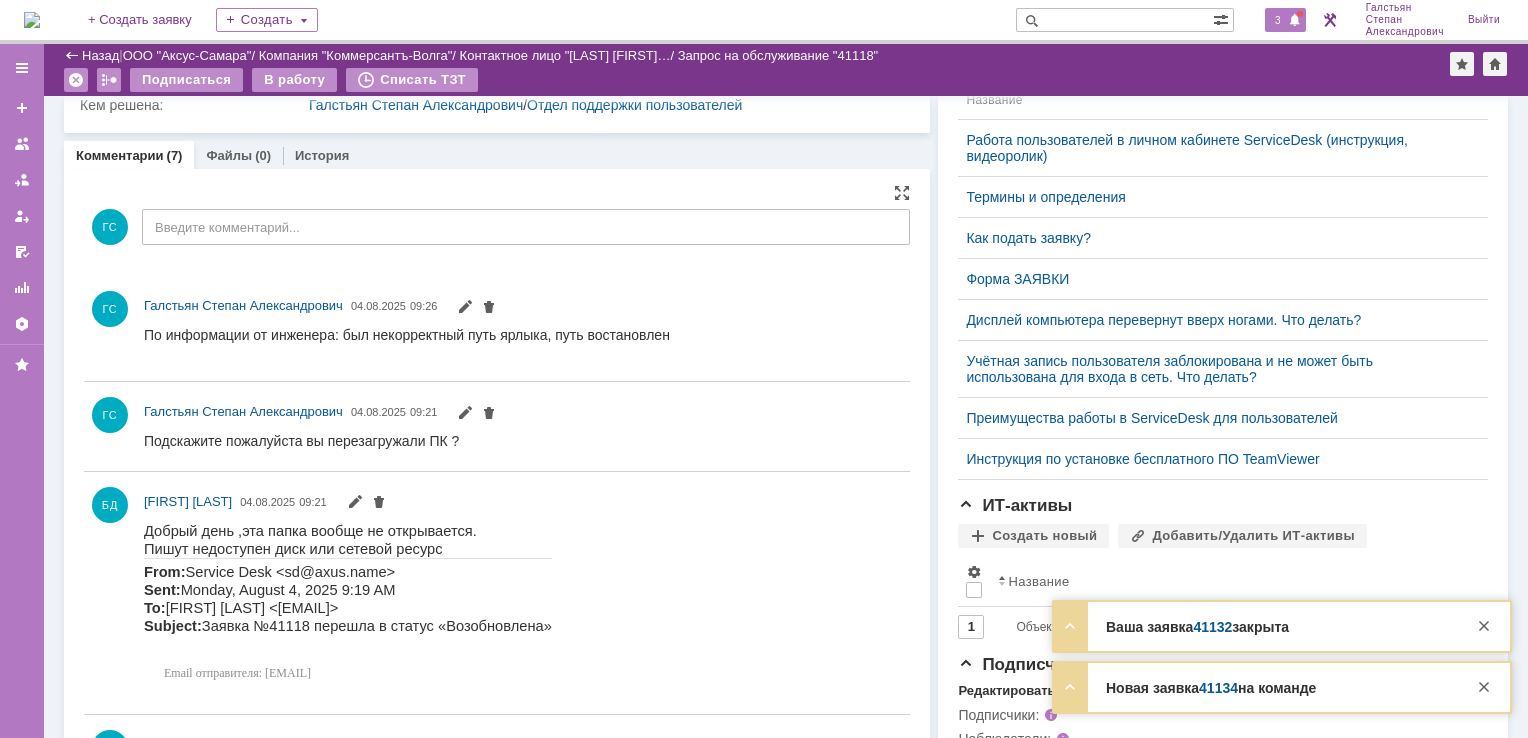 click on "3" at bounding box center [1276, 20] 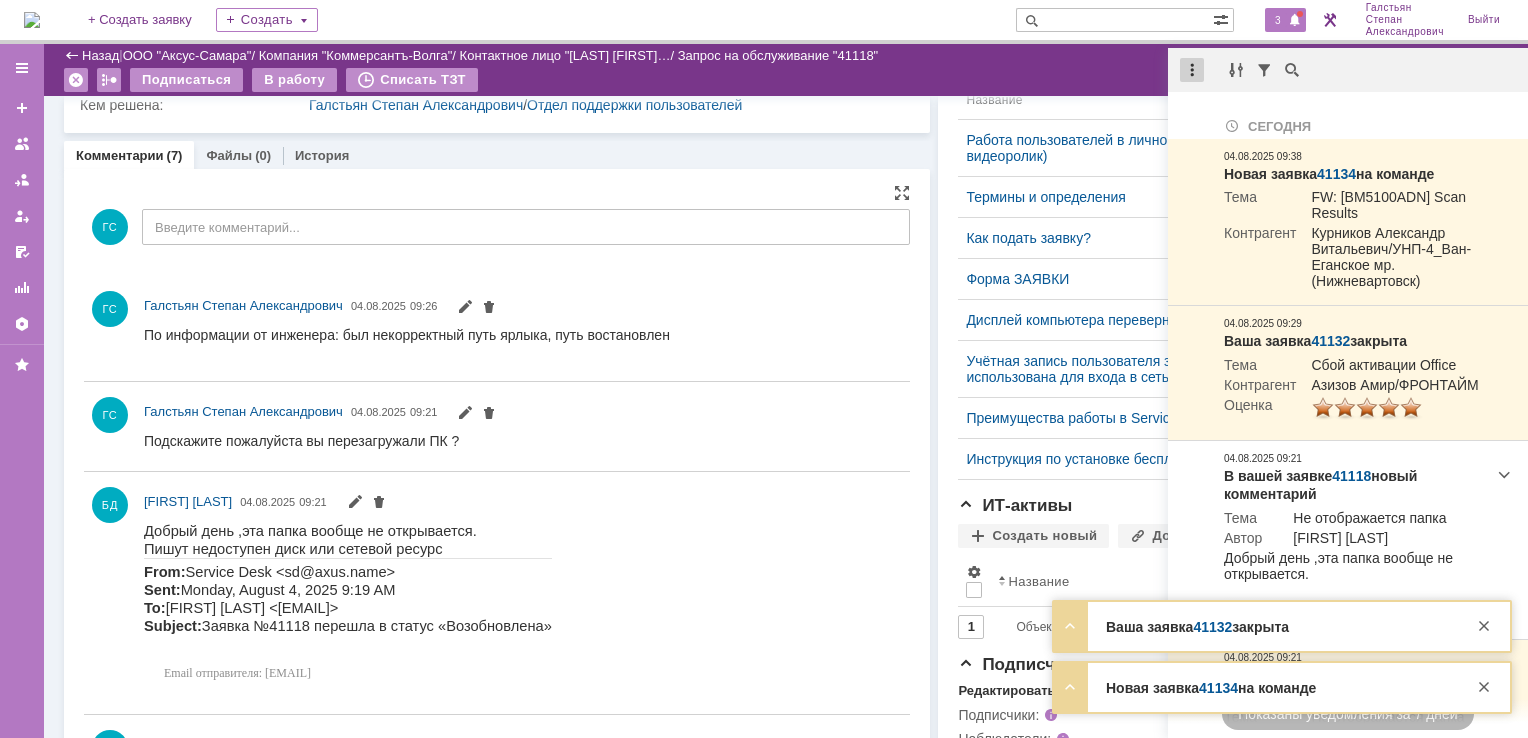 click at bounding box center [1192, 70] 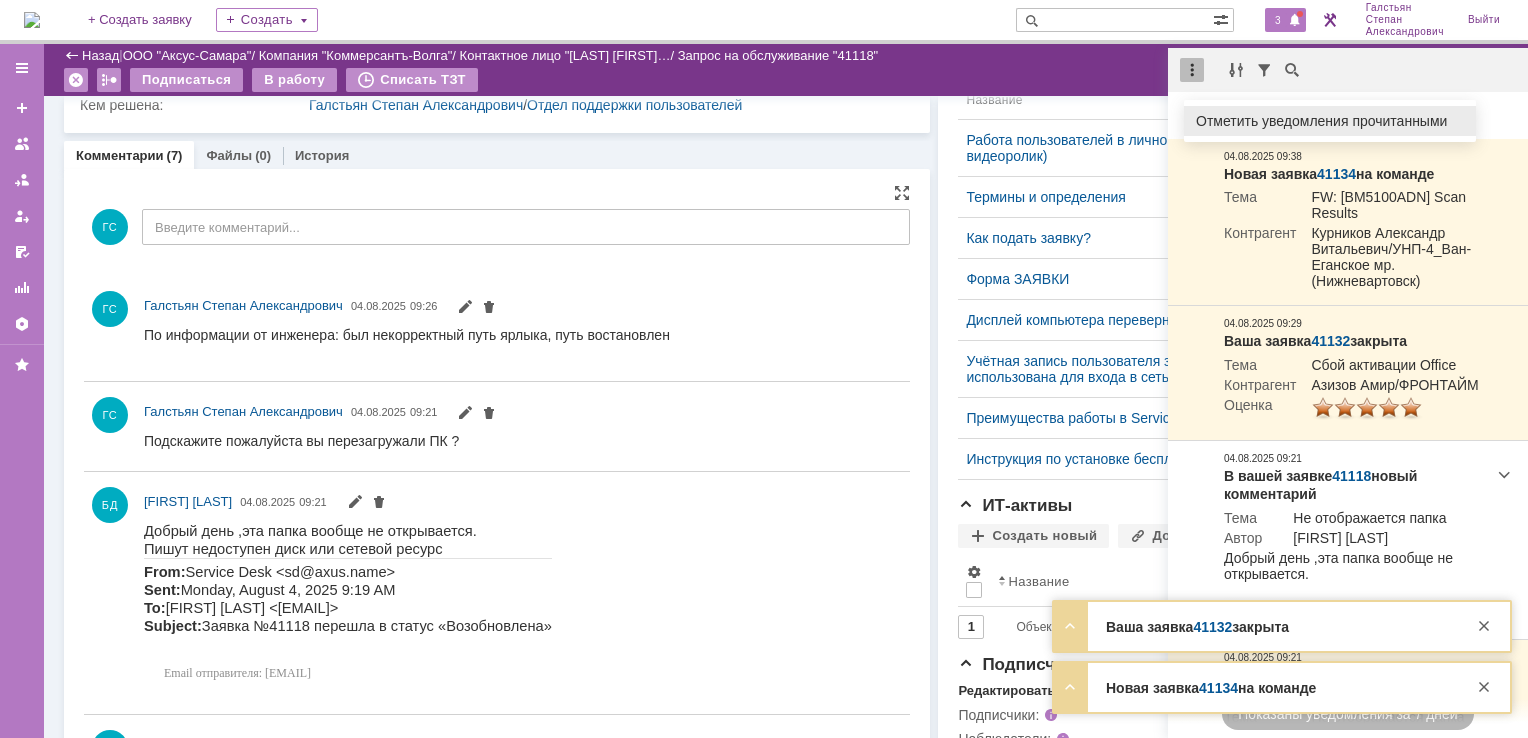 click on "Отметить уведомления прочитанными" at bounding box center (1330, 121) 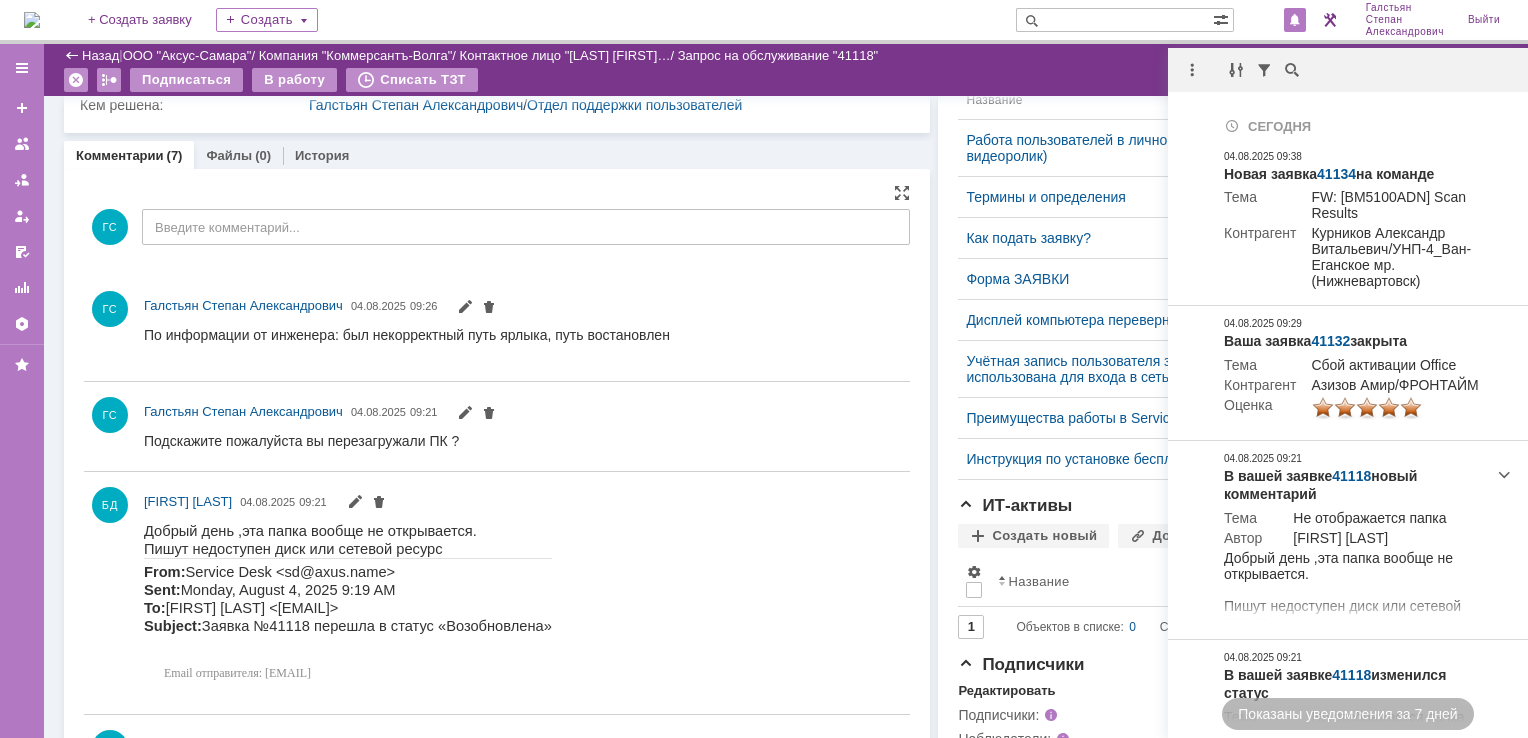 click on "Подписаться В работу Списать ТЗТ" at bounding box center (757, 83) 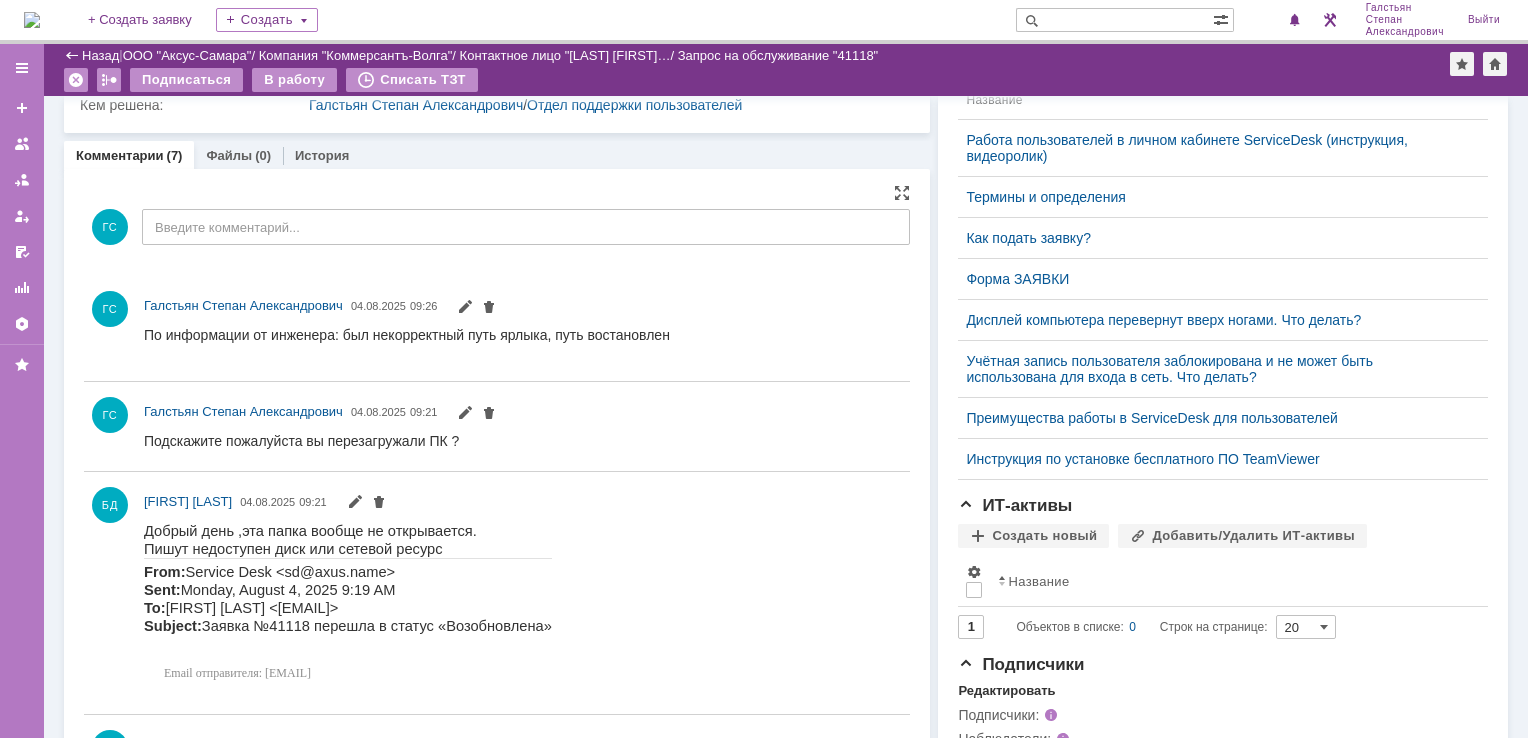 click at bounding box center (32, 20) 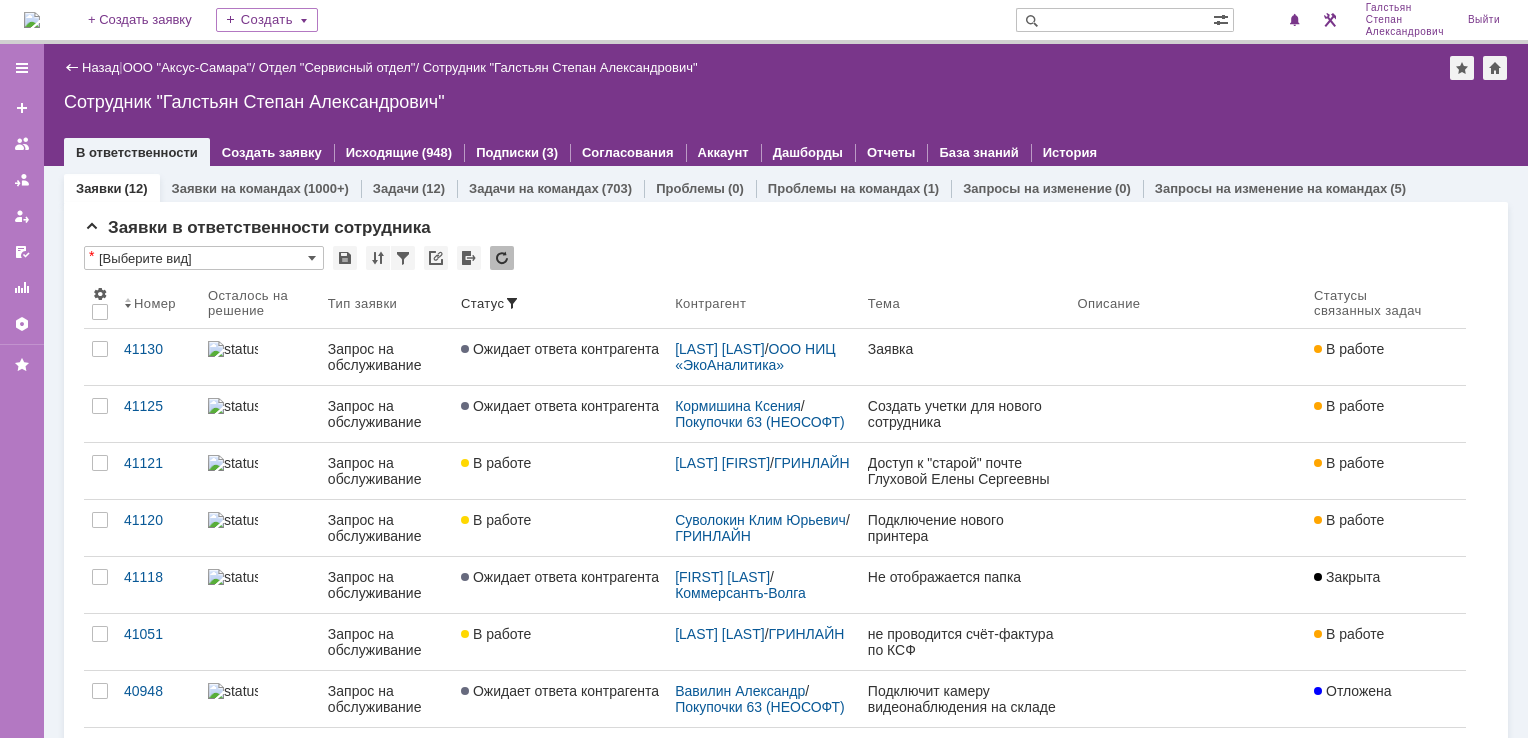 scroll, scrollTop: 0, scrollLeft: 0, axis: both 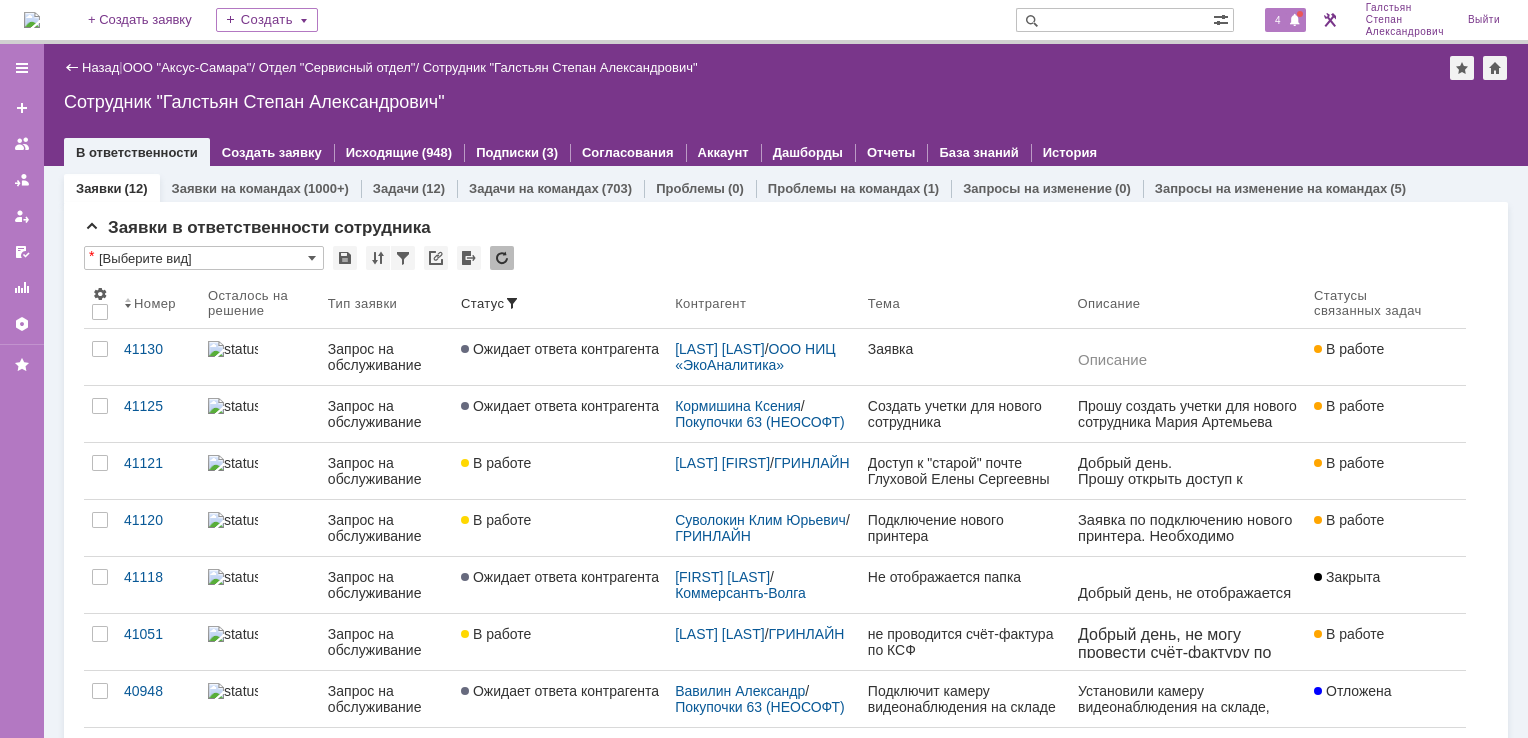 click on "4" at bounding box center [1278, 20] 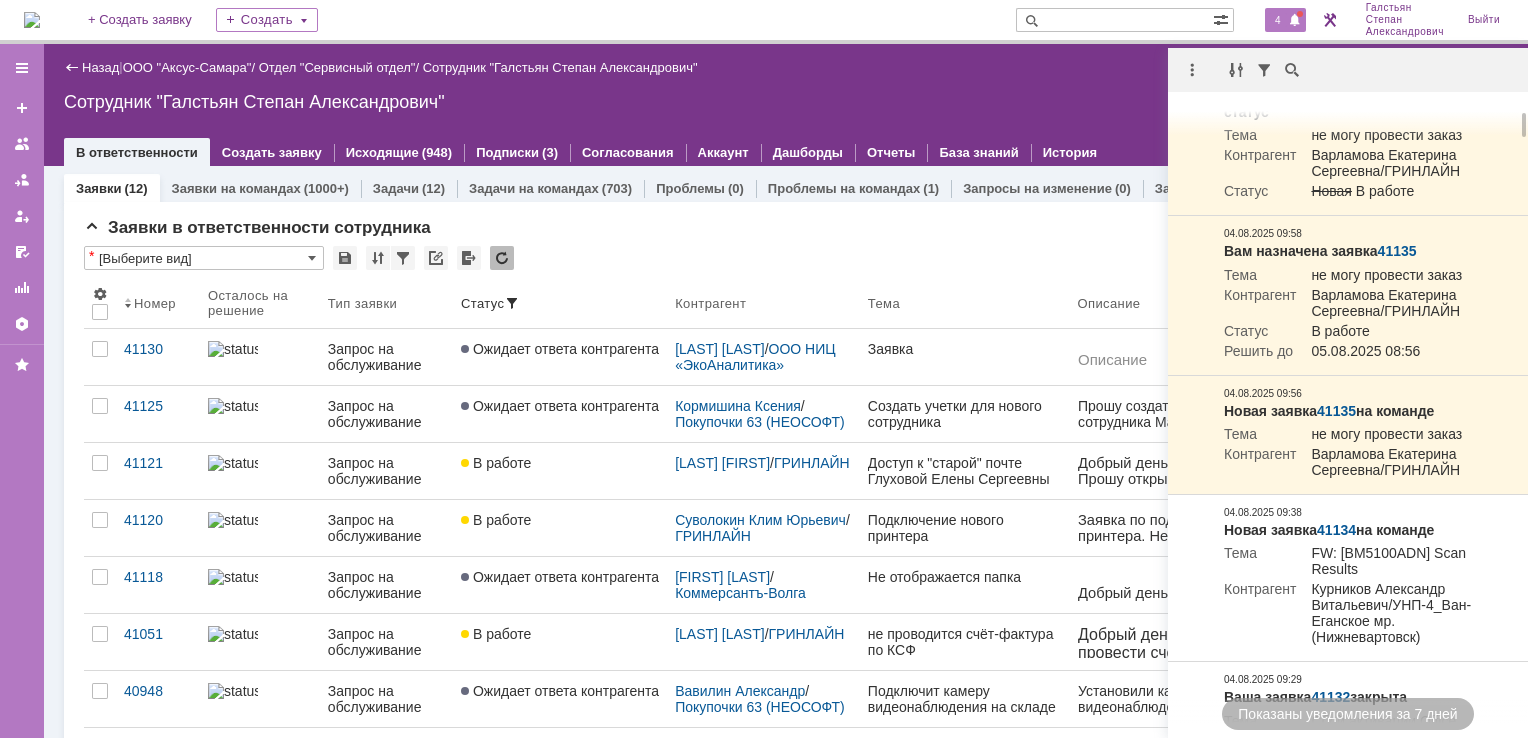 scroll, scrollTop: 300, scrollLeft: 0, axis: vertical 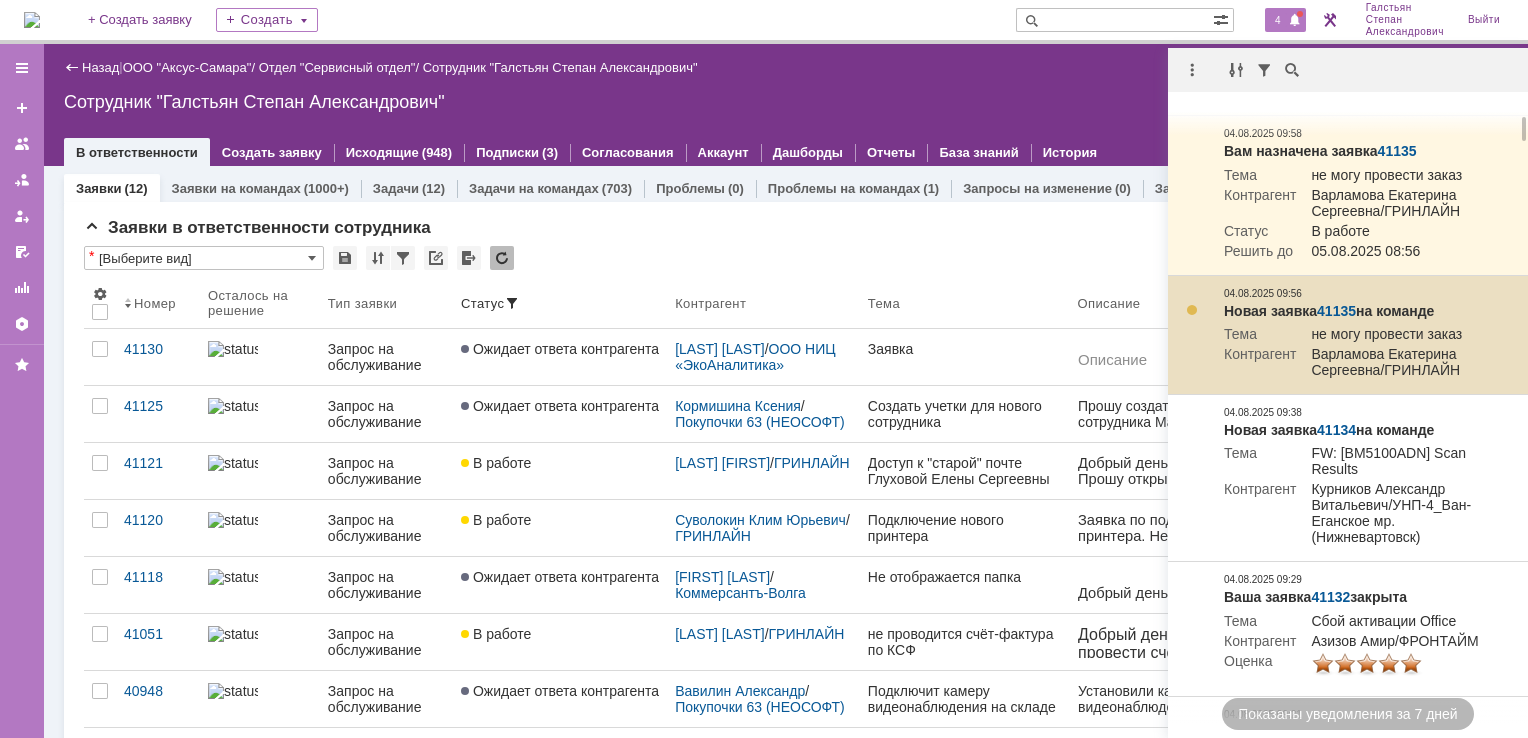 click on "41135" at bounding box center [1336, 311] 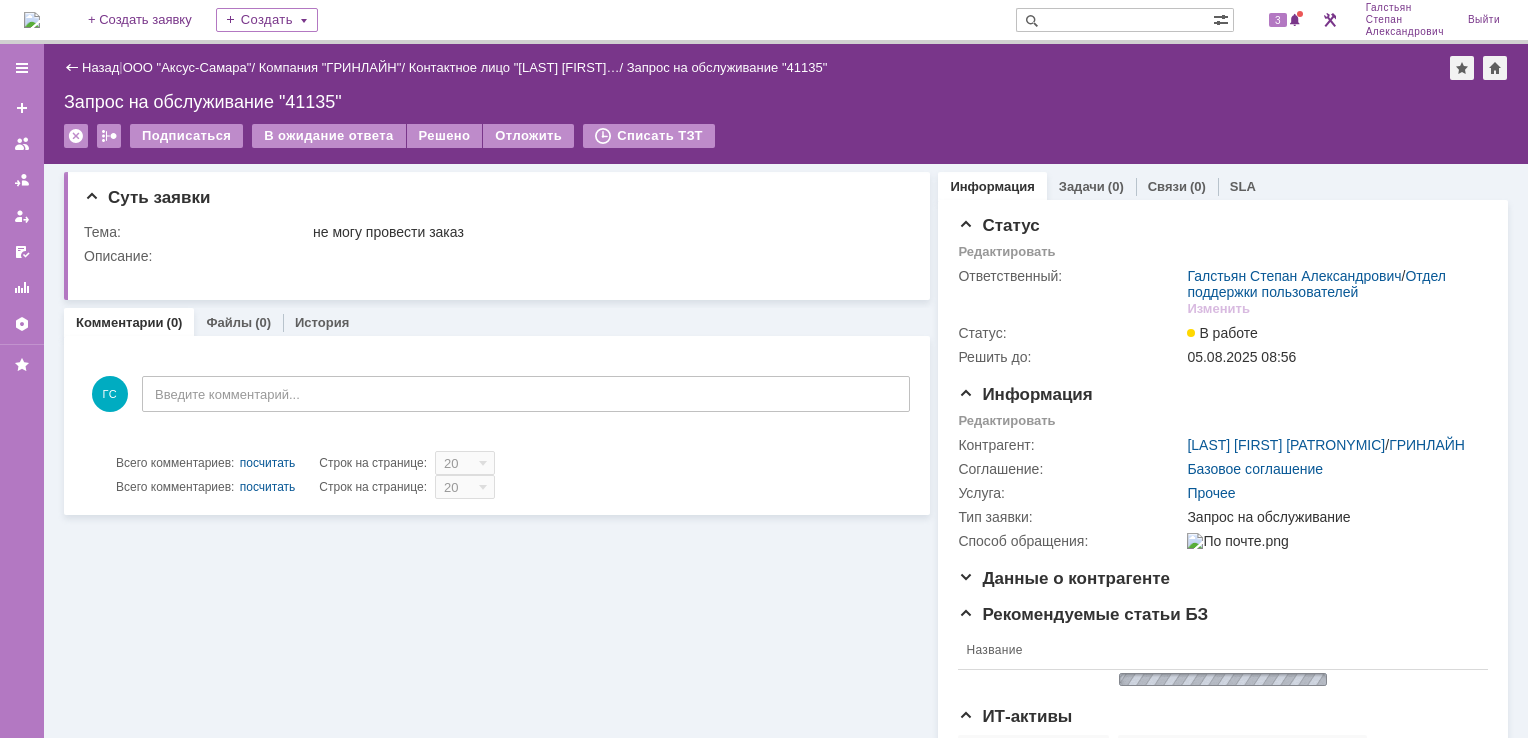 scroll, scrollTop: 0, scrollLeft: 0, axis: both 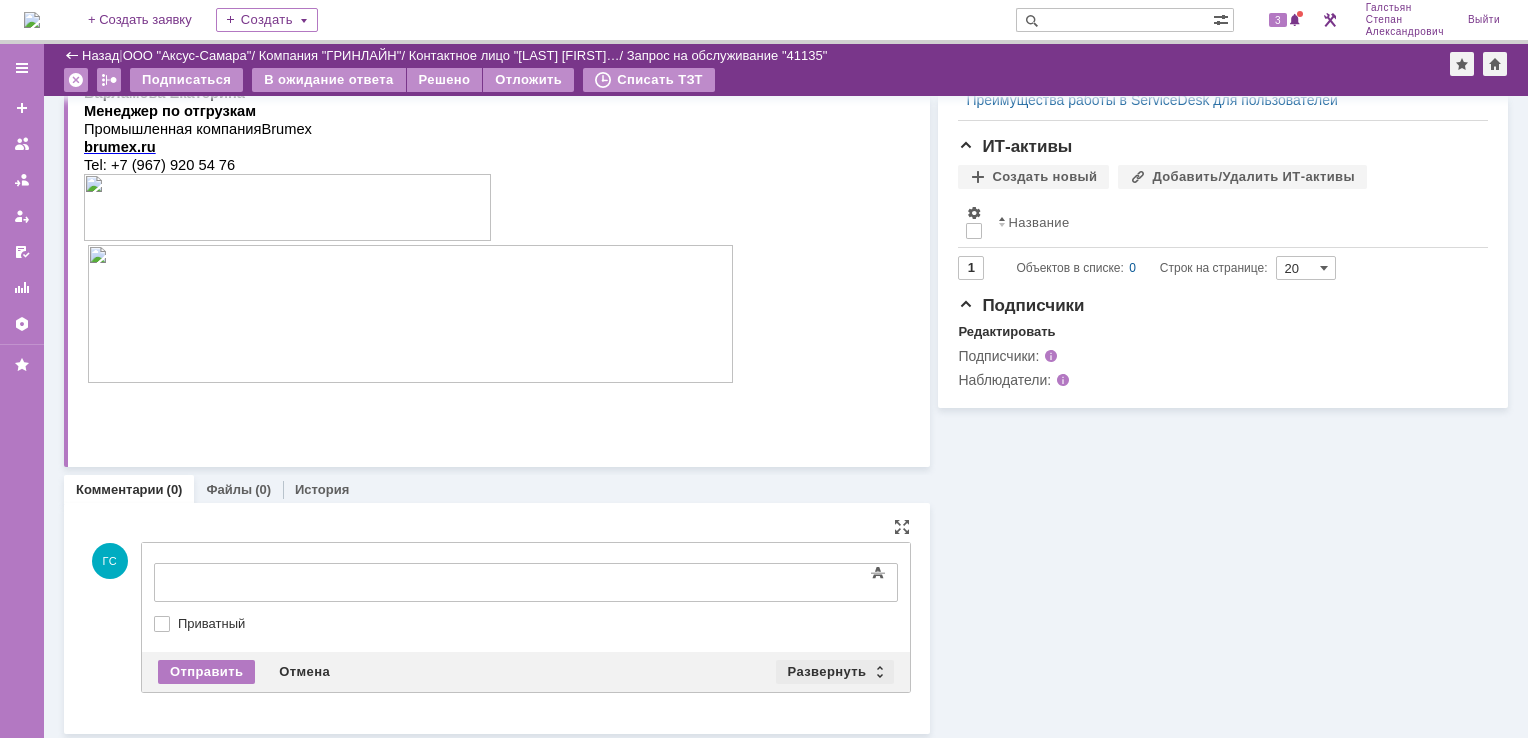 click on "Развернуть" at bounding box center (835, 672) 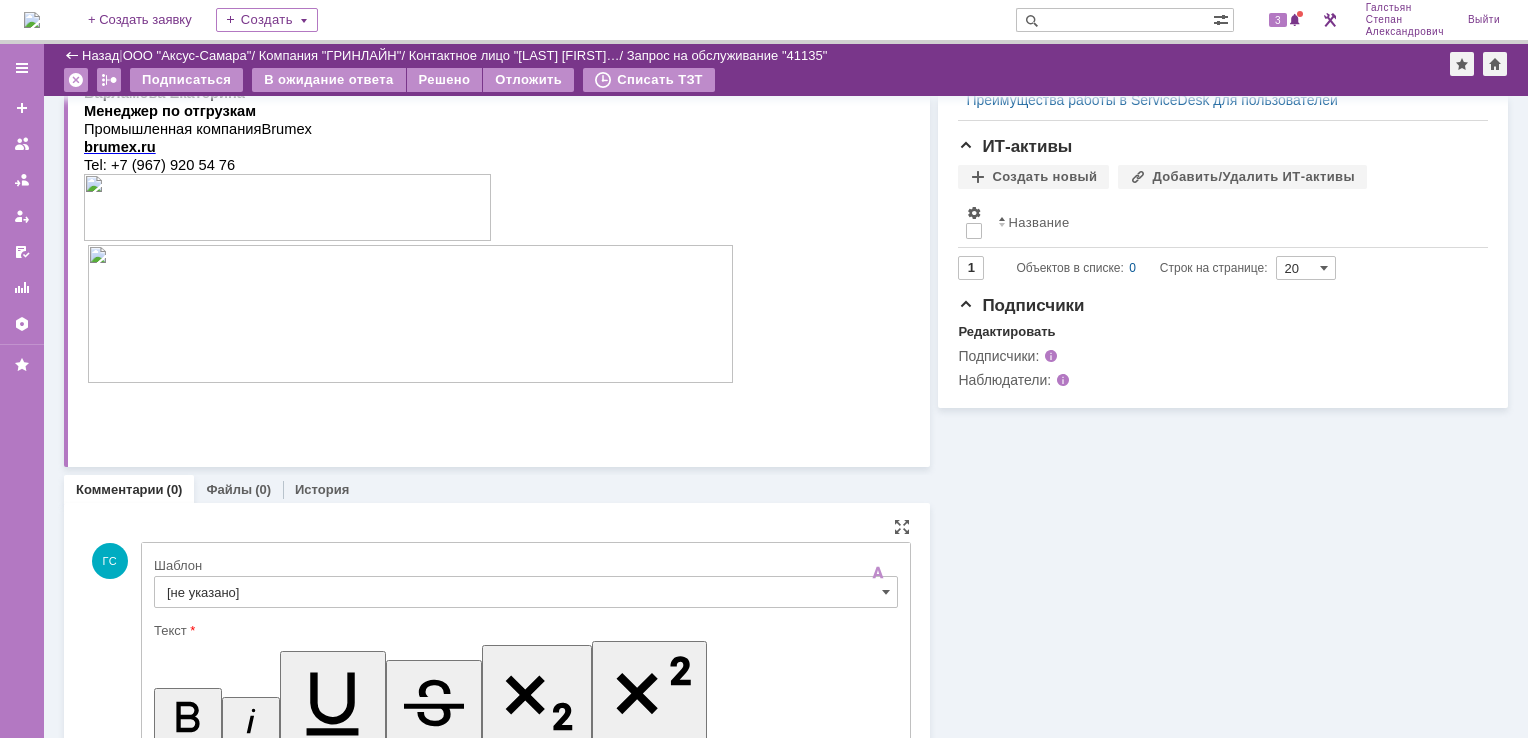 scroll, scrollTop: 0, scrollLeft: 0, axis: both 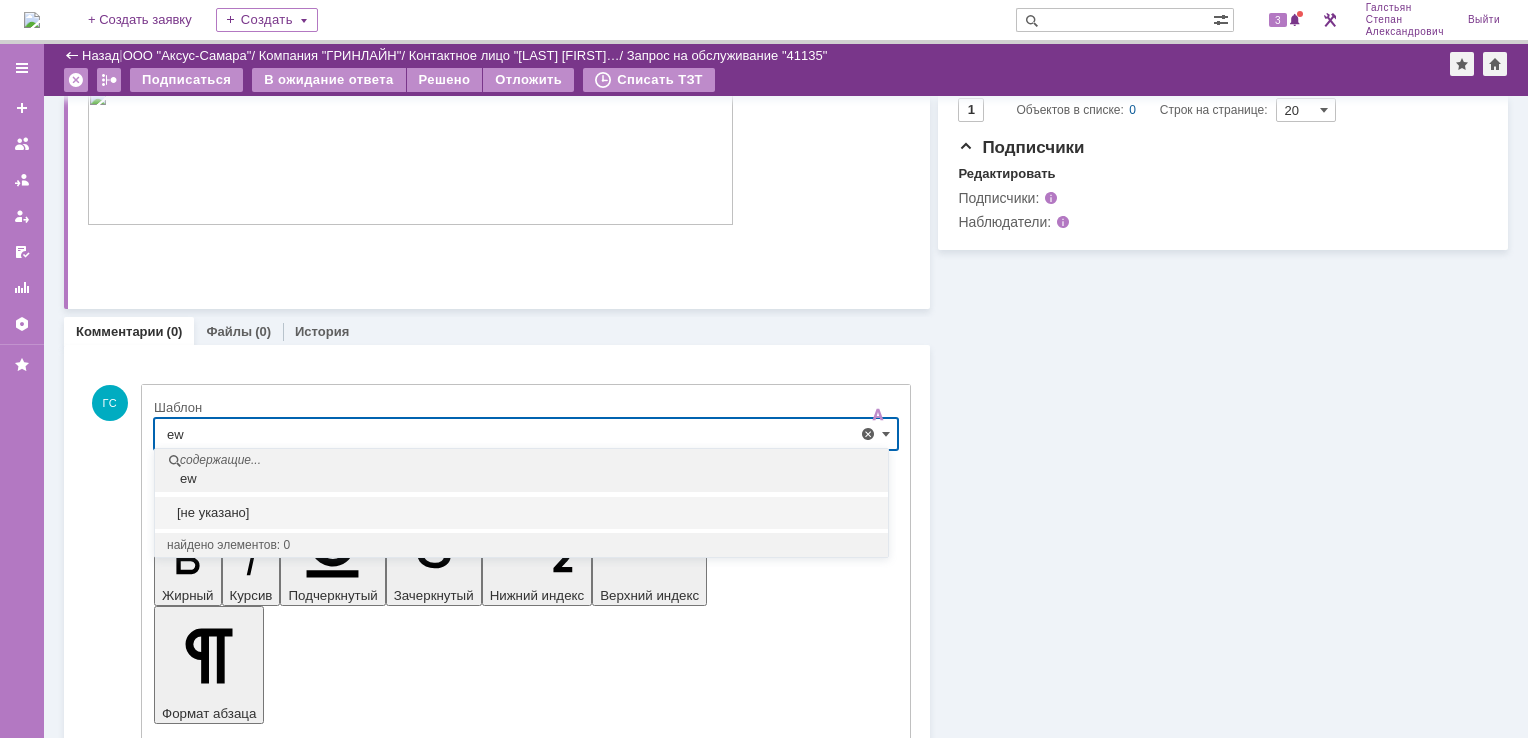 type on "e" 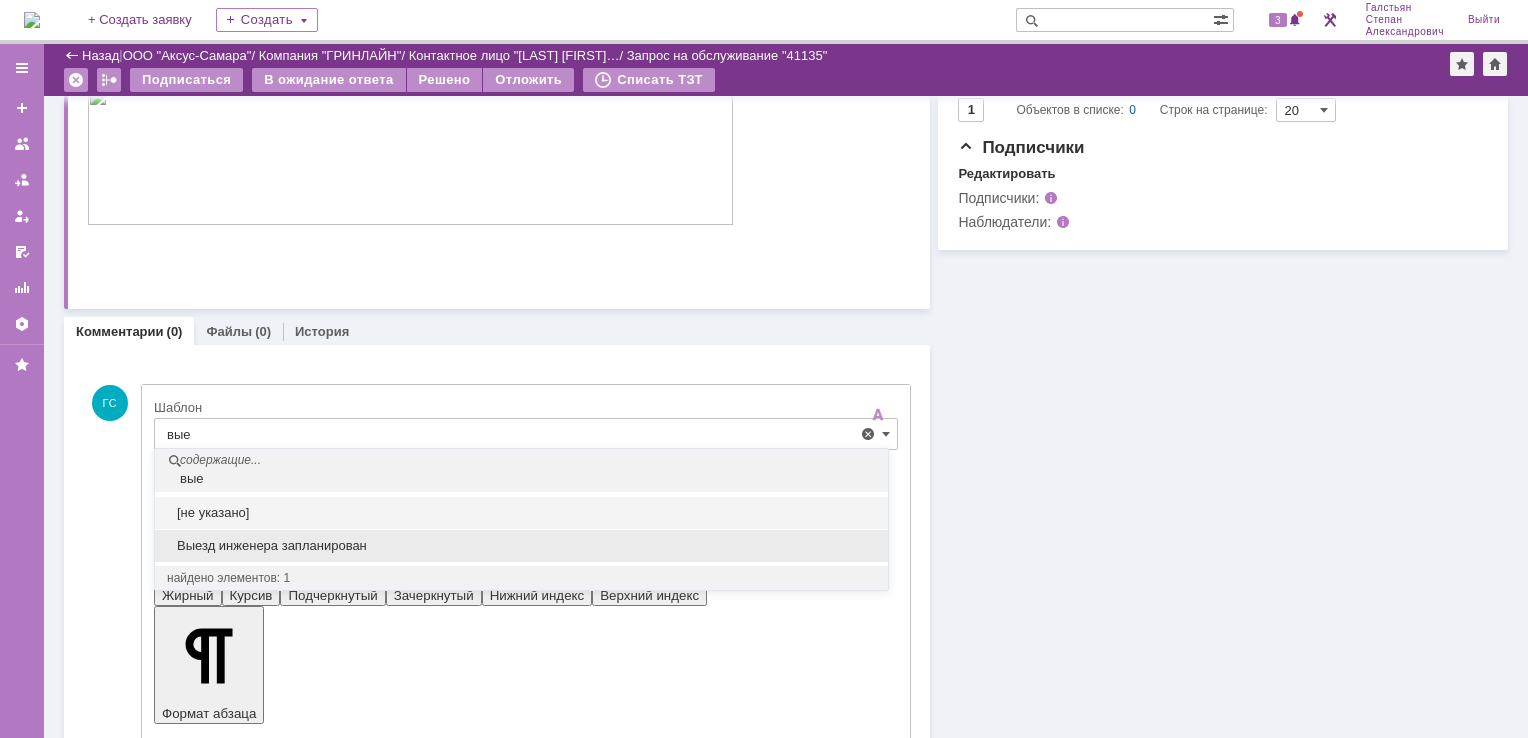 click on "Выезд инженера запланирован" at bounding box center [521, 546] 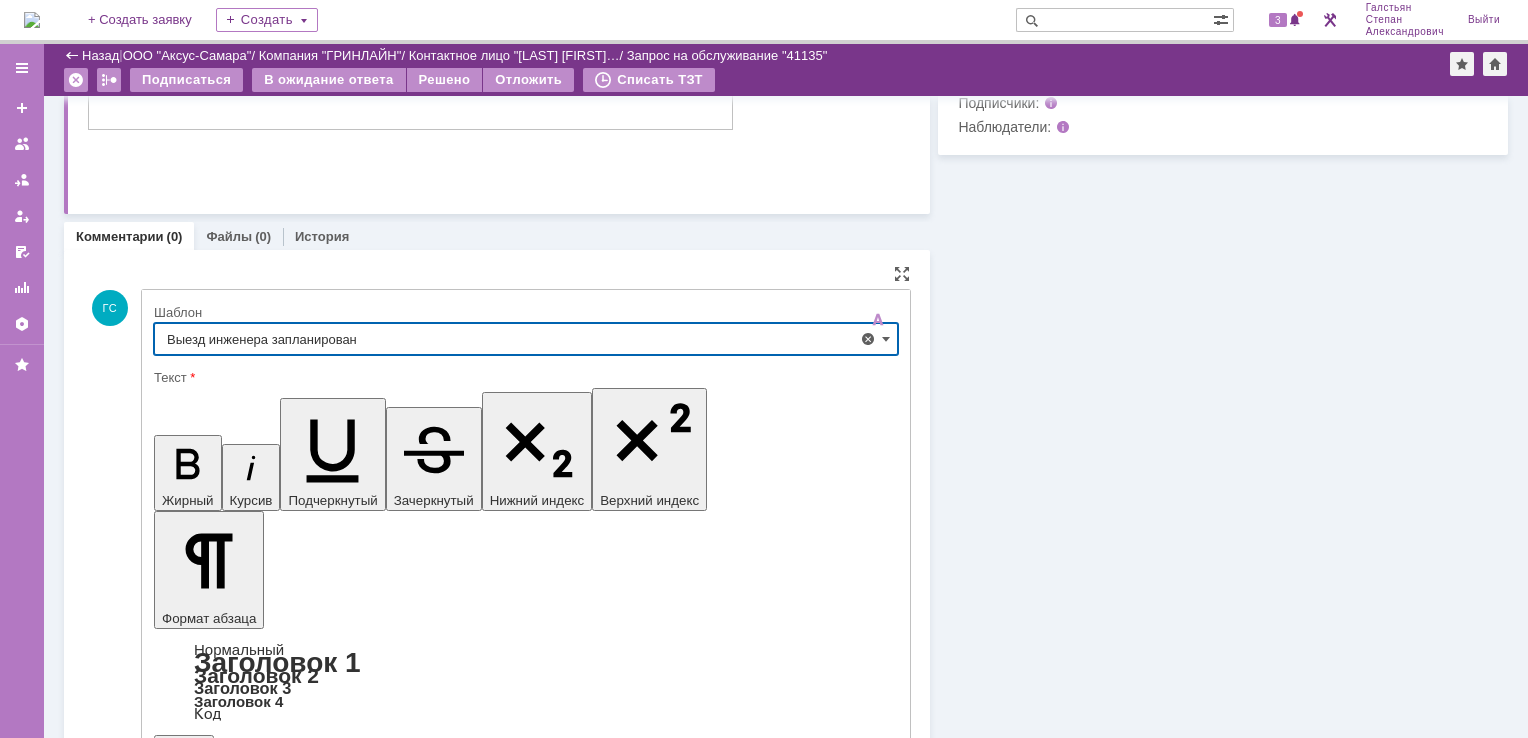 type on "Выезд инженера запланирован" 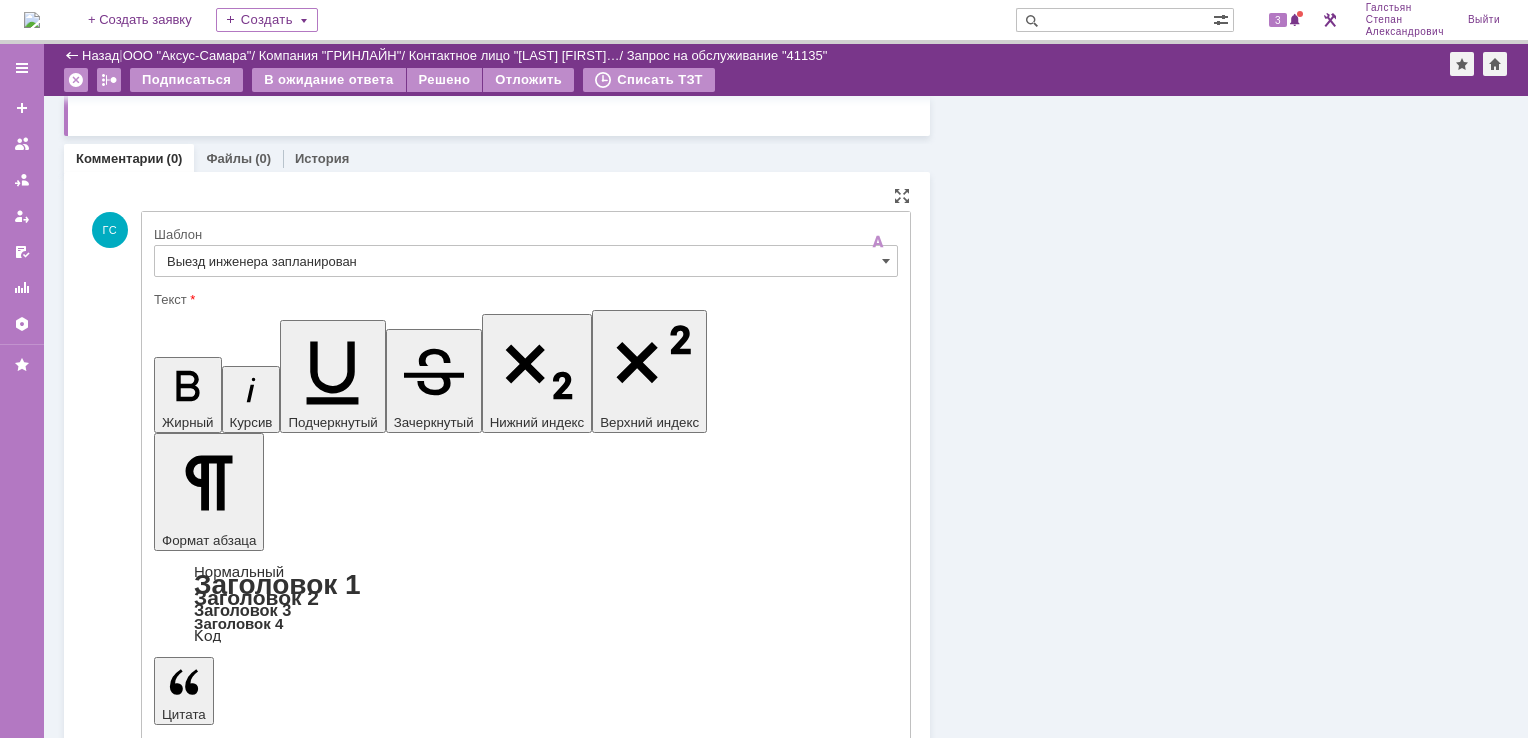 click on "Отправить" at bounding box center (206, 5411) 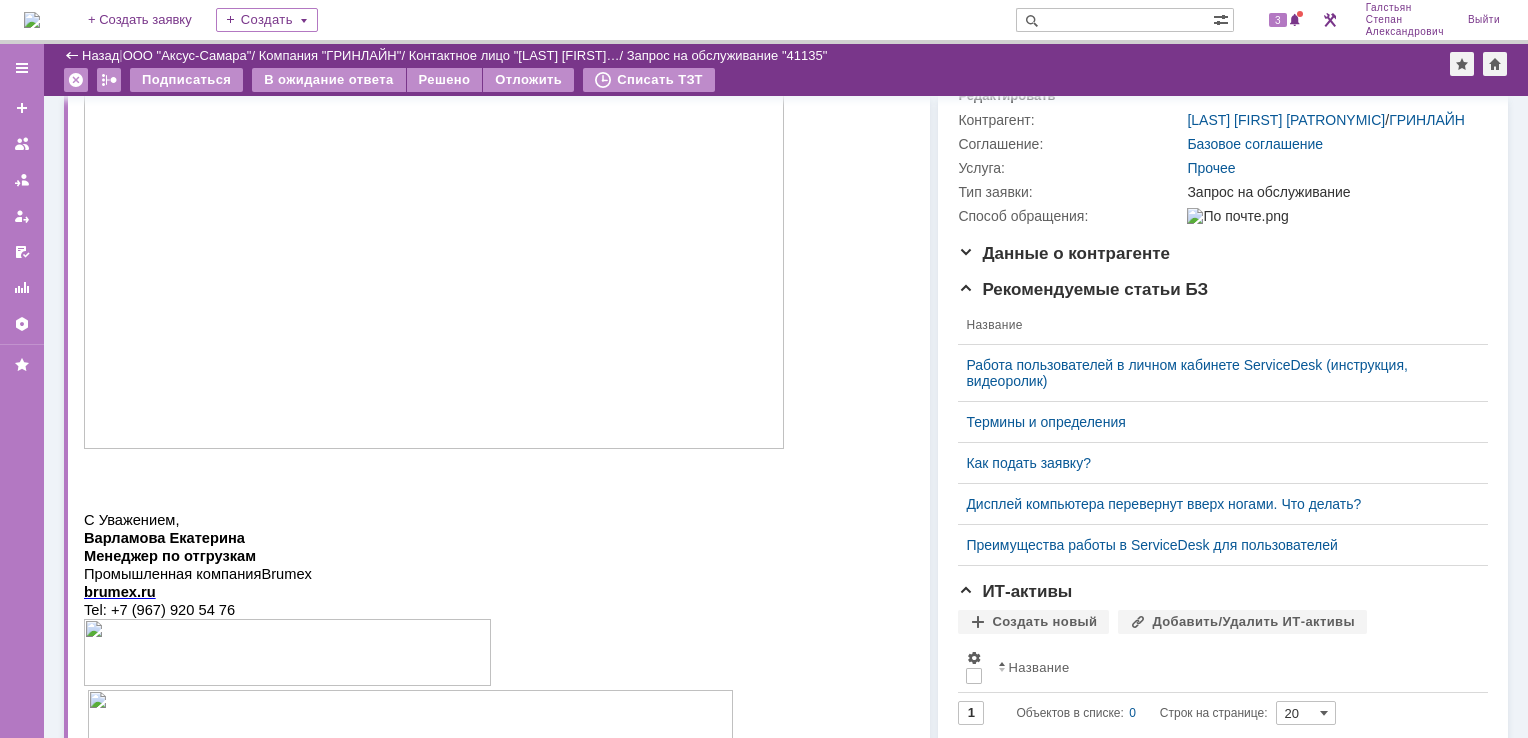 scroll, scrollTop: 0, scrollLeft: 0, axis: both 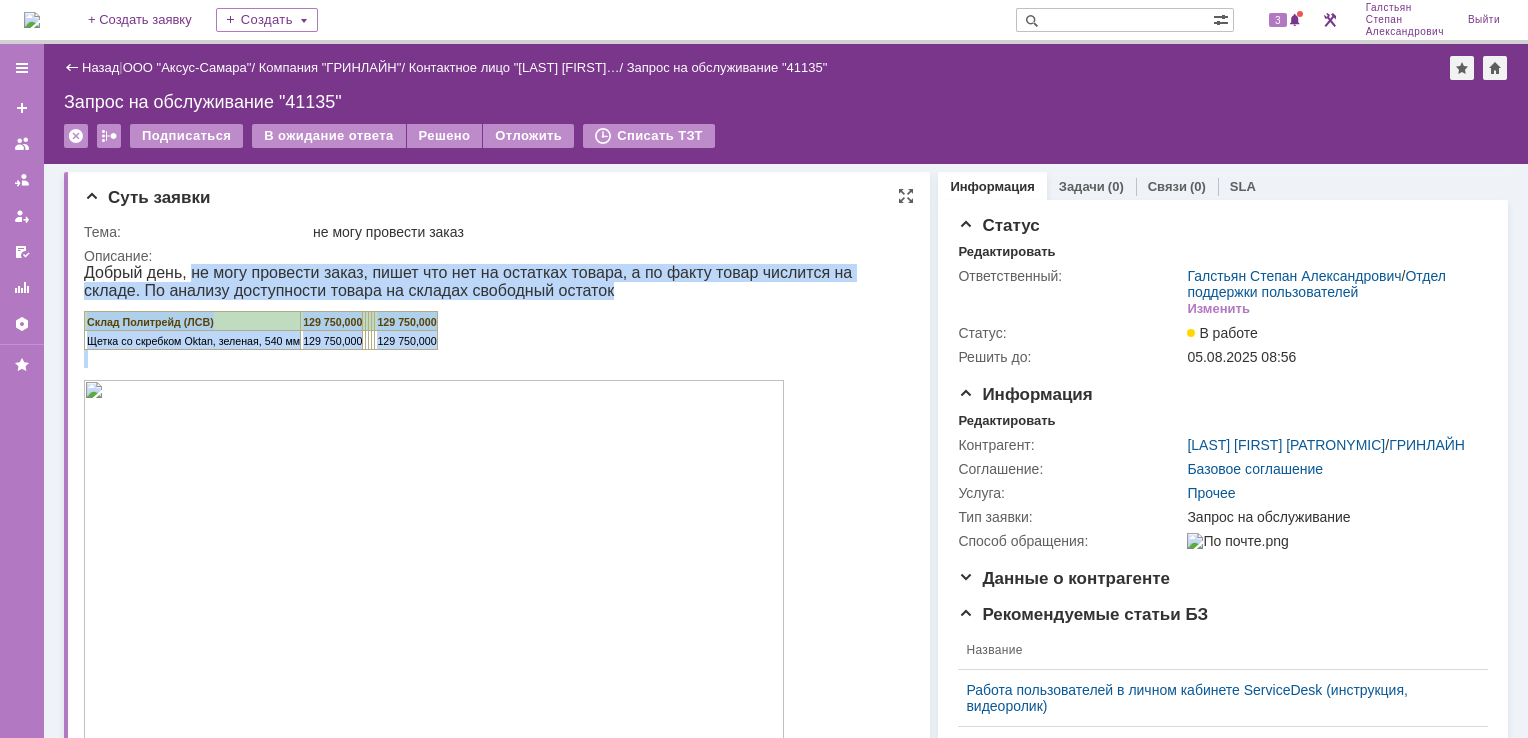 drag, startPoint x: 184, startPoint y: 278, endPoint x: 523, endPoint y: 400, distance: 360.2846 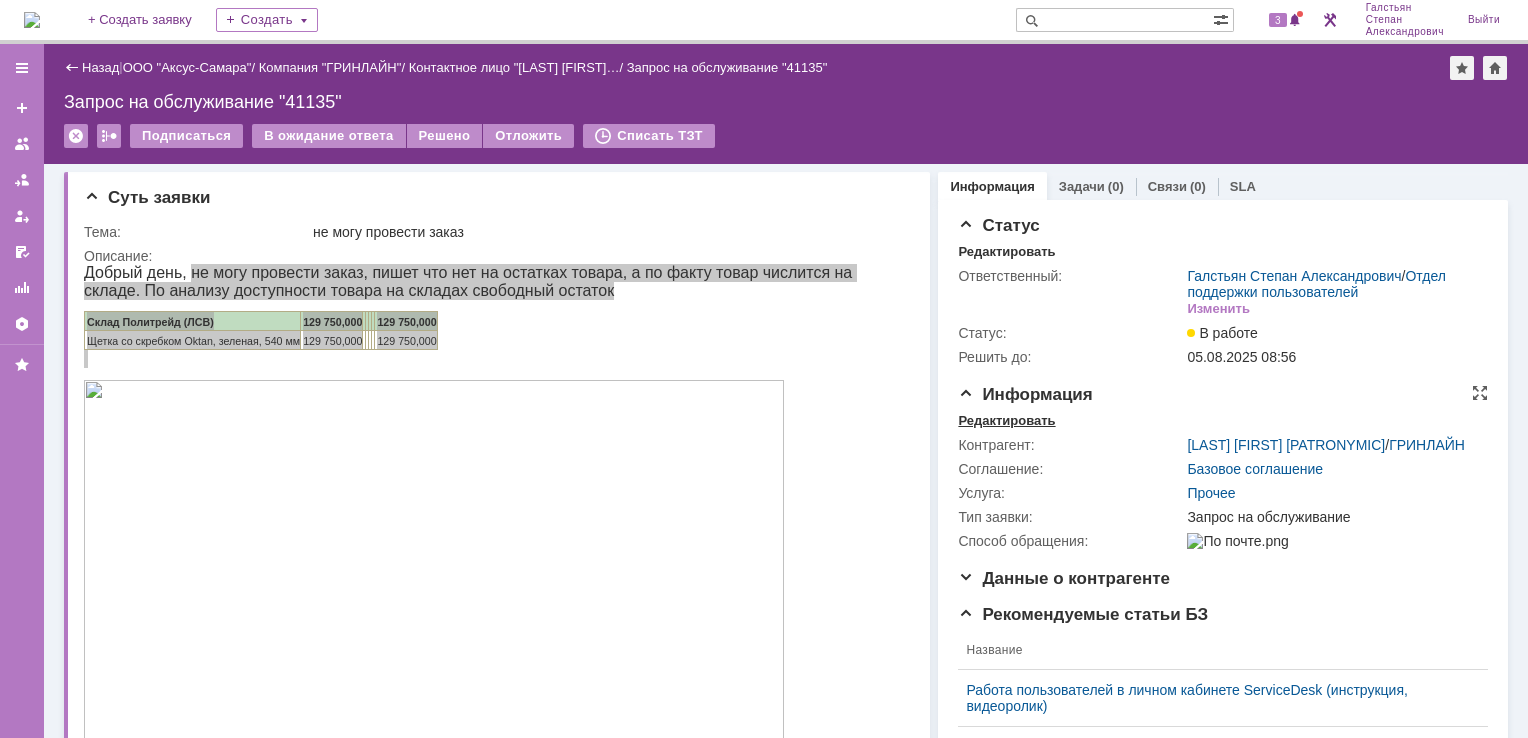 click on "Редактировать" at bounding box center (1006, 421) 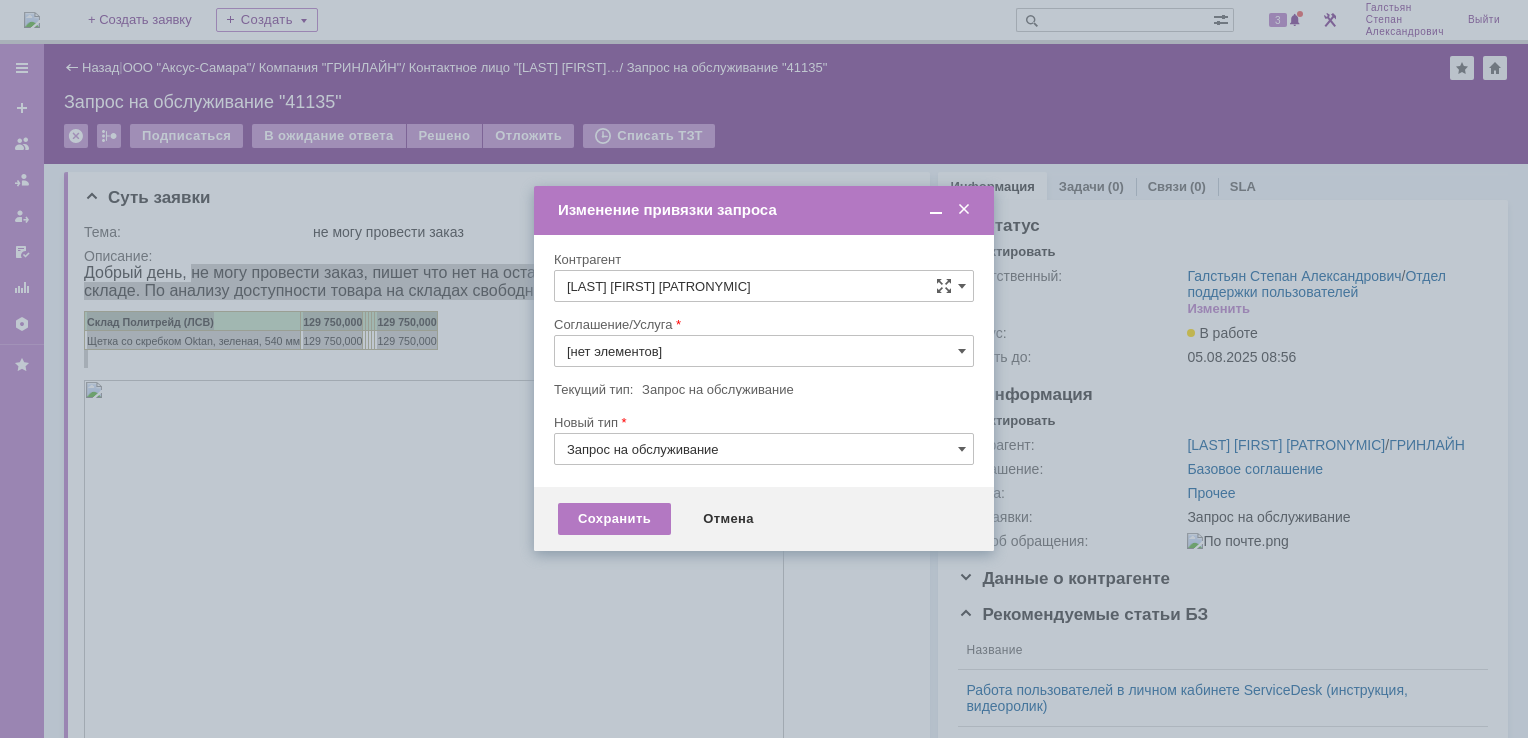 type on "Прочее" 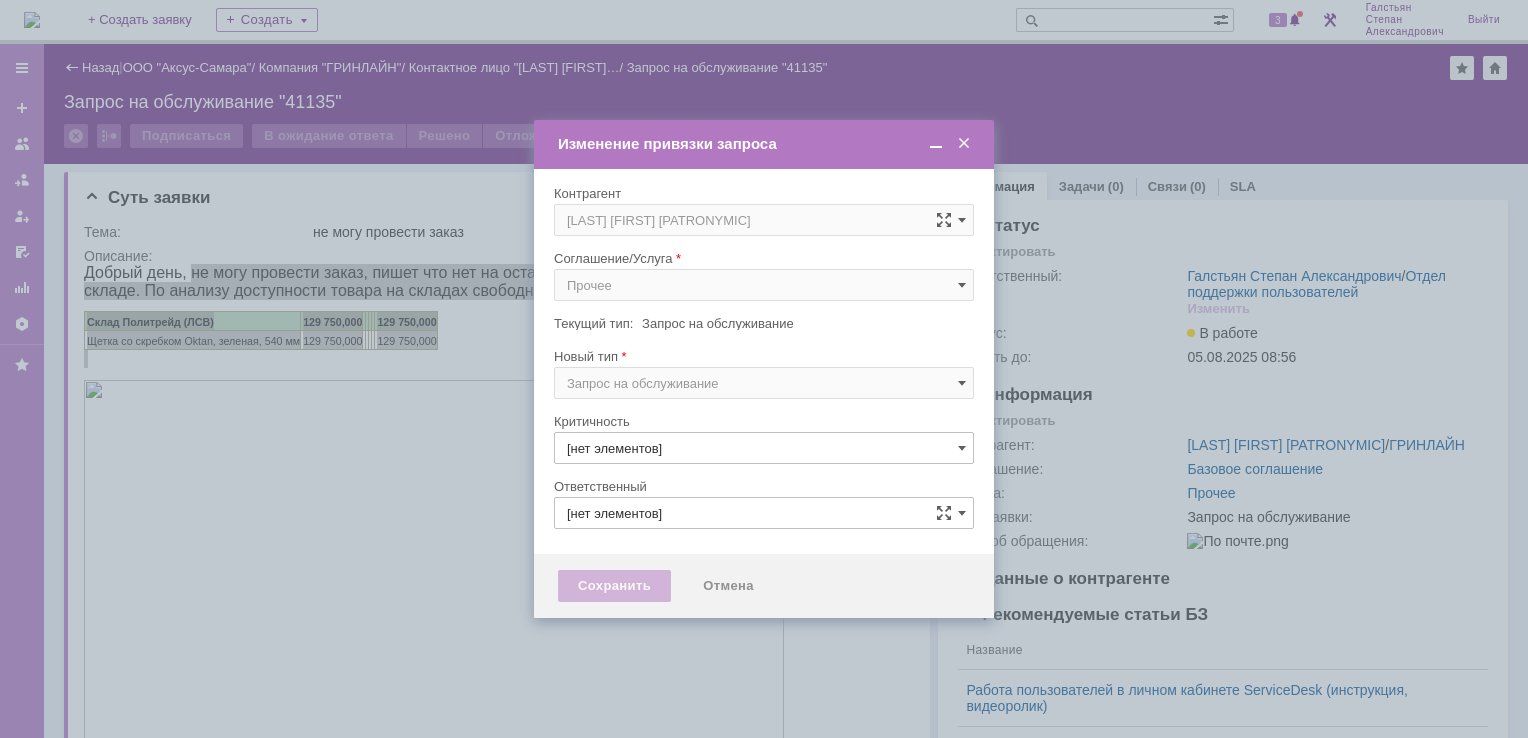 type on "Галстьян Степан Александрович" 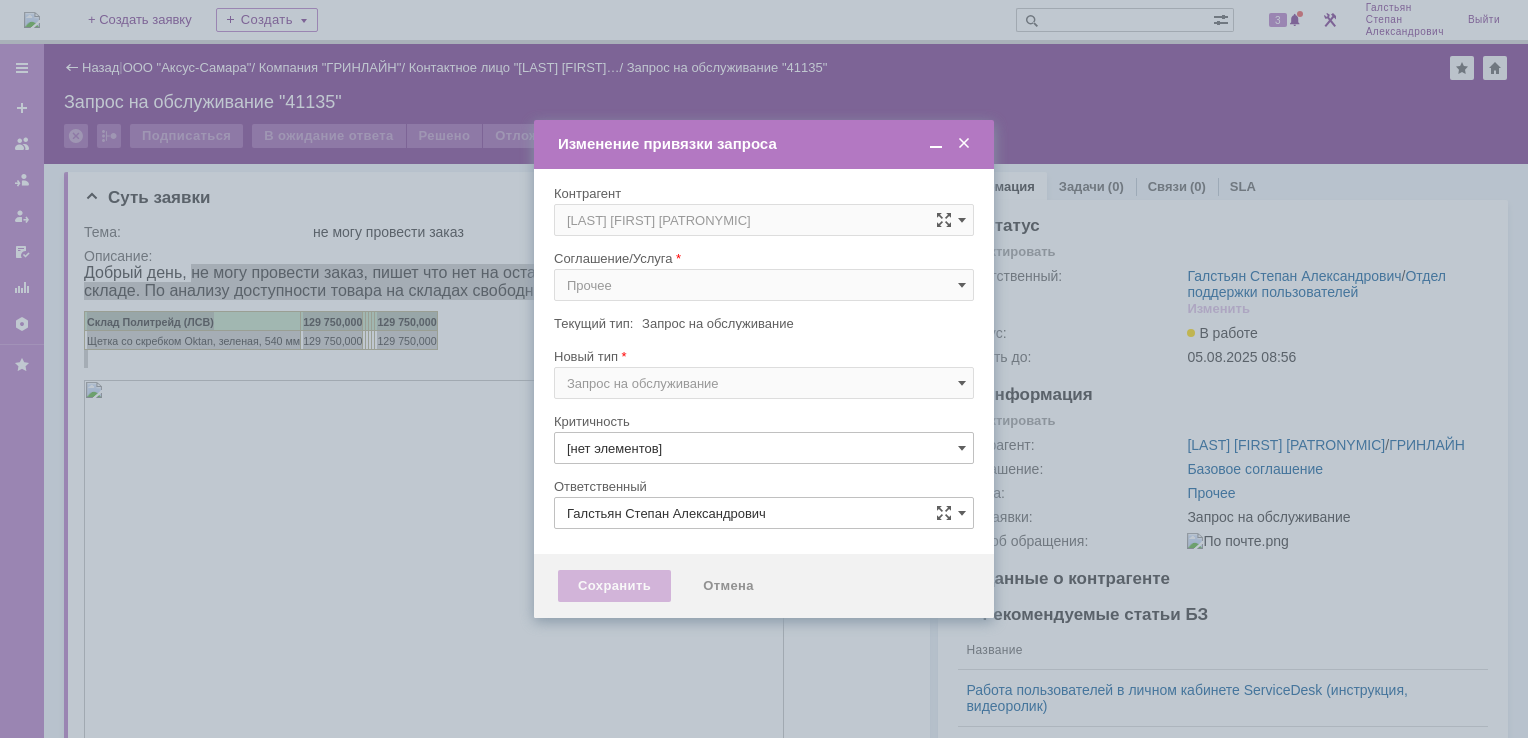 type on "3. Низкая" 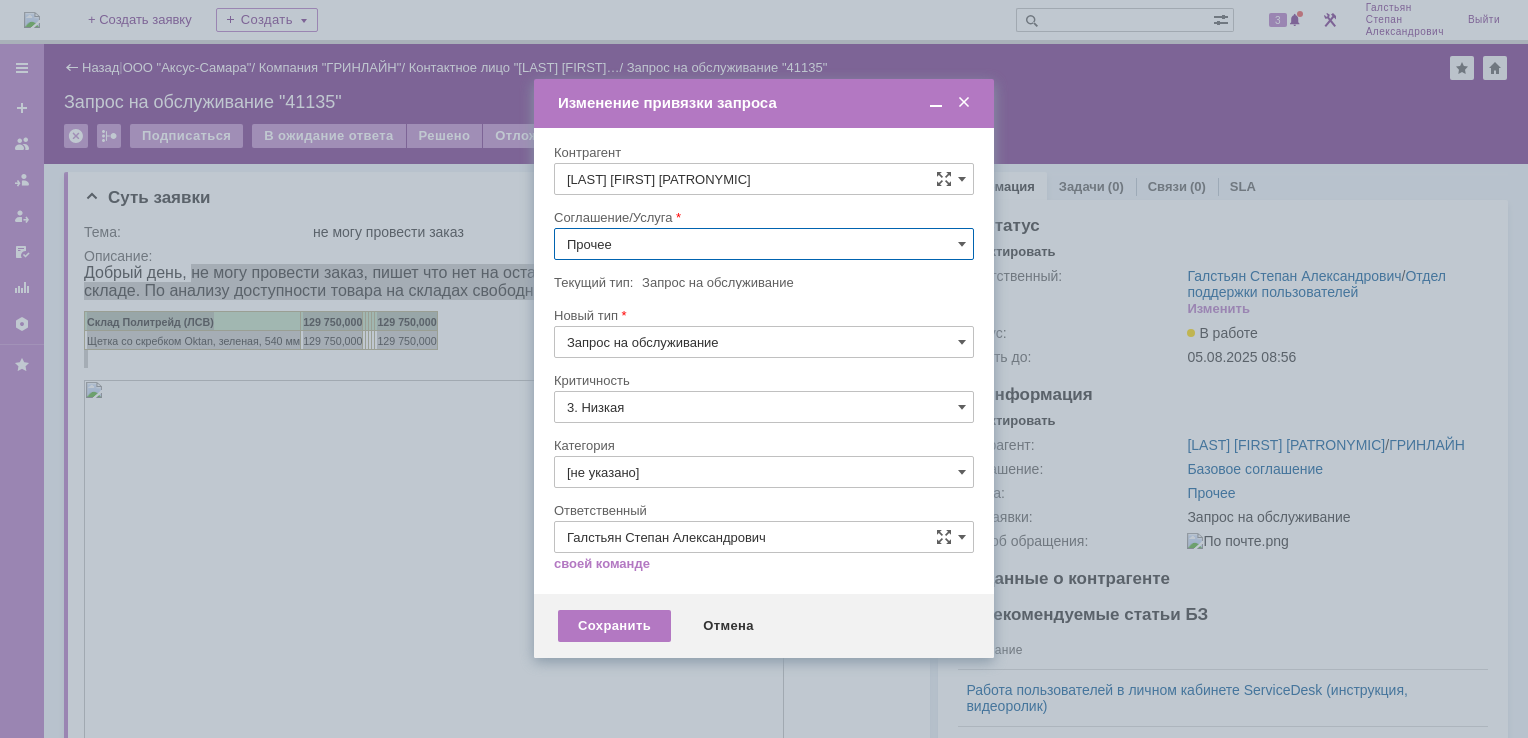 click on "Прочее" at bounding box center [764, 244] 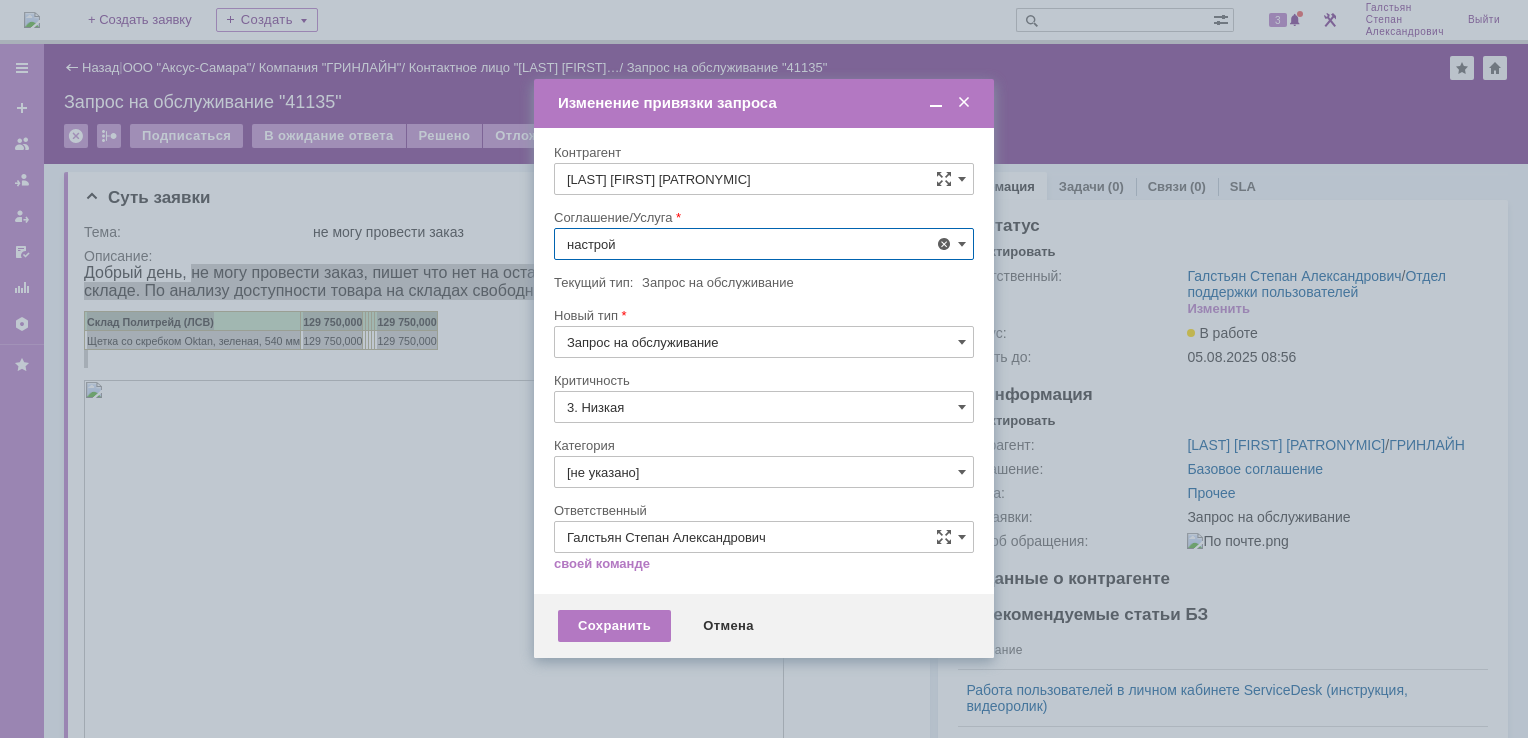 scroll, scrollTop: 130, scrollLeft: 0, axis: vertical 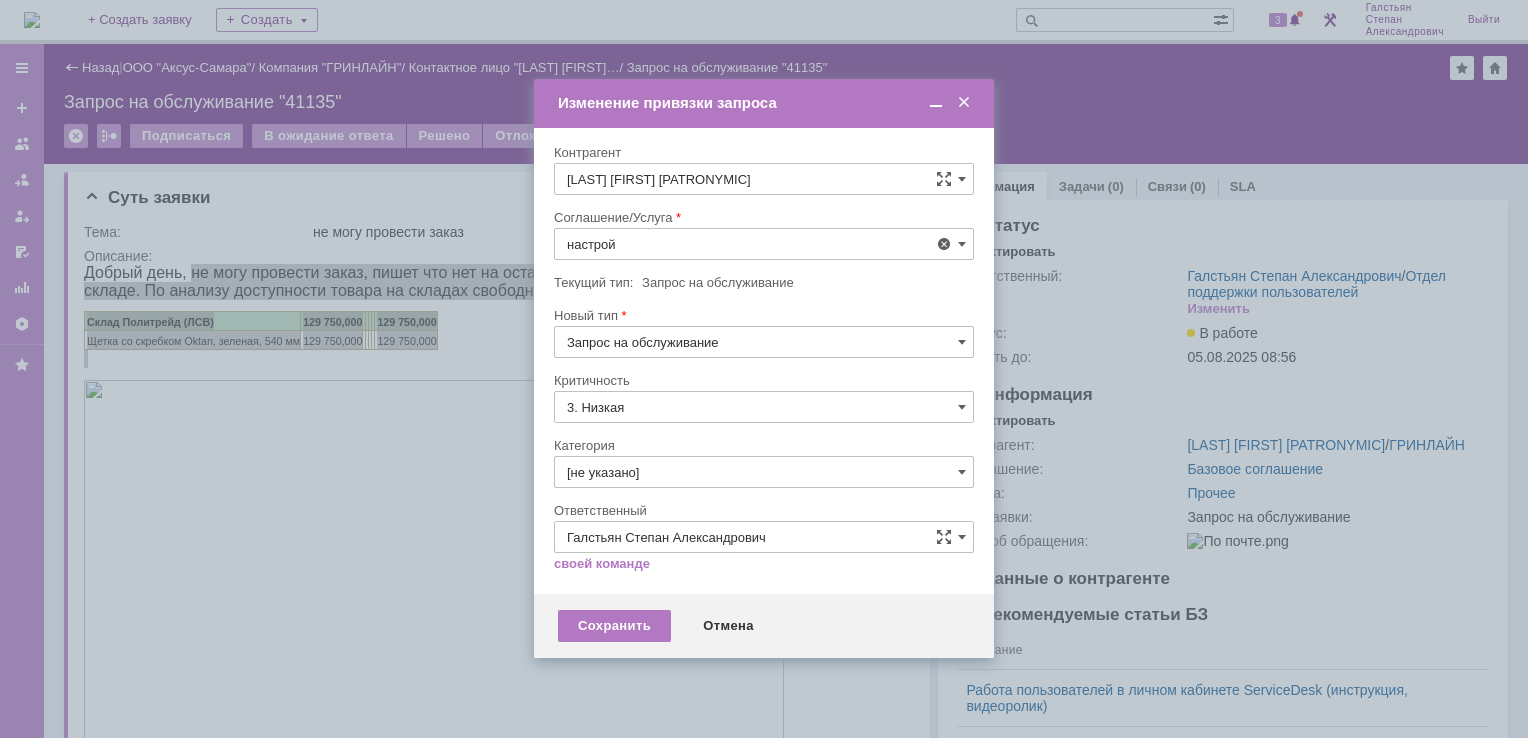 click on "АРМ_Настройка" at bounding box center [764, 486] 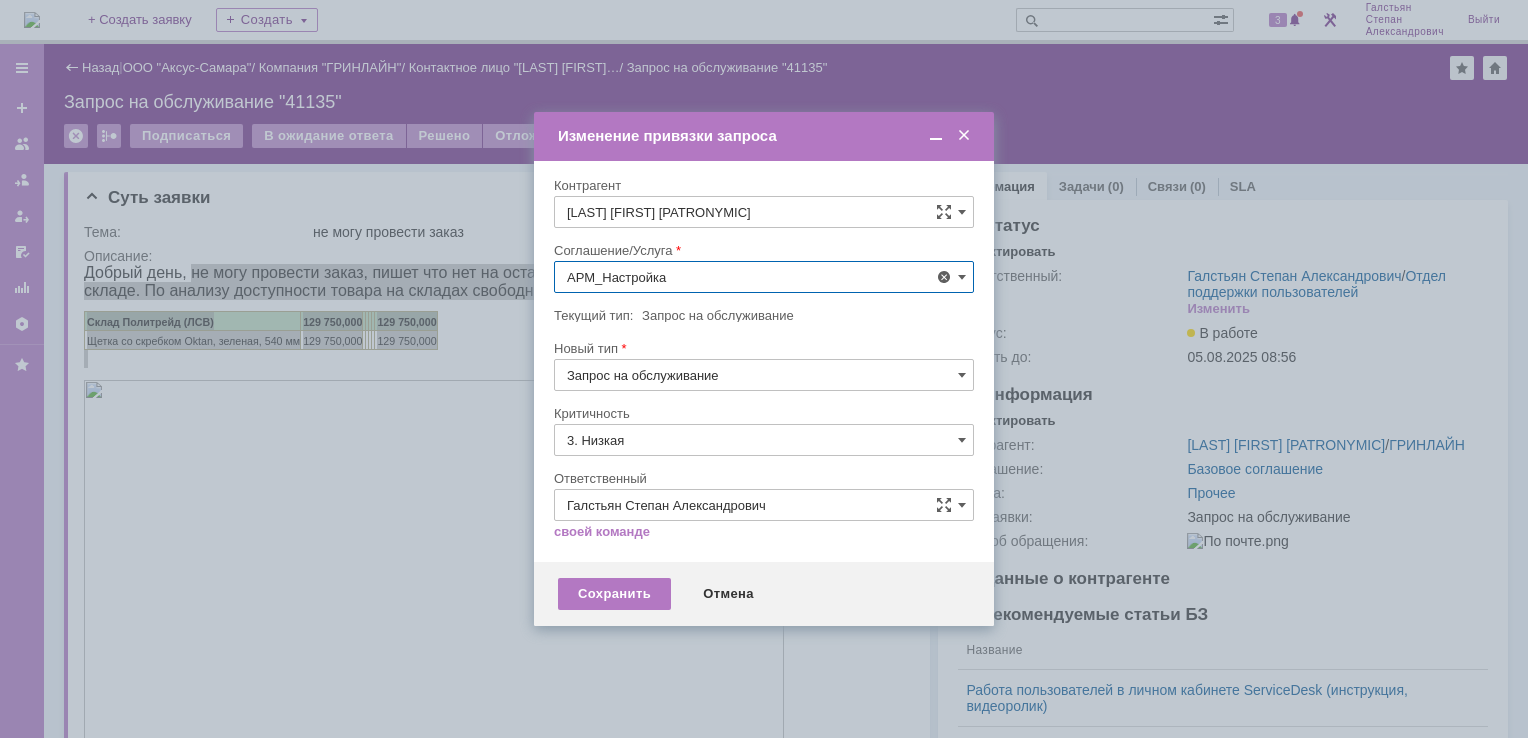 type on "АРМ_Настройка" 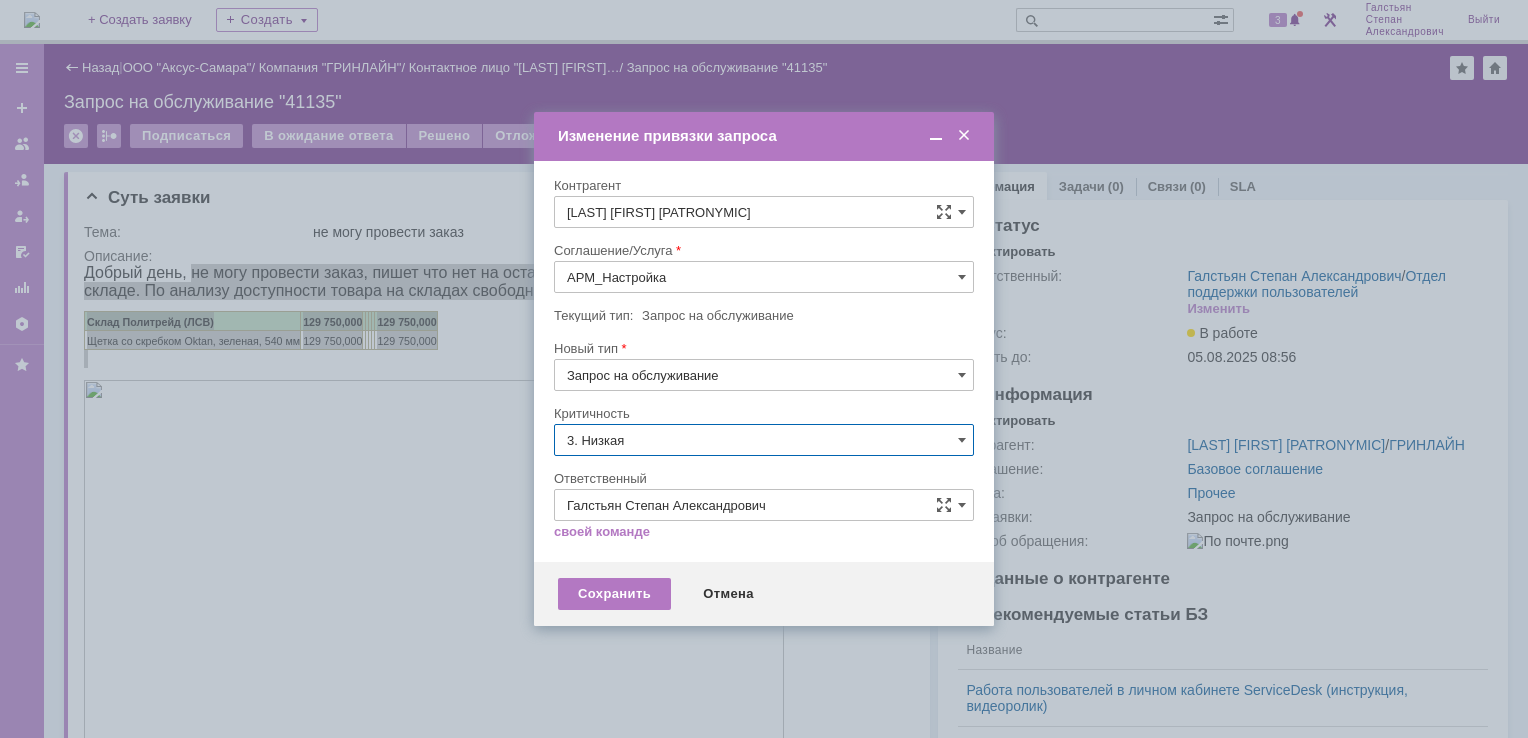 click on "3. Низкая" at bounding box center [764, 440] 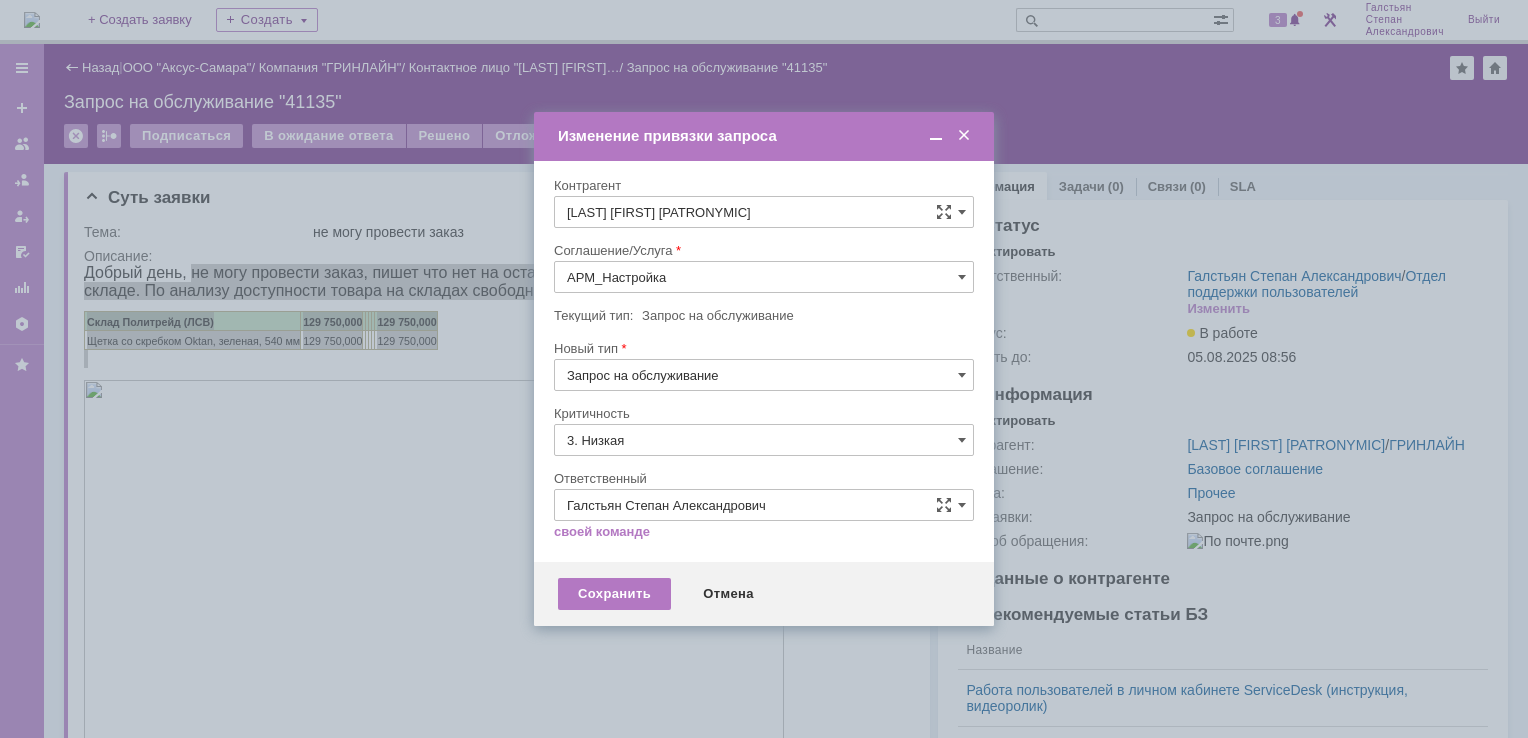 click on "[не указано]" at bounding box center [764, 477] 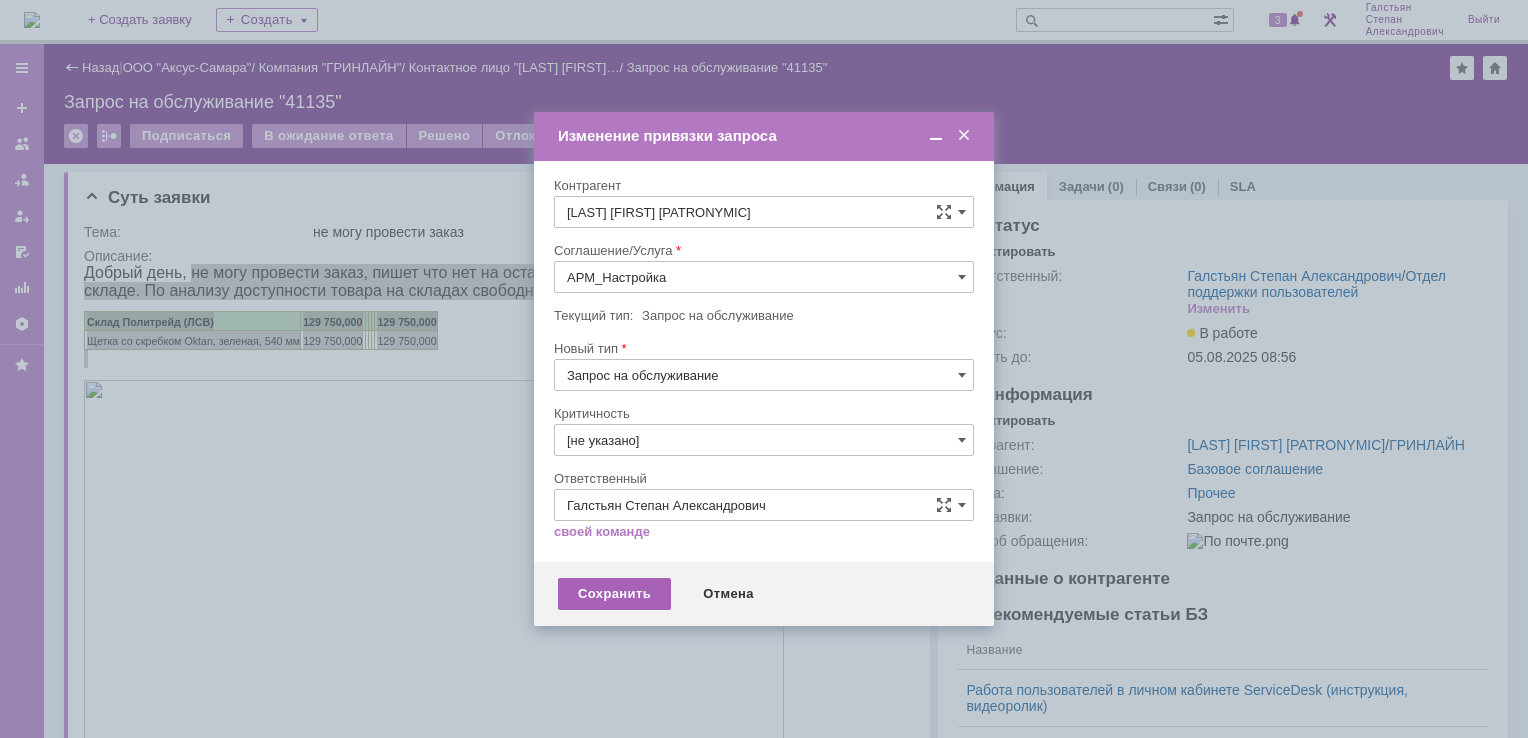click on "Сохранить" at bounding box center [614, 594] 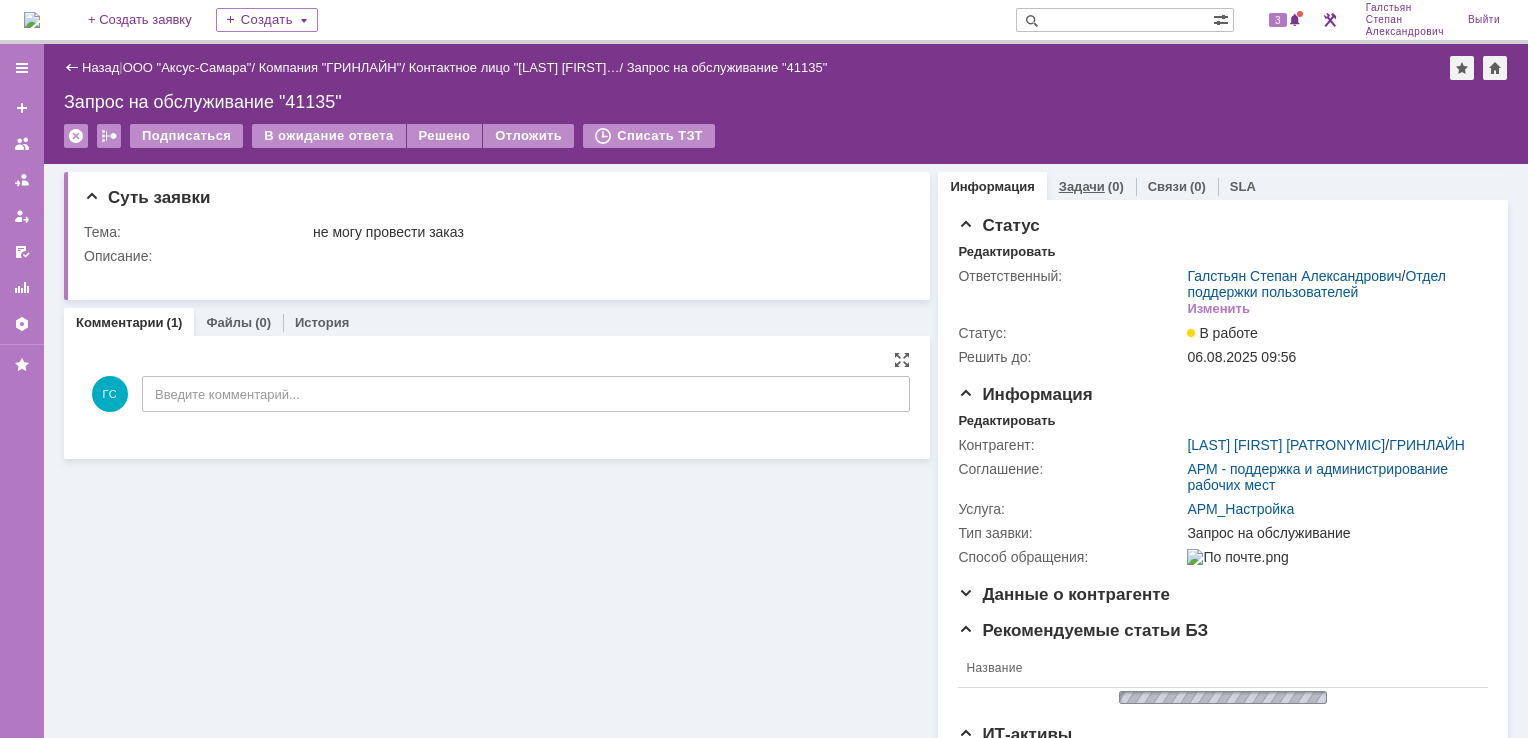 scroll, scrollTop: 0, scrollLeft: 0, axis: both 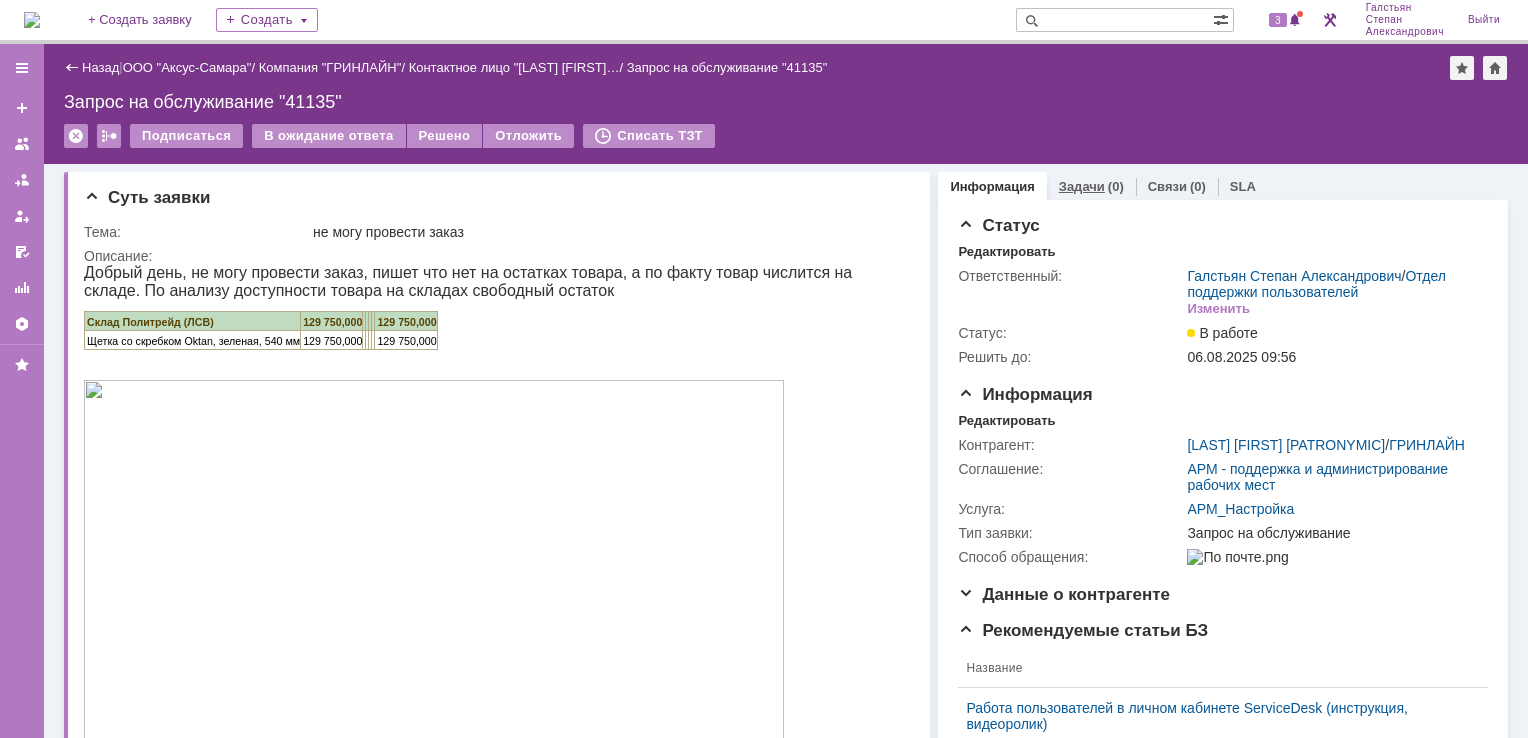 click on "Задачи" at bounding box center [1082, 186] 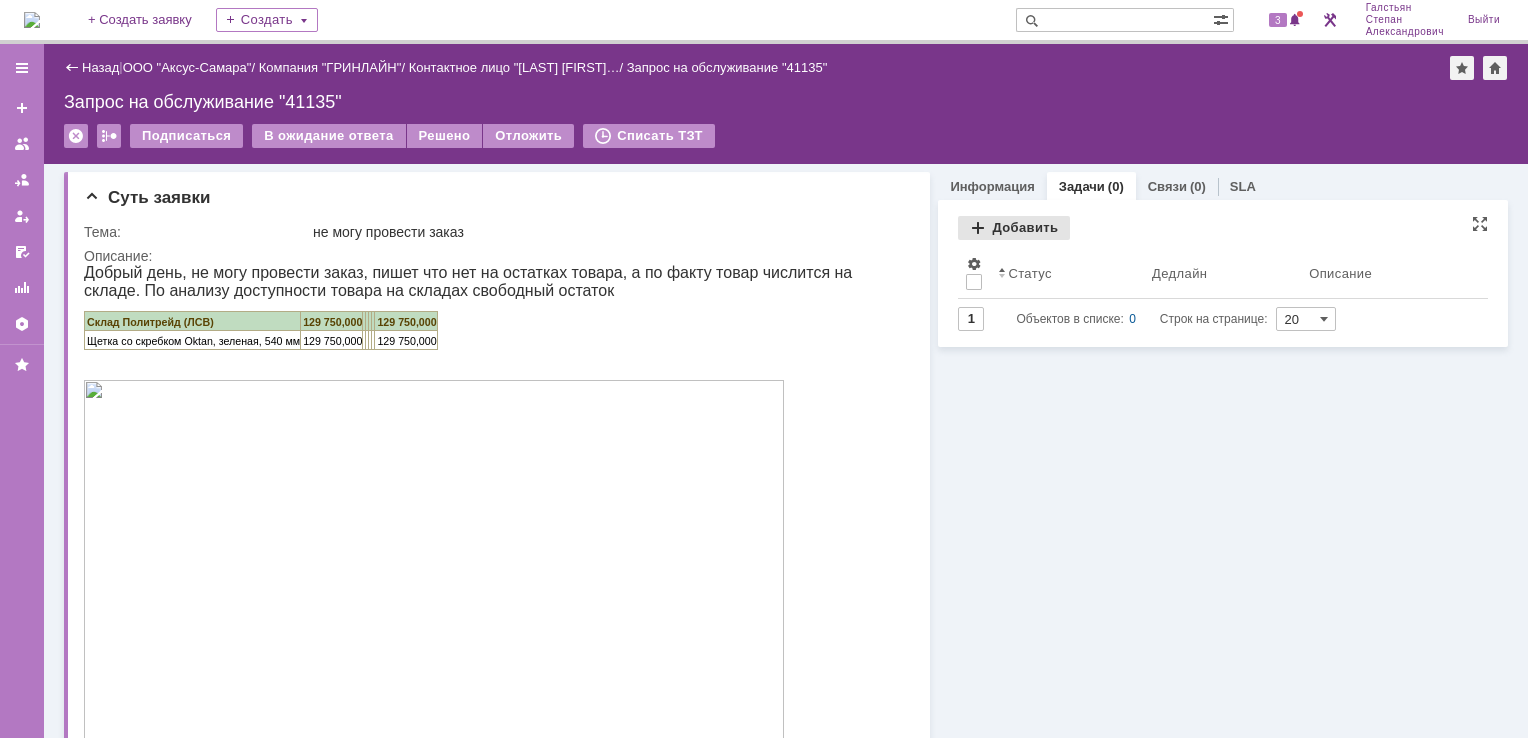 click on "Добавить" at bounding box center [1014, 228] 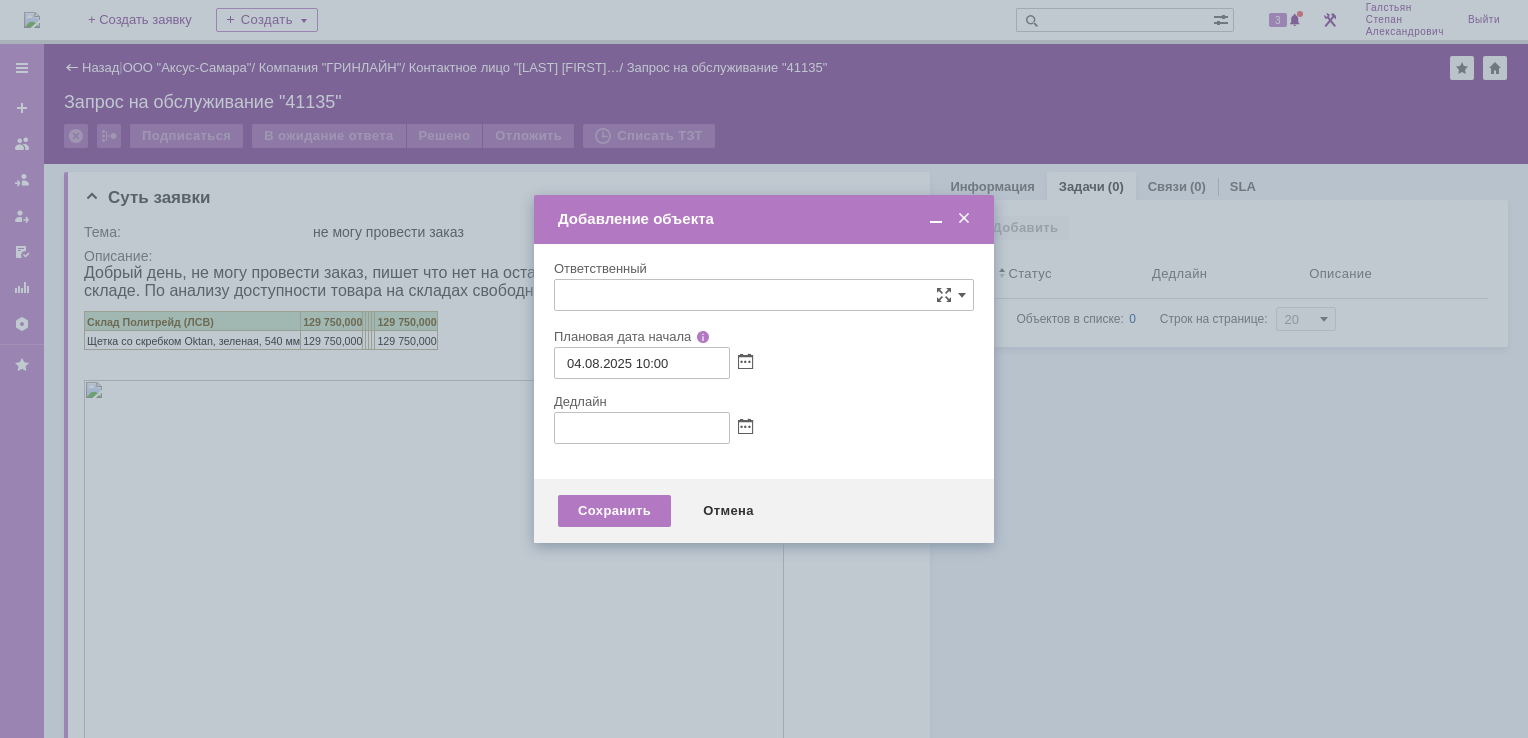 type on "[не указано]" 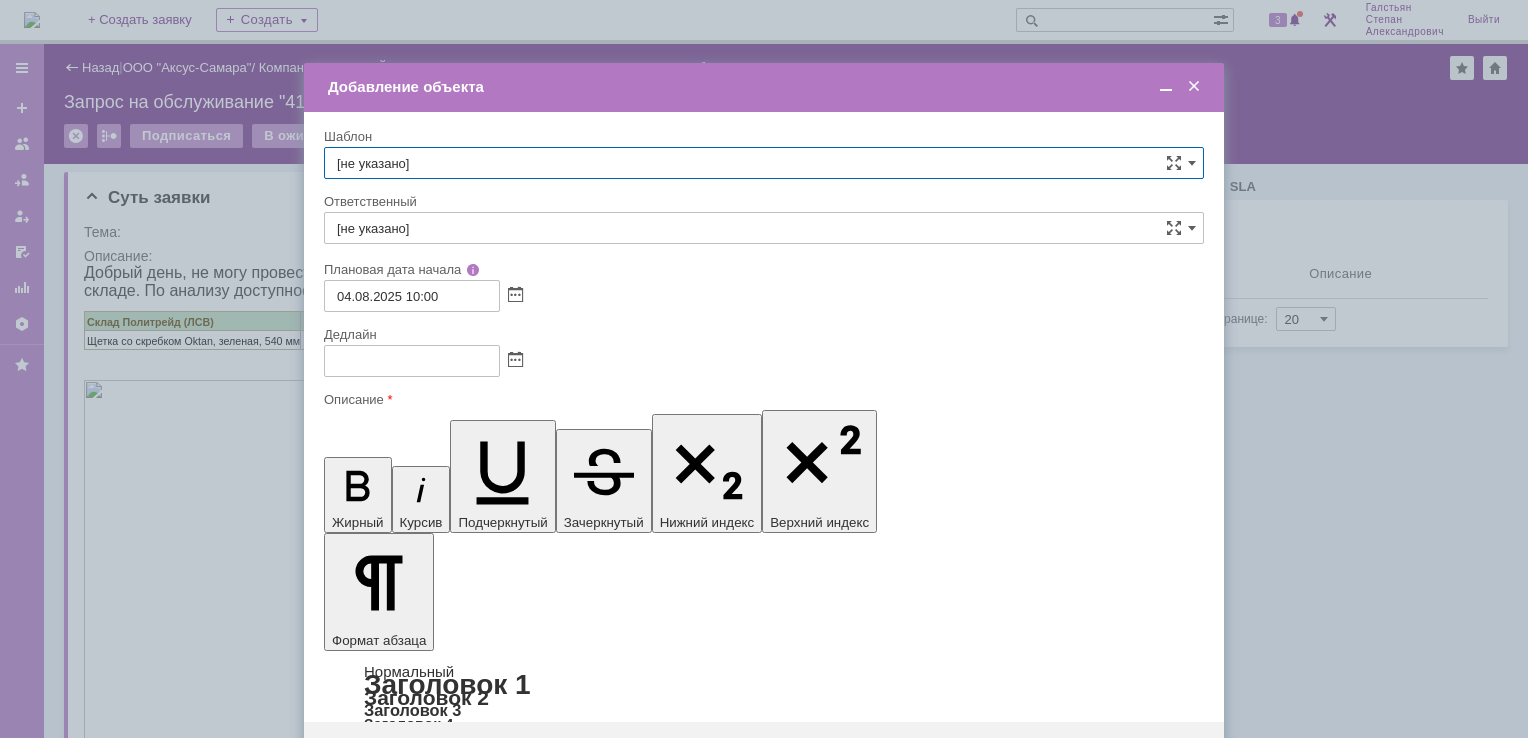 scroll, scrollTop: 0, scrollLeft: 0, axis: both 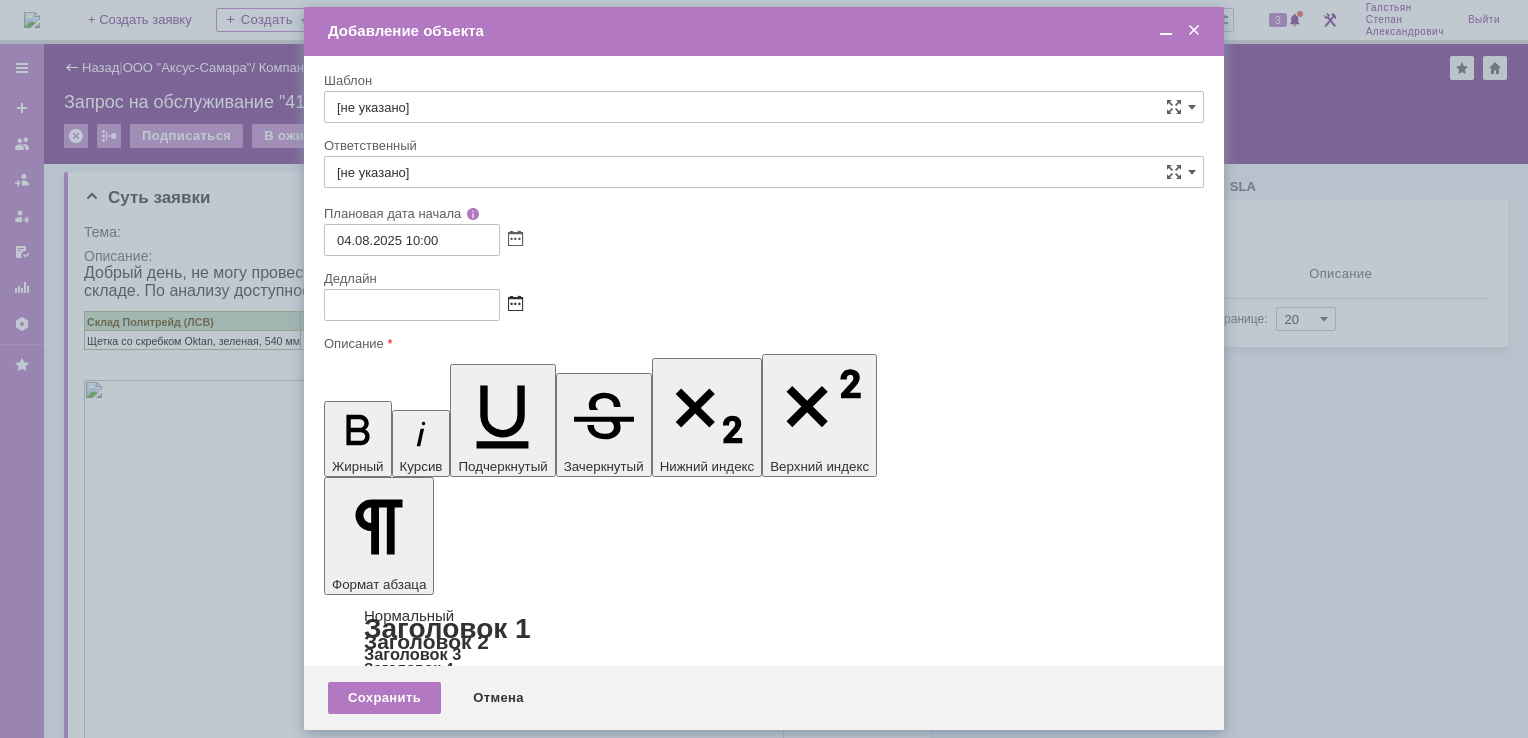 click at bounding box center [515, 305] 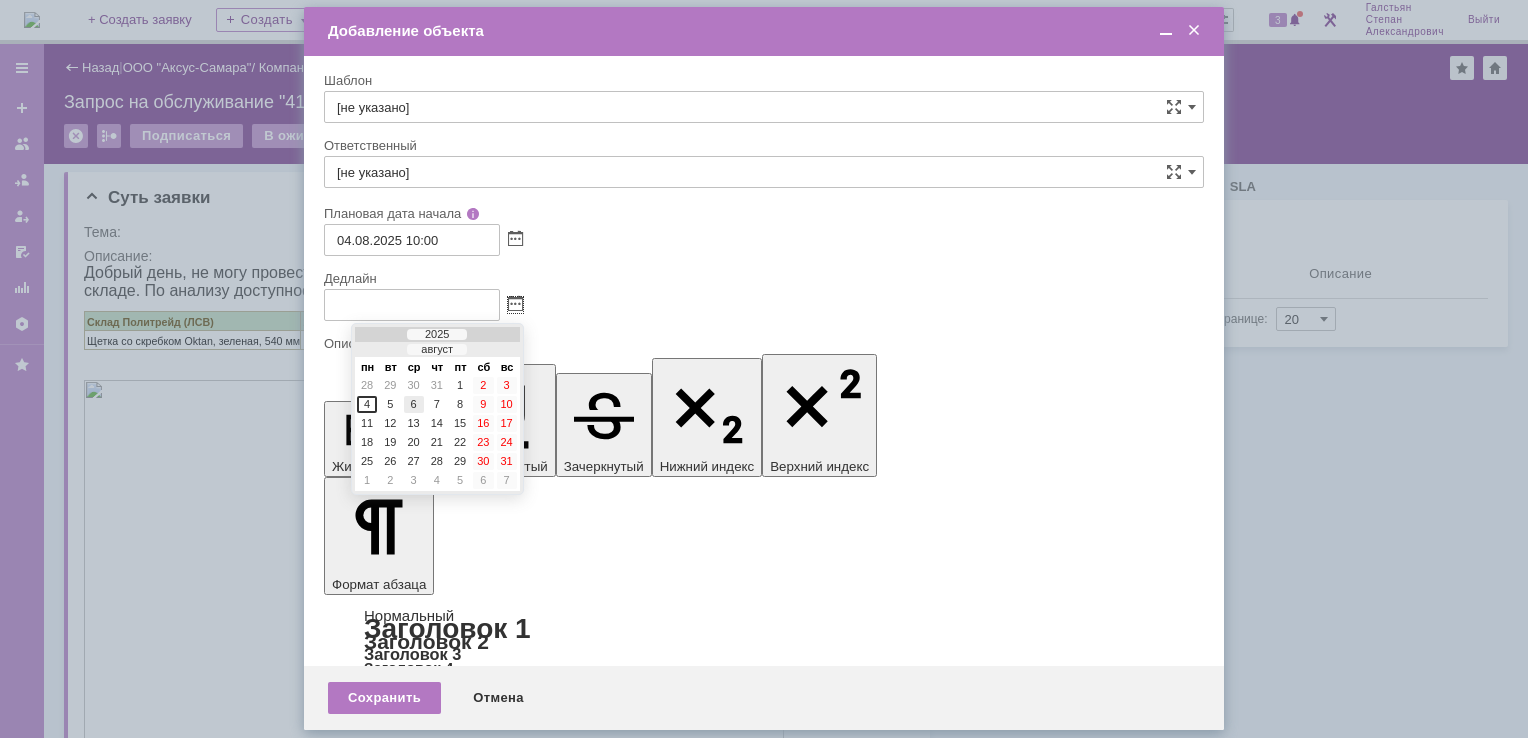 click on "6" at bounding box center [414, 404] 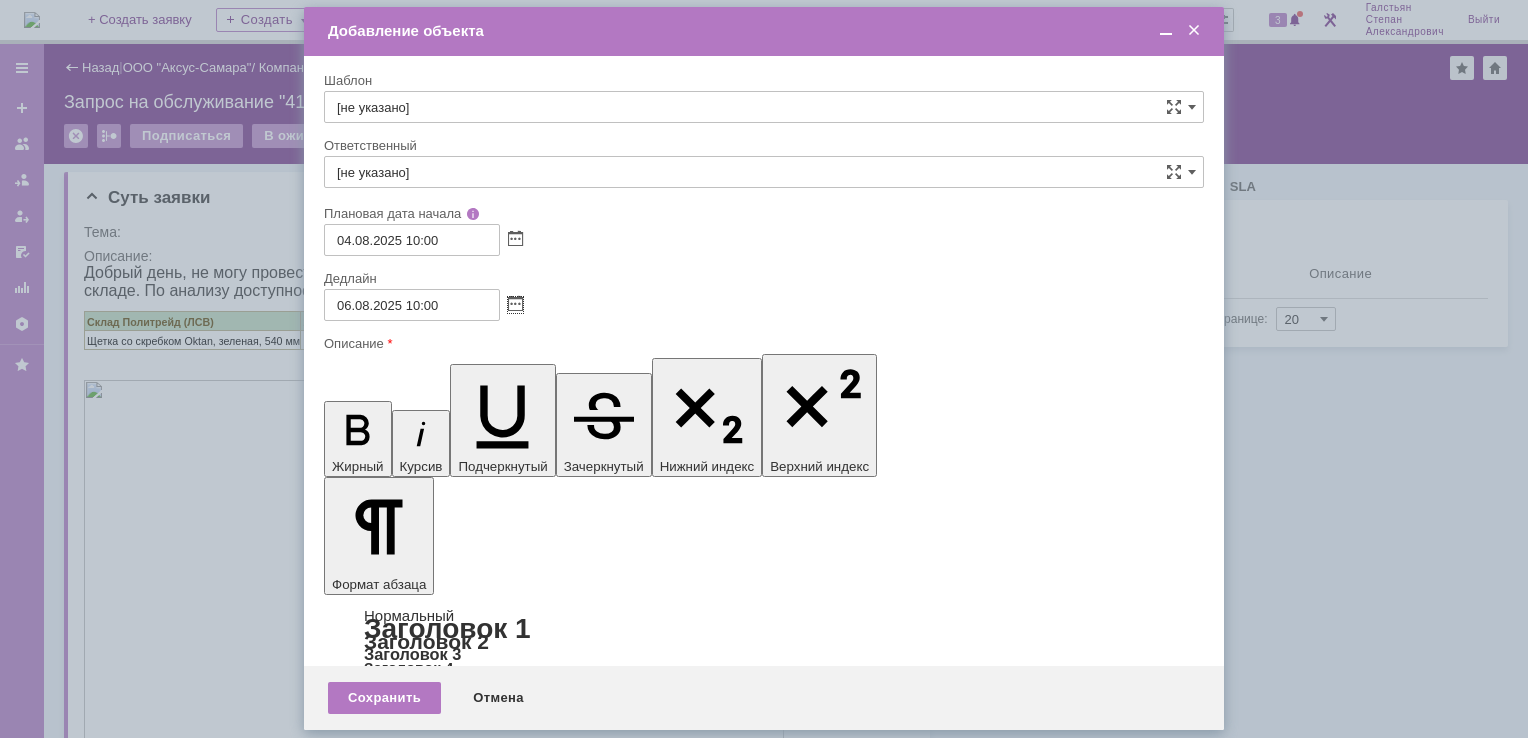 click on "[не указано]" at bounding box center [764, 172] 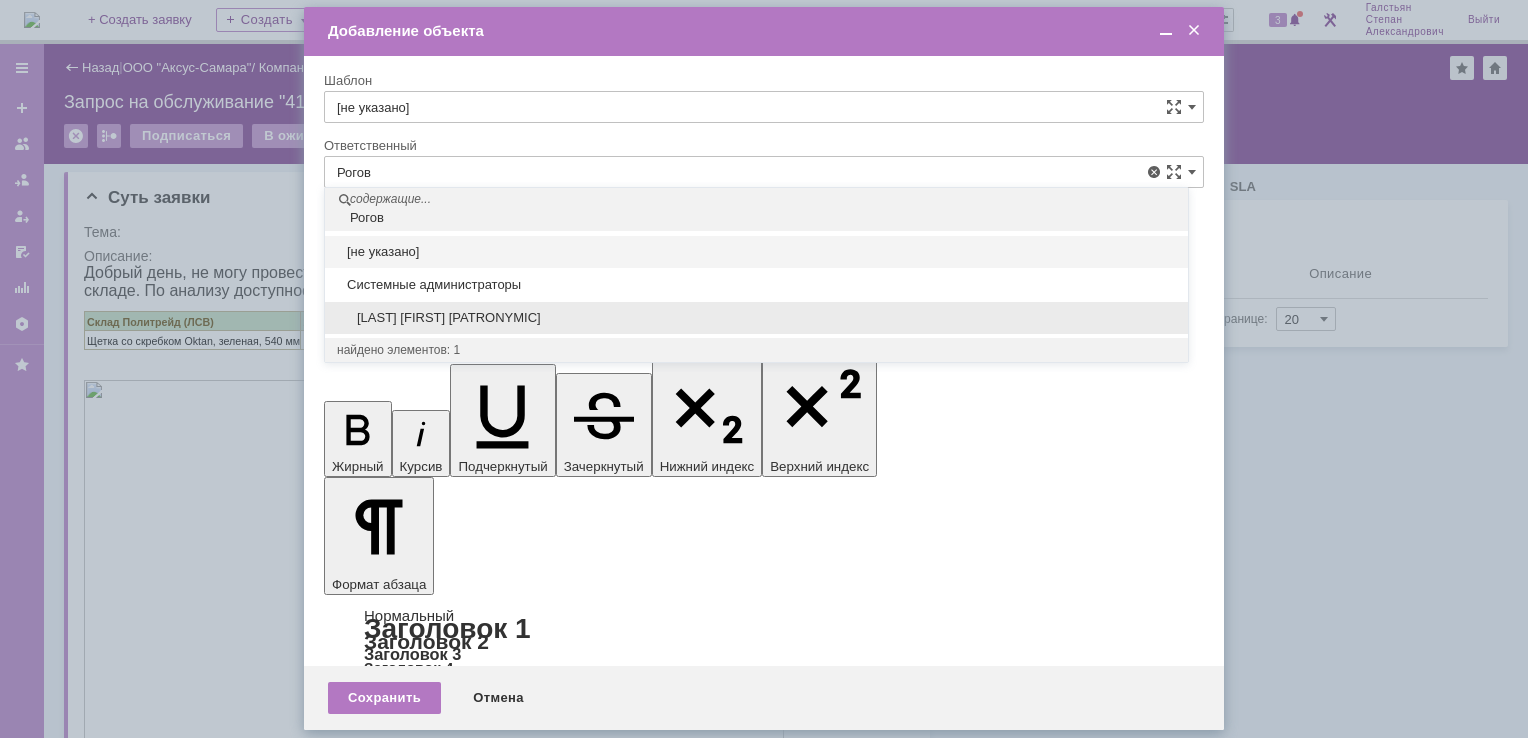 click on "[LAST] [FIRST] [PATRONYMIC]" at bounding box center (756, 318) 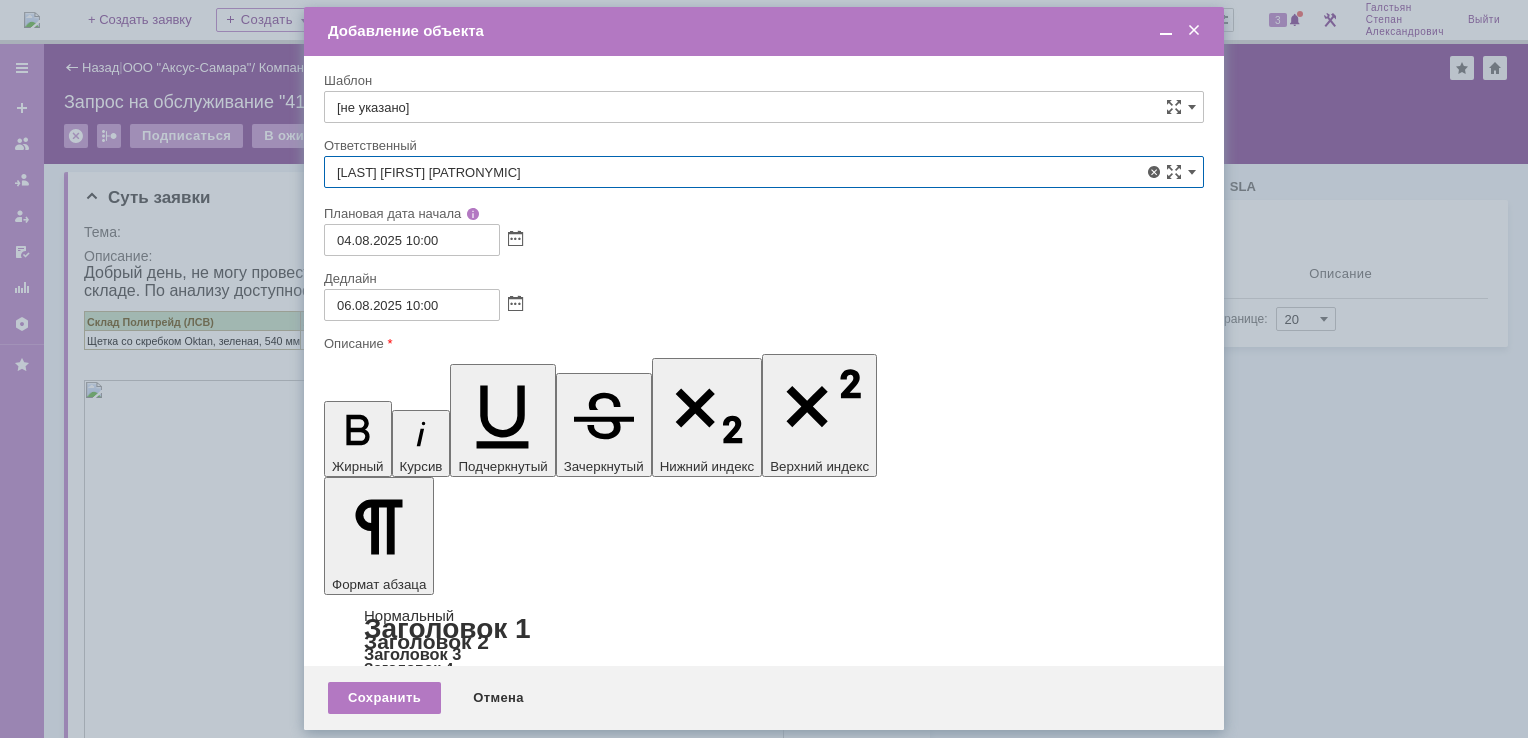 type on "[LAST] [FIRST] [PATRONYMIC]" 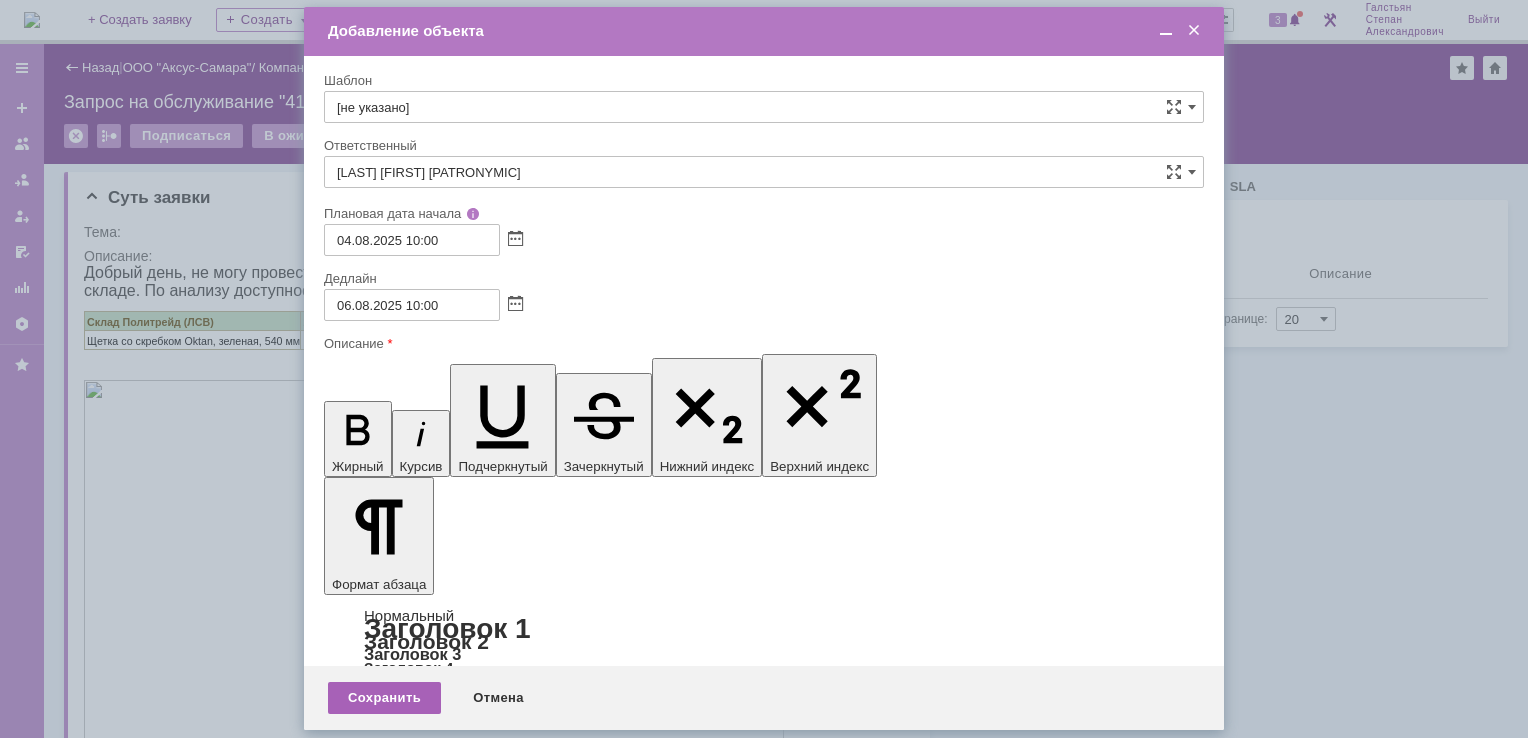 click on "Сохранить" at bounding box center [384, 698] 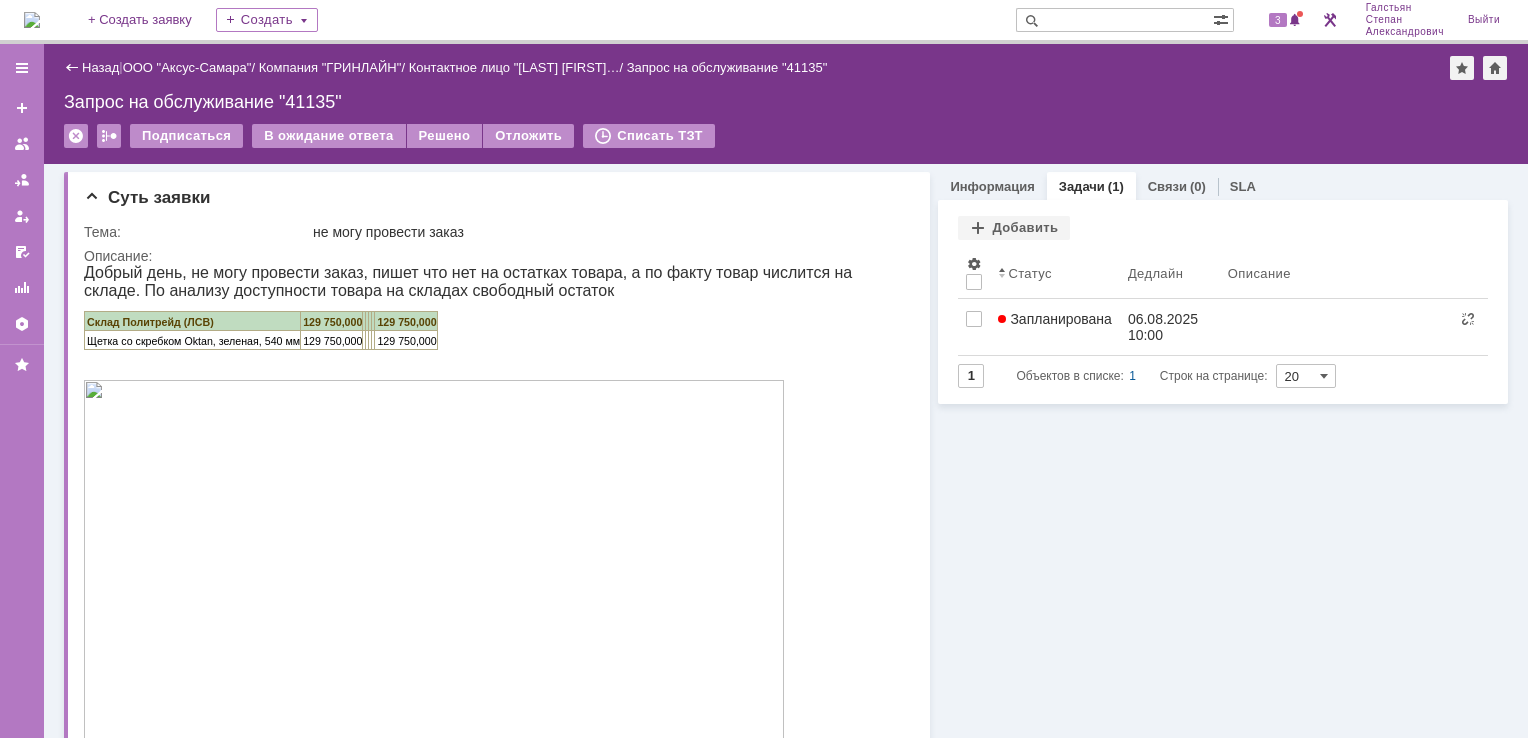 scroll, scrollTop: 0, scrollLeft: 0, axis: both 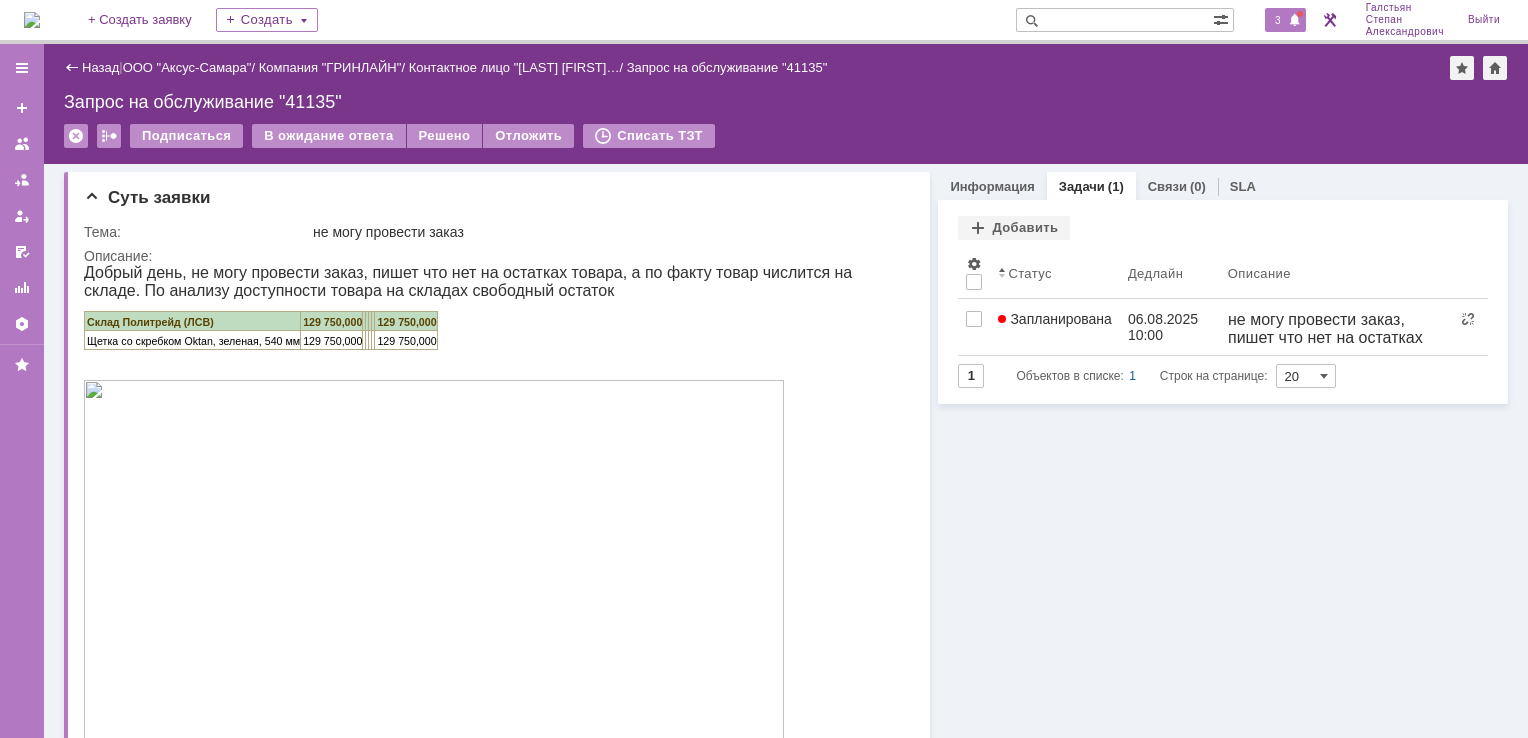 click on "3" at bounding box center (1278, 20) 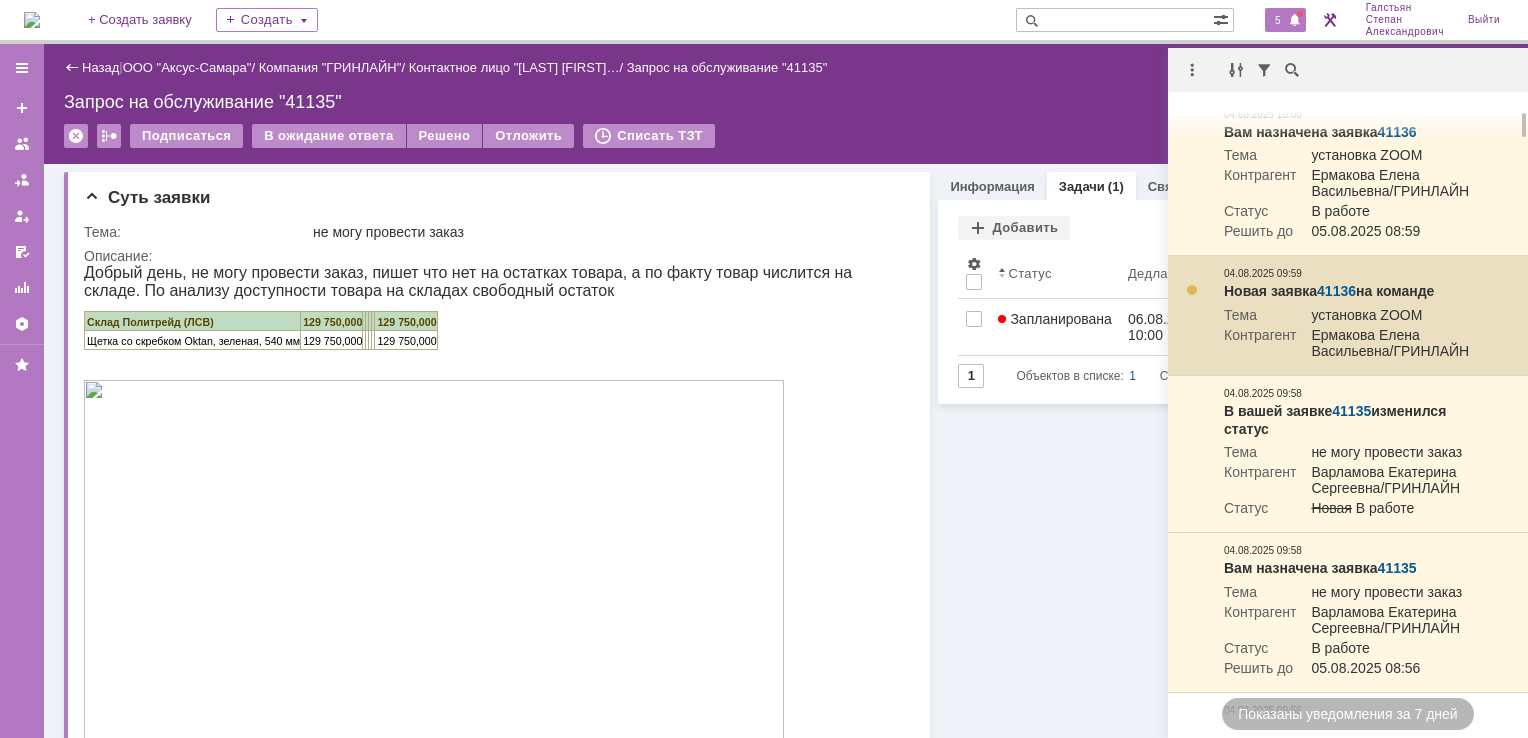 scroll, scrollTop: 0, scrollLeft: 0, axis: both 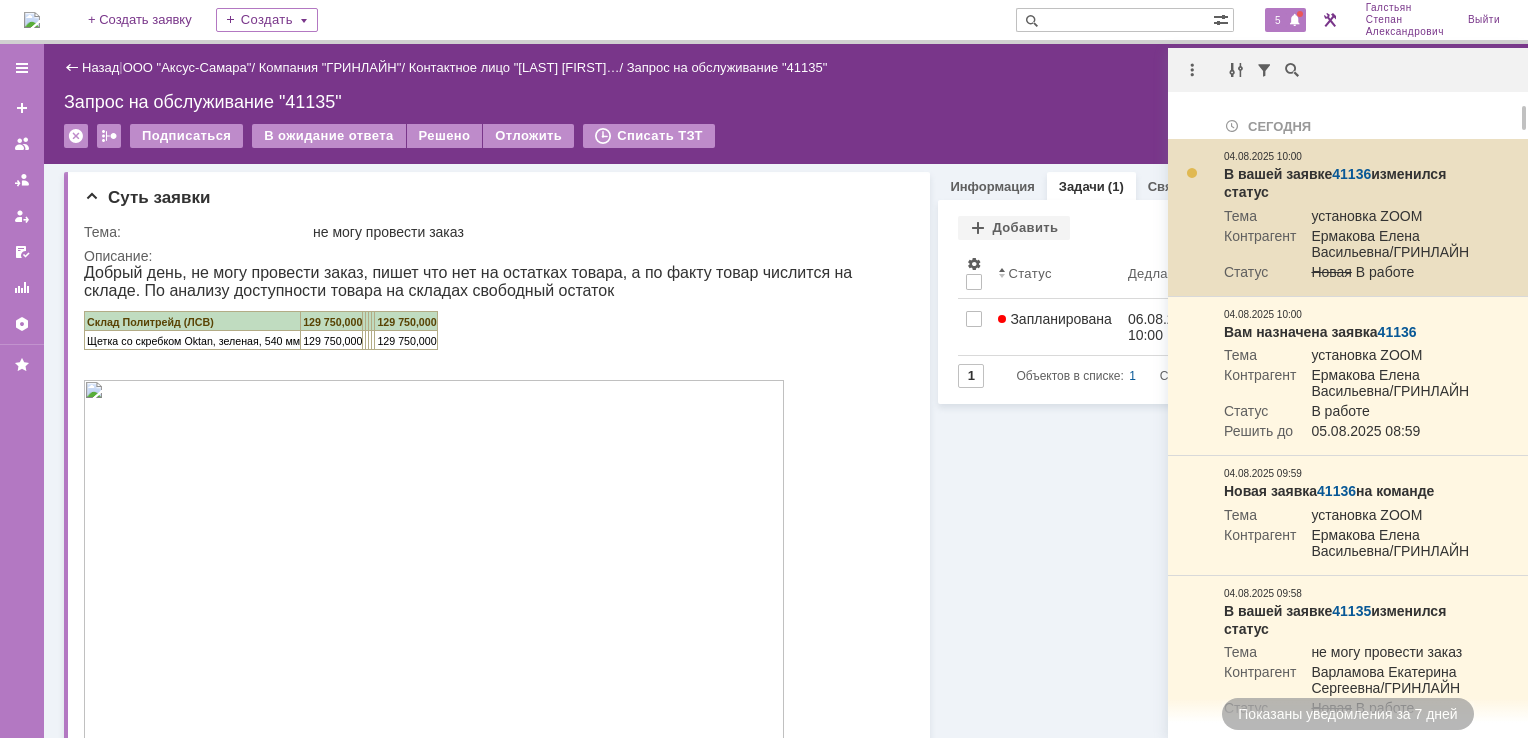 click on "41136" at bounding box center (1351, 174) 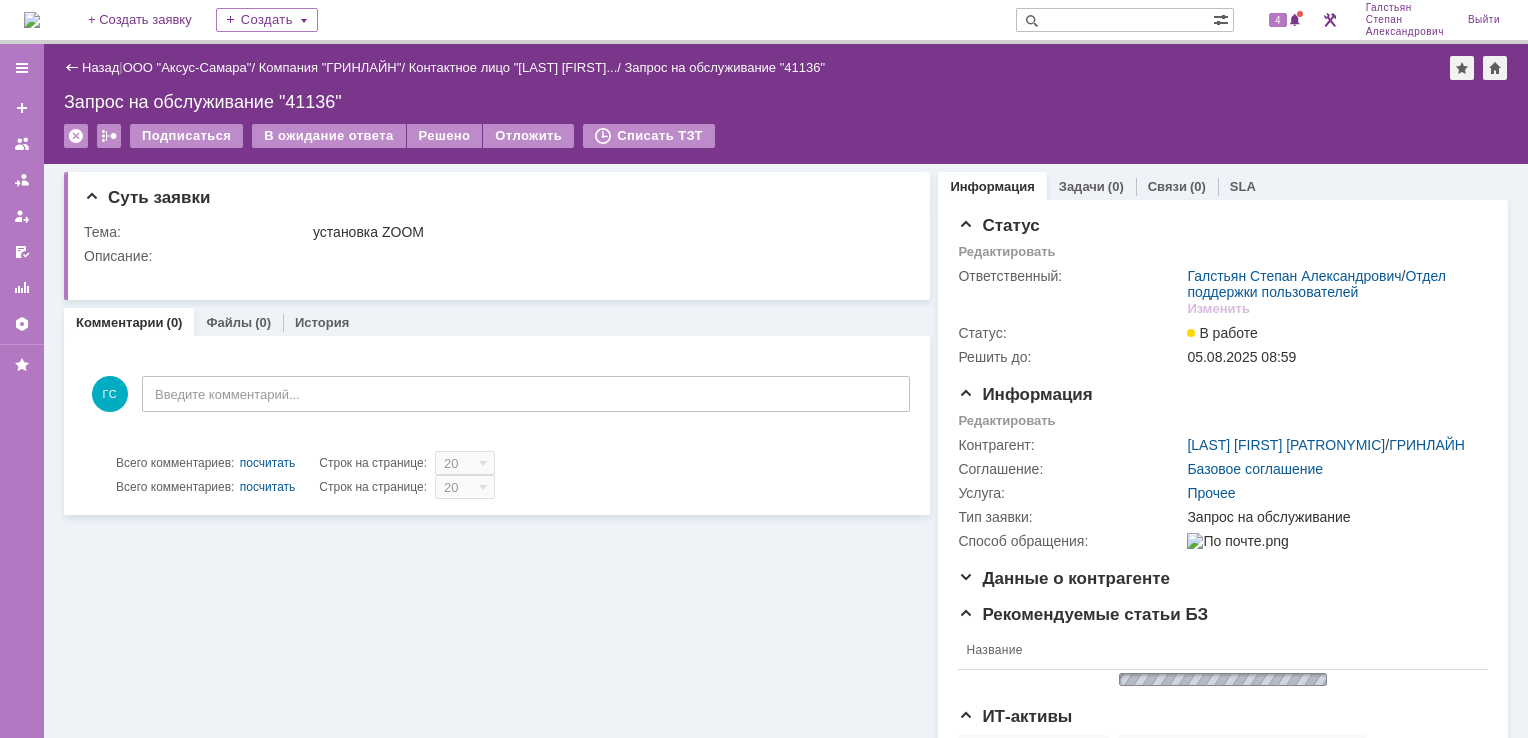 scroll, scrollTop: 0, scrollLeft: 0, axis: both 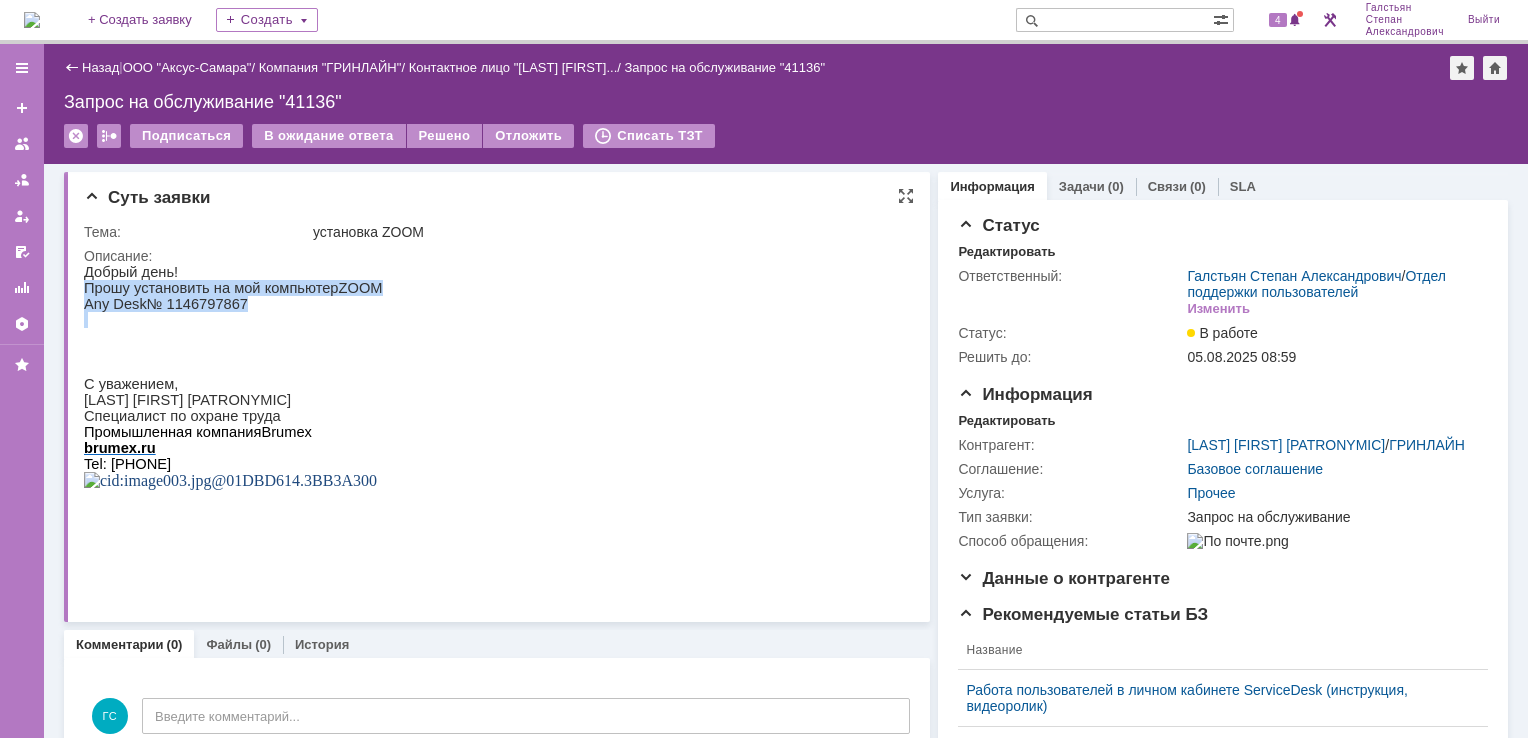 drag, startPoint x: 84, startPoint y: 290, endPoint x: 260, endPoint y: 322, distance: 178.88544 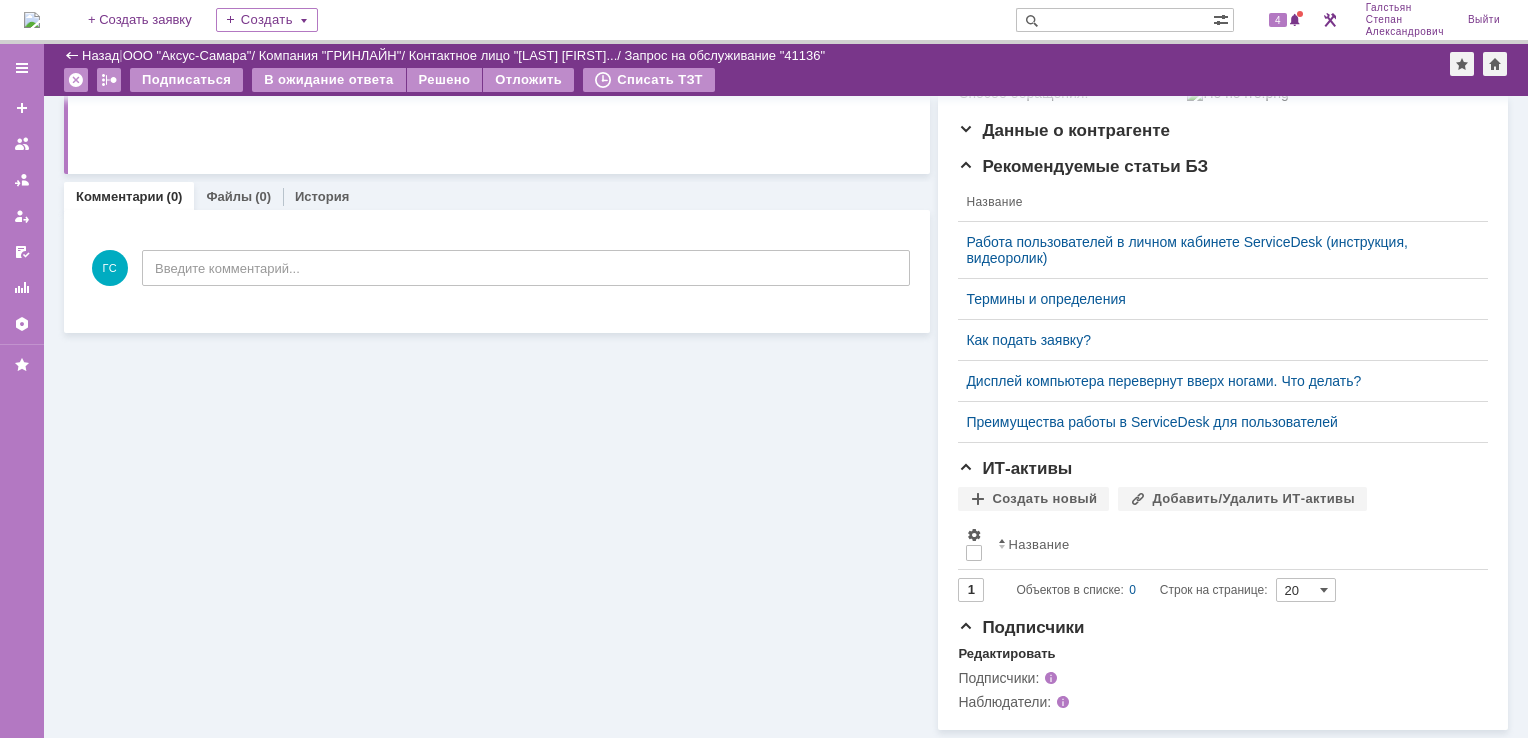 scroll, scrollTop: 392, scrollLeft: 0, axis: vertical 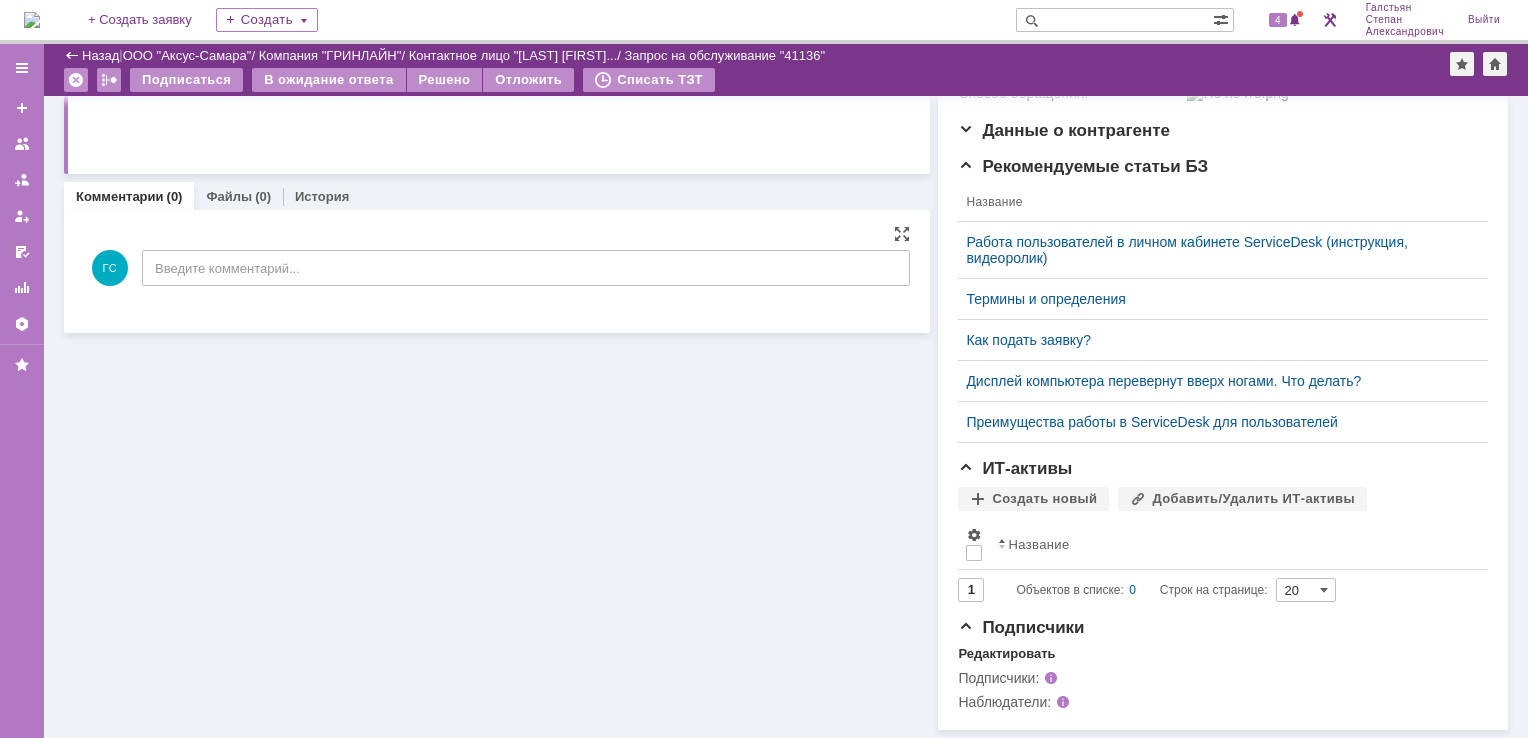 click on "ГС Введите комментарий..." at bounding box center [497, 270] 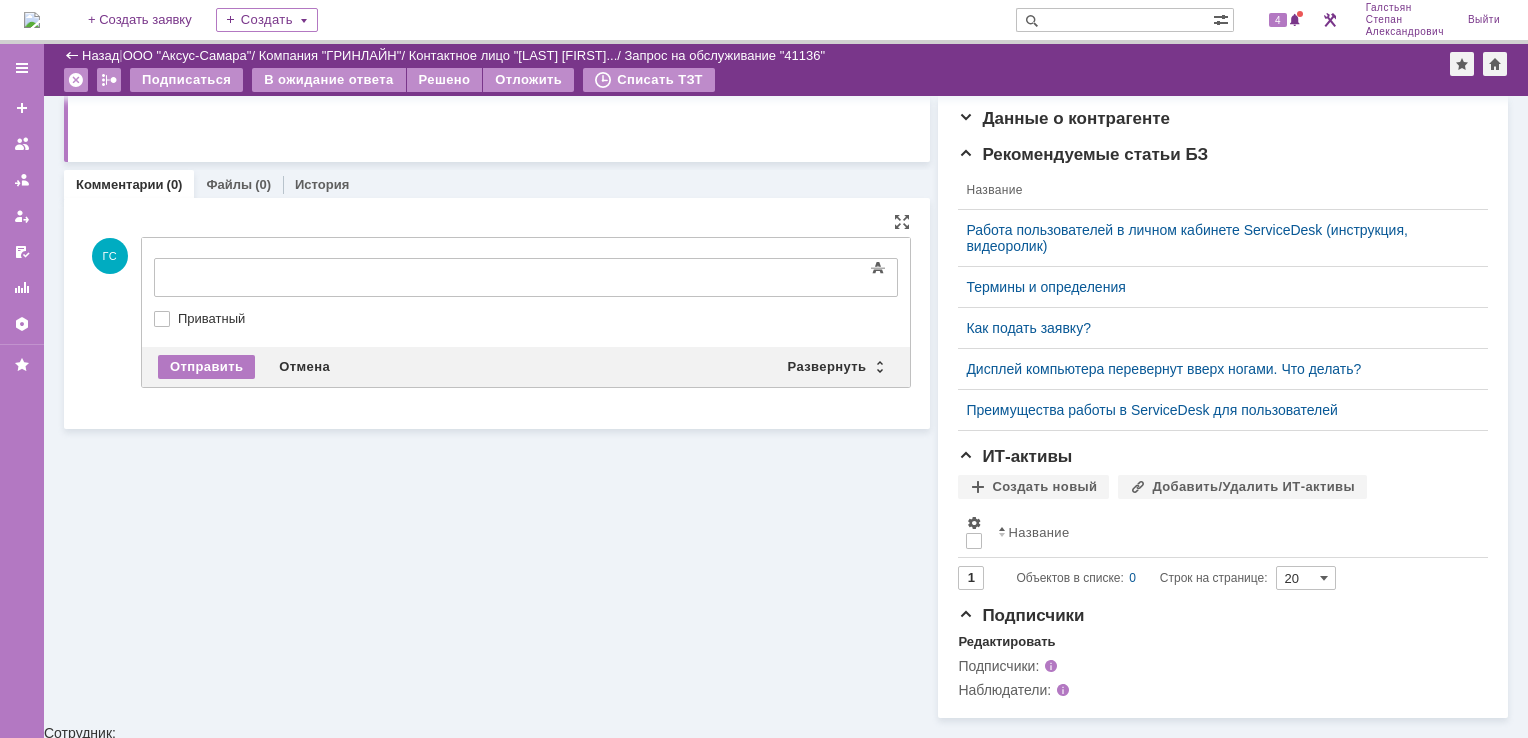 scroll, scrollTop: 0, scrollLeft: 0, axis: both 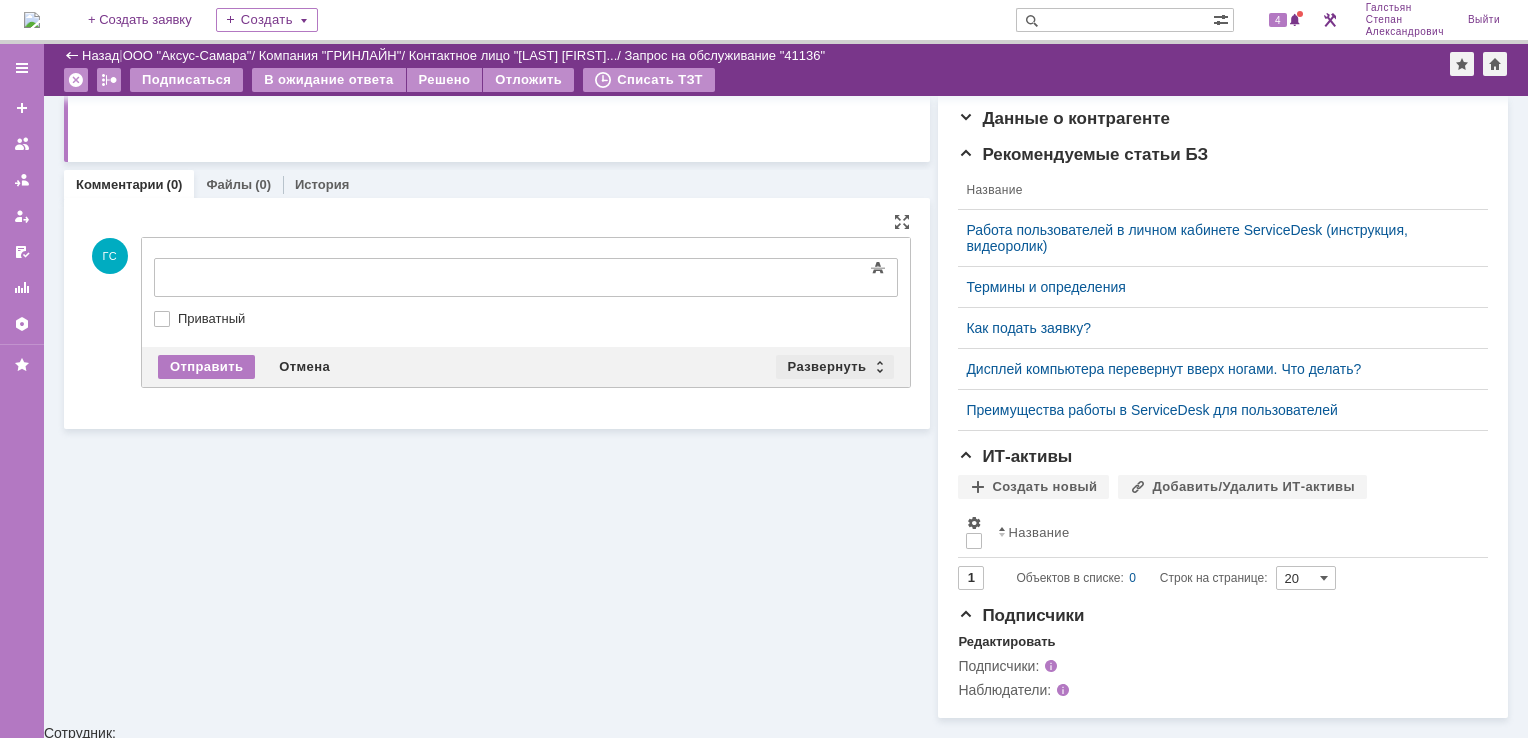 click on "Развернуть" at bounding box center [835, 367] 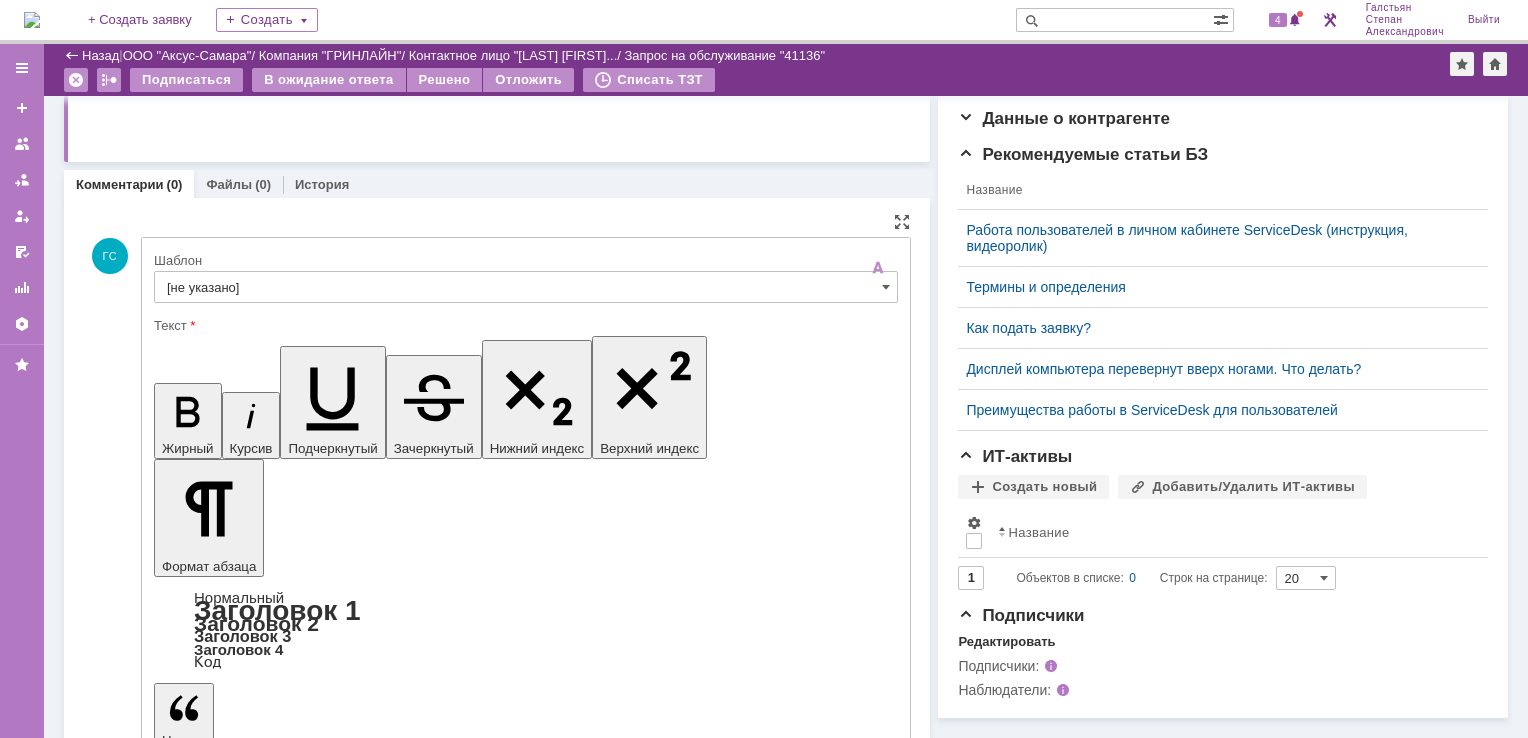 scroll, scrollTop: 0, scrollLeft: 0, axis: both 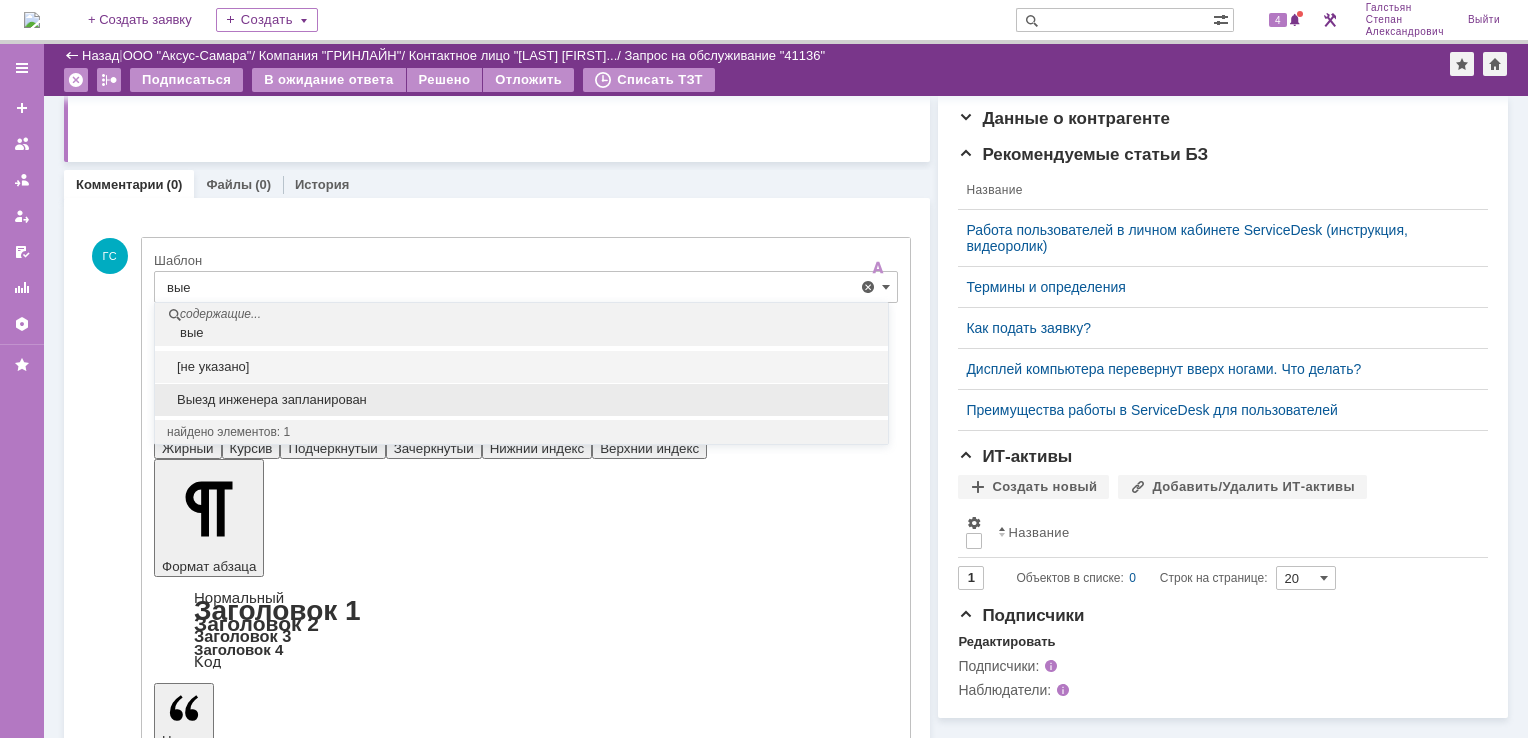 click on "Выезд инженера запланирован" at bounding box center [521, 400] 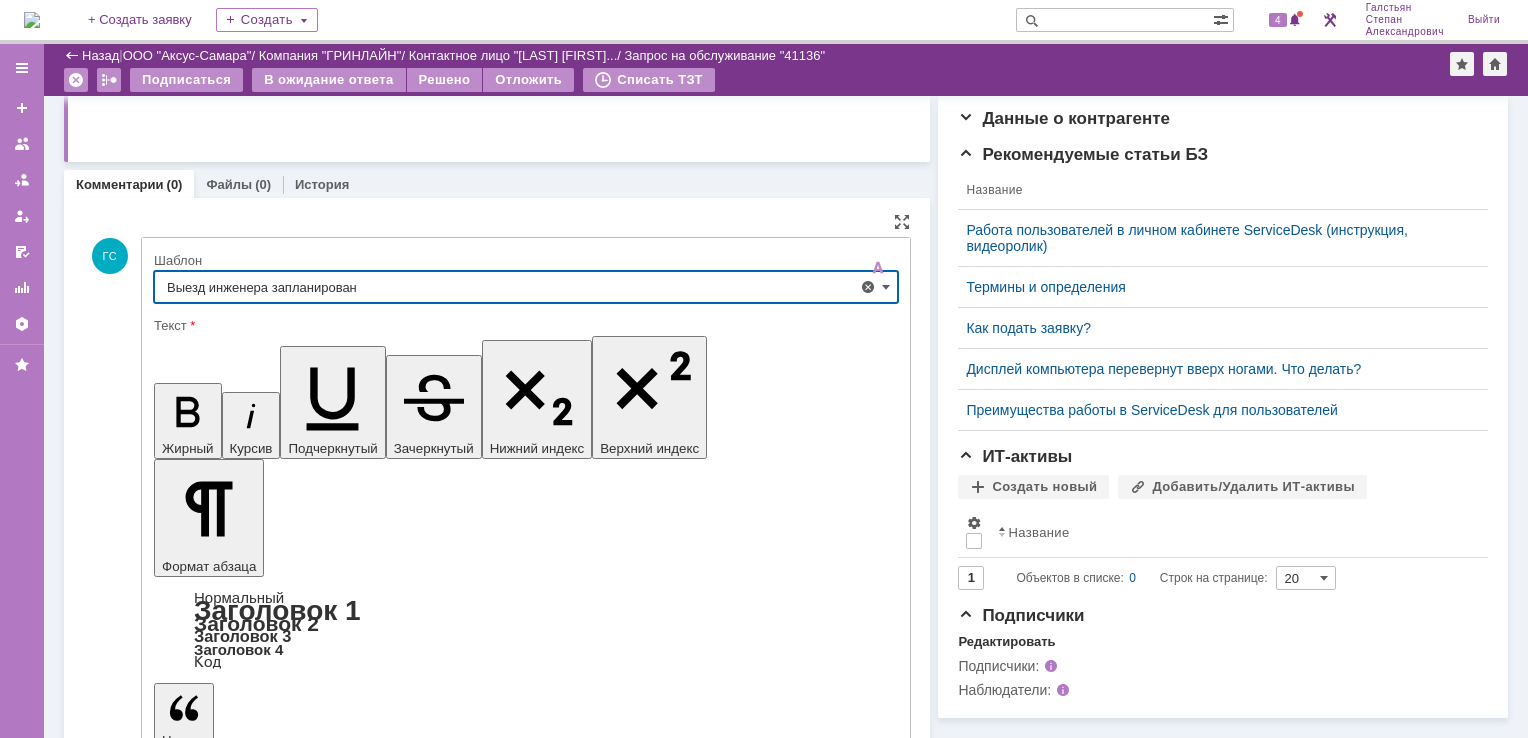 scroll, scrollTop: 418, scrollLeft: 0, axis: vertical 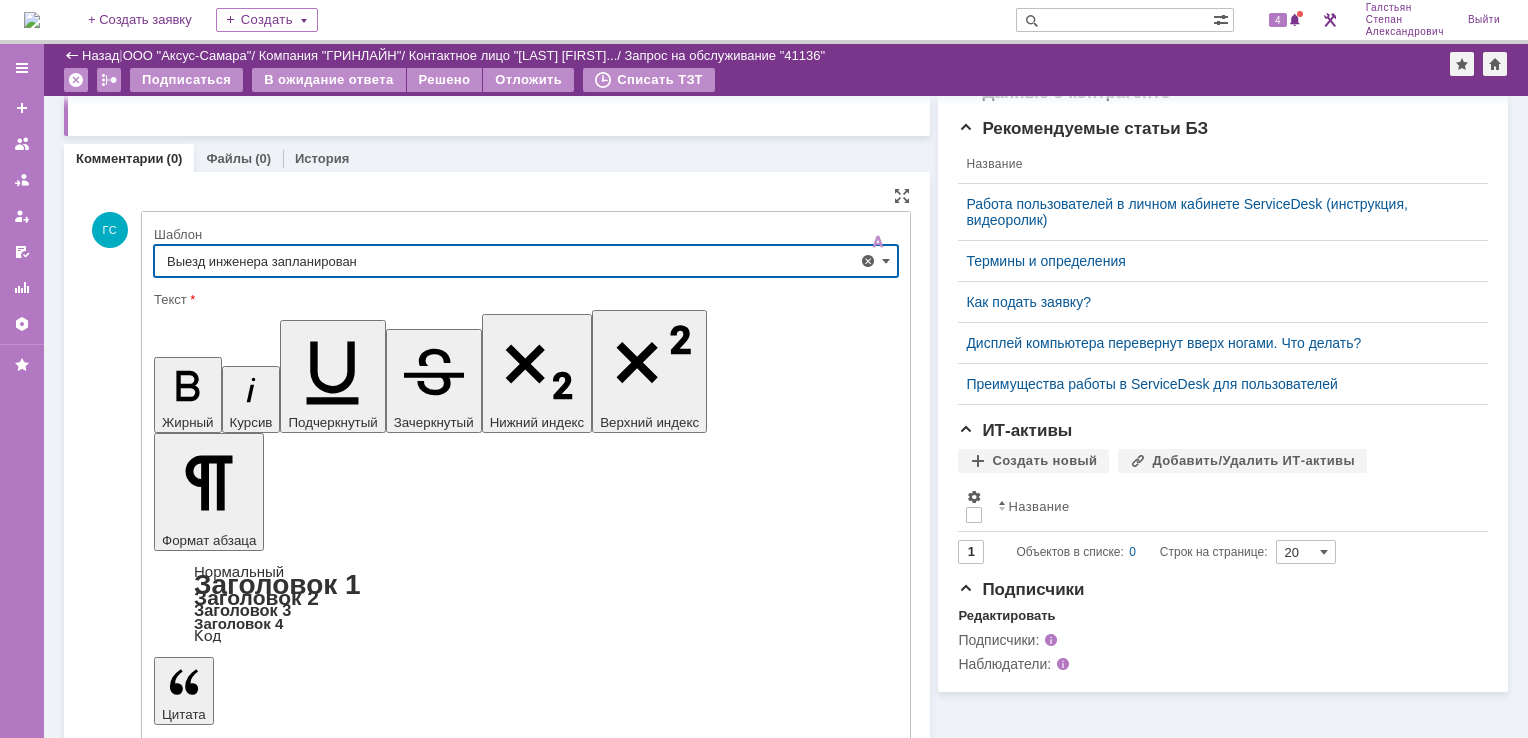 type on "Выезд инженера запланирован" 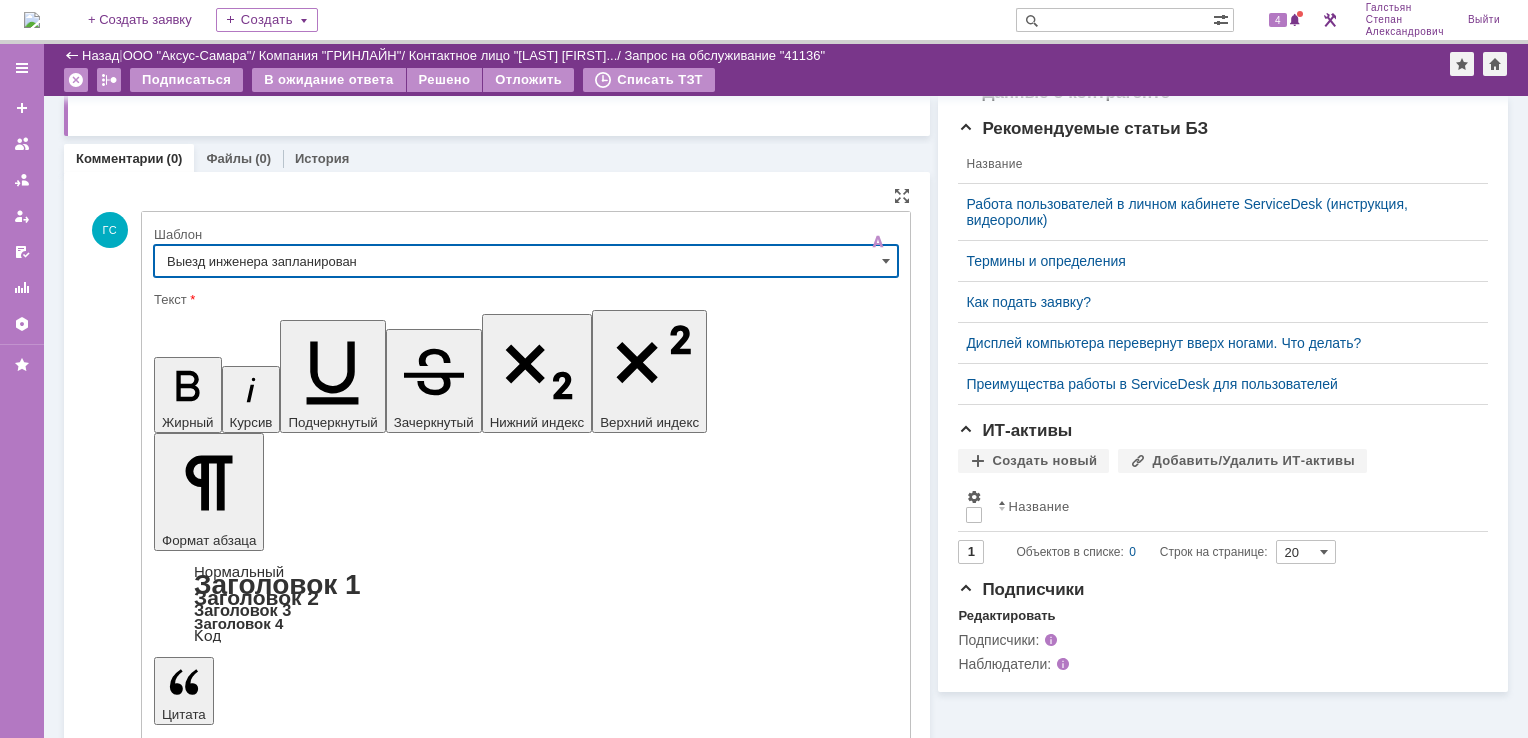 click on "Отправить" at bounding box center [206, 5411] 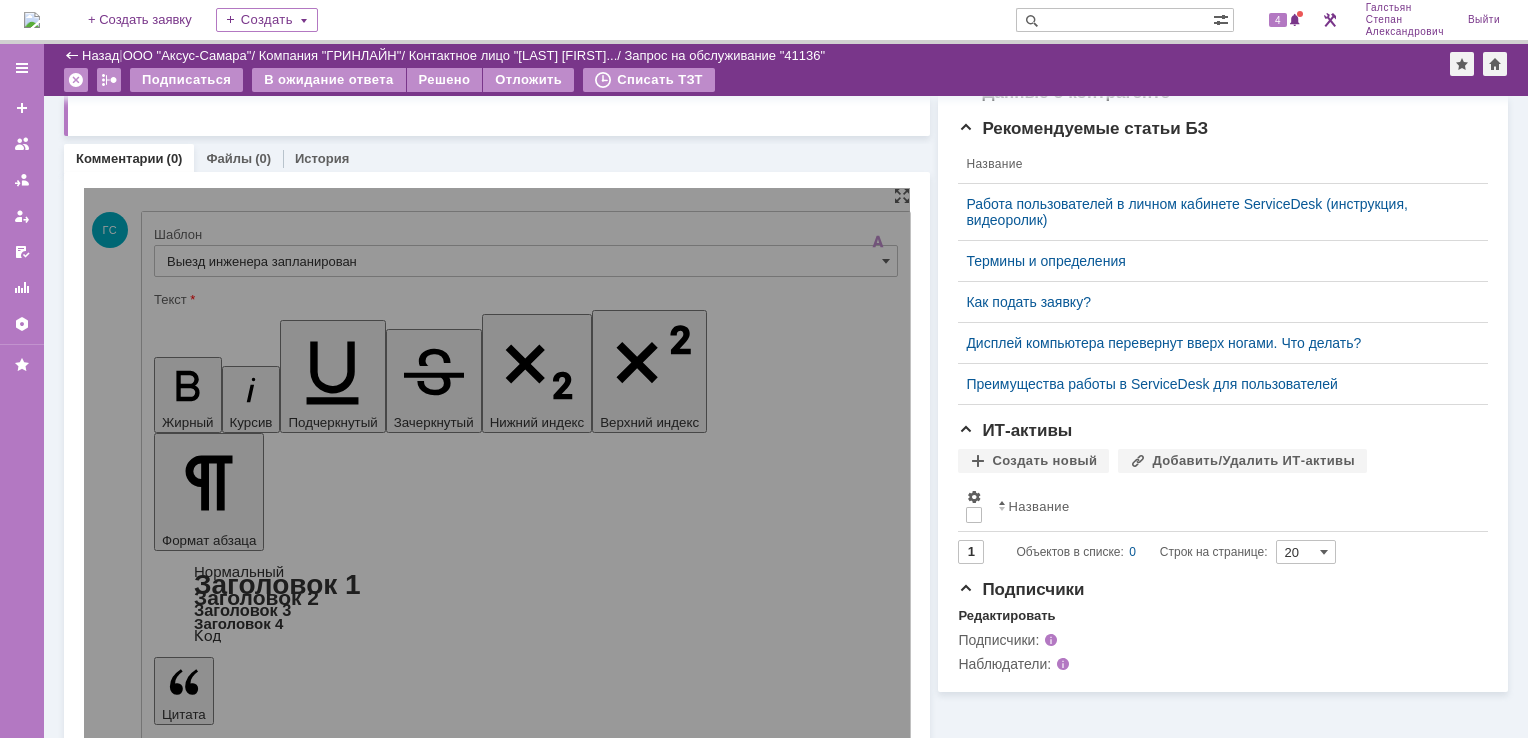 scroll, scrollTop: 392, scrollLeft: 0, axis: vertical 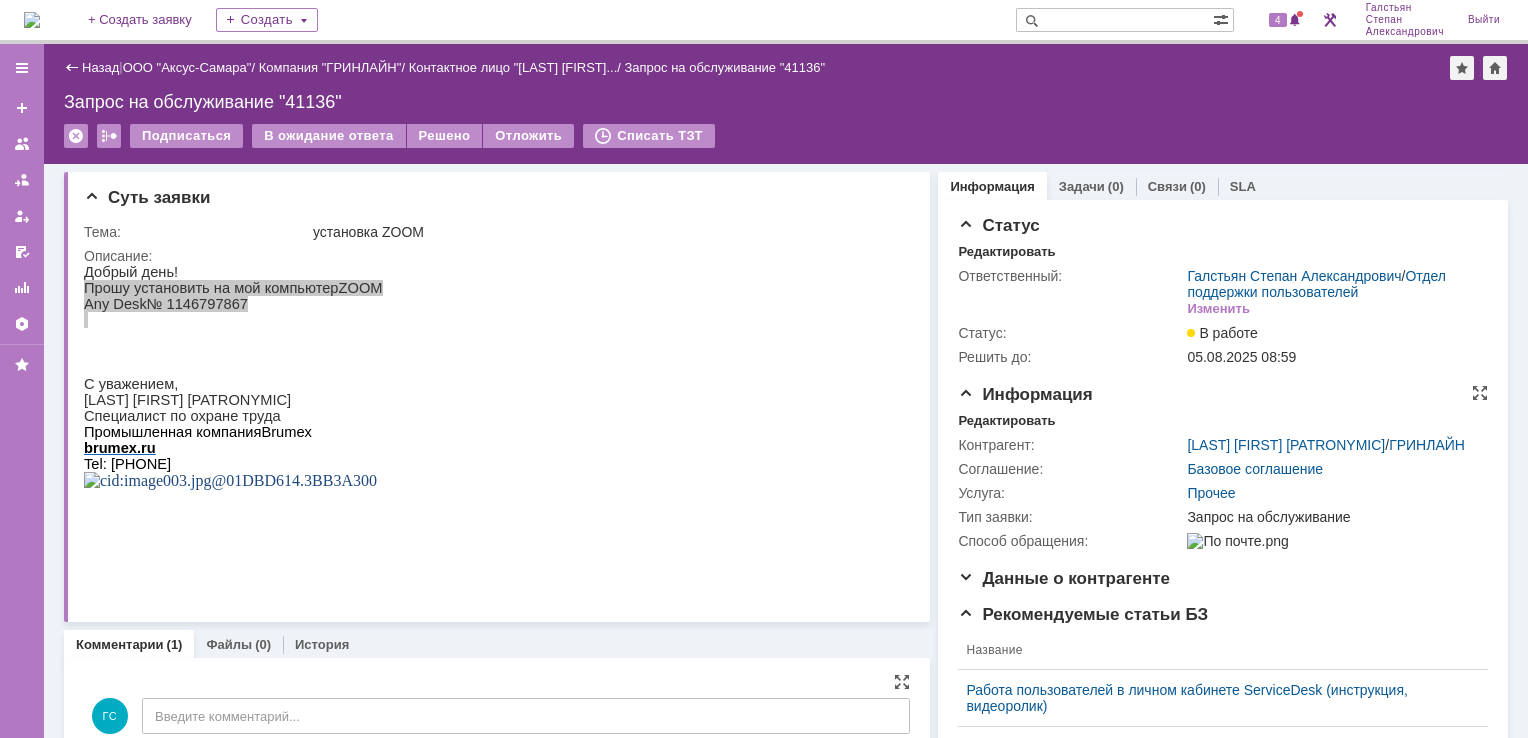 click on "Информация Редактировать Контрагент: Ермакова Елена Васильевна / ГРИНЛАЙН Соглашение: Базовое соглашение Услуга: Прочее Тип заявки: Запрос на обслуживание Способ обращения:" at bounding box center (1223, 477) 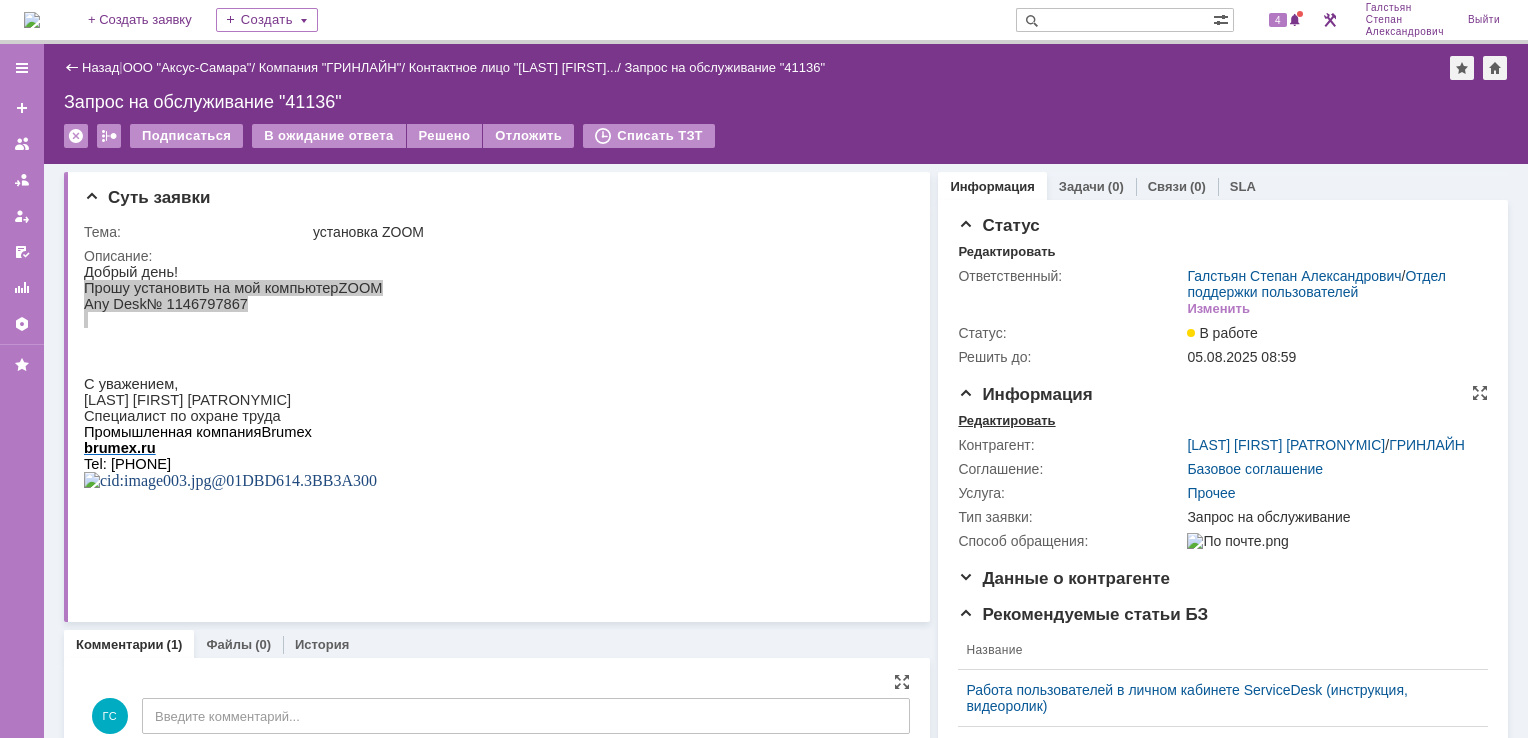 click on "Редактировать" at bounding box center (1006, 421) 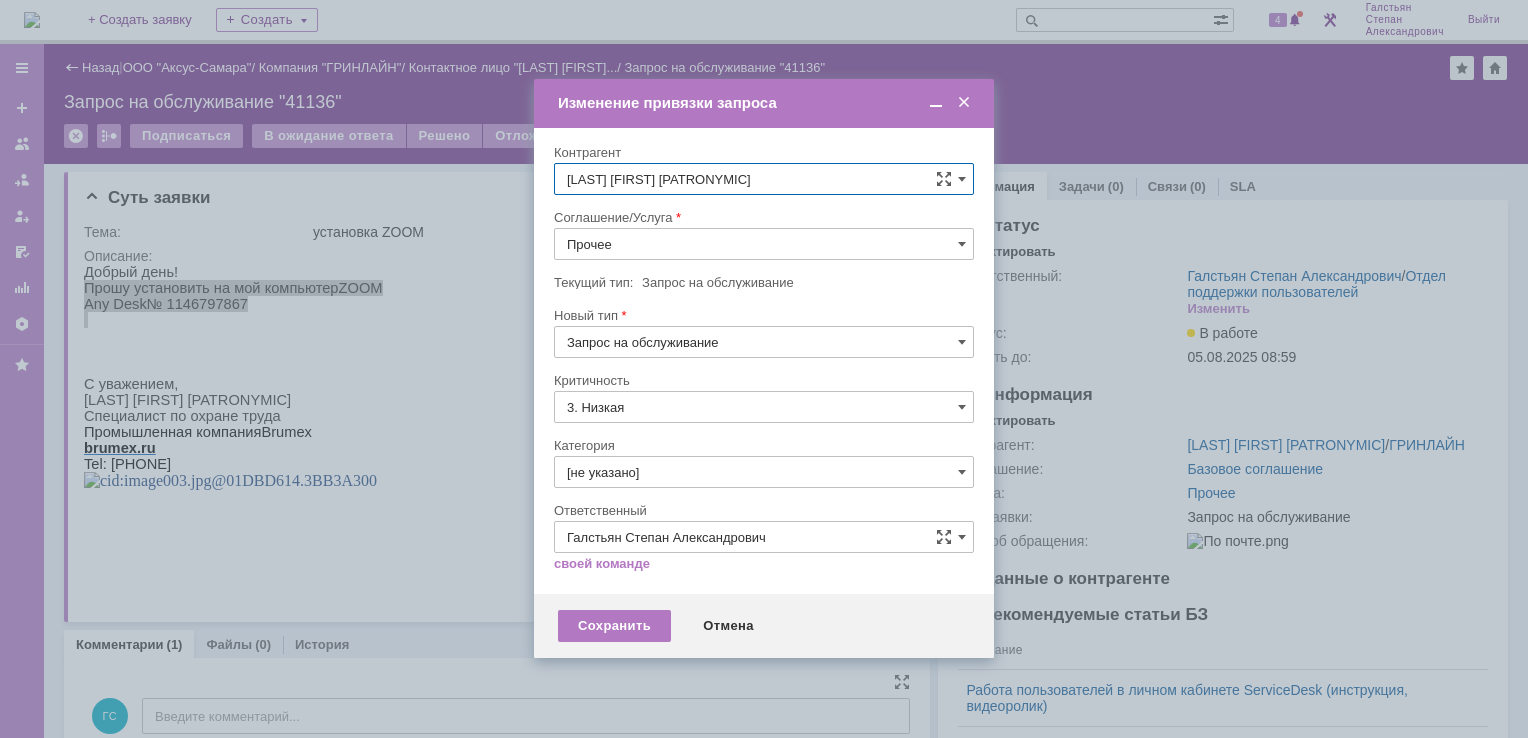 click on "Прочее" at bounding box center (764, 244) 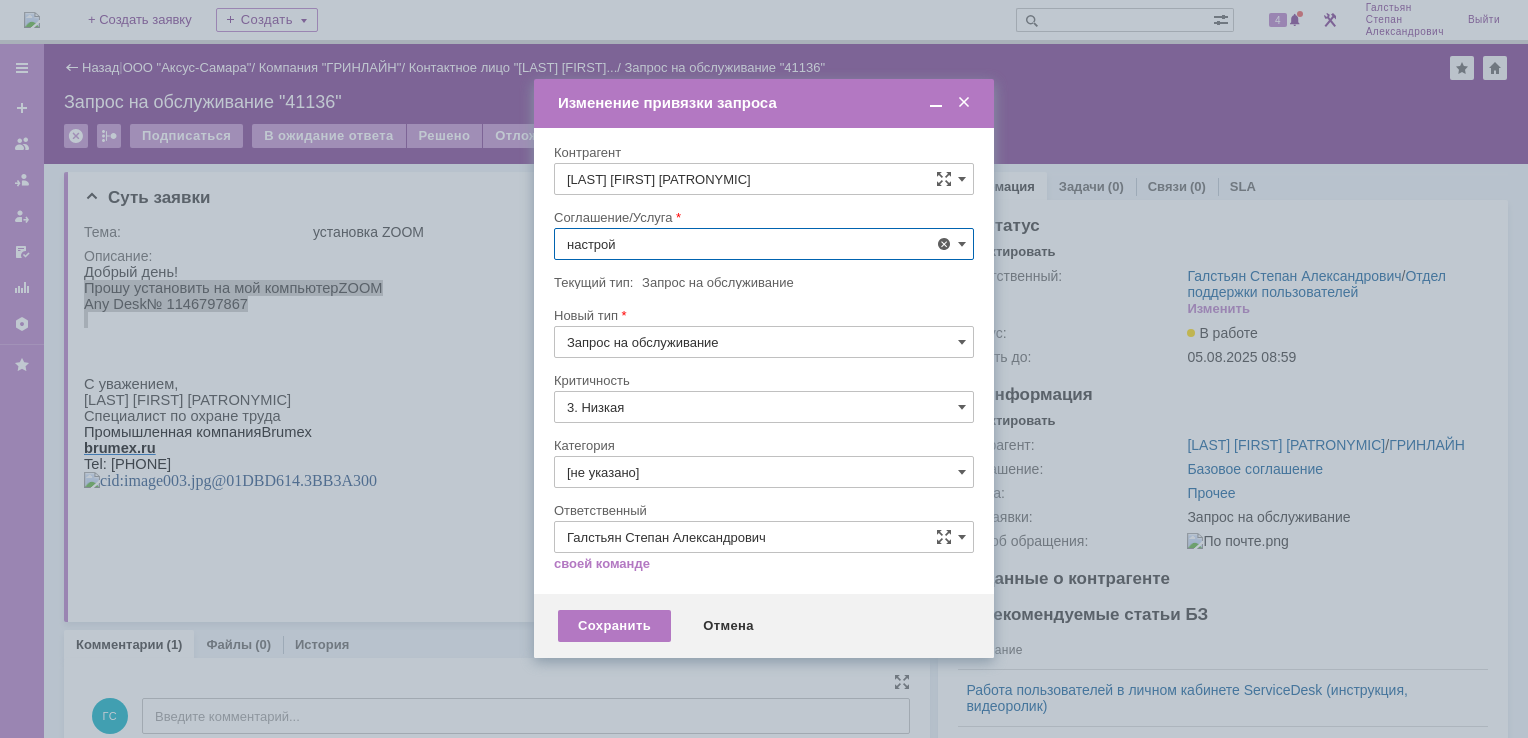 scroll, scrollTop: 130, scrollLeft: 0, axis: vertical 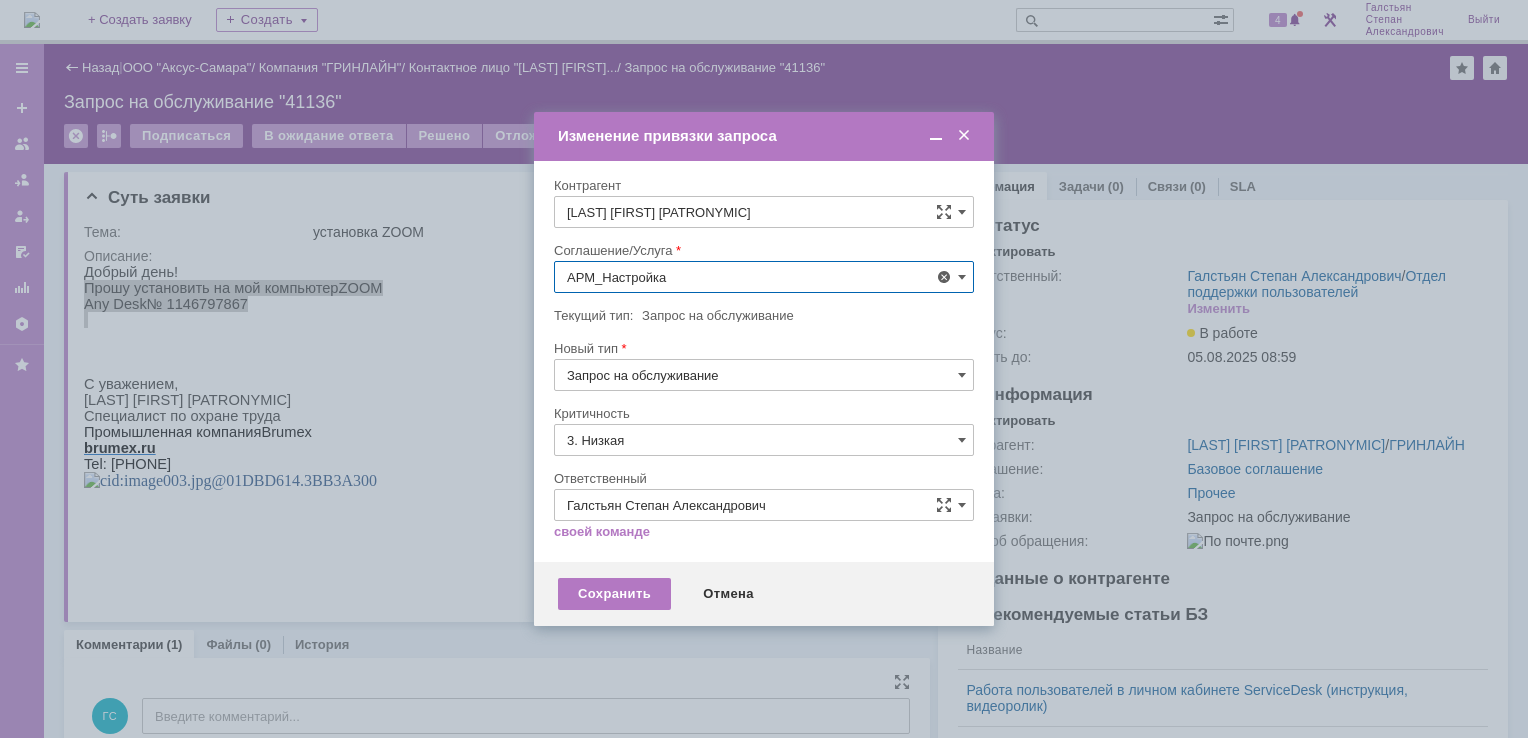 click at bounding box center [764, 398] 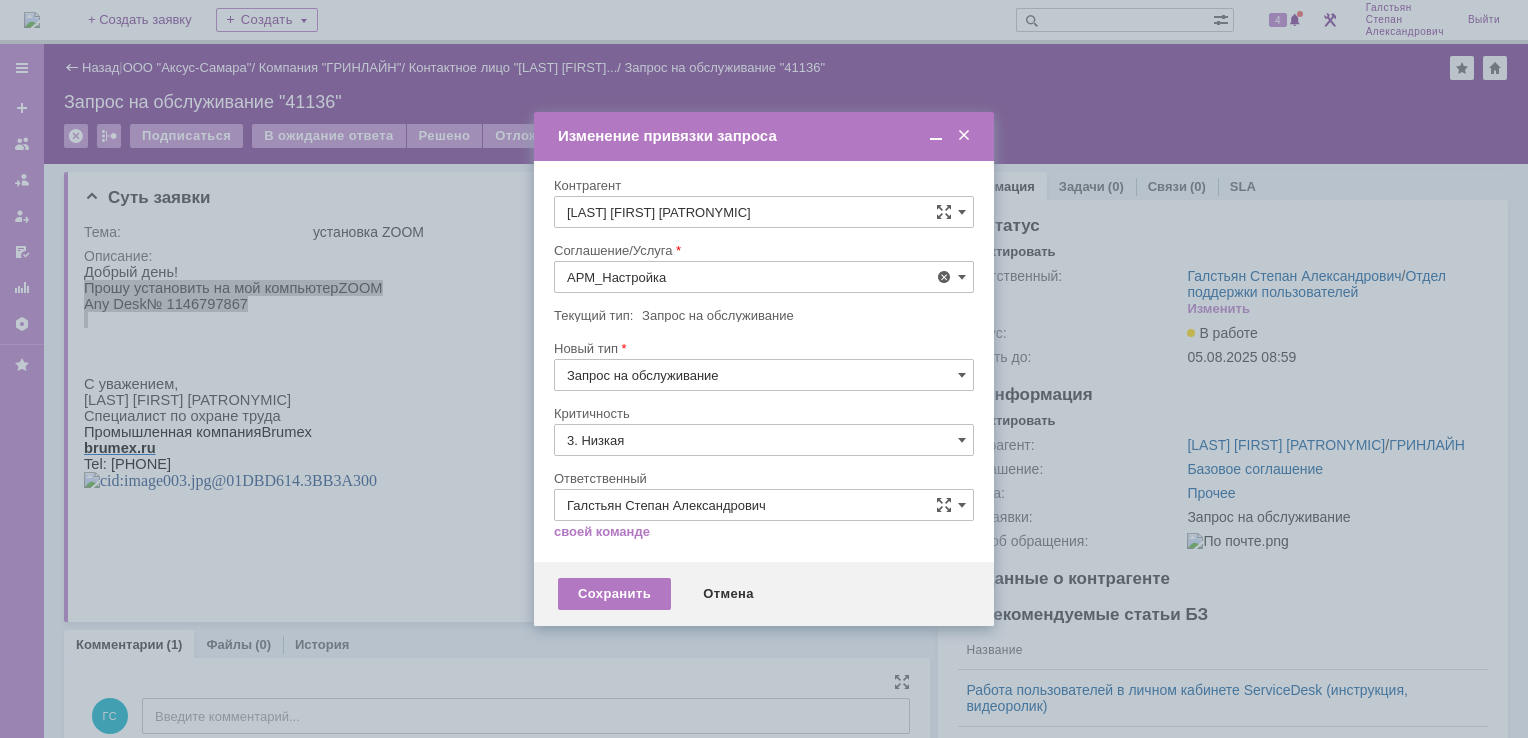 type on "АРМ_Настройка" 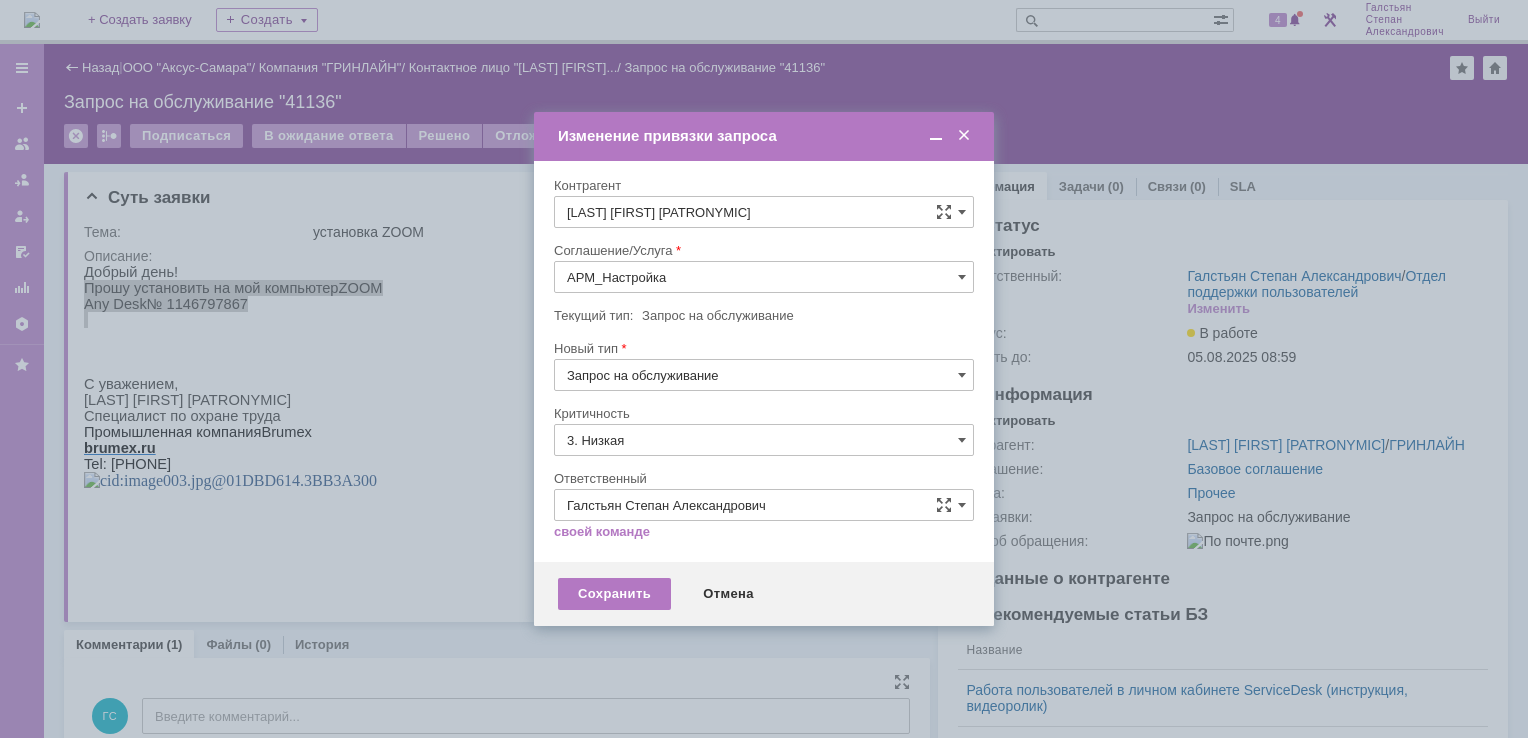 click on "3. Низкая" at bounding box center (764, 440) 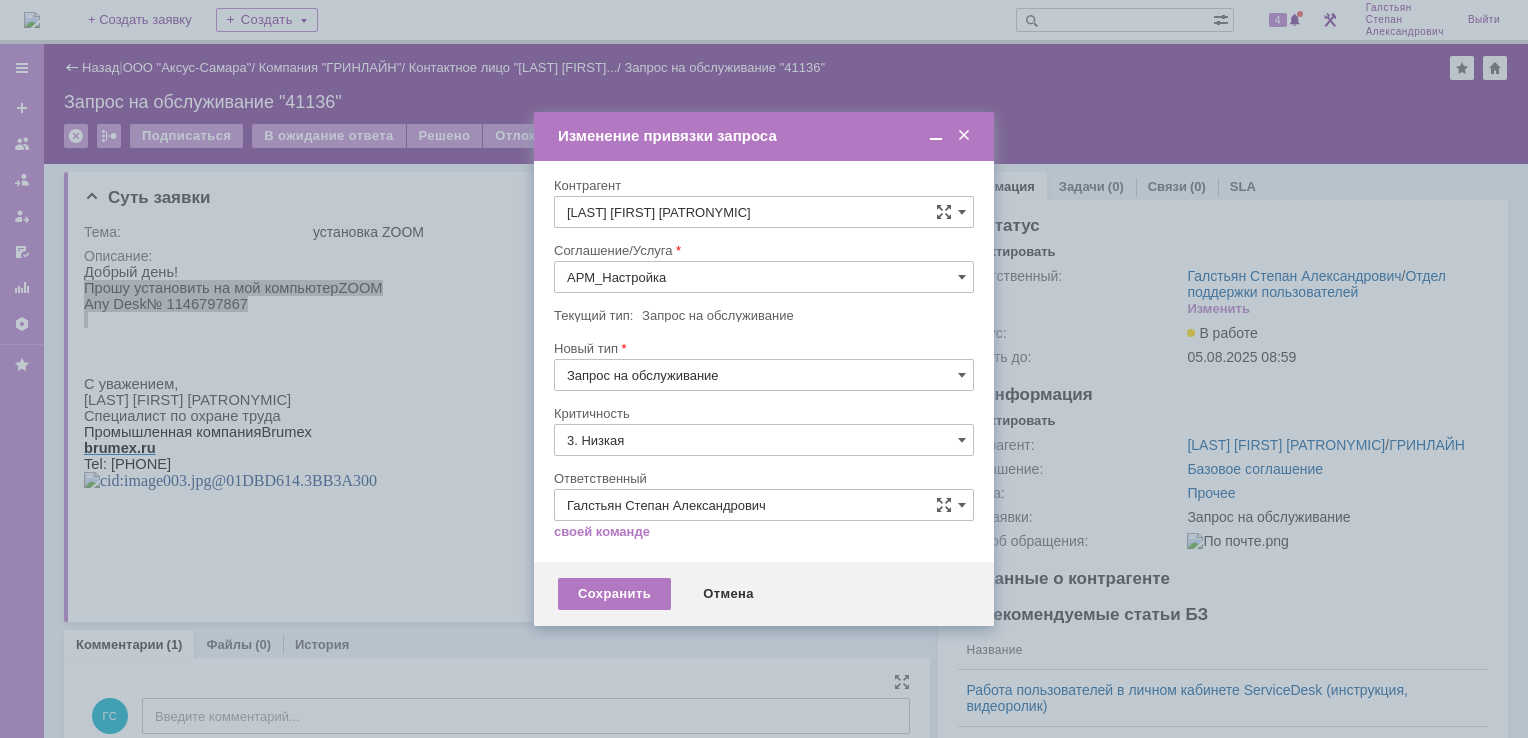 click on "[не указано]" at bounding box center (764, 477) 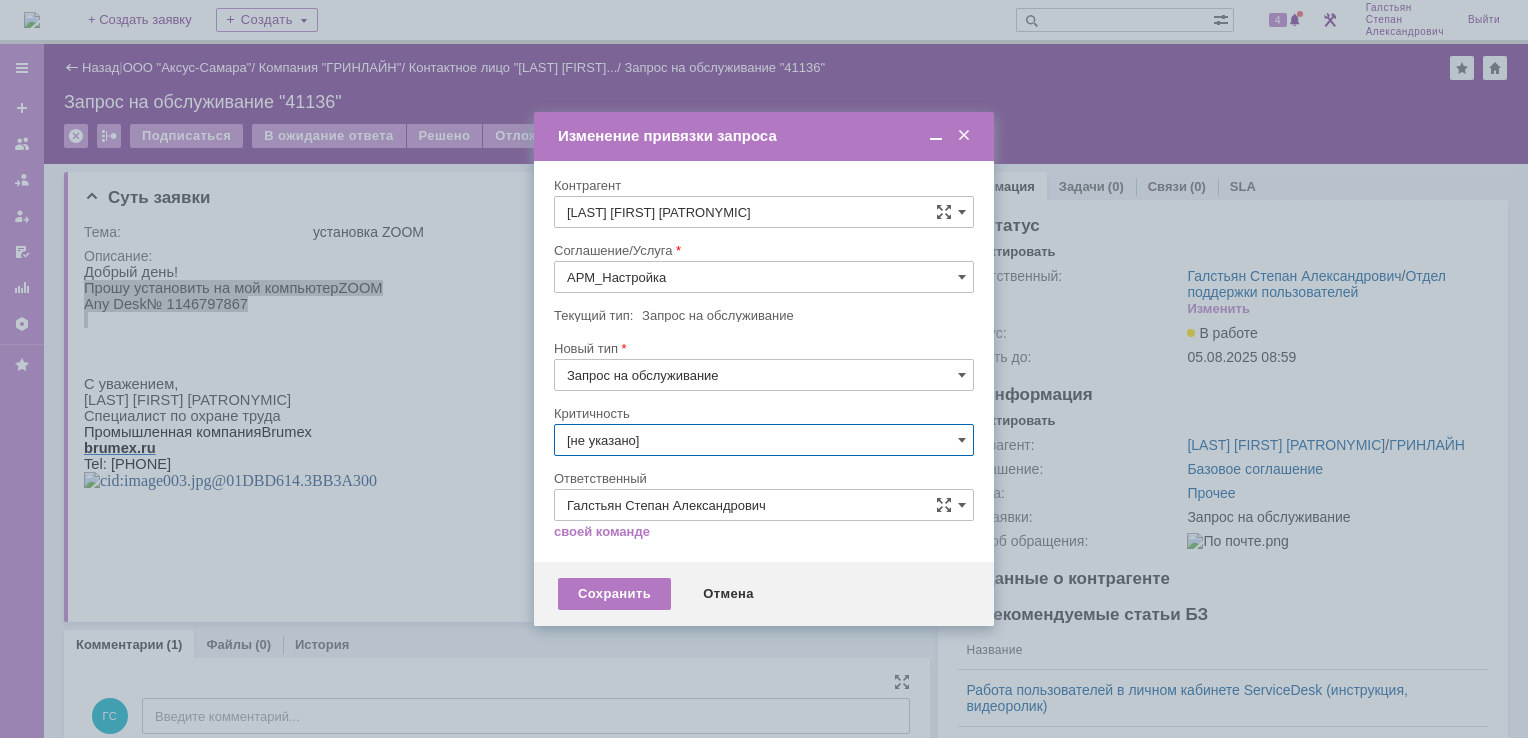 type on "[не указано]" 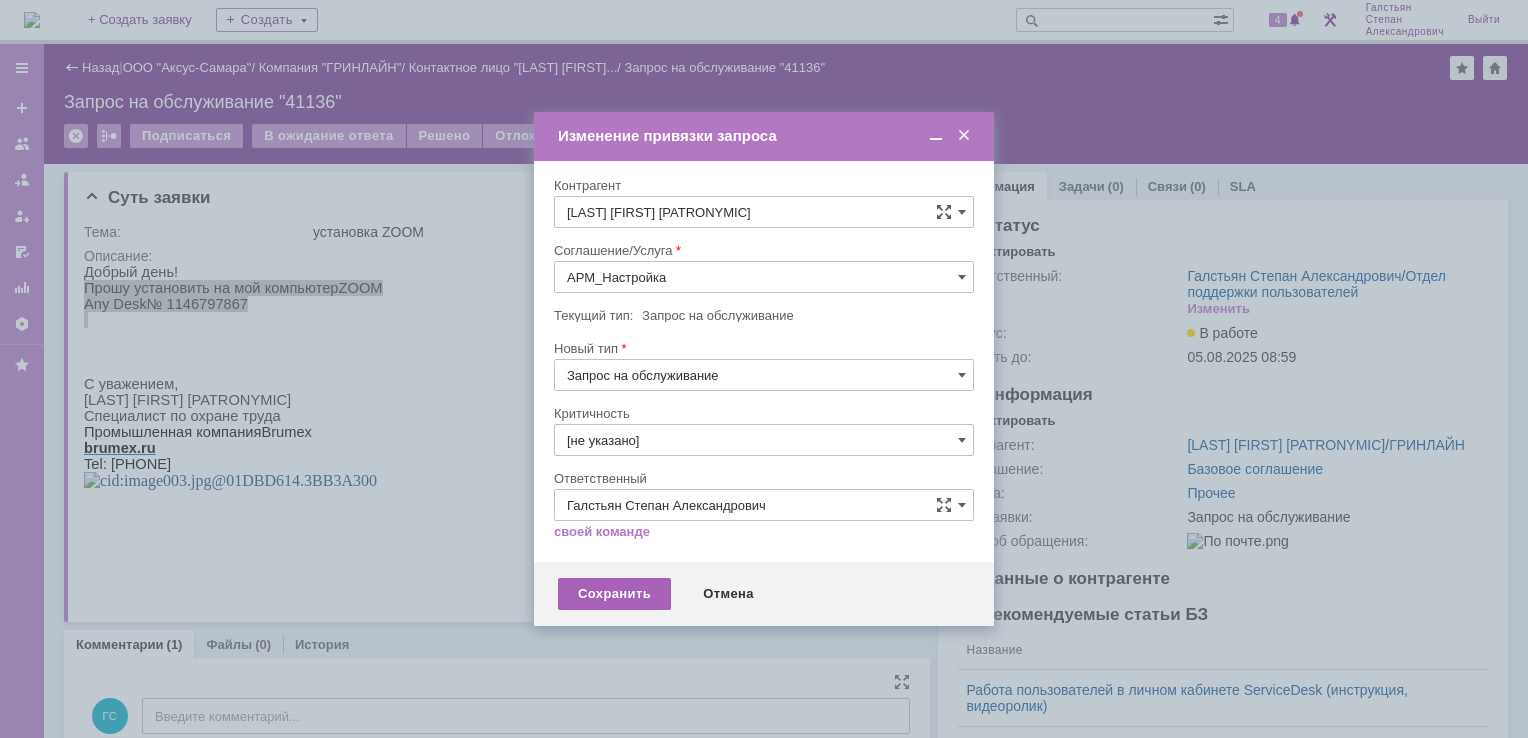 click on "Сохранить" at bounding box center [614, 594] 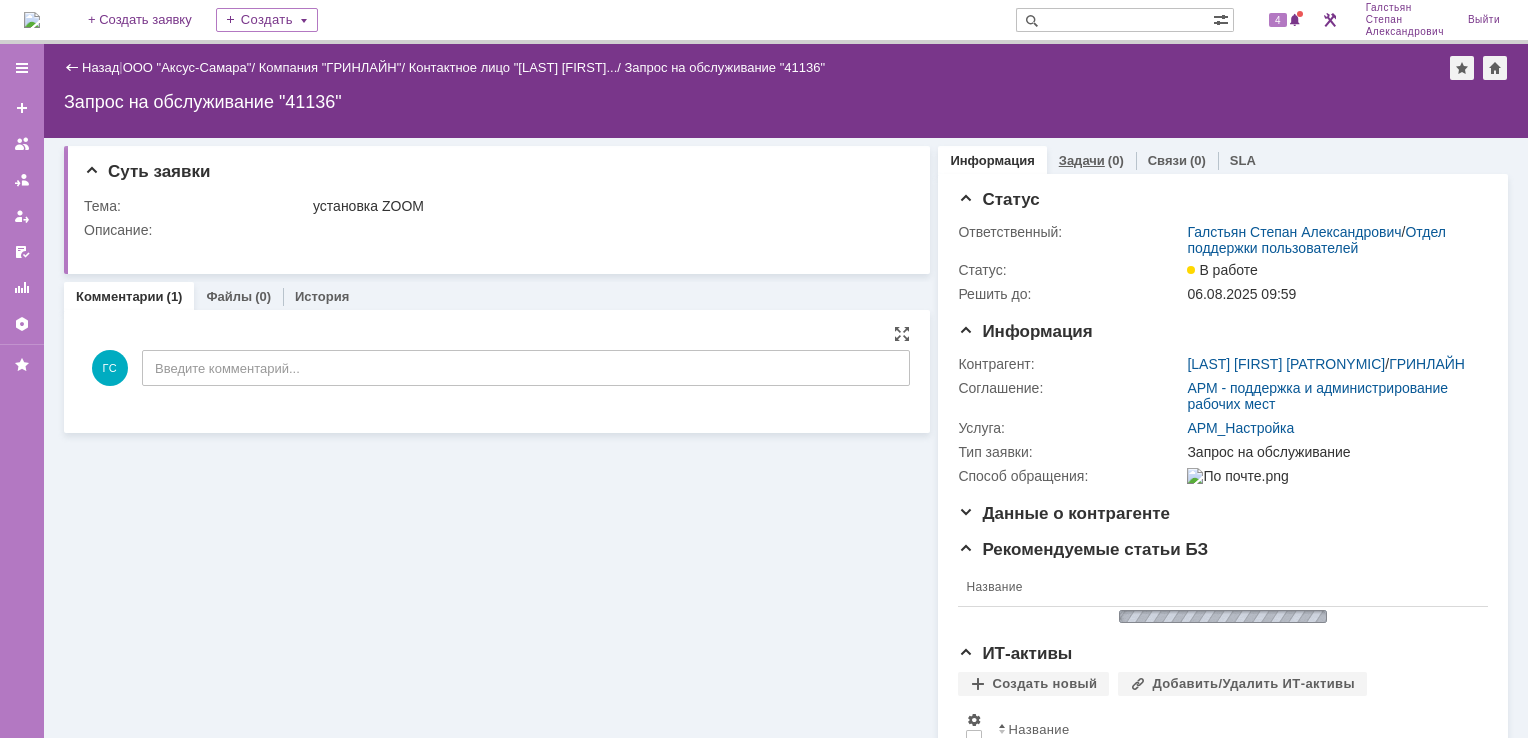 scroll, scrollTop: 0, scrollLeft: 0, axis: both 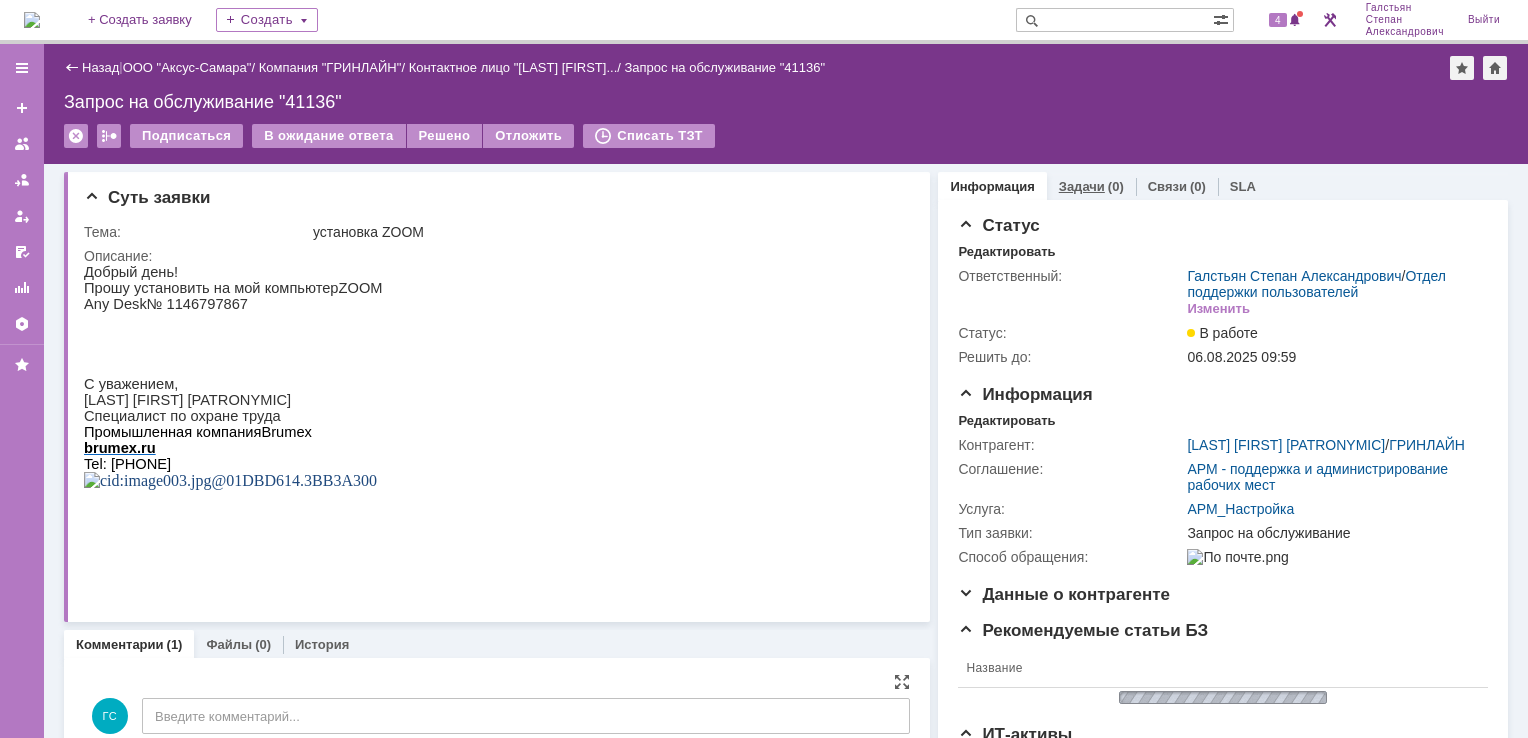 click on "Задачи" at bounding box center [1082, 186] 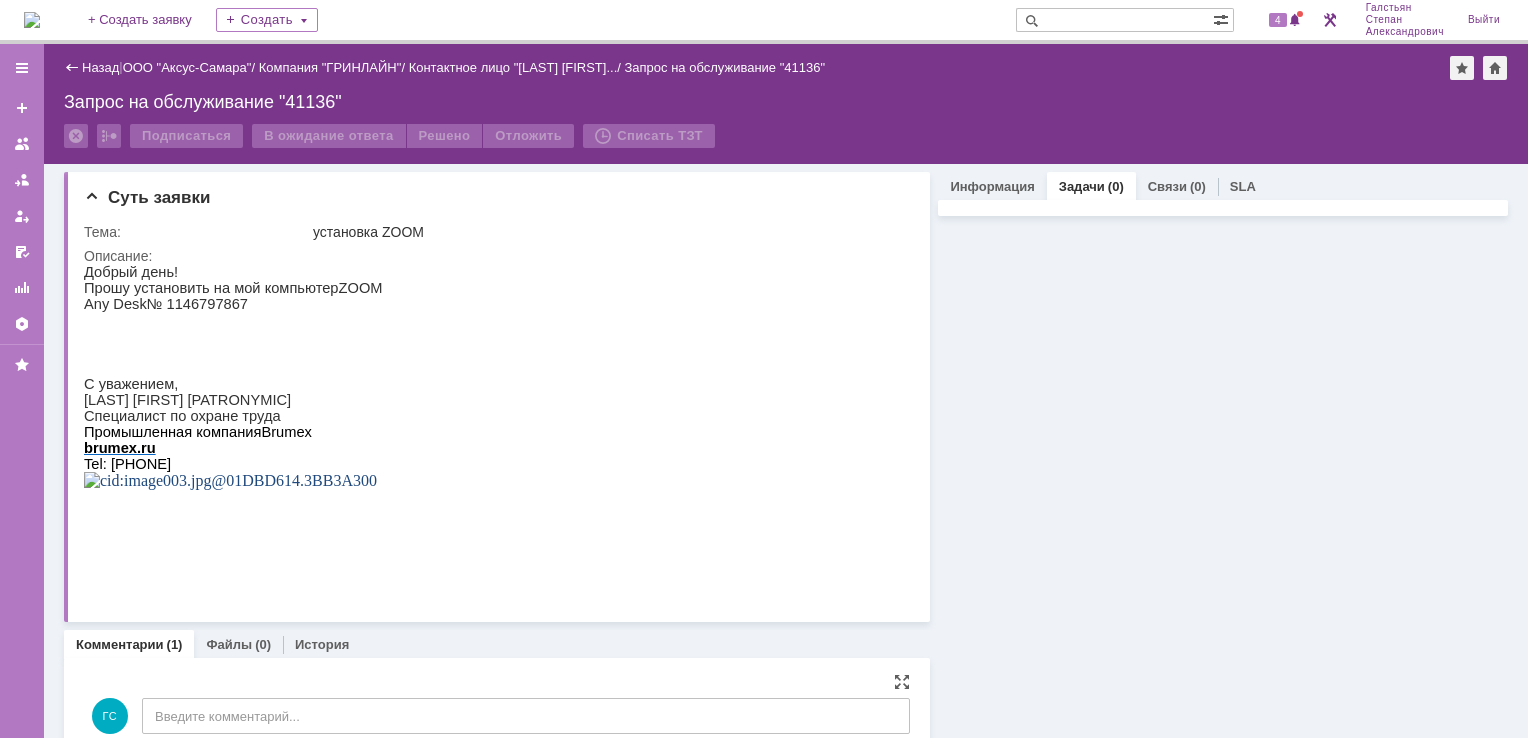 scroll, scrollTop: 0, scrollLeft: 0, axis: both 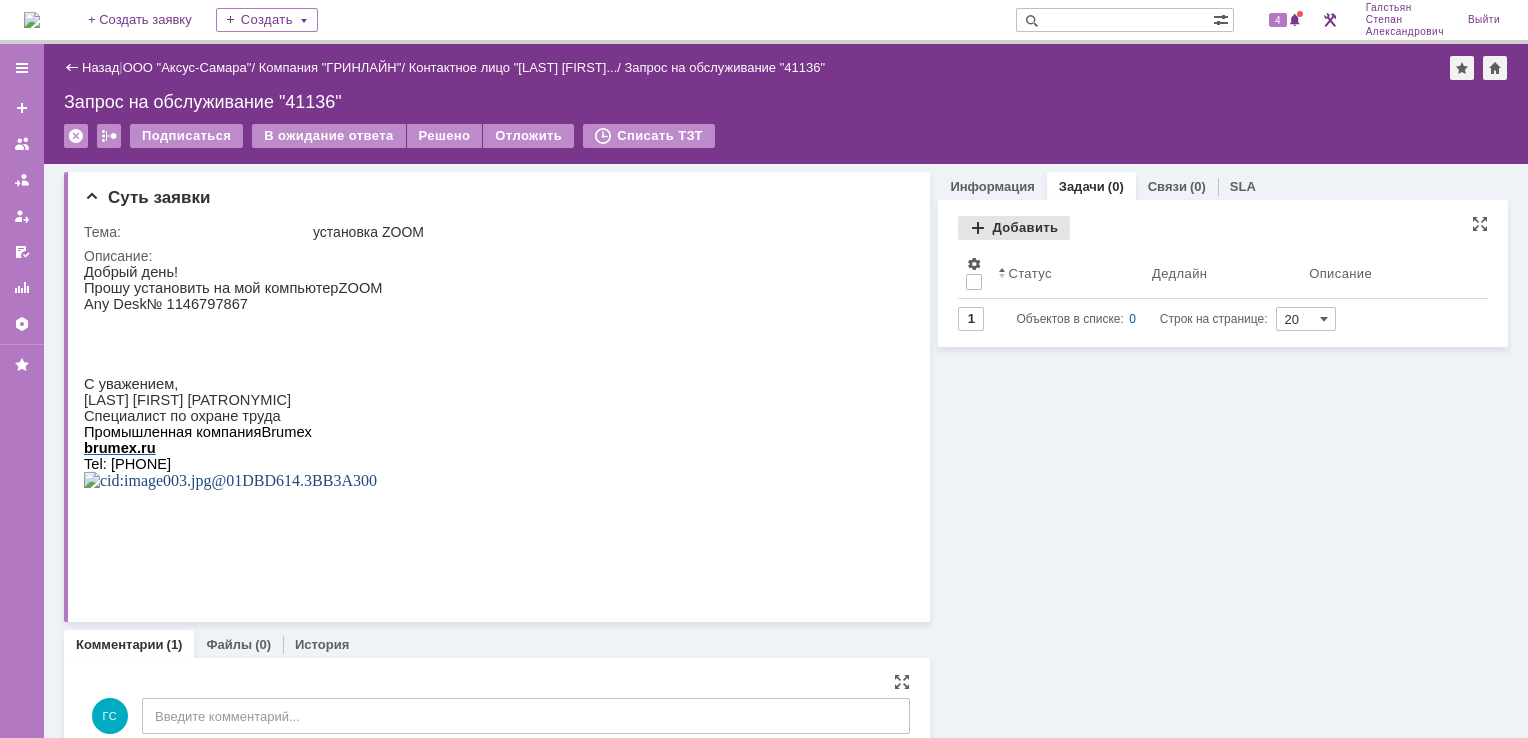 click on "Добавить" at bounding box center (1014, 228) 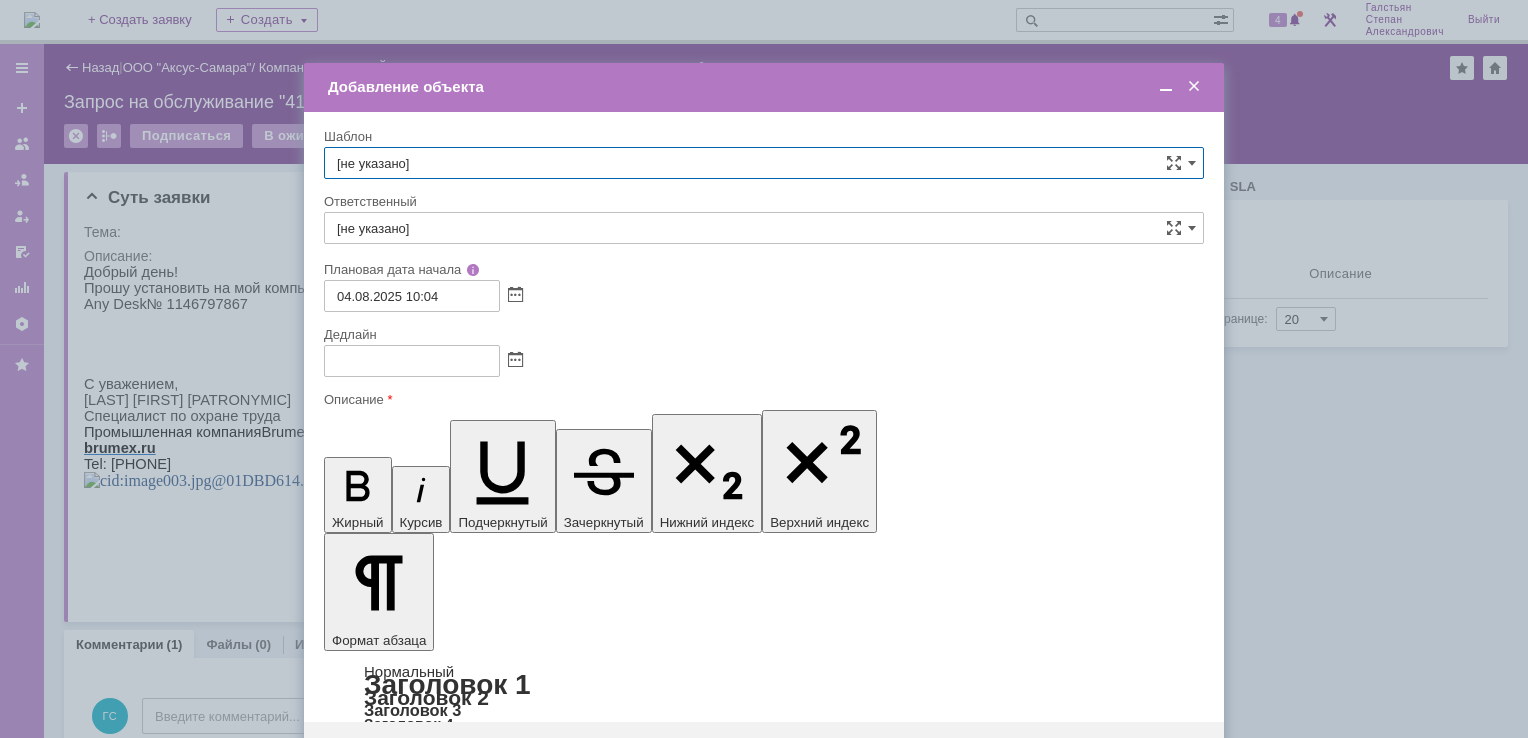 scroll, scrollTop: 0, scrollLeft: 0, axis: both 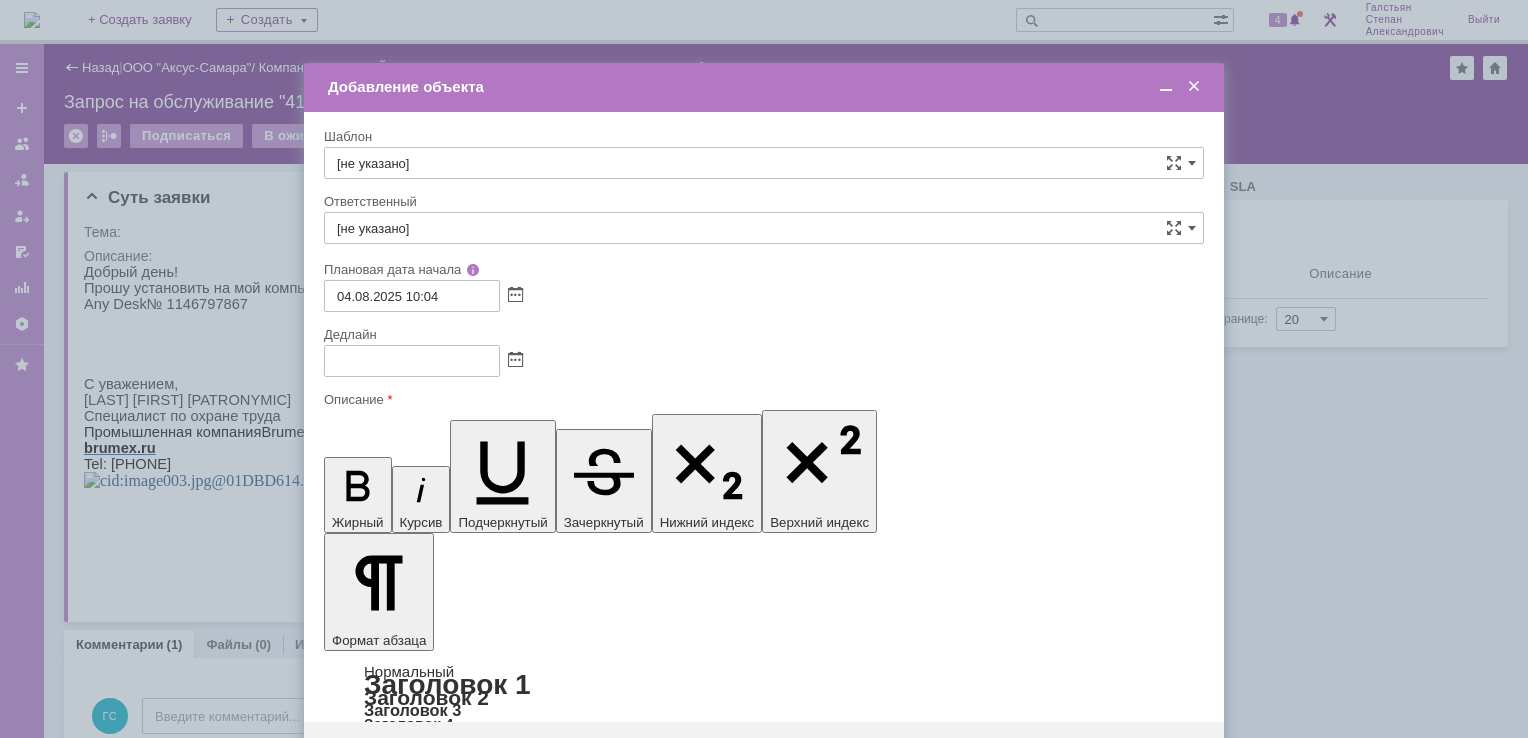 click at bounding box center [487, 5767] 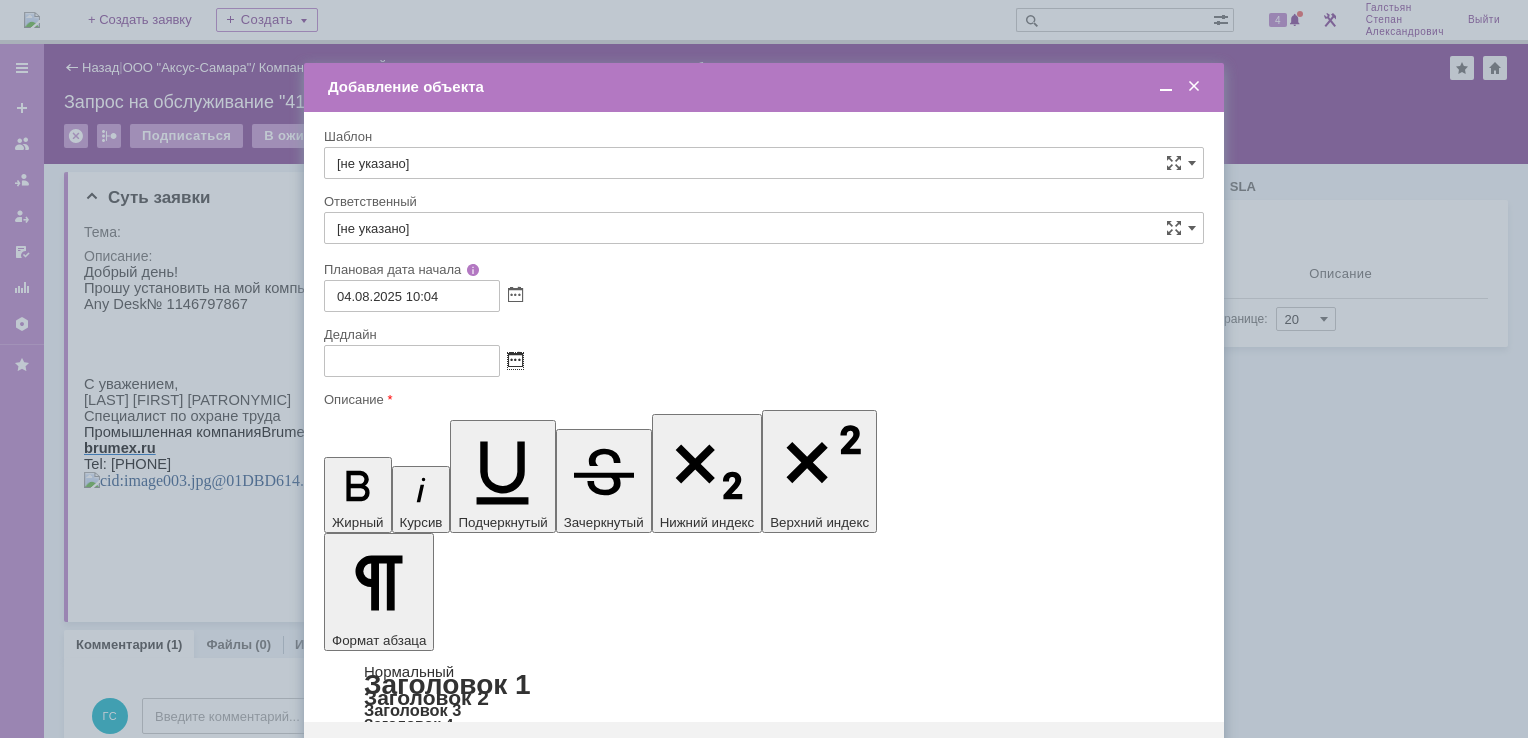 click at bounding box center (515, 361) 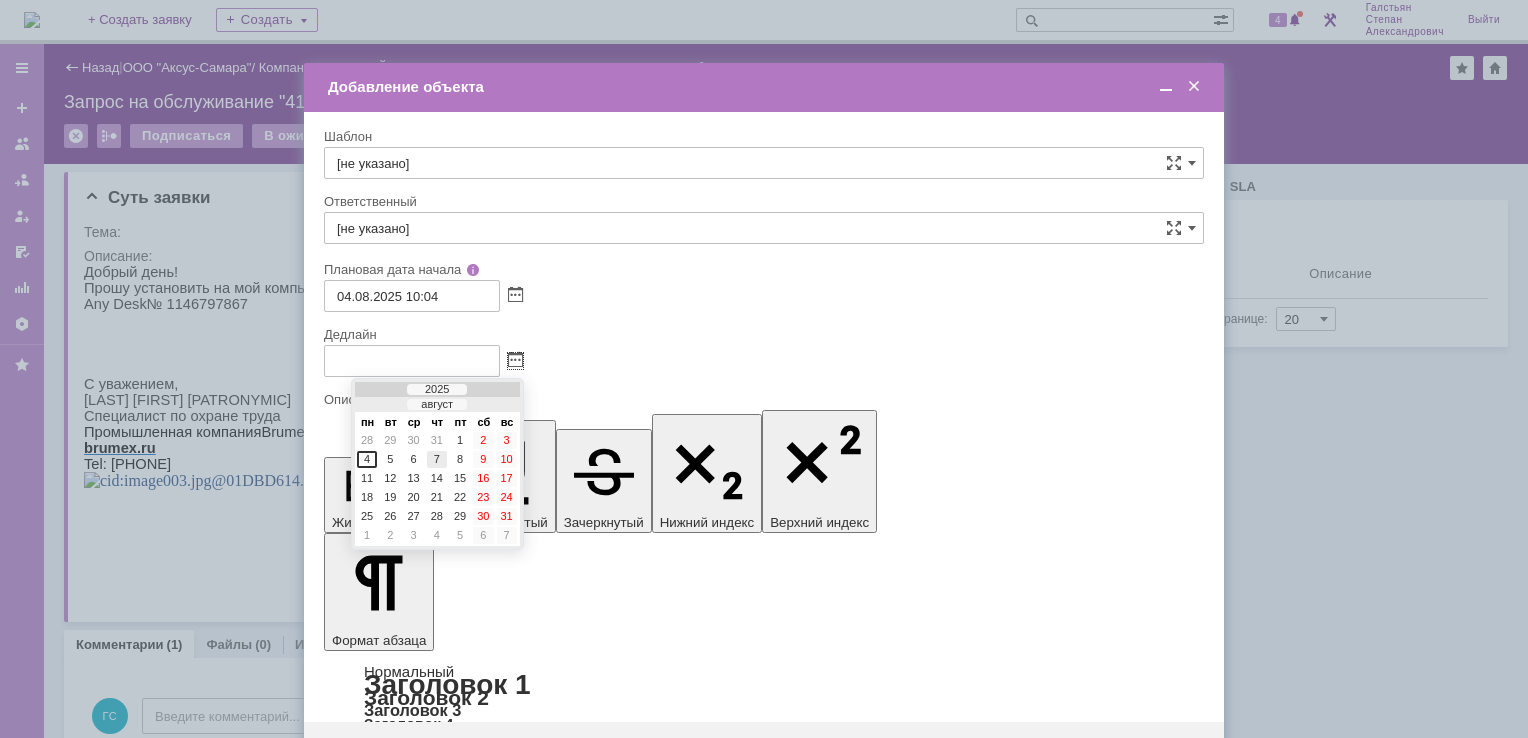 click on "7" at bounding box center (437, 459) 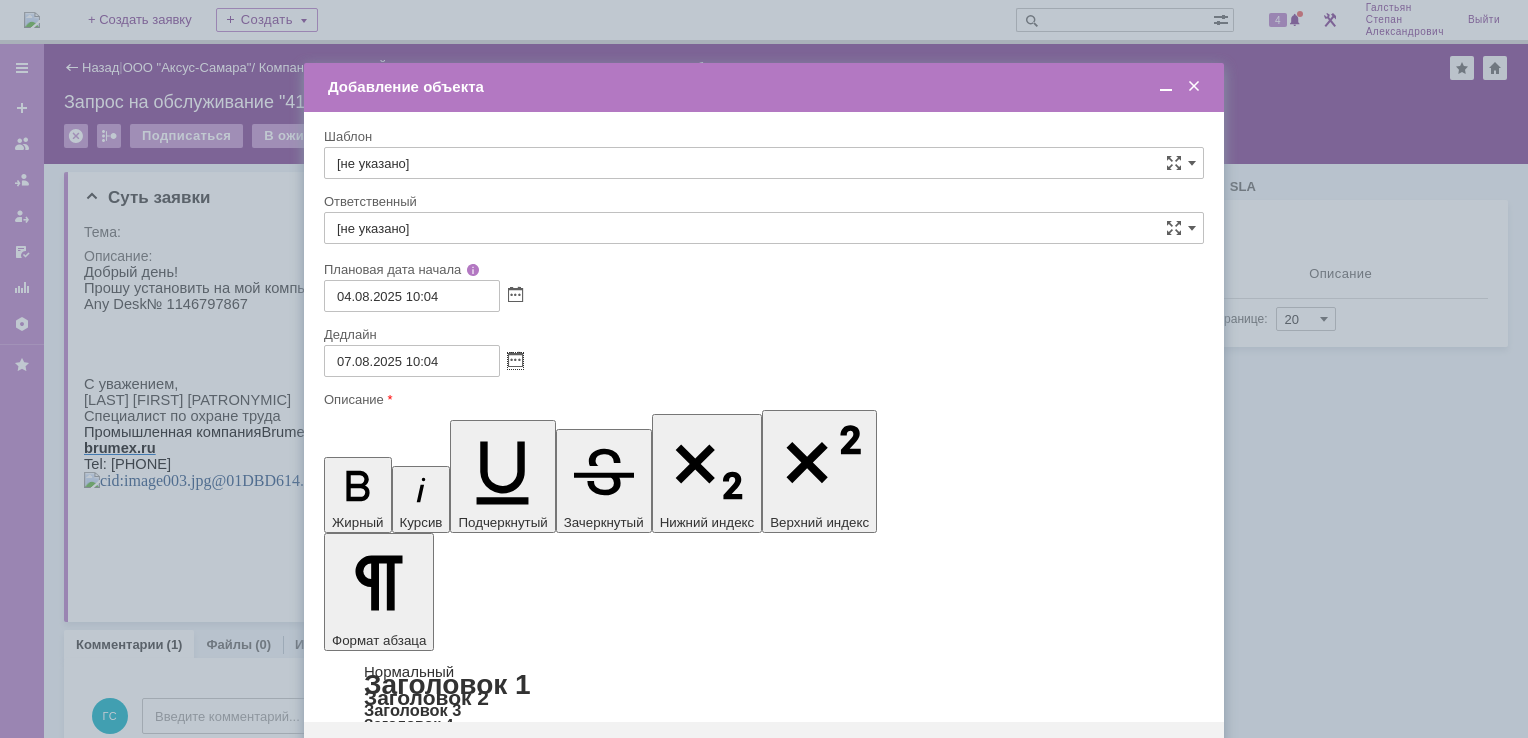 click on "[не указано]" at bounding box center [764, 228] 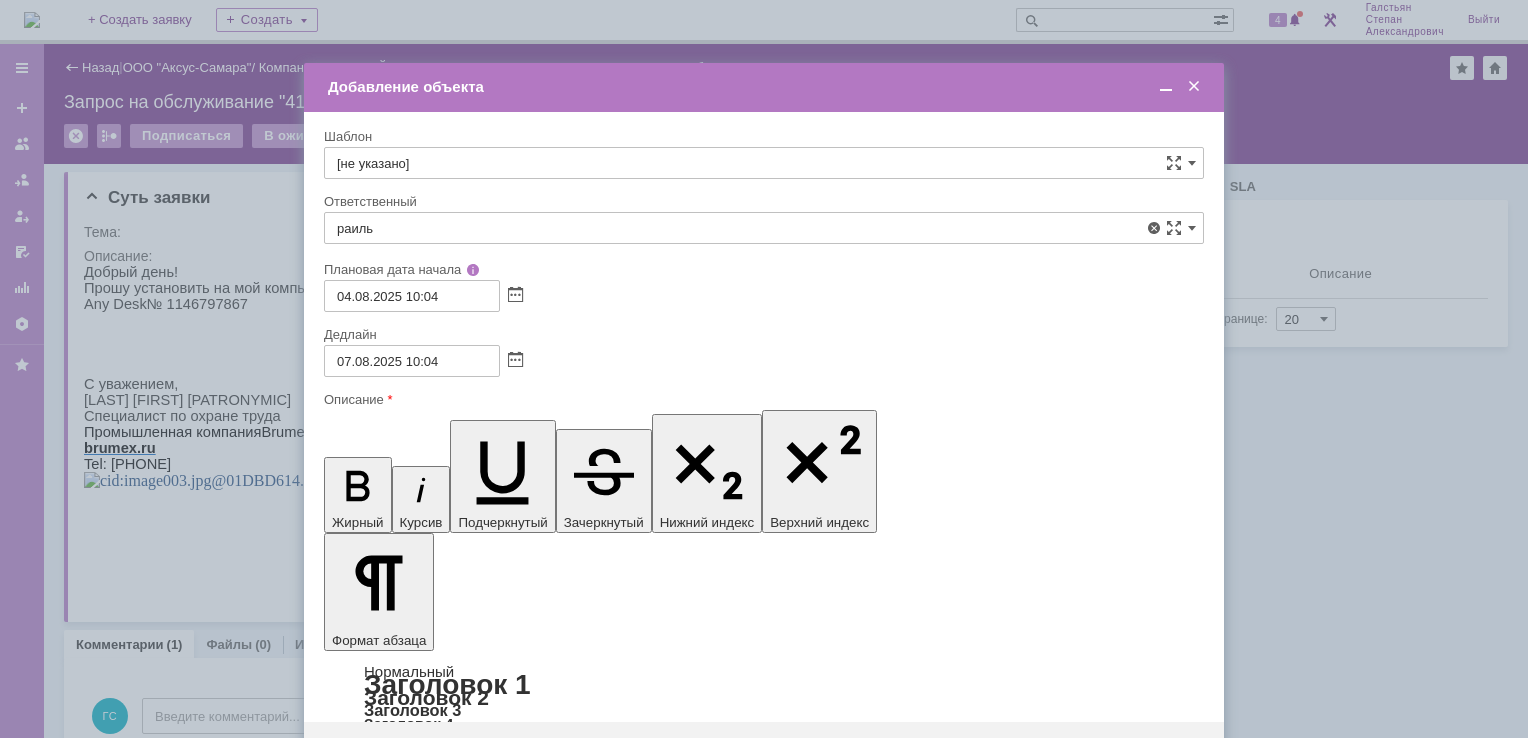 click on "Мукминьзянов Раиль Рамильевич" at bounding box center (764, 374) 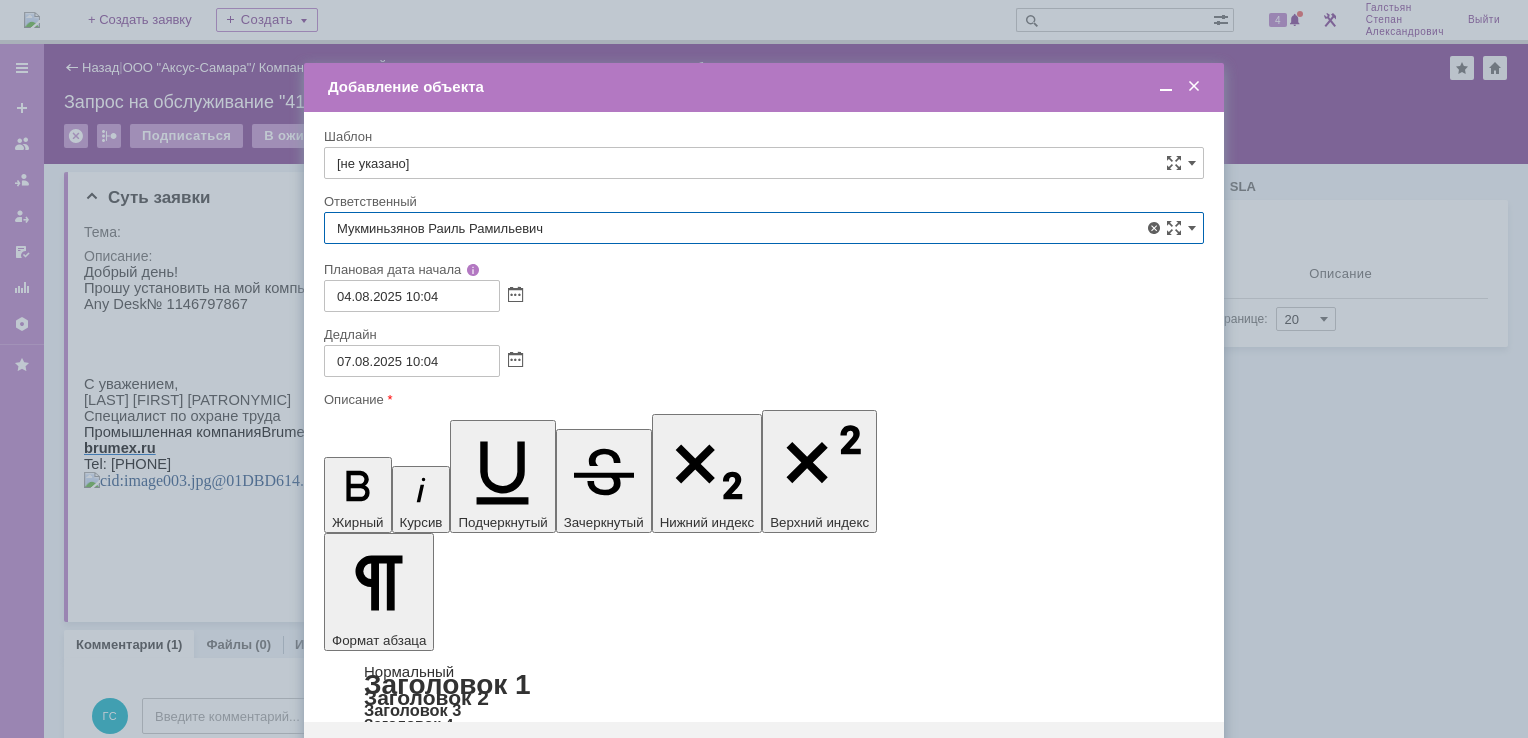 type on "Мукминьзянов Раиль Рамильевич" 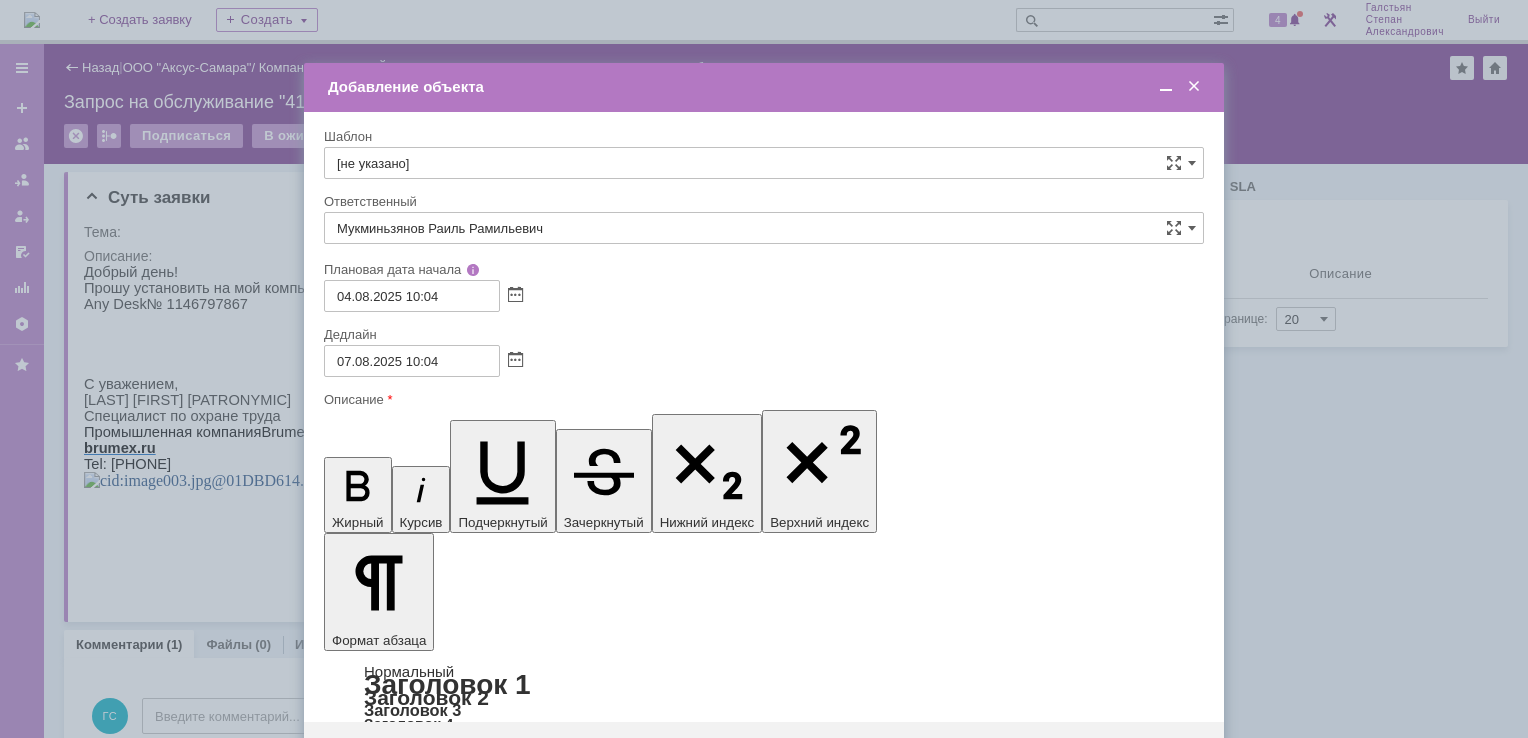 click on "Сохранить" at bounding box center (384, 754) 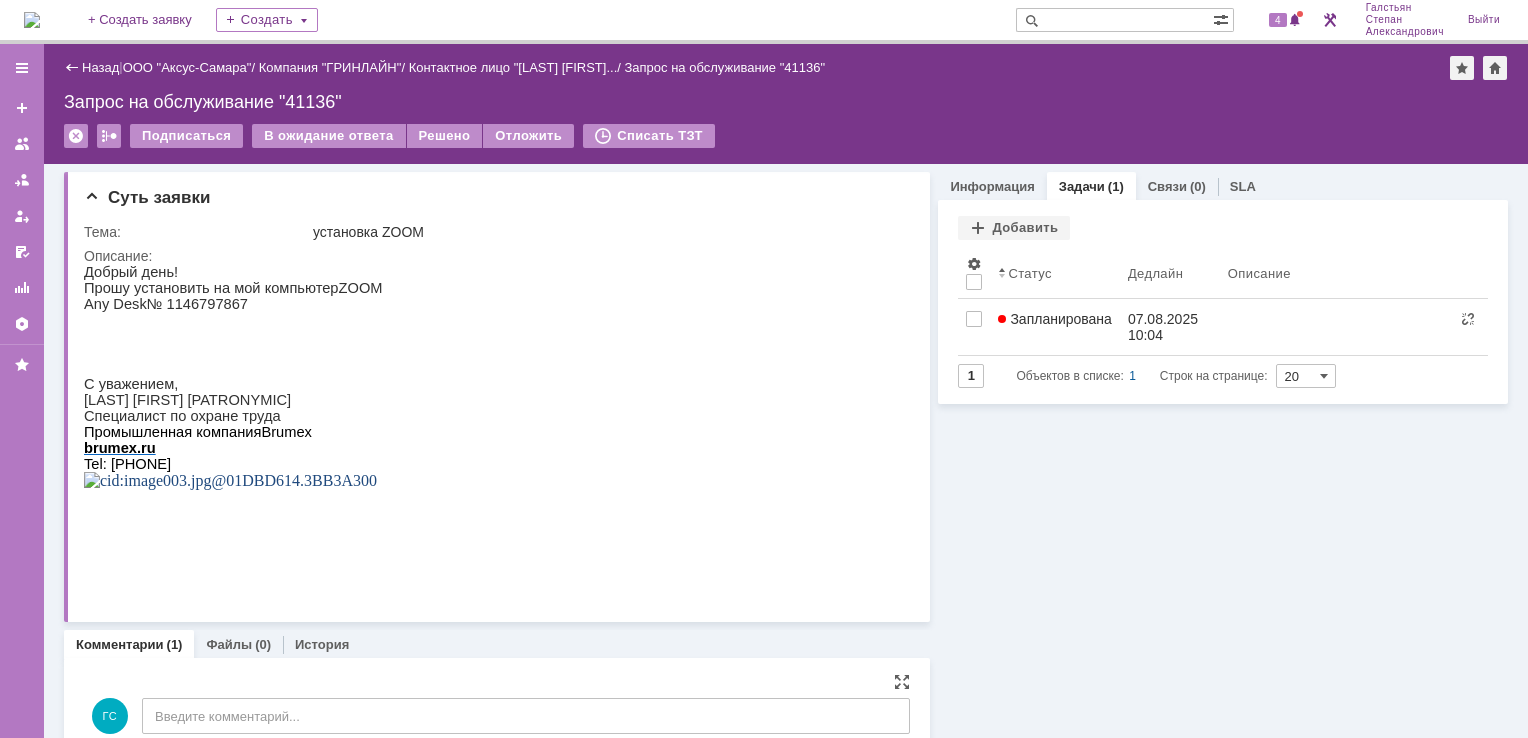 scroll, scrollTop: 0, scrollLeft: 0, axis: both 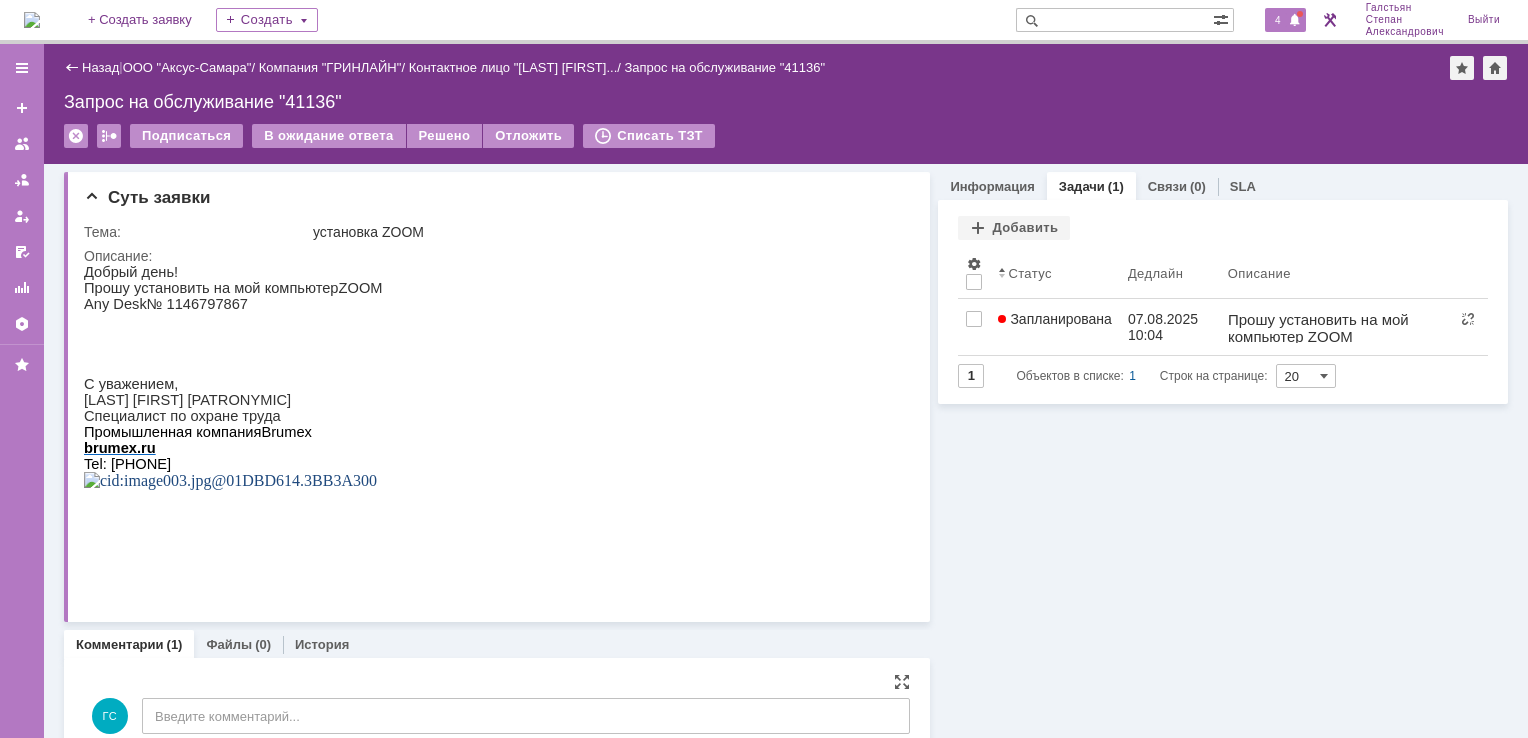 click at bounding box center [1295, 21] 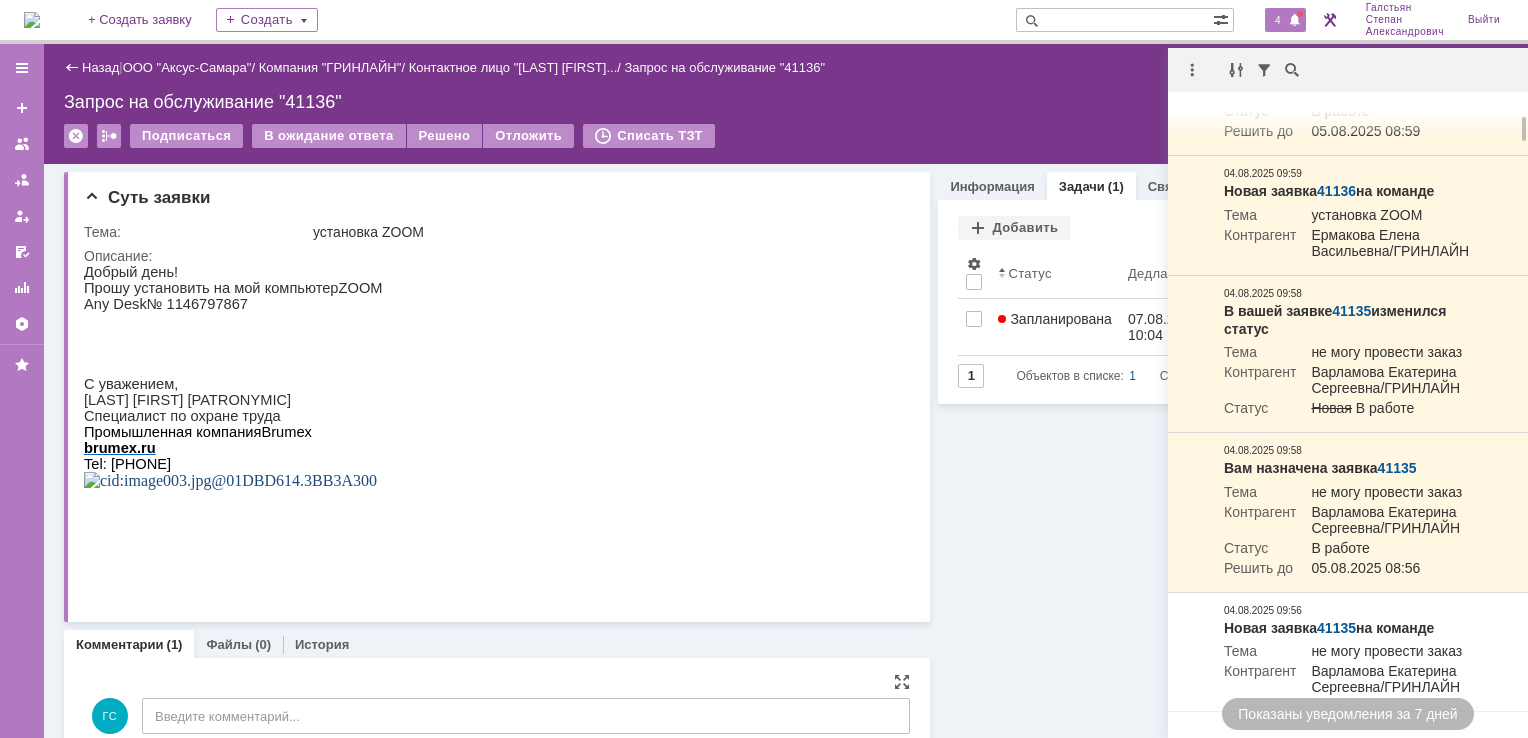 scroll, scrollTop: 0, scrollLeft: 0, axis: both 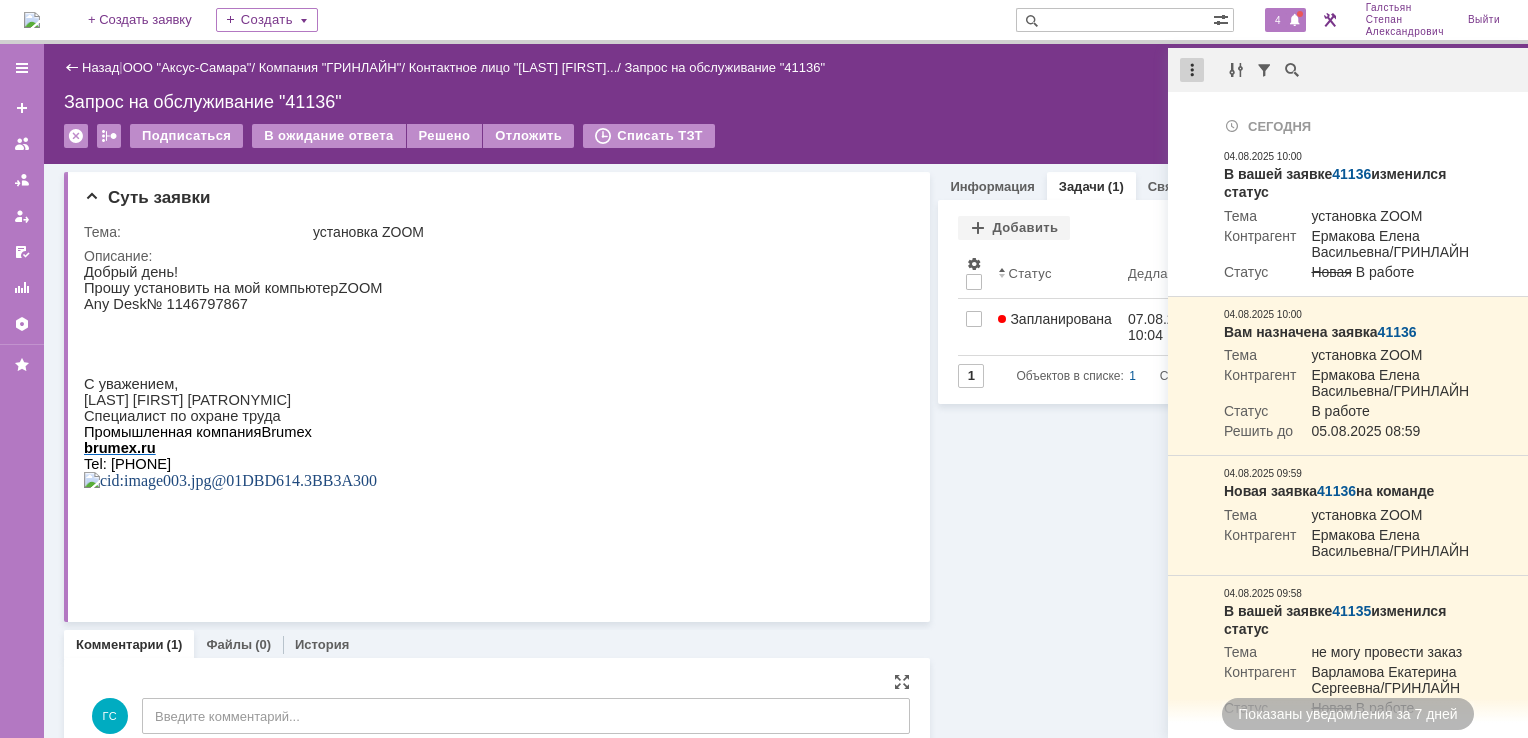 click at bounding box center (1192, 70) 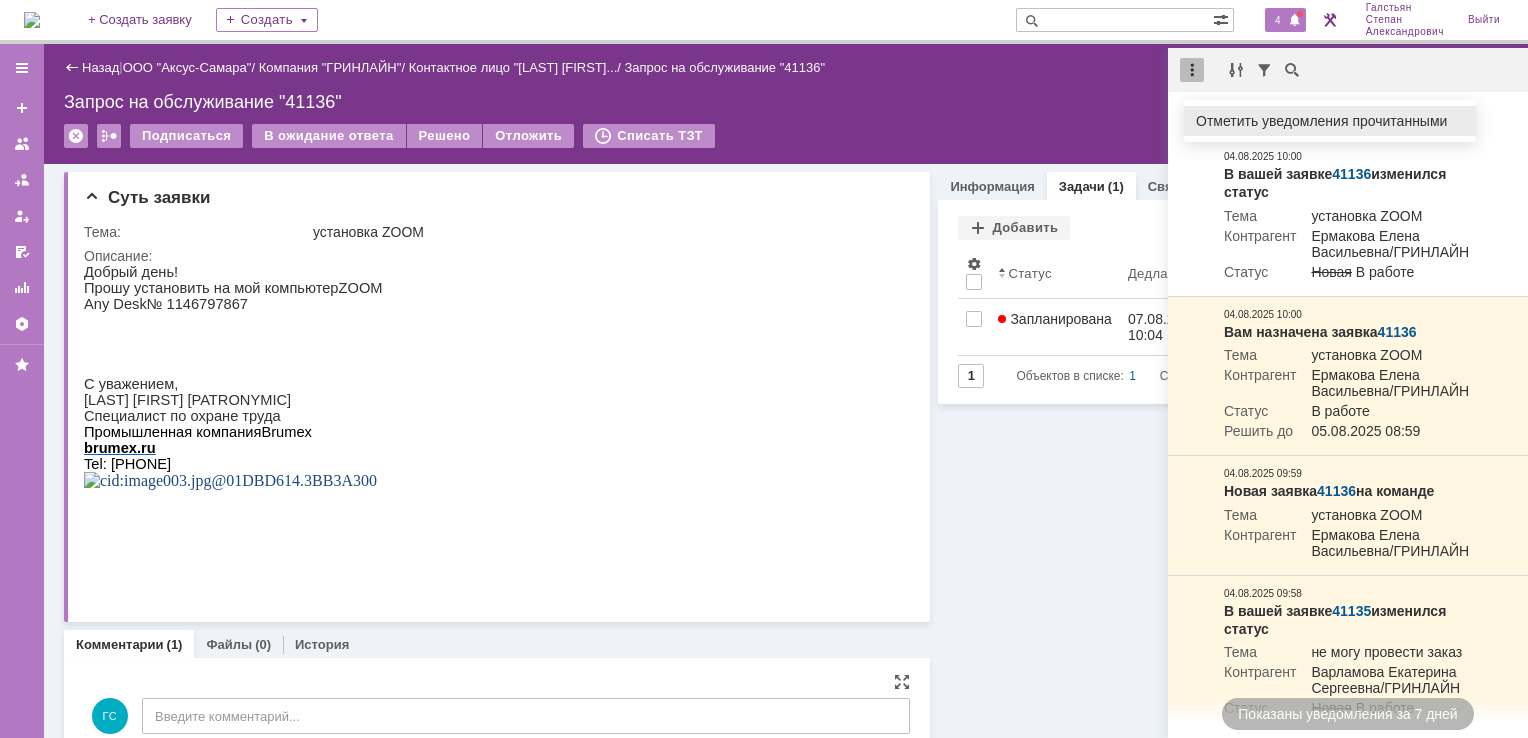 click on "Отметить уведомления прочитанными" at bounding box center (1330, 121) 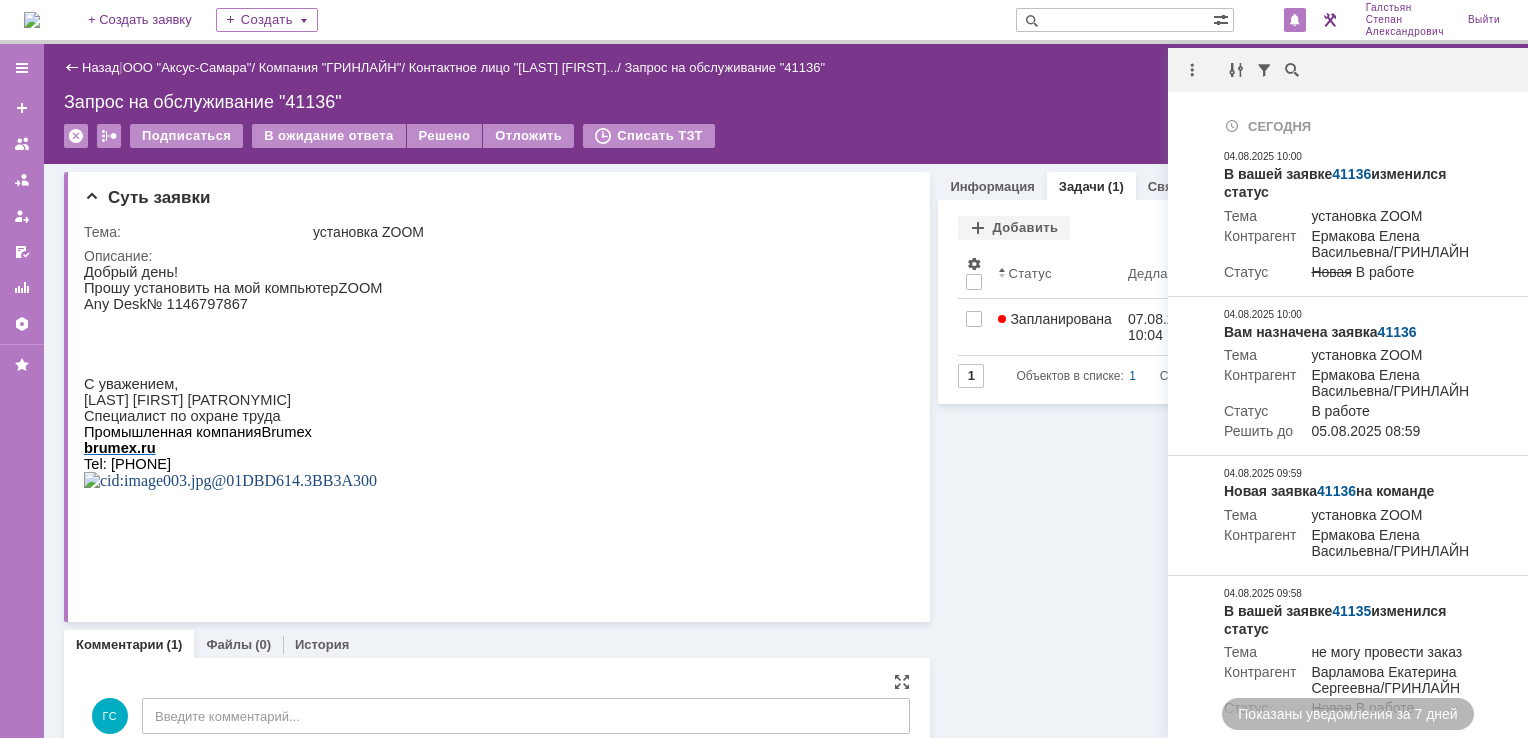 click on "Назад   |   ООО "Аксус-Самара"  /   Компания "ГРИНЛАЙН"  /   Контактное лицо "Ермакова Елен…  /   Запрос на обслуживание "41136" Запрос на обслуживание "41136"
Подписаться В ожидание ответа Решено Отложить Списать ТЗТ serviceCall$45888767 Карточка заявки" at bounding box center (786, 104) 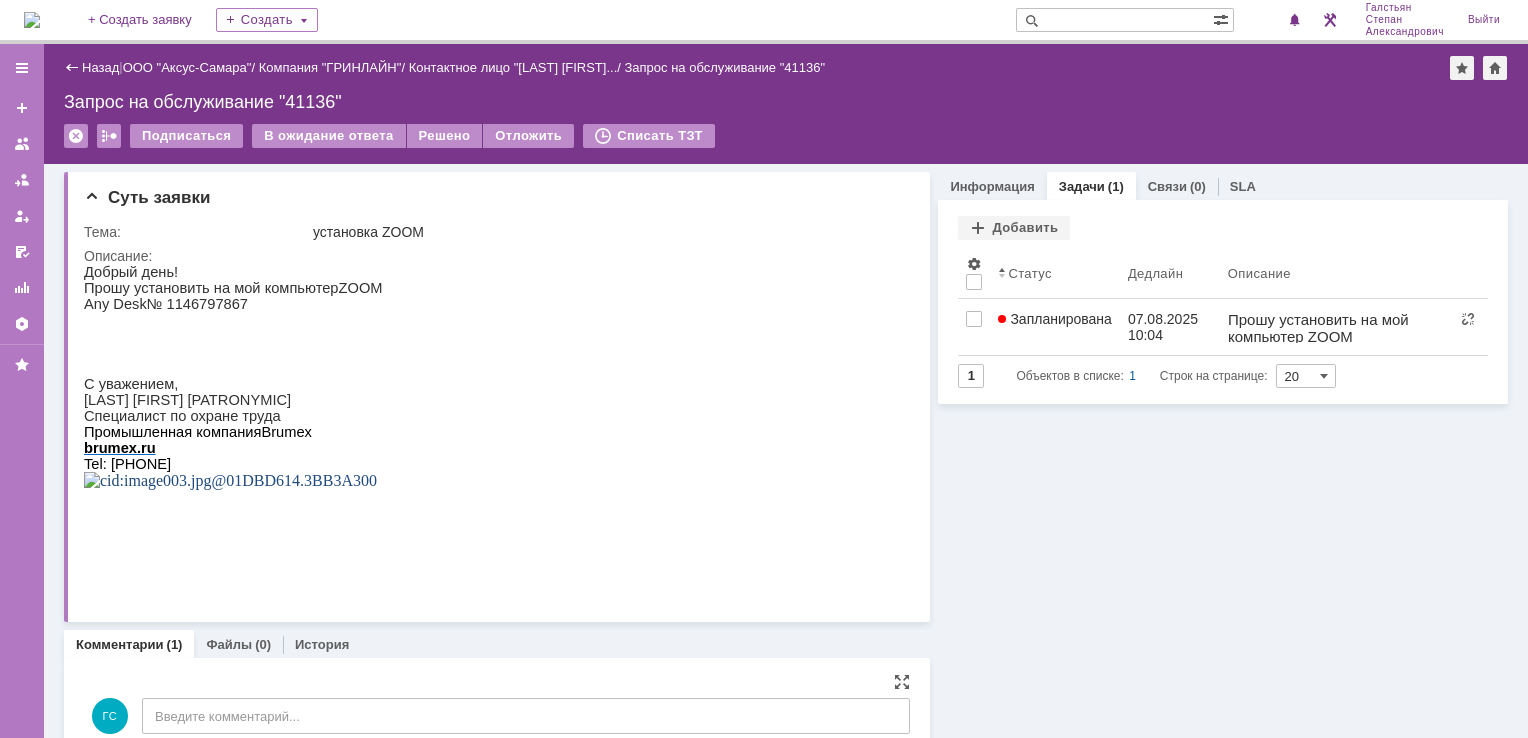 click at bounding box center (32, 20) 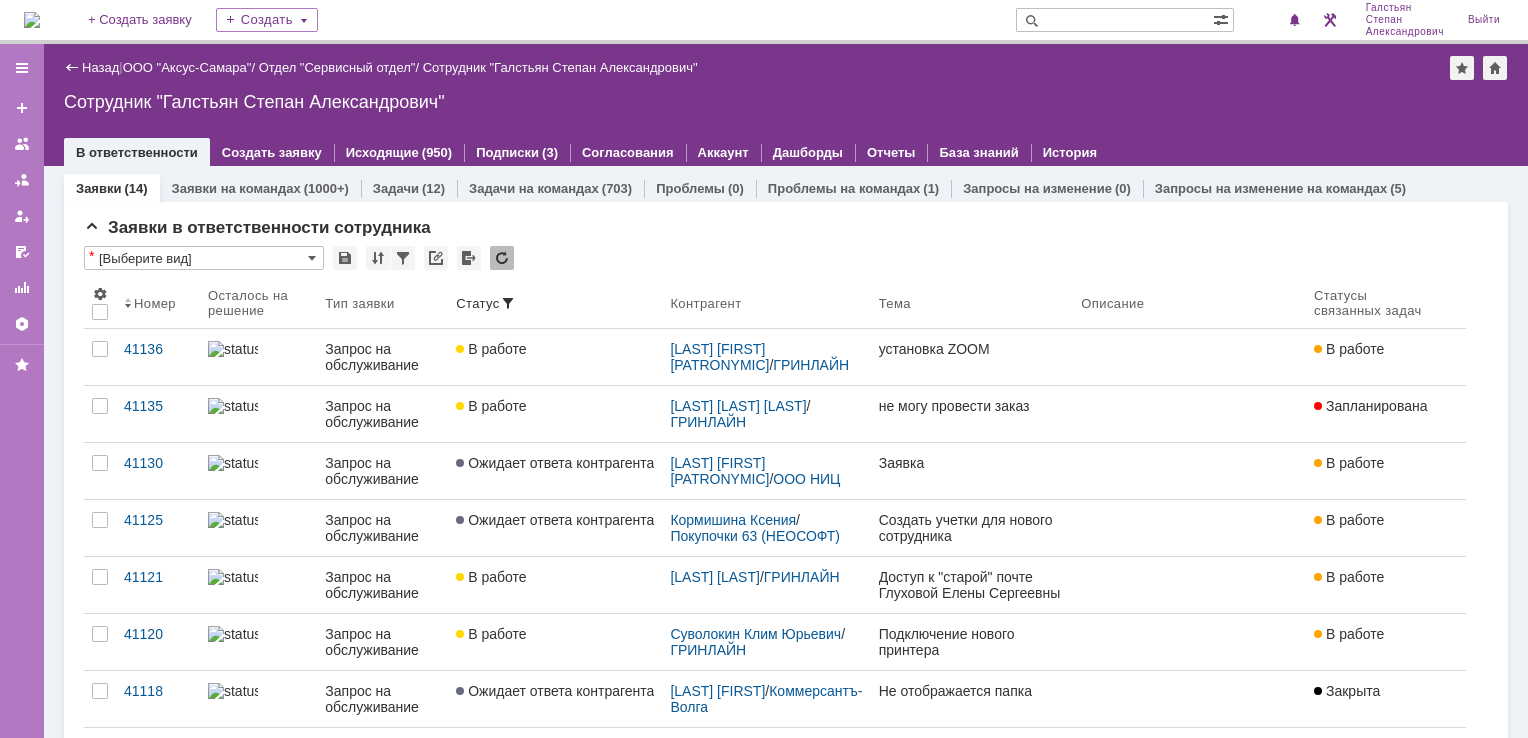 scroll, scrollTop: 0, scrollLeft: 0, axis: both 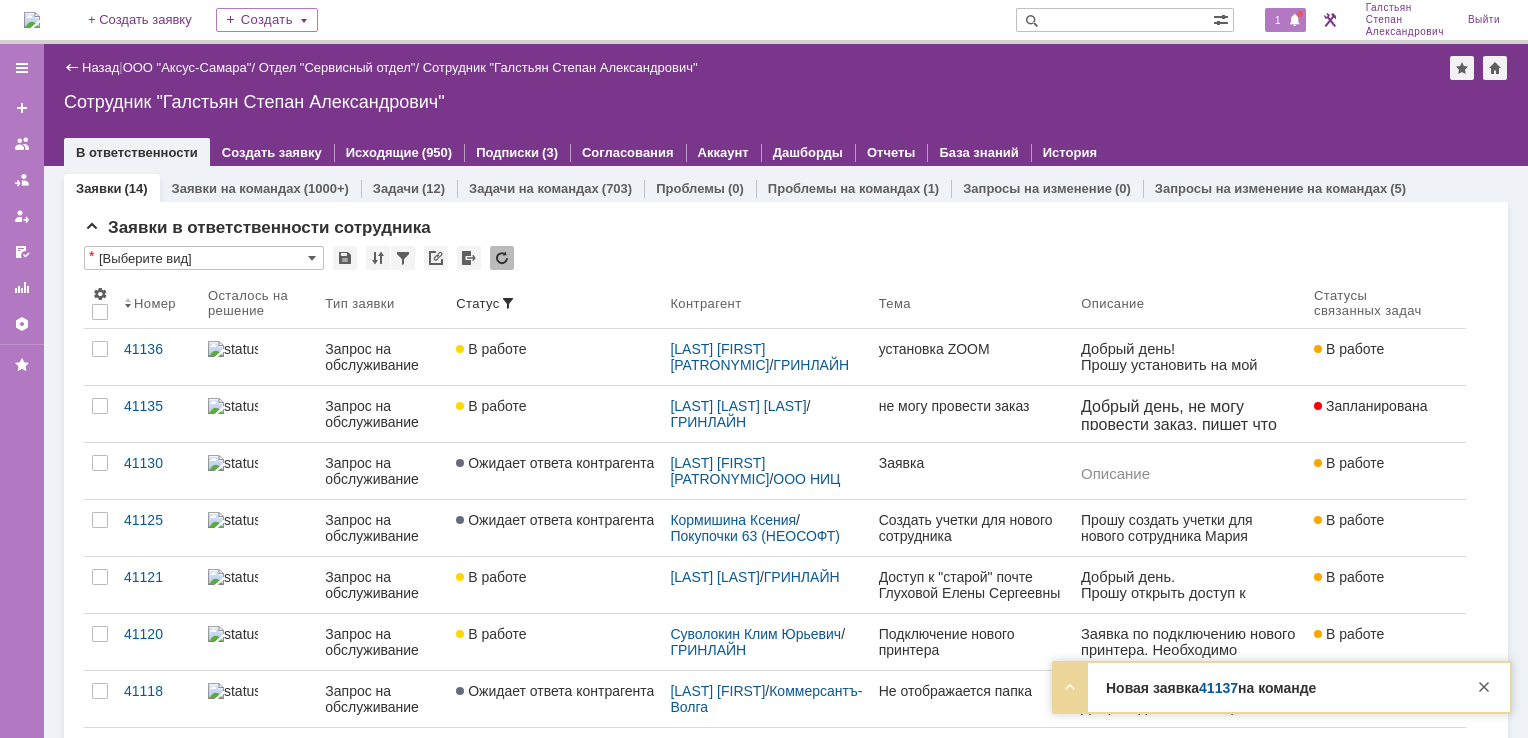 click on "1" at bounding box center (1278, 20) 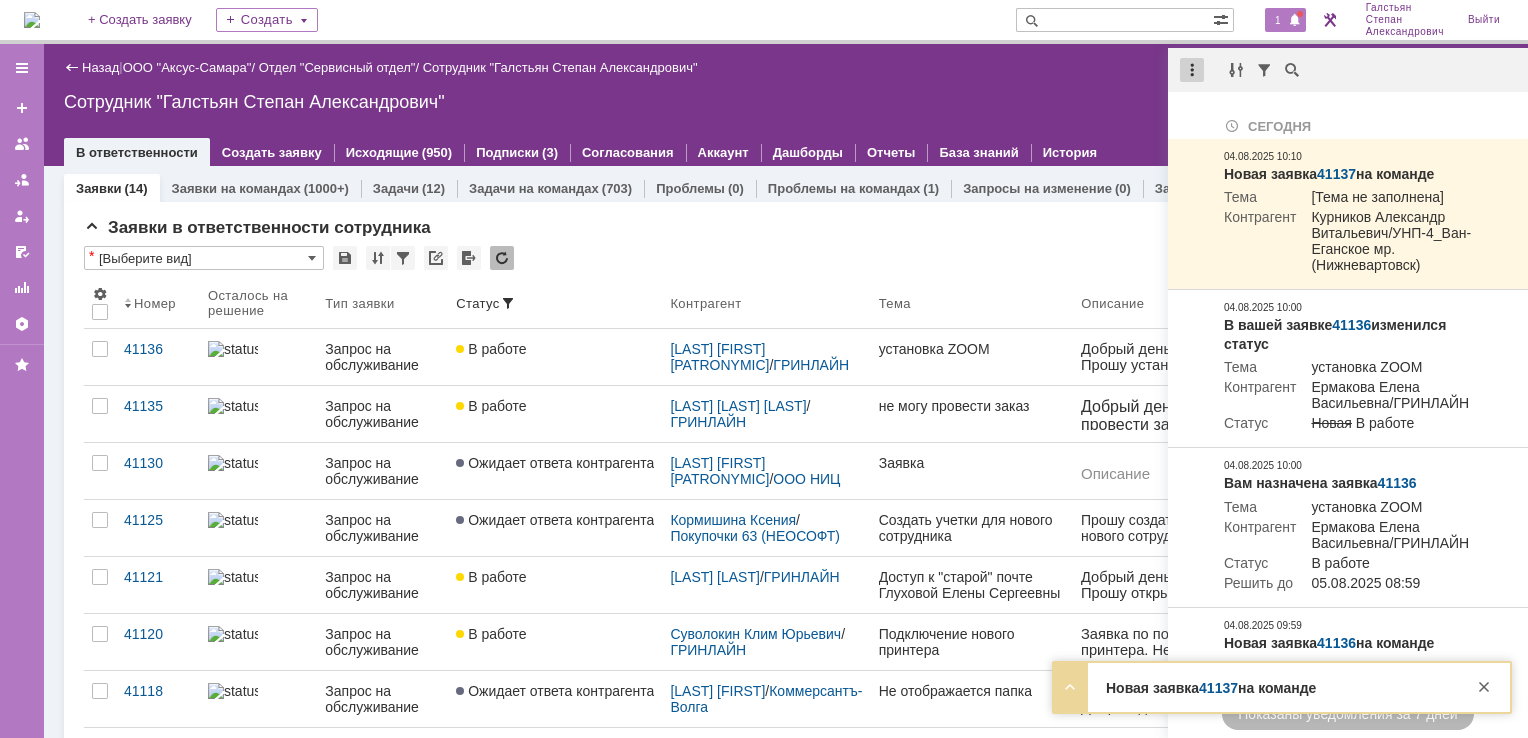 click at bounding box center [1192, 70] 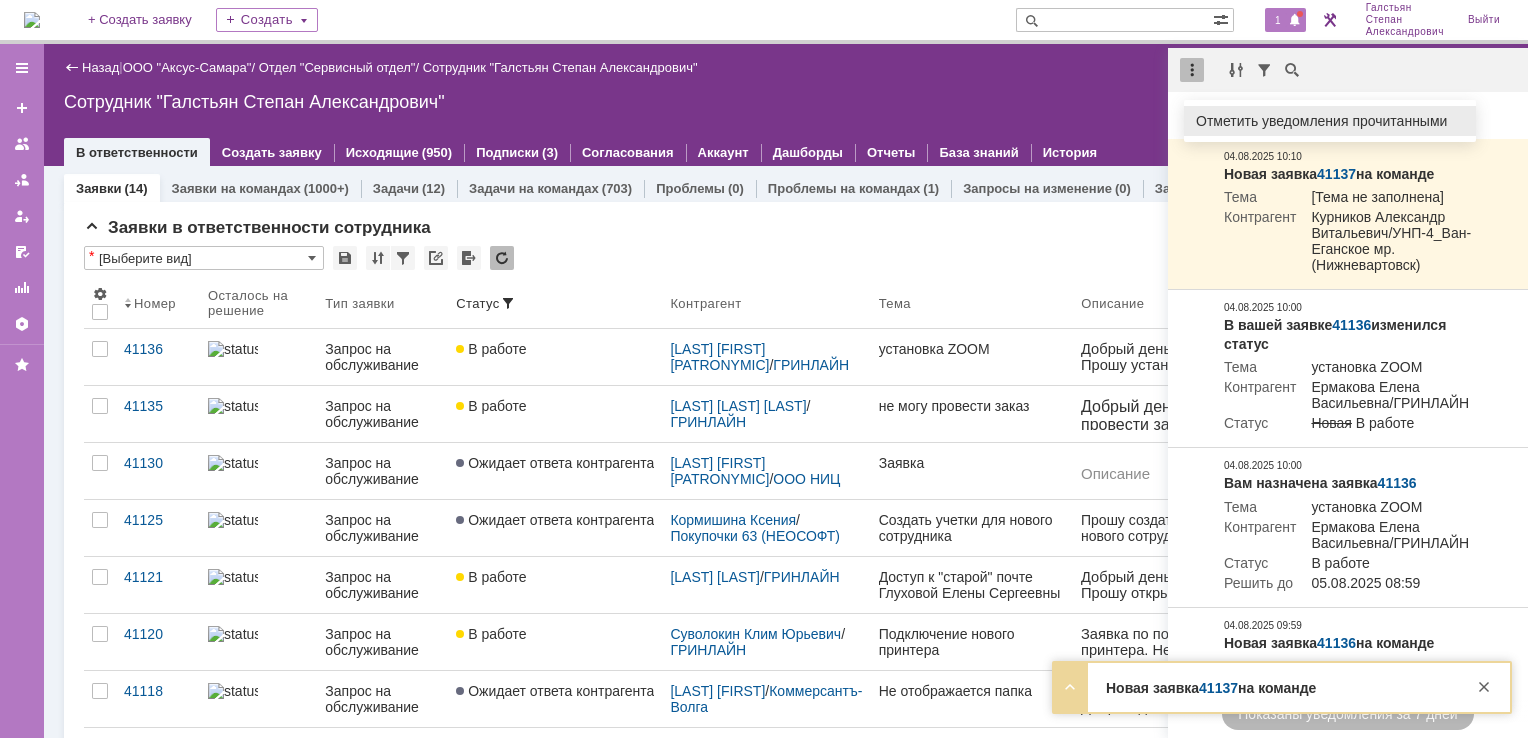 click on "Отметить уведомления прочитанными" at bounding box center [1330, 121] 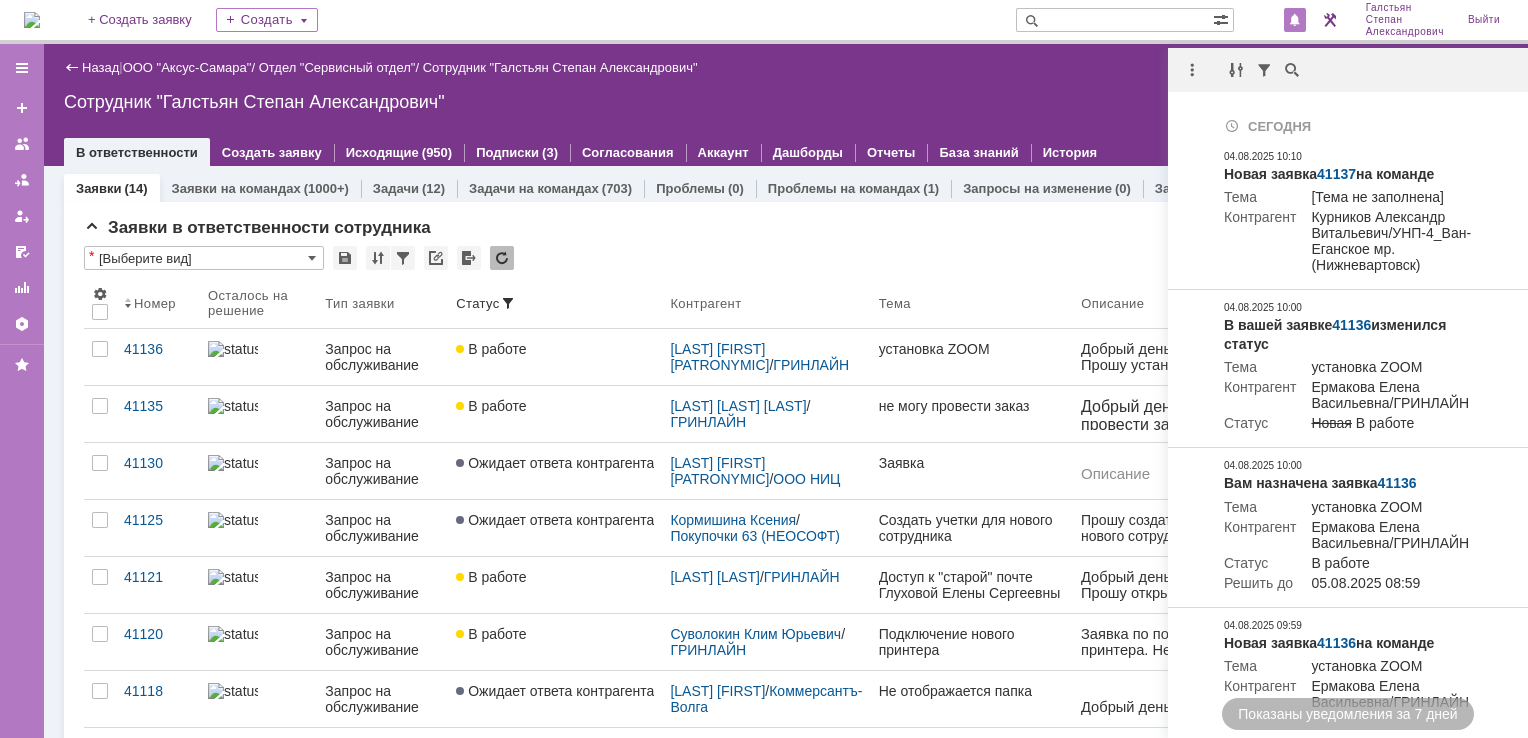 click on "Сотрудник "Галстьян Степан Александрович"" at bounding box center (786, 102) 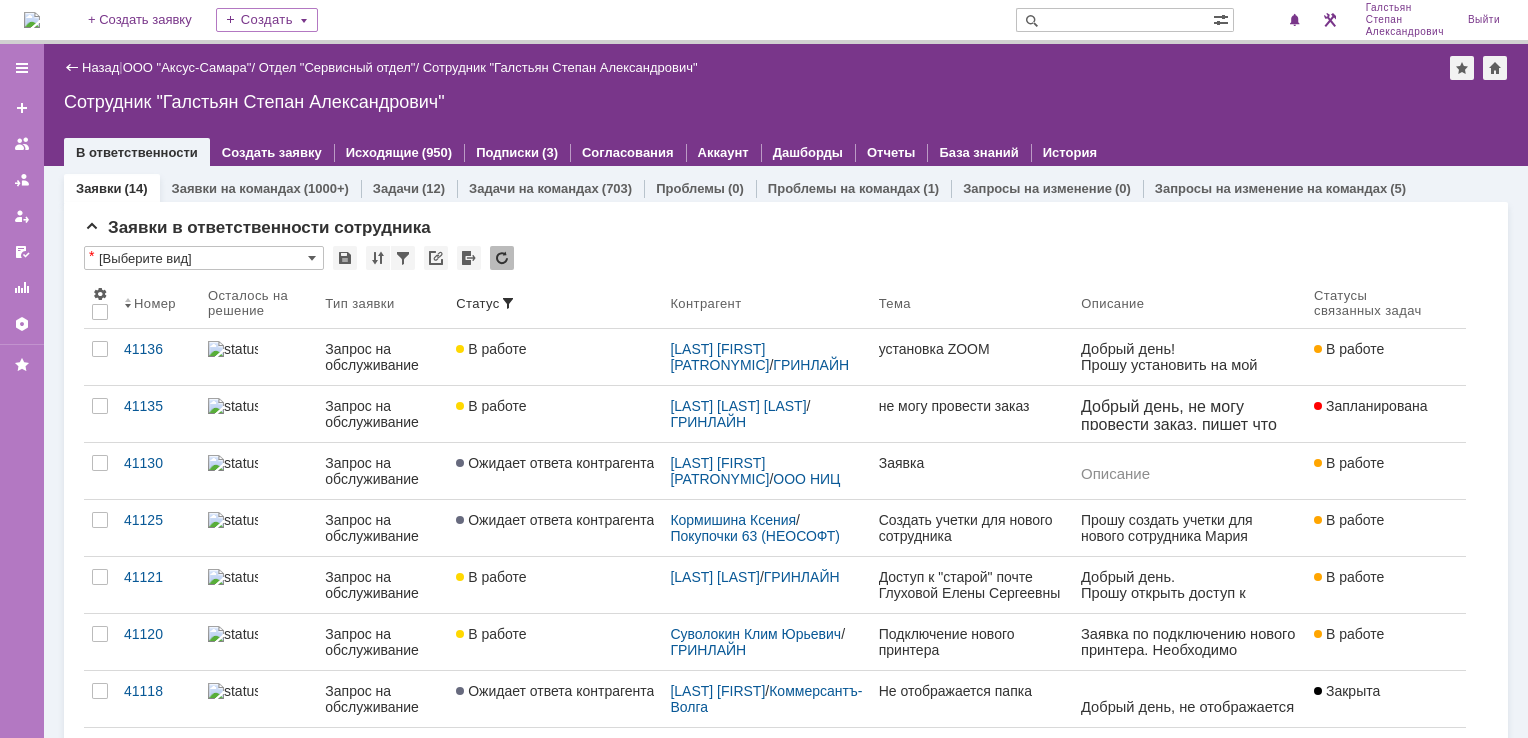 scroll, scrollTop: 0, scrollLeft: 0, axis: both 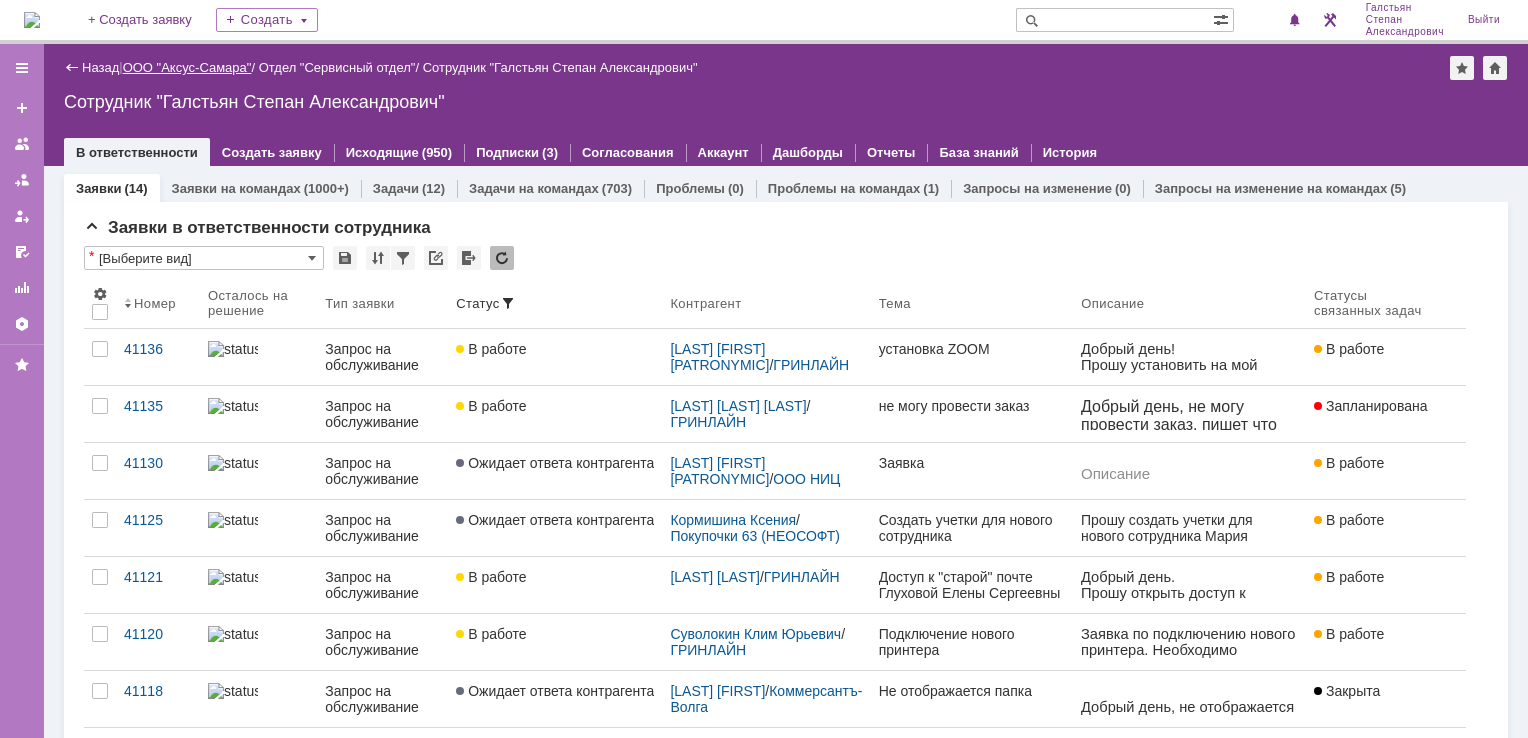 click on "ООО "Аксус-Самара"" at bounding box center [187, 67] 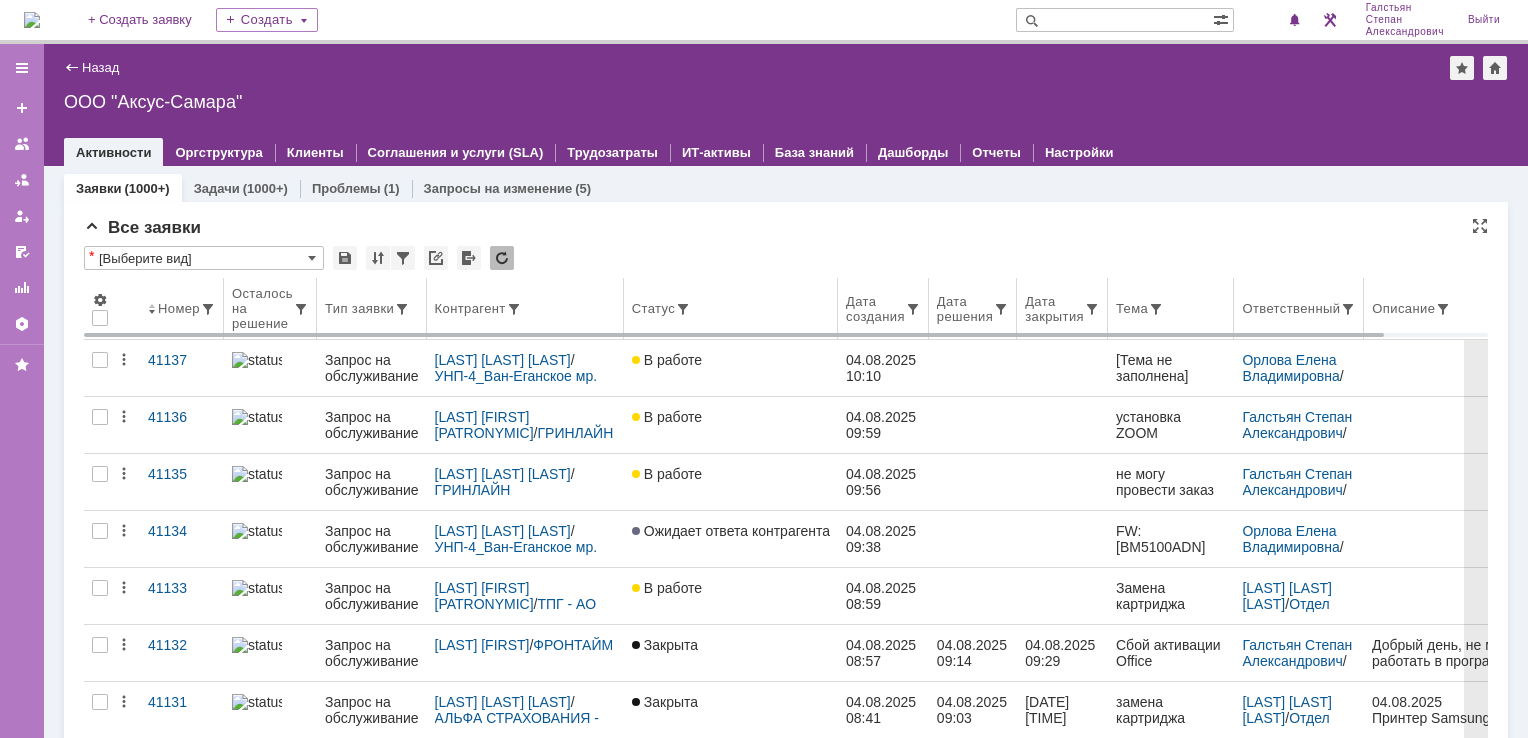 scroll, scrollTop: 0, scrollLeft: 0, axis: both 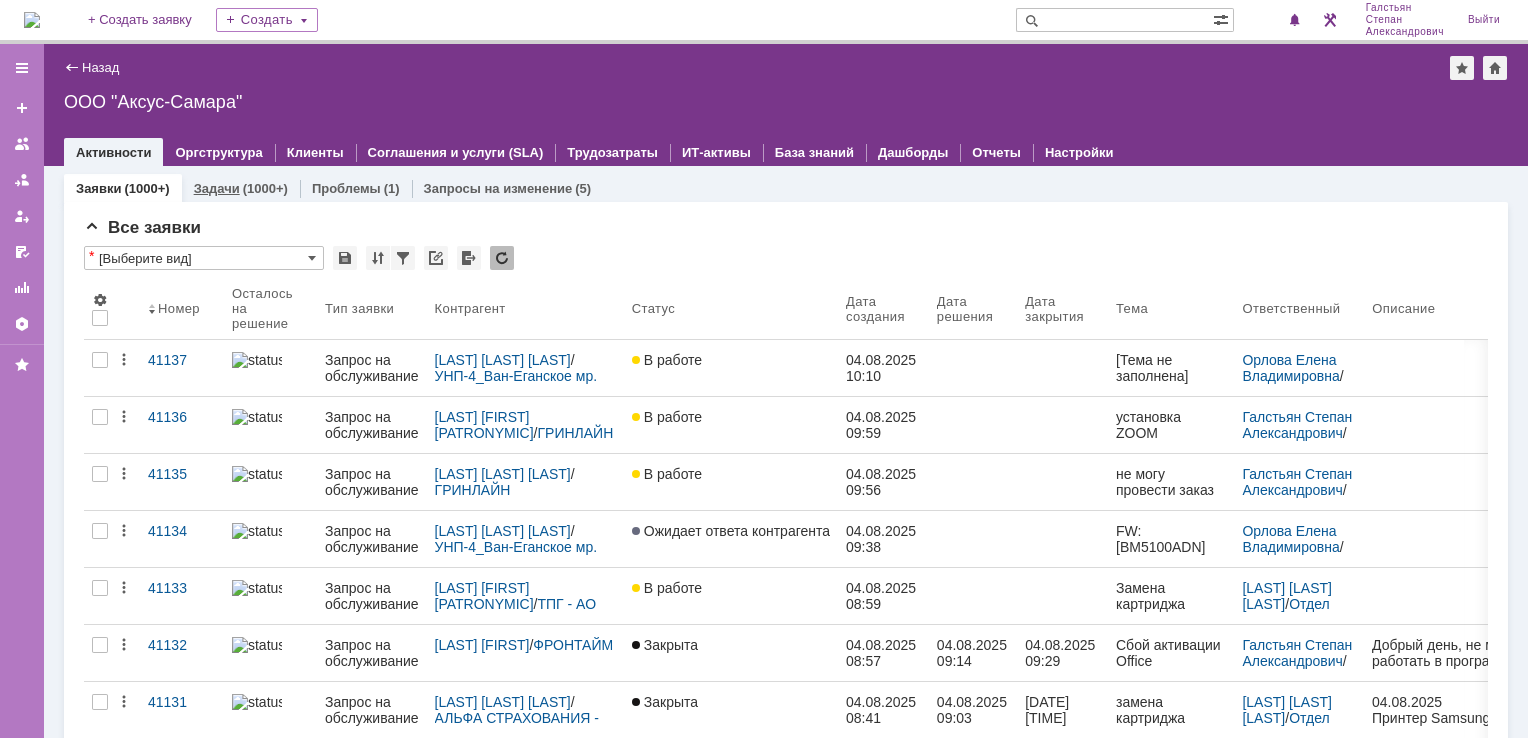 click on "Задачи" at bounding box center (217, 188) 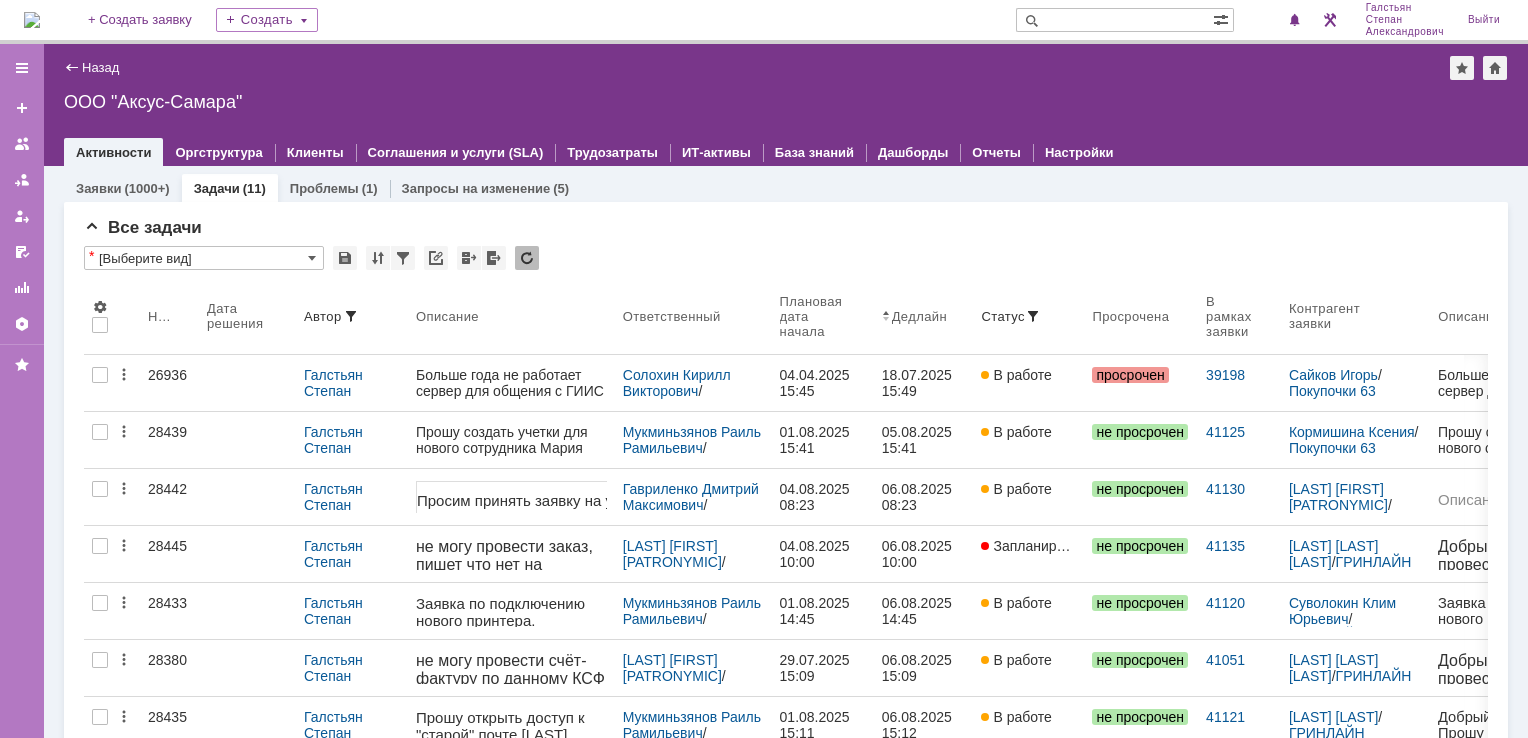 click at bounding box center [32, 20] 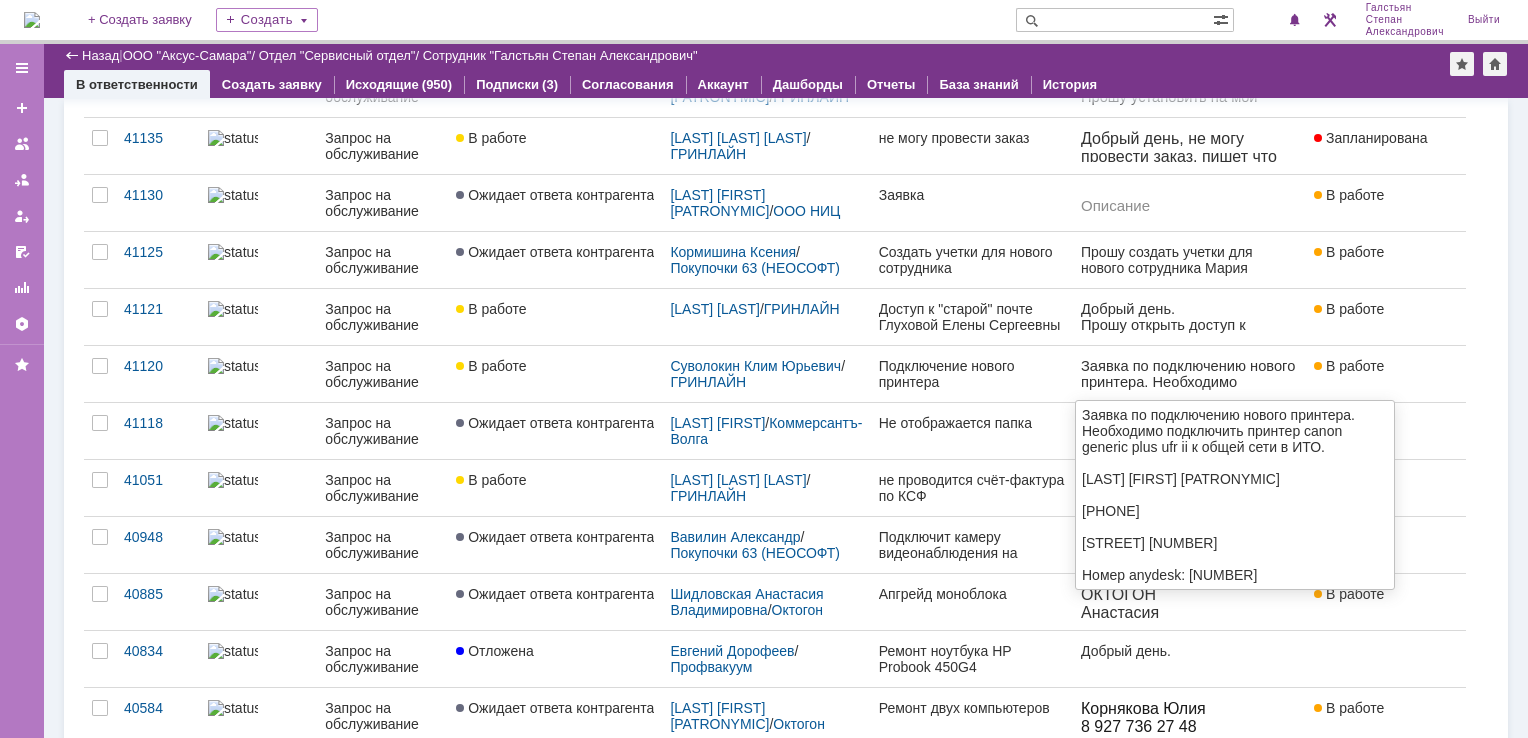 scroll, scrollTop: 0, scrollLeft: 0, axis: both 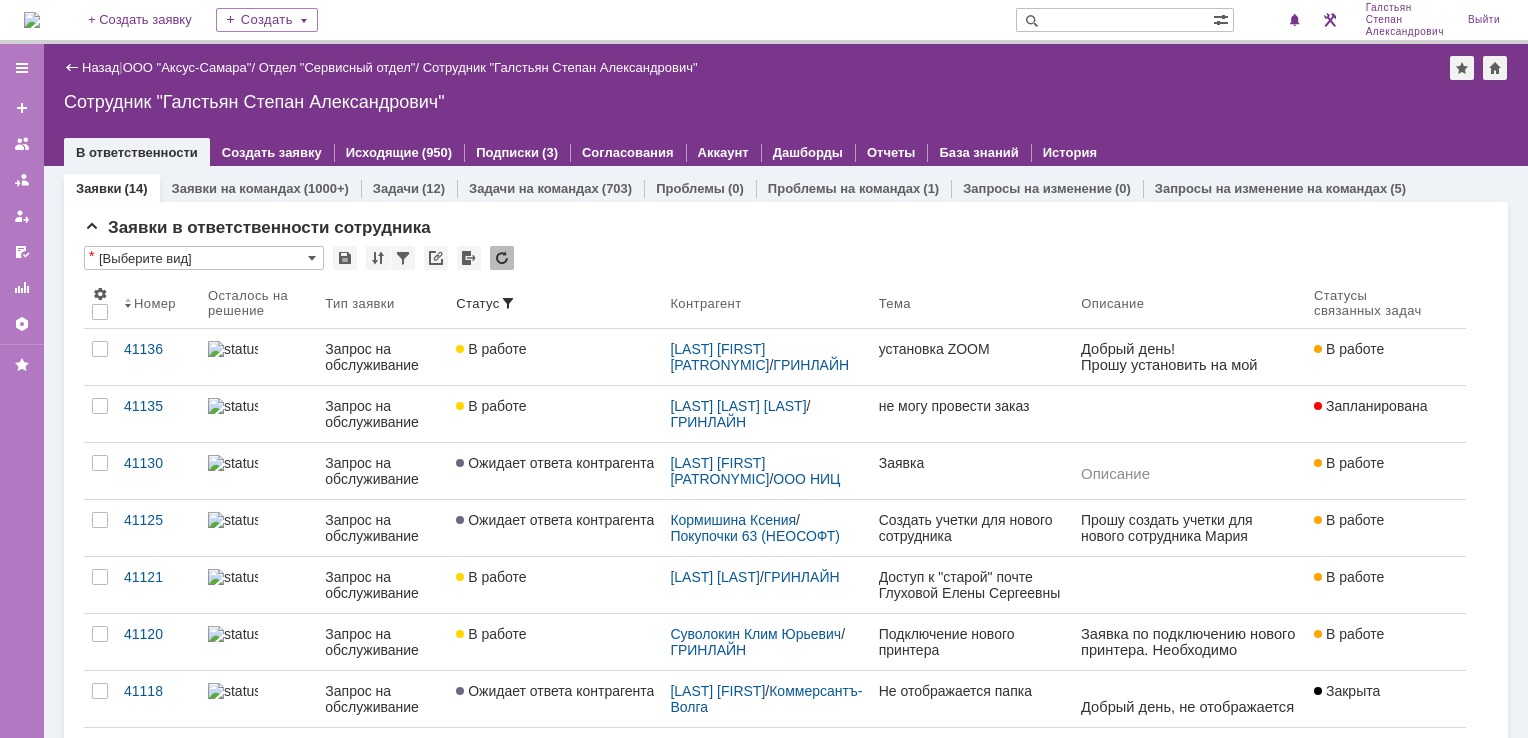 click at bounding box center [32, 20] 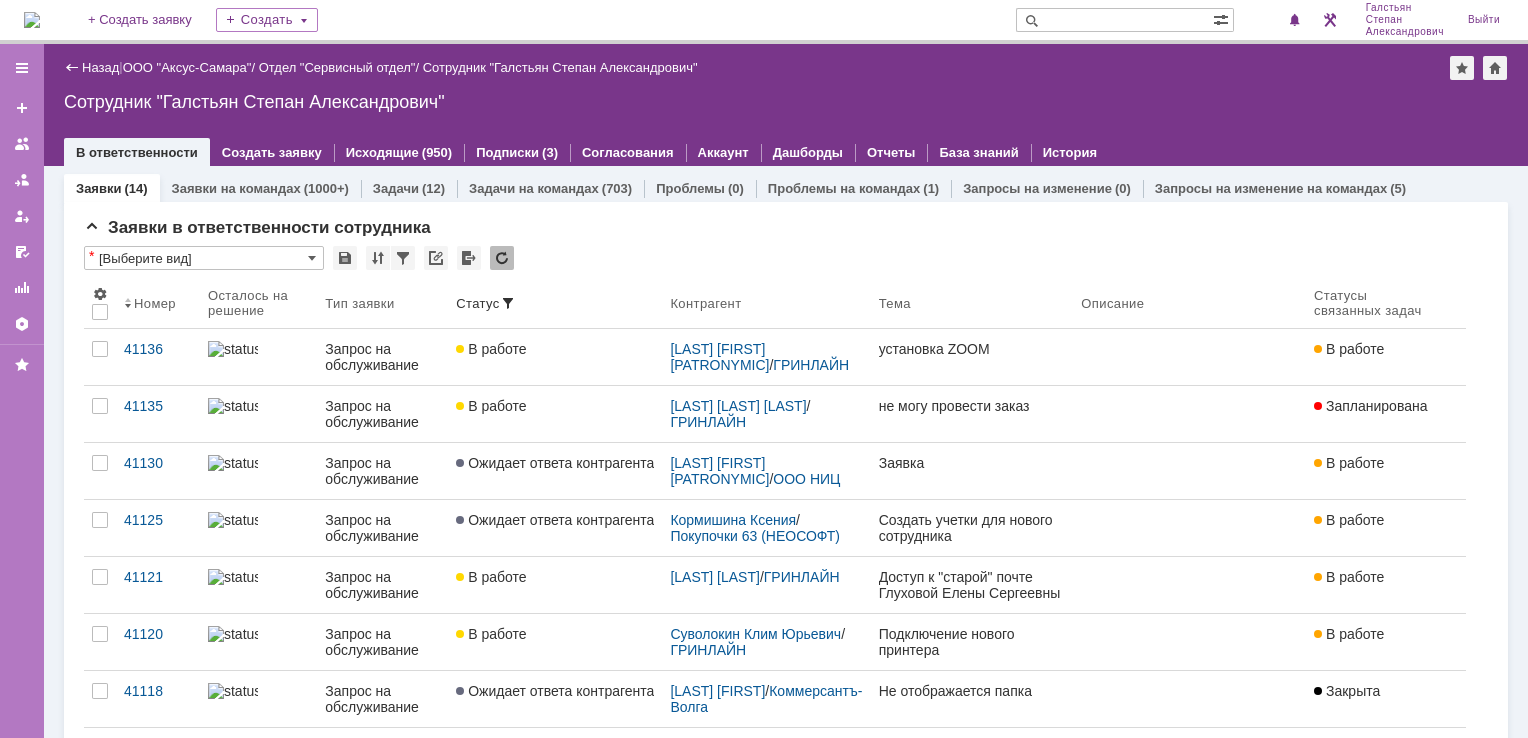 scroll, scrollTop: 0, scrollLeft: 0, axis: both 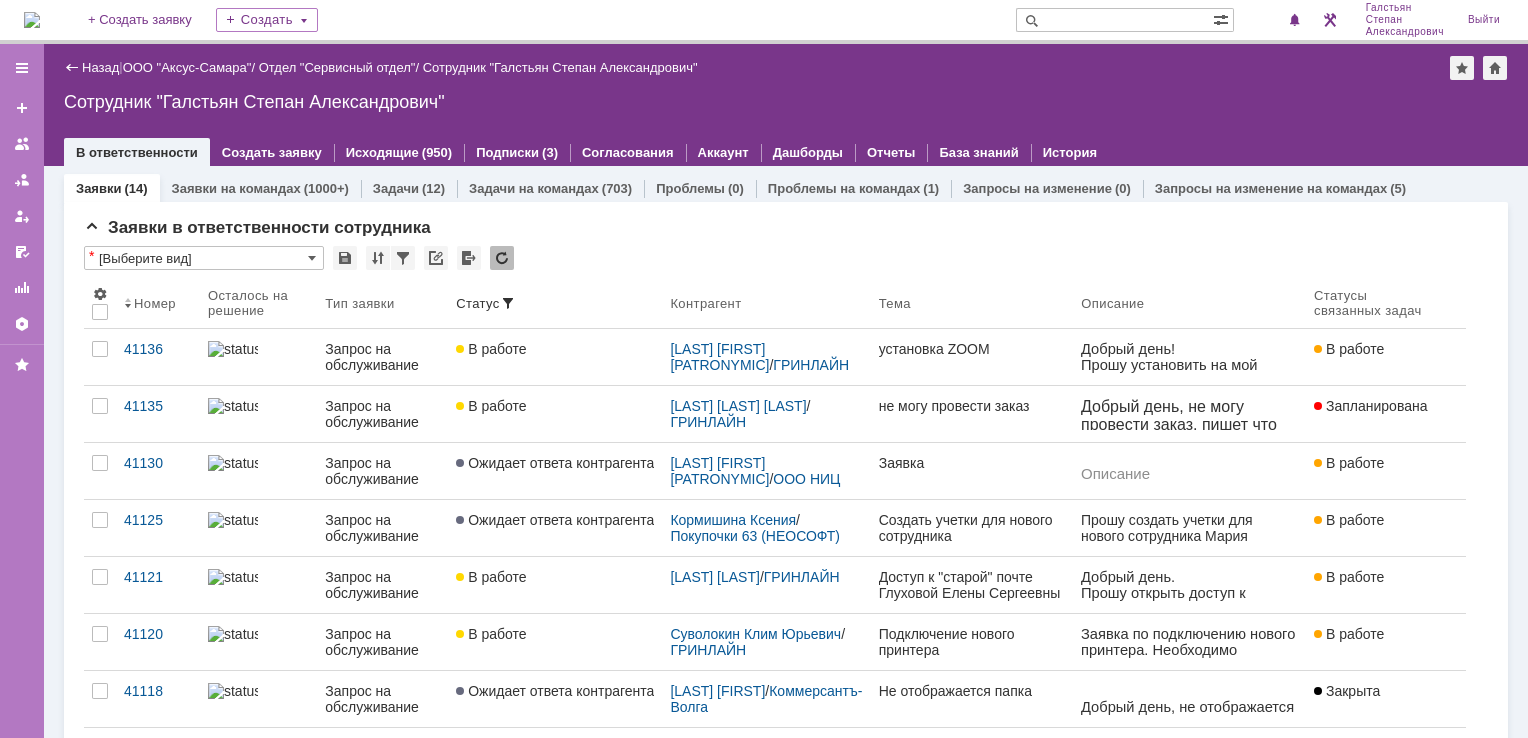 click at bounding box center (32, 20) 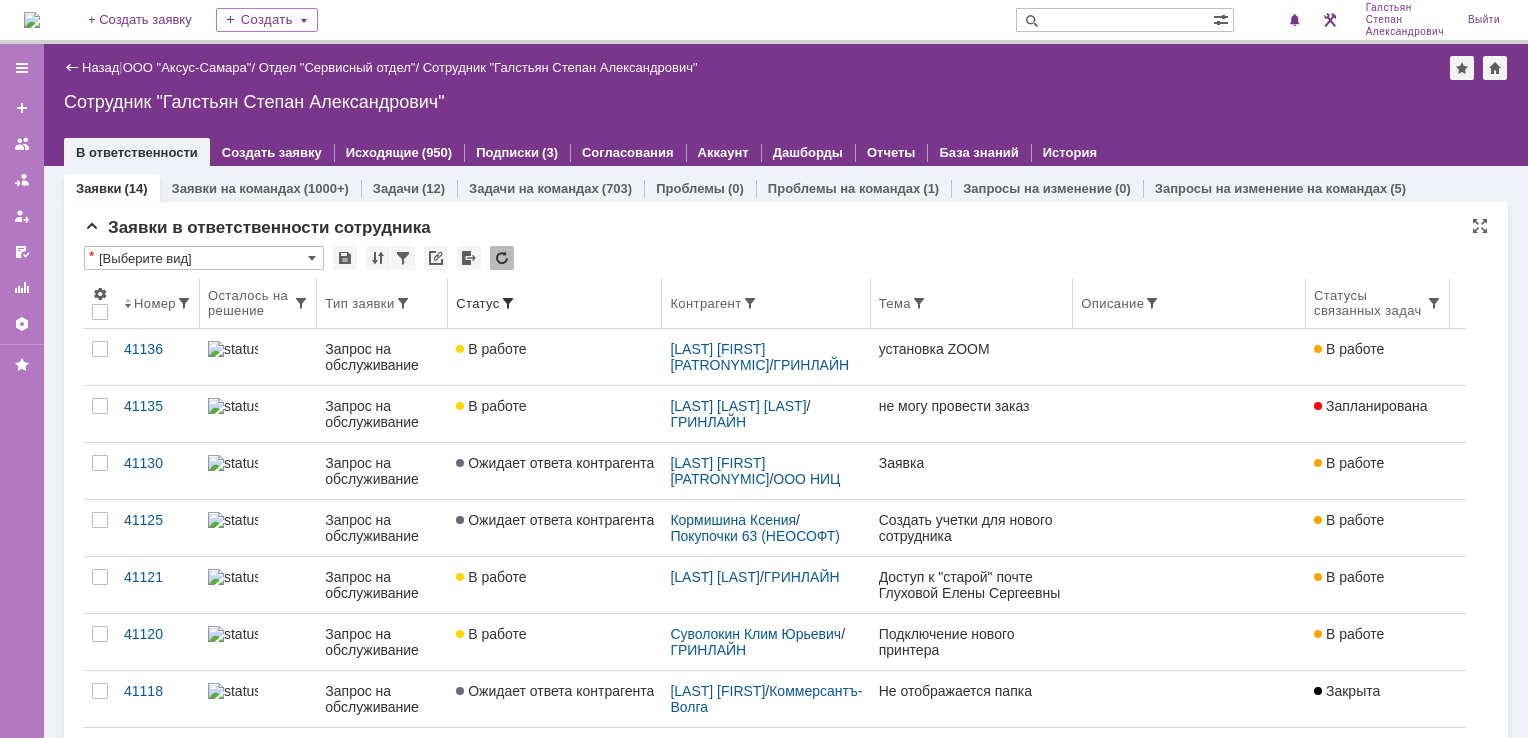 scroll, scrollTop: 0, scrollLeft: 0, axis: both 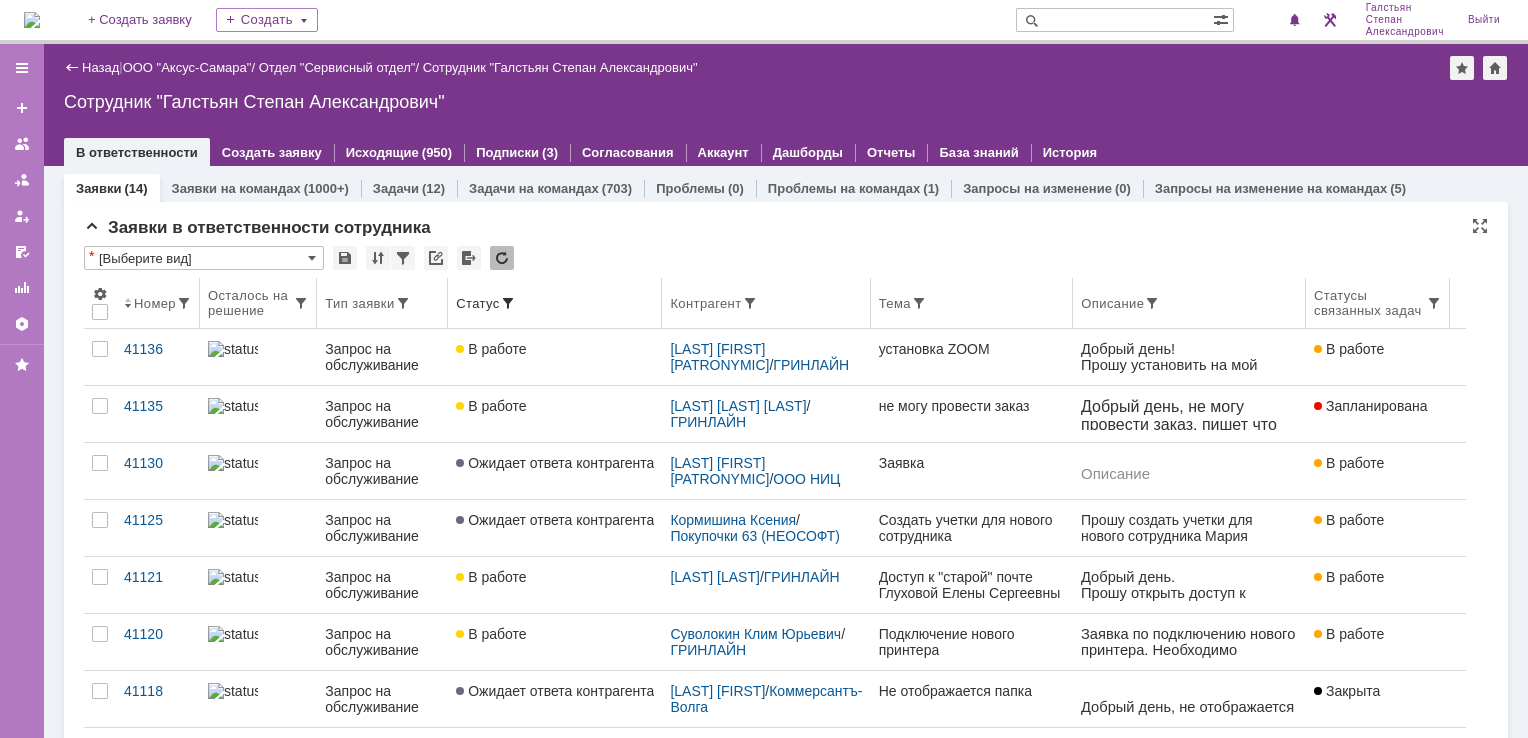click on "Статус" at bounding box center [555, 303] 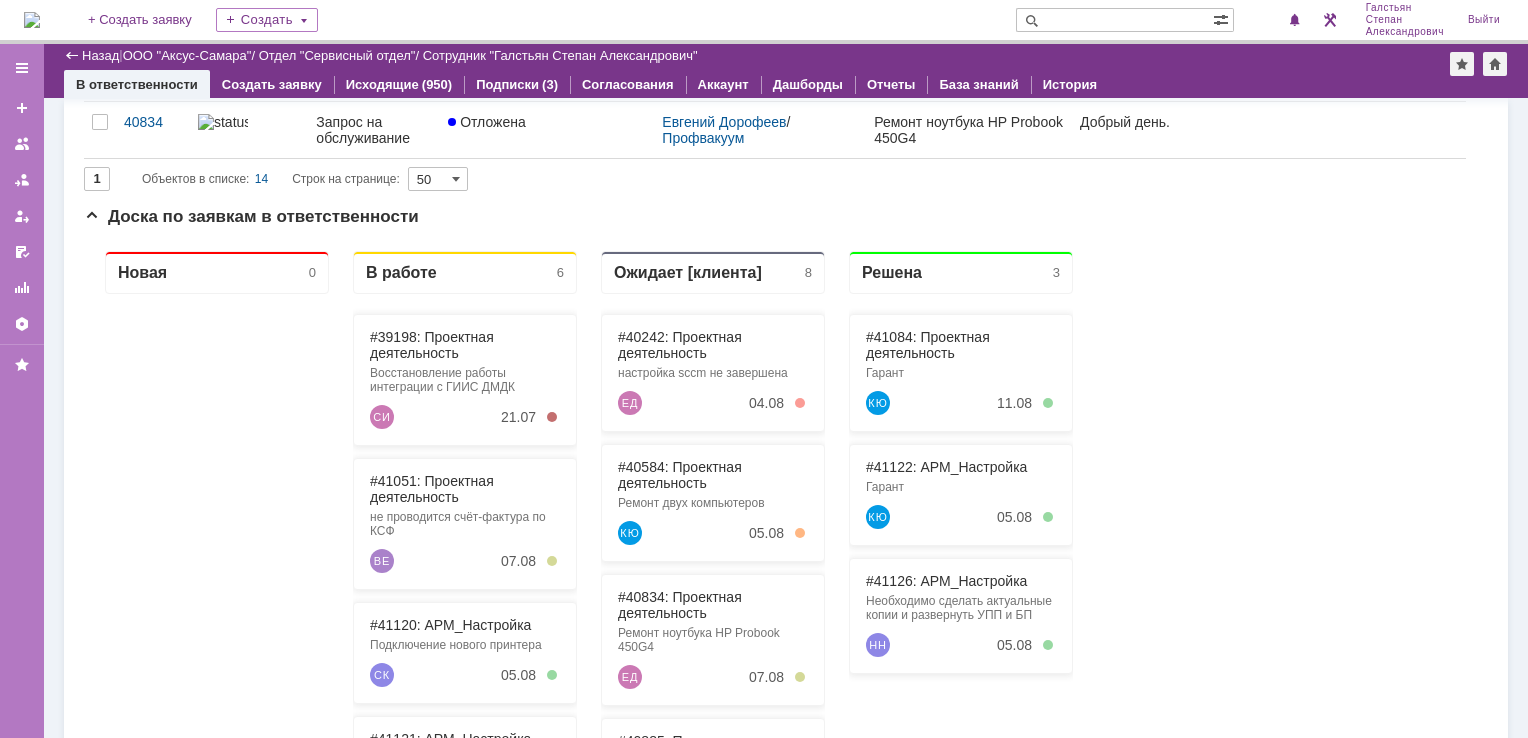scroll, scrollTop: 0, scrollLeft: 0, axis: both 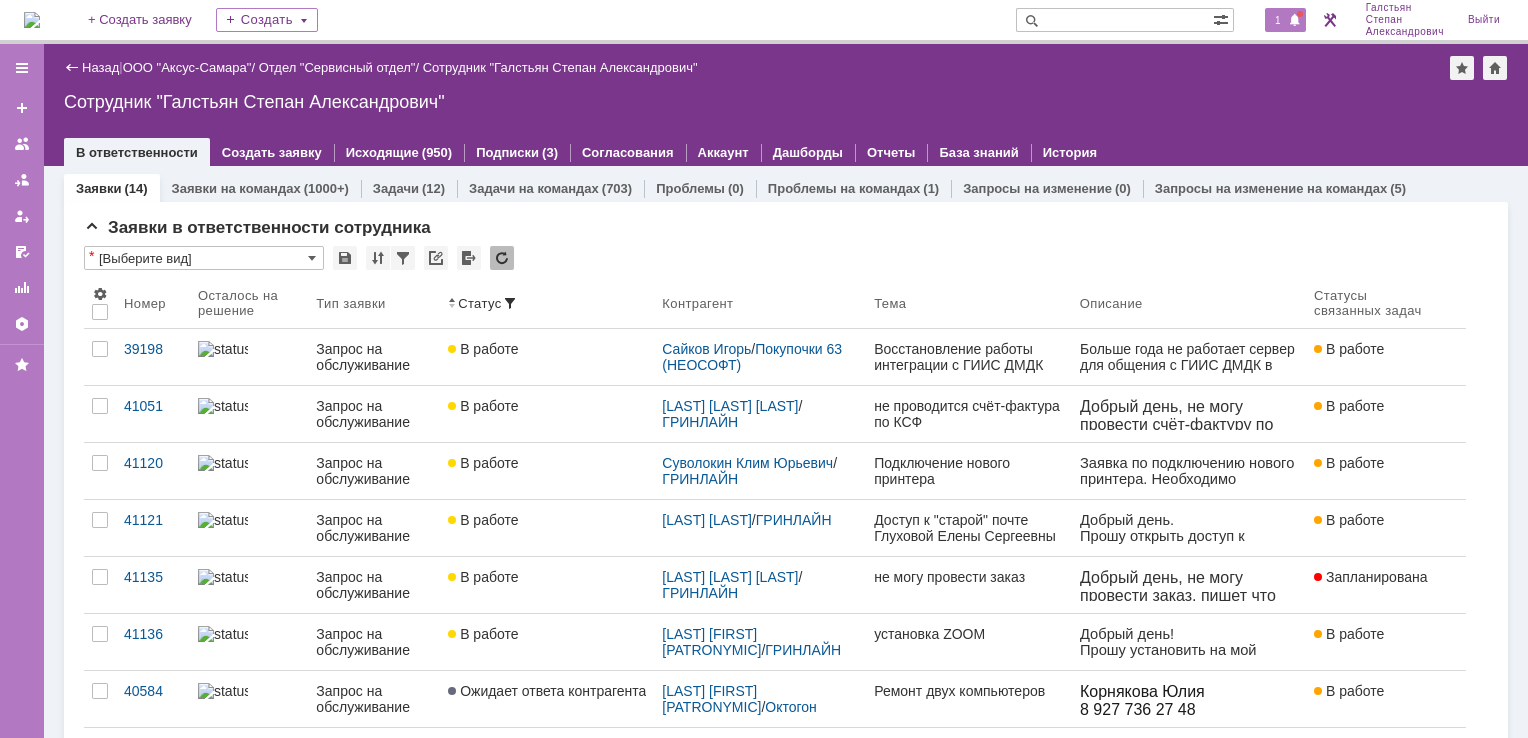 click on "1" at bounding box center (1285, 20) 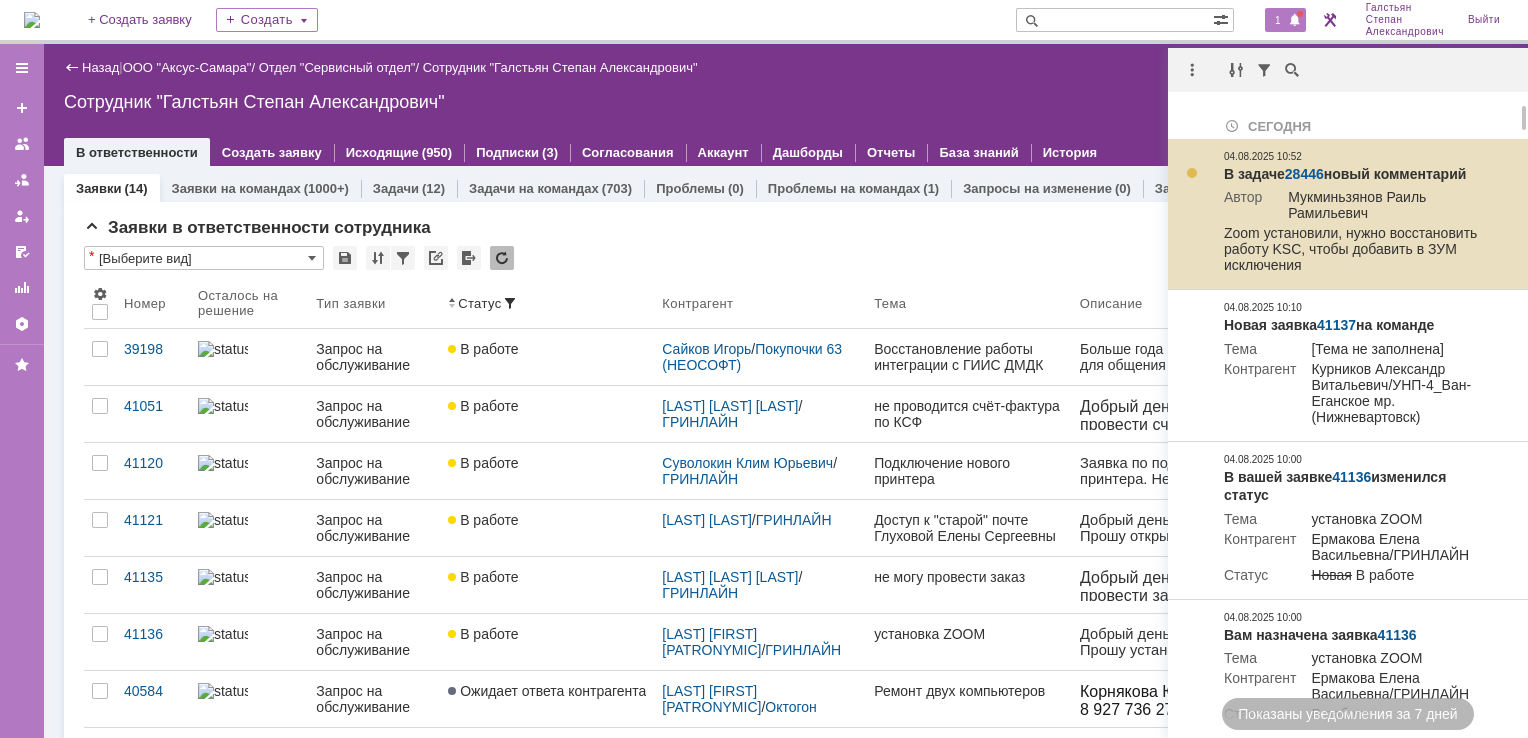 click on "В задаче  28446  новый комментарий" at bounding box center [1354, 175] 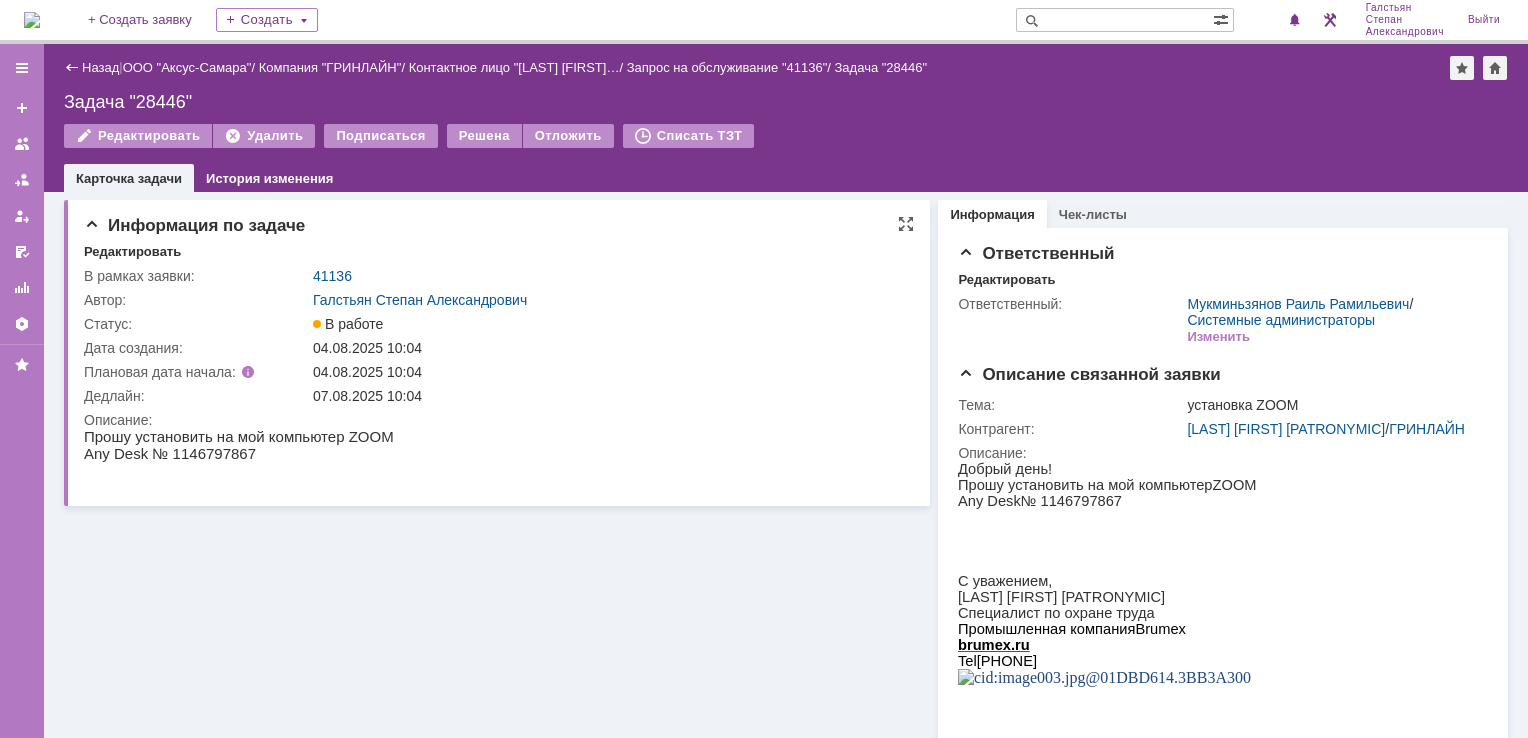 scroll, scrollTop: 0, scrollLeft: 0, axis: both 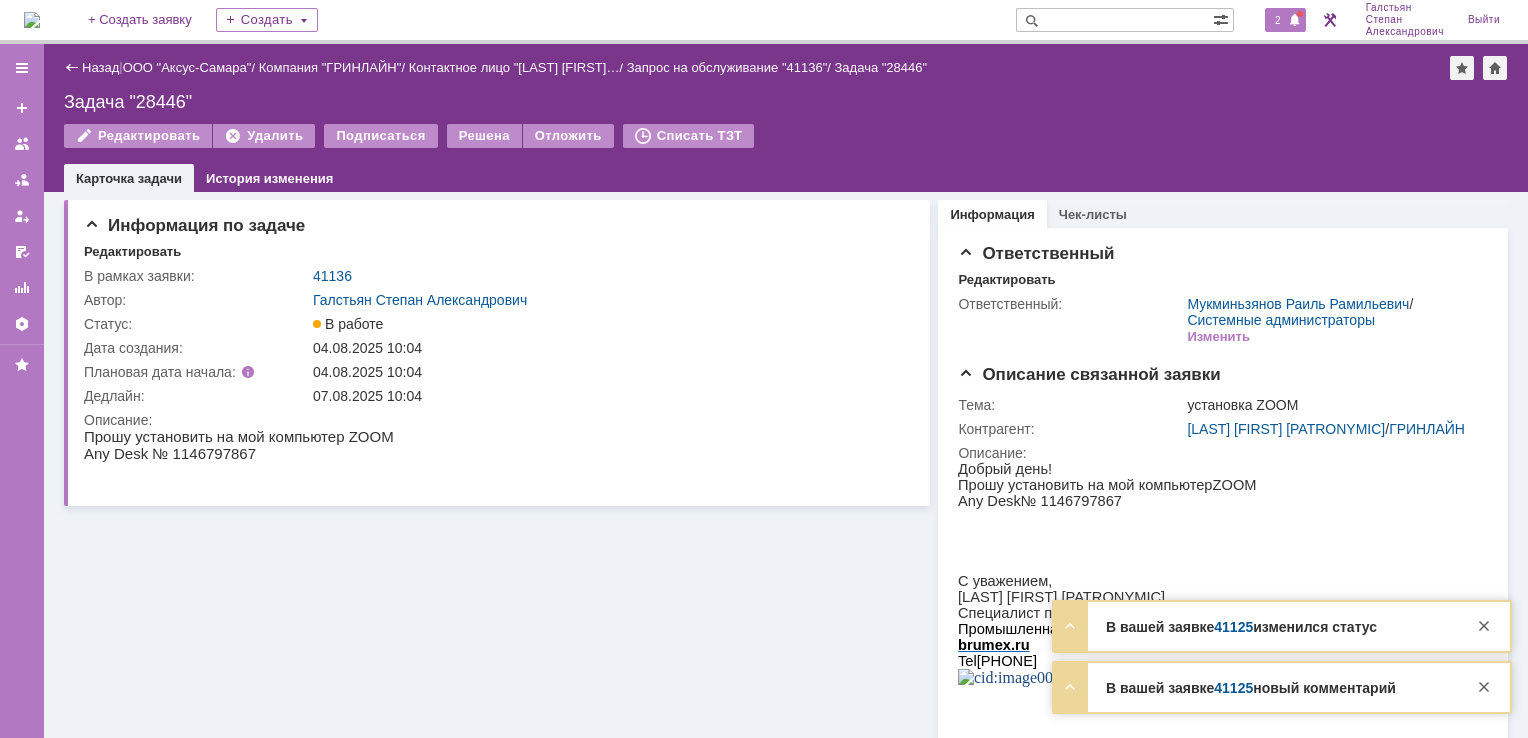 click on "2" at bounding box center [1278, 20] 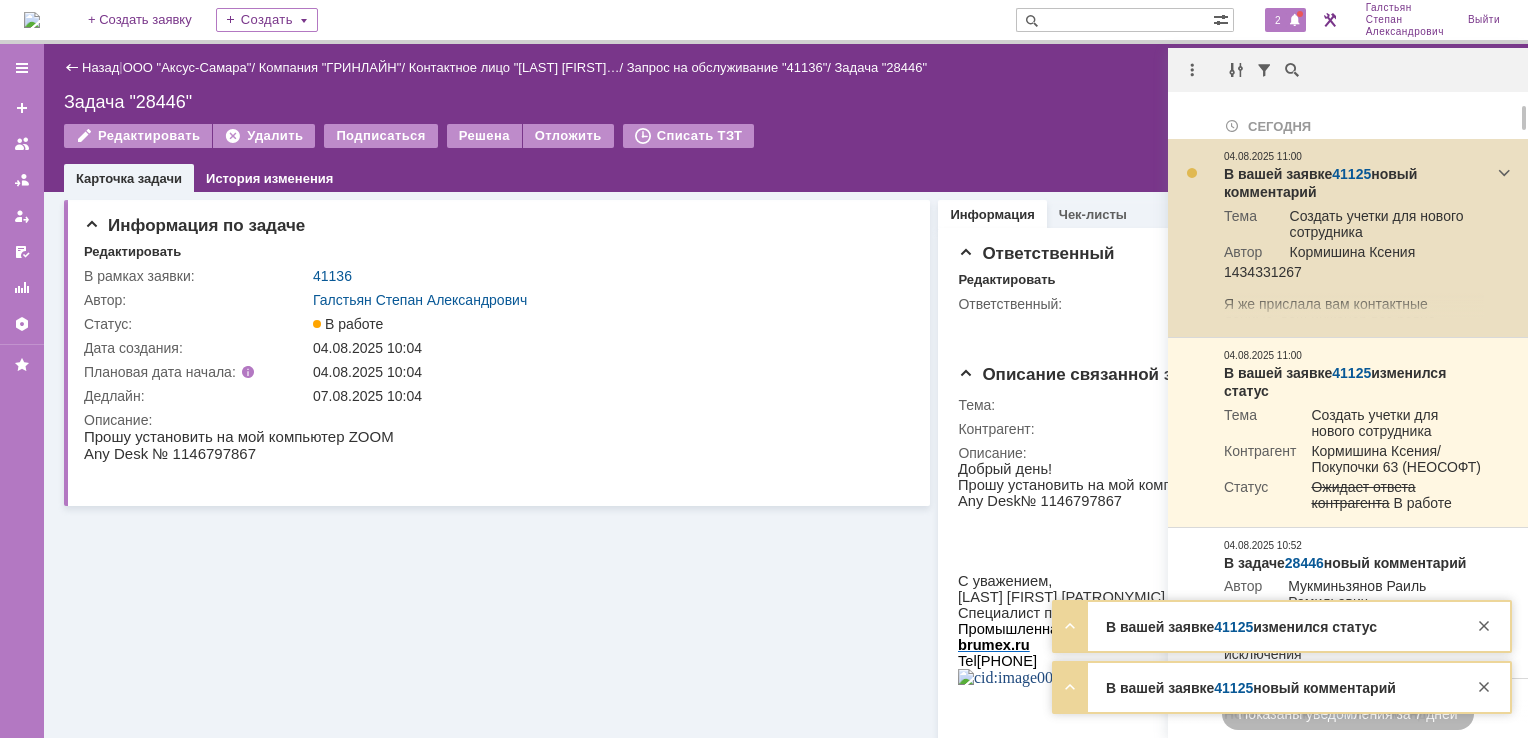 click on "41125" at bounding box center (1351, 174) 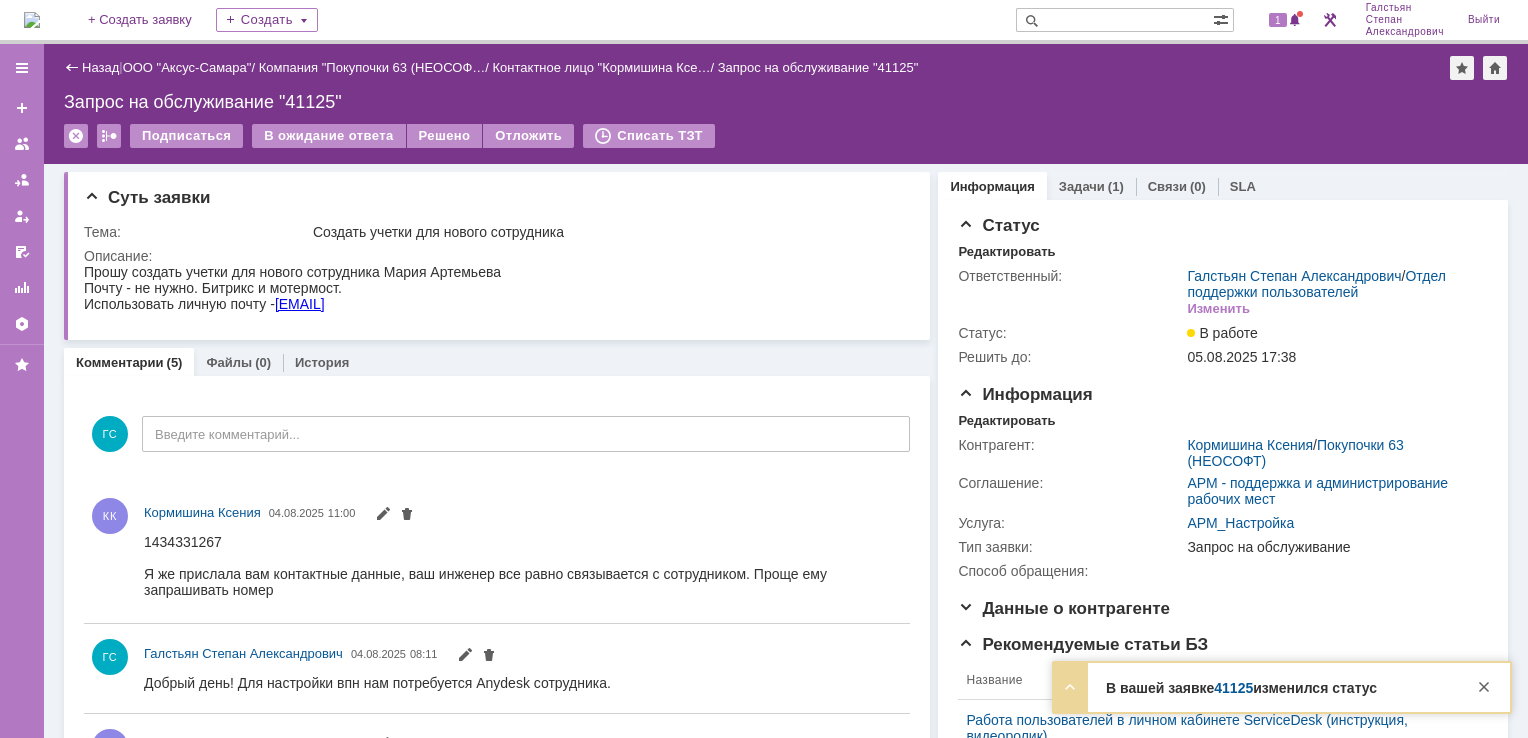 scroll, scrollTop: 0, scrollLeft: 0, axis: both 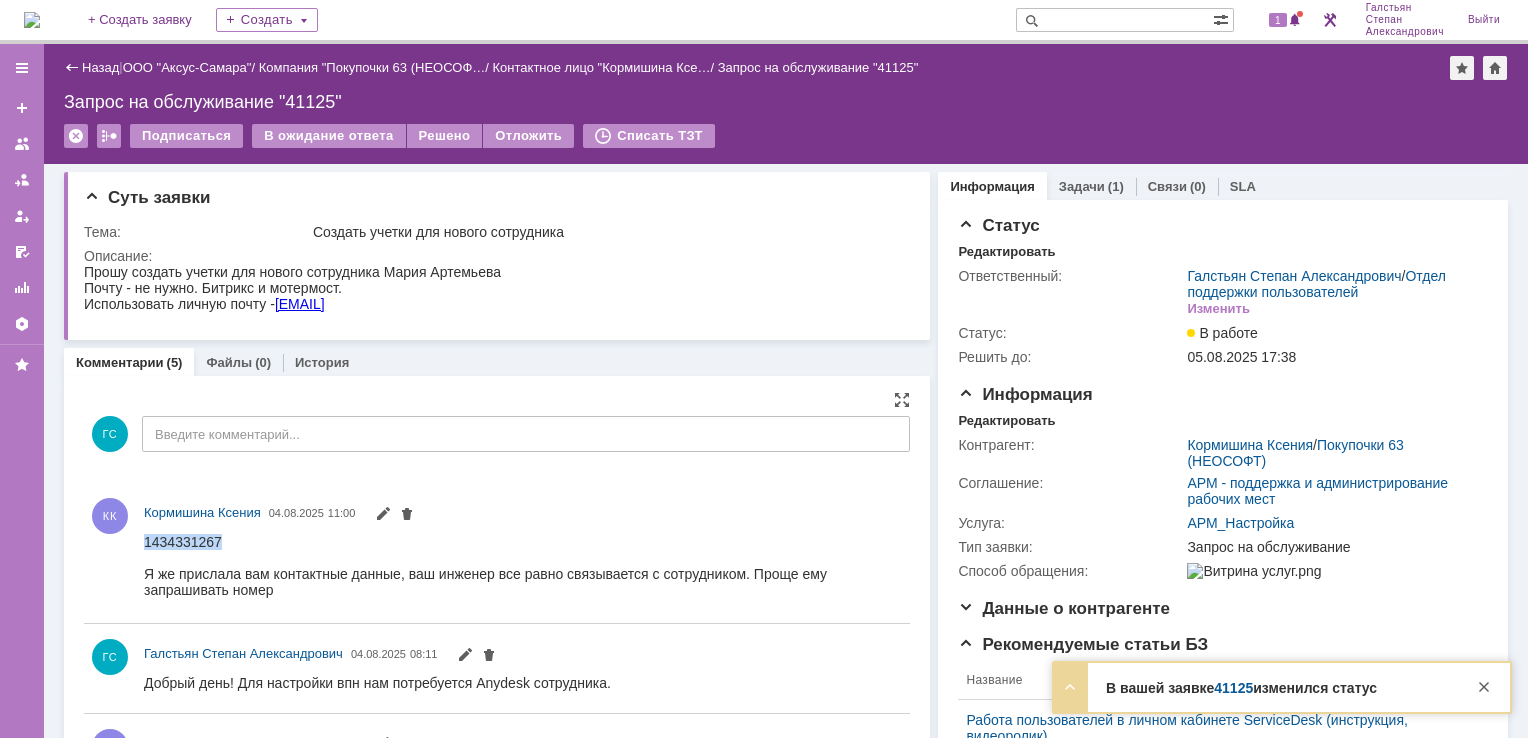 drag, startPoint x: 147, startPoint y: 537, endPoint x: 350, endPoint y: 544, distance: 203.12065 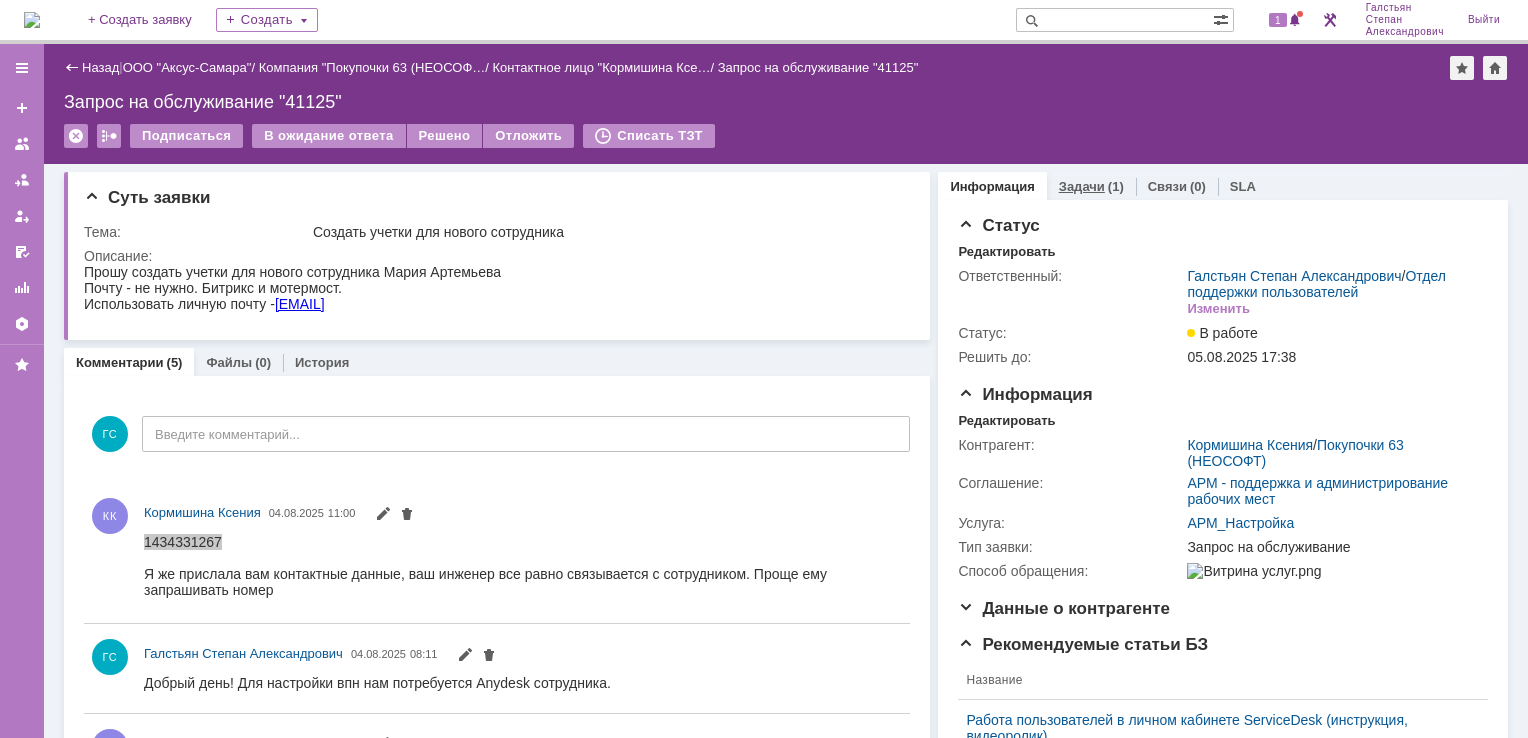 click on "Задачи (1)" at bounding box center (1091, 186) 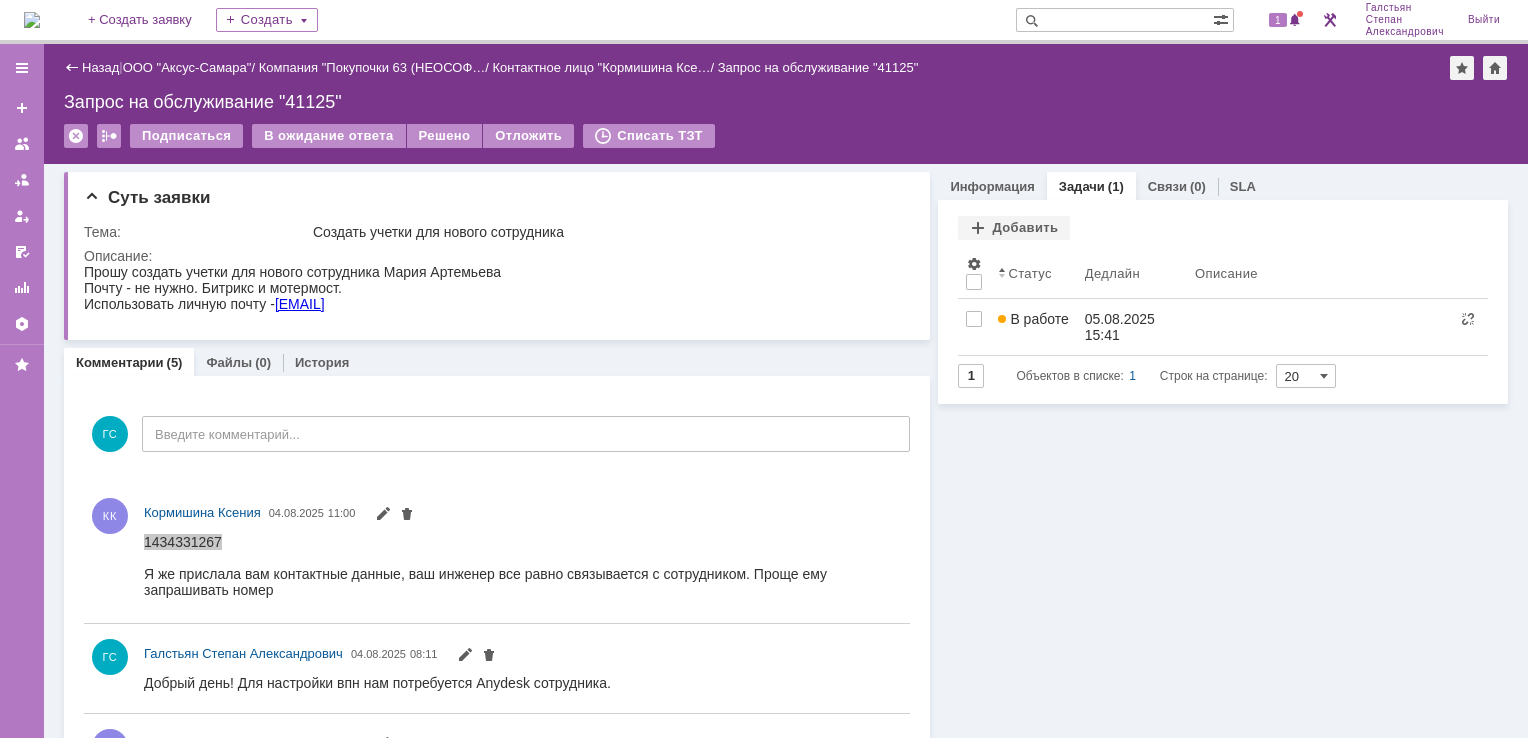 scroll, scrollTop: 0, scrollLeft: 0, axis: both 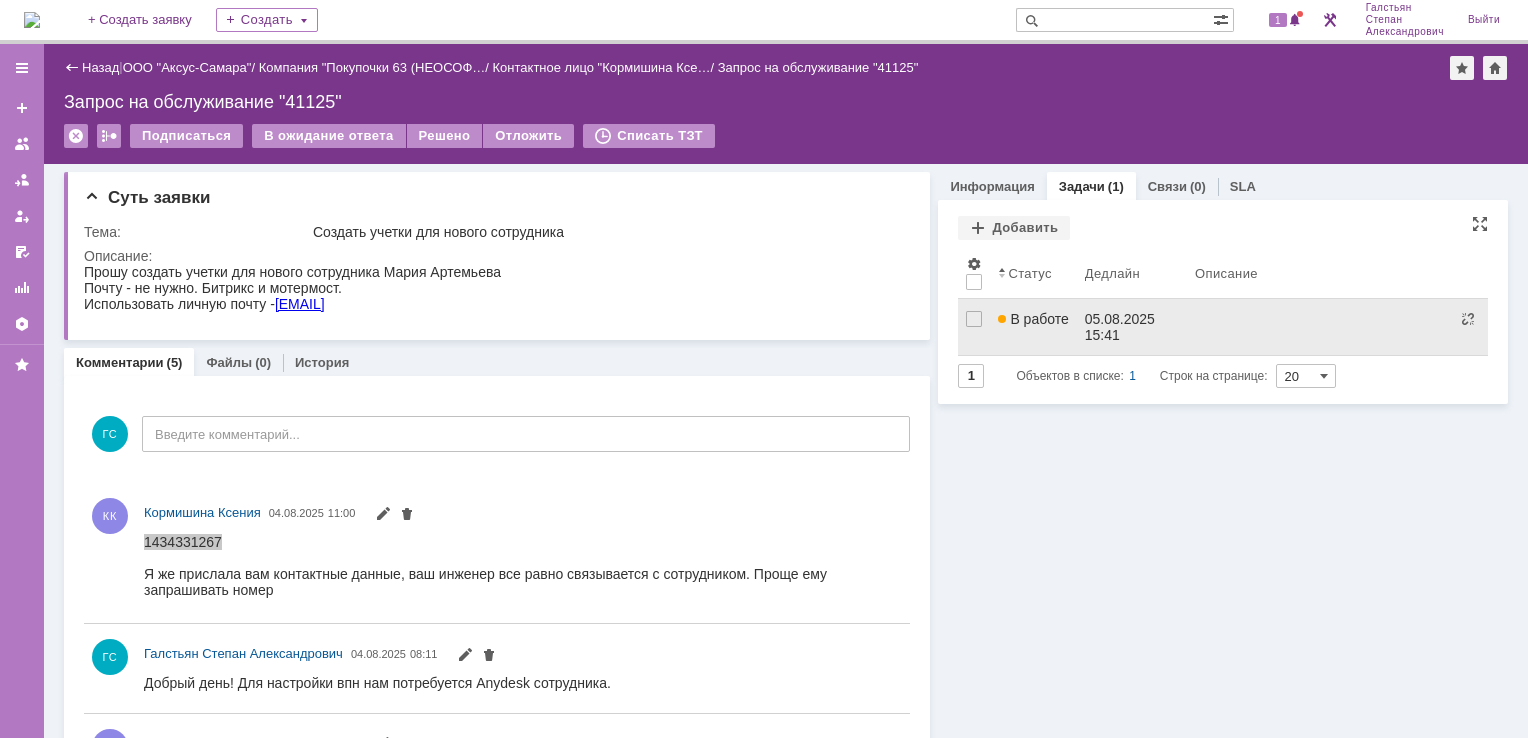 click on "В работе" at bounding box center (1033, 319) 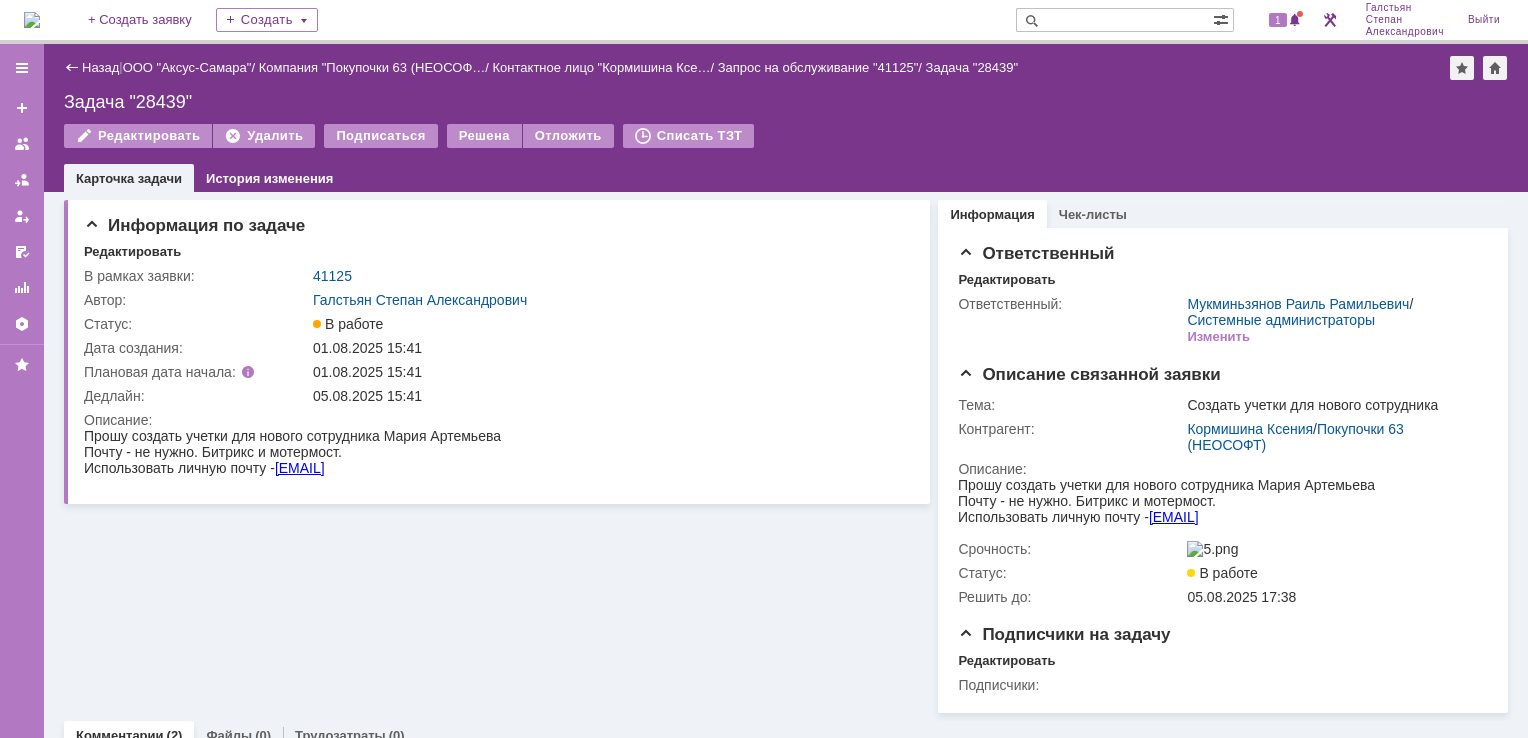 scroll, scrollTop: 0, scrollLeft: 0, axis: both 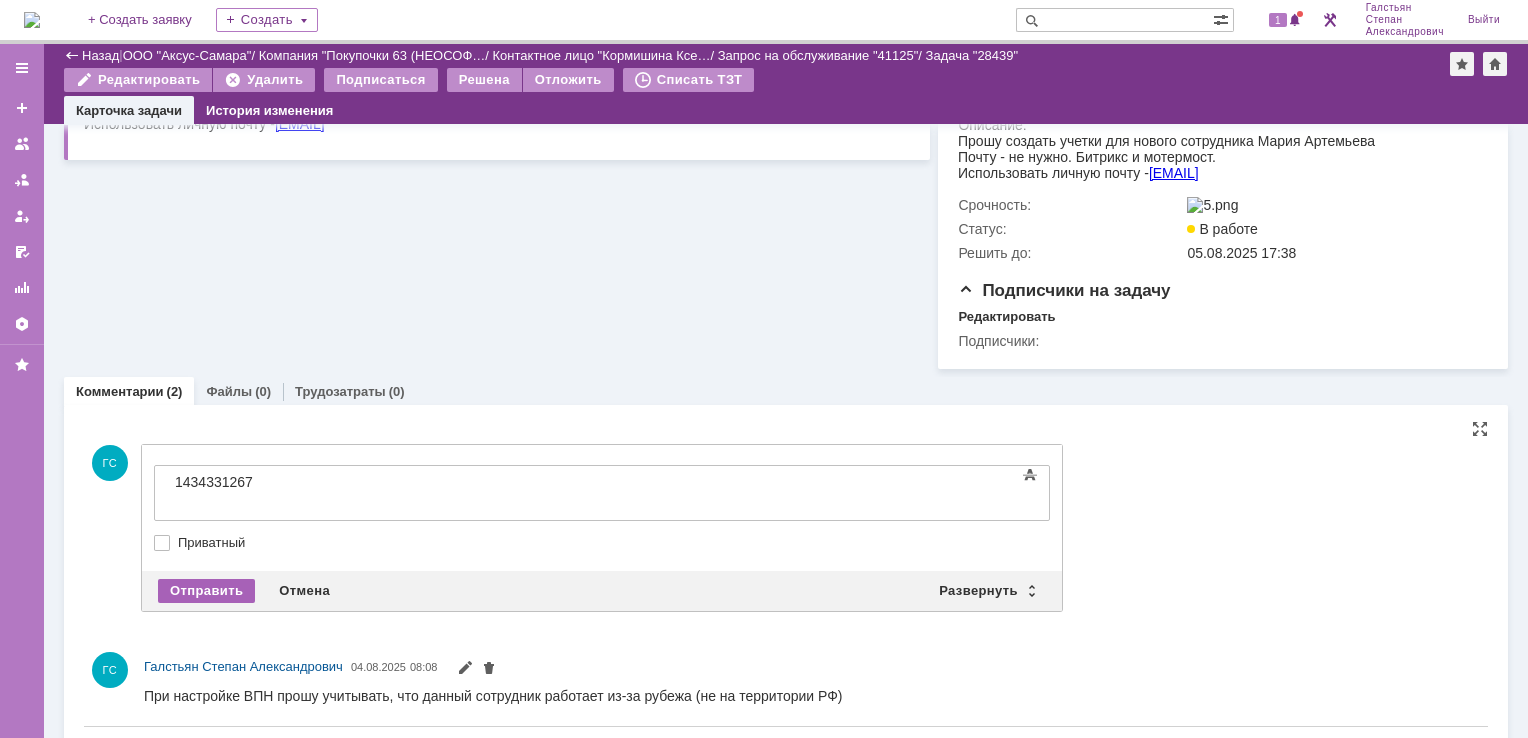 click on "Отправить" at bounding box center [206, 591] 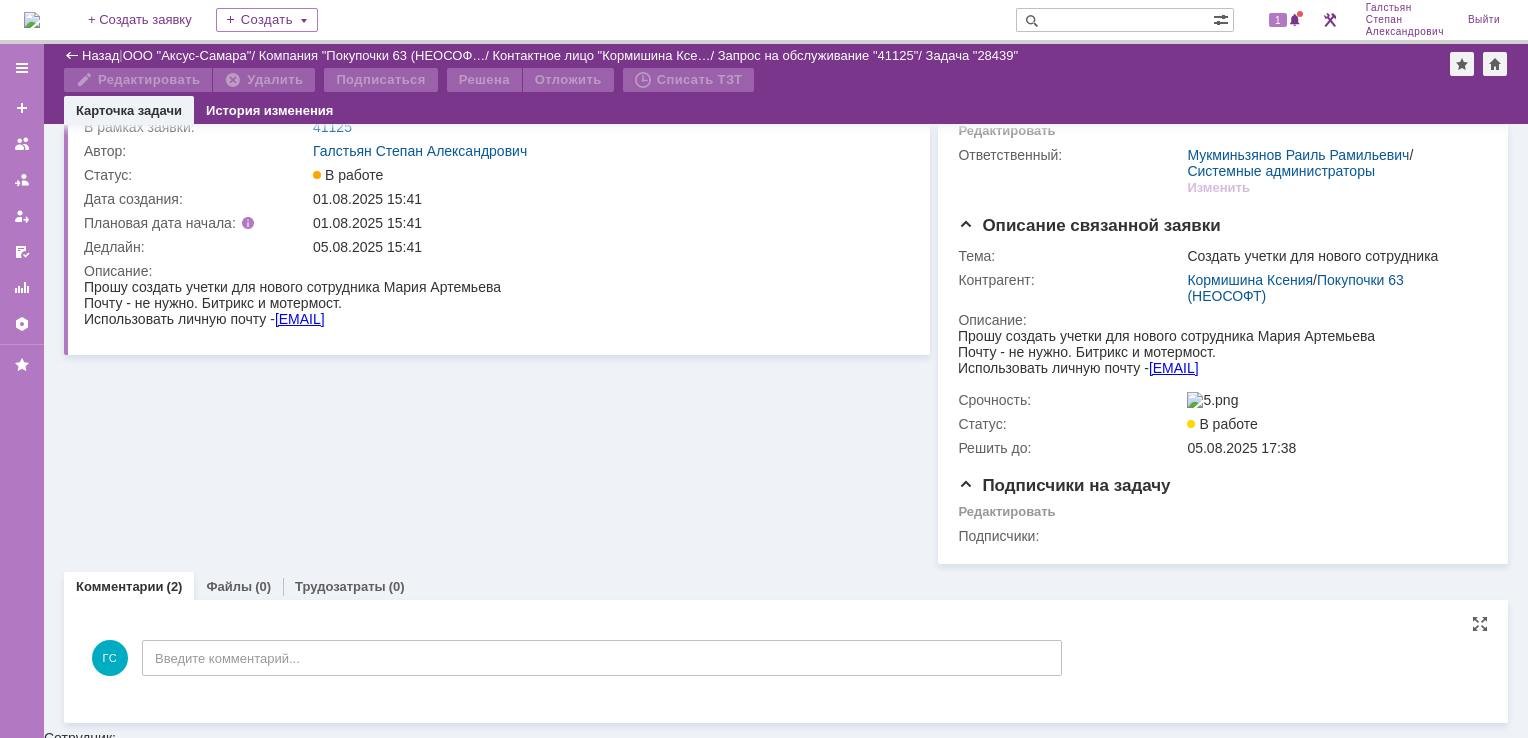 scroll, scrollTop: 276, scrollLeft: 0, axis: vertical 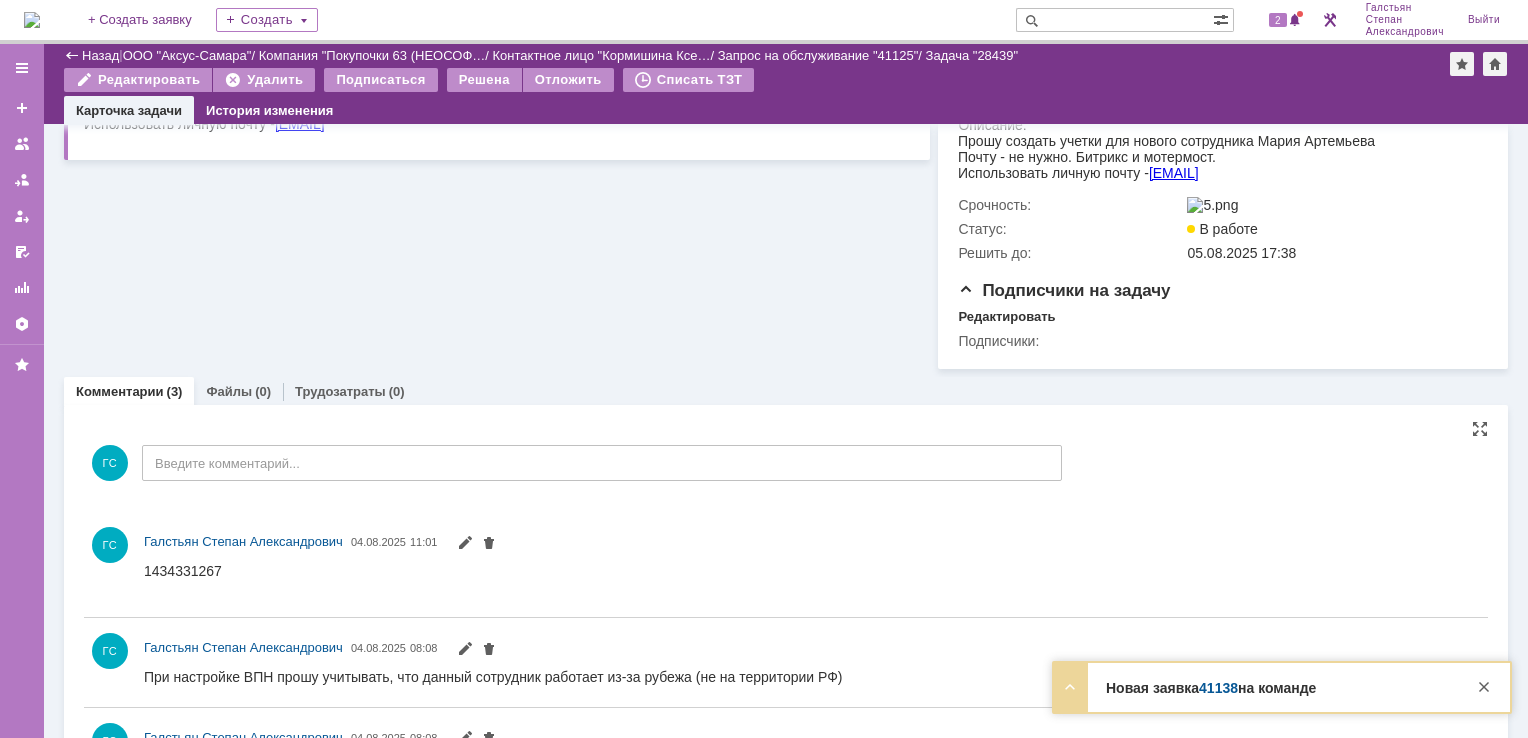 click on "2" at bounding box center (1276, 20) 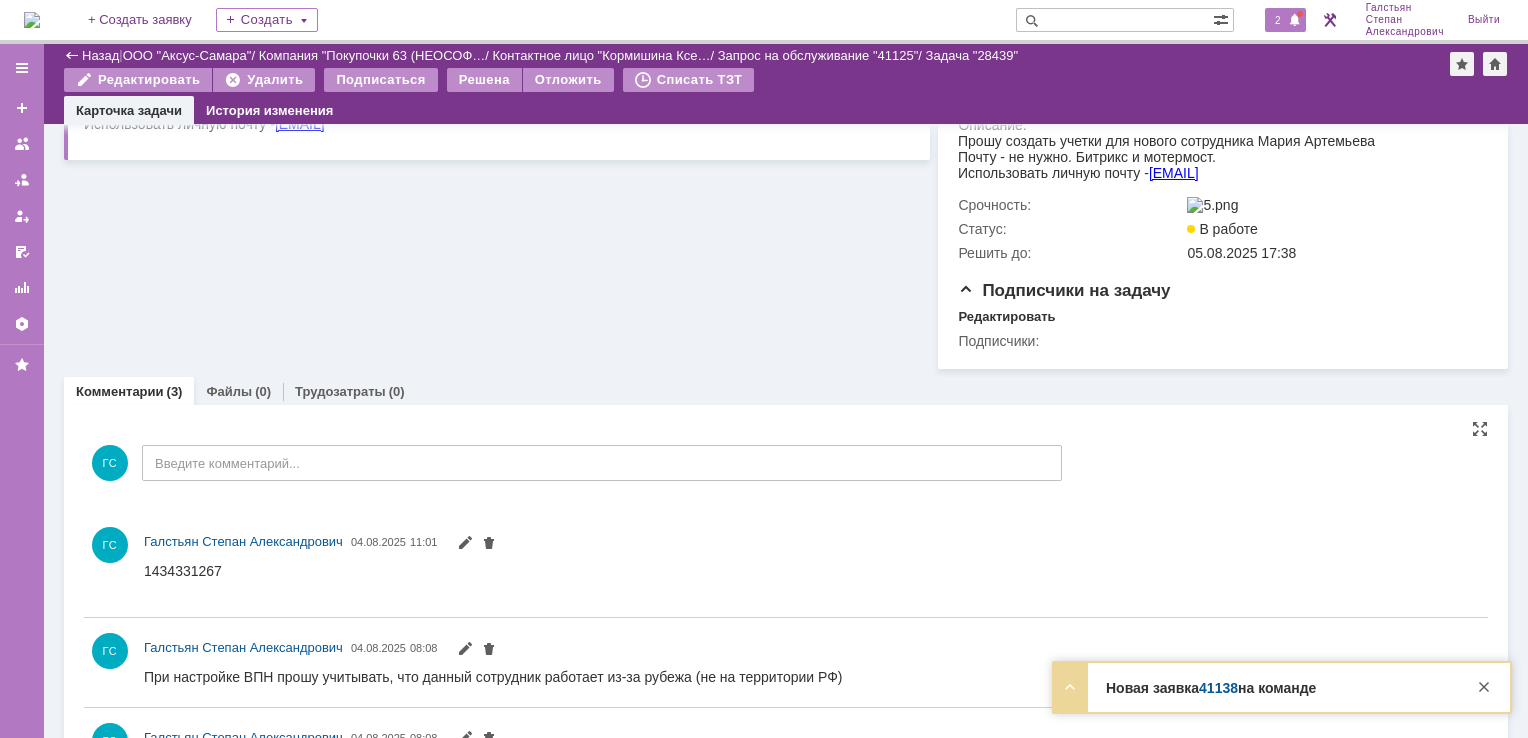 click on "2" at bounding box center [1278, 20] 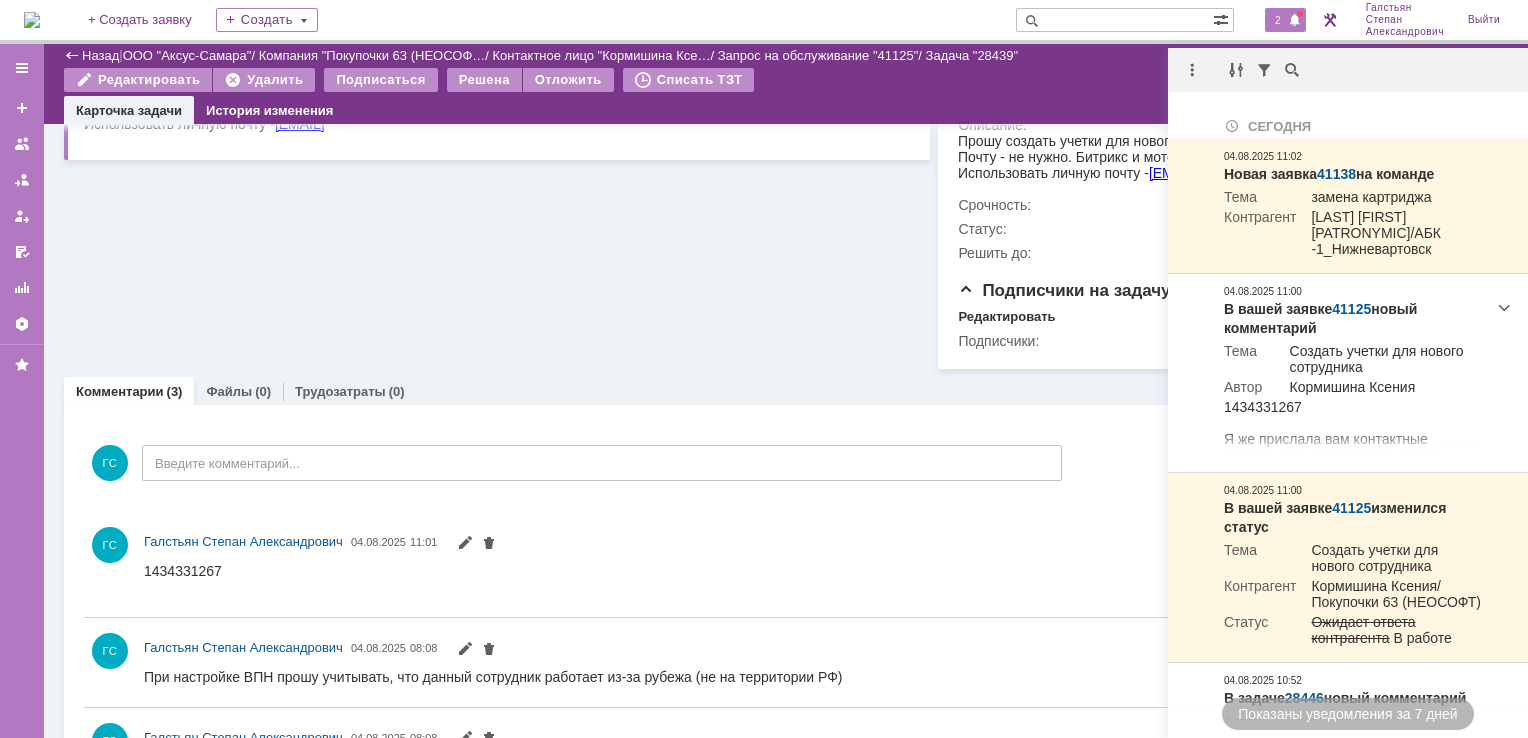 click on "Информация по задаче Редактировать В рамках заявки: 41125 Автор: [LAST] [FIRST] [PATRONYMIC] Статус: В работе Дата создания: [DATE] [TIME] Плановая дата начала: [DATE] [TIME] Дедлайн: [DATE] [TIME] Описание:" at bounding box center (497, 108) 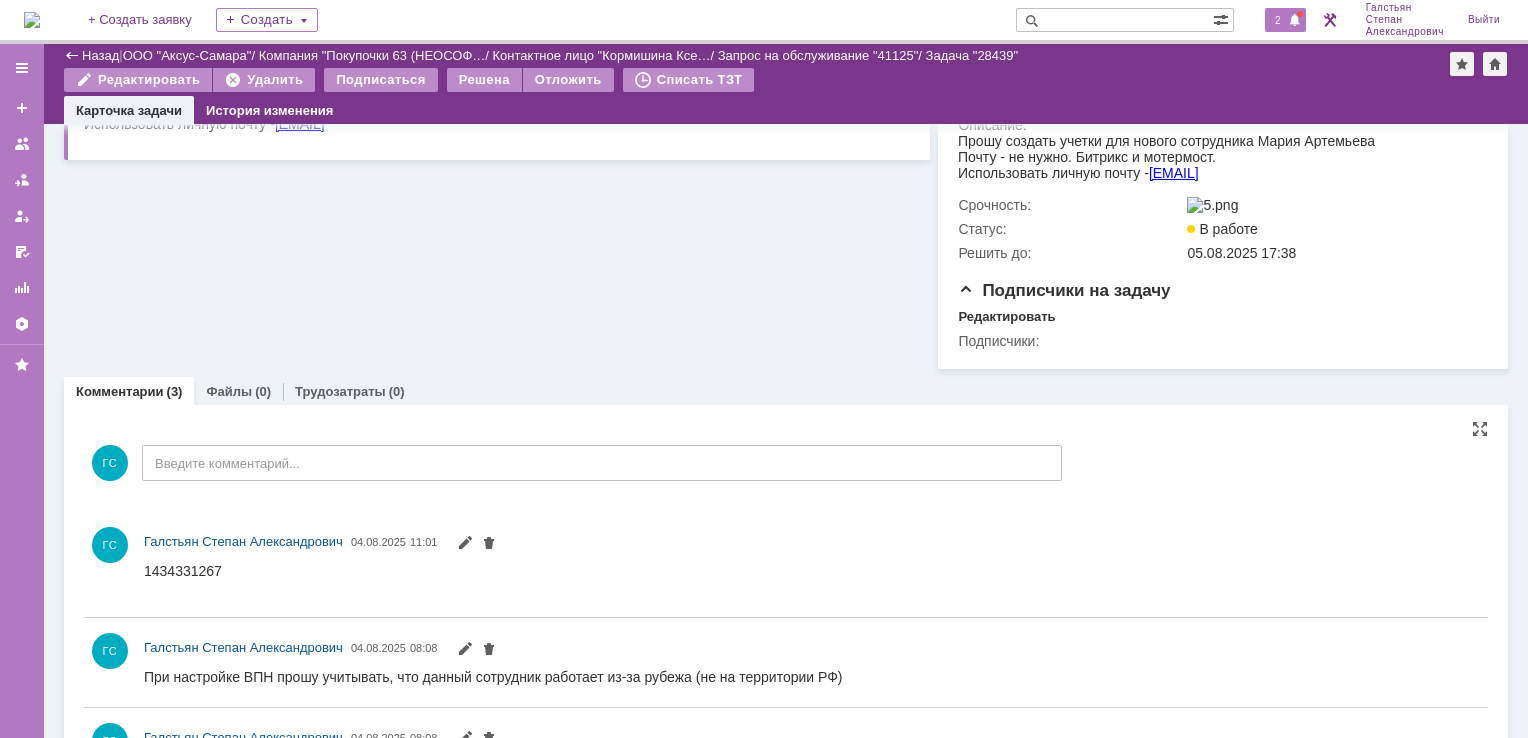 click at bounding box center [1295, 21] 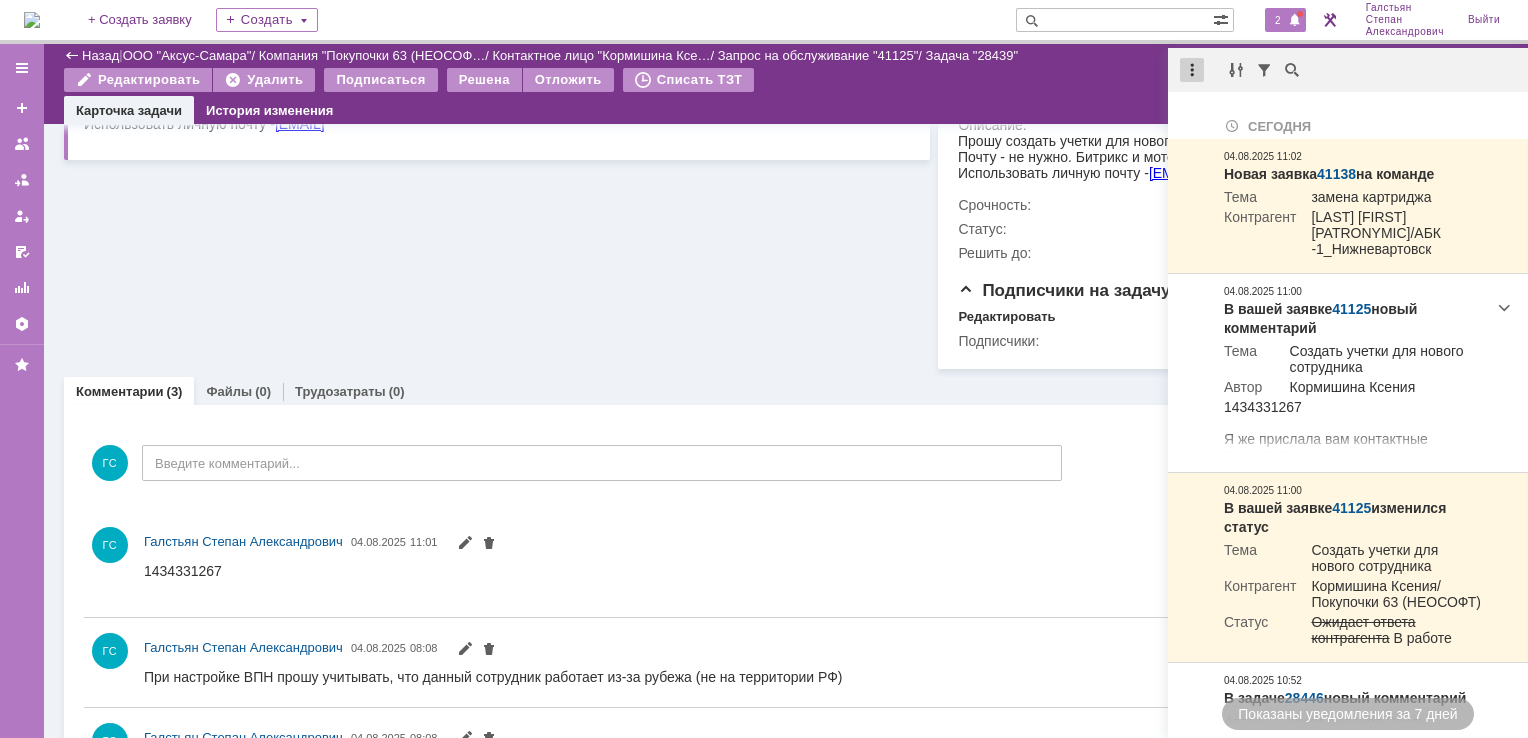 click at bounding box center [1192, 70] 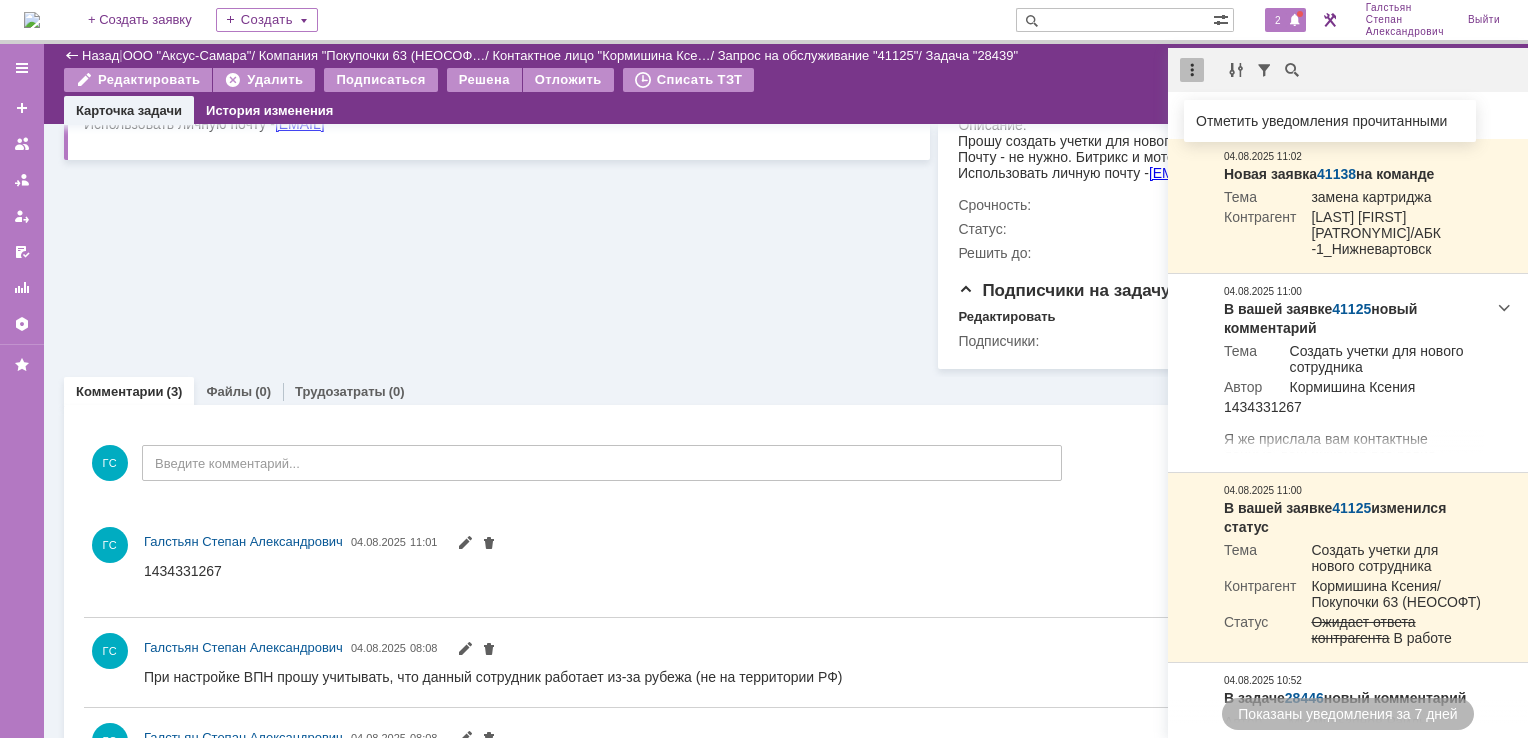 click on "Отметить уведомления прочитанными" at bounding box center [1330, 121] 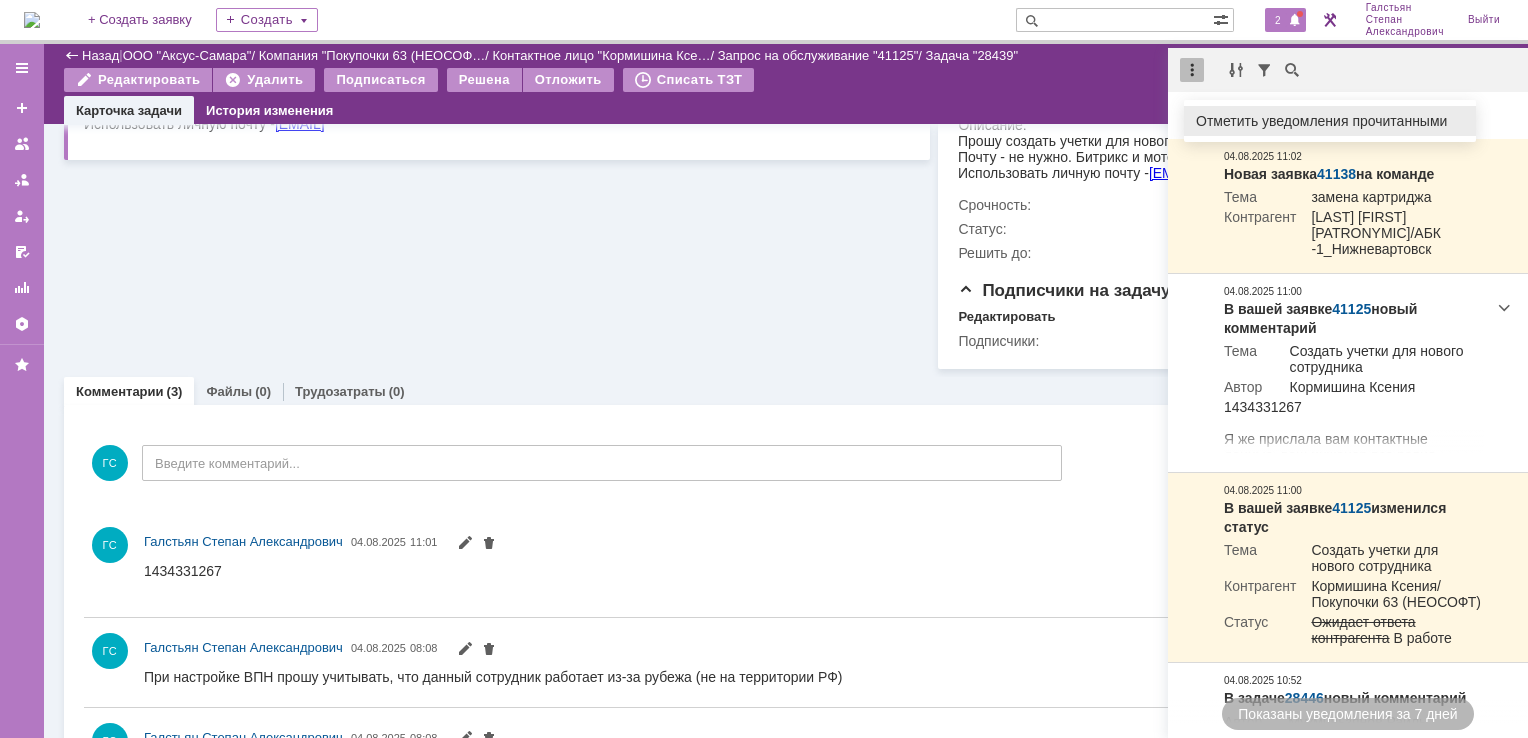 click on "Отметить уведомления прочитанными" at bounding box center (1330, 121) 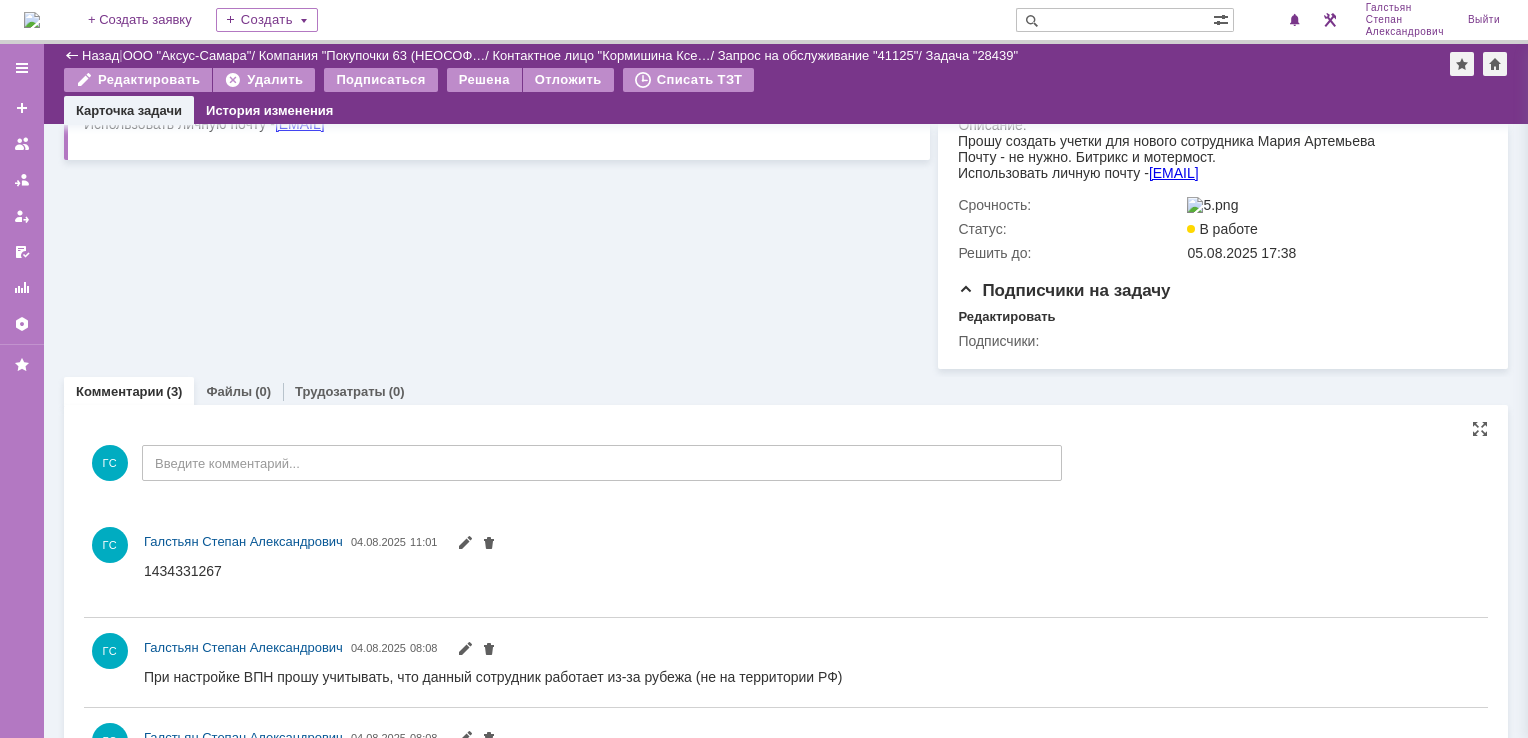click on "Редактировать
Удалить Подписаться Решена Отложить Списать ТЗТ" at bounding box center [757, 83] 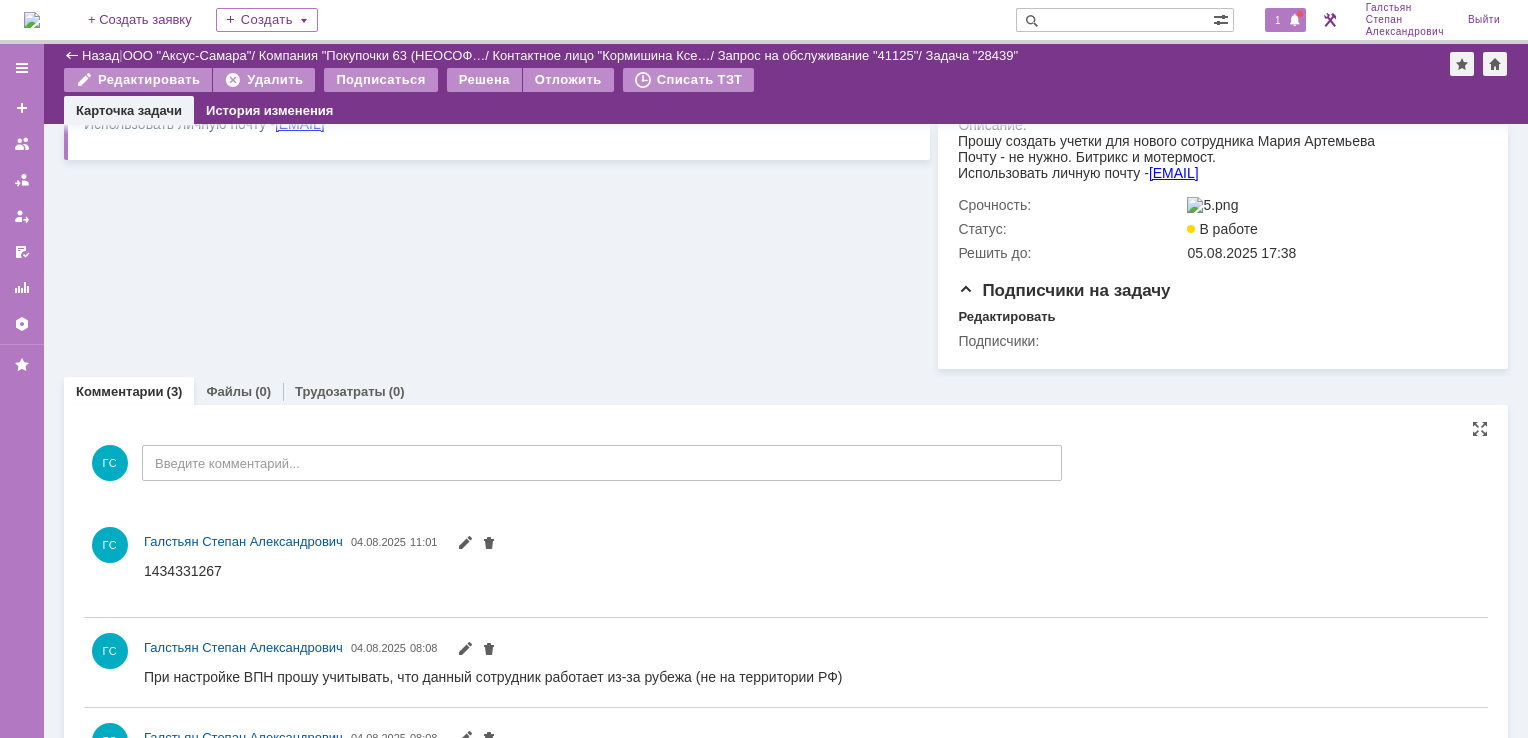 click at bounding box center (1295, 21) 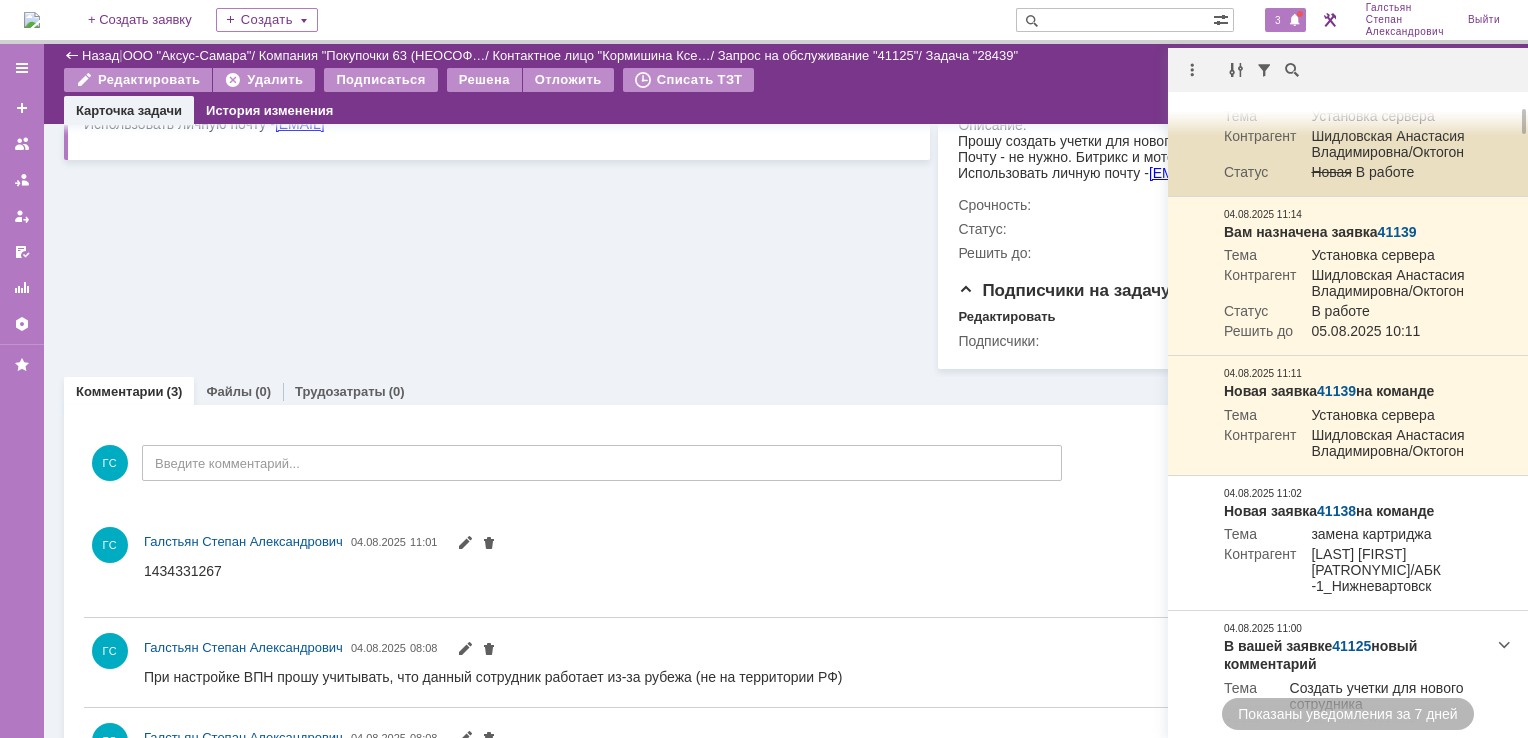 scroll, scrollTop: 0, scrollLeft: 0, axis: both 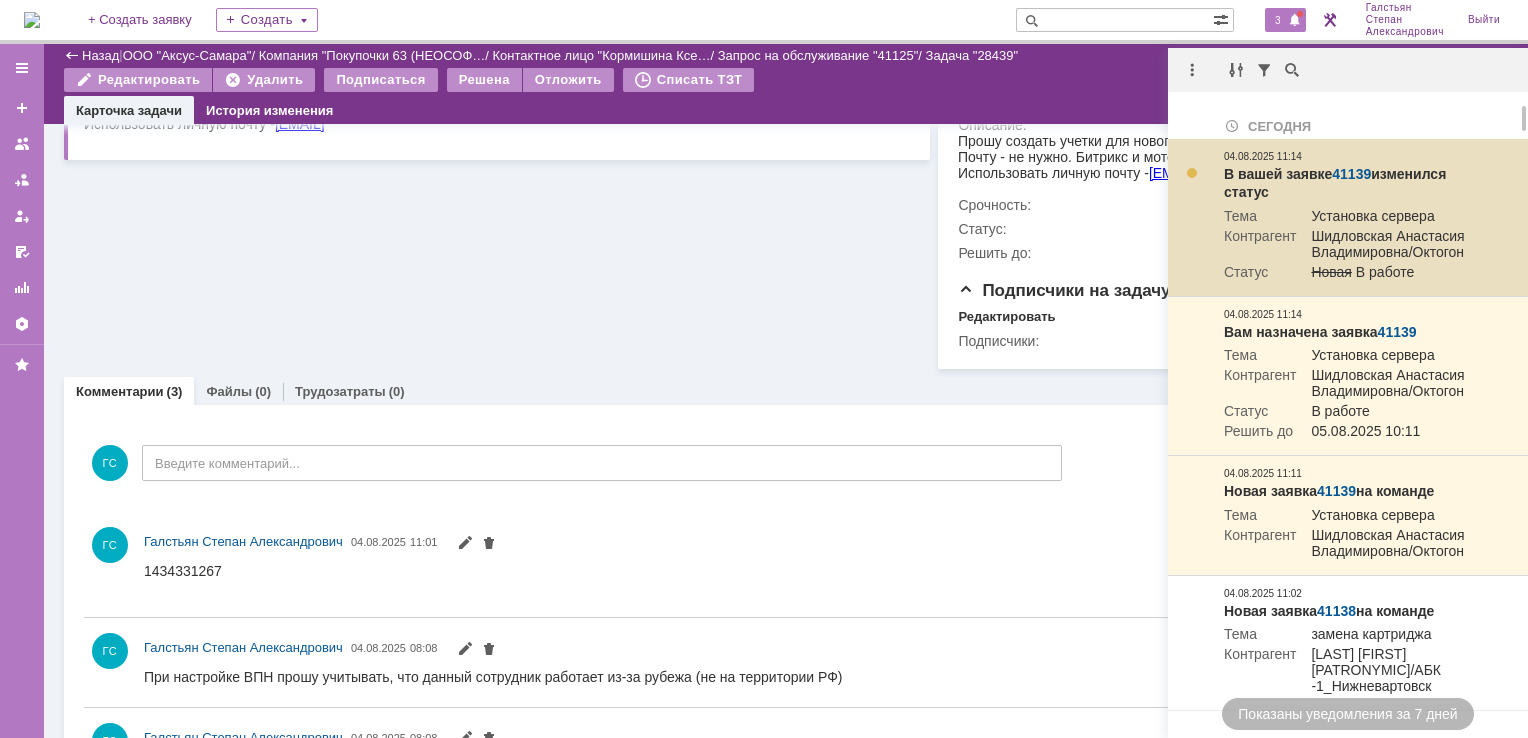 click on "41139" at bounding box center [1351, 174] 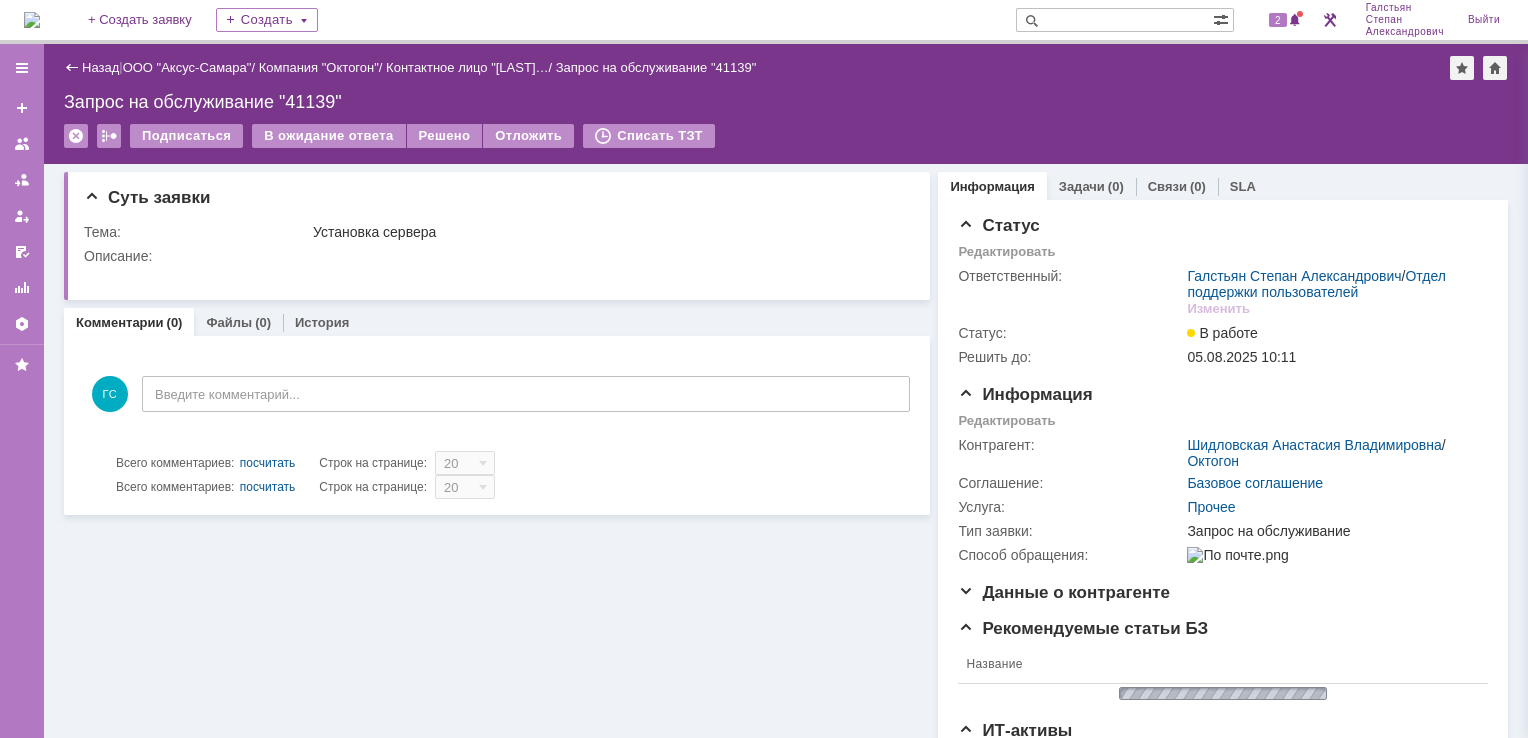scroll, scrollTop: 0, scrollLeft: 0, axis: both 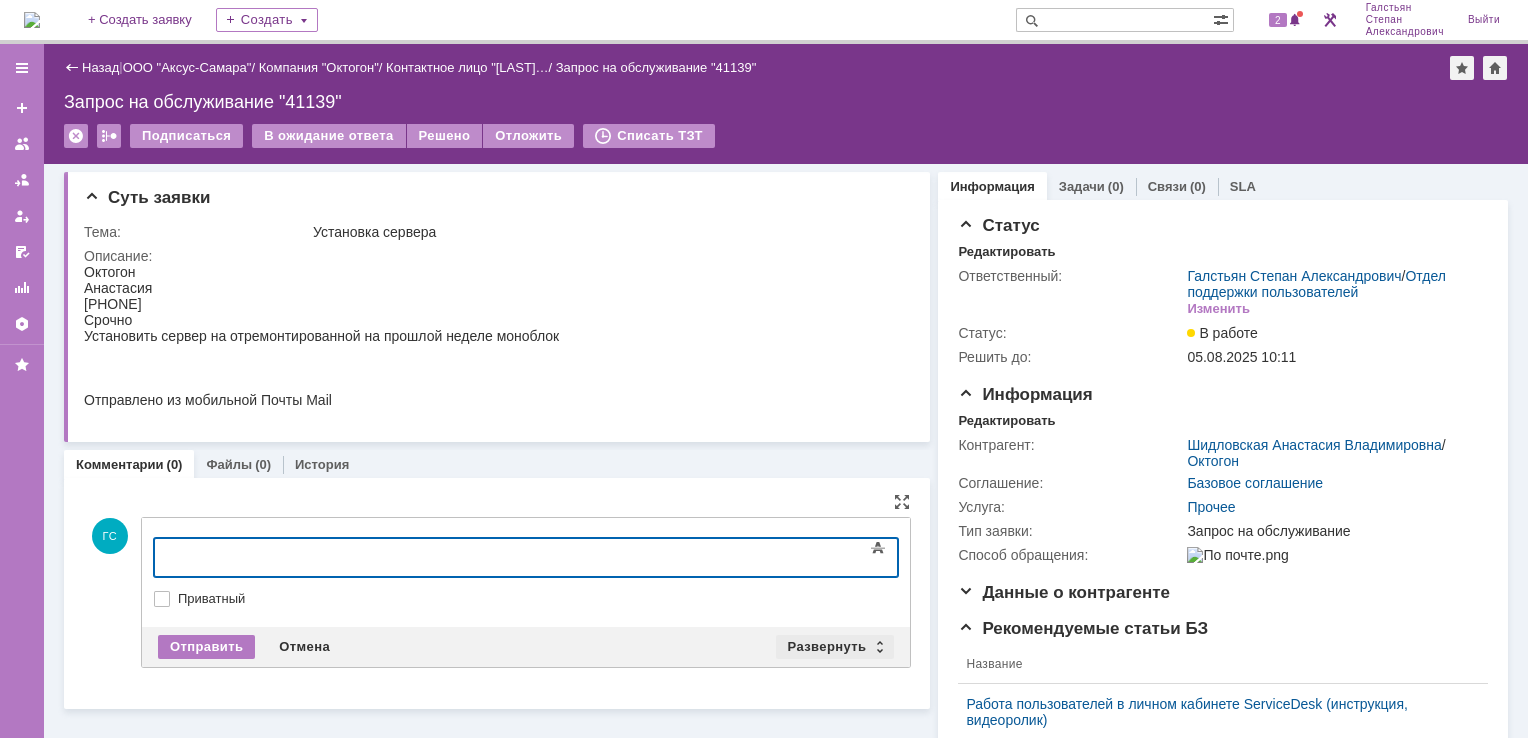 click on "Развернуть" at bounding box center (835, 647) 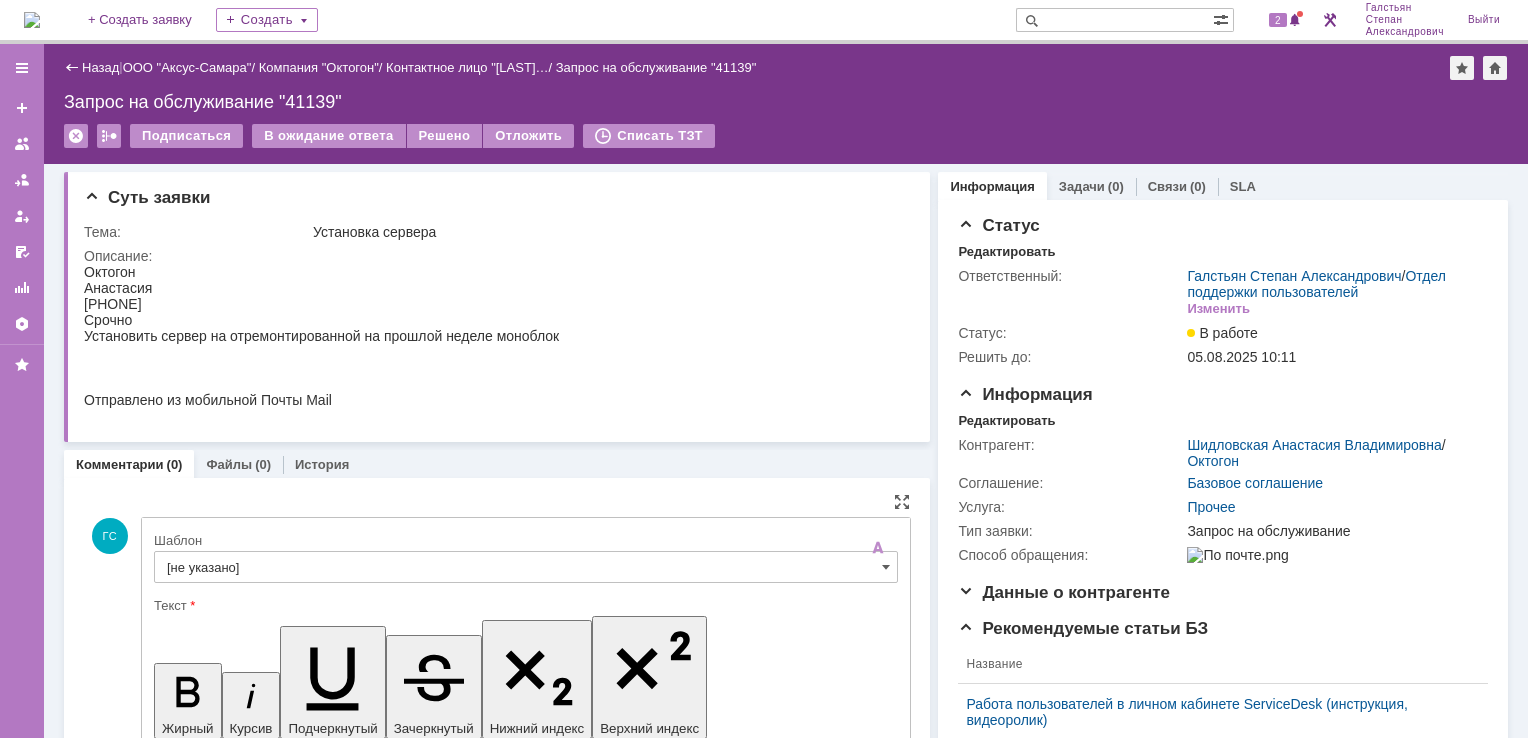 scroll, scrollTop: 0, scrollLeft: 0, axis: both 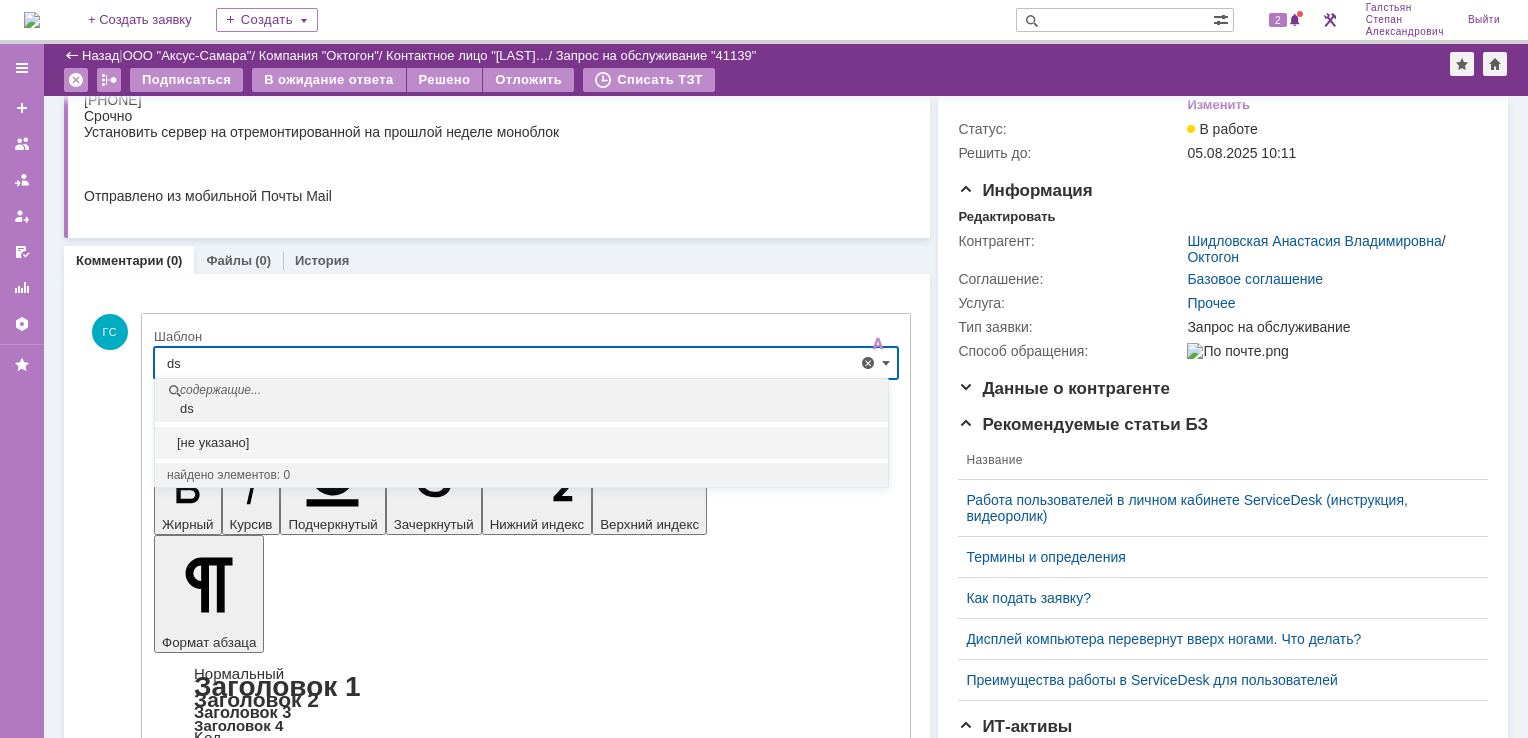 type on "d" 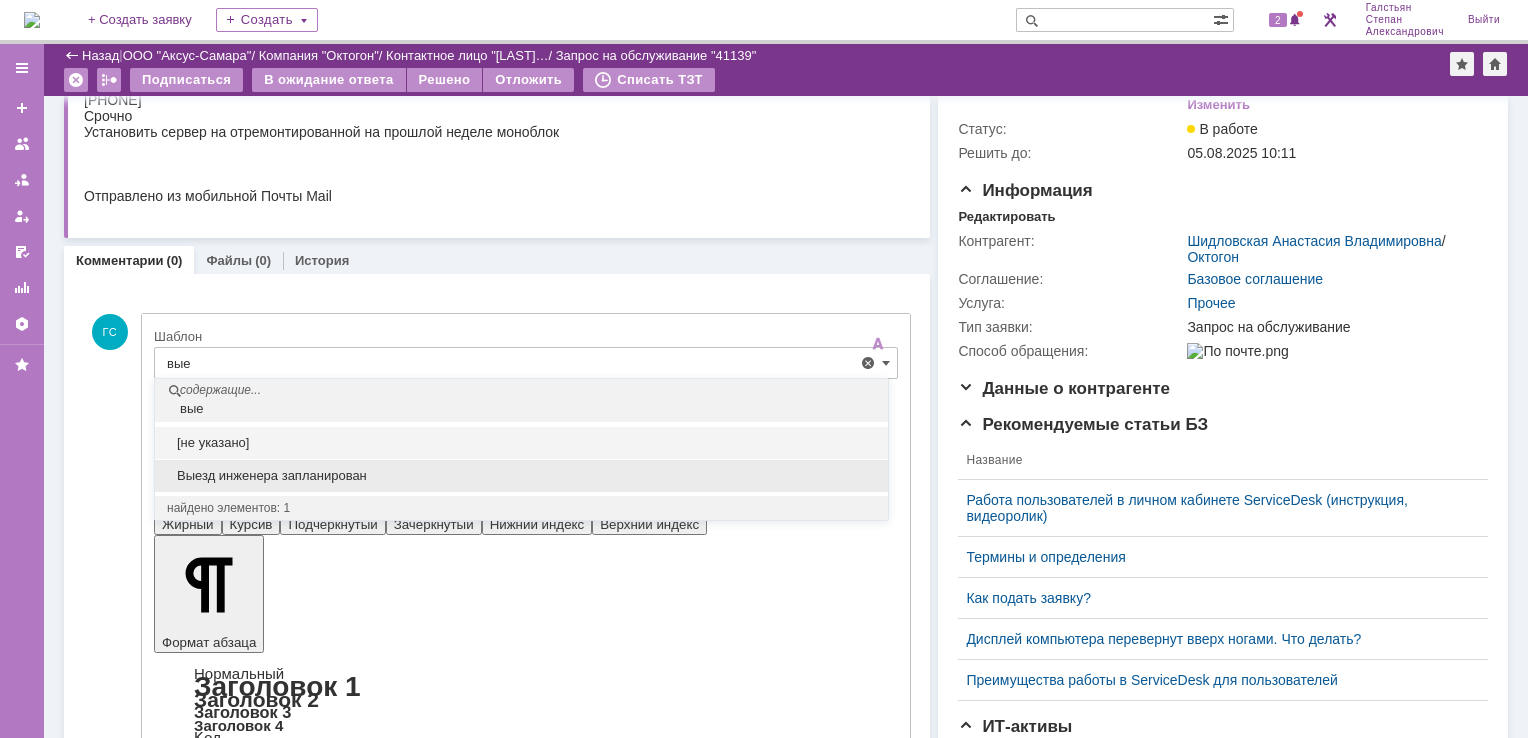 click on "Выезд инженера запланирован" at bounding box center (521, 476) 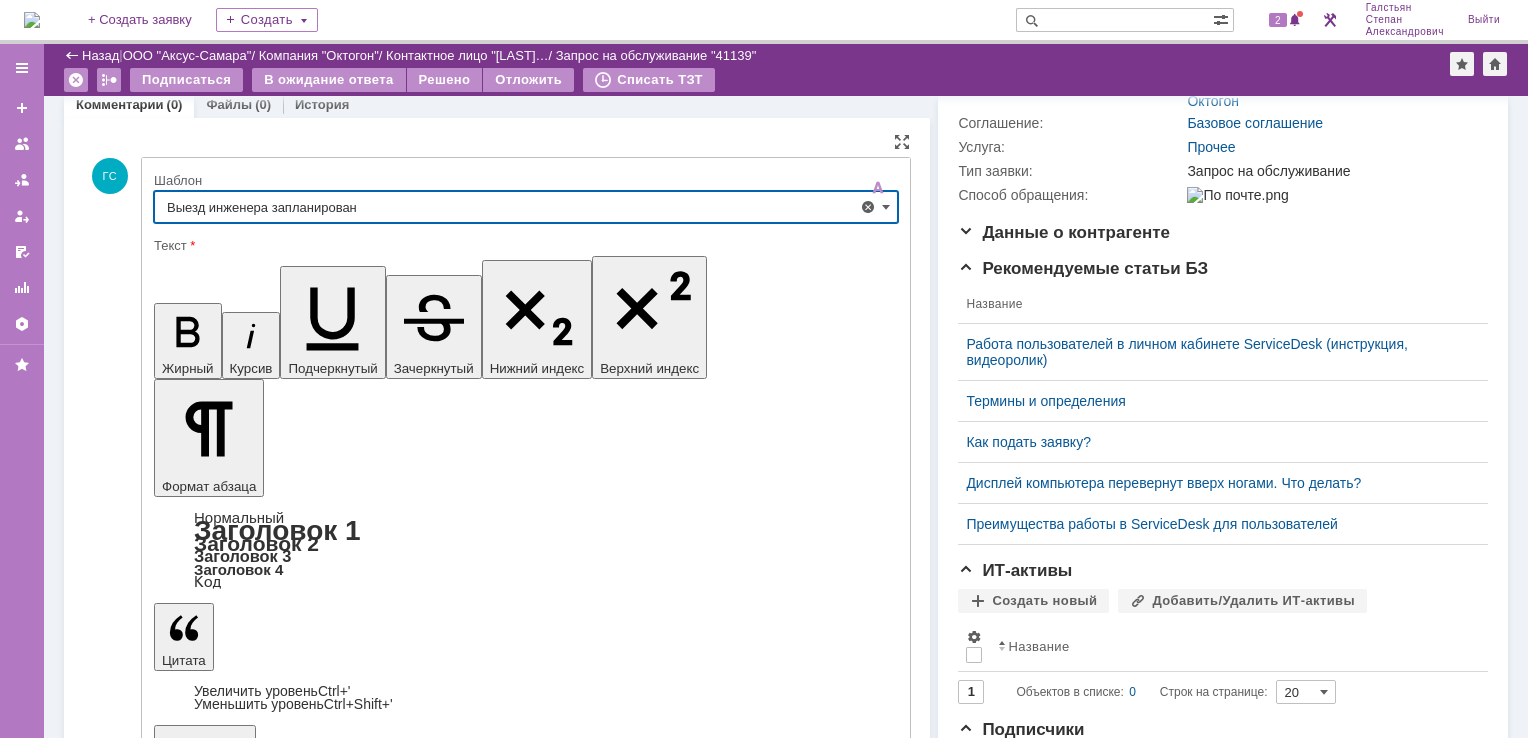 type on "Выезд инженера запланирован" 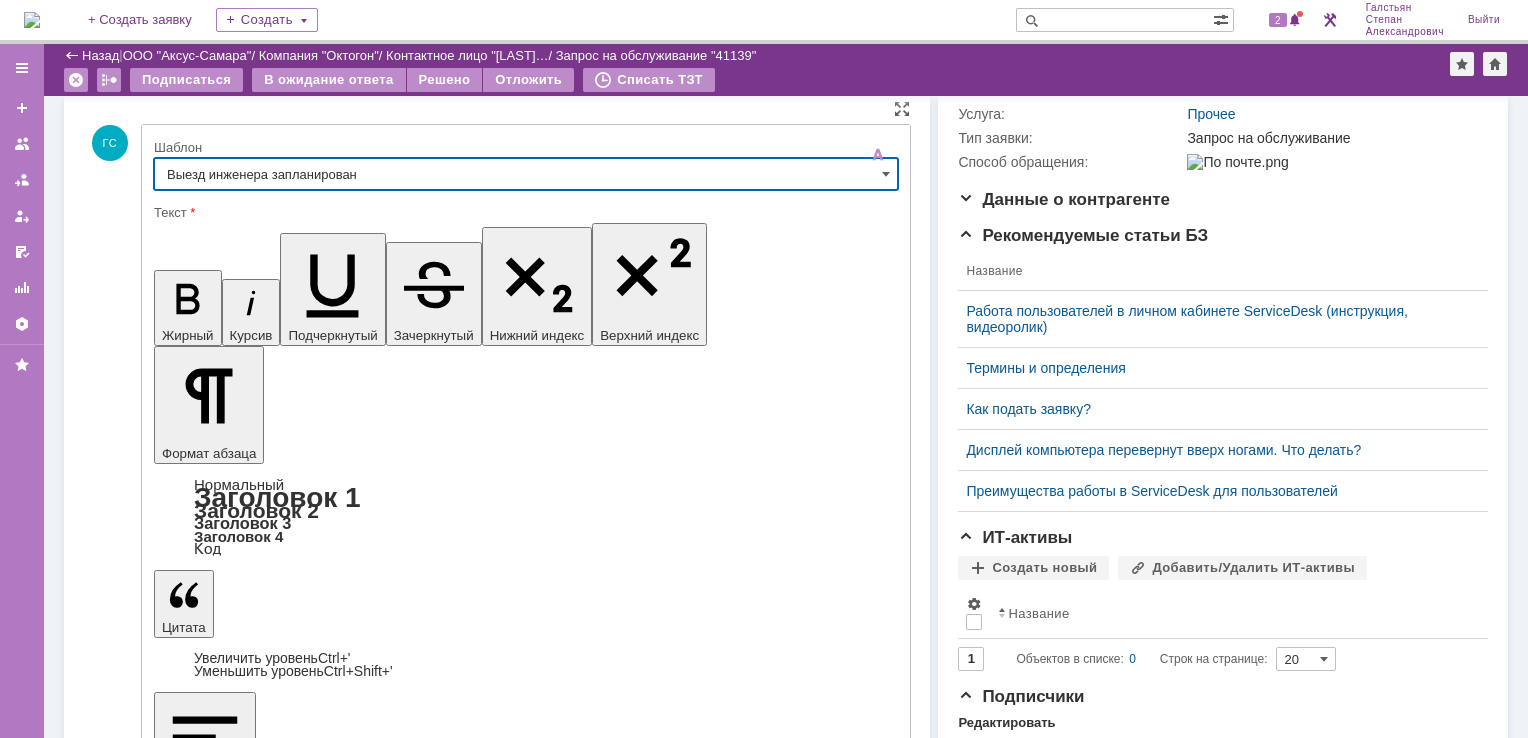 scroll, scrollTop: 336, scrollLeft: 0, axis: vertical 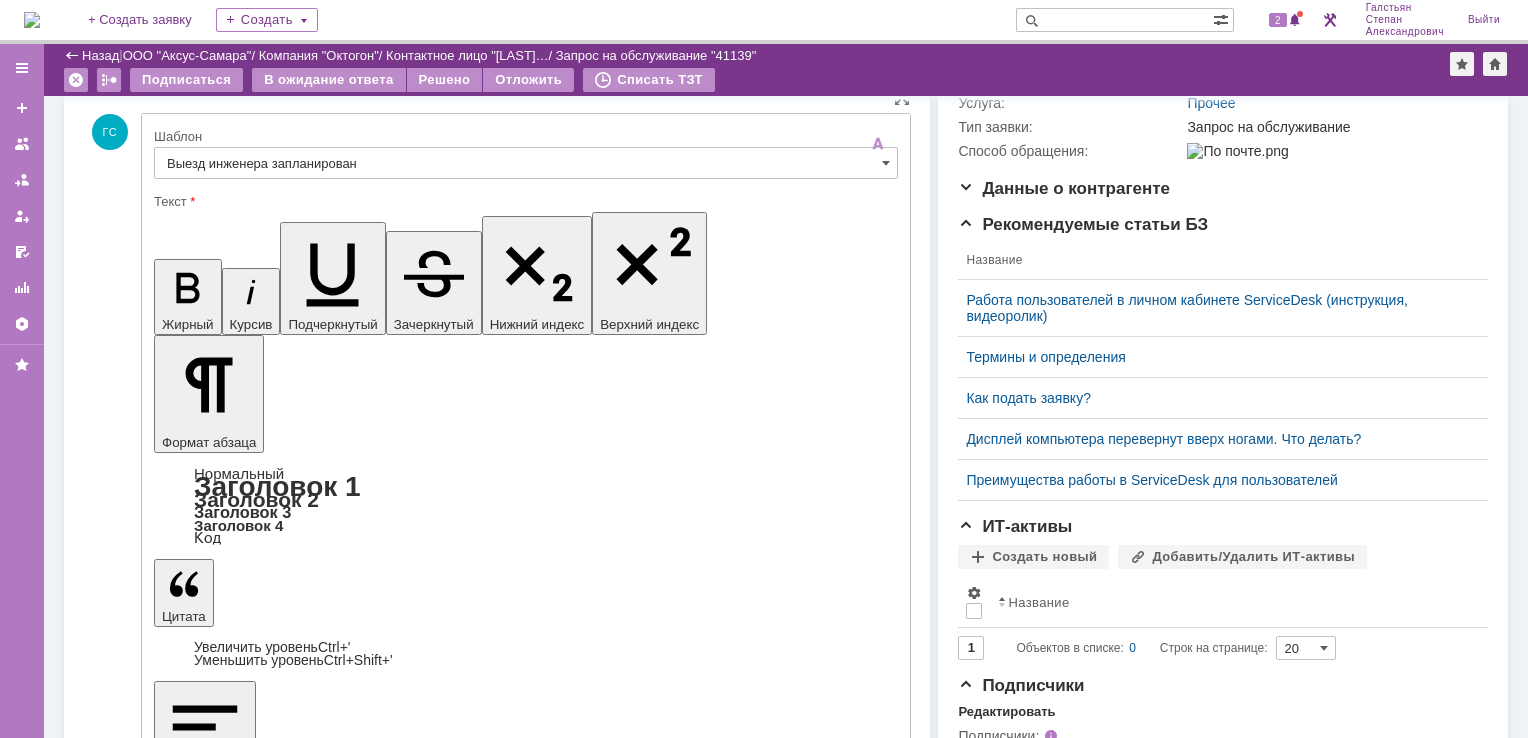 click on "Отправить" at bounding box center (206, 5313) 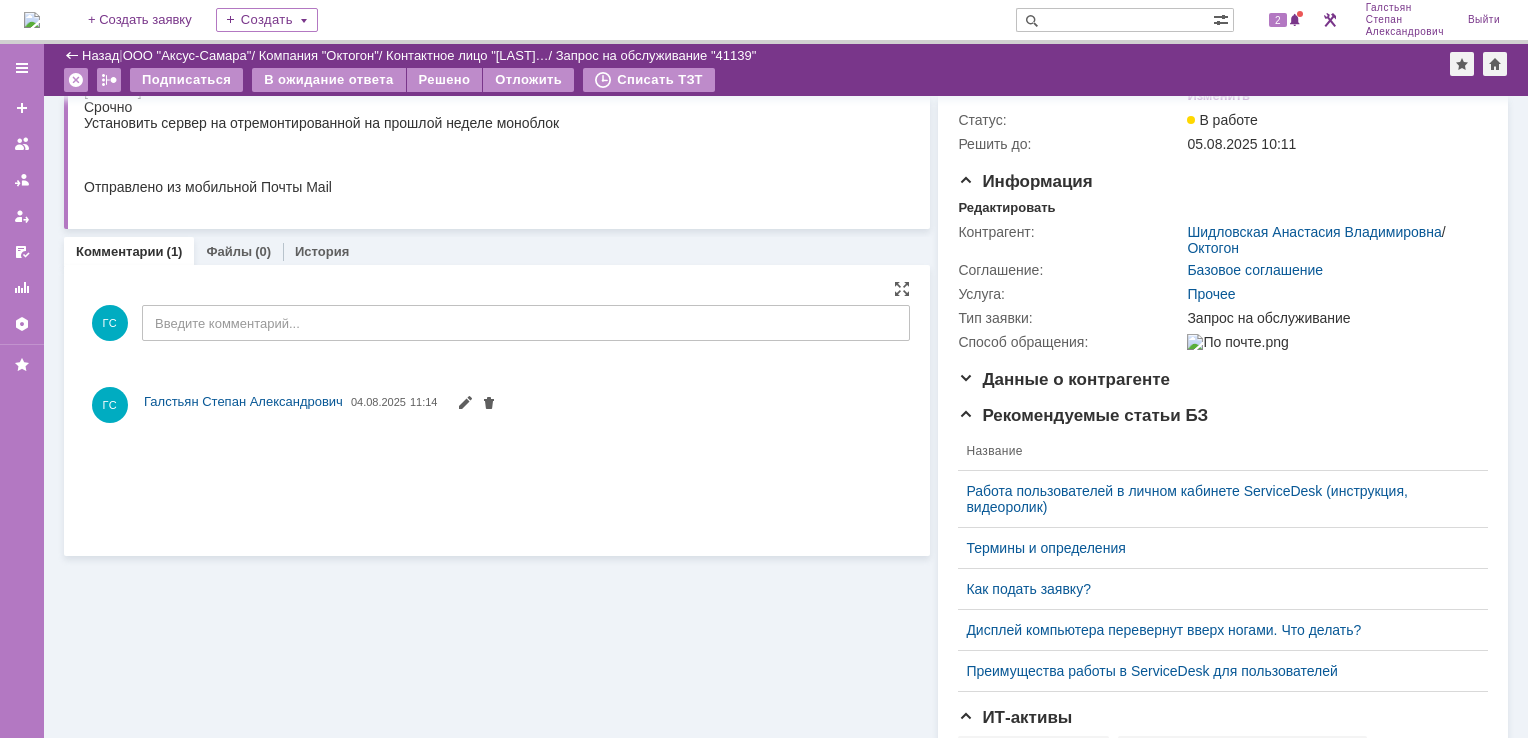 scroll, scrollTop: 0, scrollLeft: 0, axis: both 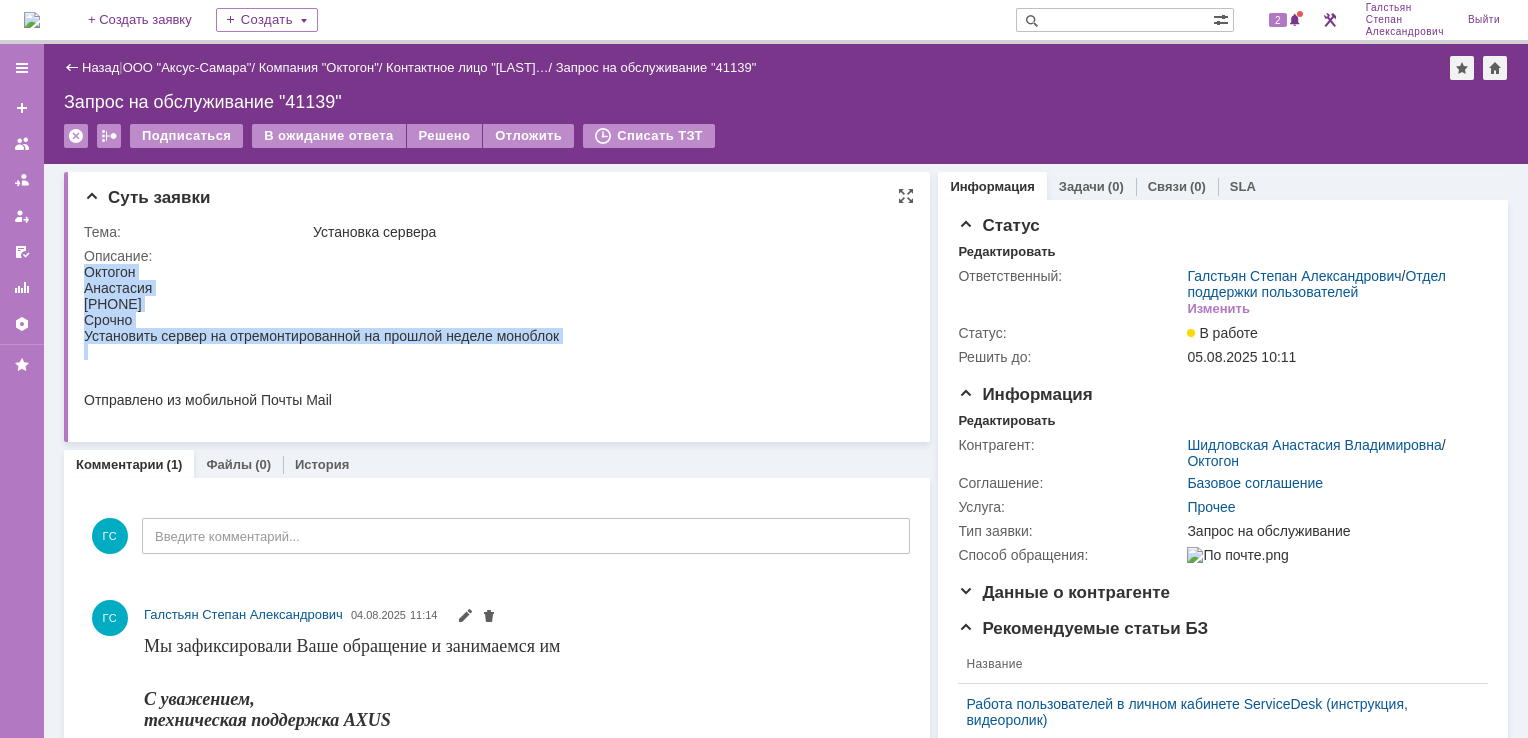 drag, startPoint x: 84, startPoint y: 269, endPoint x: 392, endPoint y: 353, distance: 319.2491 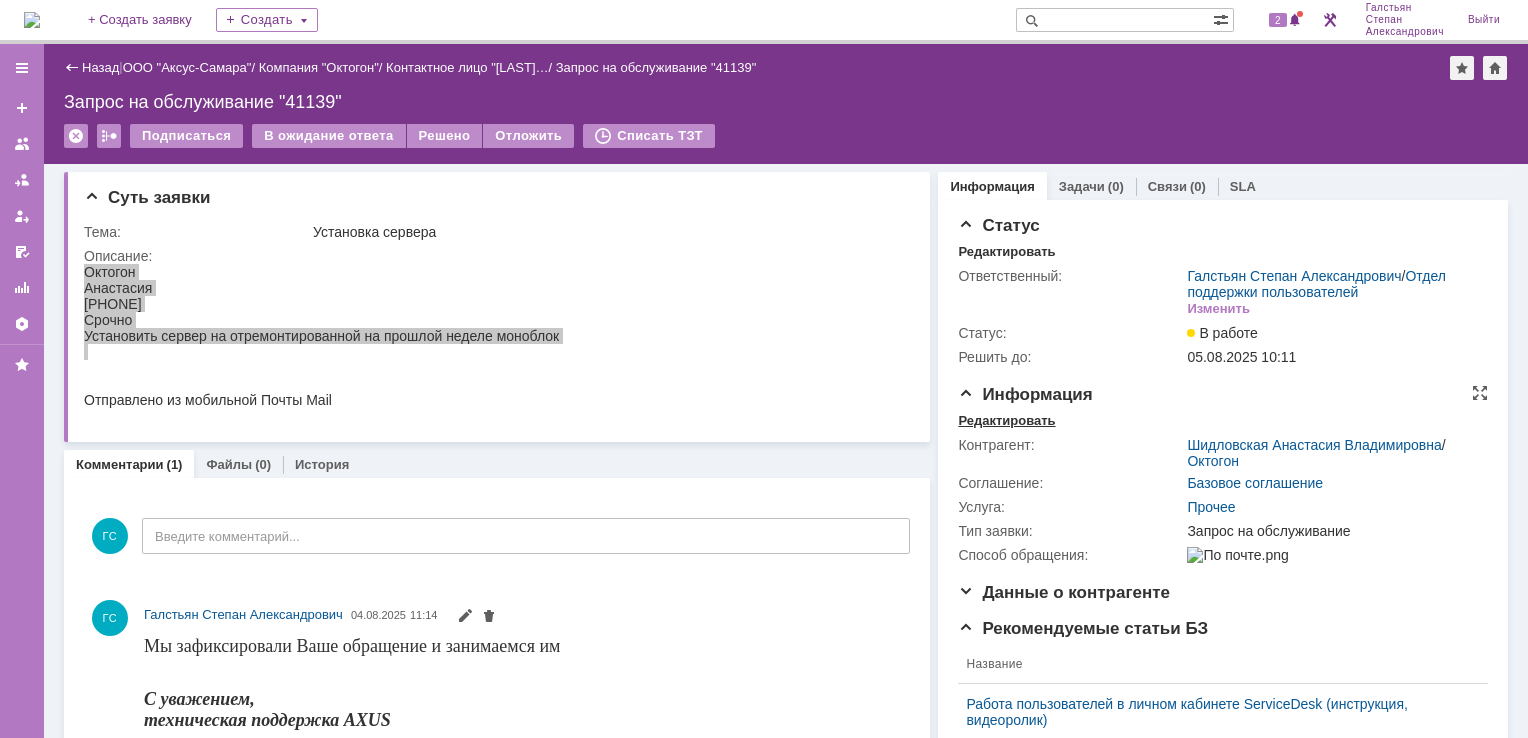 click on "Редактировать" at bounding box center [1006, 421] 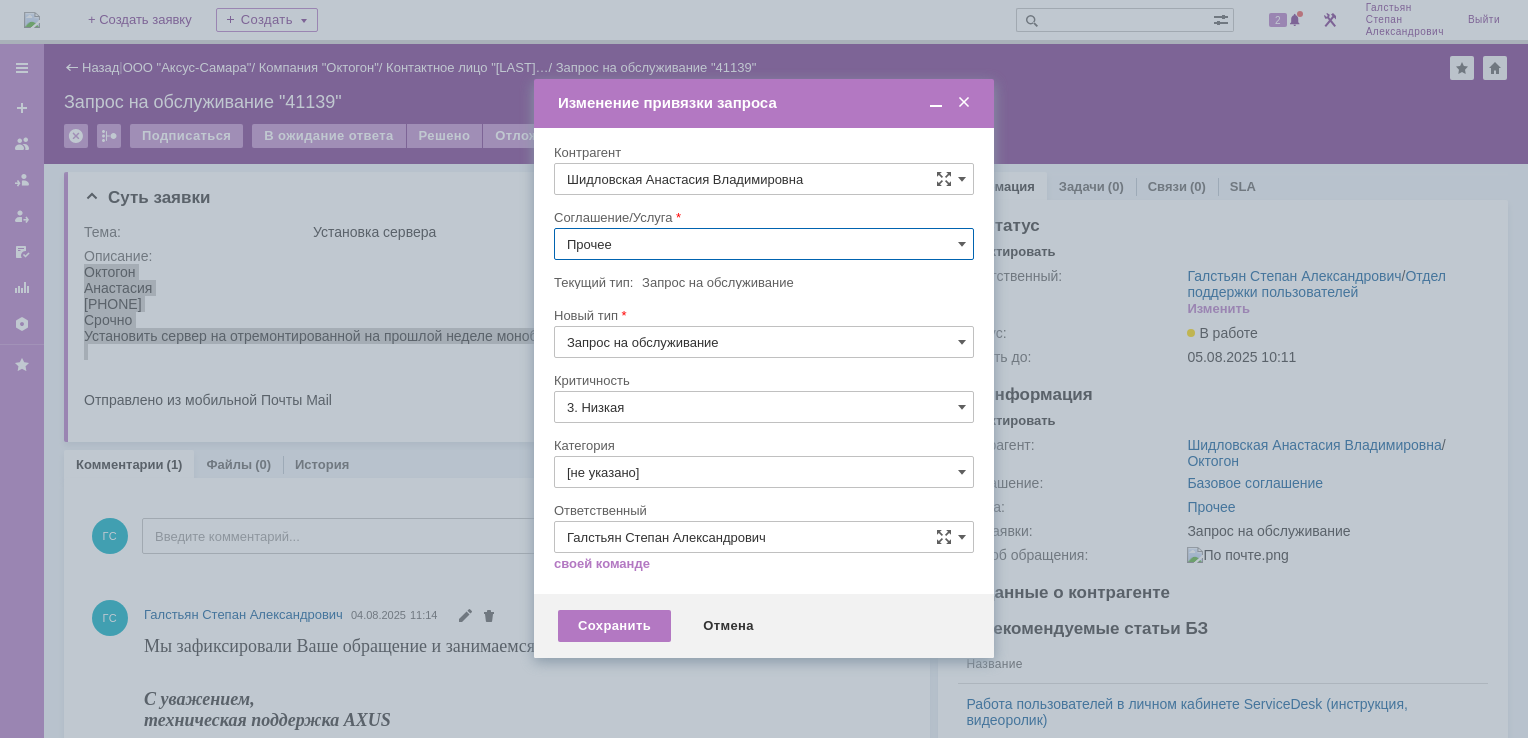 click on "Прочее" at bounding box center [764, 244] 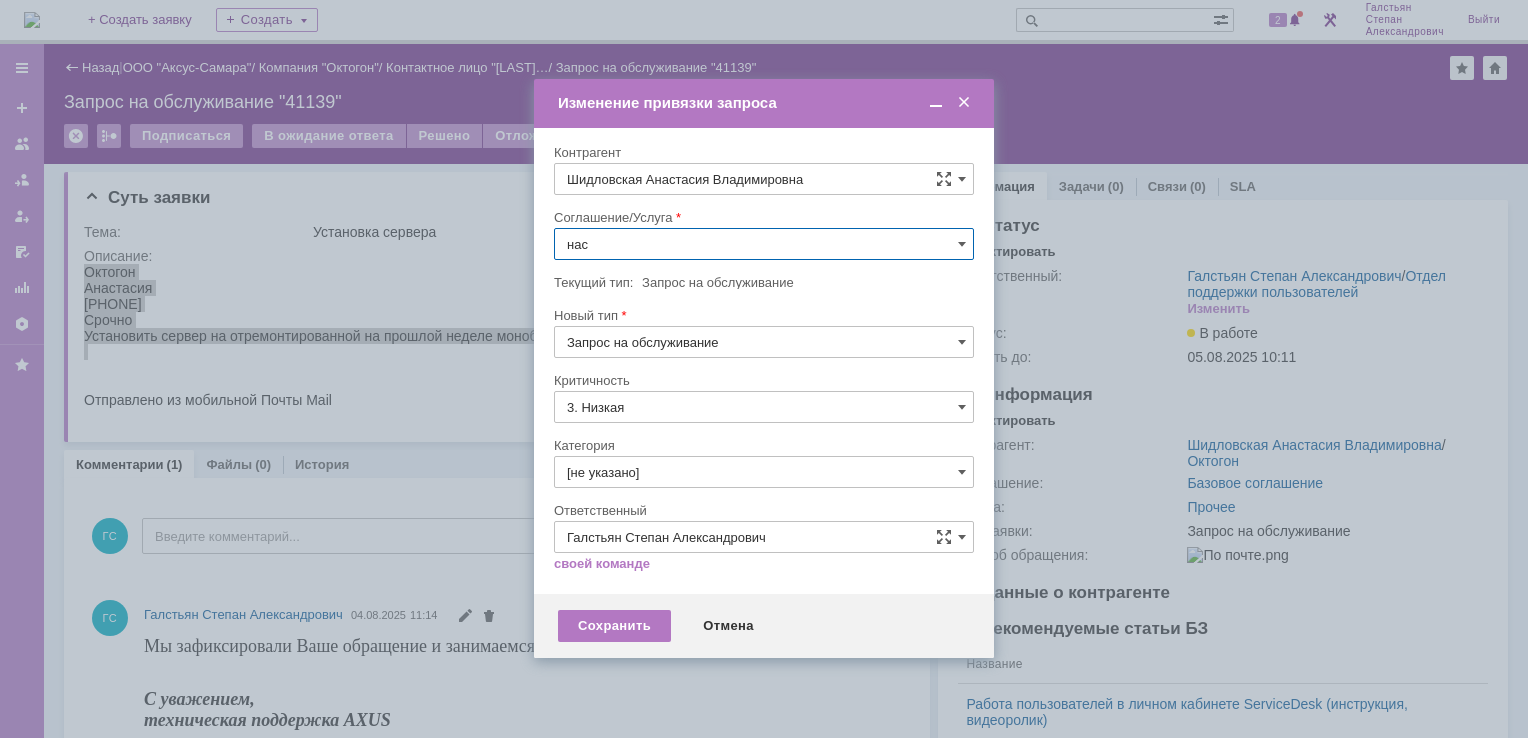 scroll, scrollTop: 0, scrollLeft: 0, axis: both 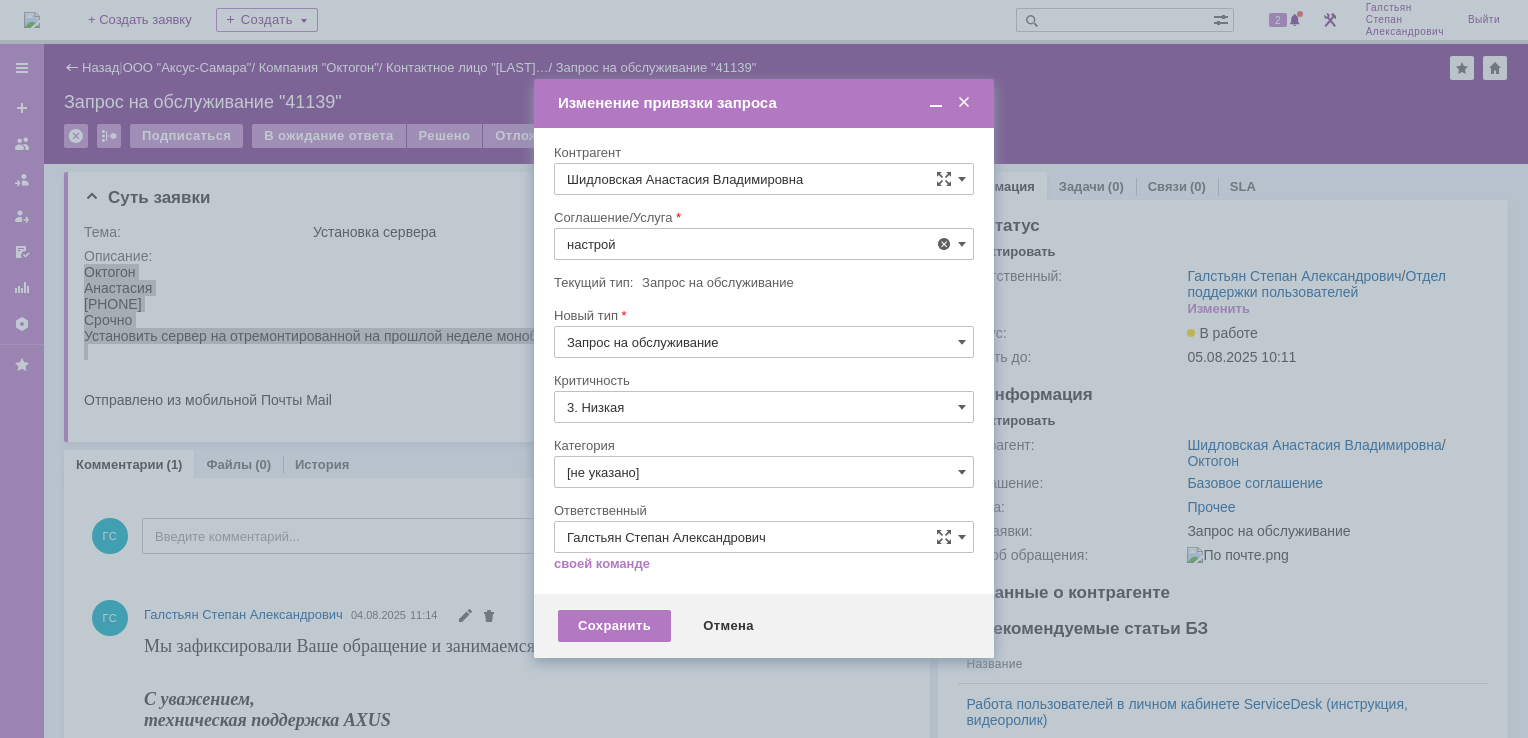 click on "АРМ_Настройка" at bounding box center [764, 438] 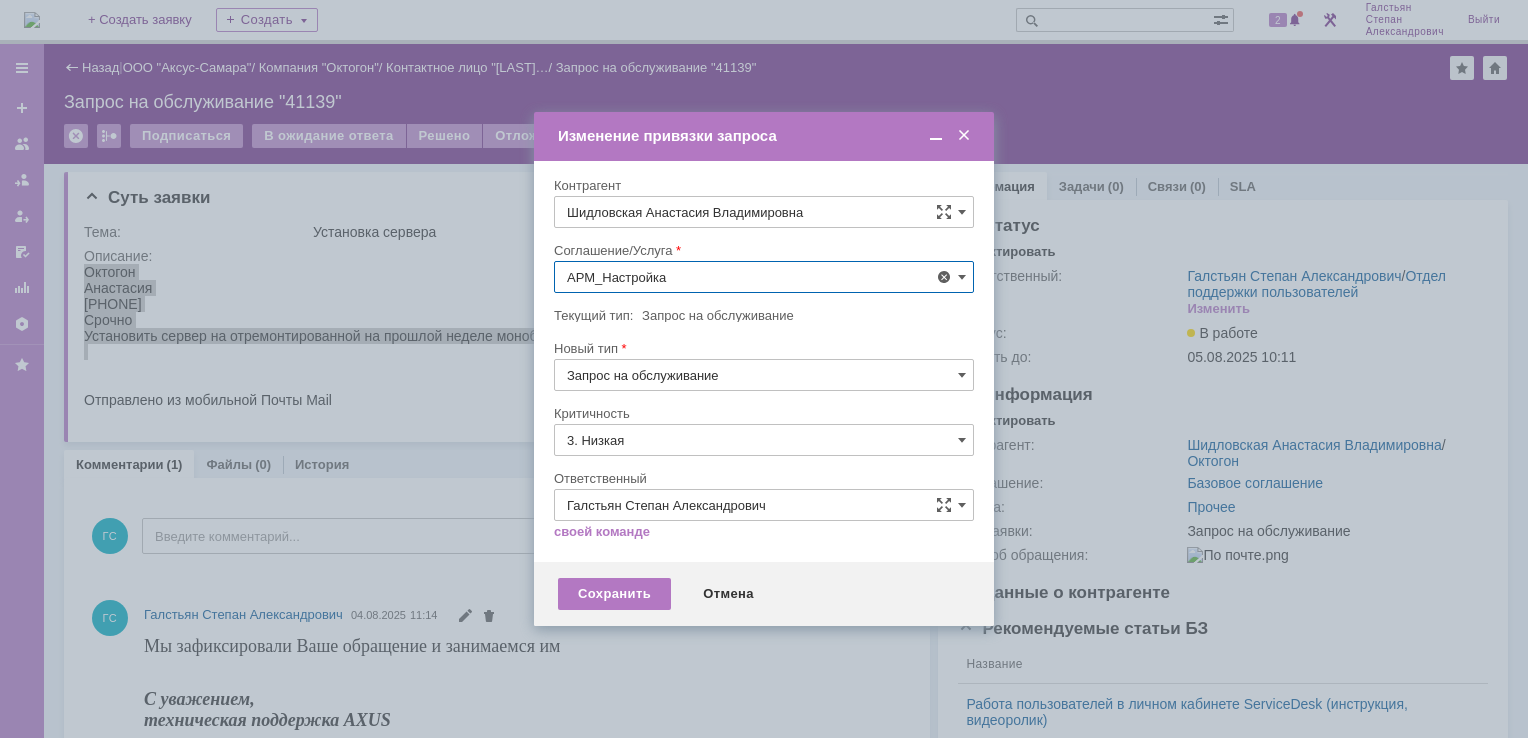 type on "АРМ_Настройка" 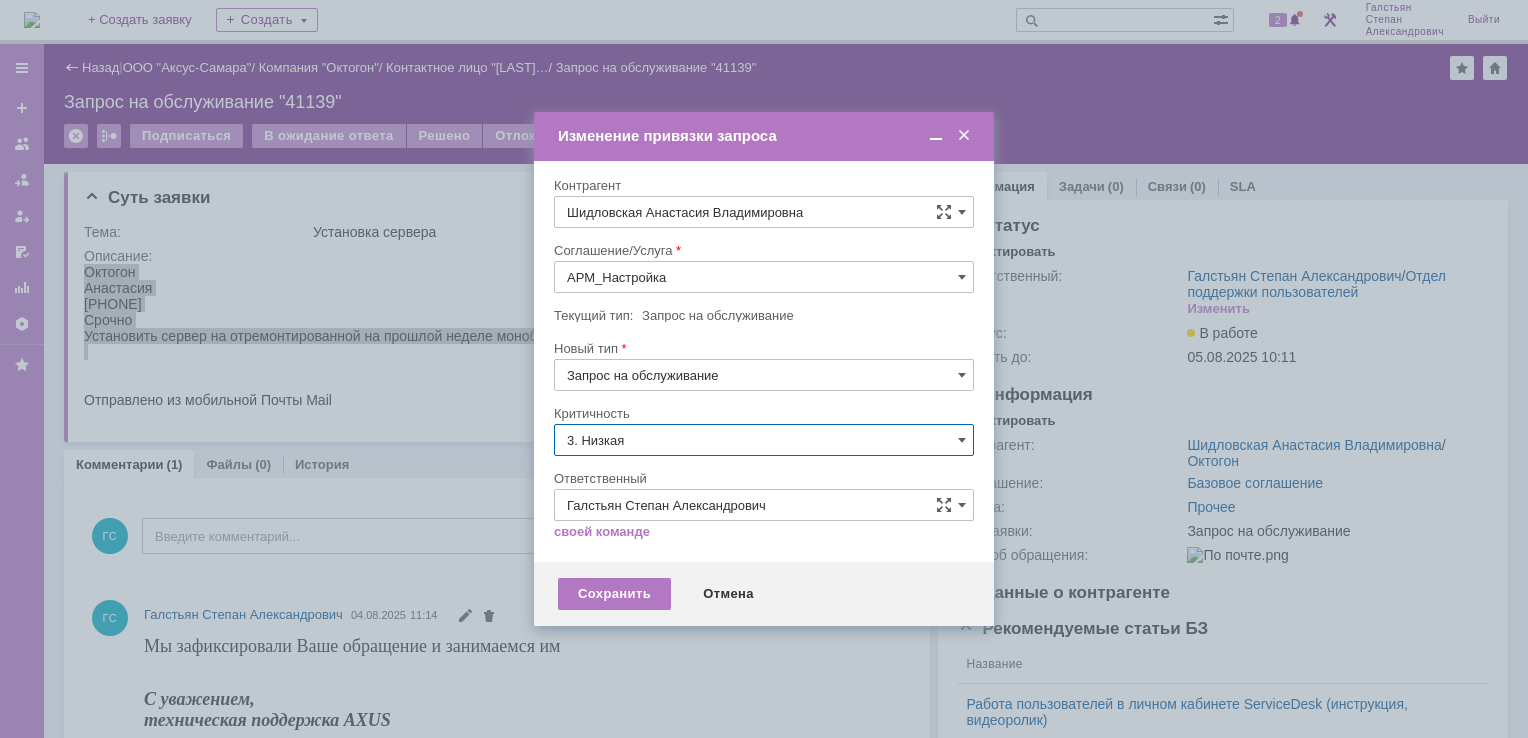 click on "3. Низкая" at bounding box center (764, 440) 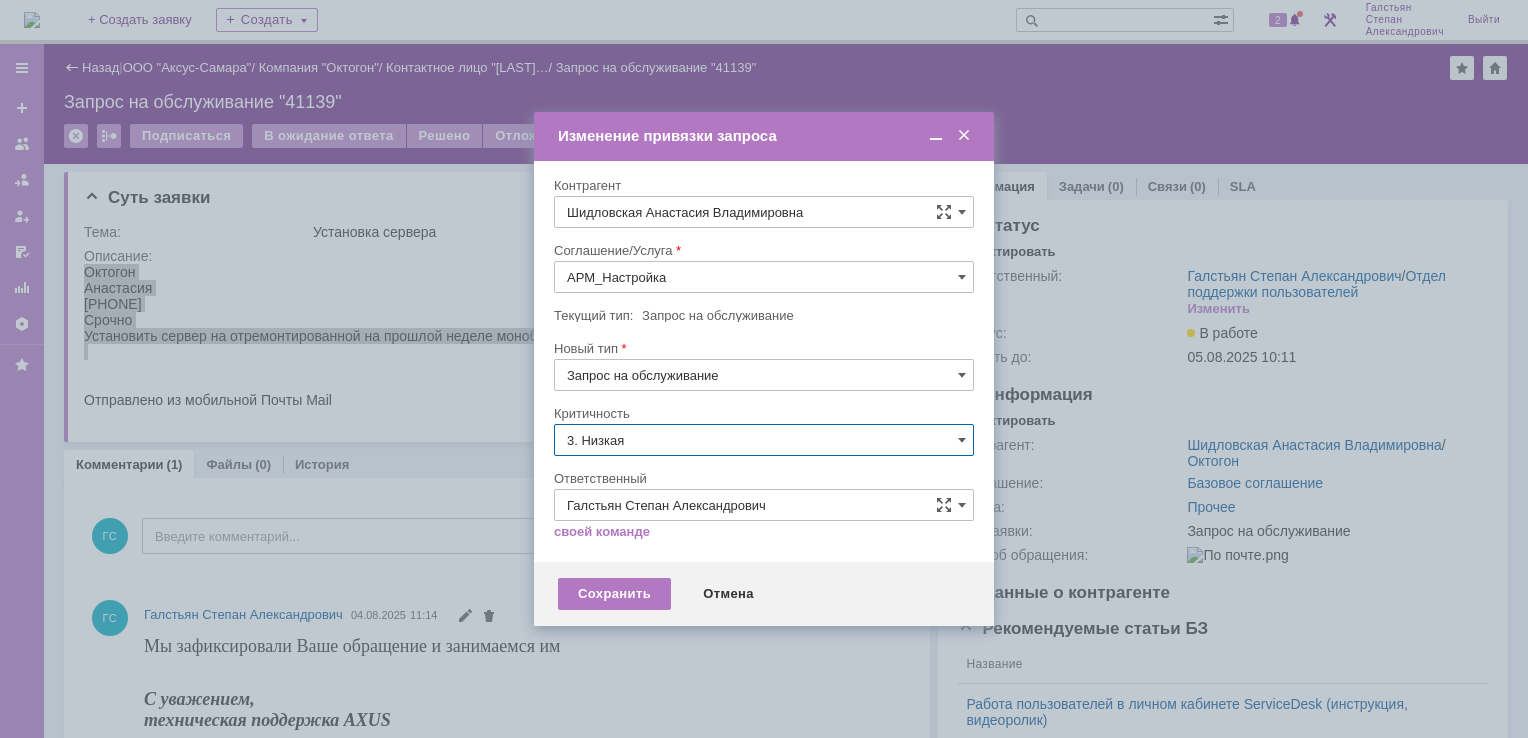 click on "[не указано]" at bounding box center (764, 477) 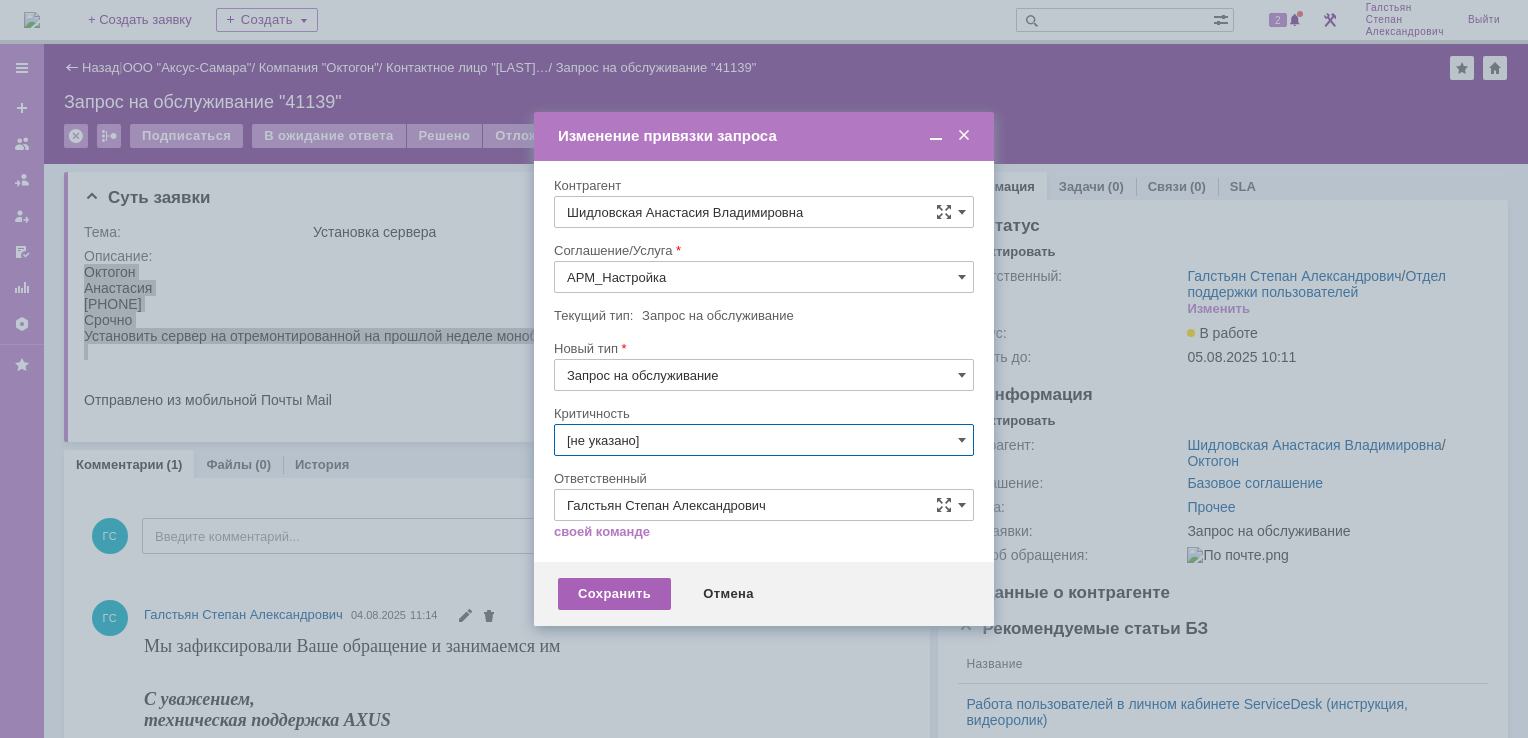 click on "Сохранить" at bounding box center (614, 594) 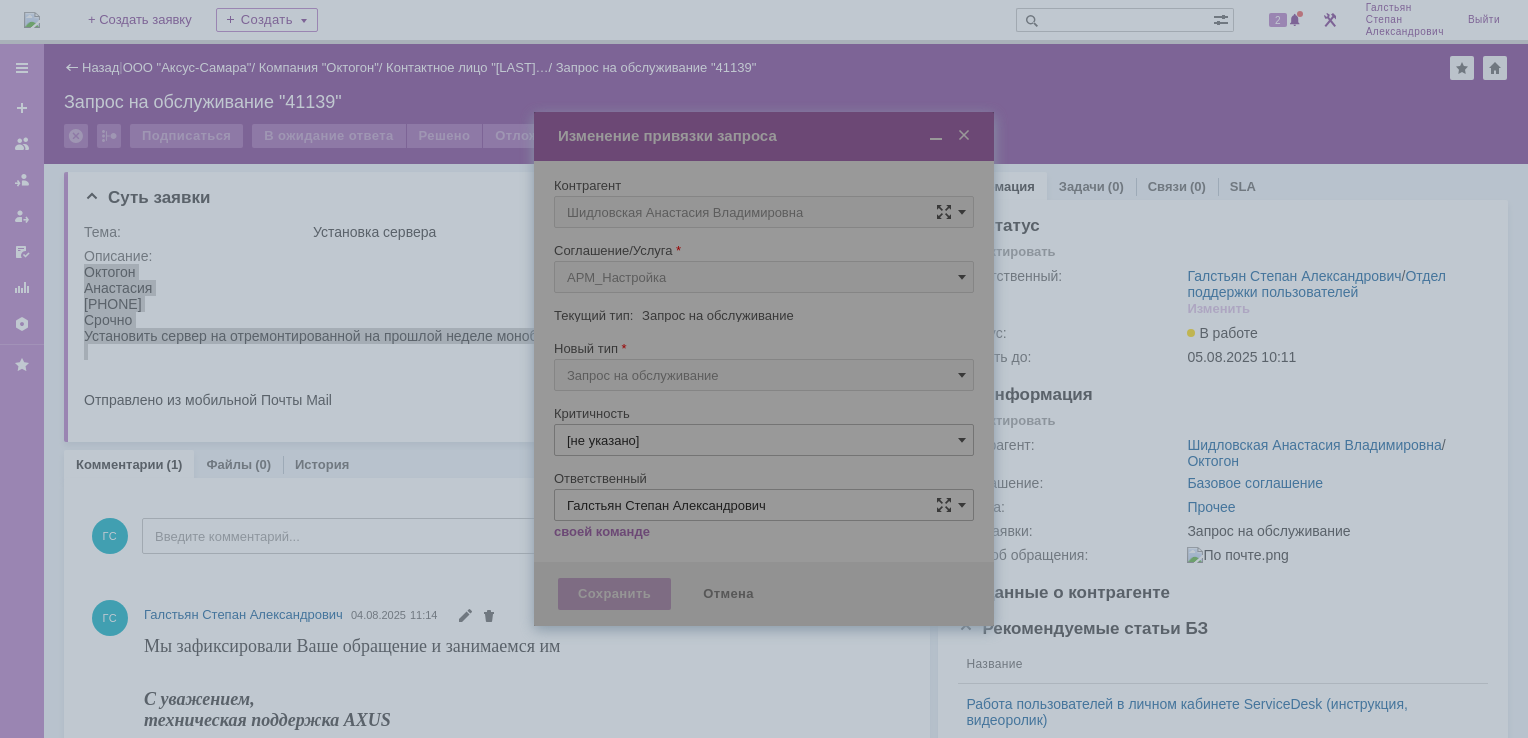 type on "[не указано]" 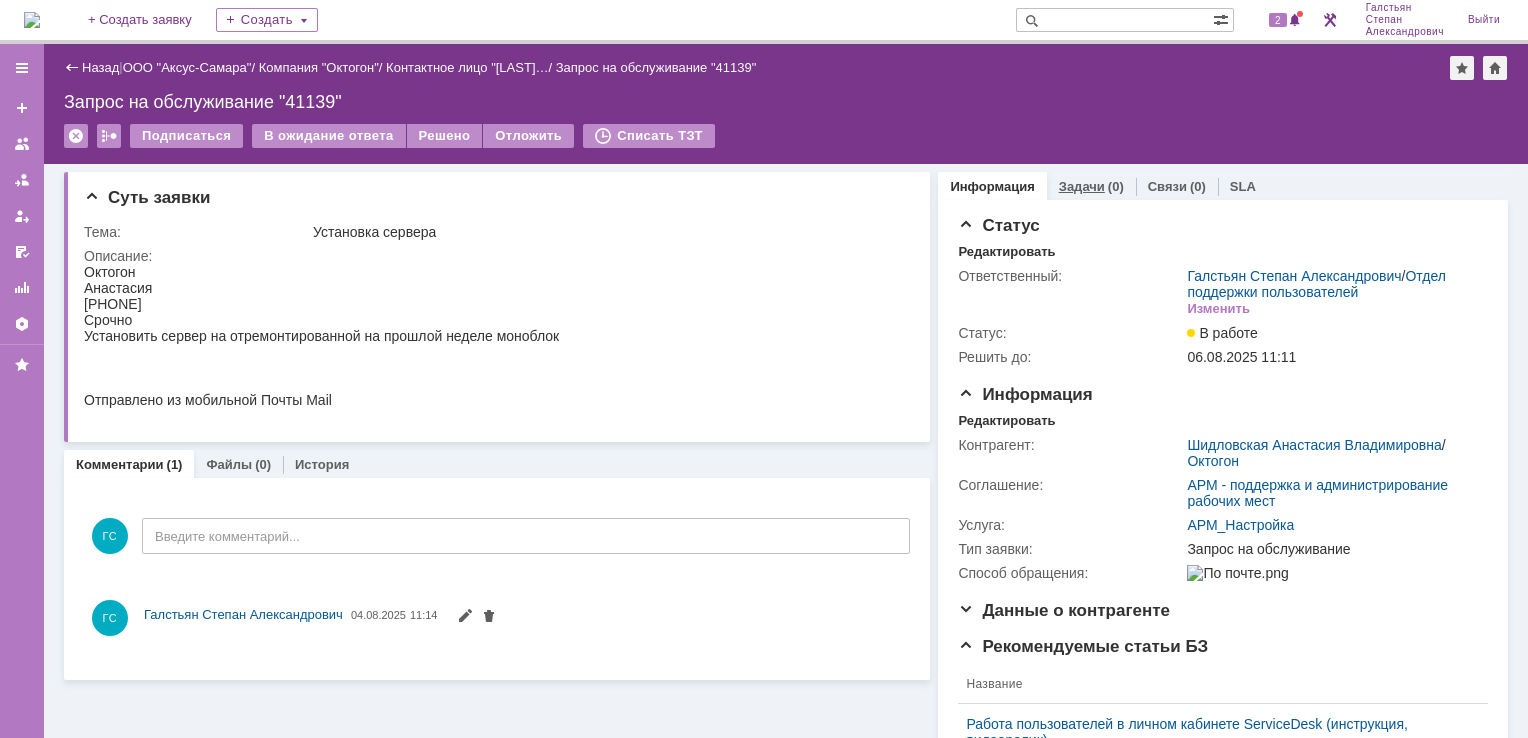 scroll, scrollTop: 0, scrollLeft: 0, axis: both 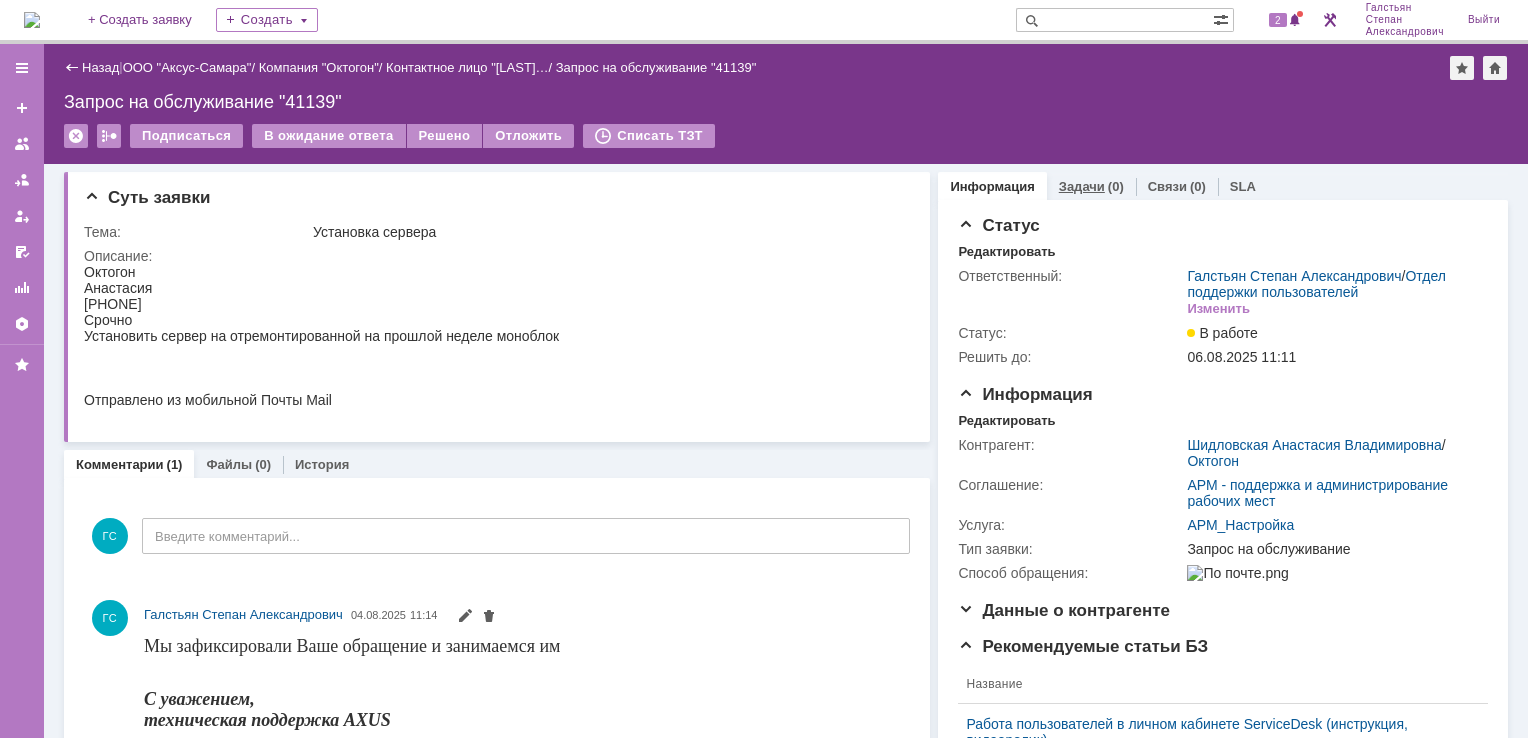 click on "Задачи" at bounding box center (1082, 186) 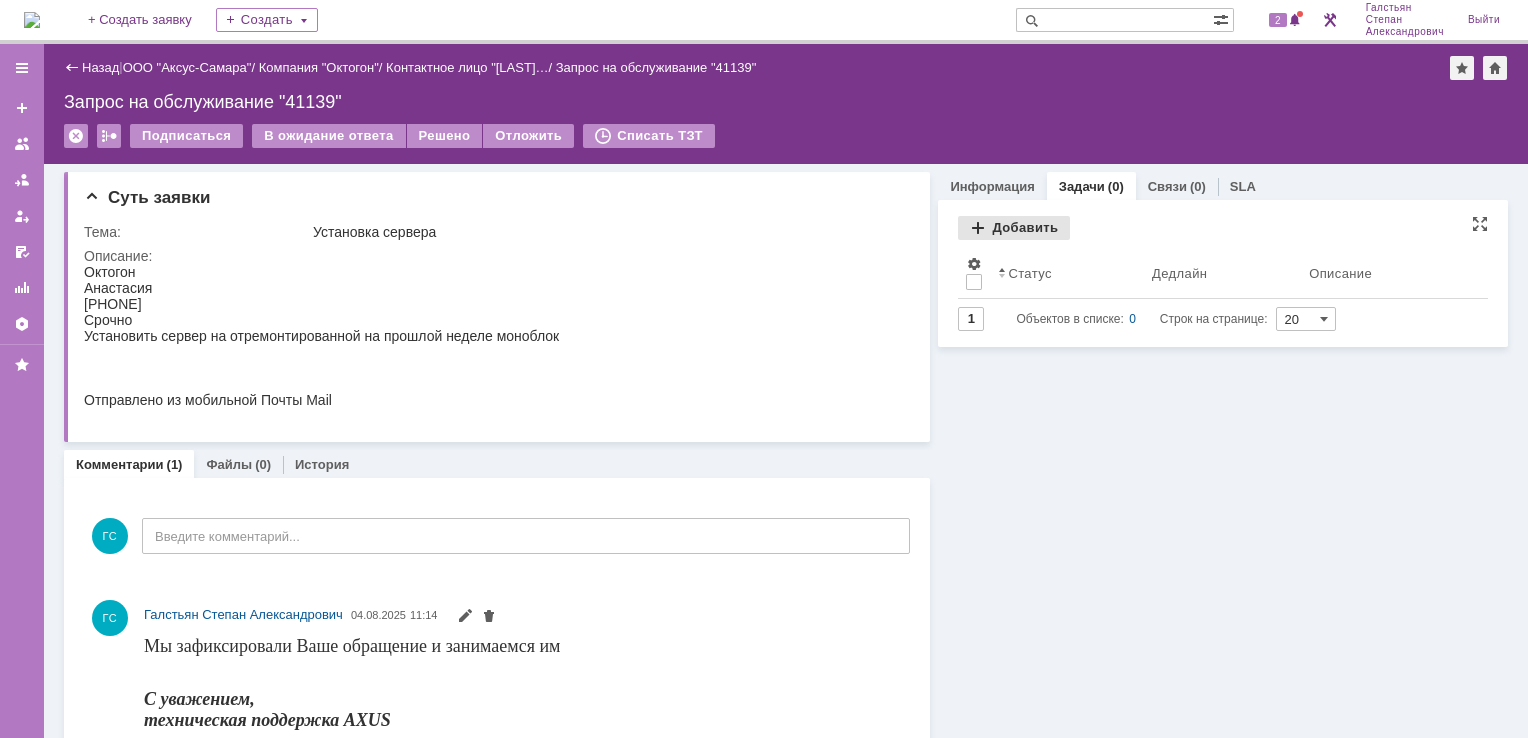click on "Добавить" at bounding box center (1014, 228) 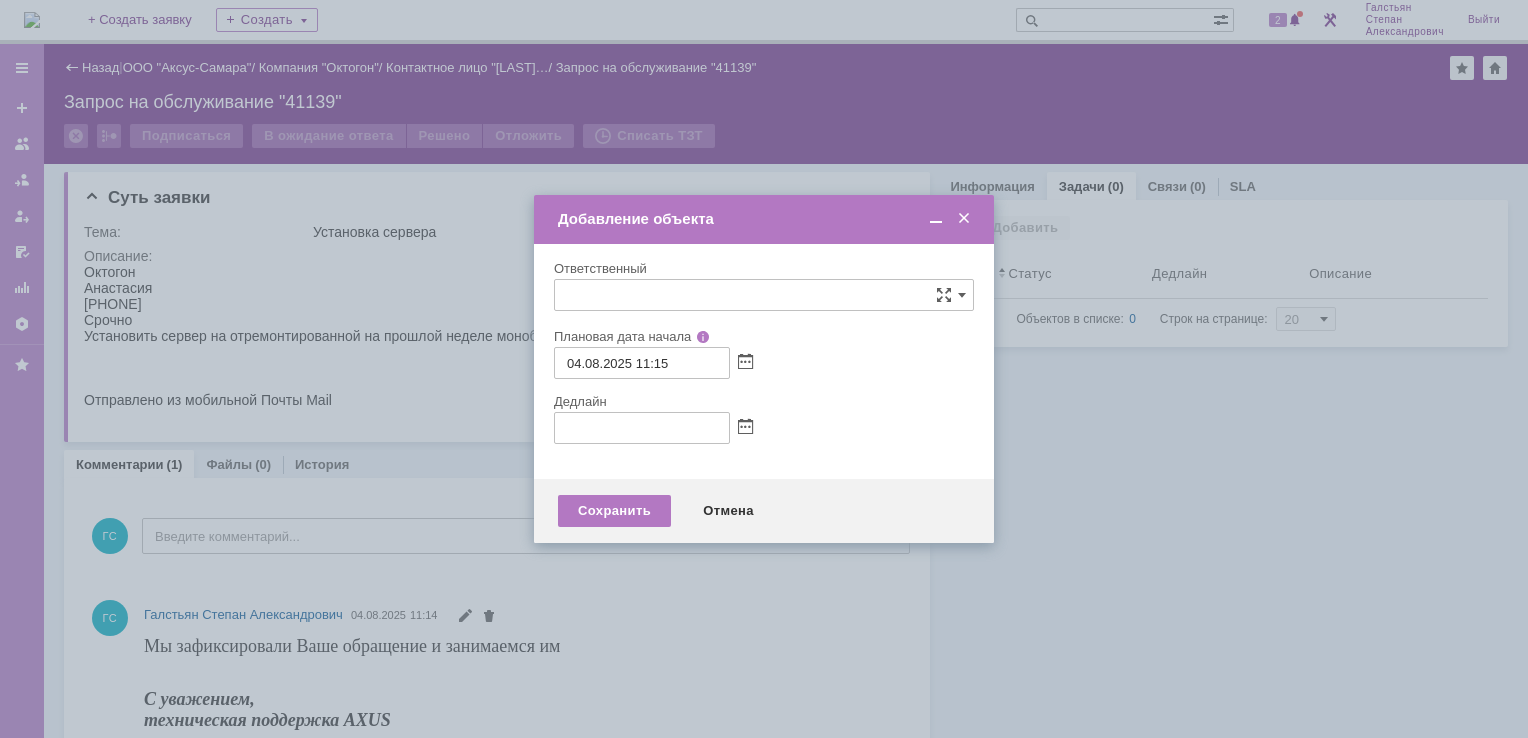 type on "[не указано]" 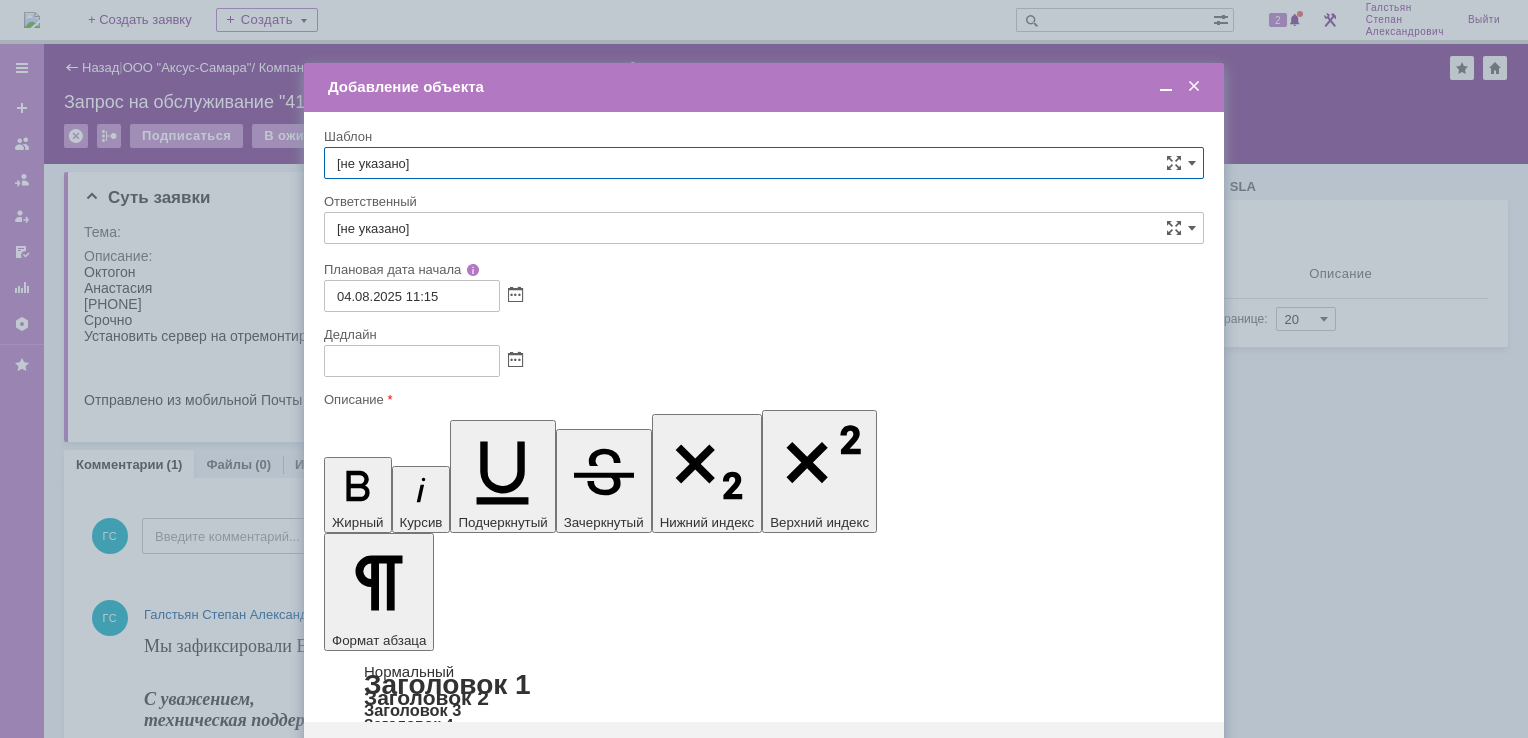 scroll, scrollTop: 0, scrollLeft: 0, axis: both 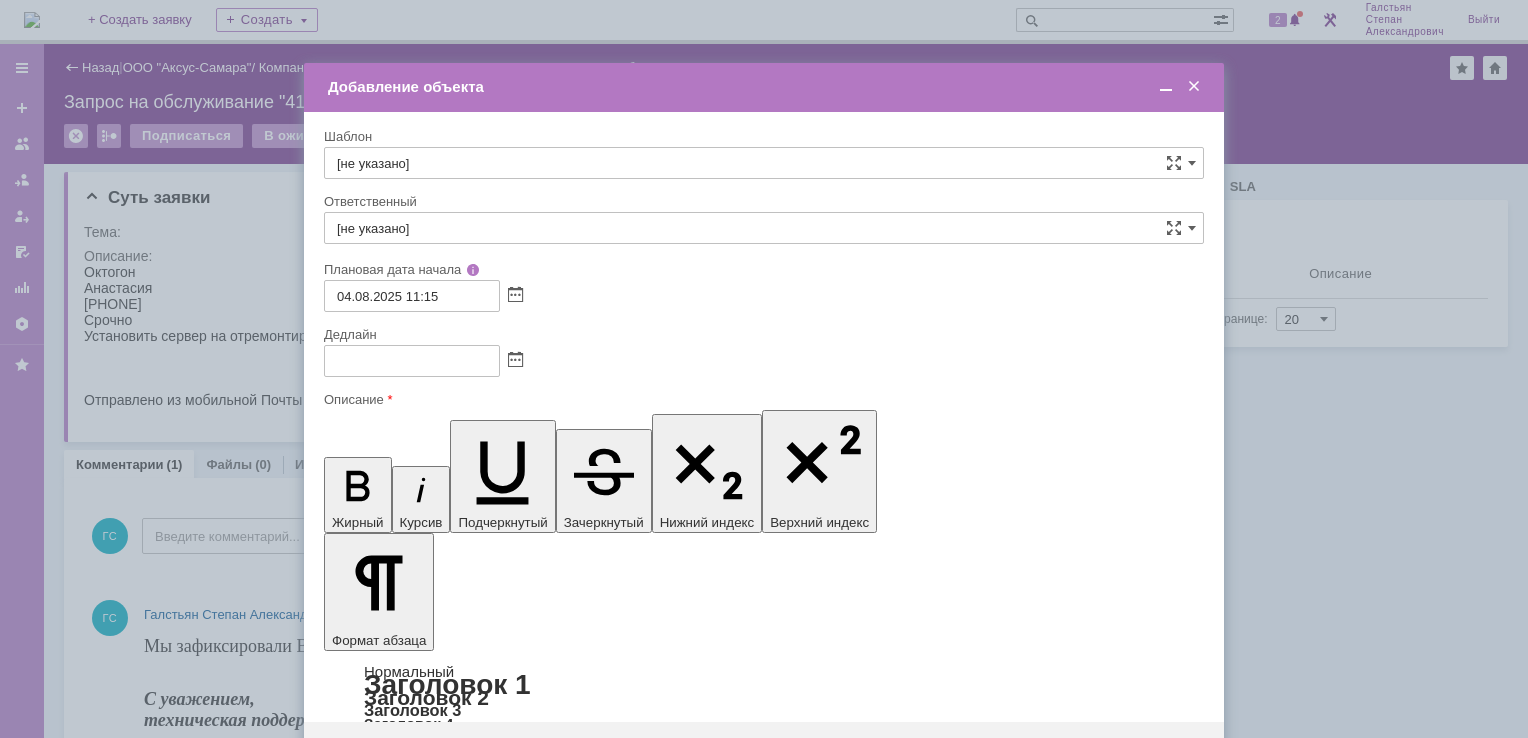 click at bounding box center [487, 5824] 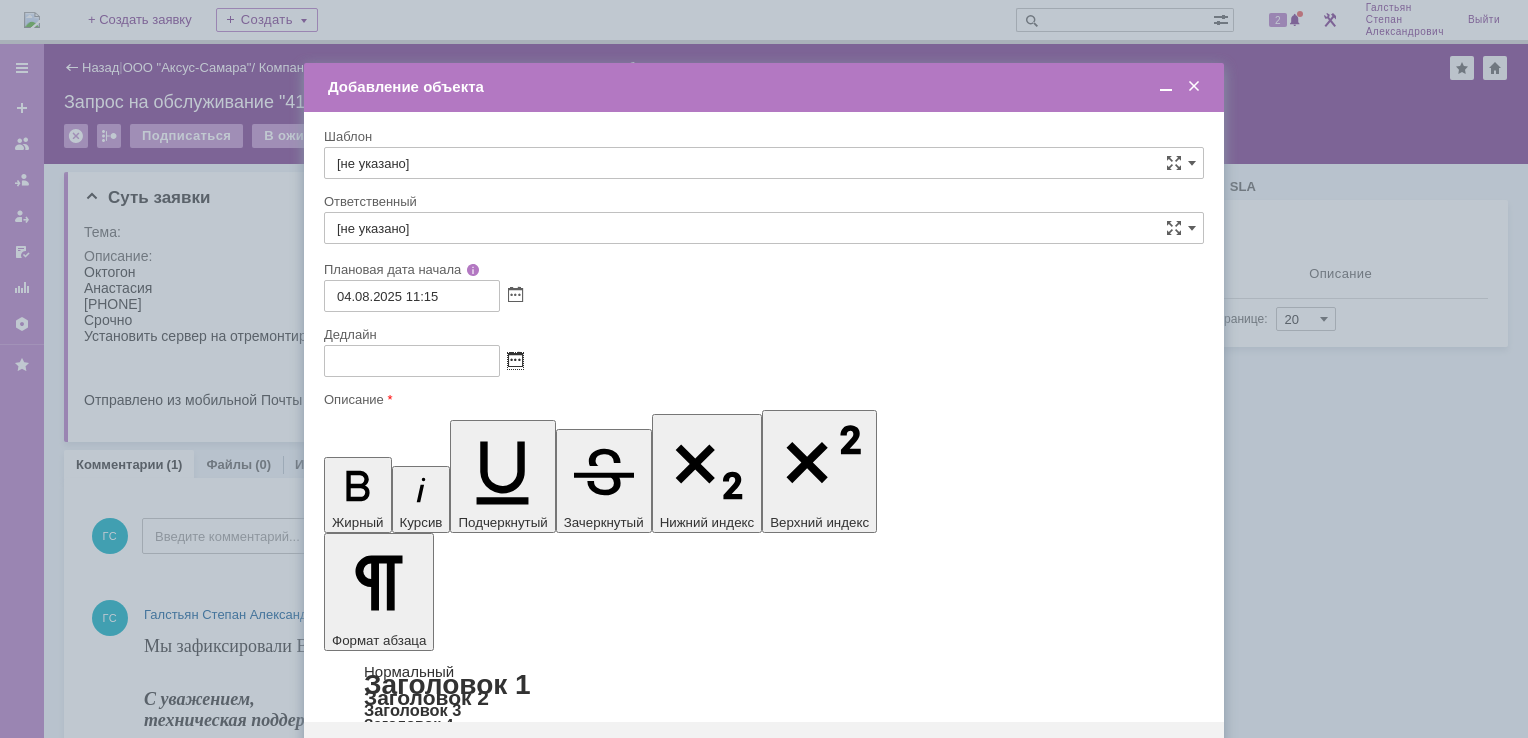 click at bounding box center [515, 361] 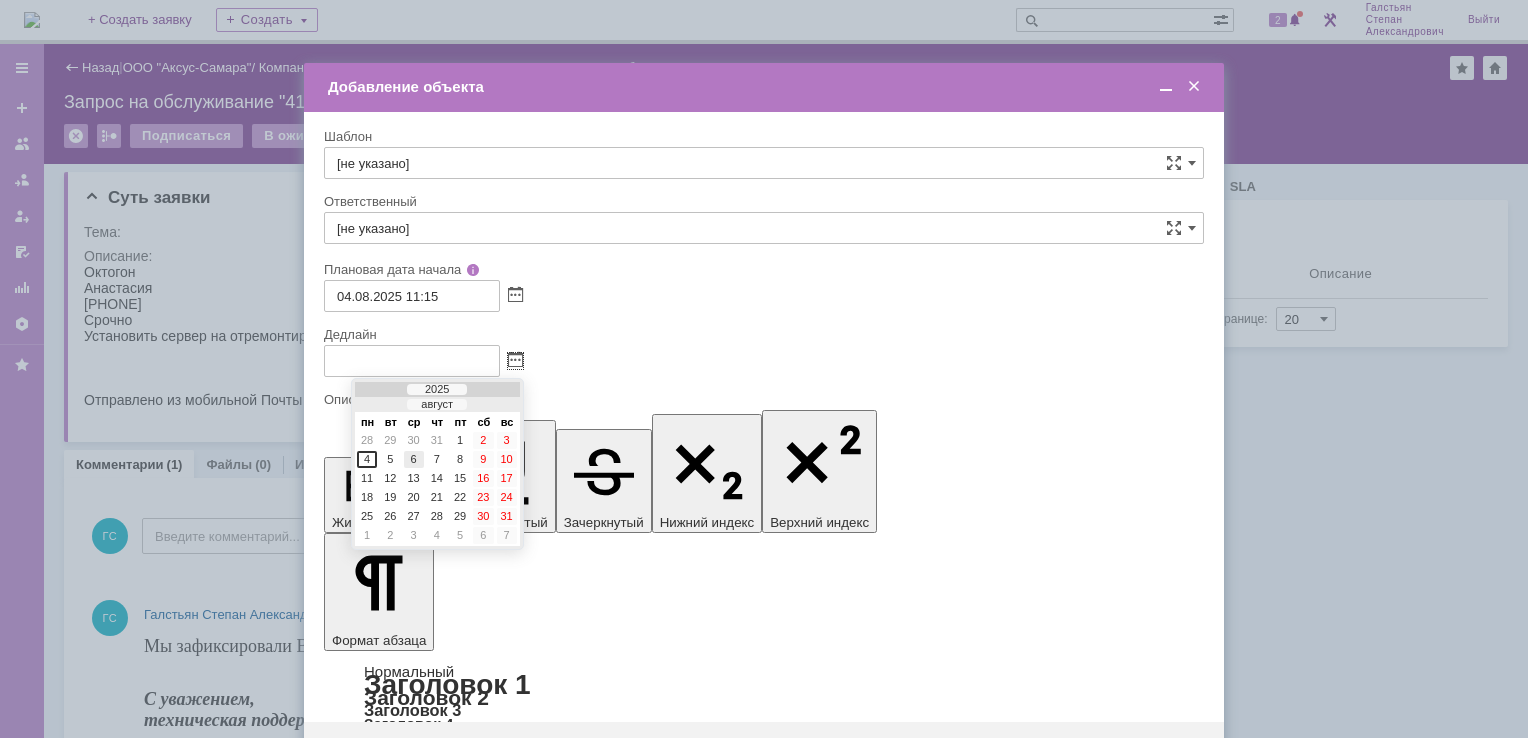 drag, startPoint x: 415, startPoint y: 462, endPoint x: 103, endPoint y: 5, distance: 553.3471 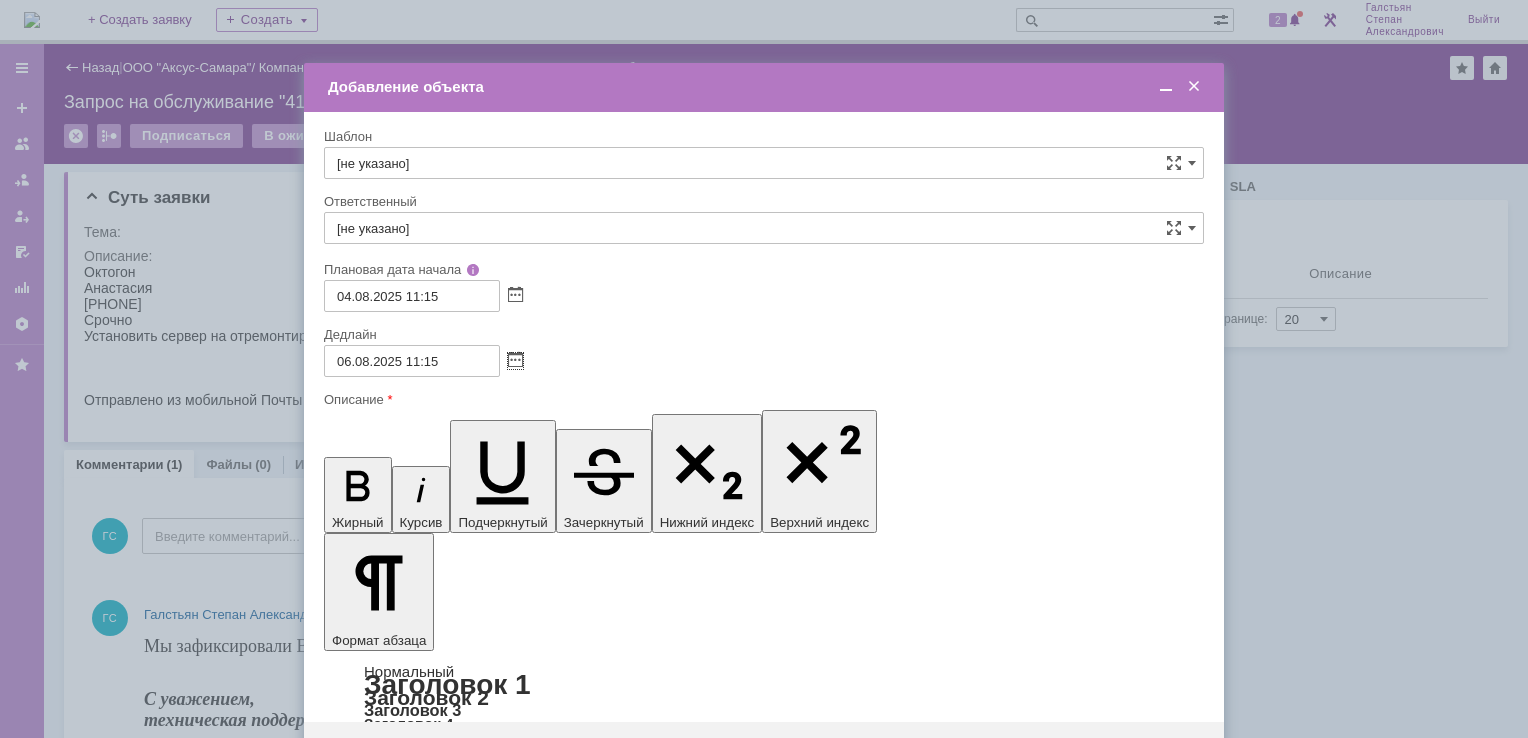 click on "[не указано]" at bounding box center [764, 228] 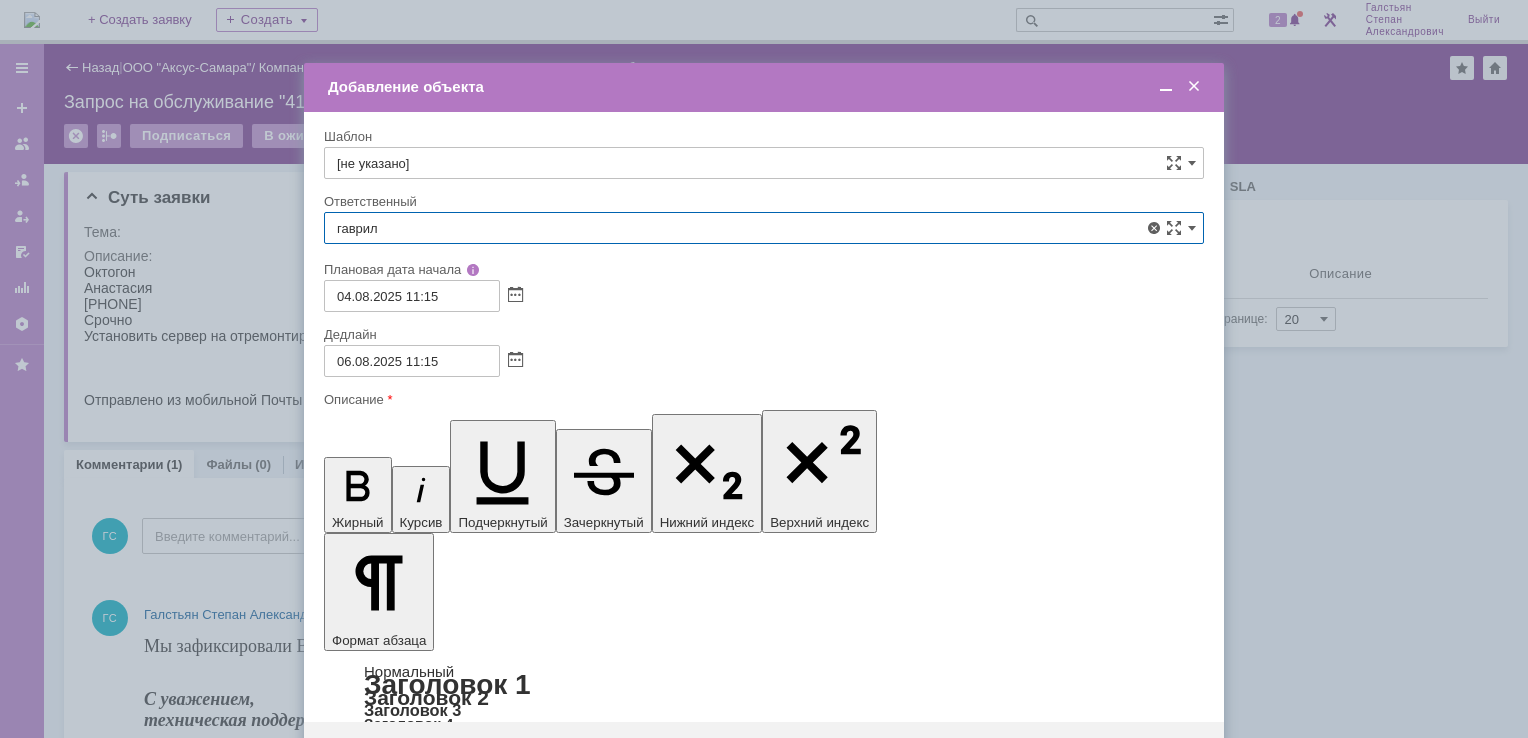 click on "Гавриленко Дмитрий Максимович" at bounding box center (764, 440) 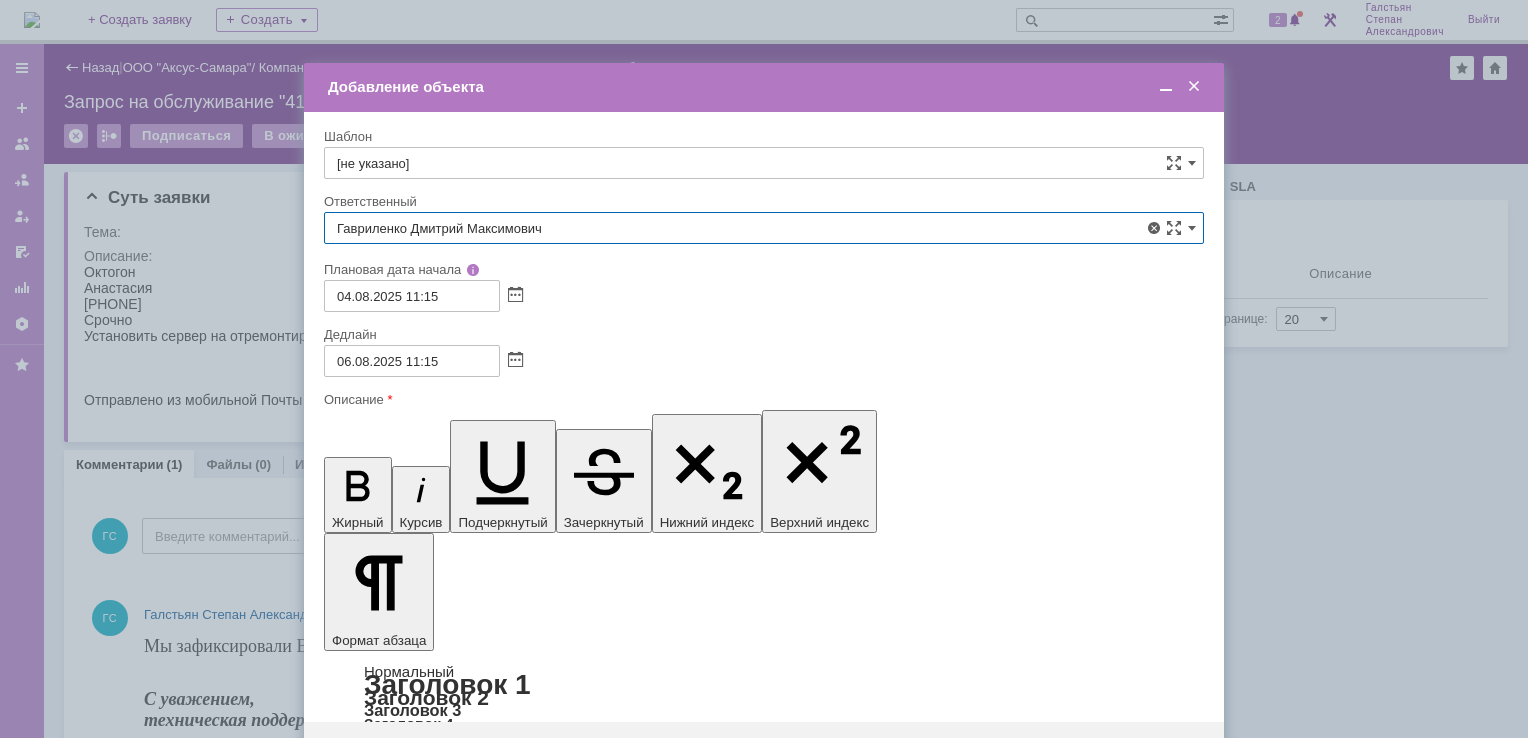 type on "Гавриленко Дмитрий Максимович" 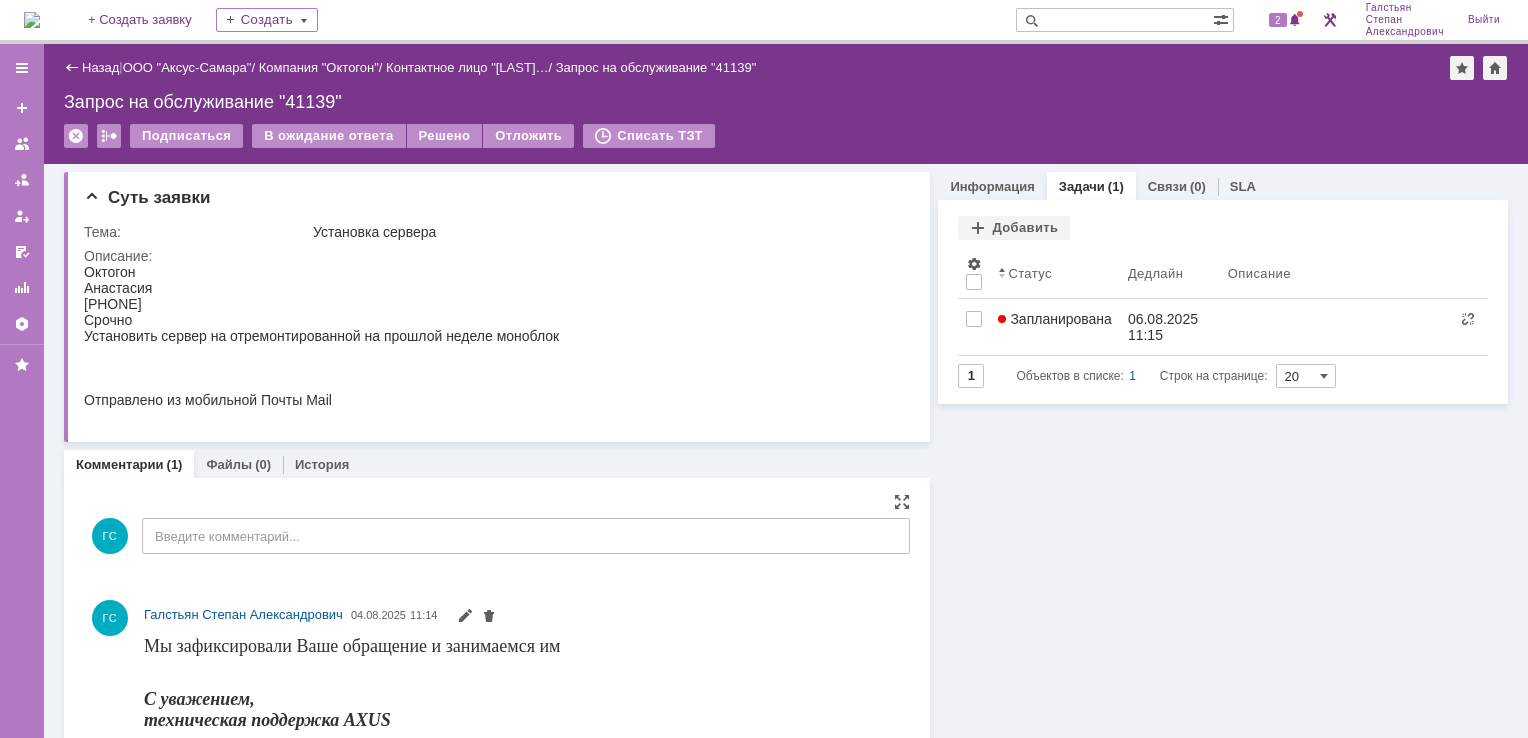 scroll, scrollTop: 0, scrollLeft: 0, axis: both 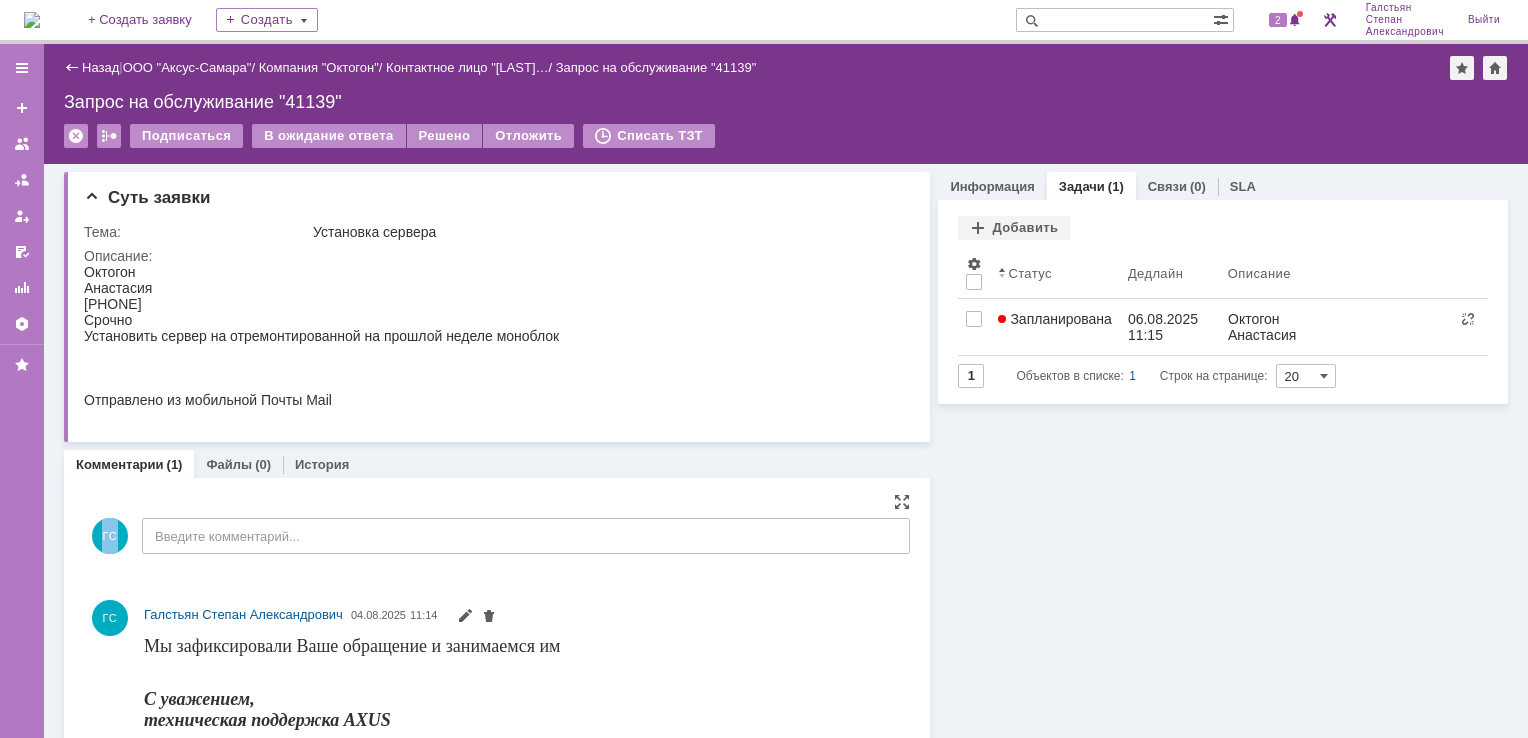 drag, startPoint x: 395, startPoint y: 475, endPoint x: 395, endPoint y: 578, distance: 103 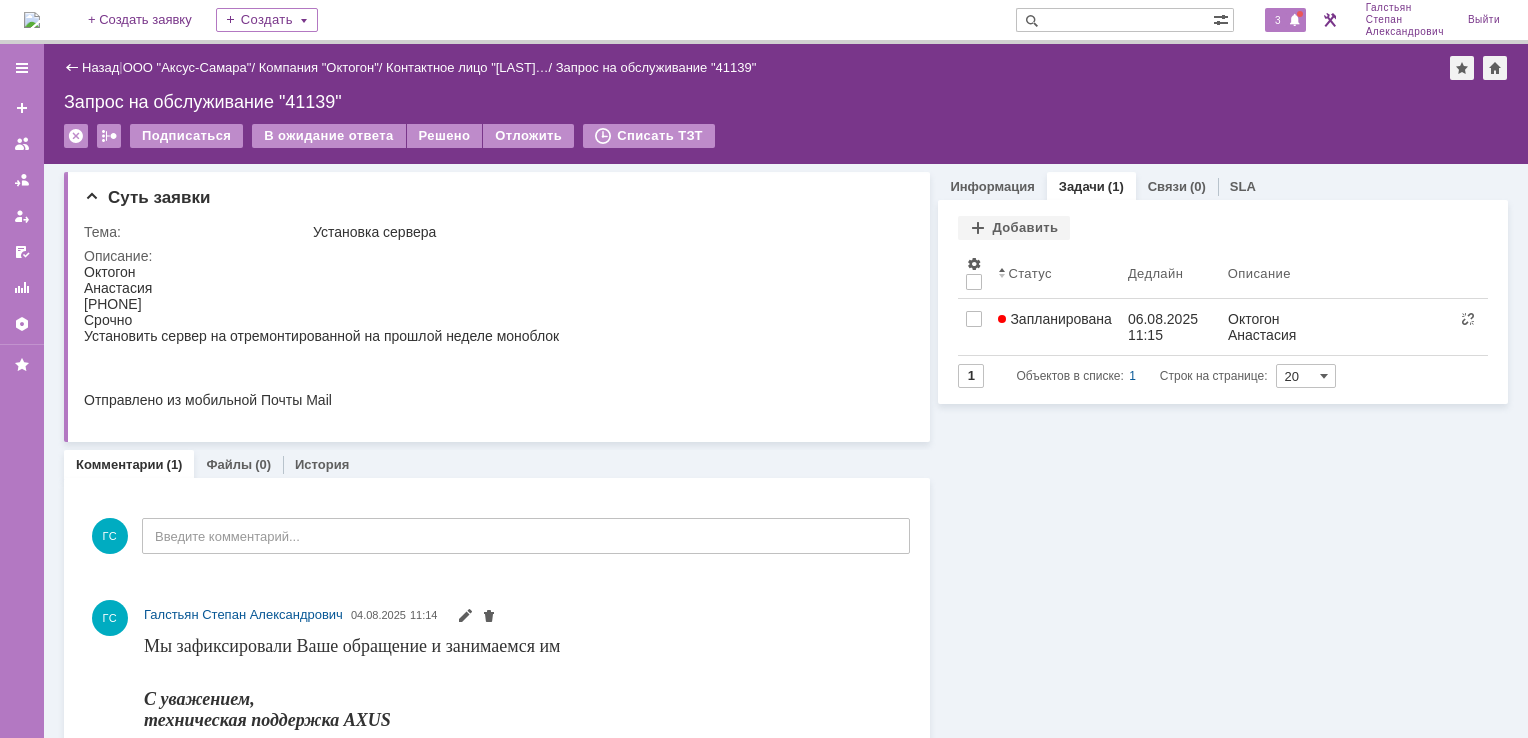 click on "3" at bounding box center [1278, 20] 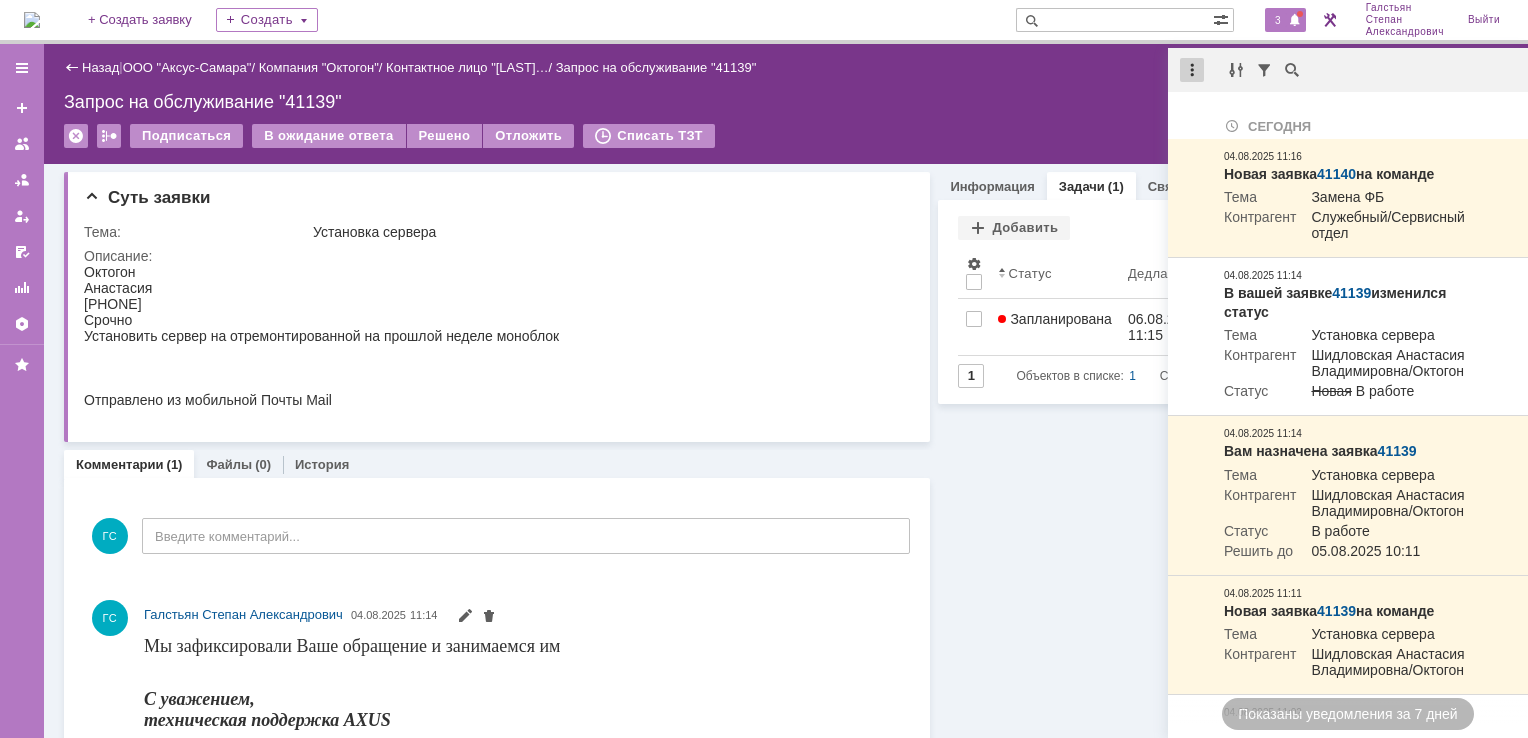 click at bounding box center [1192, 70] 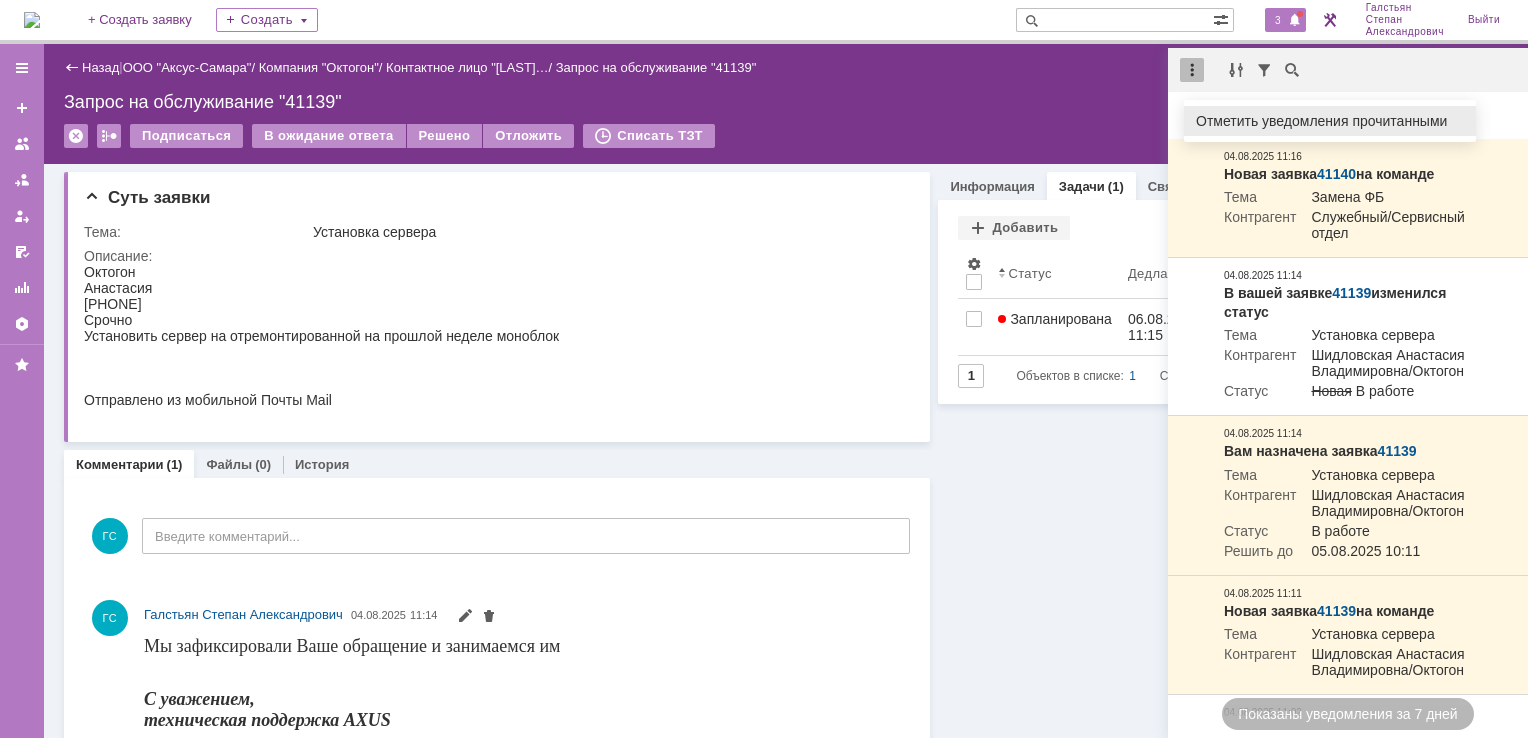 click on "Отметить уведомления прочитанными" at bounding box center (1330, 121) 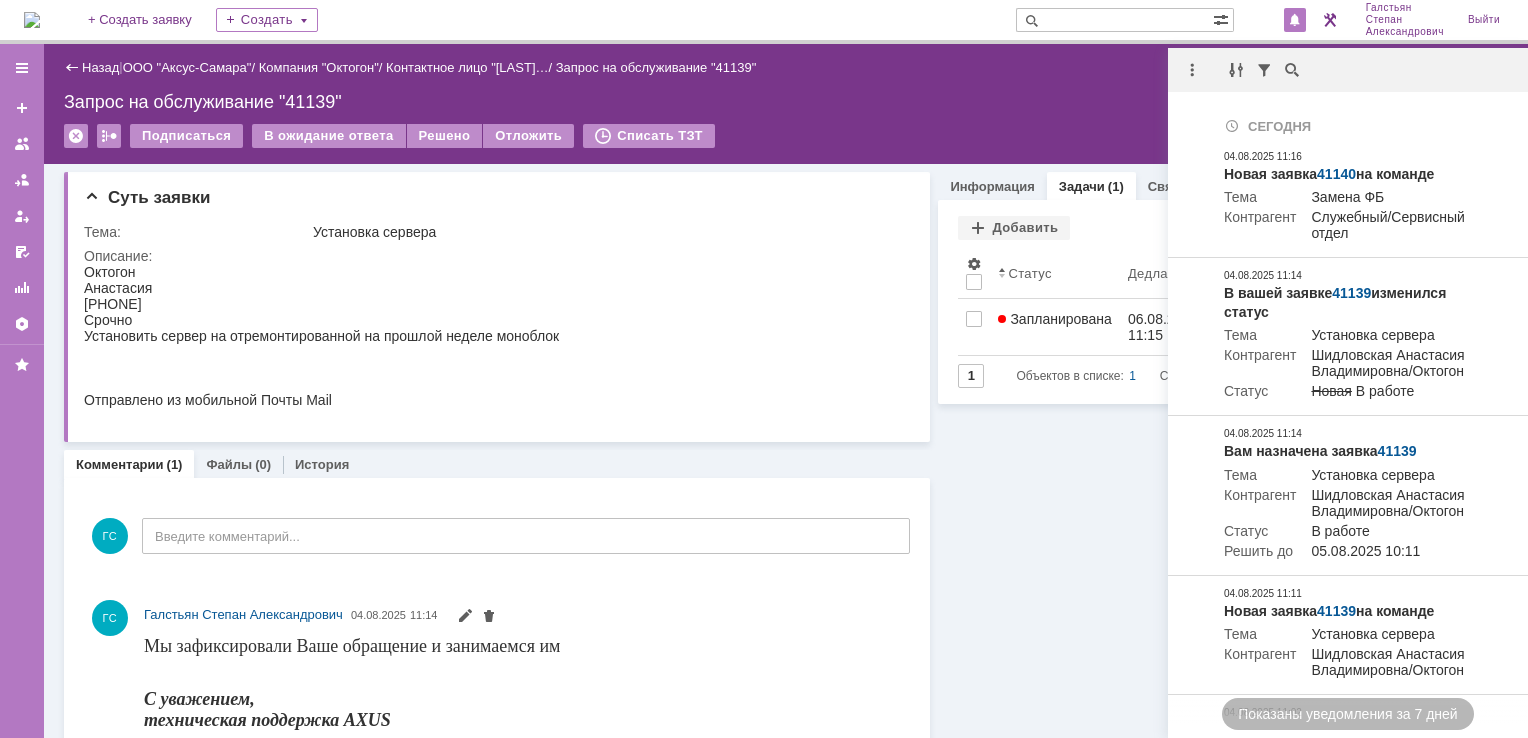click on "Назад   |   ООО "Аксус-Самара"  /   Компания "Октогон"  /   Контактное лицо "Шидловская Ан…  /   Запрос на обслуживание "41139" Запрос на обслуживание "41139"
Подписаться В ожидание ответа Решено Отложить Списать ТЗТ serviceCall$45888770 Карточка заявки" at bounding box center (786, 104) 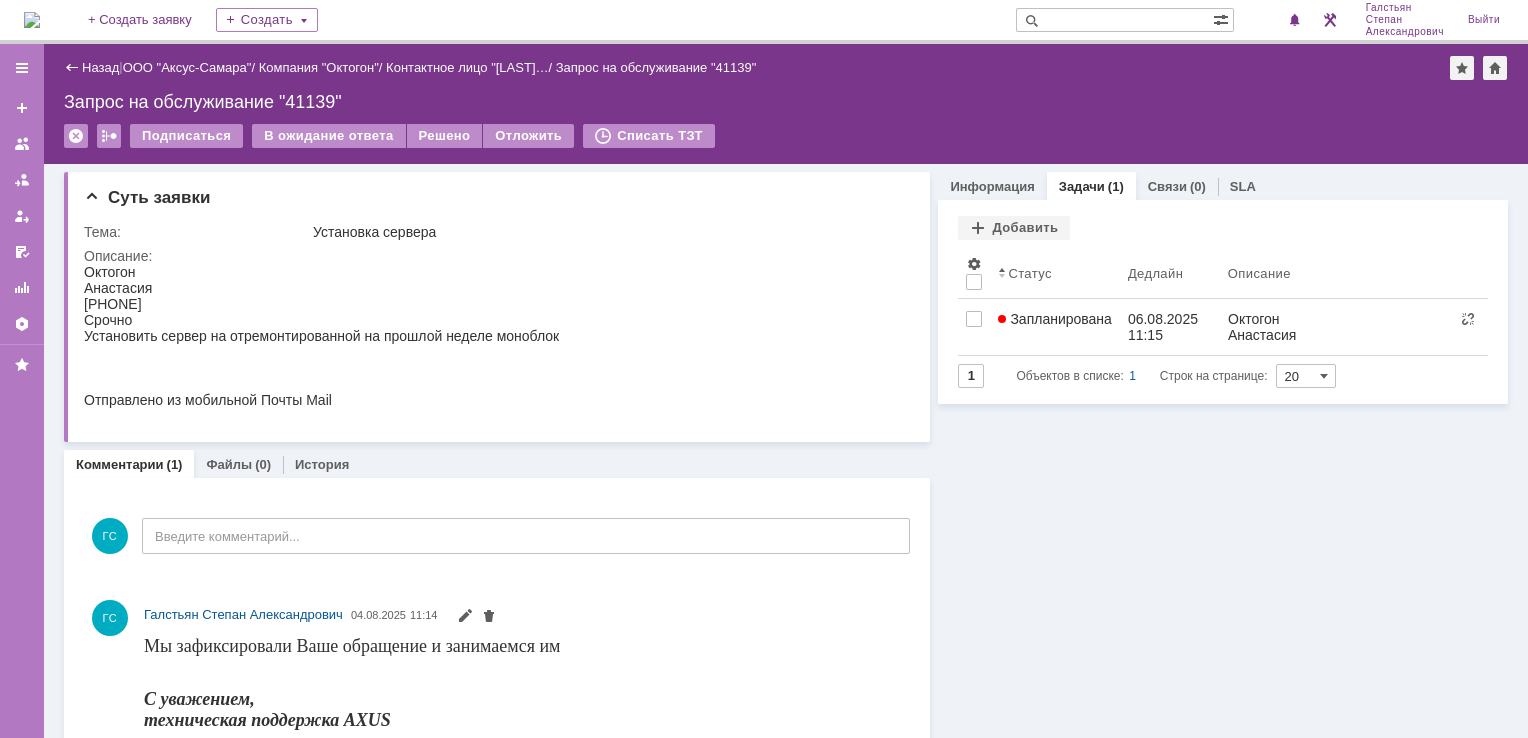 click at bounding box center [32, 20] 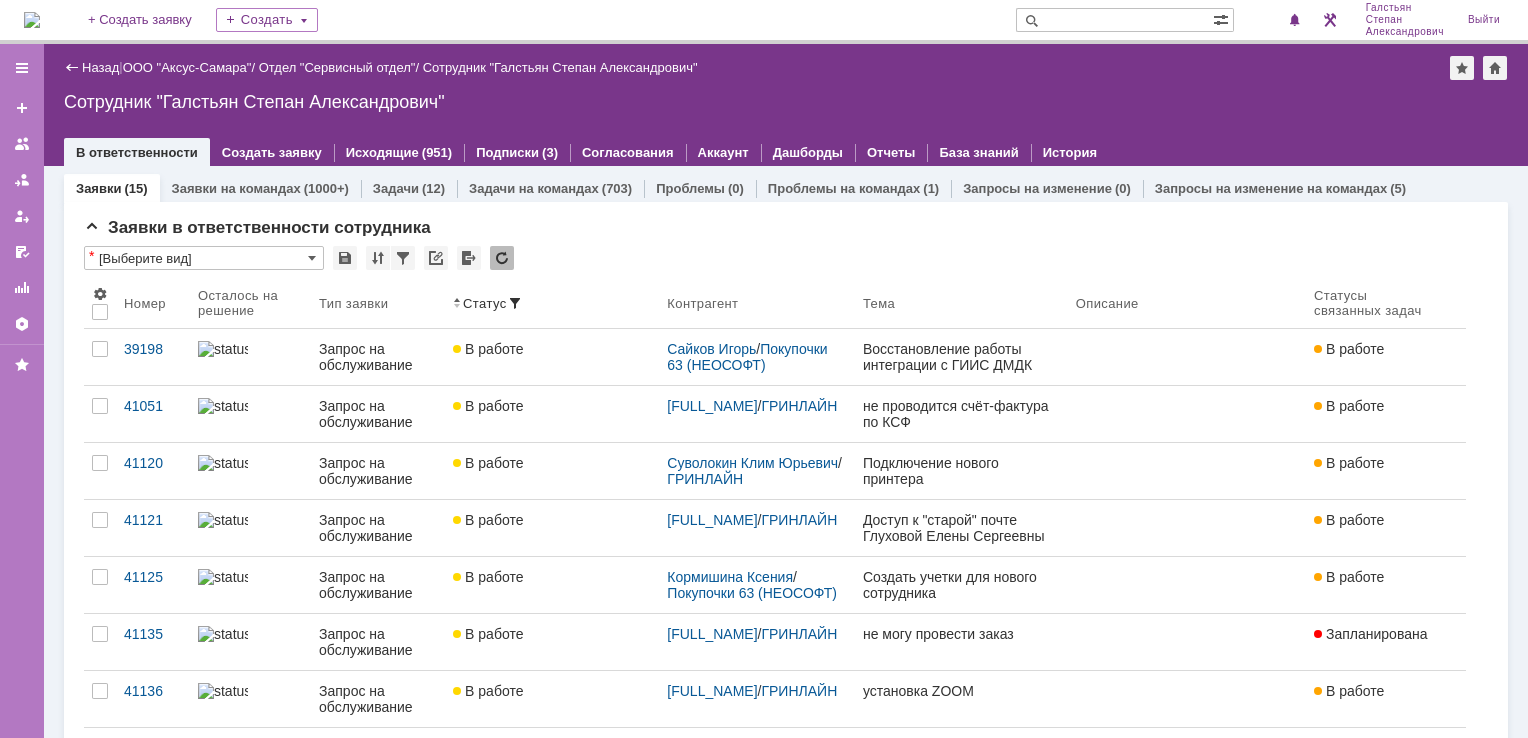 scroll, scrollTop: 0, scrollLeft: 0, axis: both 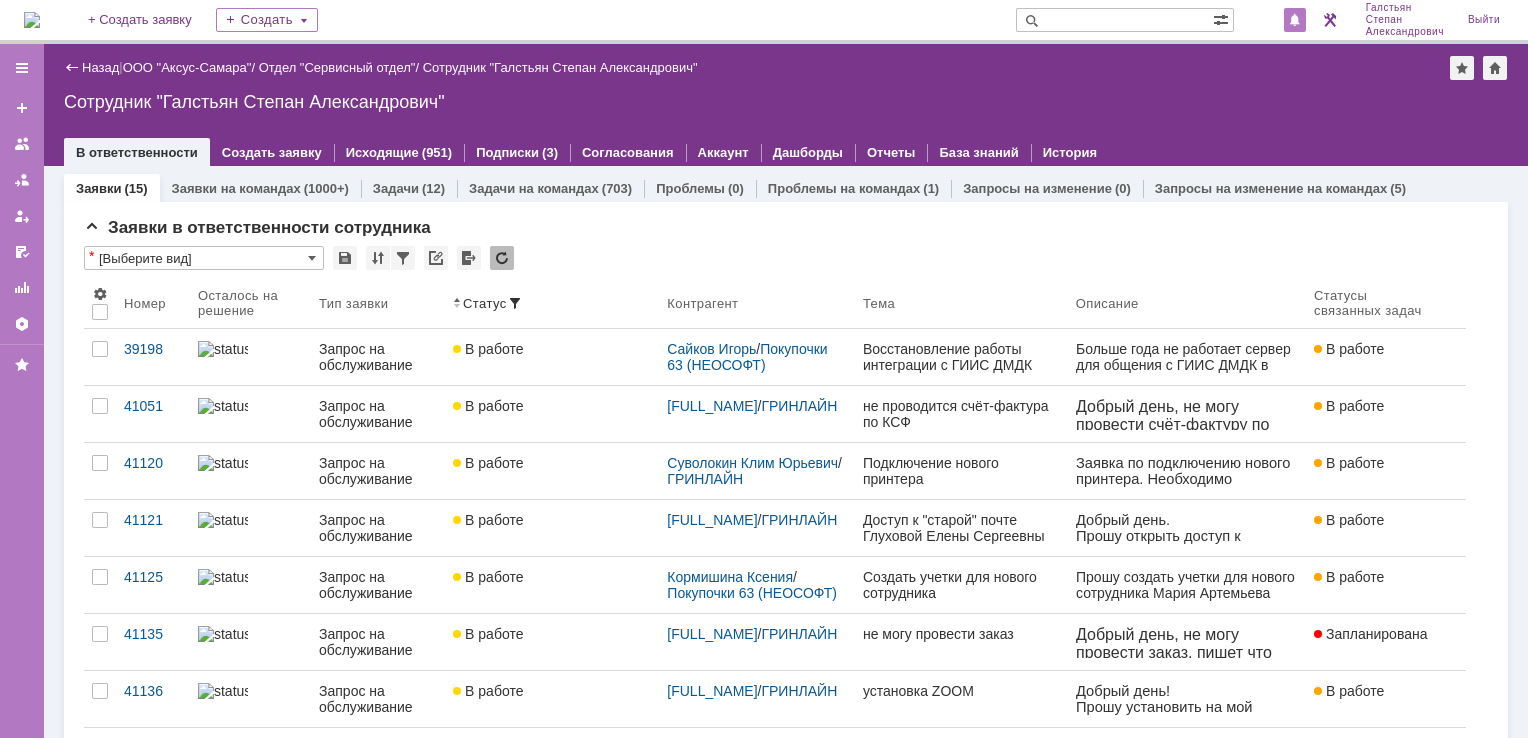 click at bounding box center [1295, 20] 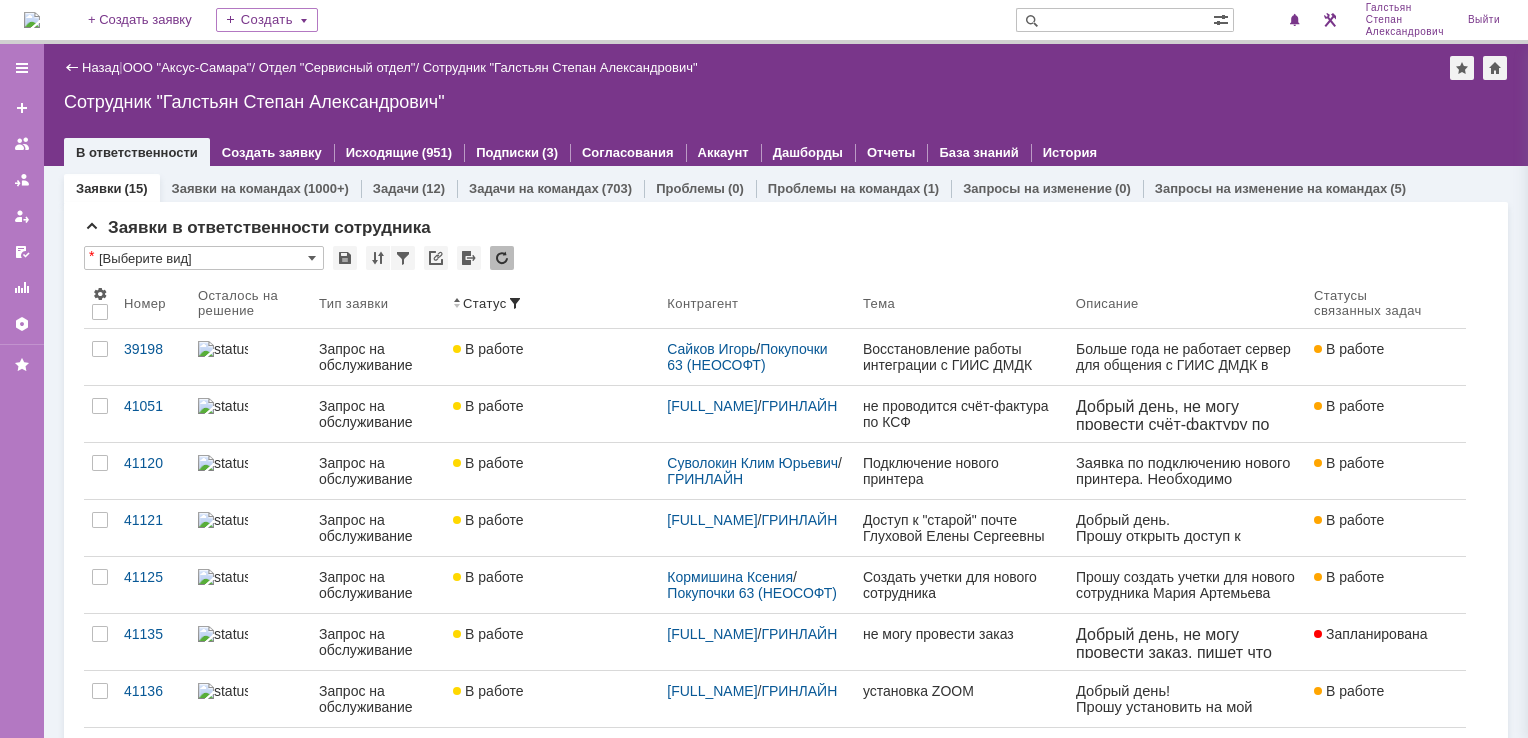 click on "Сотрудник "Галстьян Степан Александрович"" at bounding box center [786, 102] 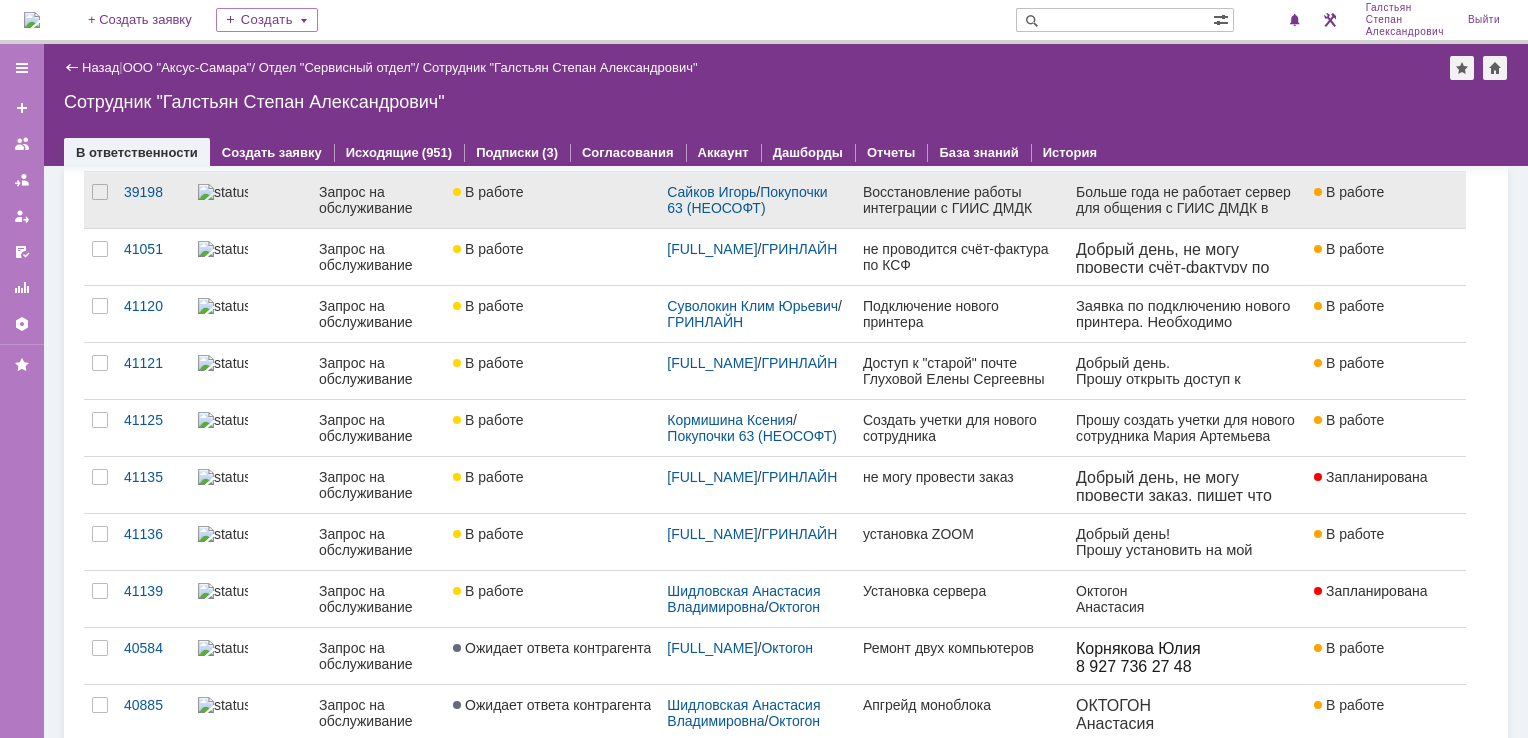 scroll, scrollTop: 0, scrollLeft: 0, axis: both 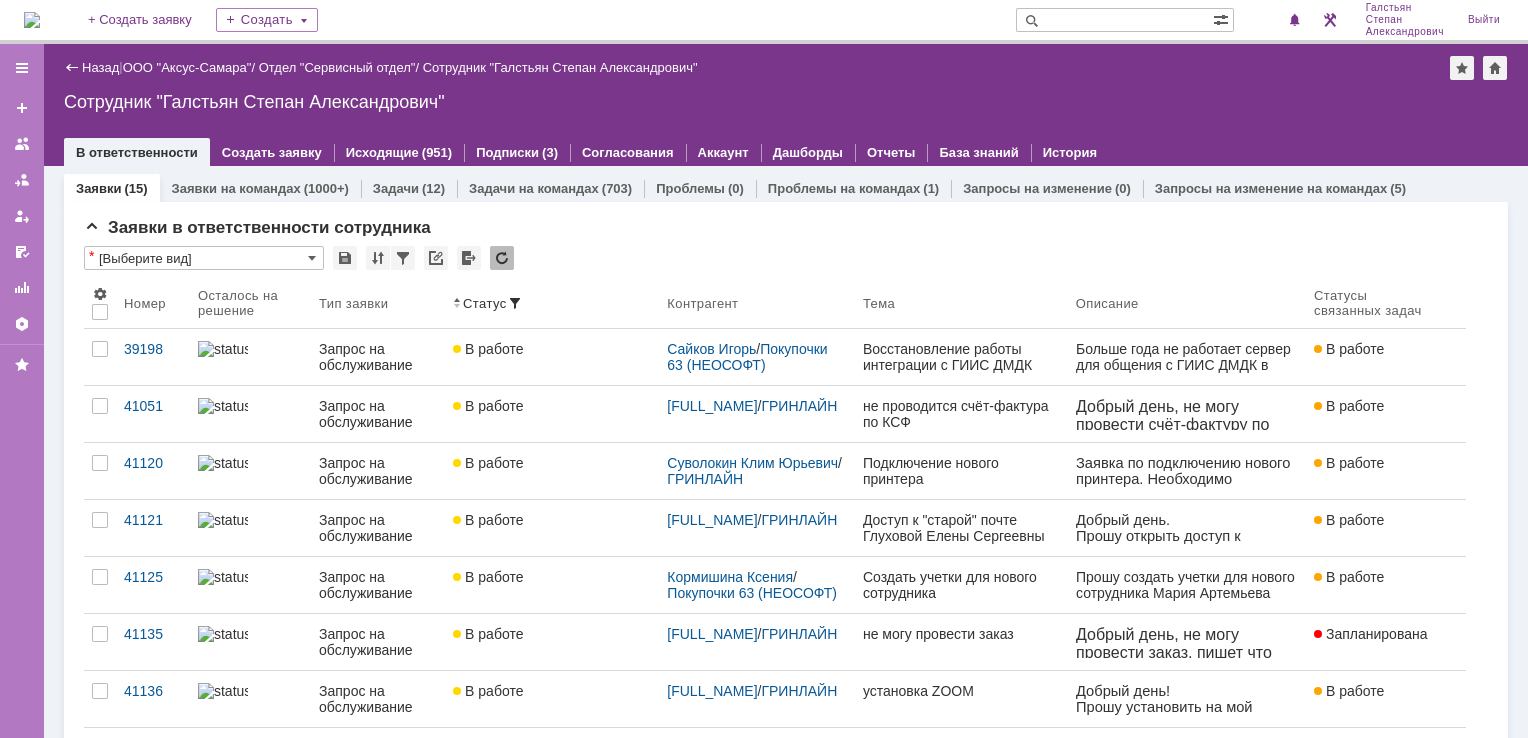 click at bounding box center [32, 20] 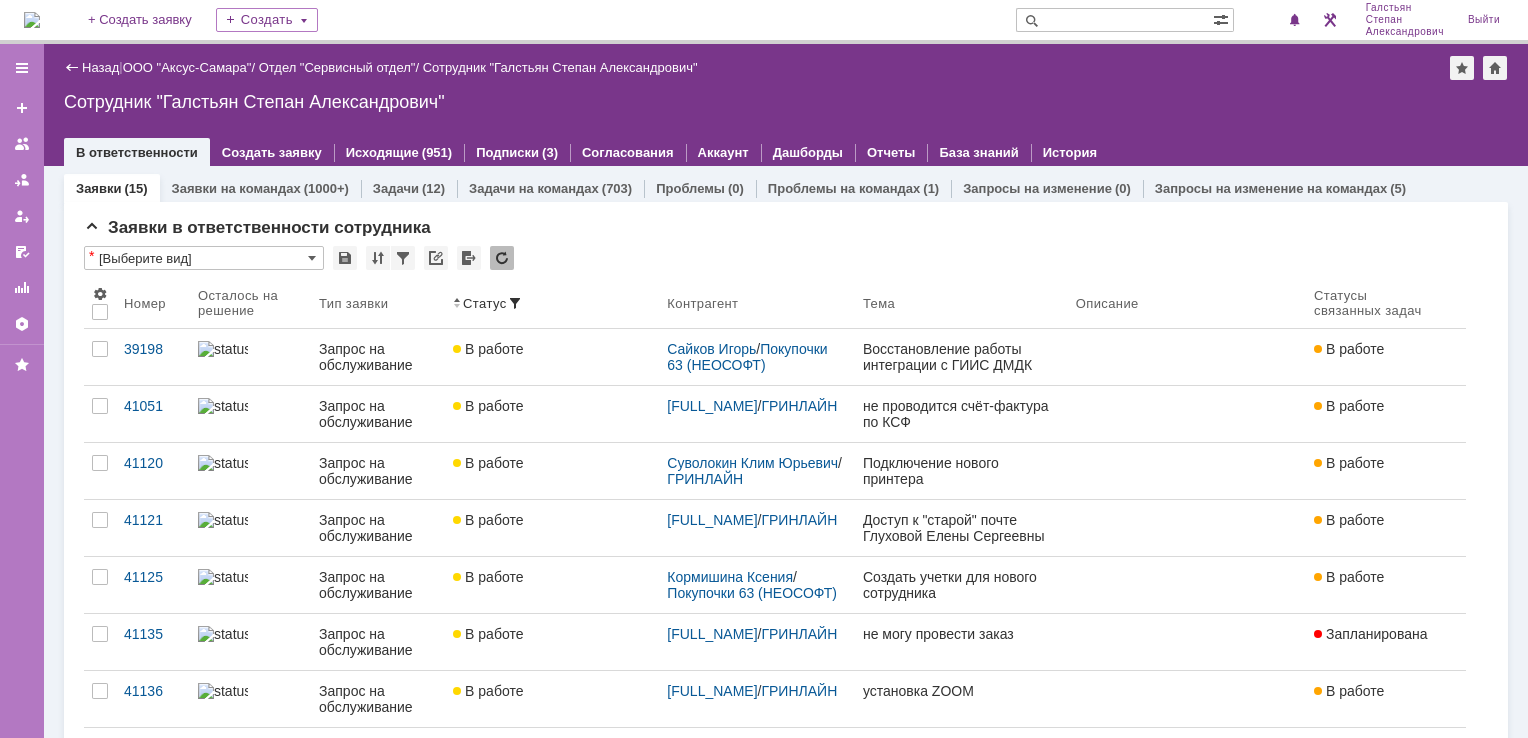 scroll, scrollTop: 0, scrollLeft: 0, axis: both 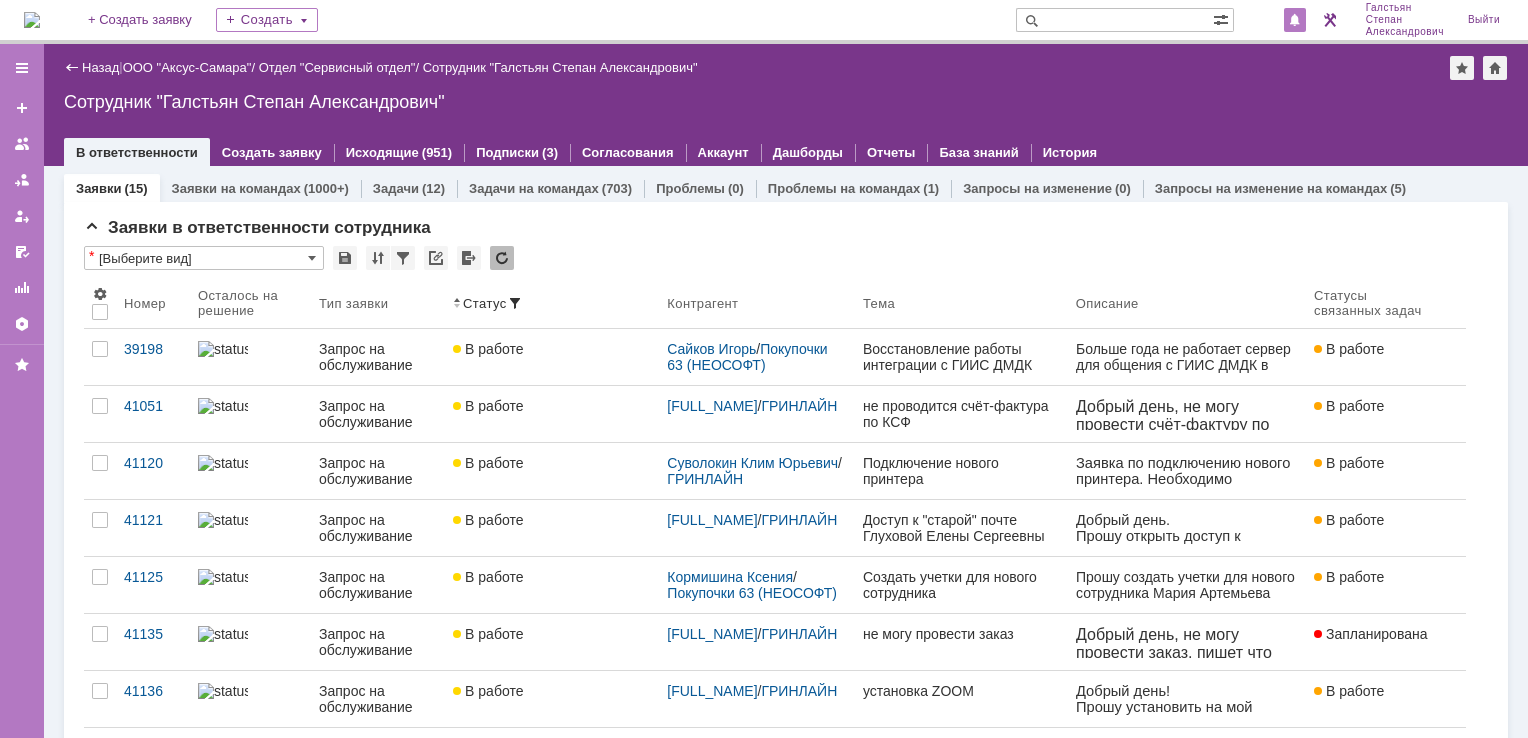 click at bounding box center [1295, 21] 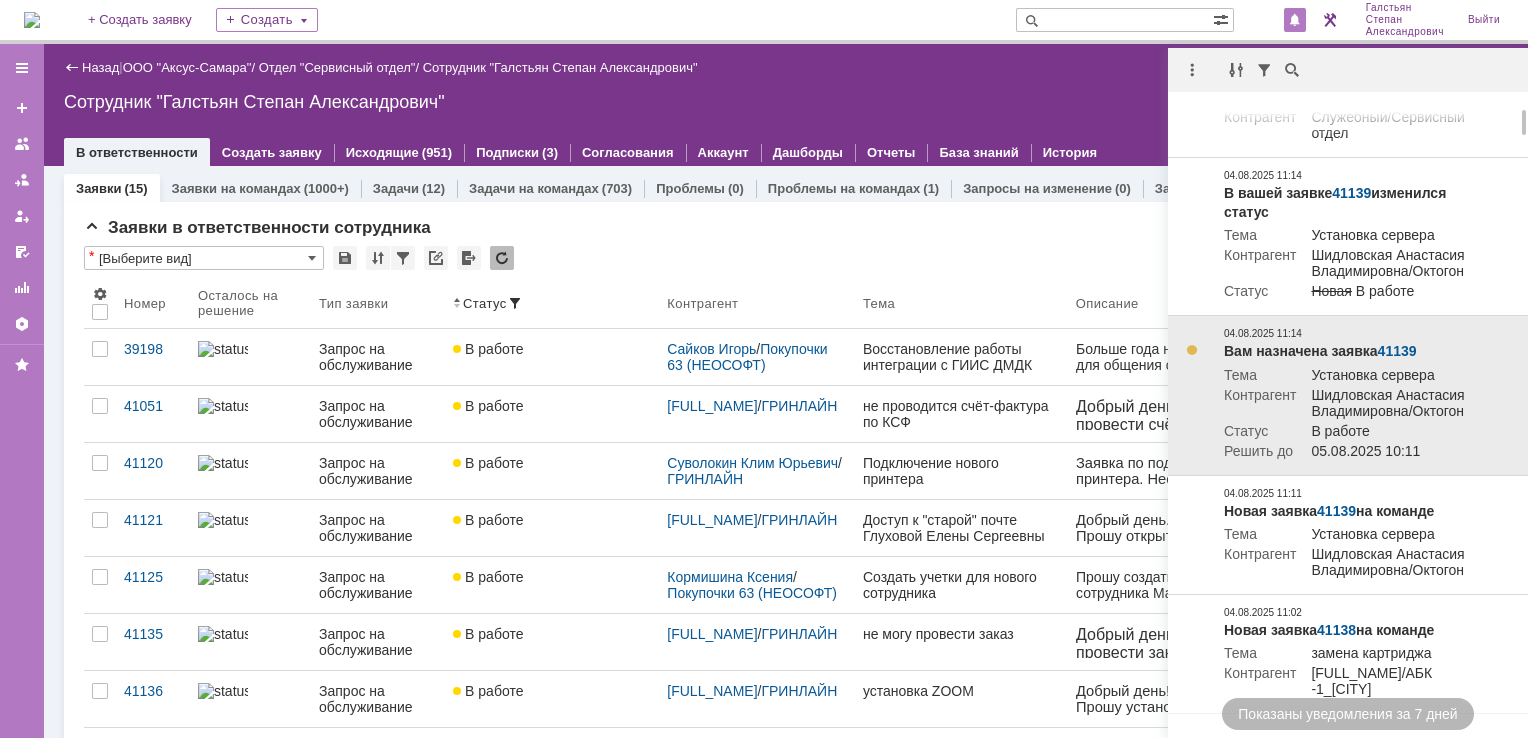 click on "41139" at bounding box center (1397, 351) 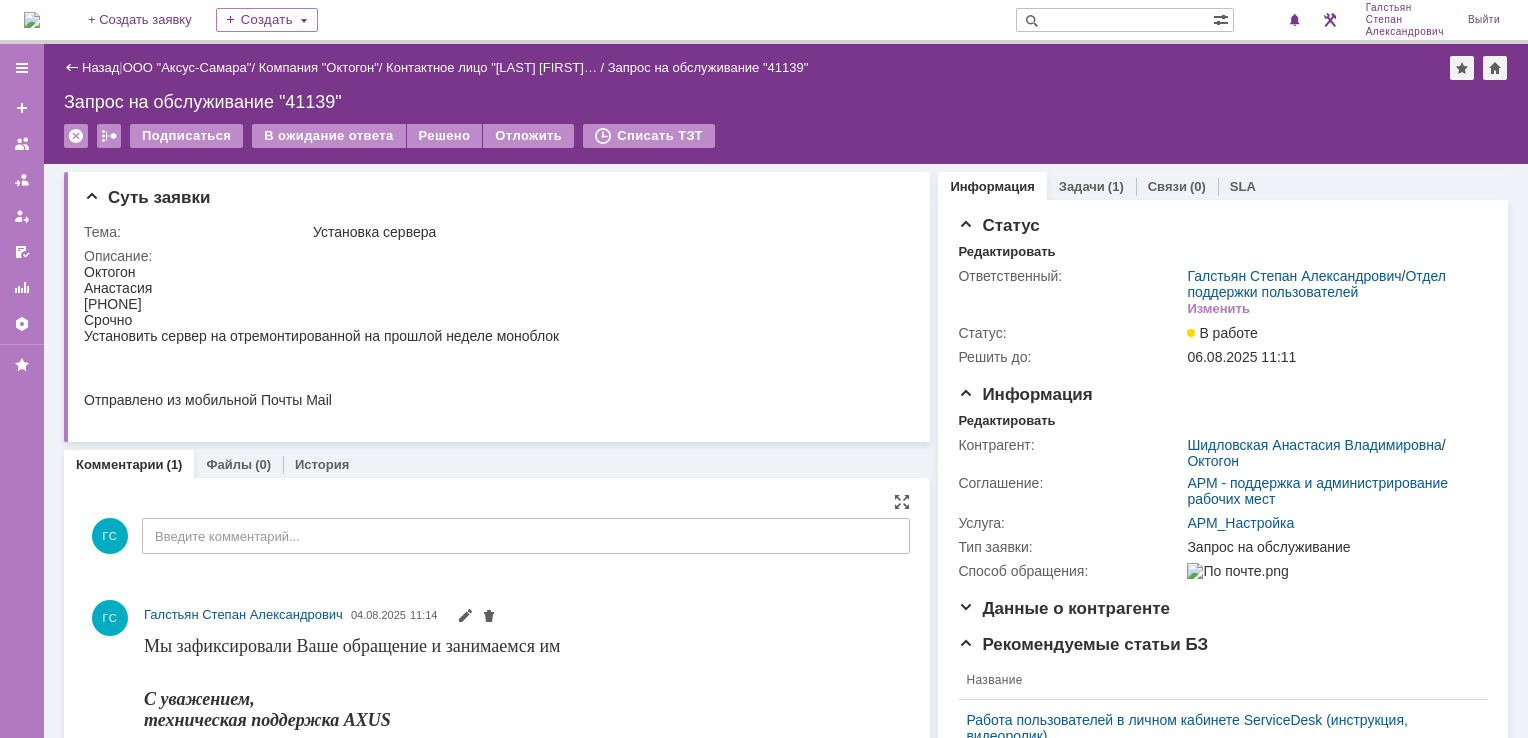 scroll, scrollTop: 0, scrollLeft: 0, axis: both 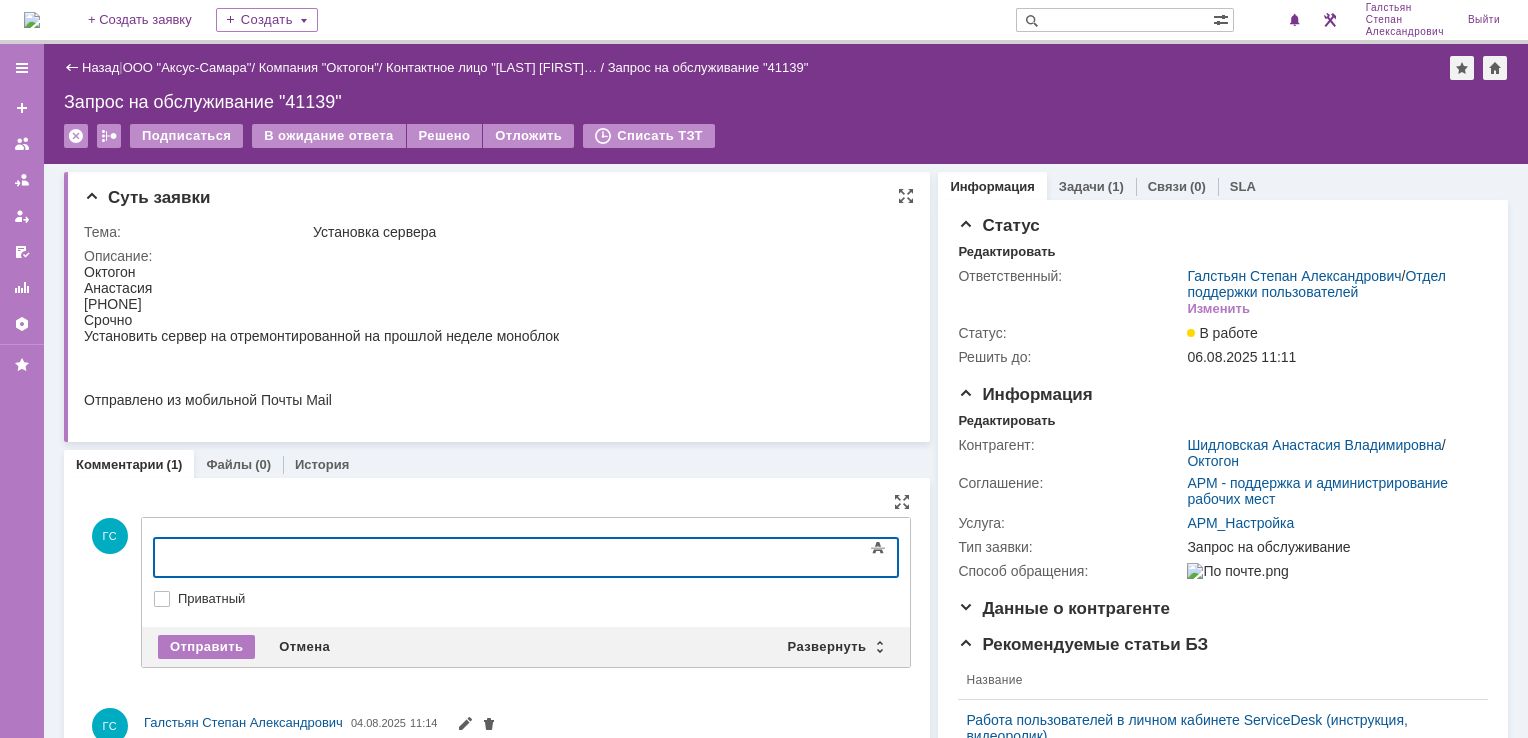 type 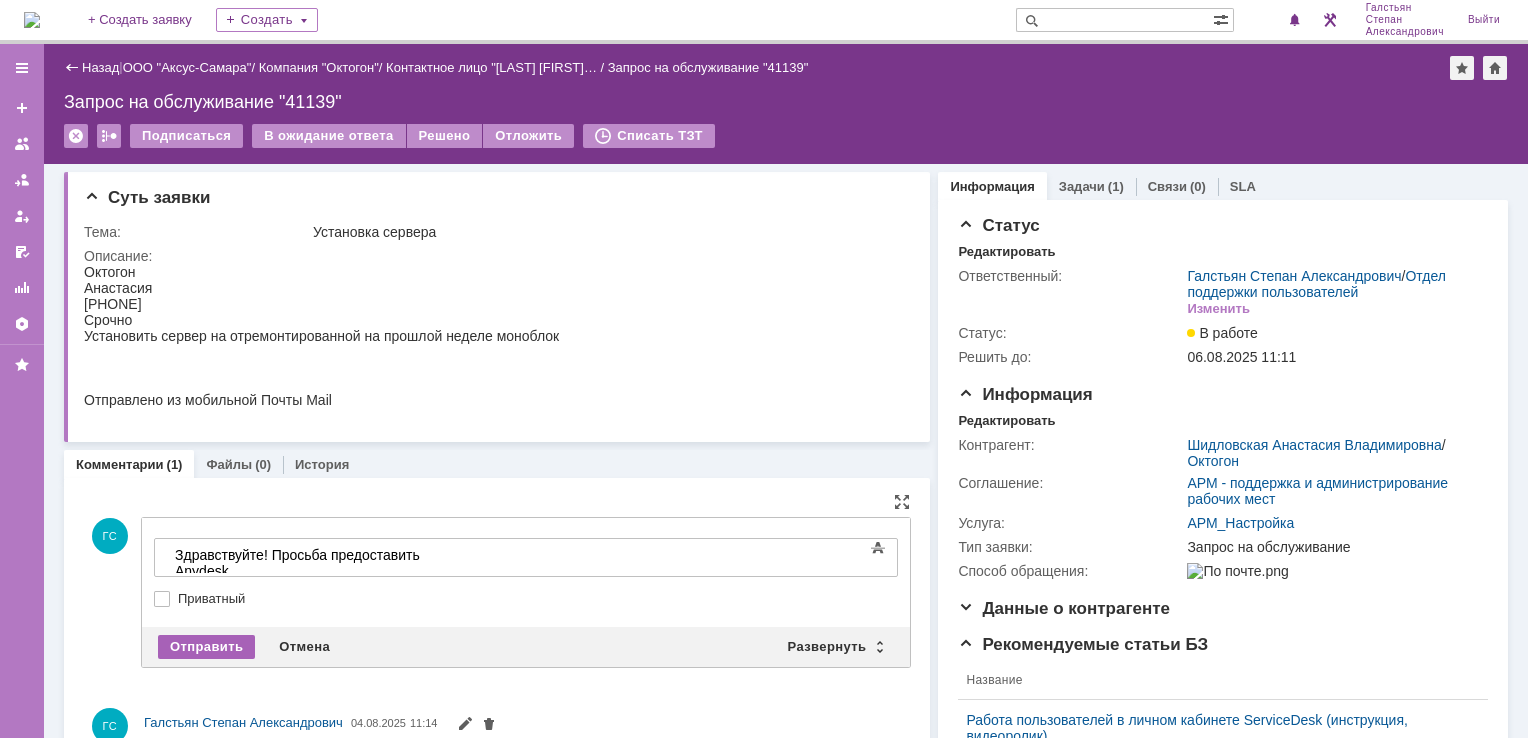 click on "Отправить" at bounding box center (206, 647) 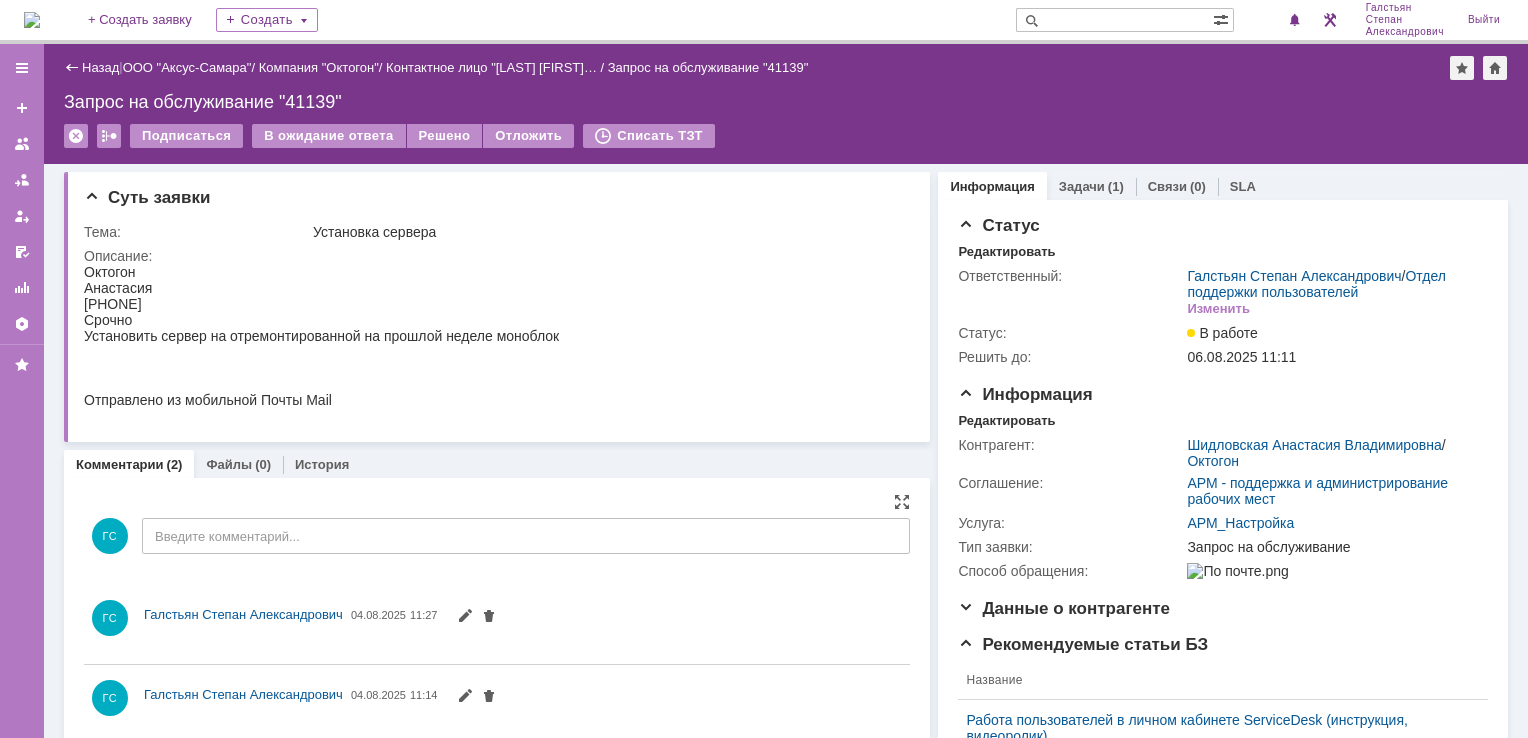 scroll, scrollTop: 0, scrollLeft: 0, axis: both 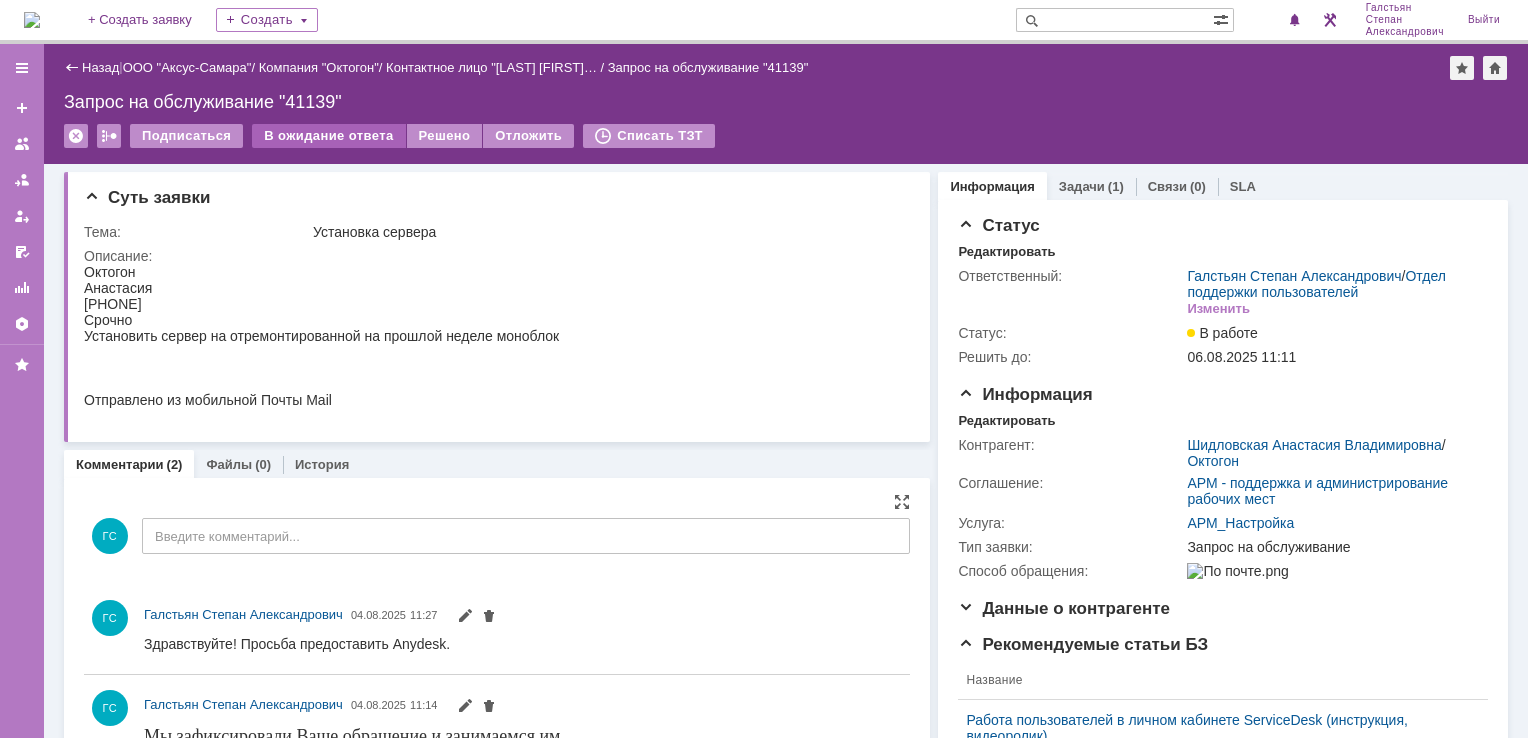 click on "В ожидание ответа" at bounding box center (328, 136) 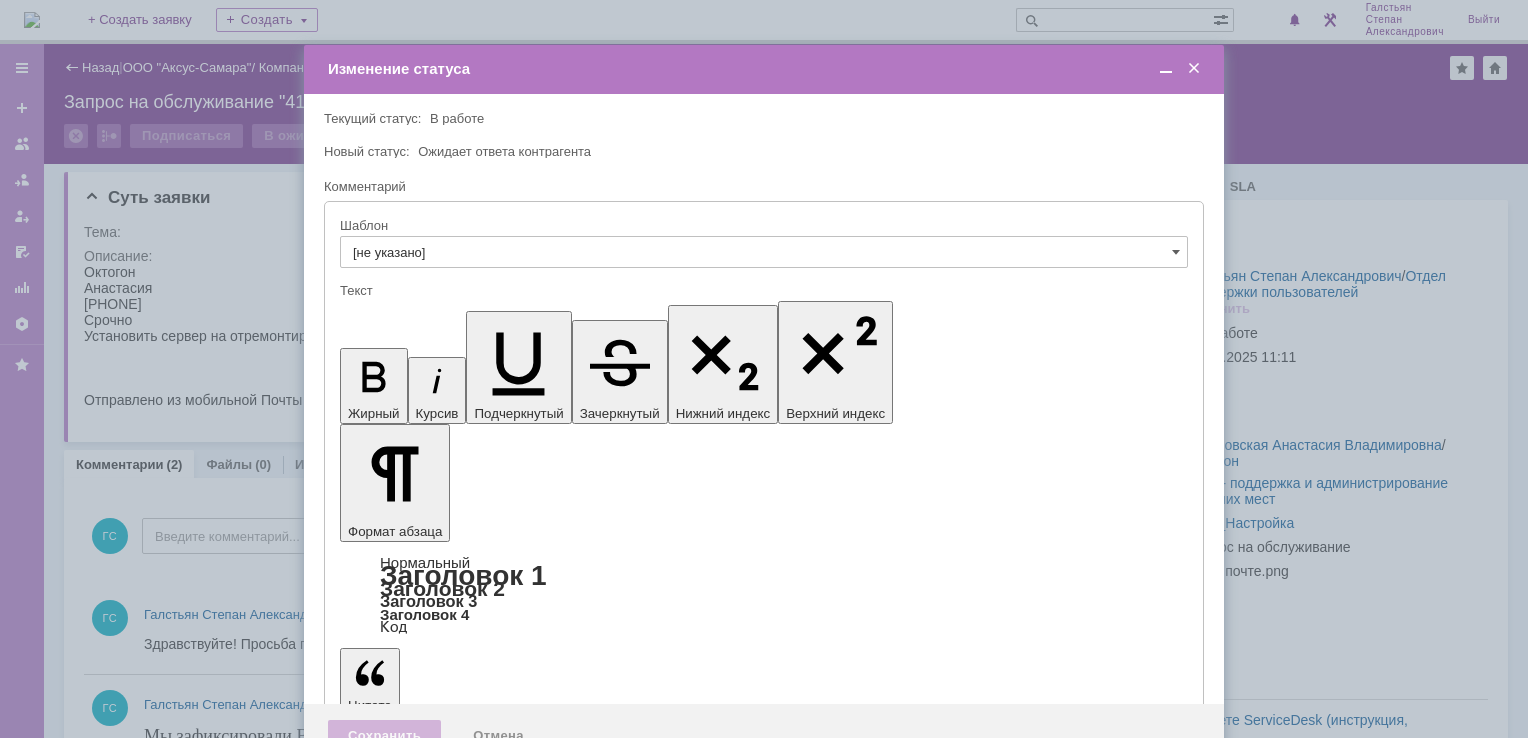 scroll, scrollTop: 0, scrollLeft: 0, axis: both 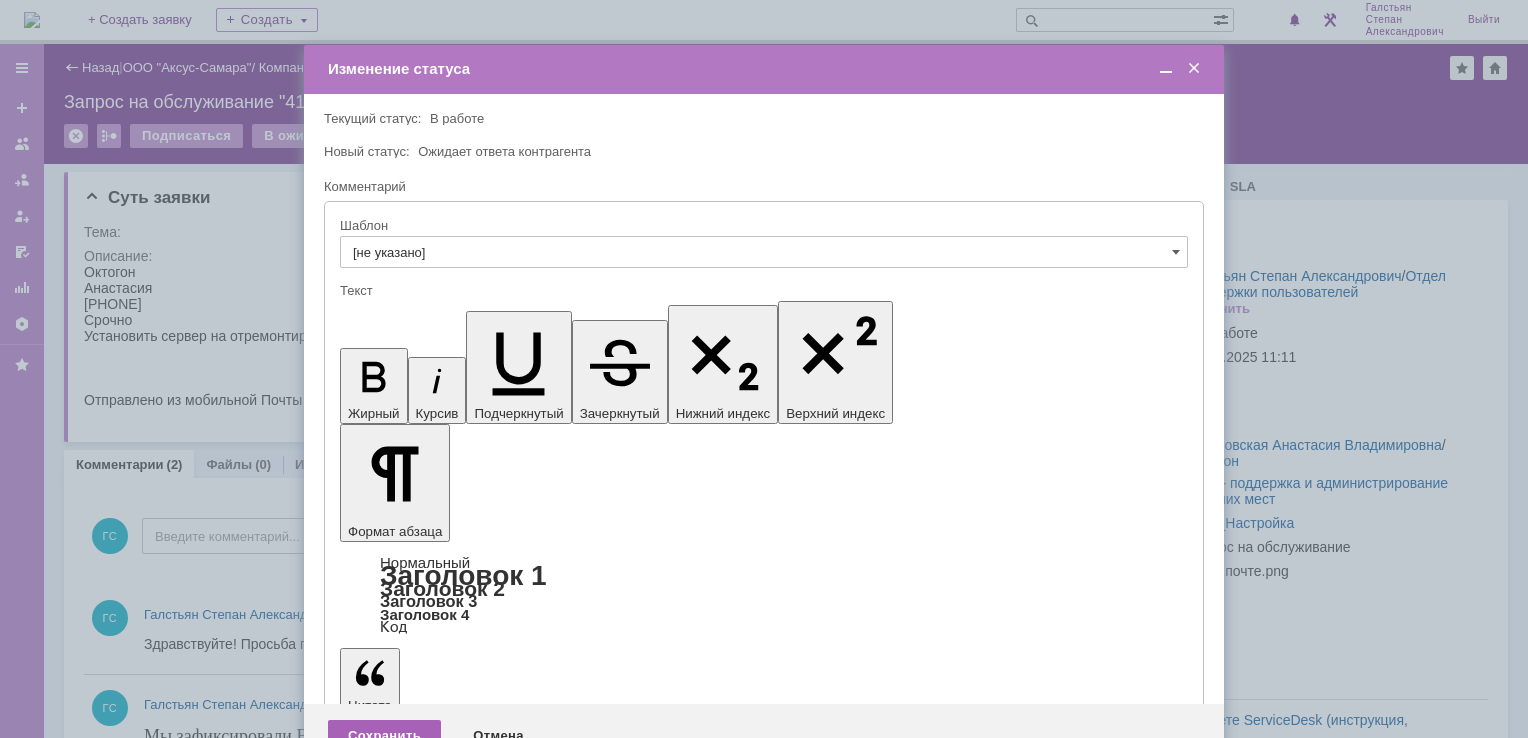 click on "Сохранить" at bounding box center (384, 736) 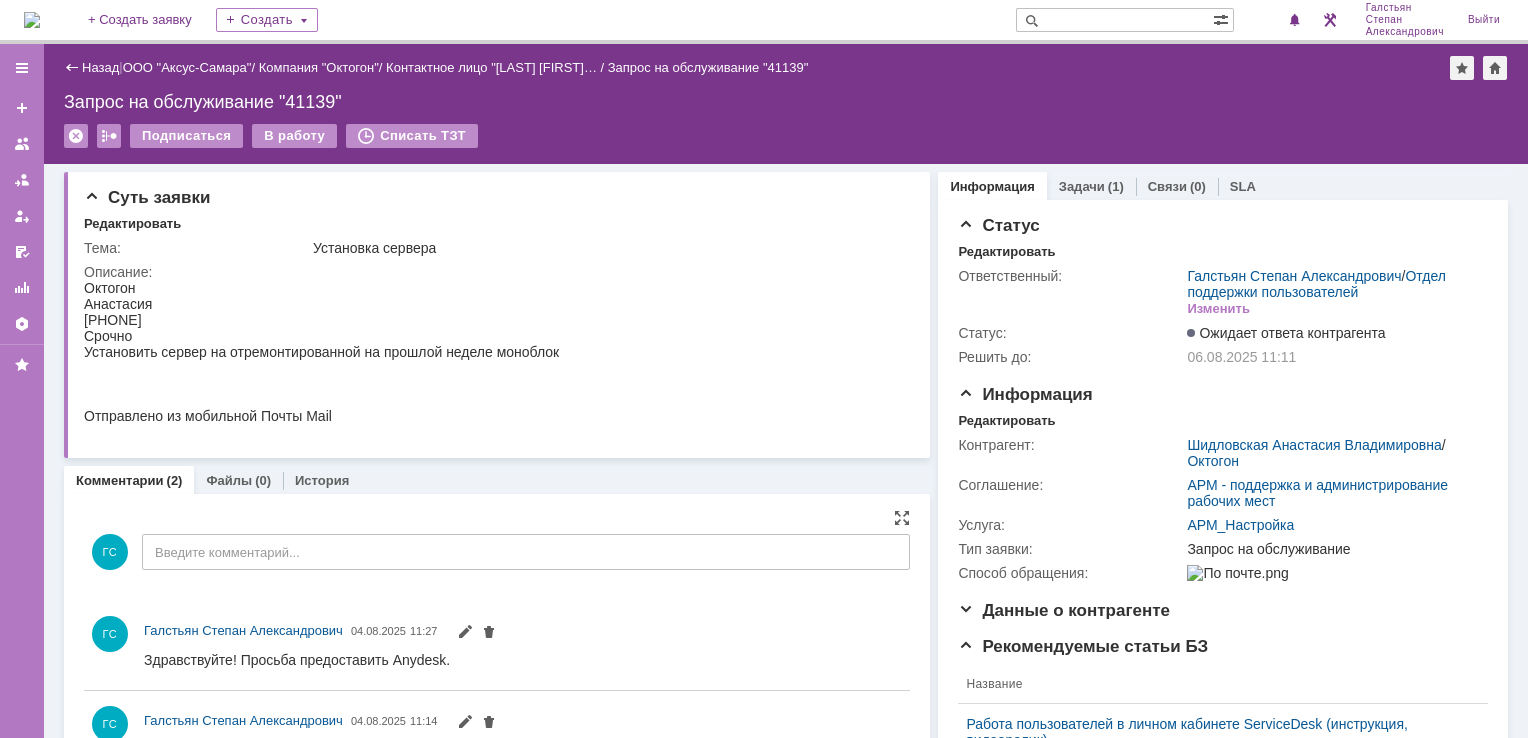 scroll, scrollTop: 0, scrollLeft: 0, axis: both 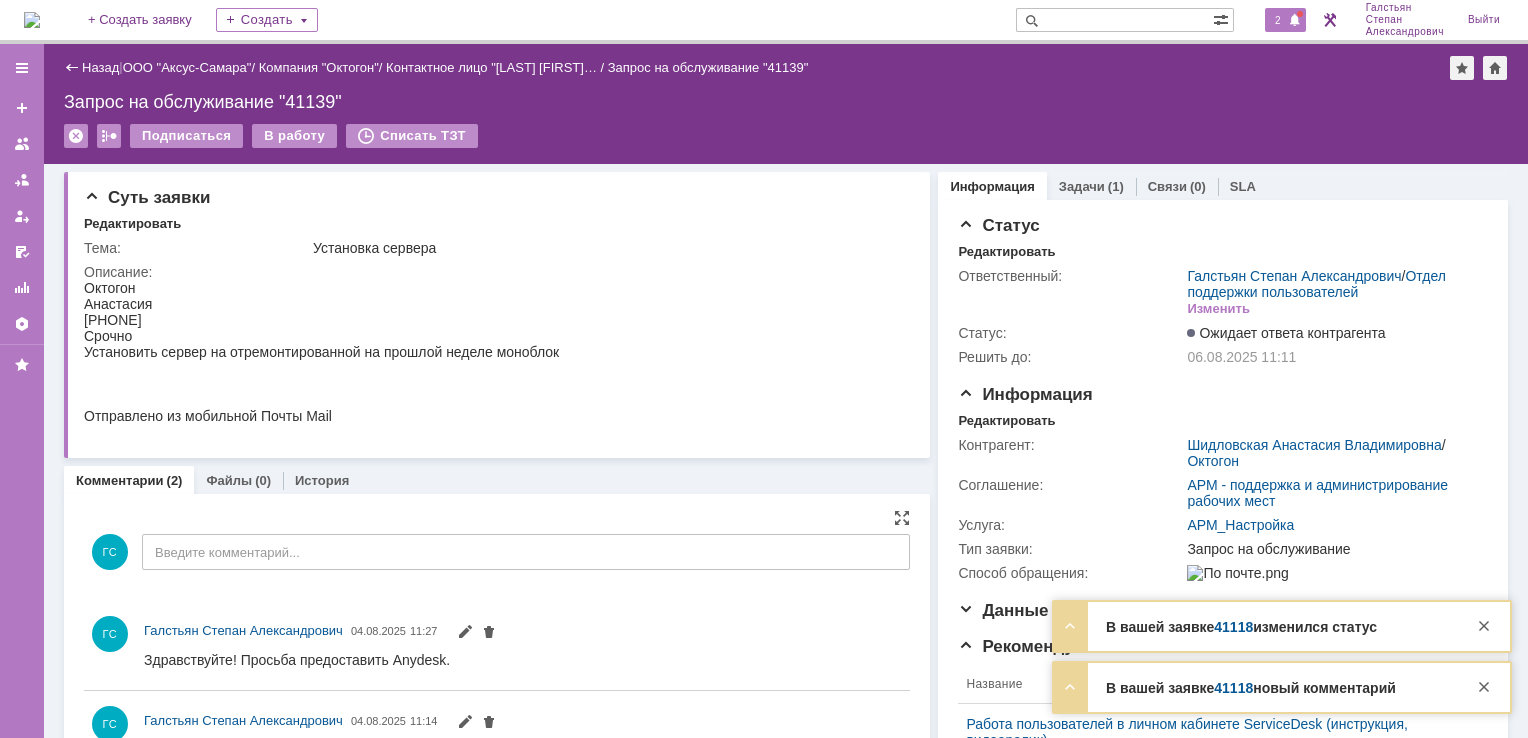 click on "2" at bounding box center (1285, 20) 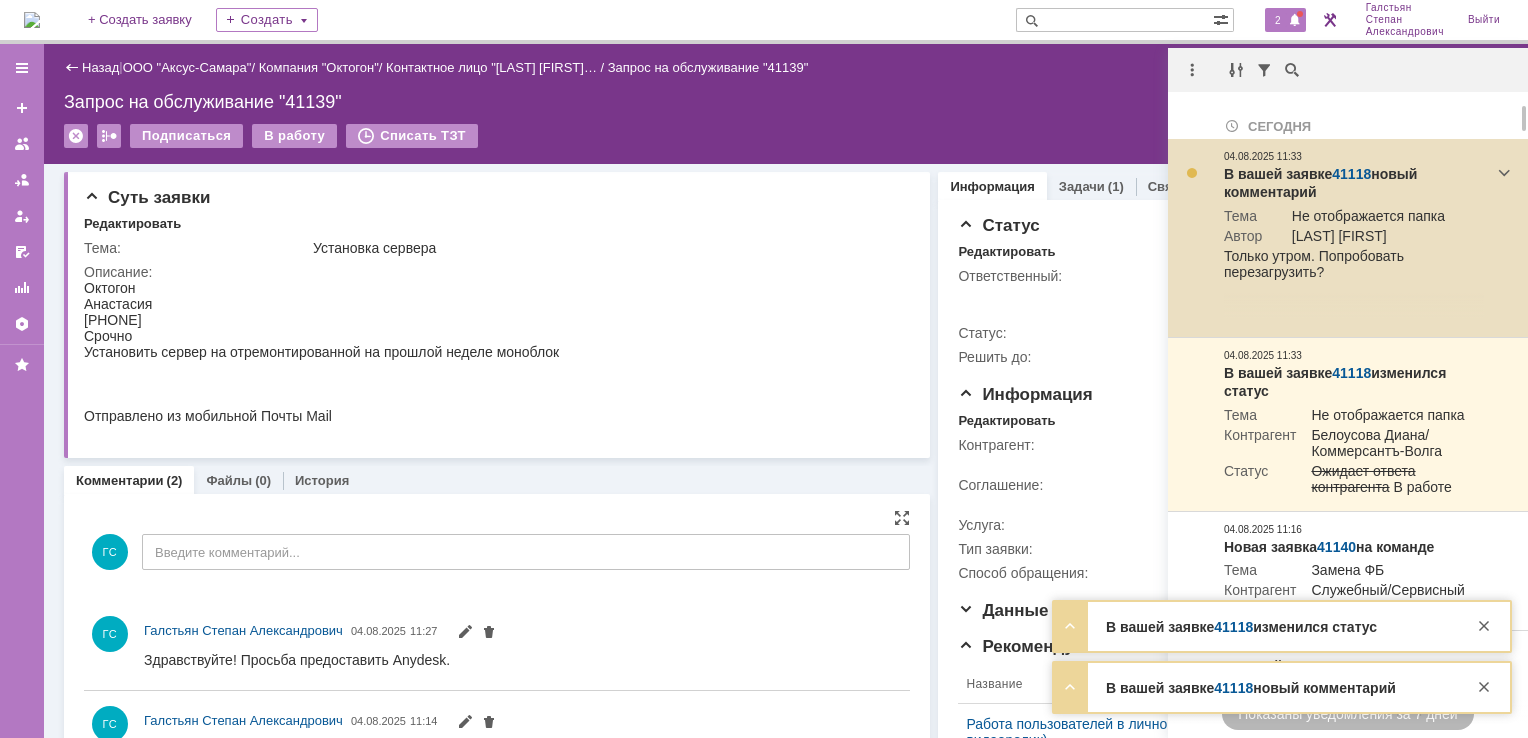 click on "41118" at bounding box center (1351, 174) 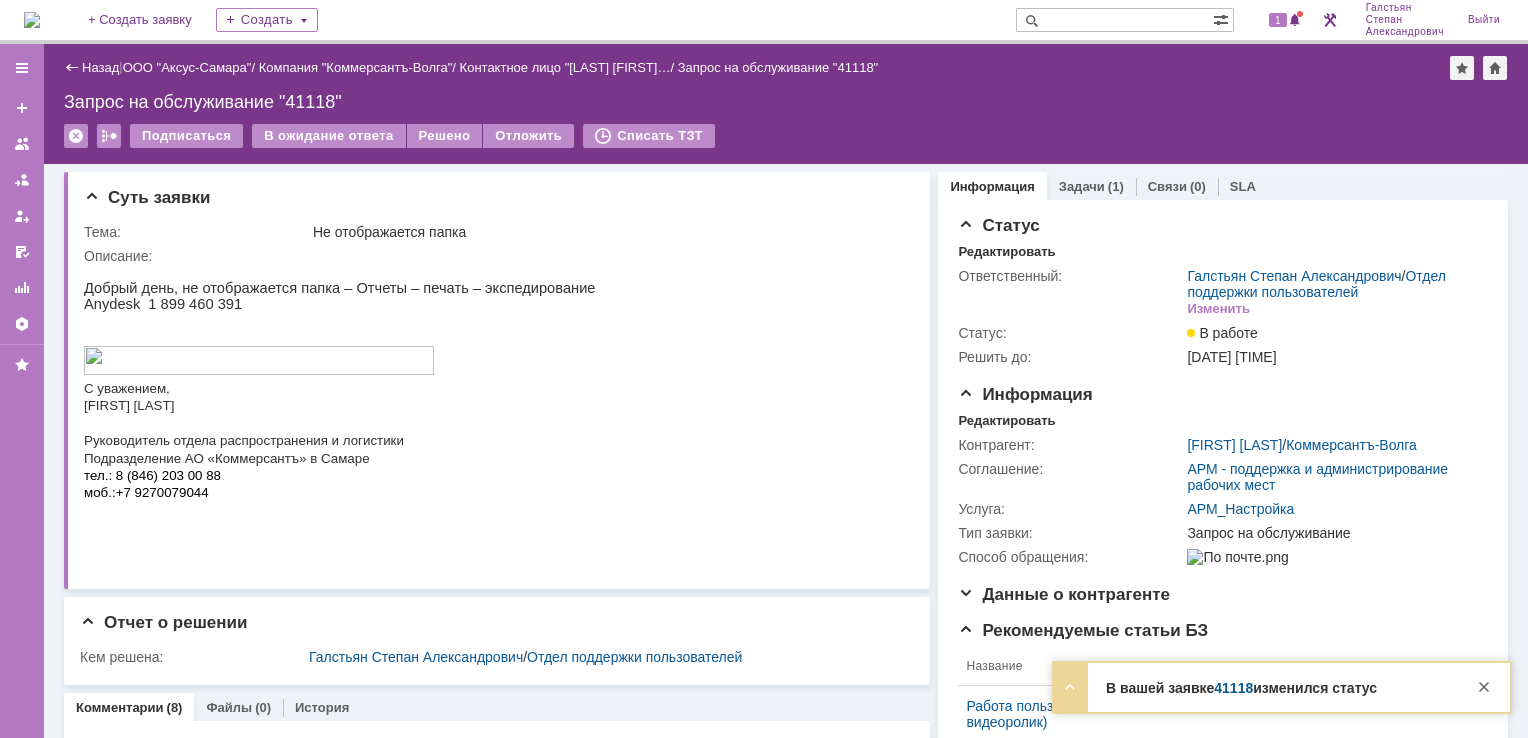 scroll, scrollTop: 0, scrollLeft: 0, axis: both 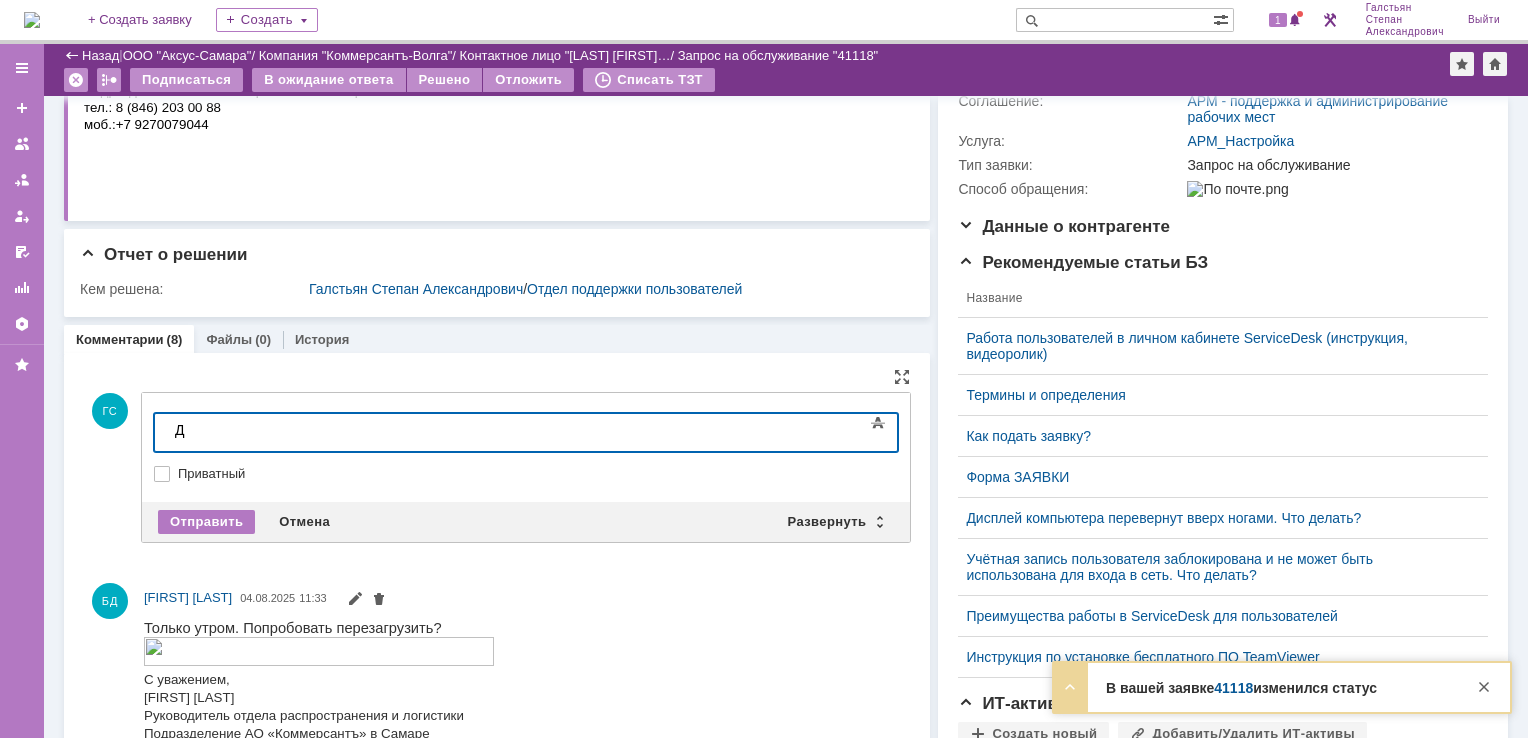 type 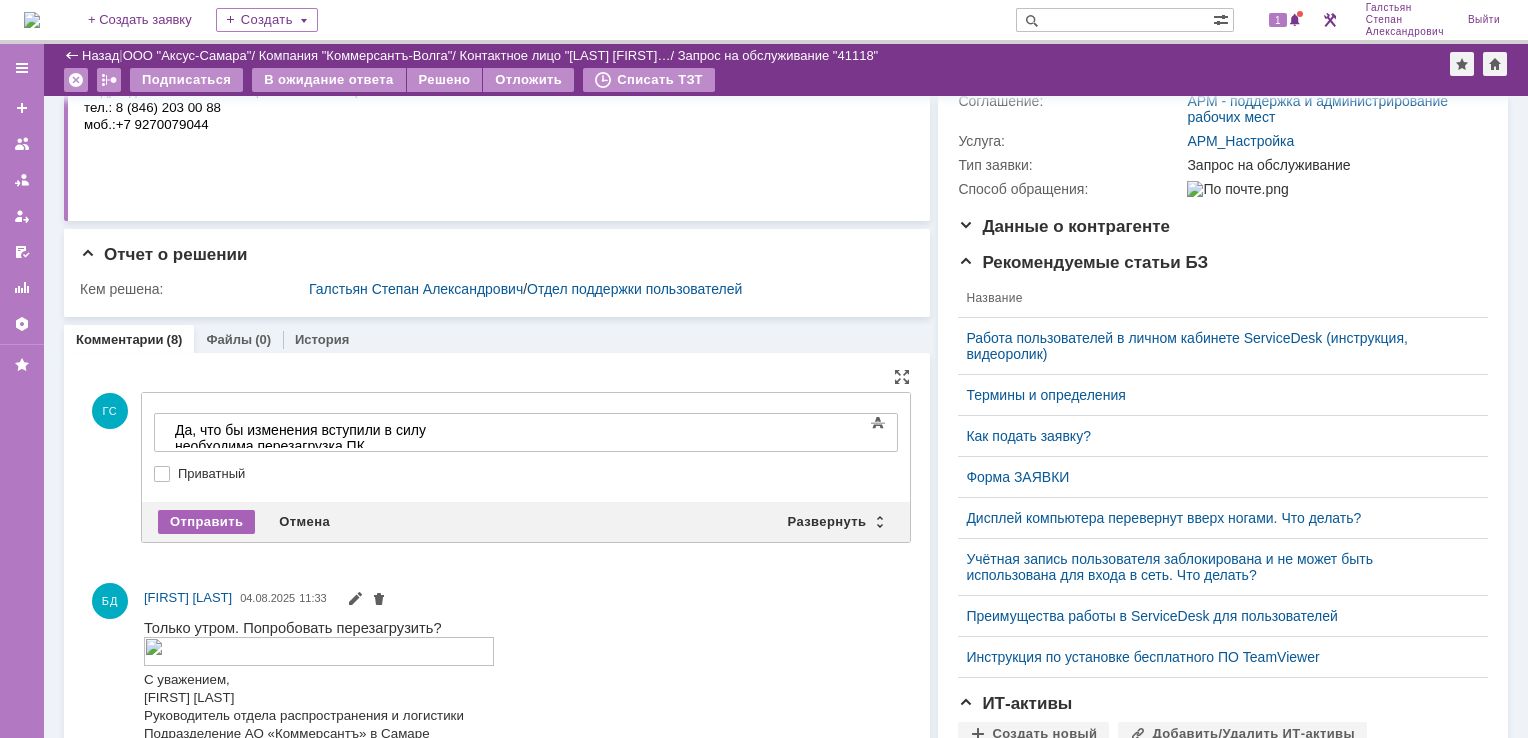 click on "Отправить" at bounding box center (206, 522) 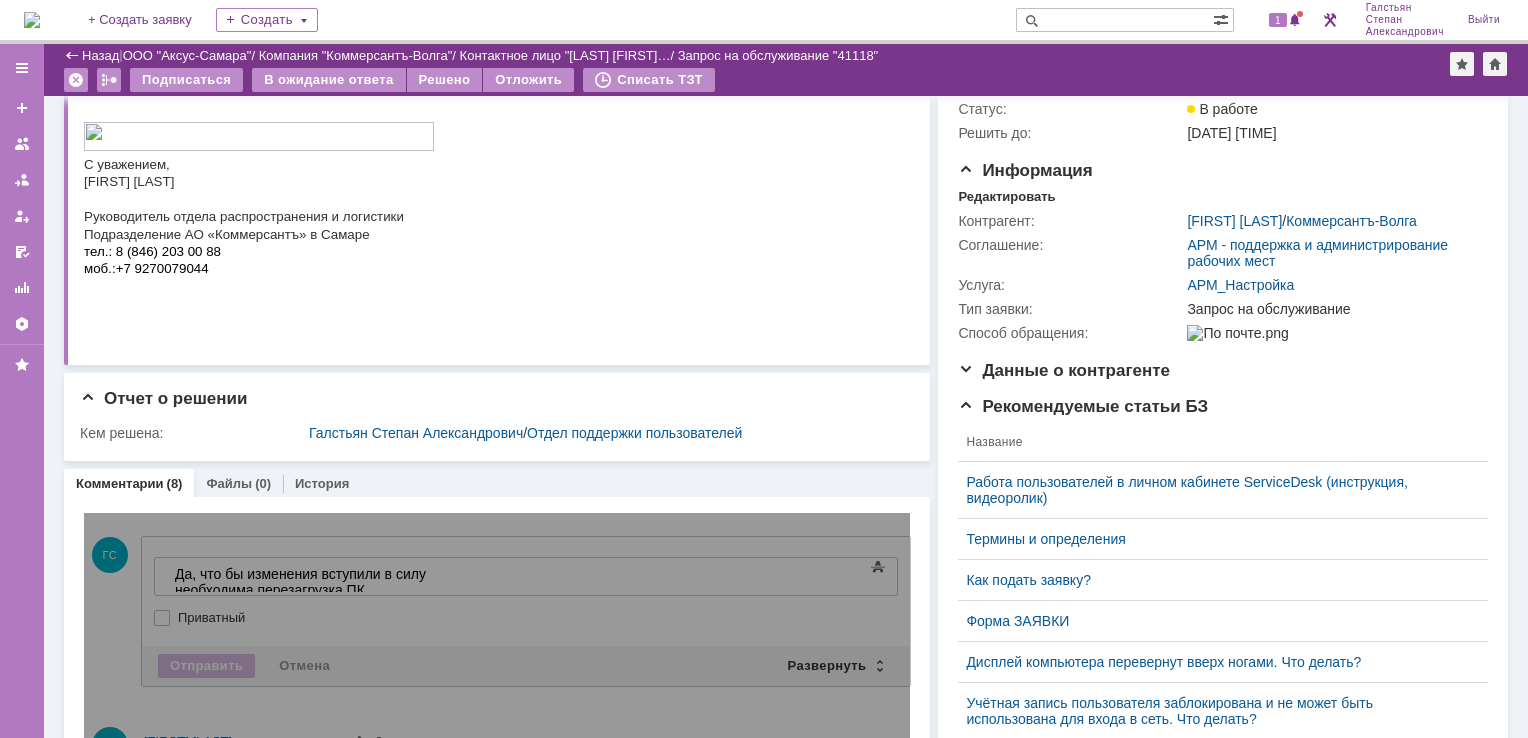 scroll, scrollTop: 0, scrollLeft: 0, axis: both 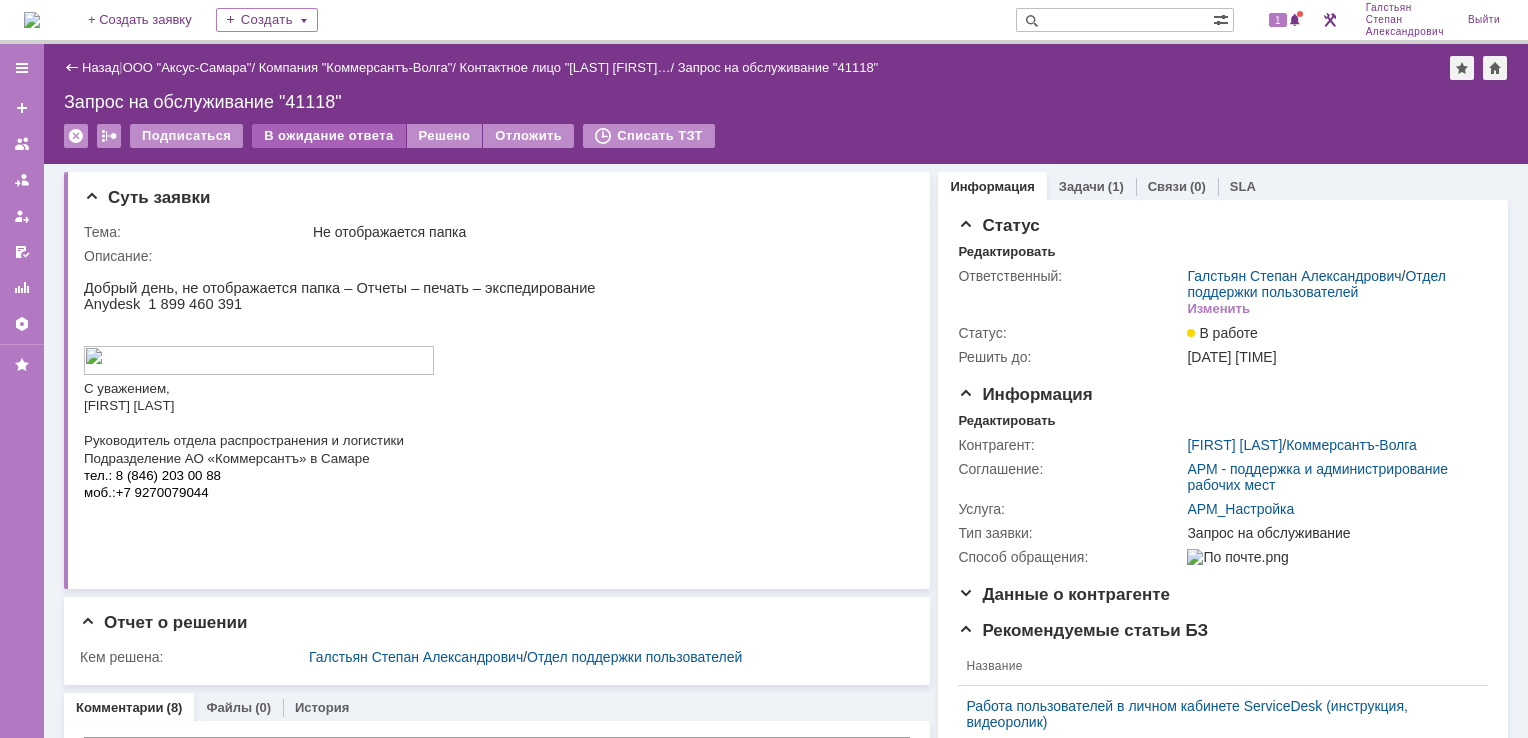 click on "В ожидание ответа" at bounding box center [328, 136] 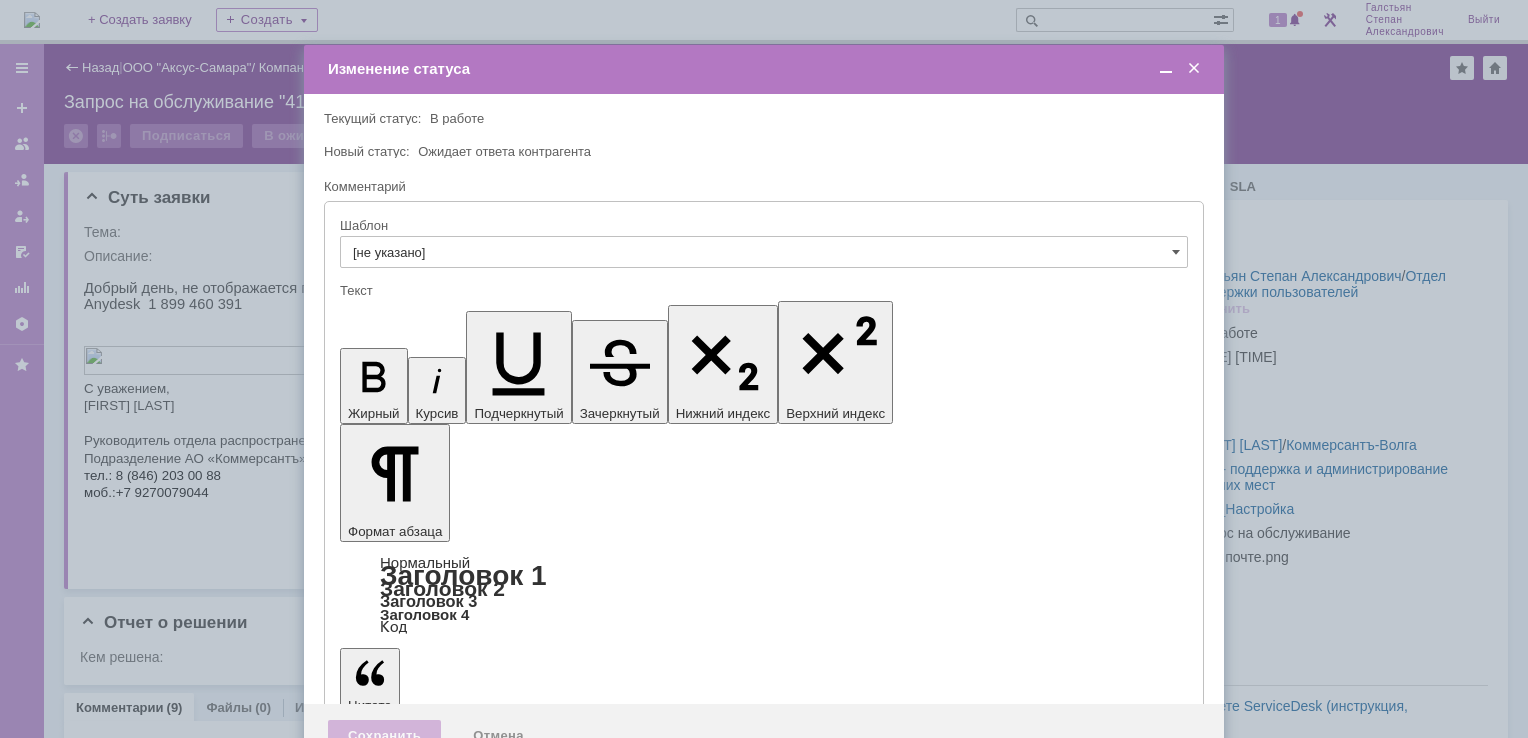 scroll, scrollTop: 0, scrollLeft: 0, axis: both 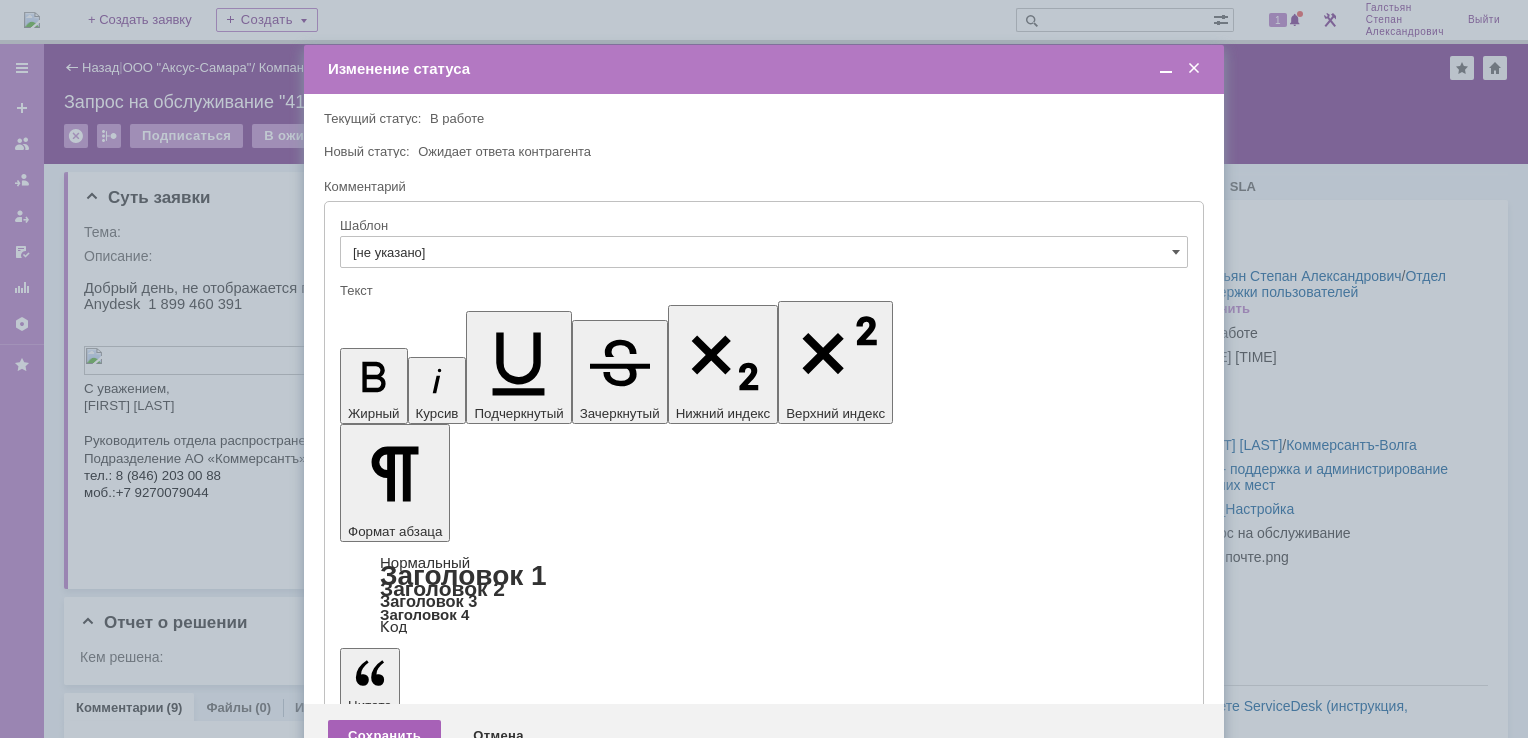 click on "Сохранить" at bounding box center (384, 736) 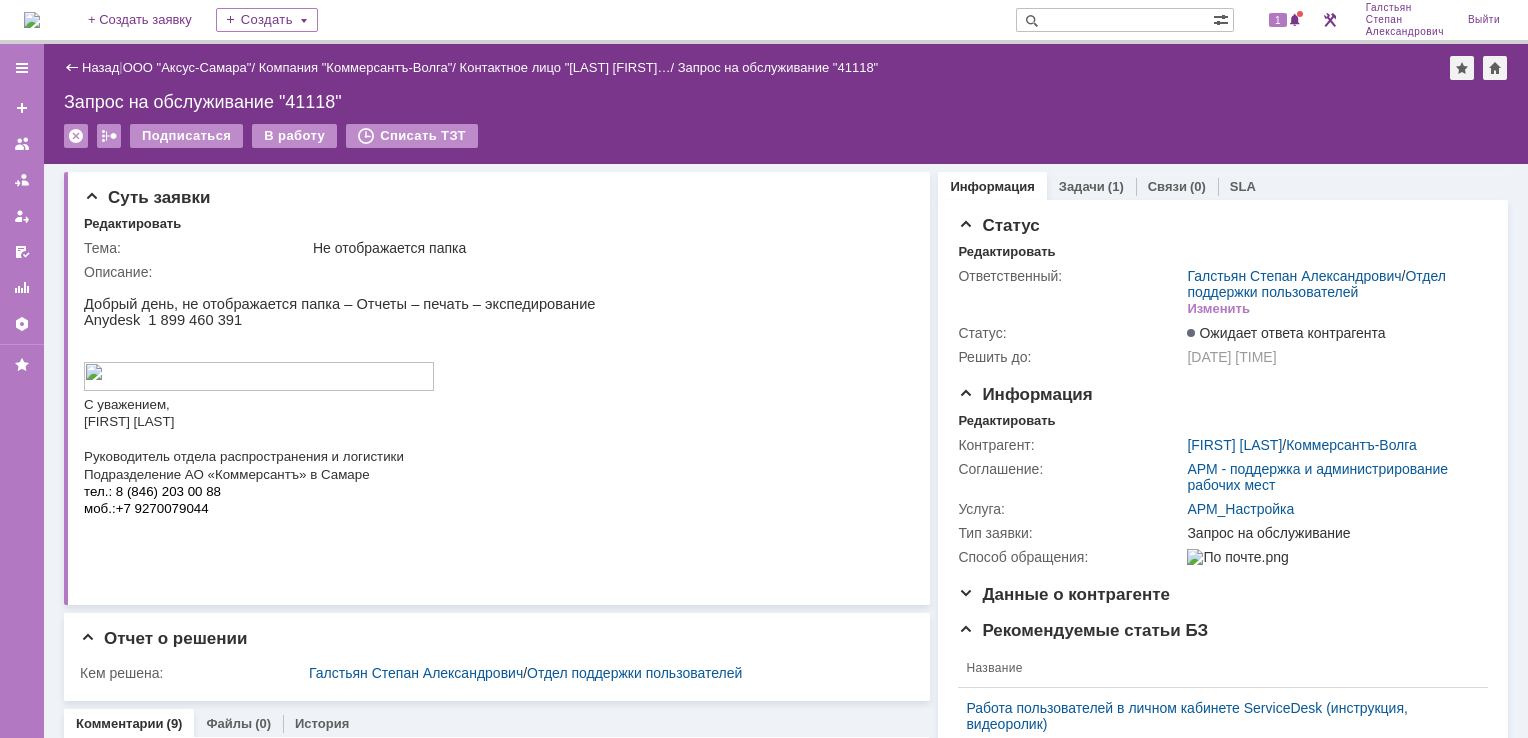 scroll, scrollTop: 0, scrollLeft: 0, axis: both 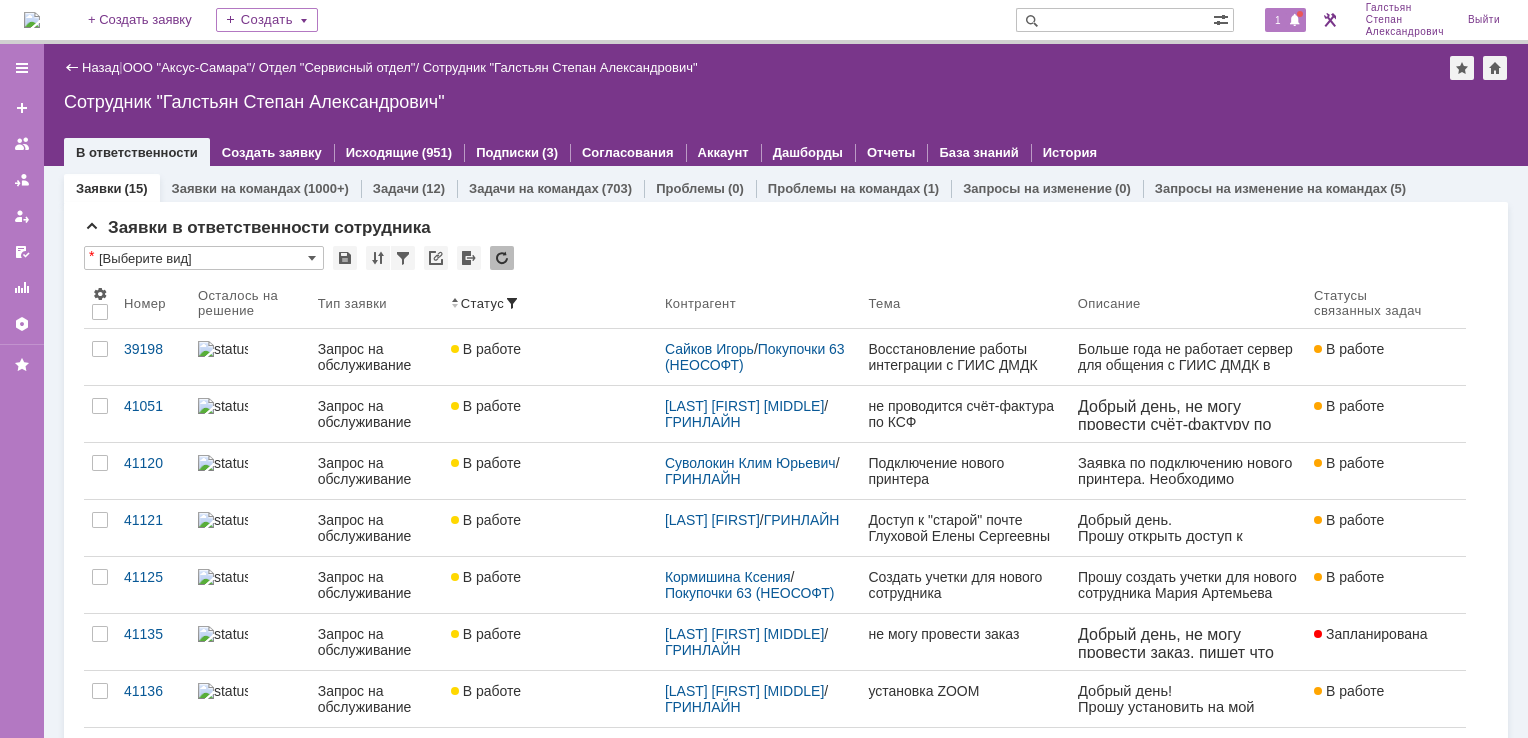 click at bounding box center (1295, 21) 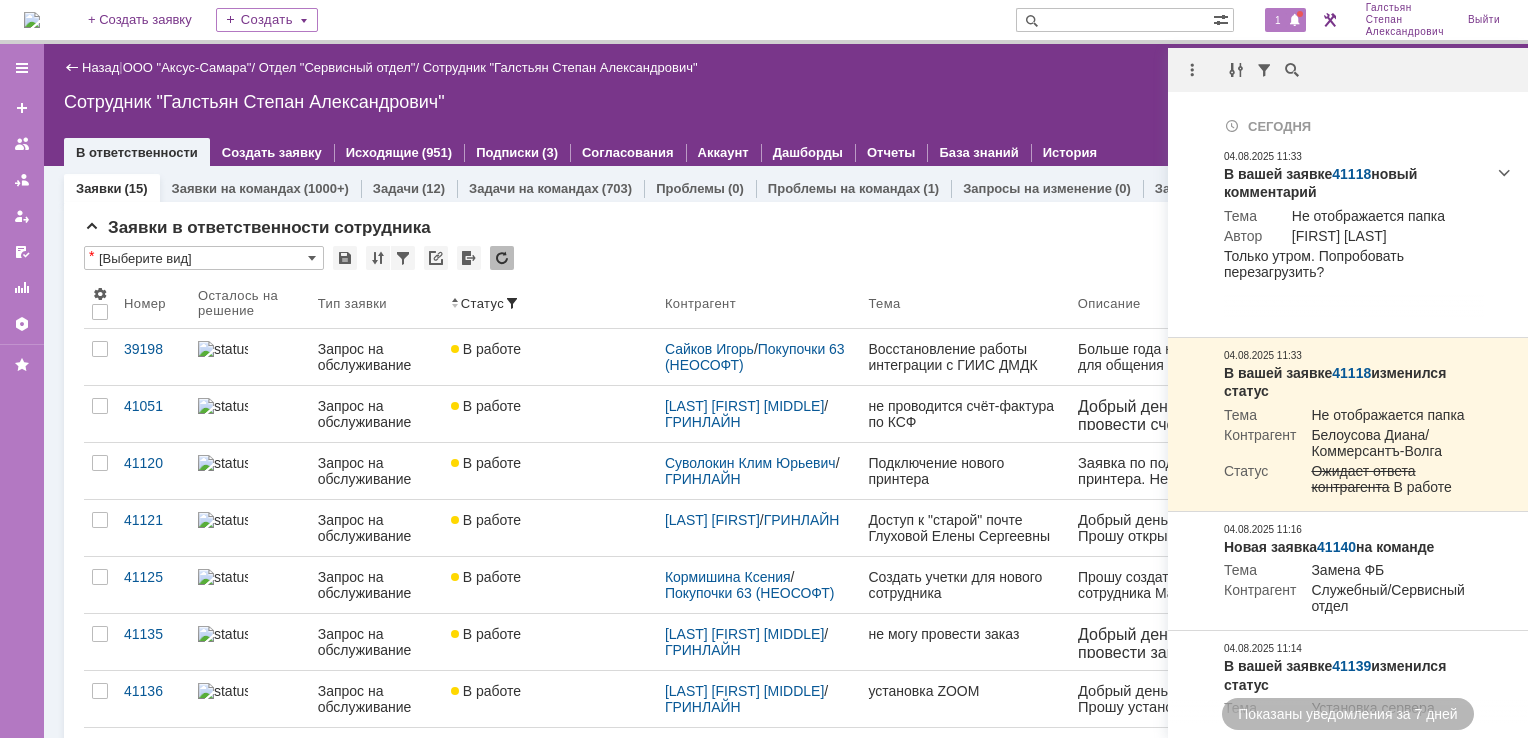 click on "Назад   |   ООО "Аксус-Самара"  /   Отдел "Сервисный отдел"  /   Сотрудник "[LAST] [FIRST] [MIDDLE]"" at bounding box center [786, 68] 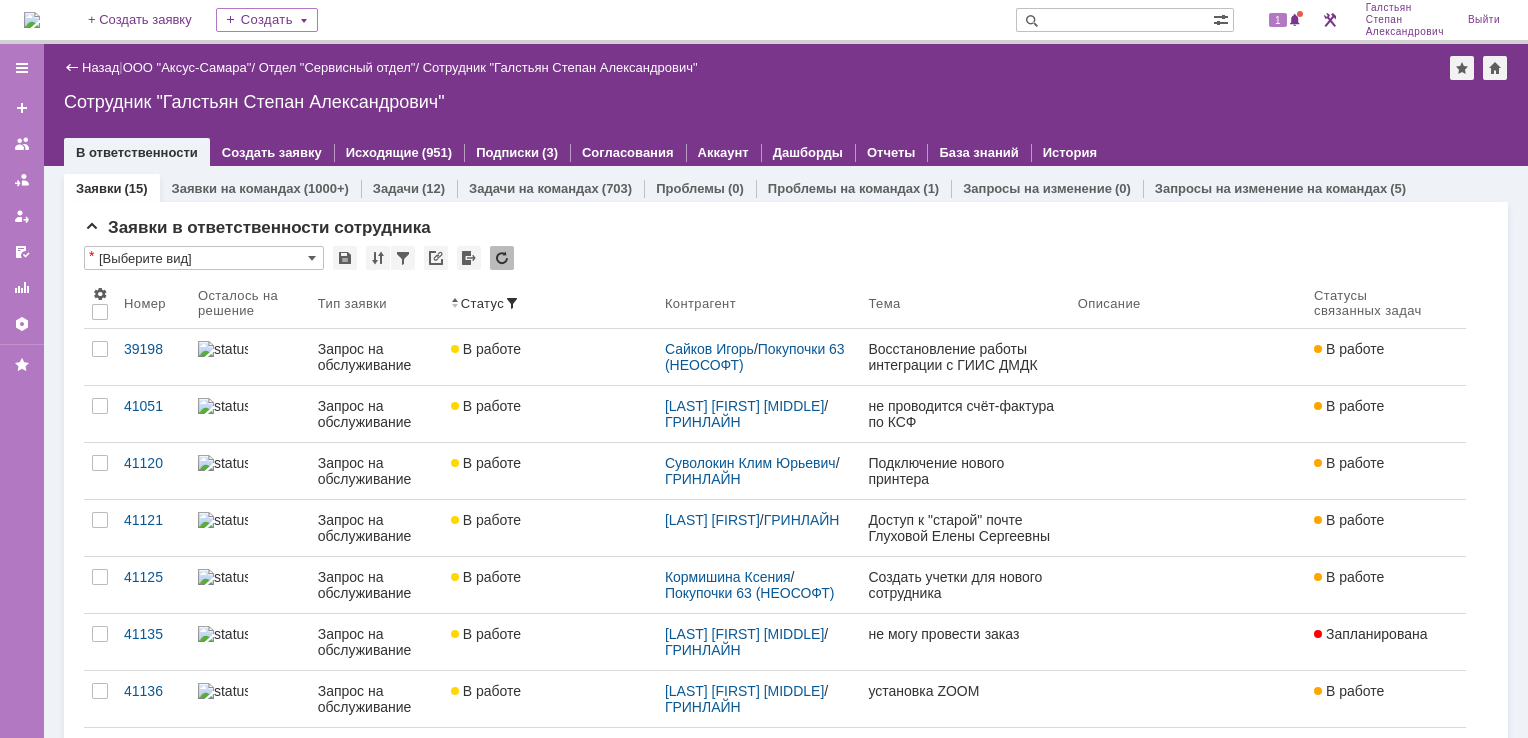 scroll, scrollTop: 0, scrollLeft: 0, axis: both 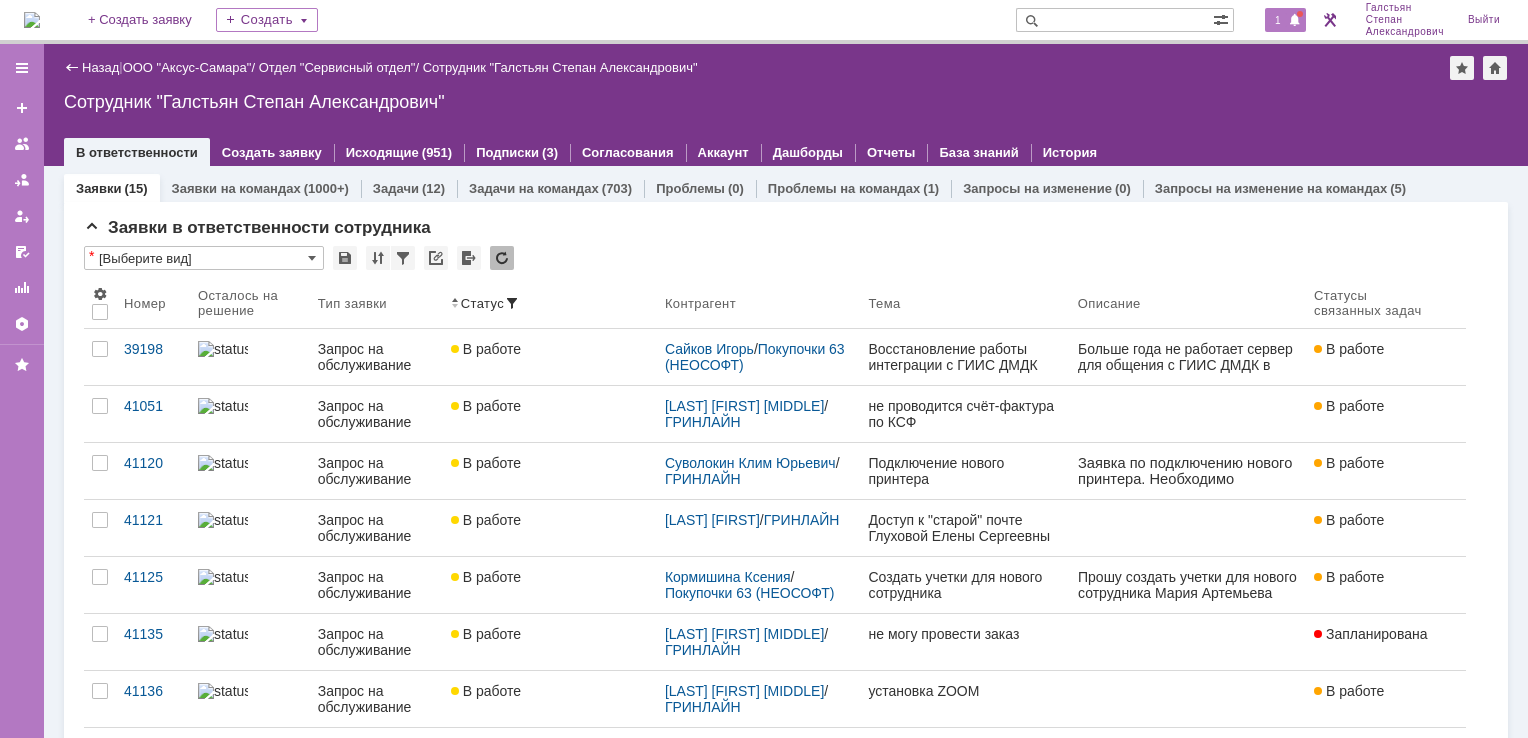 click at bounding box center (1295, 21) 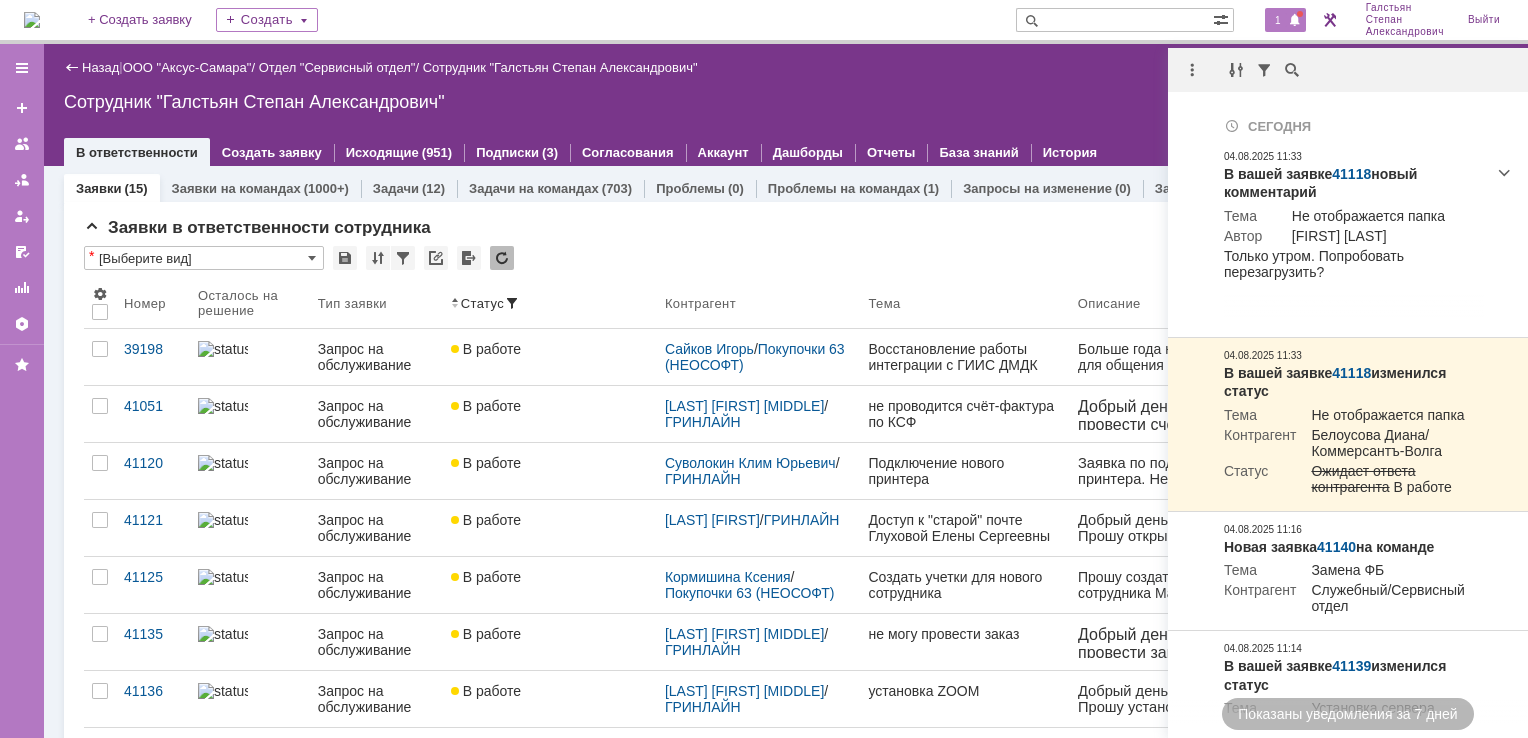 click on "Сотрудник "Галстьян Степан Александрович"" at bounding box center (786, 102) 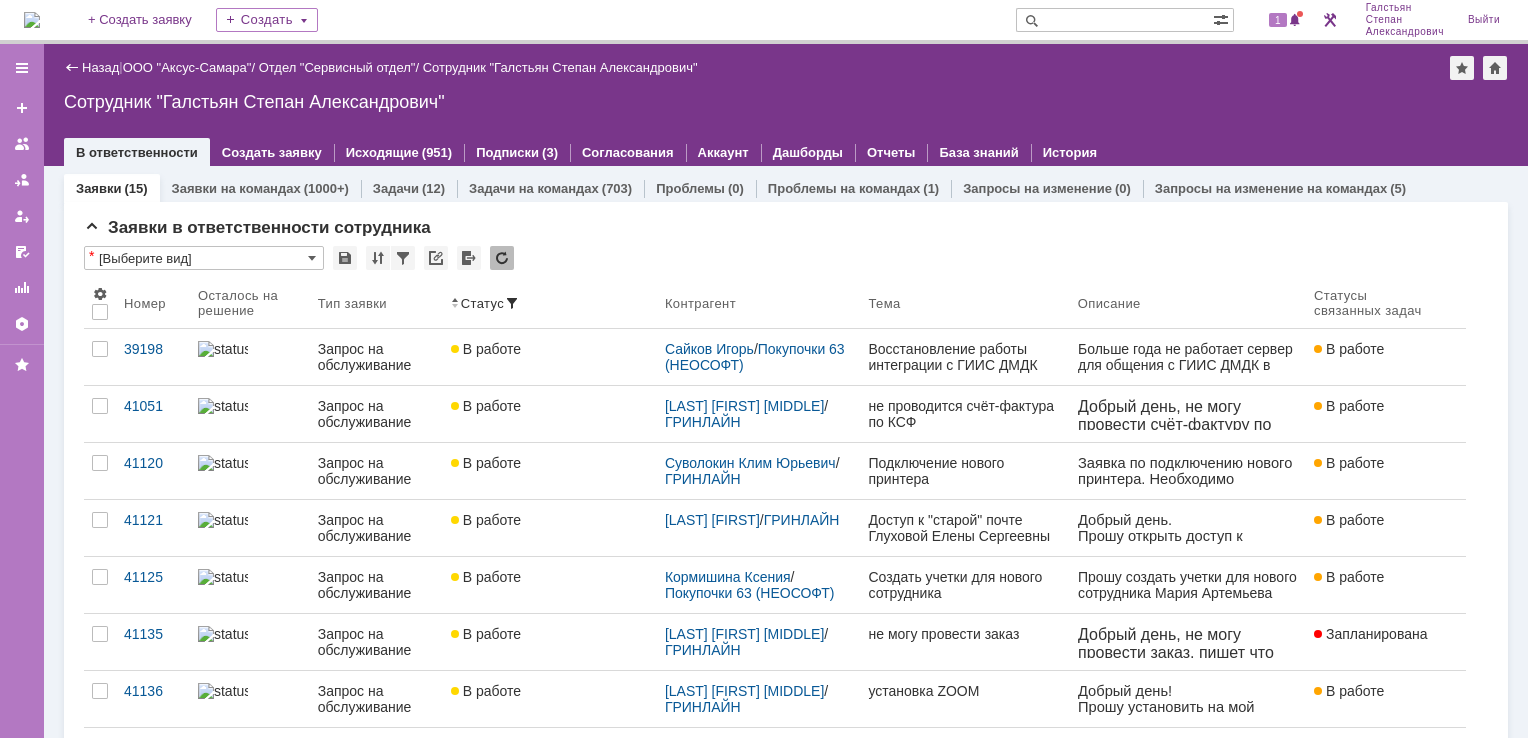 click at bounding box center [32, 20] 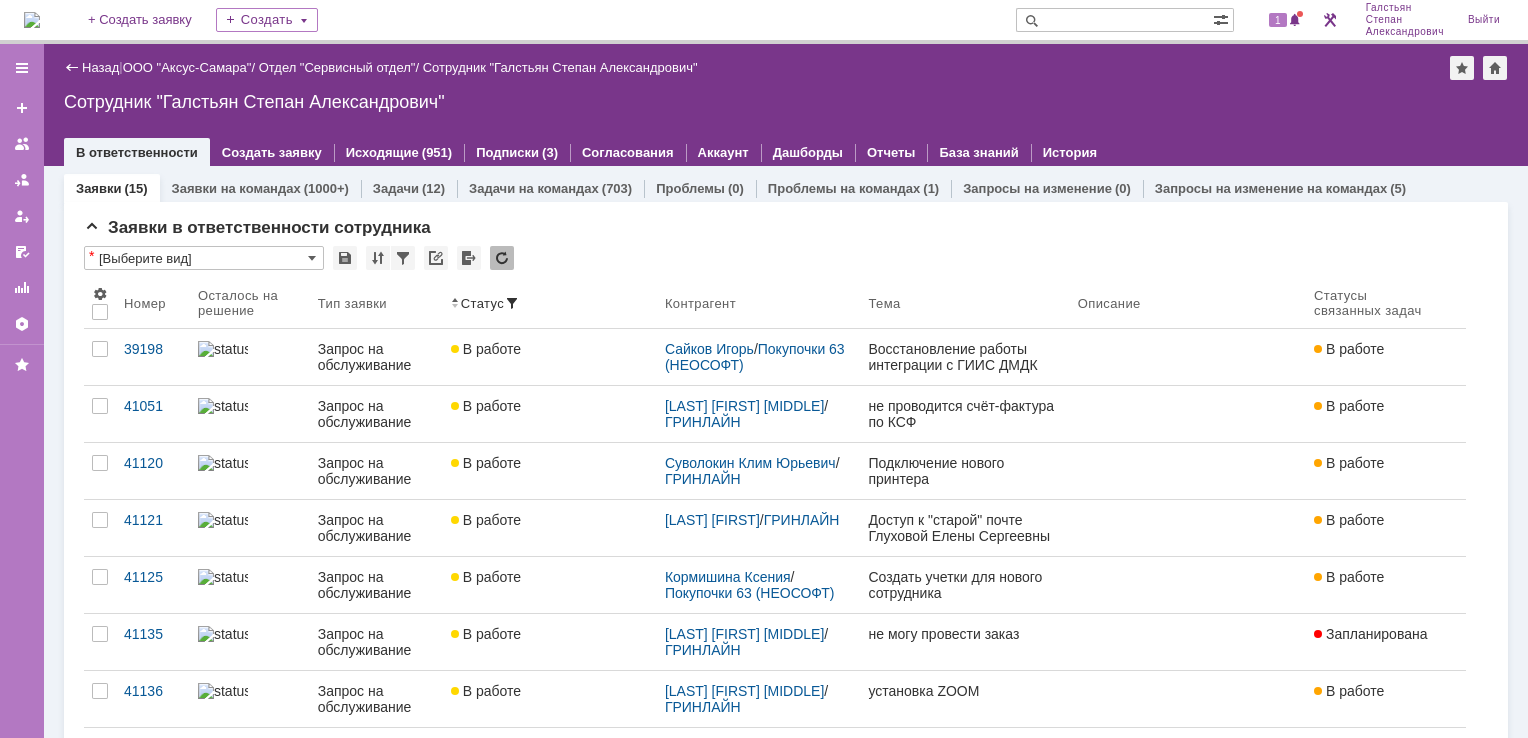 scroll, scrollTop: 0, scrollLeft: 0, axis: both 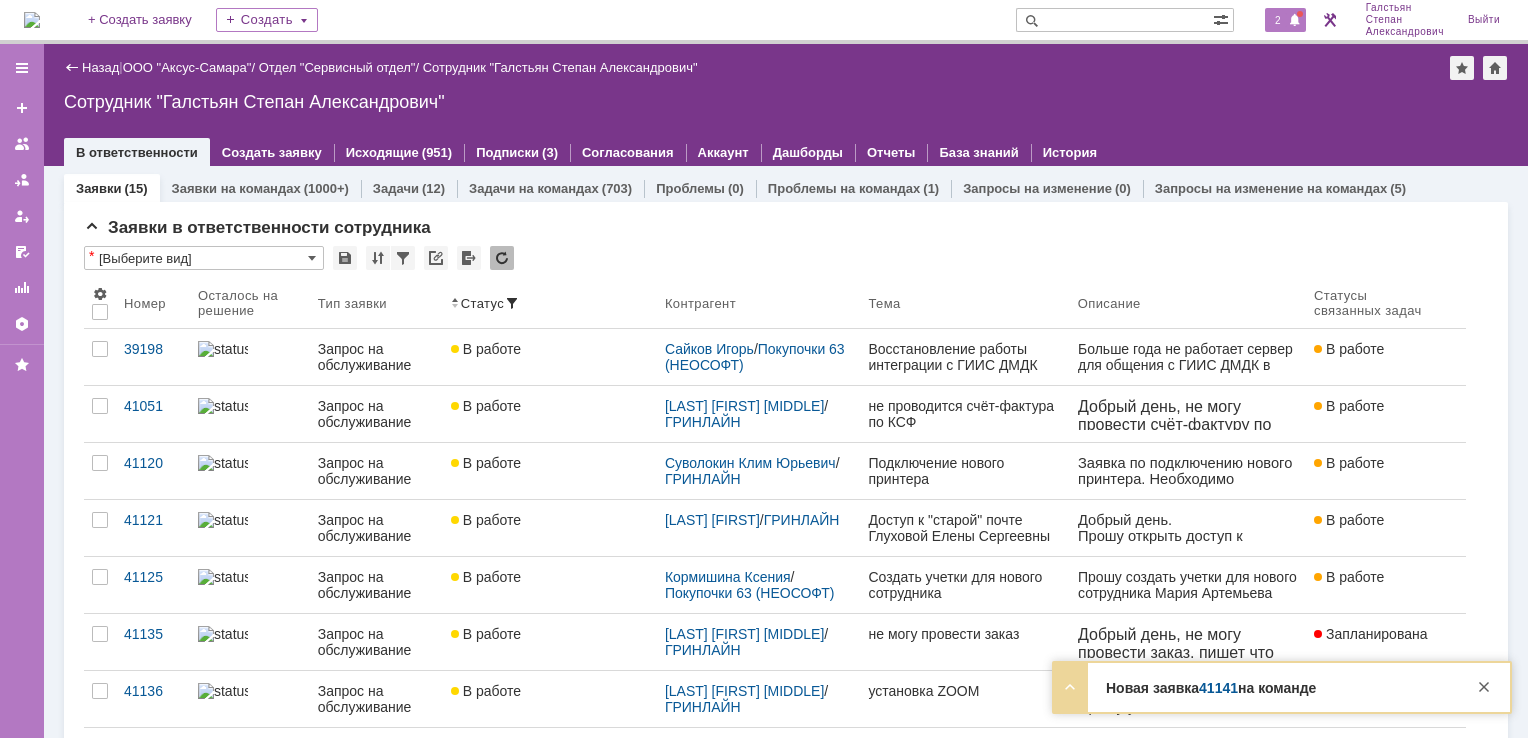 click on "2" at bounding box center [1278, 20] 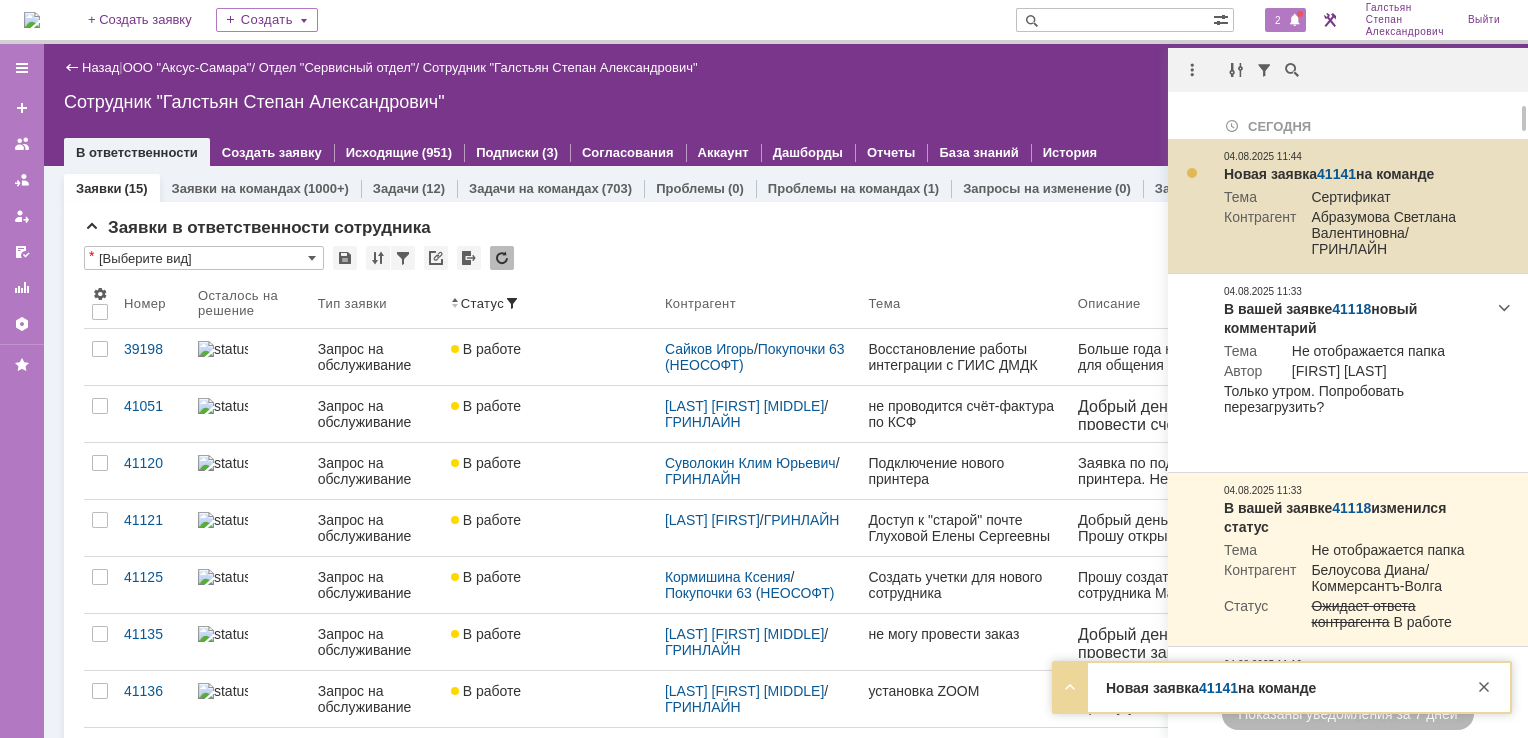 click on "41141" at bounding box center [1336, 174] 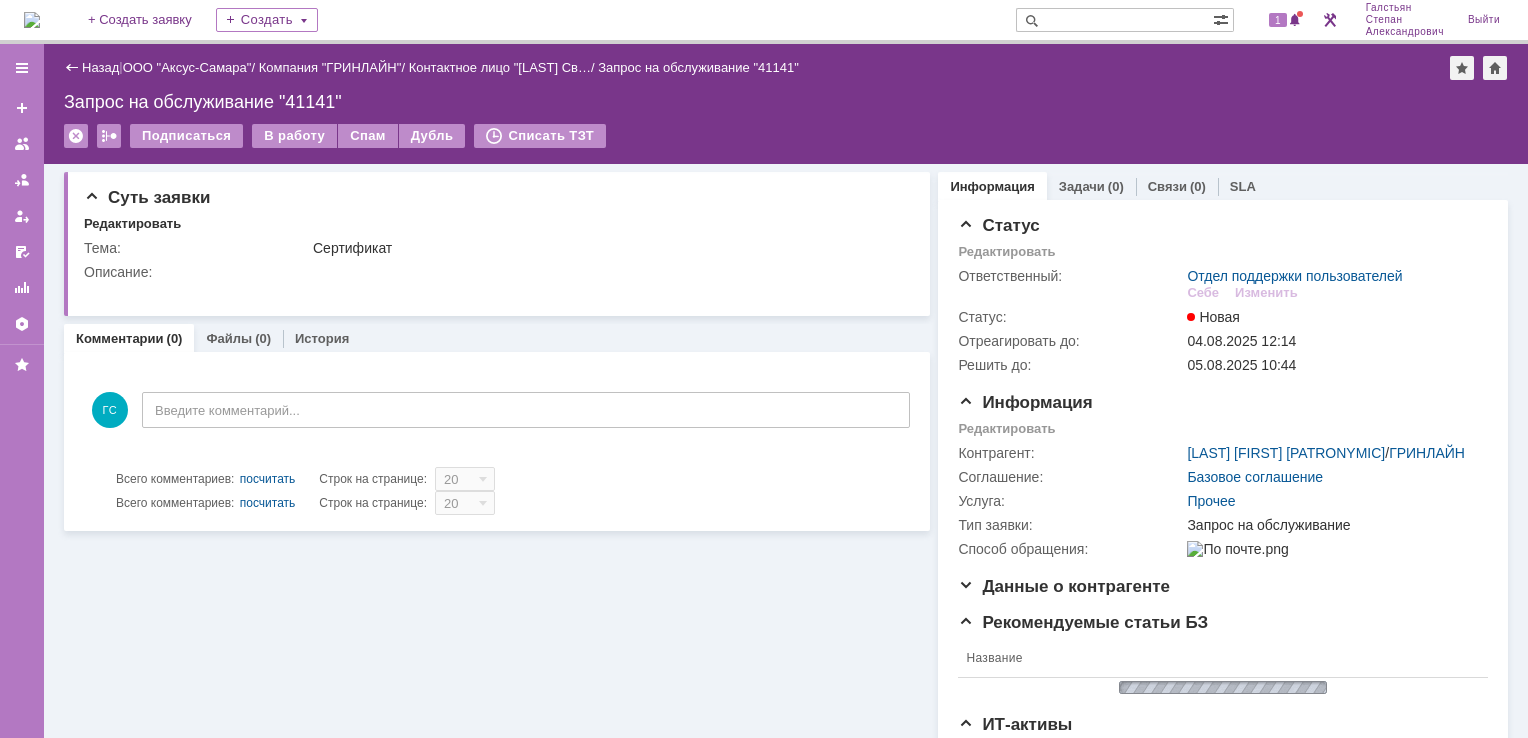 scroll, scrollTop: 0, scrollLeft: 0, axis: both 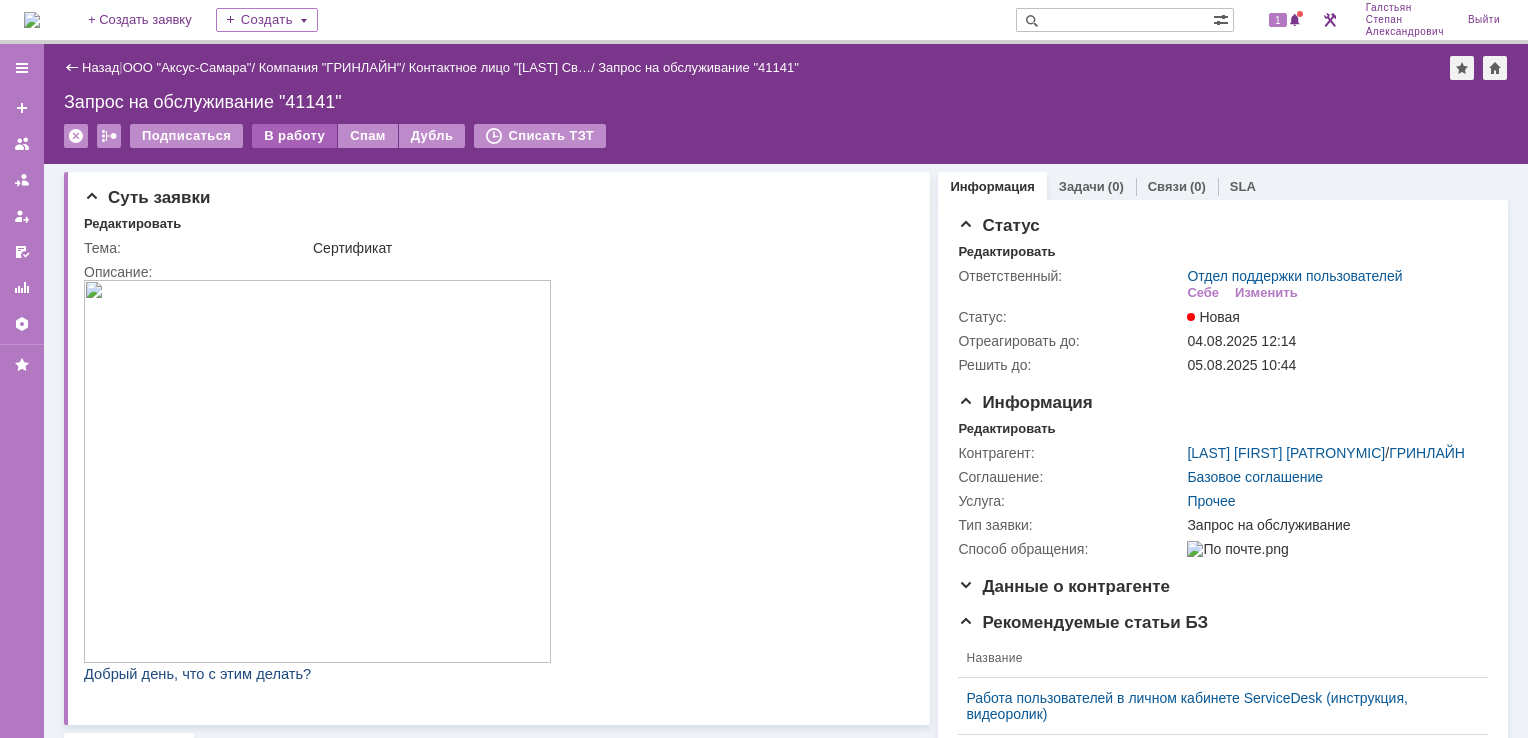 click on "В работу" at bounding box center [294, 136] 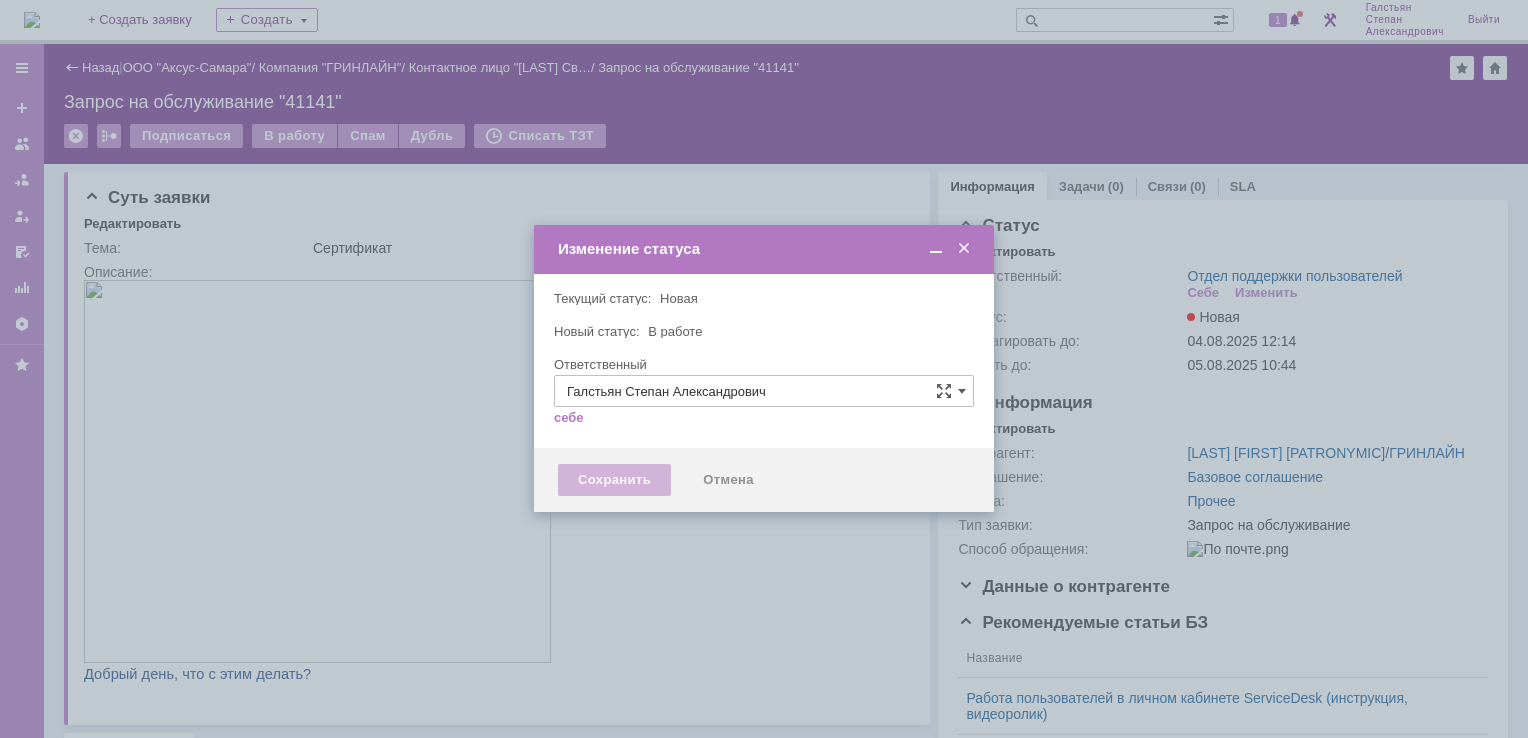 type 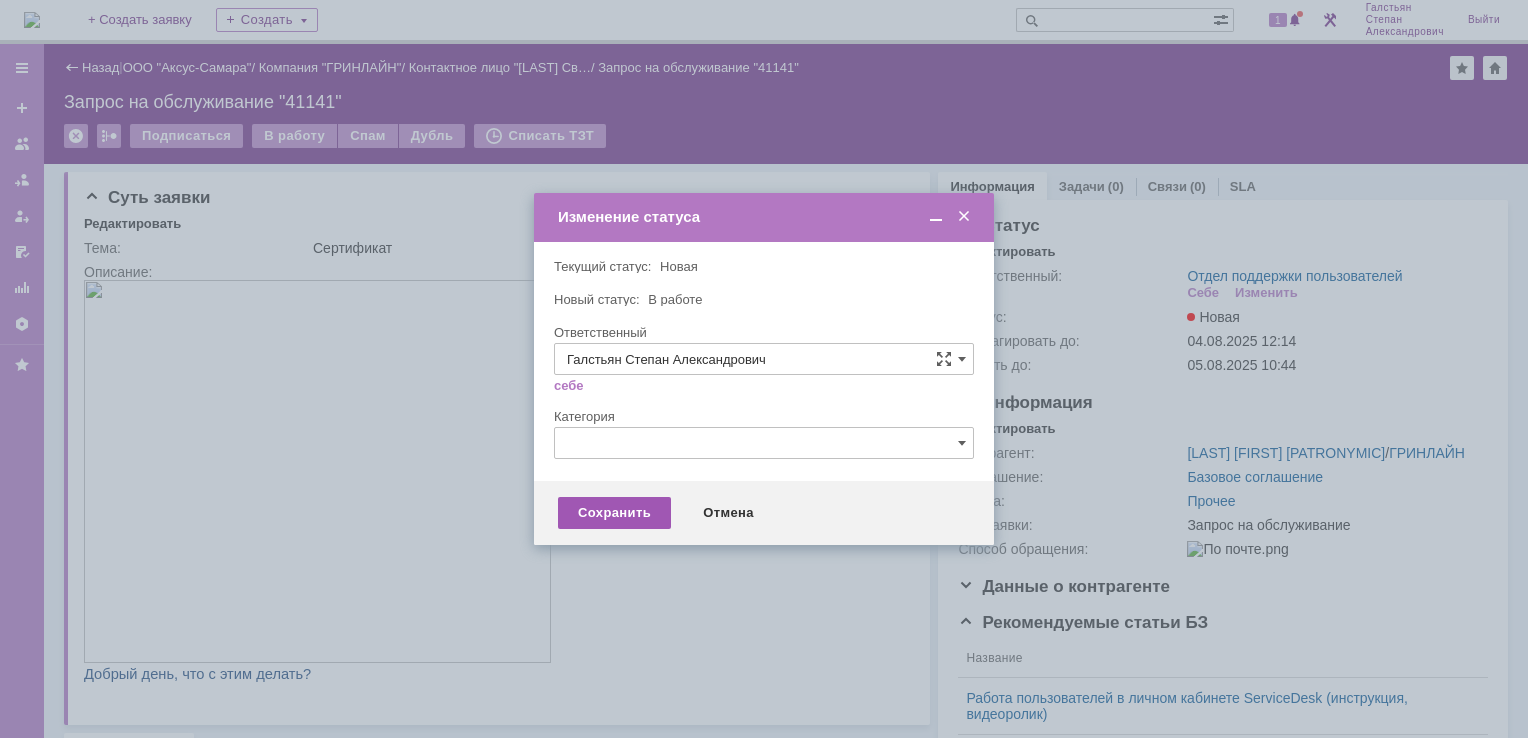 click on "Сохранить Отмена" at bounding box center (764, 513) 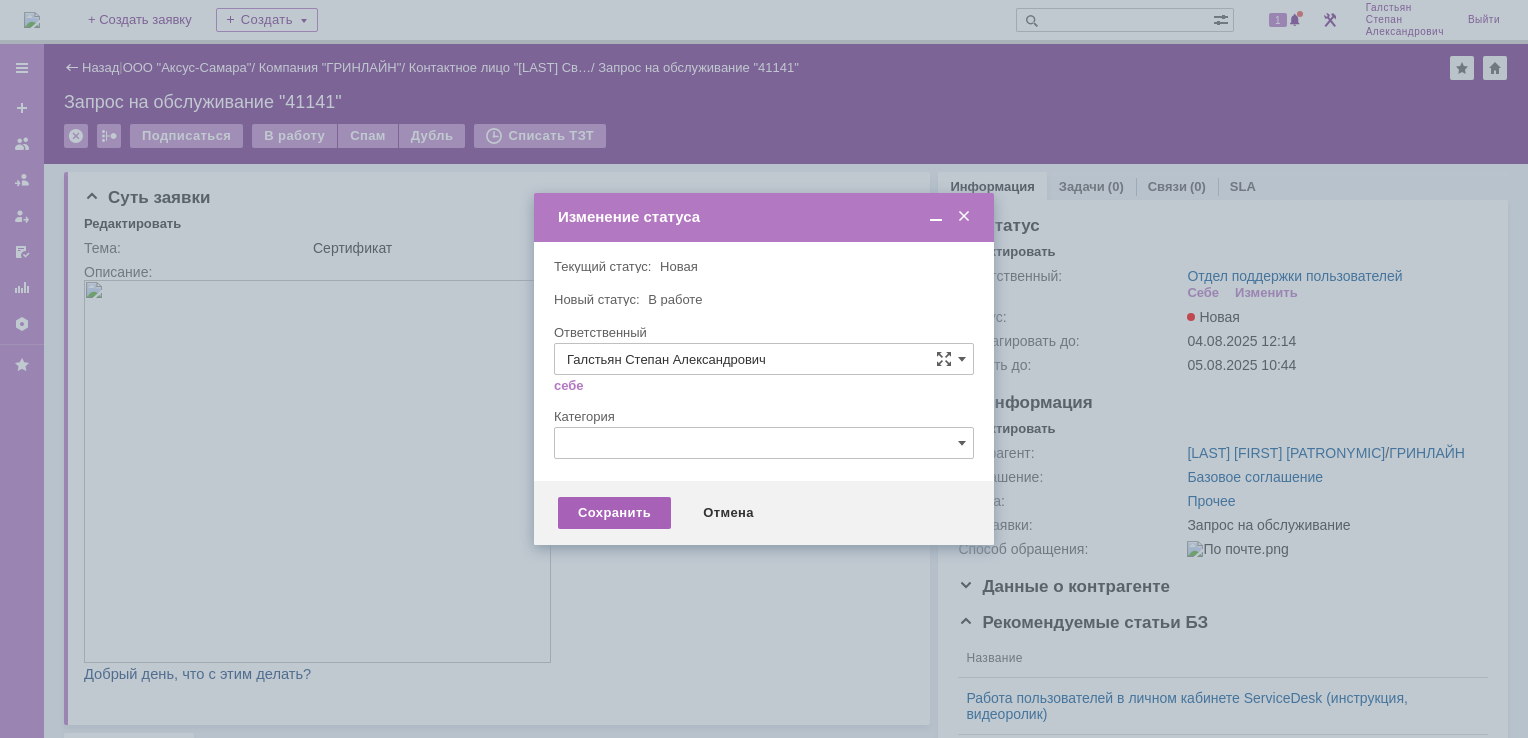 click on "Сохранить" at bounding box center [614, 513] 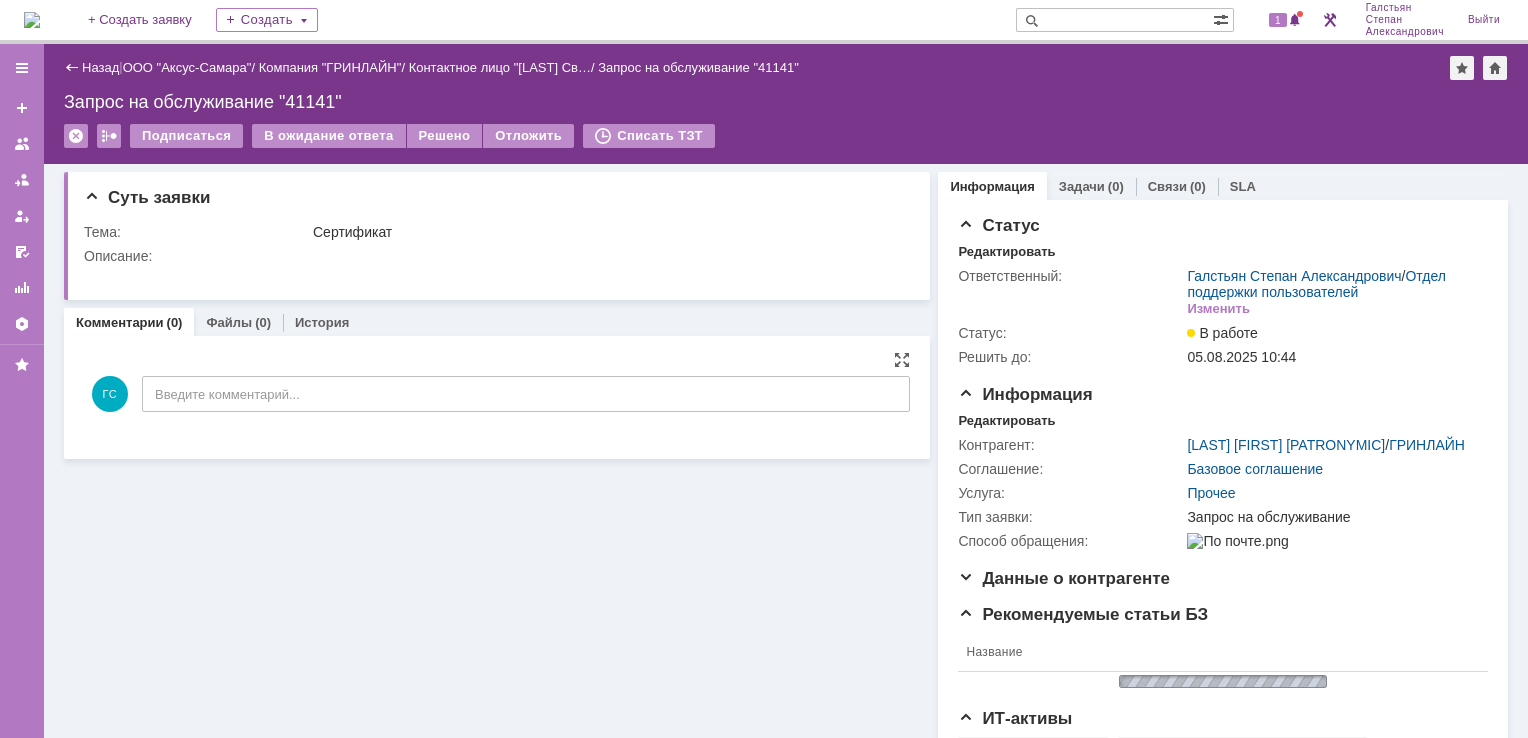 scroll, scrollTop: 0, scrollLeft: 0, axis: both 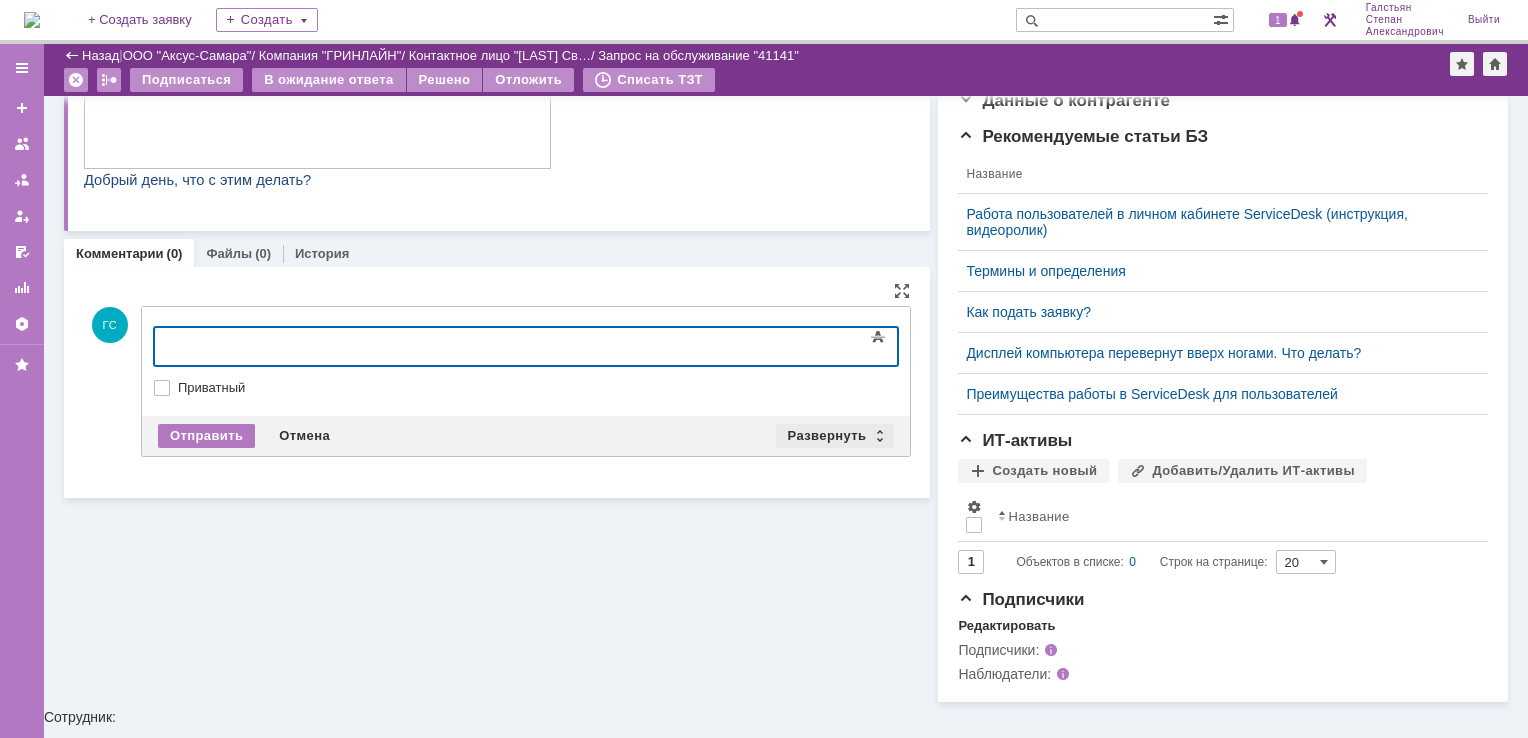 click on "Развернуть" at bounding box center (835, 436) 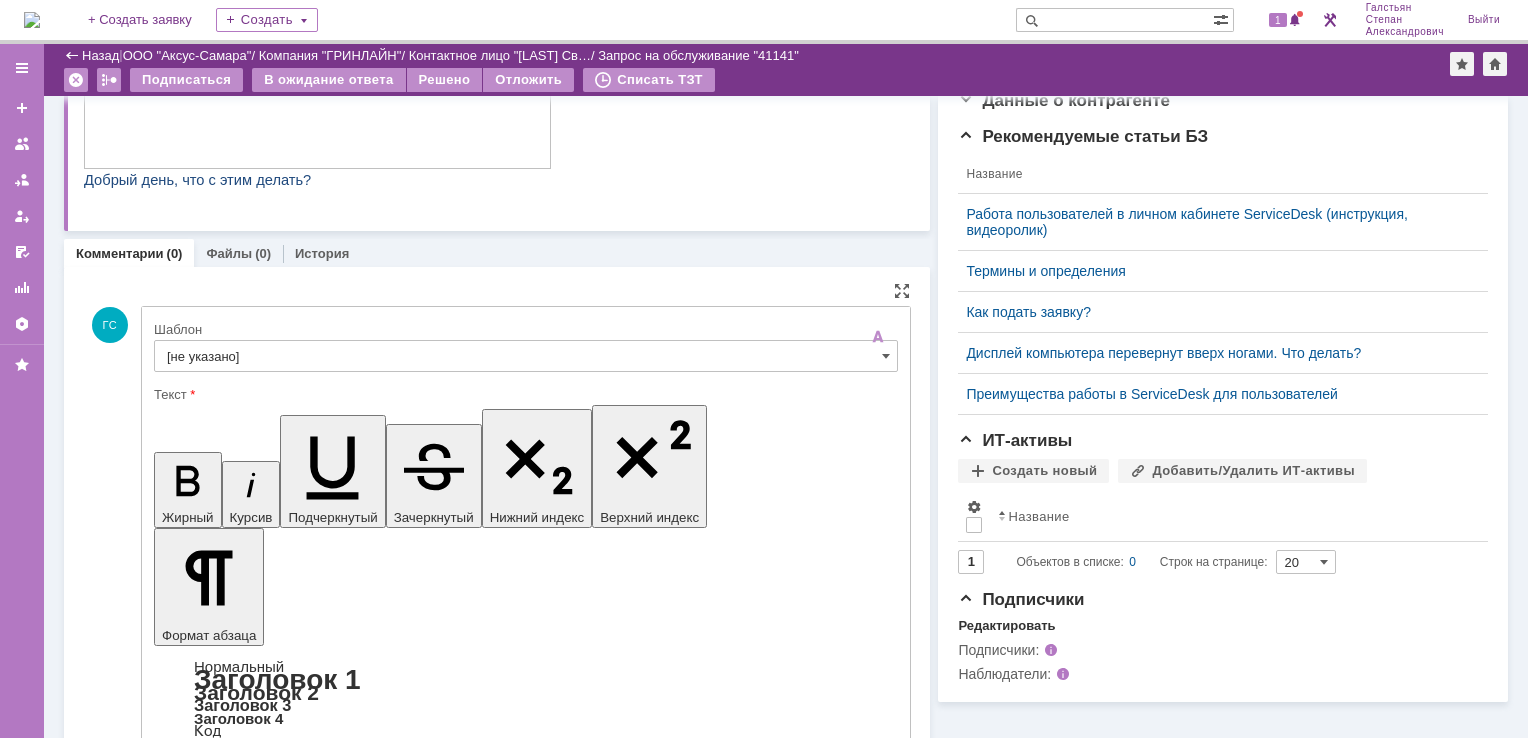 scroll, scrollTop: 0, scrollLeft: 0, axis: both 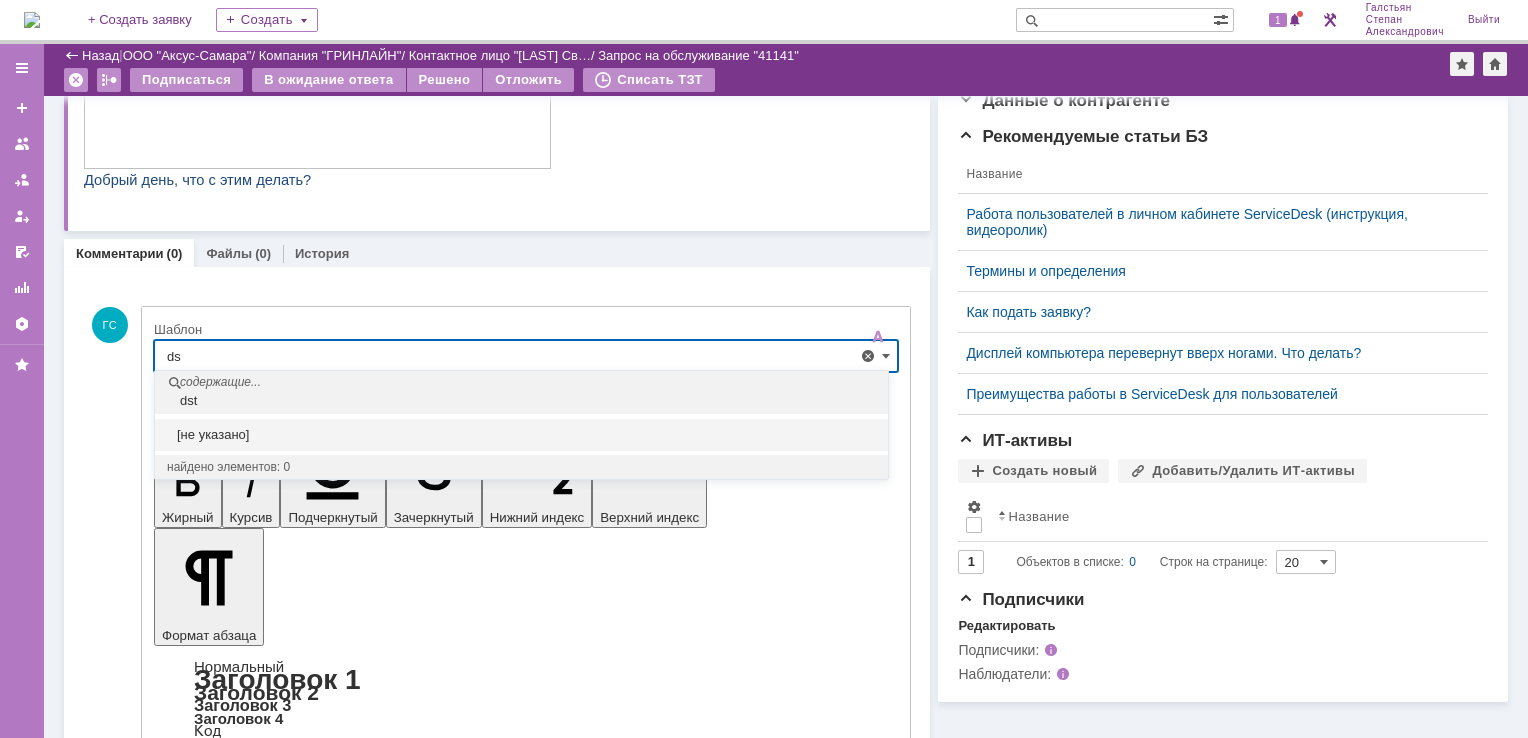 type on "d" 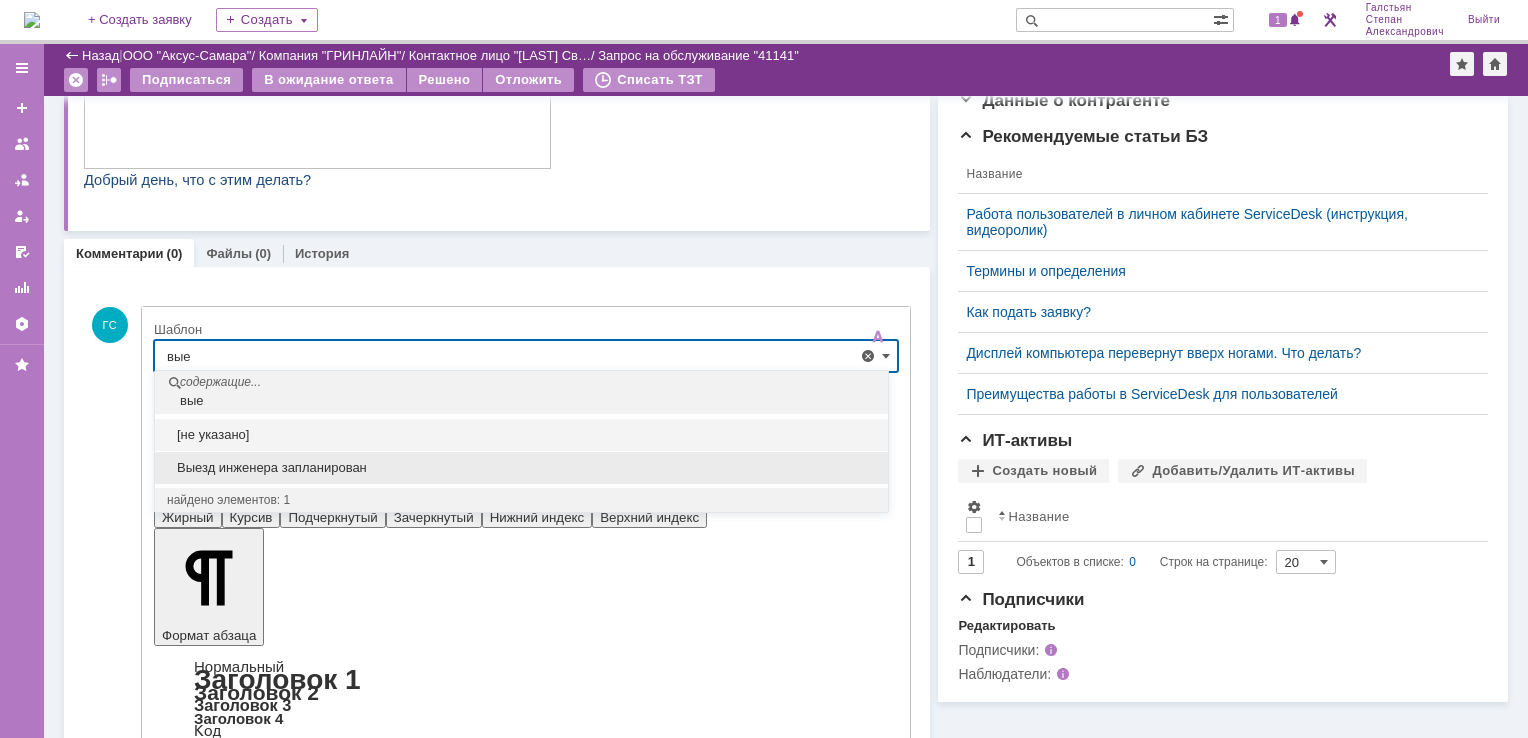 click on "Выезд инженера запланирован" at bounding box center [521, 468] 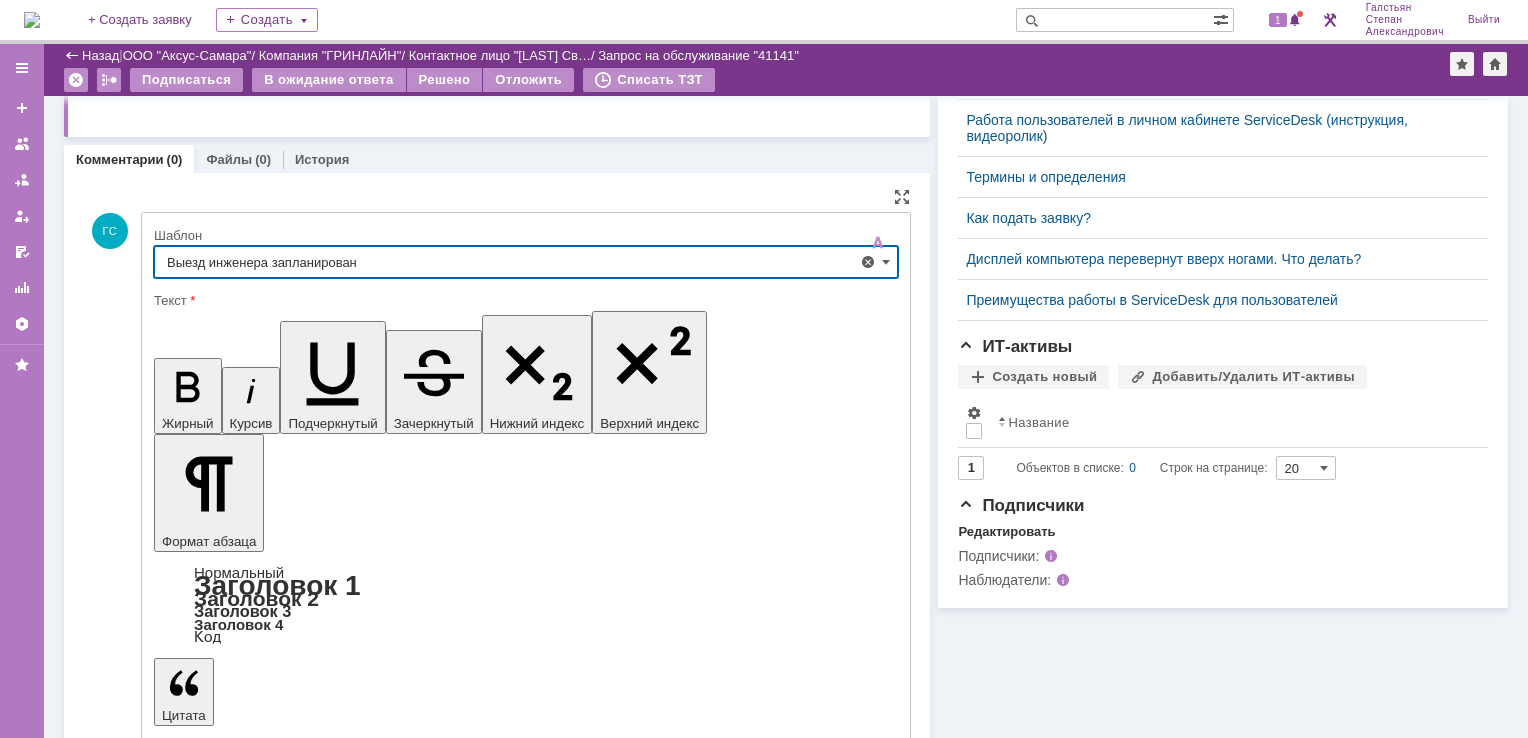 scroll, scrollTop: 505, scrollLeft: 0, axis: vertical 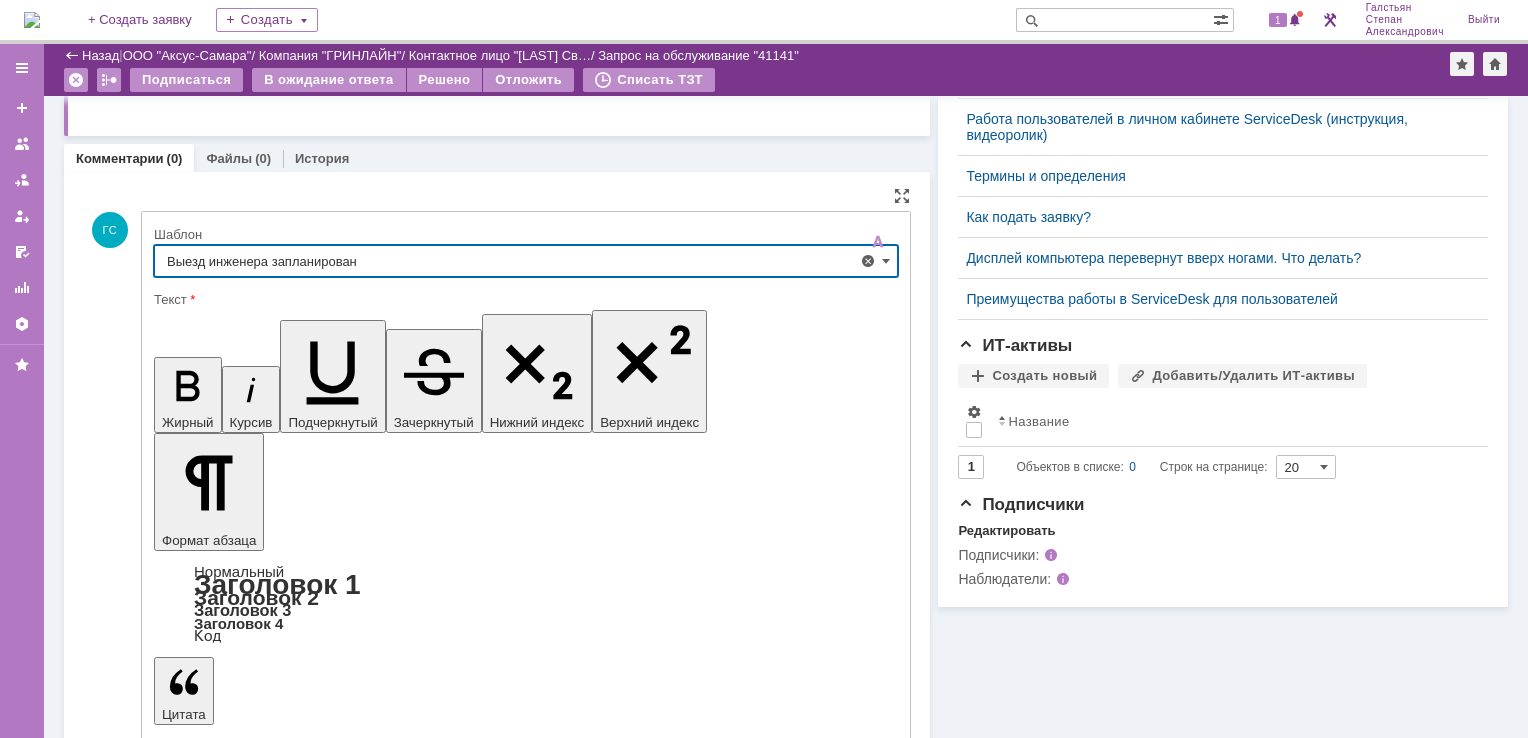 type on "Выезд инженера запланирован" 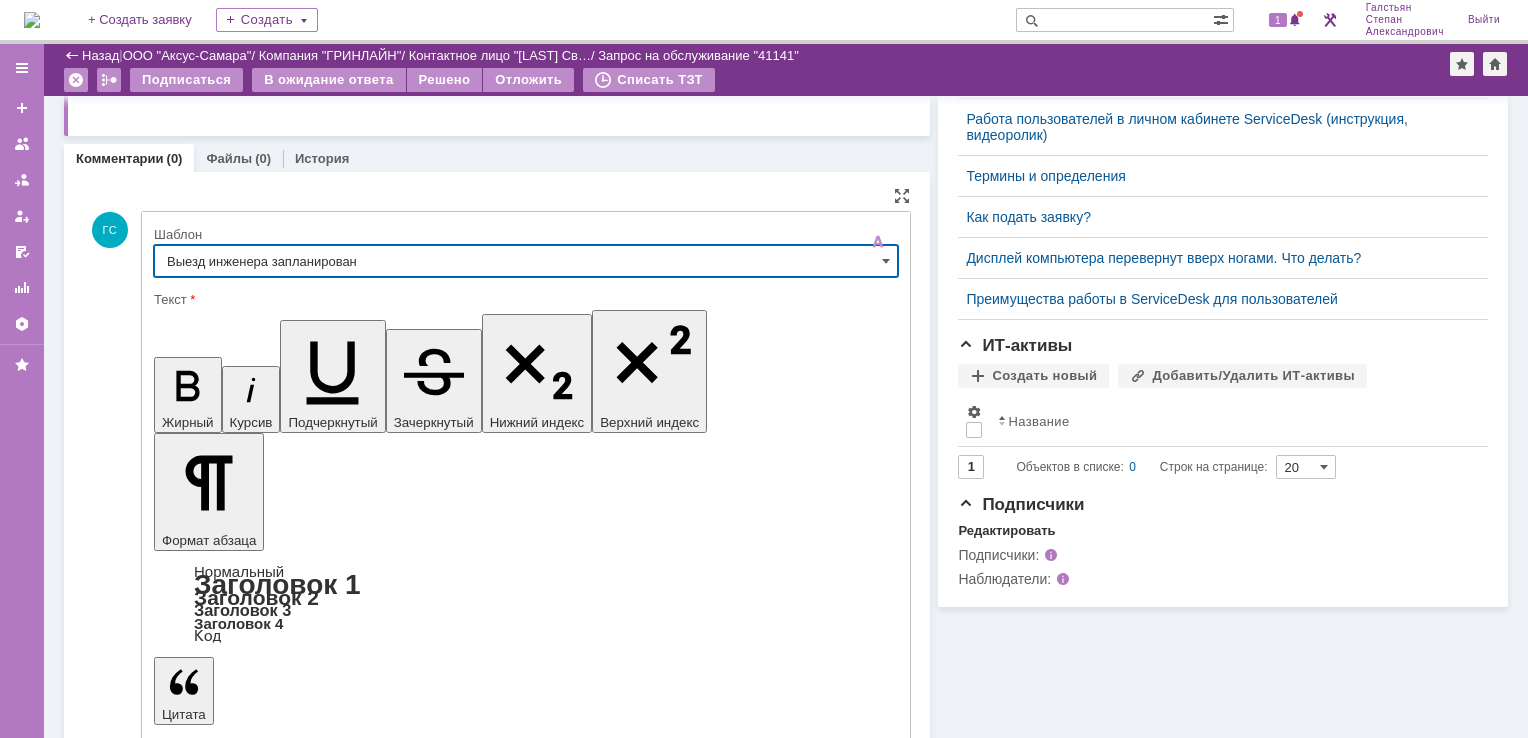 click on "Отправить" at bounding box center (206, 5411) 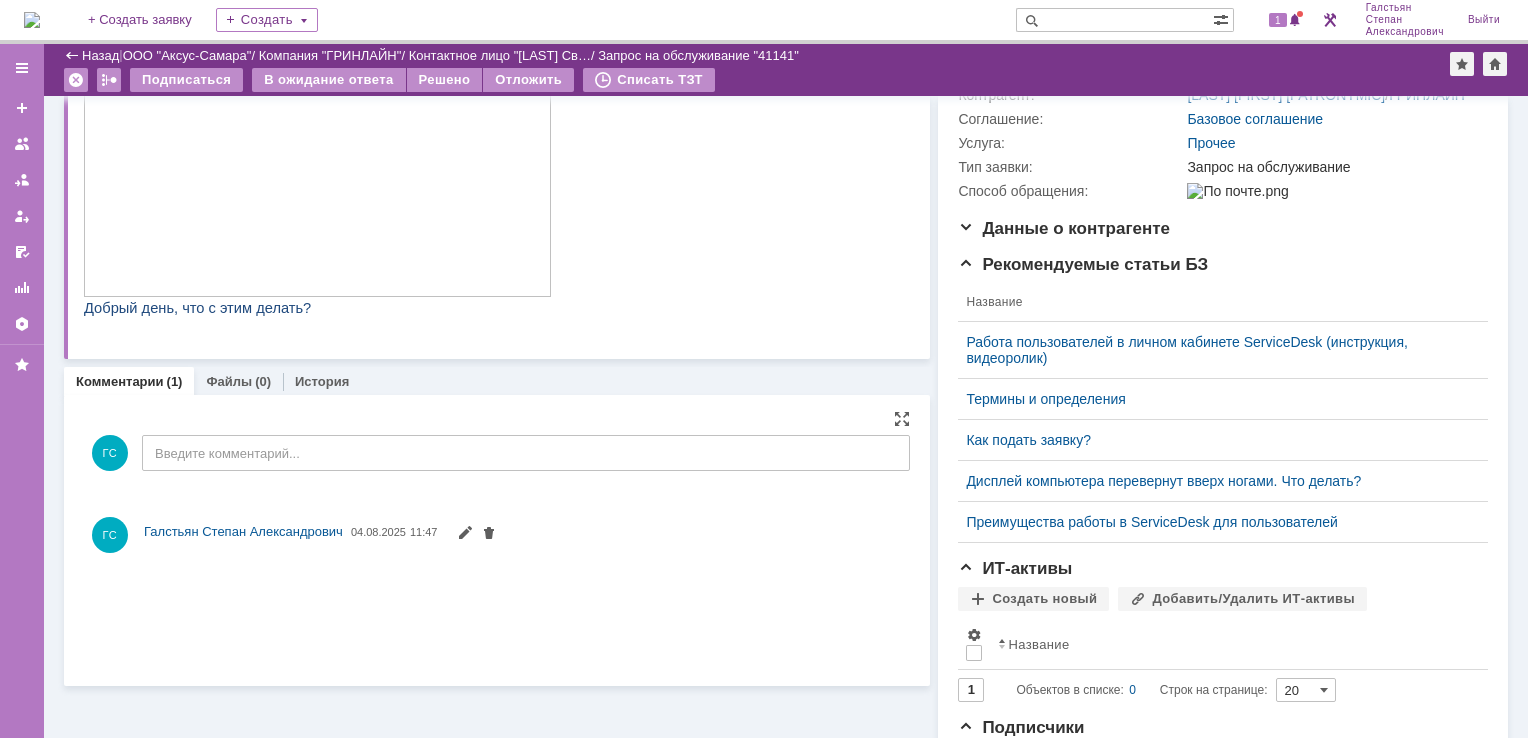 scroll, scrollTop: 59, scrollLeft: 0, axis: vertical 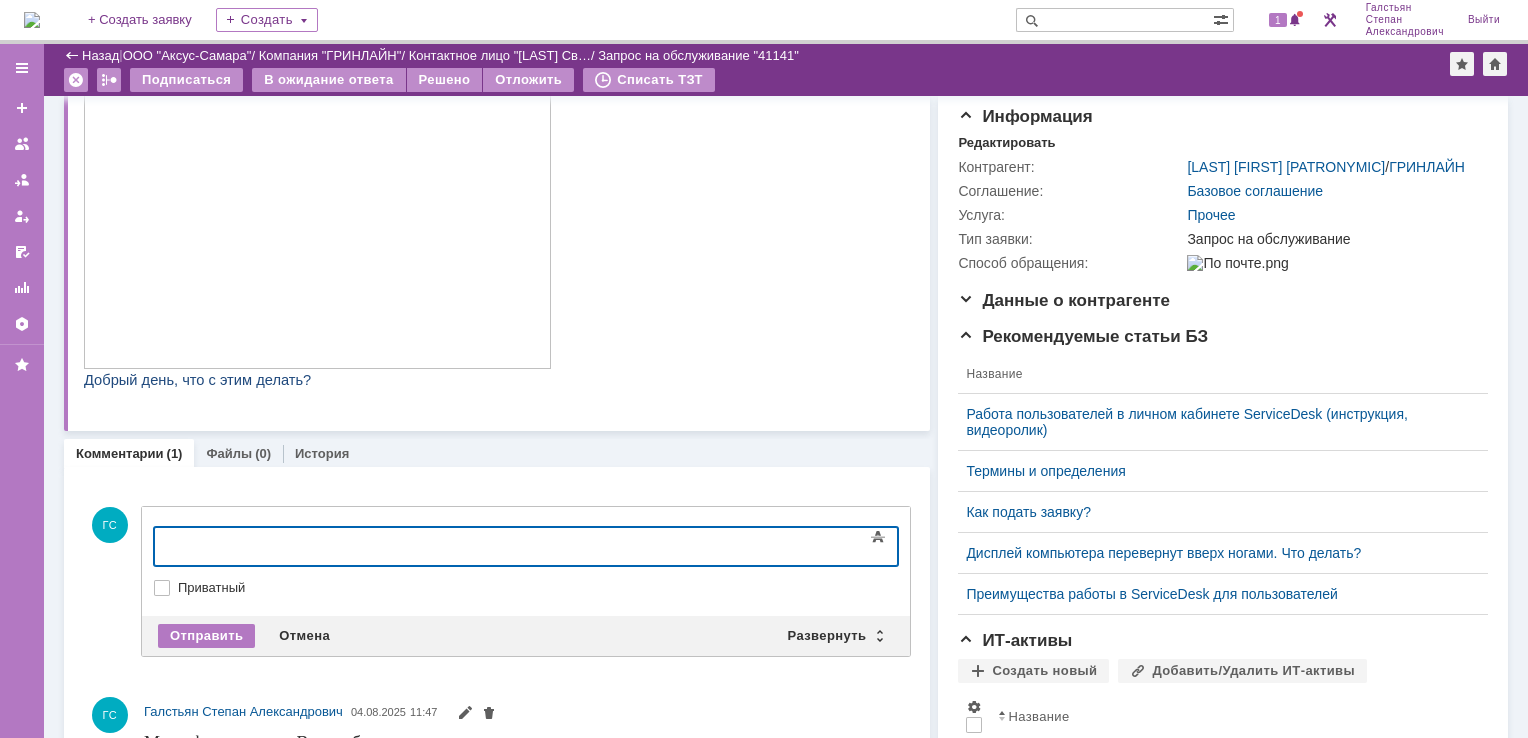 type 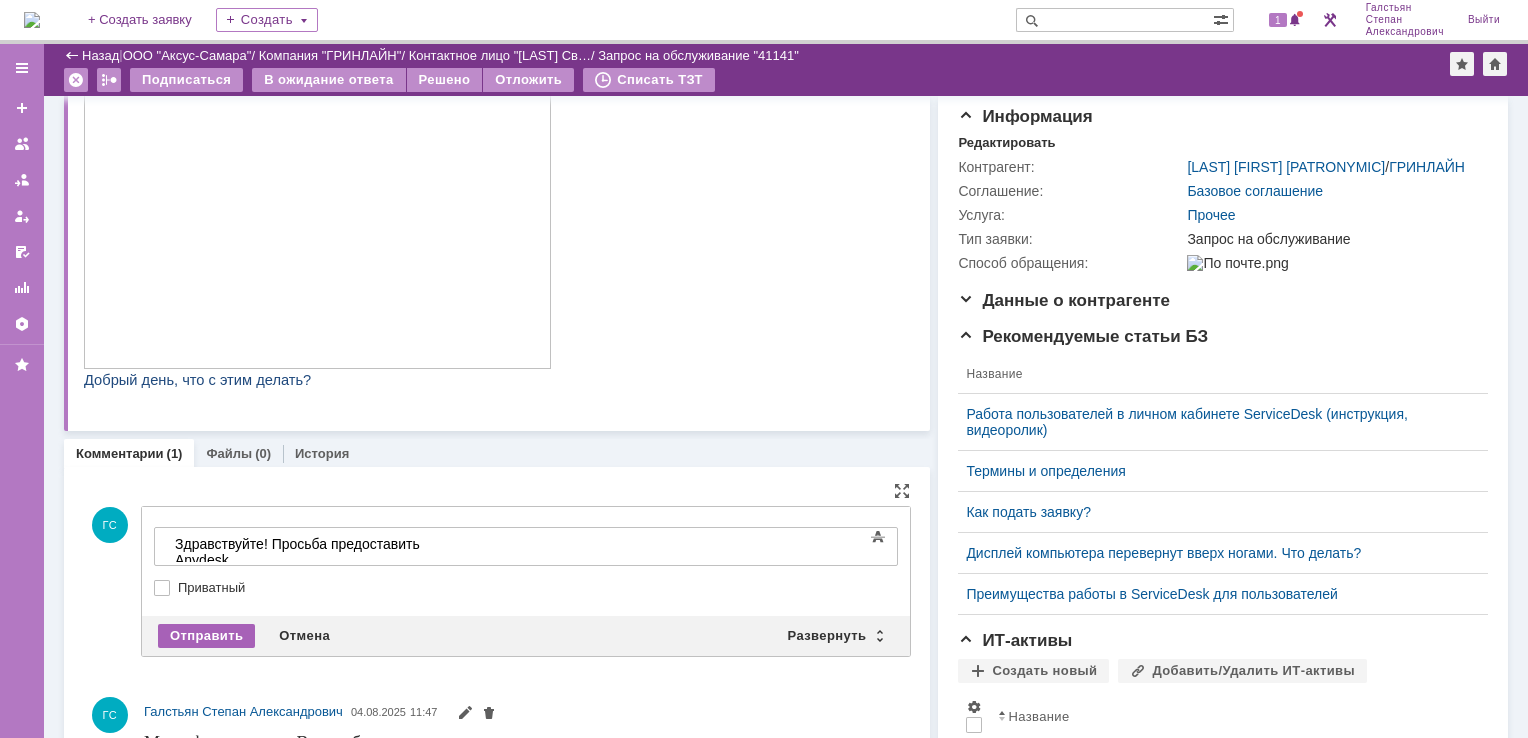 click on "Отправить" at bounding box center (206, 636) 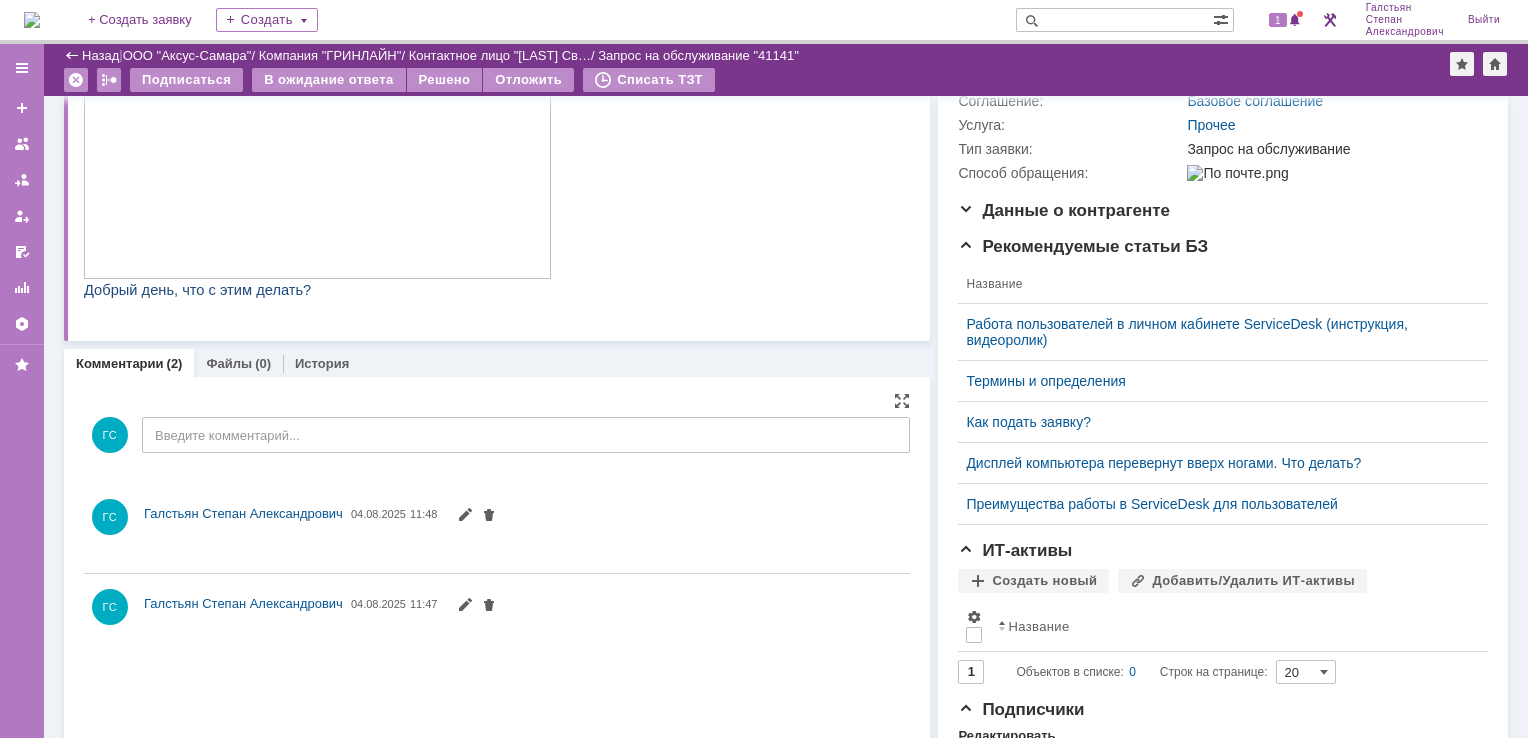 scroll, scrollTop: 0, scrollLeft: 0, axis: both 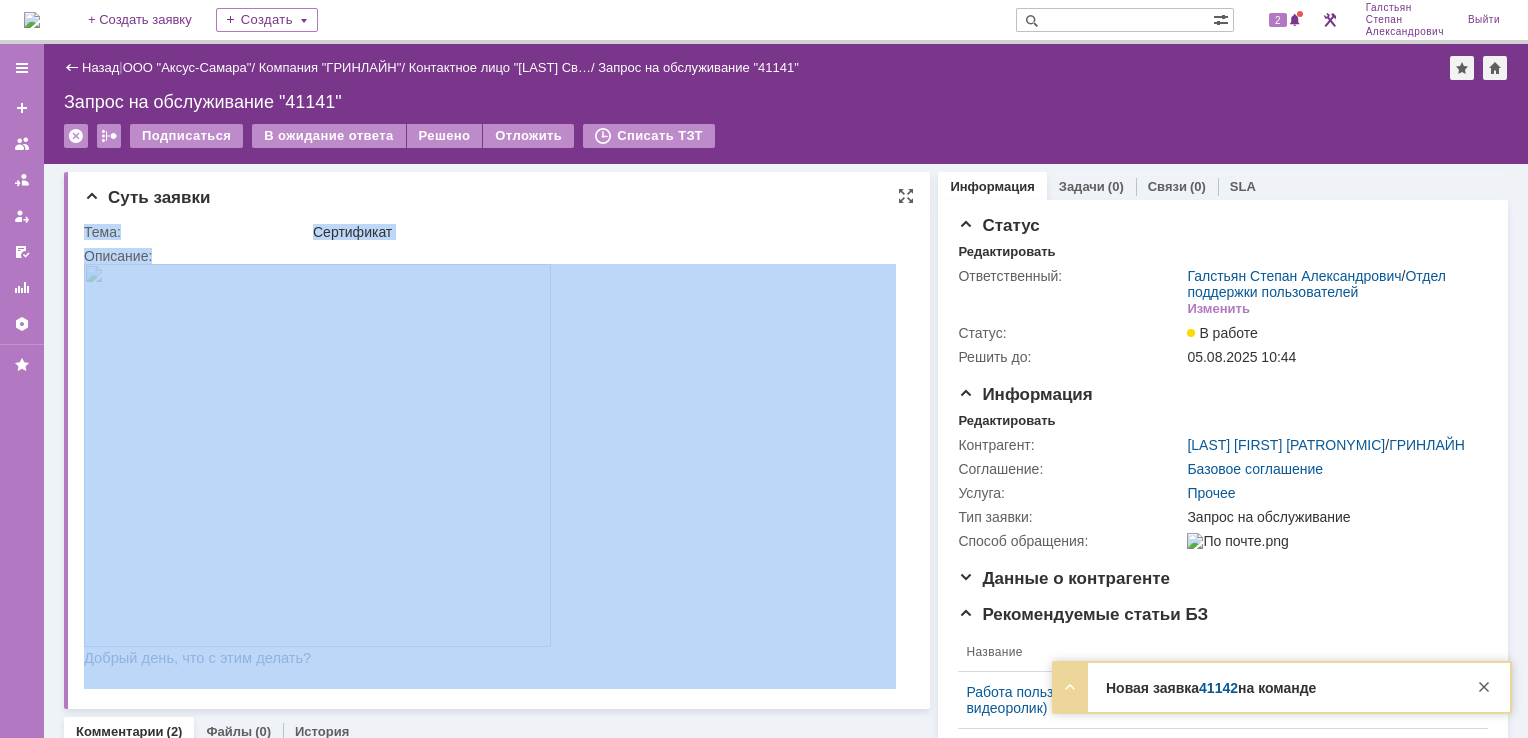 drag, startPoint x: 160, startPoint y: 518, endPoint x: 364, endPoint y: 463, distance: 211.28416 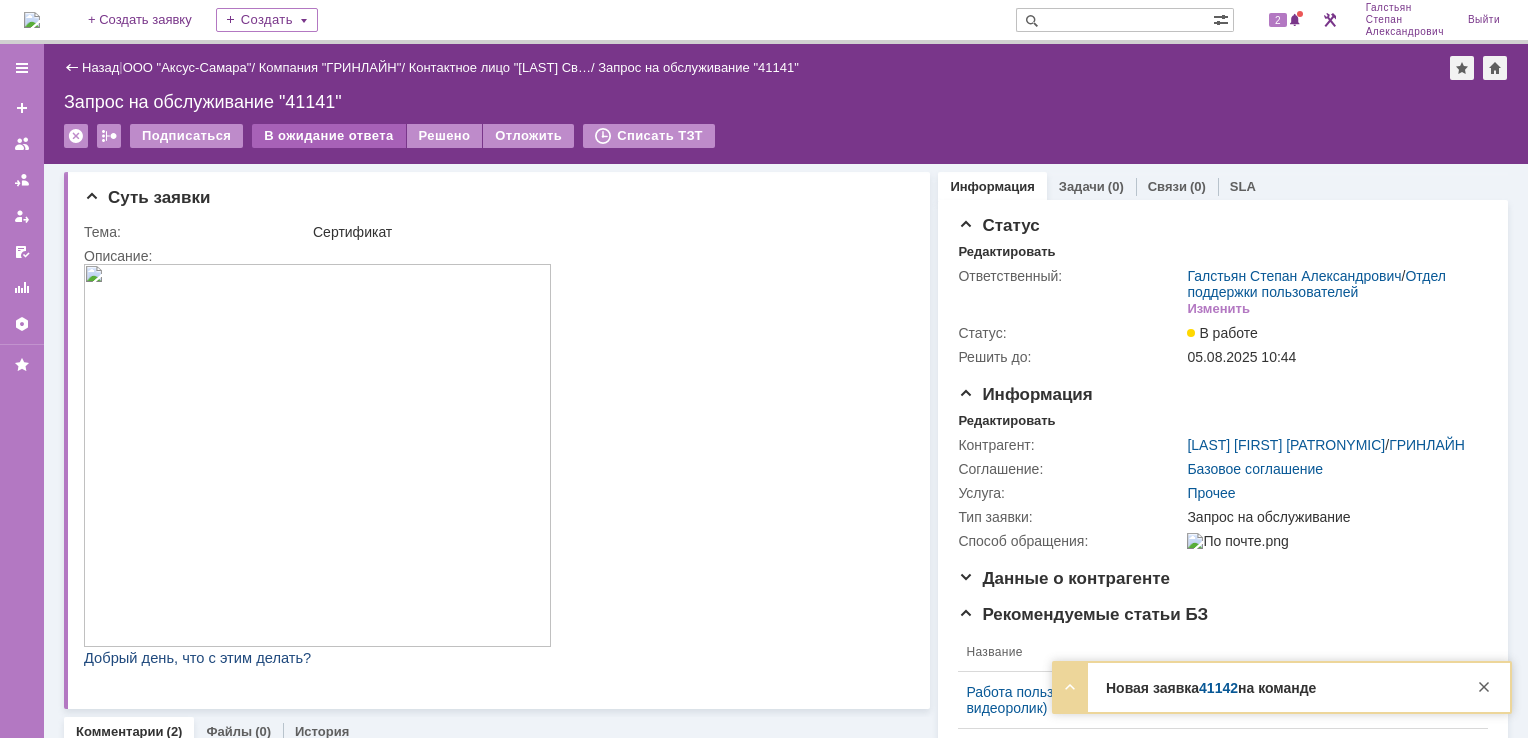 click on "В ожидание ответа" at bounding box center (328, 136) 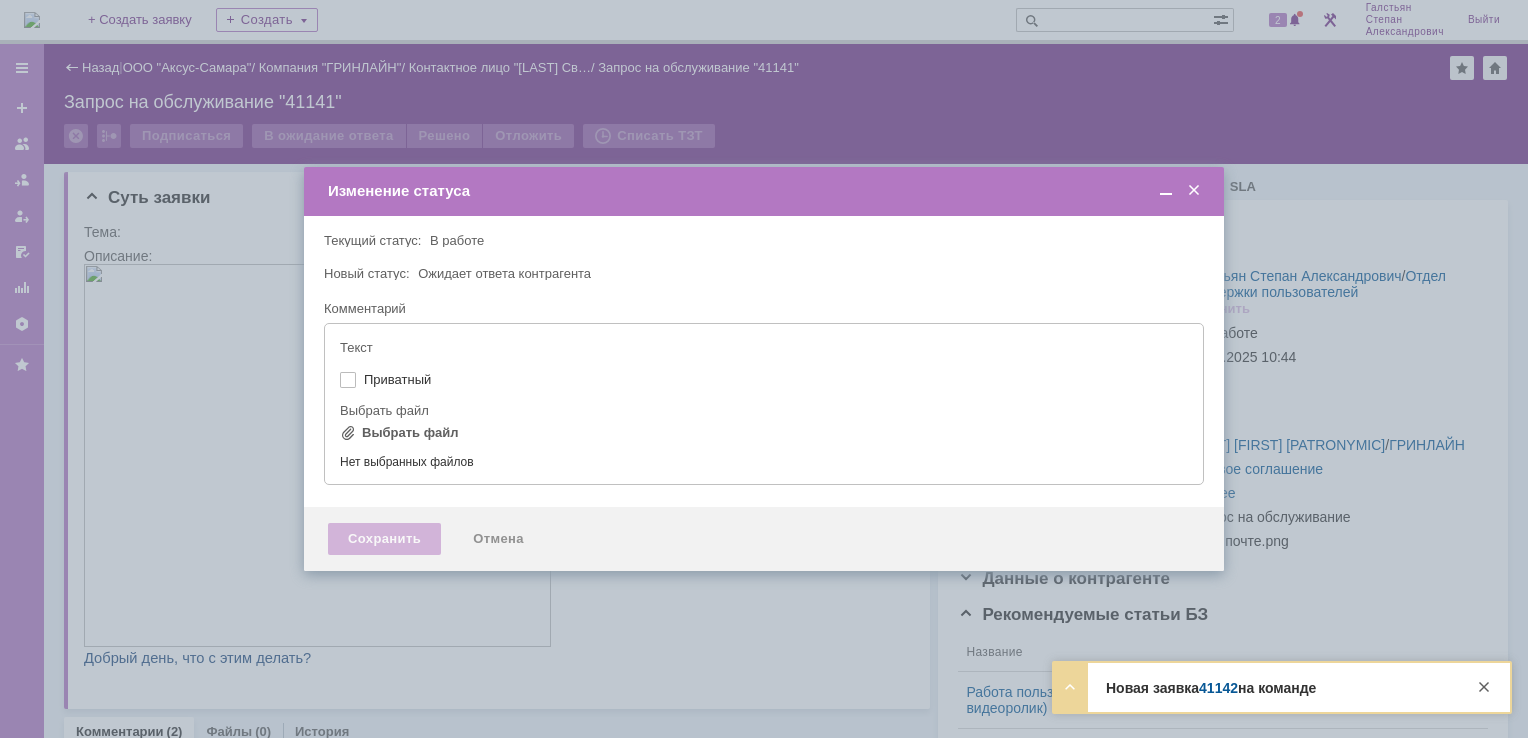 type on "[не указано]" 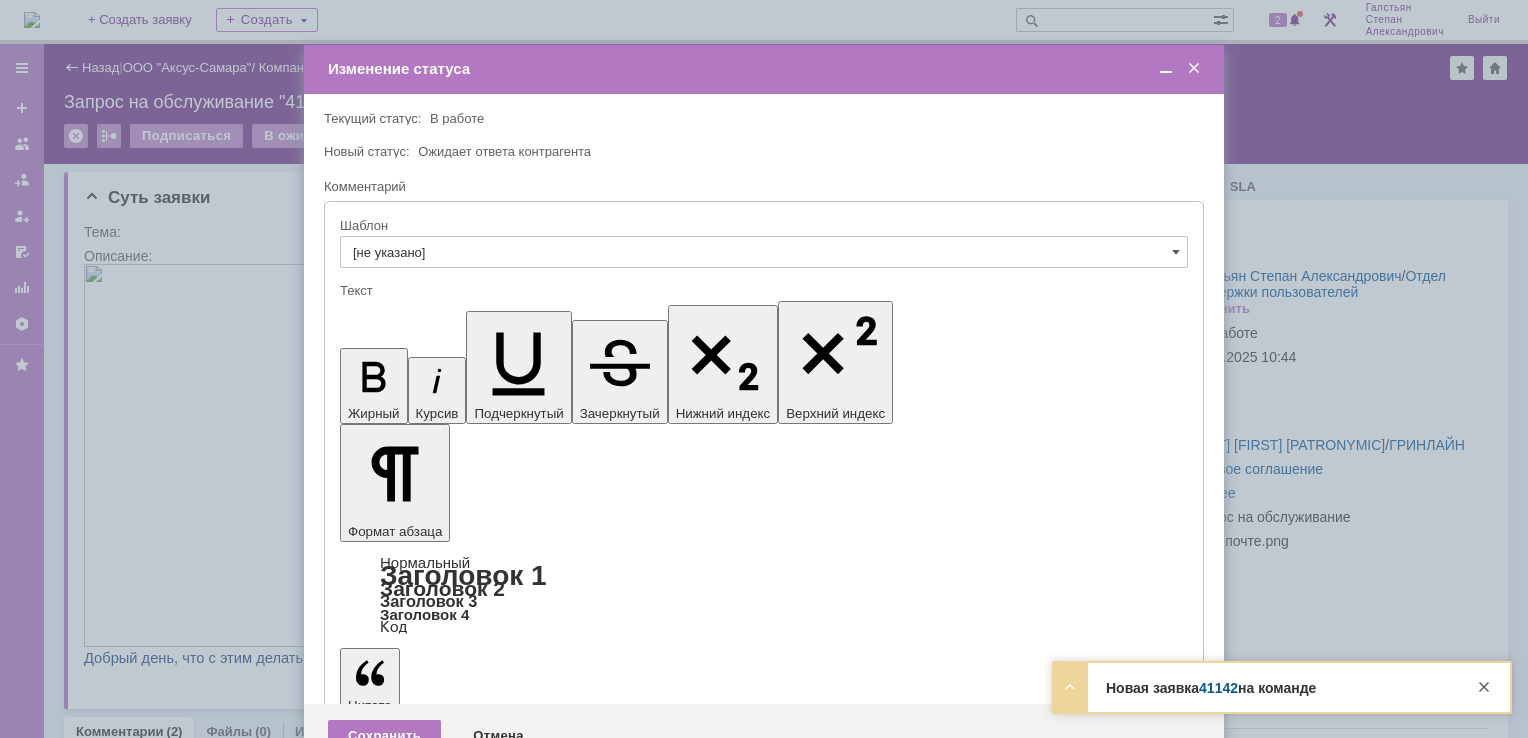 scroll, scrollTop: 0, scrollLeft: 0, axis: both 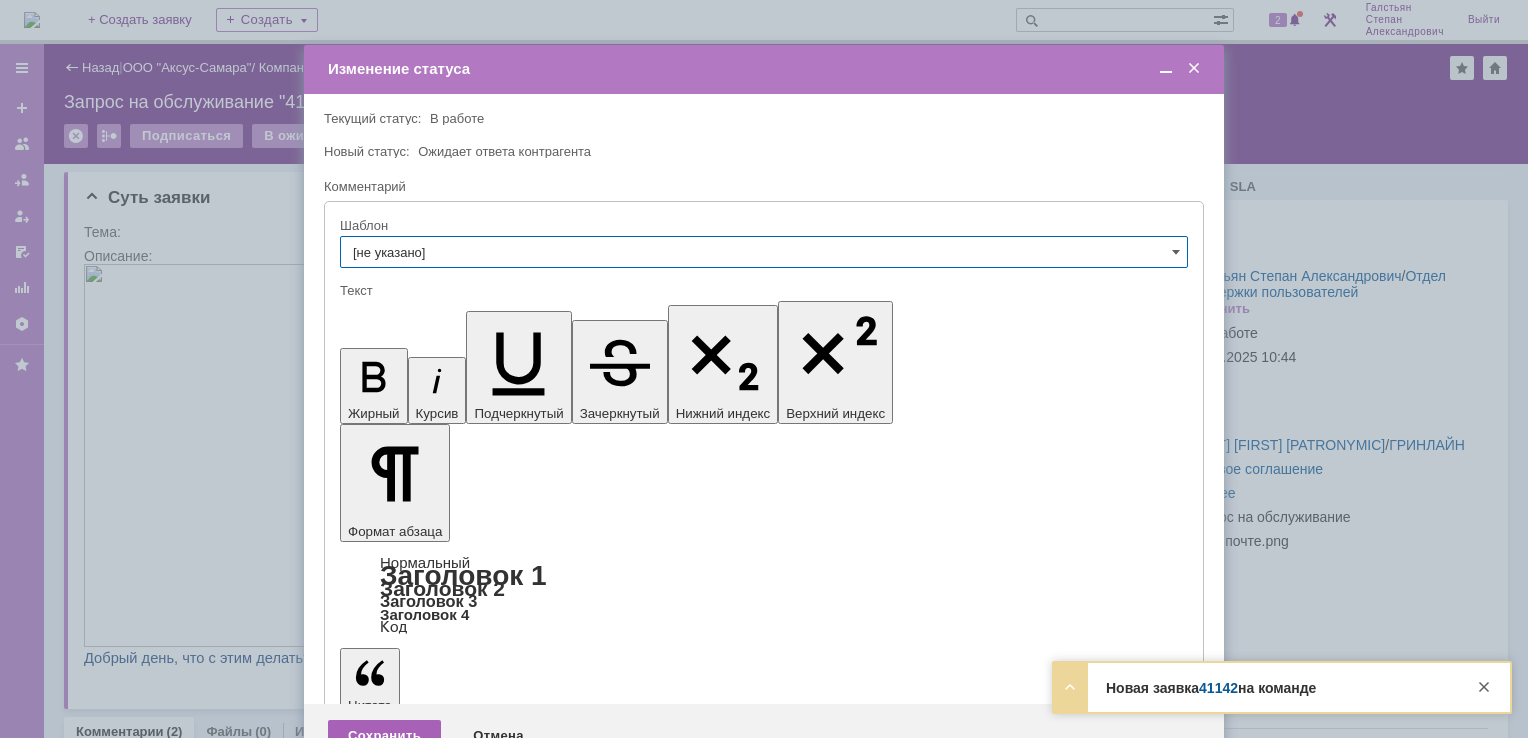 click on "Сохранить" at bounding box center [384, 736] 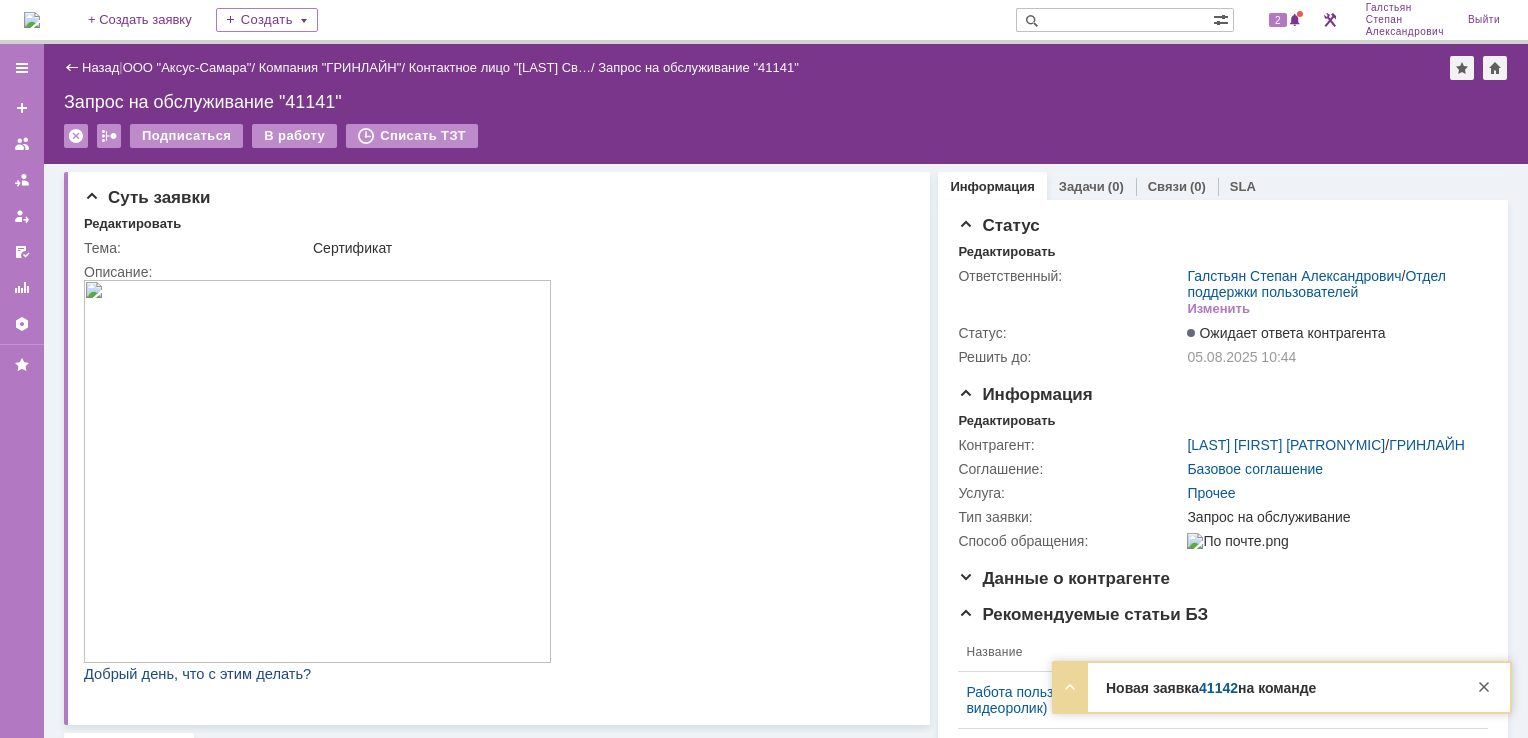 scroll, scrollTop: 0, scrollLeft: 0, axis: both 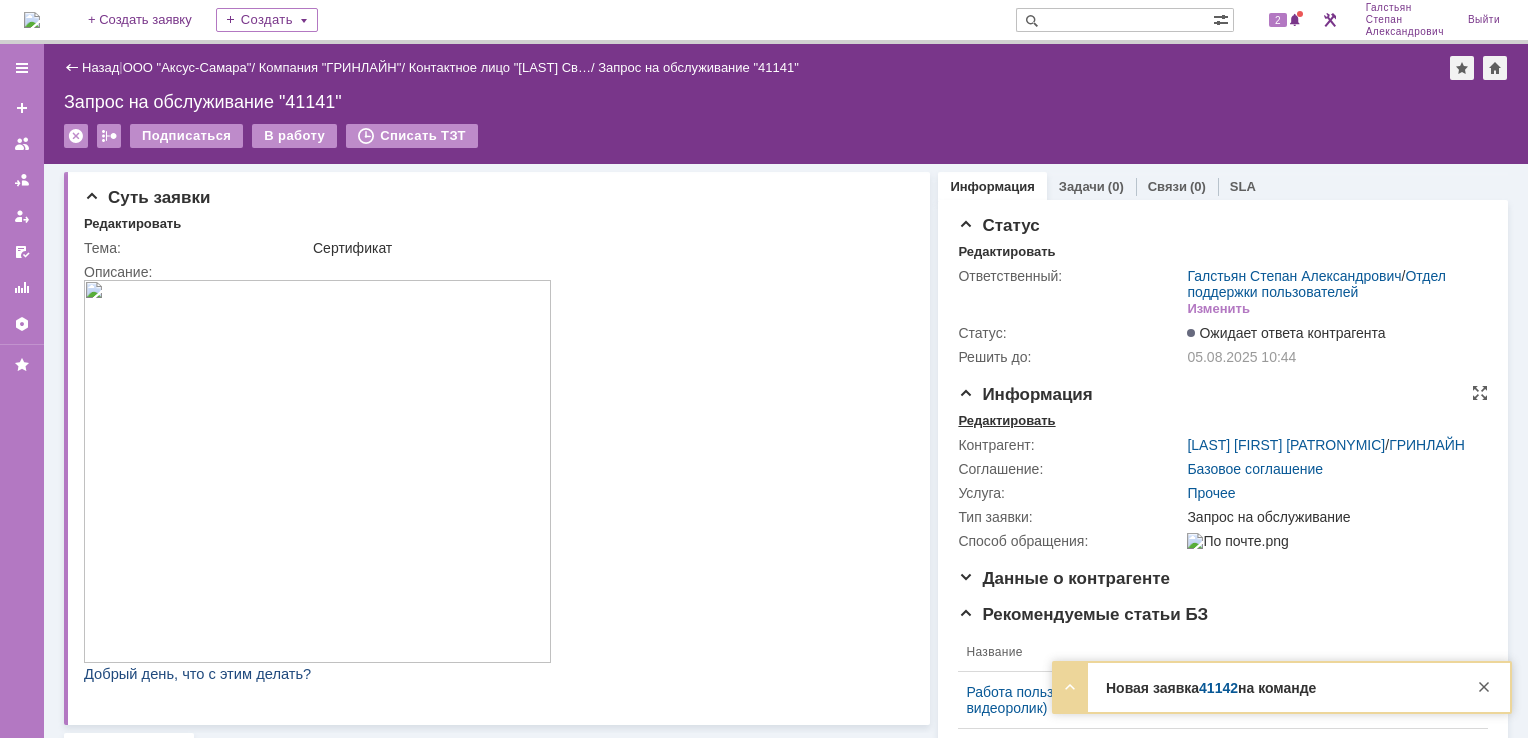 click on "Редактировать" at bounding box center (1006, 421) 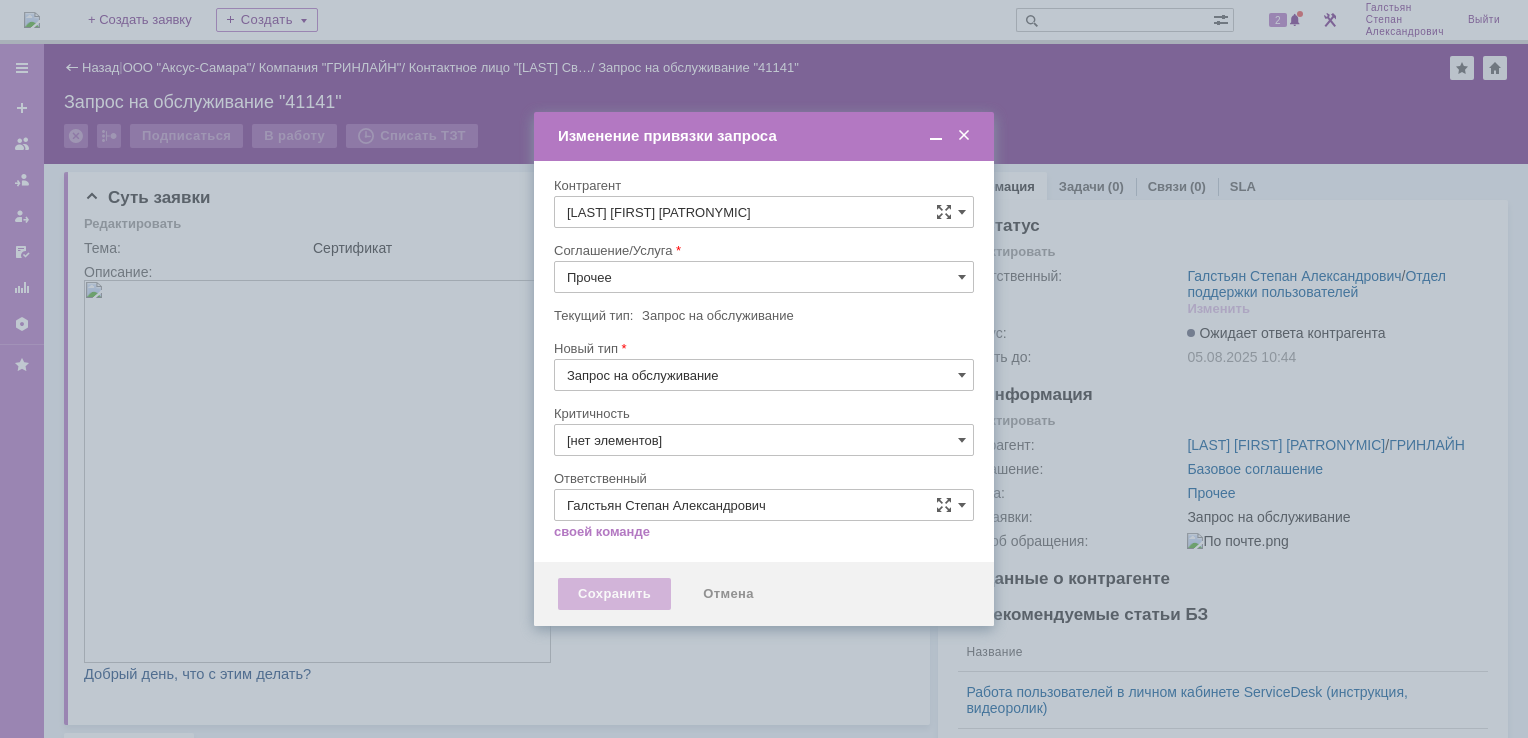 type on "3. Низкая" 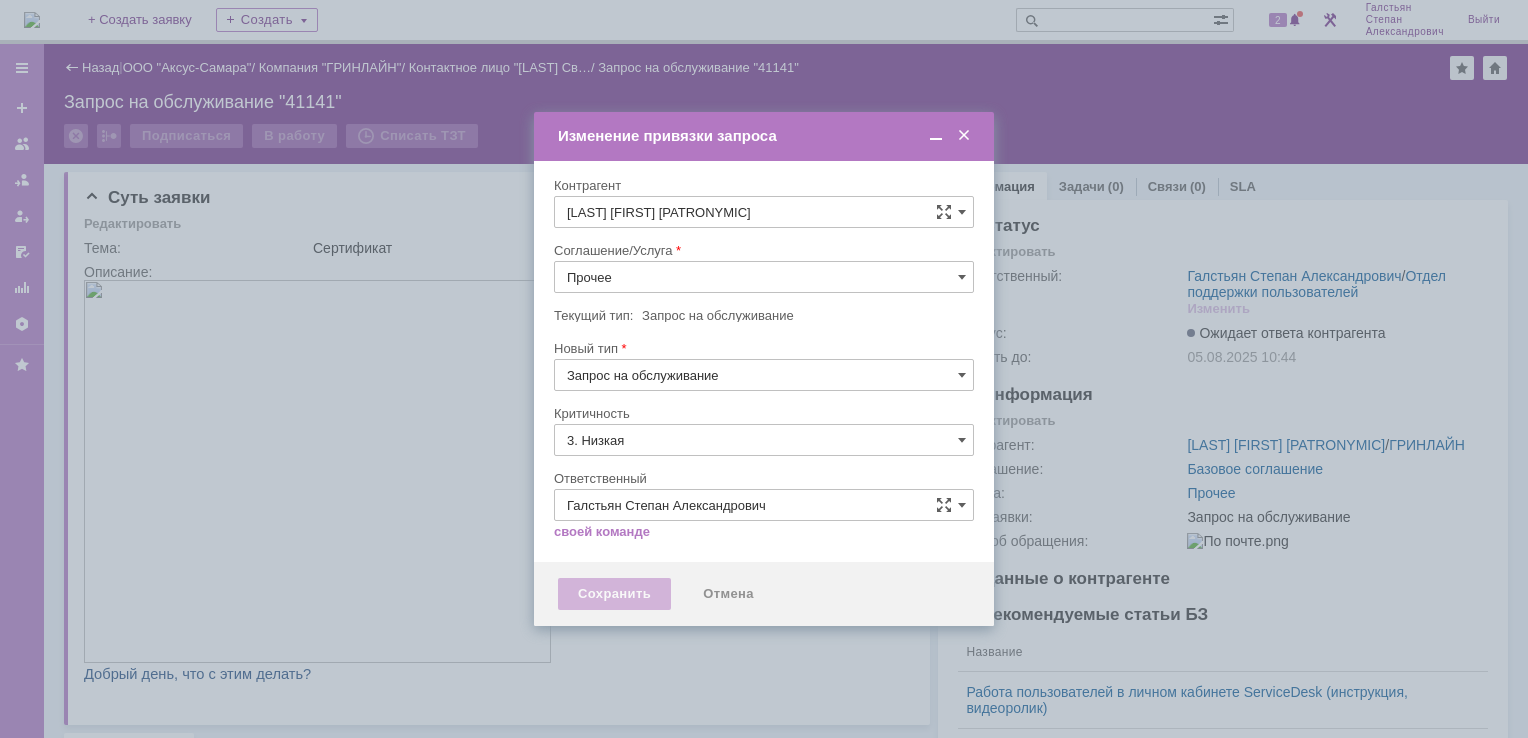 type on "[не указано]" 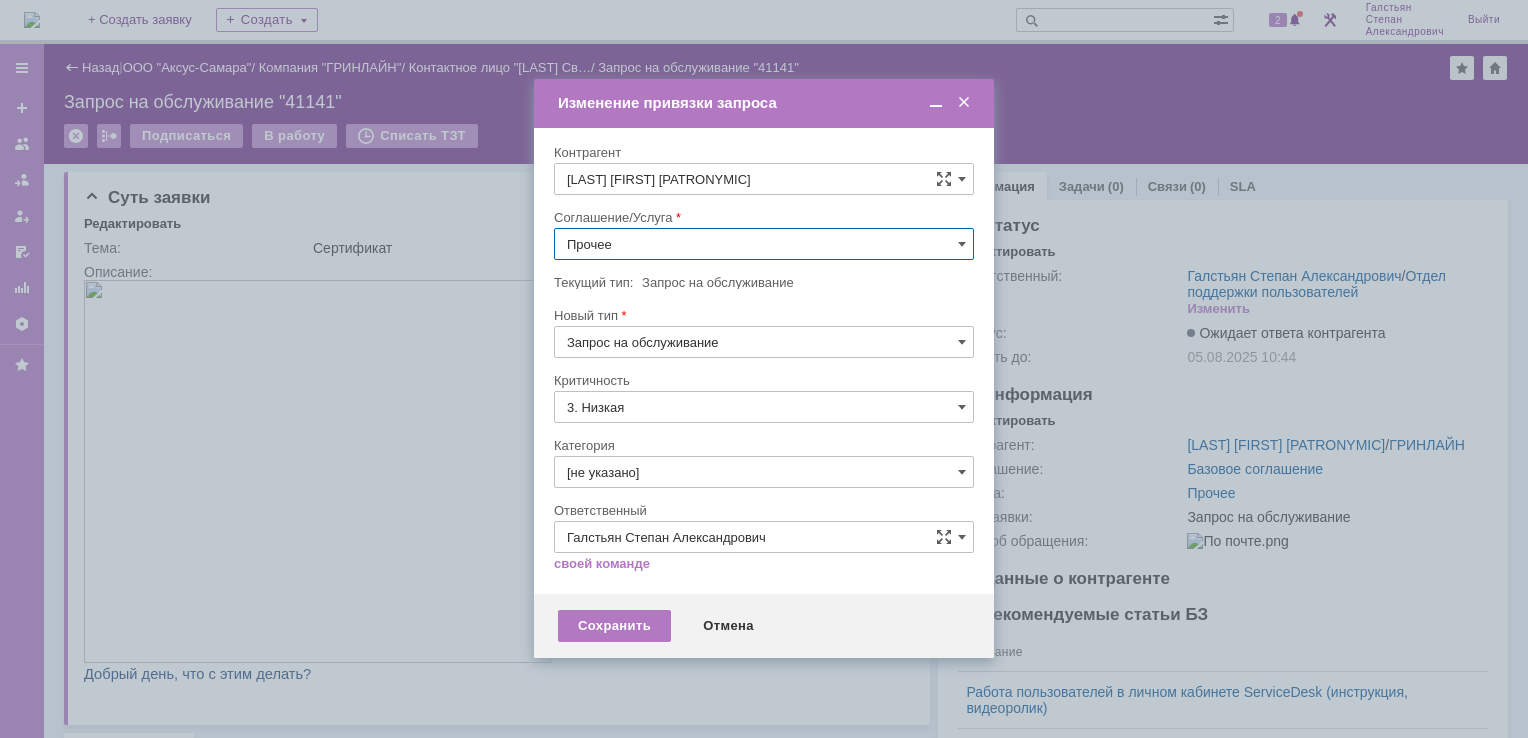 click on "Прочее" at bounding box center [764, 244] 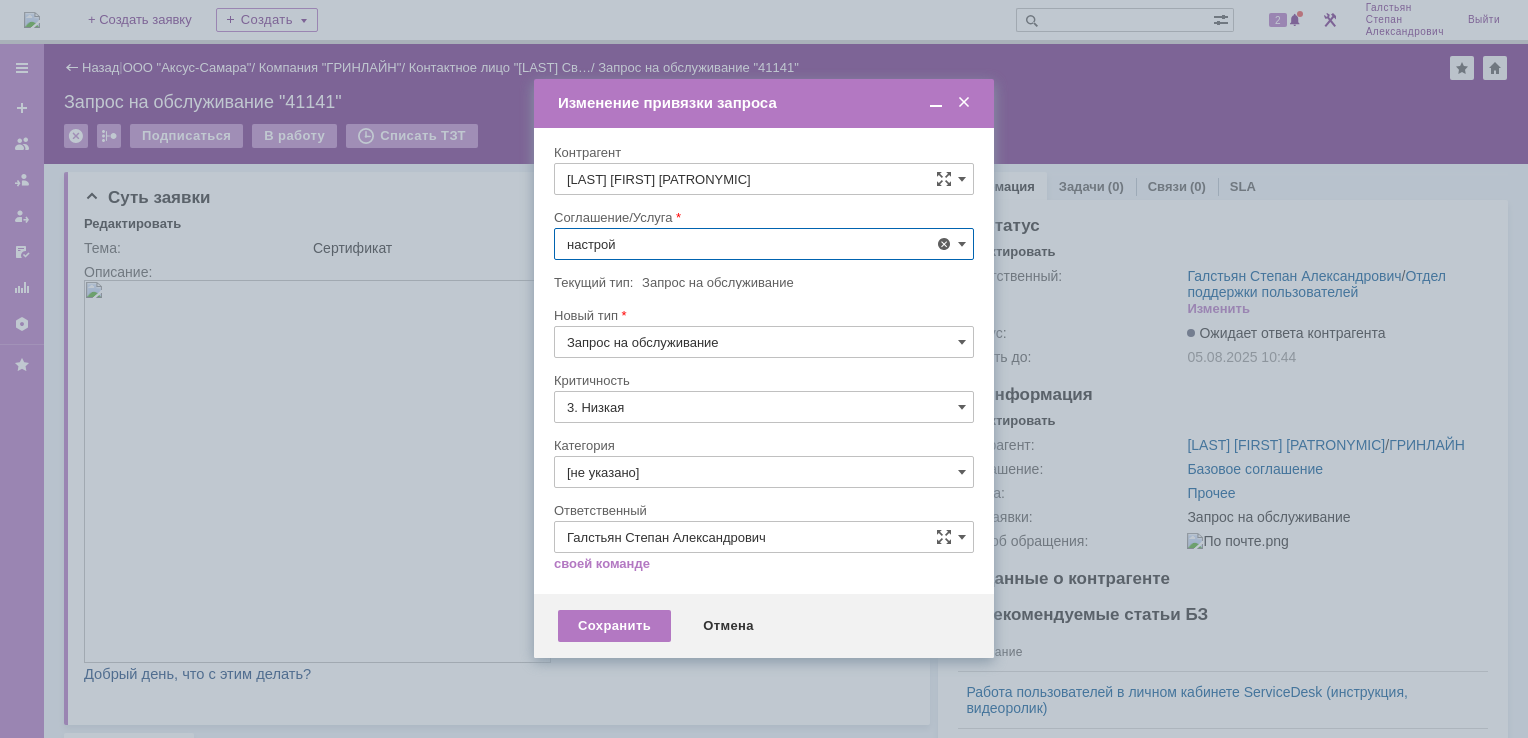 scroll, scrollTop: 130, scrollLeft: 0, axis: vertical 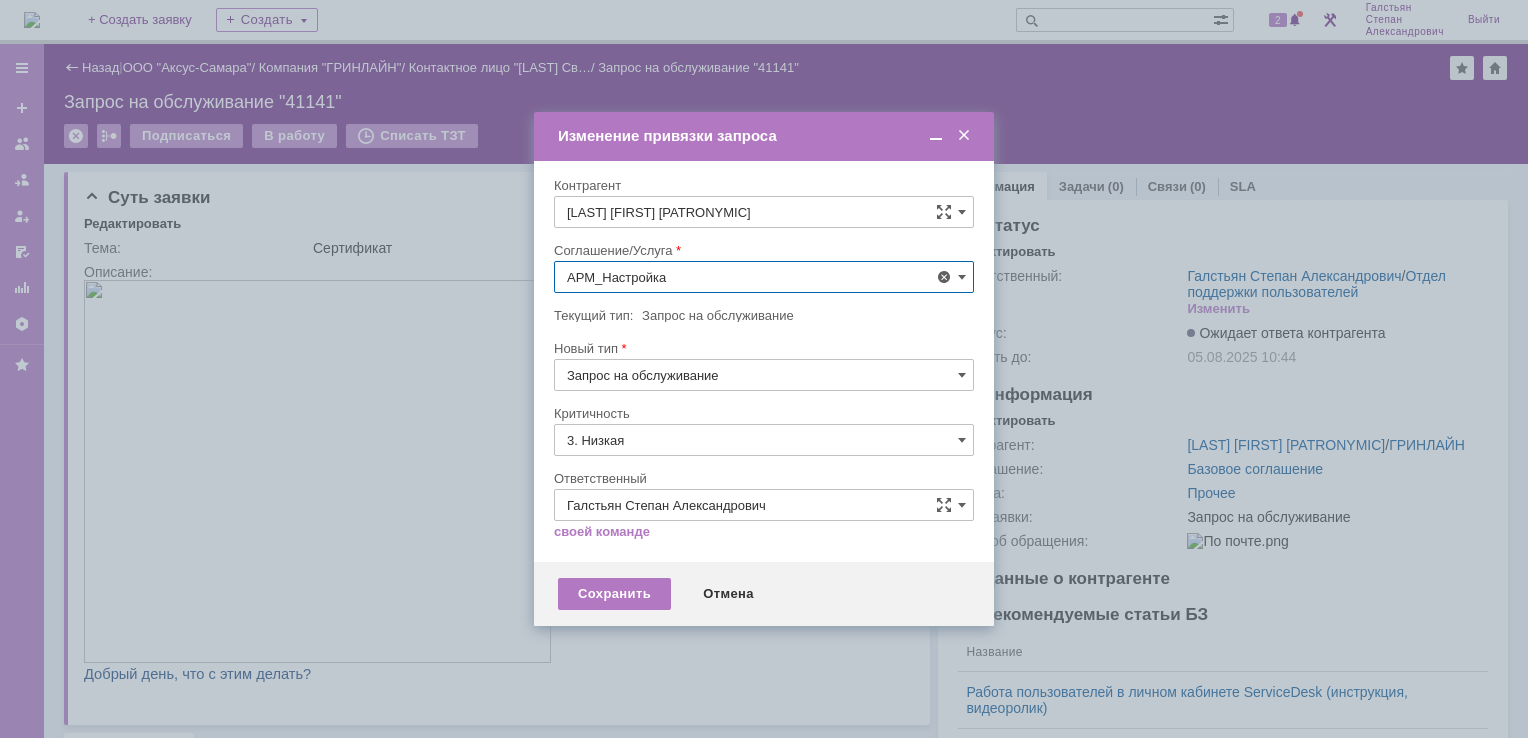 type on "АРМ_Настройка" 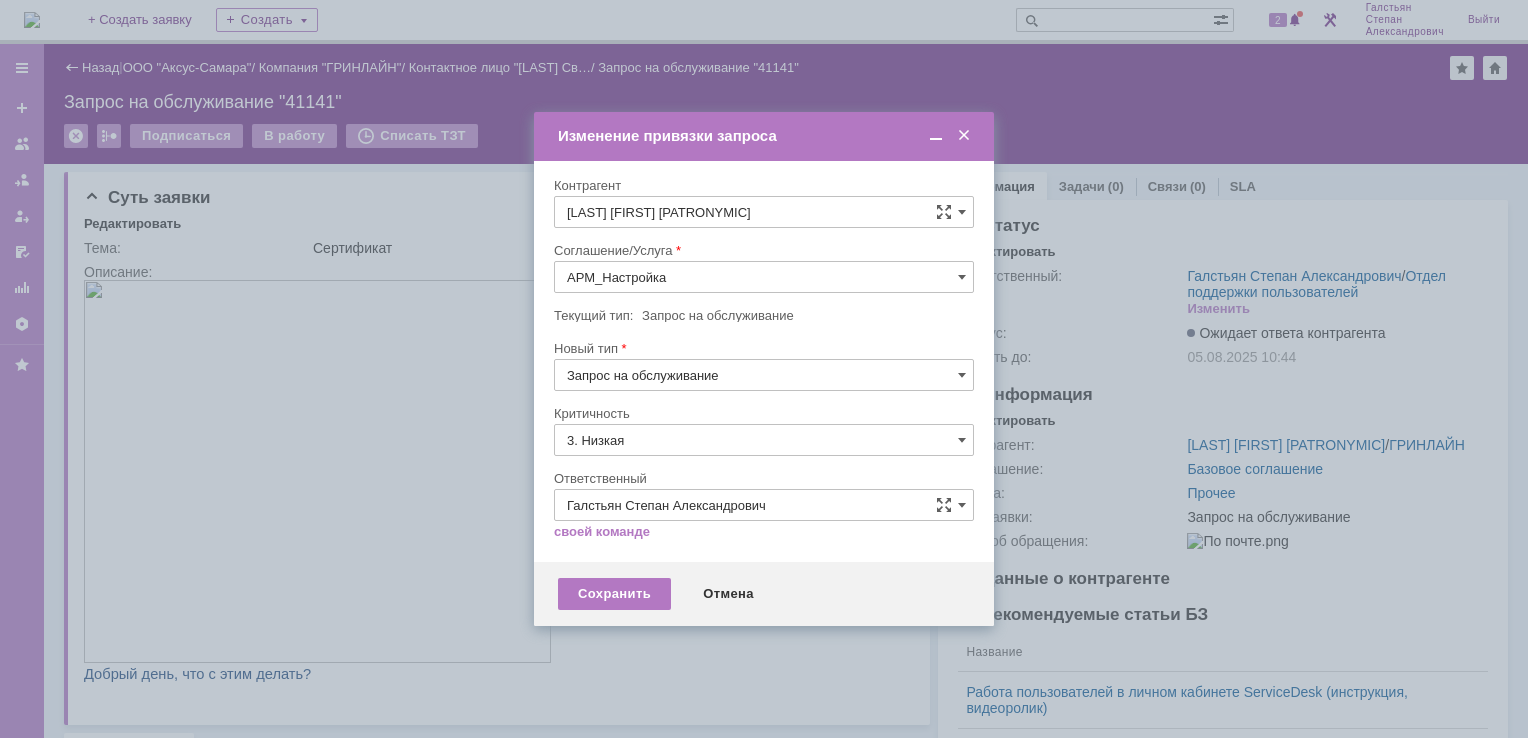 click on "[не указано]" at bounding box center (764, 477) 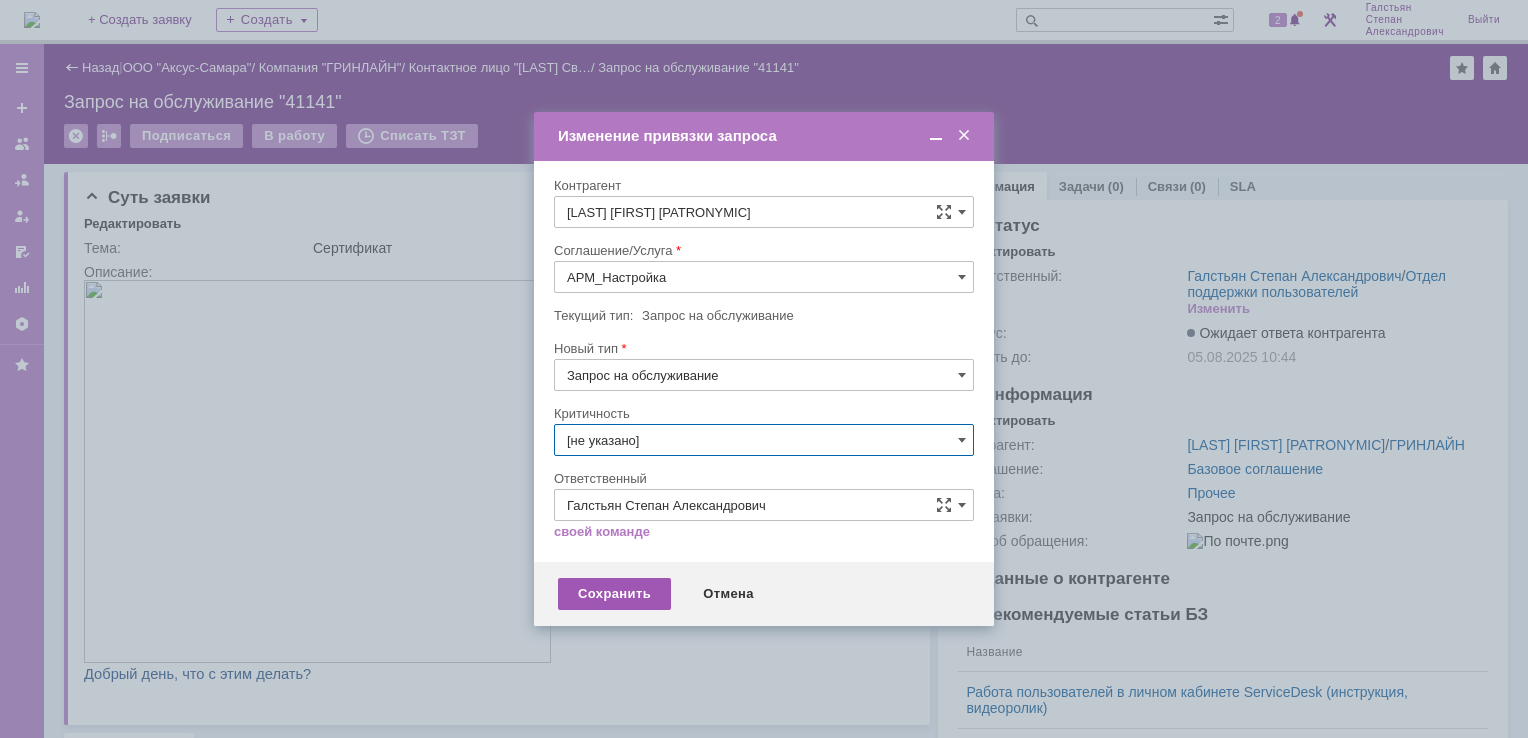 type on "[не указано]" 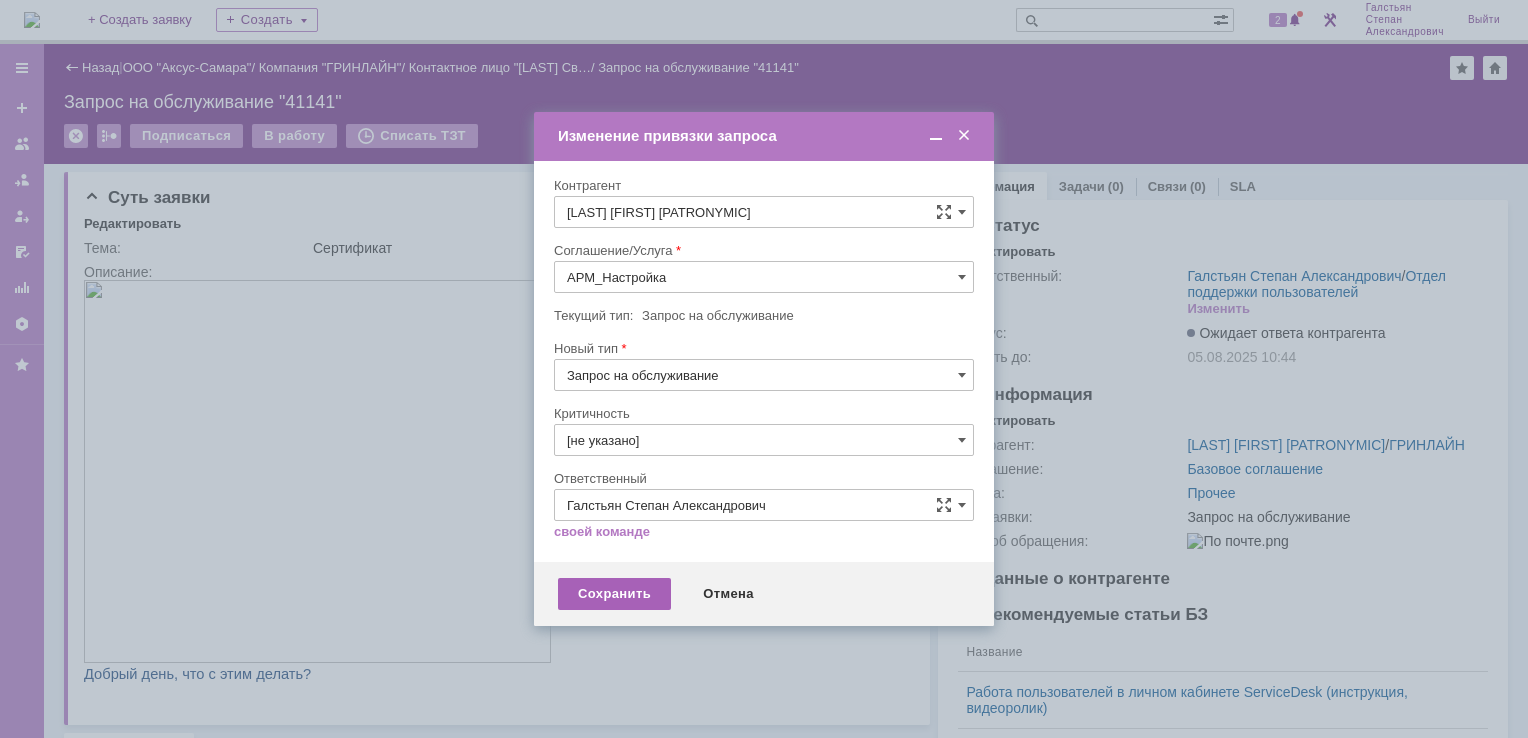 click on "Сохранить" at bounding box center [614, 594] 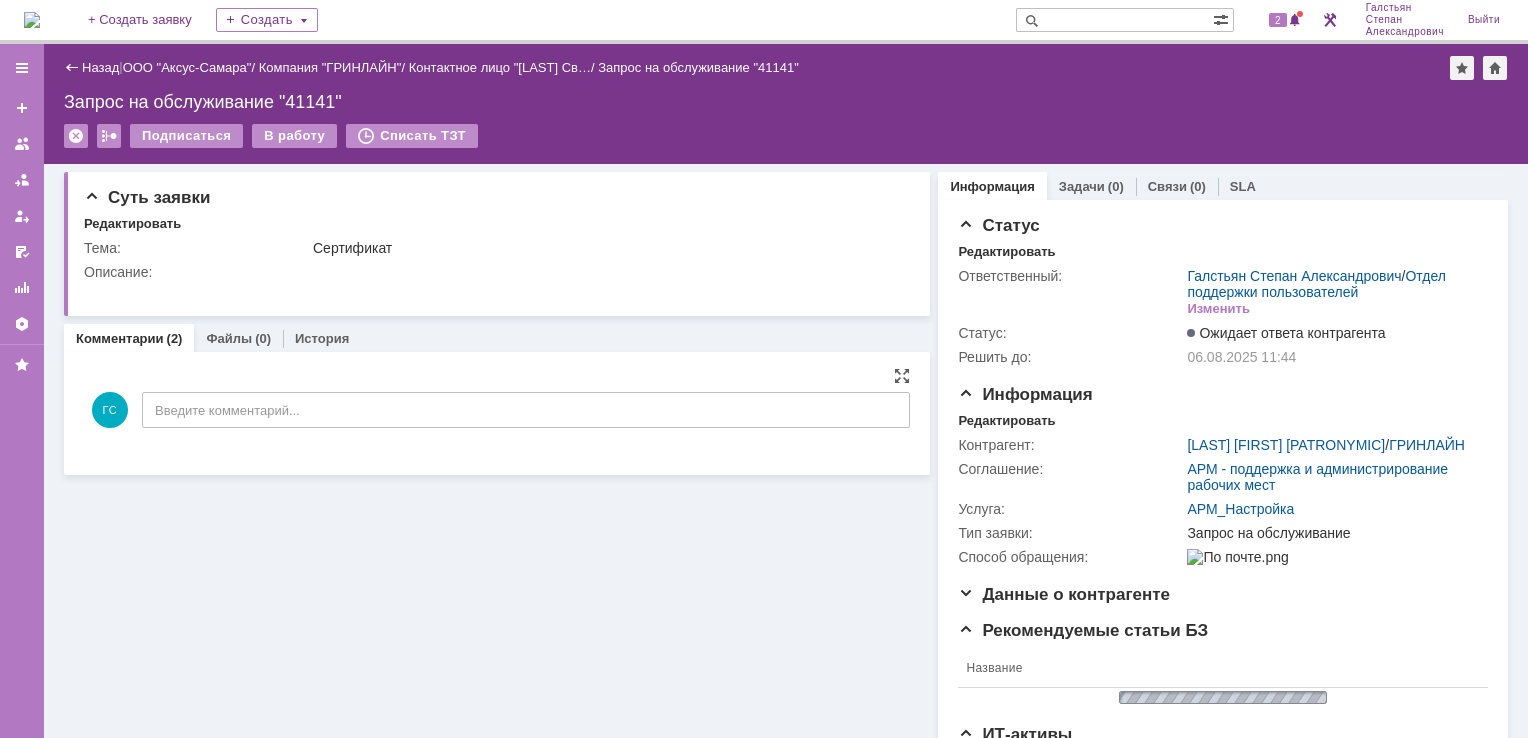 scroll, scrollTop: 0, scrollLeft: 0, axis: both 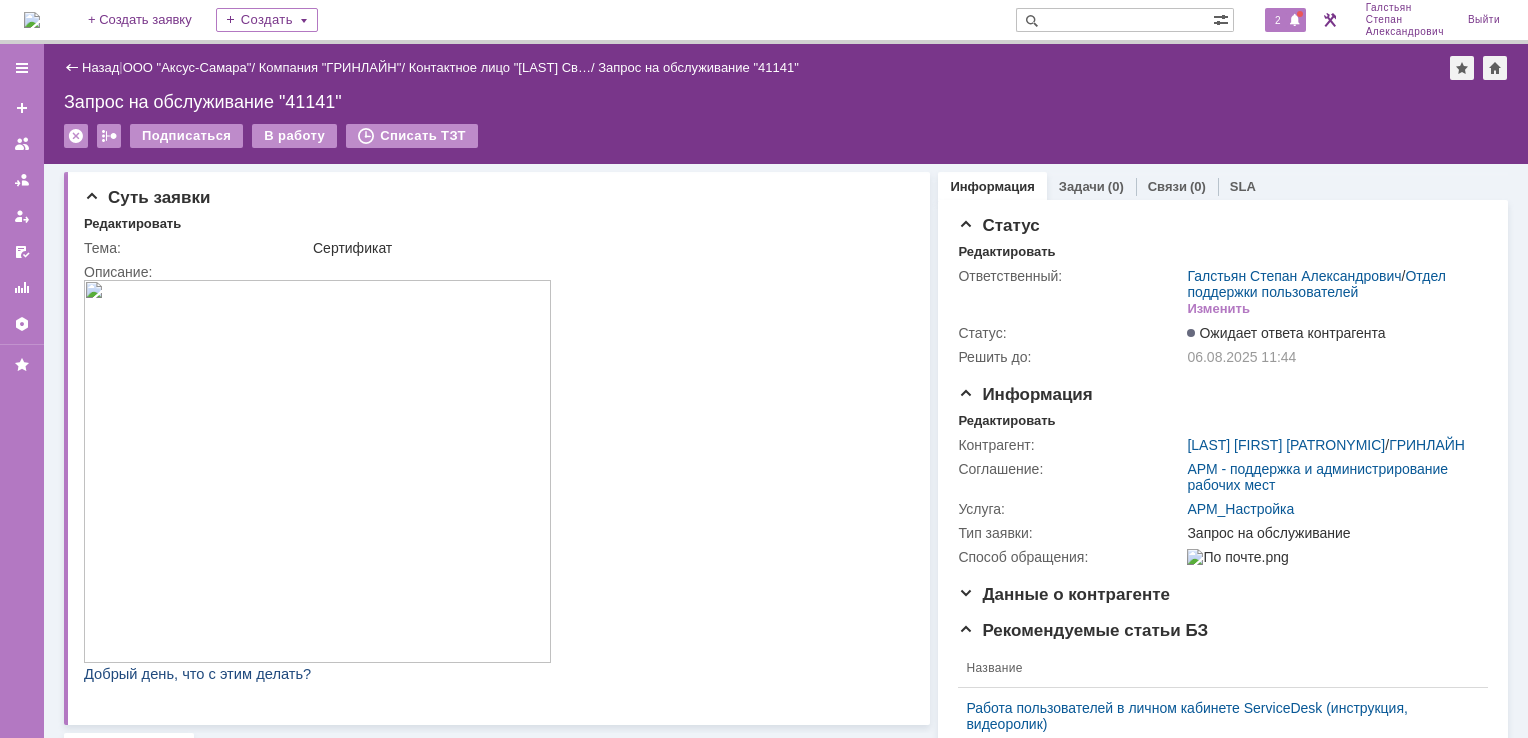 click on "2" at bounding box center (1285, 20) 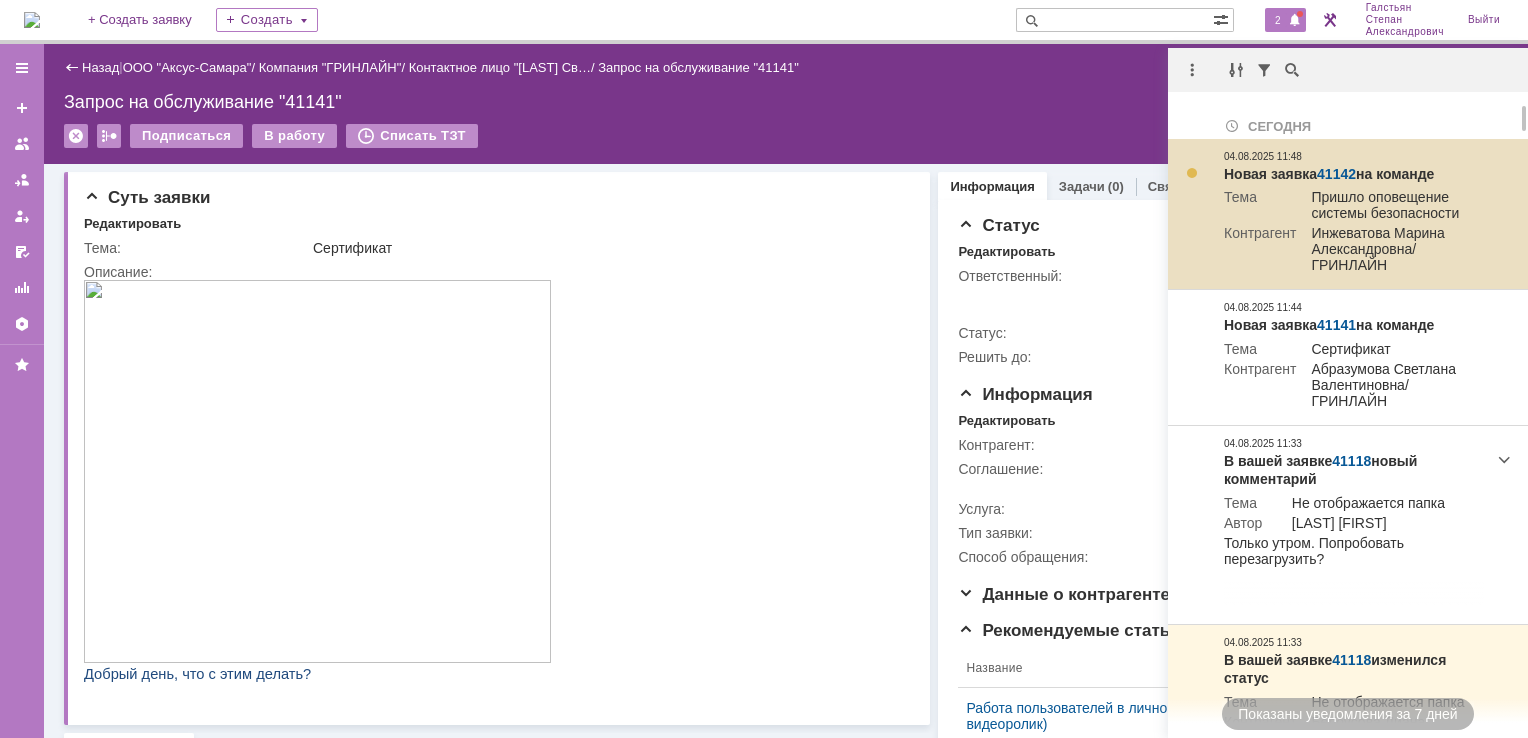 click on "41142" at bounding box center (1336, 174) 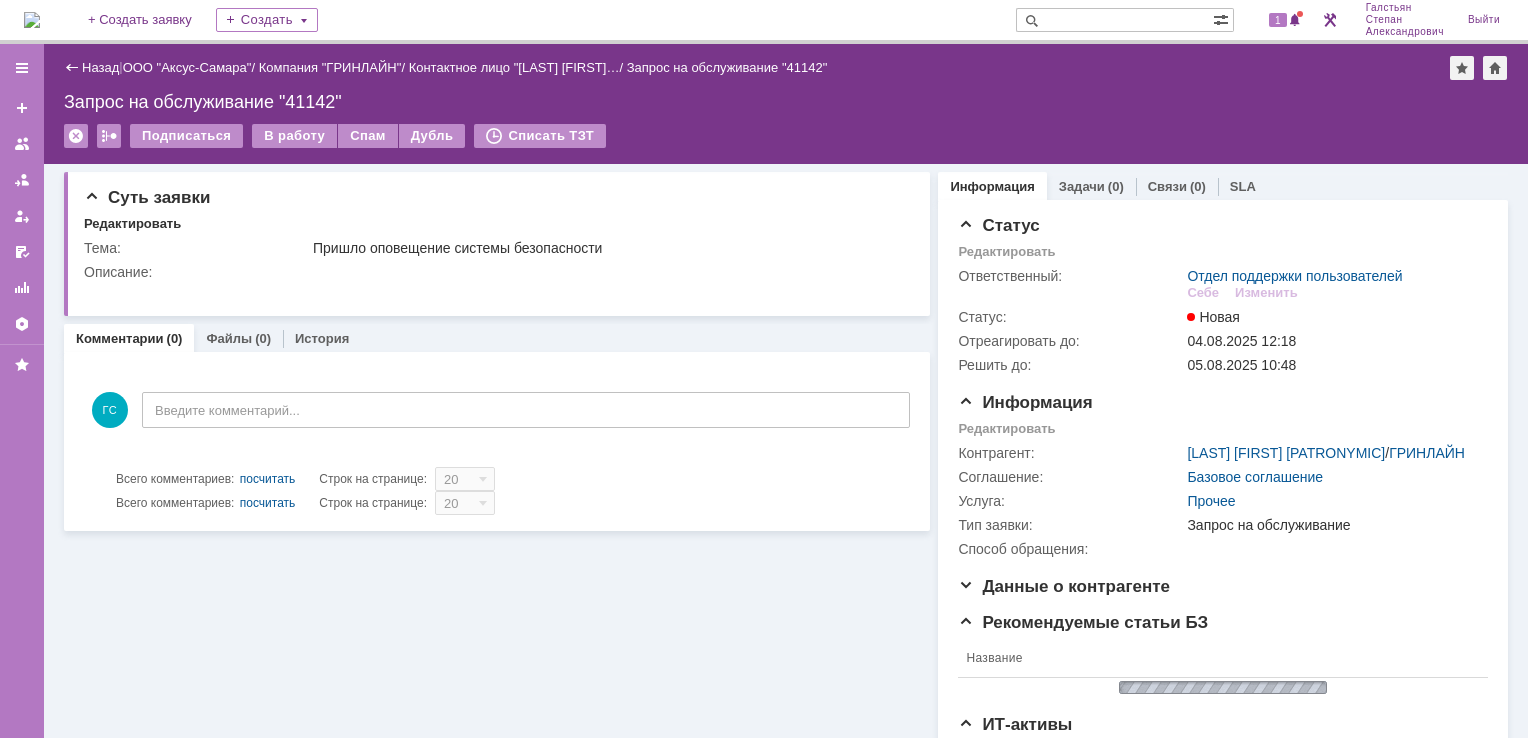 scroll, scrollTop: 0, scrollLeft: 0, axis: both 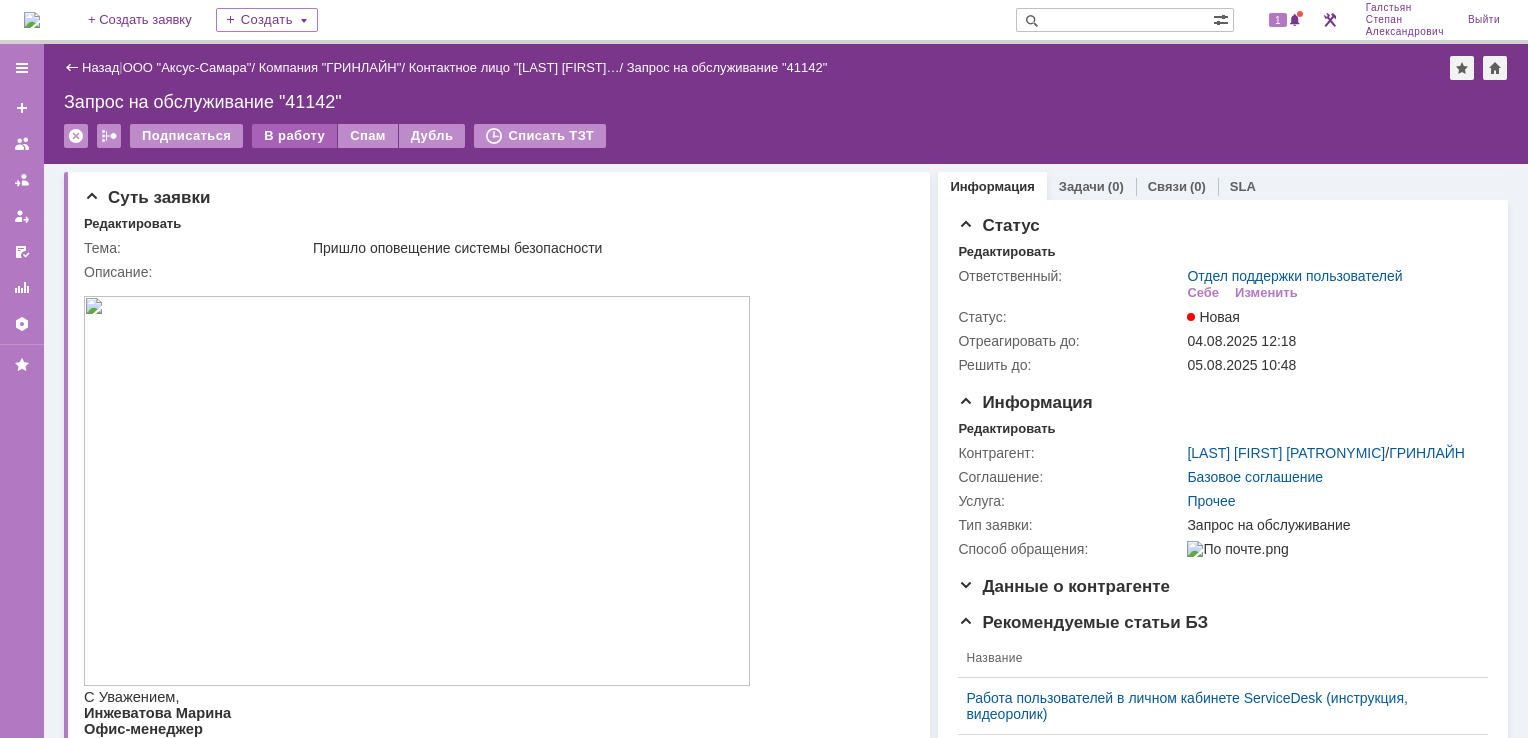 click on "В работу" at bounding box center [294, 136] 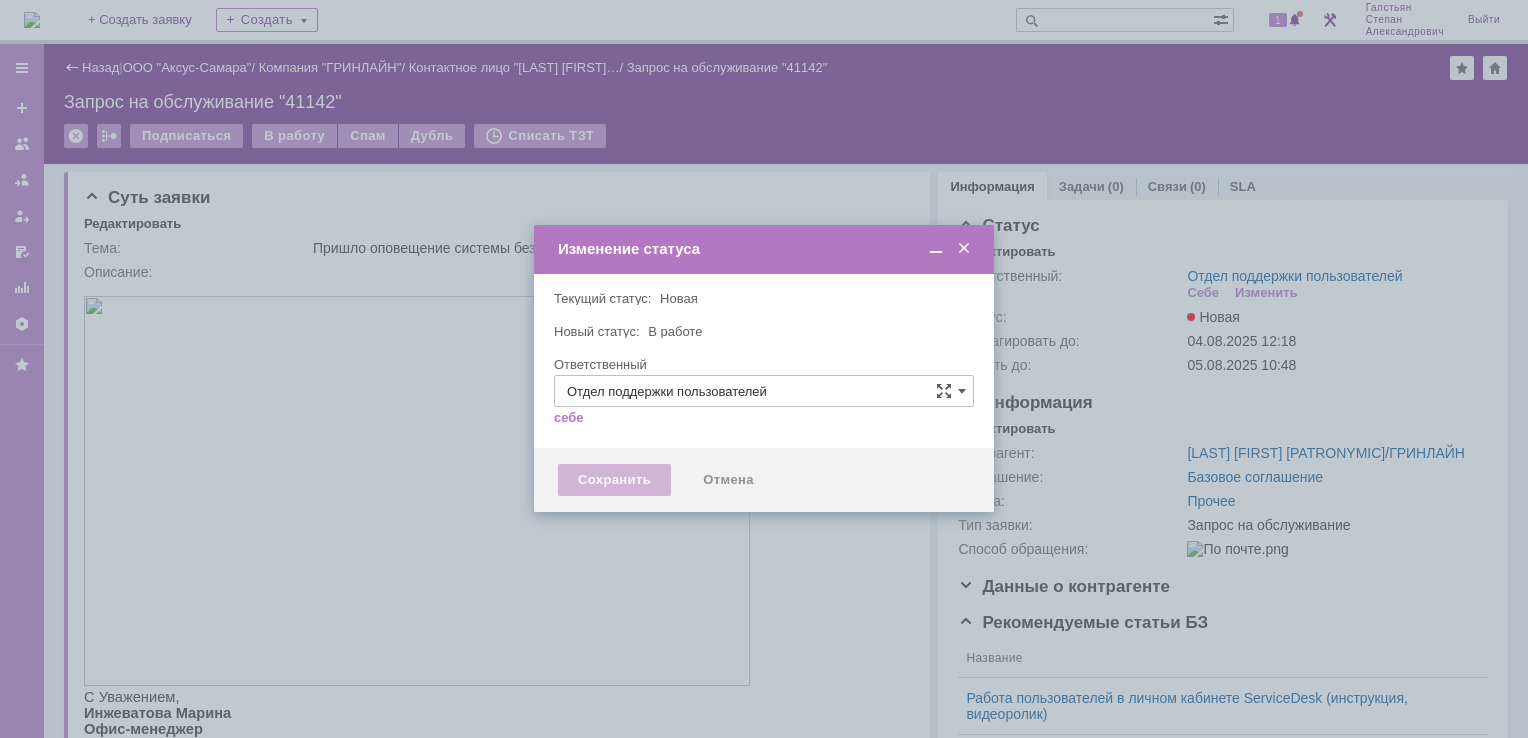 type on "Галстьян Степан Александрович" 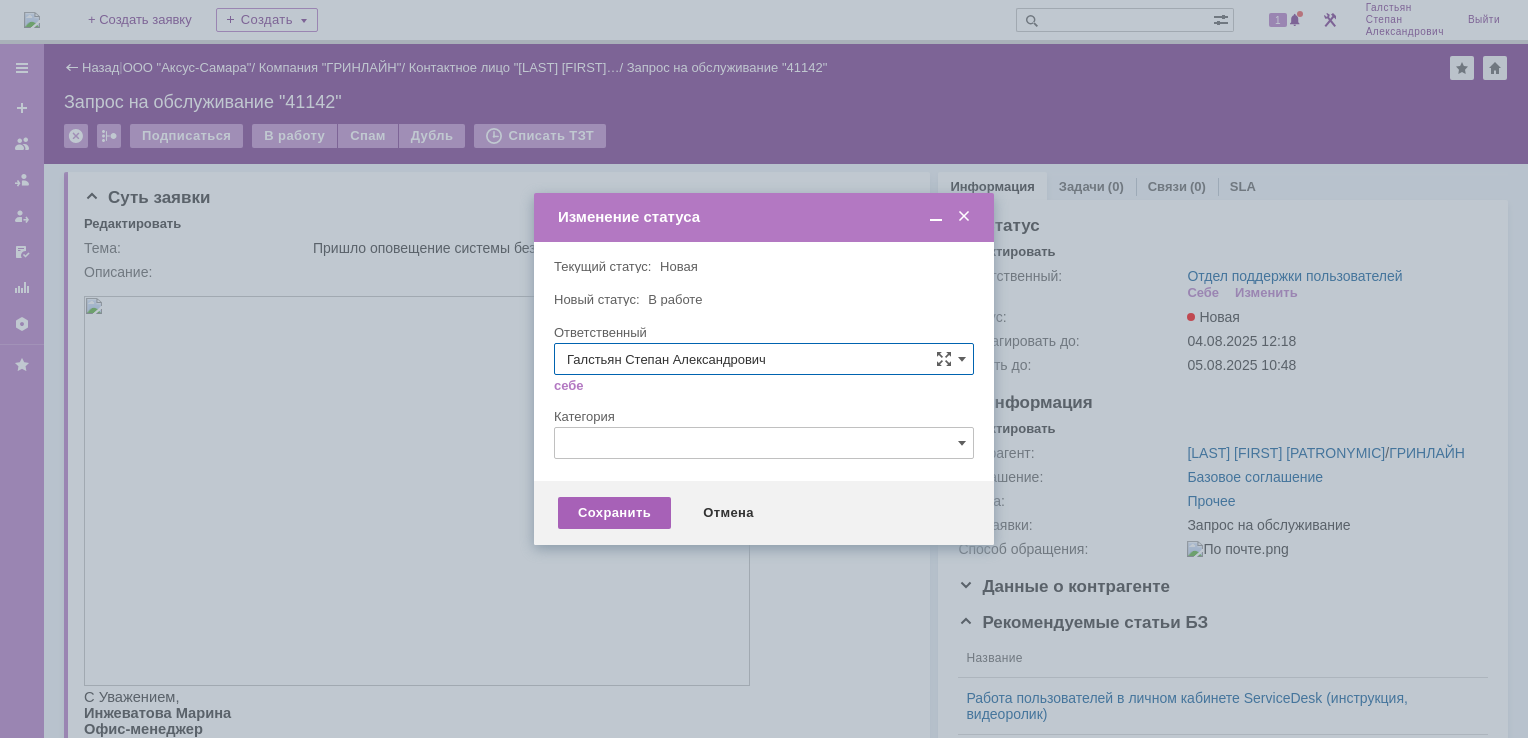 click on "Сохранить" at bounding box center [614, 513] 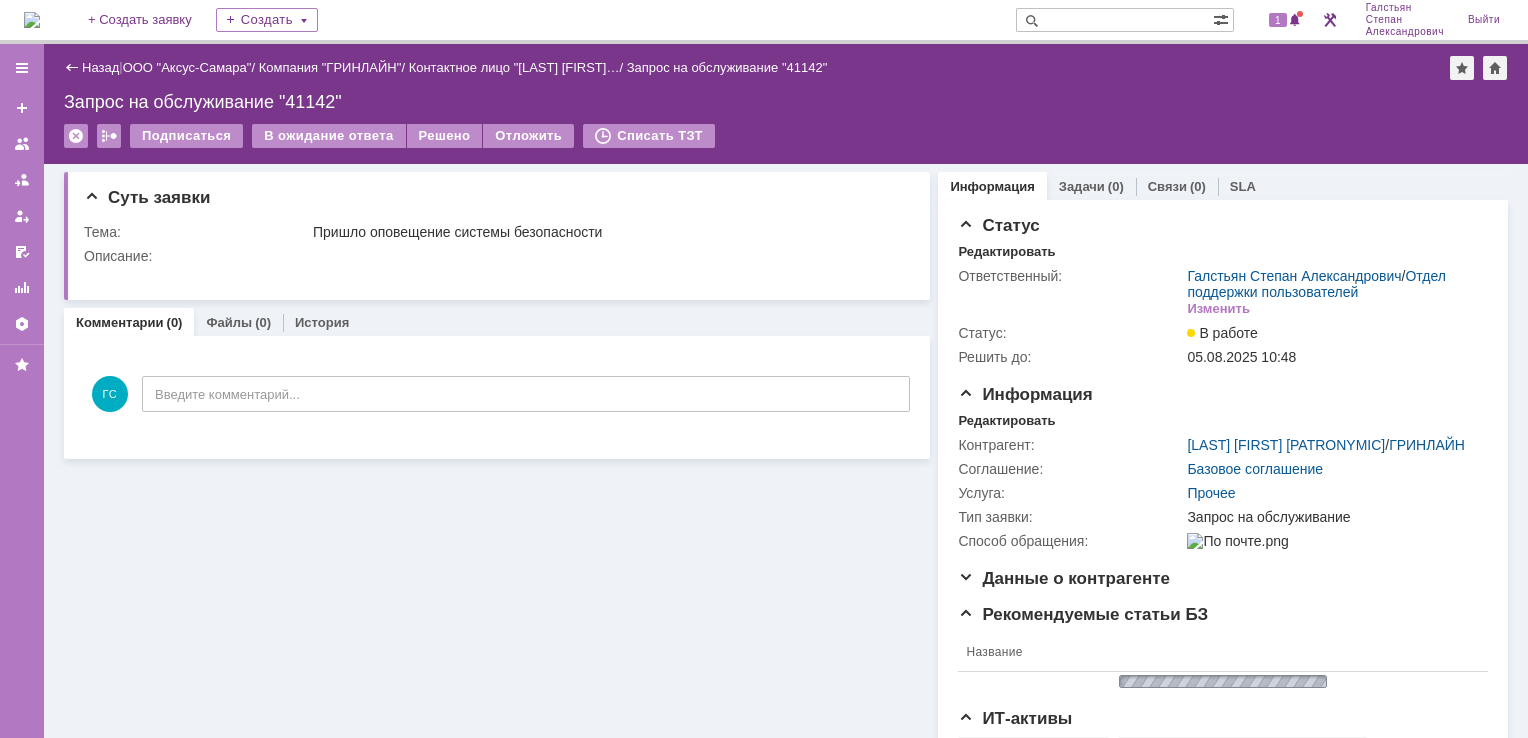 scroll, scrollTop: 0, scrollLeft: 0, axis: both 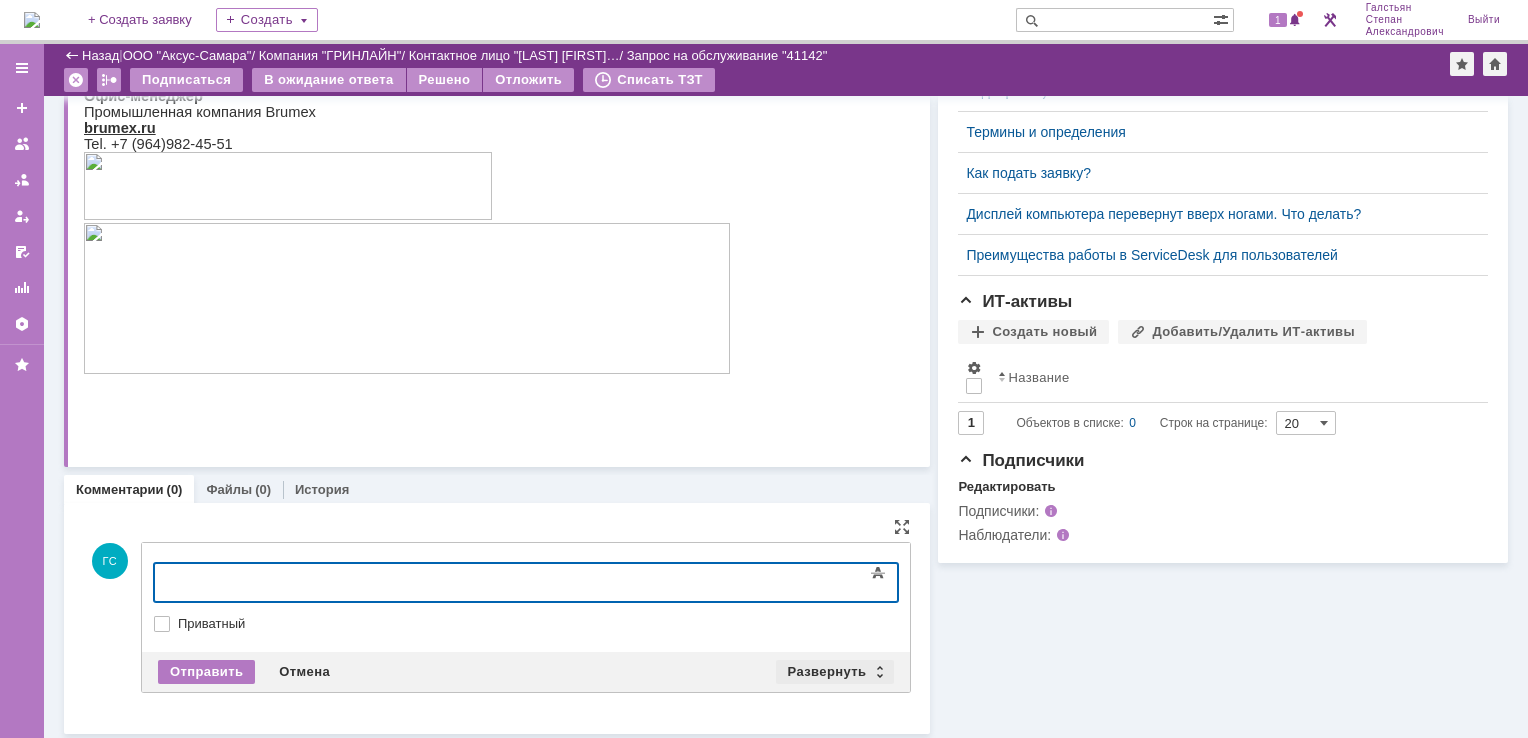 click on "Развернуть" at bounding box center (835, 672) 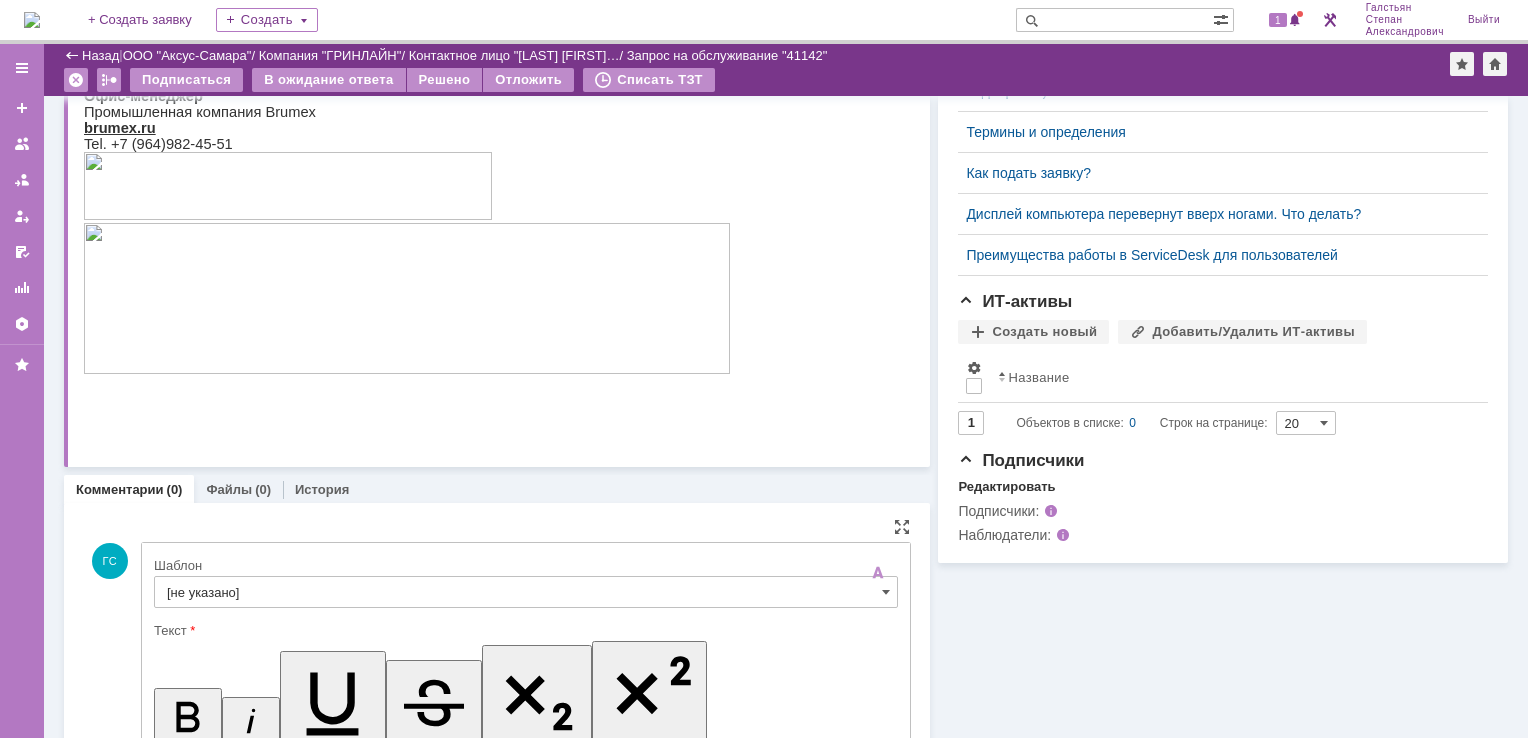 scroll, scrollTop: 0, scrollLeft: 0, axis: both 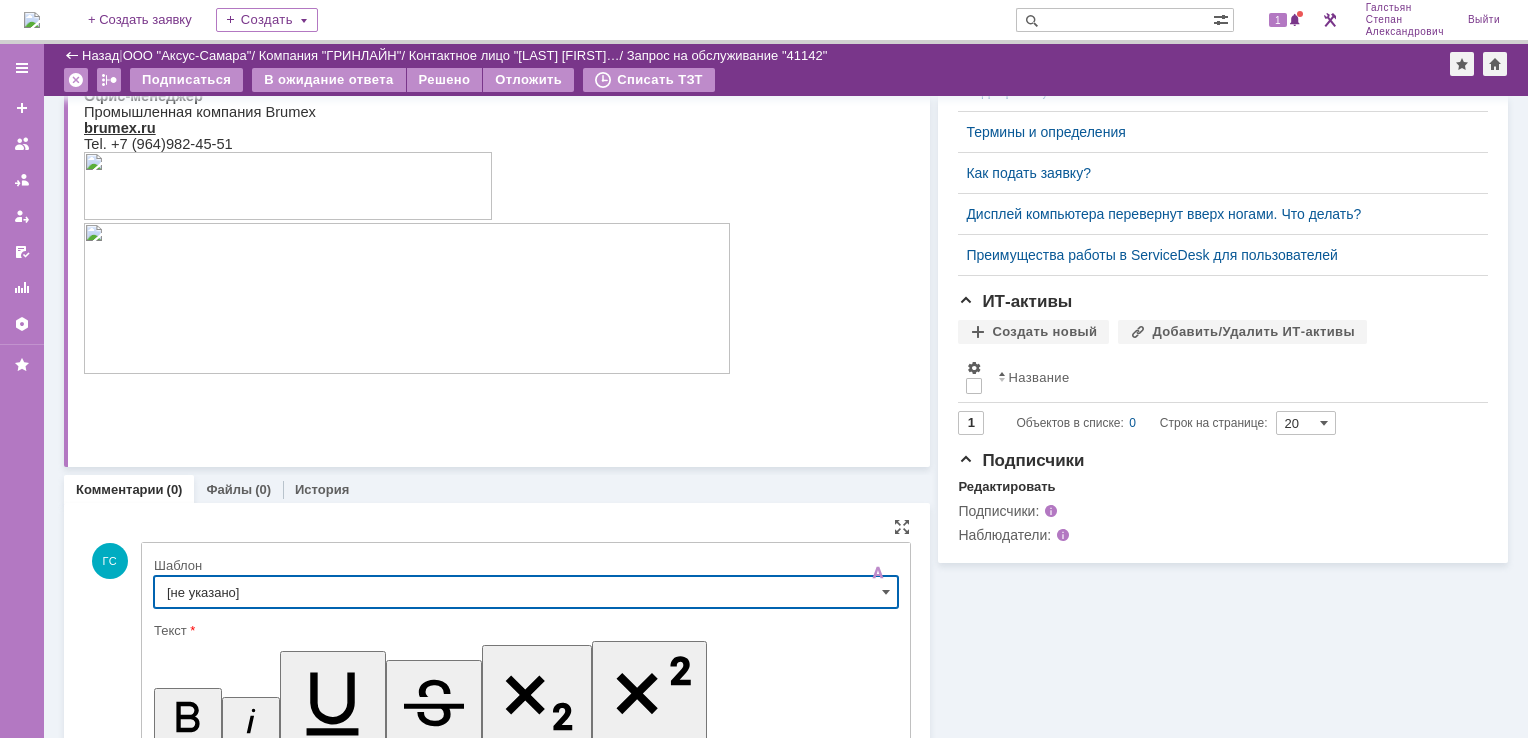 click on "[не указано]" at bounding box center (526, 592) 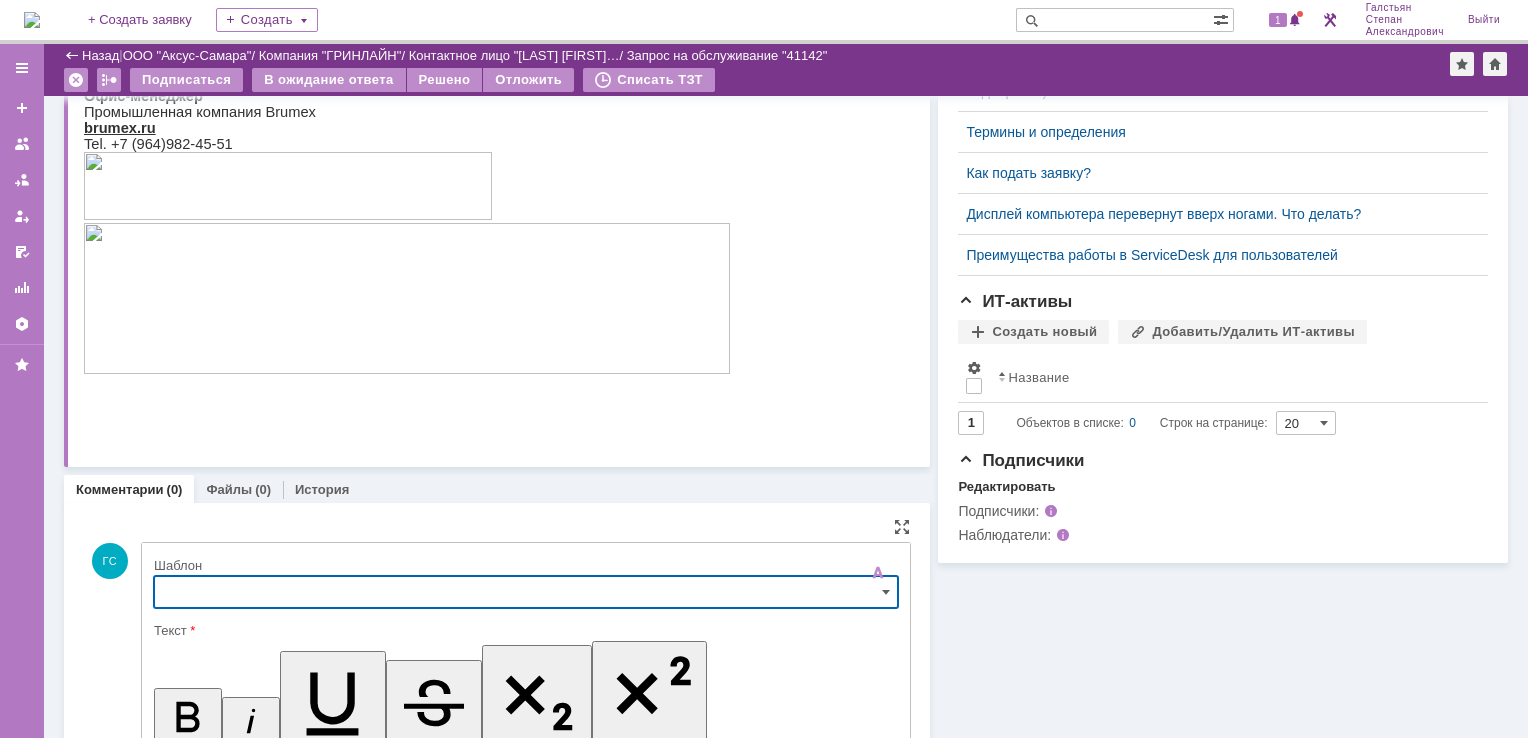 scroll, scrollTop: 708, scrollLeft: 0, axis: vertical 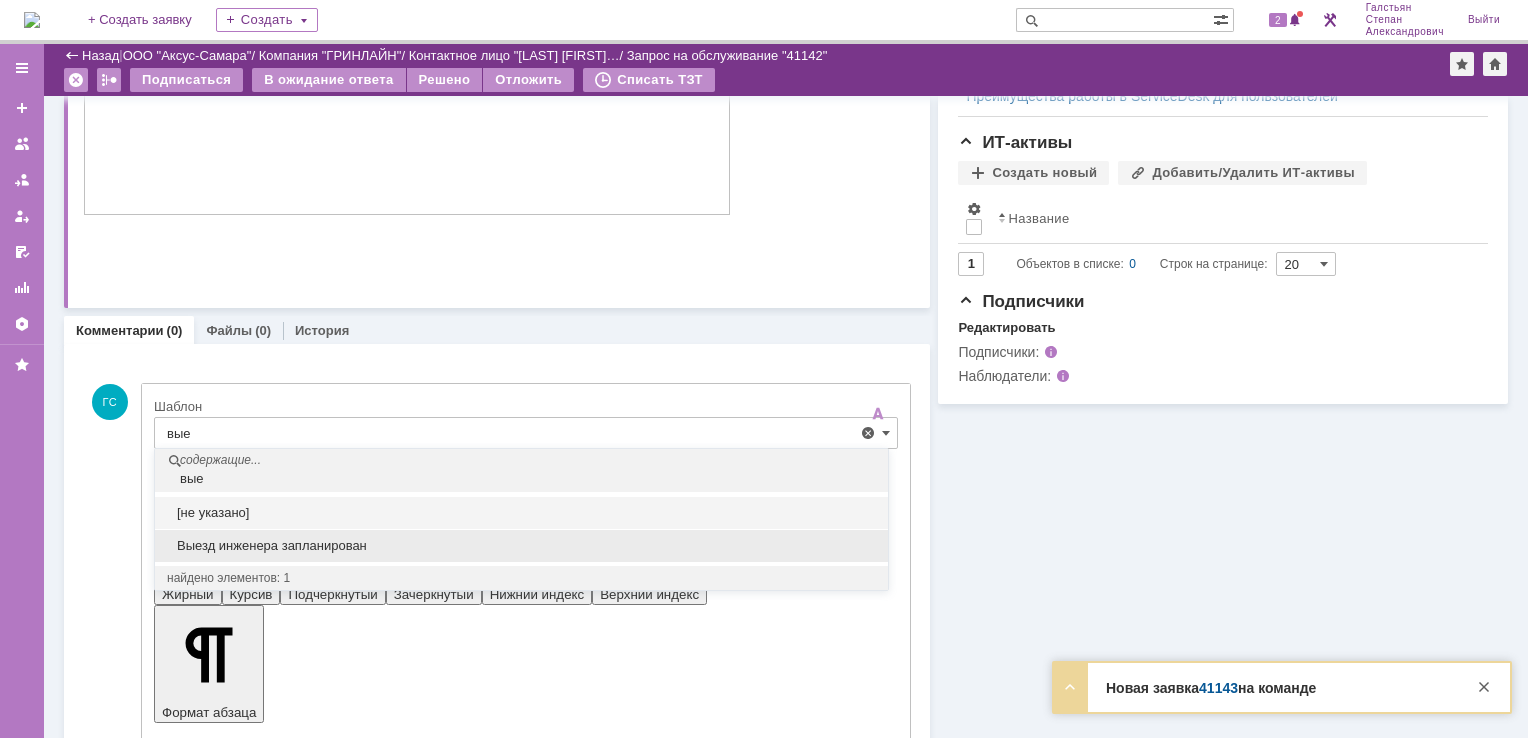 click on "Выезд инженера запланирован" at bounding box center [521, 546] 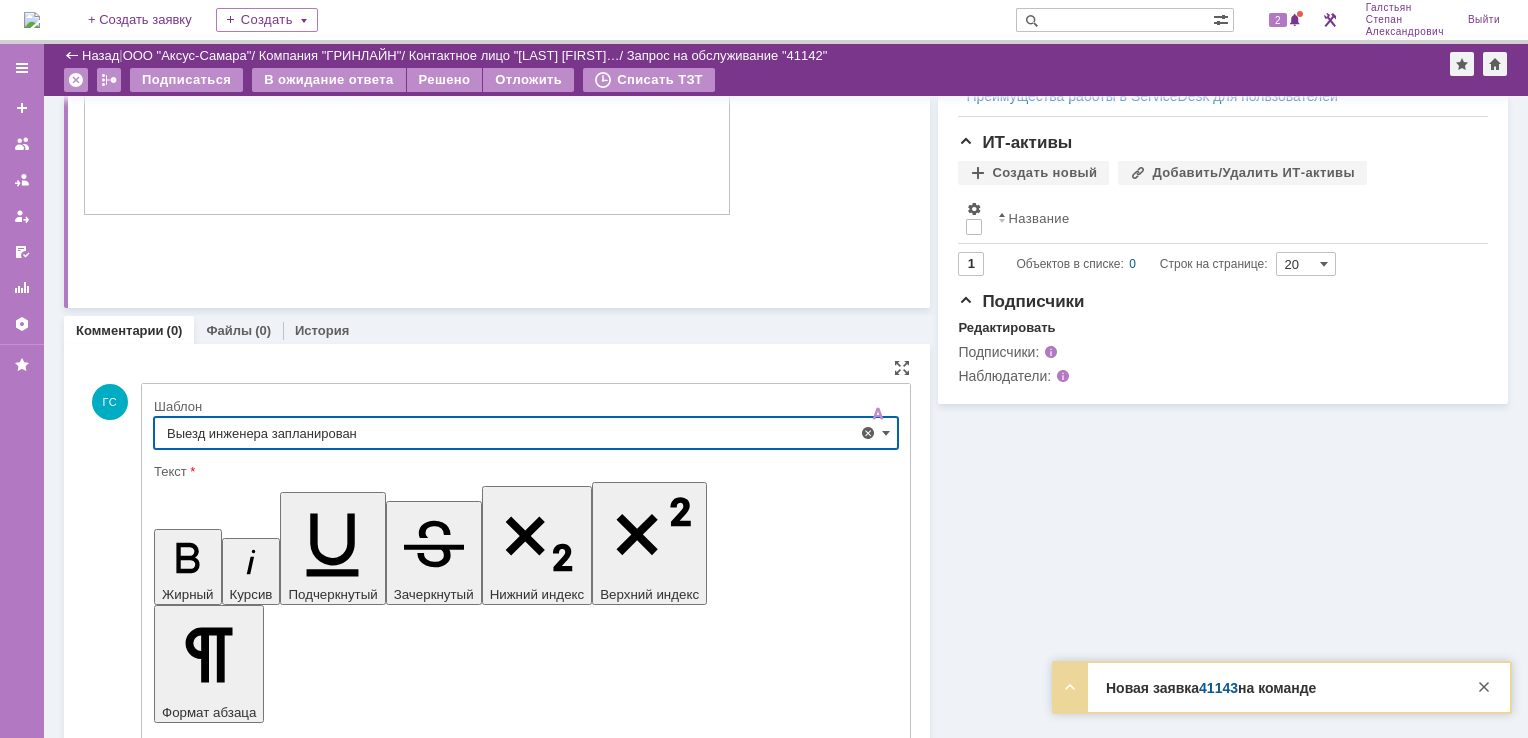 type on "Выезд инженера запланирован" 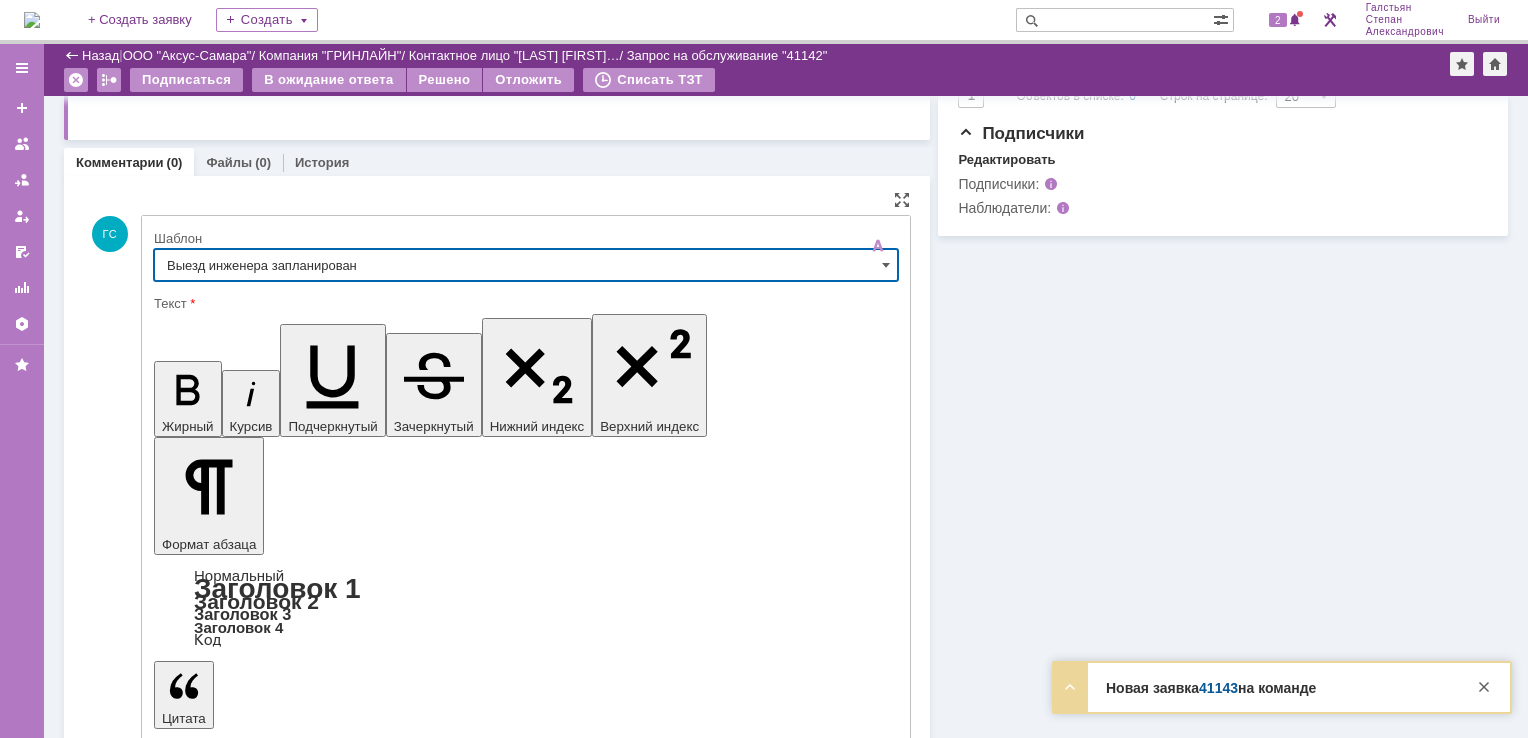 scroll, scrollTop: 880, scrollLeft: 0, axis: vertical 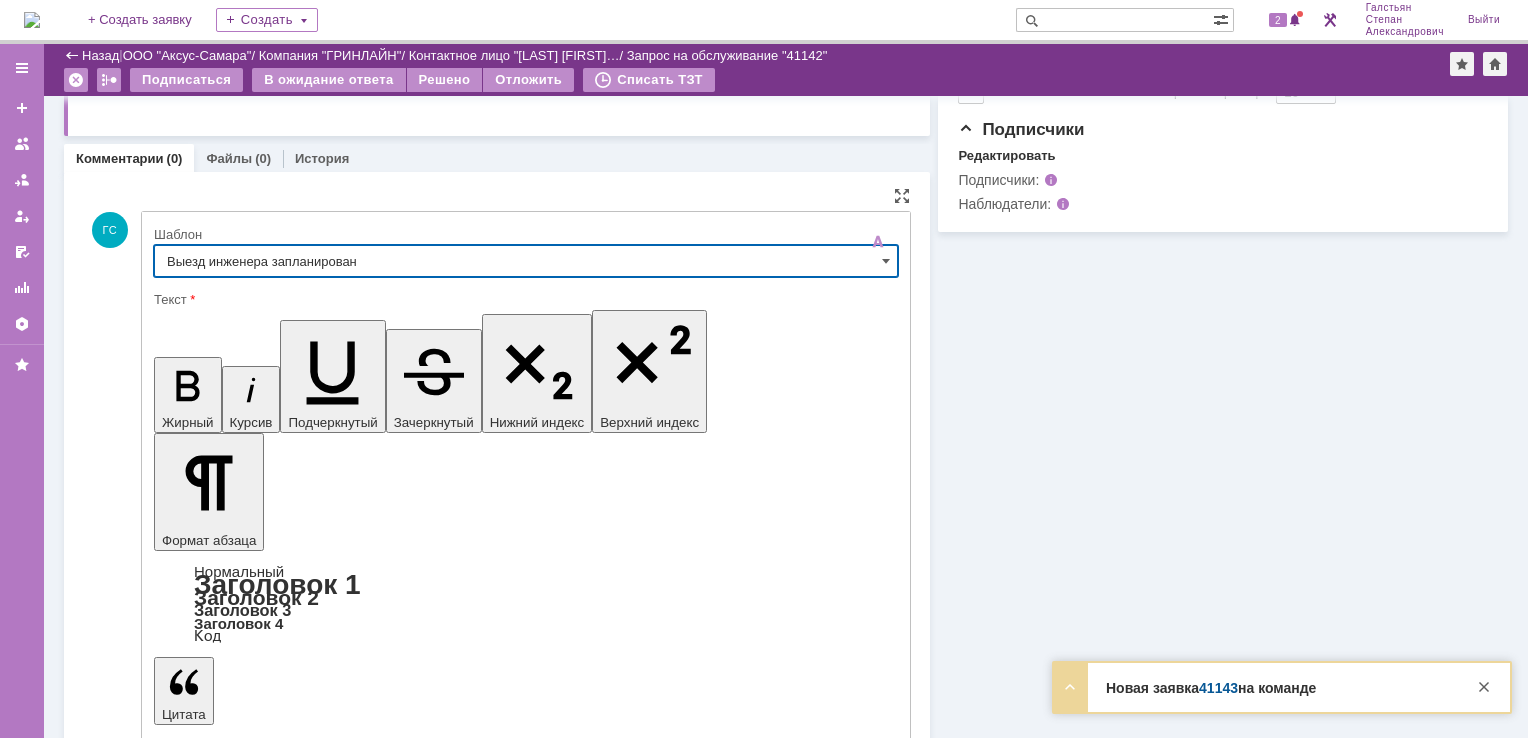 click on "Отправить" at bounding box center (206, 5411) 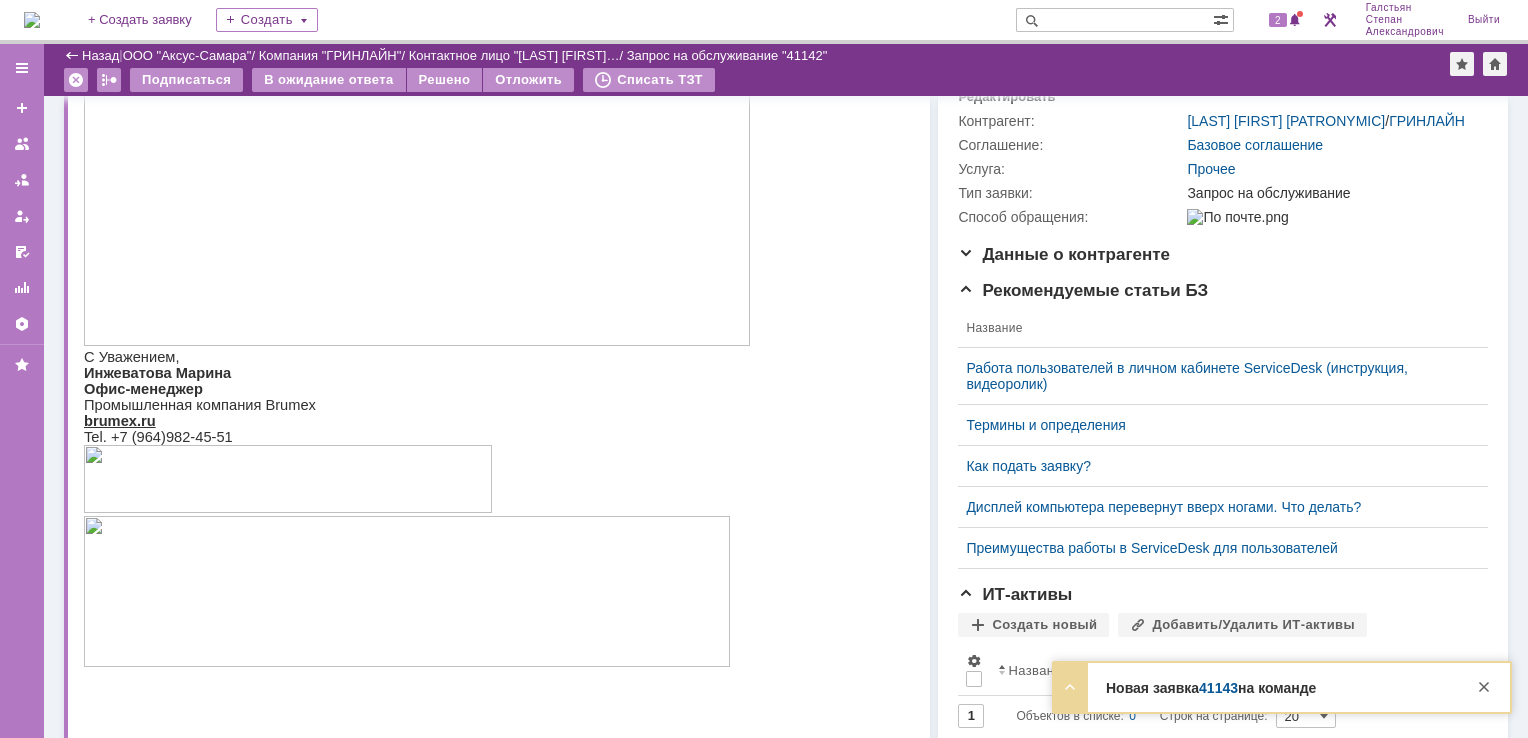 scroll, scrollTop: 112, scrollLeft: 0, axis: vertical 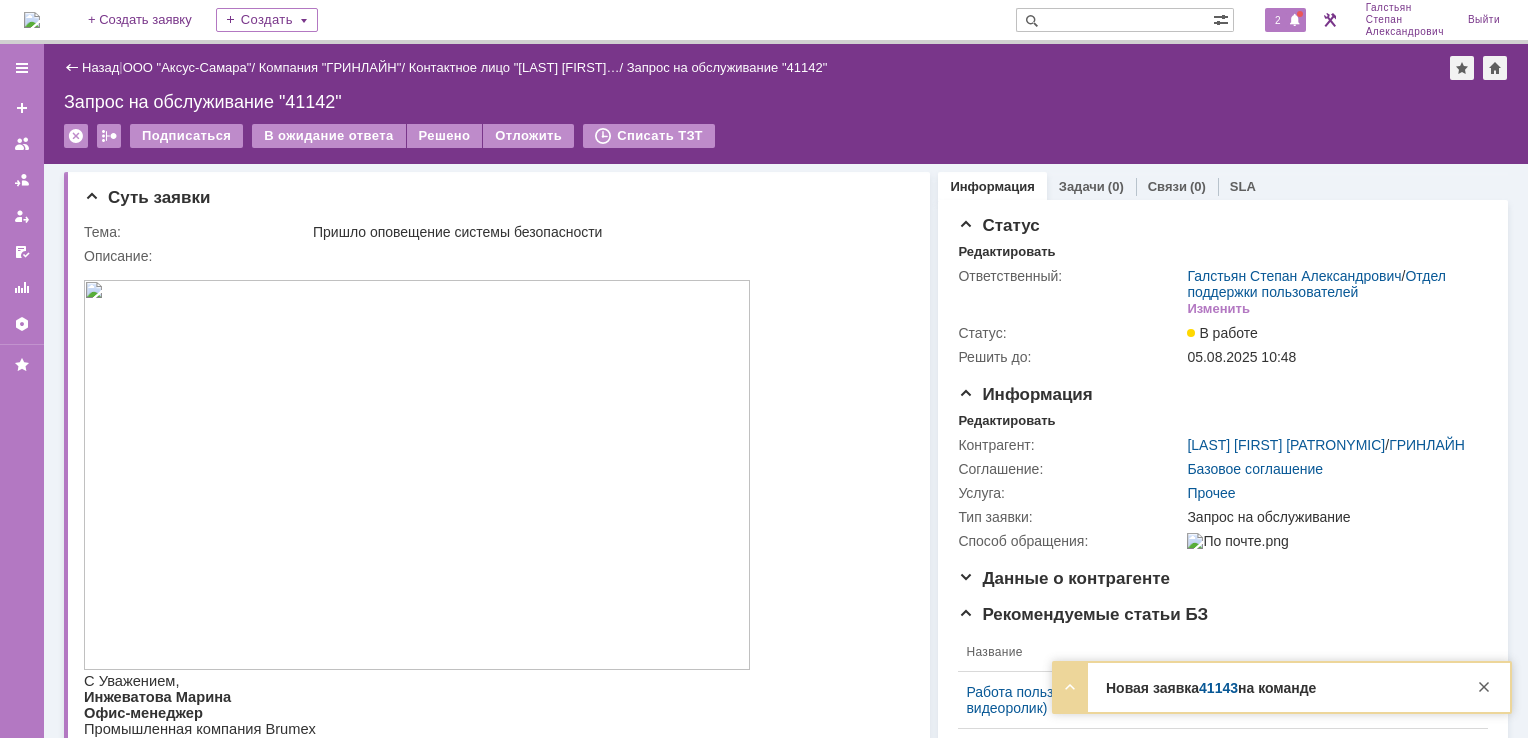 click on "2" at bounding box center (1278, 20) 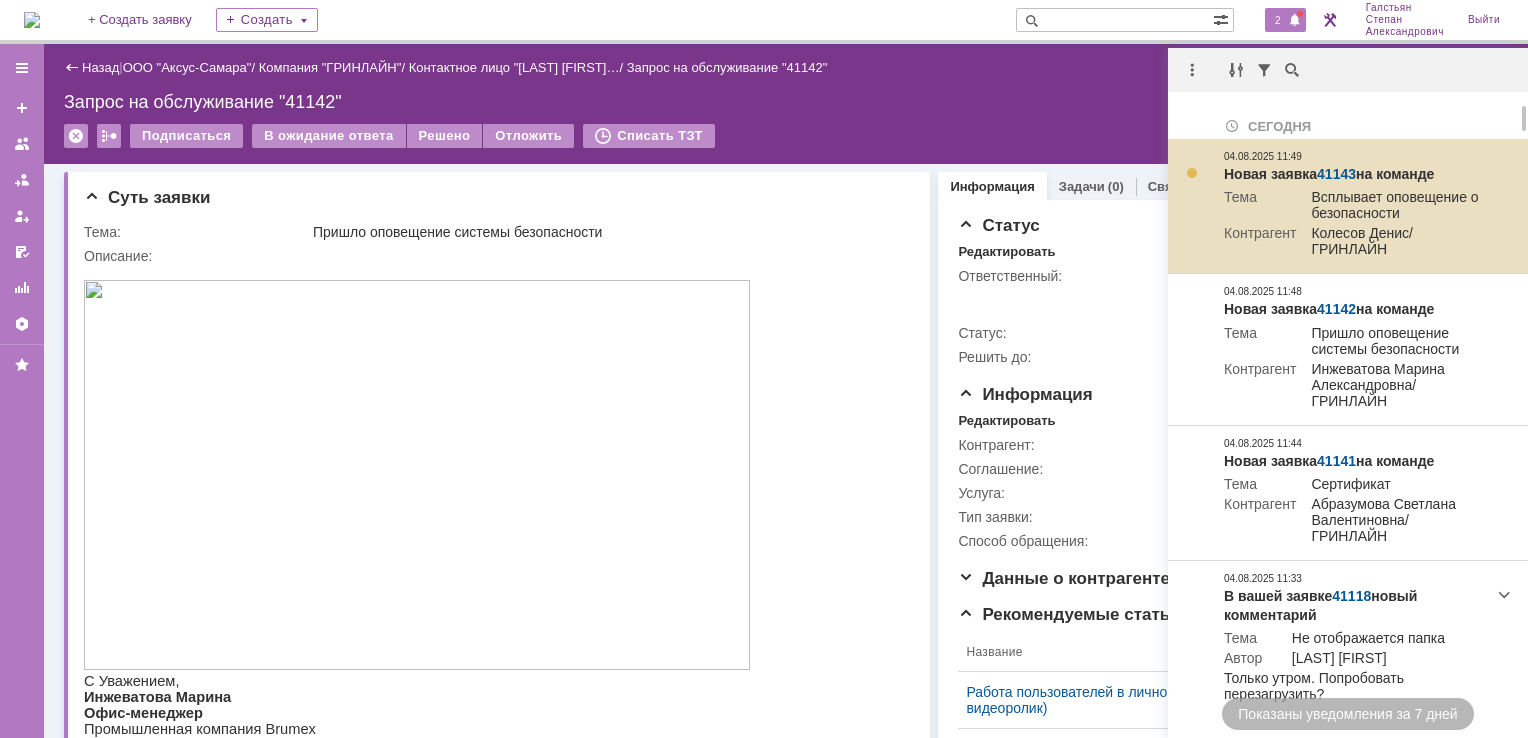 click on "41143" at bounding box center [1336, 174] 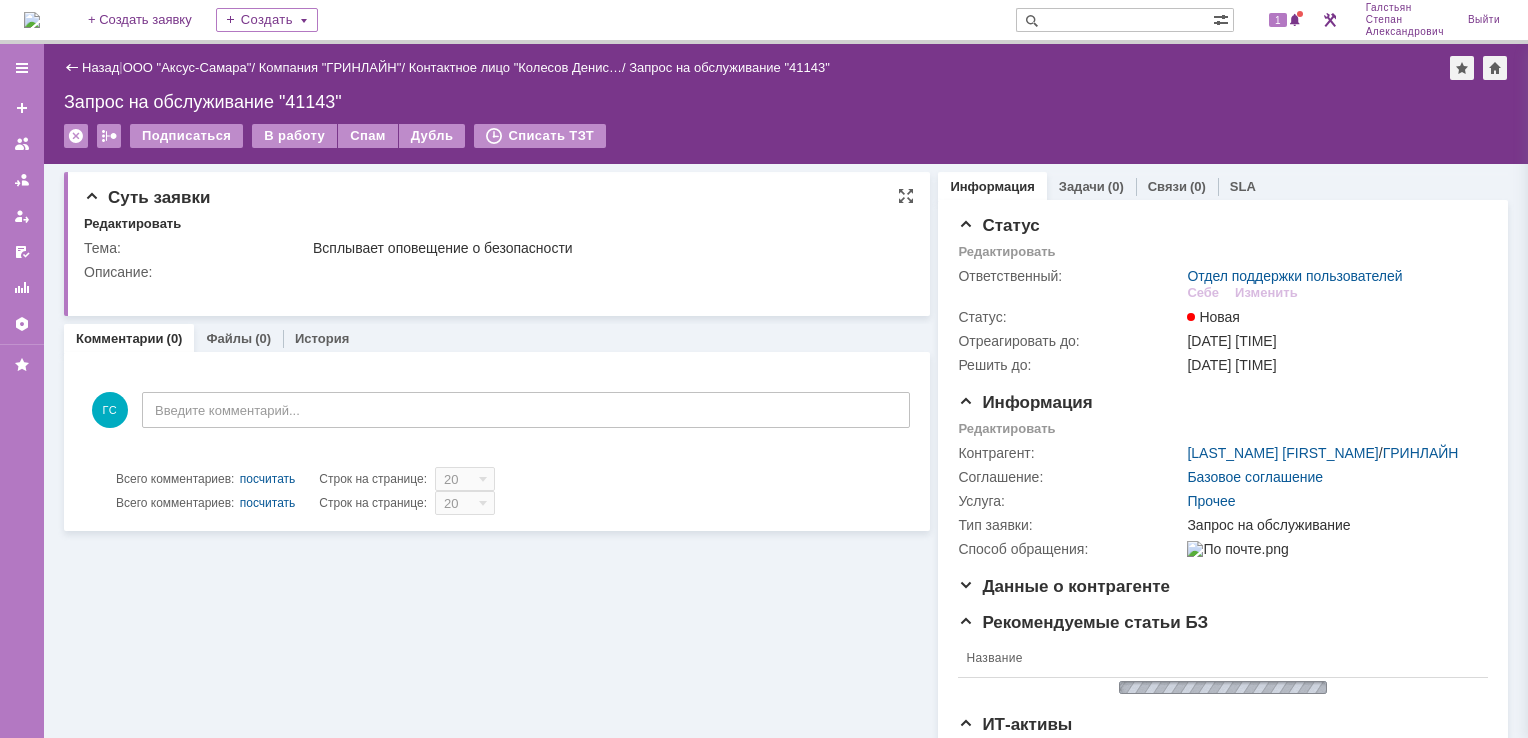 scroll, scrollTop: 0, scrollLeft: 0, axis: both 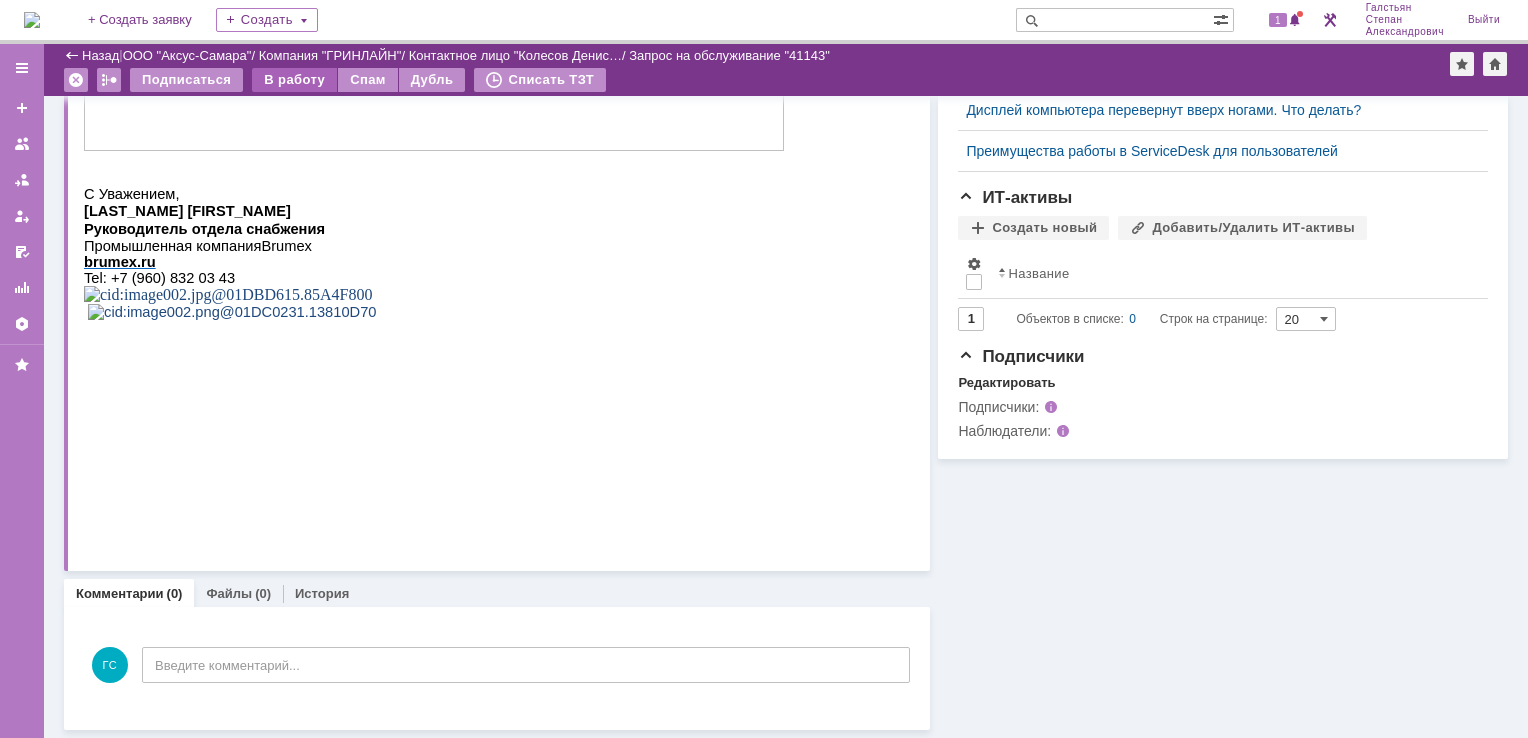click on "В работу" at bounding box center (294, 80) 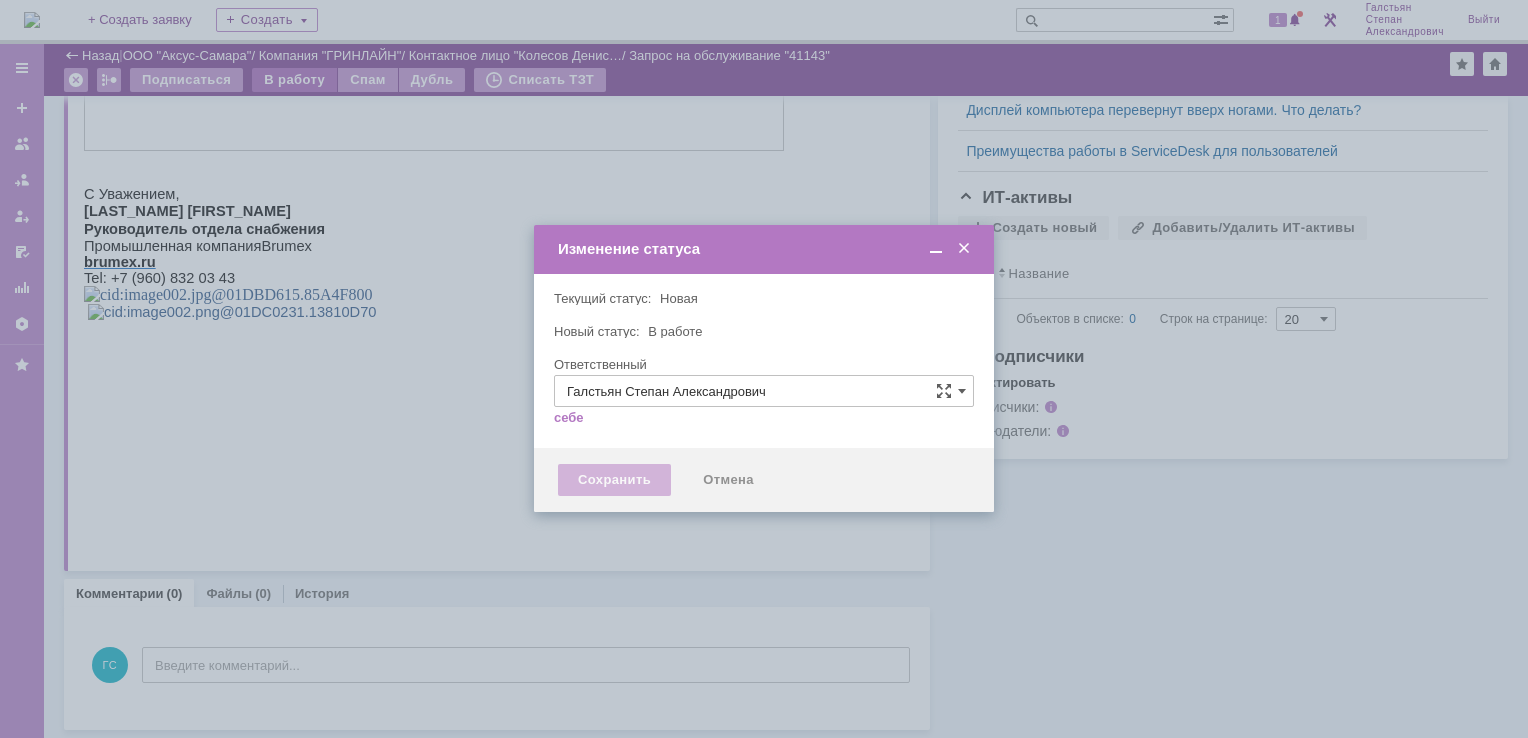 type 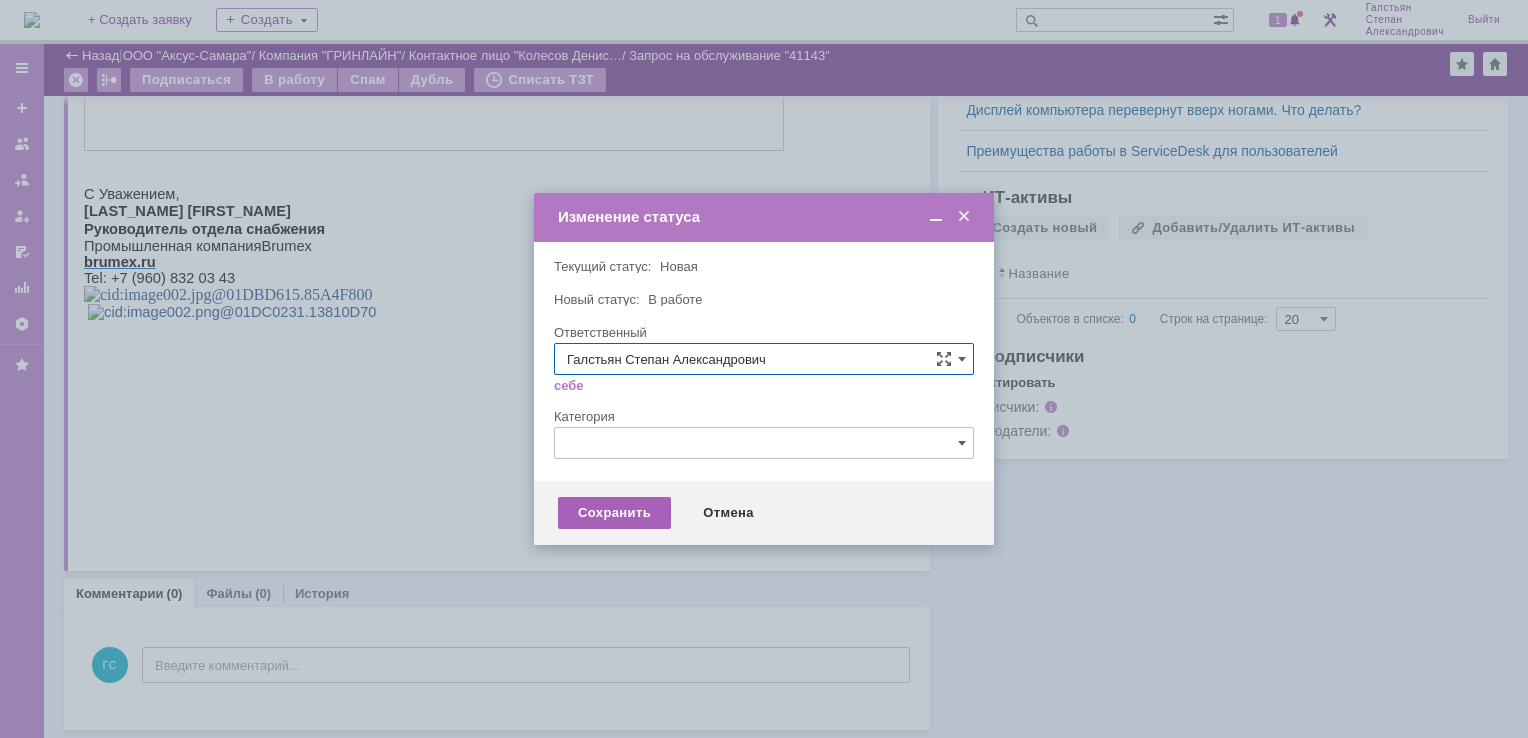 click on "Сохранить" at bounding box center (614, 513) 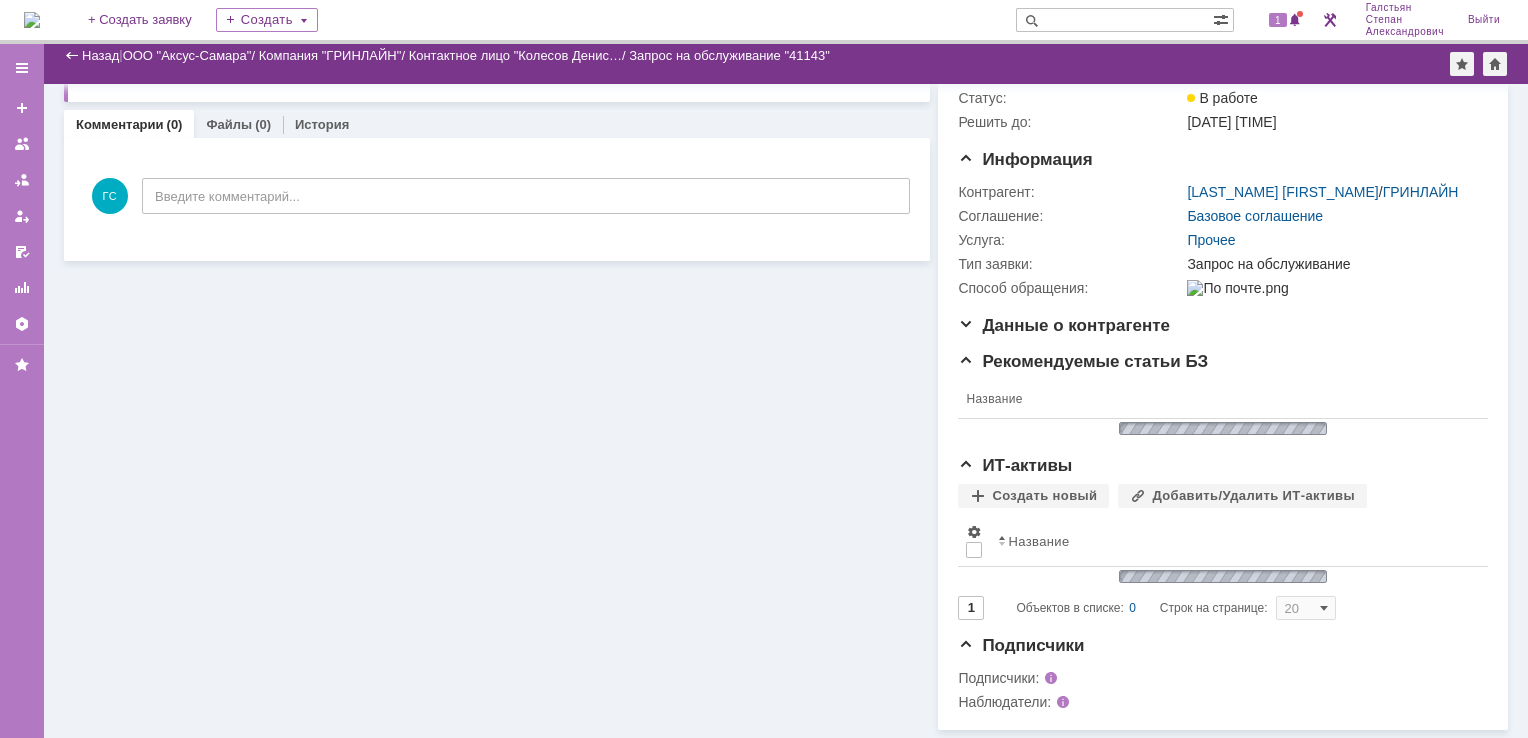 scroll, scrollTop: 216, scrollLeft: 0, axis: vertical 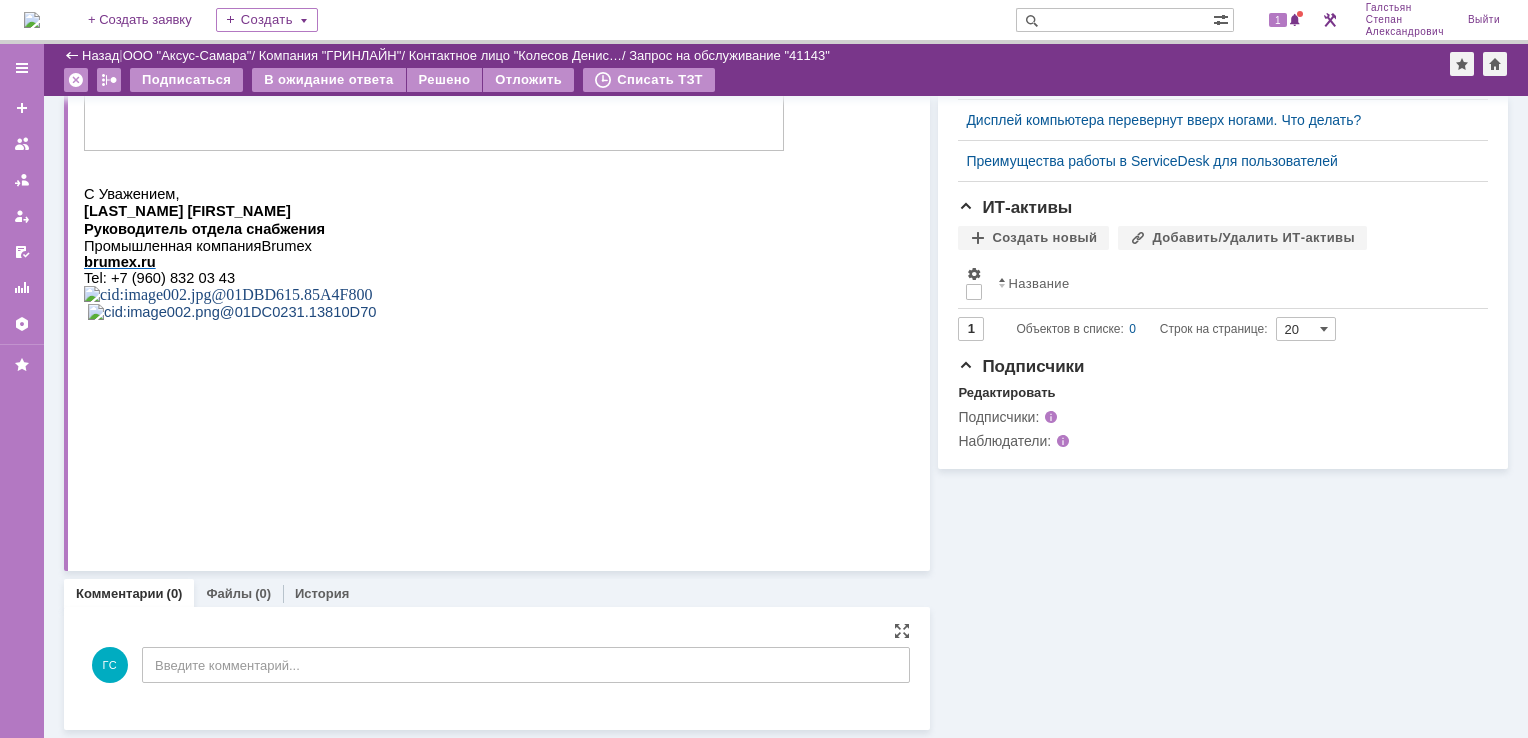 click on "ГС Введите комментарий..." at bounding box center [497, 667] 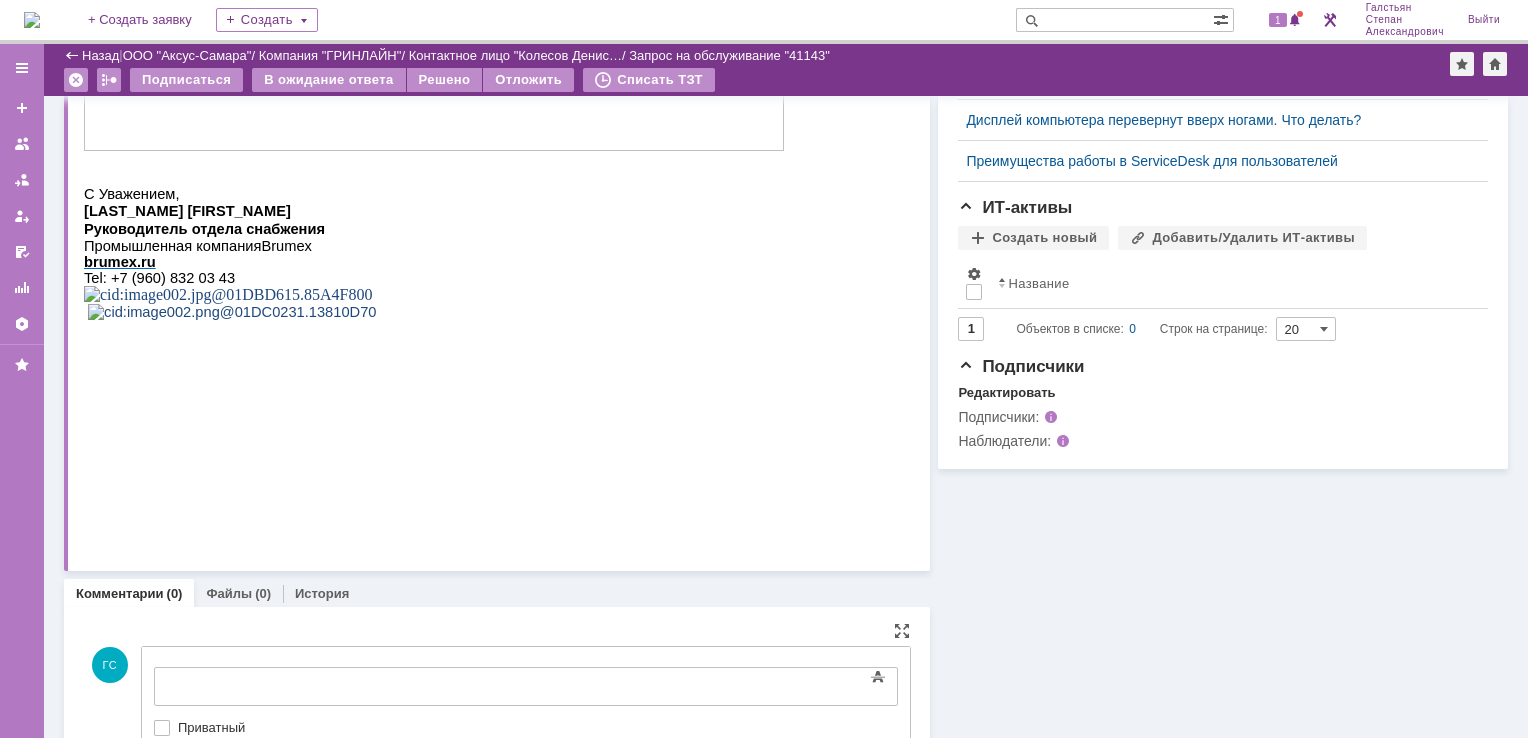 scroll, scrollTop: 0, scrollLeft: 0, axis: both 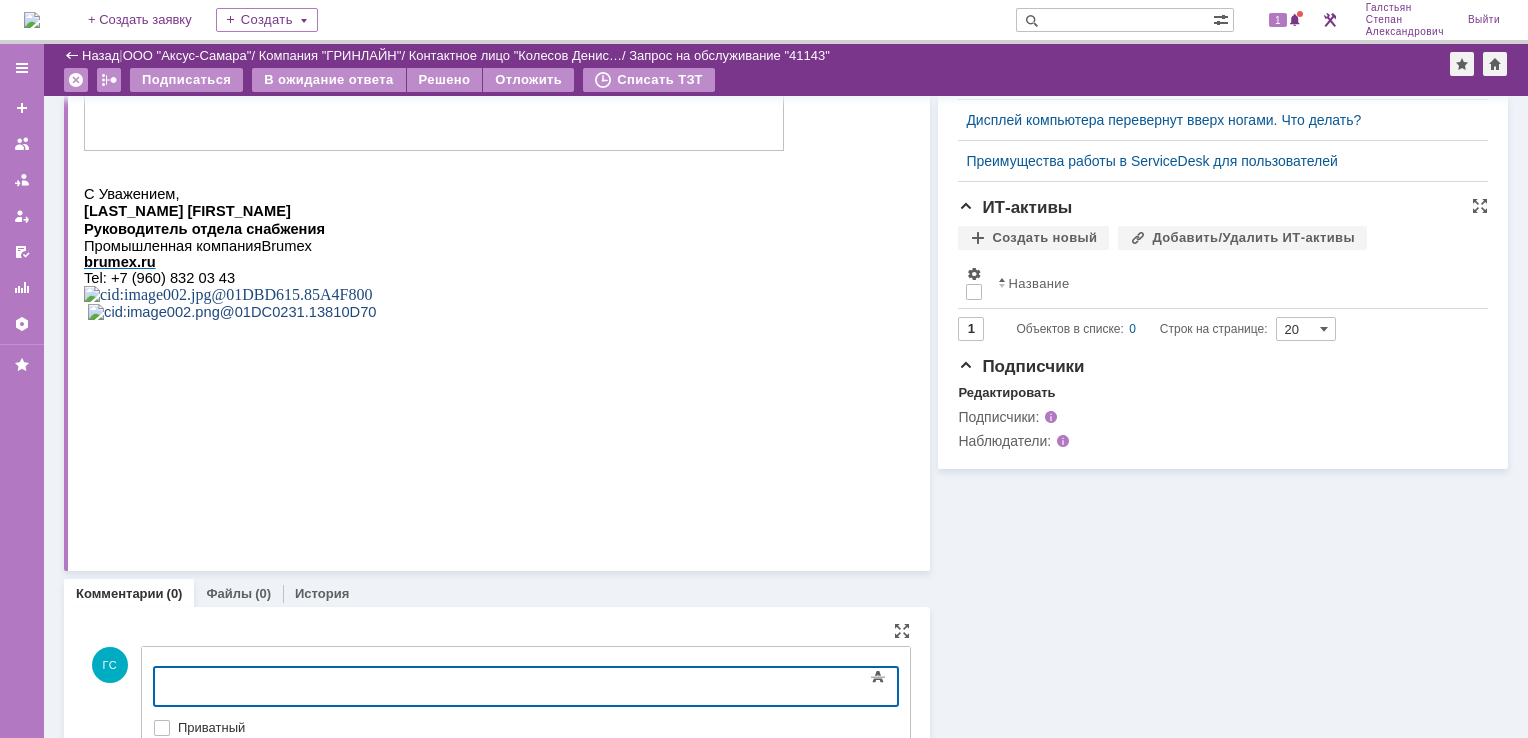 type 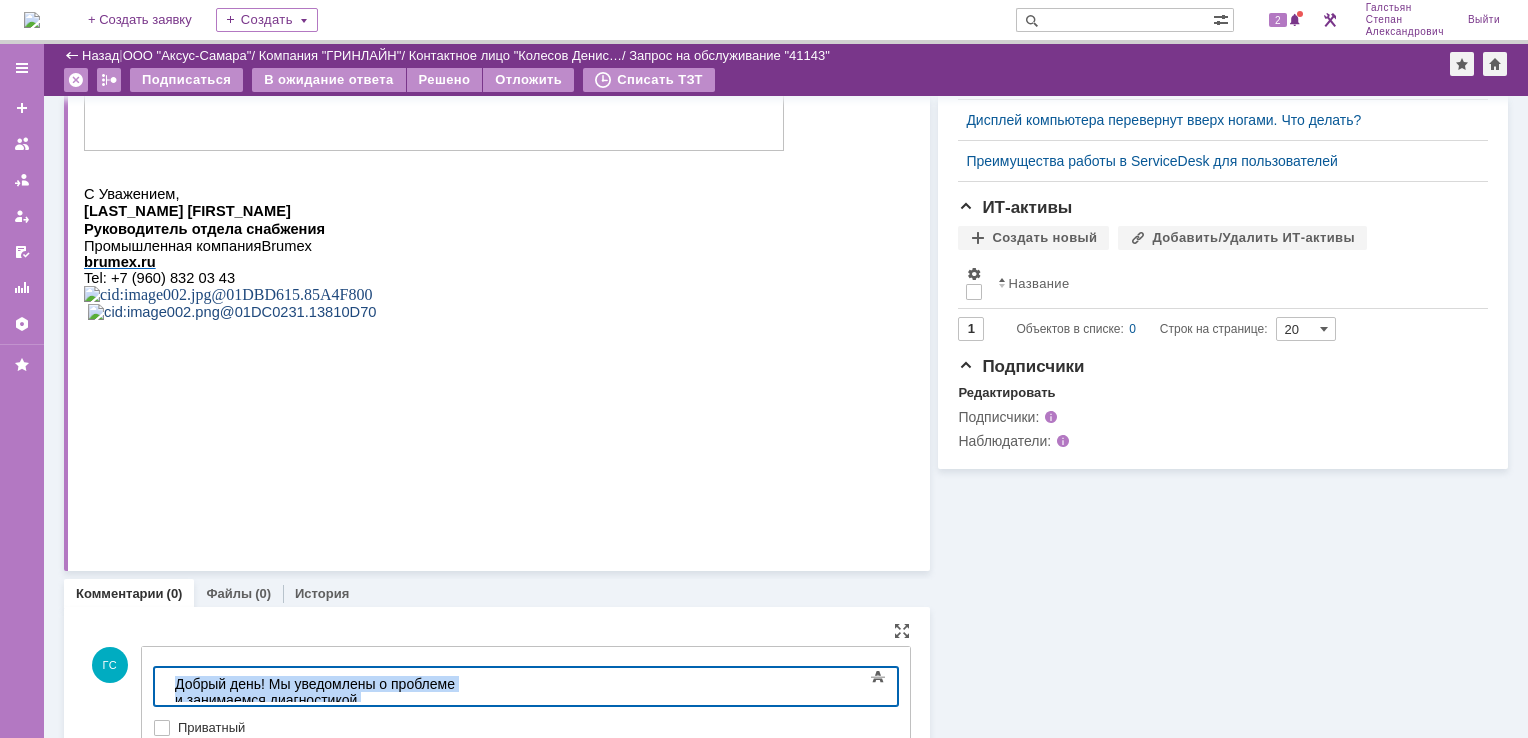 drag, startPoint x: 661, startPoint y: 695, endPoint x: 303, endPoint y: 1374, distance: 767.5969 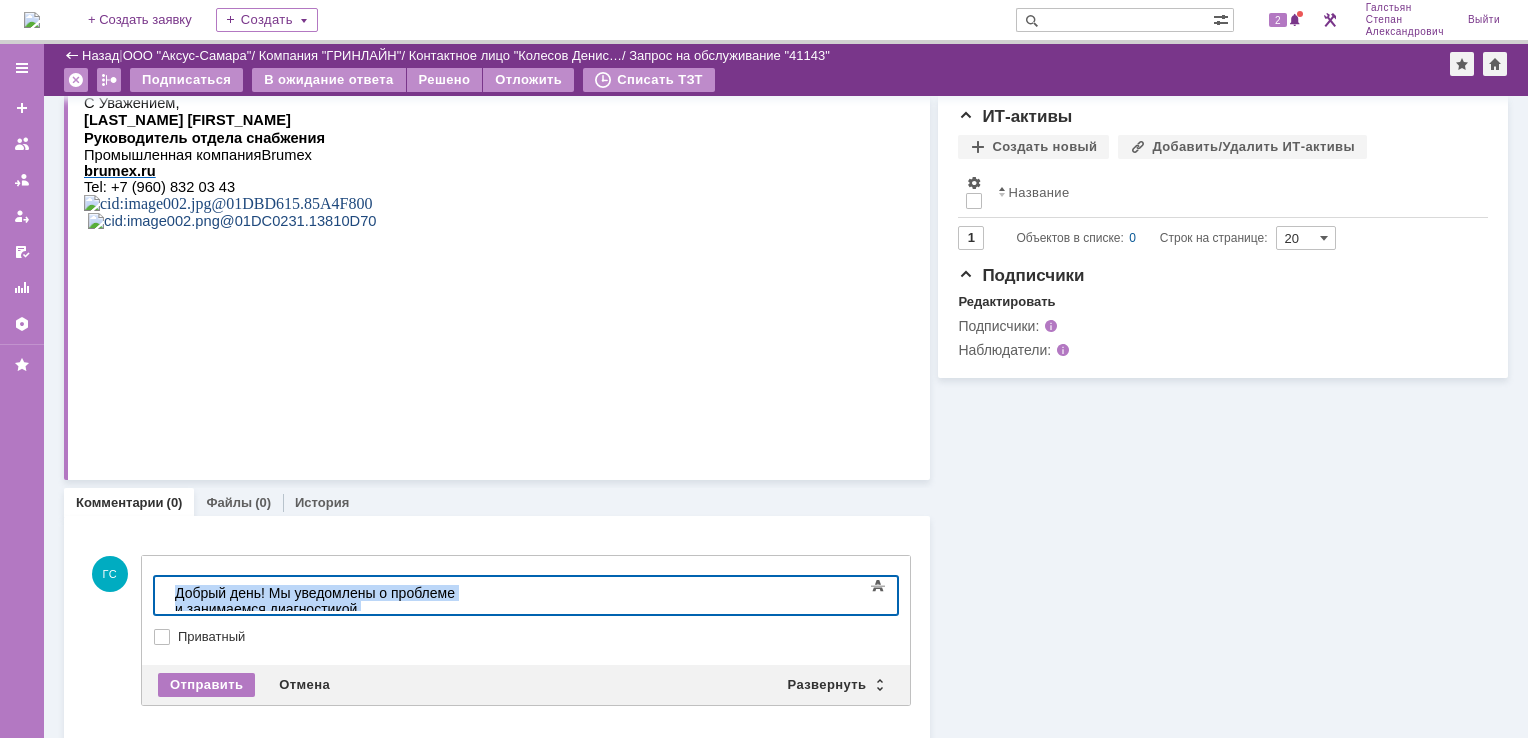 scroll, scrollTop: 747, scrollLeft: 0, axis: vertical 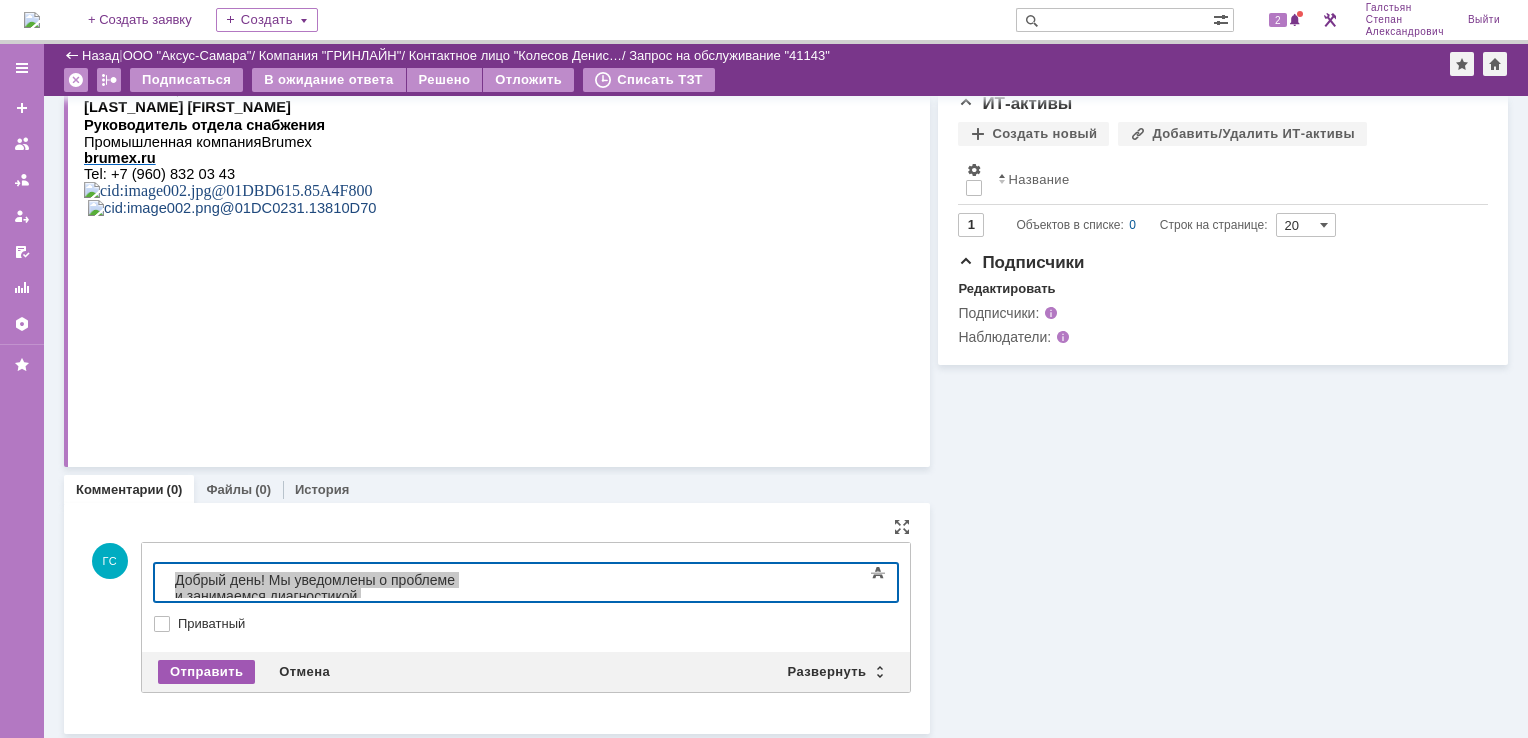 click on "Отправить" at bounding box center (206, 672) 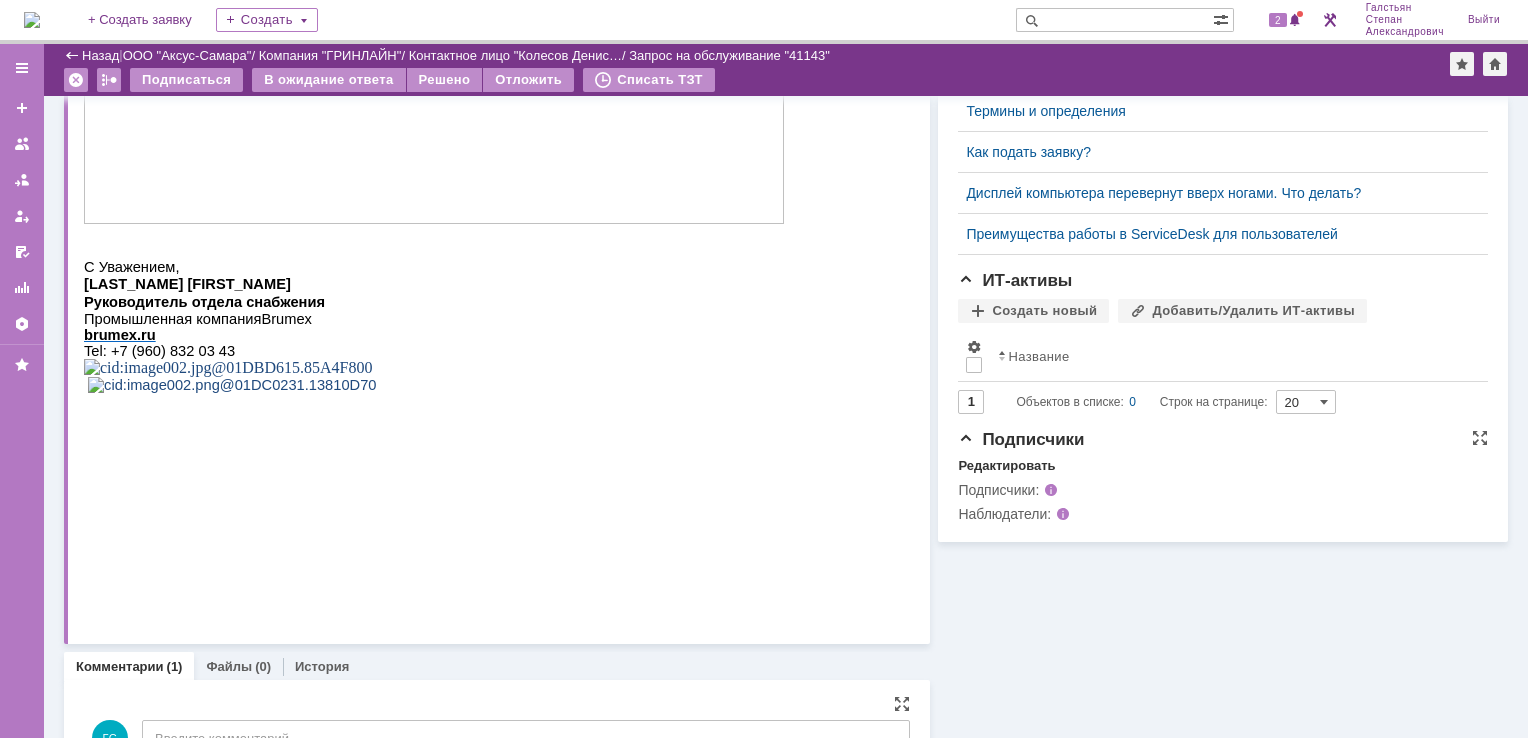 scroll, scrollTop: 0, scrollLeft: 0, axis: both 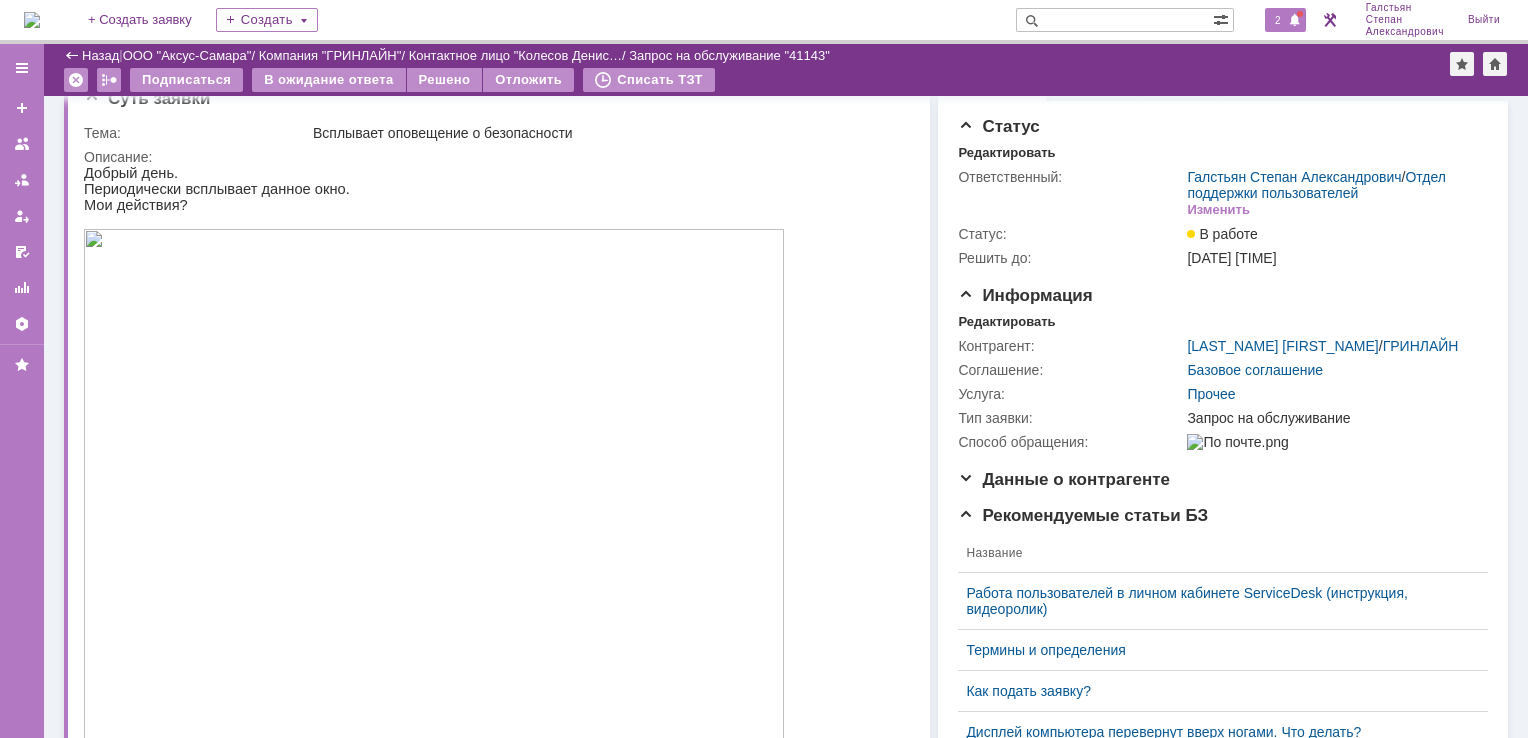click on "2" at bounding box center (1278, 20) 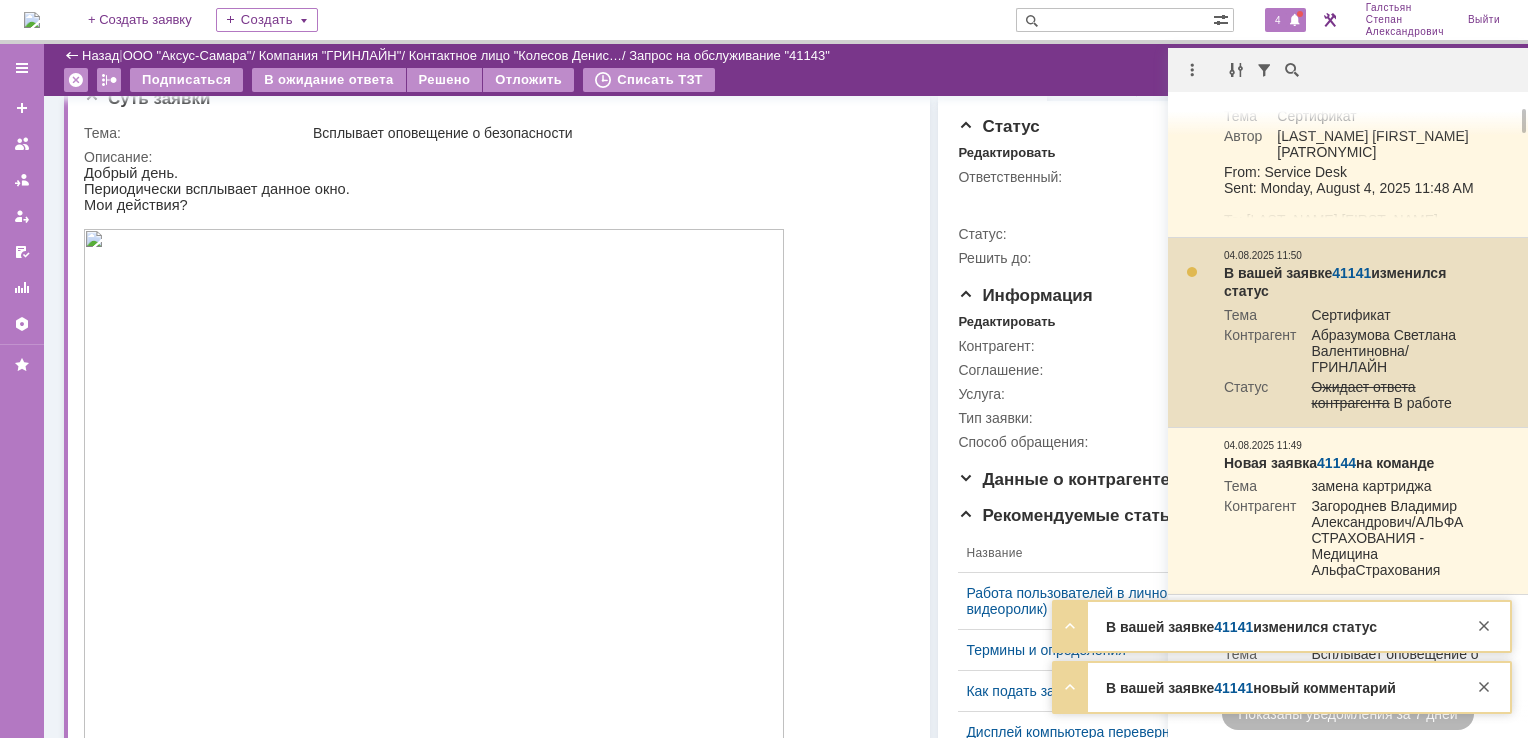scroll, scrollTop: 0, scrollLeft: 0, axis: both 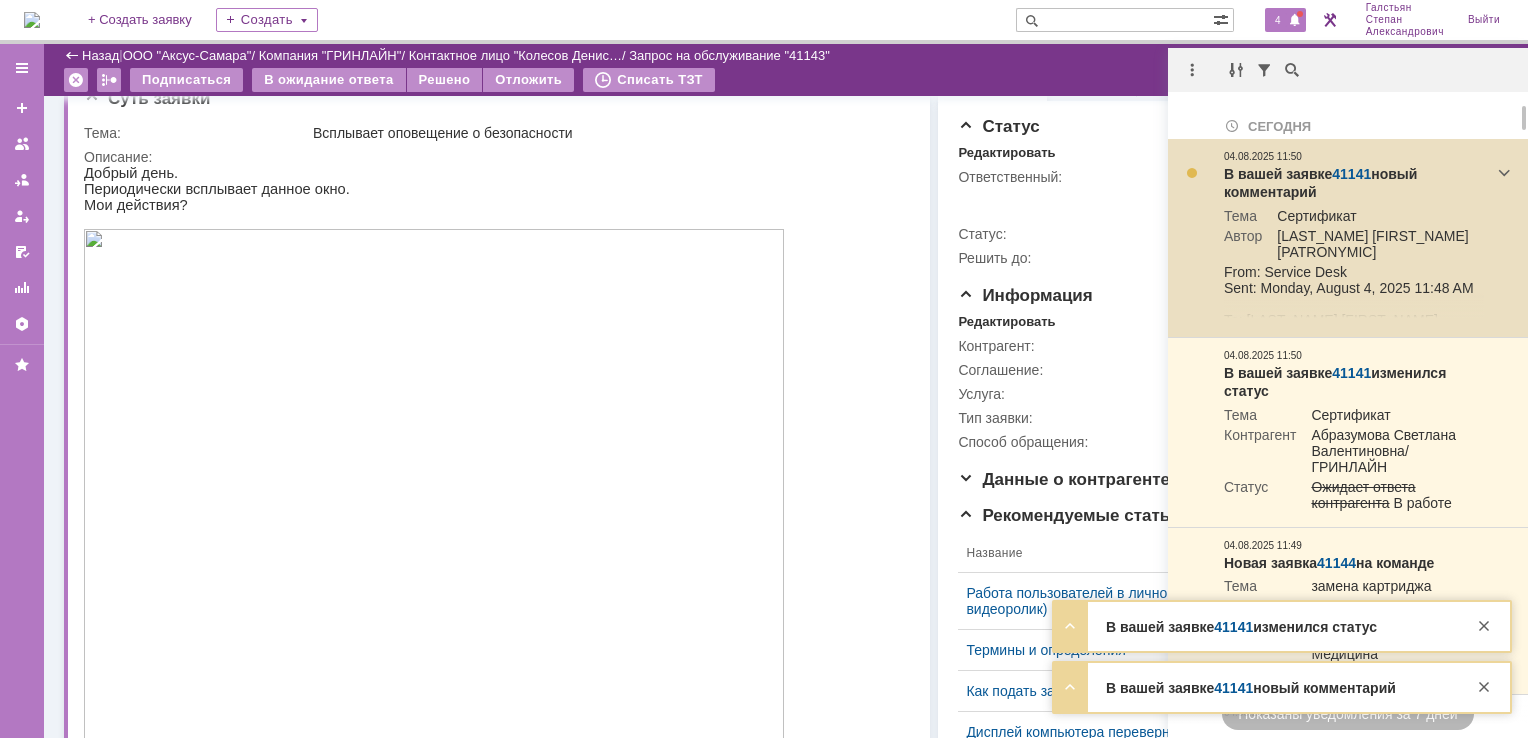 click on "41141" at bounding box center [1351, 174] 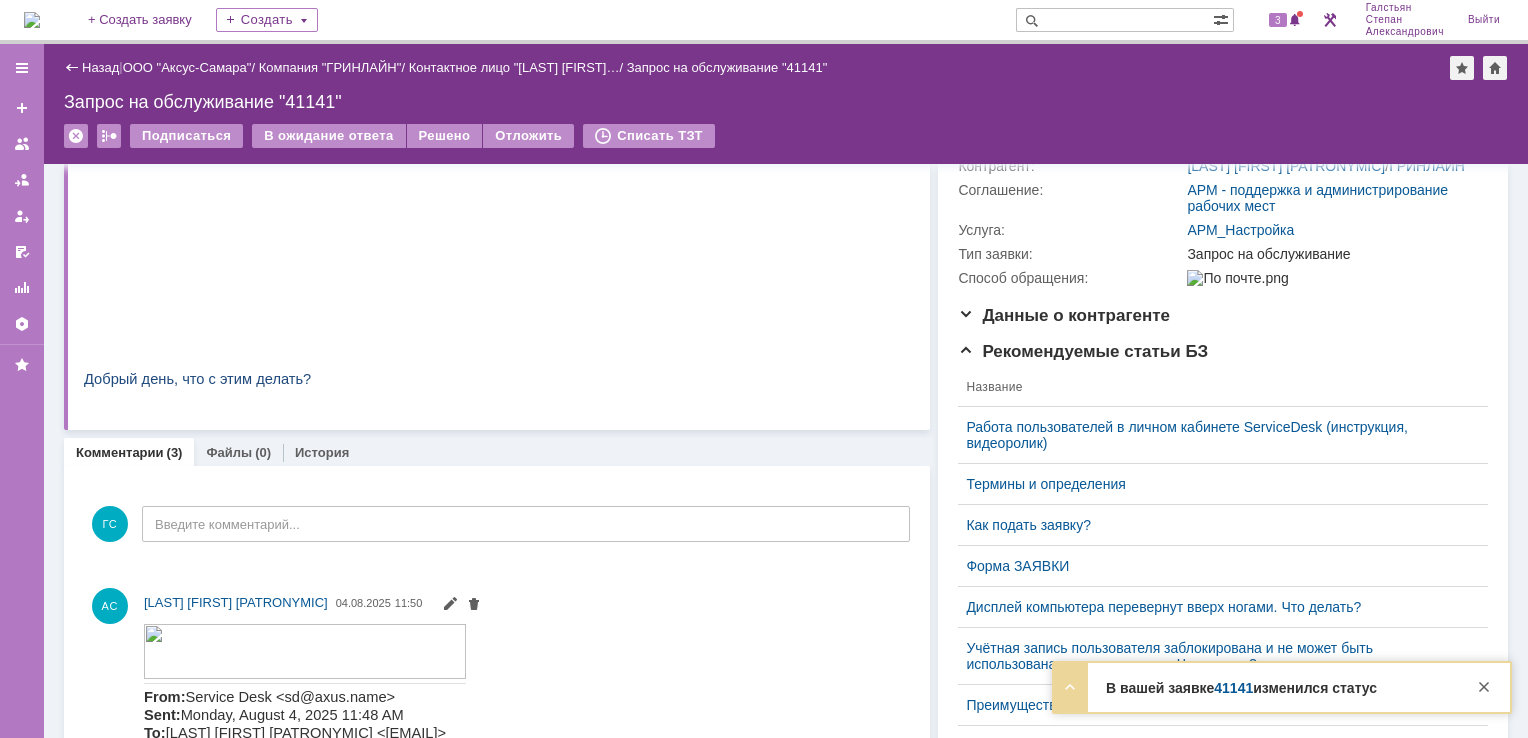 scroll, scrollTop: 0, scrollLeft: 0, axis: both 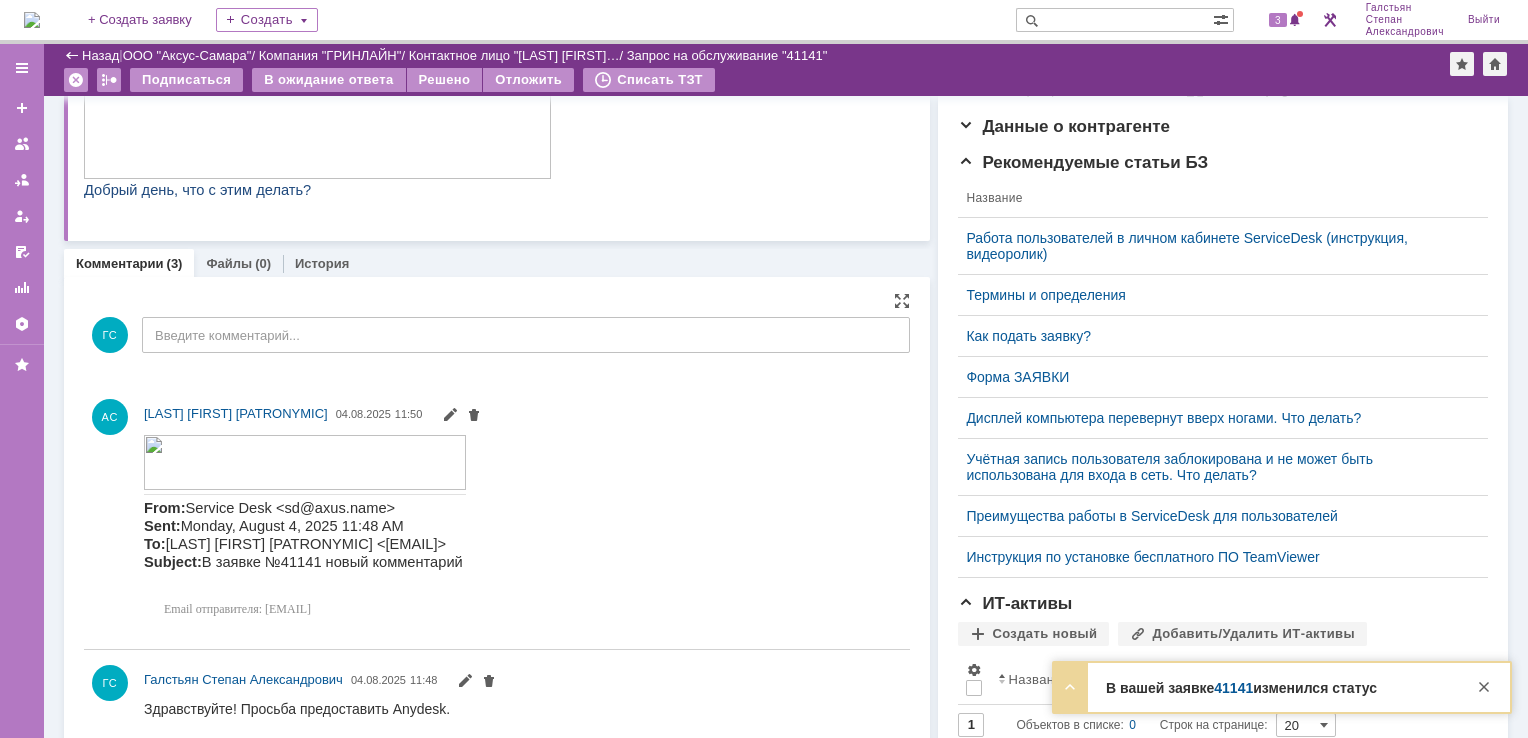 click at bounding box center [305, 461] 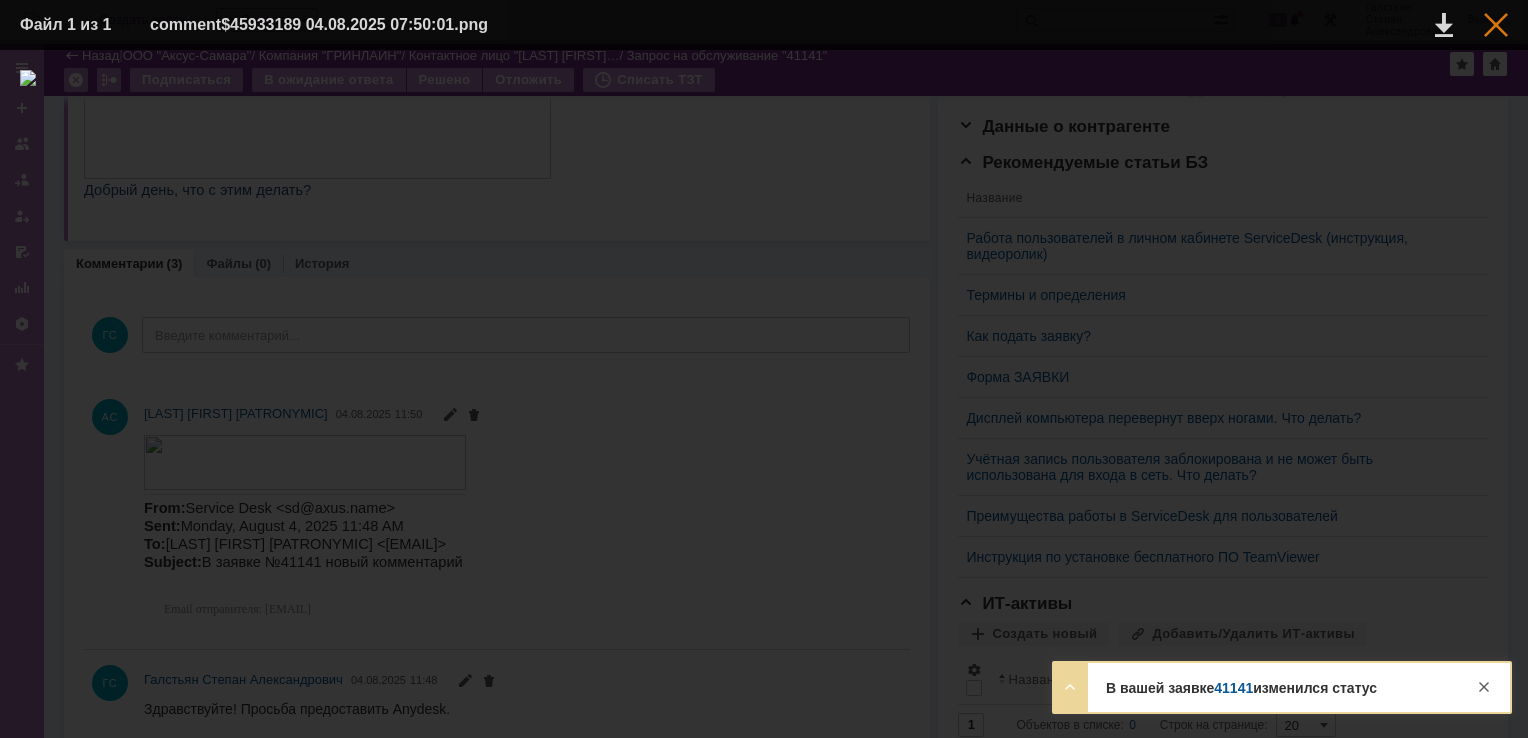 click at bounding box center (1496, 25) 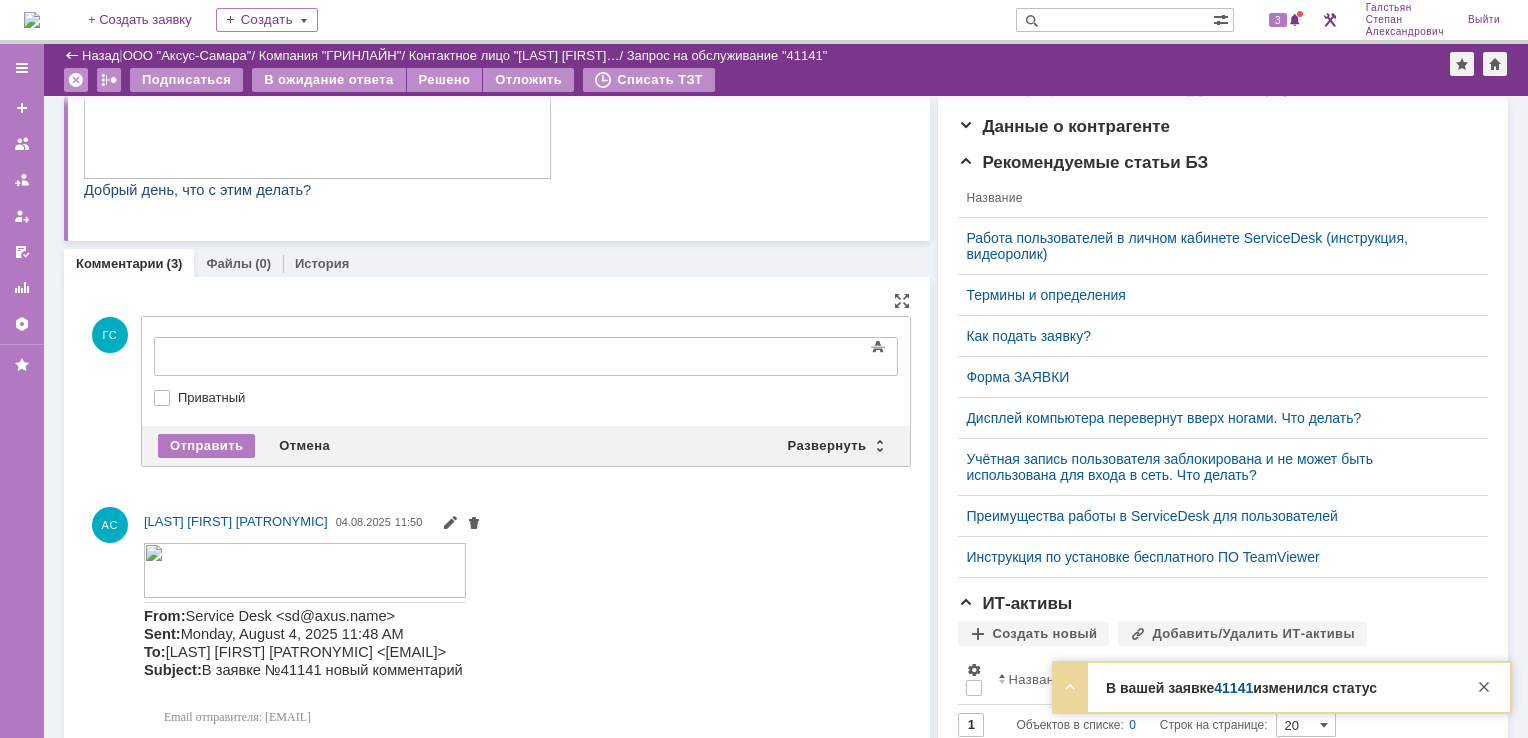 scroll, scrollTop: 0, scrollLeft: 0, axis: both 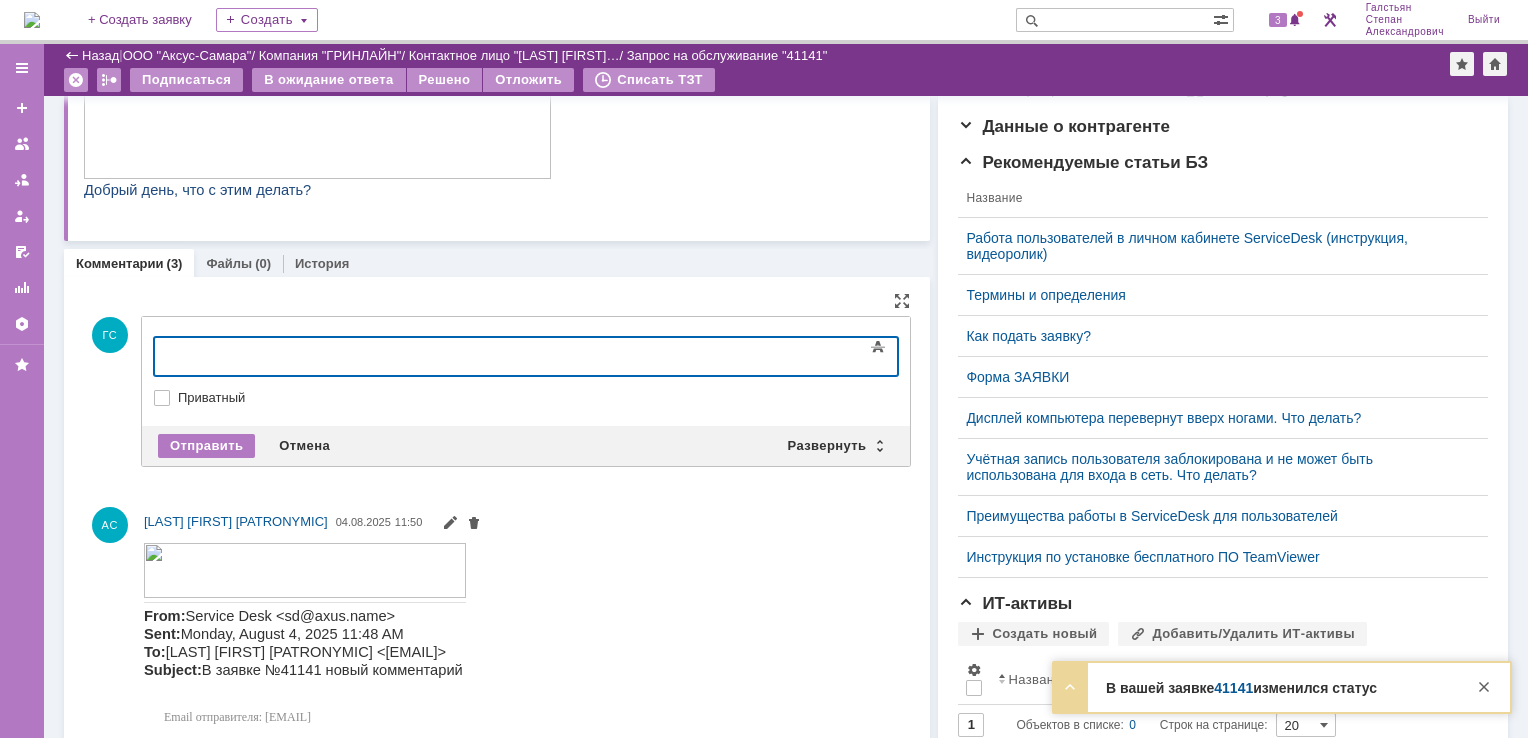 type 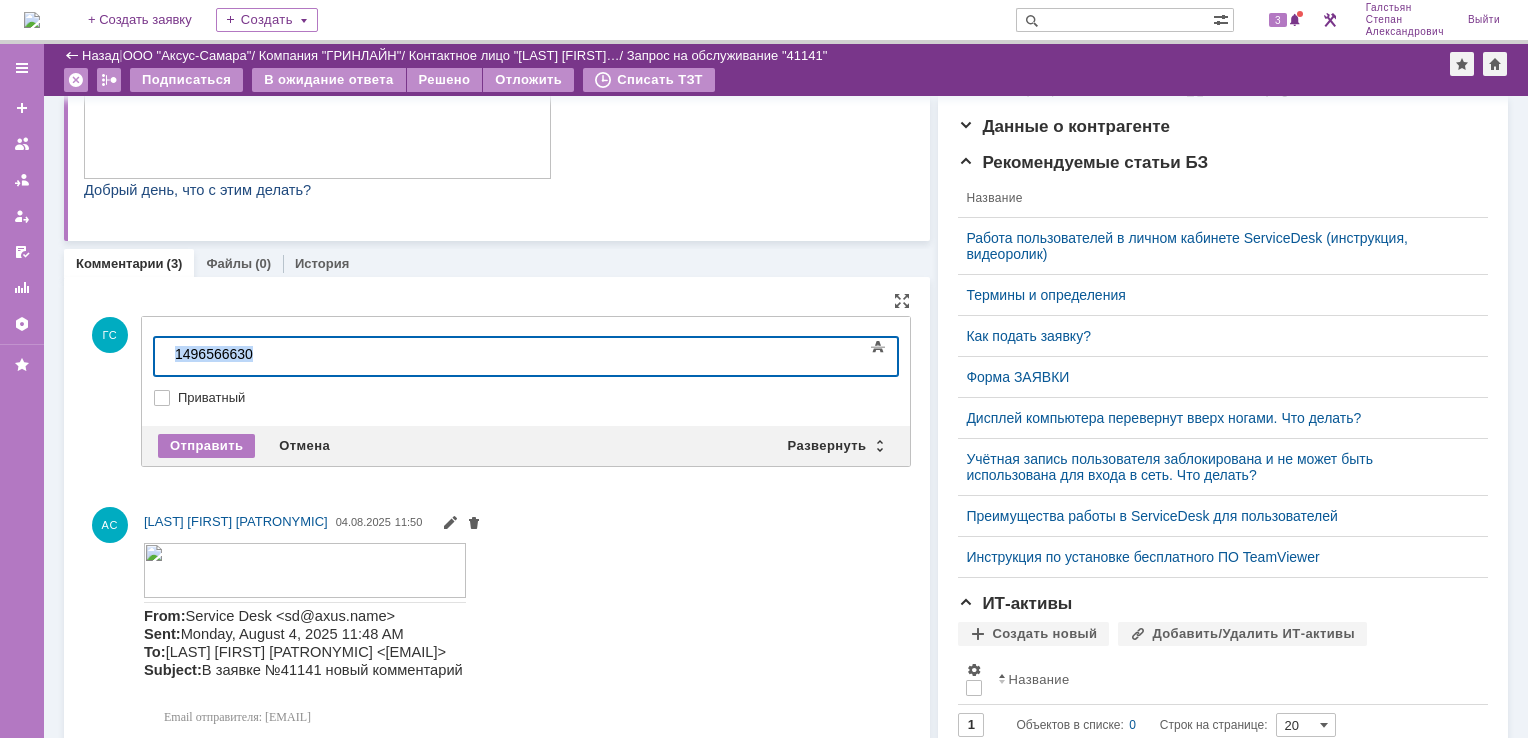 drag, startPoint x: 249, startPoint y: 358, endPoint x: 273, endPoint y: 692, distance: 334.86118 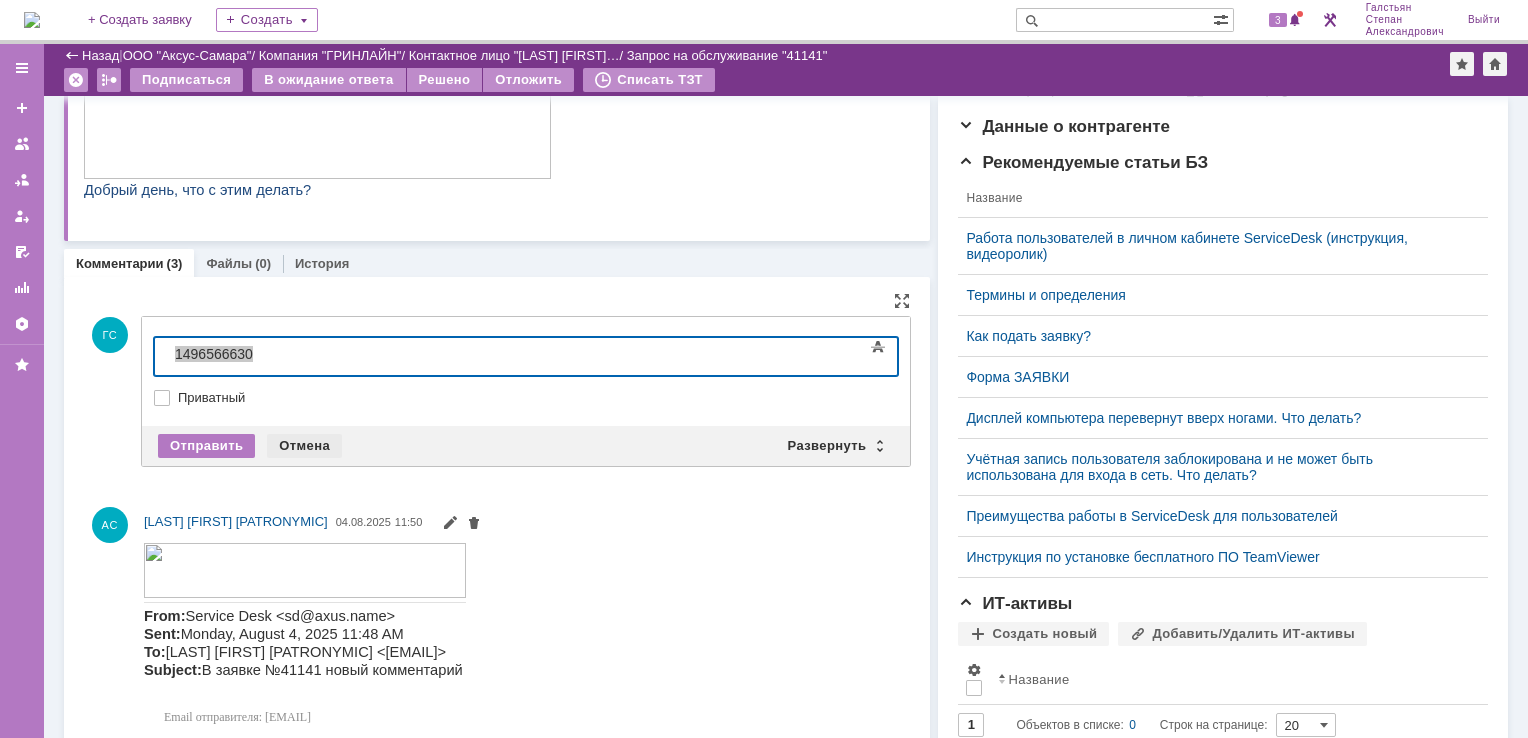 click on "Отмена" at bounding box center [304, 446] 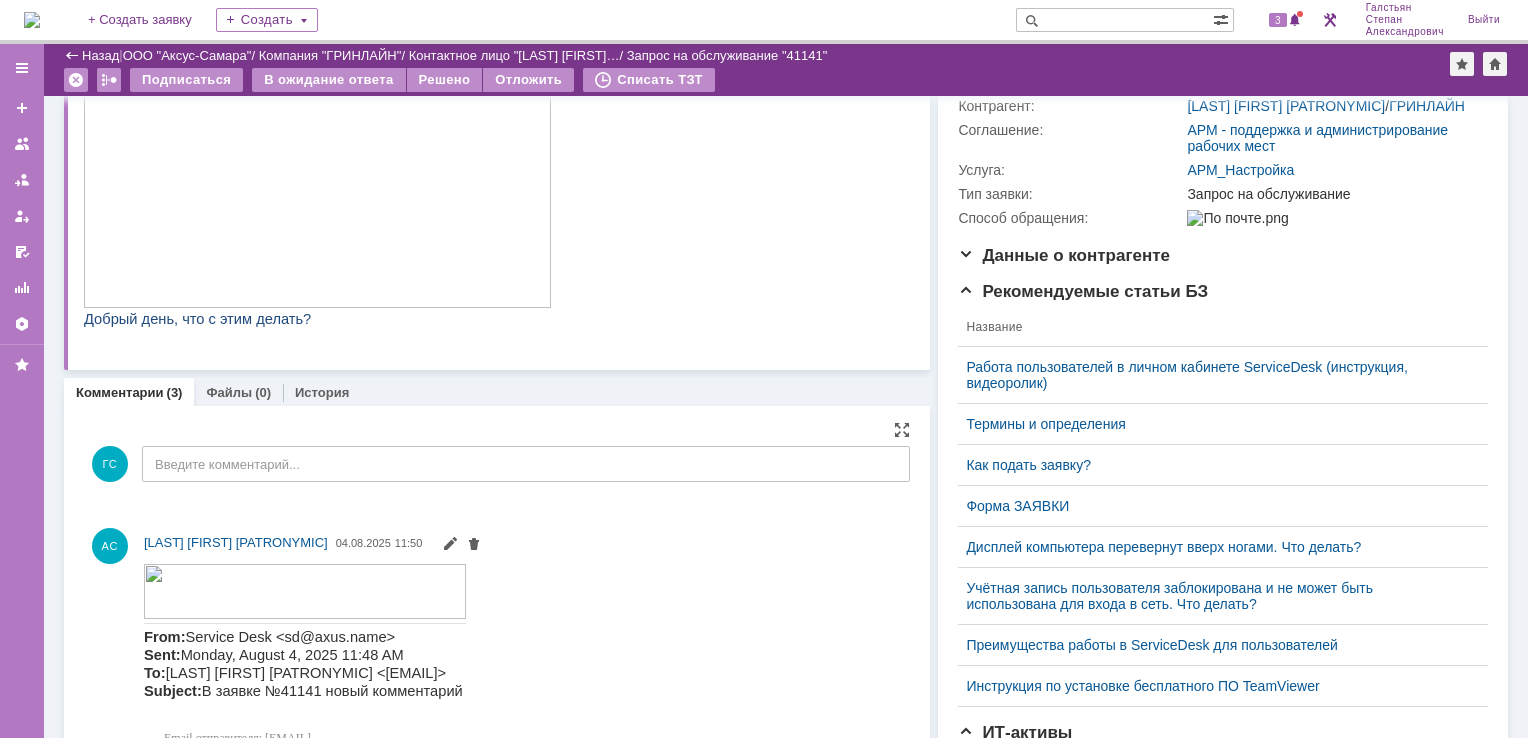 scroll, scrollTop: 0, scrollLeft: 0, axis: both 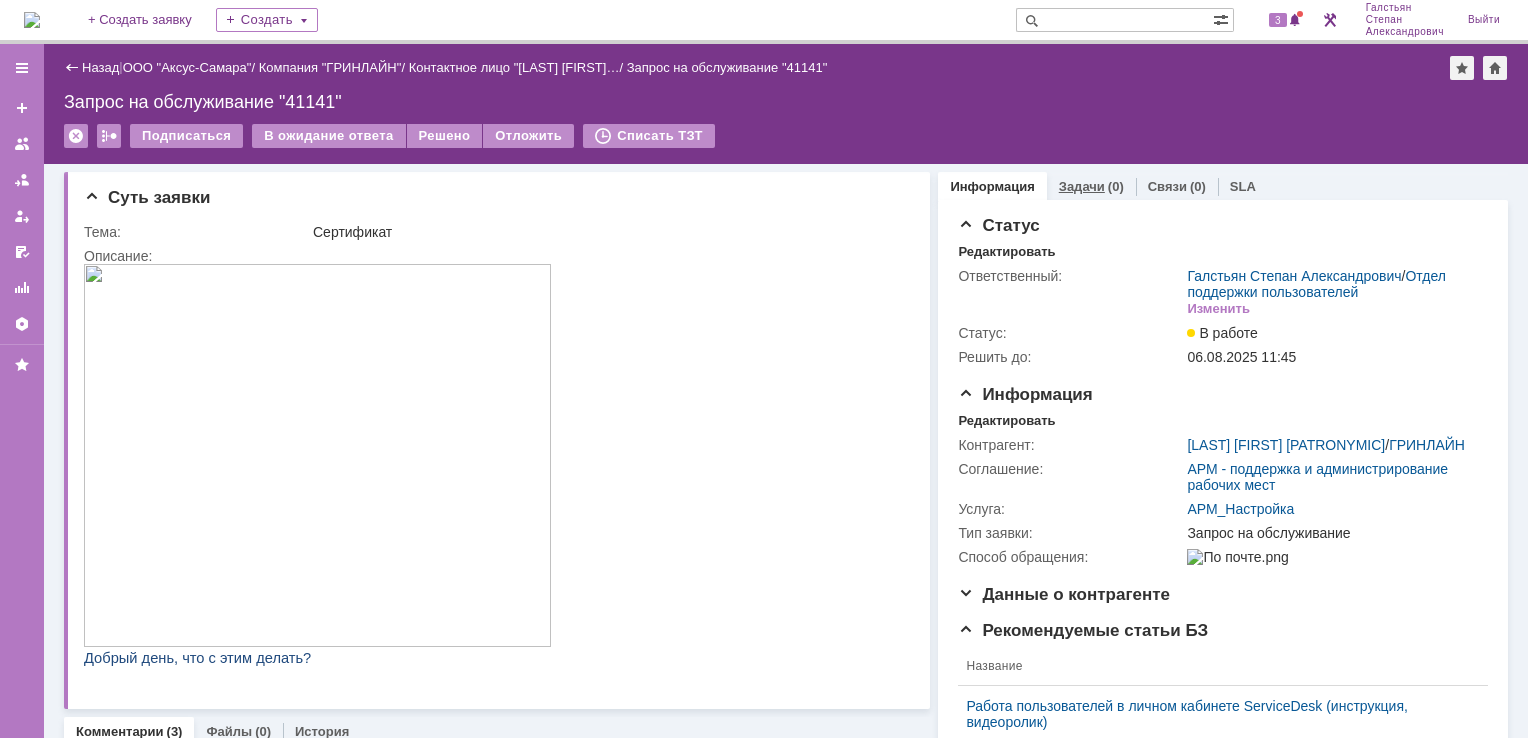 click on "Задачи" at bounding box center (1082, 186) 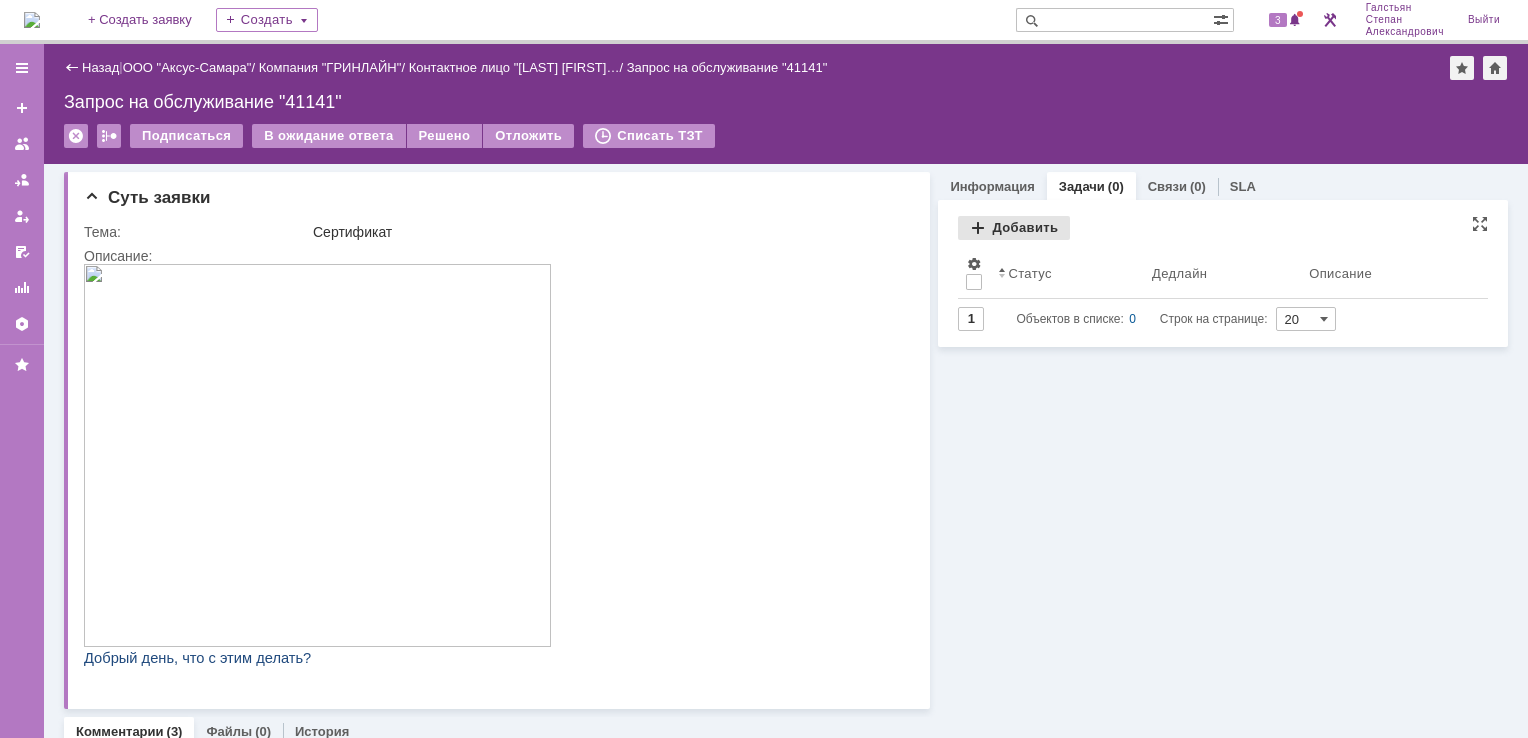 click on "Добавить" at bounding box center [1014, 228] 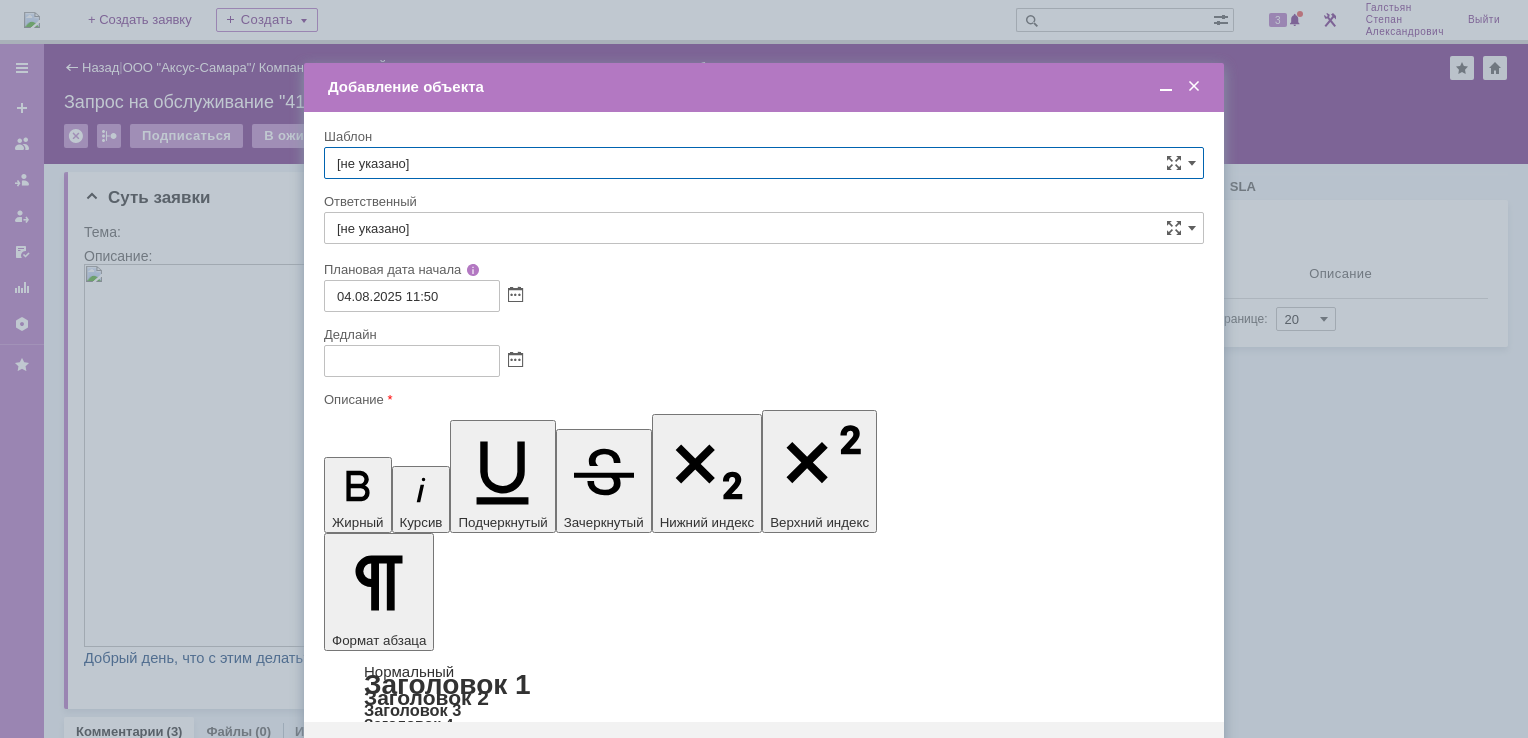 scroll, scrollTop: 0, scrollLeft: 0, axis: both 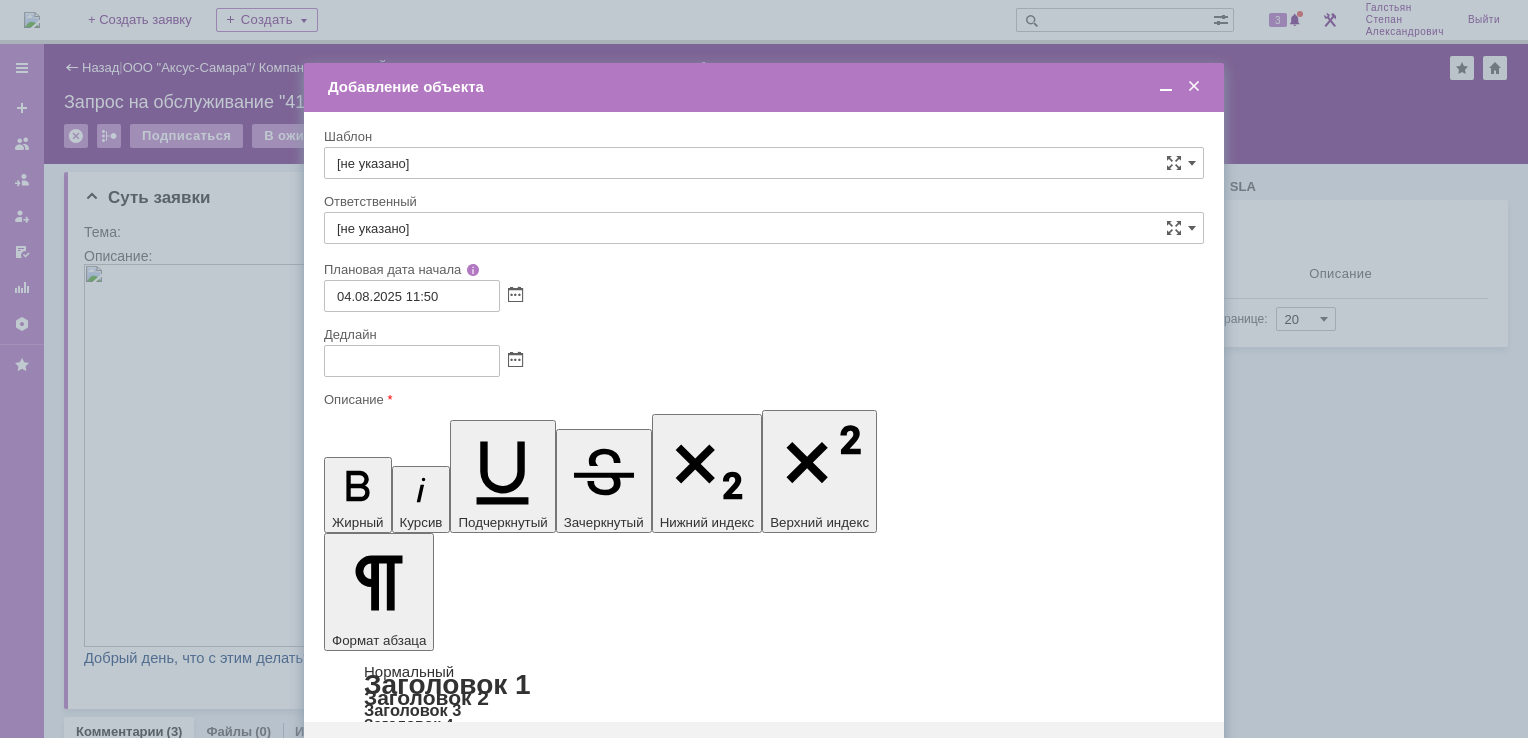 click at bounding box center (487, 5767) 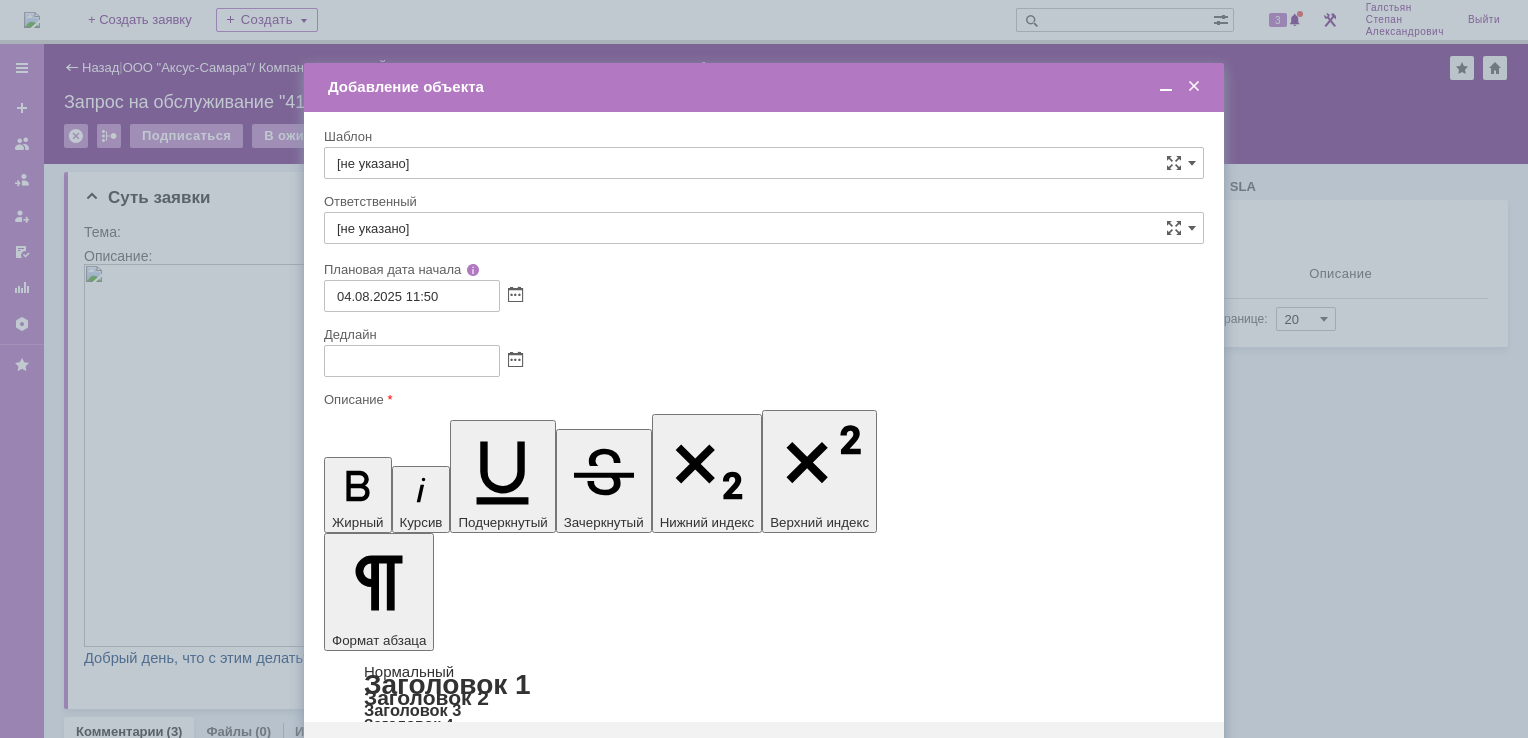 click on "Добавление объекта" at bounding box center [766, 87] 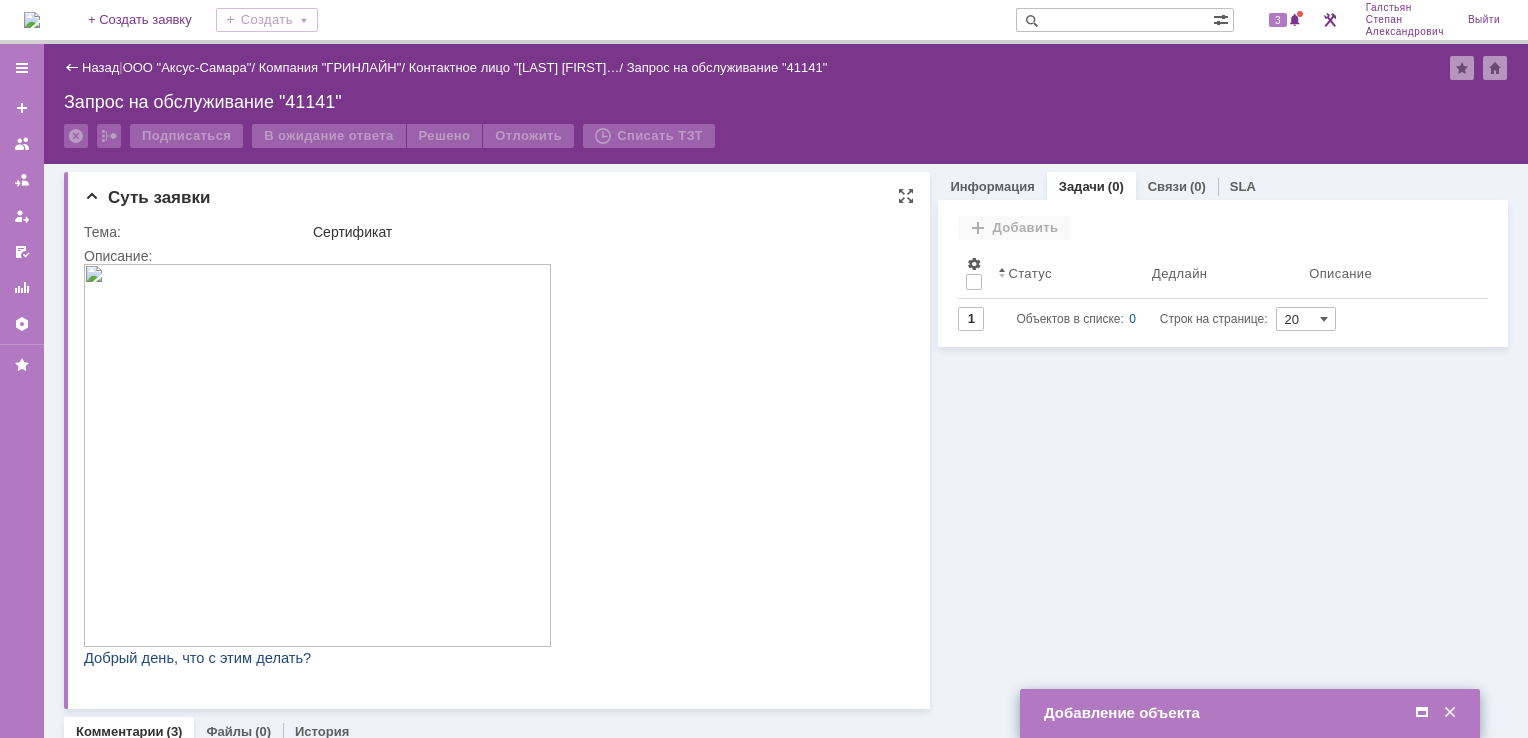 click at bounding box center [317, 455] 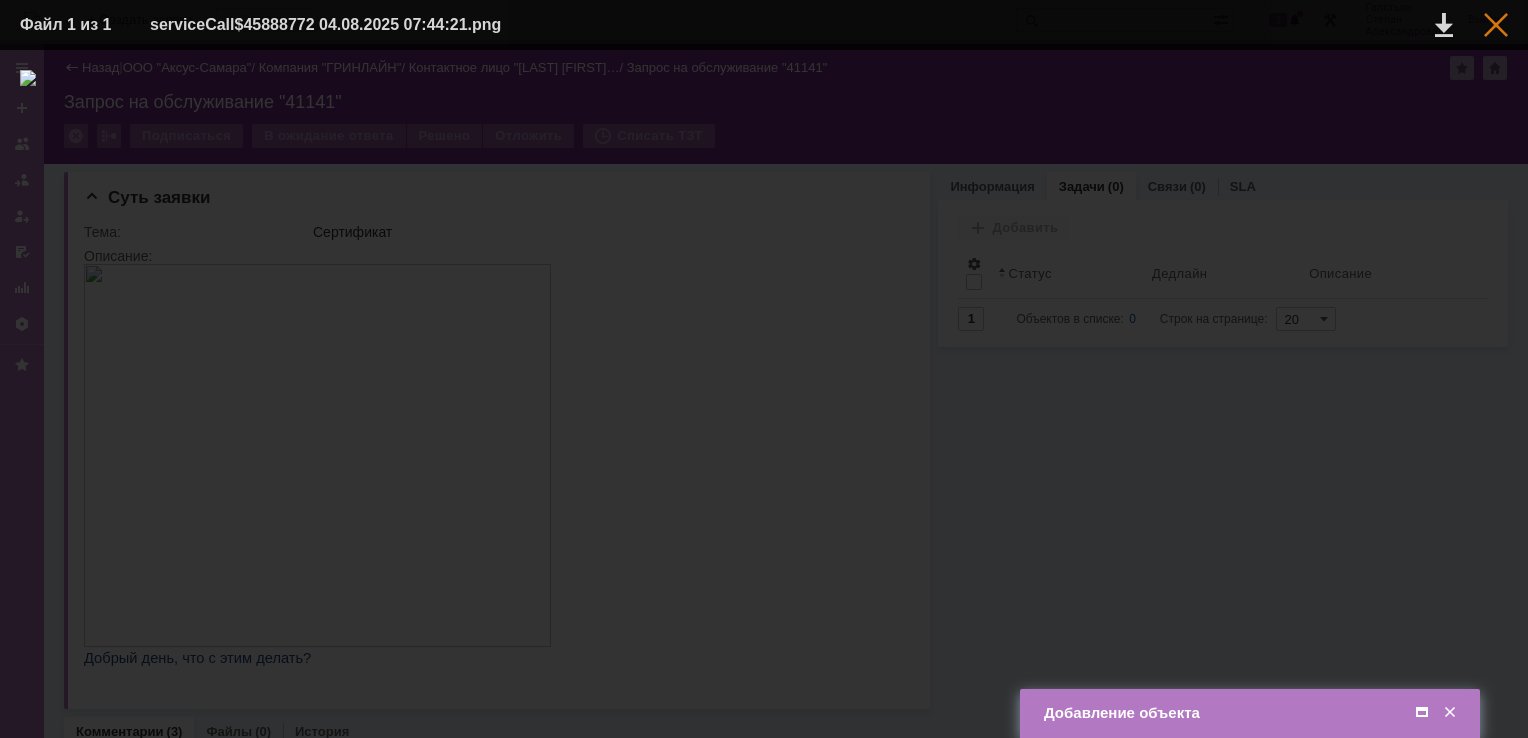 click at bounding box center [1496, 25] 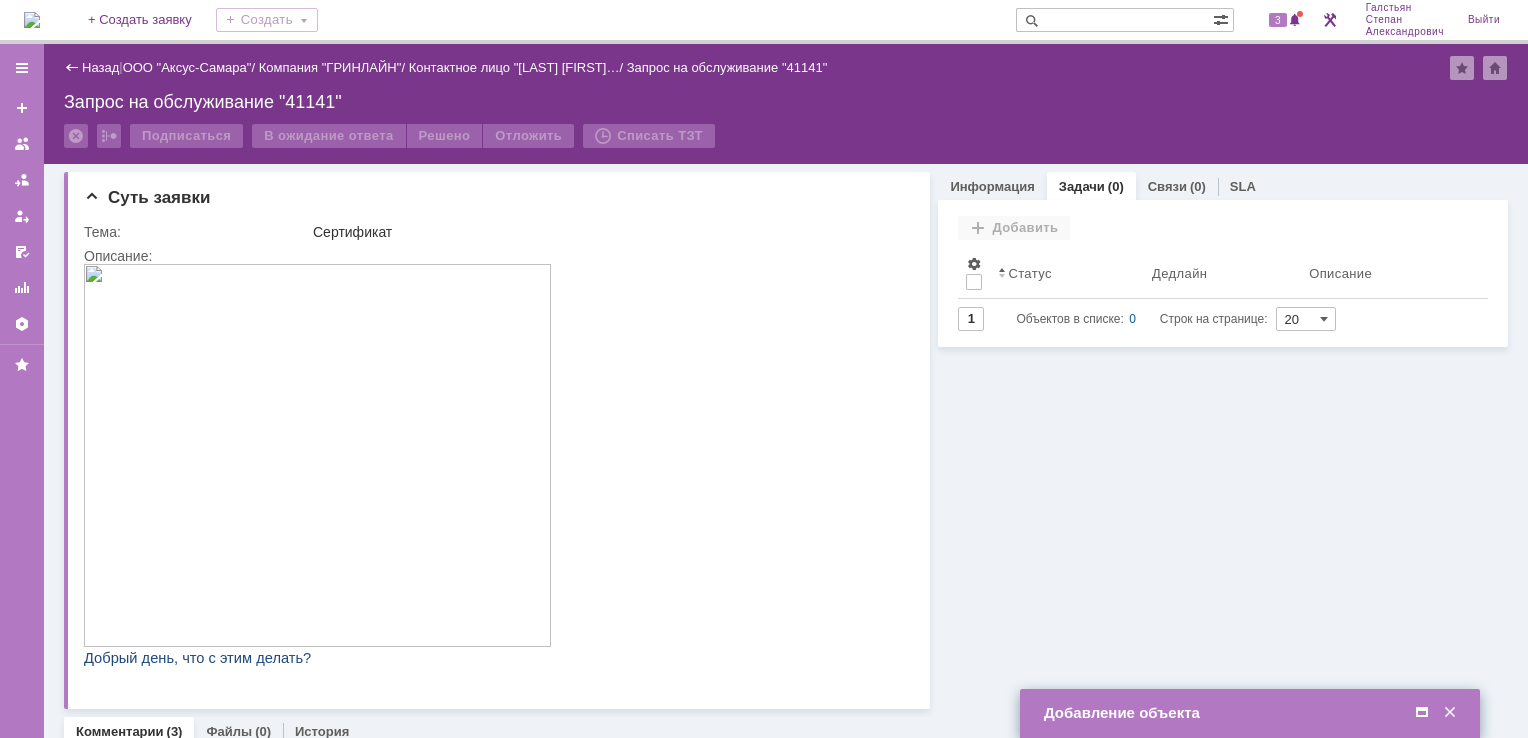 click at bounding box center (1422, 713) 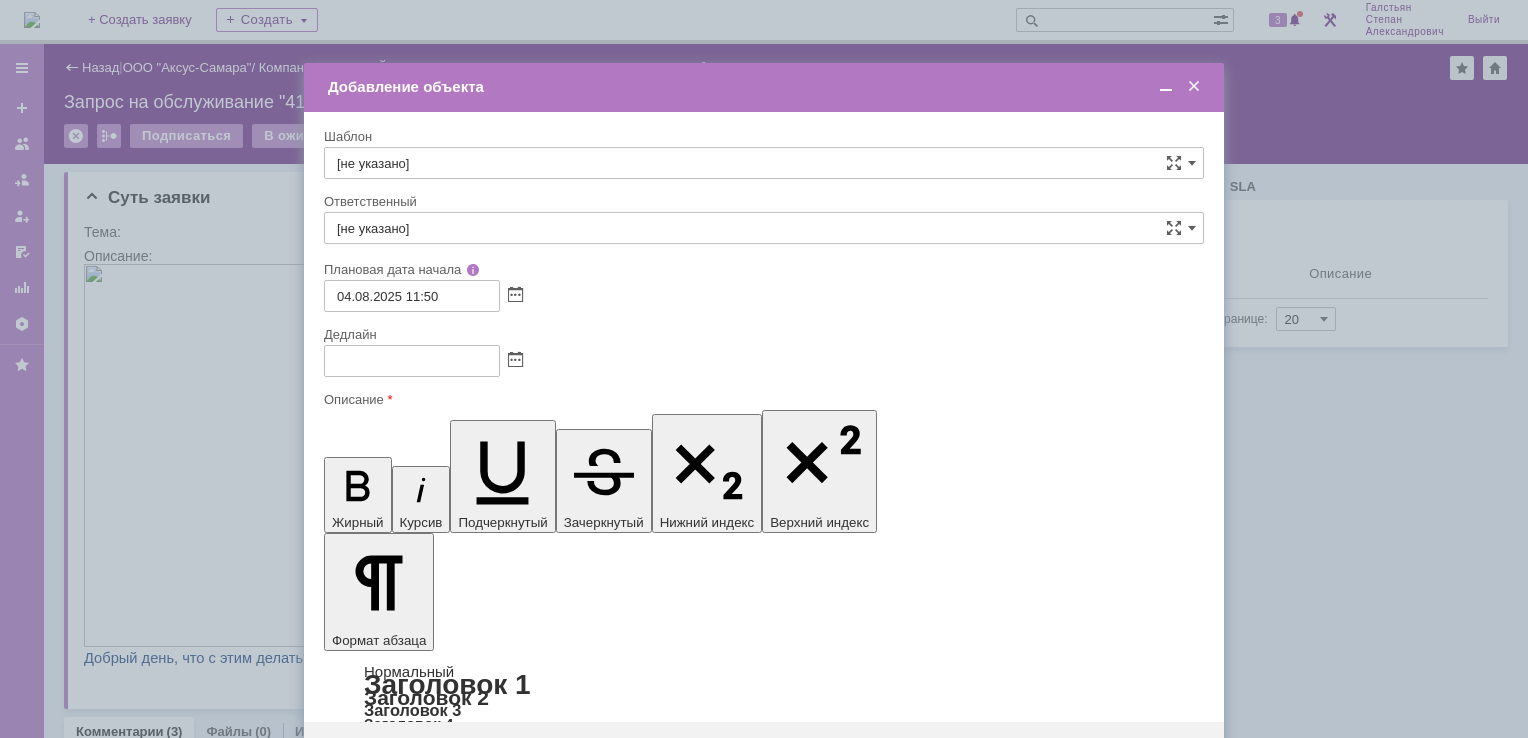 click on "1496566630" at bounding box center (487, 5824) 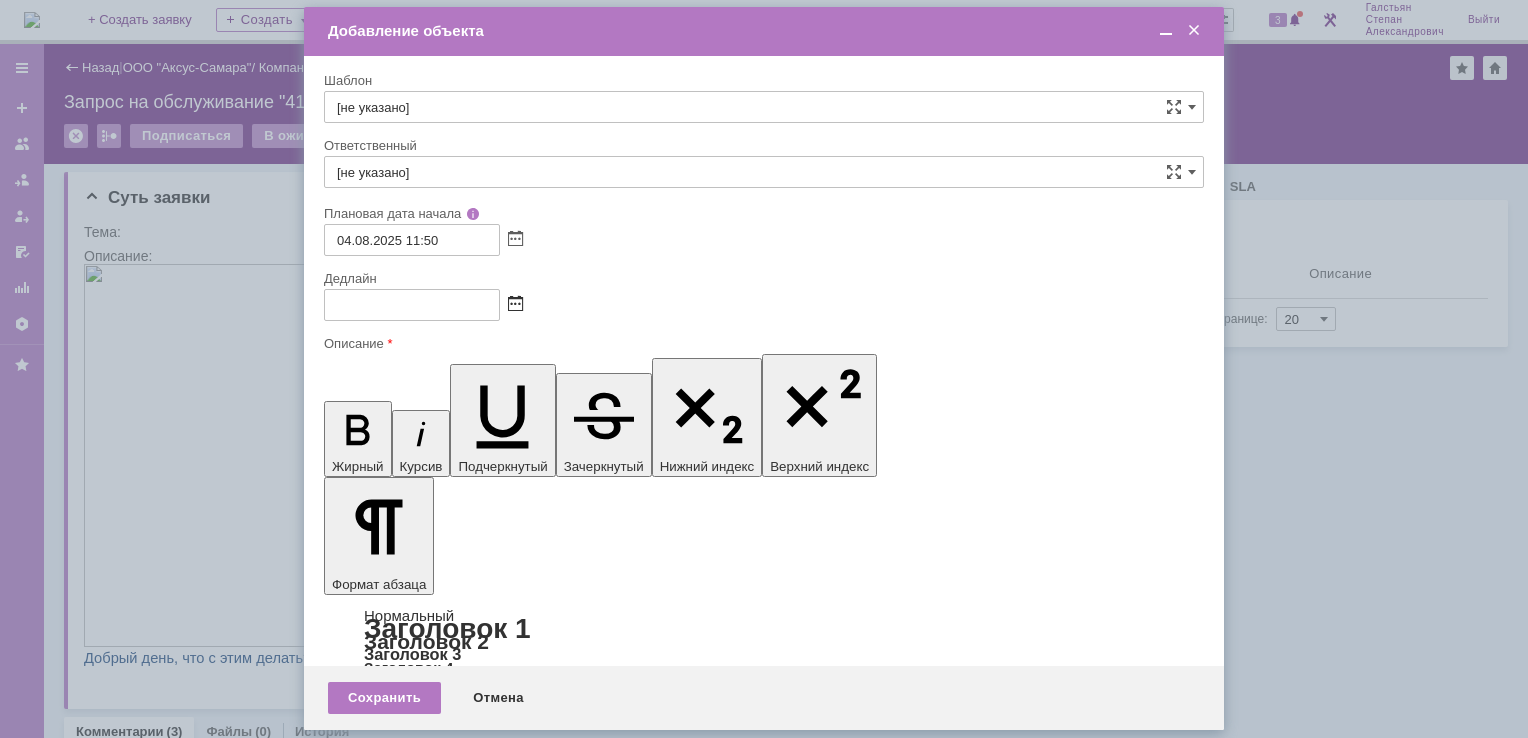 click at bounding box center [515, 305] 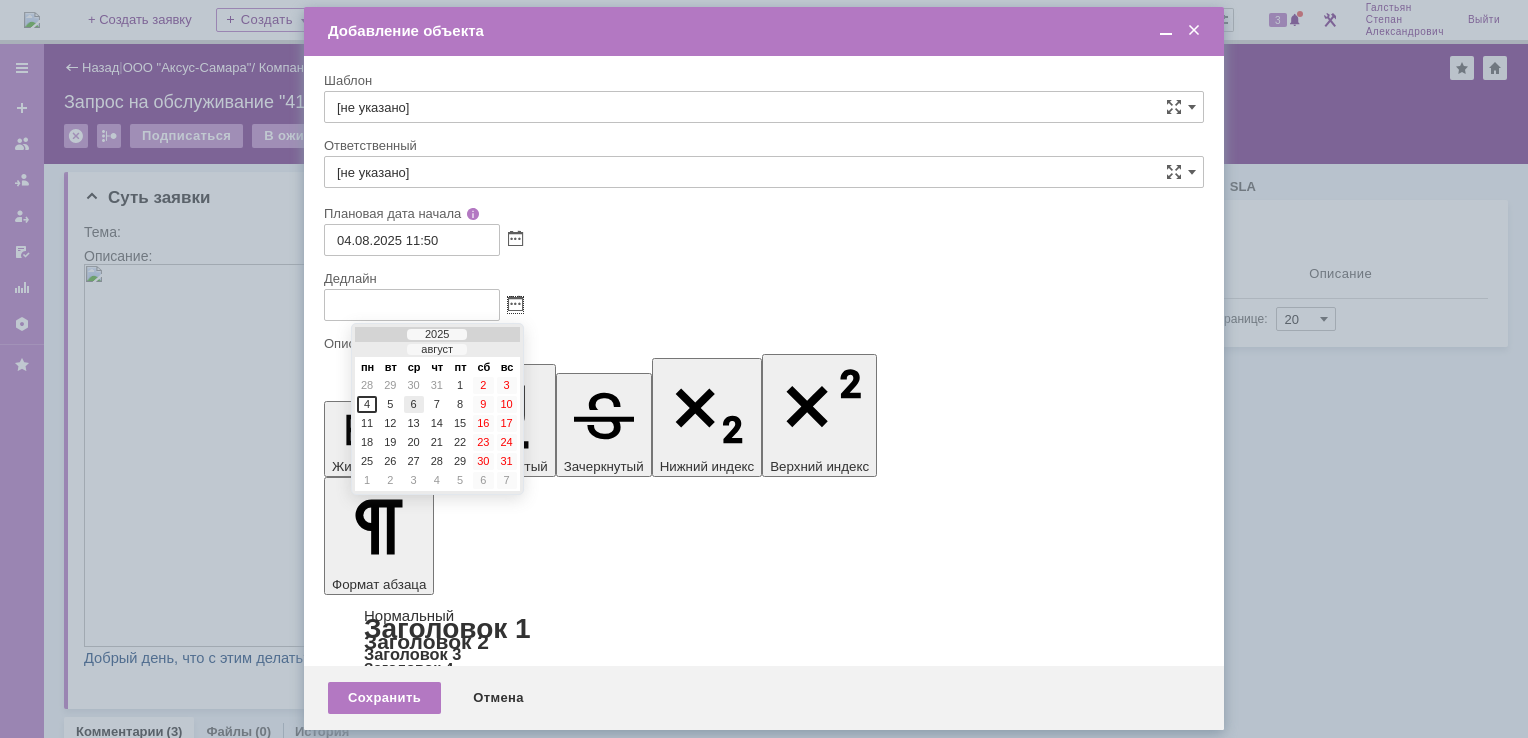 click on "6" at bounding box center [414, 404] 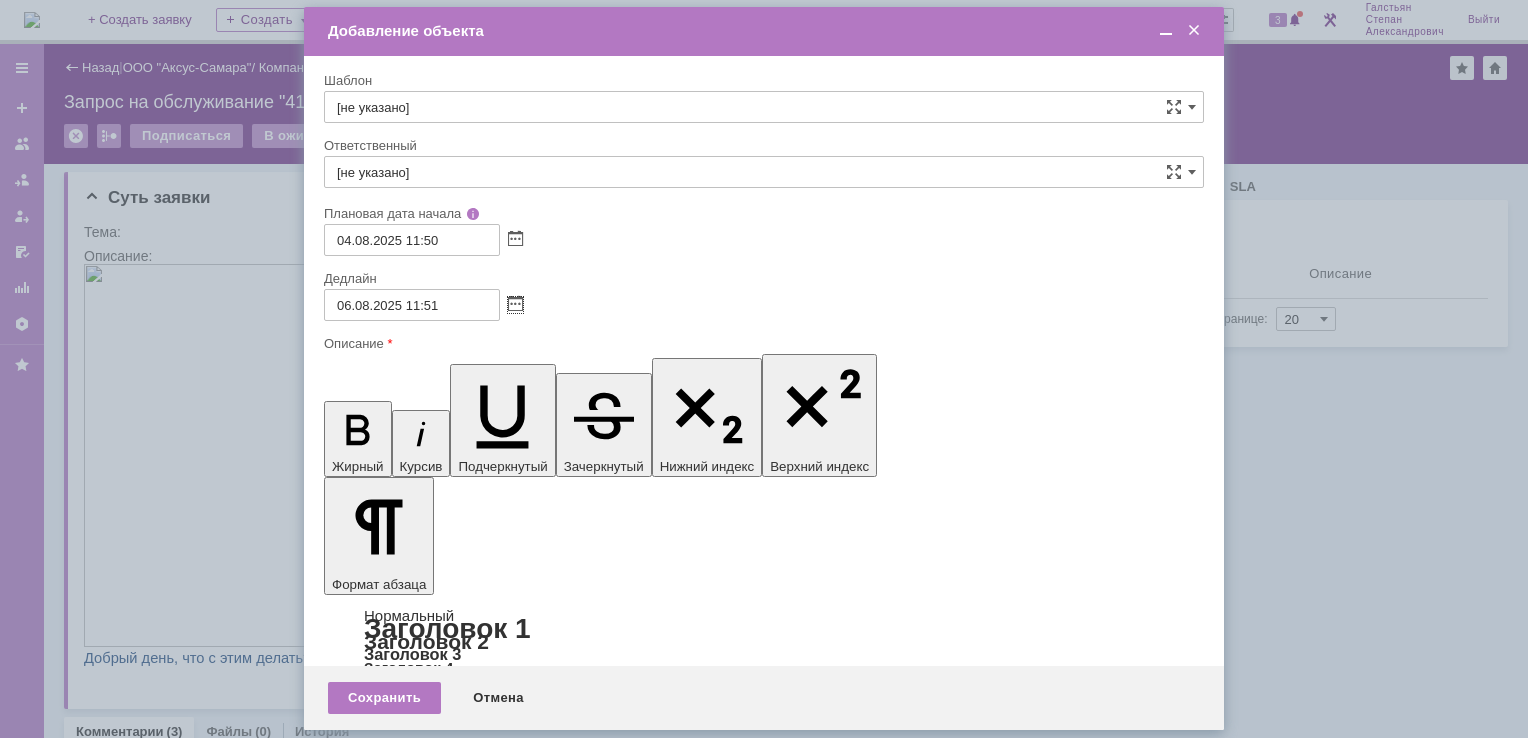 click on "[не указано]" at bounding box center [764, 172] 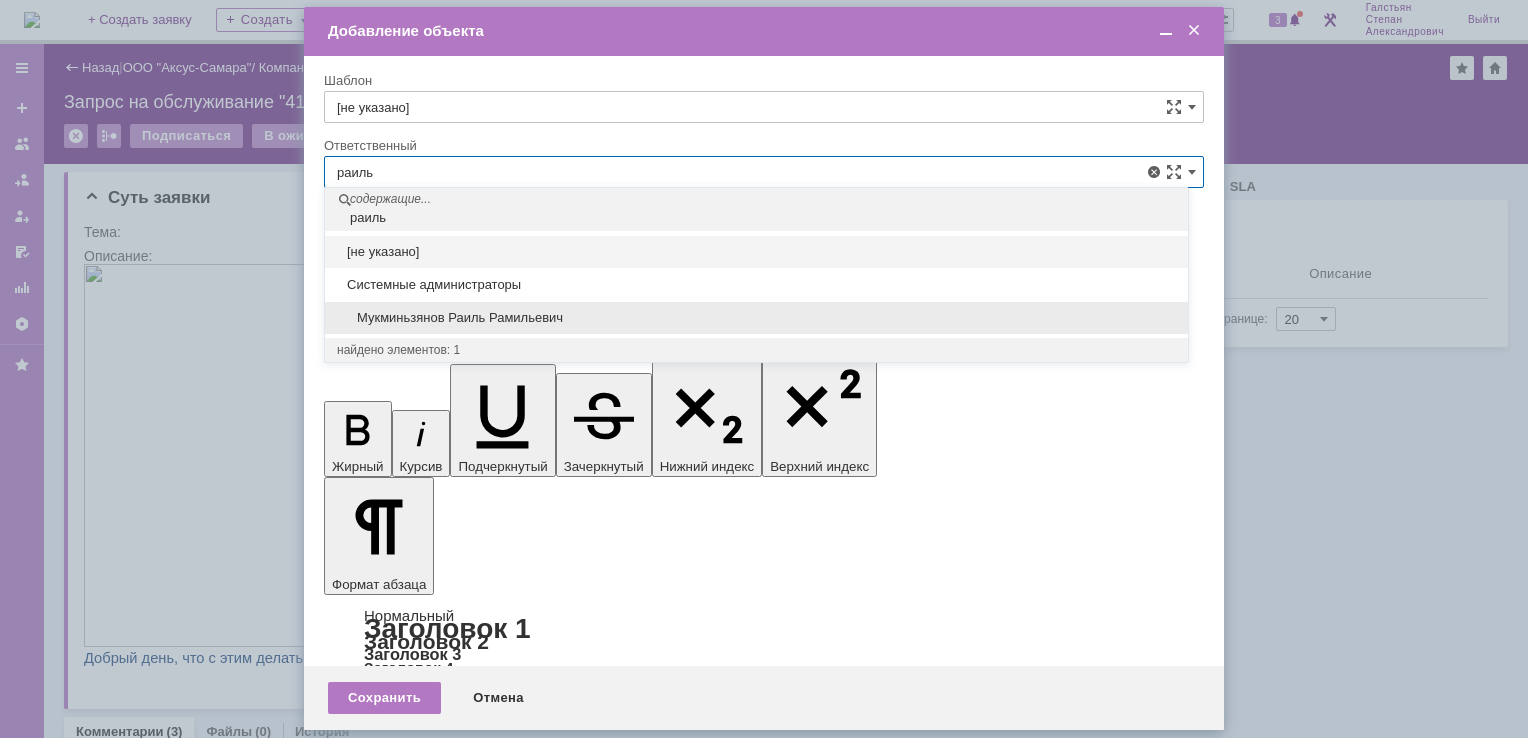click on "Мукминьзянов Раиль Рамильевич" at bounding box center [756, 318] 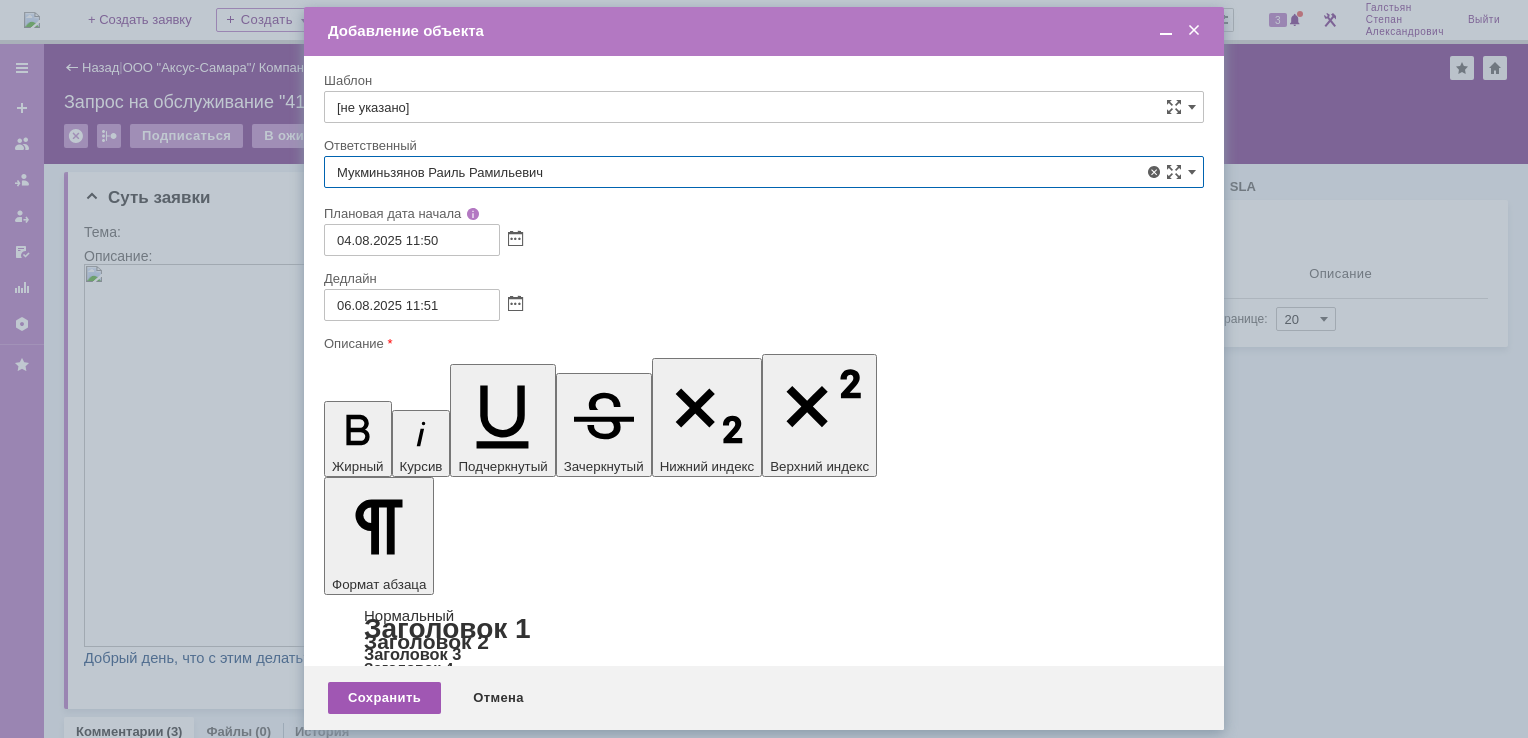type on "Мукминьзянов Раиль Рамильевич" 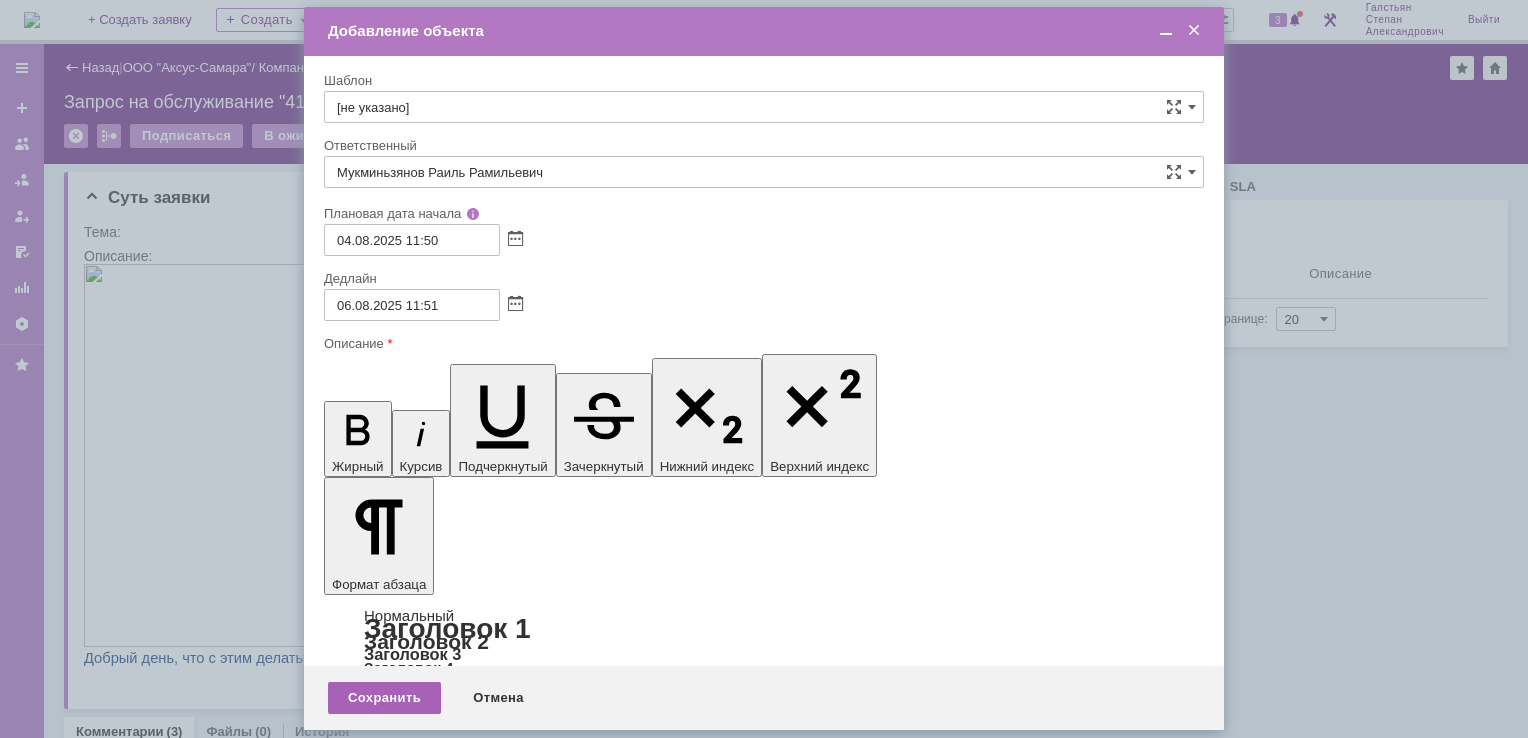 click on "Сохранить" at bounding box center [384, 698] 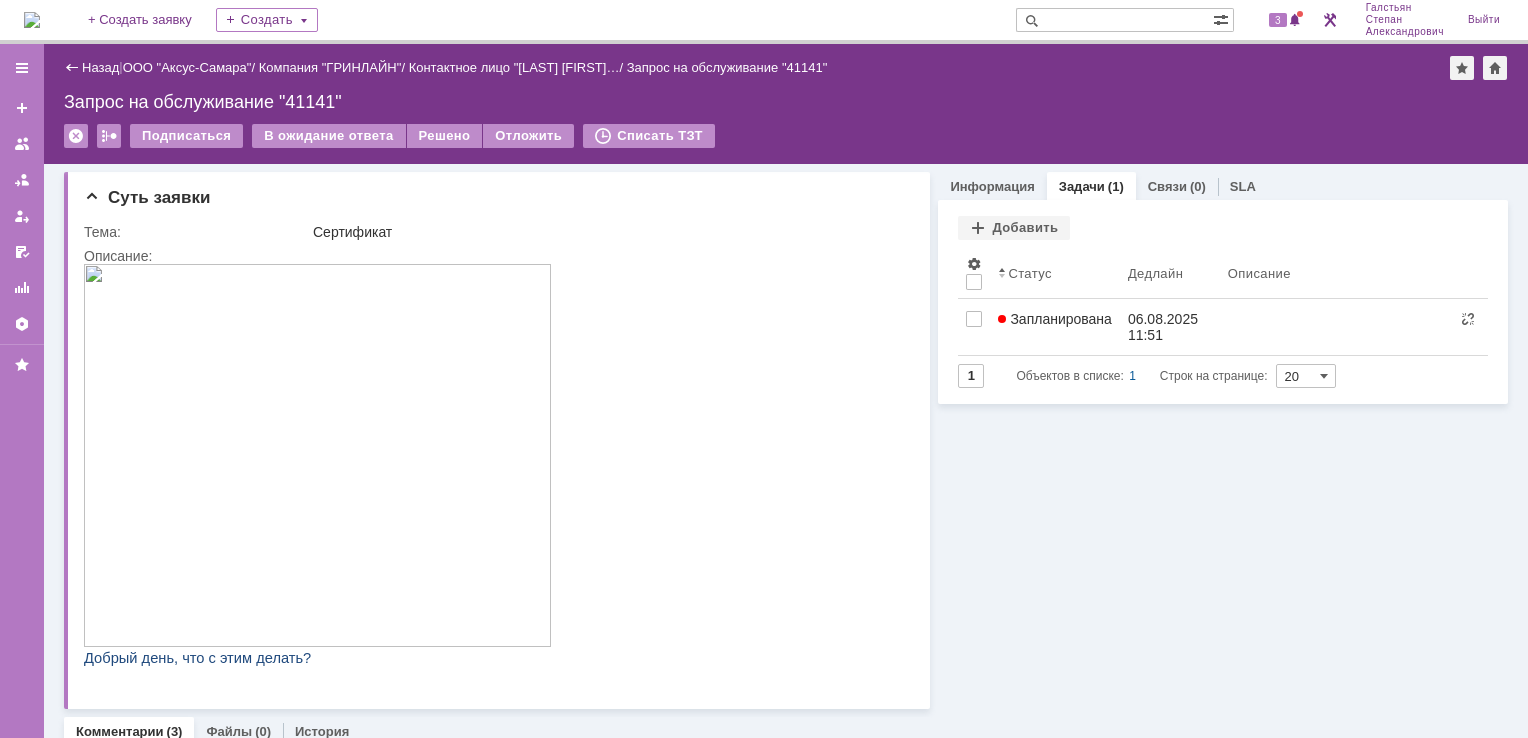 scroll, scrollTop: 0, scrollLeft: 0, axis: both 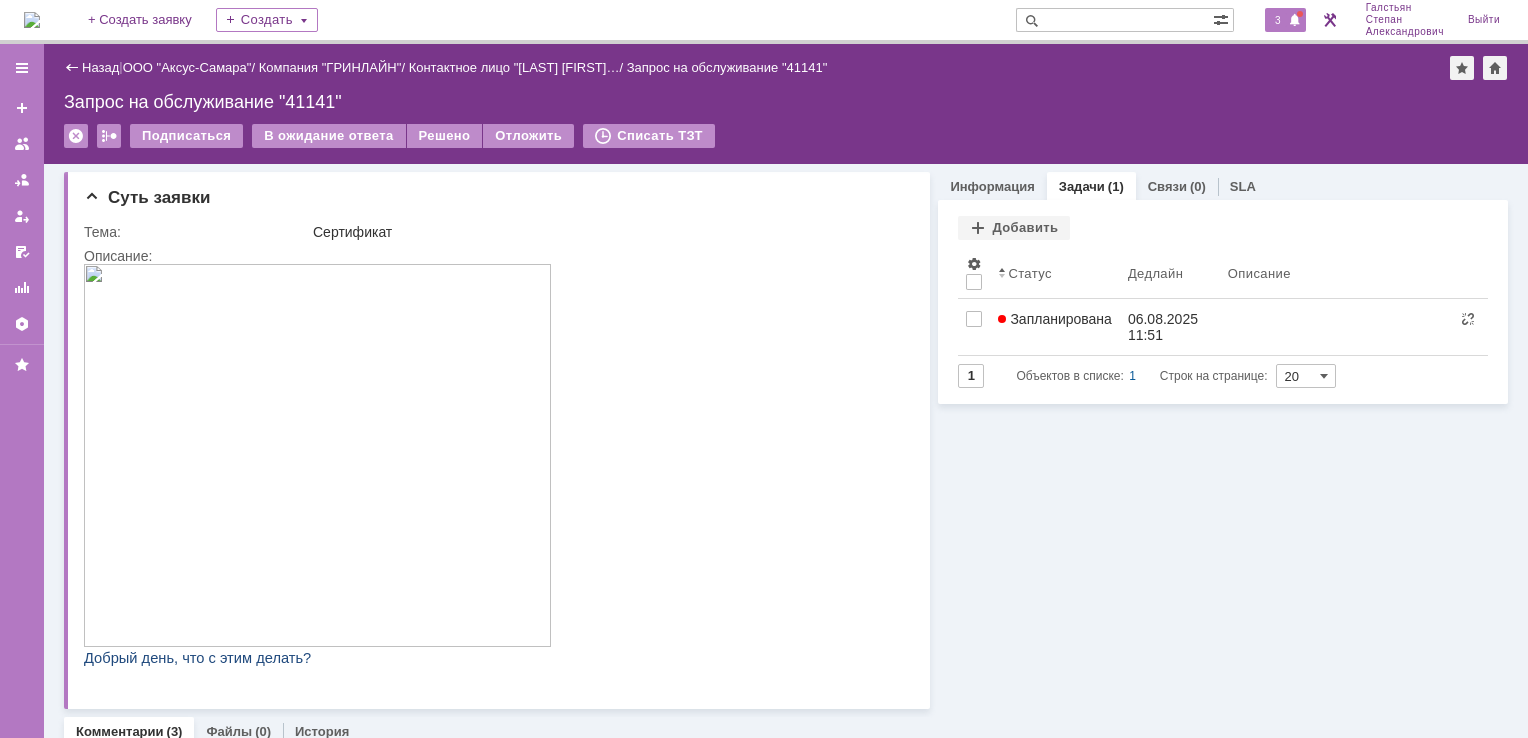 click on "3" at bounding box center [1278, 20] 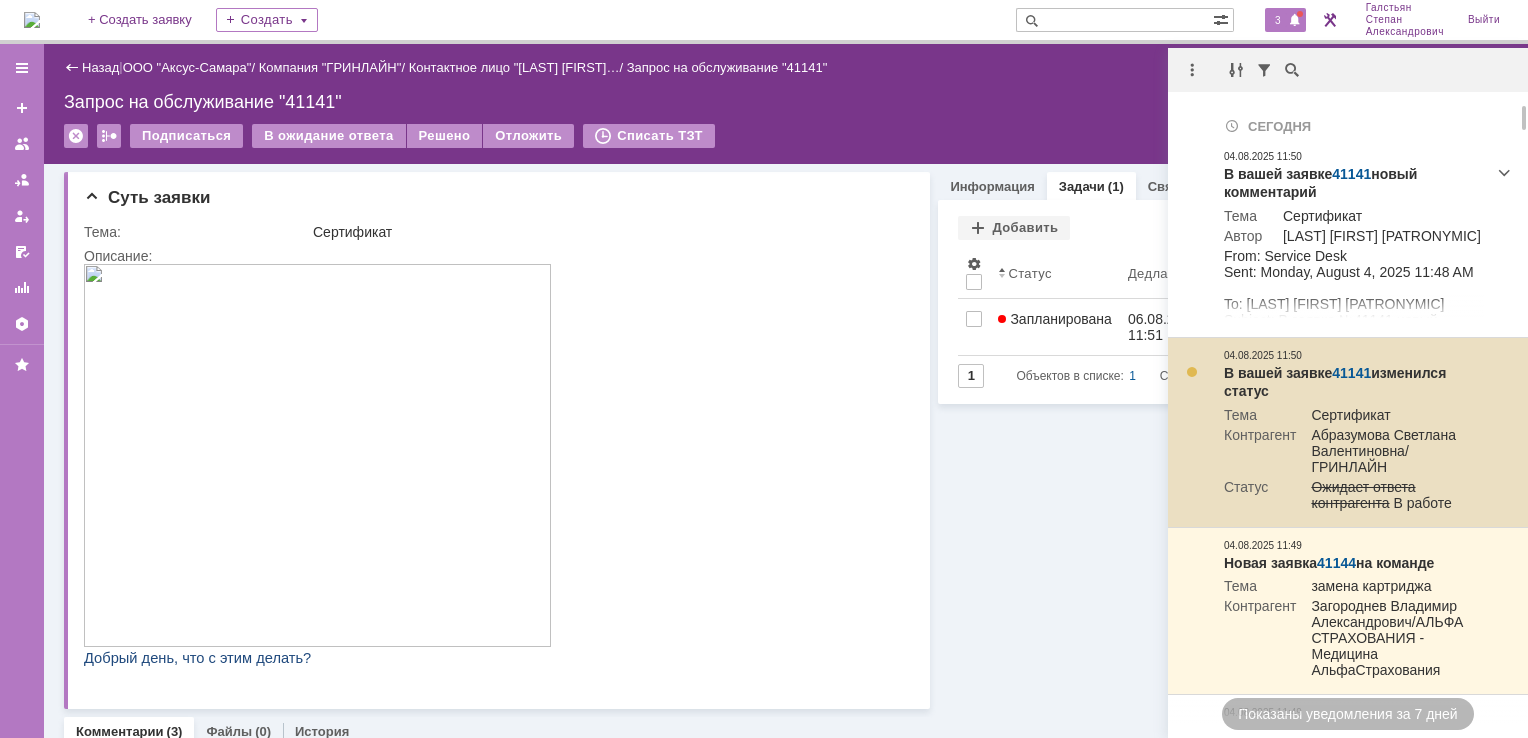 click on "41141" at bounding box center [1351, 373] 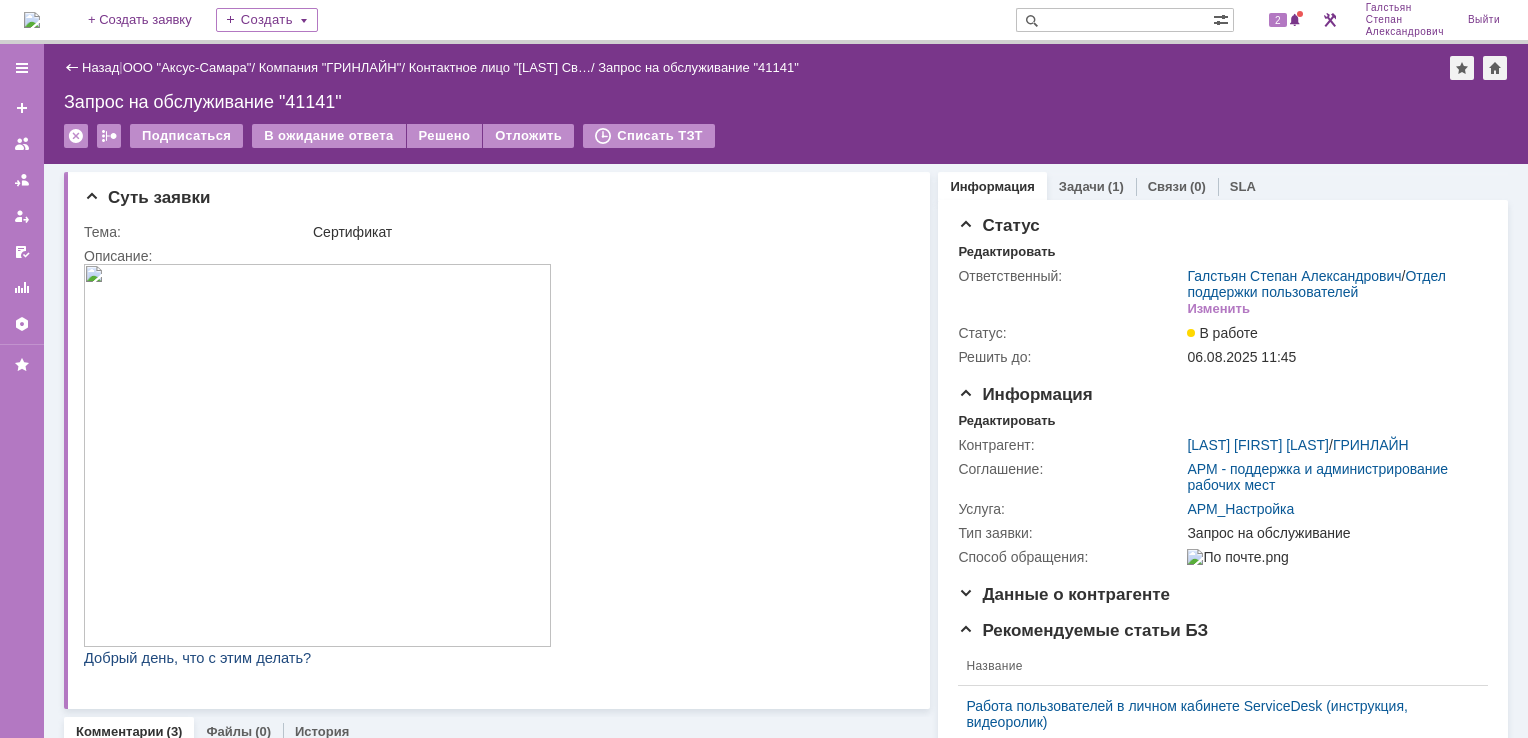 scroll, scrollTop: 0, scrollLeft: 0, axis: both 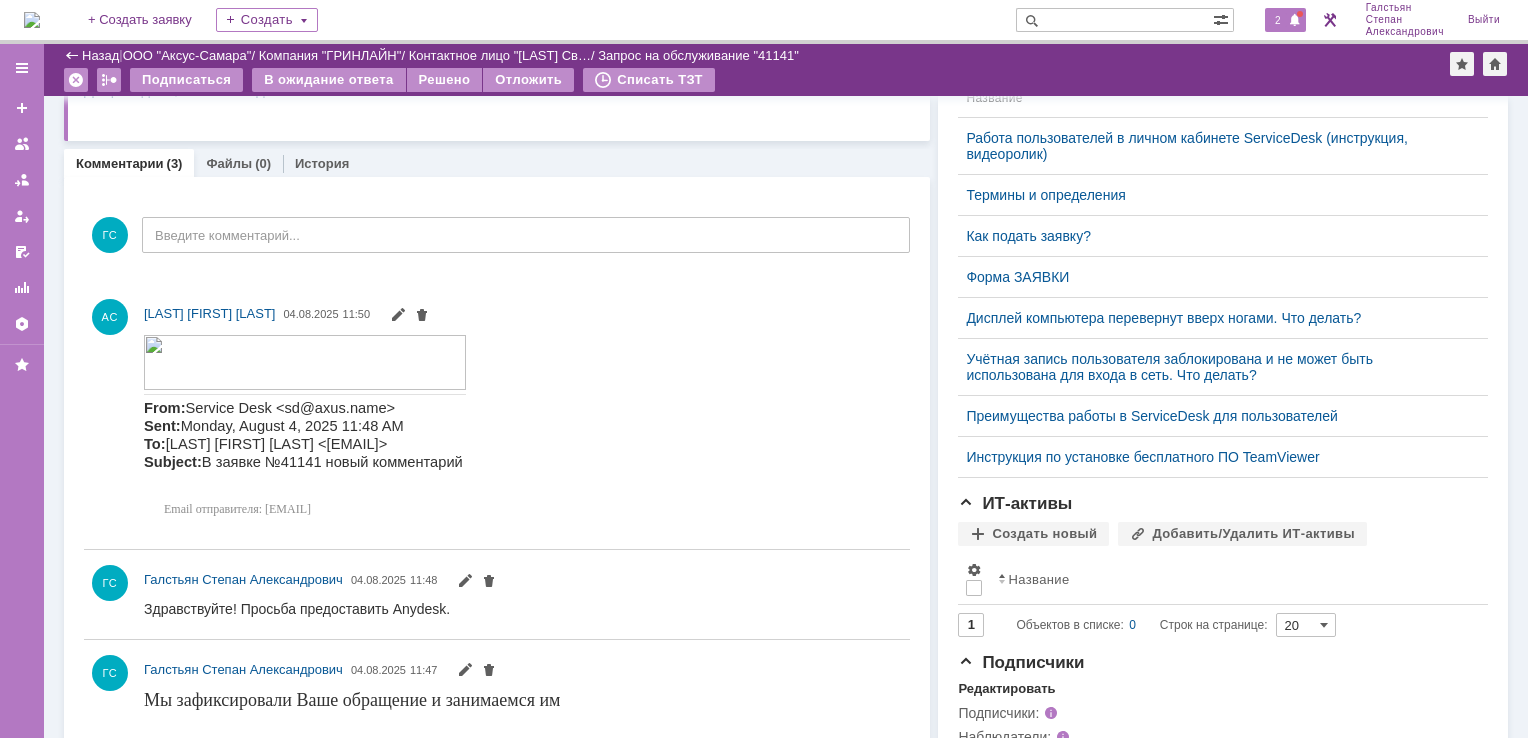 click on "2" at bounding box center (1285, 20) 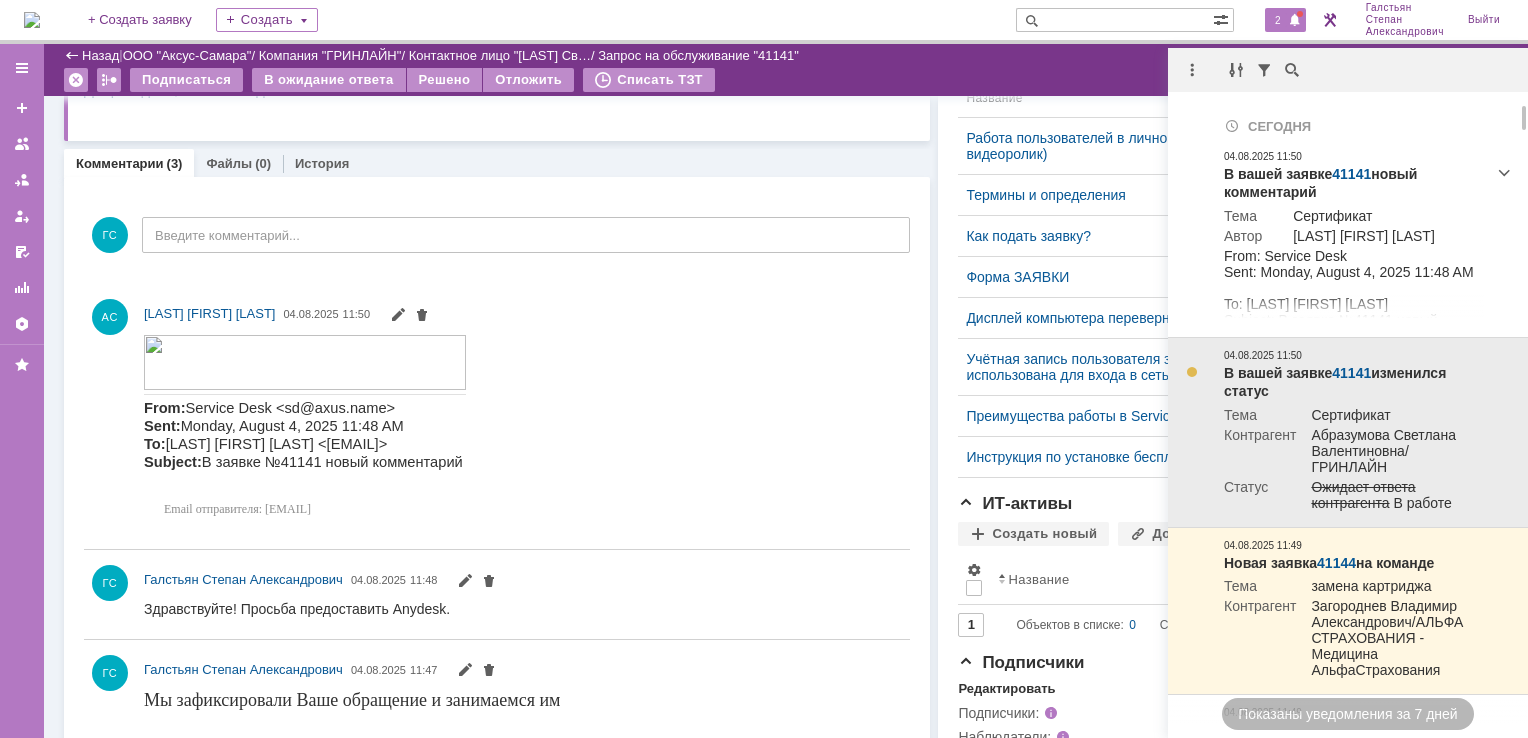 scroll, scrollTop: 300, scrollLeft: 0, axis: vertical 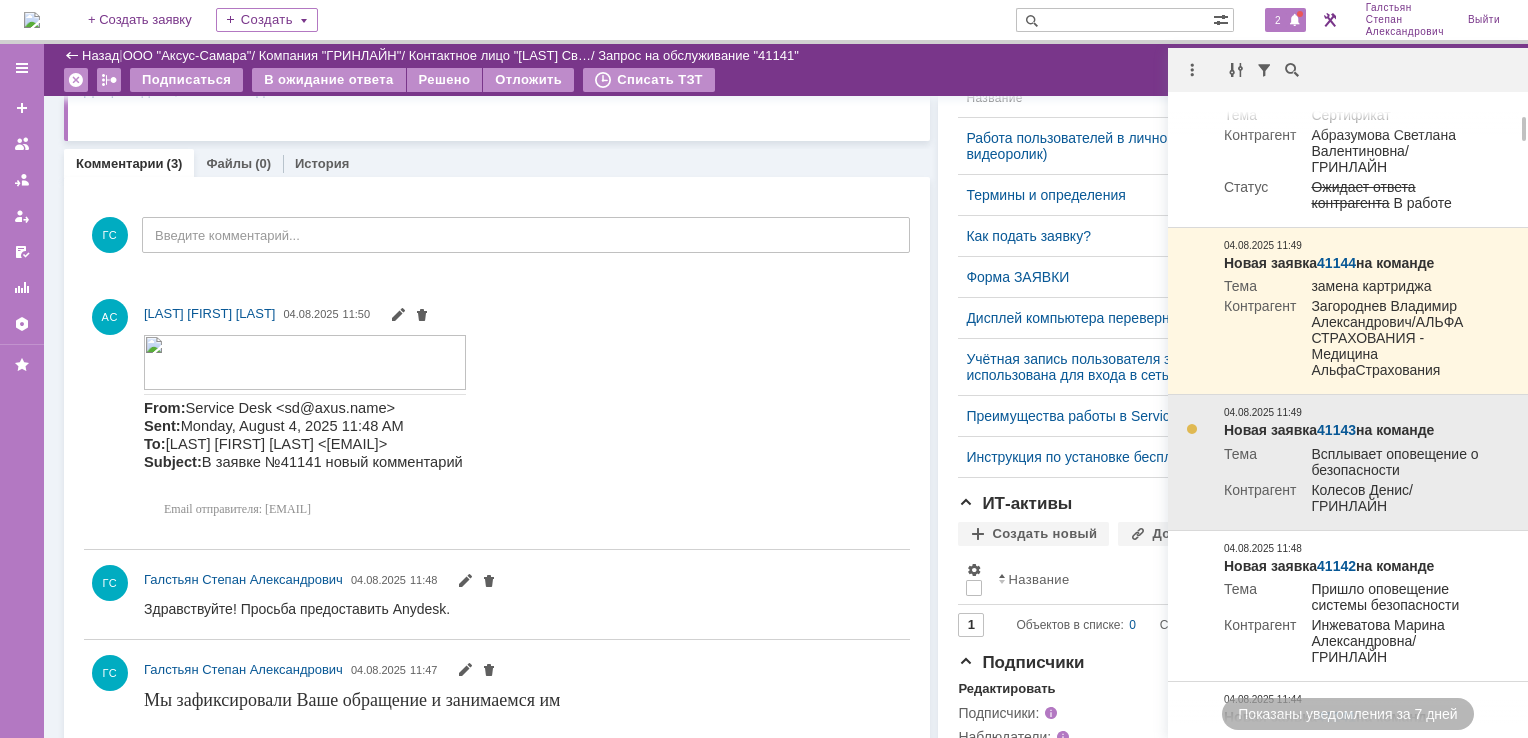 click on "41143" at bounding box center [1336, 430] 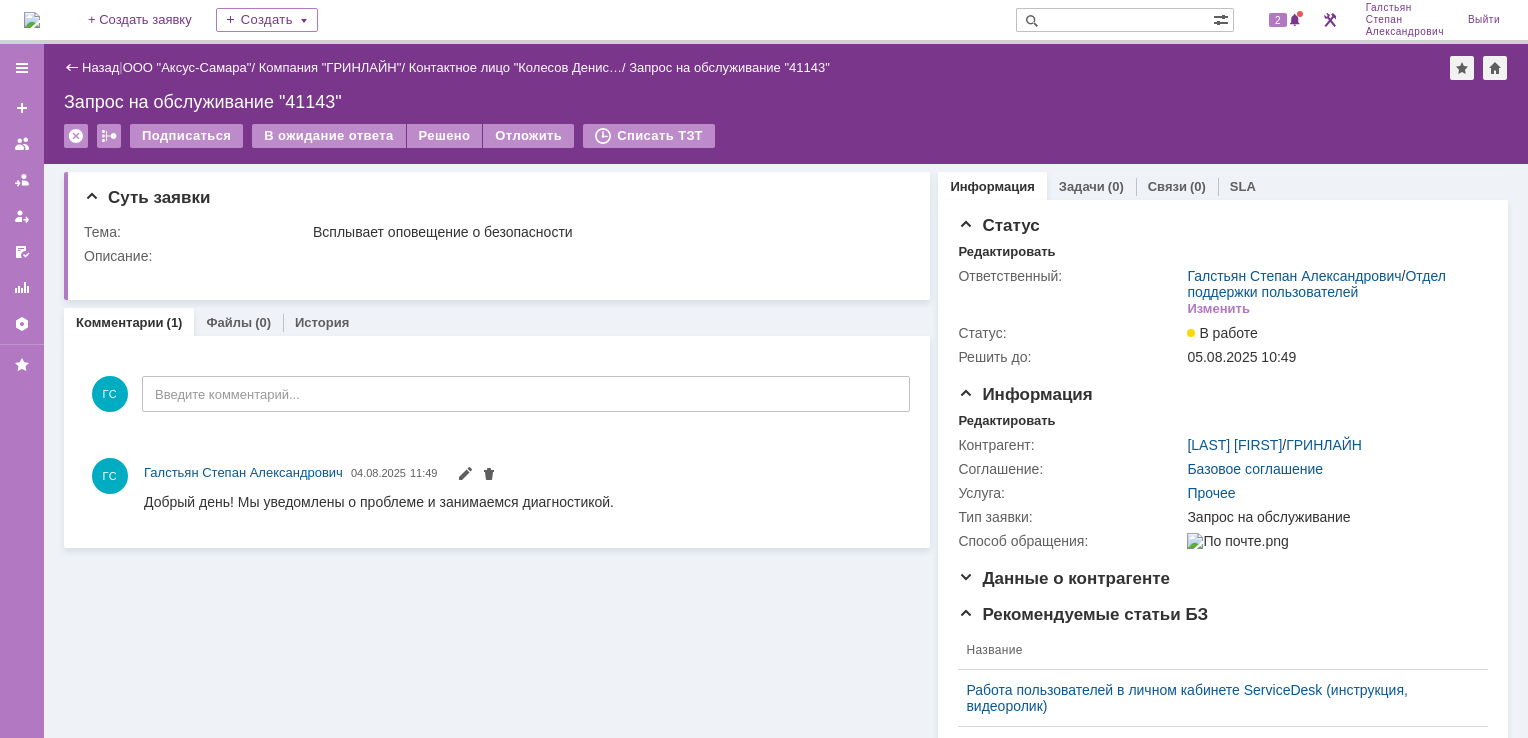 scroll, scrollTop: 0, scrollLeft: 0, axis: both 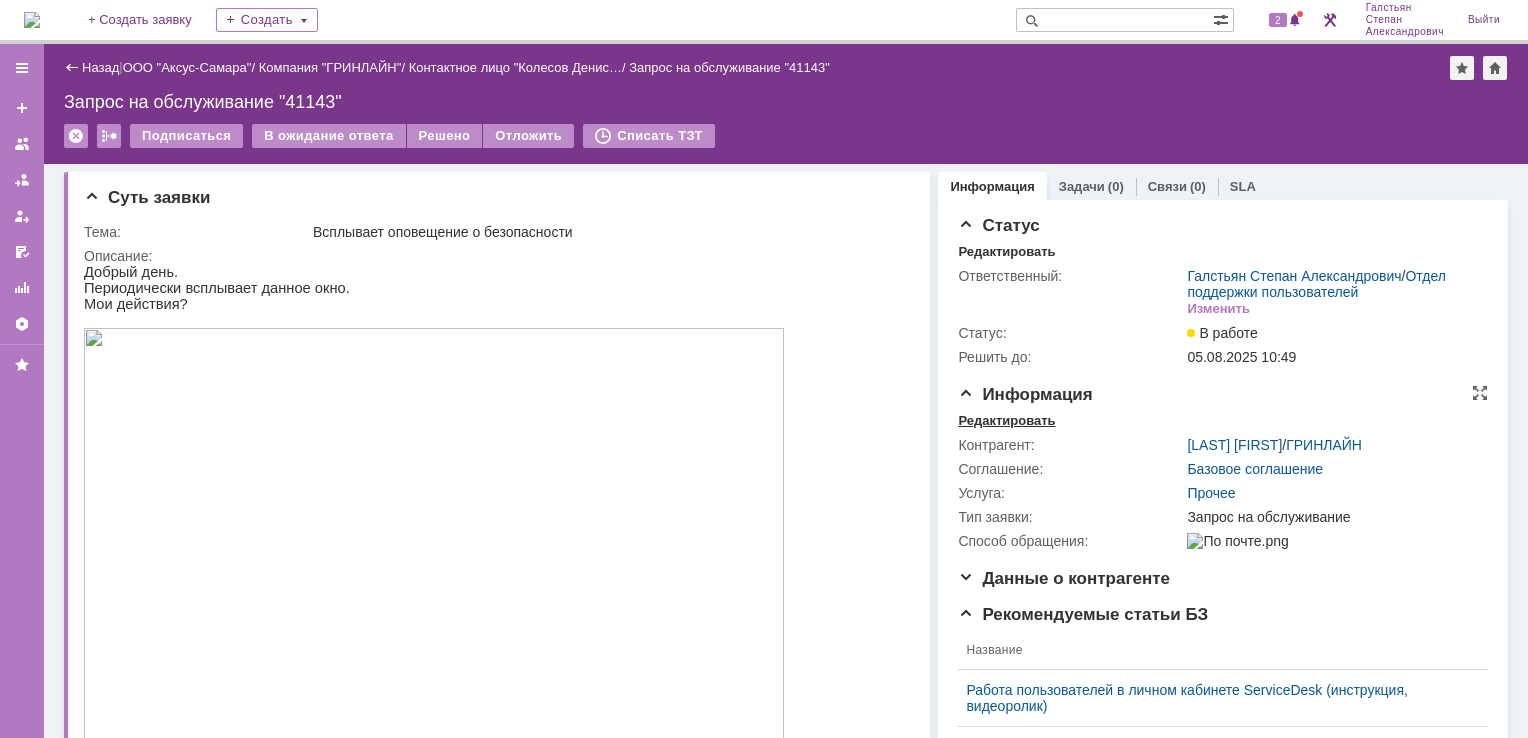 click on "Редактировать" at bounding box center (1006, 421) 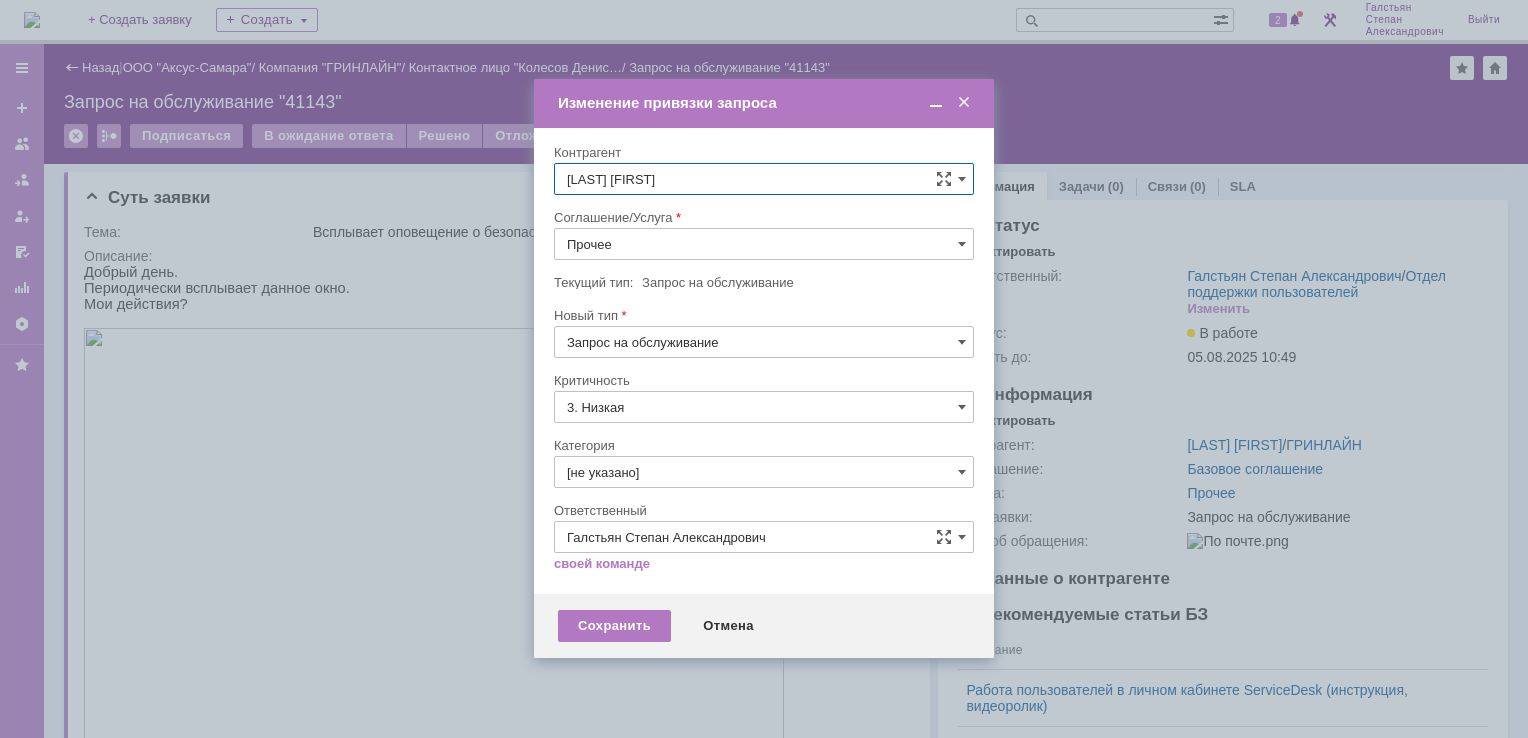 click on "Прочее" at bounding box center (764, 244) 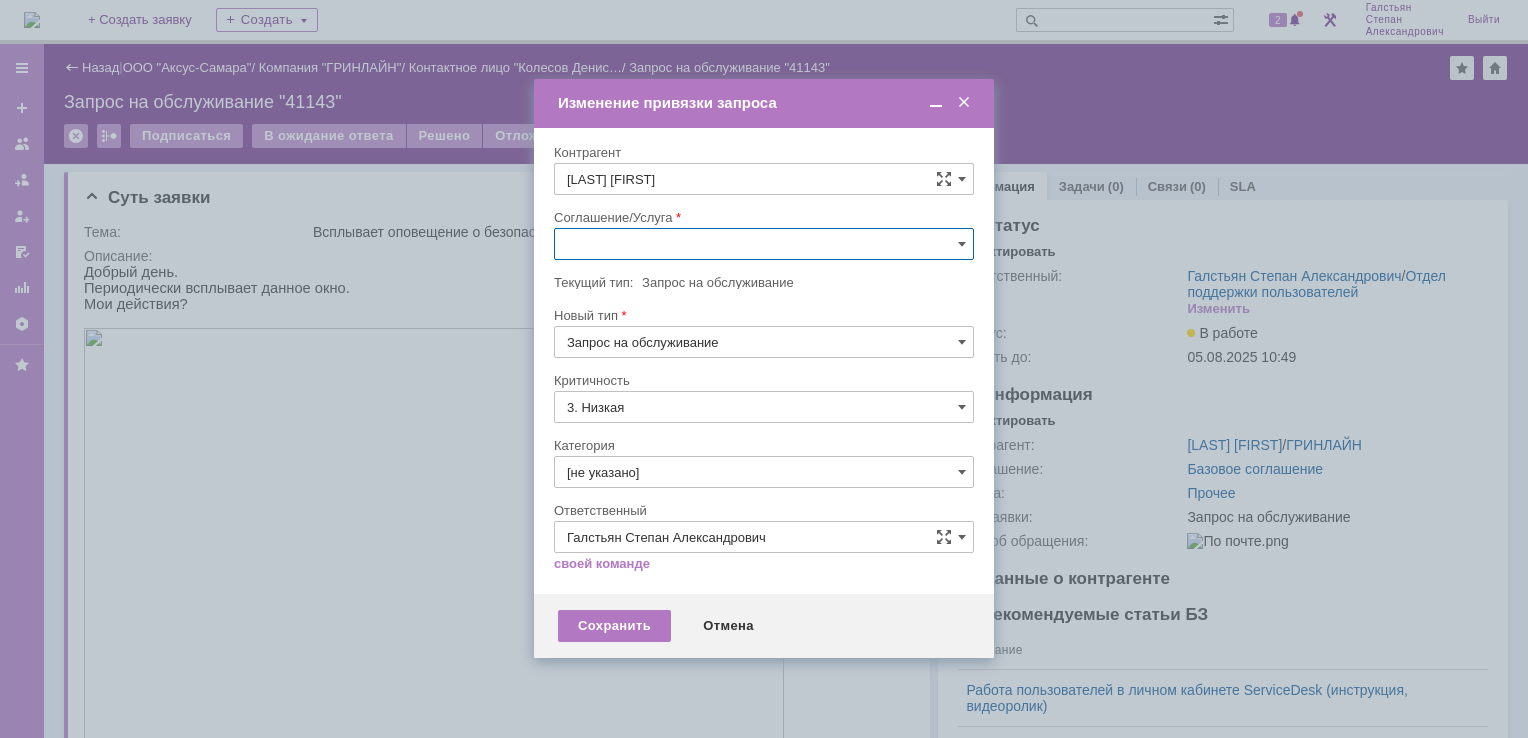type on "р" 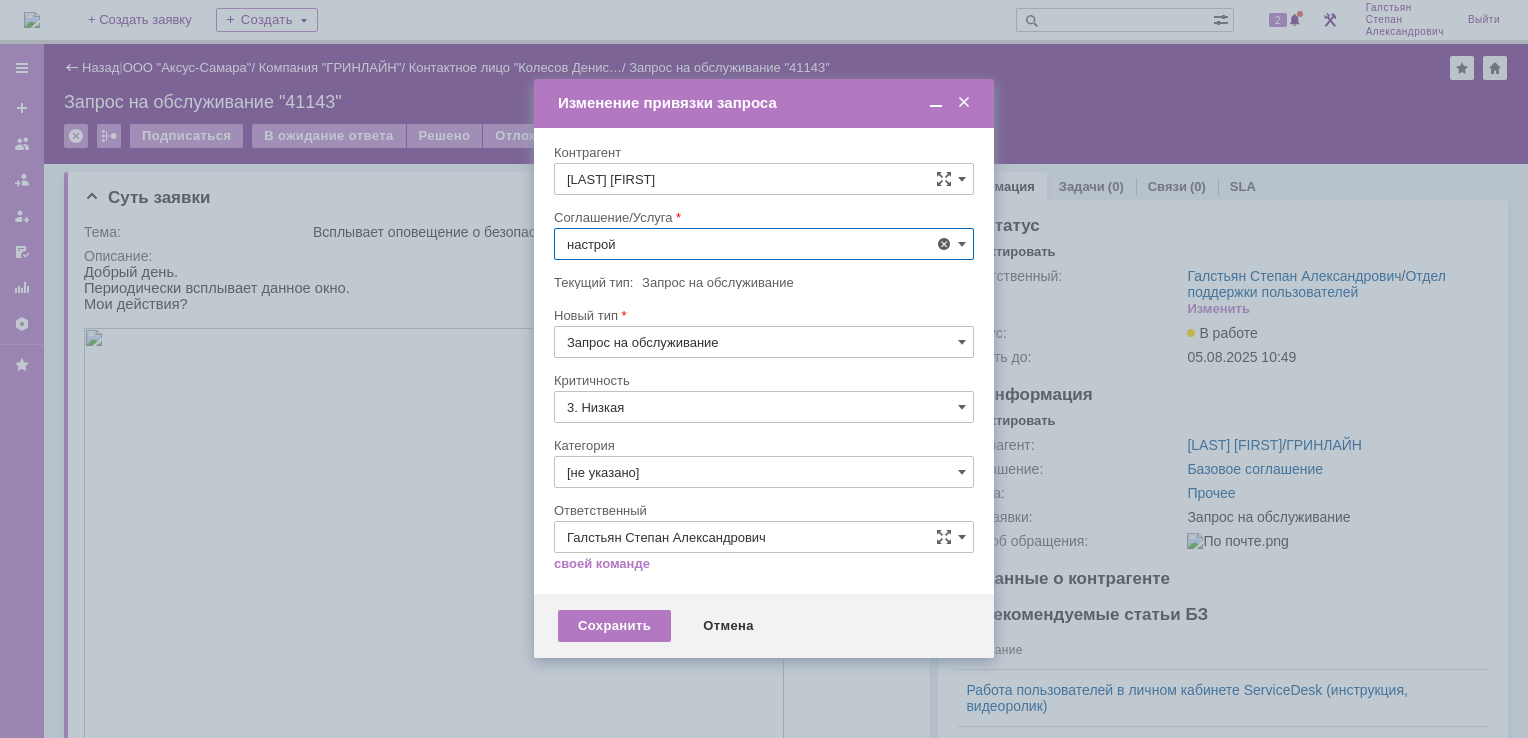 scroll, scrollTop: 130, scrollLeft: 0, axis: vertical 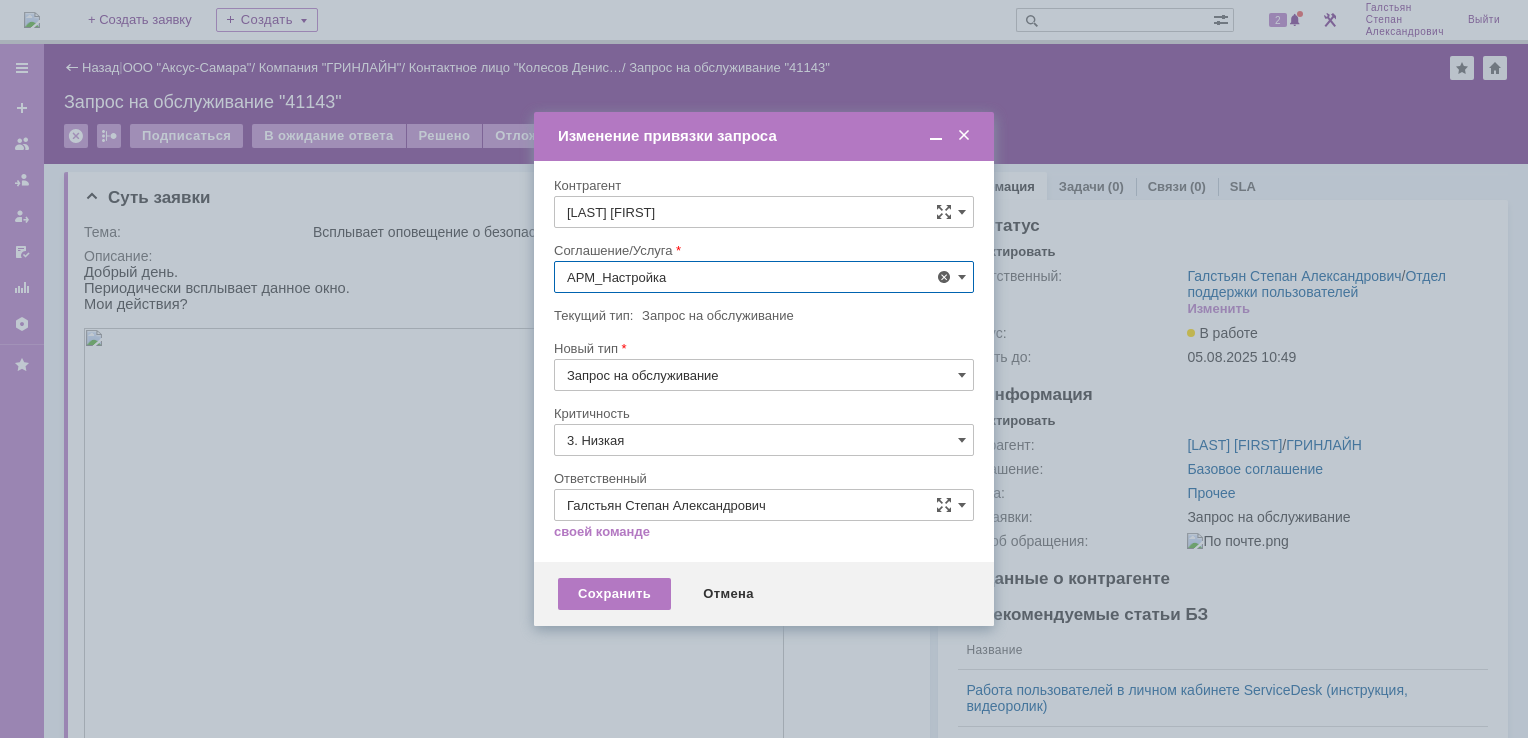 type on "АРМ_Настройка" 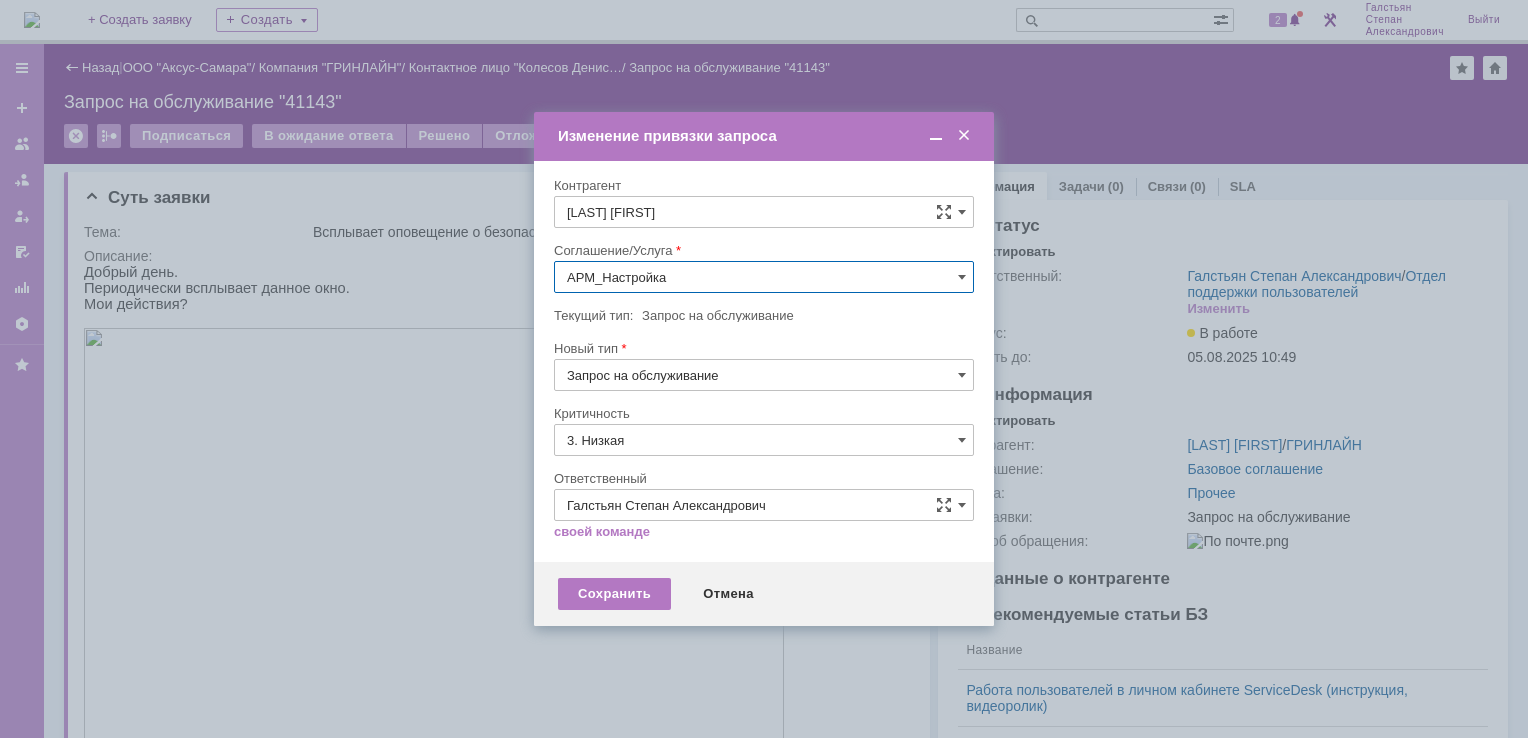 click at bounding box center [764, 235] 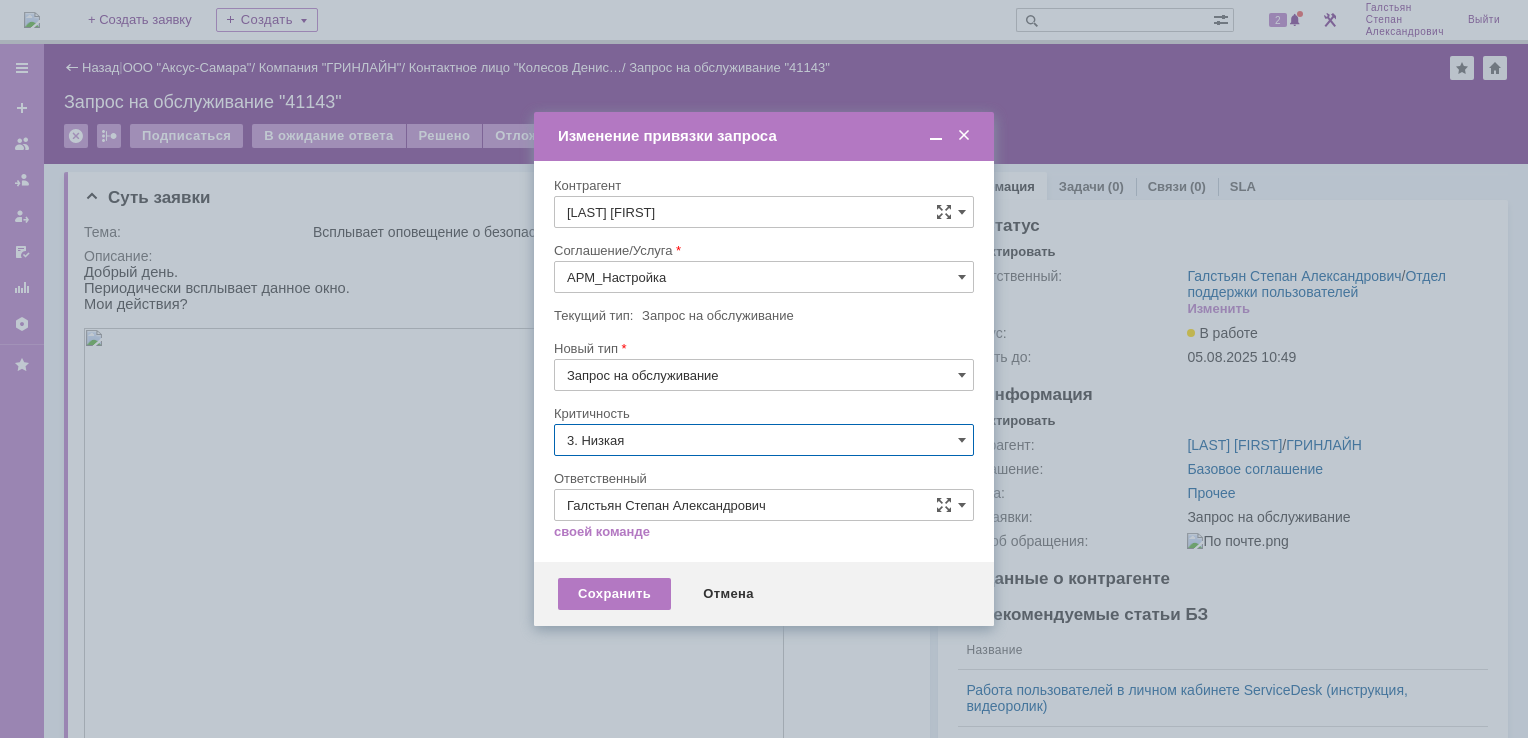 click on "3. Низкая" at bounding box center [764, 440] 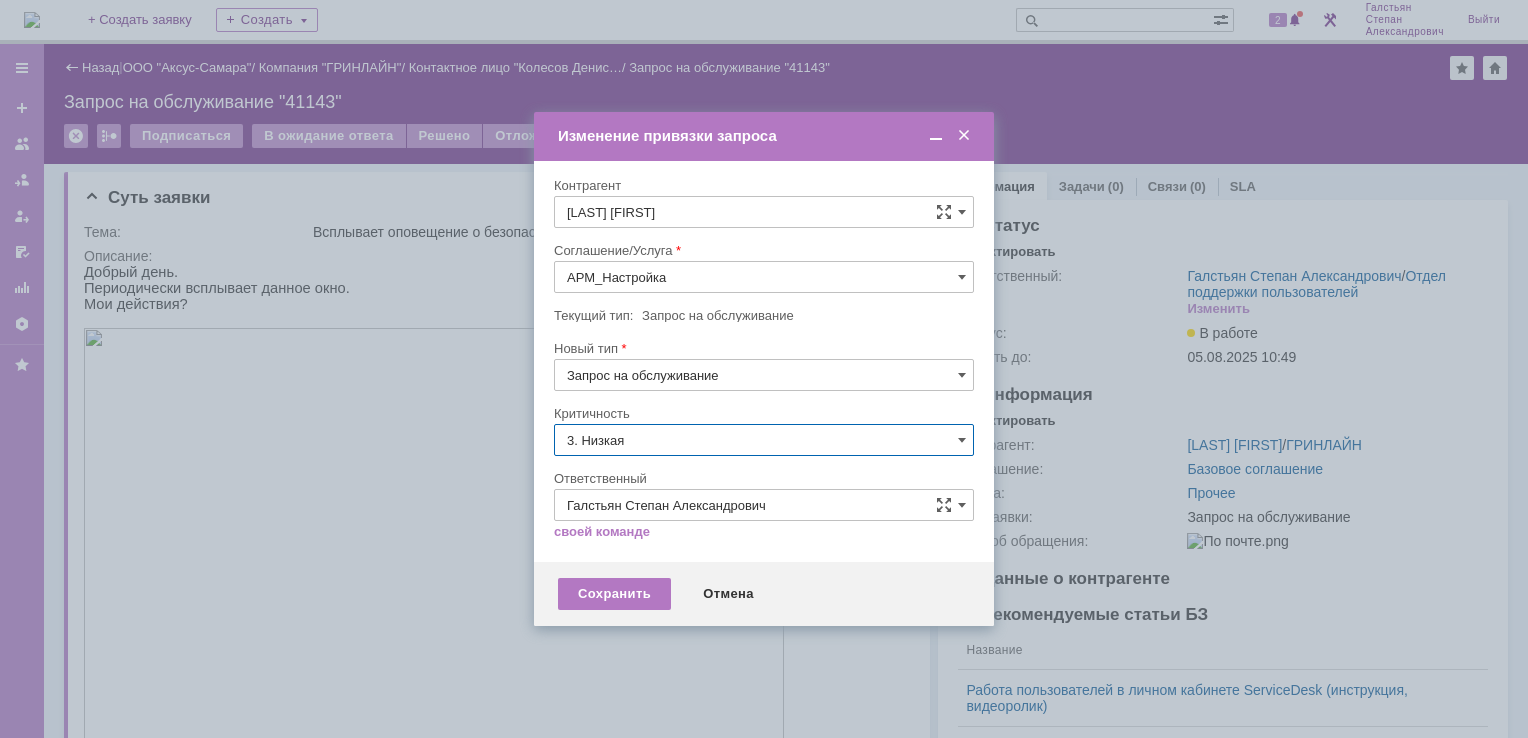 drag, startPoint x: 671, startPoint y: 466, endPoint x: 655, endPoint y: 493, distance: 31.38471 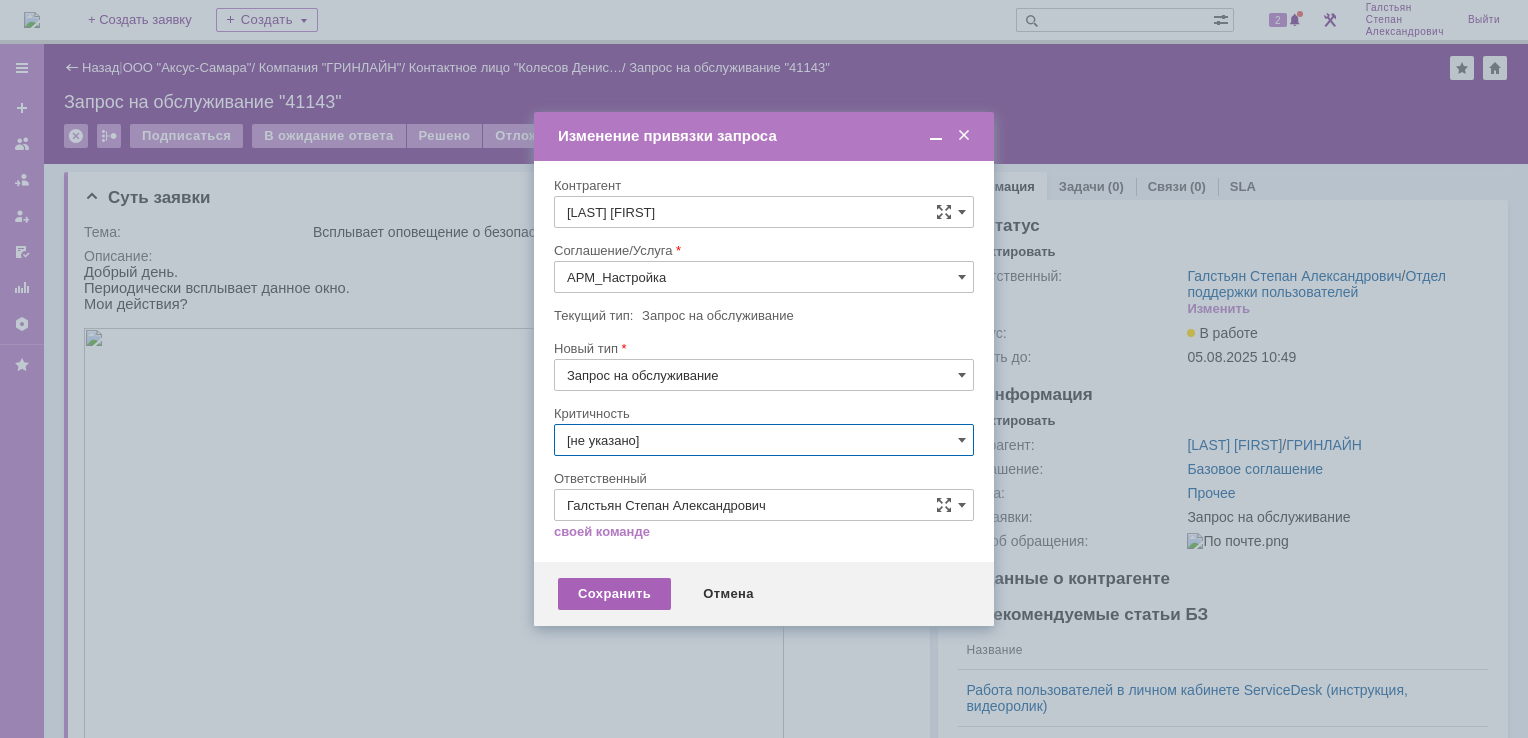 click on "Сохранить" at bounding box center [614, 594] 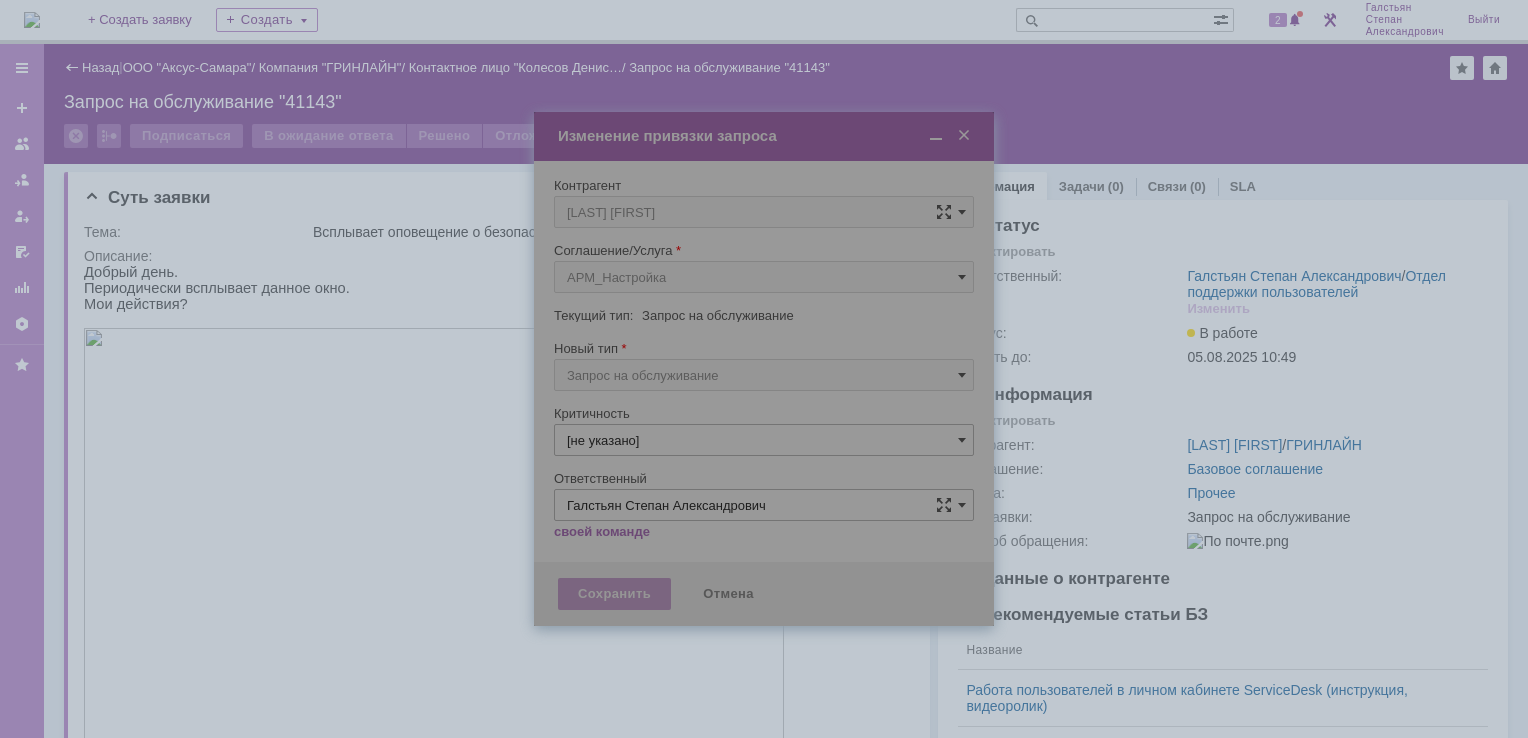type on "[не указано]" 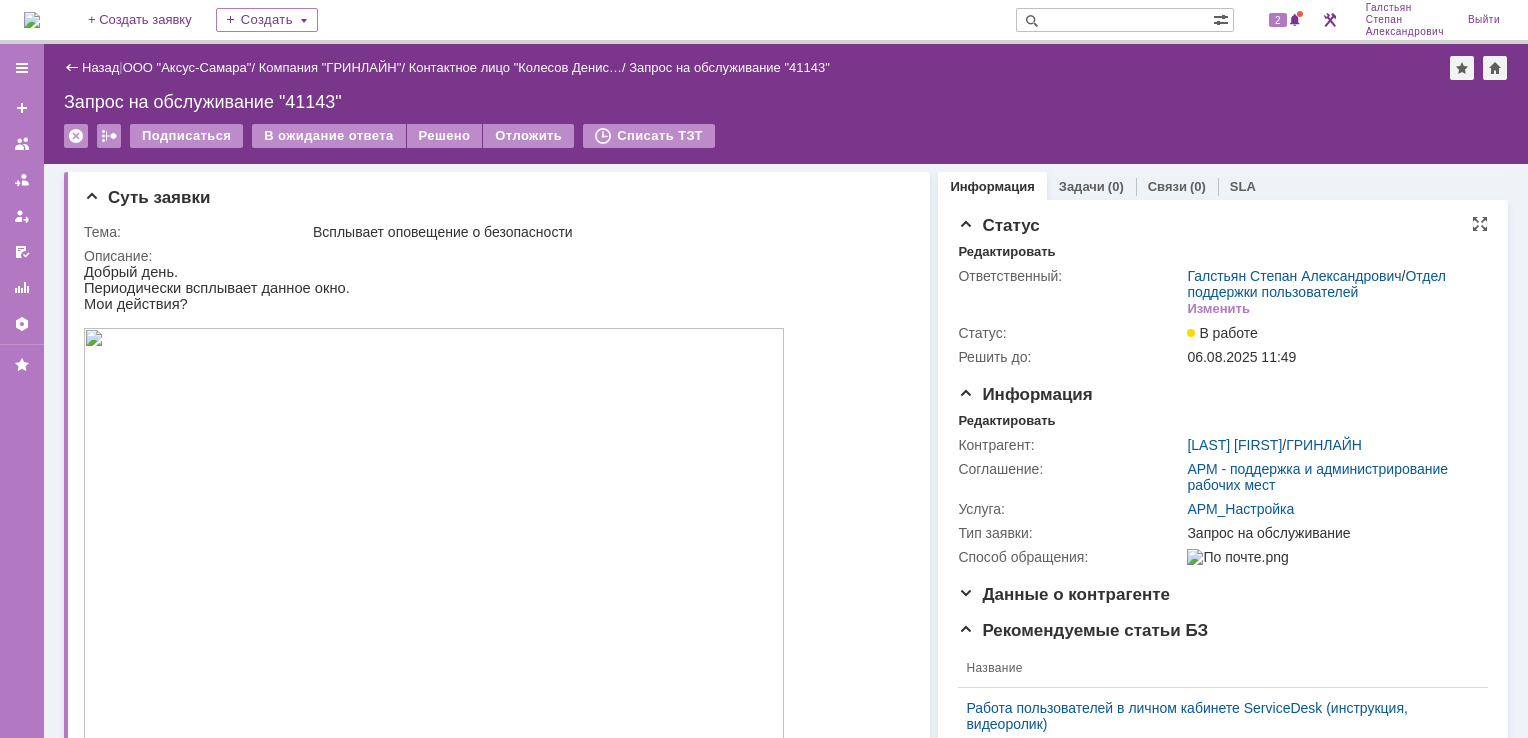 scroll, scrollTop: 0, scrollLeft: 0, axis: both 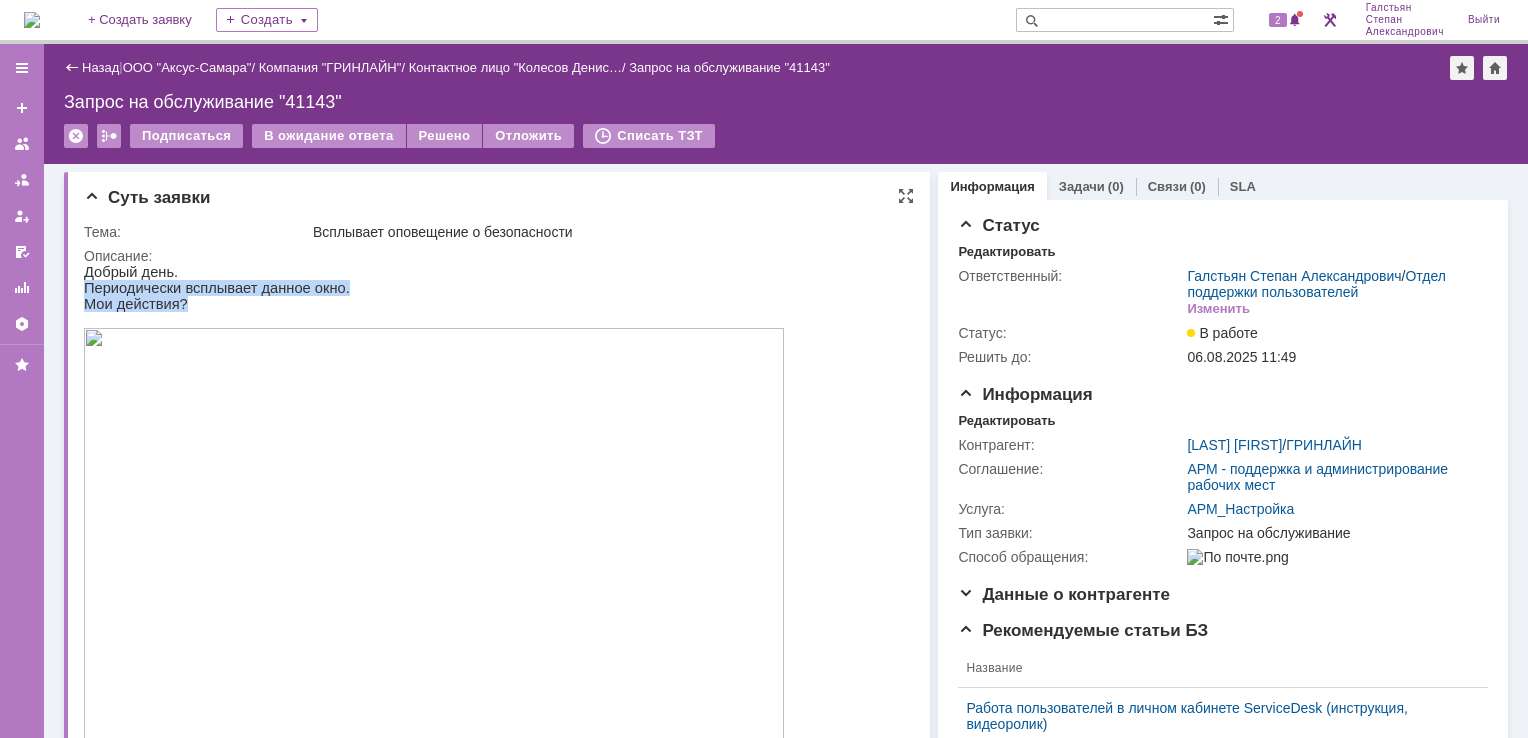 drag, startPoint x: 86, startPoint y: 288, endPoint x: 207, endPoint y: 310, distance: 122.98374 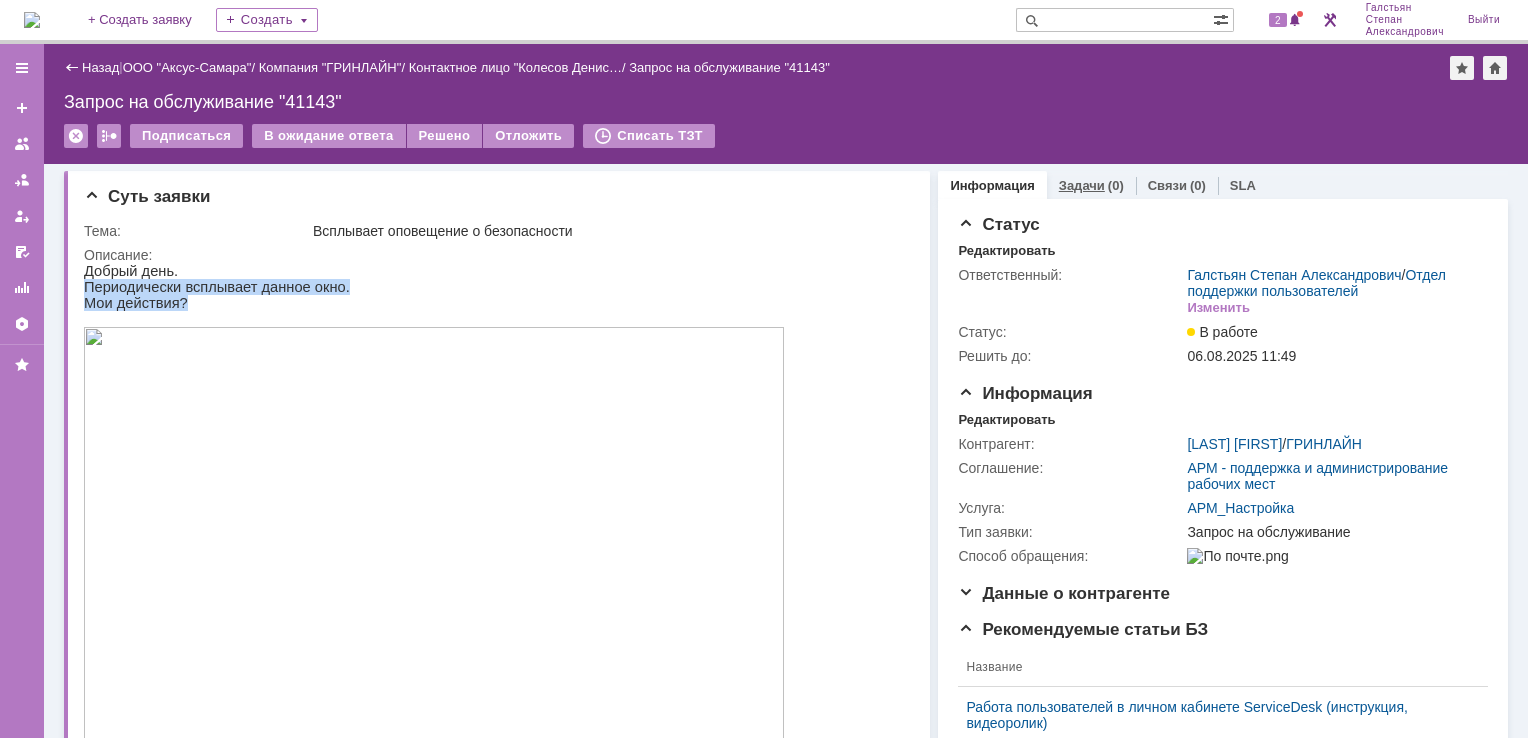 scroll, scrollTop: 0, scrollLeft: 0, axis: both 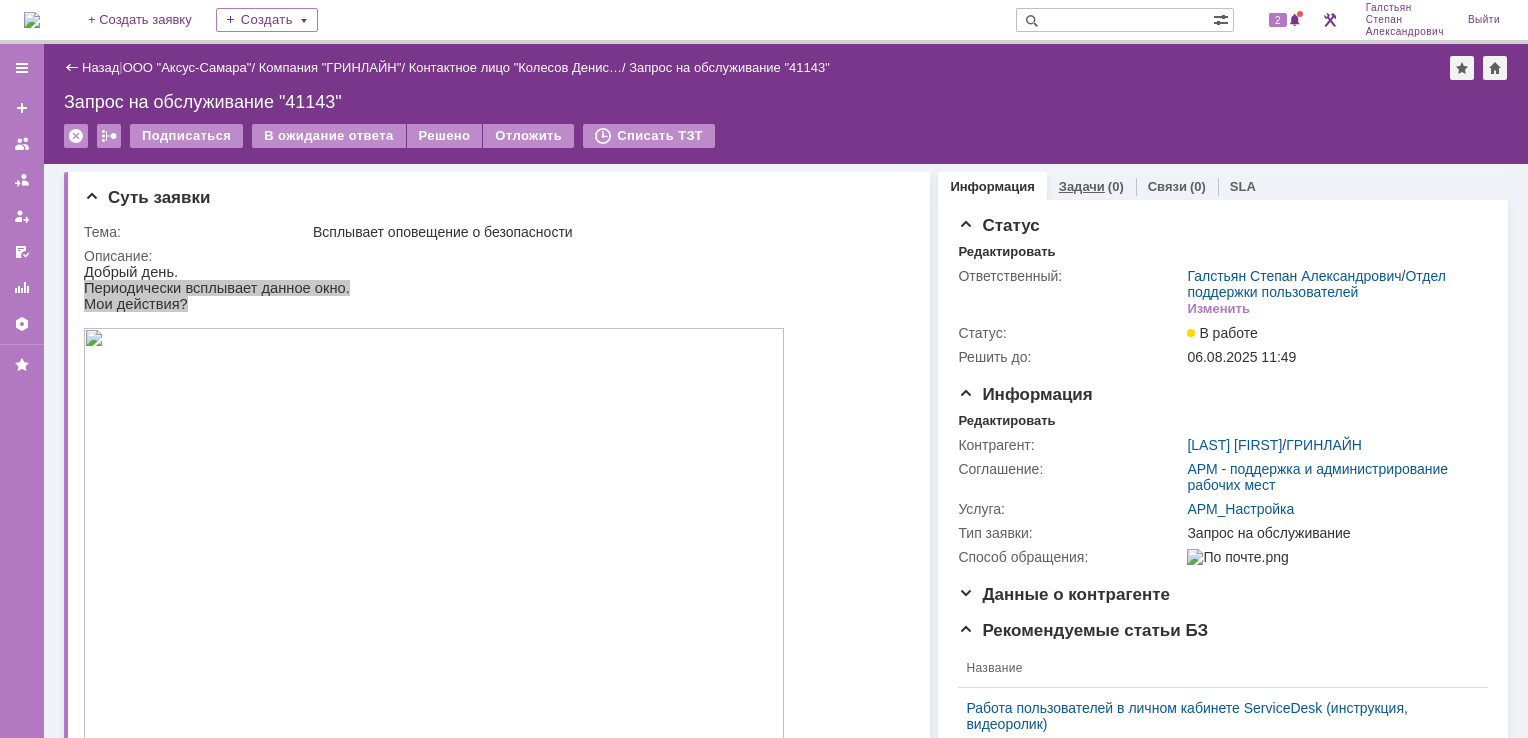 click on "(0)" at bounding box center (1116, 186) 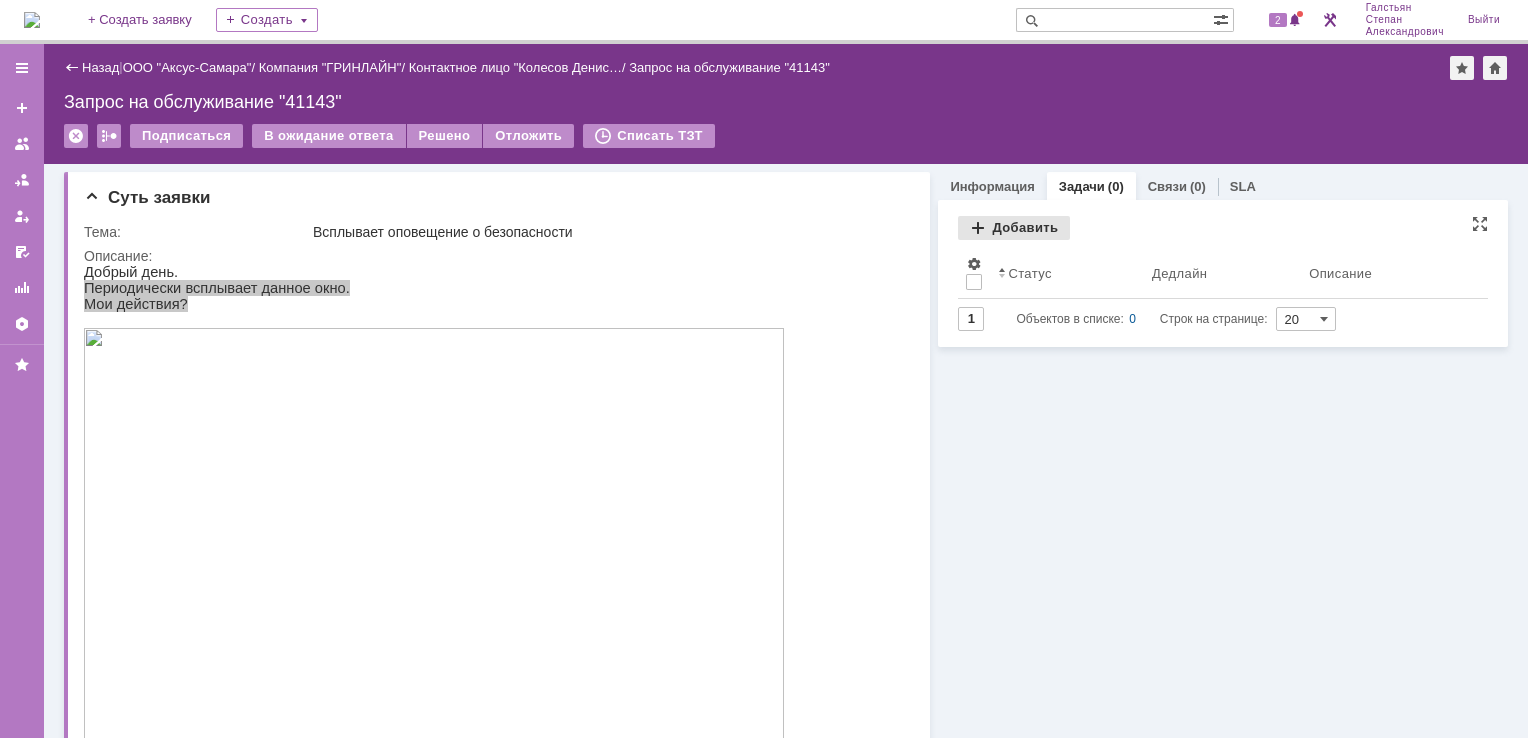click on "Добавить" at bounding box center [1014, 228] 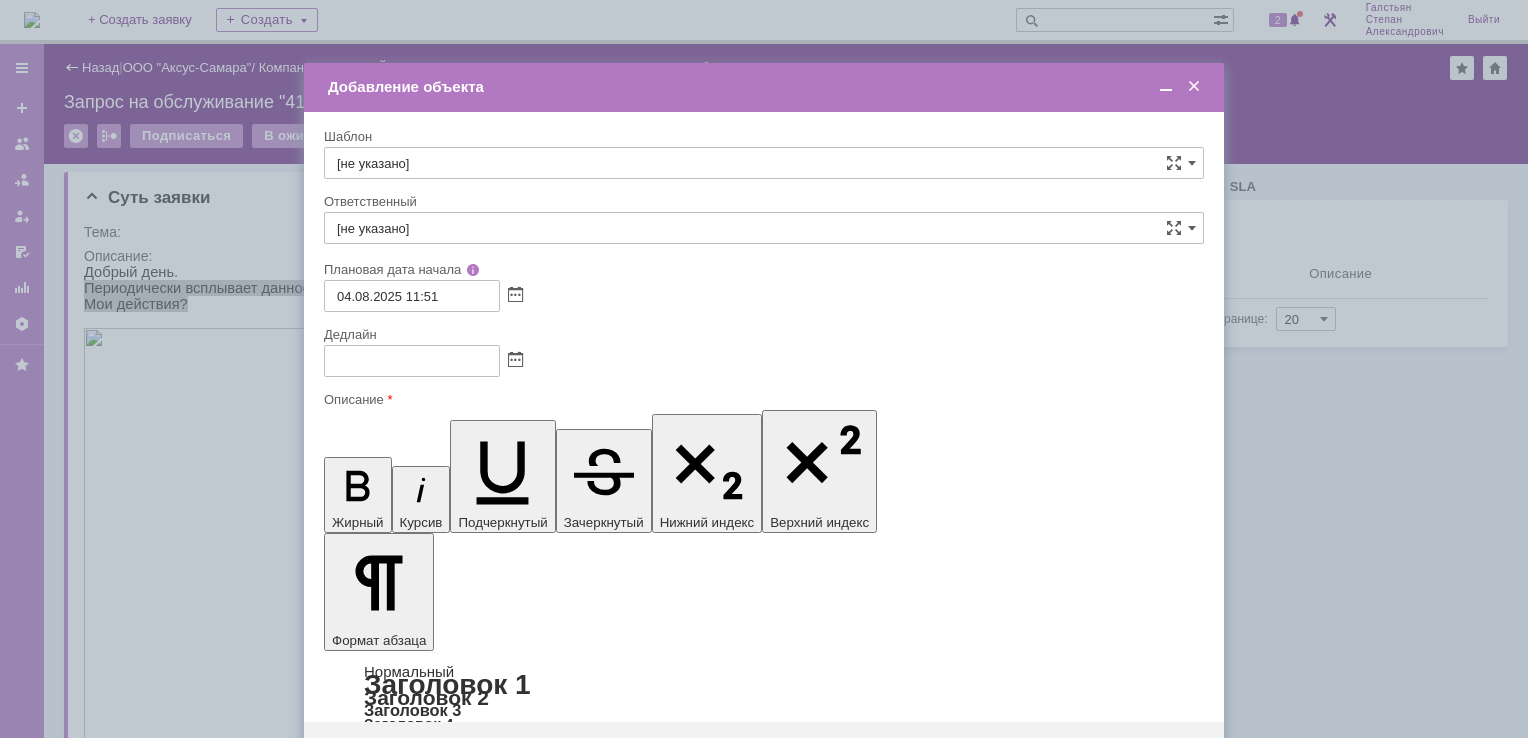 scroll, scrollTop: 0, scrollLeft: 0, axis: both 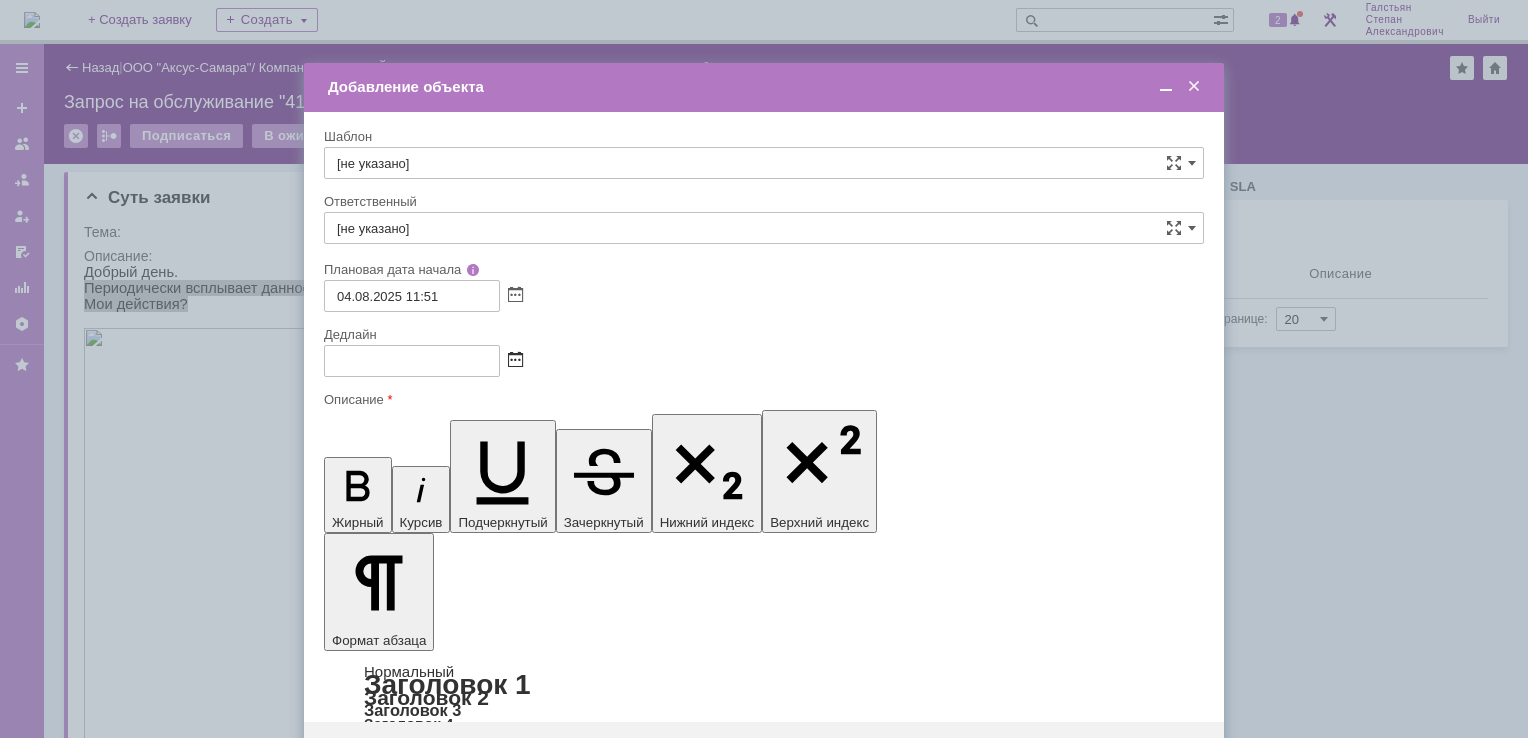 click at bounding box center [515, 361] 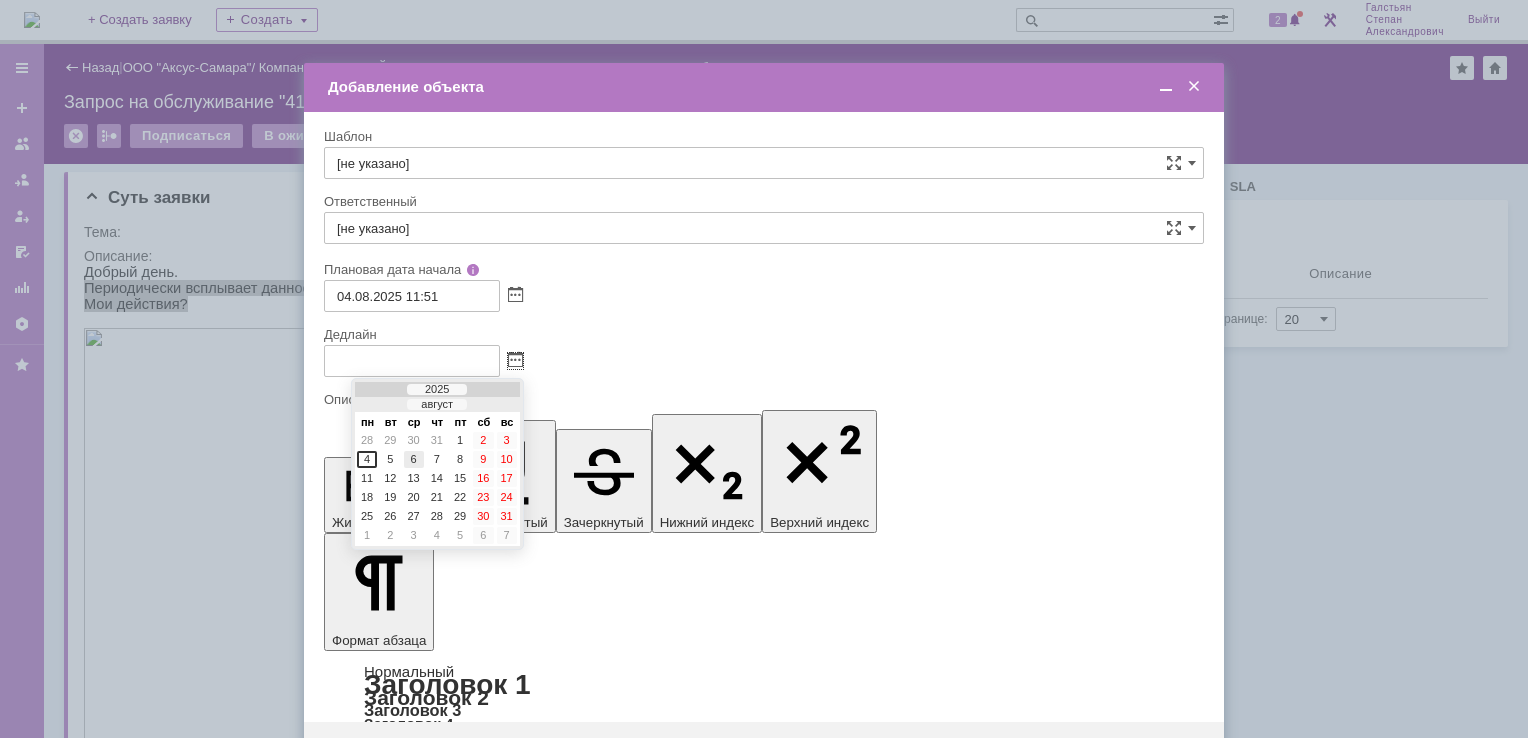 click on "6" at bounding box center [414, 459] 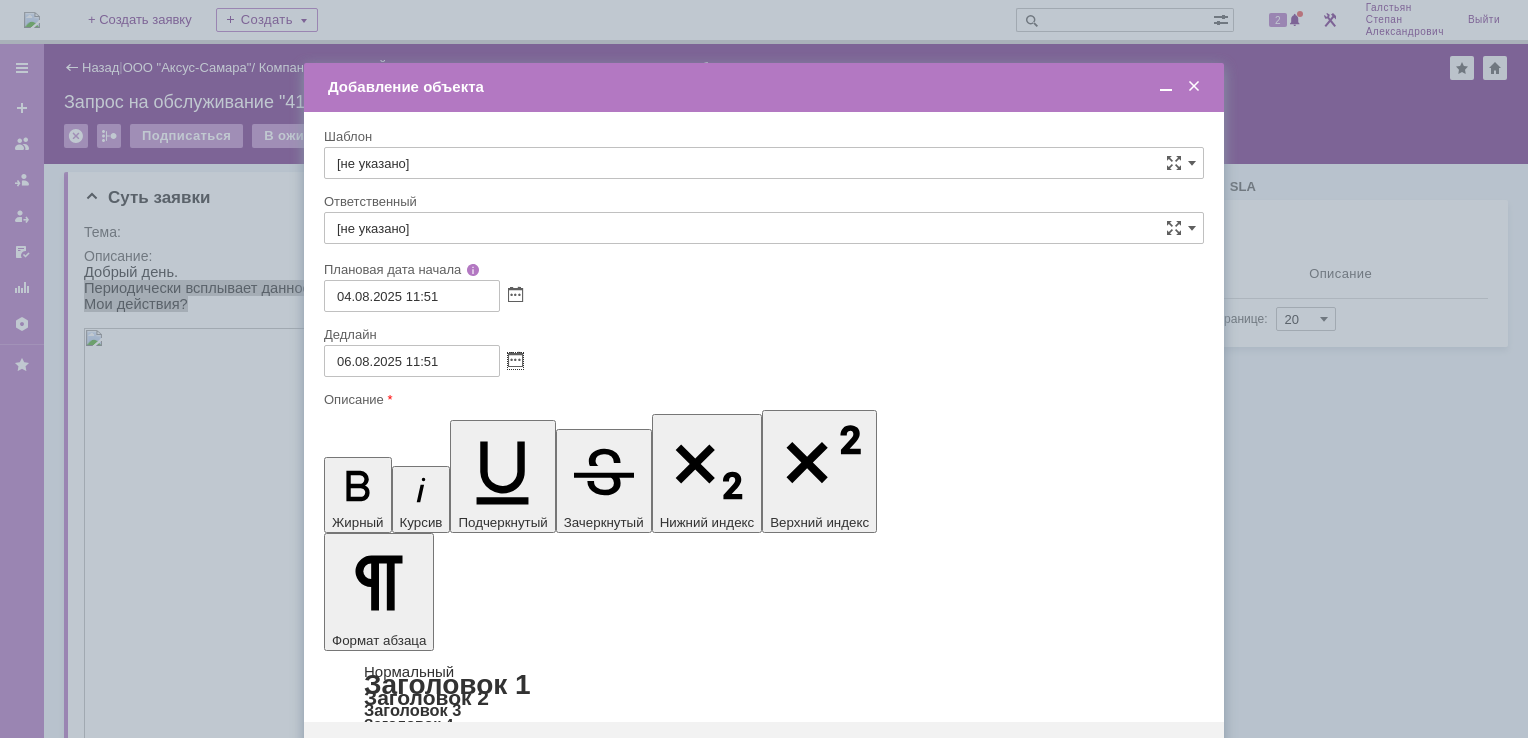 click at bounding box center [764, 254] 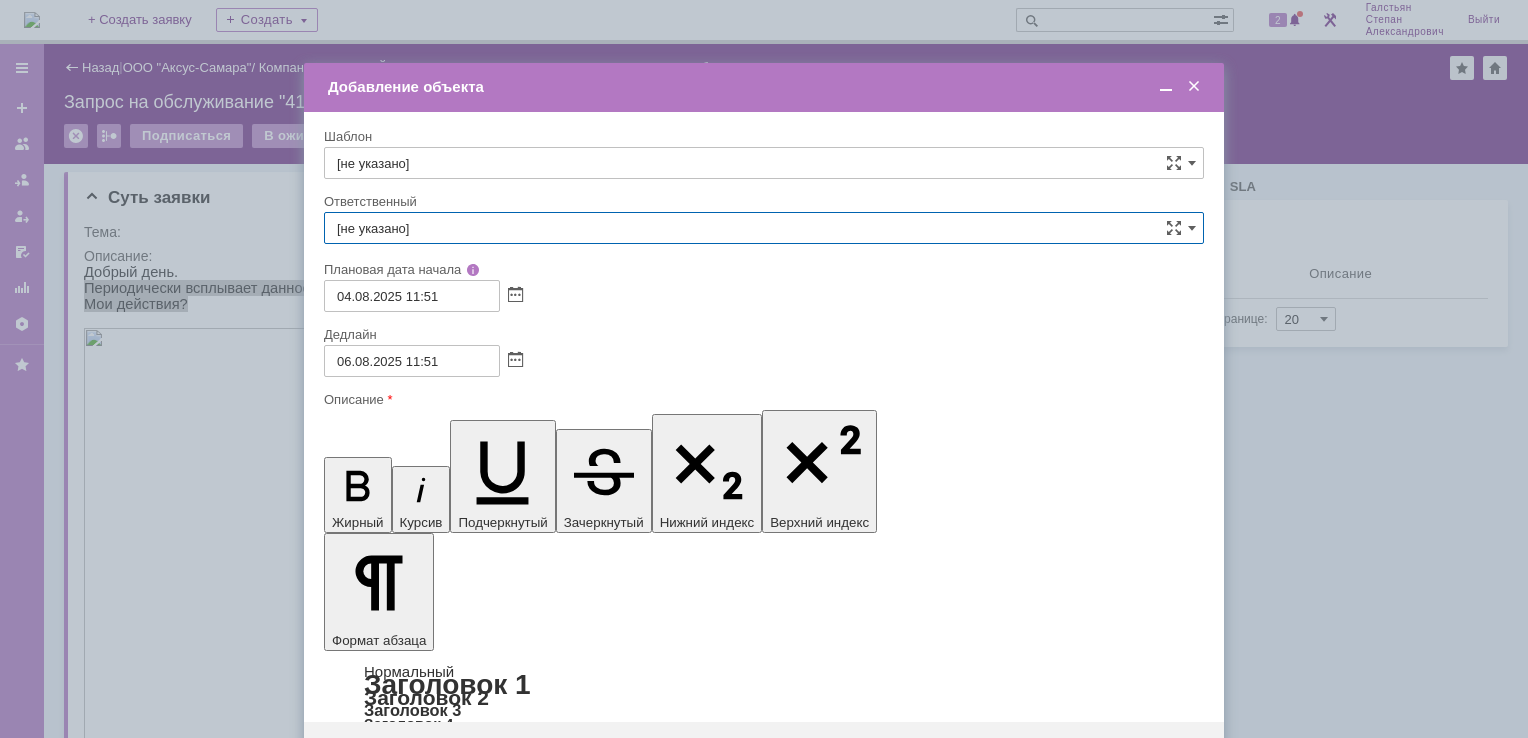 click on "[не указано]" at bounding box center [764, 228] 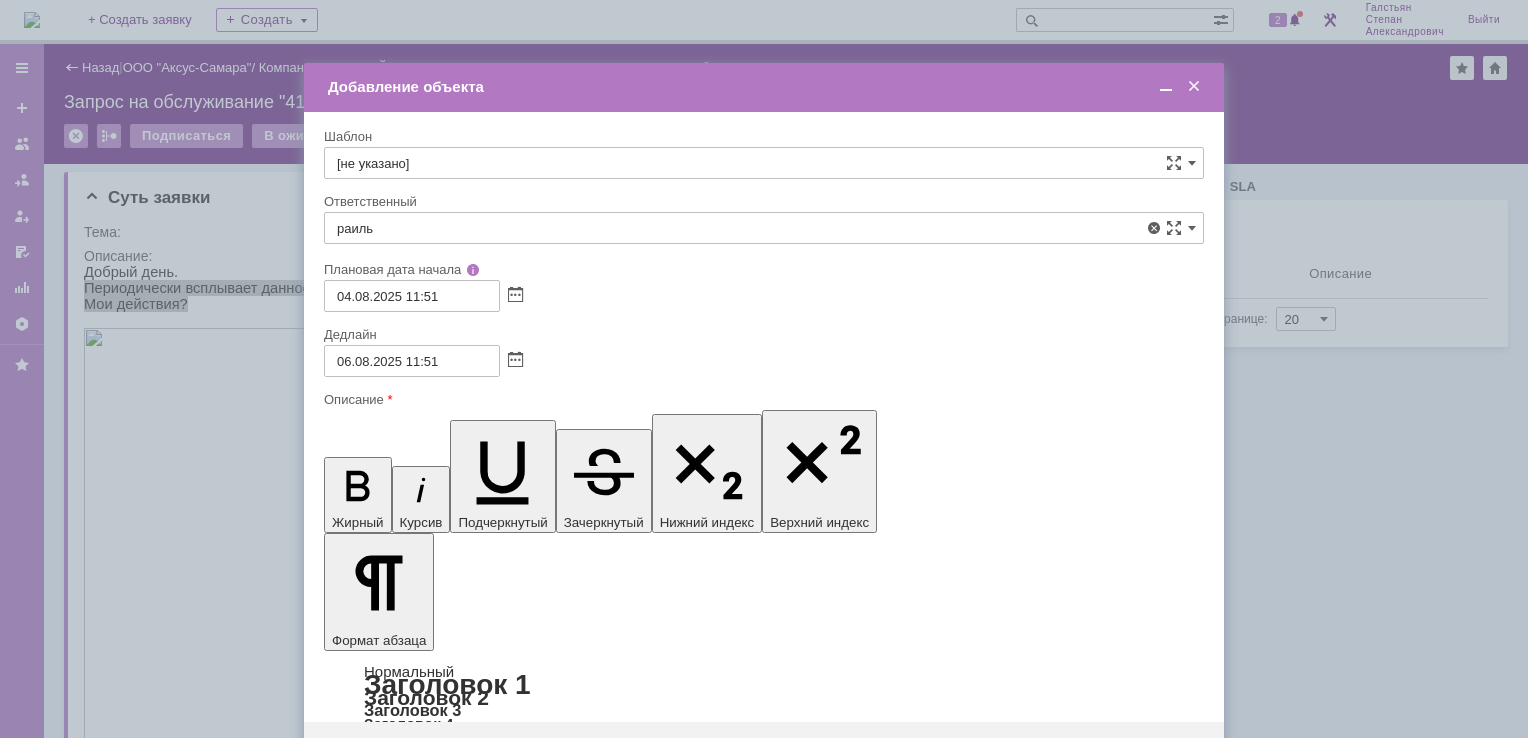 click on "Мукминьзянов Раиль Рамильевич" at bounding box center [764, 374] 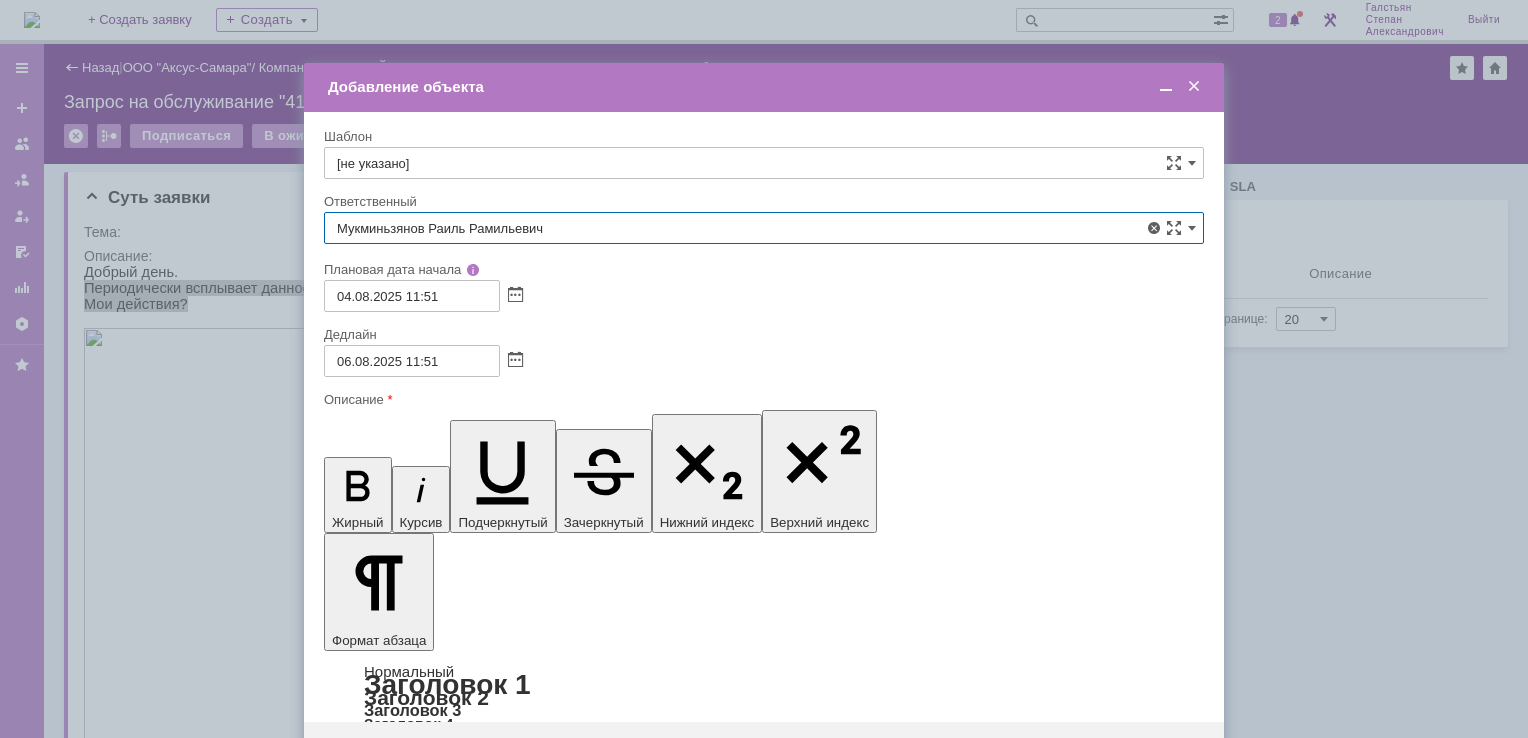 type on "Мукминьзянов Раиль Рамильевич" 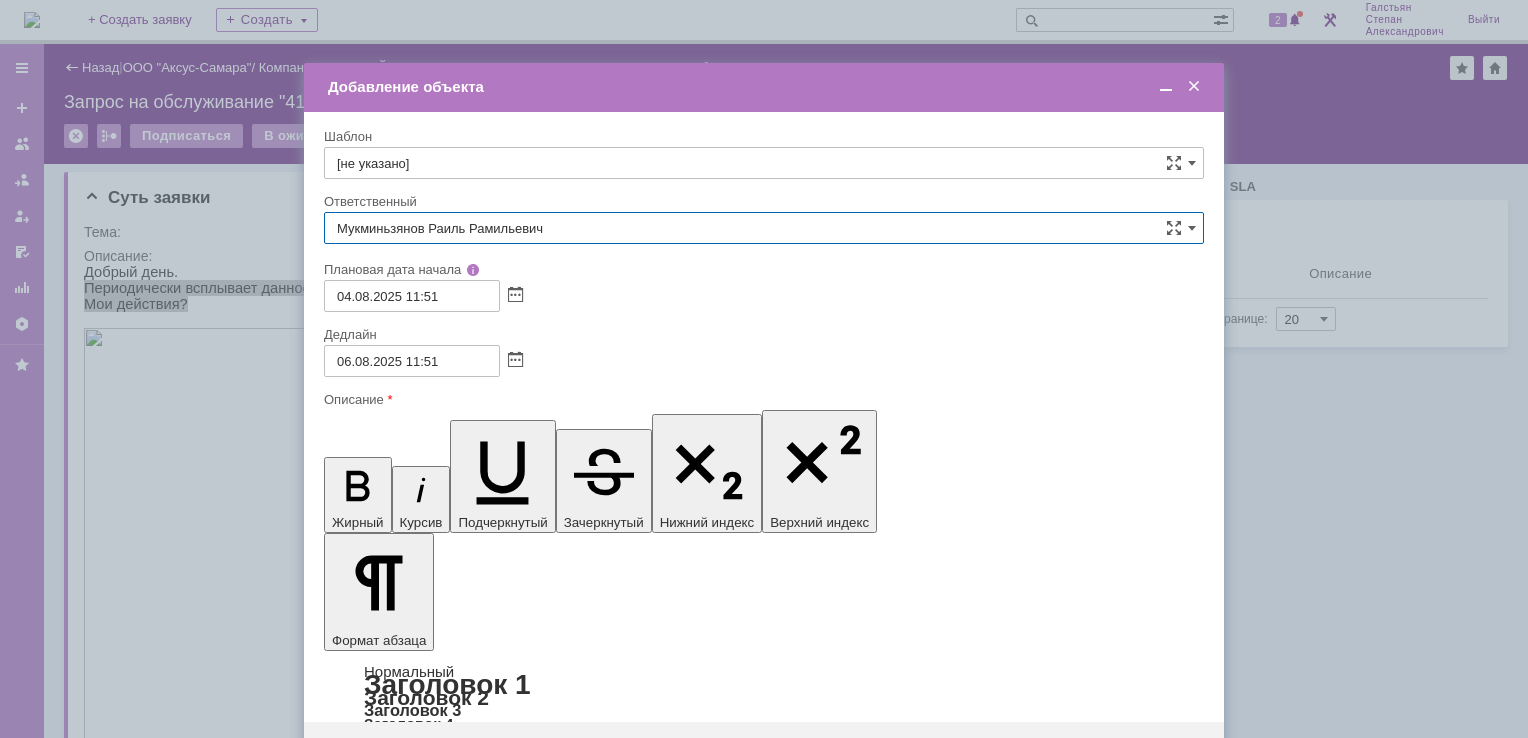 click at bounding box center [1166, 87] 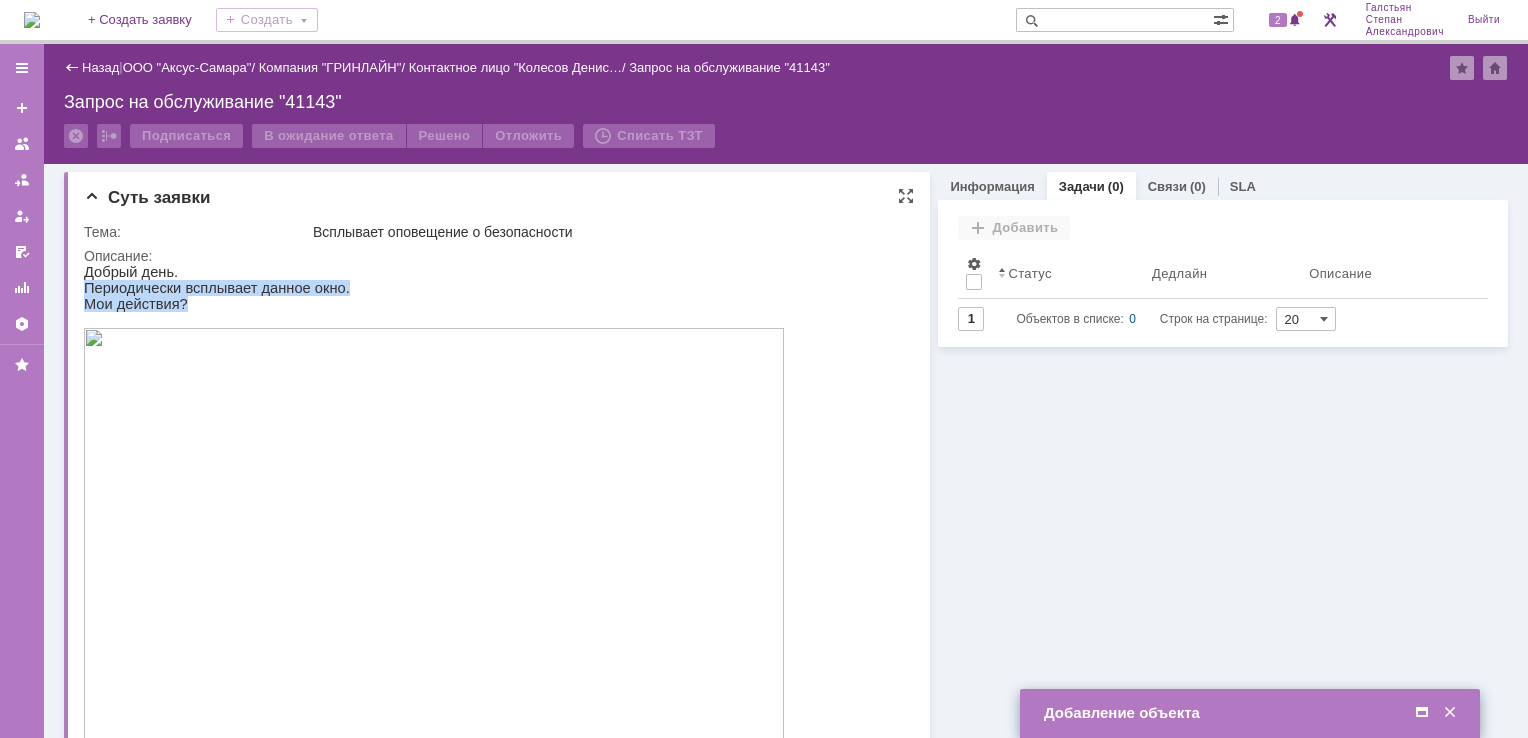 click at bounding box center [434, 595] 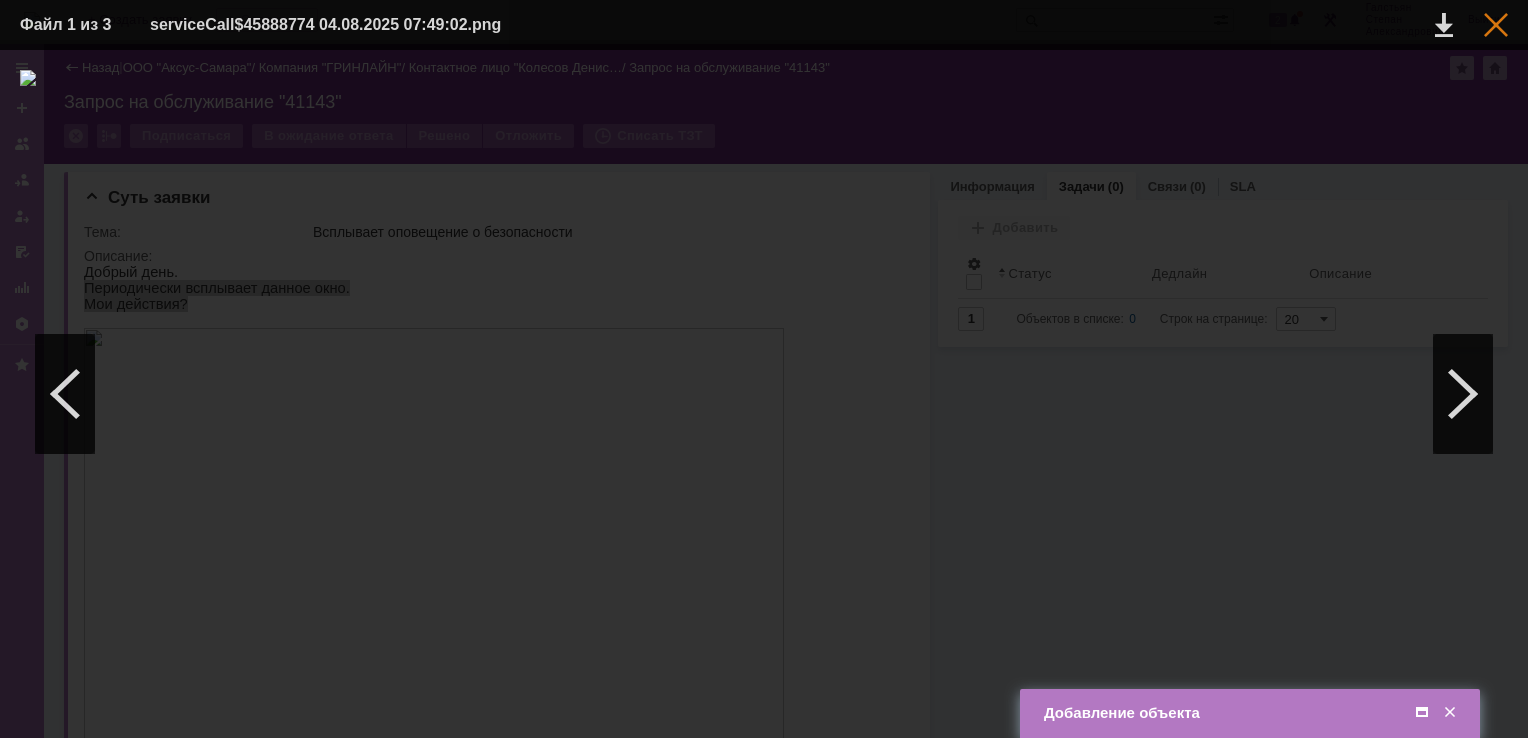 click at bounding box center (1496, 25) 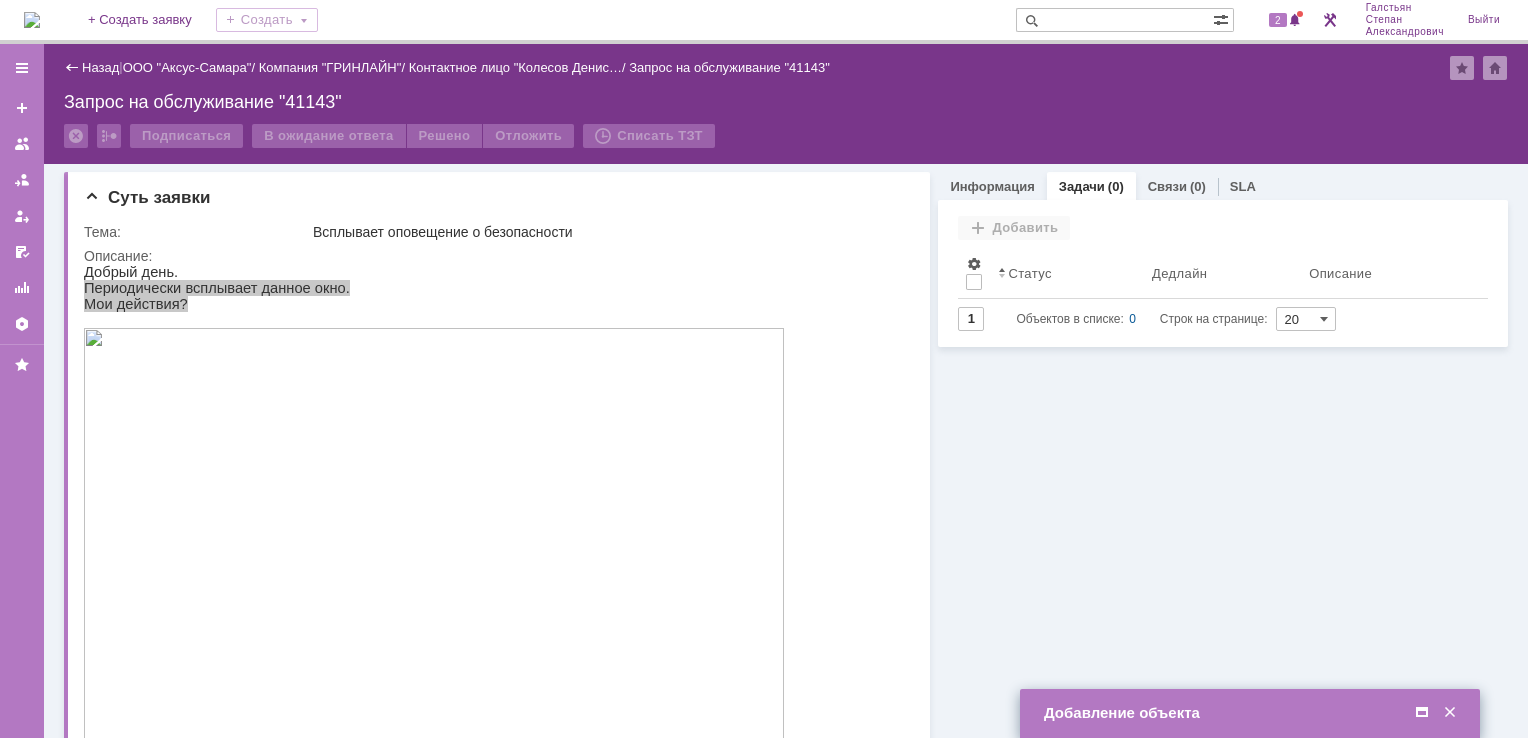 click at bounding box center (1422, 713) 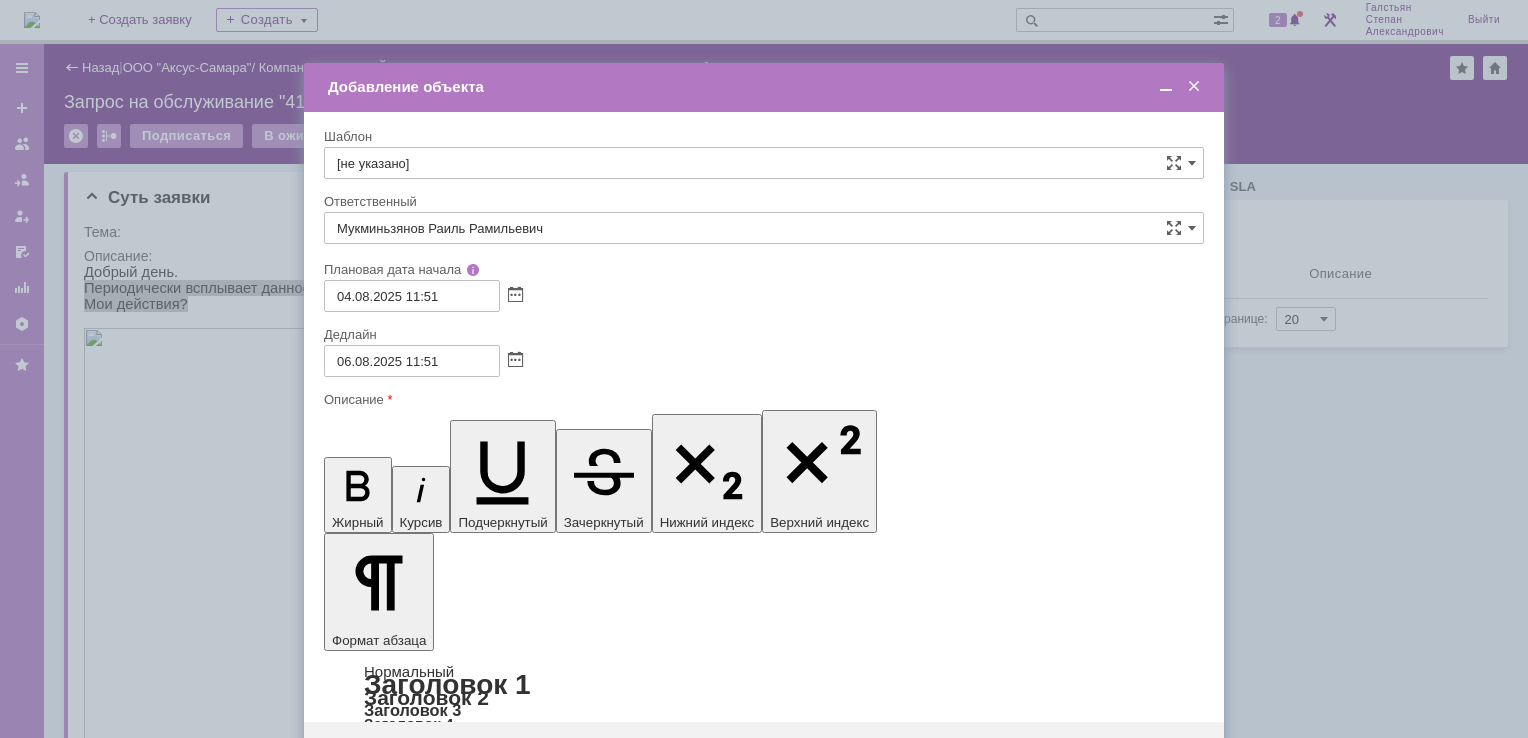 click on "Периодически всплывает данное окно. Мои действия?" at bounding box center (487, 5824) 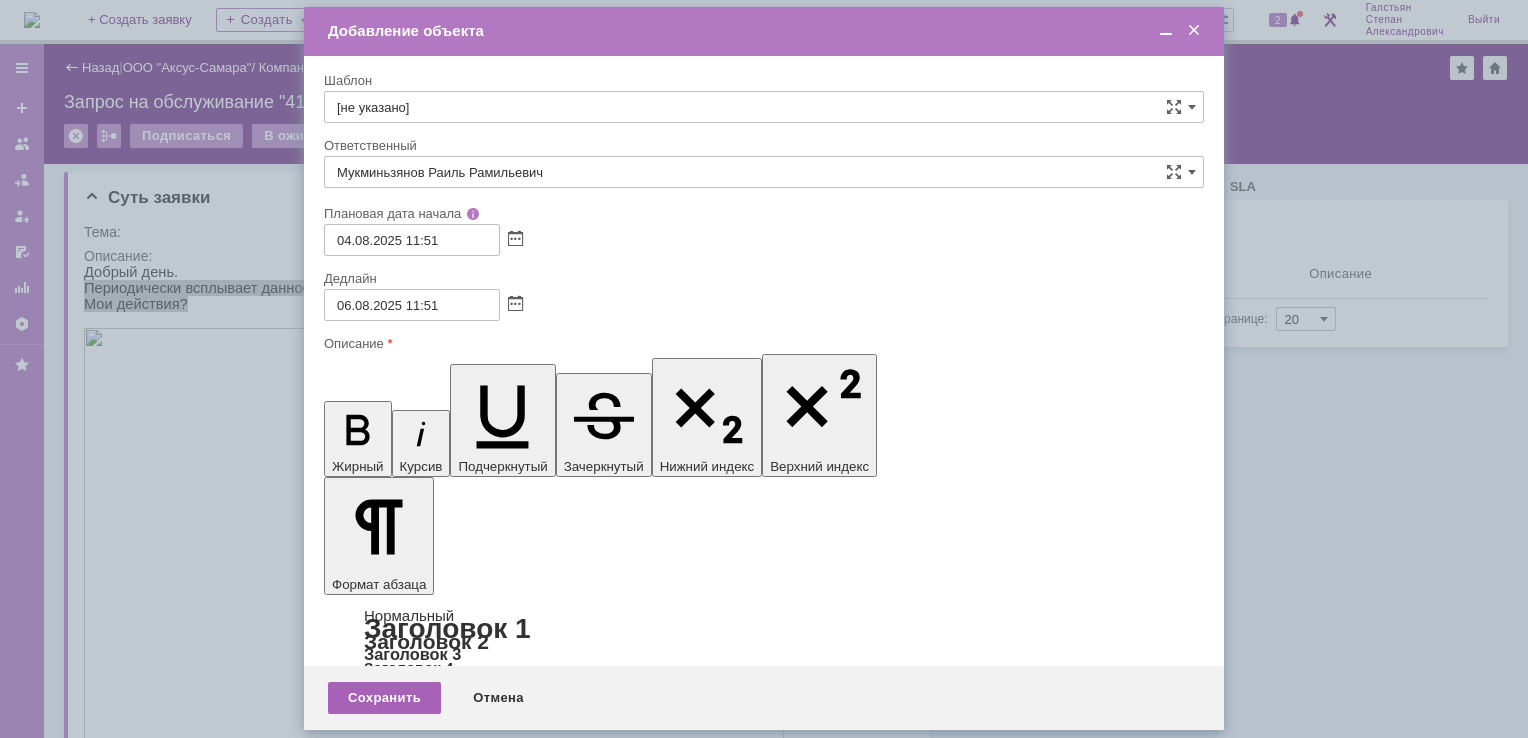 click on "Сохранить" at bounding box center (384, 698) 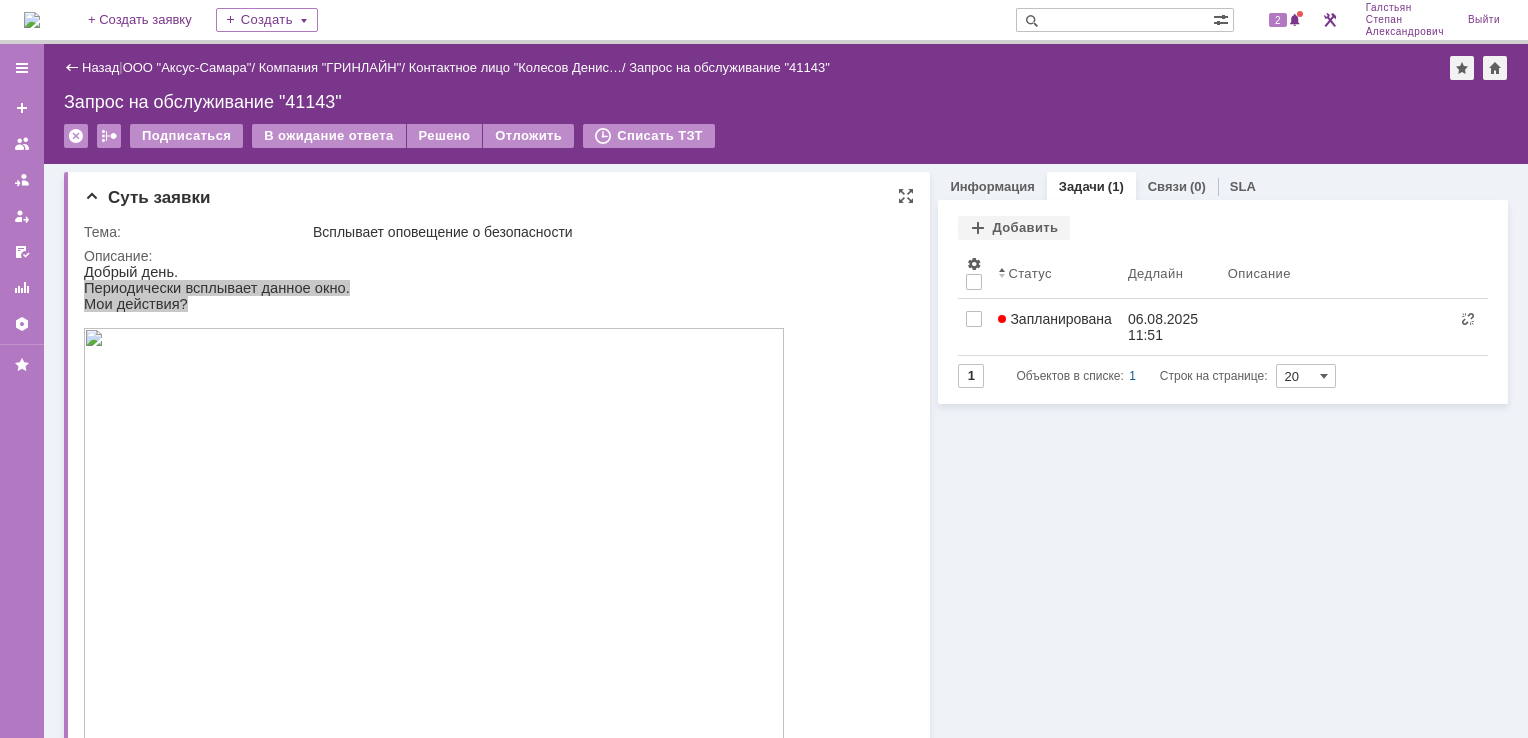 scroll, scrollTop: 0, scrollLeft: 0, axis: both 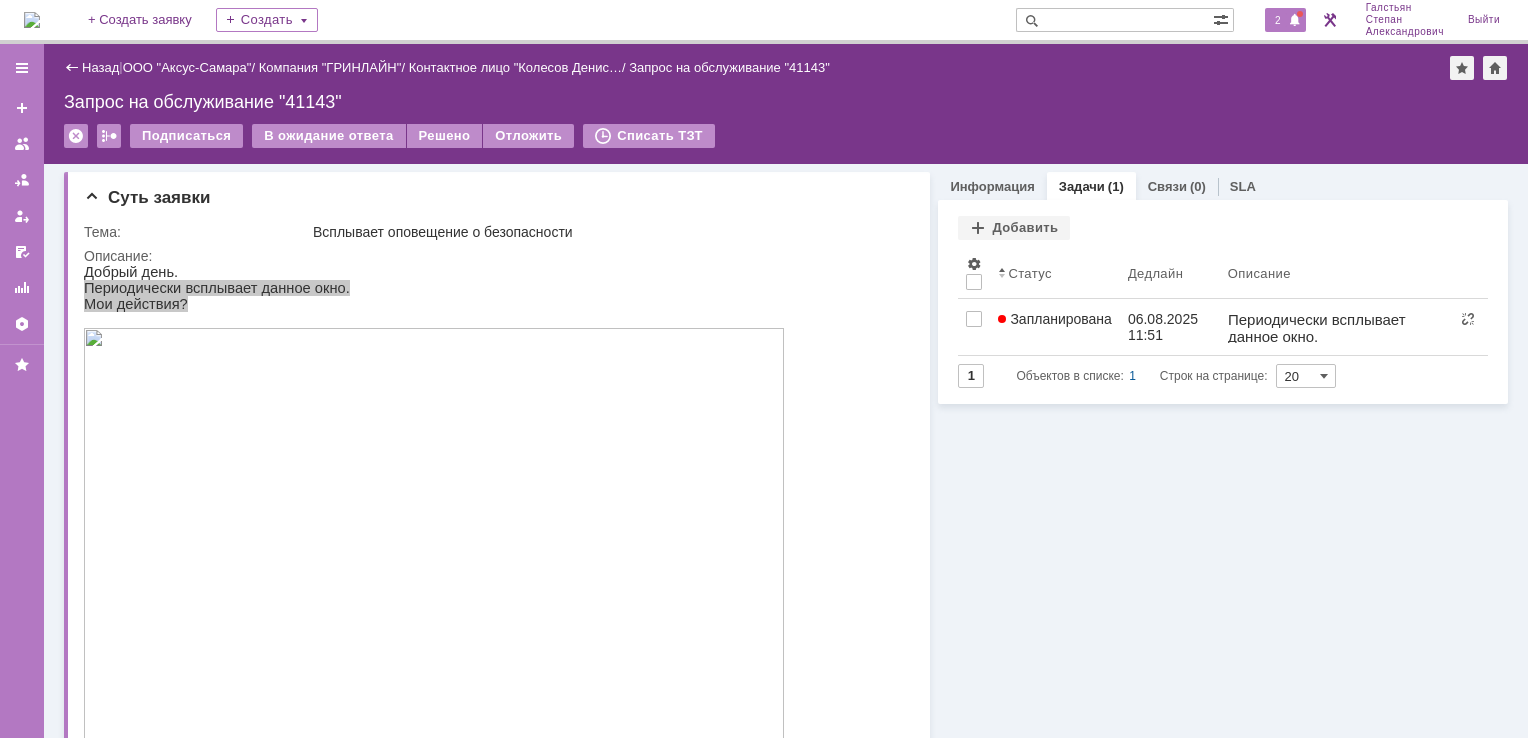 click at bounding box center [1295, 21] 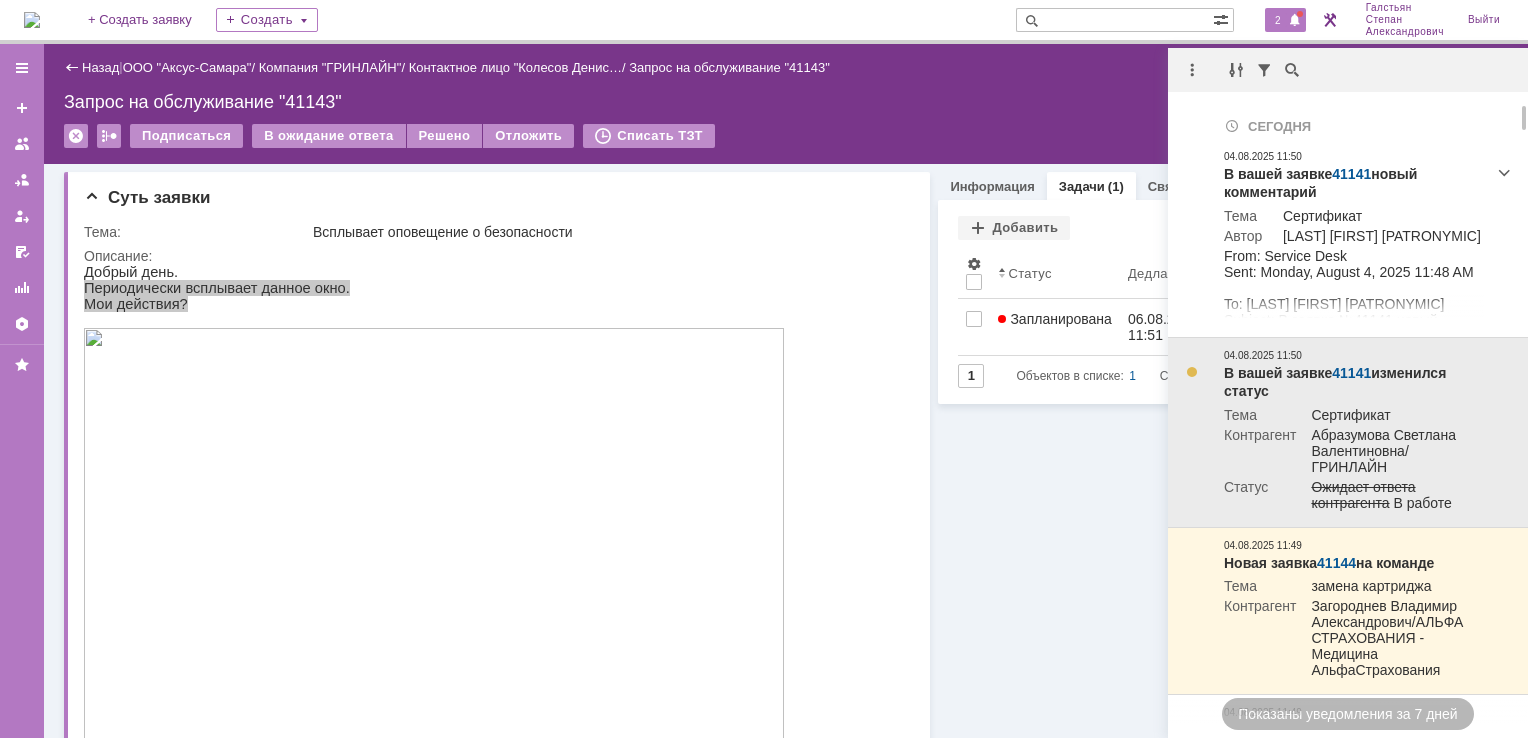 scroll, scrollTop: 300, scrollLeft: 0, axis: vertical 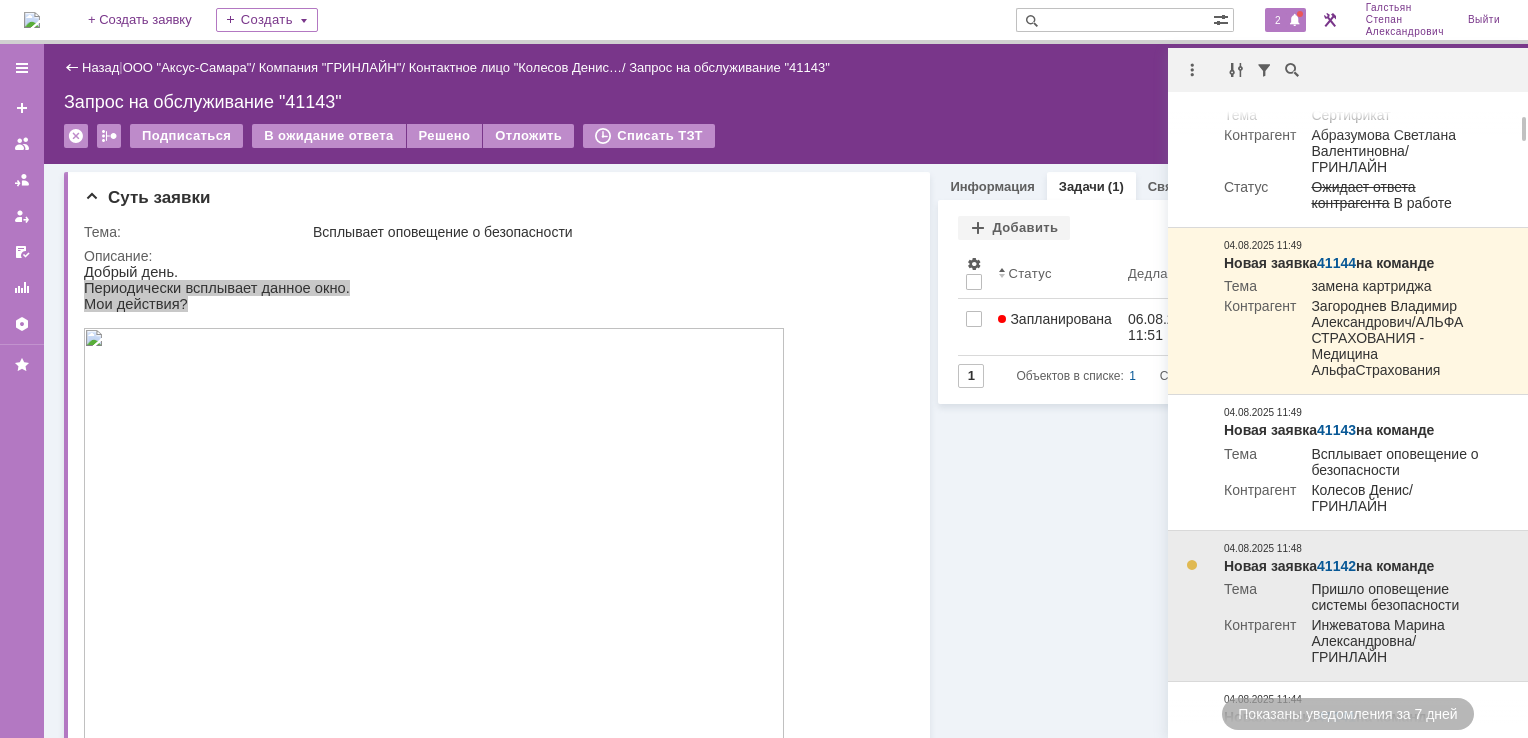 click on "41142" at bounding box center [1336, 566] 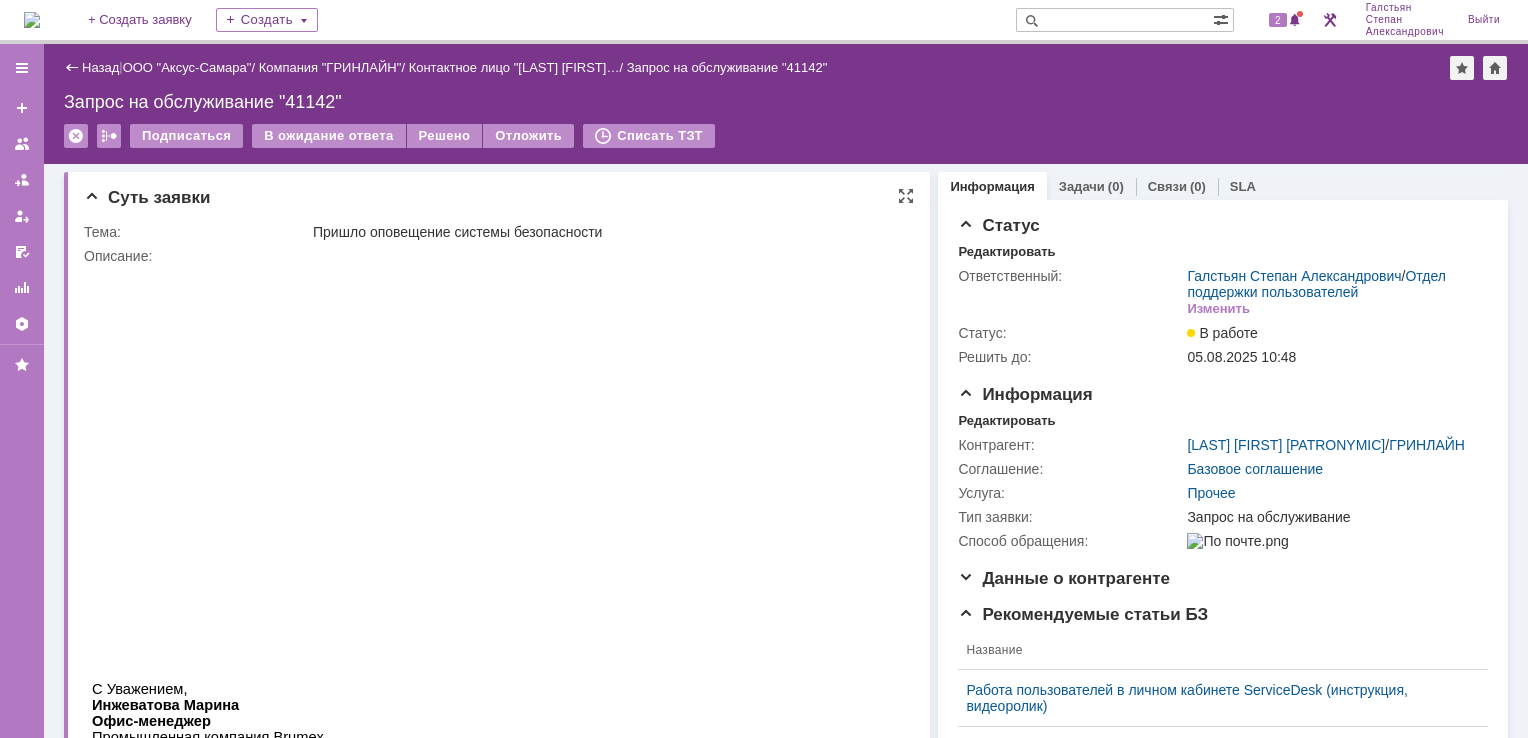 scroll, scrollTop: 0, scrollLeft: 0, axis: both 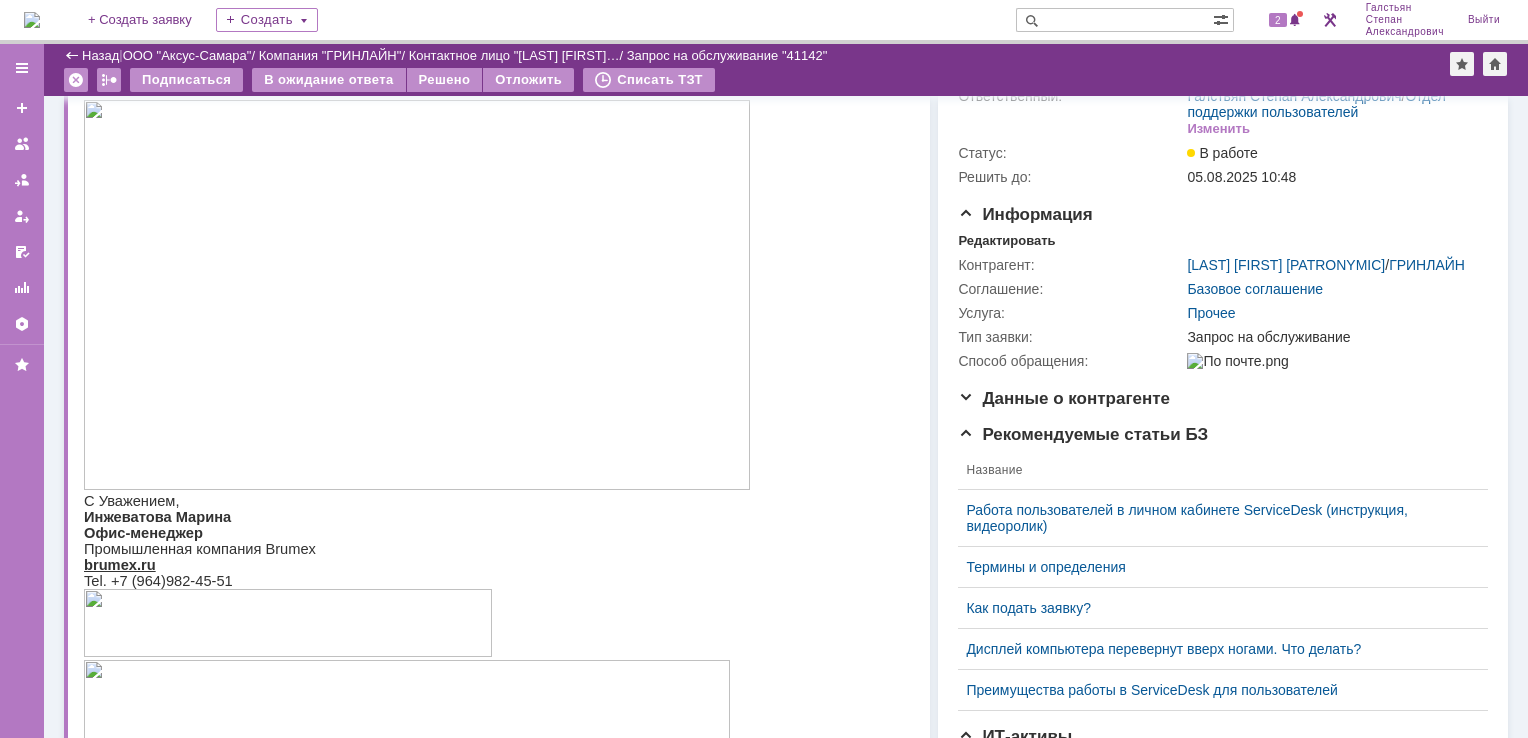 click at bounding box center (417, 295) 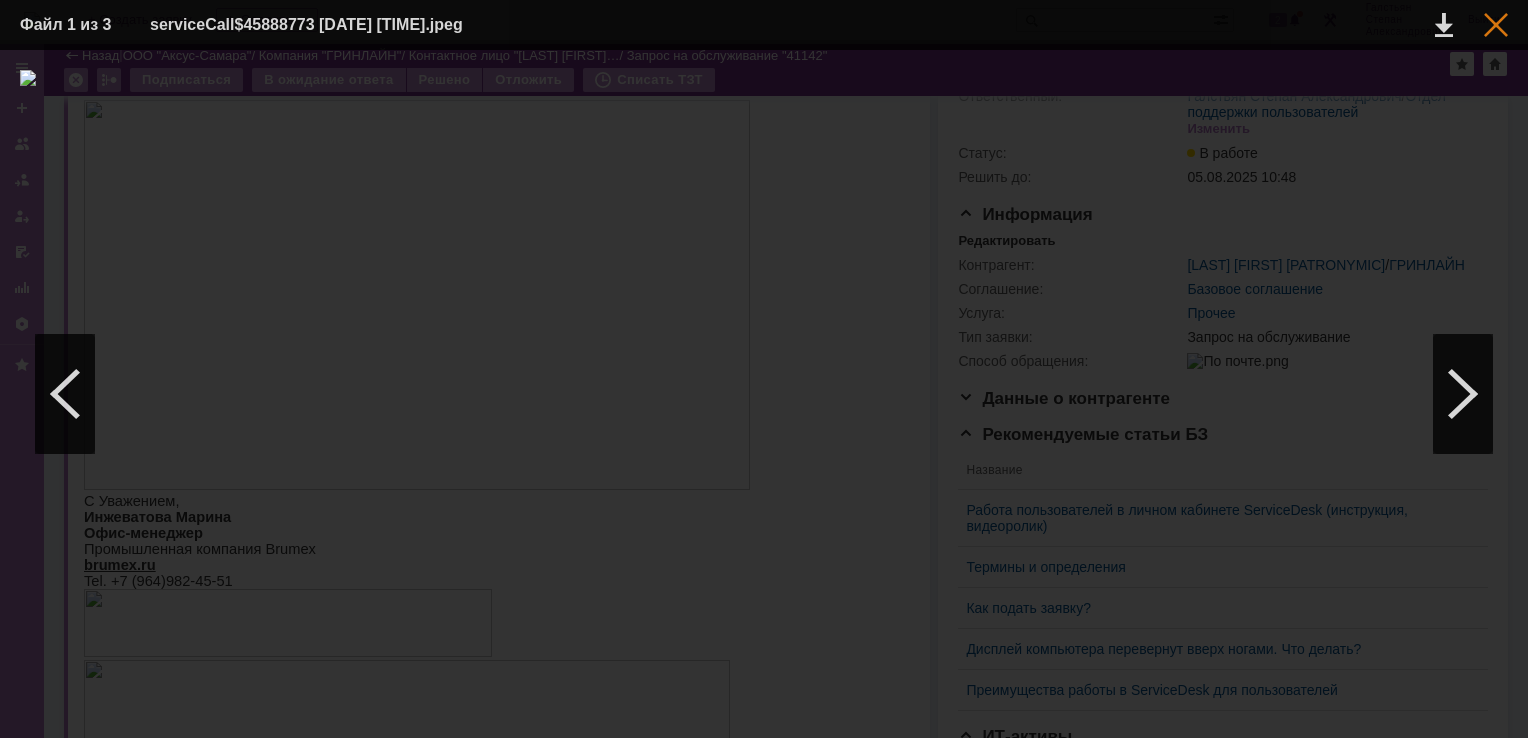 click at bounding box center (1496, 25) 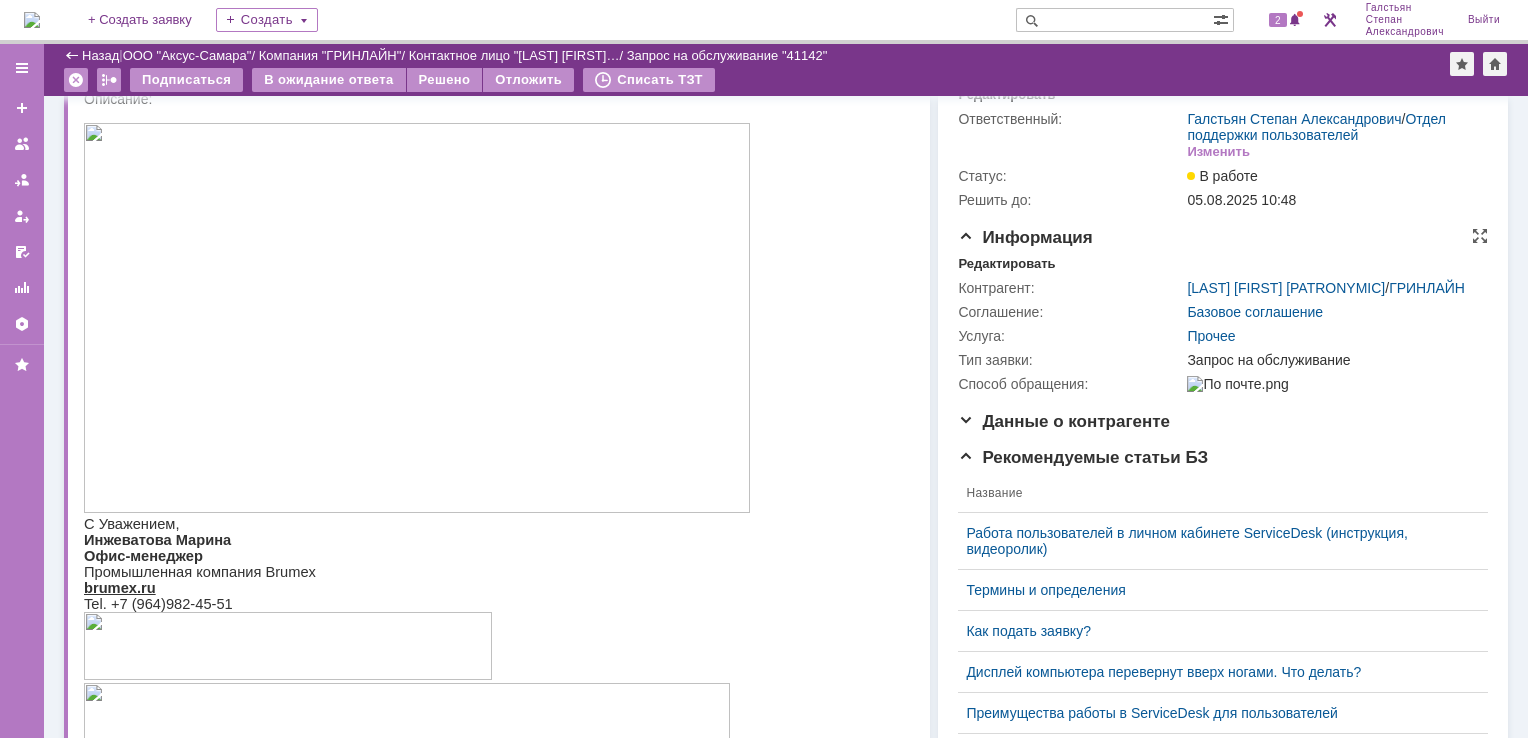 scroll, scrollTop: 0, scrollLeft: 0, axis: both 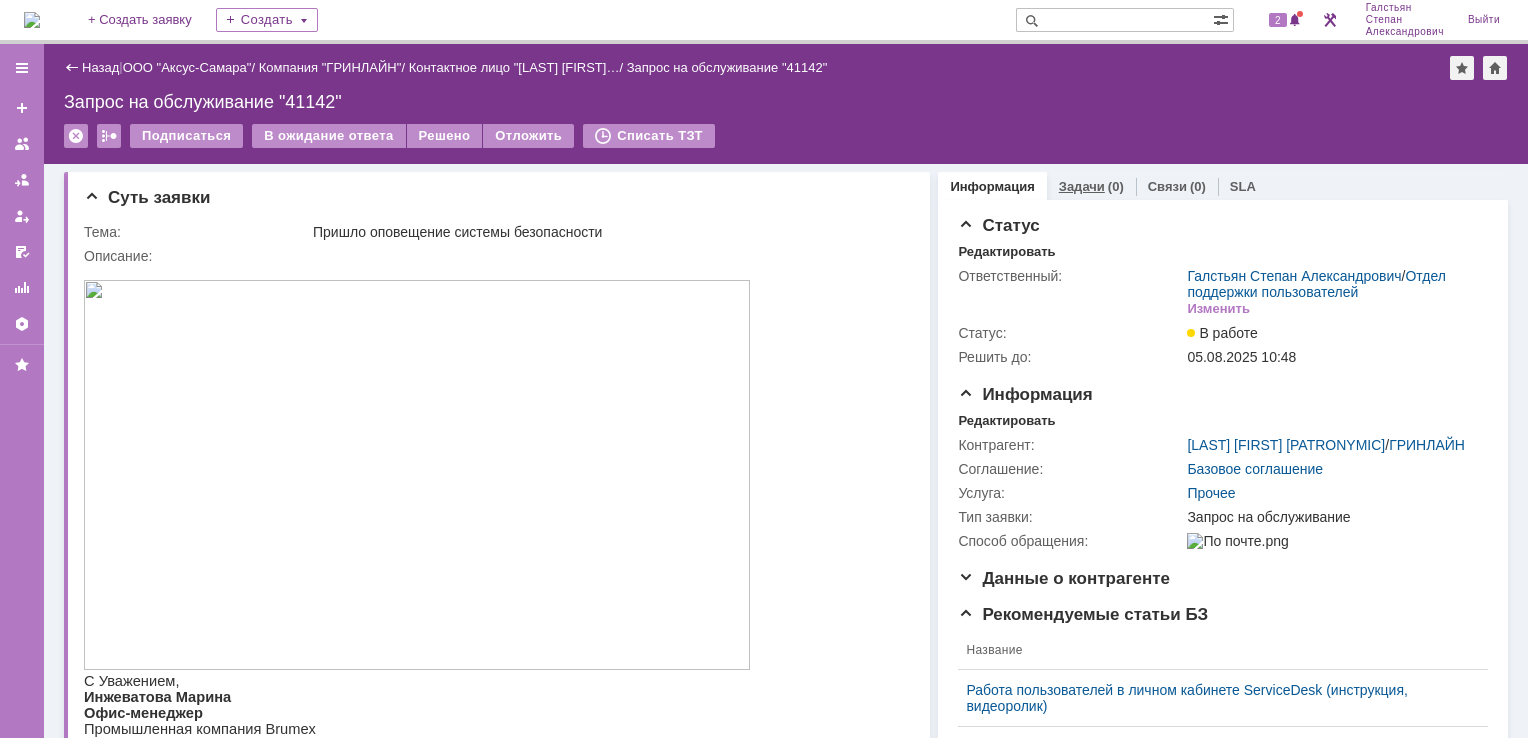 click on "Задачи" at bounding box center (1082, 186) 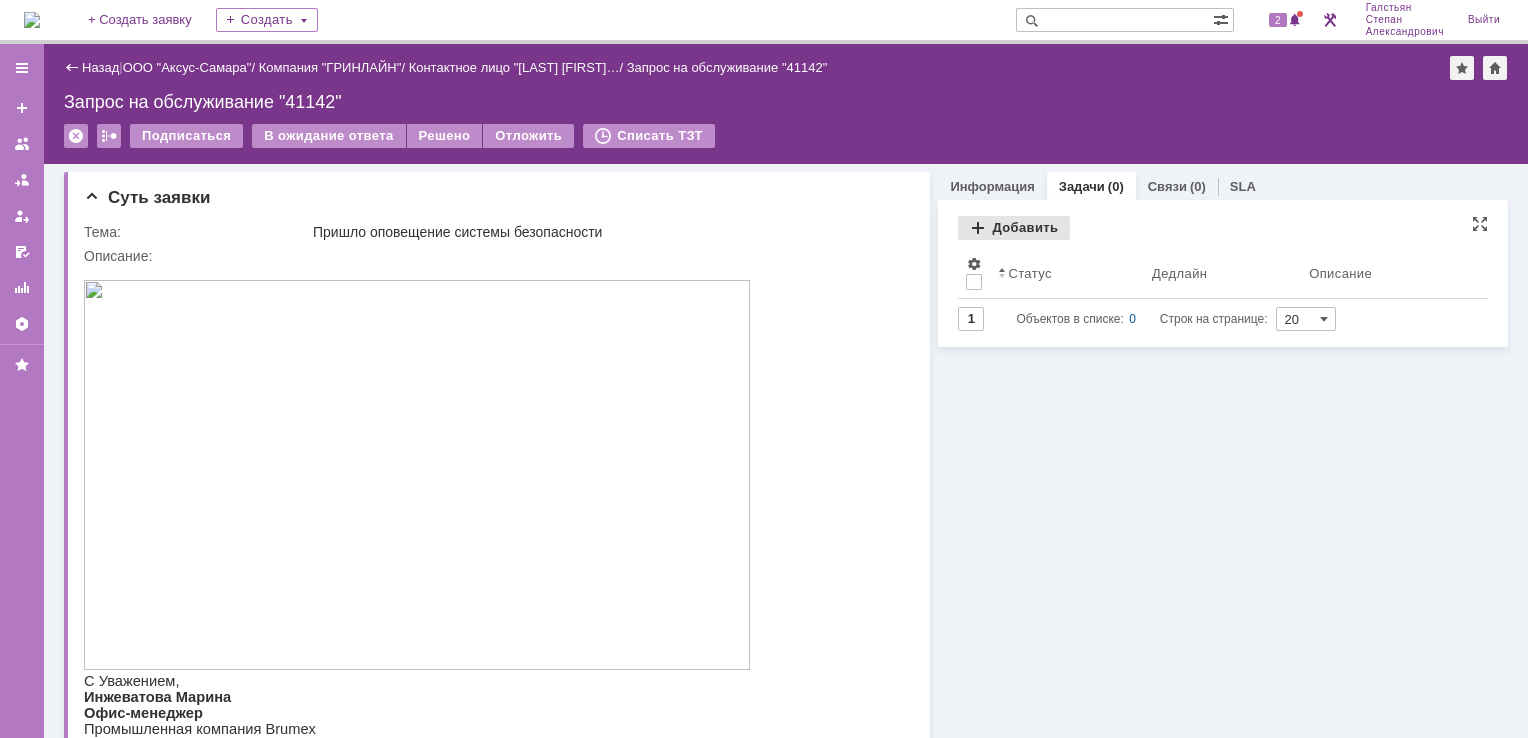 click on "Добавить" at bounding box center [1014, 228] 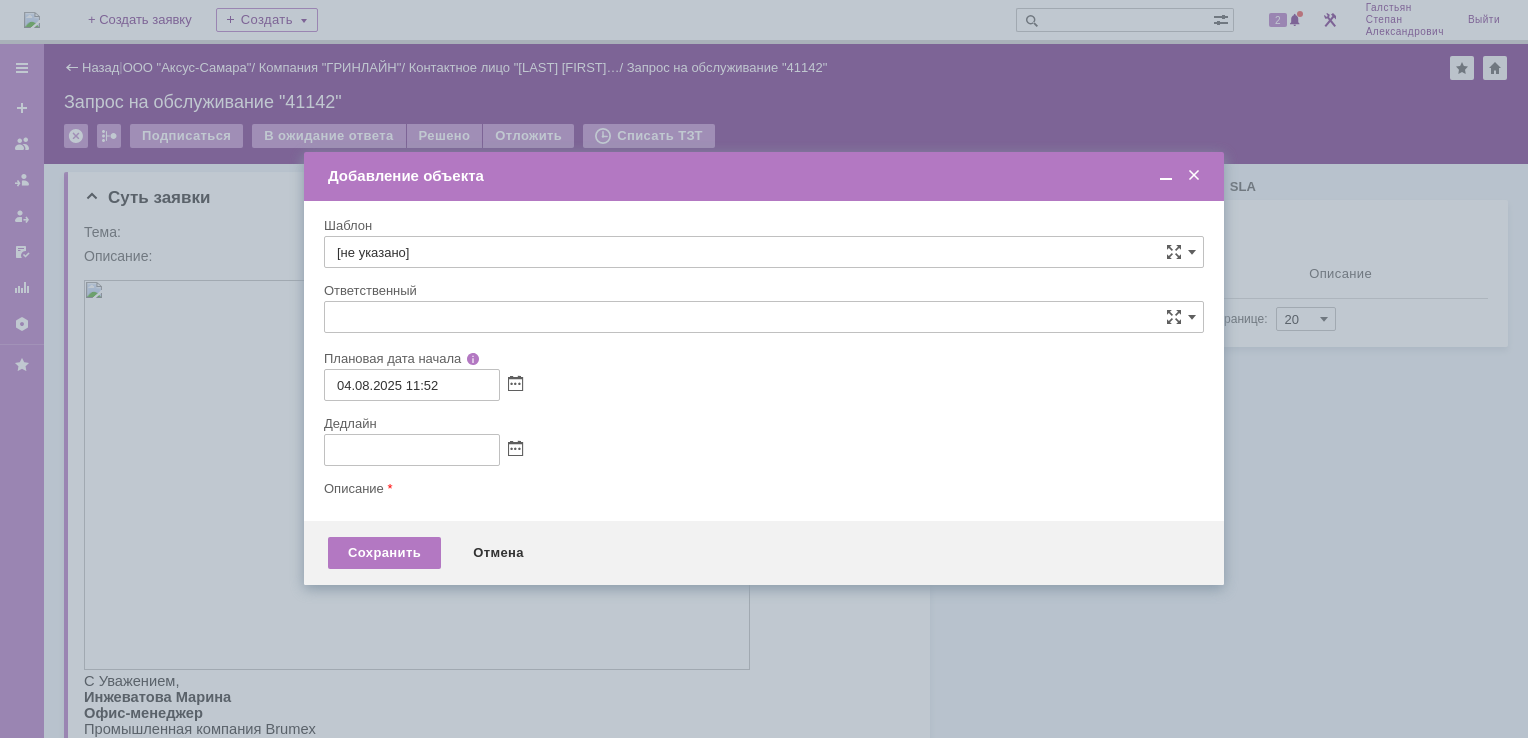 type on "[не указано]" 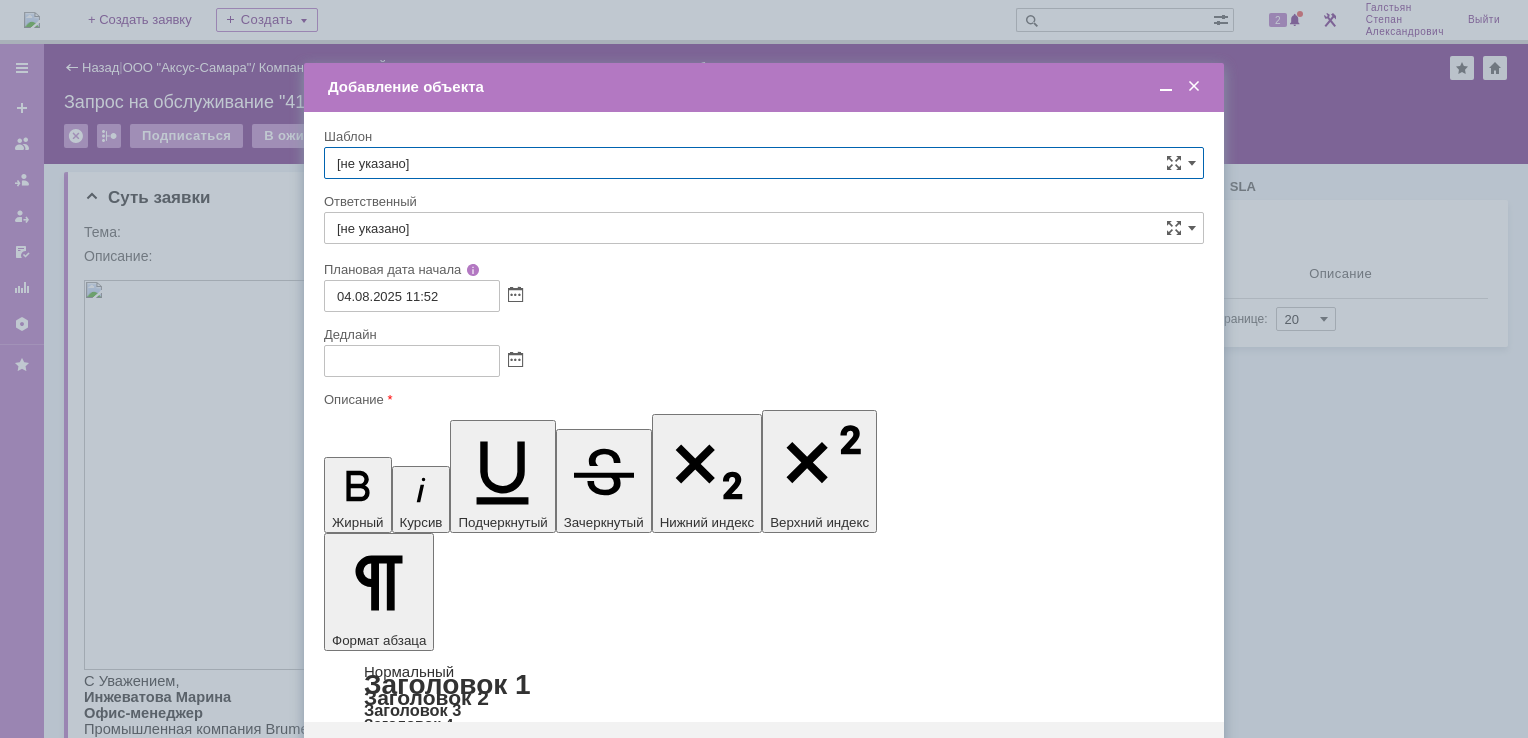 scroll, scrollTop: 0, scrollLeft: 0, axis: both 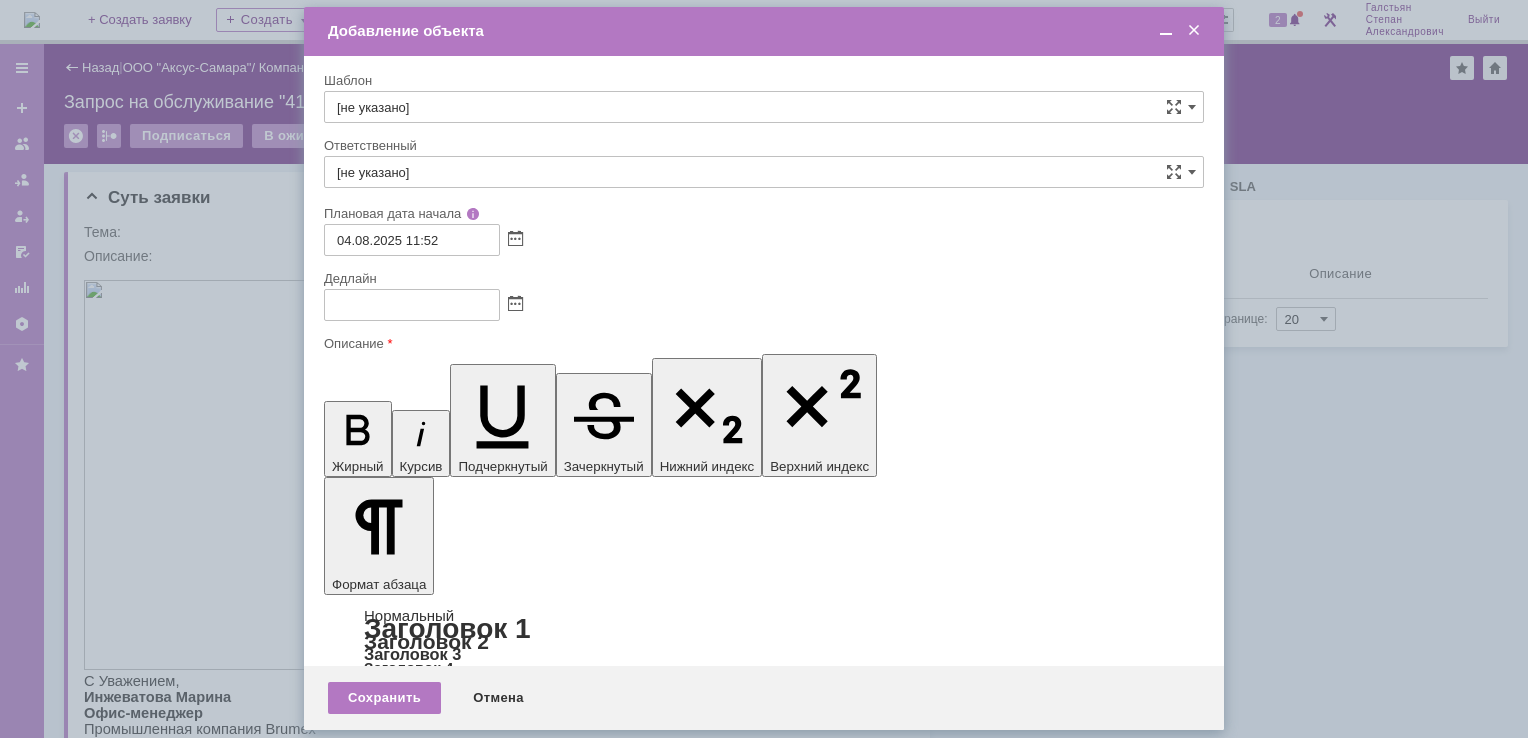 click at bounding box center [1166, 31] 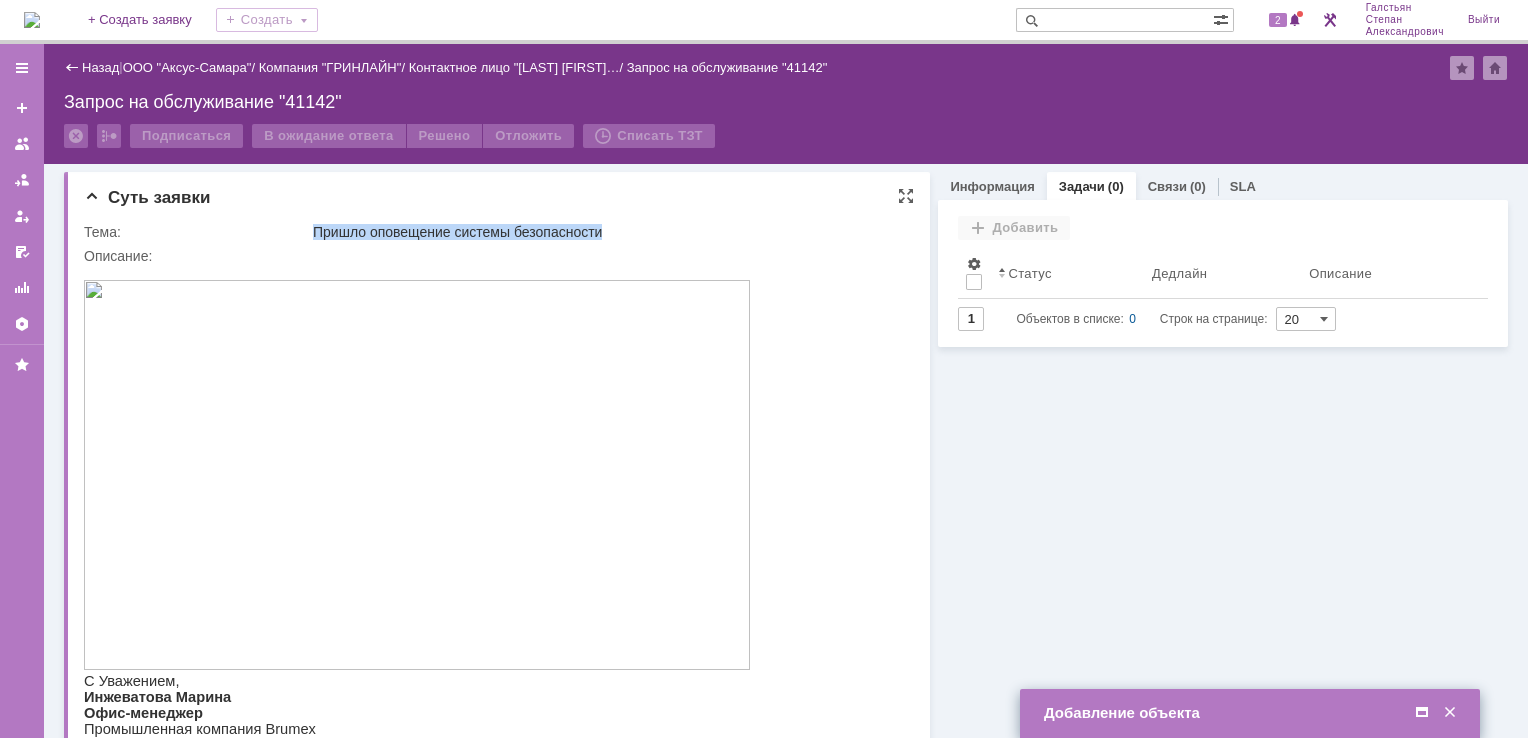 drag, startPoint x: 315, startPoint y: 227, endPoint x: 613, endPoint y: 235, distance: 298.10736 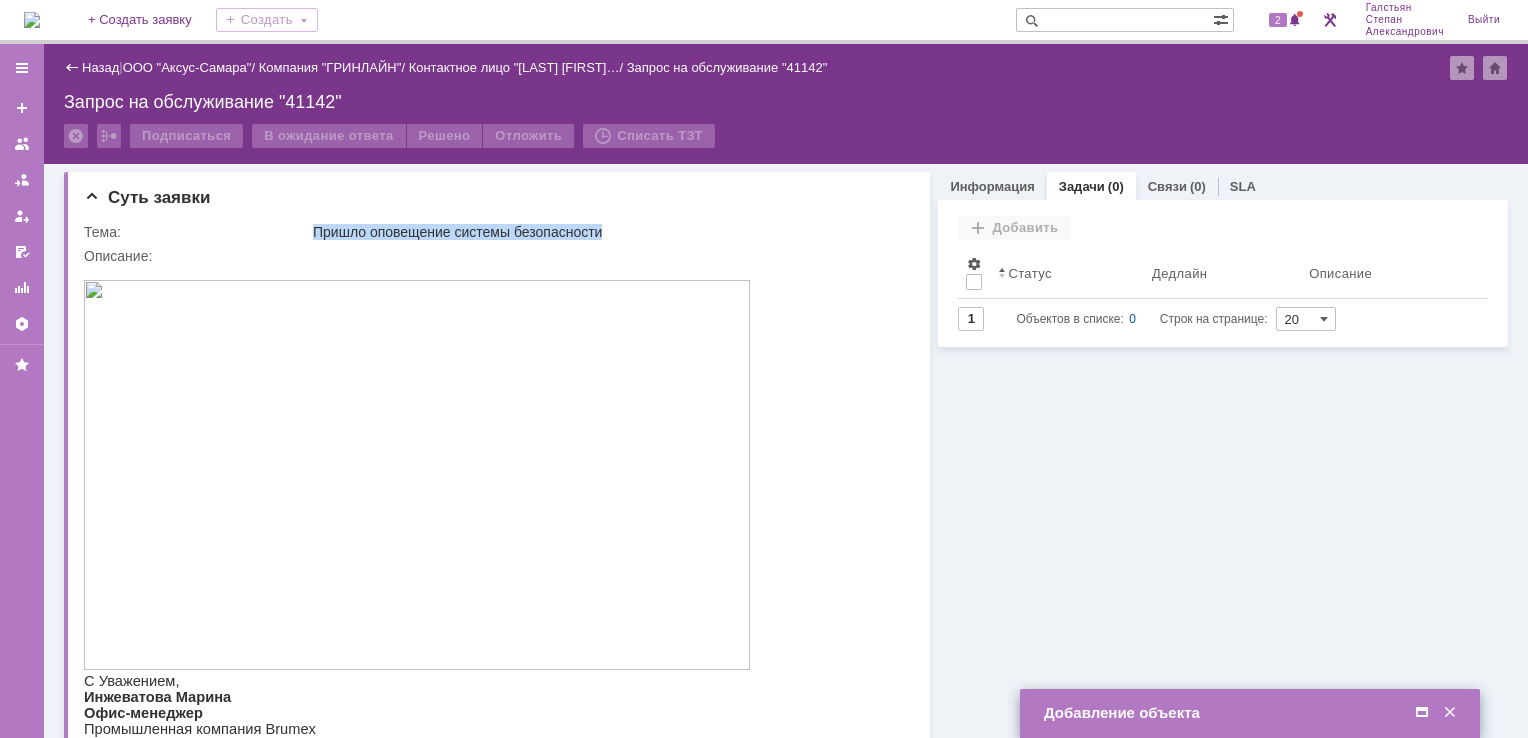 click at bounding box center (1422, 713) 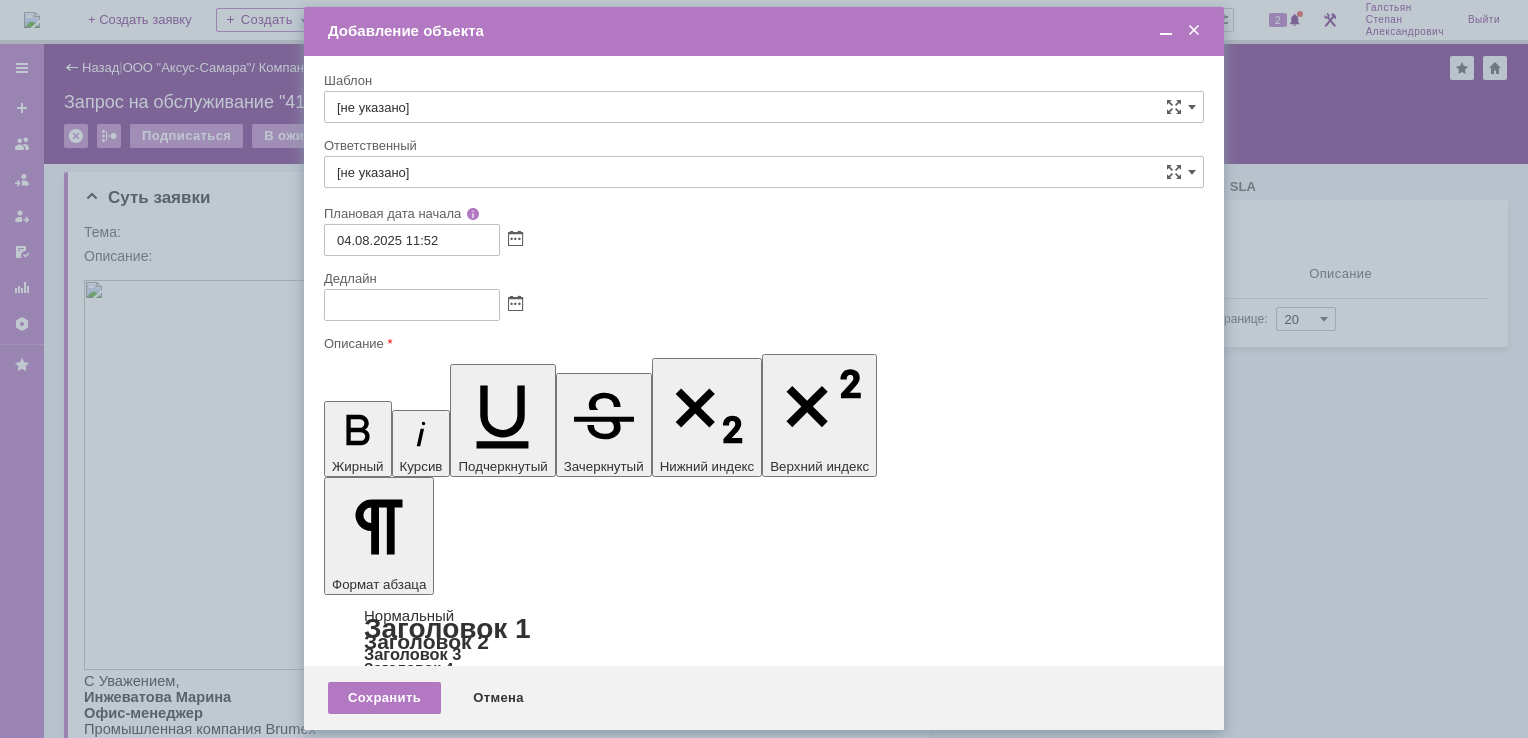 click at bounding box center [487, 5787] 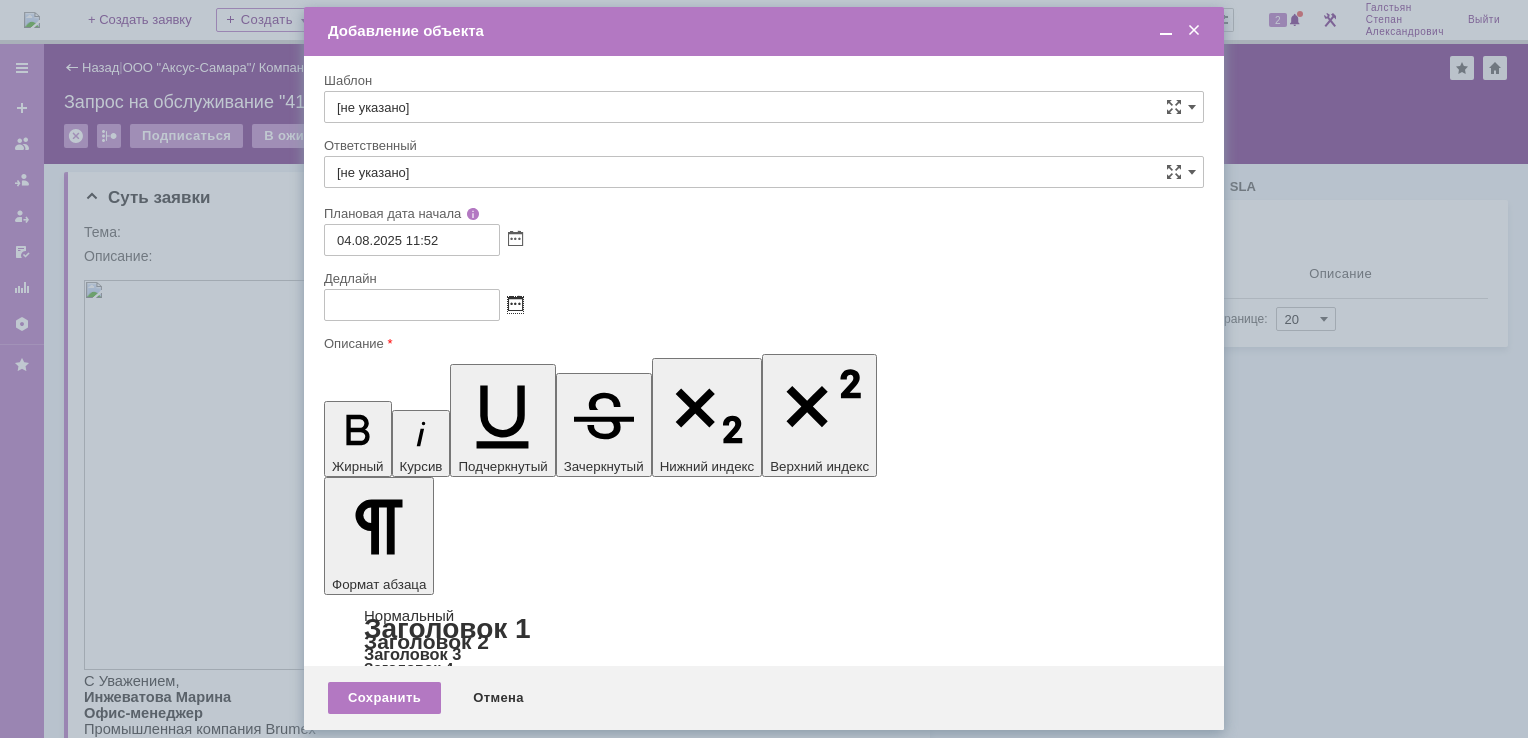 click at bounding box center (515, 305) 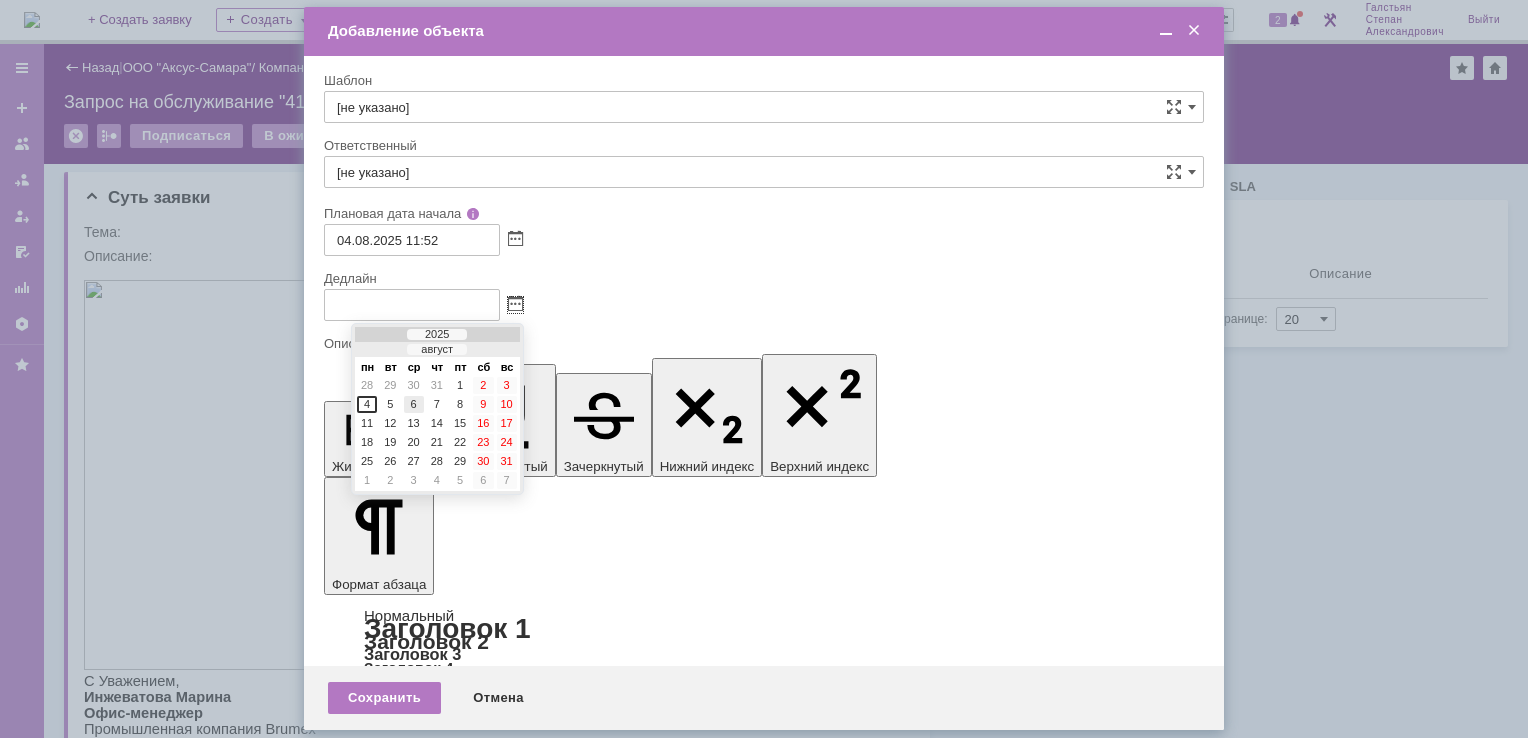 click on "6" at bounding box center (414, 404) 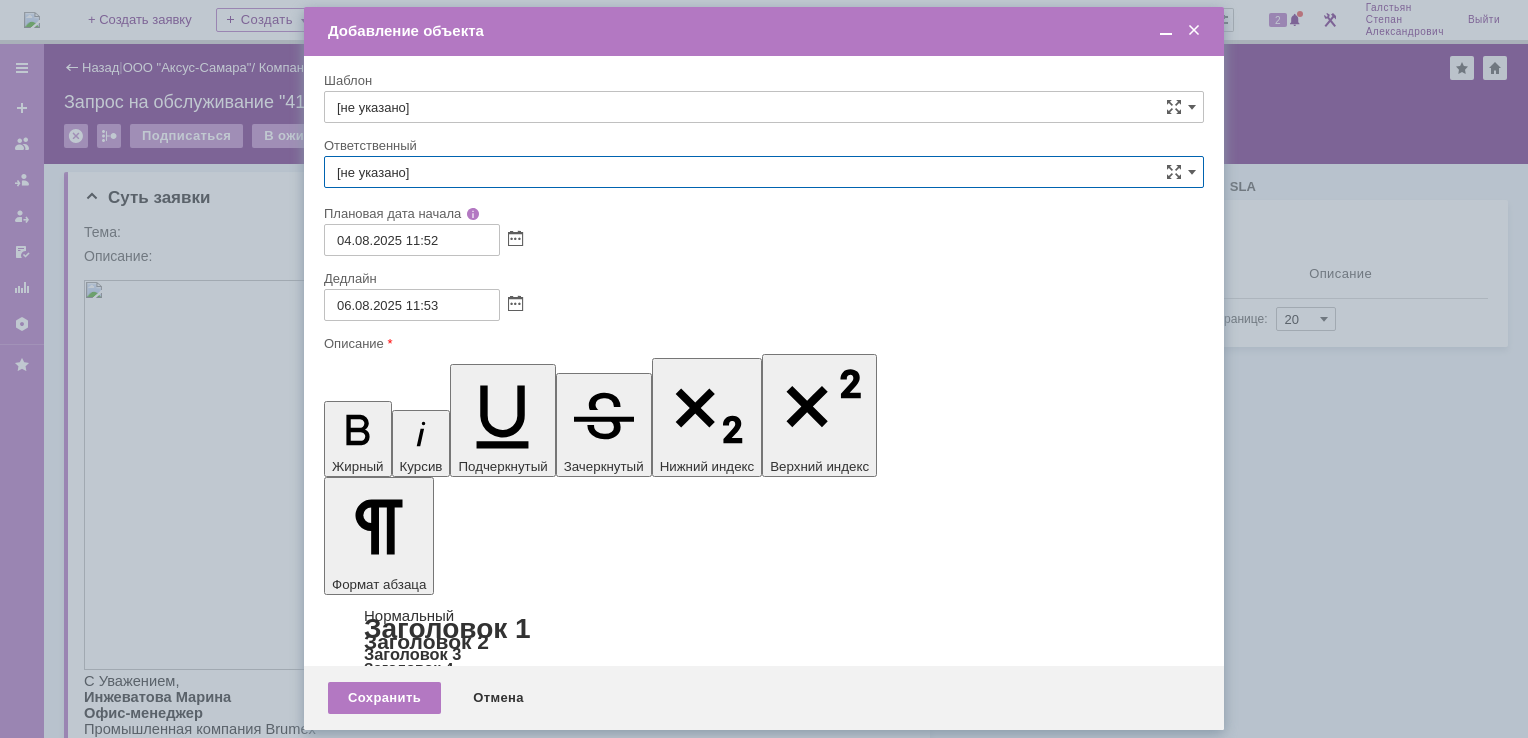 click on "[не указано]" at bounding box center [764, 172] 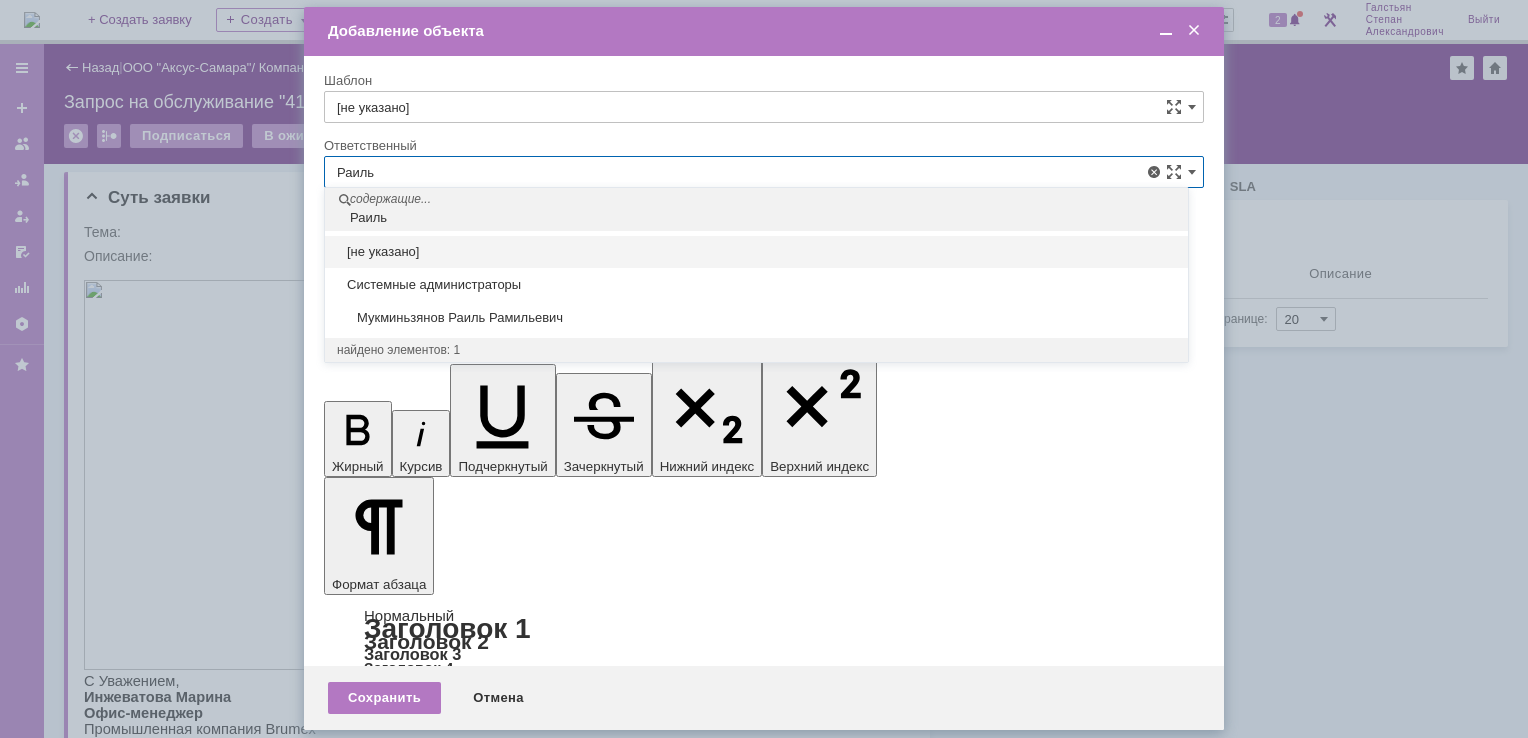 click on "Мукминьзянов Раиль Рамильевич" at bounding box center [756, 318] 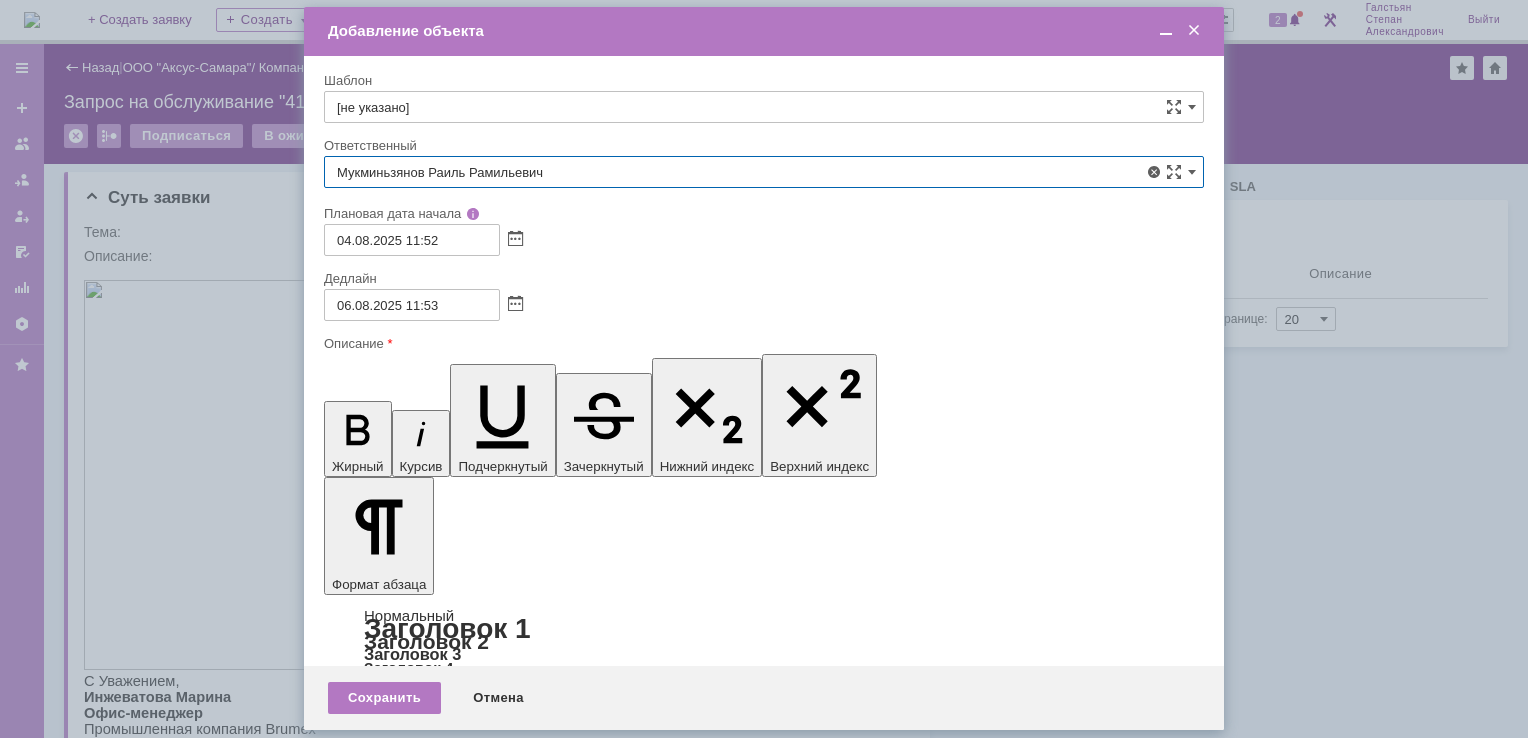type on "Мукминьзянов Раиль Рамильевич" 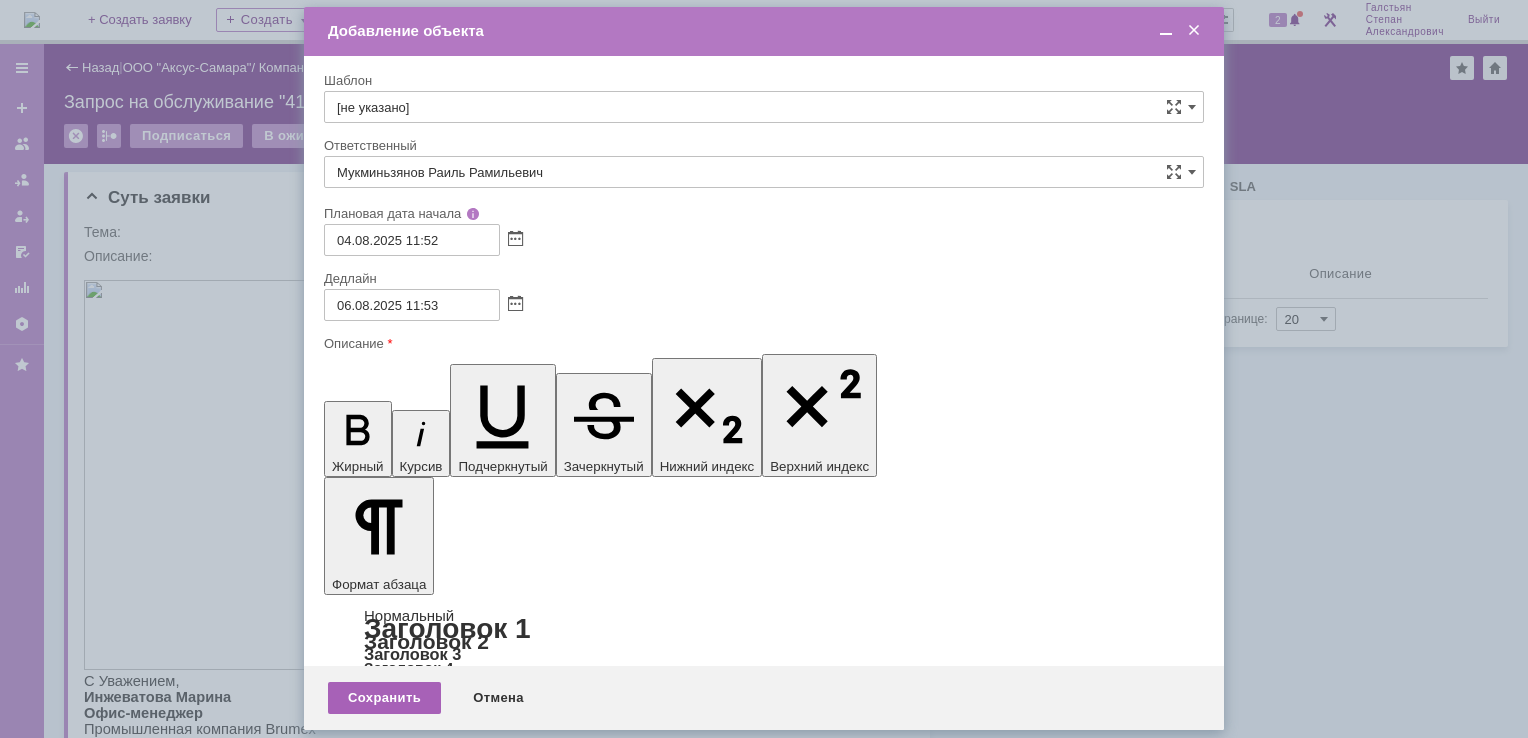 click on "Сохранить" at bounding box center [384, 698] 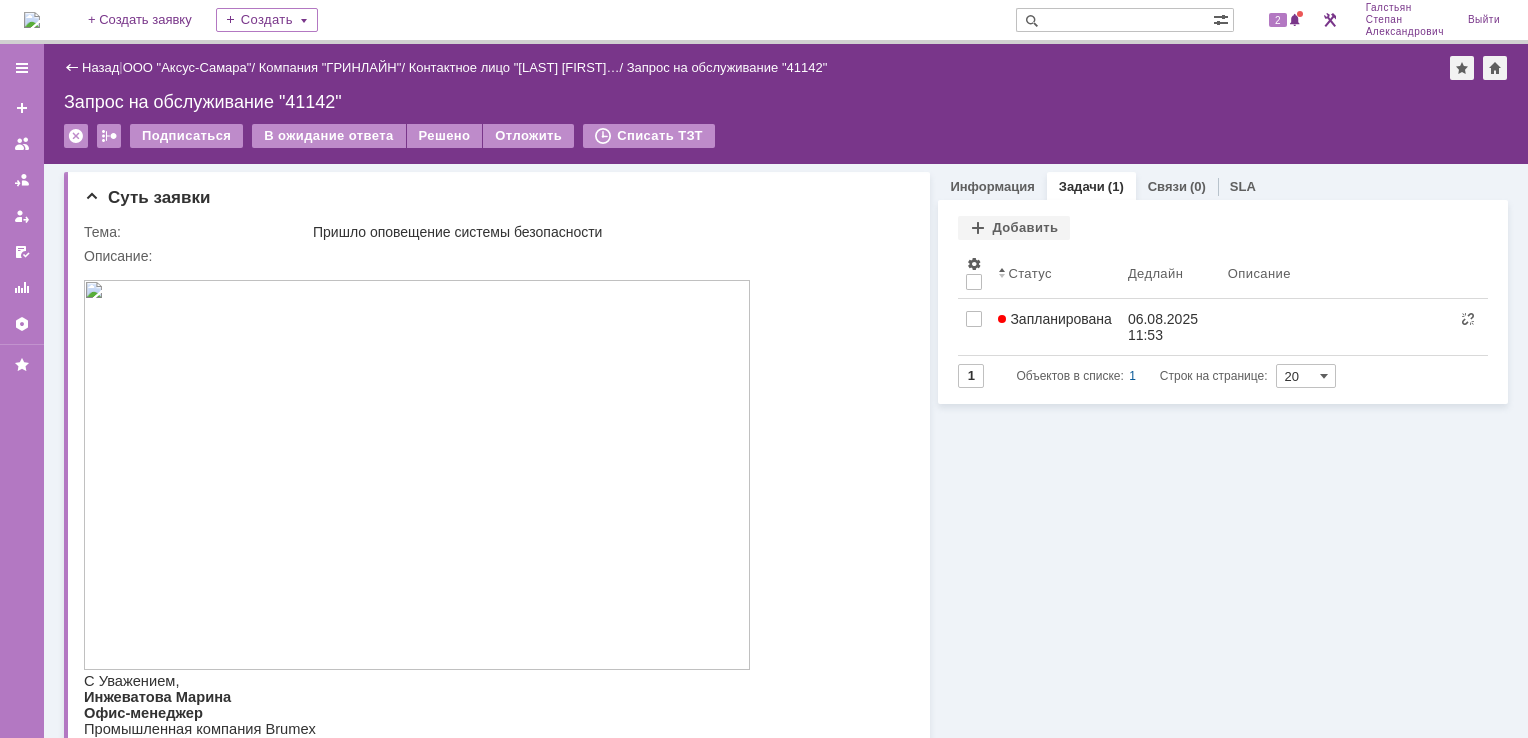 scroll, scrollTop: 0, scrollLeft: 0, axis: both 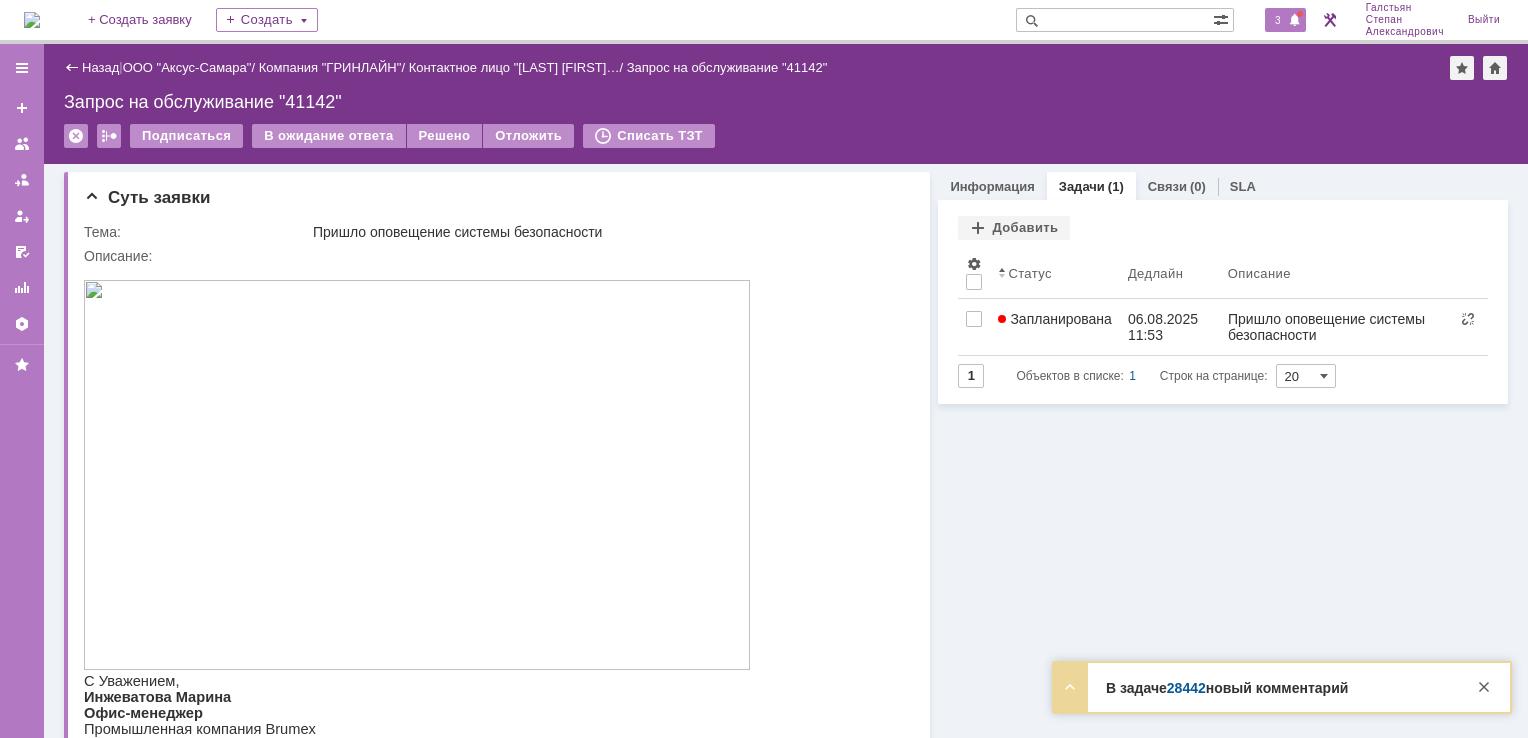 click on "3" at bounding box center [1285, 20] 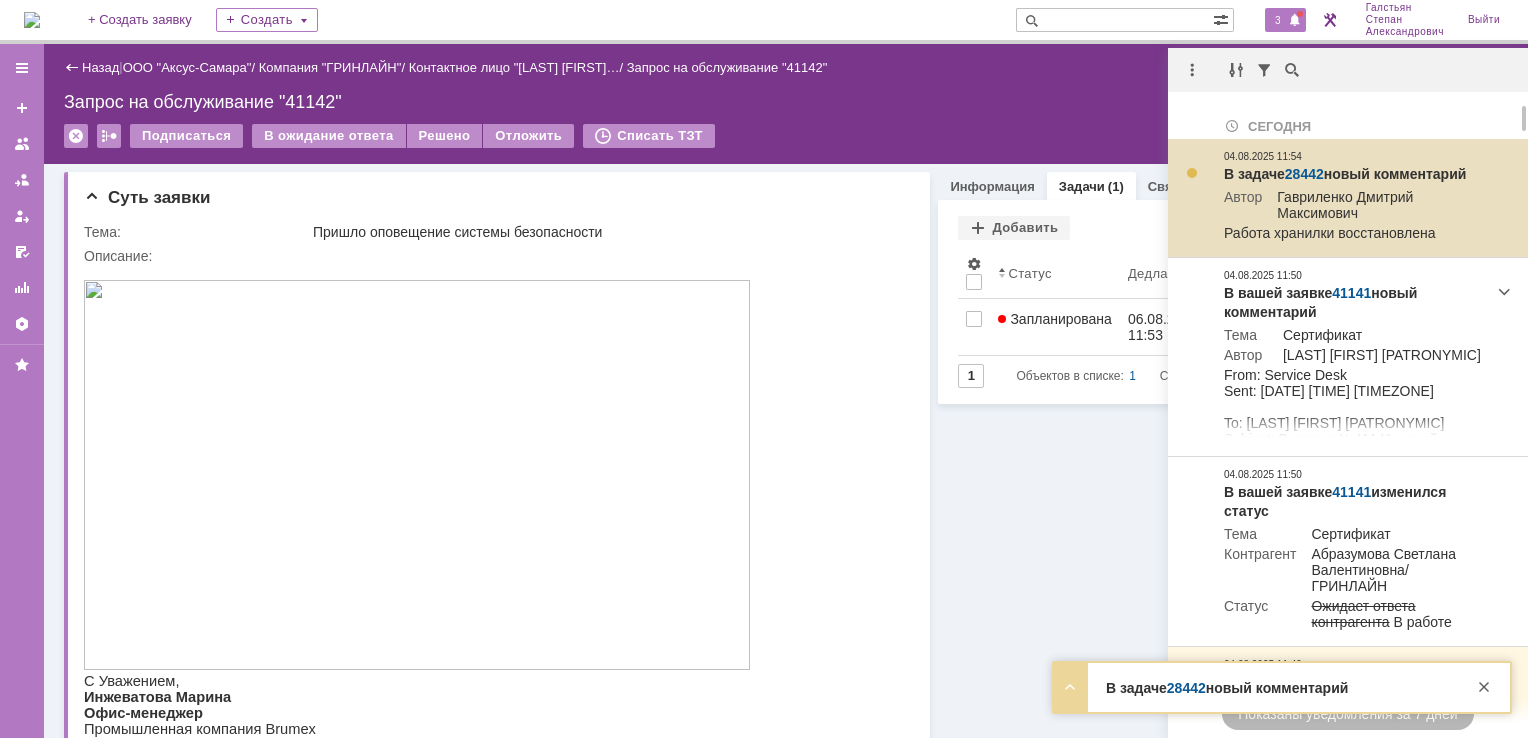 click on "28442" at bounding box center (1304, 174) 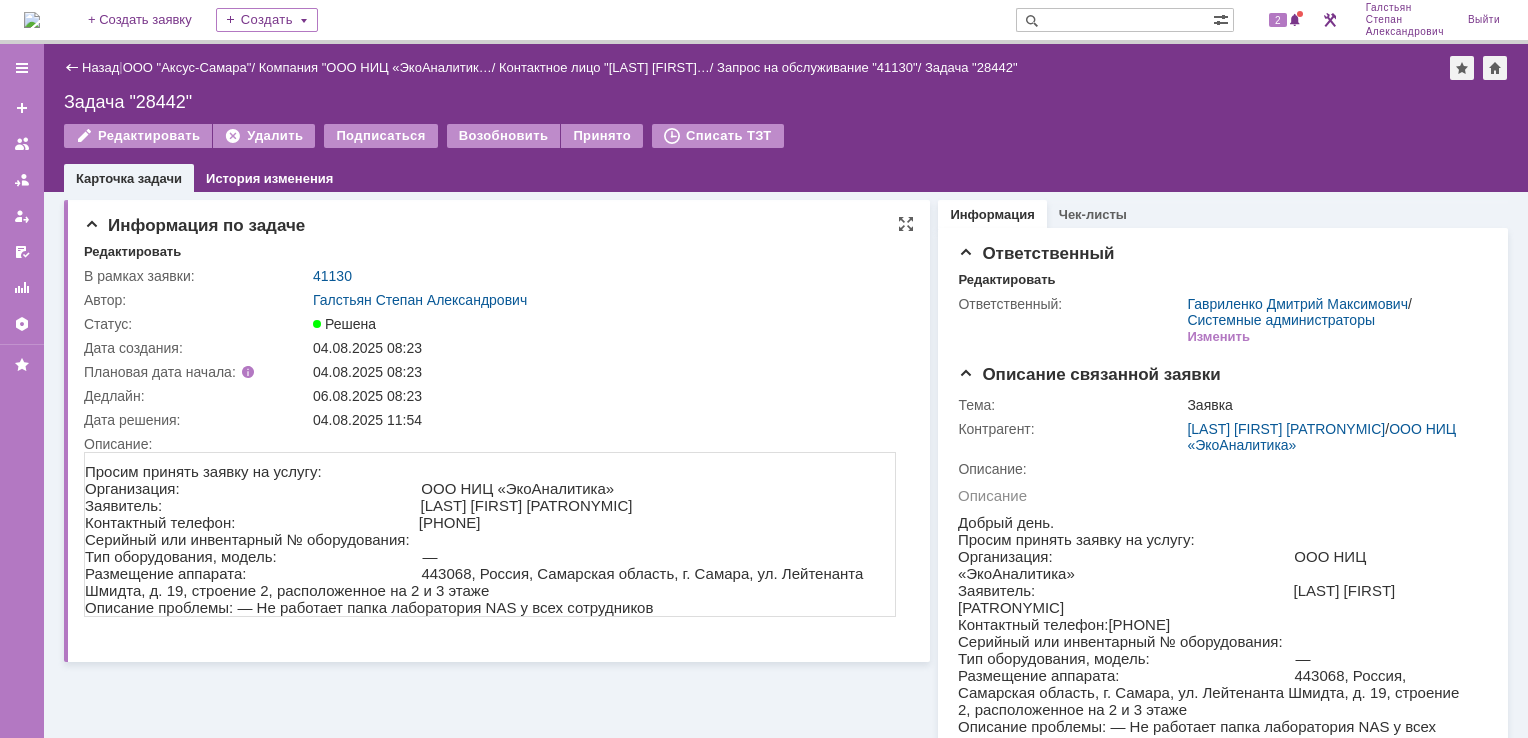 scroll, scrollTop: 0, scrollLeft: 0, axis: both 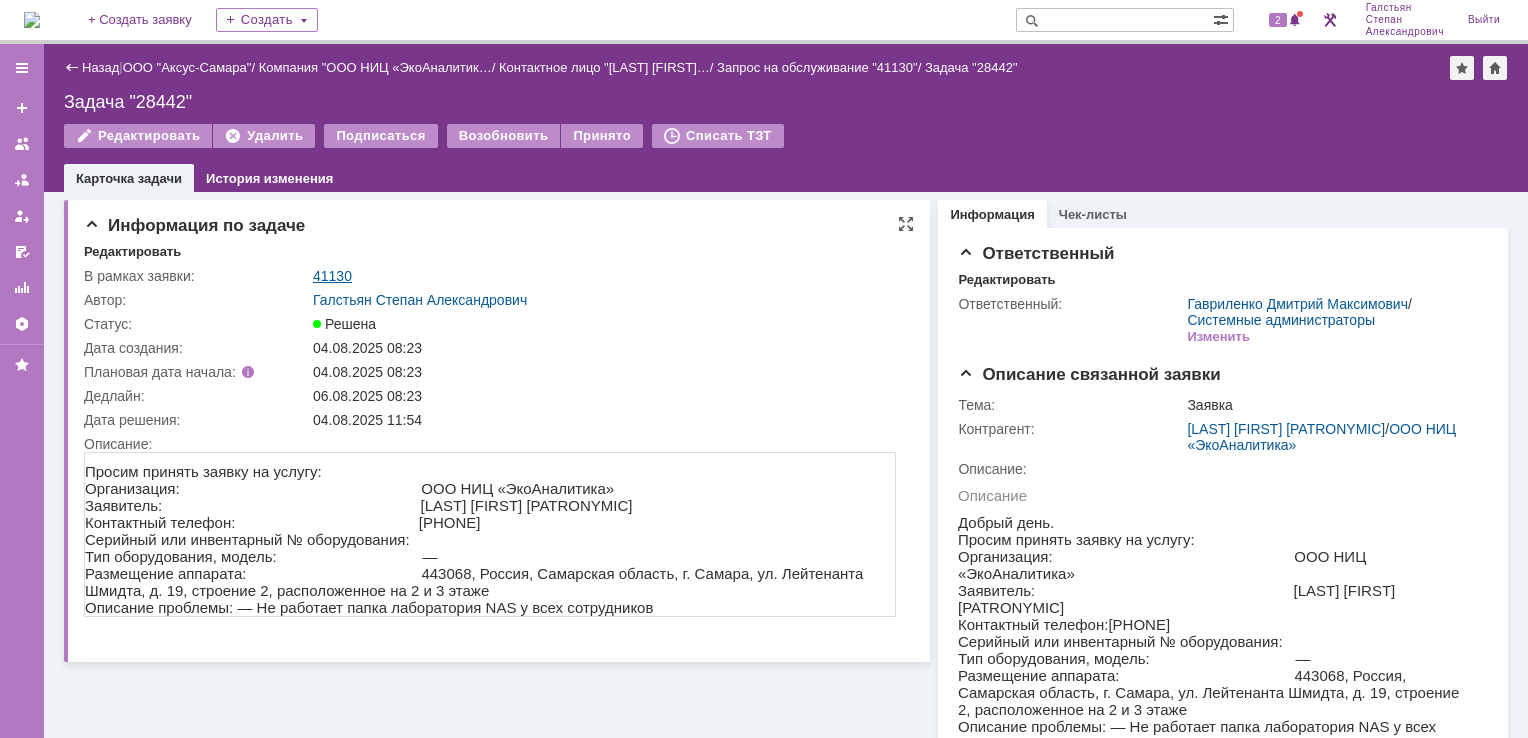 click on "41130" at bounding box center [332, 276] 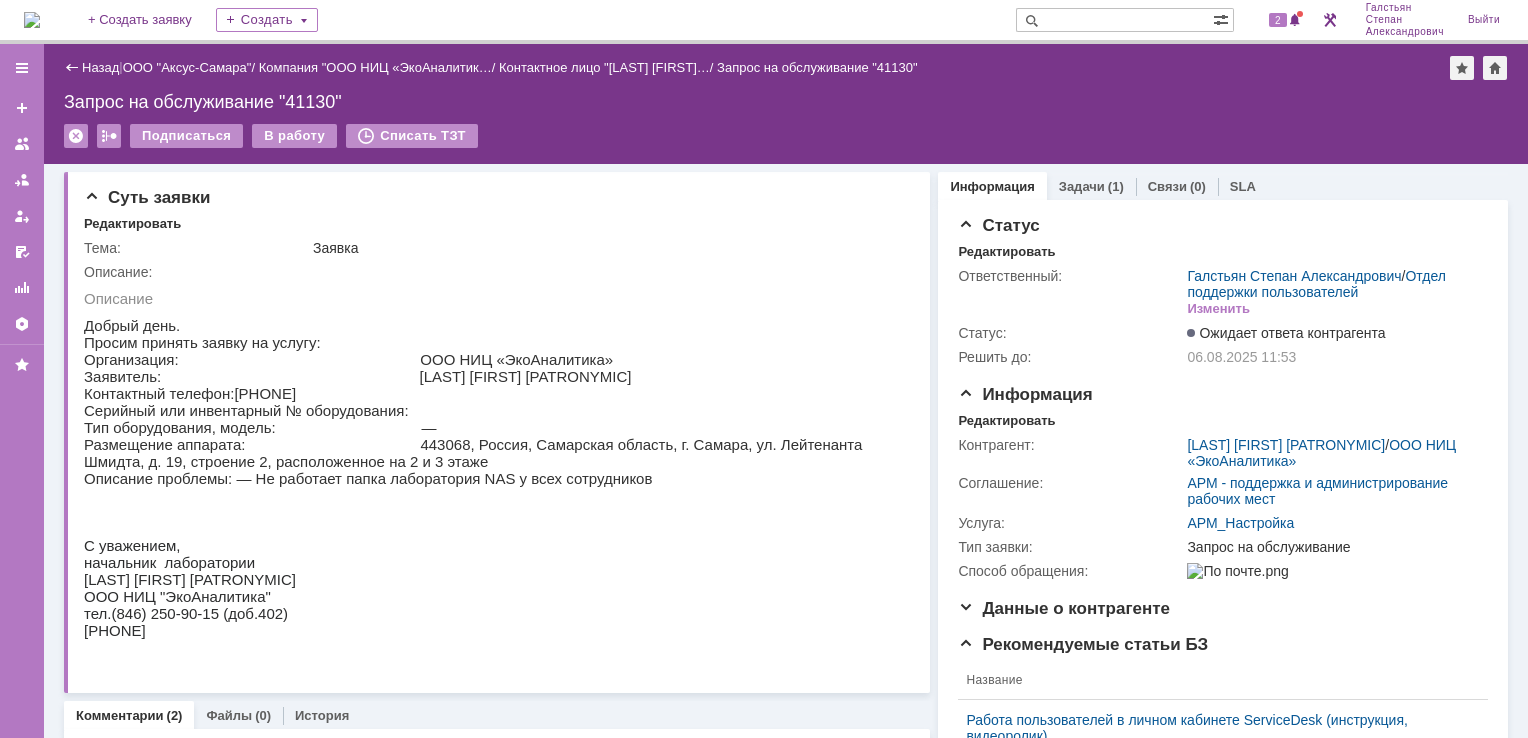 scroll, scrollTop: 0, scrollLeft: 0, axis: both 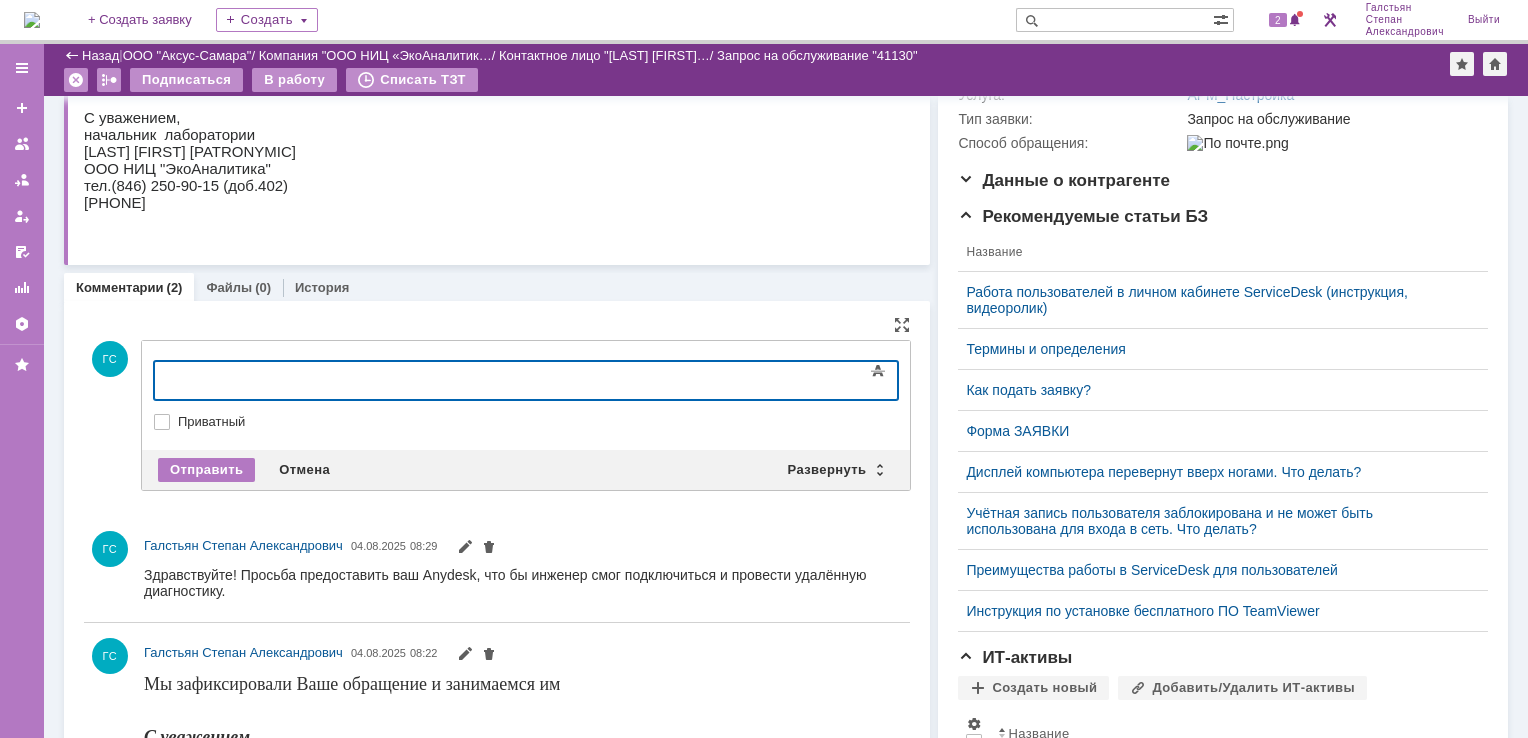 type 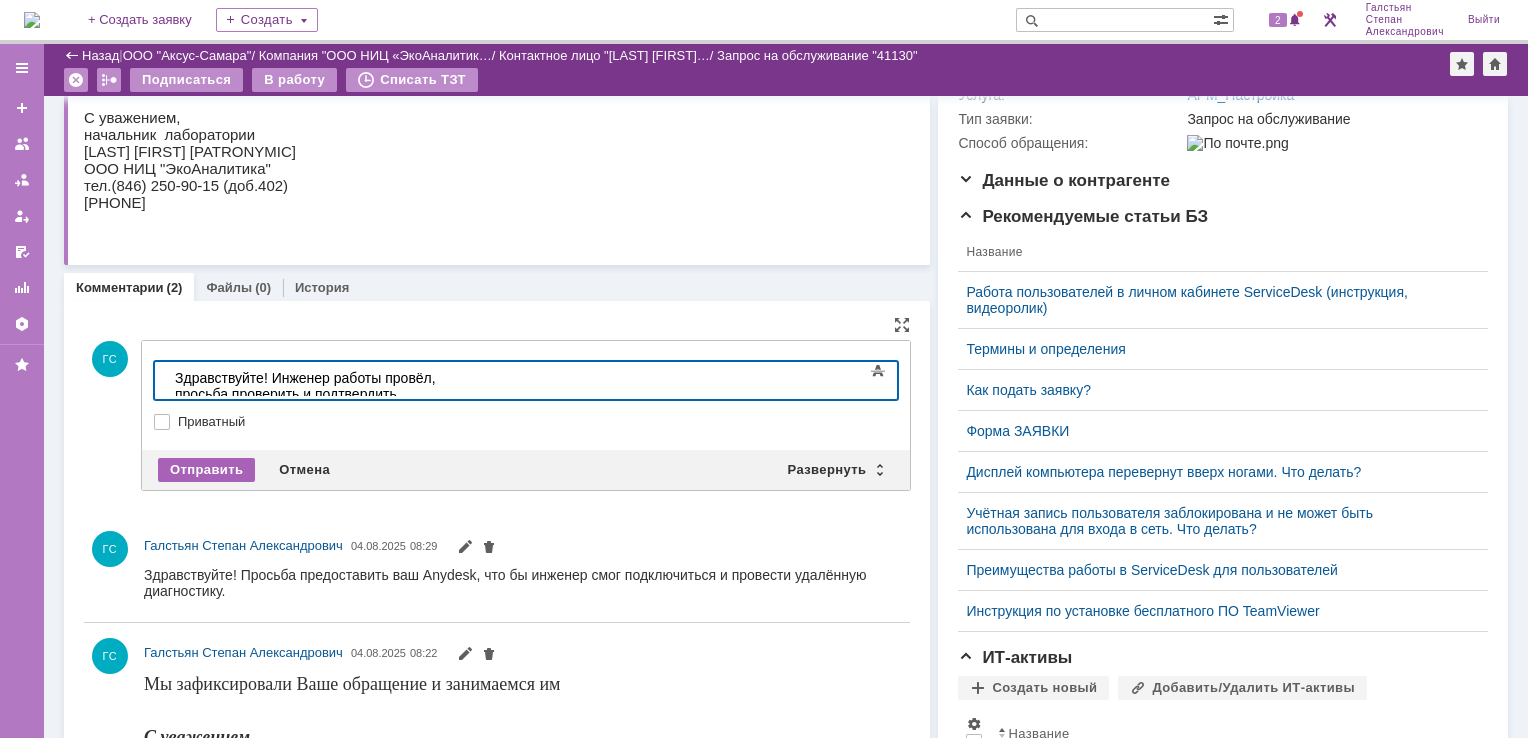 click on "Отправить" at bounding box center [206, 470] 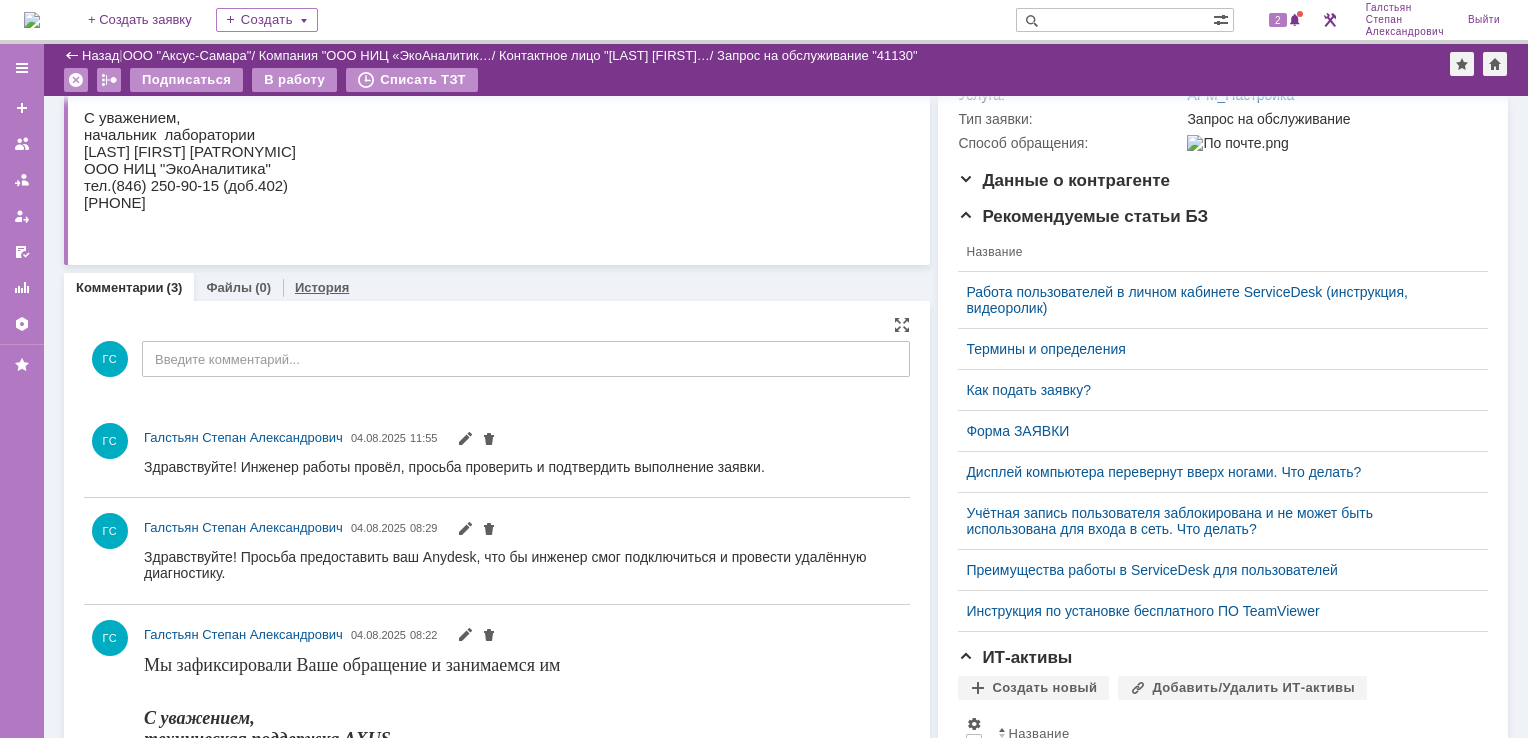 scroll, scrollTop: 0, scrollLeft: 0, axis: both 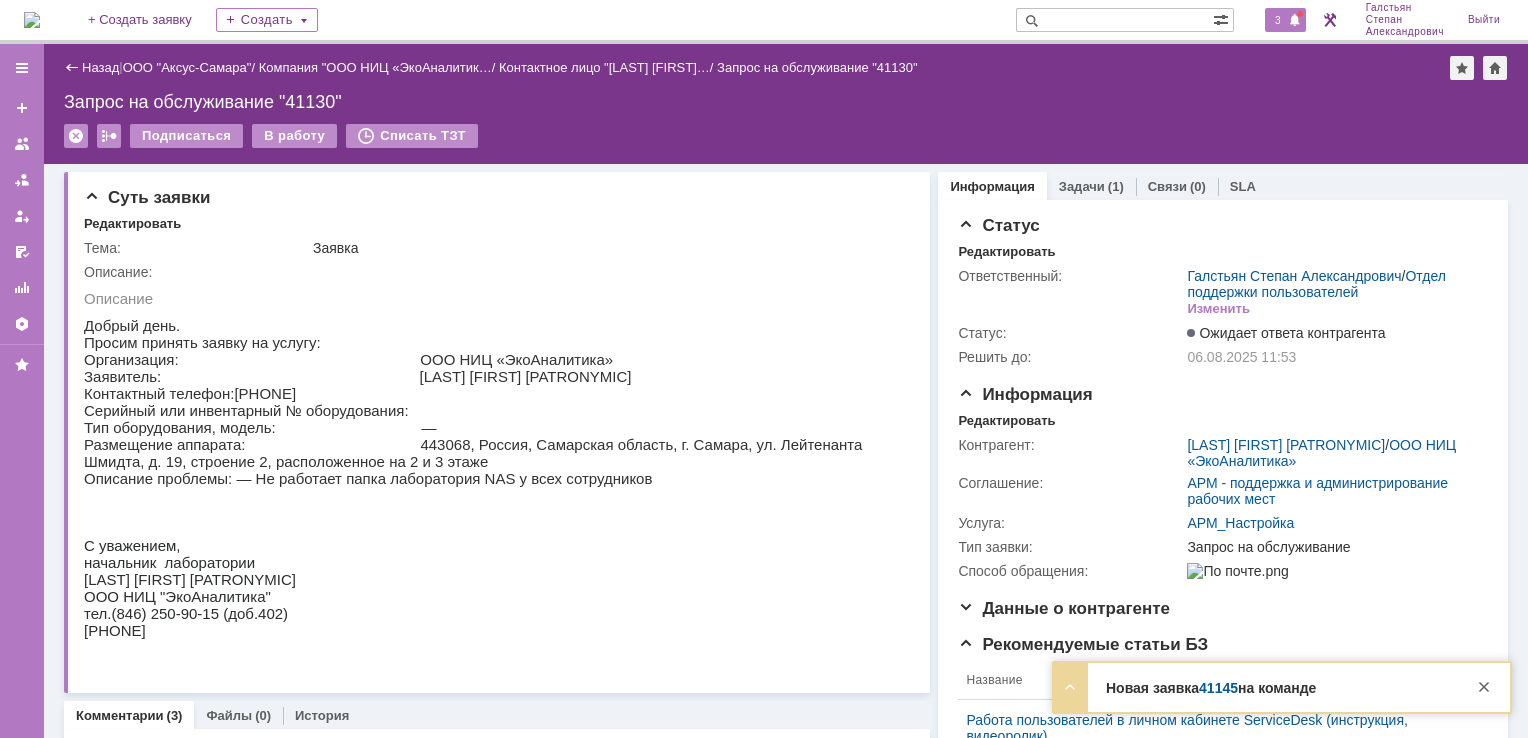 click on "3" at bounding box center (1276, 20) 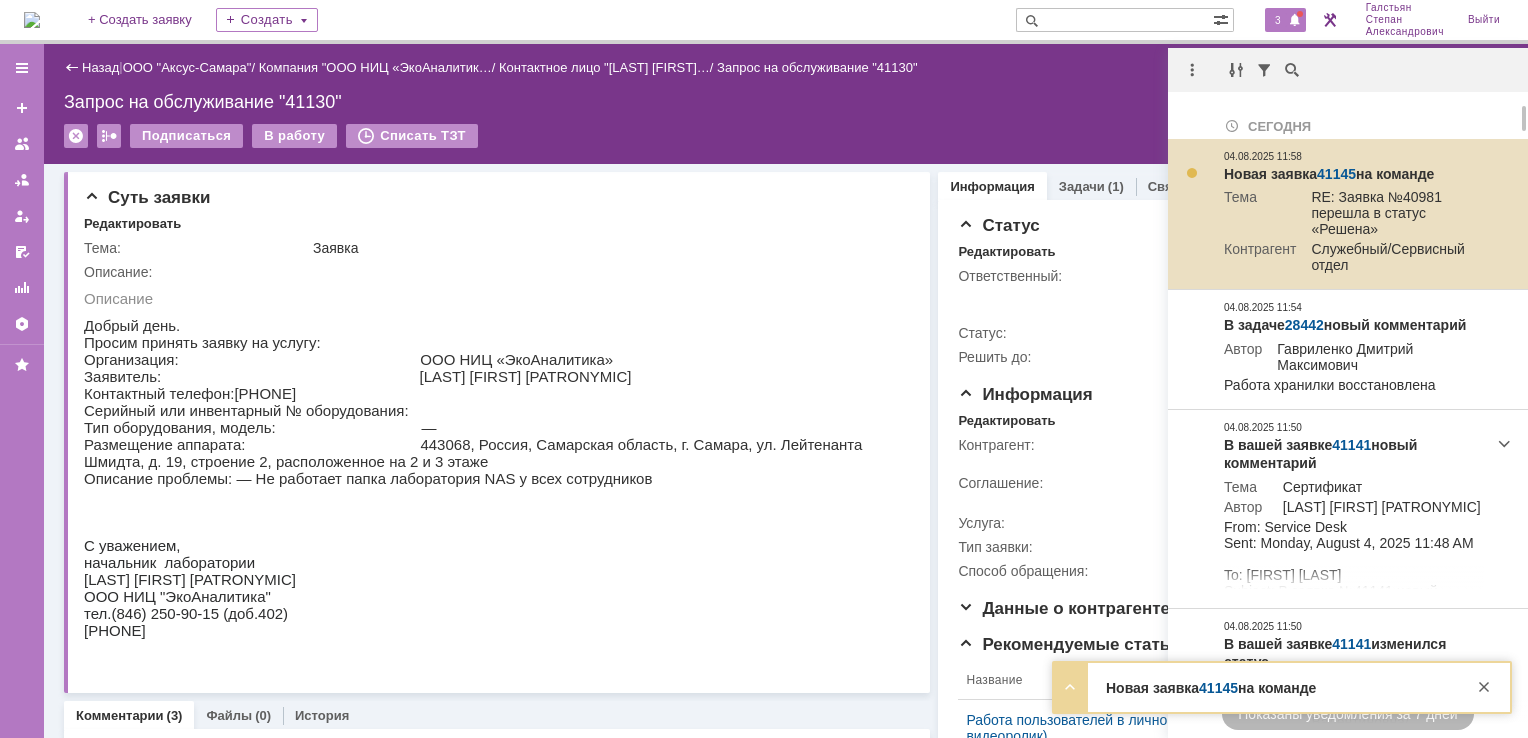 click on "41145" at bounding box center [1336, 174] 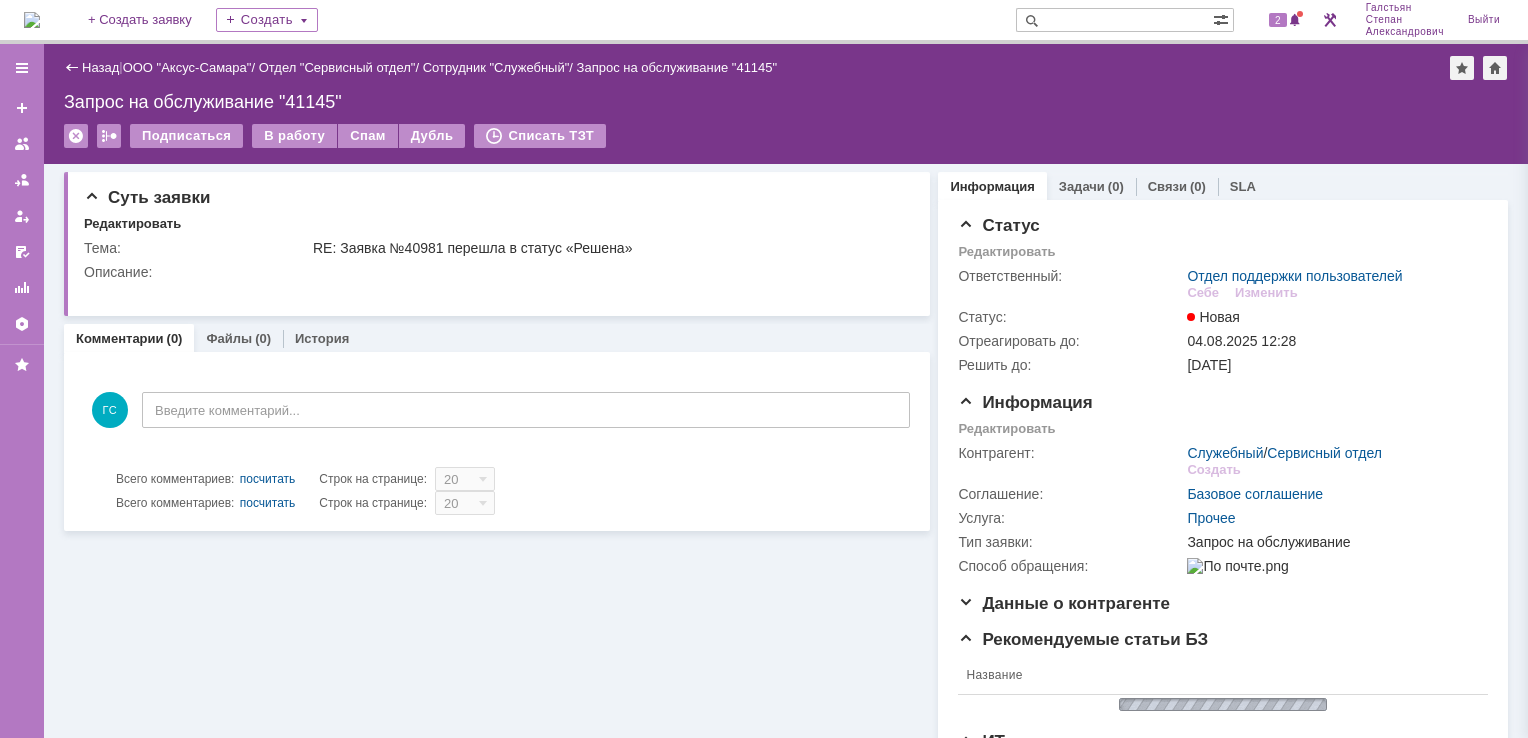scroll, scrollTop: 0, scrollLeft: 0, axis: both 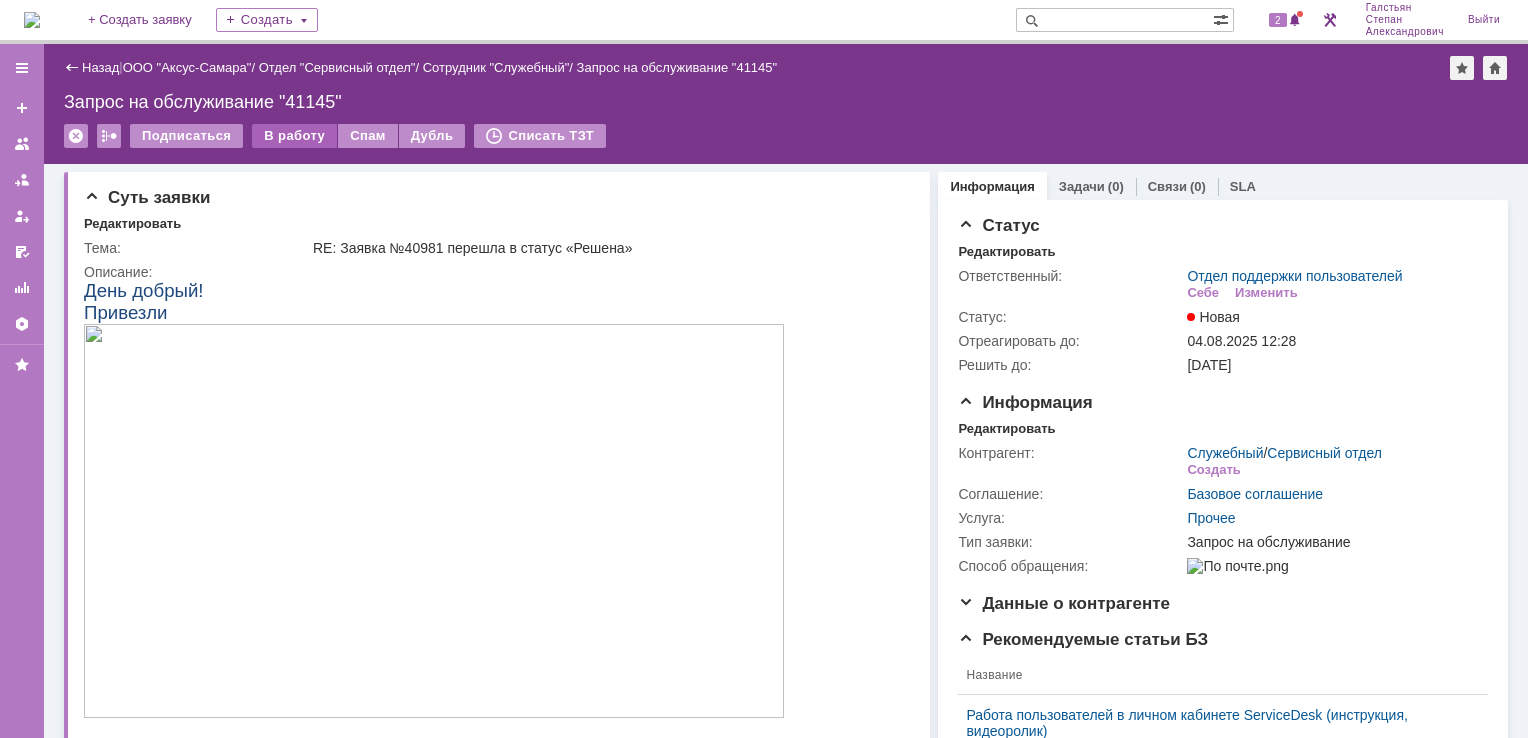 click on "В работу" at bounding box center [294, 136] 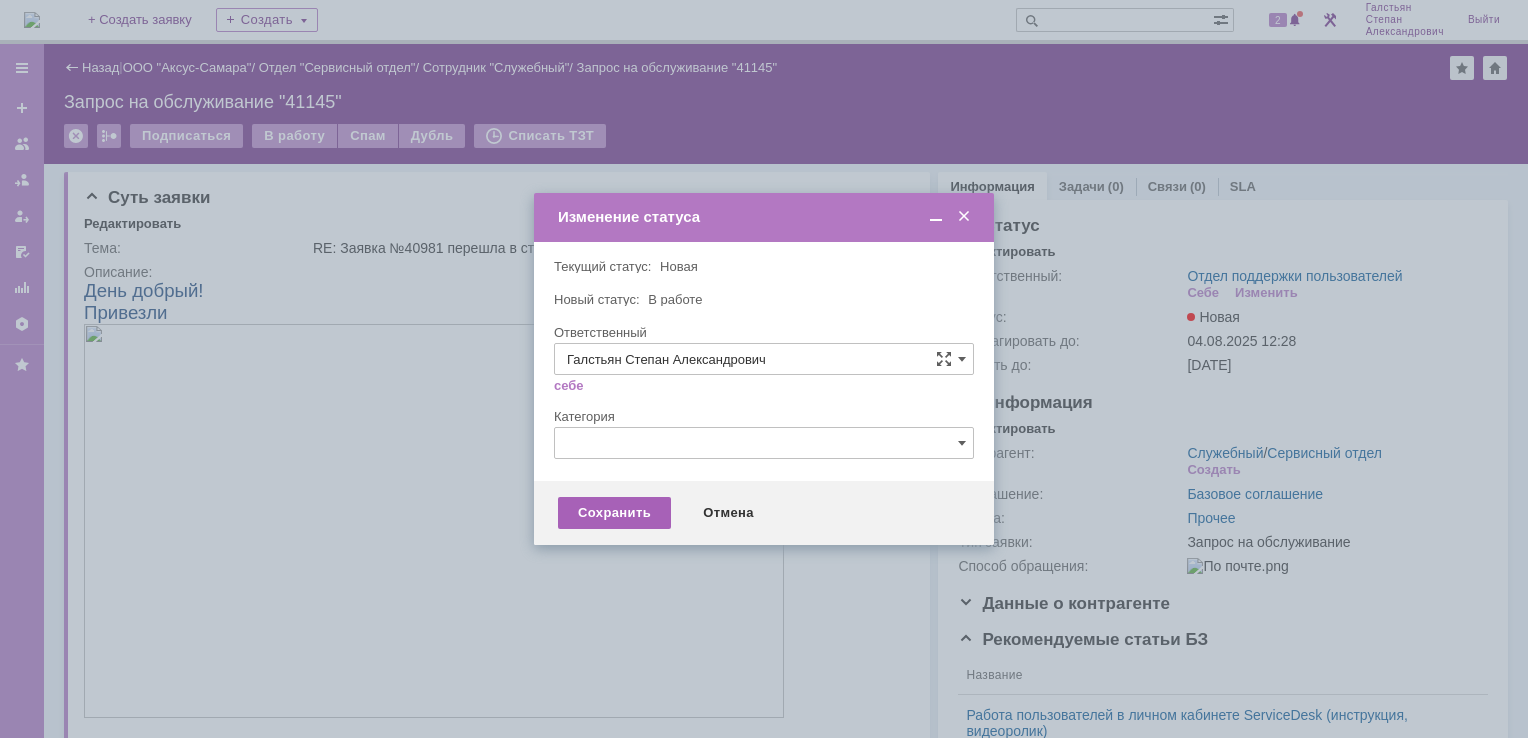 click on "Сохранить" at bounding box center (614, 513) 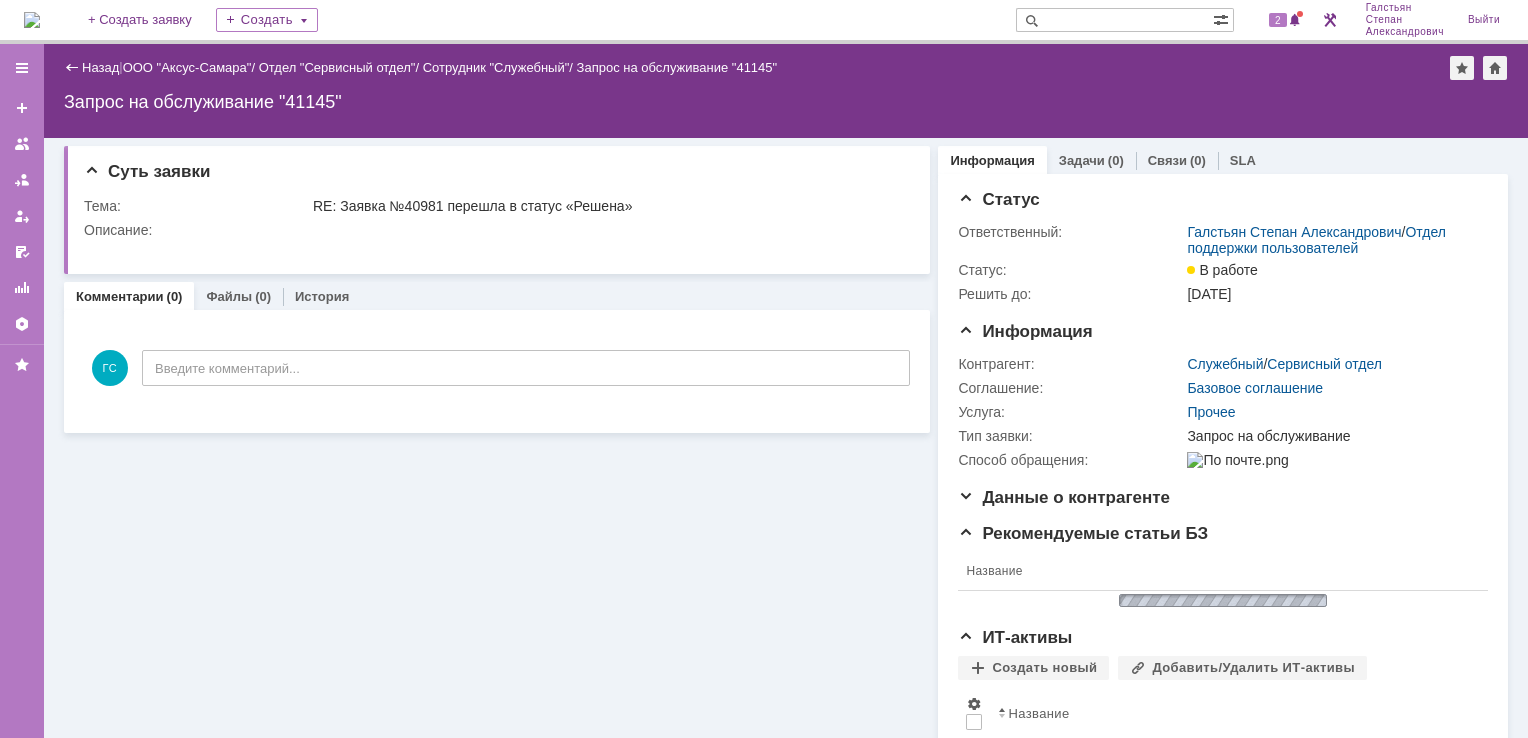 scroll, scrollTop: 0, scrollLeft: 0, axis: both 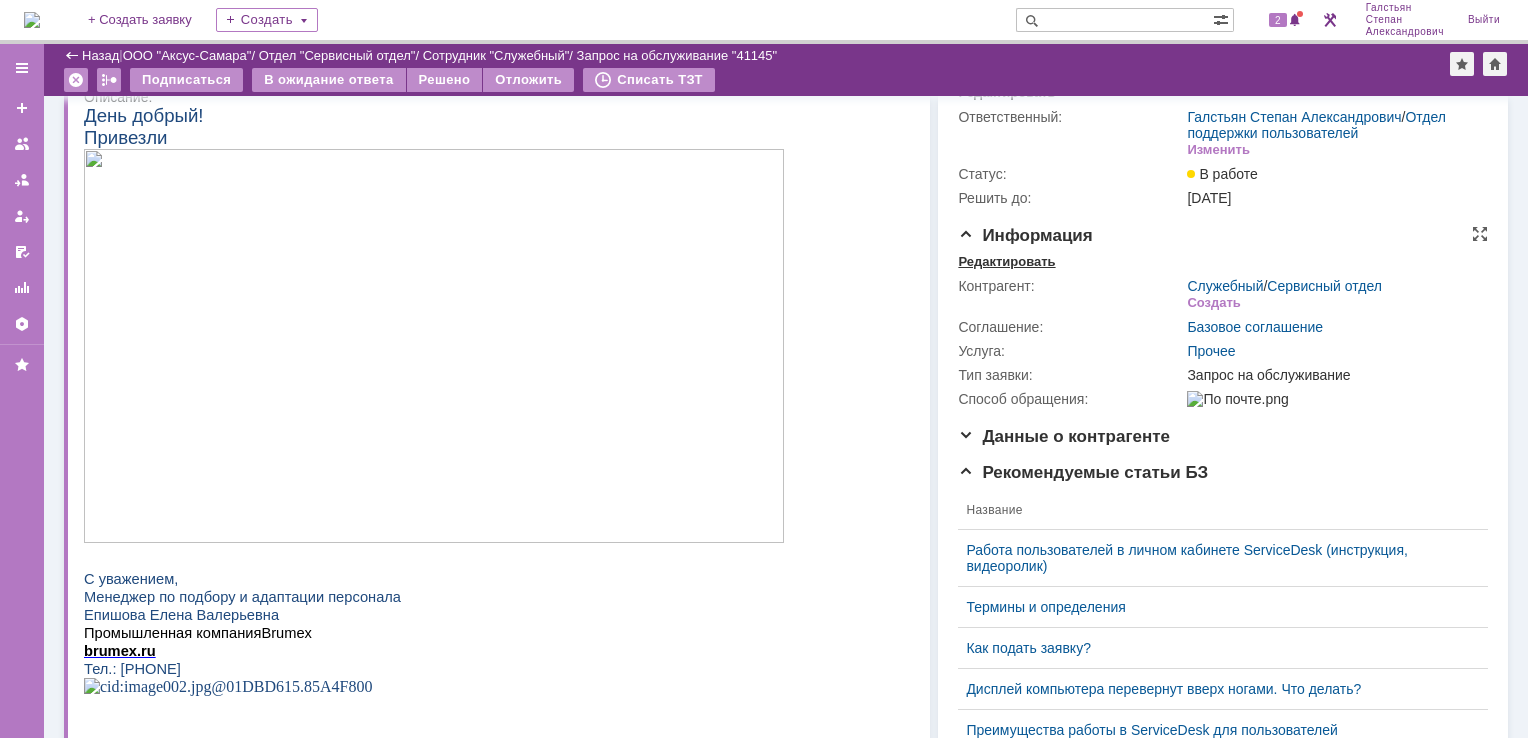 click on "Редактировать" at bounding box center (1006, 262) 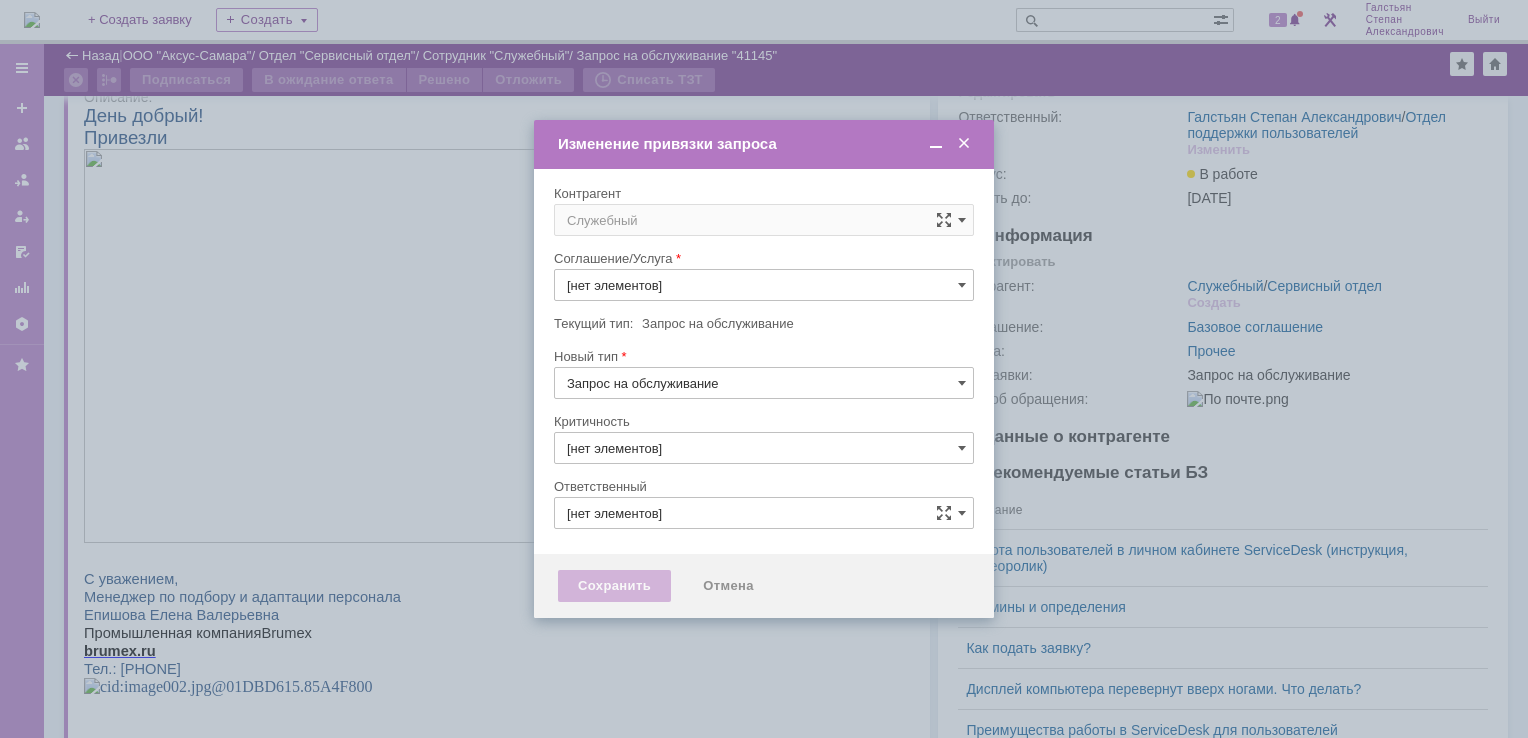 type on "Галстьян Степан Александрович" 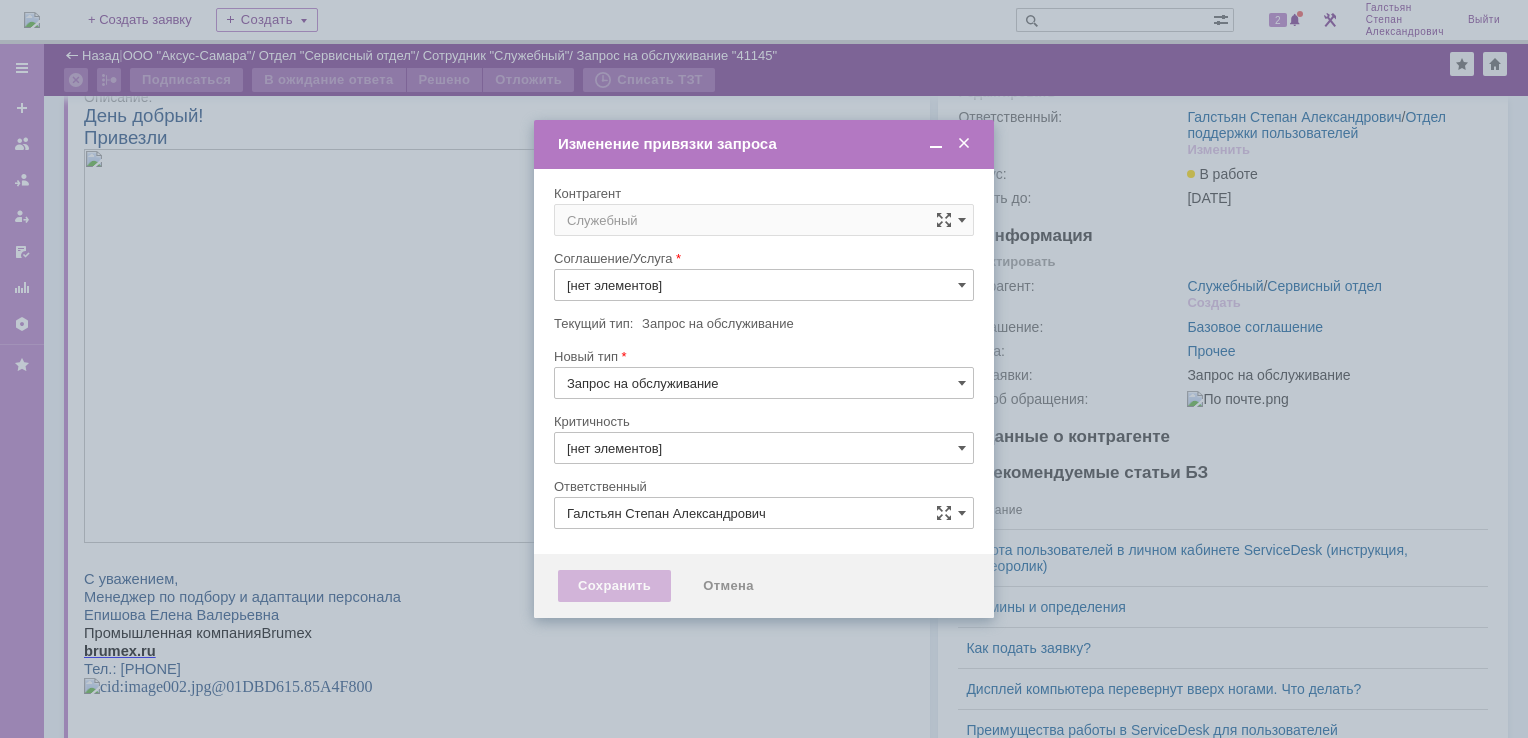 type on "Прочее" 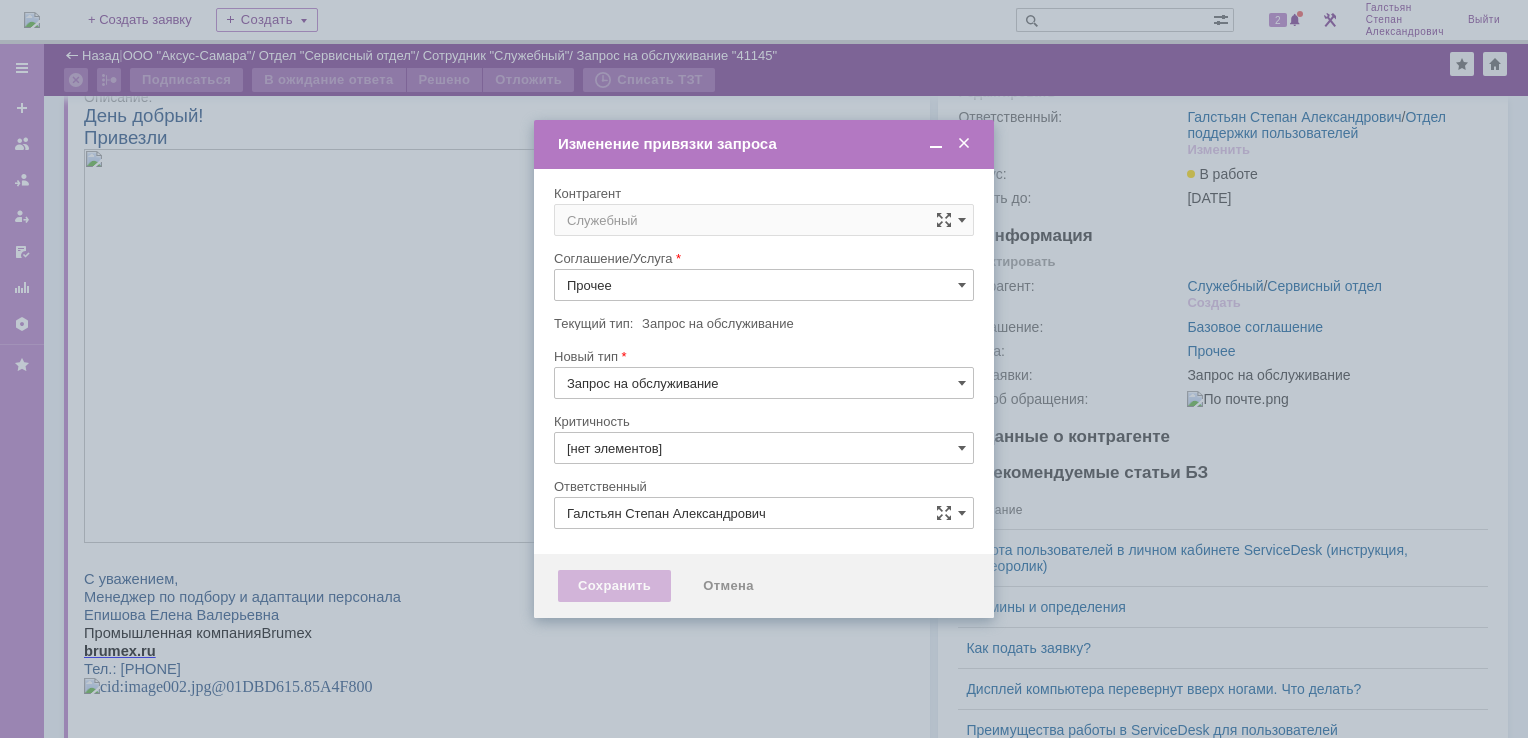 type on "3. Низкая" 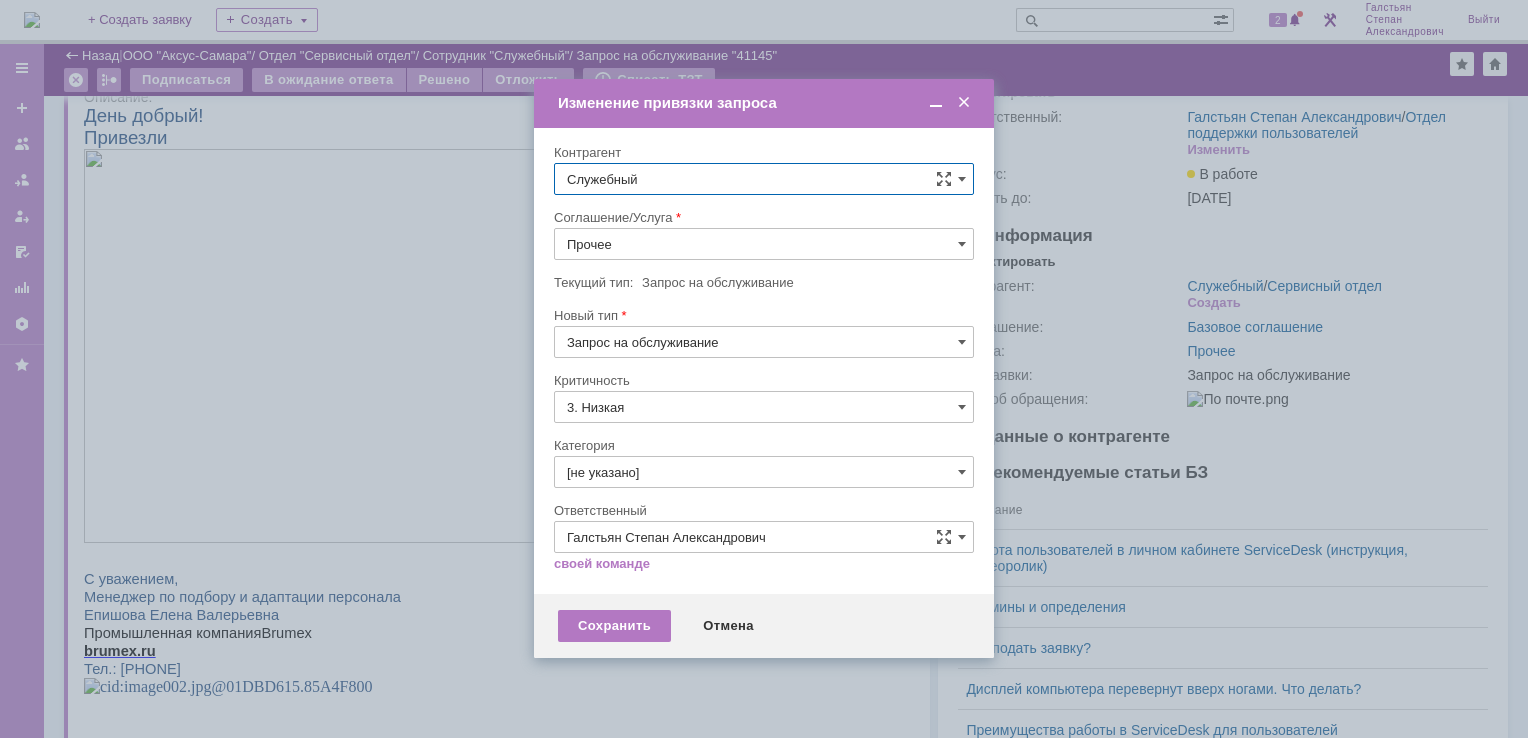 click on "Служебный" at bounding box center [764, 179] 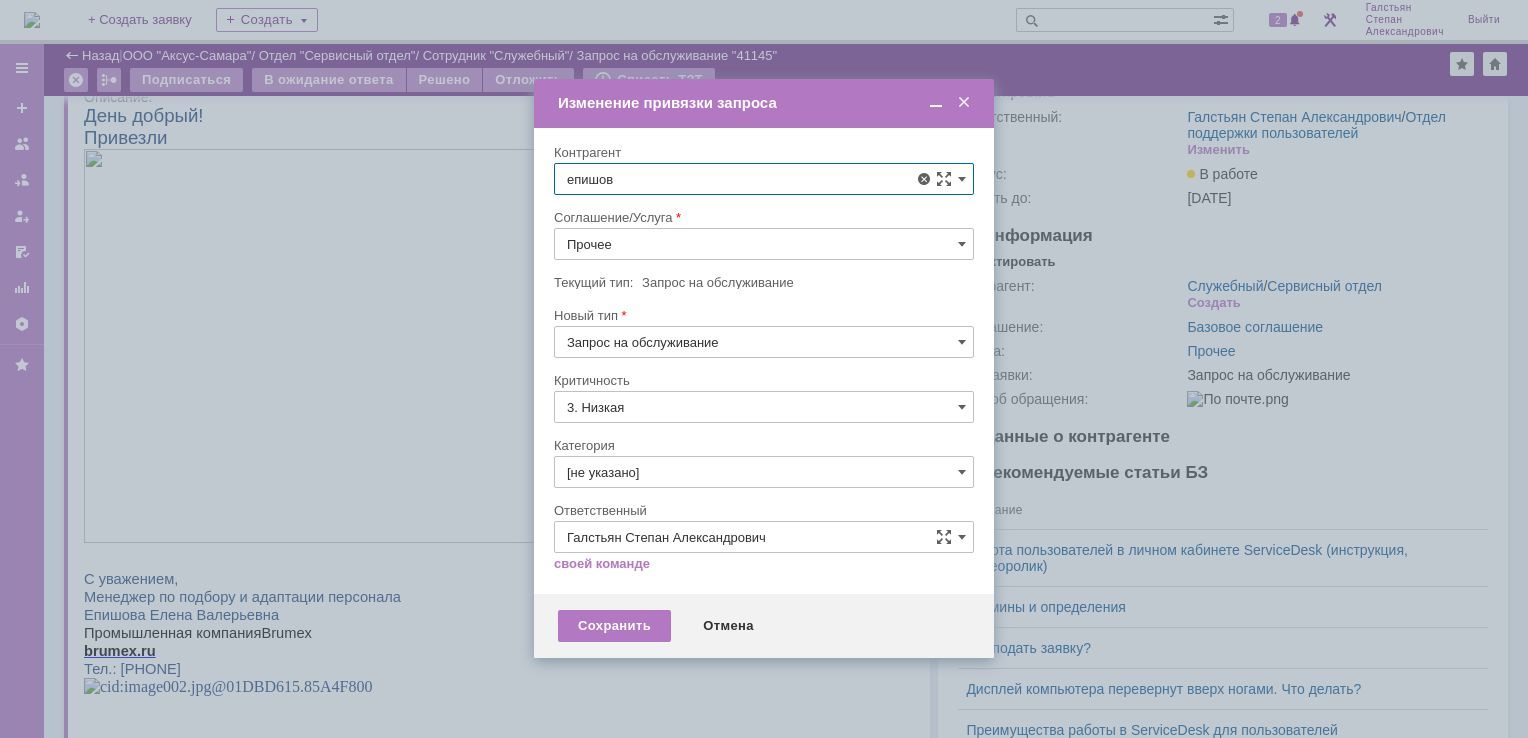 click on "Епишова Елена Валерьевна" at bounding box center [701, 327] 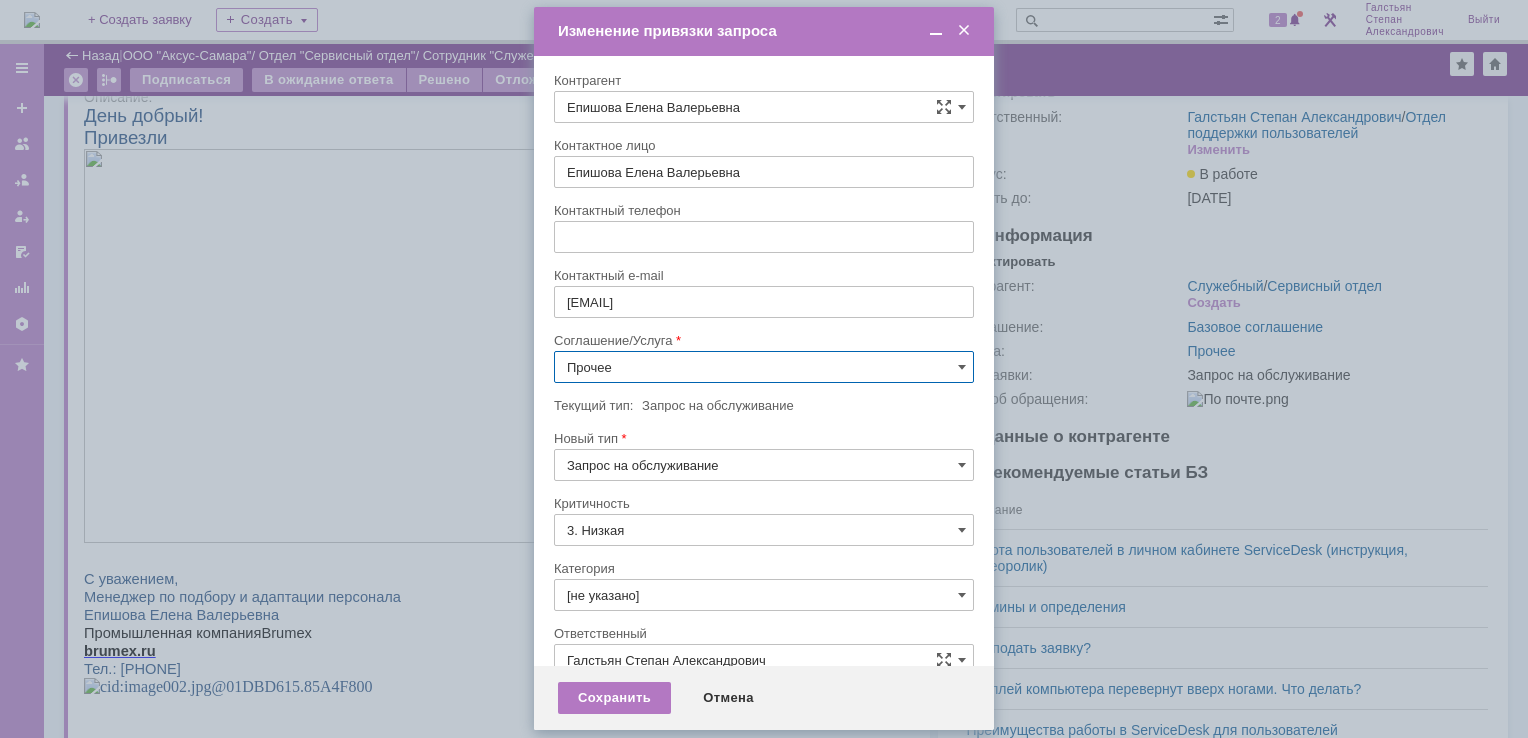 click on "Прочее" at bounding box center (764, 367) 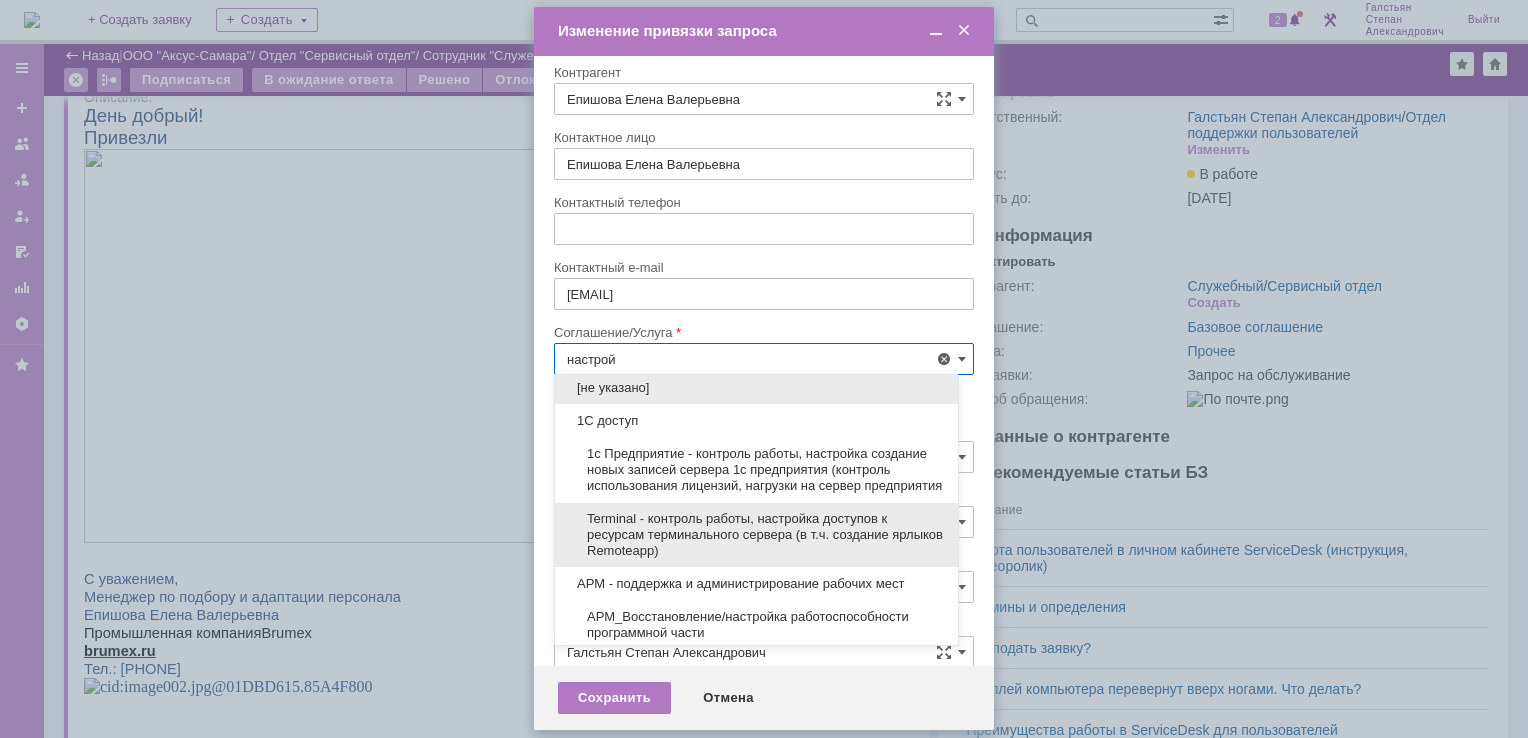 scroll, scrollTop: 130, scrollLeft: 0, axis: vertical 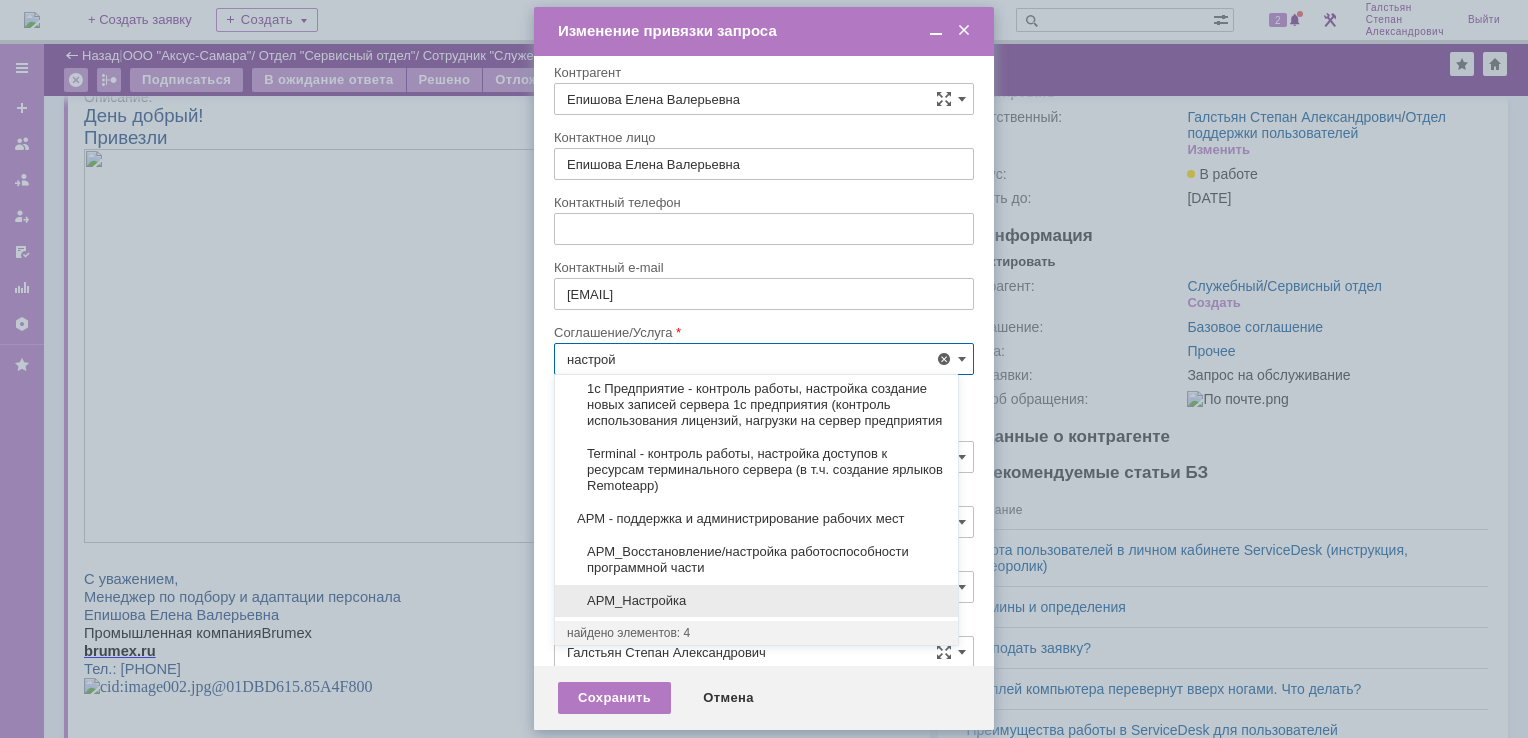 click on "АРМ_Настройка" at bounding box center (756, 601) 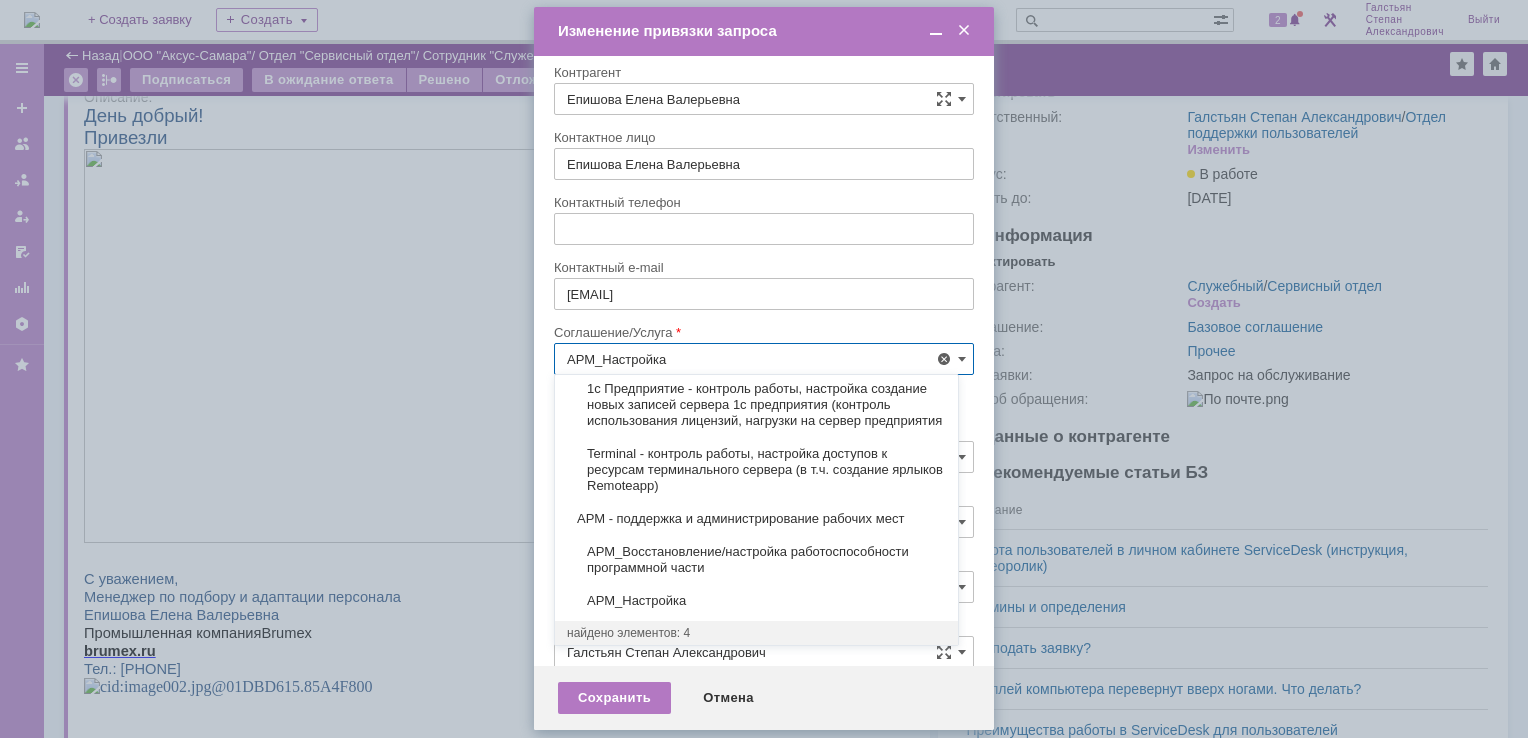 scroll, scrollTop: 0, scrollLeft: 0, axis: both 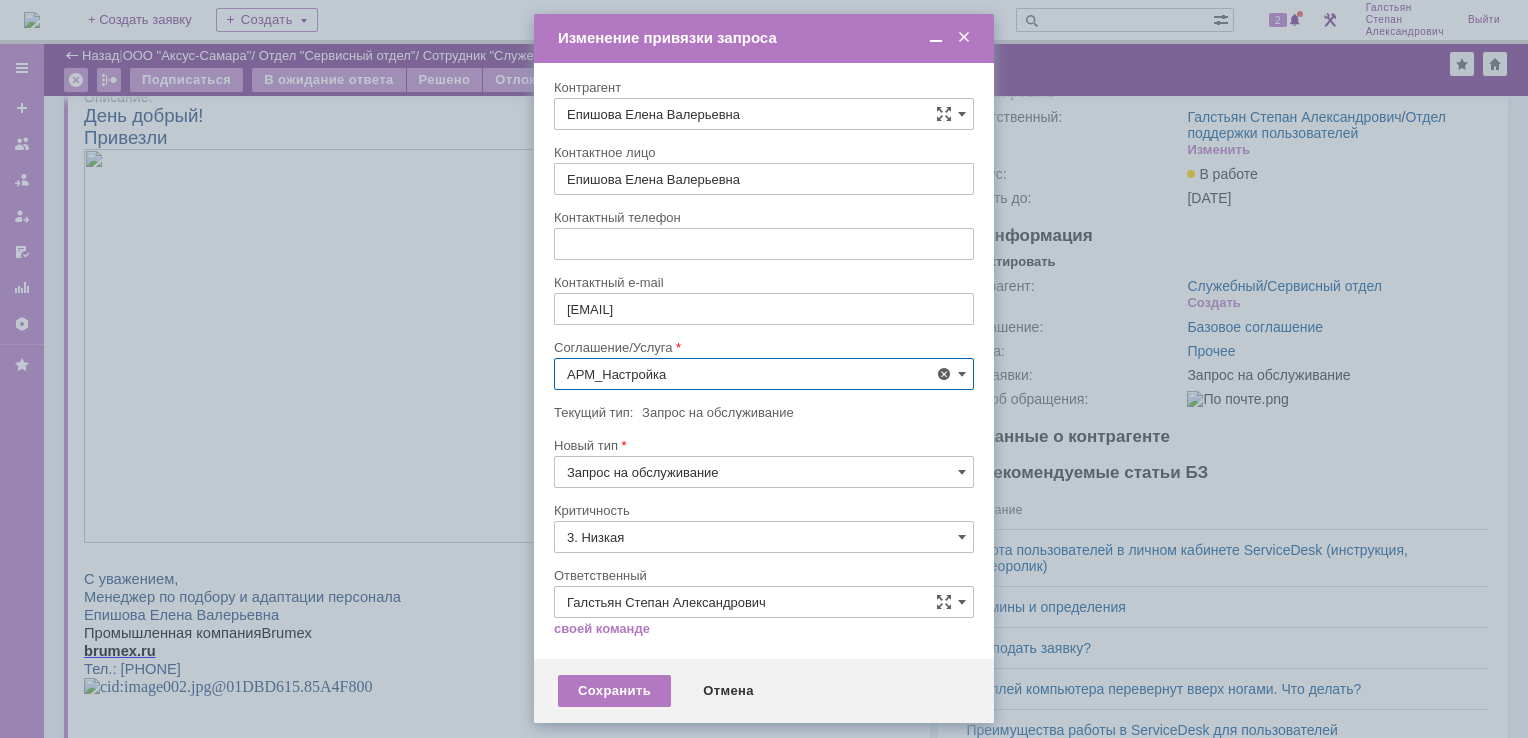 click on "3. Низкая" at bounding box center (764, 537) 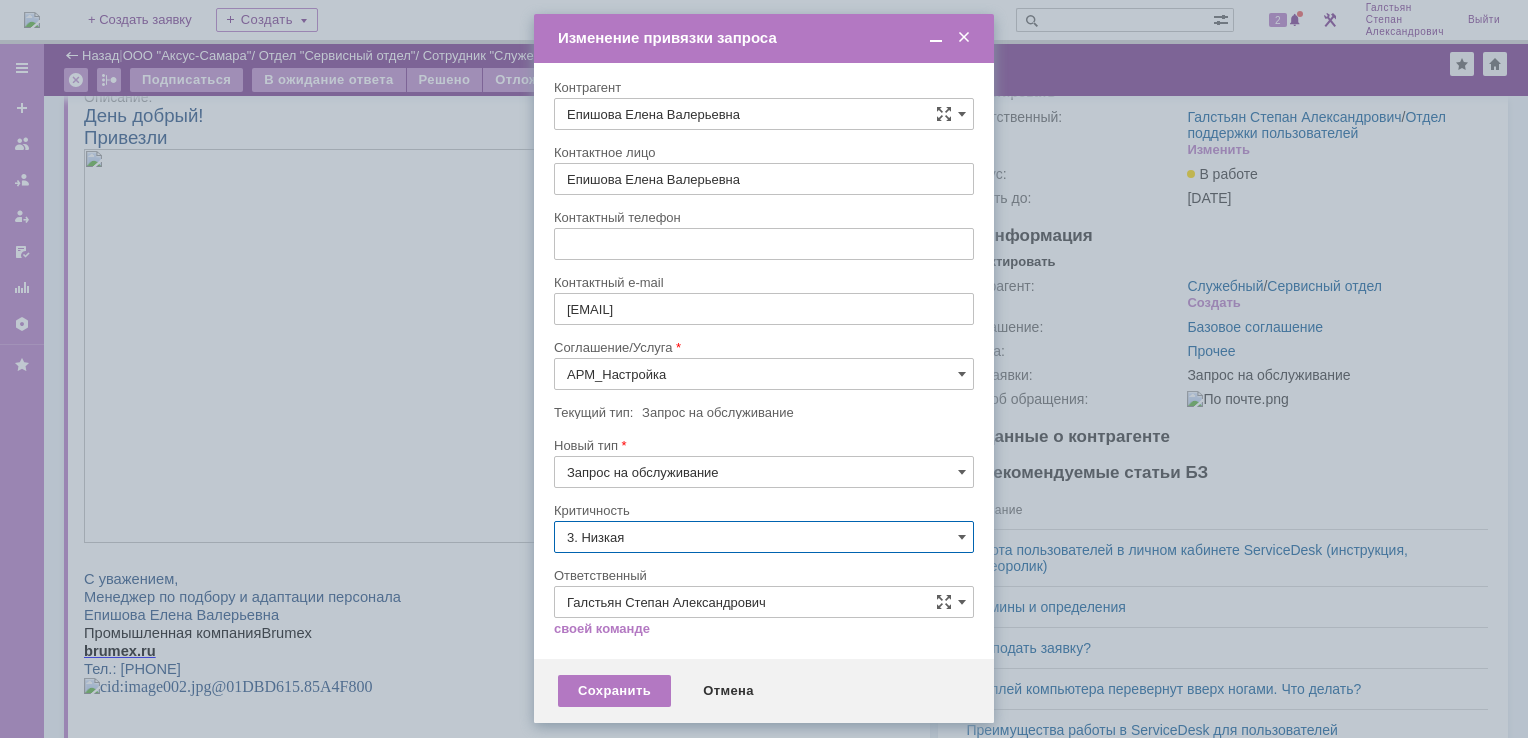 click on "[не указано]" at bounding box center (764, 574) 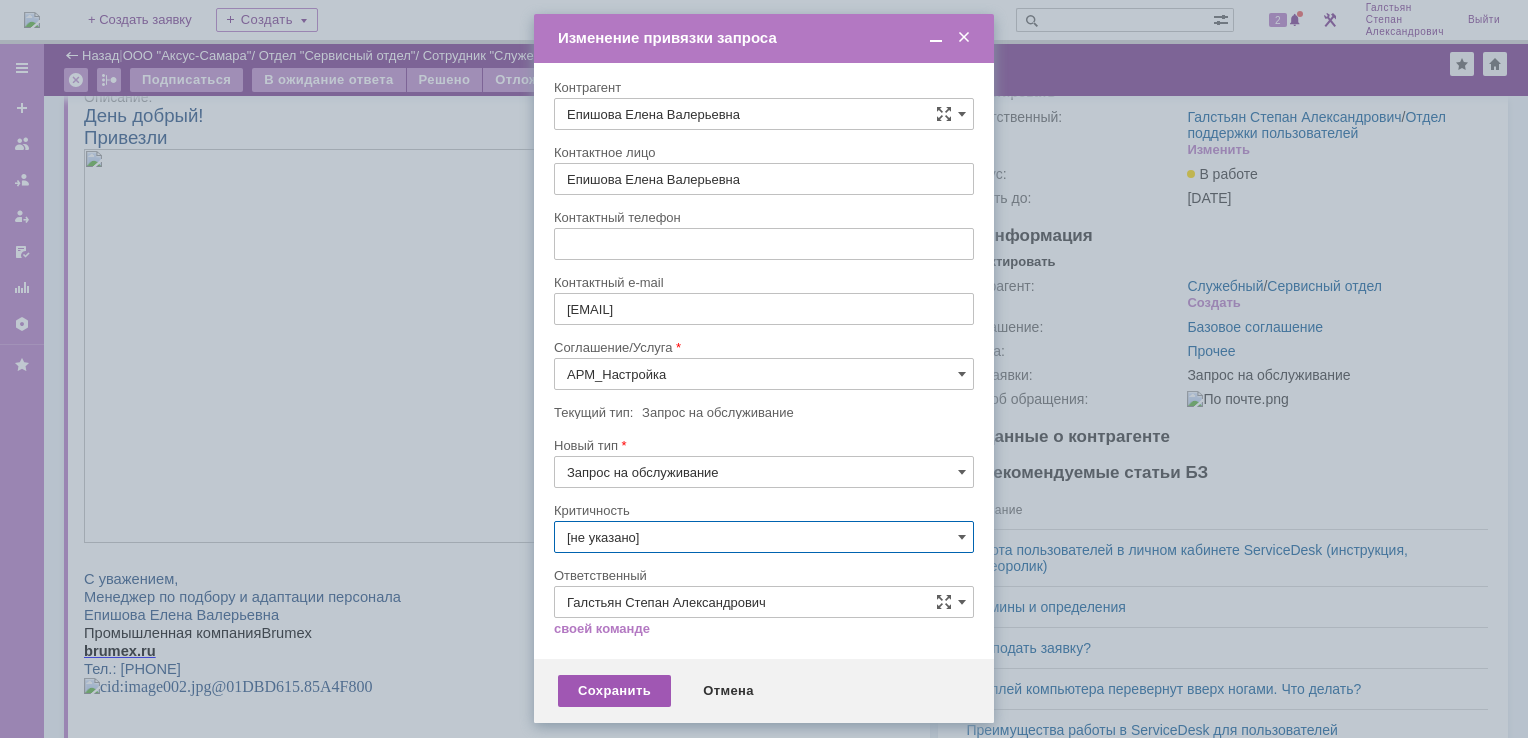 type on "[не указано]" 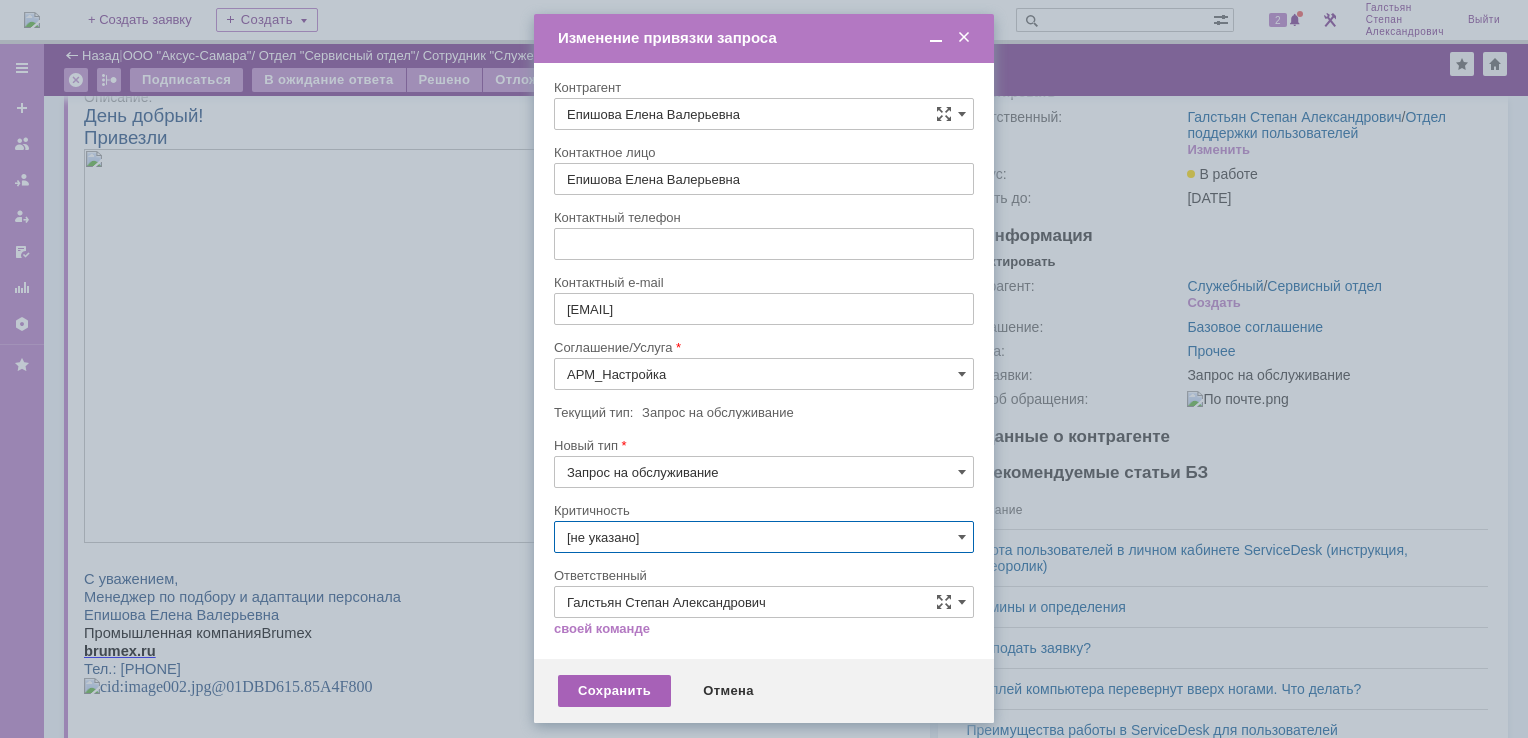 click on "Сохранить" at bounding box center (614, 691) 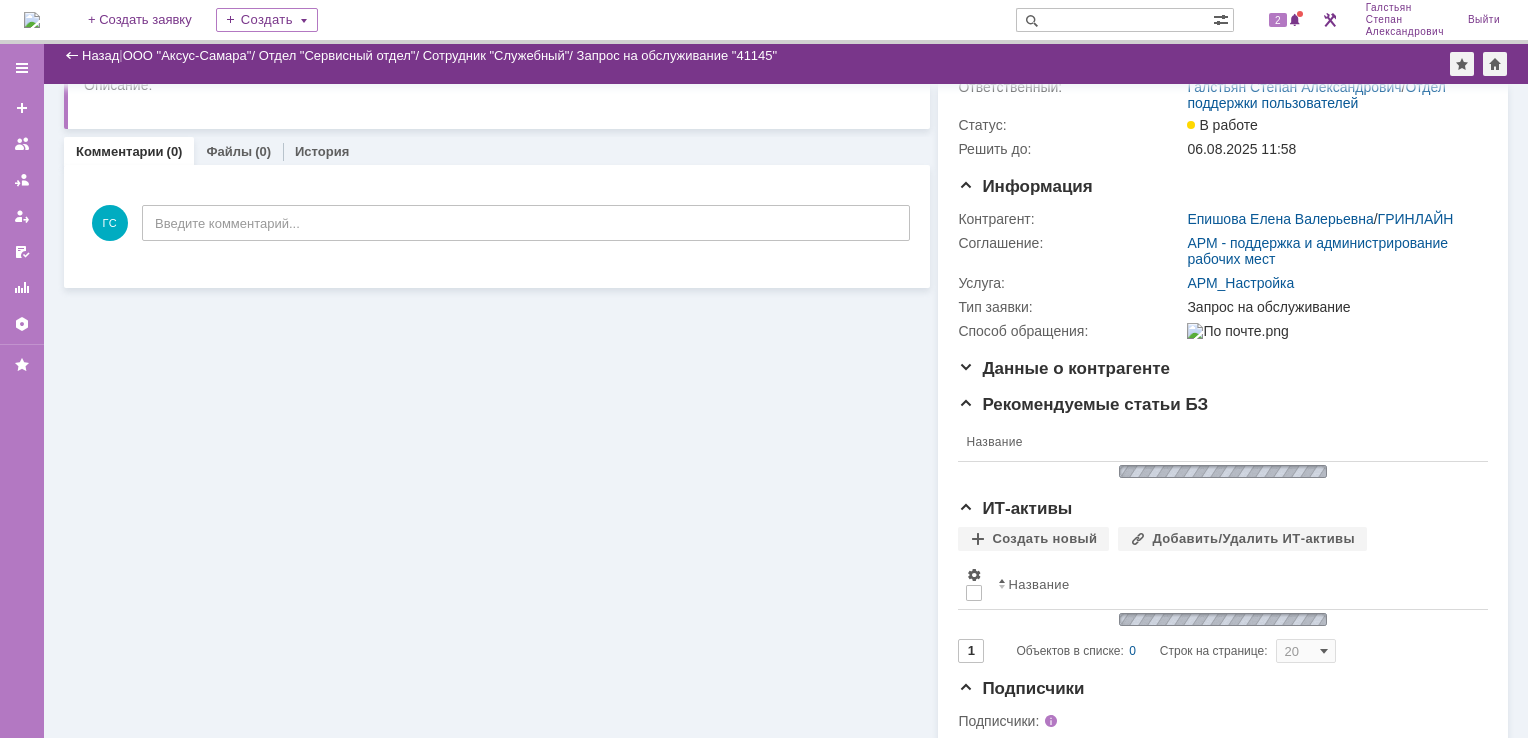 scroll, scrollTop: 0, scrollLeft: 0, axis: both 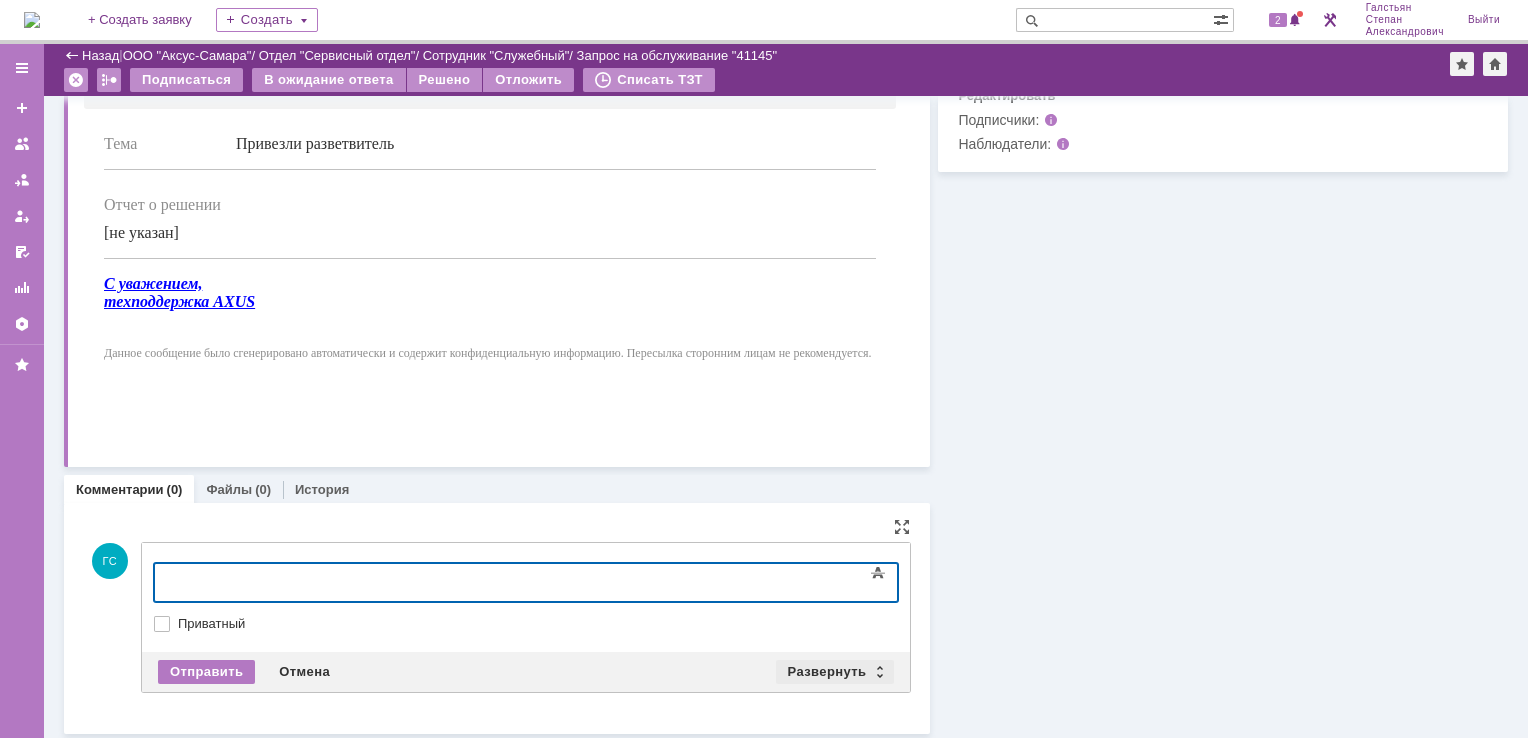 click on "Развернуть" at bounding box center [835, 672] 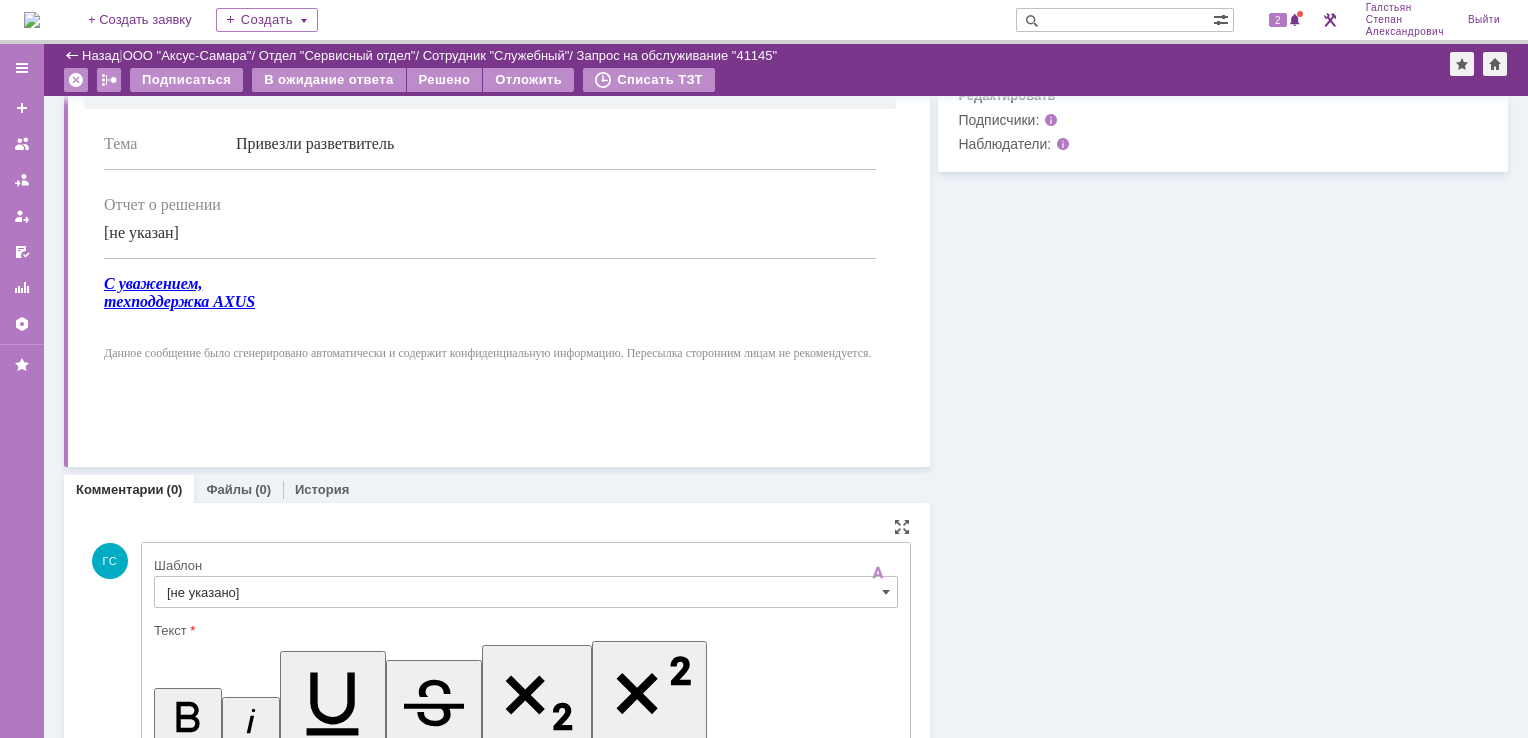 scroll, scrollTop: 0, scrollLeft: 0, axis: both 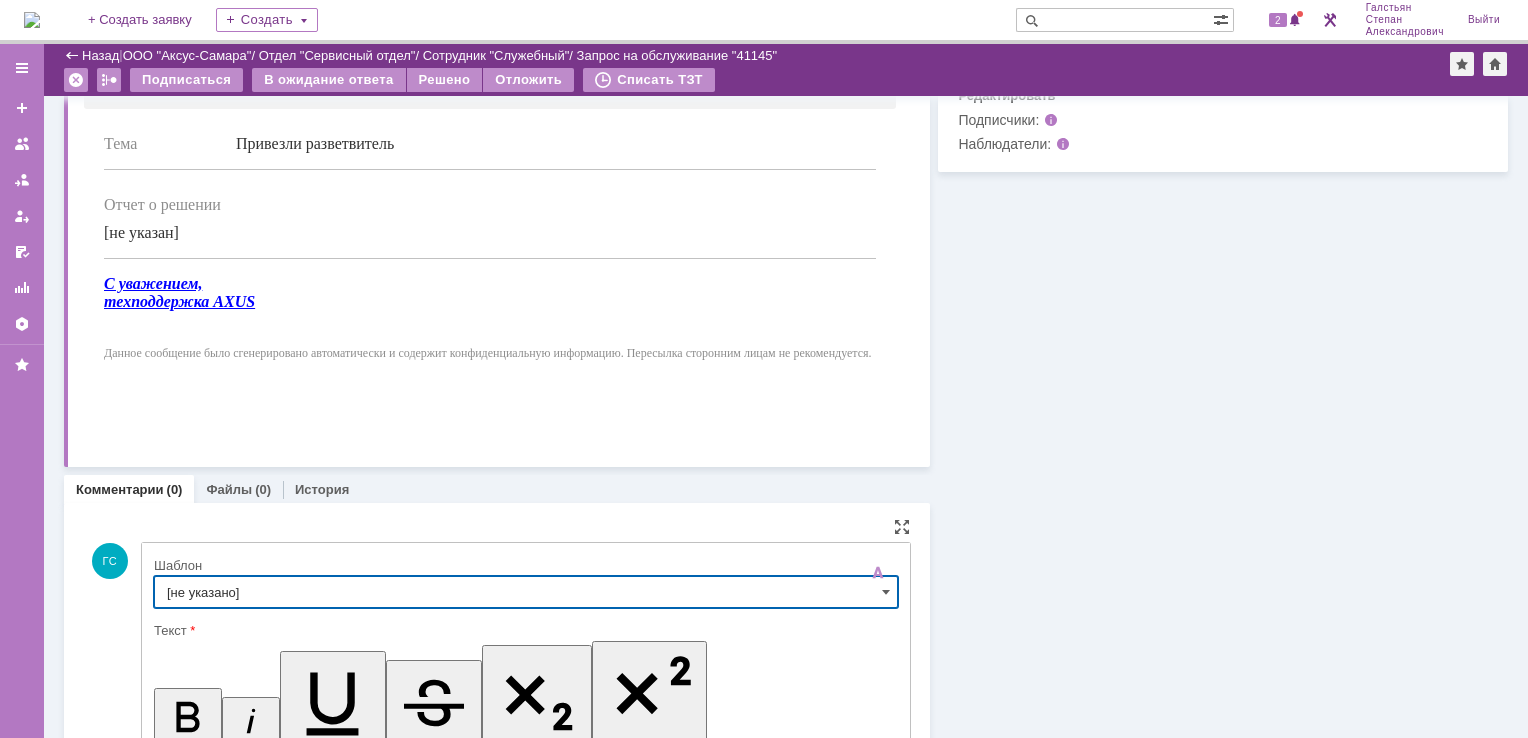 click on "[не указано]" at bounding box center (526, 592) 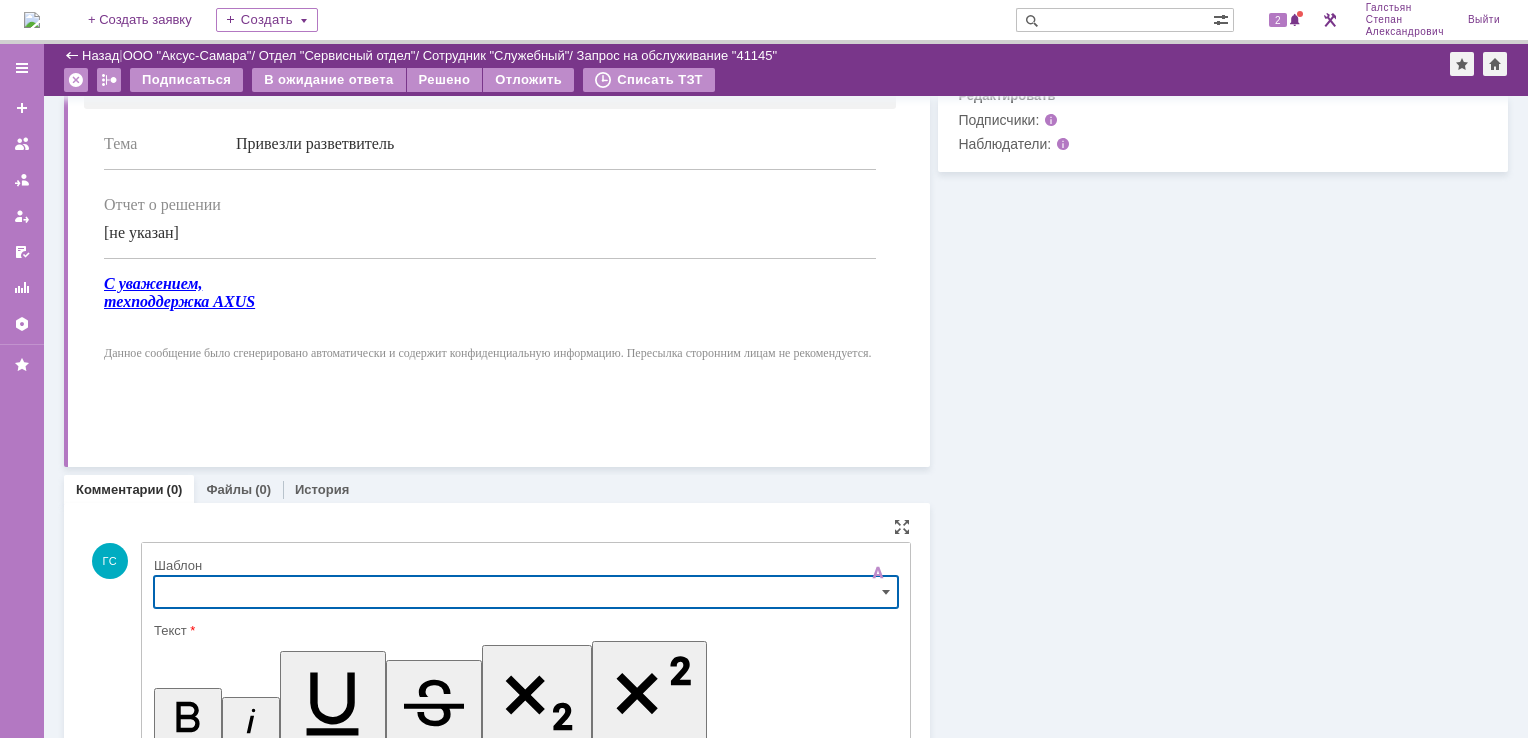 scroll, scrollTop: 1255, scrollLeft: 0, axis: vertical 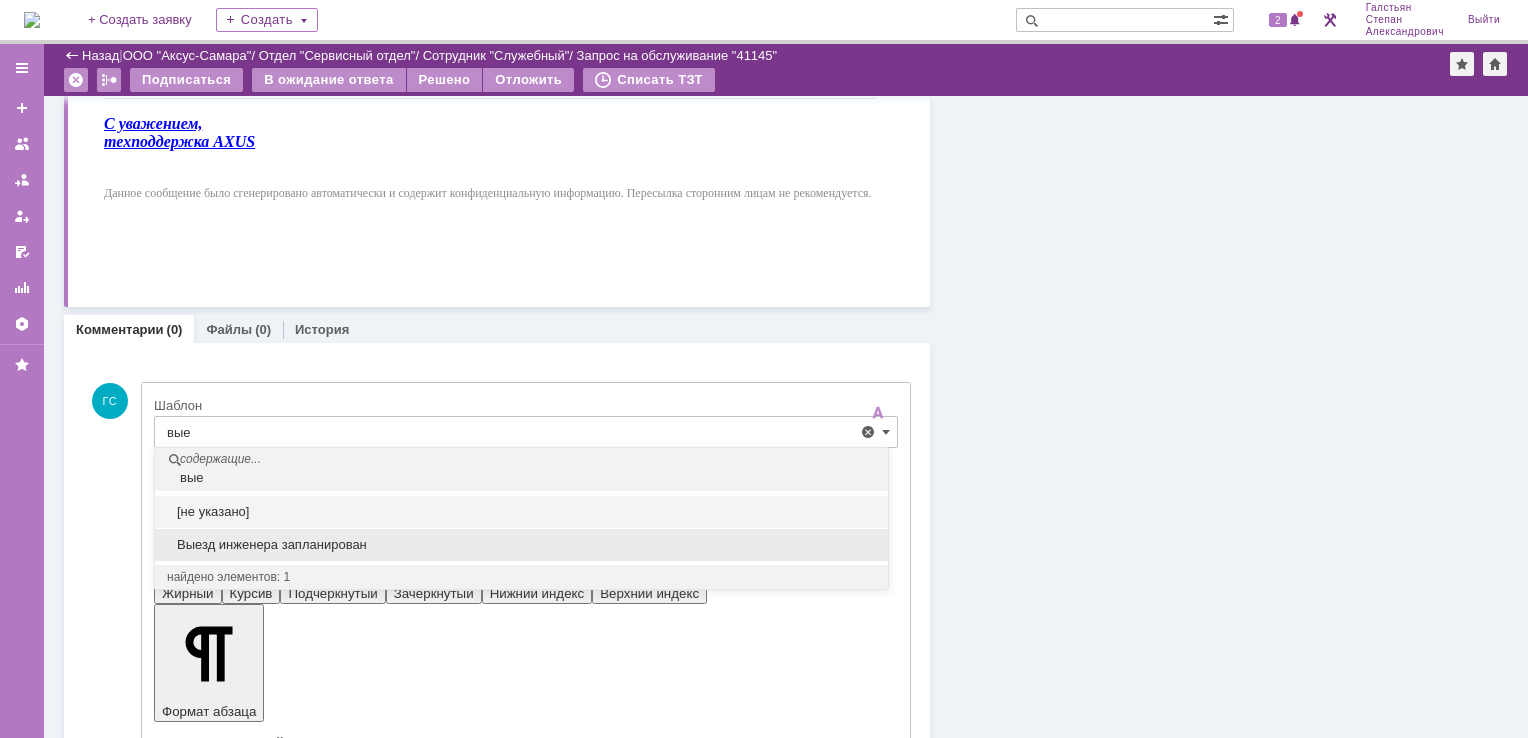 click on "Выезд инженера запланирован" at bounding box center (521, 545) 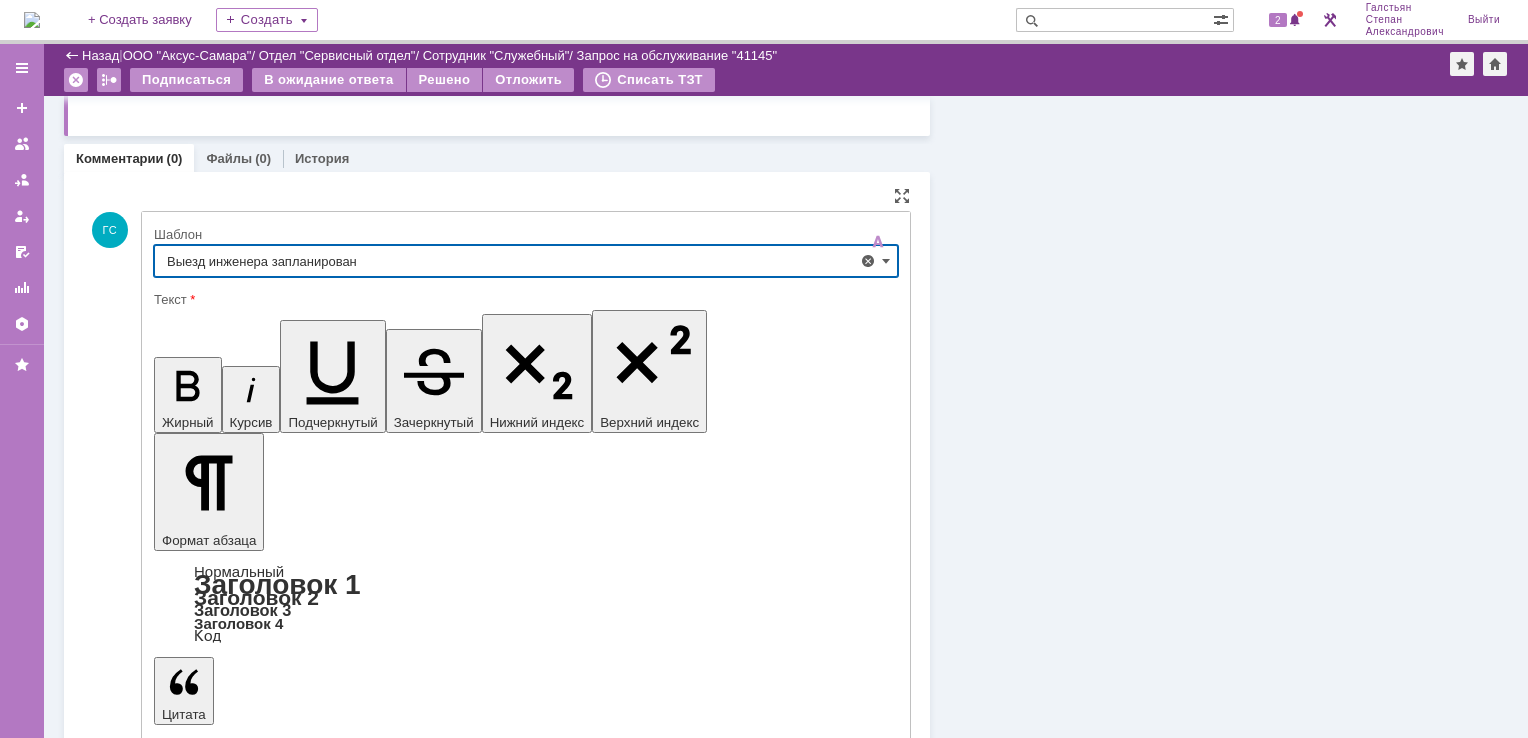 type on "Выезд инженера запланирован" 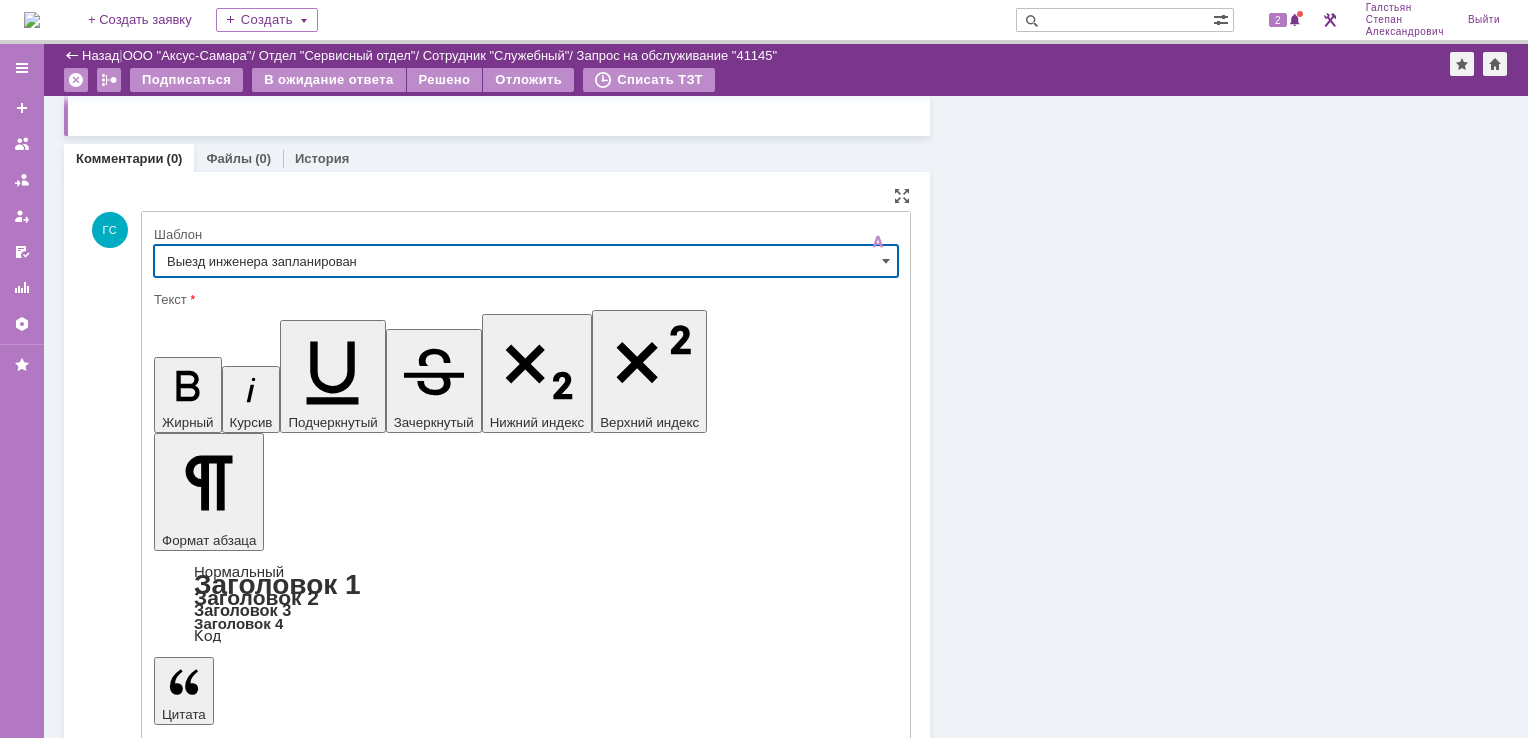 click on "Отправить" at bounding box center [206, 5411] 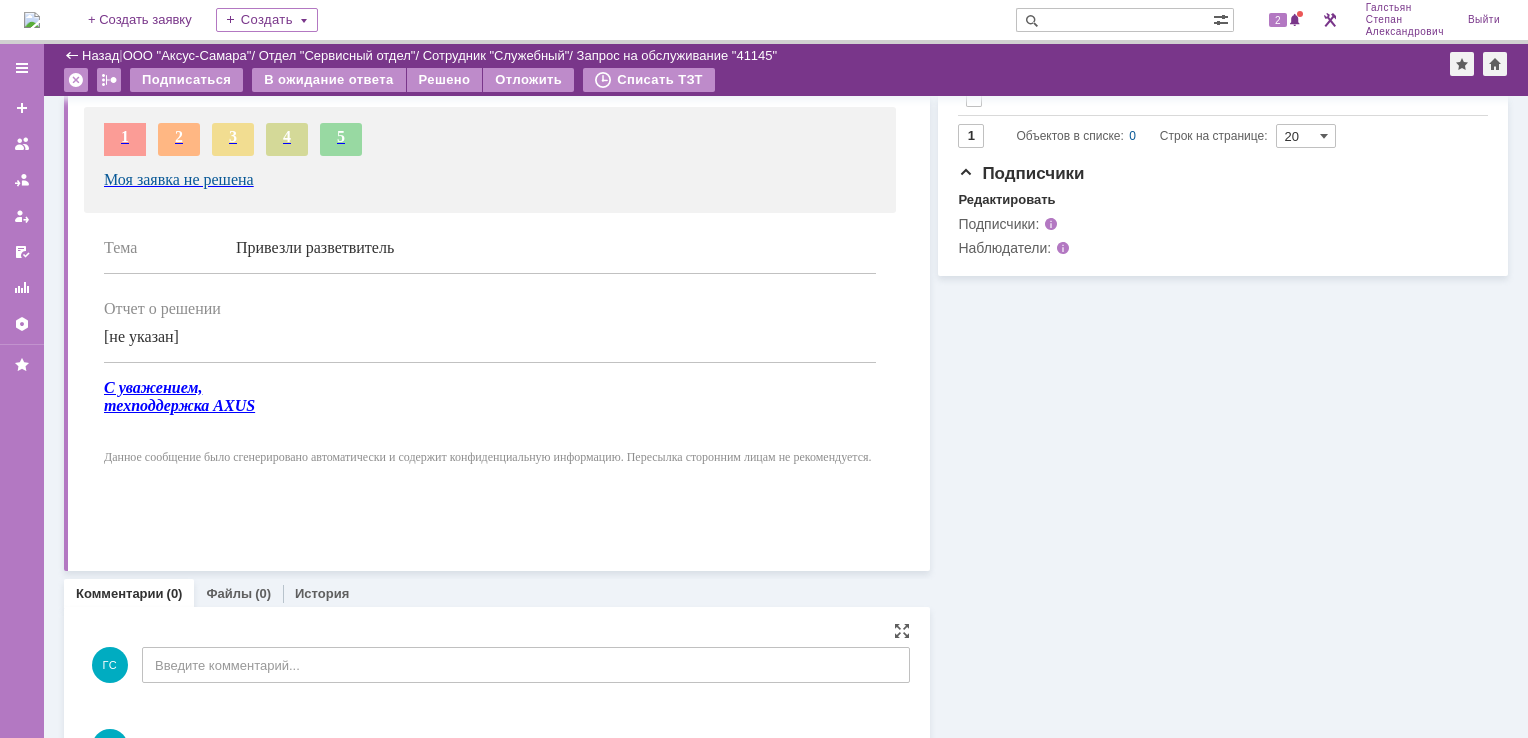 scroll, scrollTop: 1158, scrollLeft: 0, axis: vertical 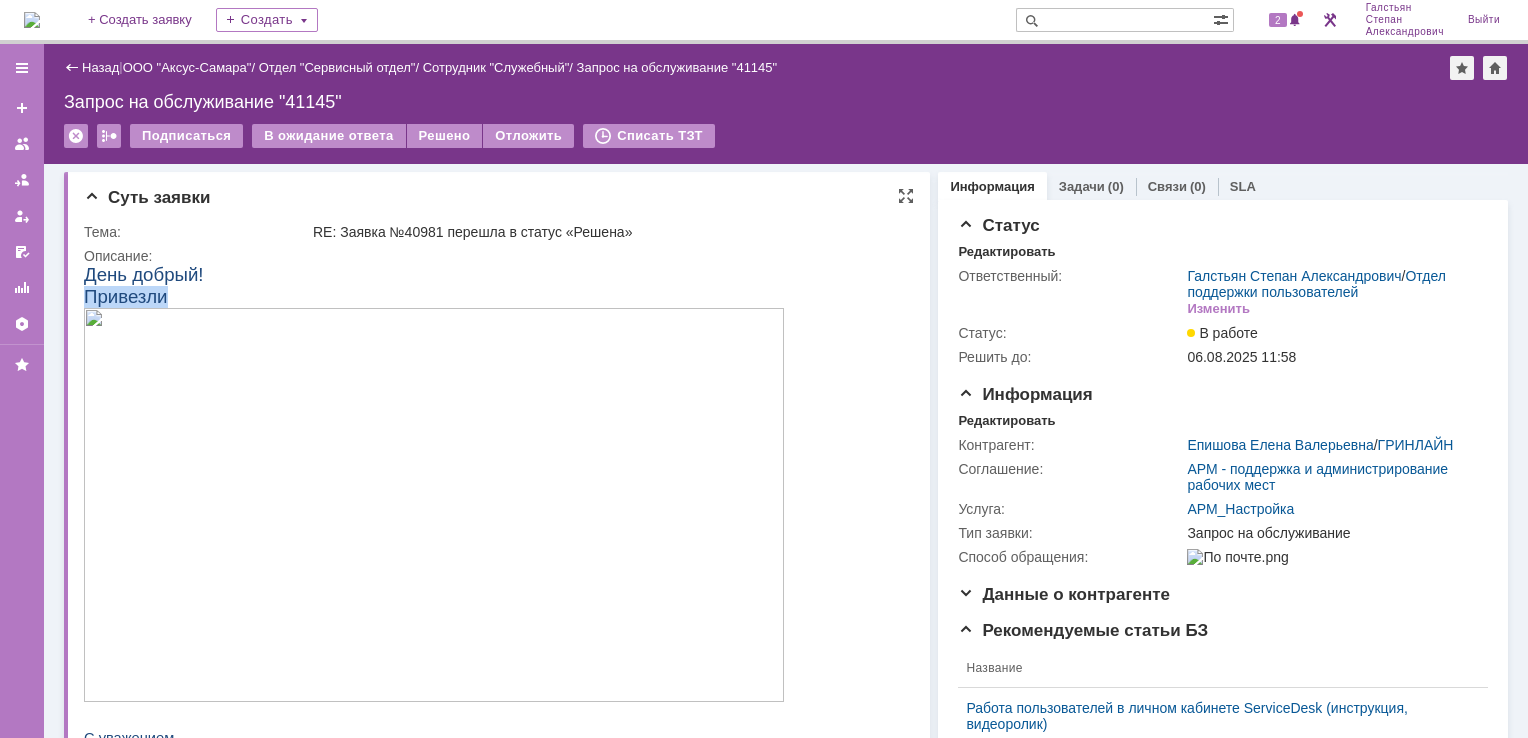drag, startPoint x: 86, startPoint y: 296, endPoint x: 456, endPoint y: 402, distance: 384.8844 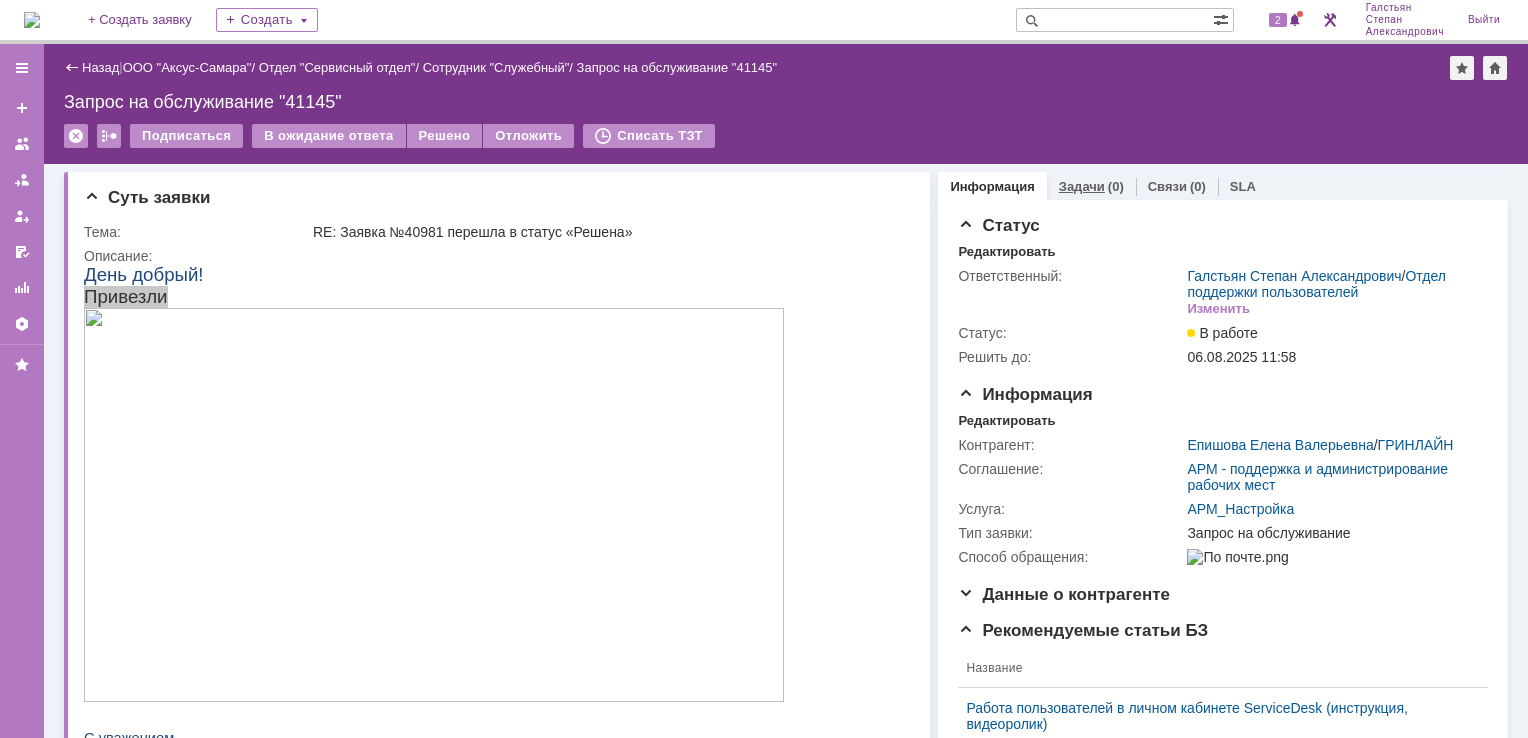 click on "Задачи" at bounding box center (1082, 186) 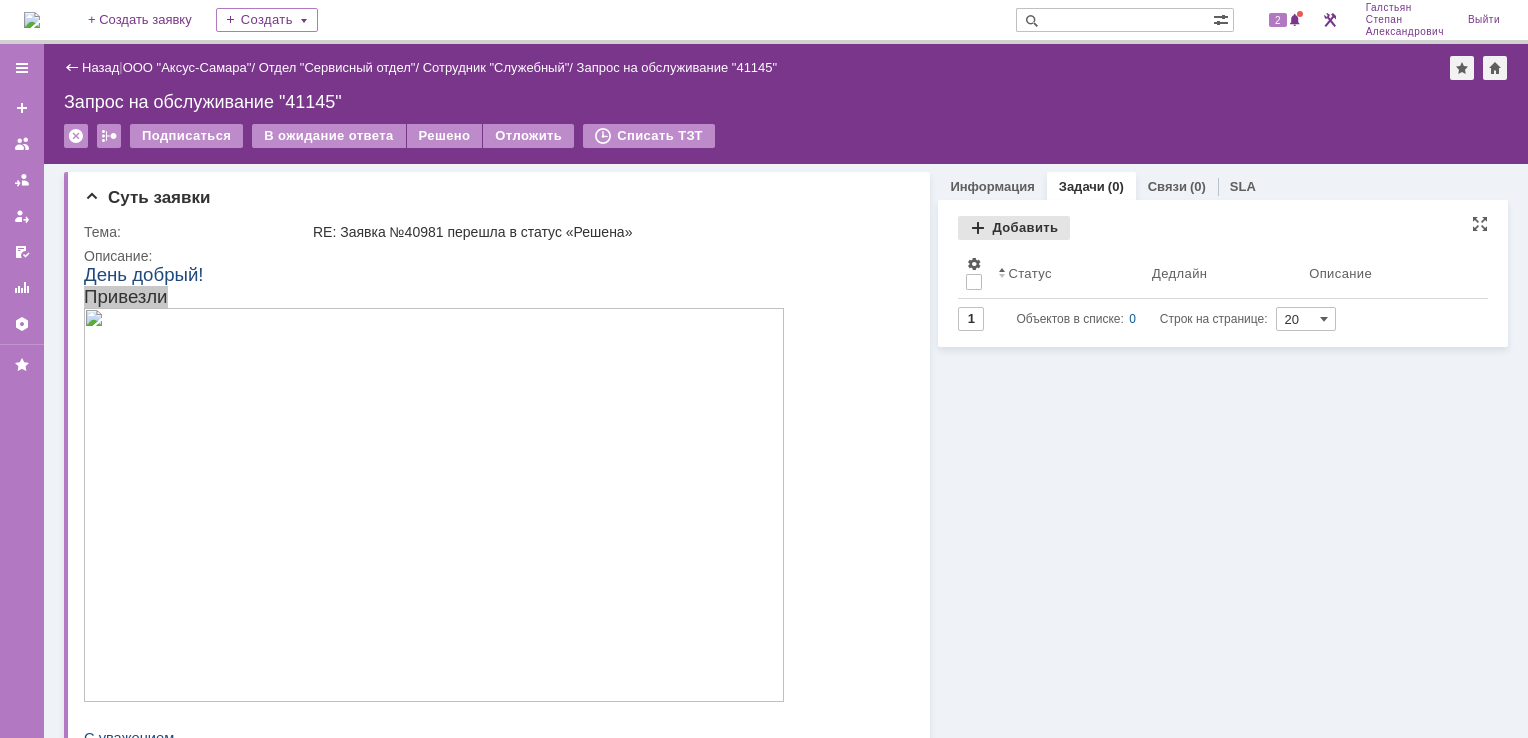 click on "Добавить" at bounding box center [1014, 228] 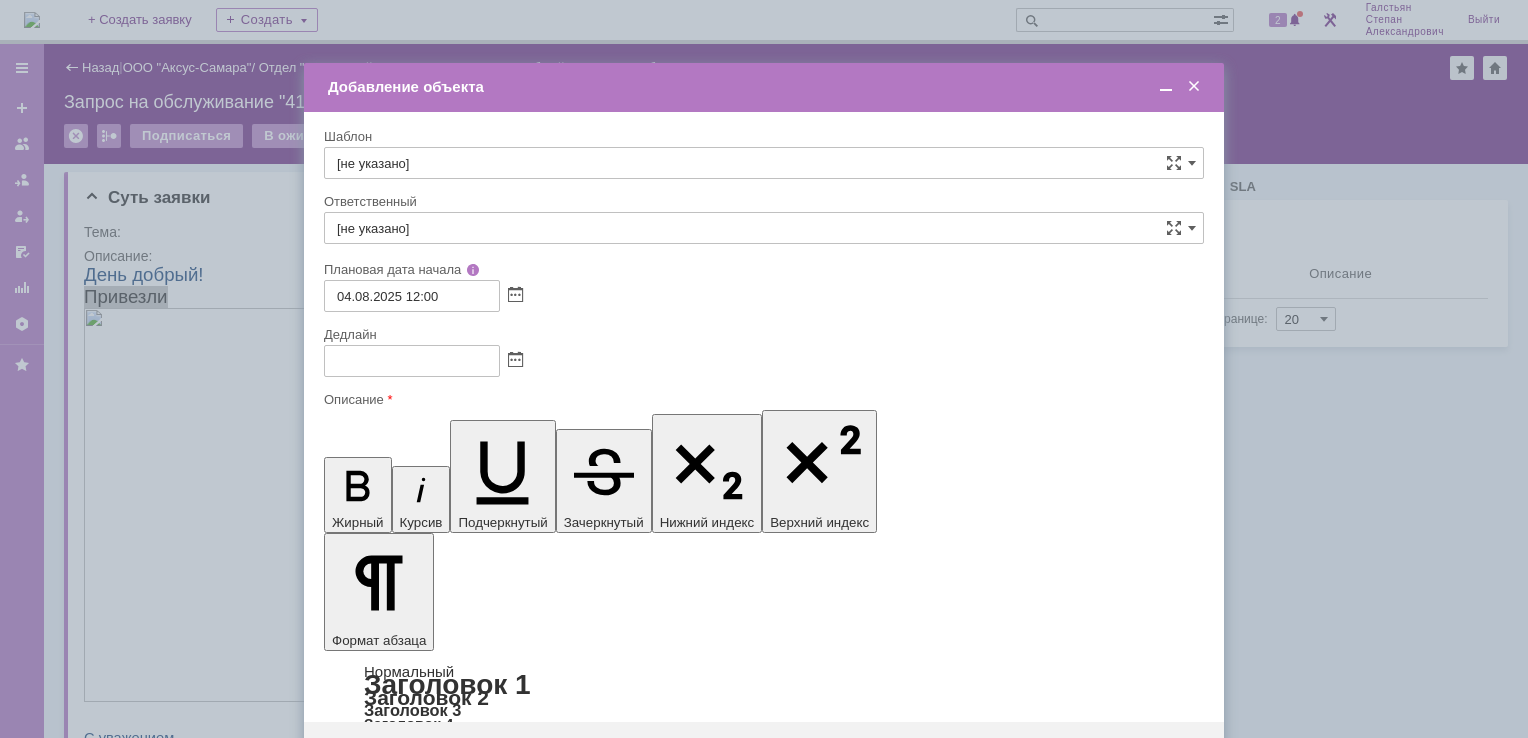 scroll, scrollTop: 0, scrollLeft: 0, axis: both 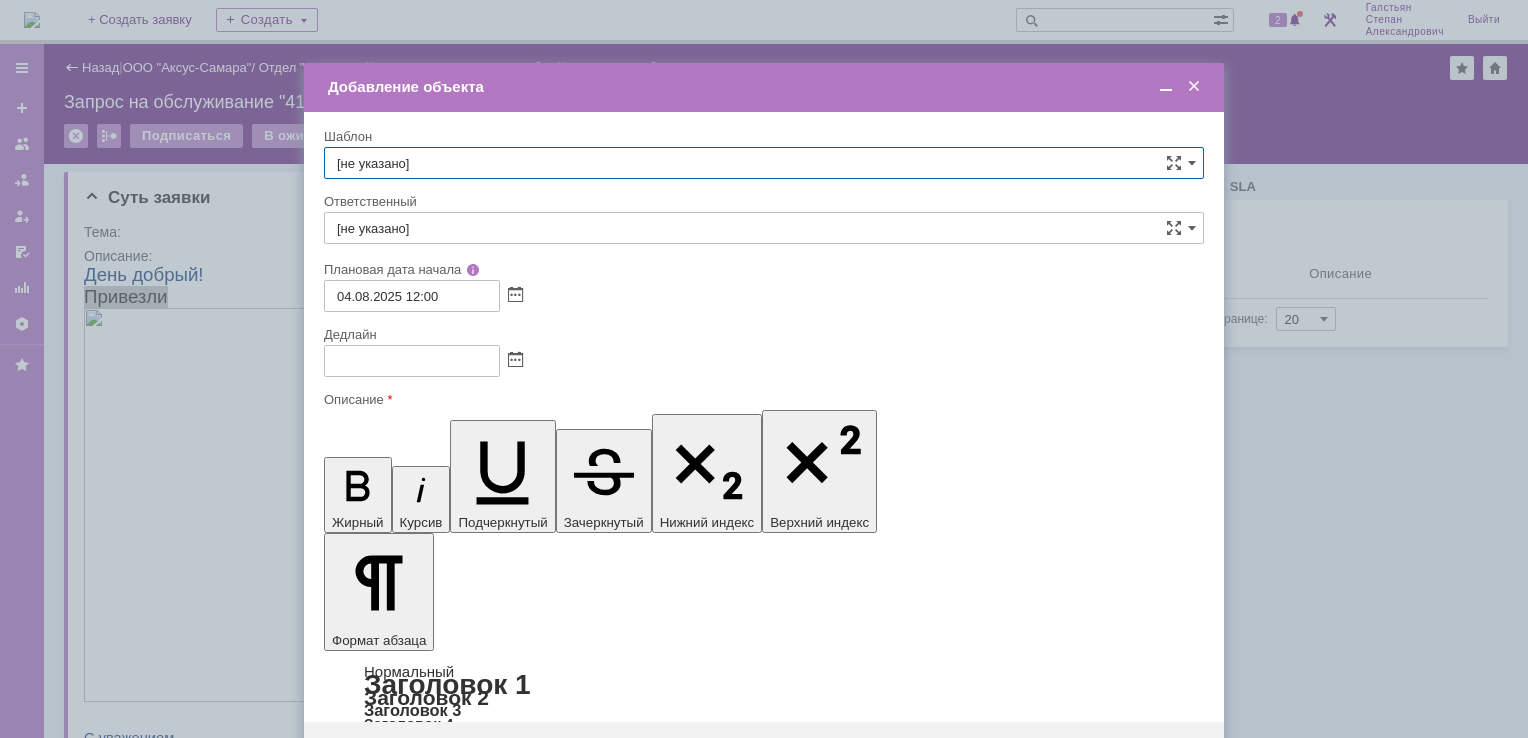 click at bounding box center [487, 5824] 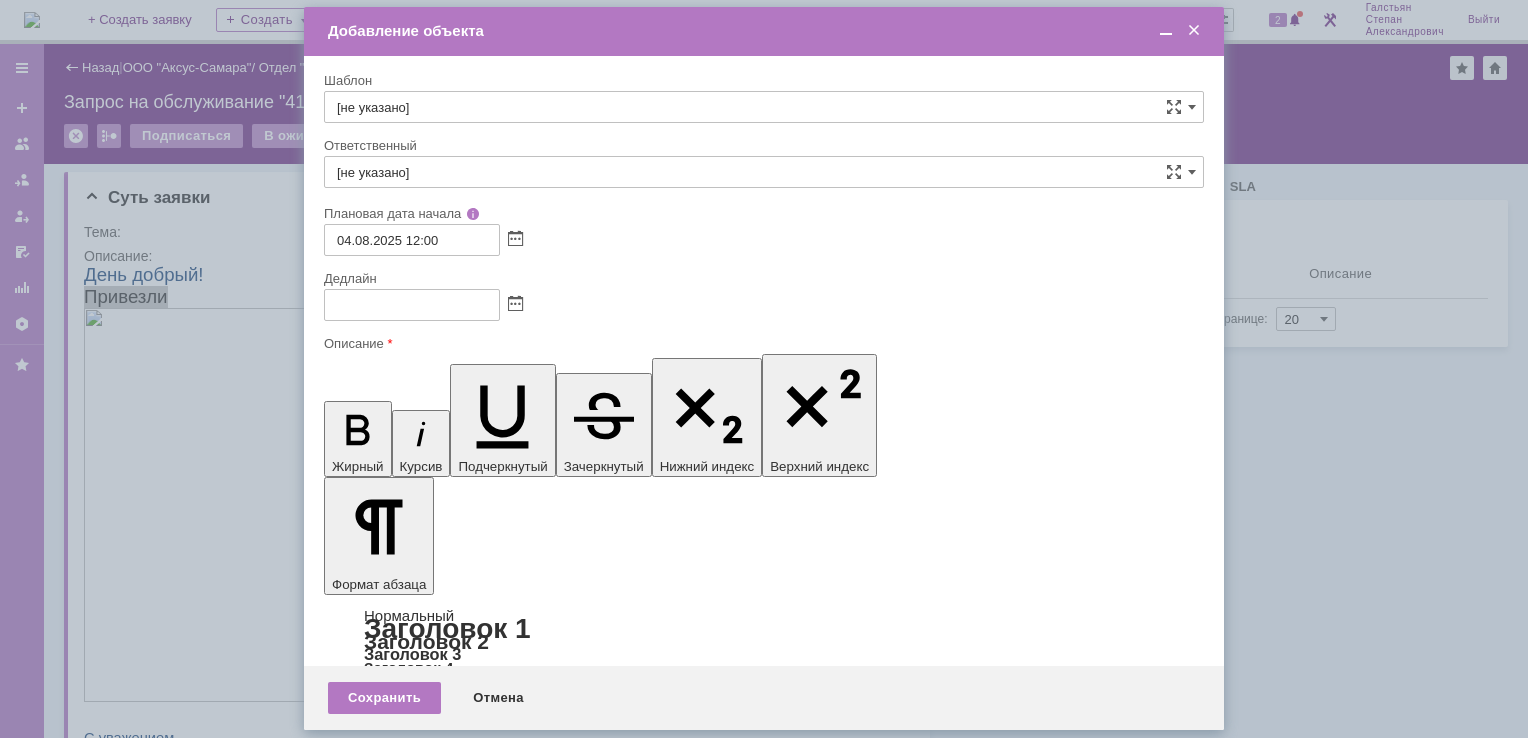 click on "Привезли" at bounding box center (487, 5714) 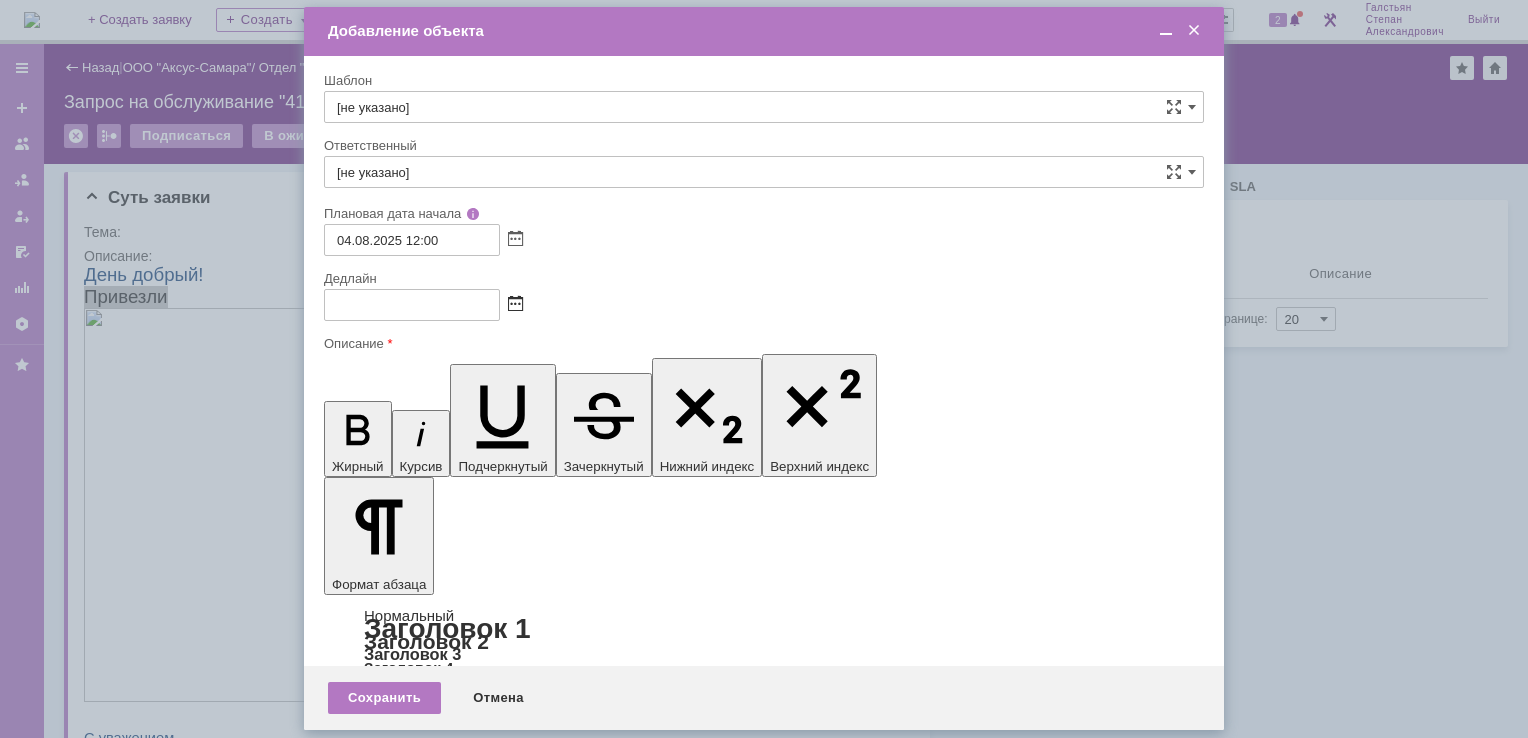 click at bounding box center [515, 305] 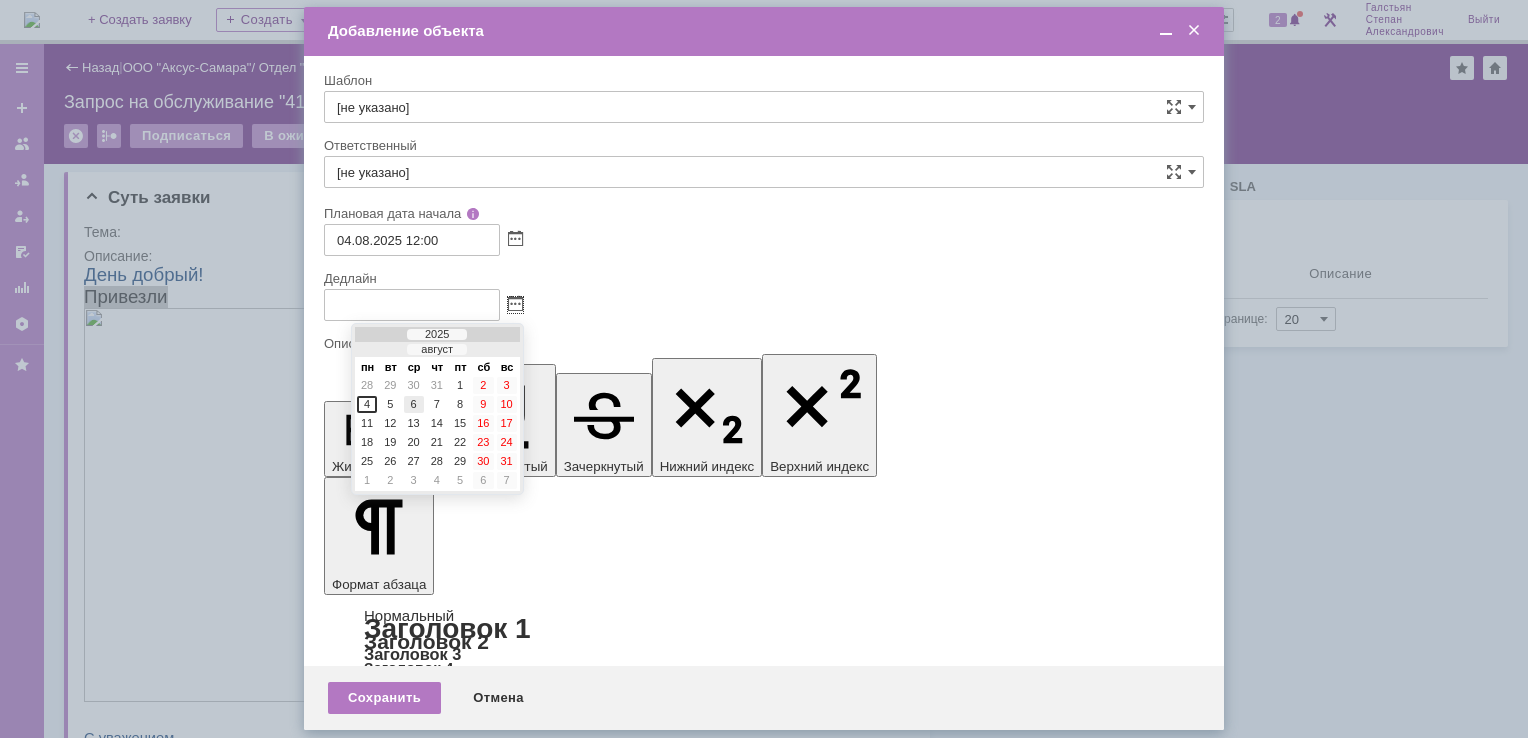 click on "6" at bounding box center [414, 404] 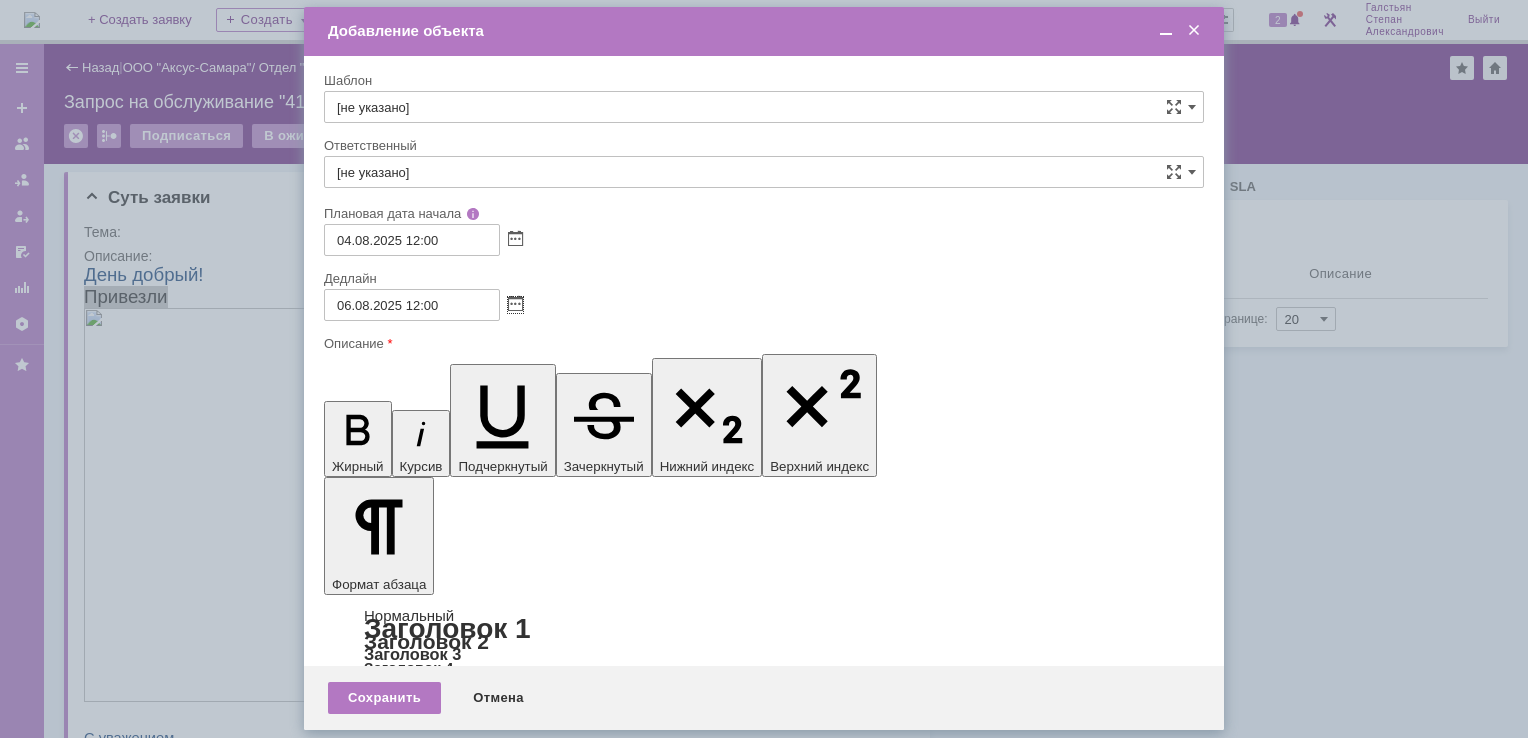 click on "[не указано]" at bounding box center [764, 172] 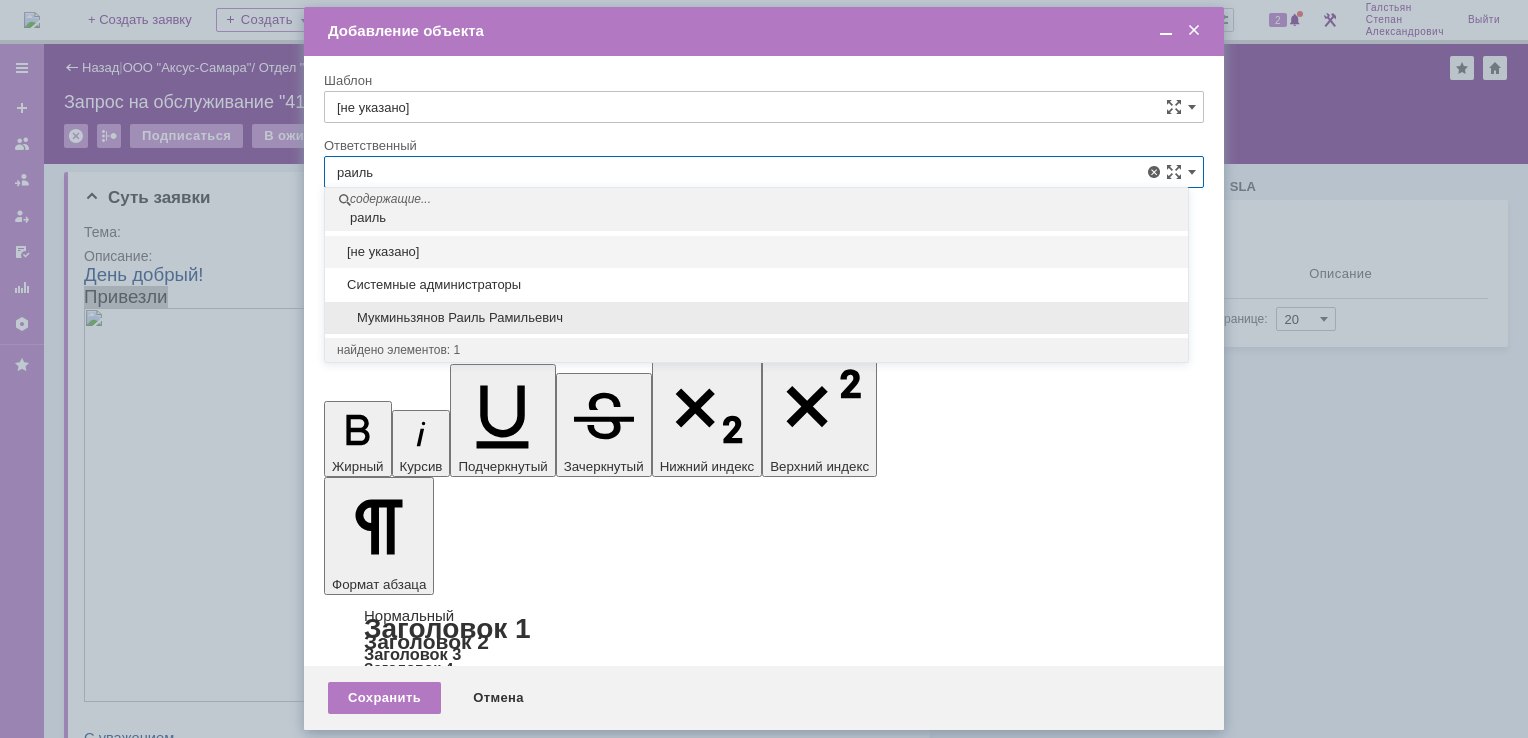 click on "Мукминьзянов Раиль Рамильевич" at bounding box center (756, 318) 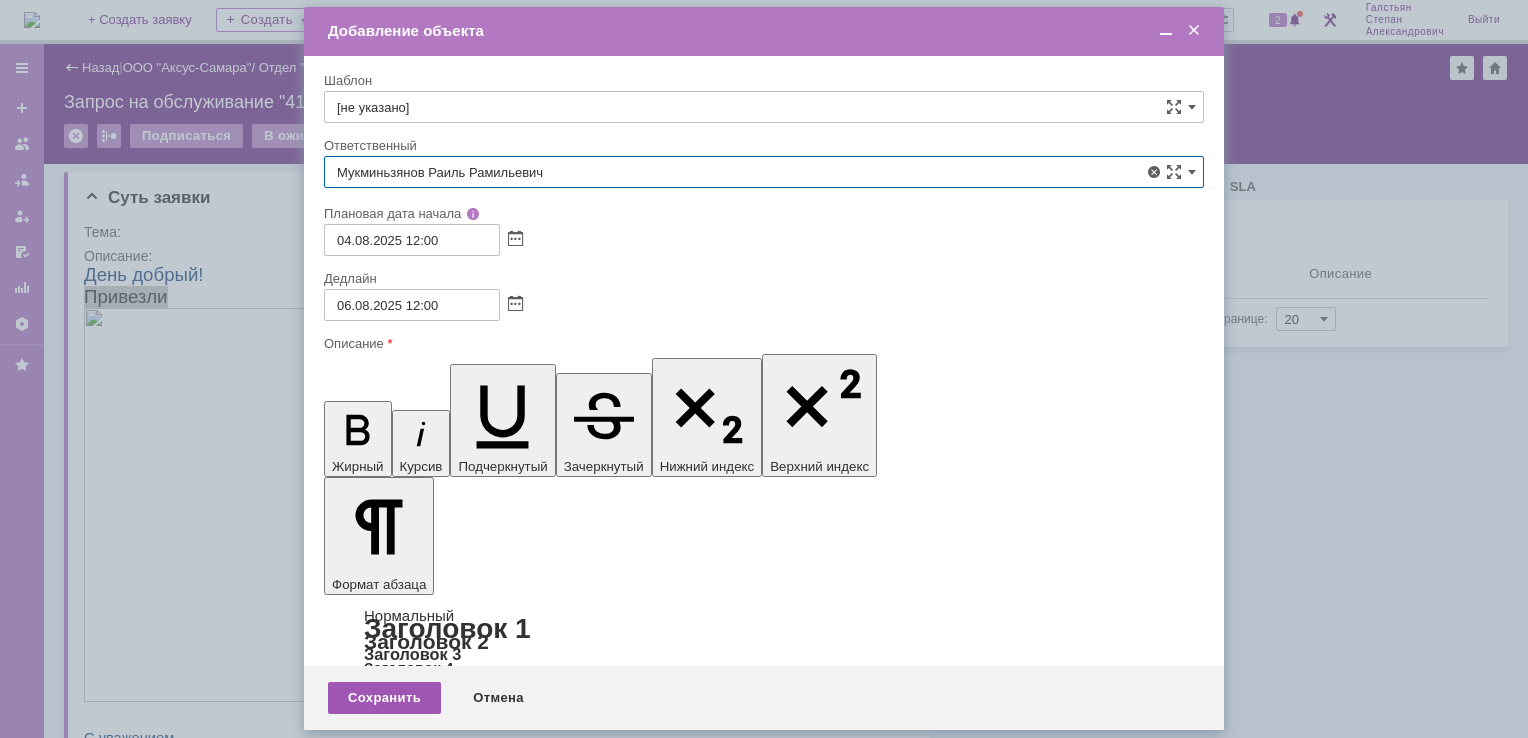 type on "Мукминьзянов Раиль Рамильевич" 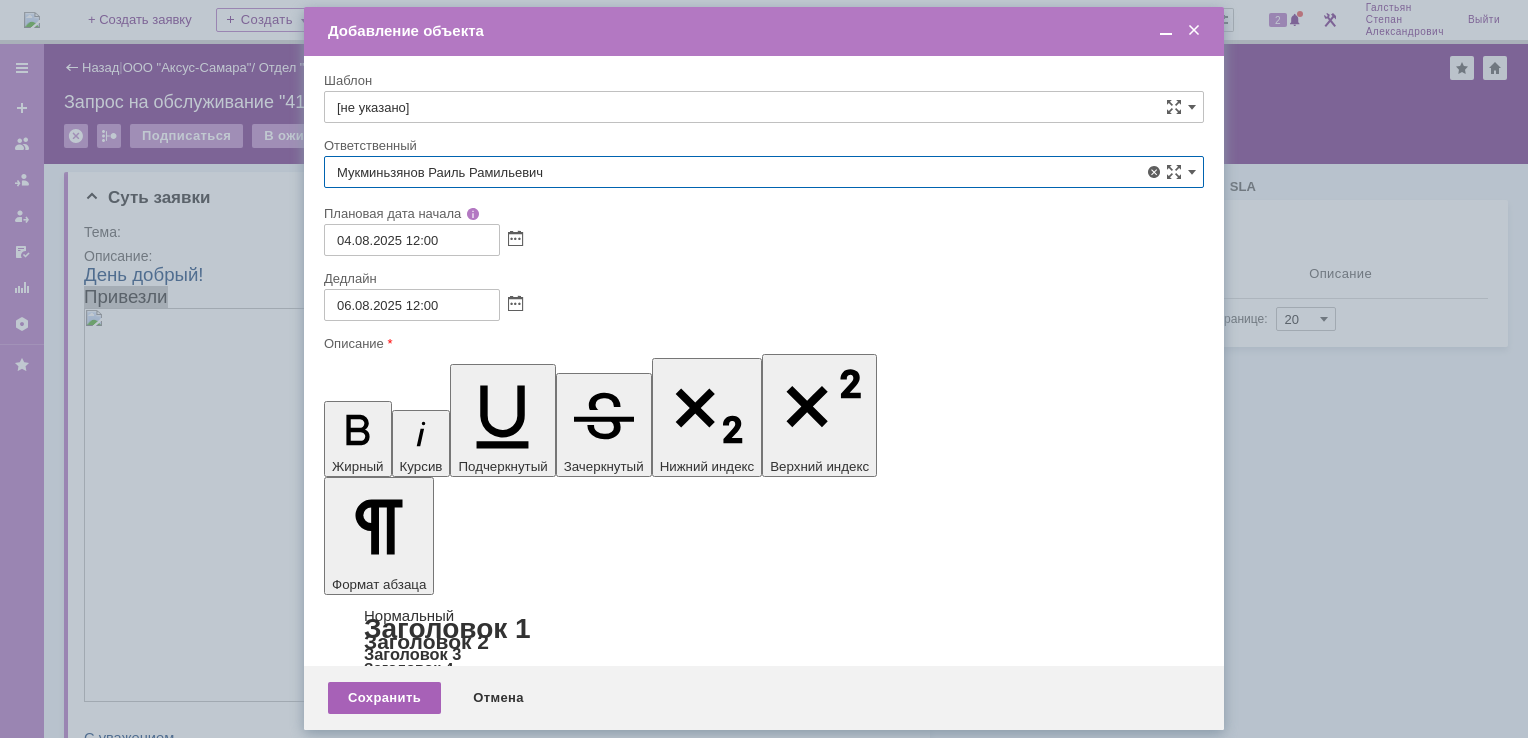 click on "Сохранить" at bounding box center (384, 698) 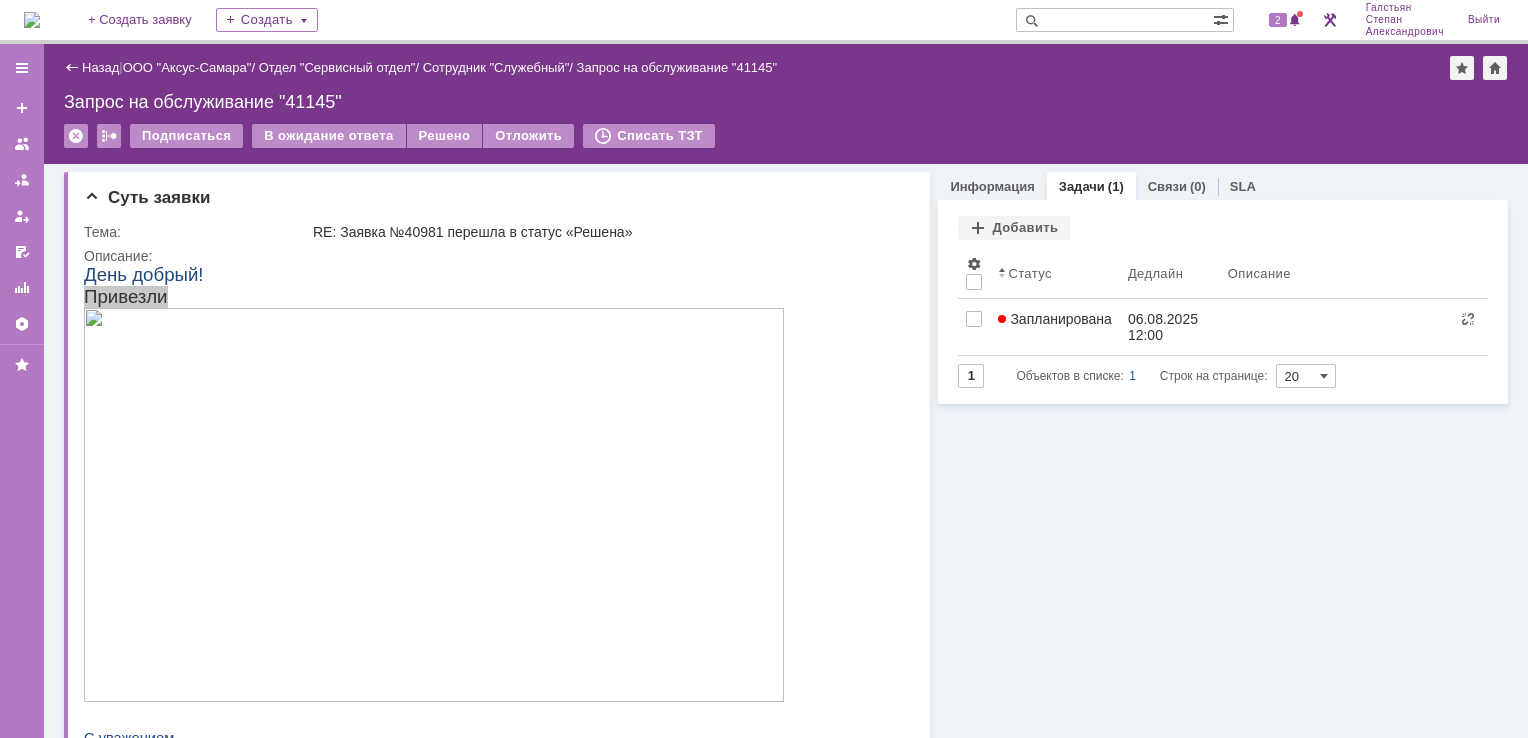 scroll, scrollTop: 0, scrollLeft: 0, axis: both 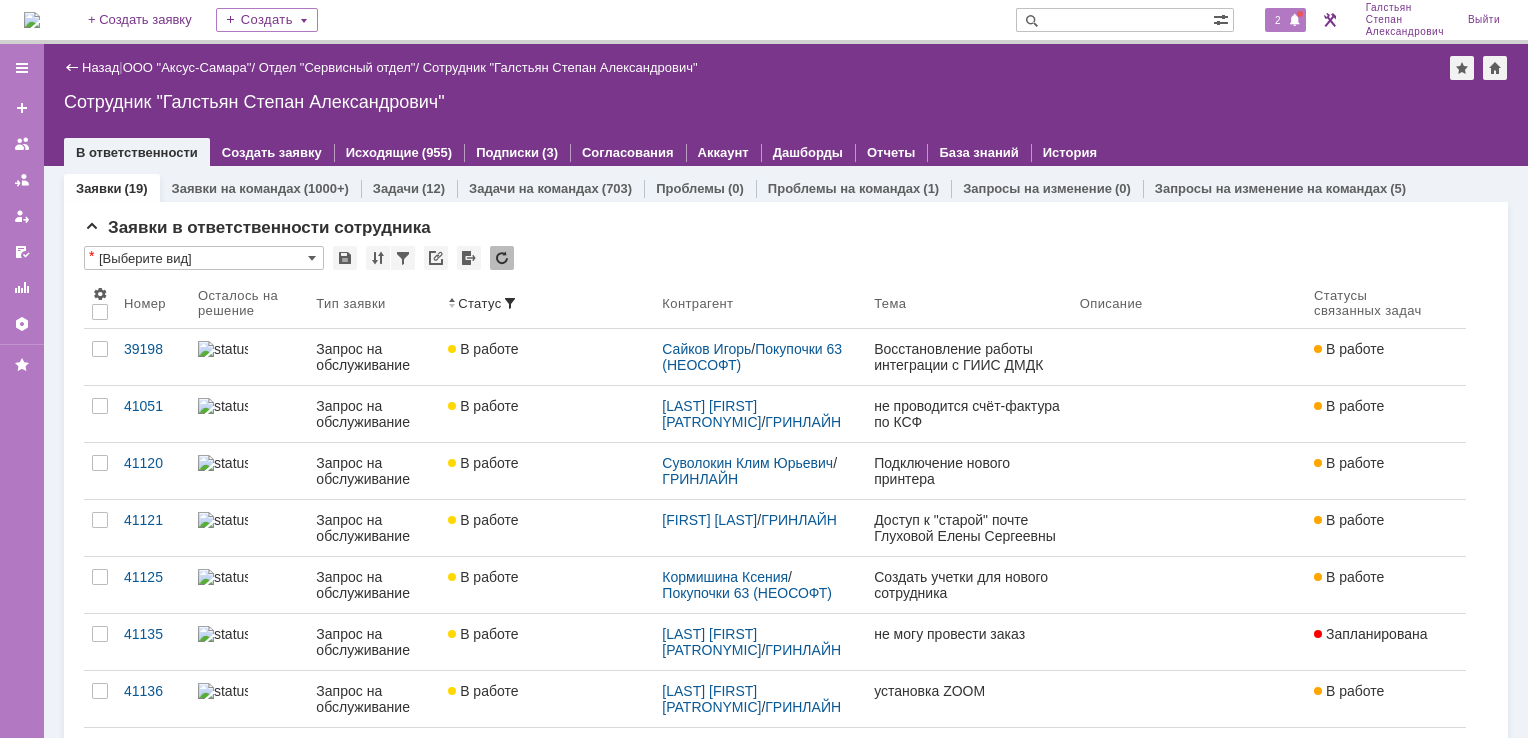click at bounding box center [1295, 21] 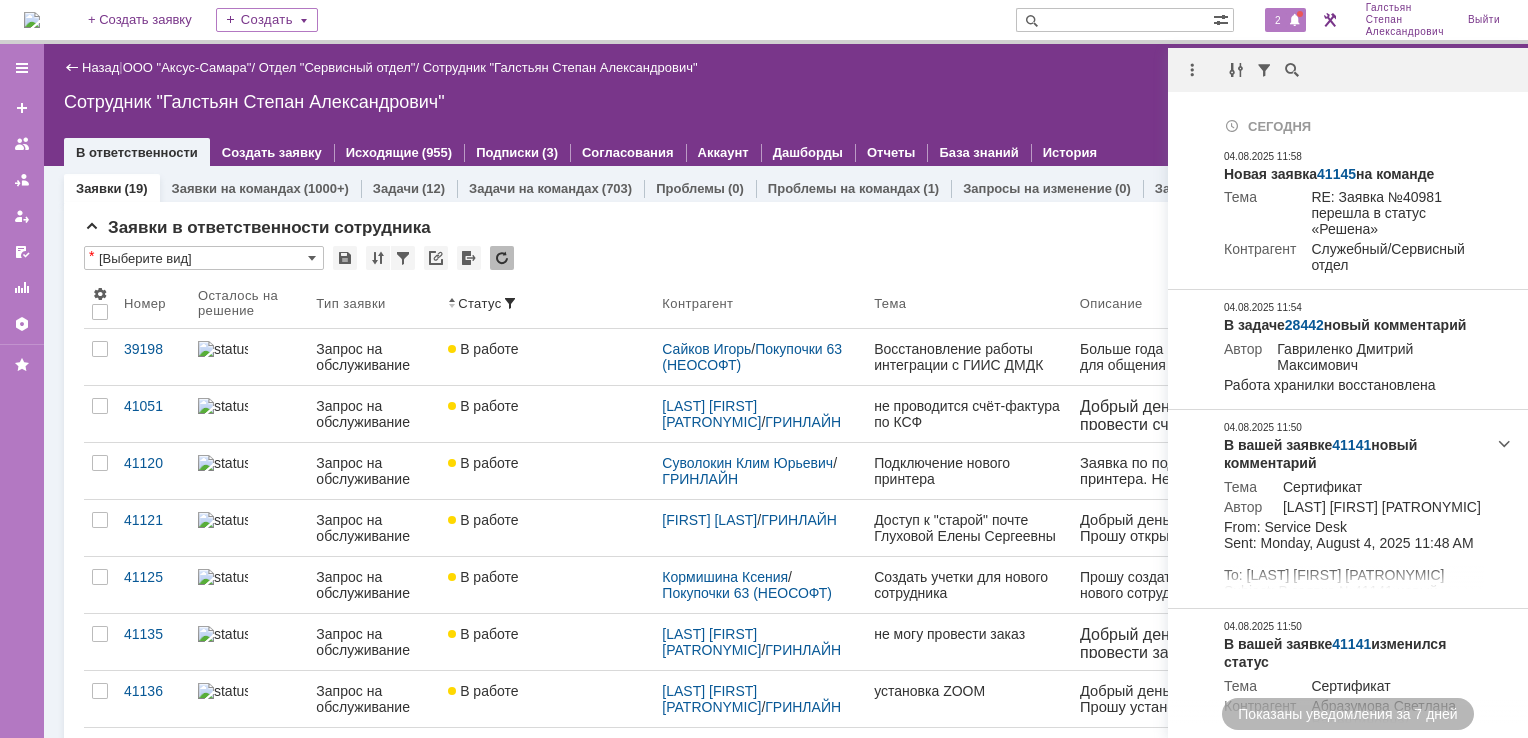 click on "Сотрудник "Галстьян Степан Александрович"" at bounding box center [786, 102] 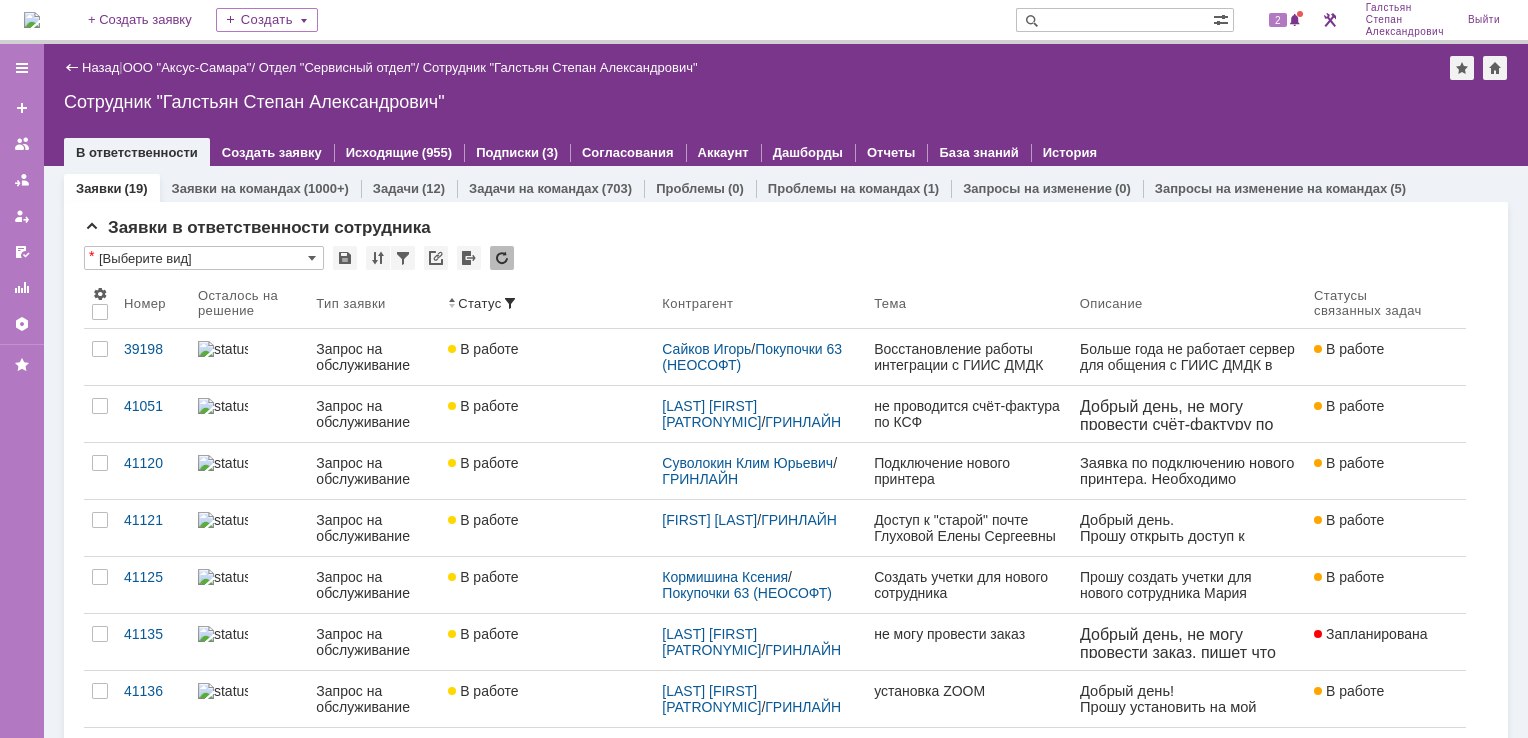 click on "На домашнюю + Создать заявку Создать 2 Галстьян  Степан  Александрович Выйти" at bounding box center [764, 22] 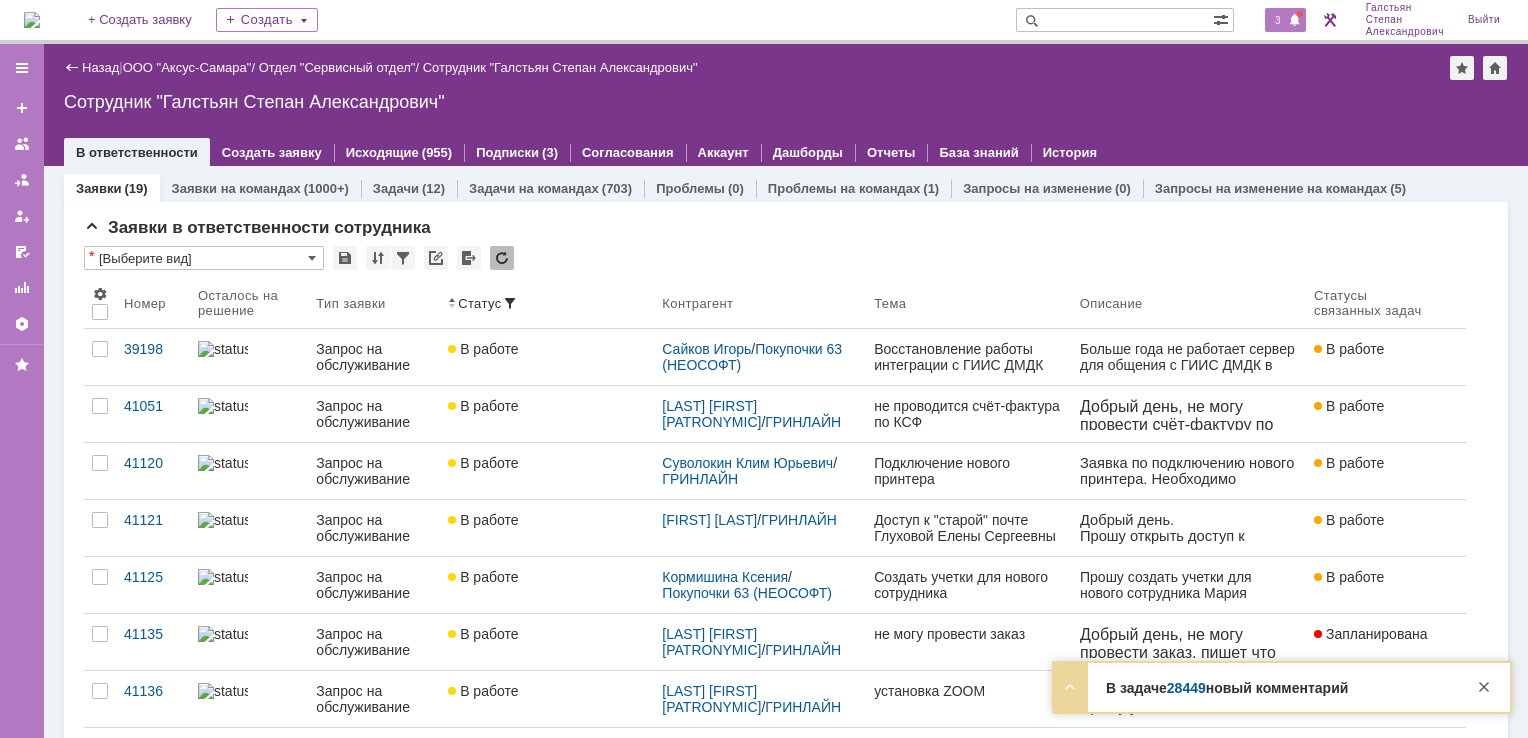 click on "3" at bounding box center (1278, 20) 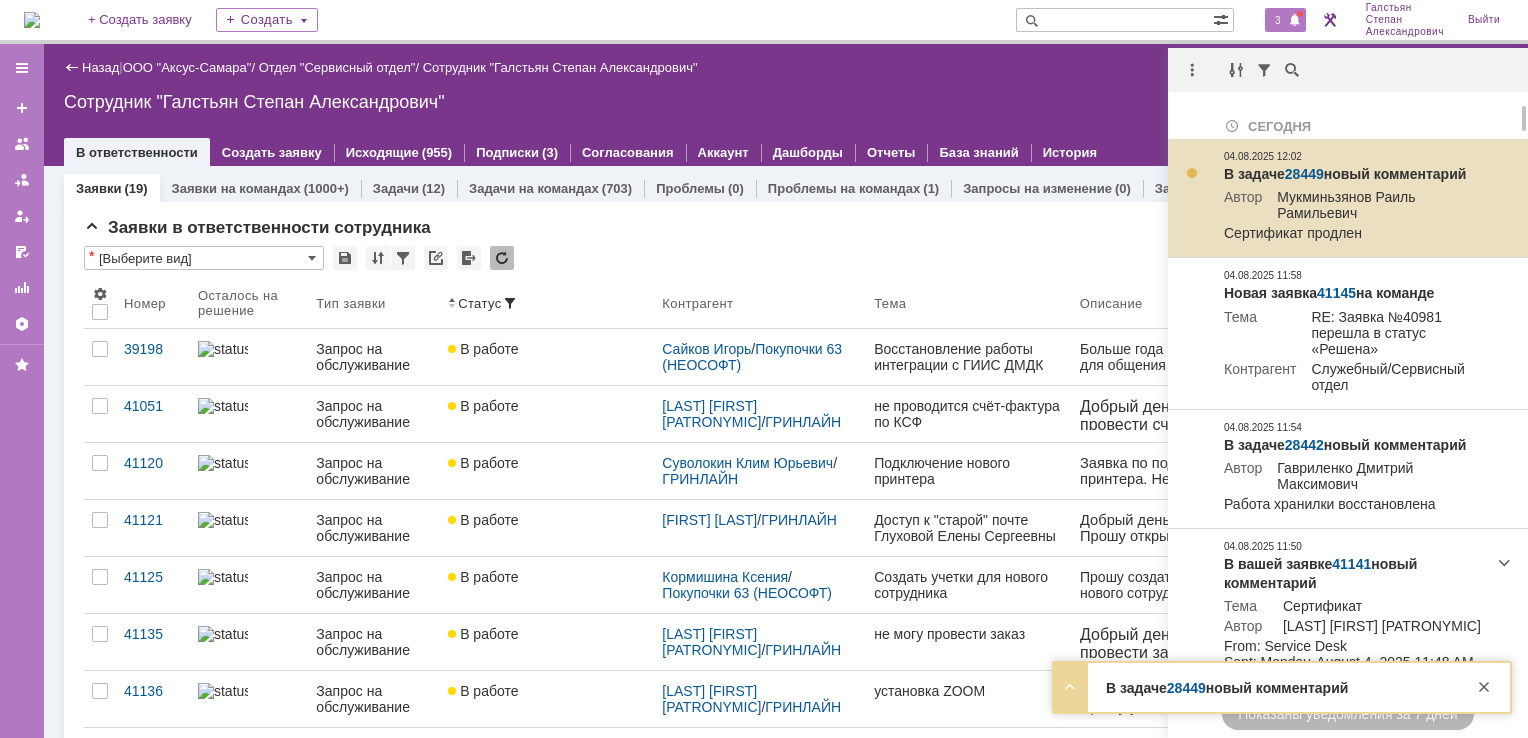 click on "28449" at bounding box center (1304, 174) 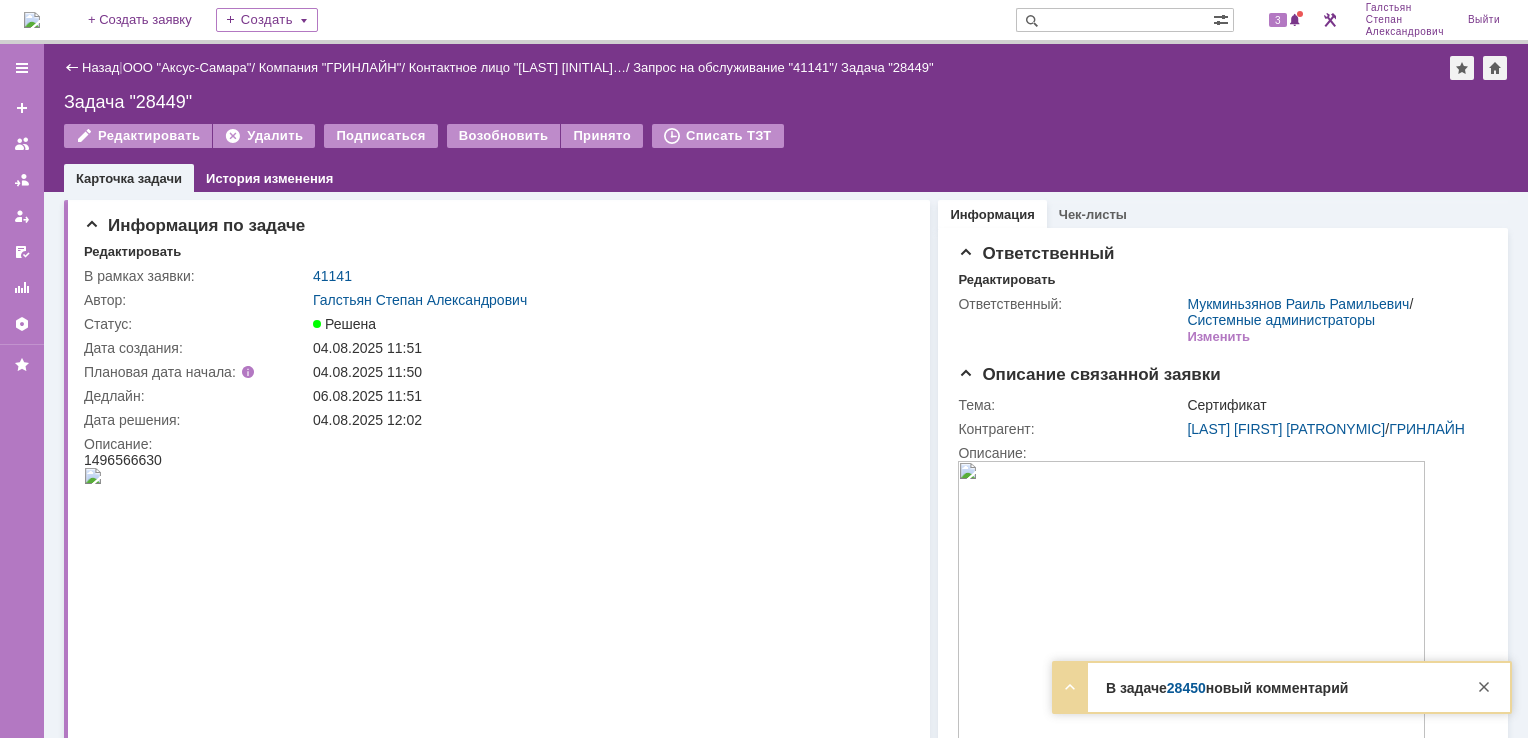 scroll, scrollTop: 0, scrollLeft: 0, axis: both 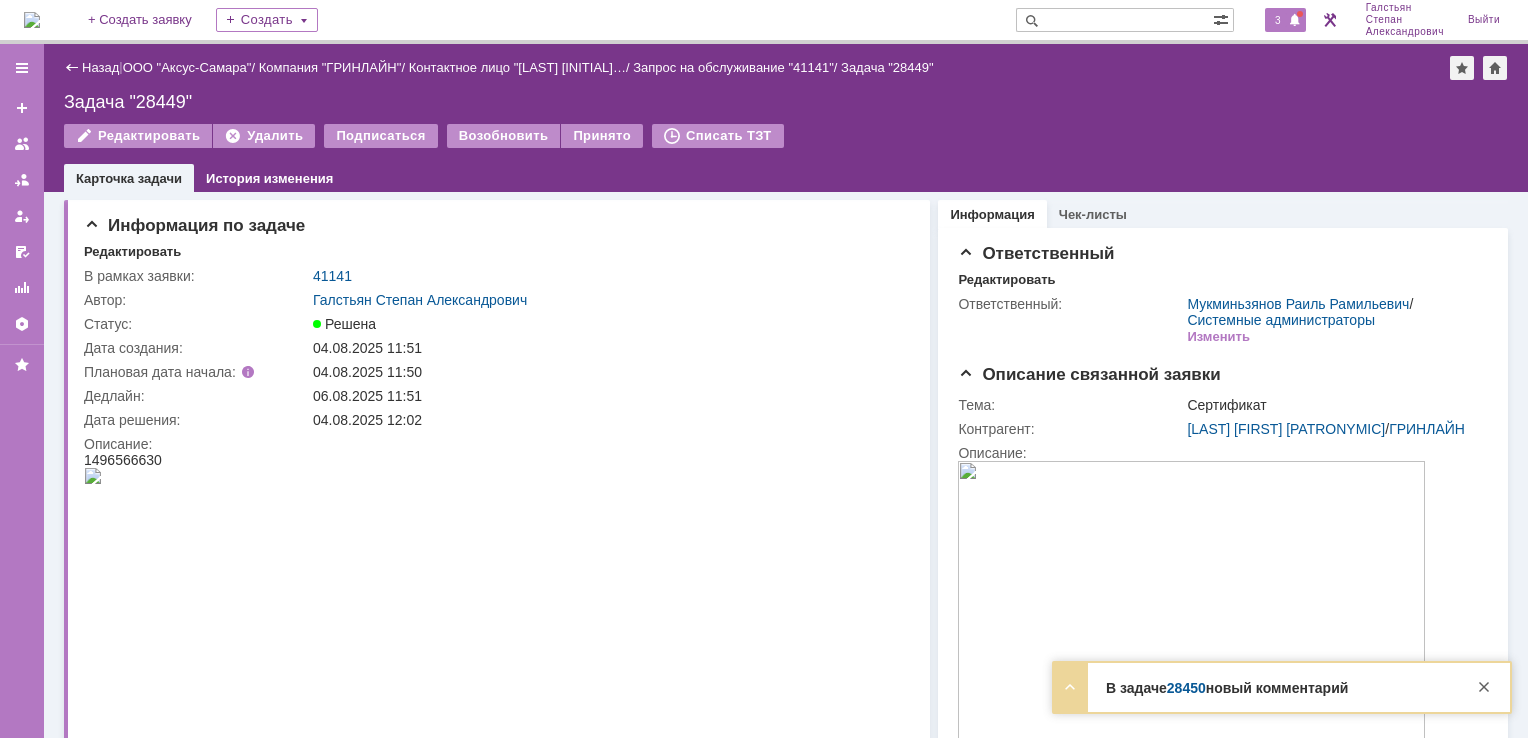 click on "3" at bounding box center (1278, 20) 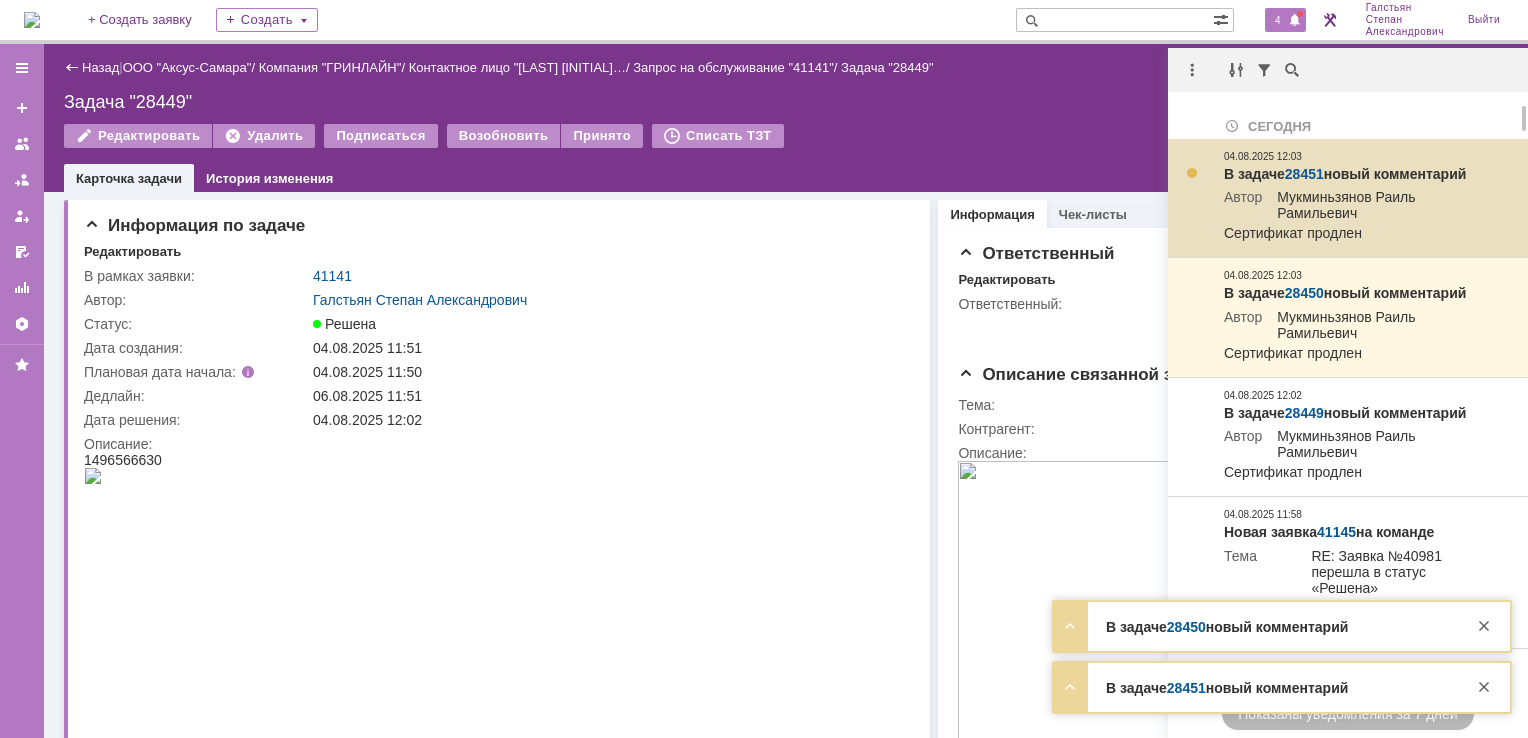 click on "28451" at bounding box center [1304, 174] 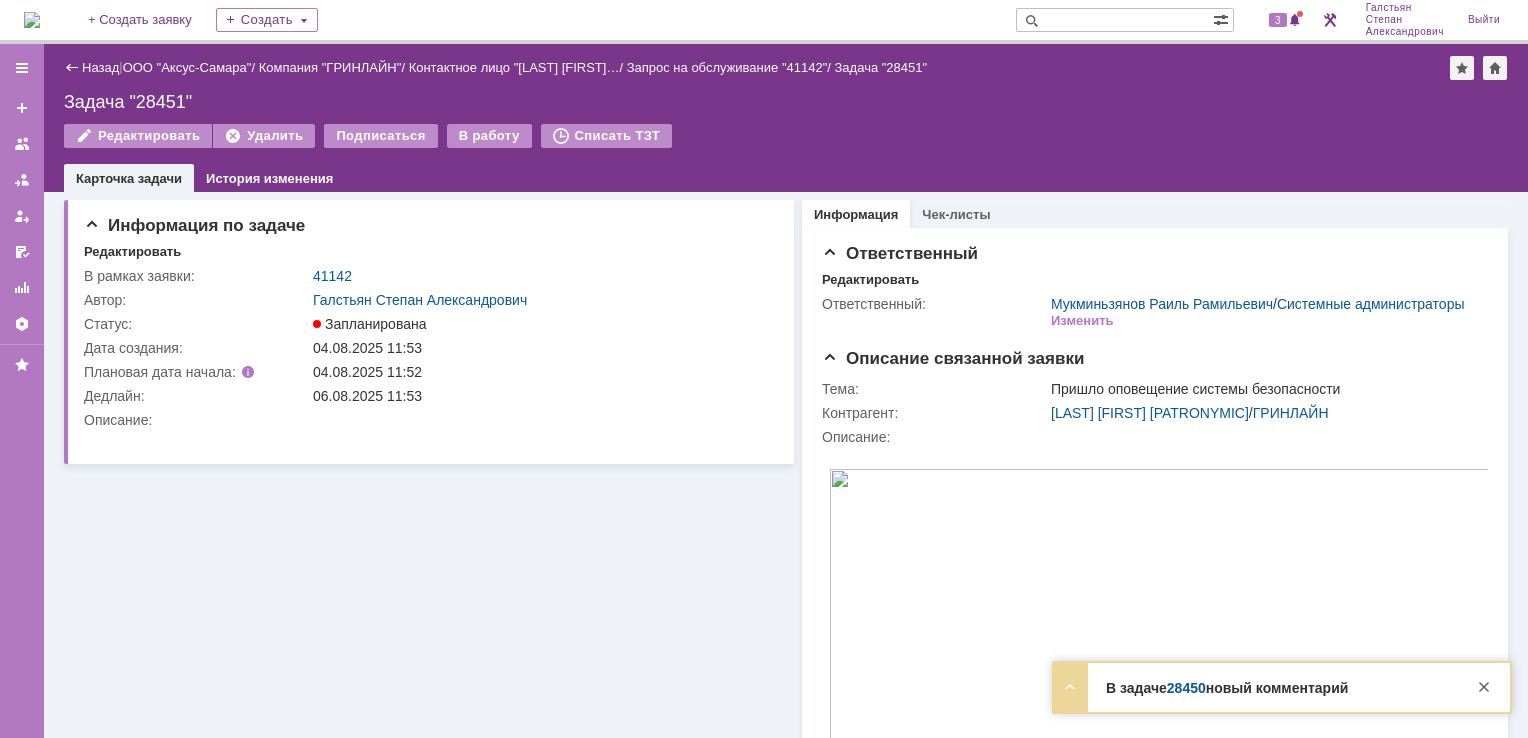 scroll, scrollTop: 0, scrollLeft: 0, axis: both 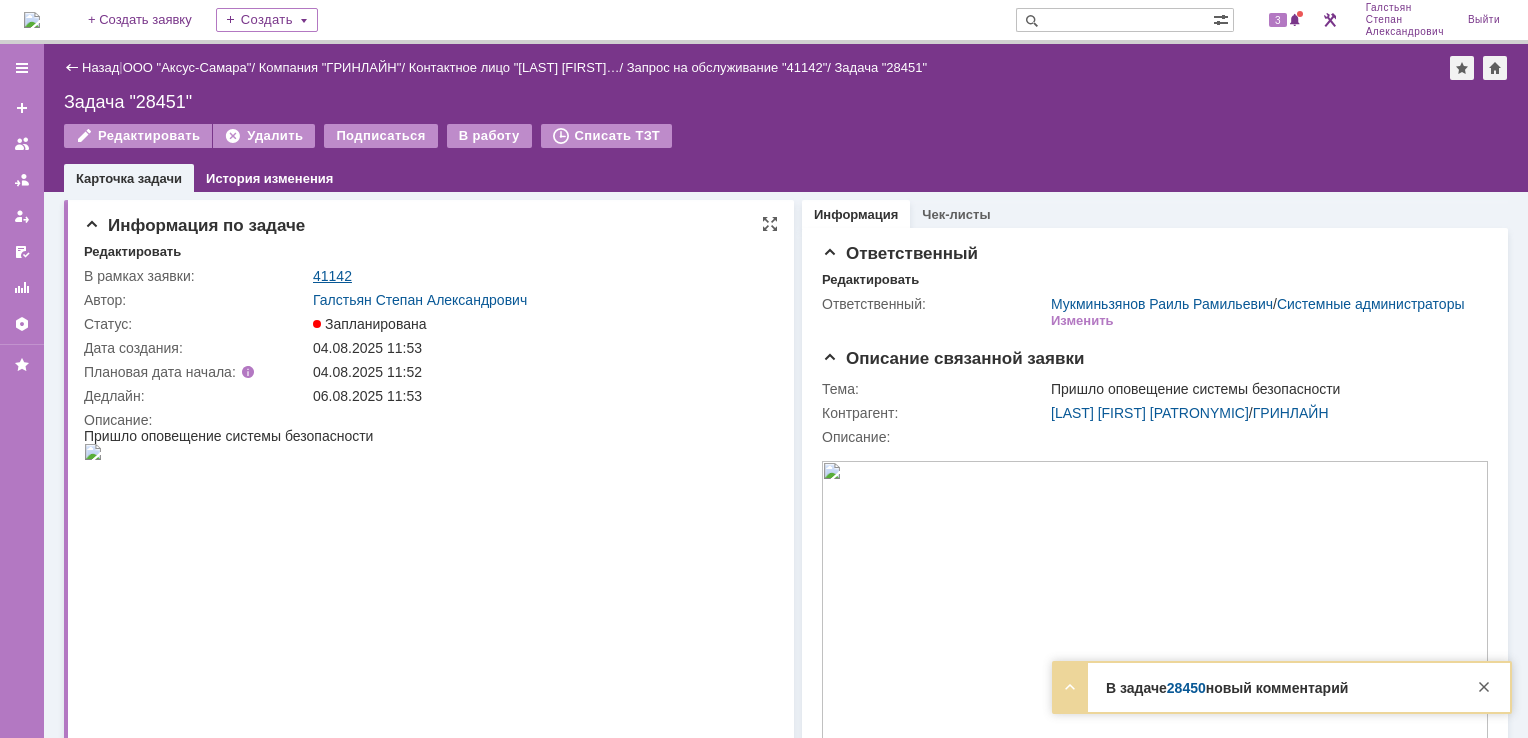 click on "41142" at bounding box center (332, 276) 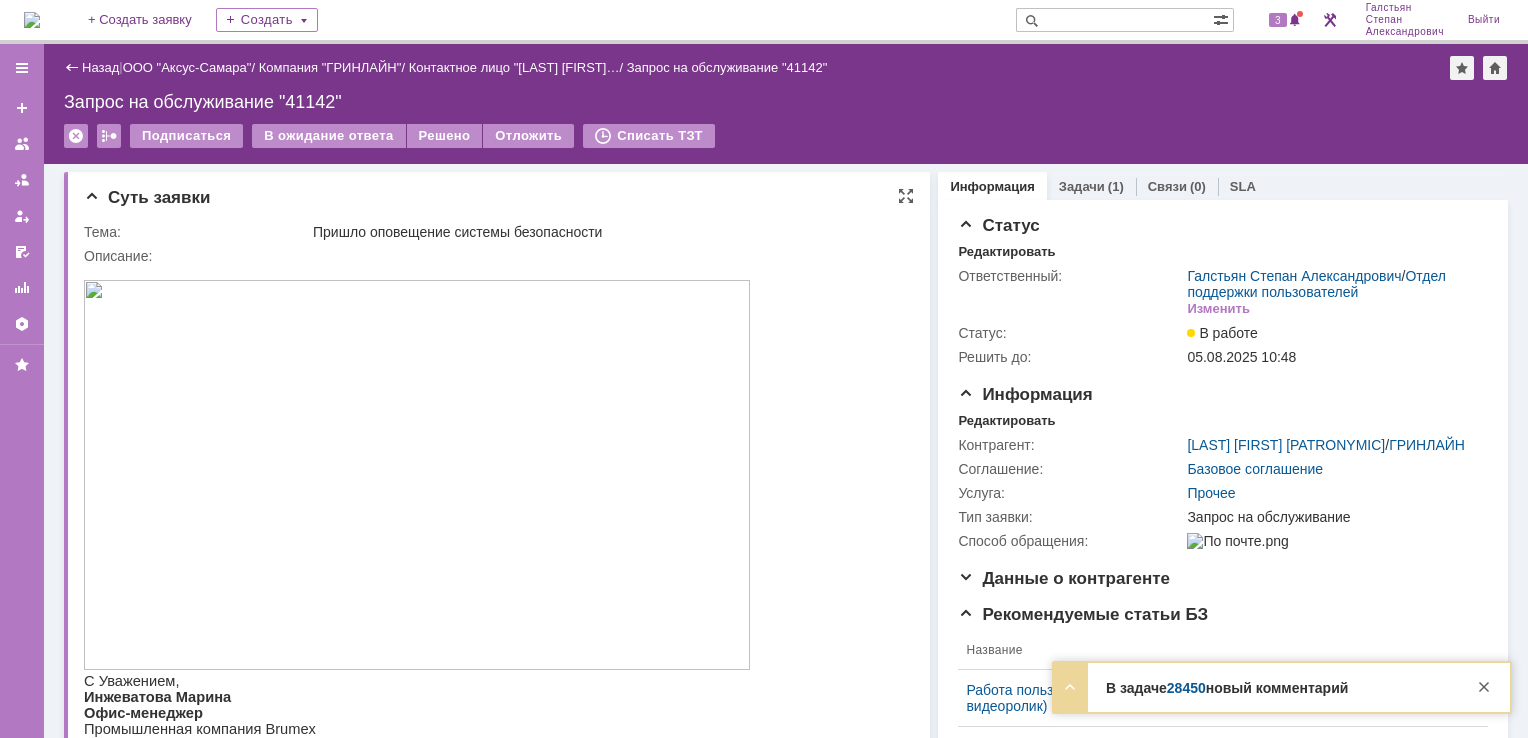 scroll, scrollTop: 0, scrollLeft: 0, axis: both 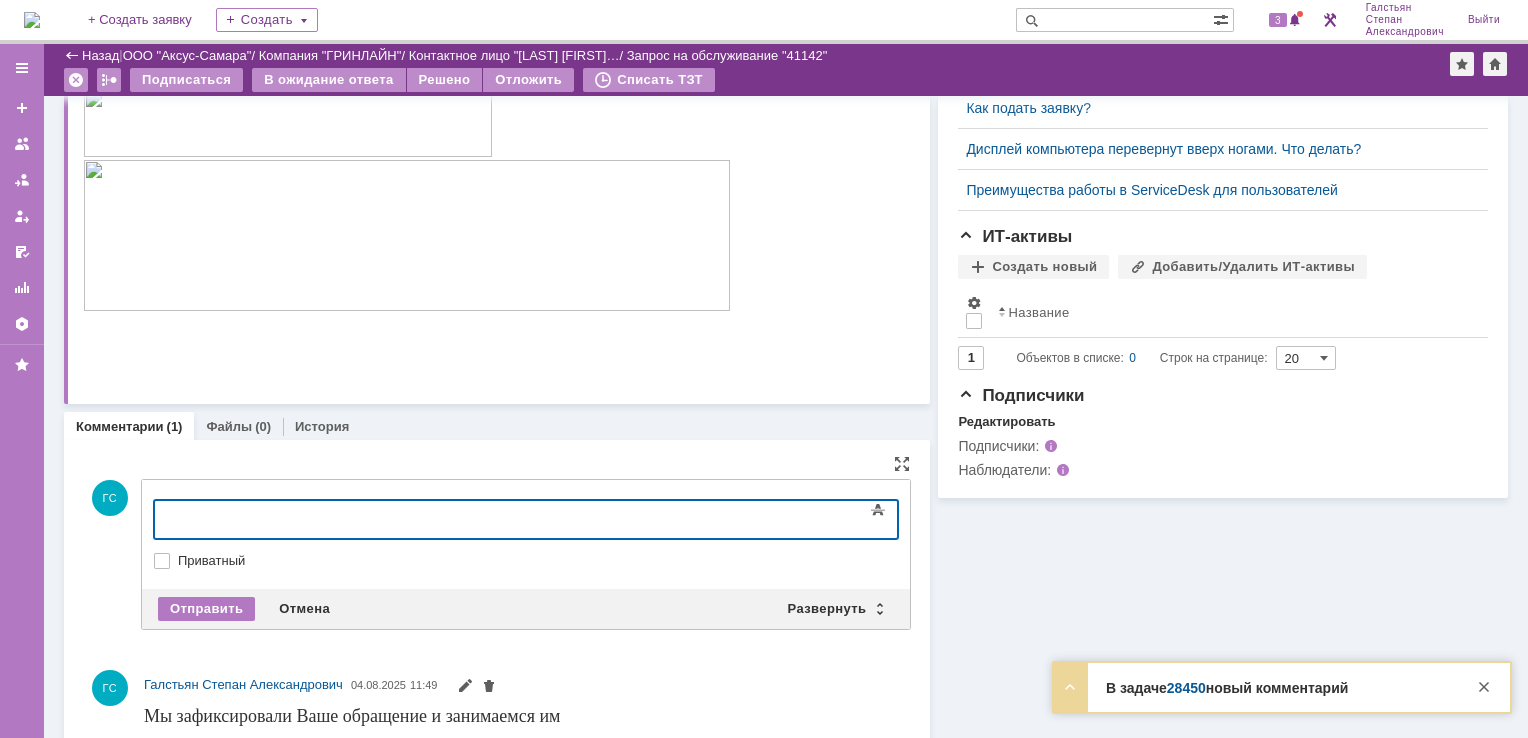 type 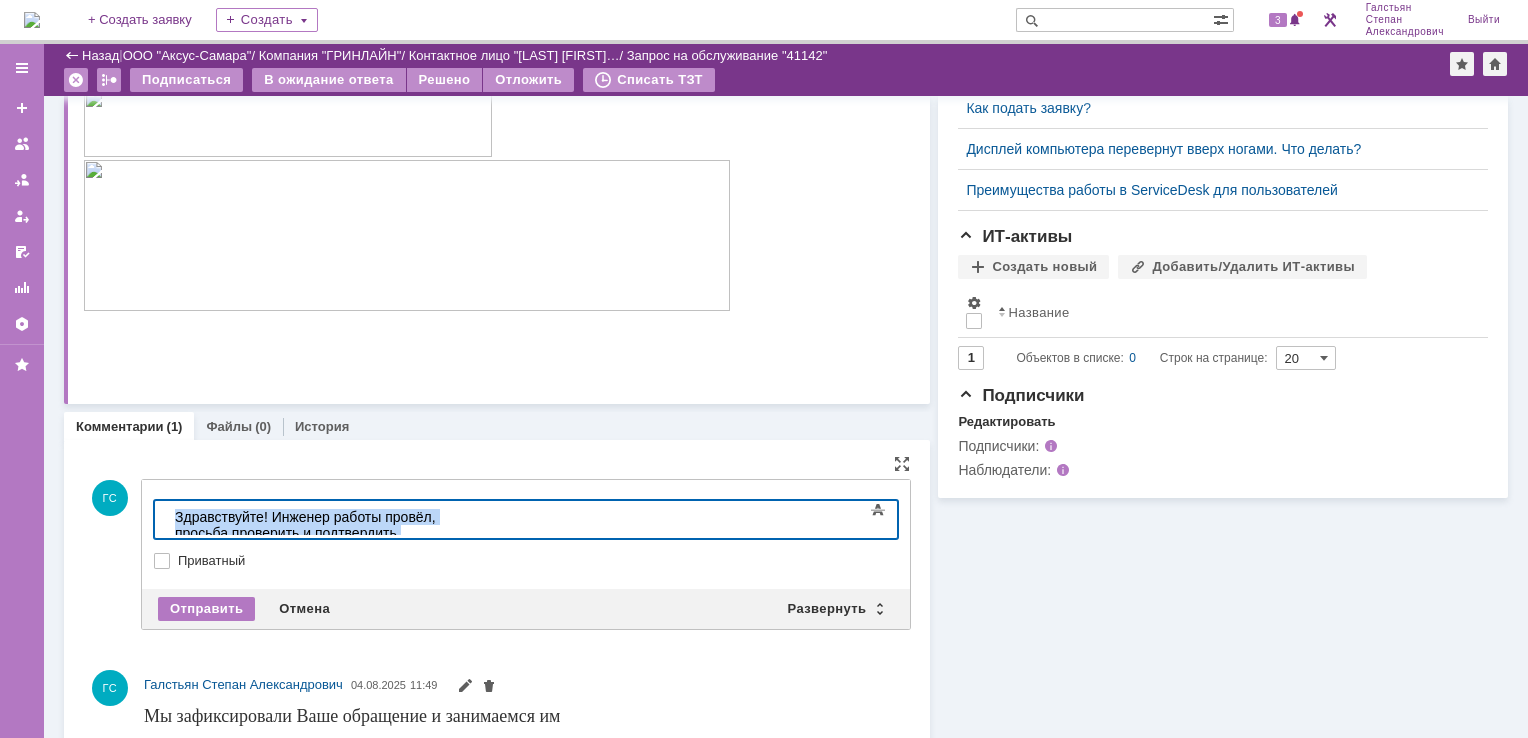 drag, startPoint x: 802, startPoint y: 517, endPoint x: 162, endPoint y: 517, distance: 640 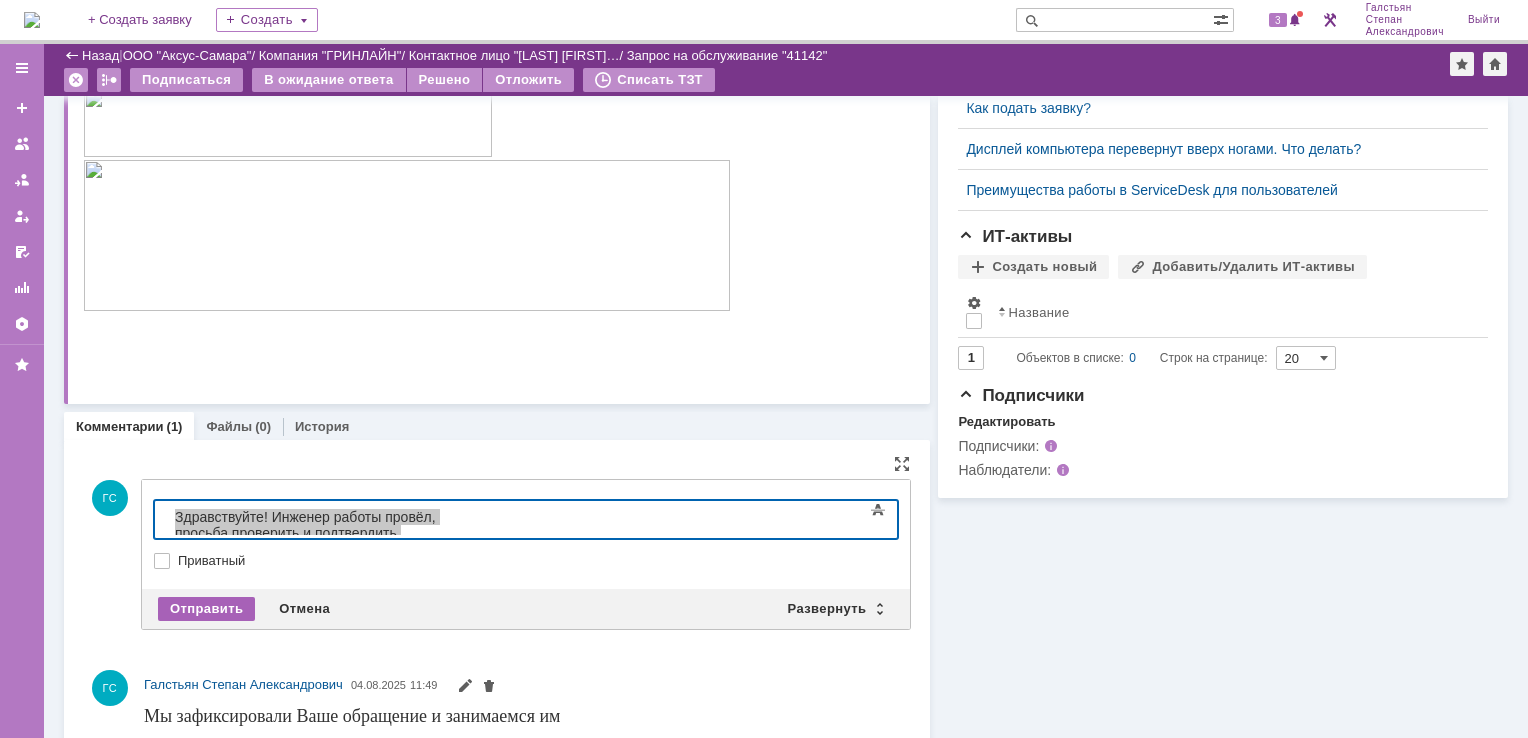 click on "Отправить" at bounding box center (206, 609) 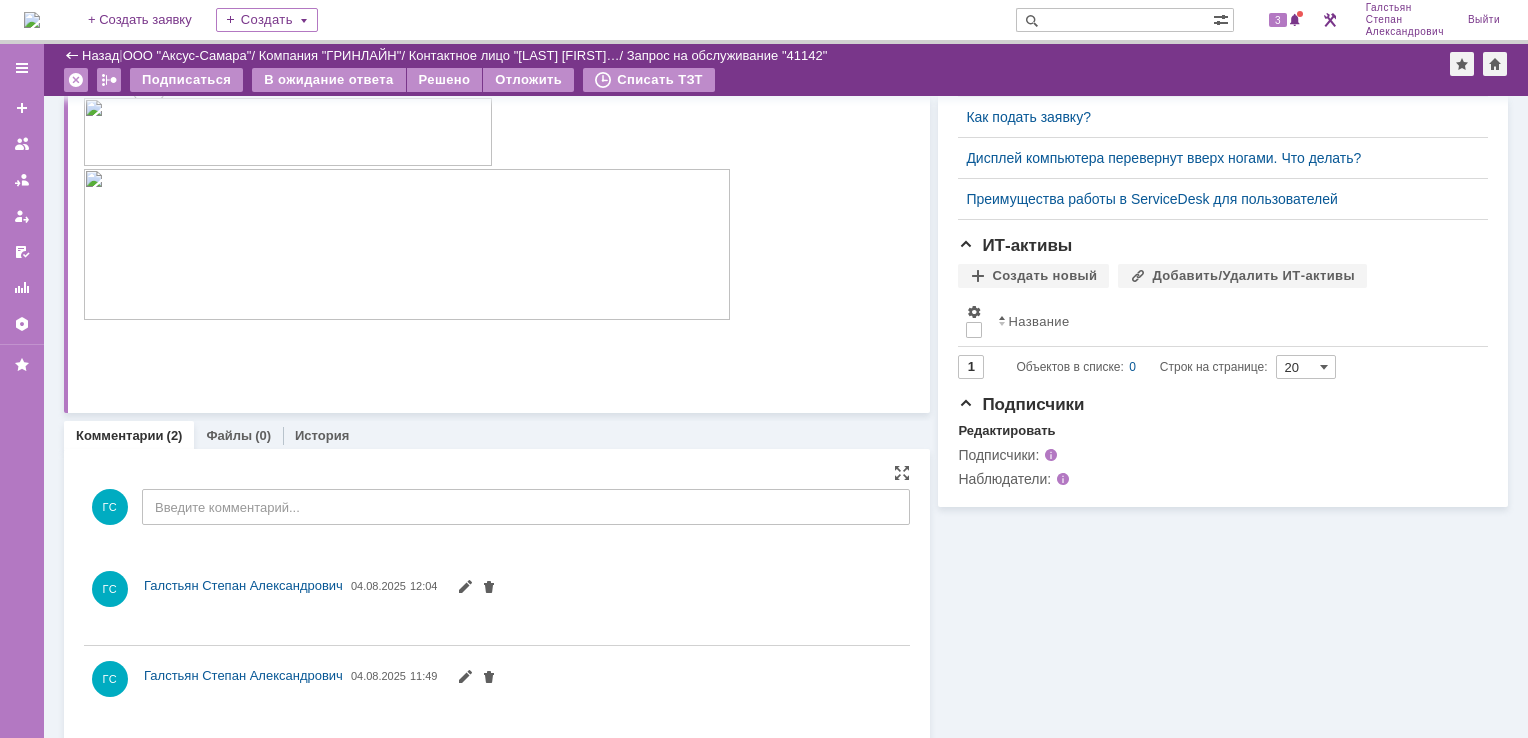 scroll, scrollTop: 612, scrollLeft: 0, axis: vertical 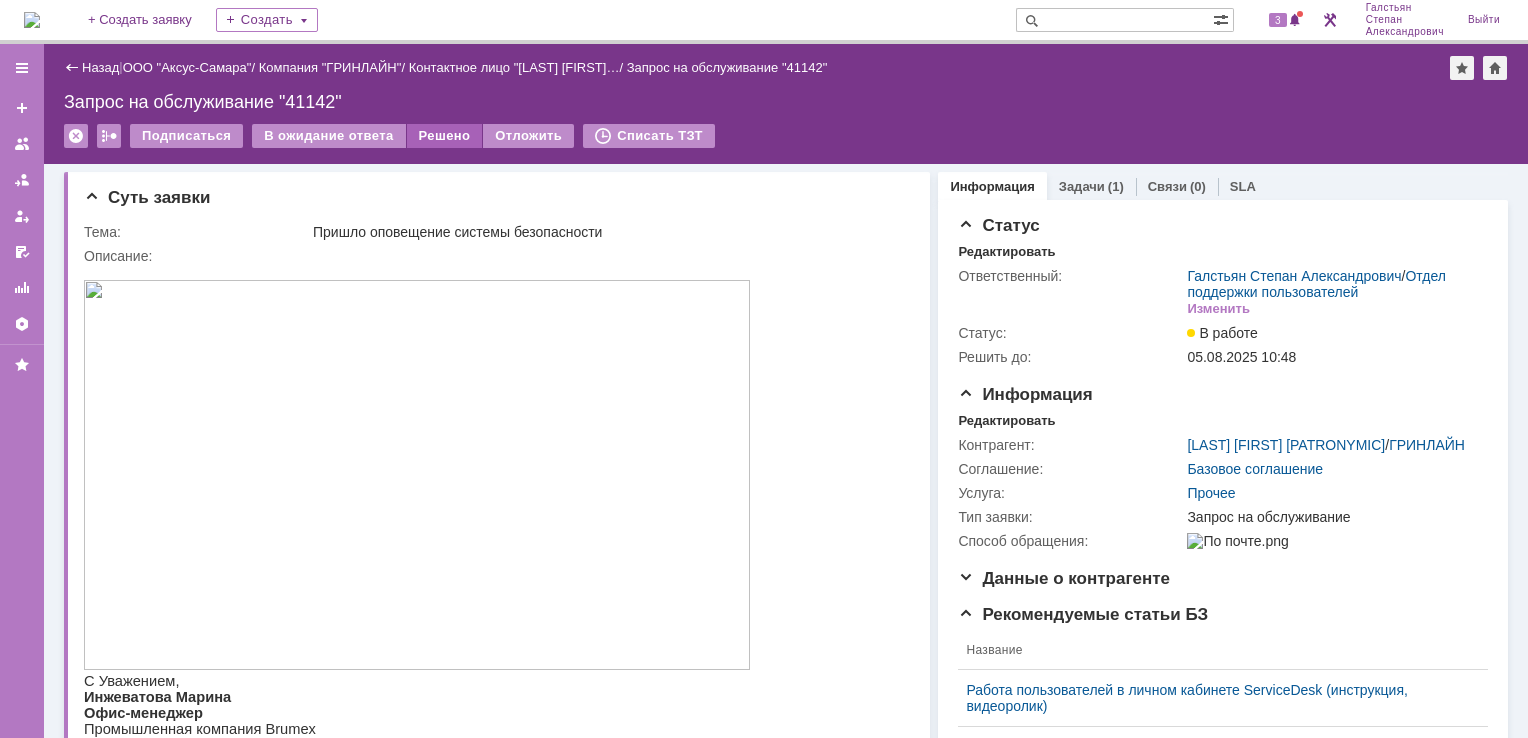 click on "Решено" at bounding box center (445, 136) 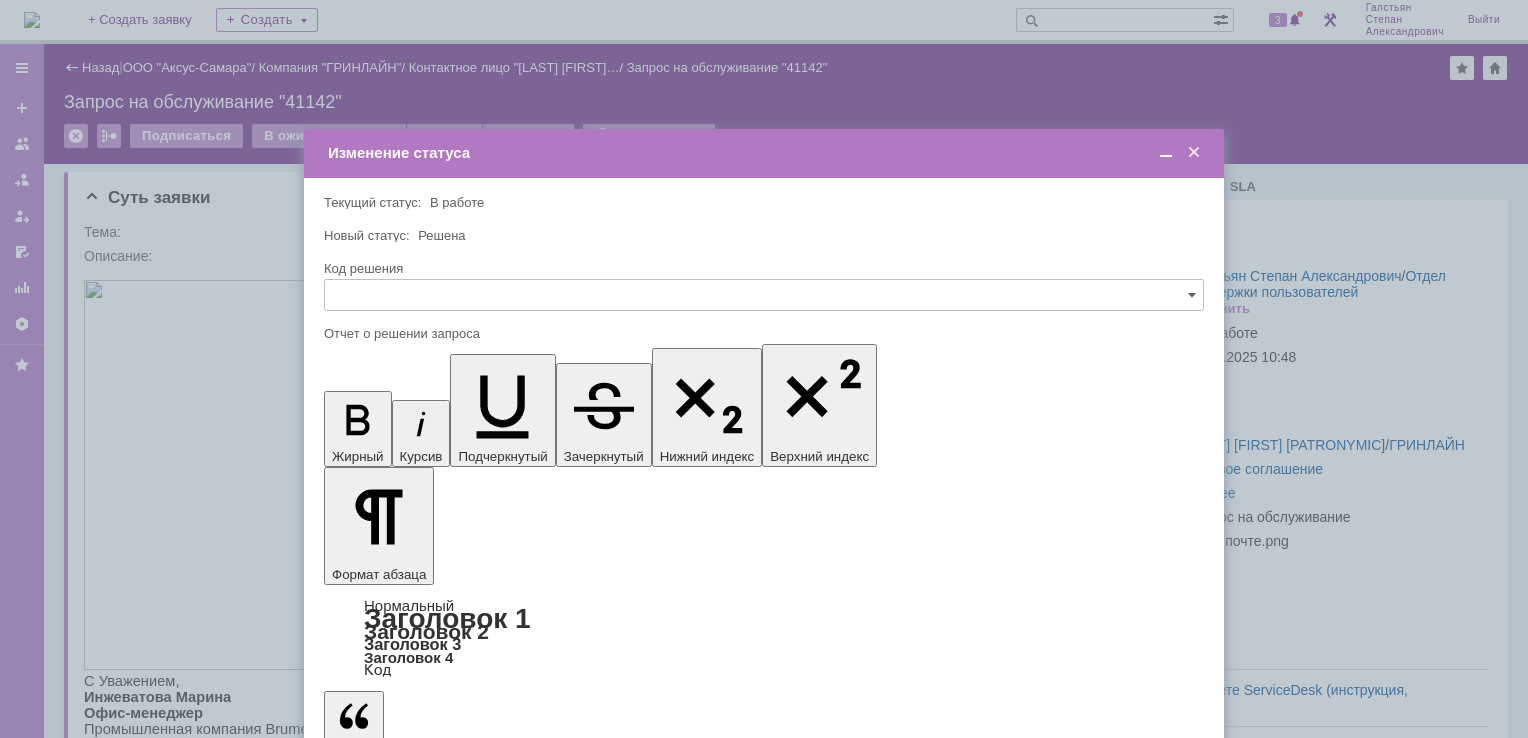 scroll, scrollTop: 0, scrollLeft: 0, axis: both 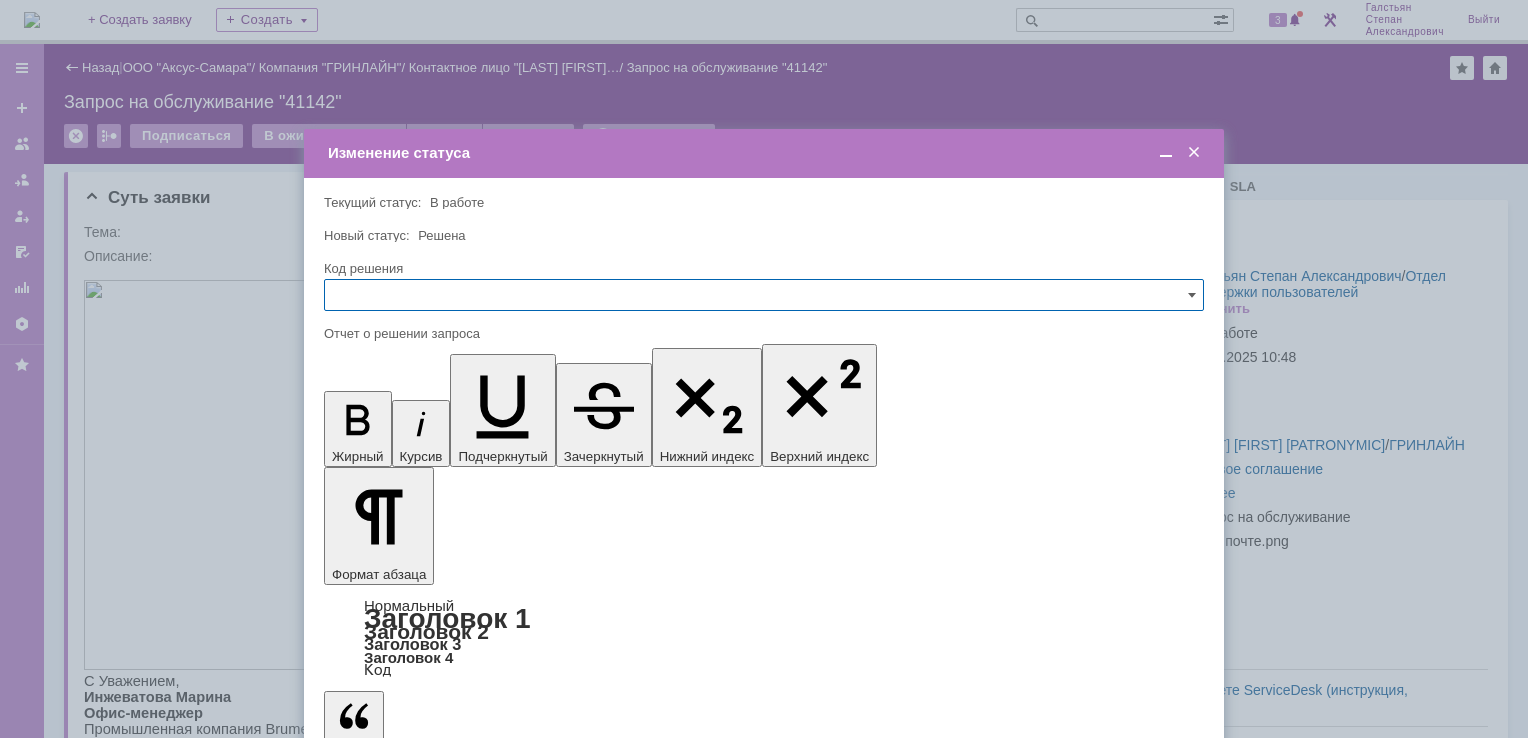 click on "Сохранить" at bounding box center [384, 820] 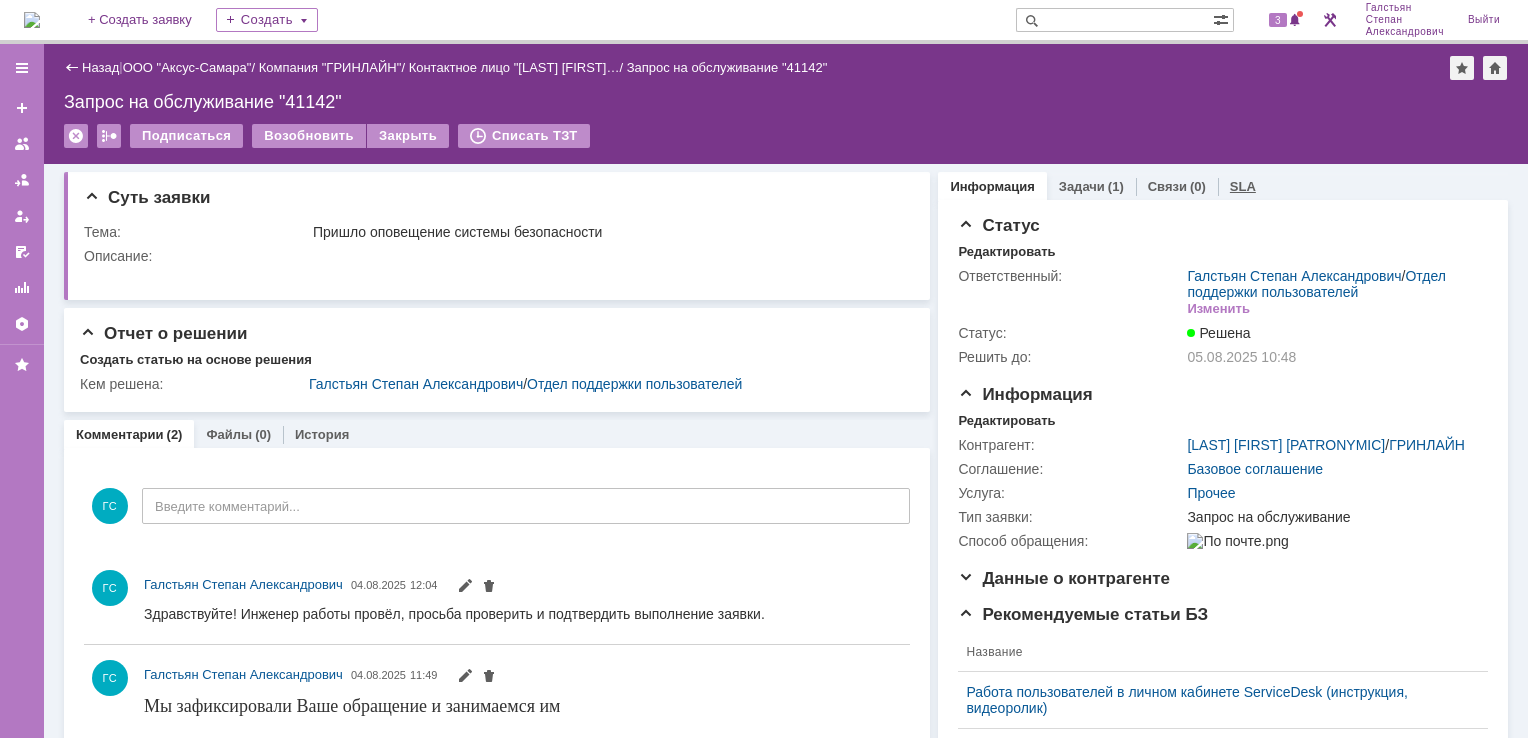 scroll, scrollTop: 0, scrollLeft: 0, axis: both 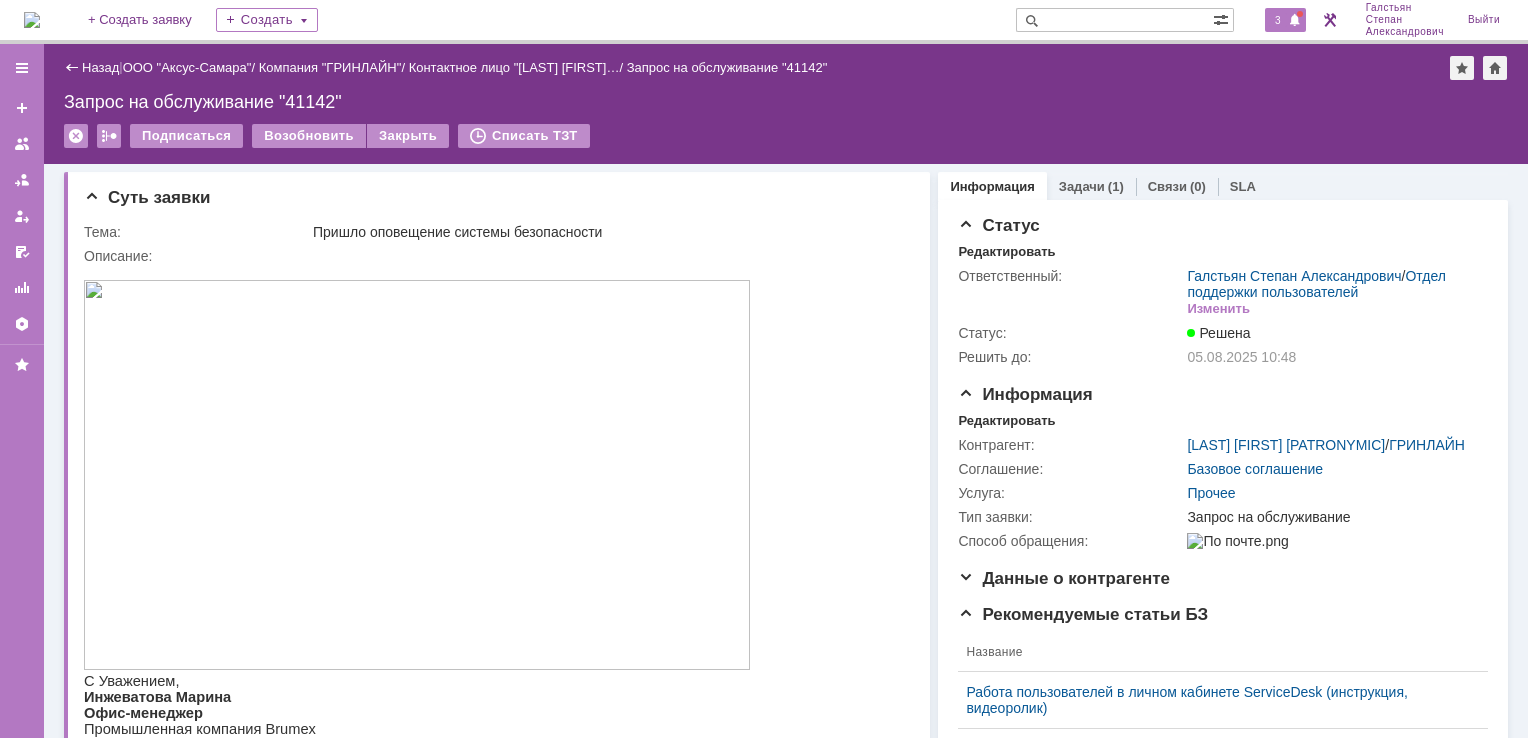 click on "3" at bounding box center (1285, 20) 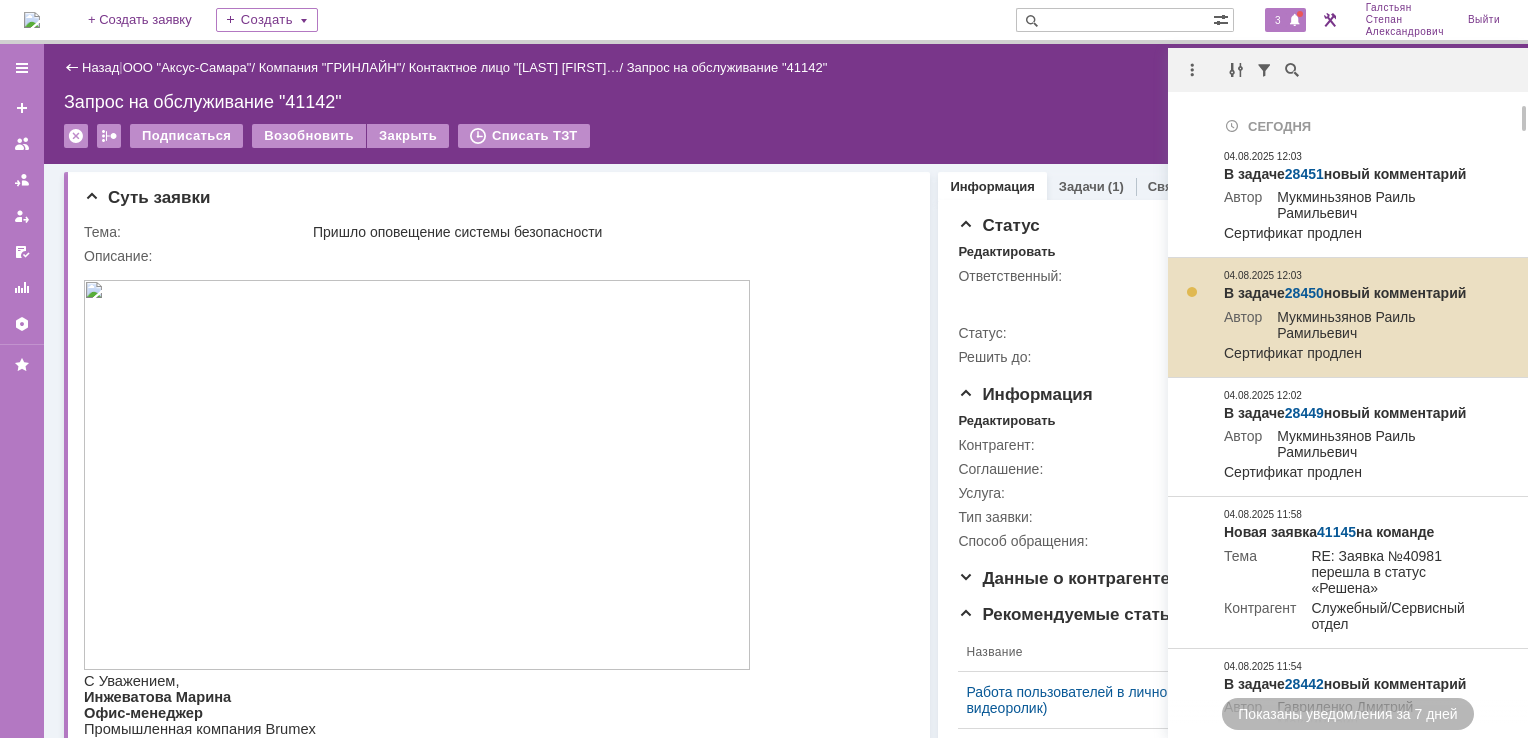 click on "28450" at bounding box center [1304, 293] 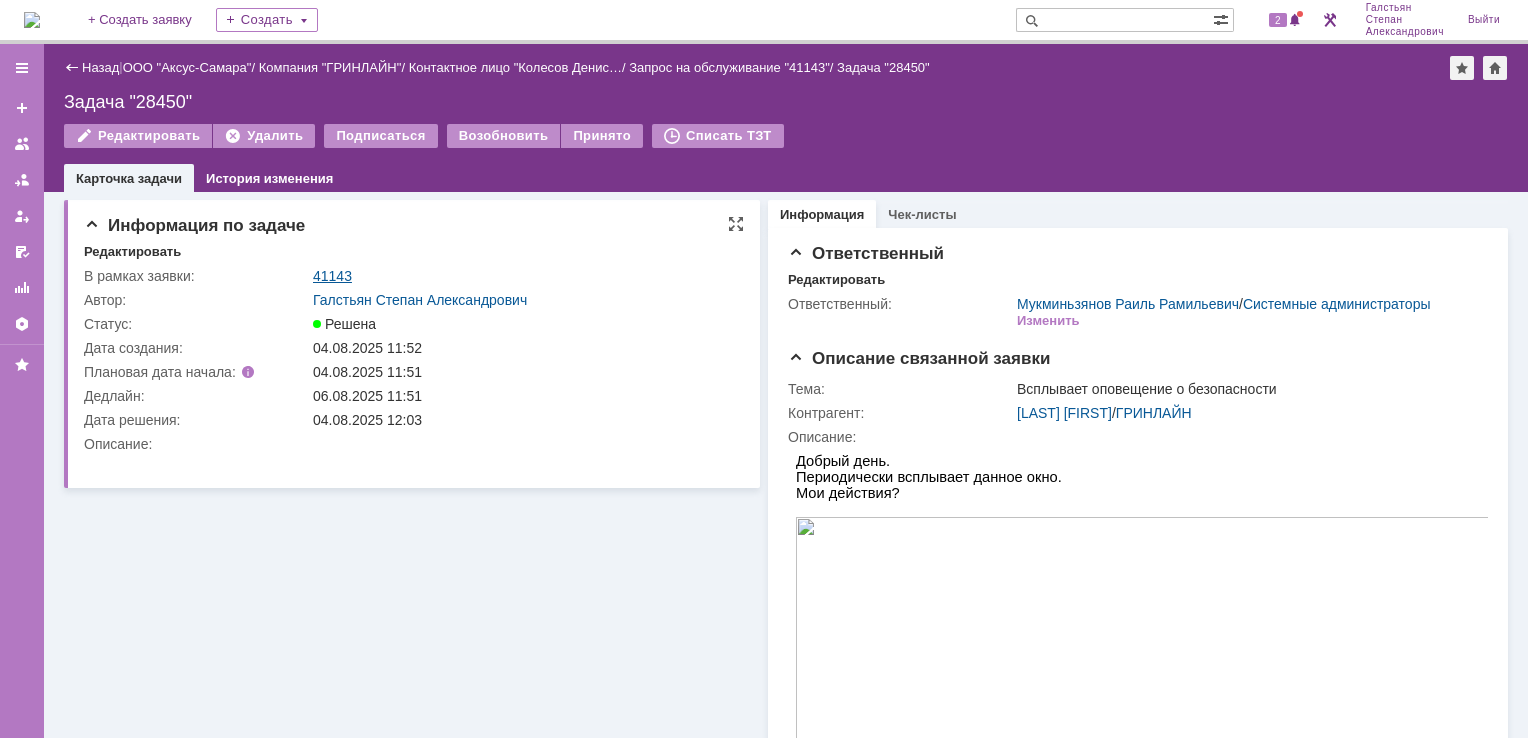 scroll, scrollTop: 0, scrollLeft: 0, axis: both 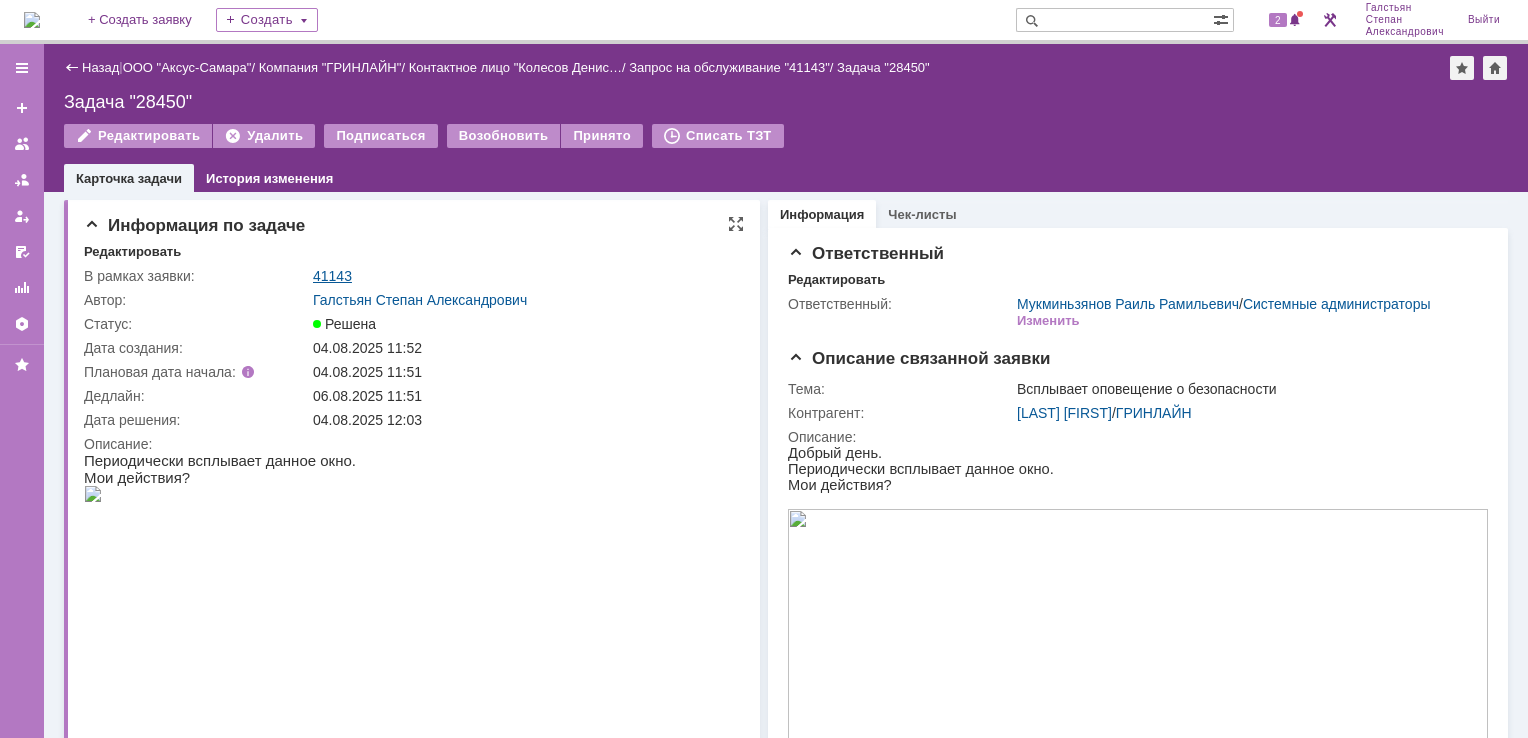 click on "41143" at bounding box center (332, 276) 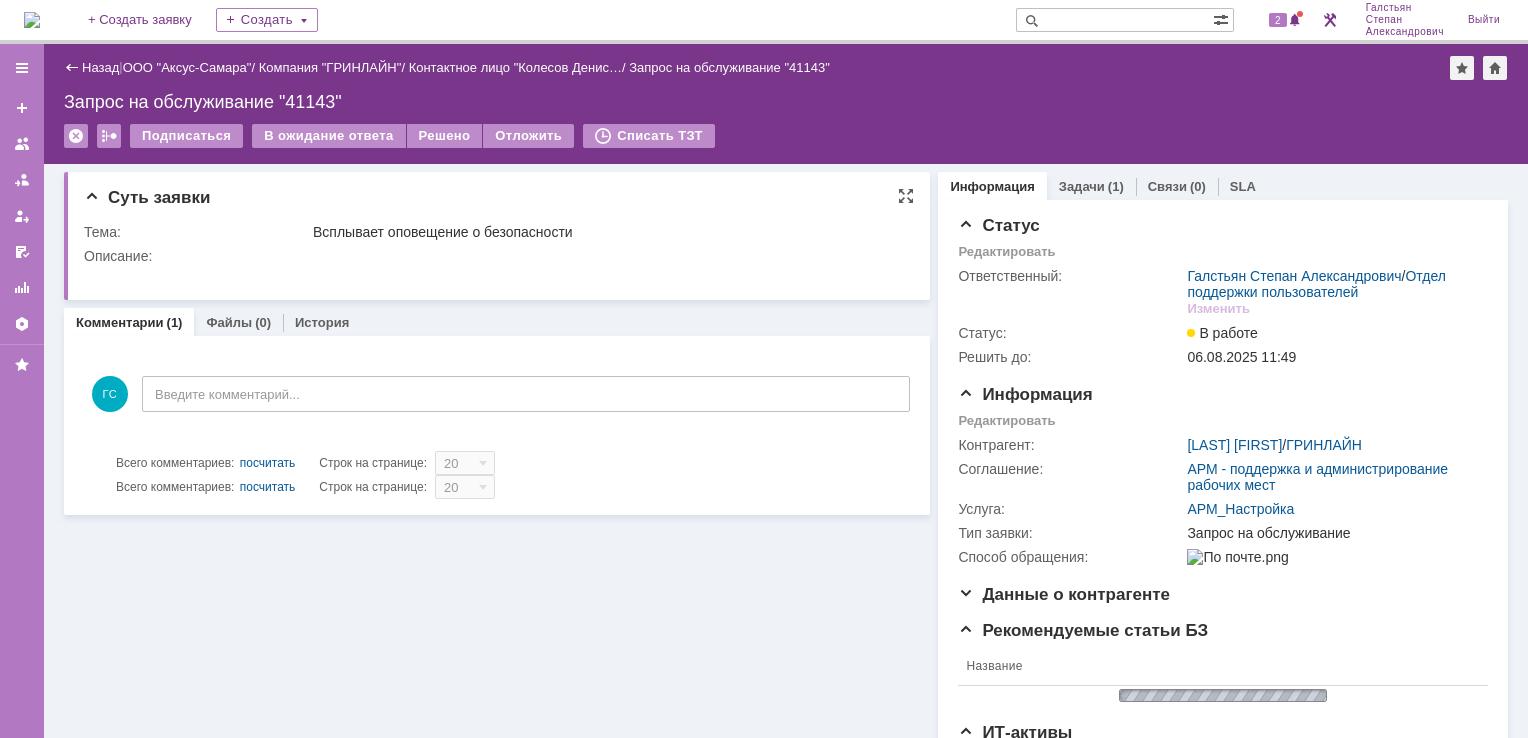 scroll, scrollTop: 0, scrollLeft: 0, axis: both 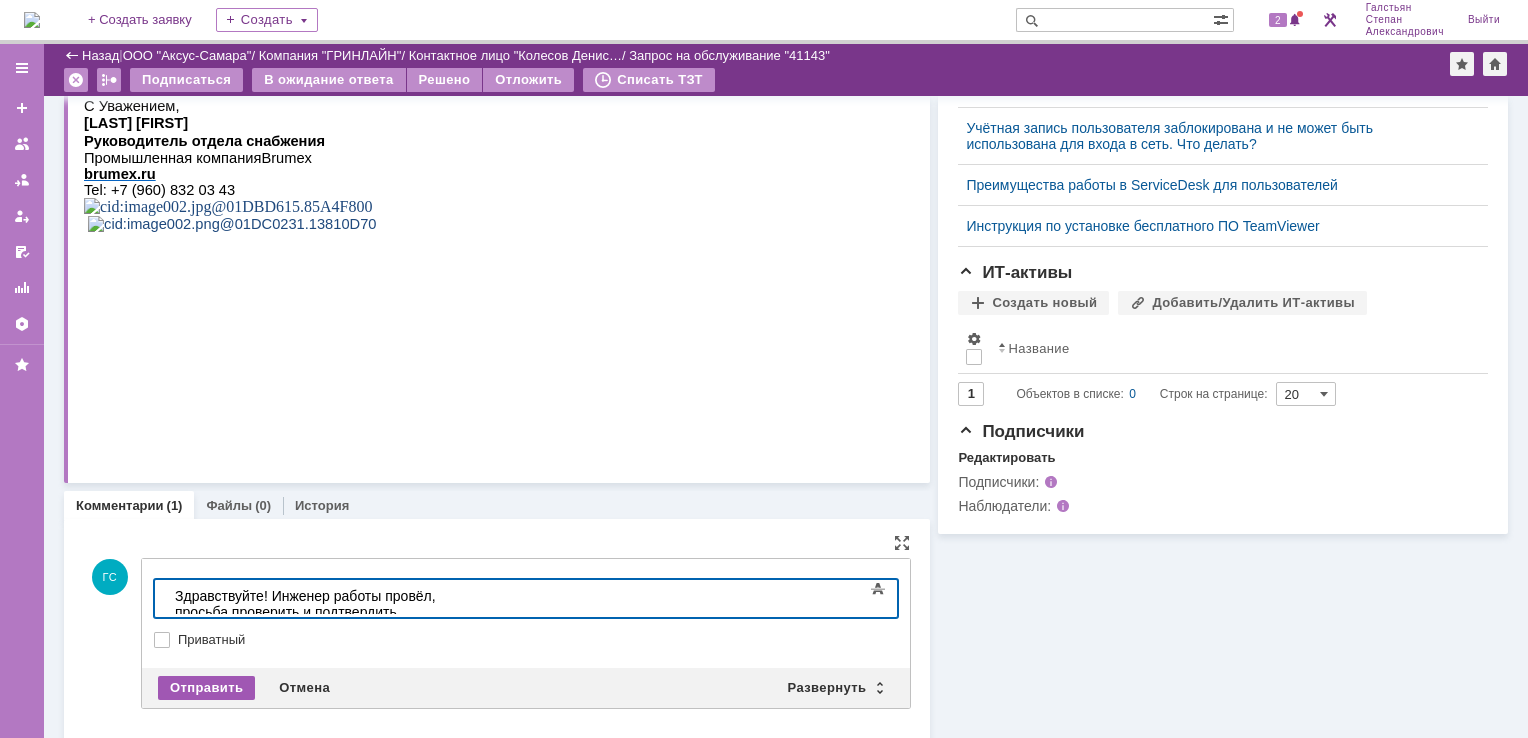 click on "Отправить" at bounding box center (206, 688) 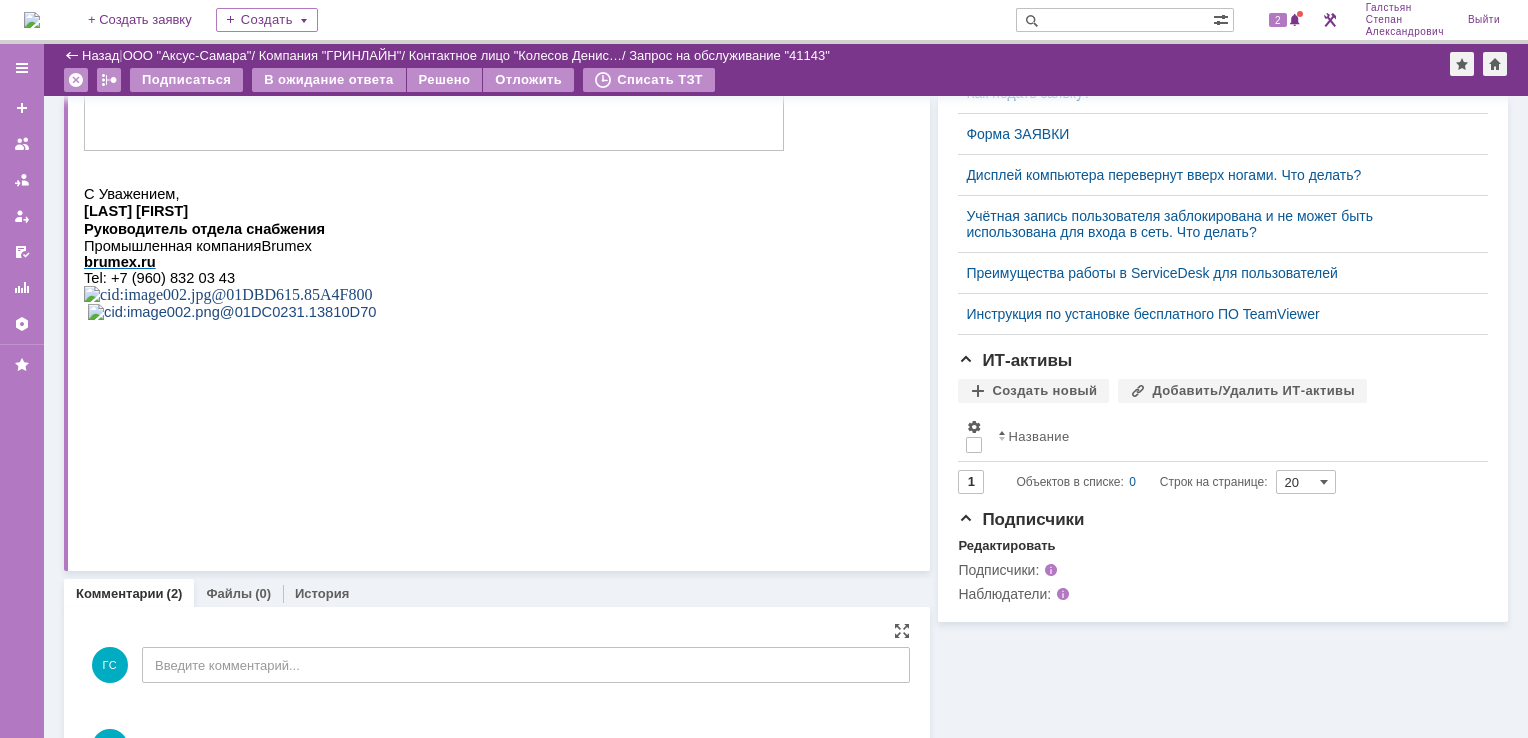 scroll, scrollTop: 550, scrollLeft: 0, axis: vertical 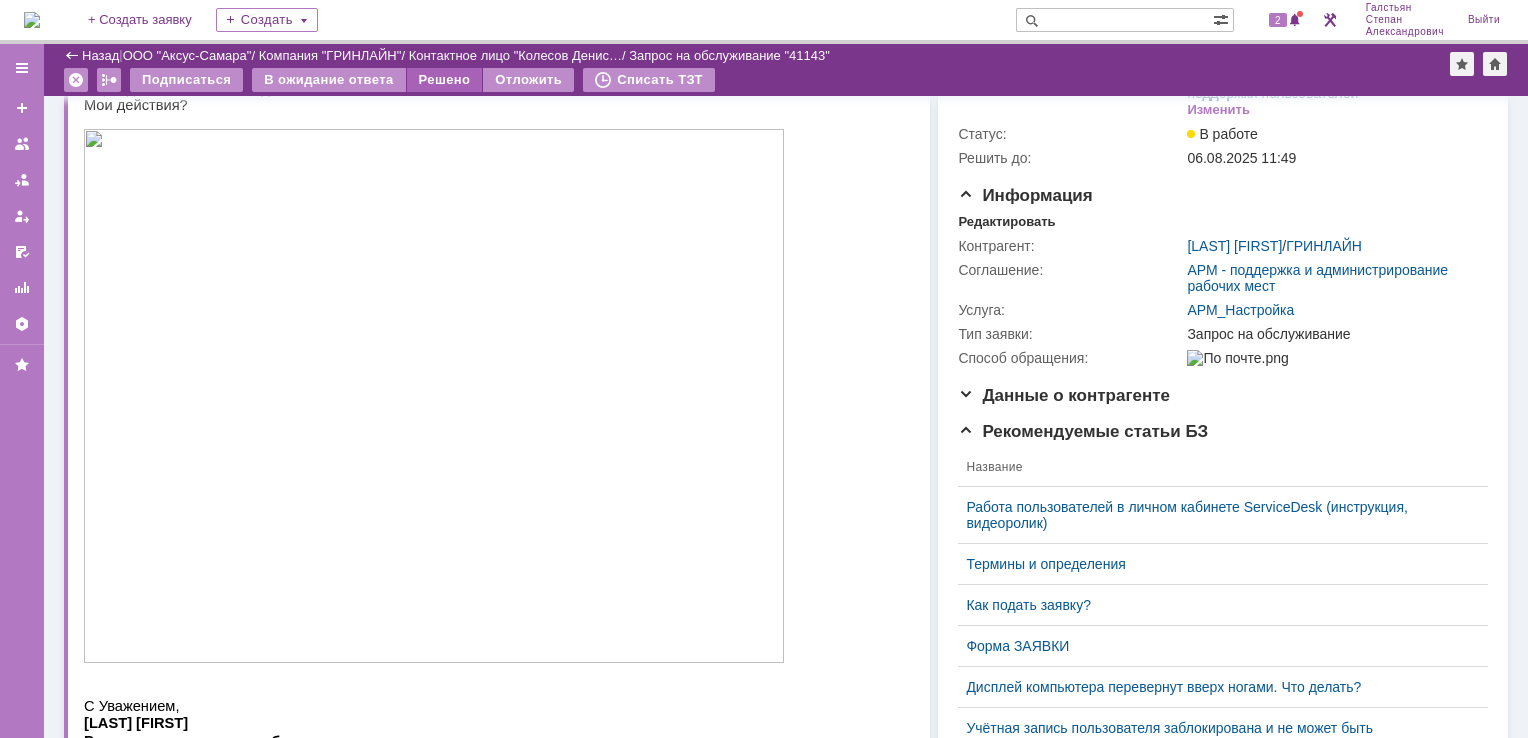 click on "Решено" at bounding box center [445, 80] 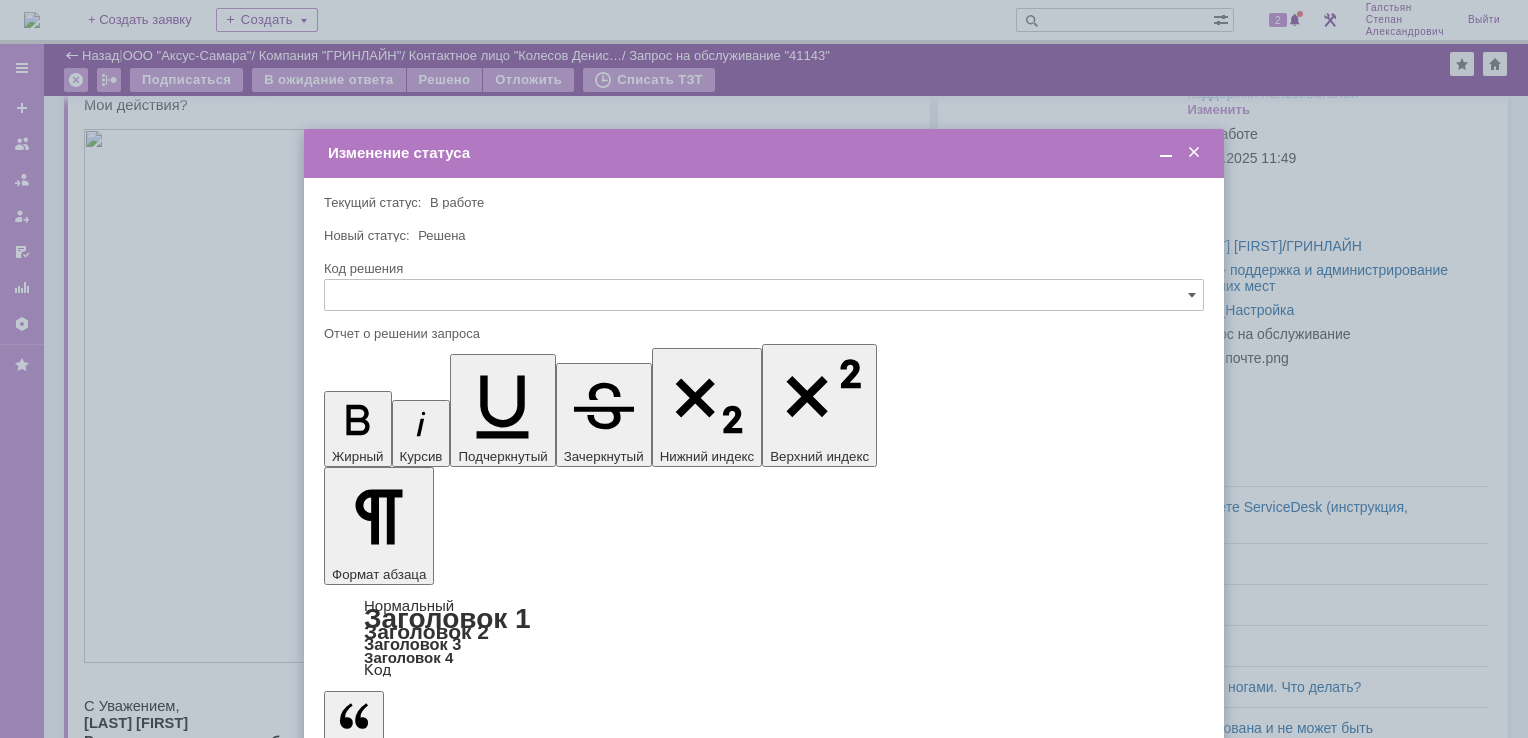 scroll, scrollTop: 0, scrollLeft: 0, axis: both 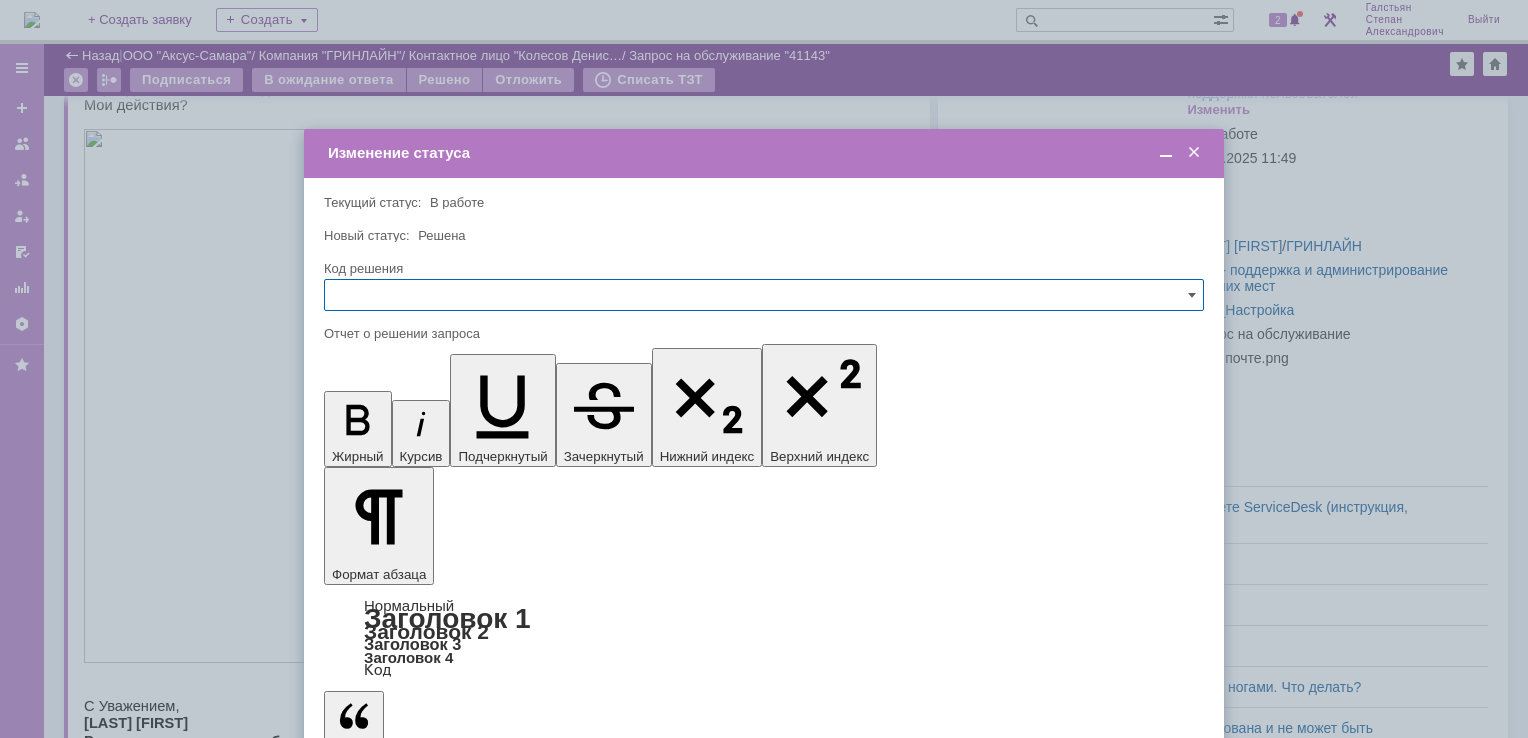 click on "Сохранить" at bounding box center [384, 820] 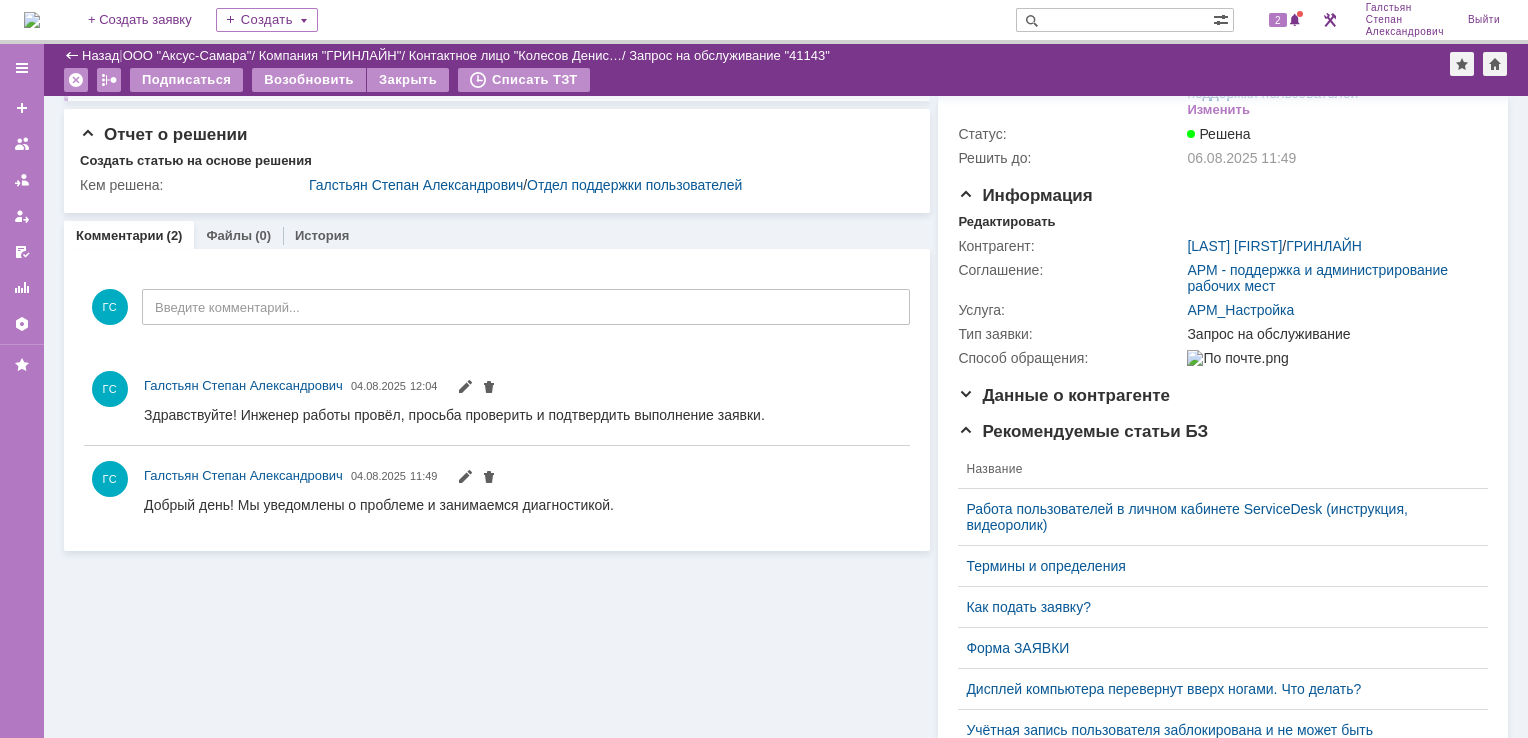 scroll, scrollTop: 0, scrollLeft: 0, axis: both 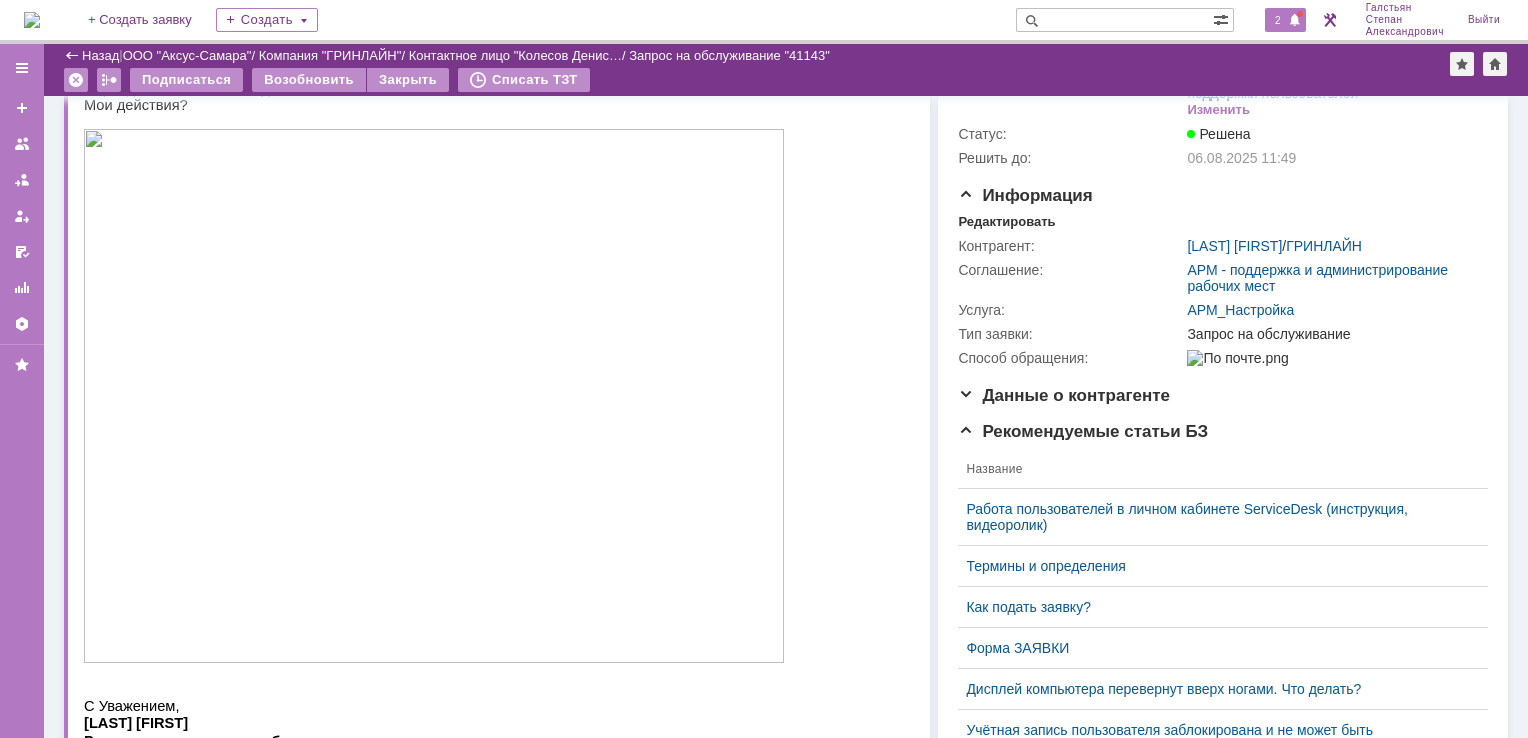 click on "2" at bounding box center (1278, 20) 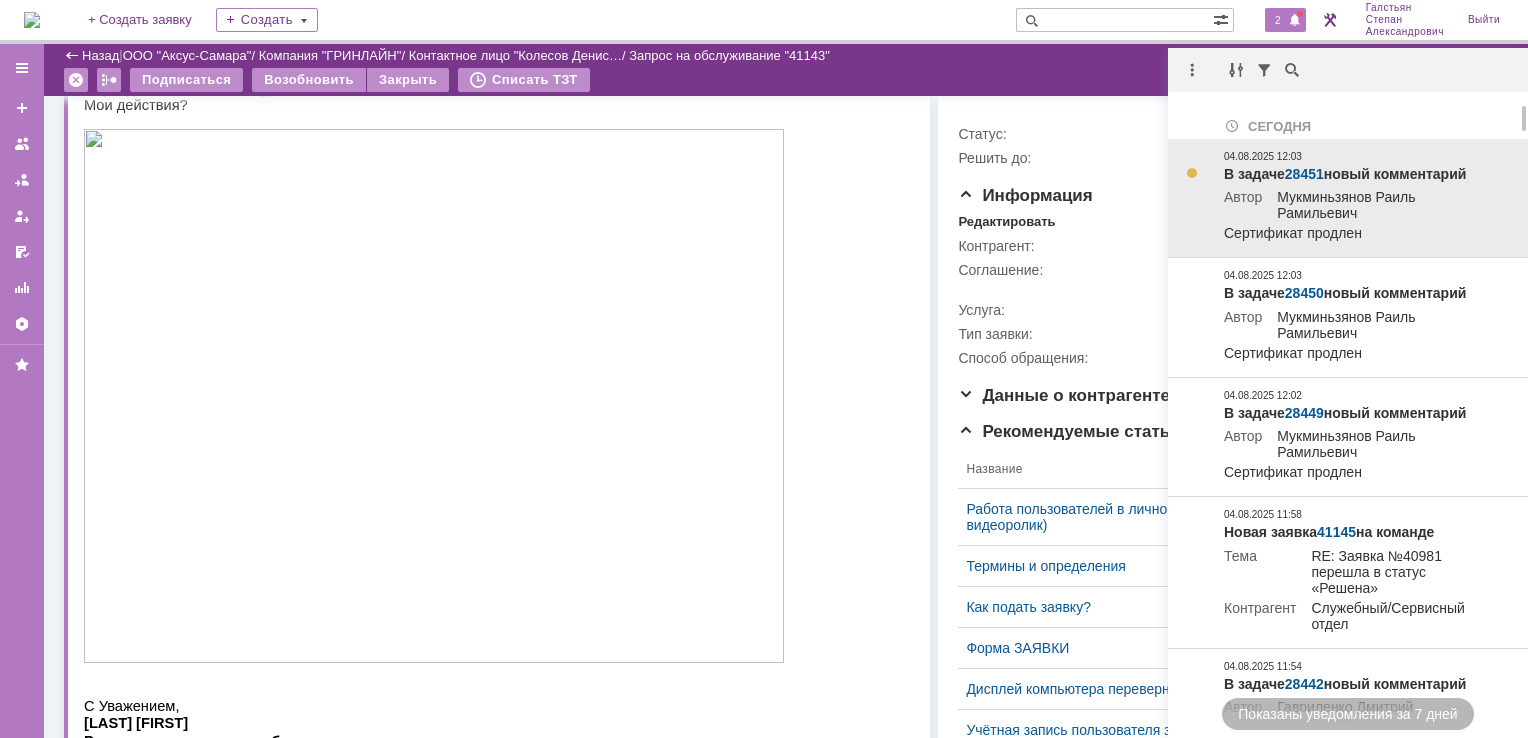 click on "28451" at bounding box center (1304, 174) 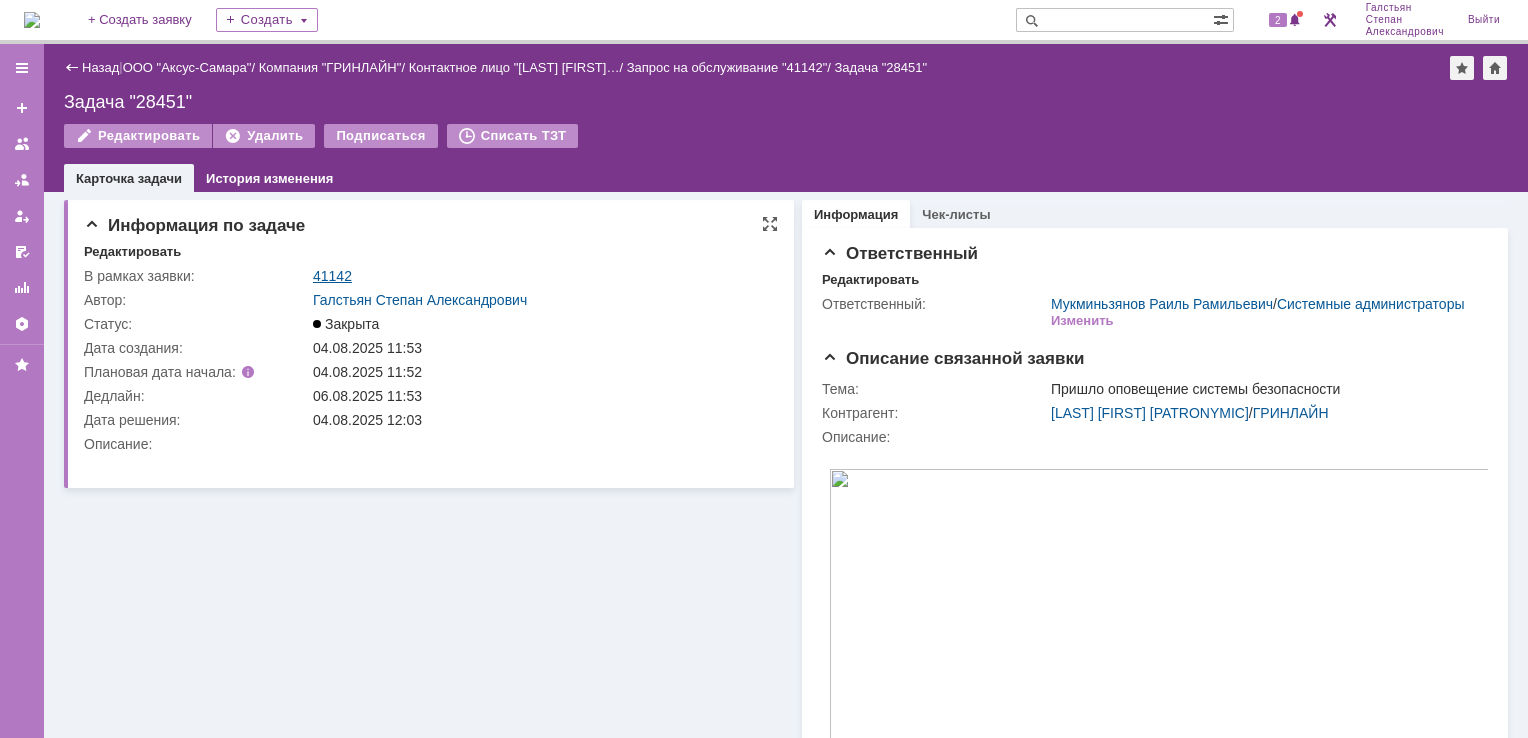 scroll, scrollTop: 0, scrollLeft: 0, axis: both 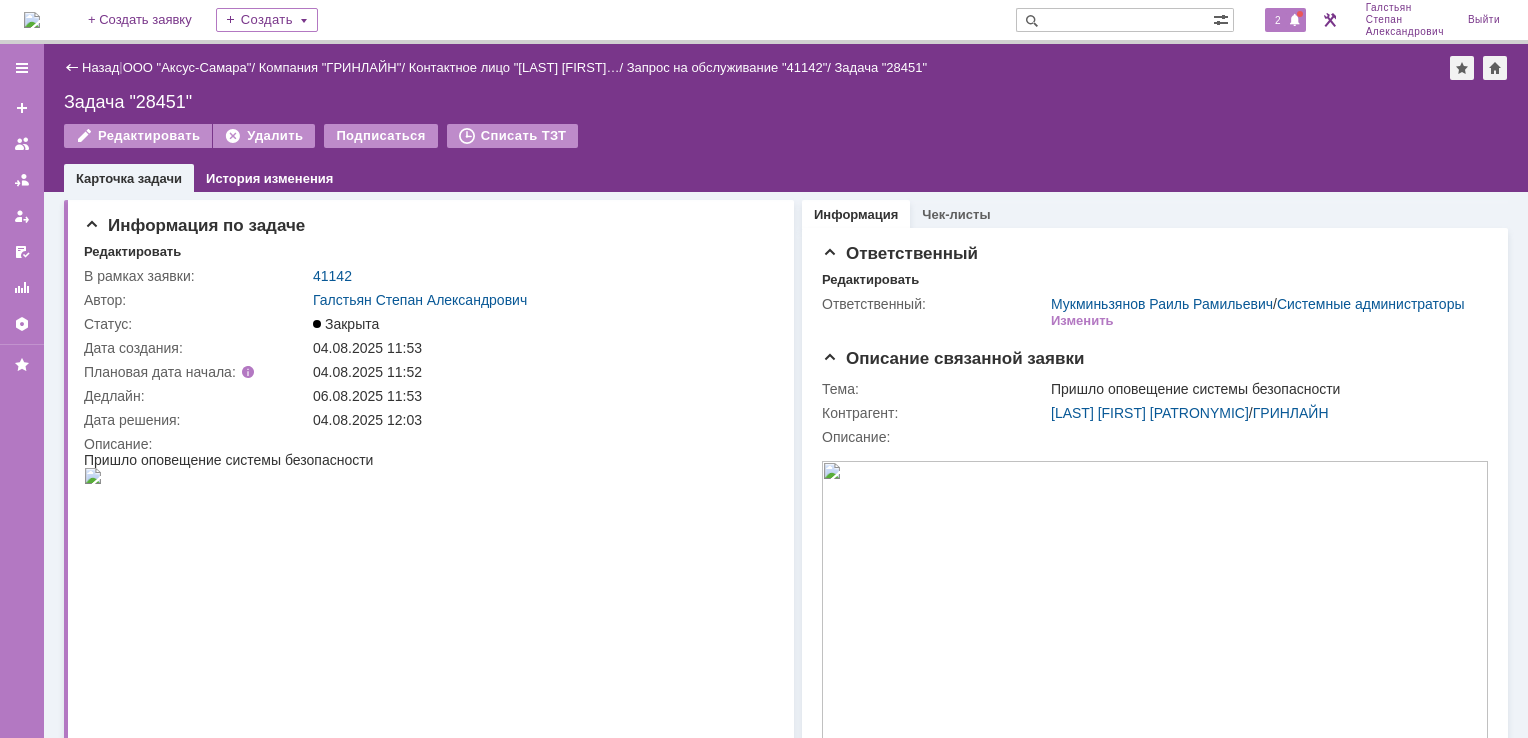 click at bounding box center [1295, 21] 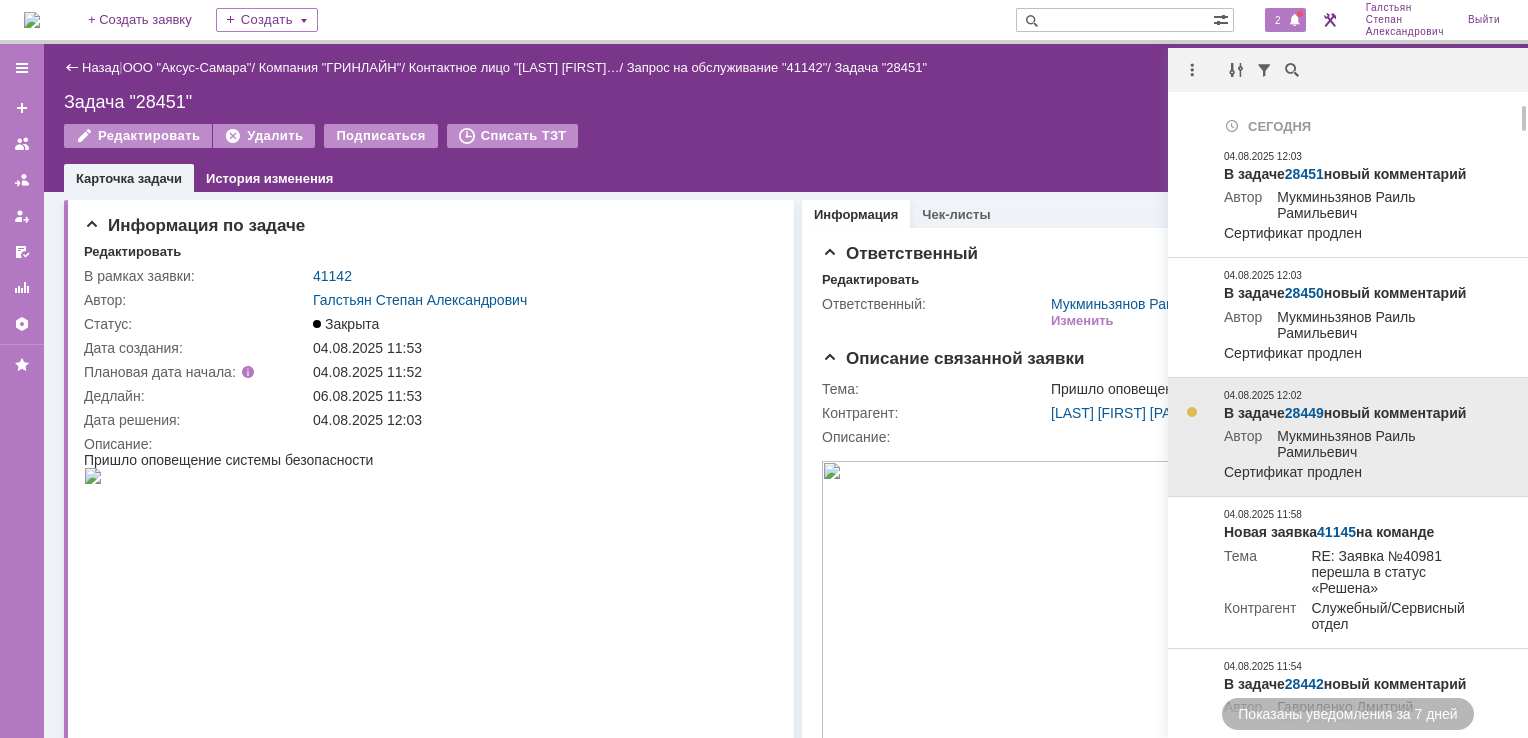 click on "28449" at bounding box center [1304, 413] 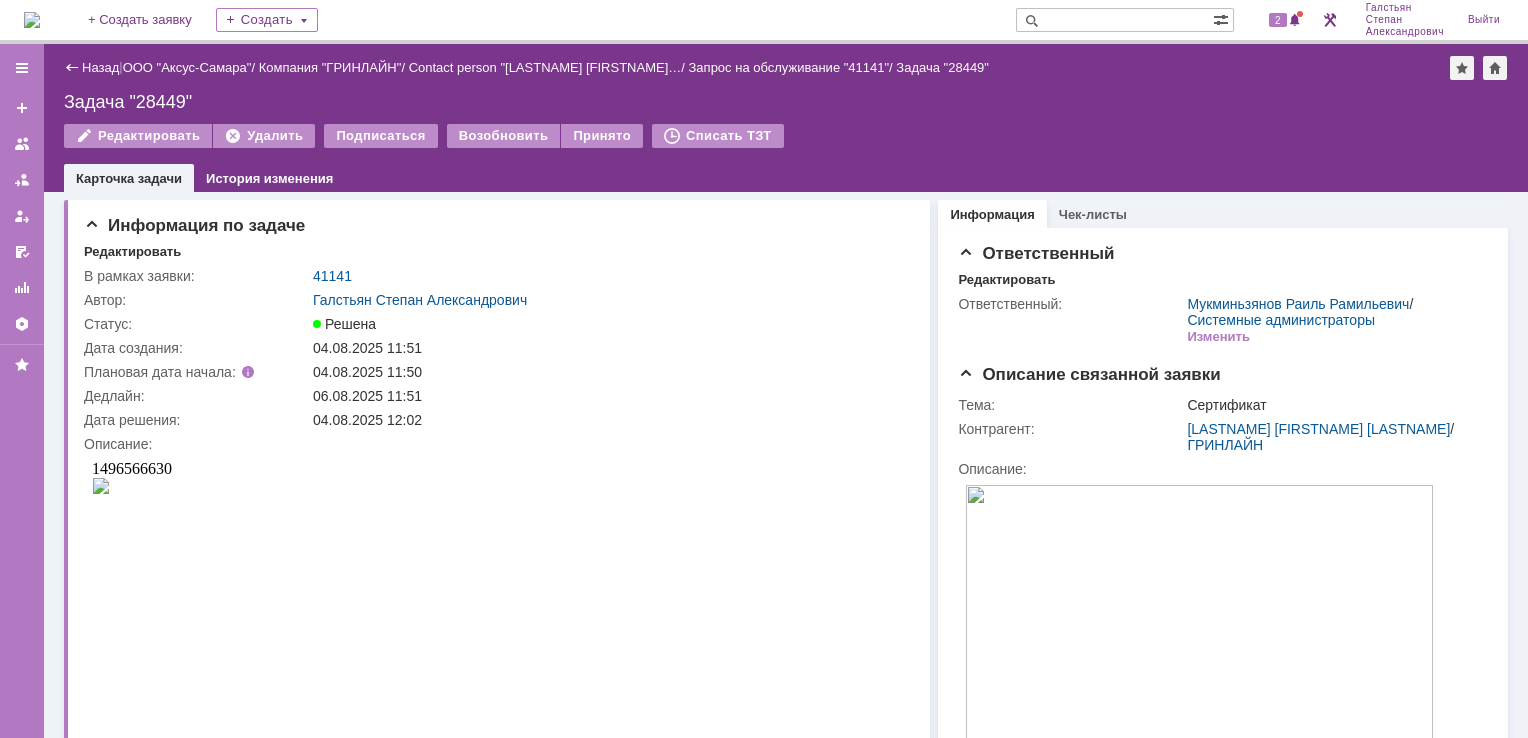 scroll, scrollTop: 0, scrollLeft: 0, axis: both 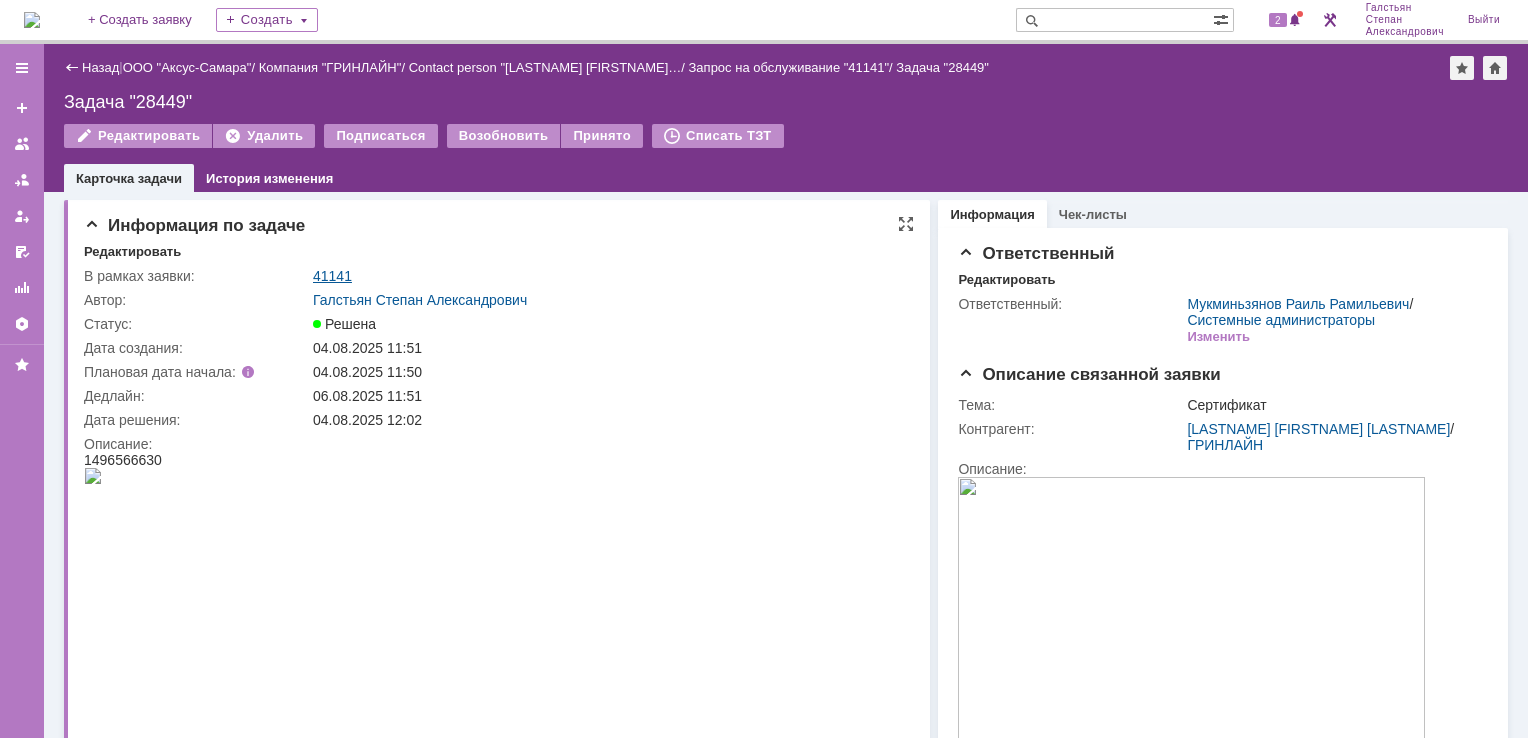 click on "41141" at bounding box center [332, 276] 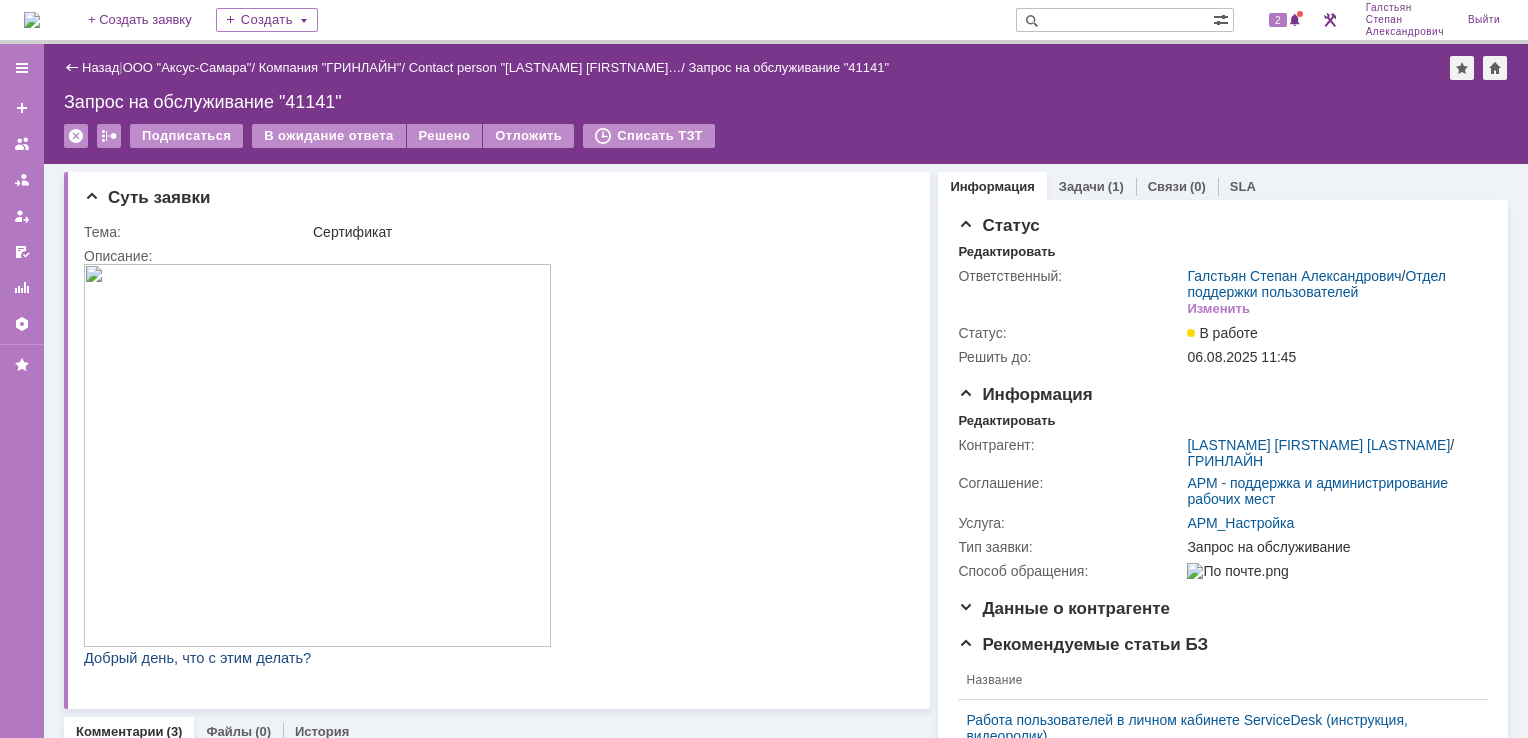 scroll, scrollTop: 0, scrollLeft: 0, axis: both 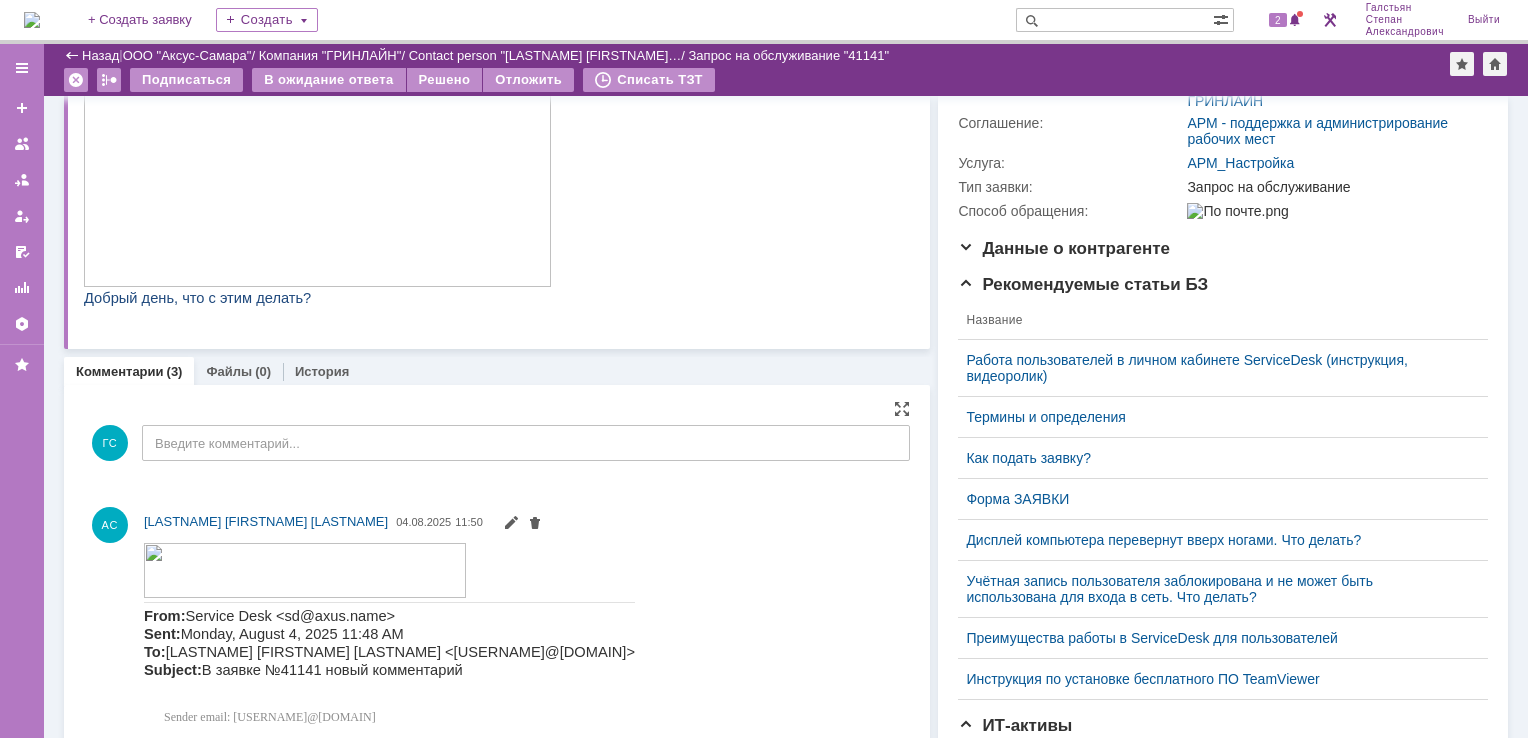 click on "ГС Введите комментарий..." at bounding box center (497, 445) 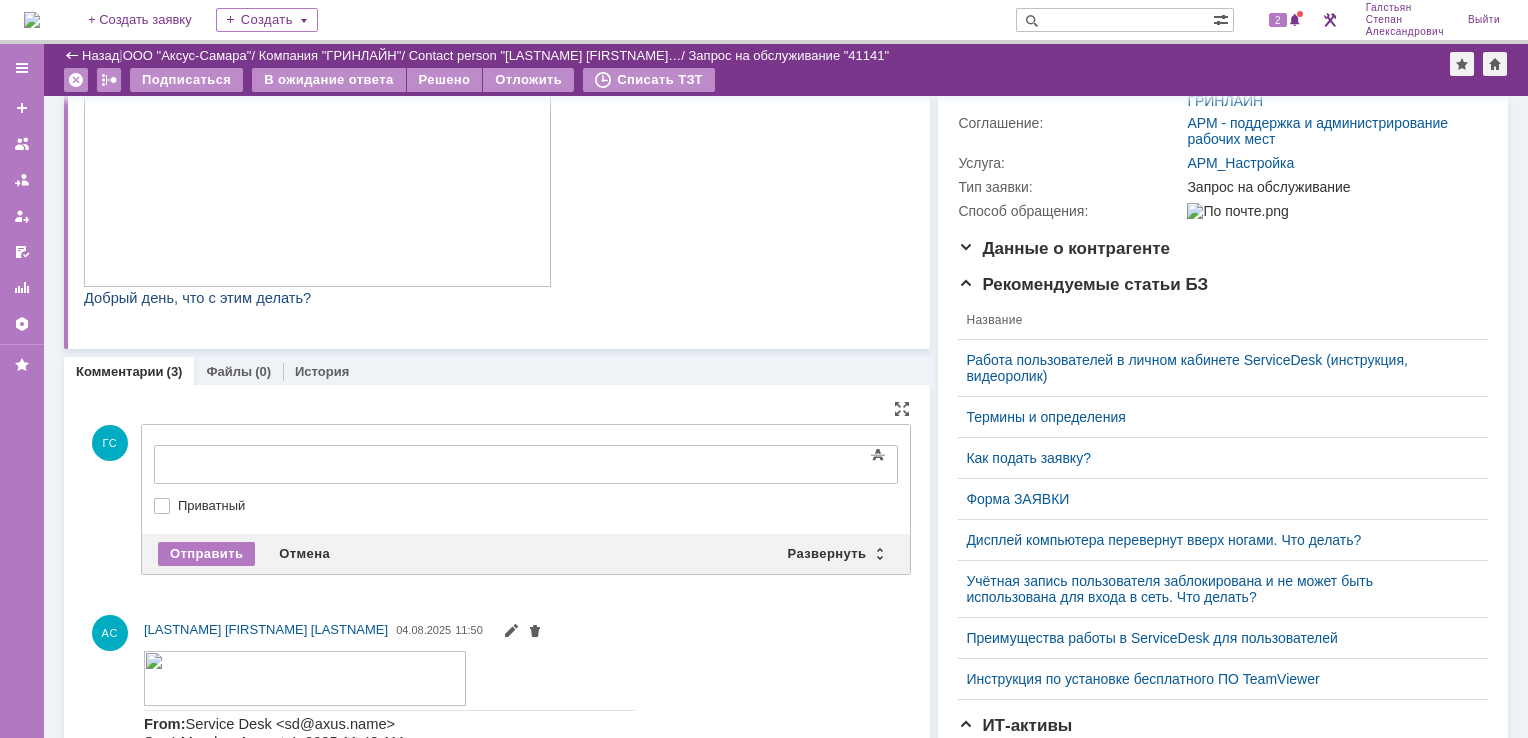 scroll, scrollTop: 0, scrollLeft: 0, axis: both 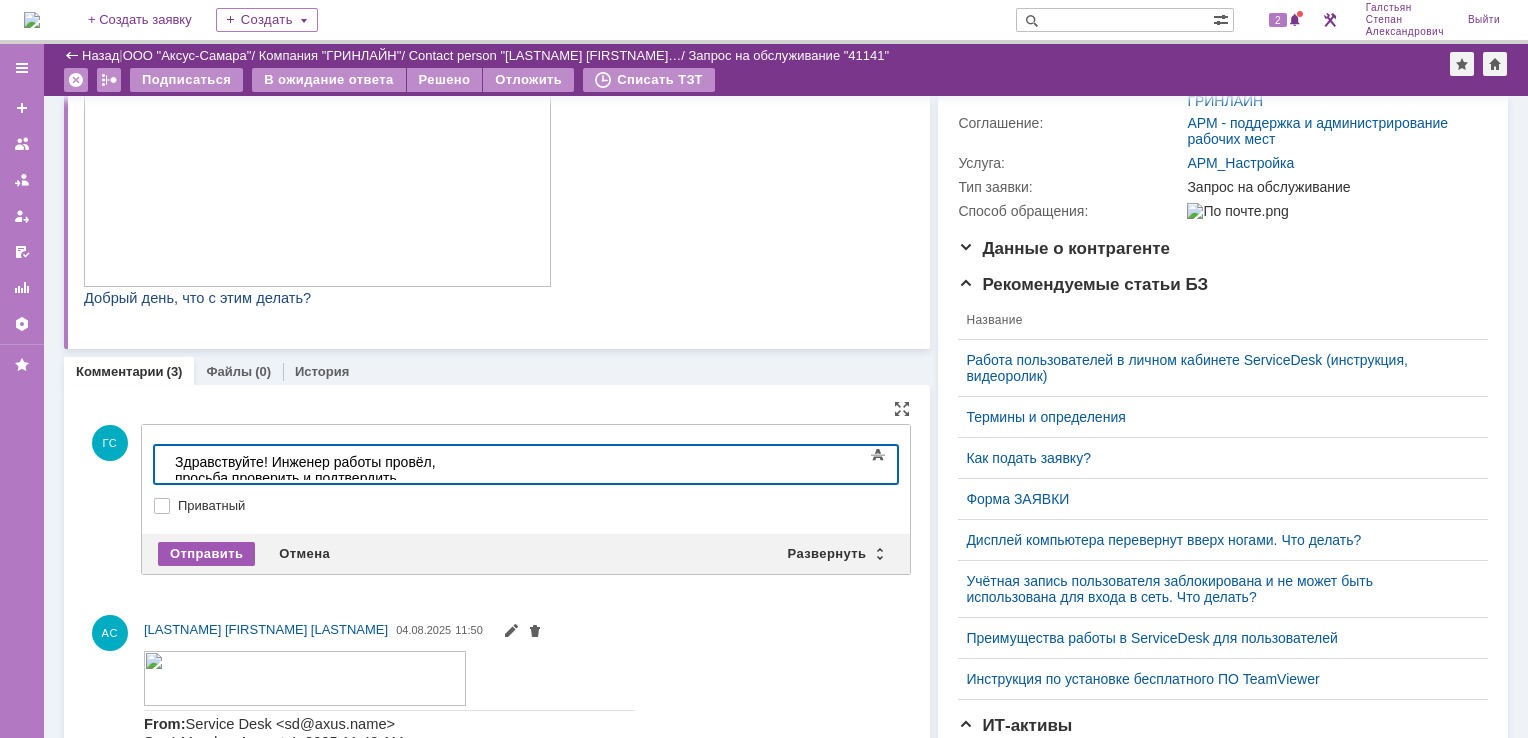 click on "Отправить" at bounding box center [206, 554] 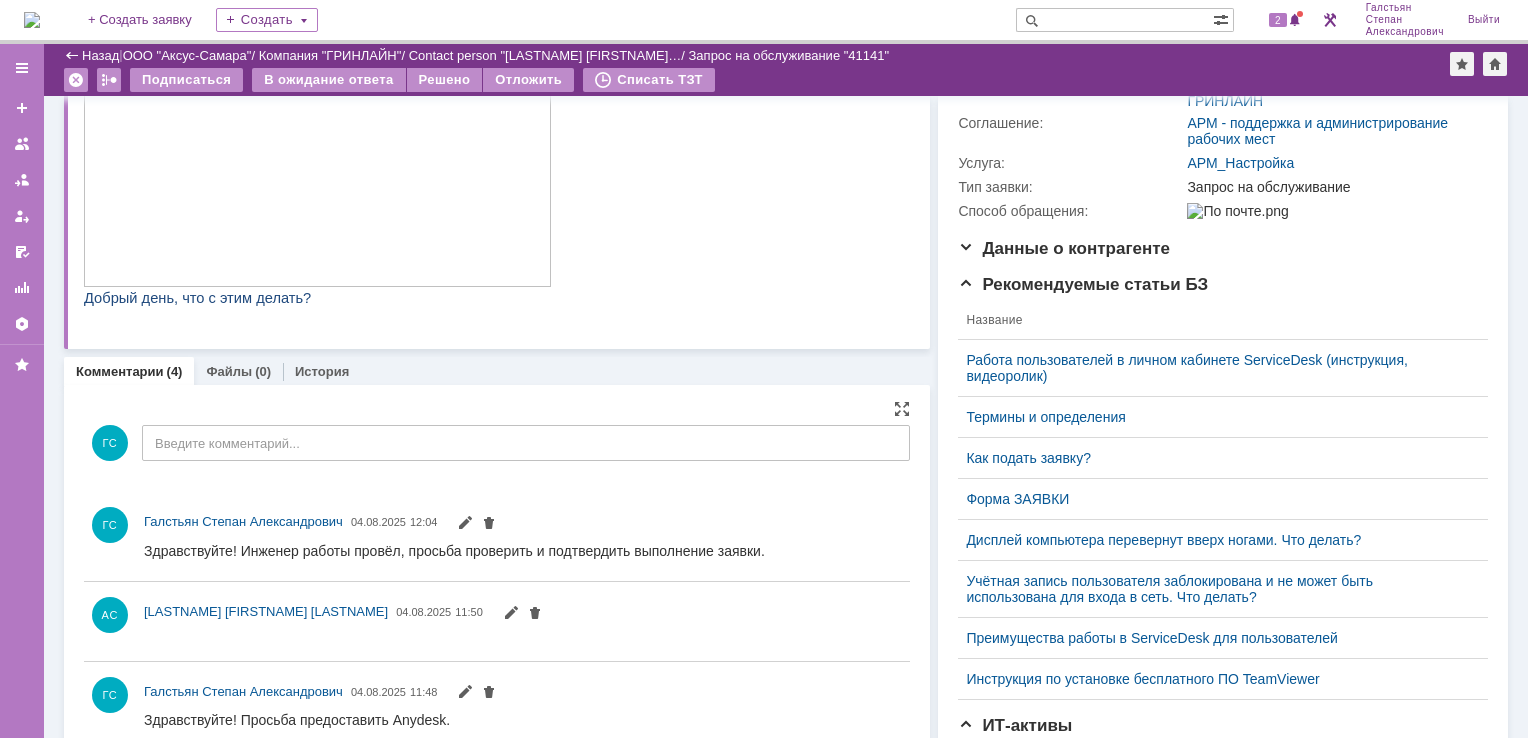scroll, scrollTop: 0, scrollLeft: 0, axis: both 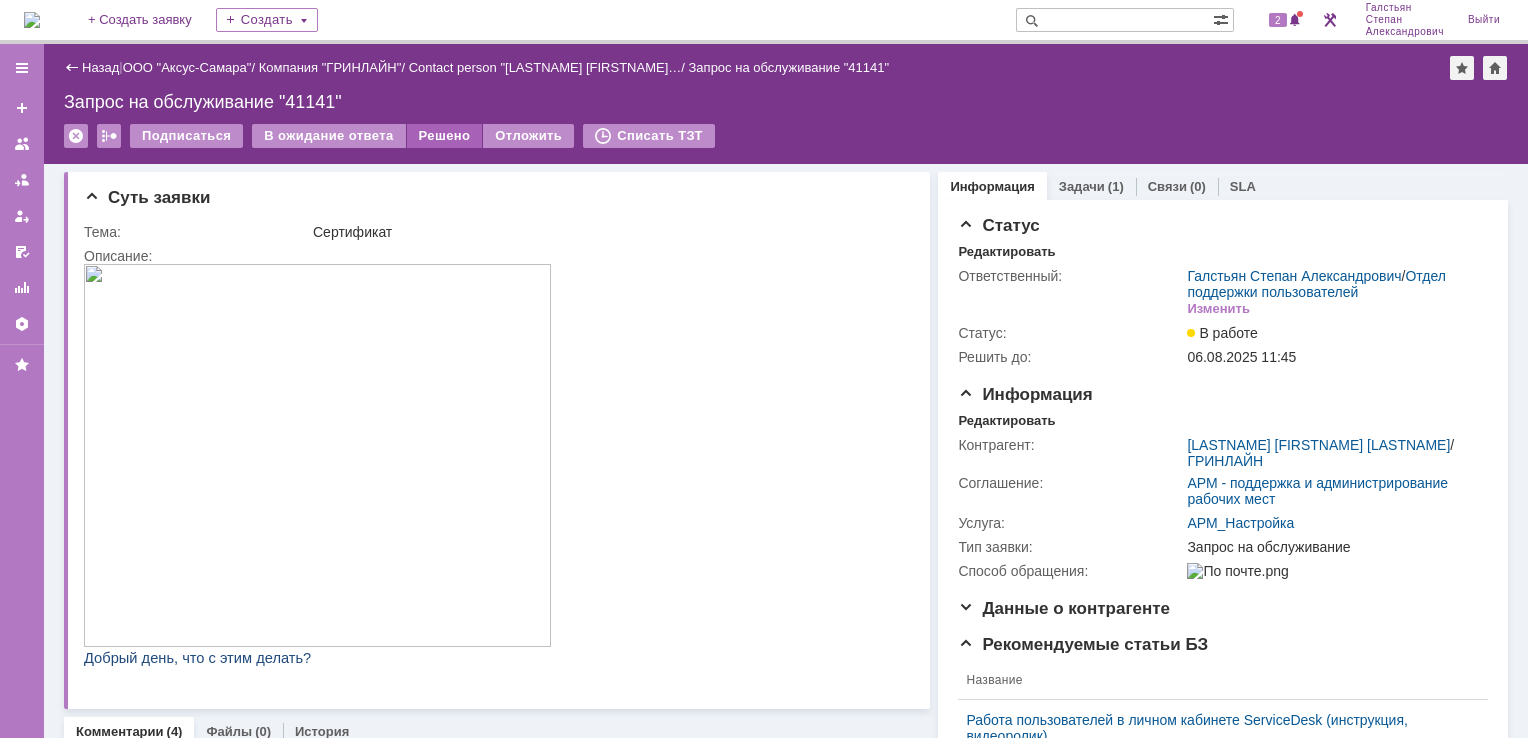 click on "Решено" at bounding box center (445, 136) 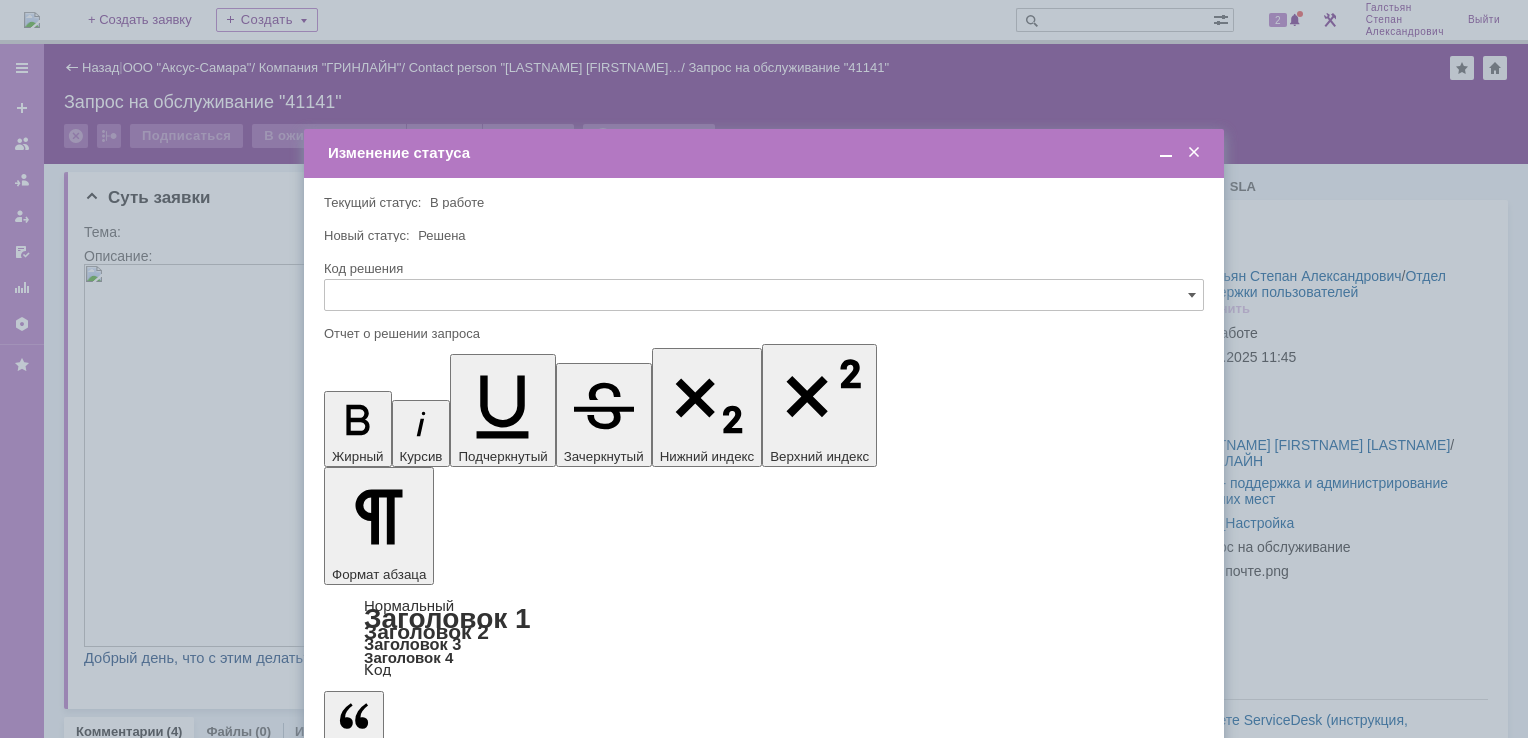 scroll, scrollTop: 0, scrollLeft: 0, axis: both 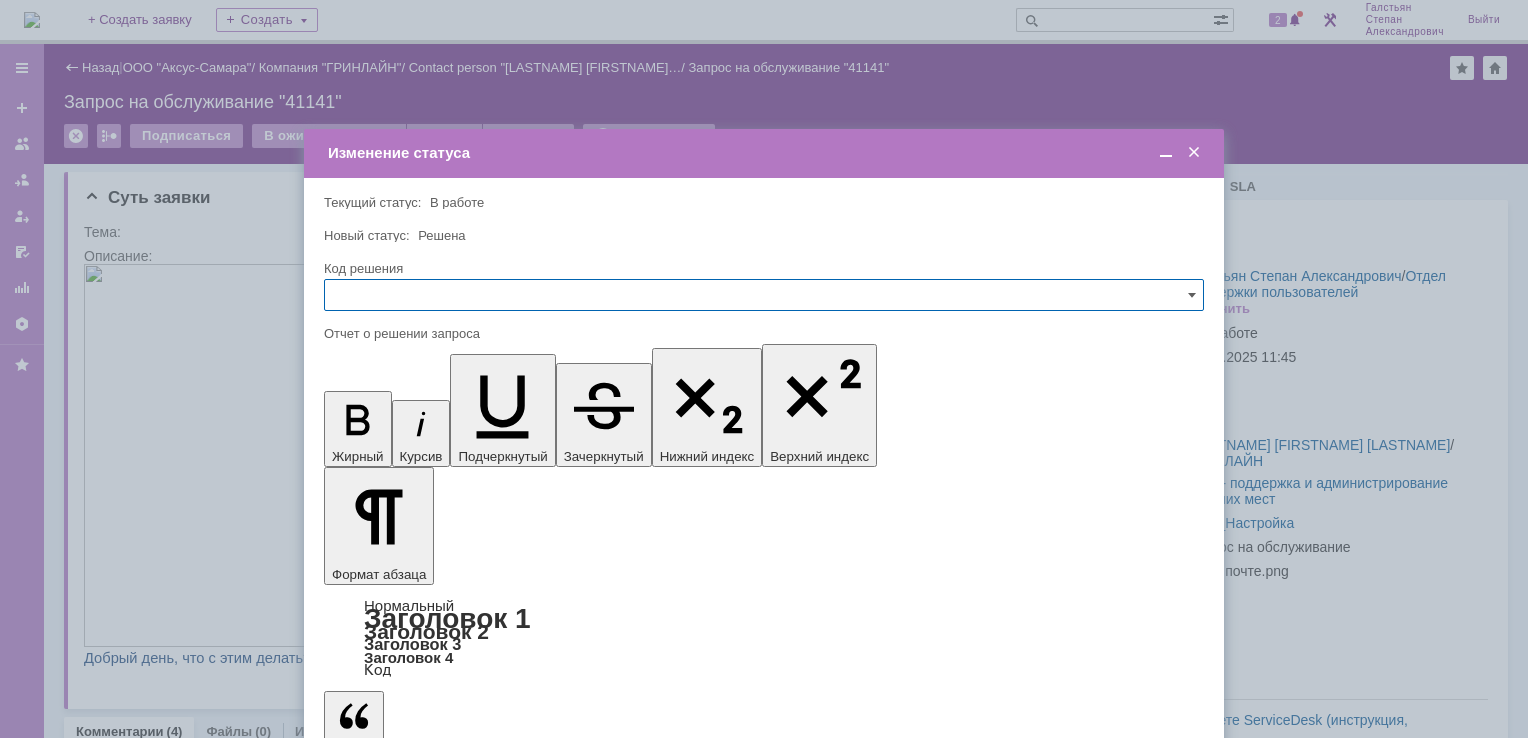 click on "Сохранить Отмена" at bounding box center (764, 820) 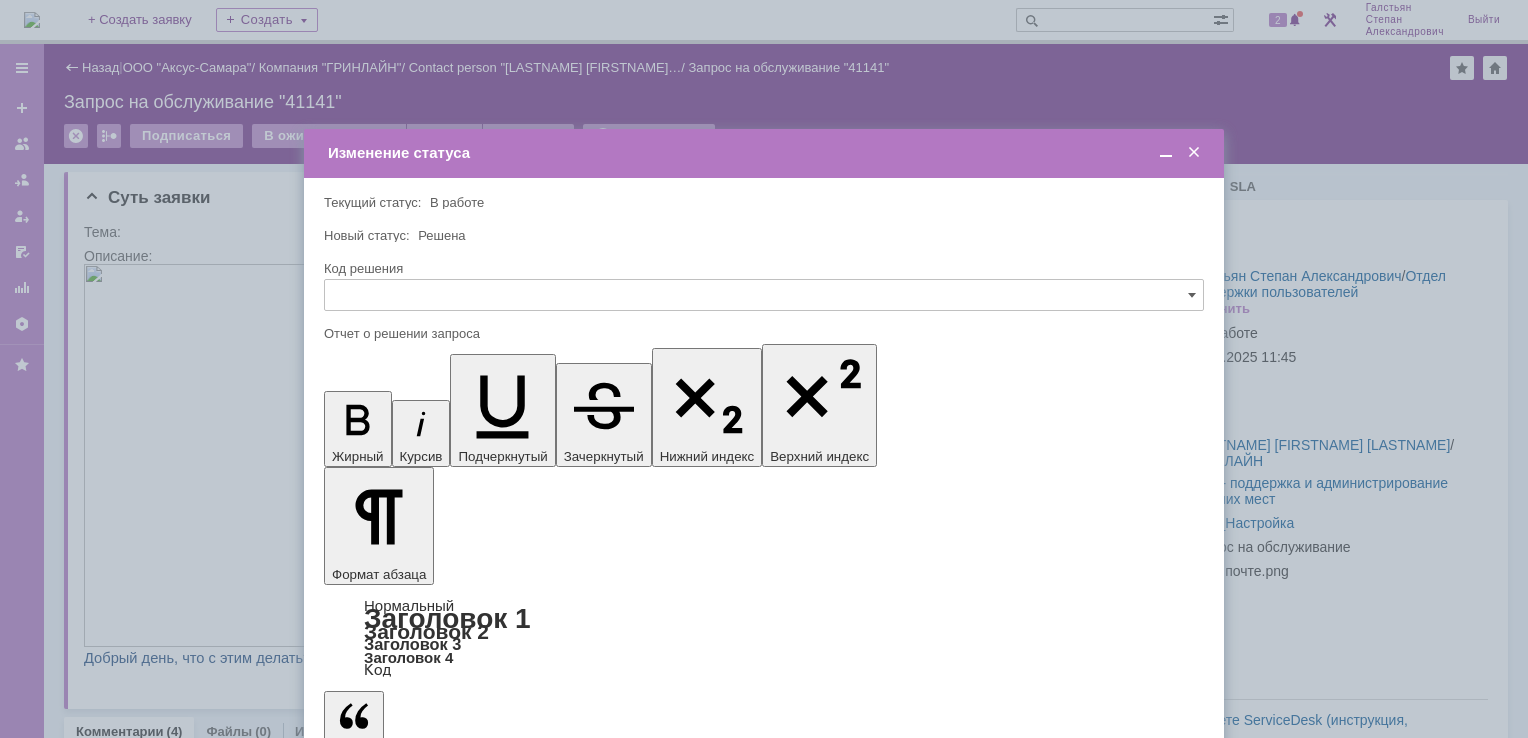 click on "Сохранить" at bounding box center (384, 820) 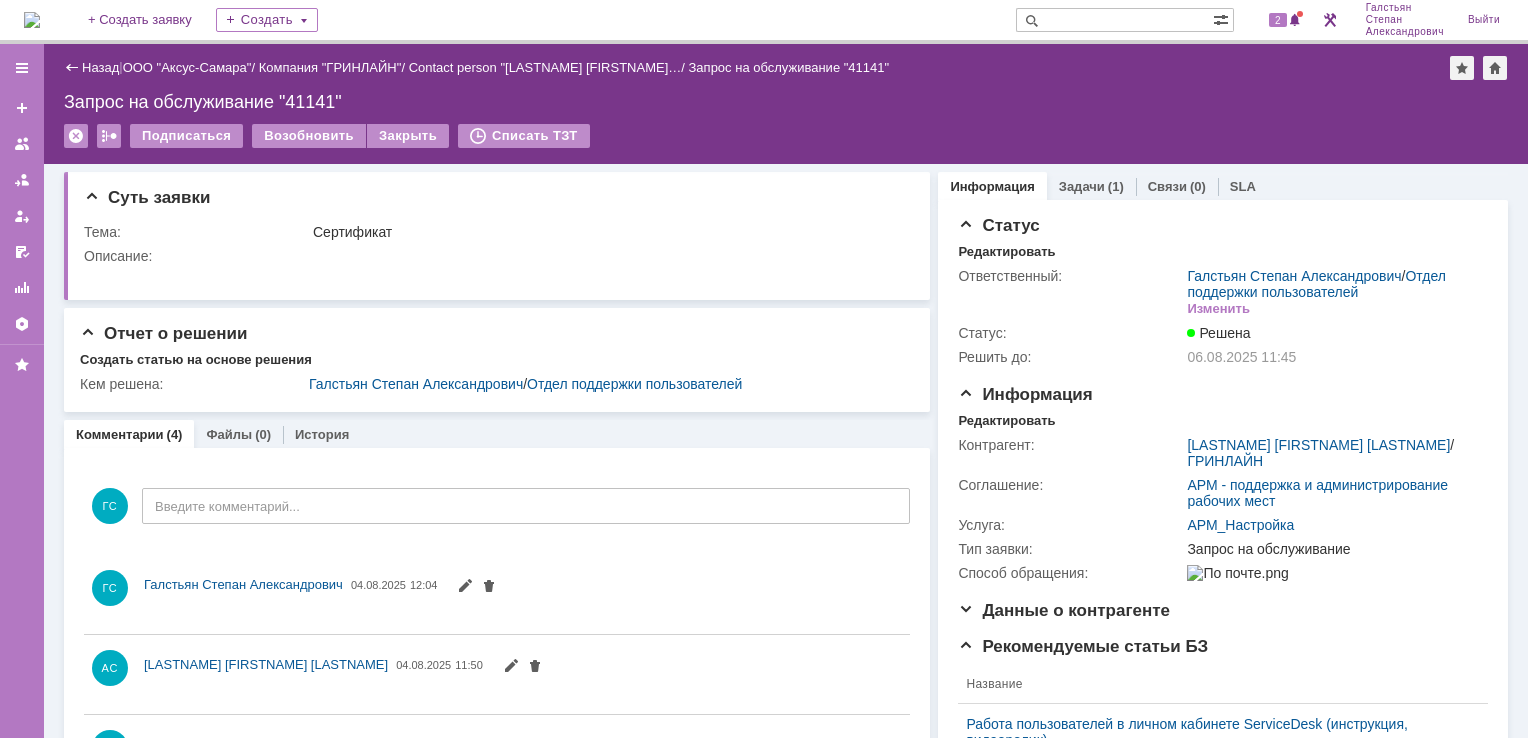 scroll, scrollTop: 0, scrollLeft: 0, axis: both 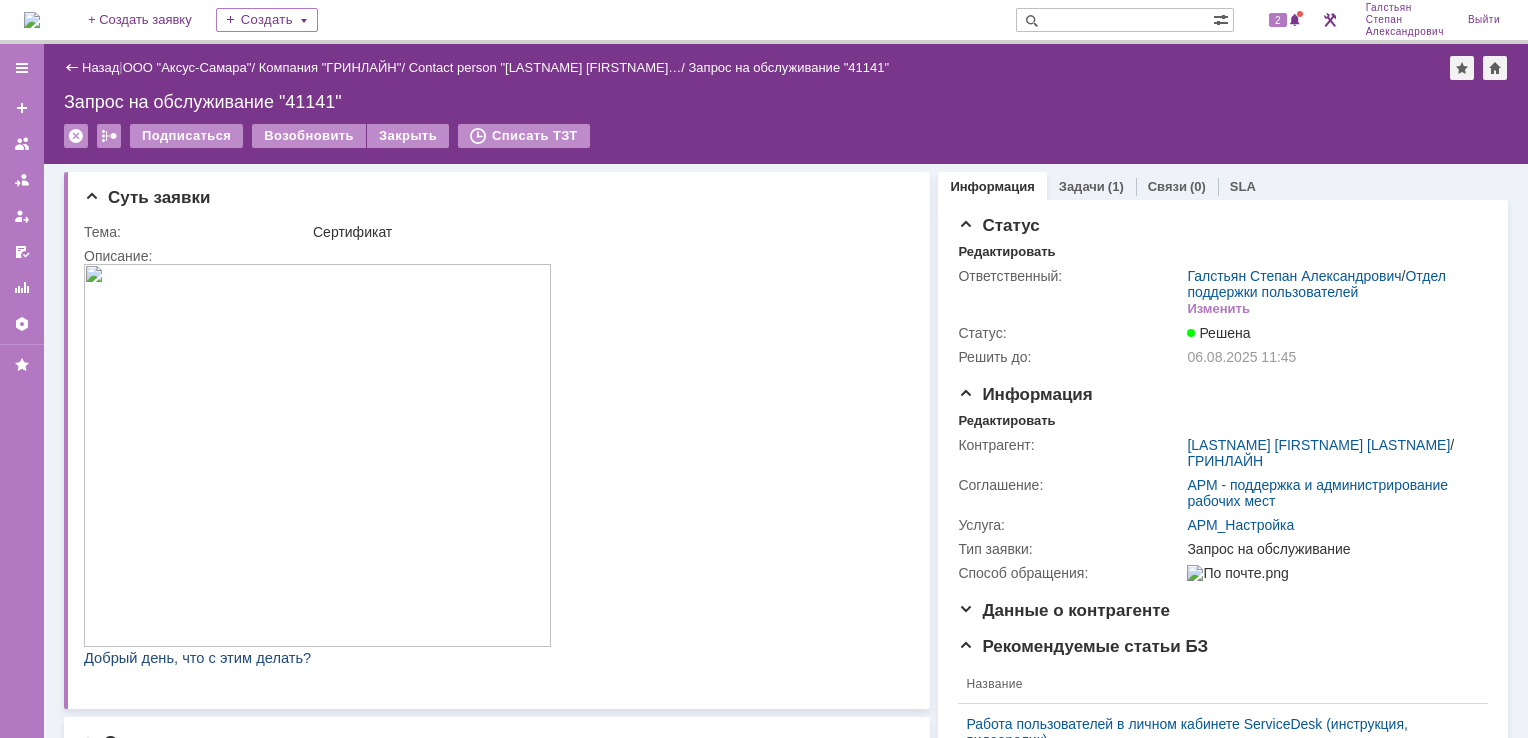 click at bounding box center [32, 20] 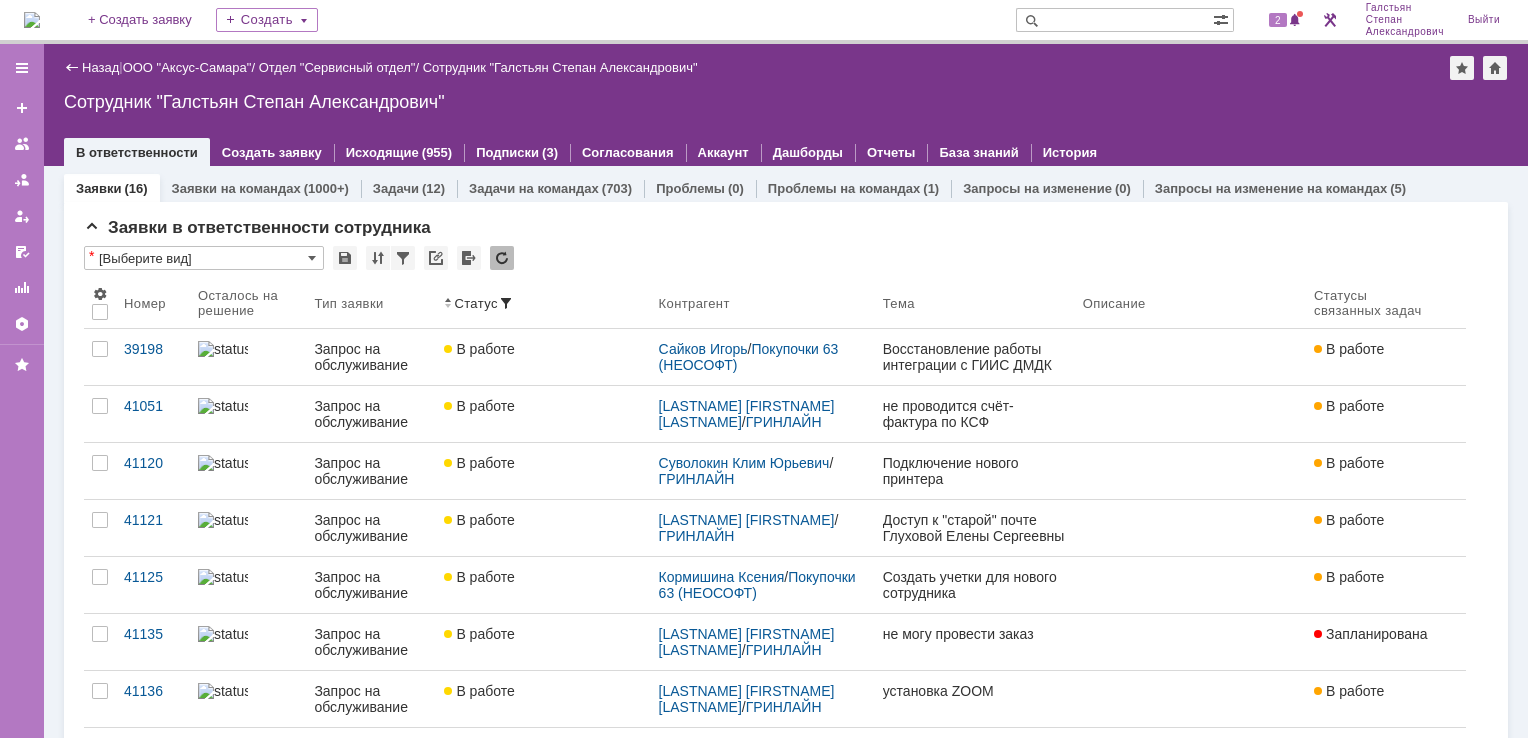 scroll, scrollTop: 0, scrollLeft: 0, axis: both 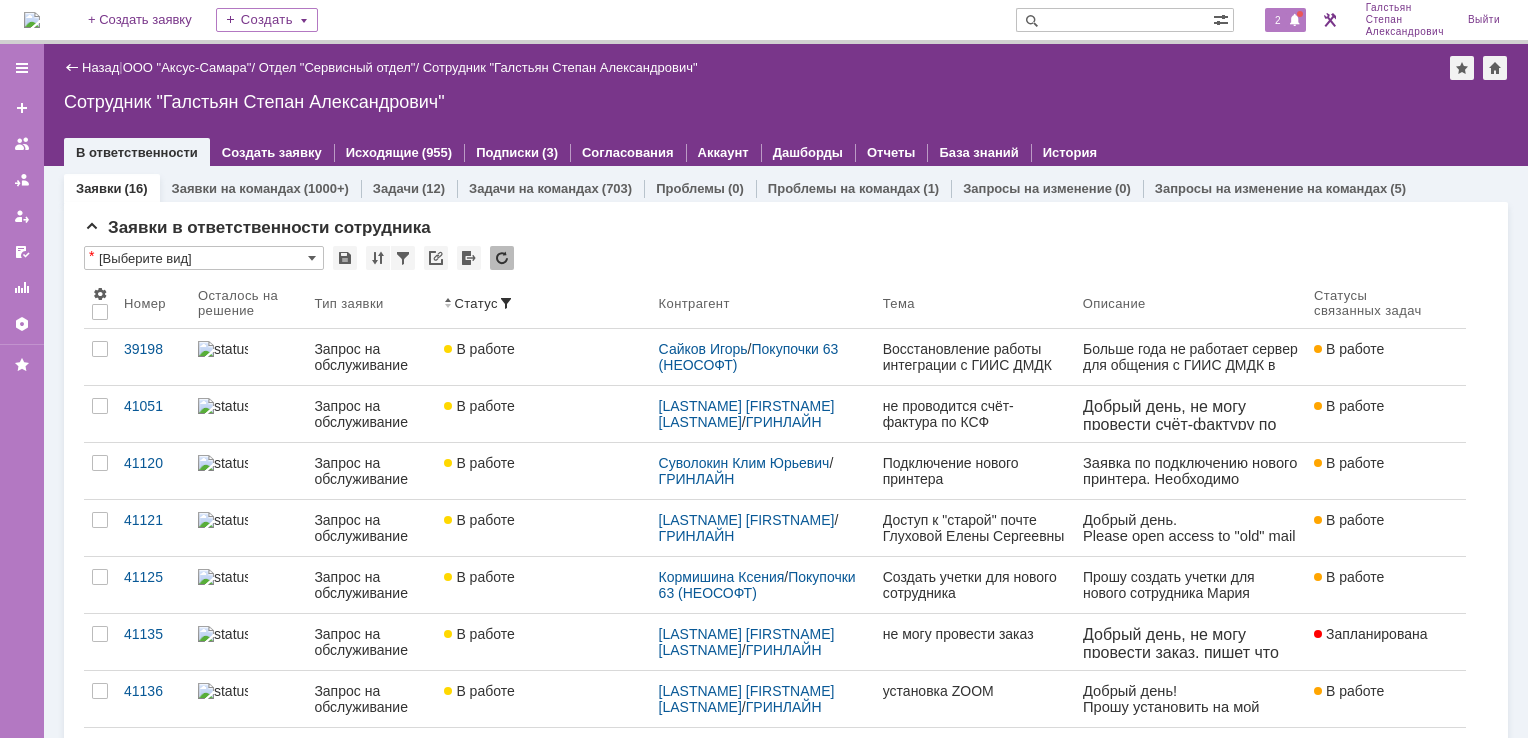 click on "2" at bounding box center [1278, 20] 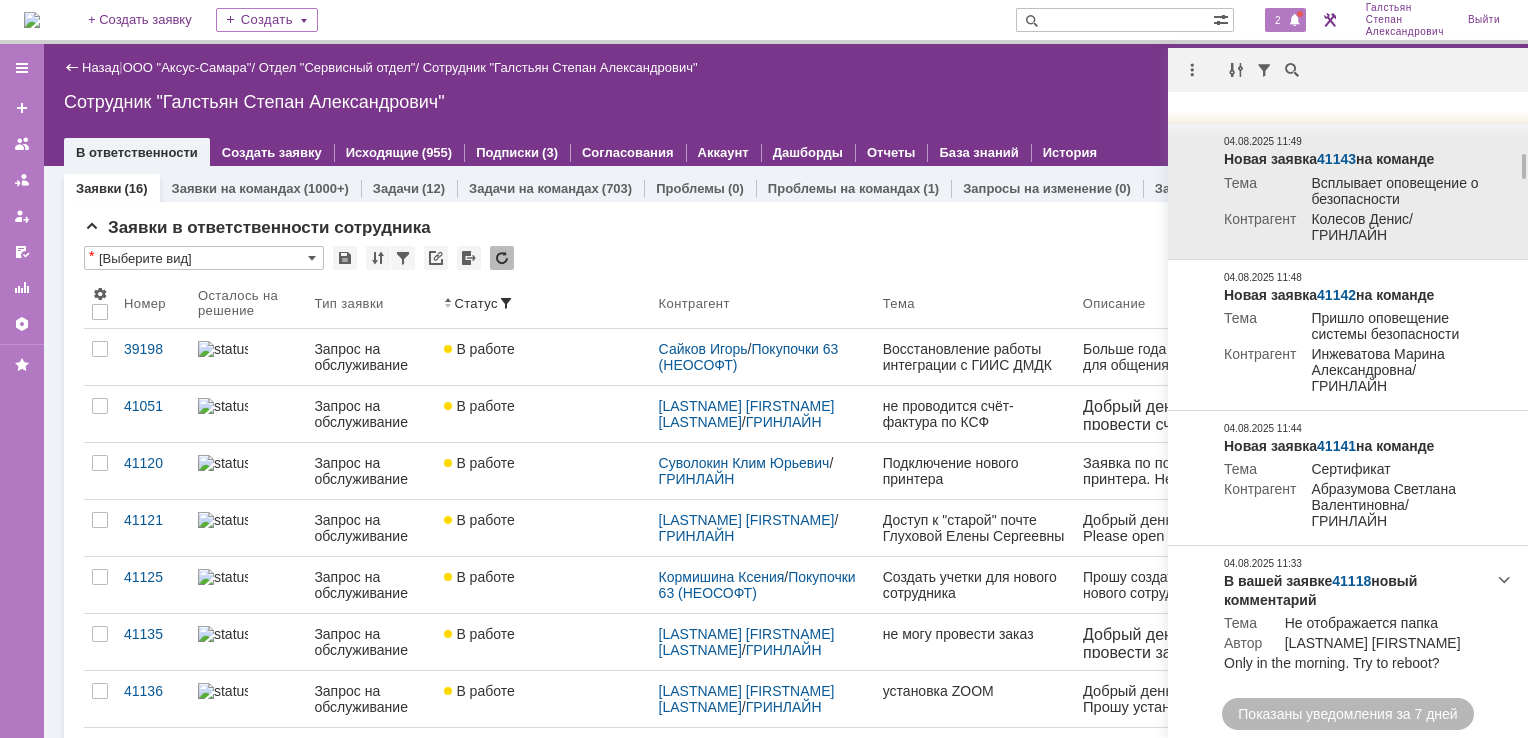 scroll, scrollTop: 1700, scrollLeft: 0, axis: vertical 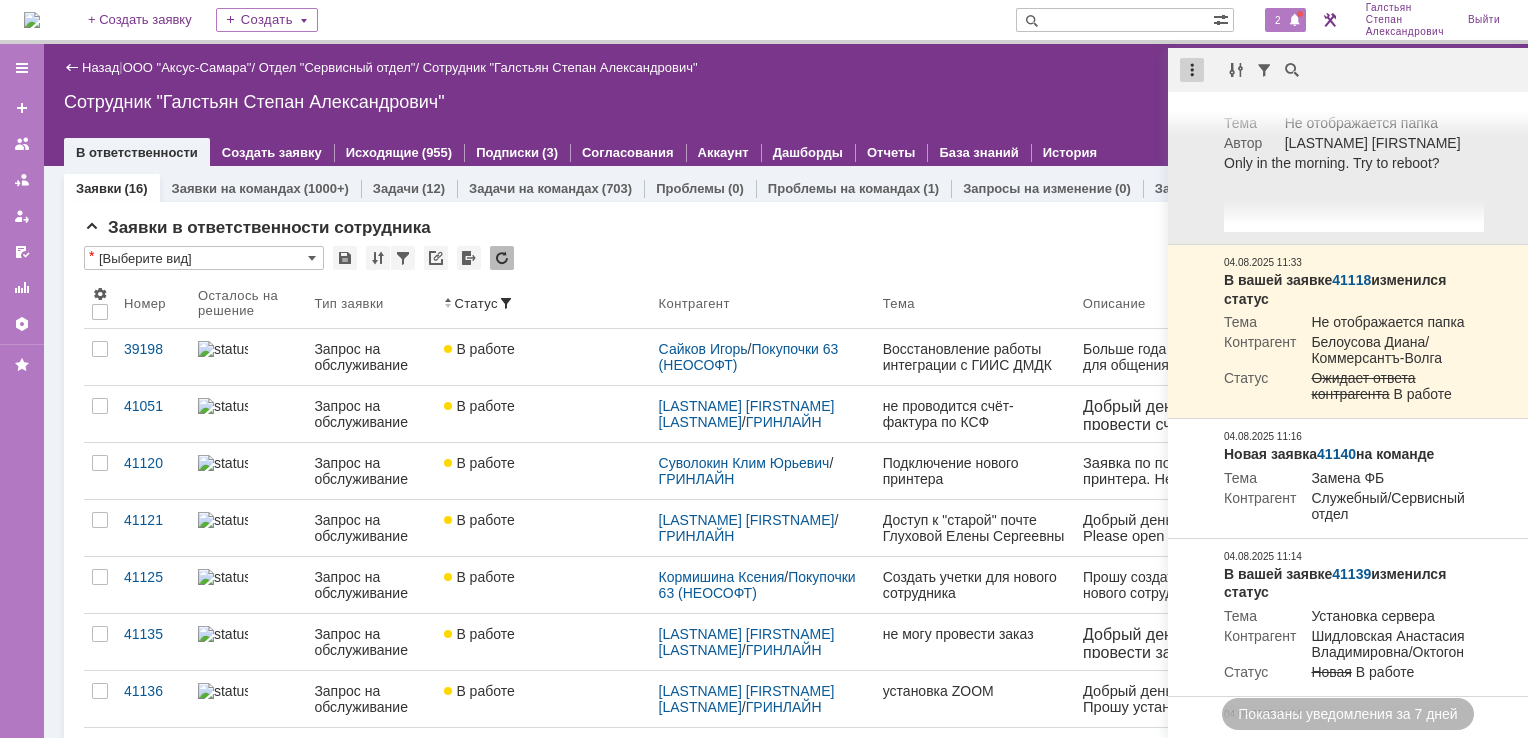 click at bounding box center [1192, 70] 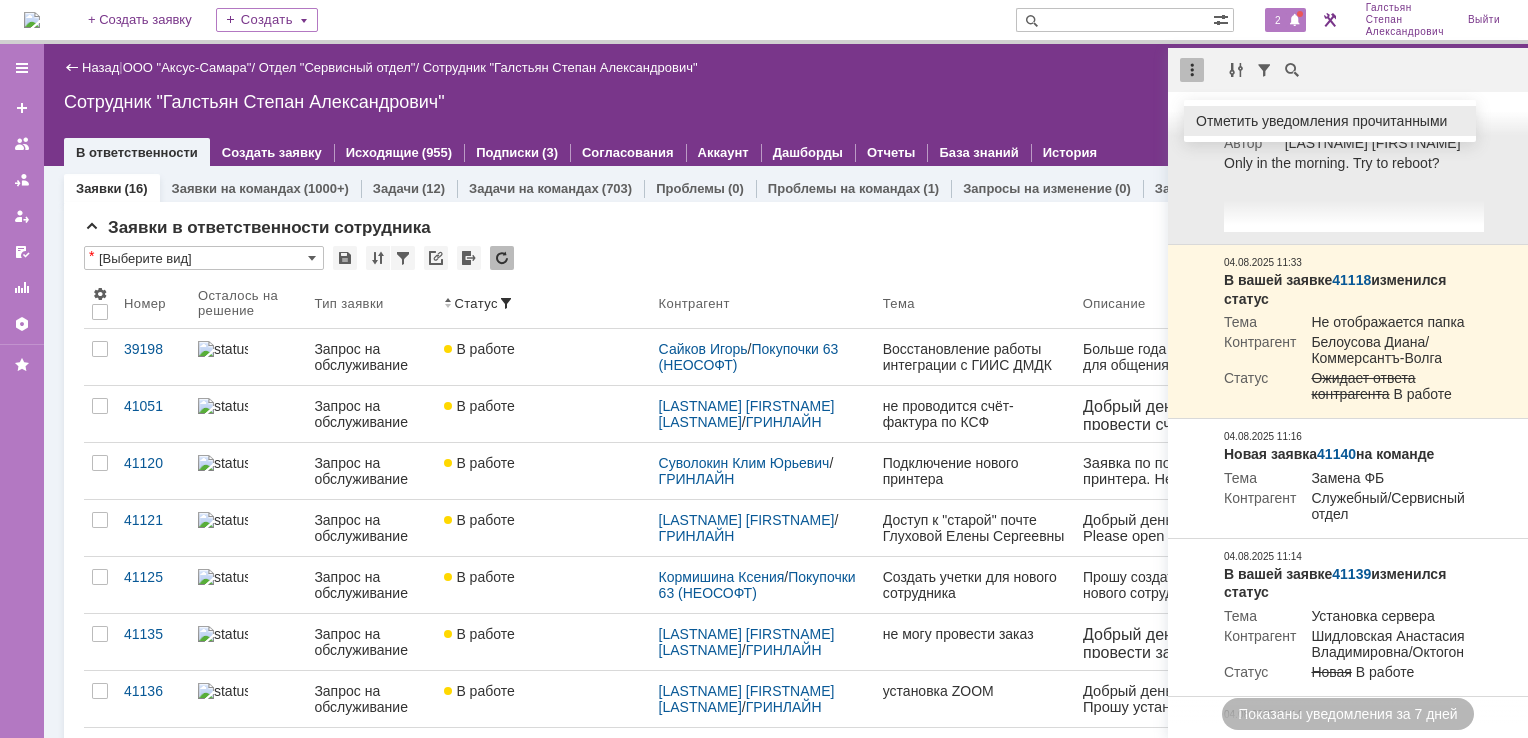 click on "Отметить уведомления прочитанными" at bounding box center [1330, 121] 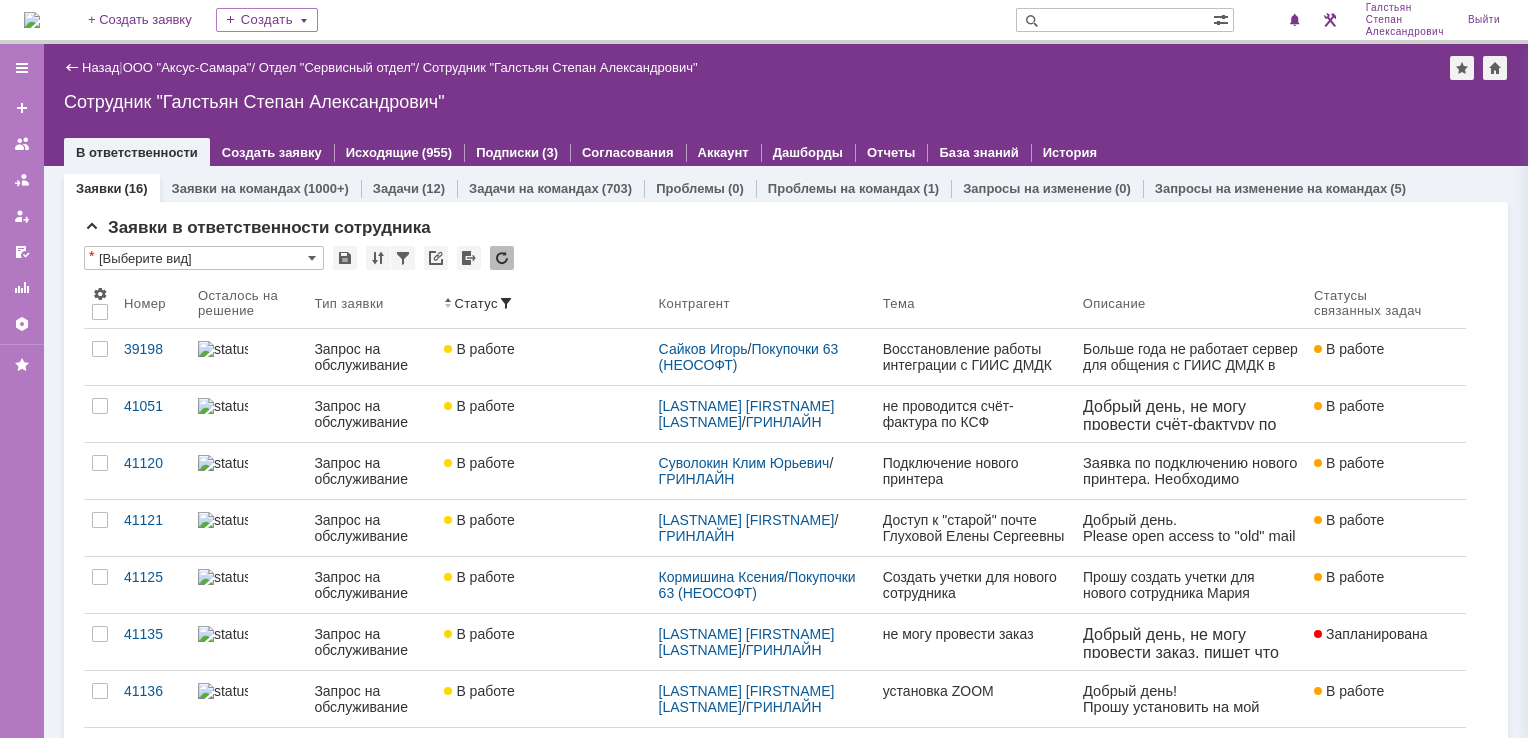 click on "Сотрудник "Галстьян Степан Александрович"" at bounding box center [786, 102] 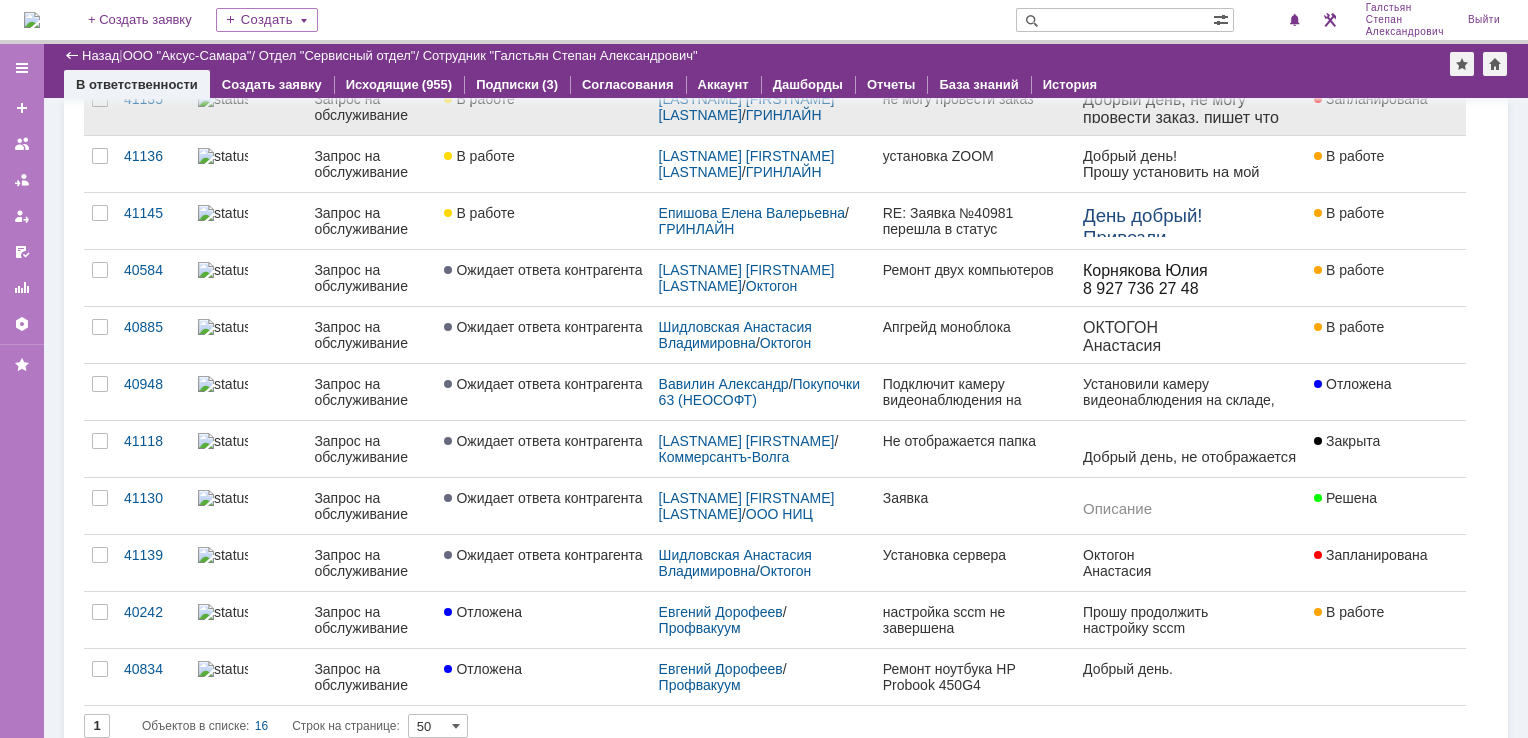scroll, scrollTop: 500, scrollLeft: 0, axis: vertical 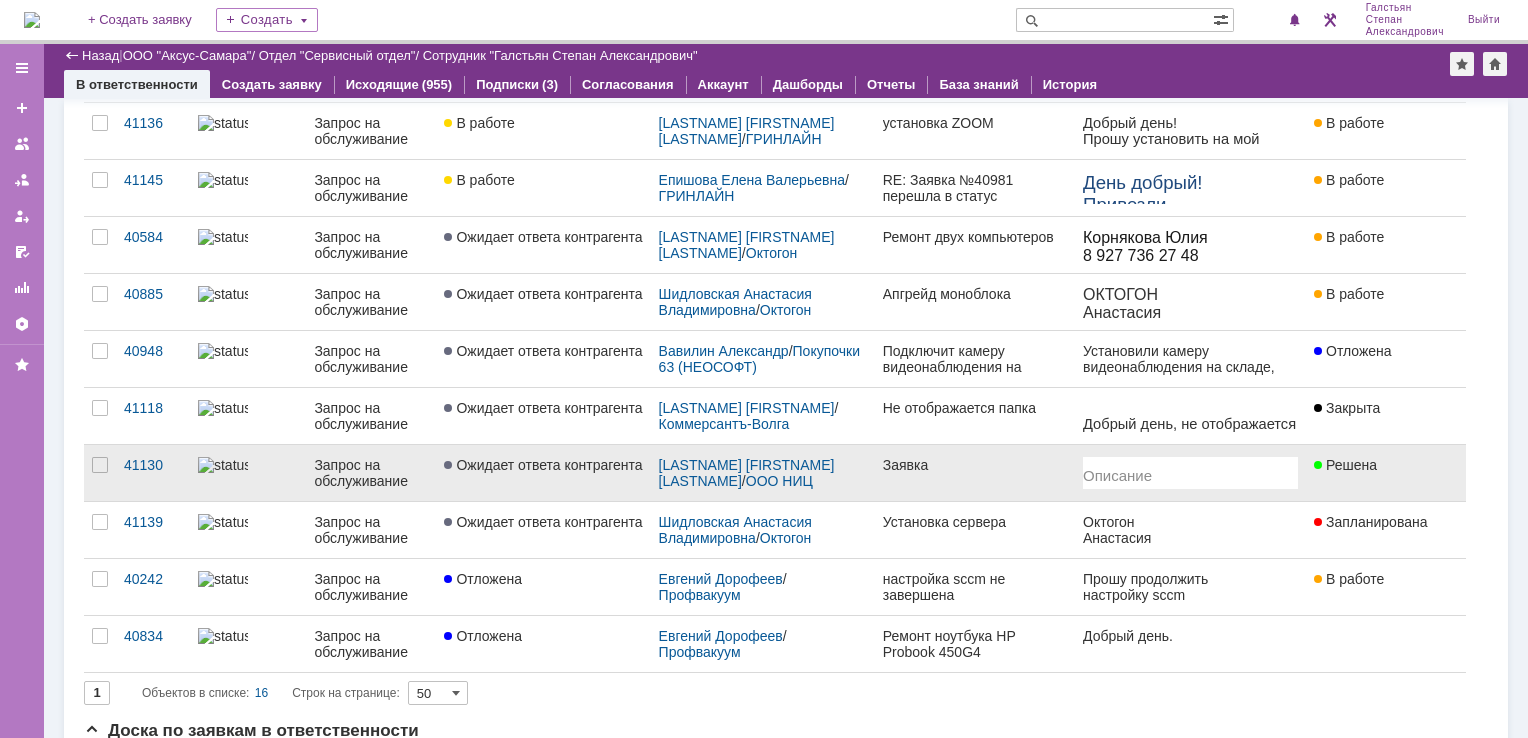 click on "Заявка" at bounding box center (975, 473) 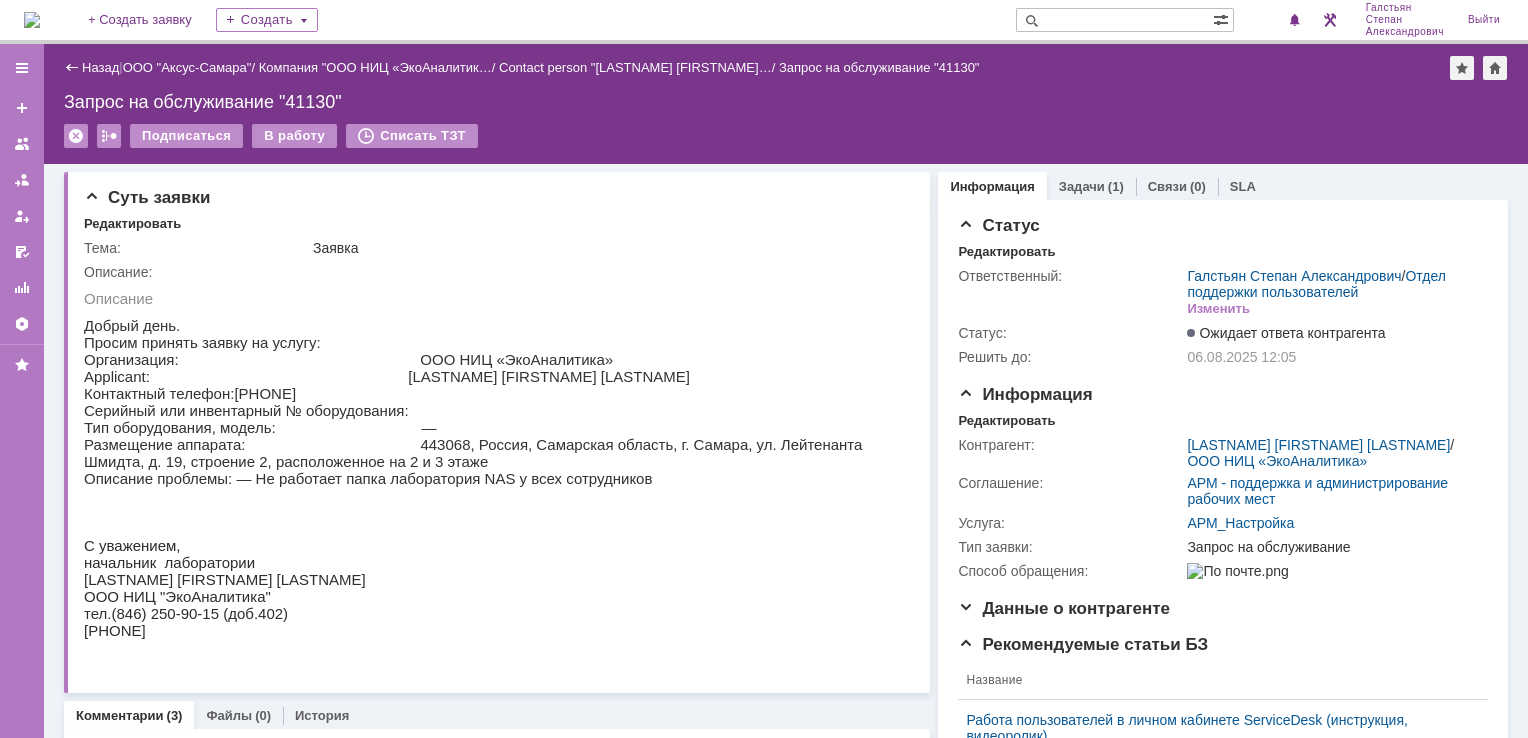 scroll, scrollTop: 0, scrollLeft: 0, axis: both 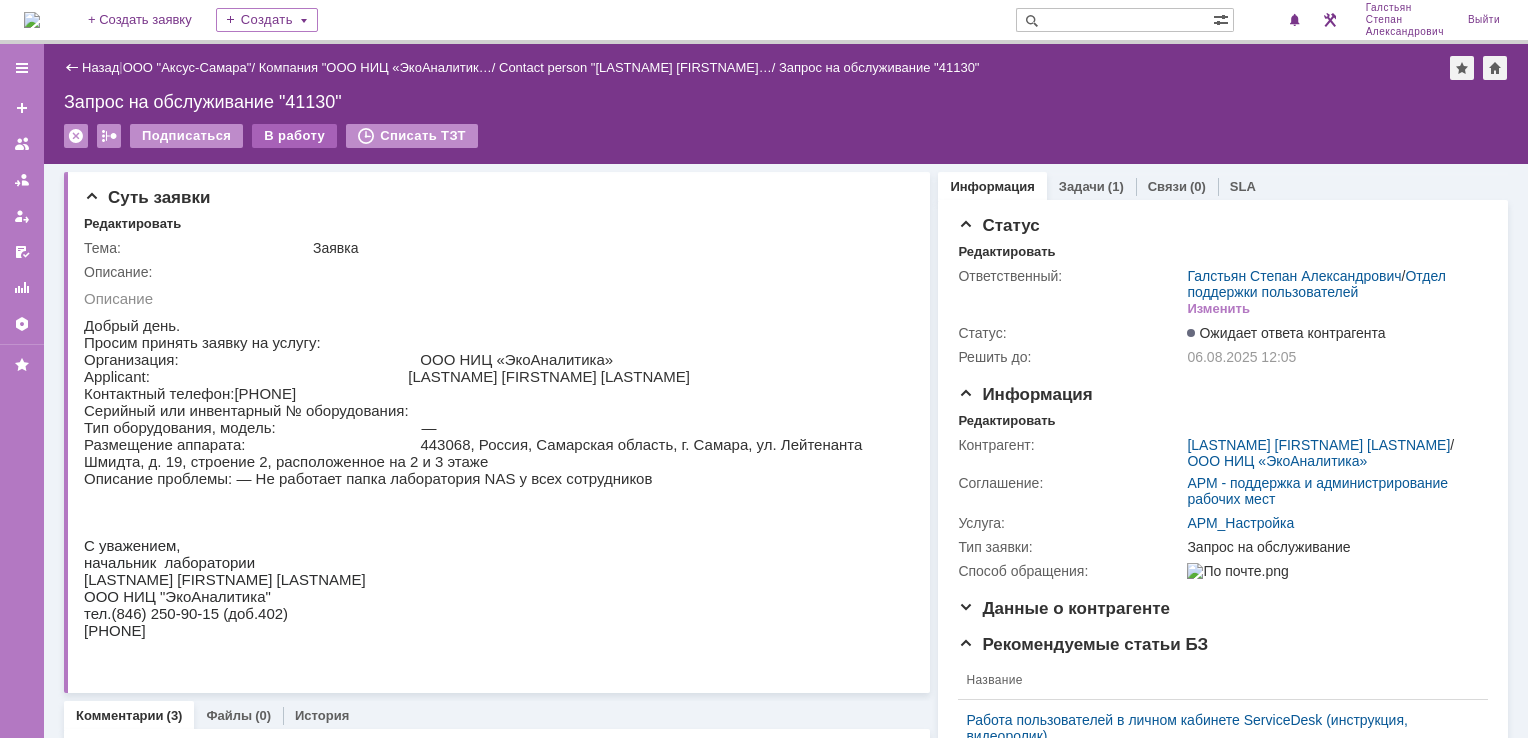 click on "В работу" at bounding box center (294, 136) 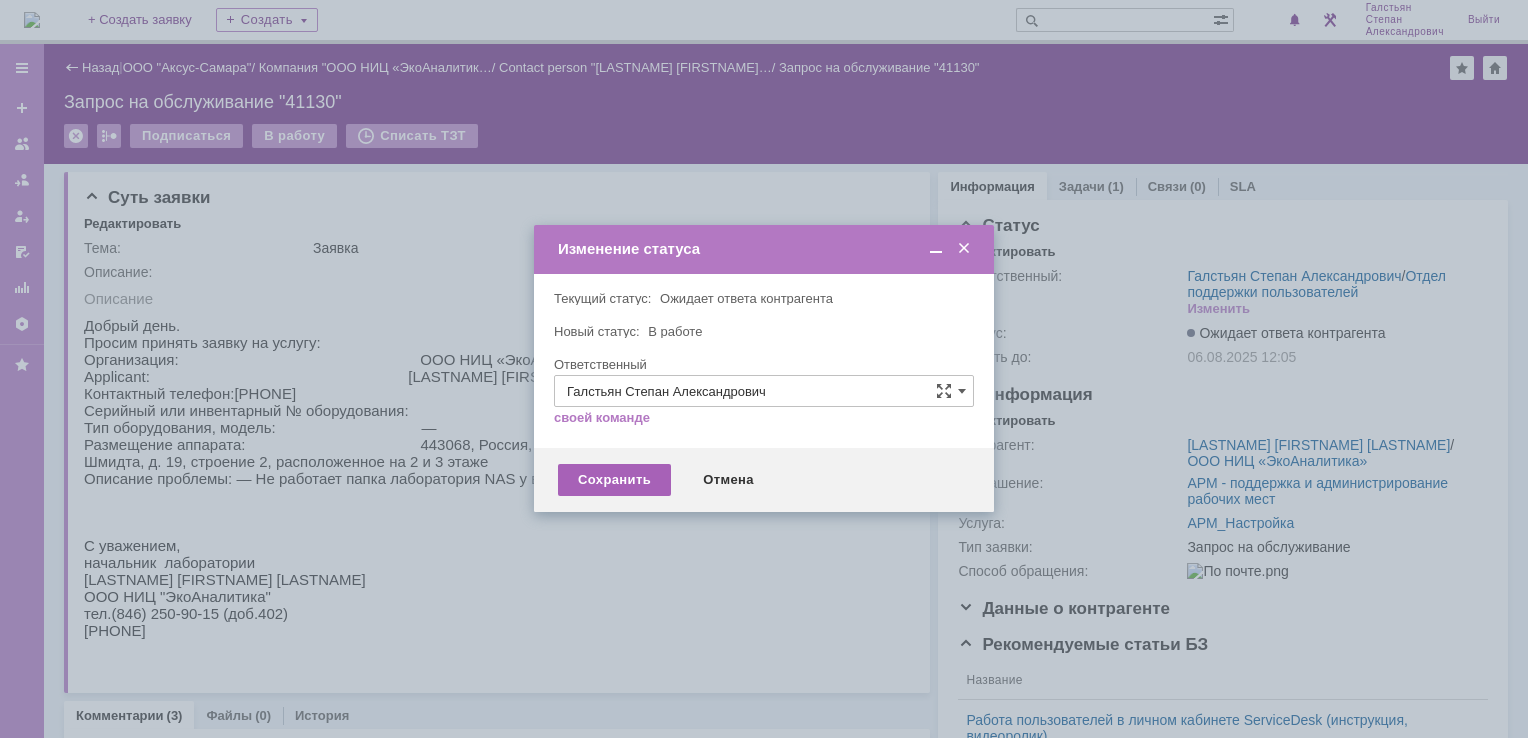 click on "Сохранить" at bounding box center [614, 480] 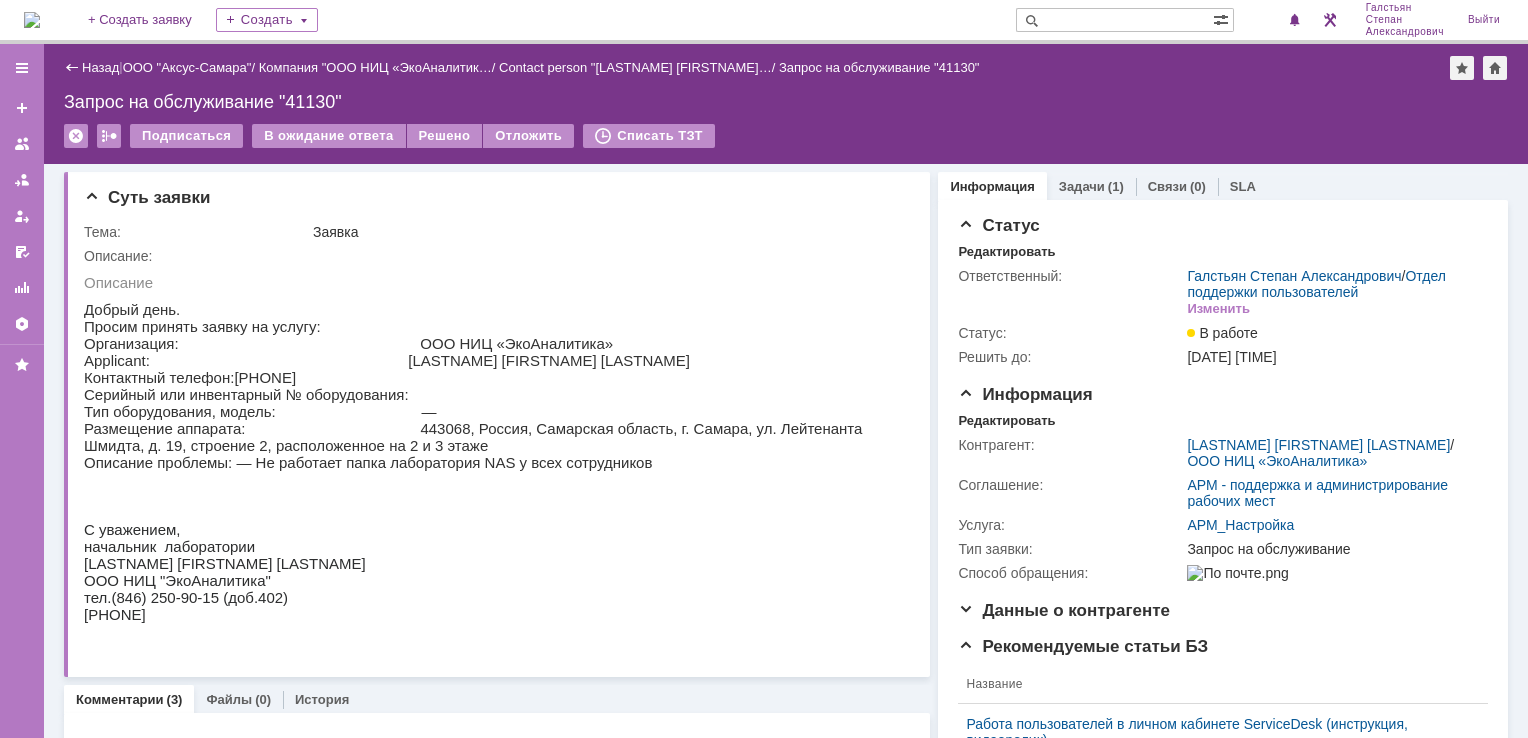 scroll, scrollTop: 0, scrollLeft: 0, axis: both 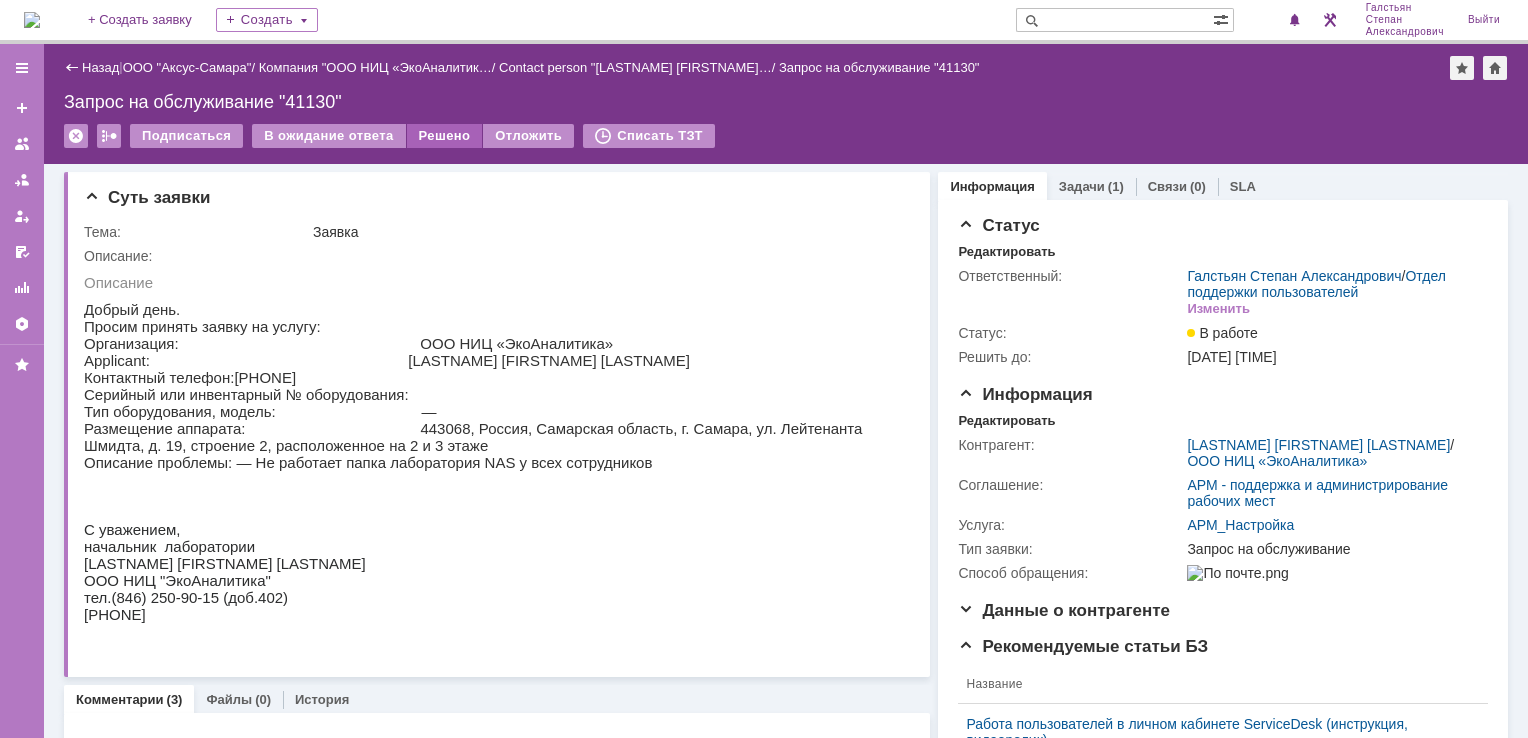 click on "Решено" at bounding box center (445, 136) 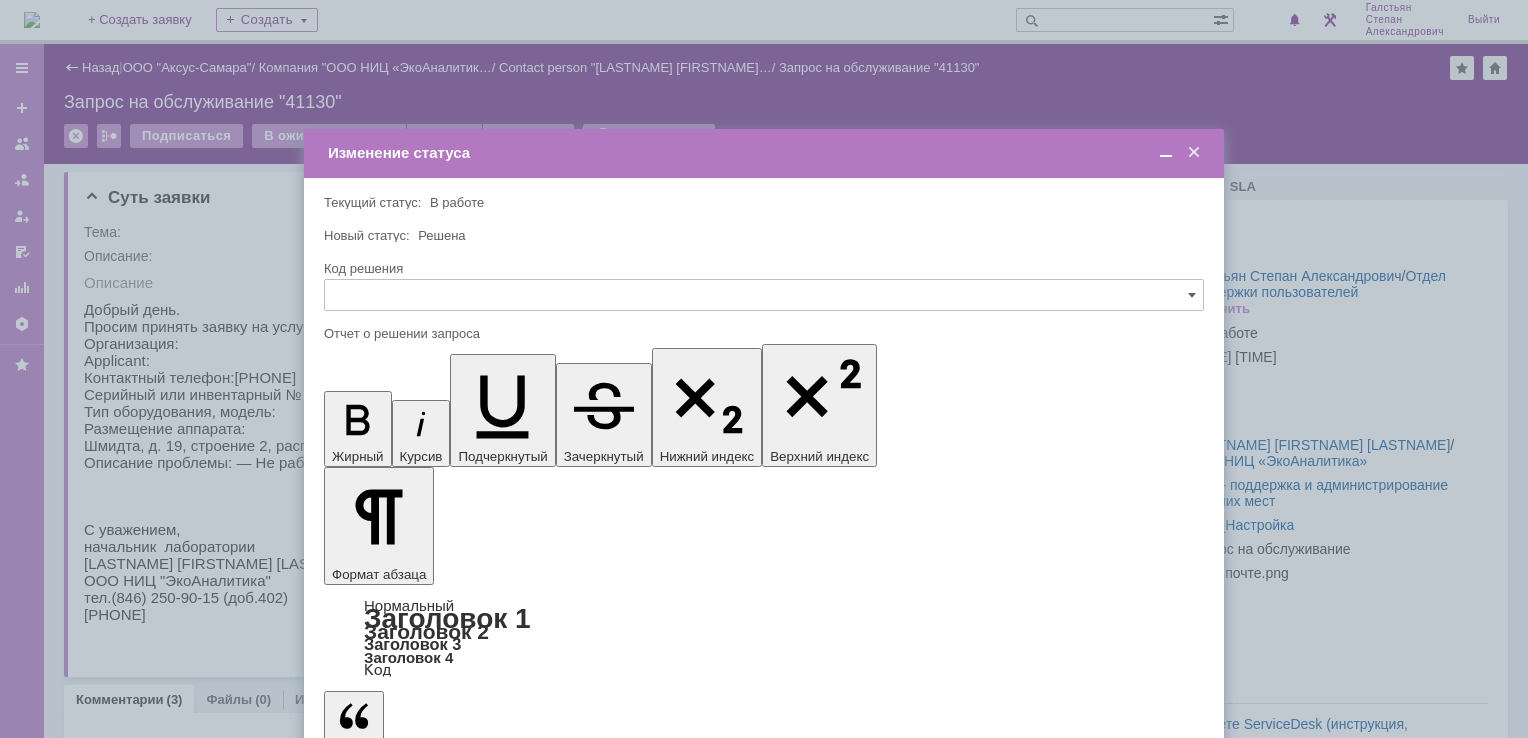 scroll, scrollTop: 0, scrollLeft: 0, axis: both 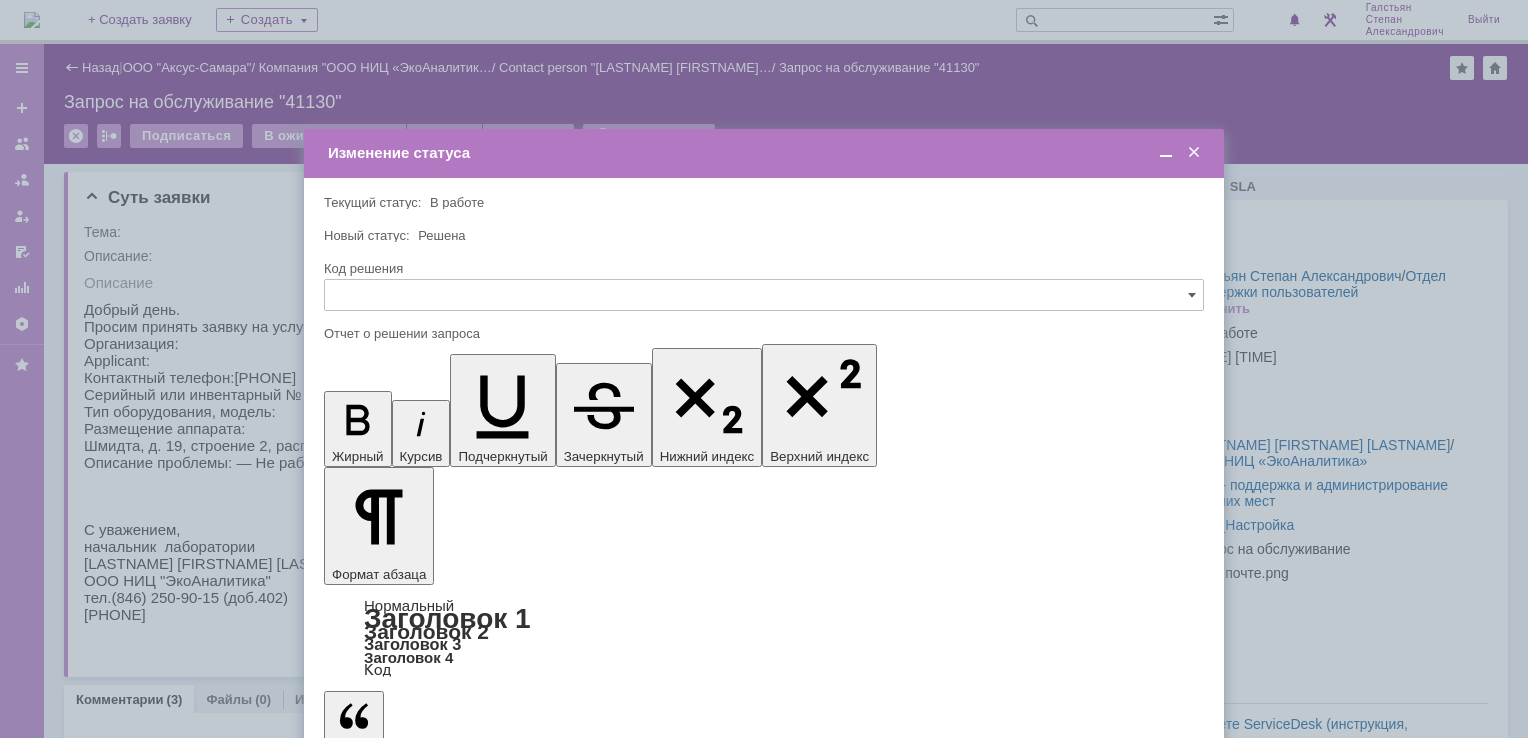 click on "Сохранить" at bounding box center (384, 820) 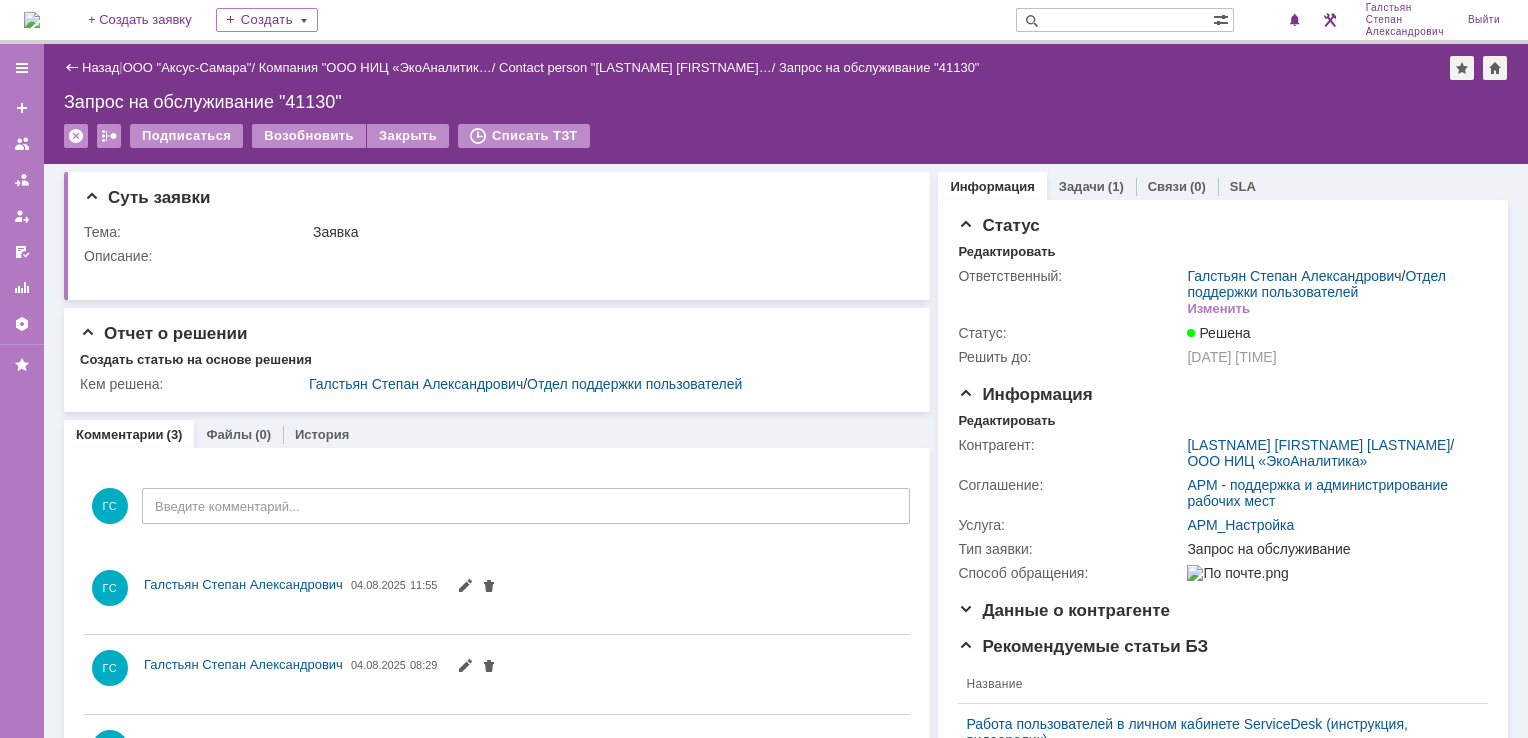 scroll, scrollTop: 0, scrollLeft: 0, axis: both 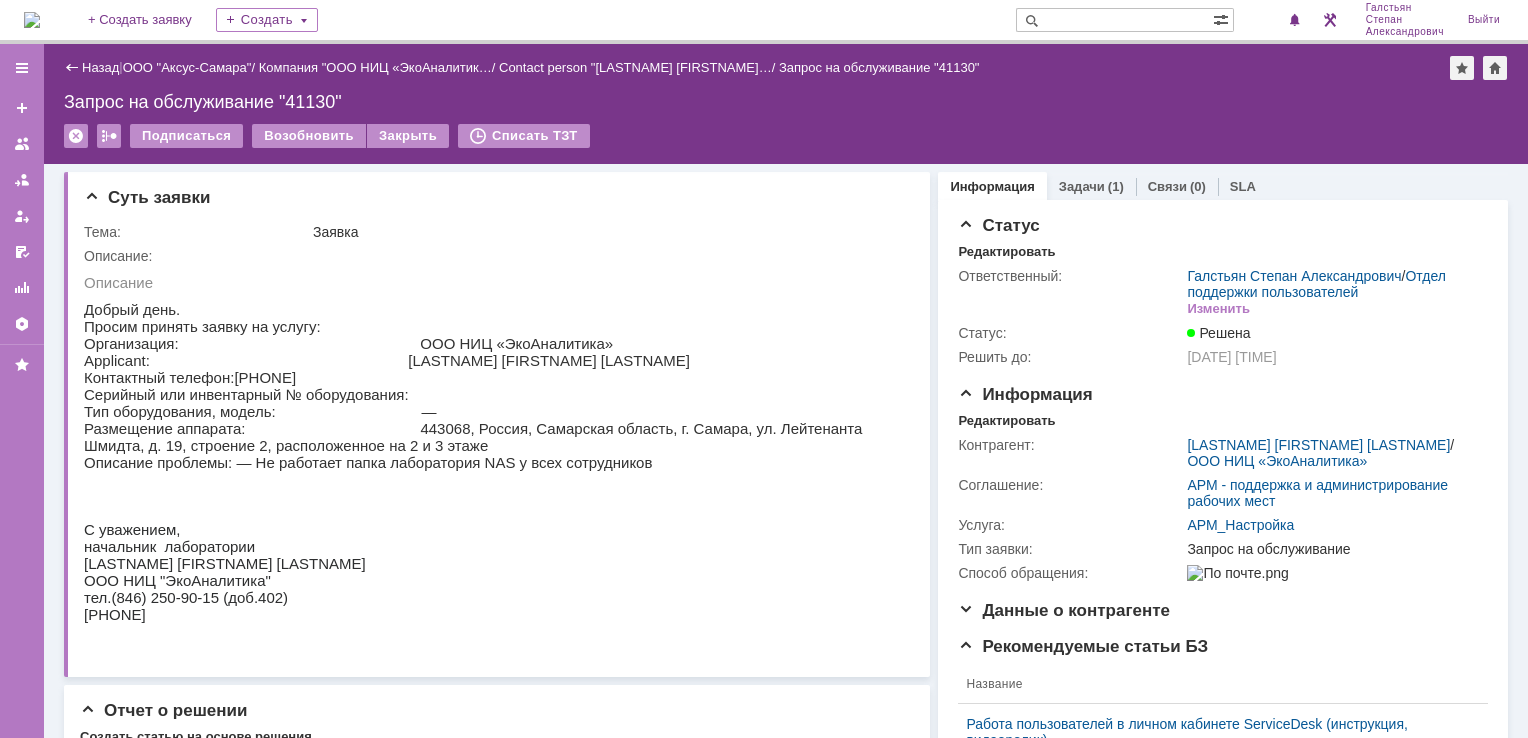 click on "На домашнюю" at bounding box center [32, 20] 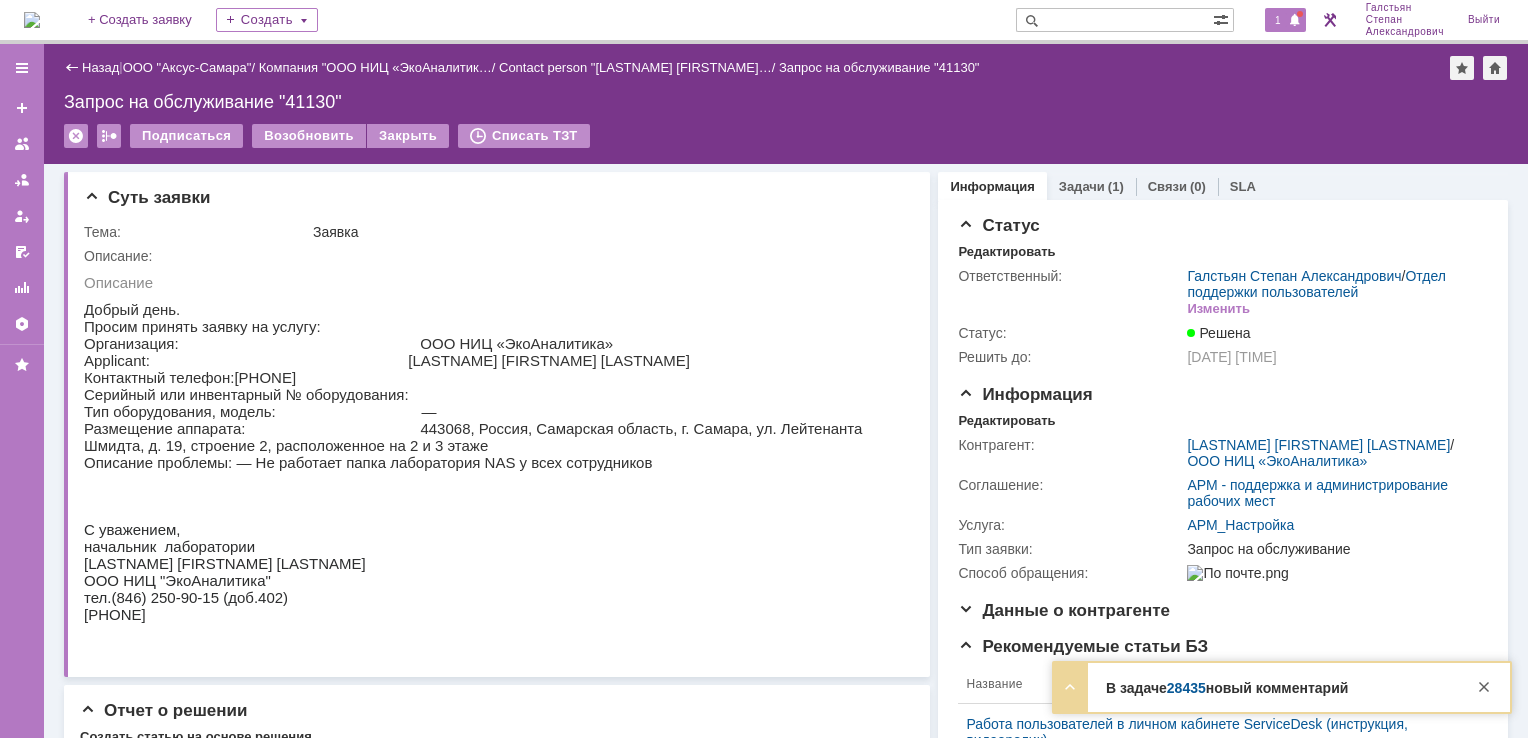 click on "1" at bounding box center (1278, 20) 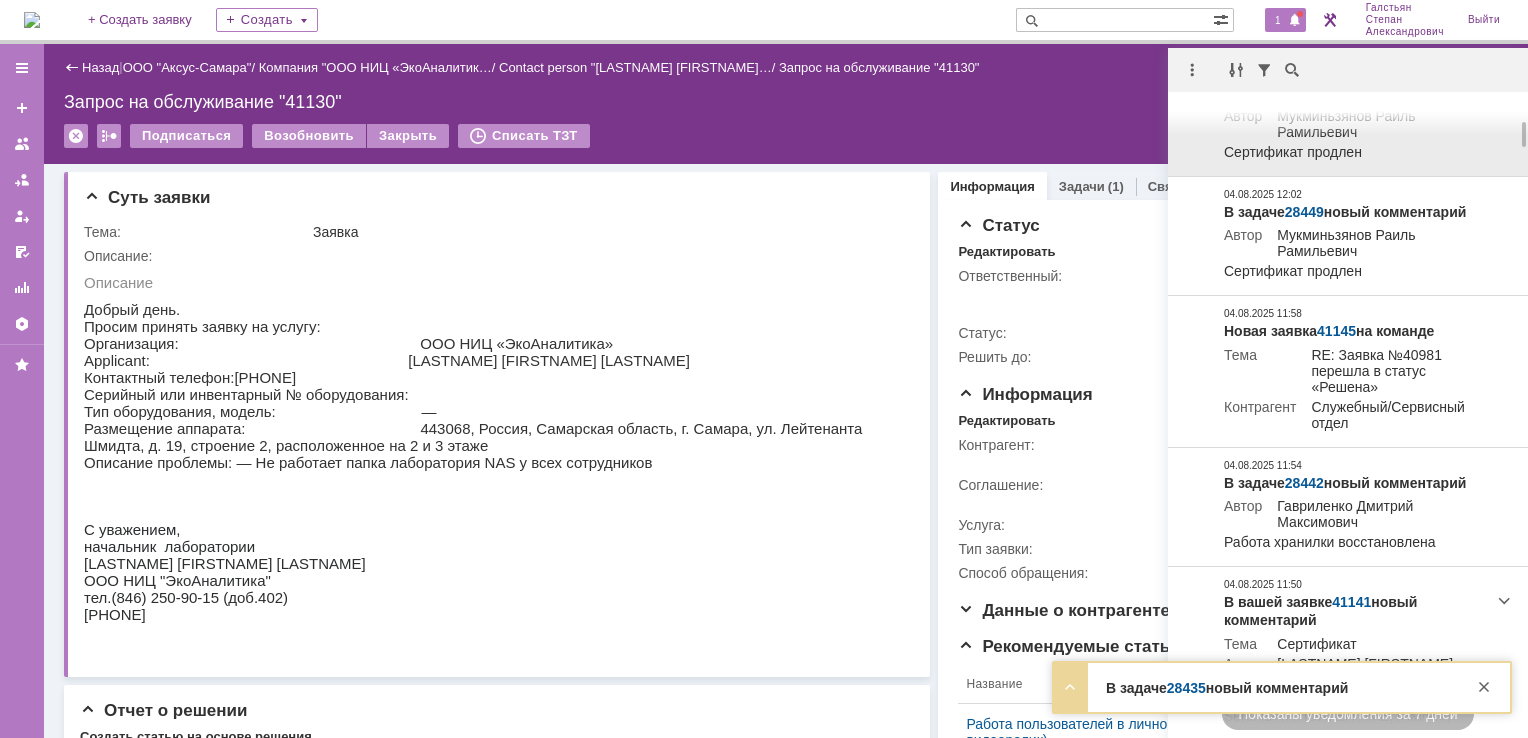 scroll, scrollTop: 0, scrollLeft: 0, axis: both 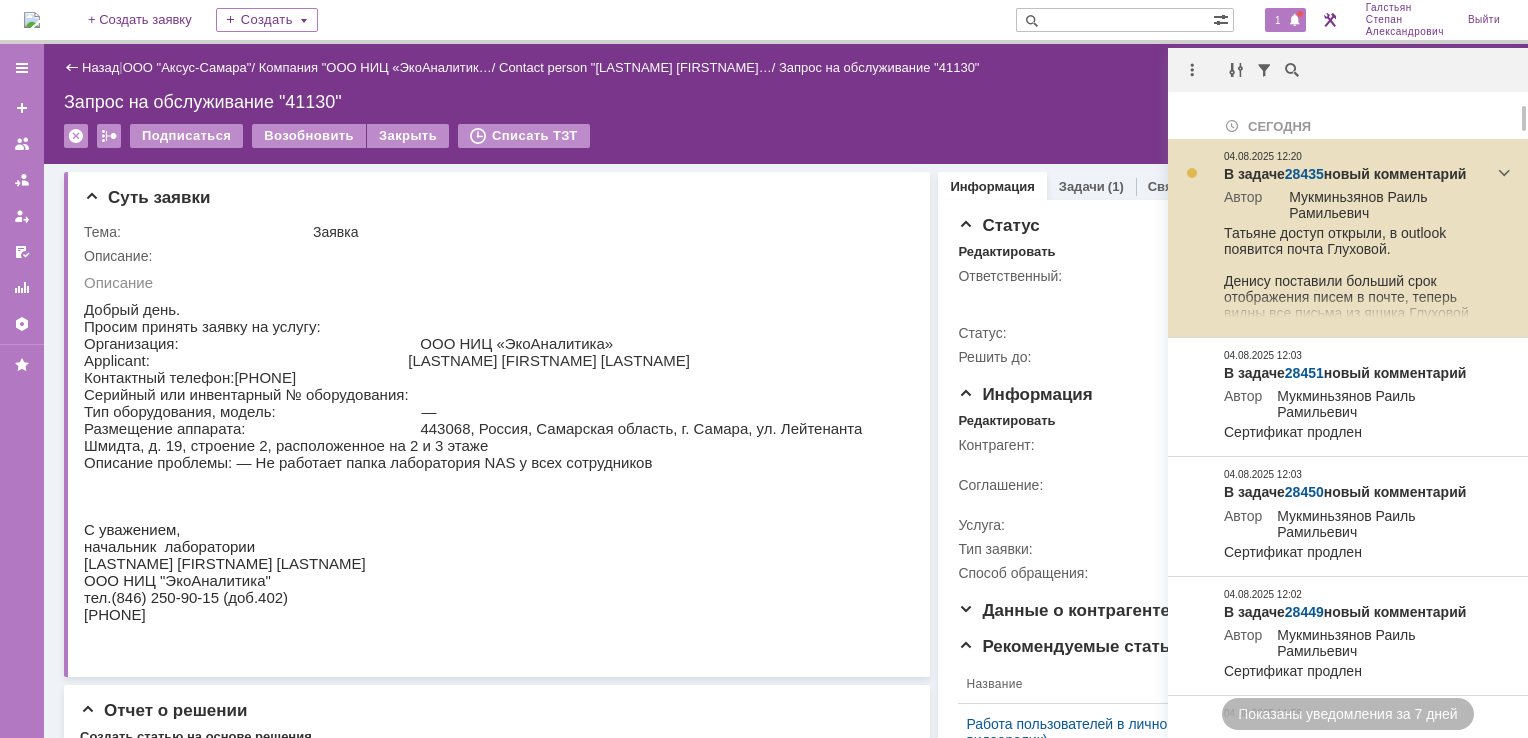 click on "28435" at bounding box center (1304, 174) 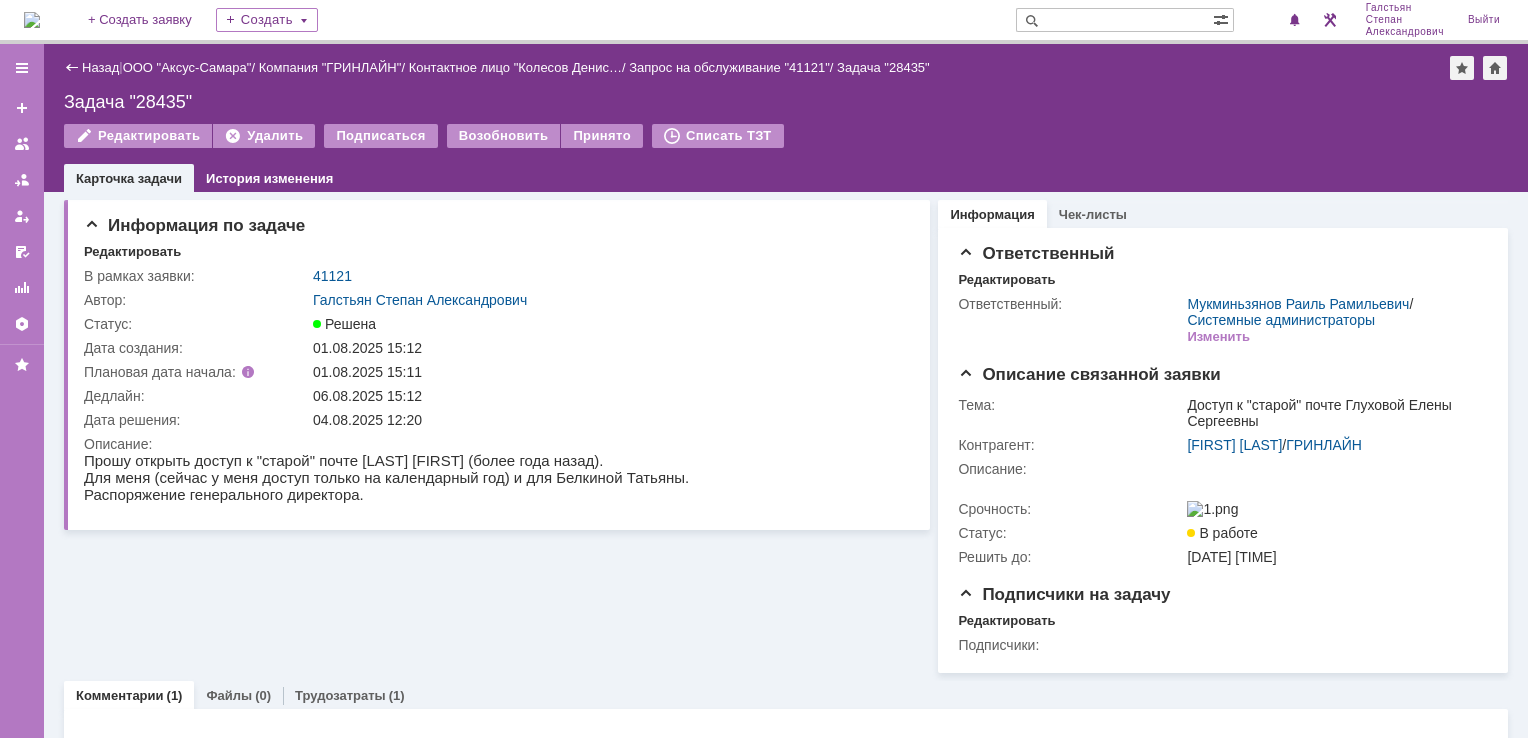 scroll, scrollTop: 0, scrollLeft: 0, axis: both 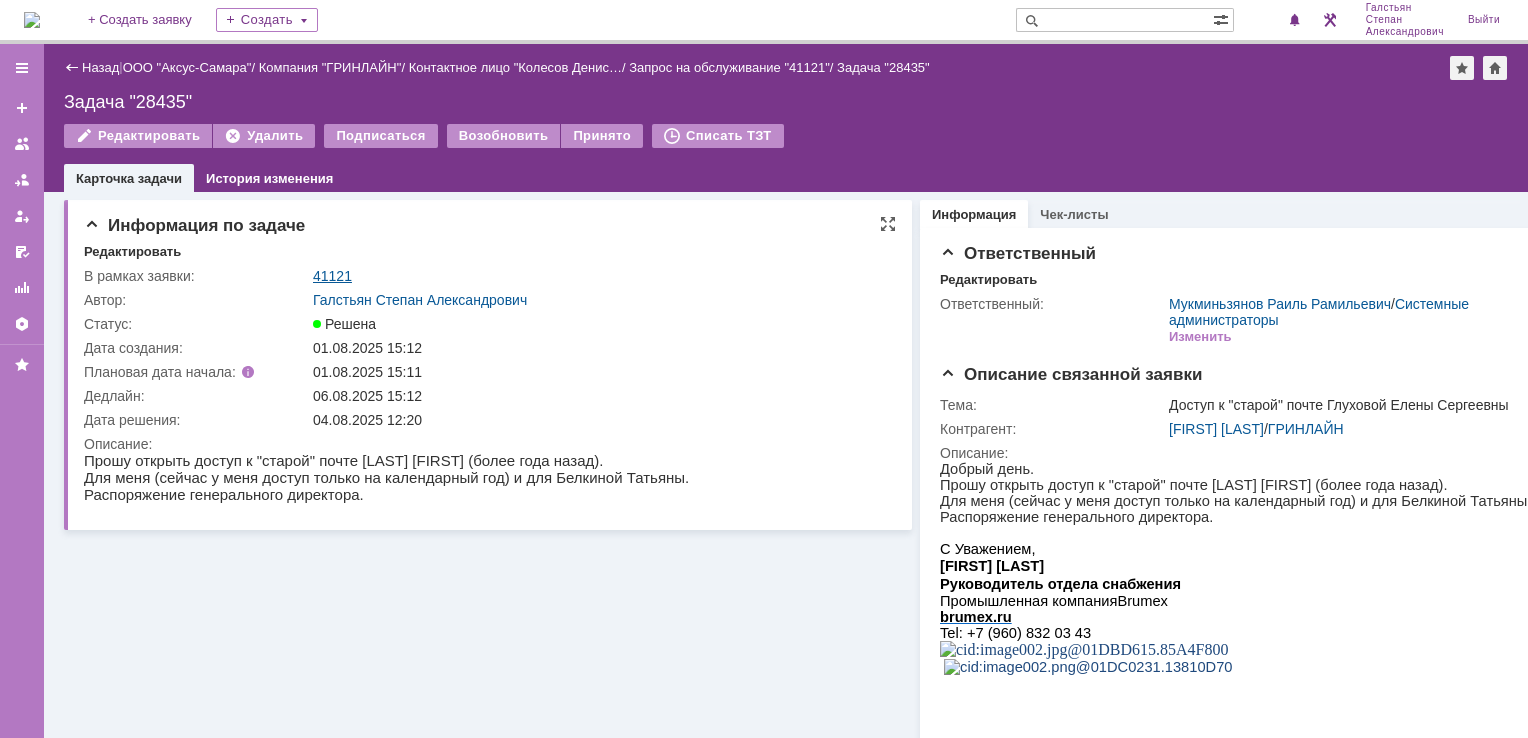 click on "41121" at bounding box center (332, 276) 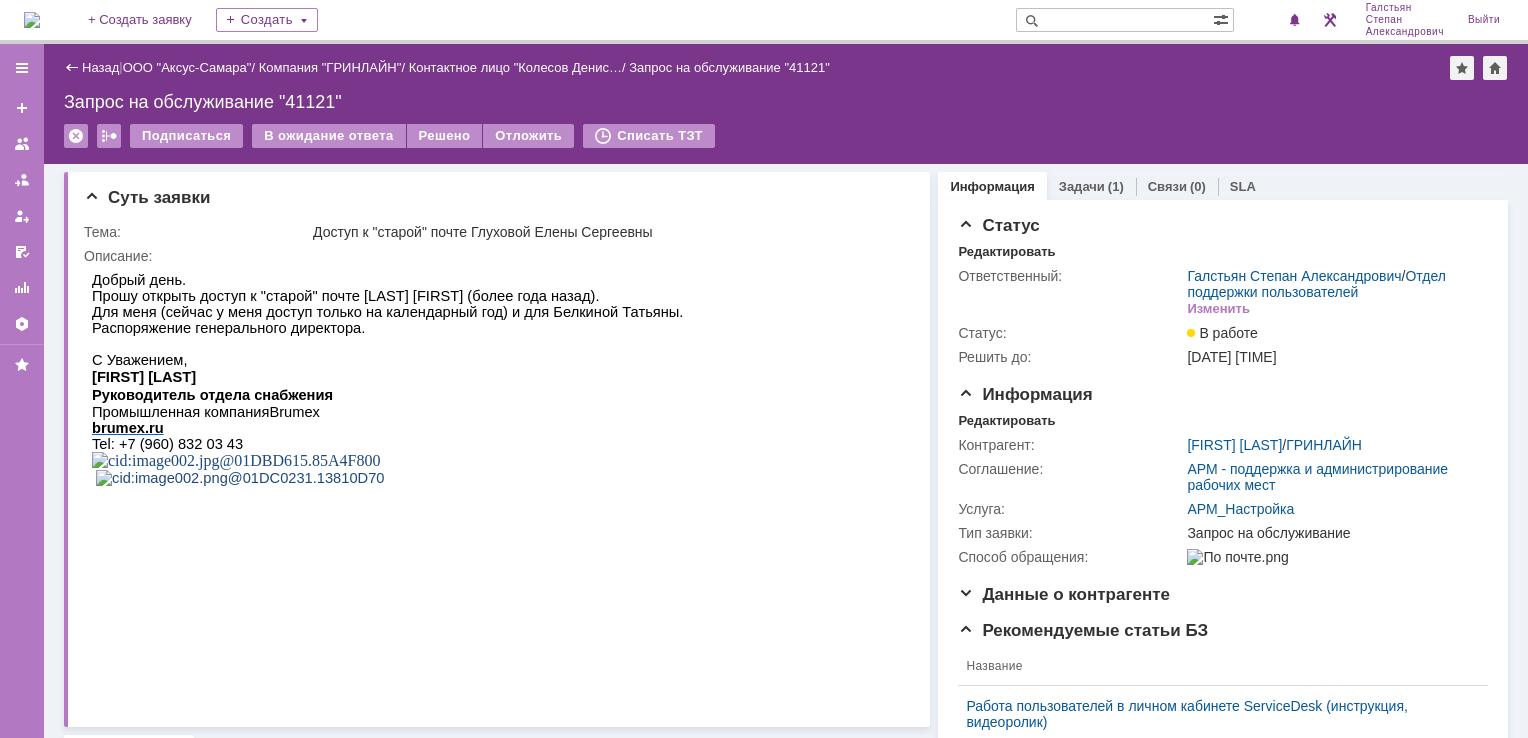 scroll, scrollTop: 0, scrollLeft: 0, axis: both 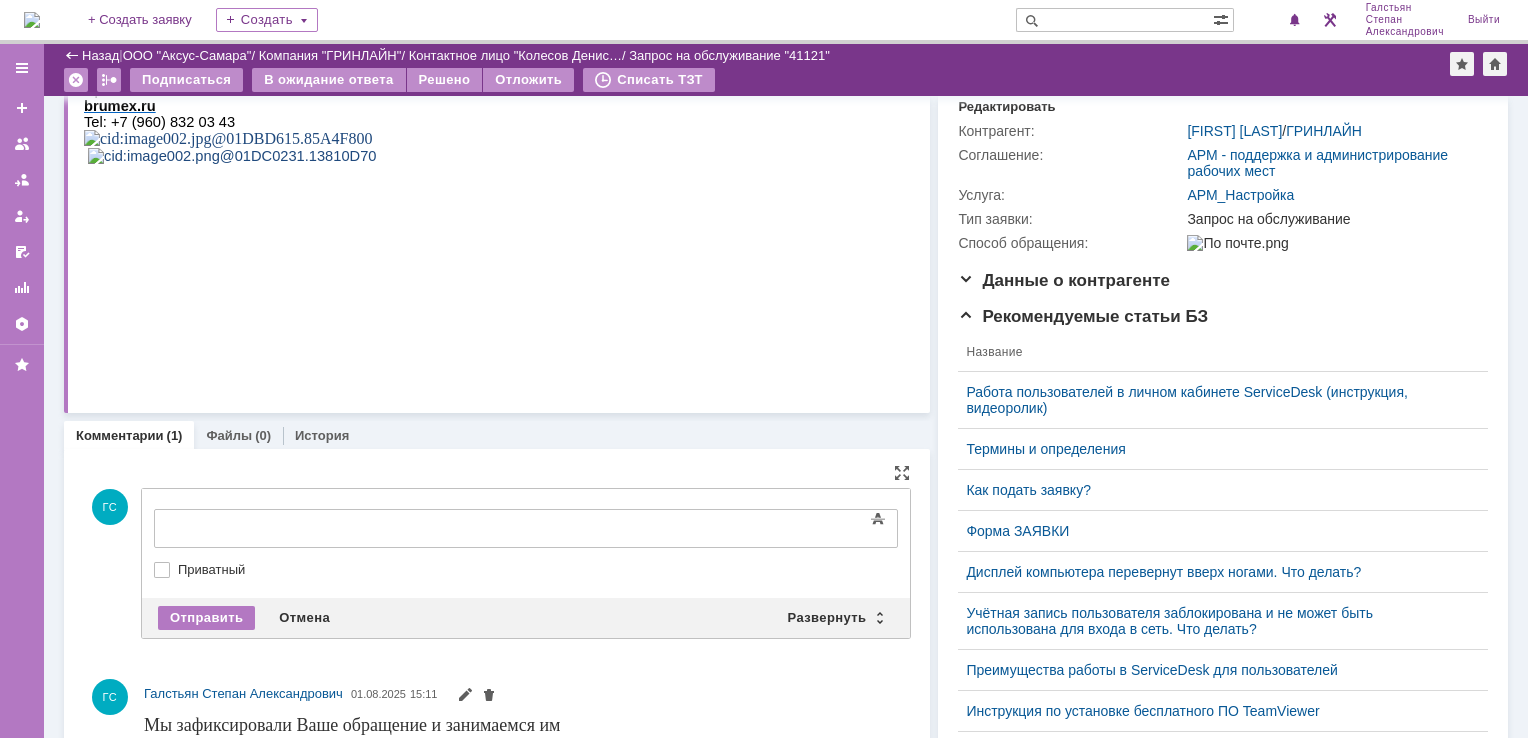 drag, startPoint x: 276, startPoint y: 498, endPoint x: 288, endPoint y: 13, distance: 485.14844 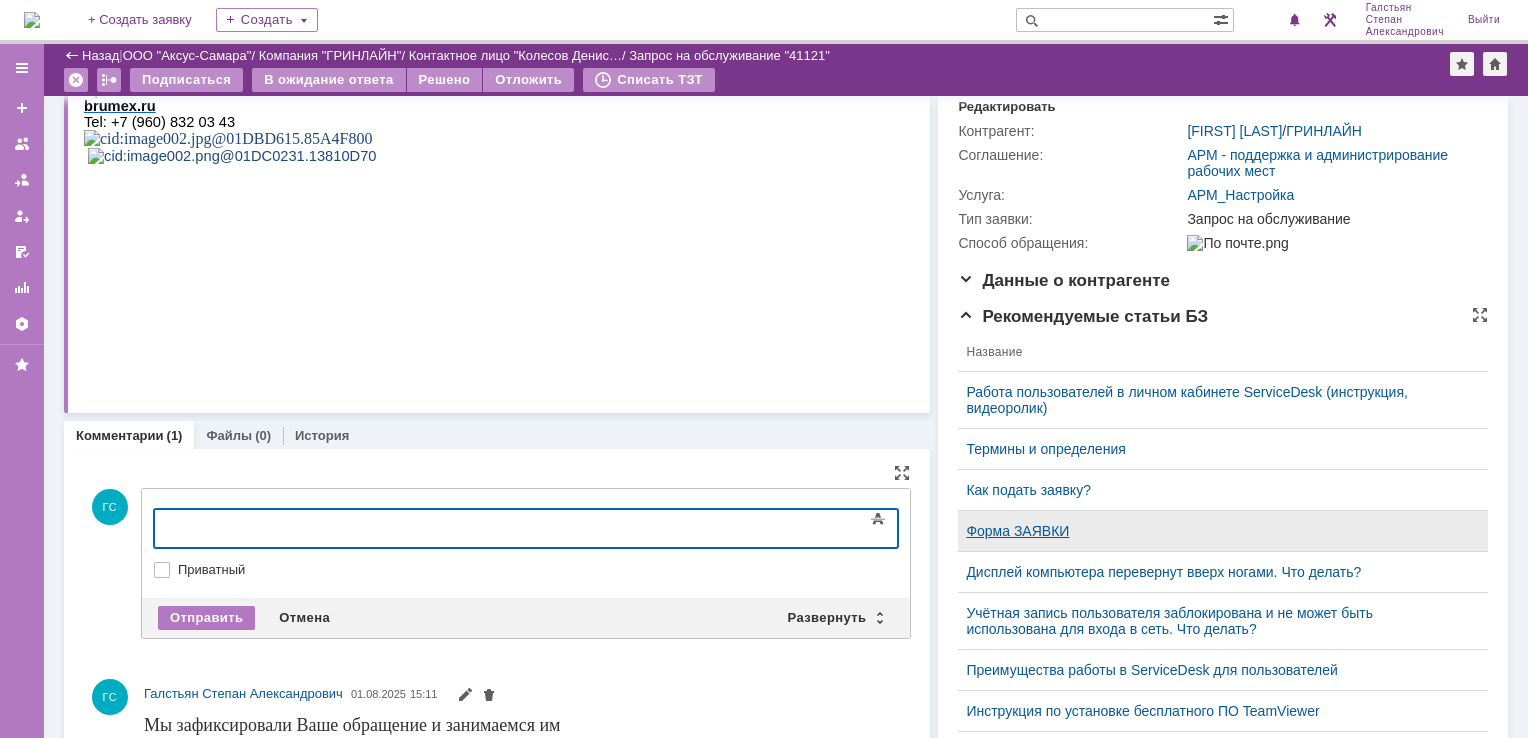 type 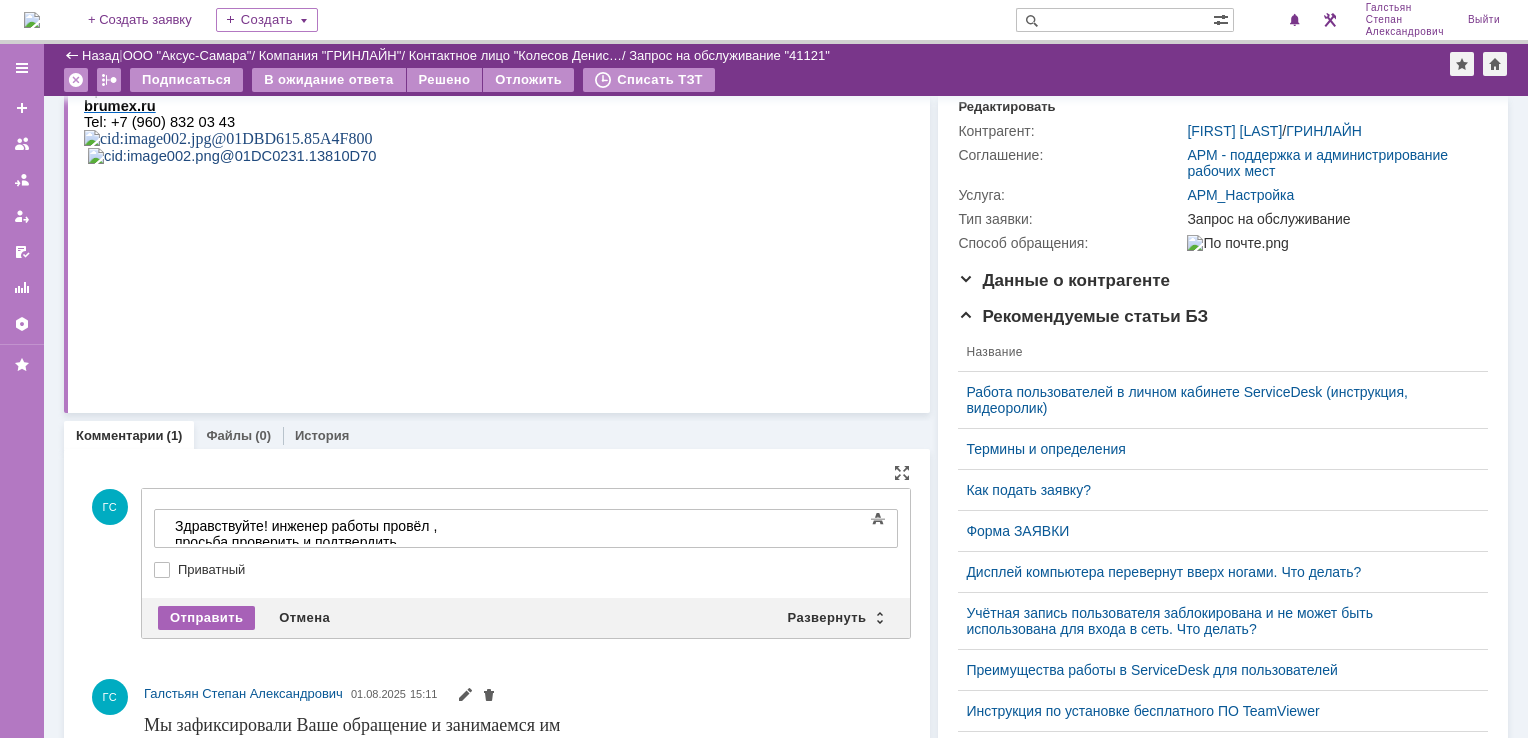 click on "Отправить" at bounding box center [206, 618] 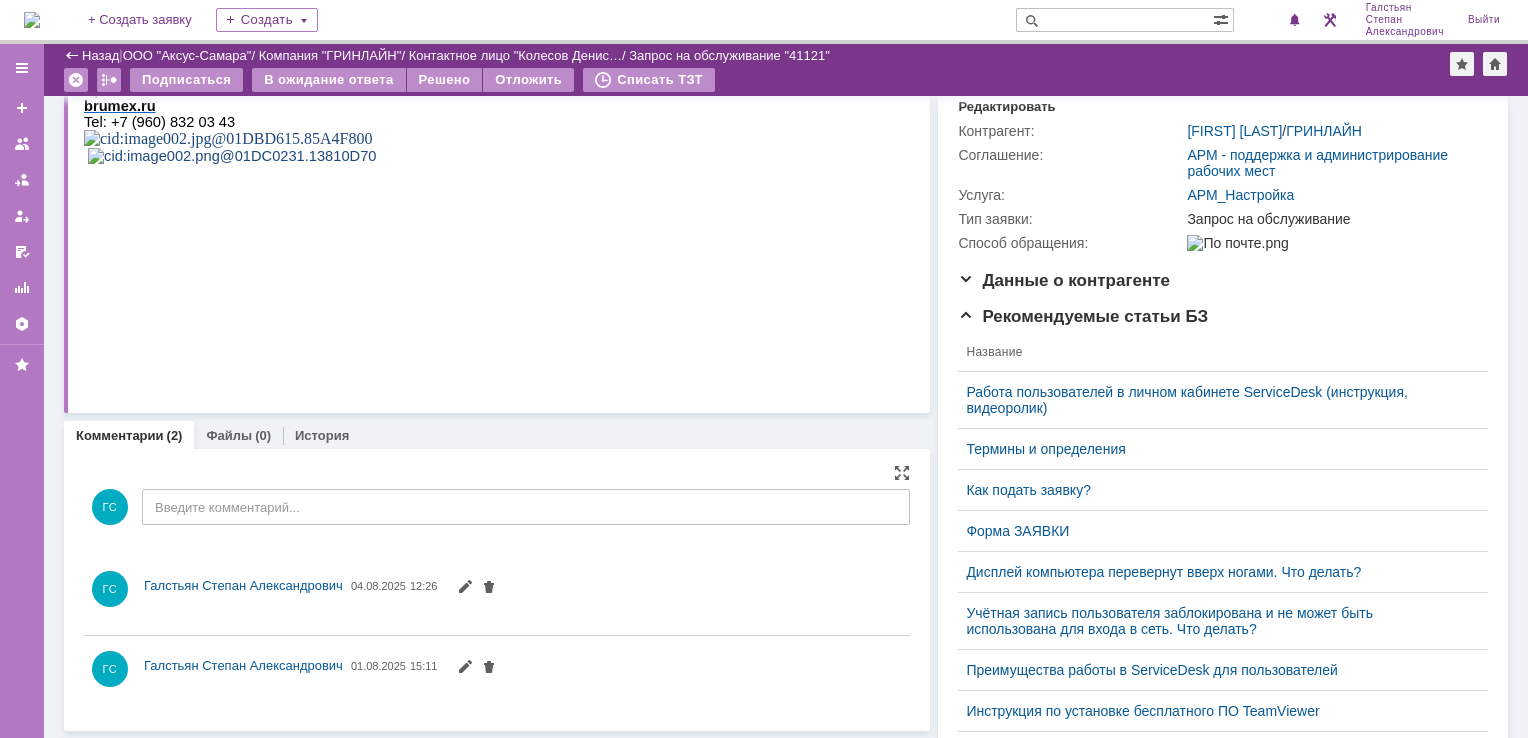 scroll, scrollTop: 0, scrollLeft: 0, axis: both 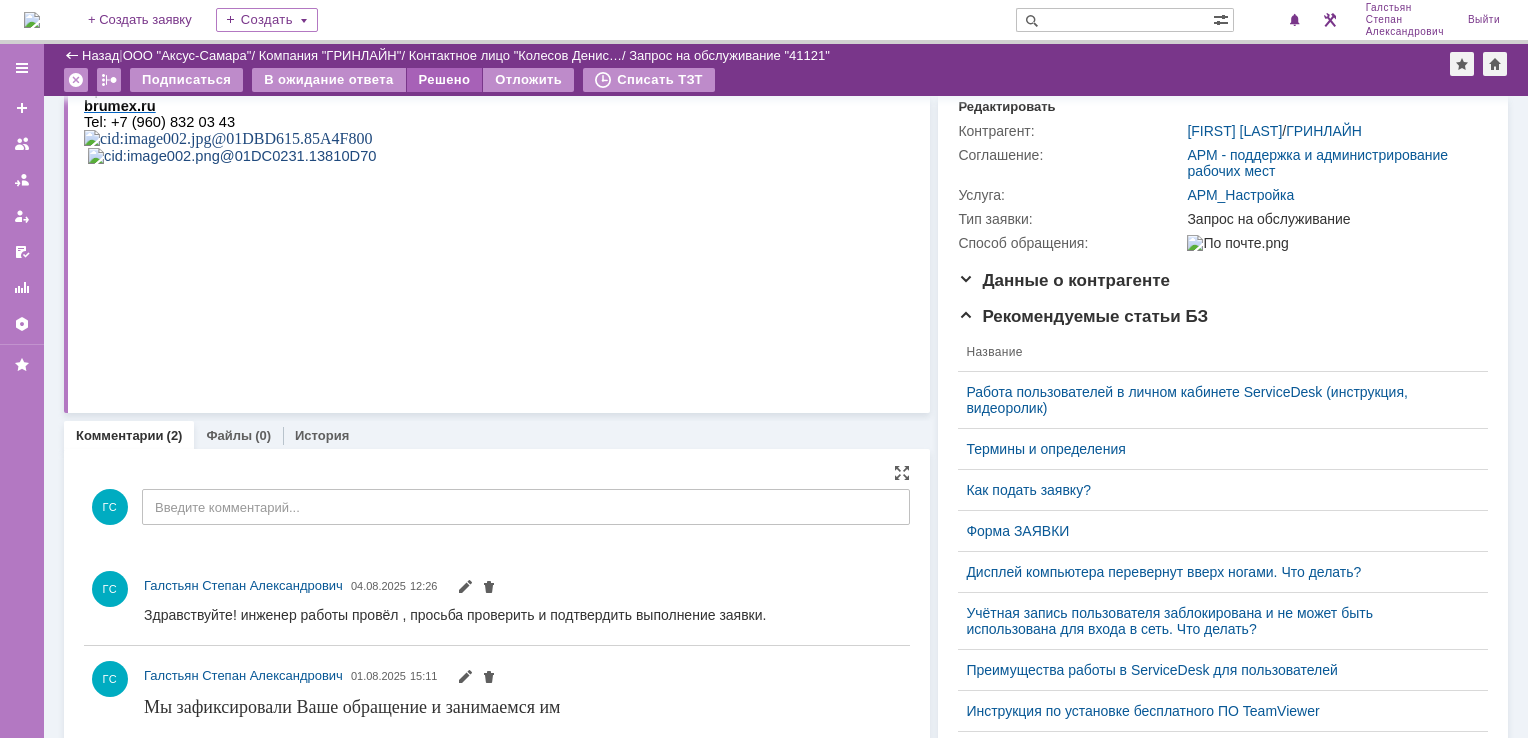 click on "Решено" at bounding box center (445, 80) 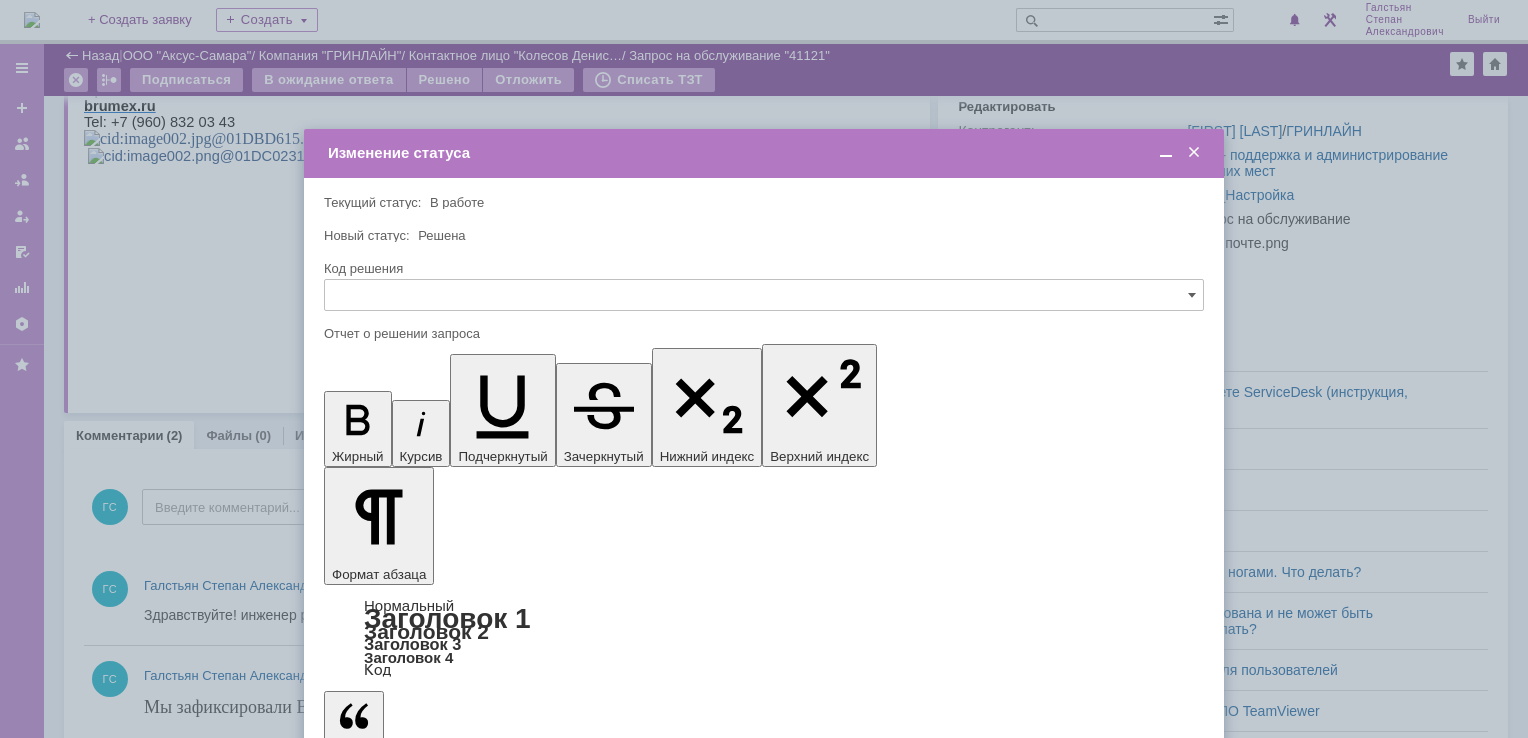 scroll, scrollTop: 0, scrollLeft: 0, axis: both 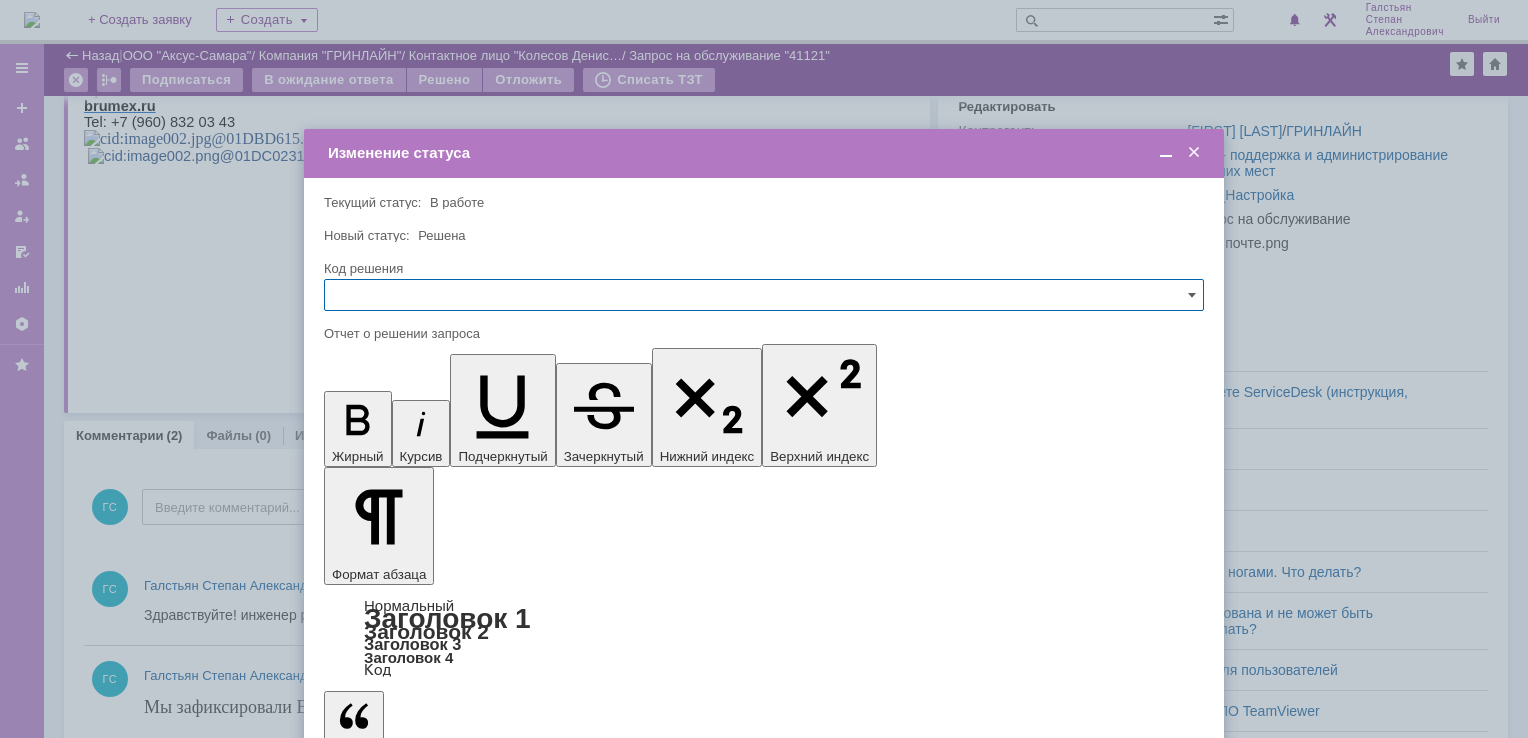 click on "Сохранить" at bounding box center (384, 820) 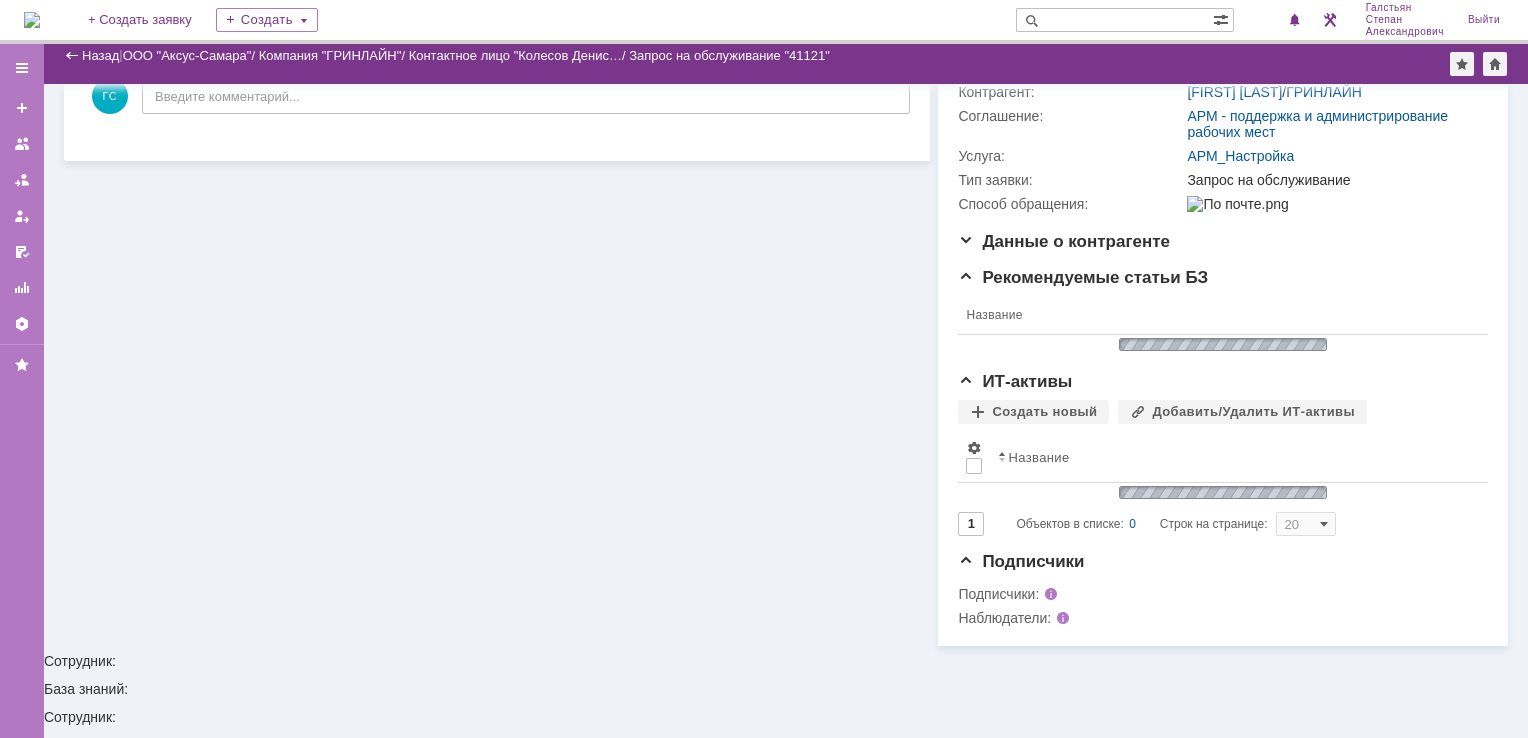 scroll, scrollTop: 232, scrollLeft: 0, axis: vertical 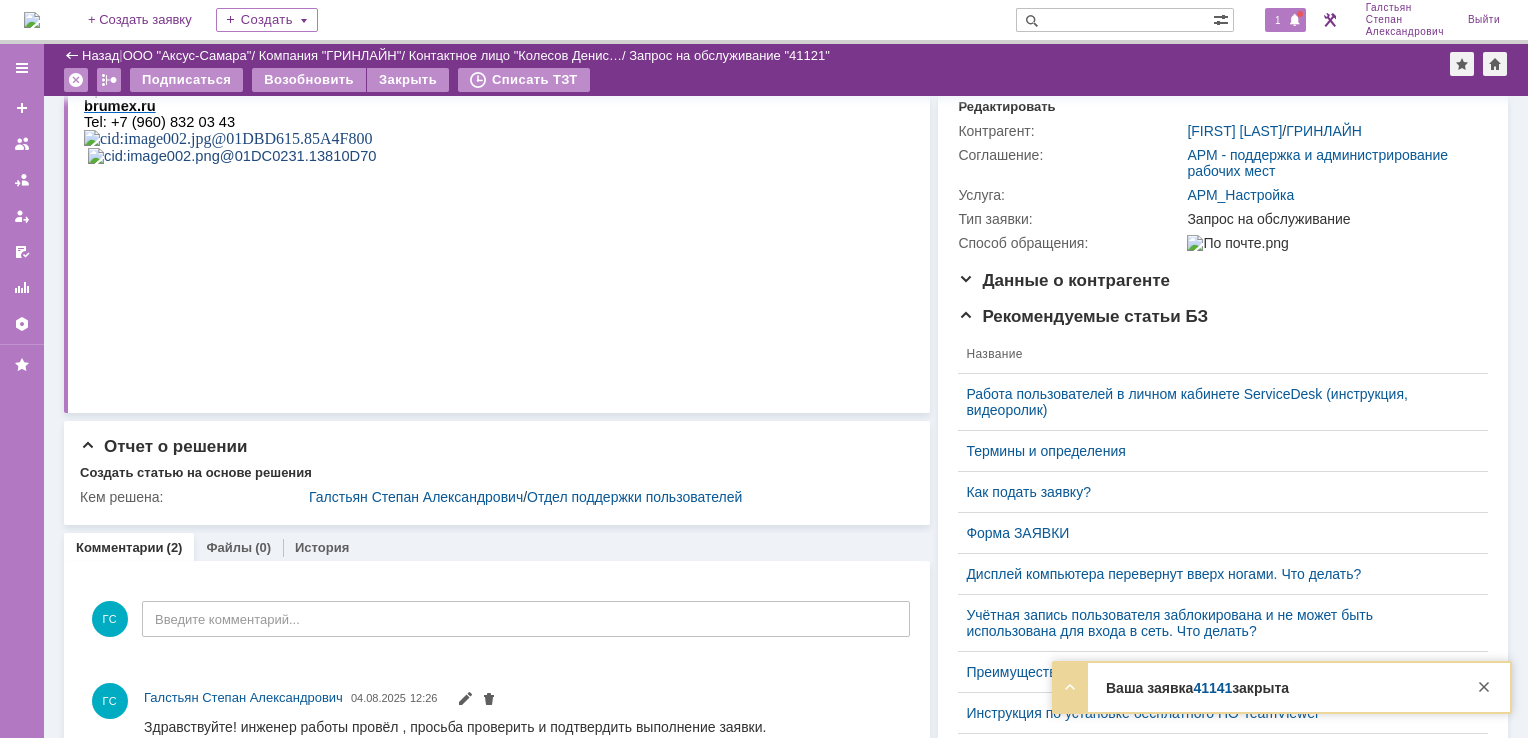 click on "1" at bounding box center (1285, 20) 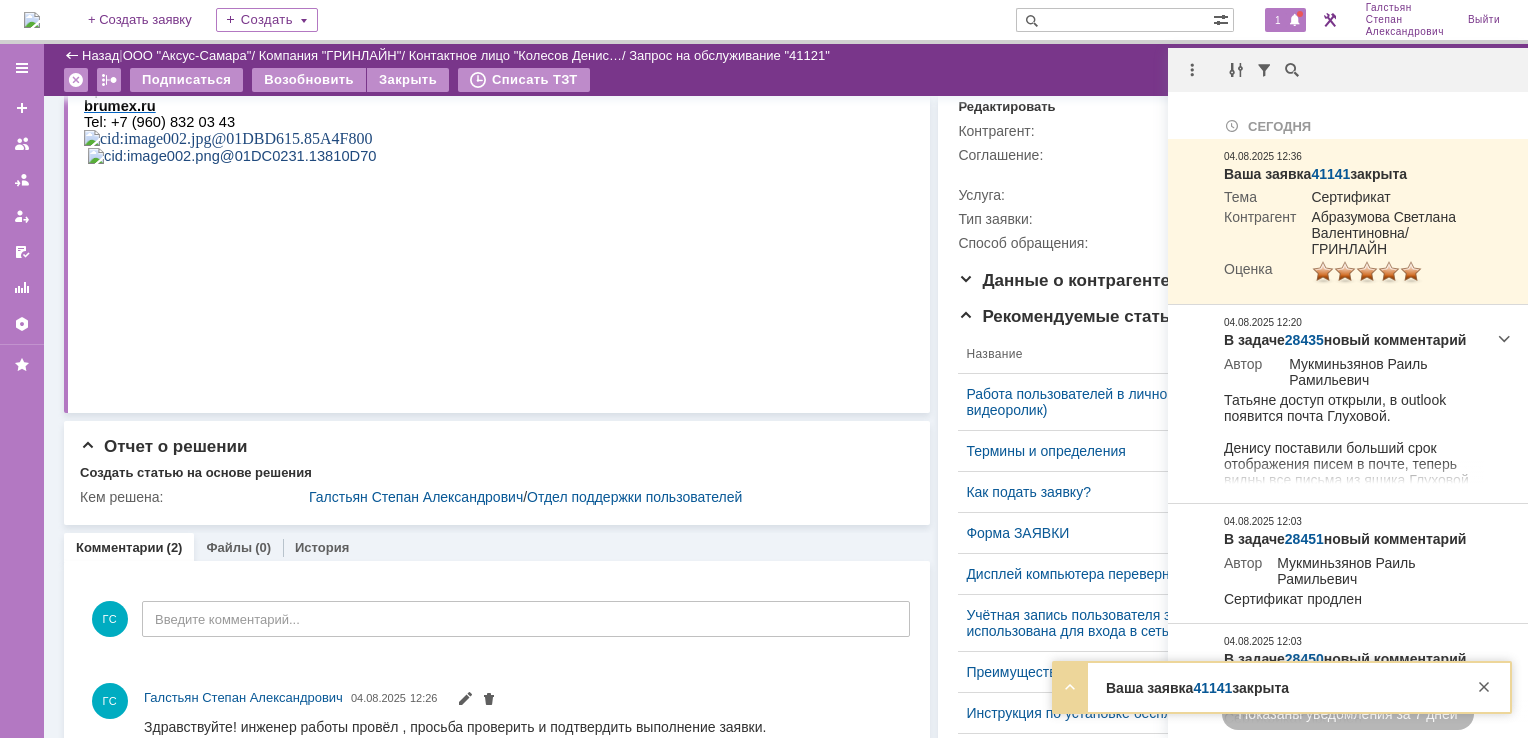 click at bounding box center [1348, 70] 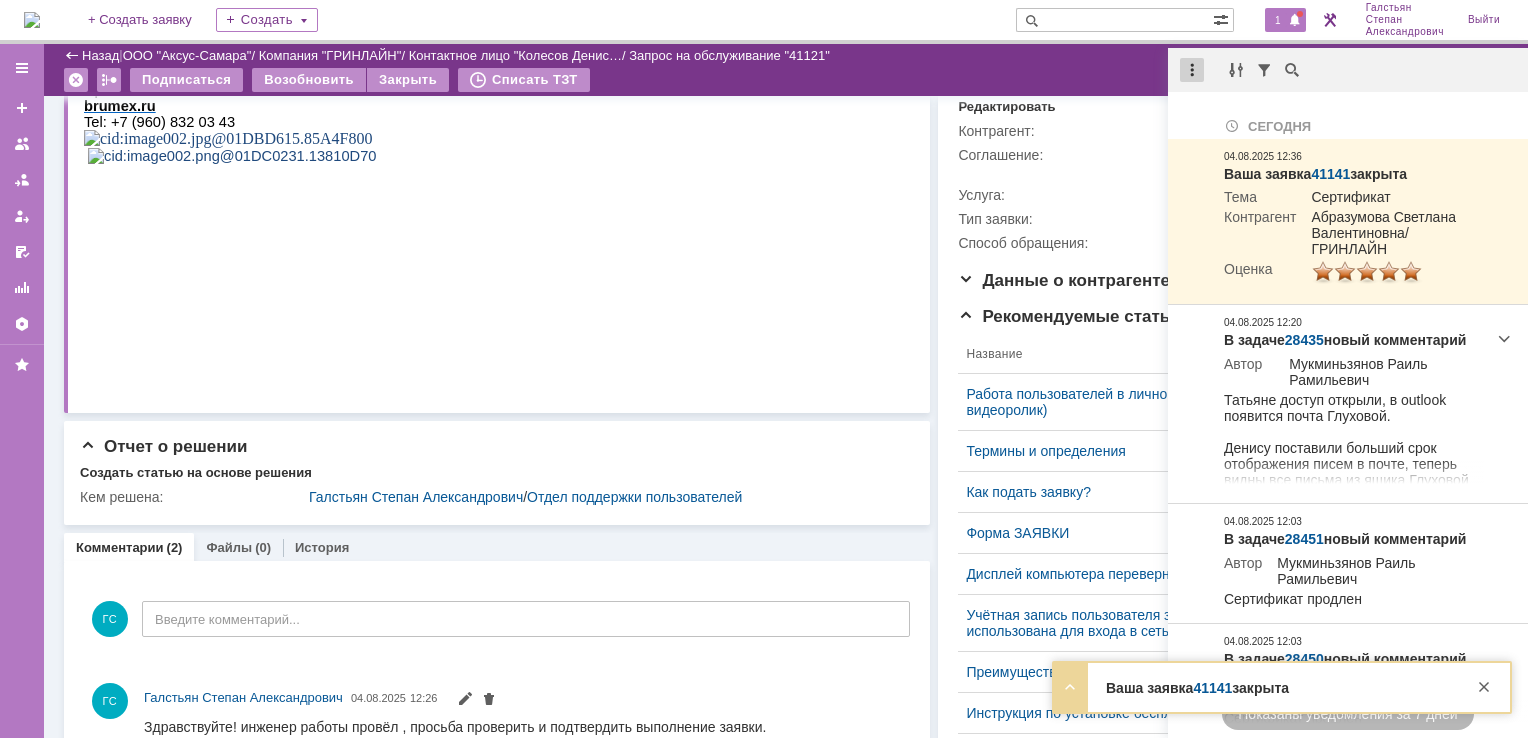 click at bounding box center (1192, 70) 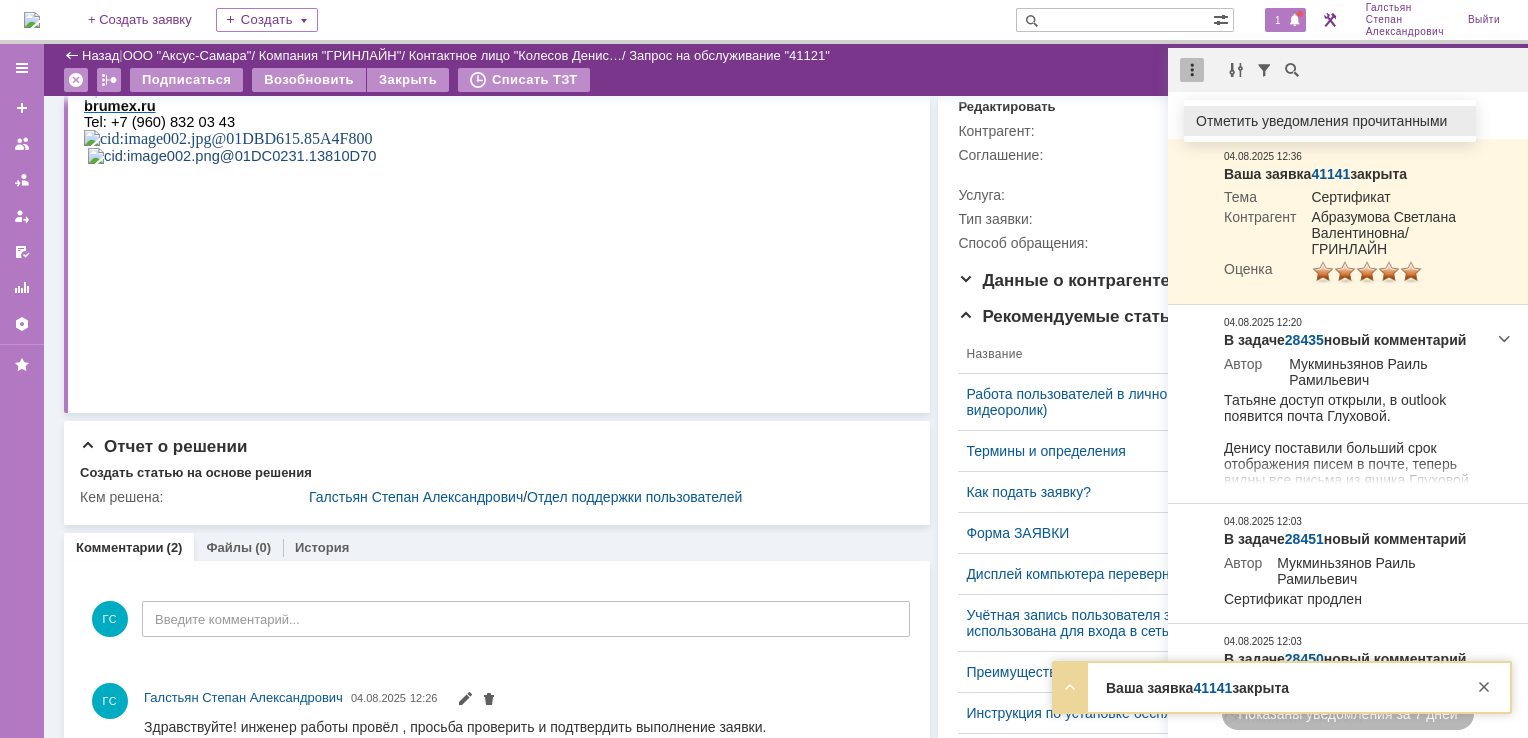 click on "Отметить уведомления прочитанными" at bounding box center (1330, 121) 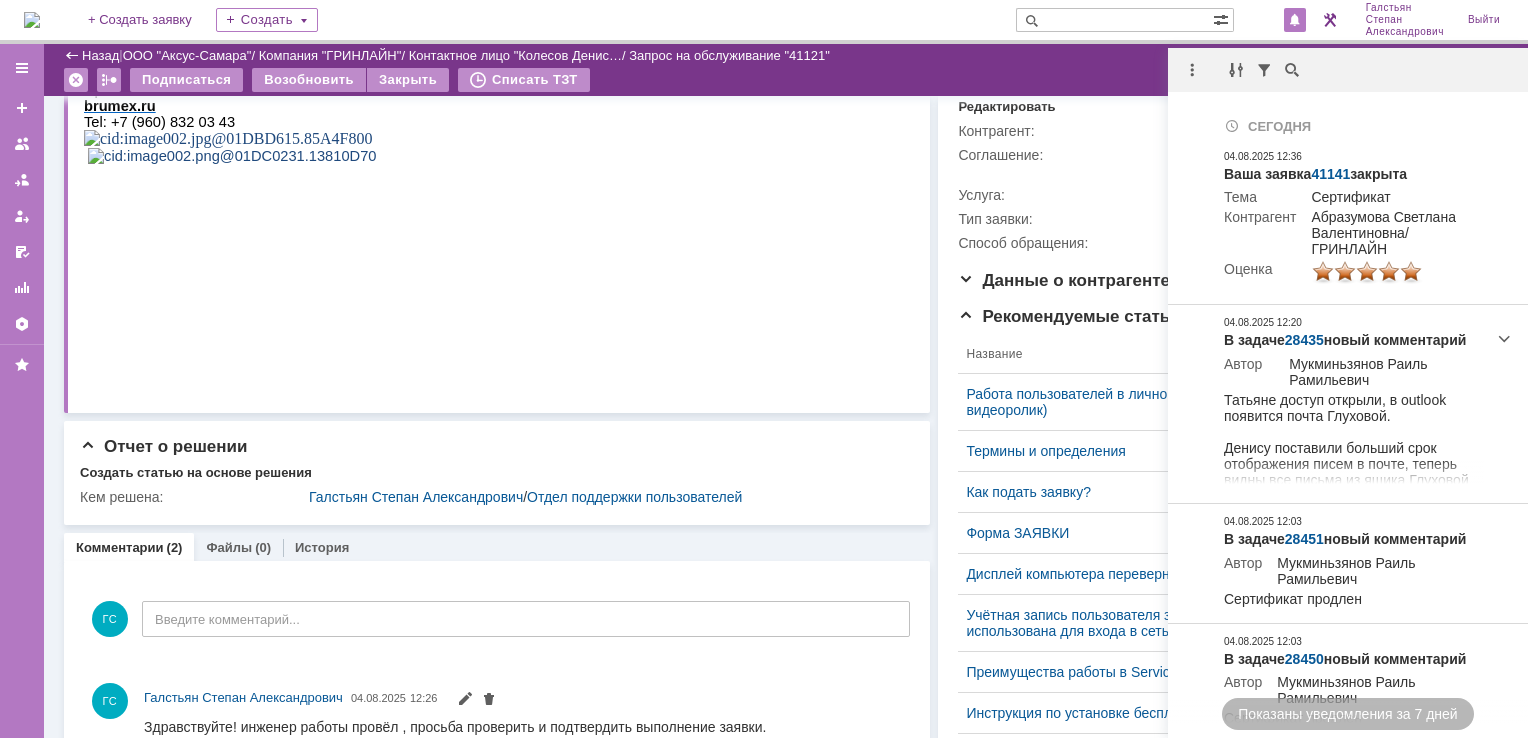 click on "Назад   |   ООО "Аксус-Самара"  /   Компания "ГРИНЛАЙН"  /   Контактное лицо "Колесов Денис…  /   Запрос на обслуживание "41121"" at bounding box center (786, 56) 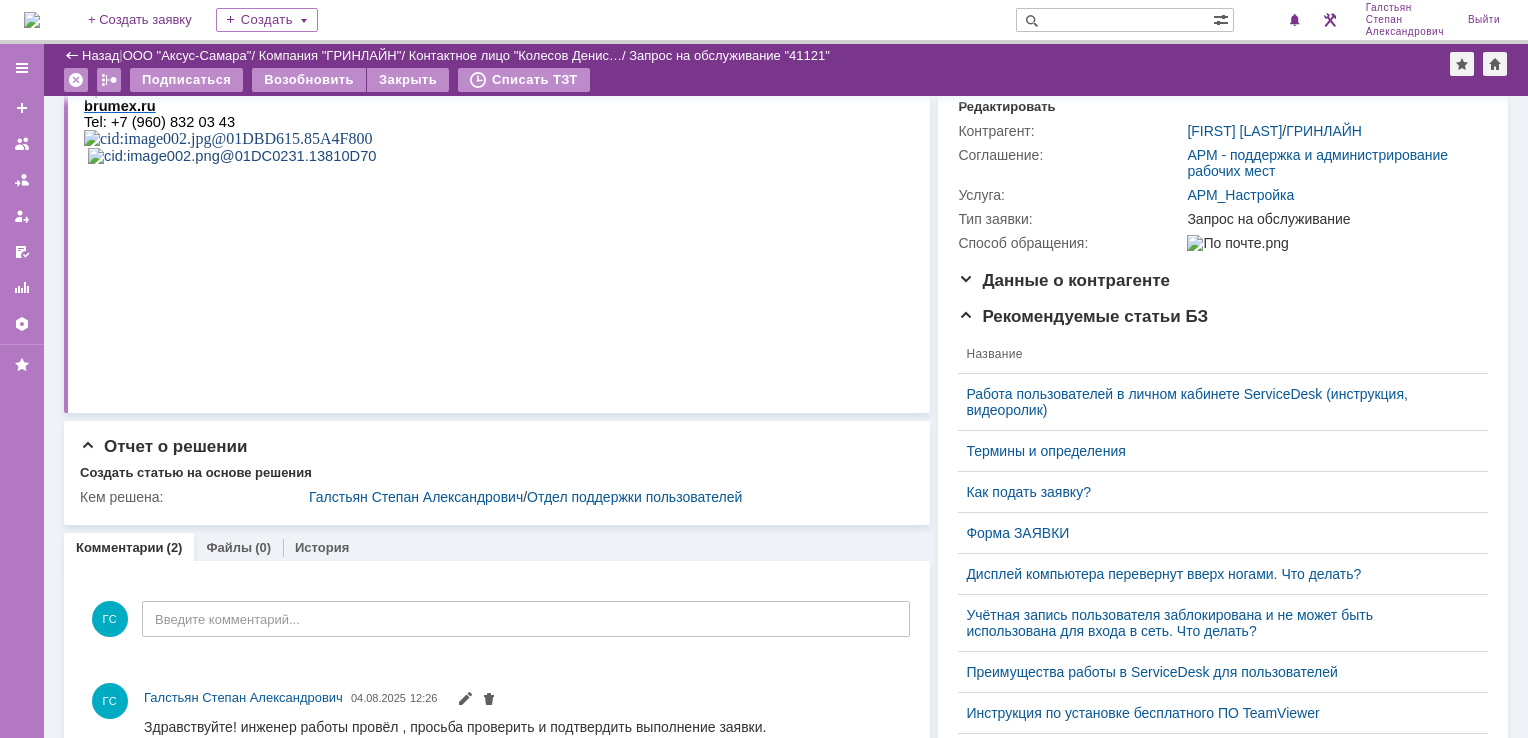 click at bounding box center (32, 20) 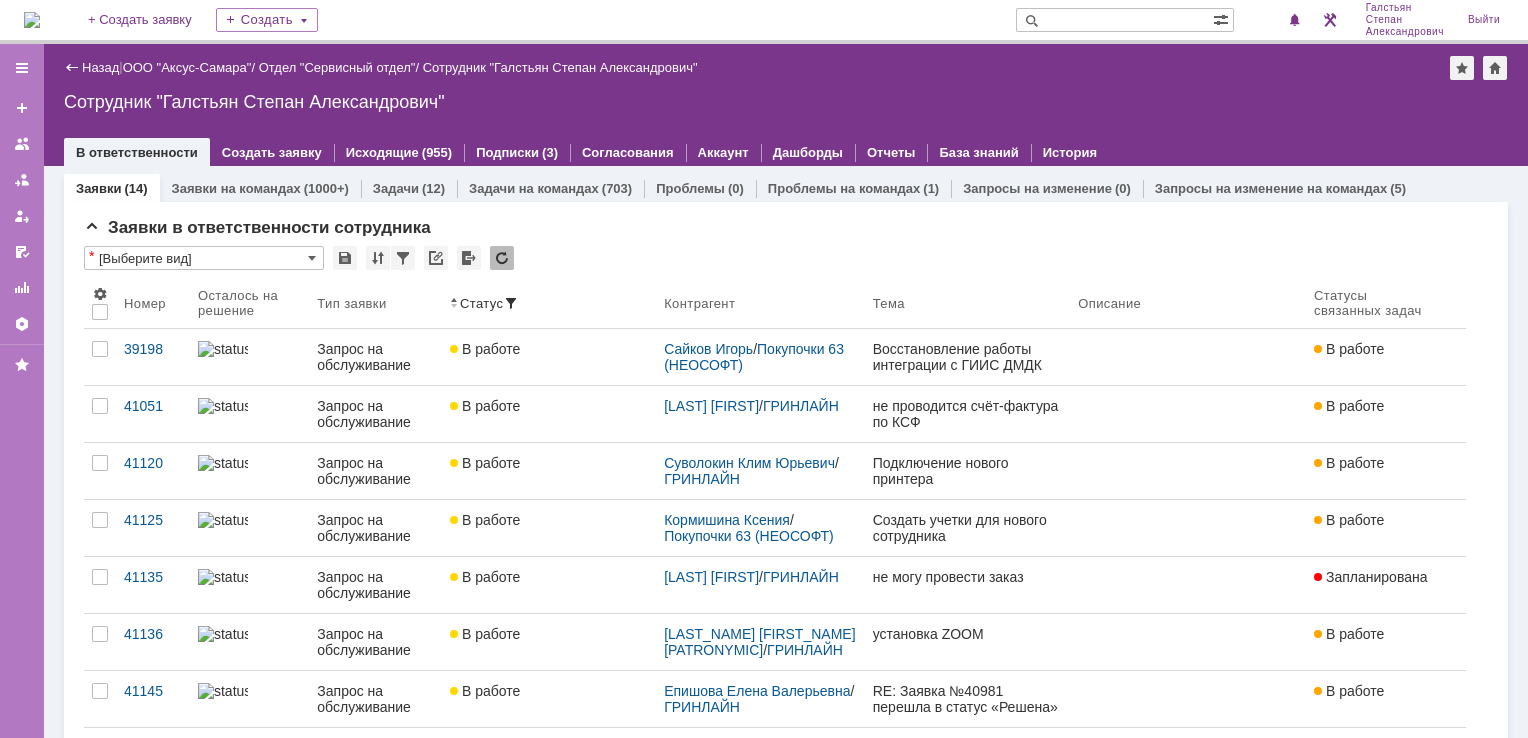 scroll, scrollTop: 0, scrollLeft: 0, axis: both 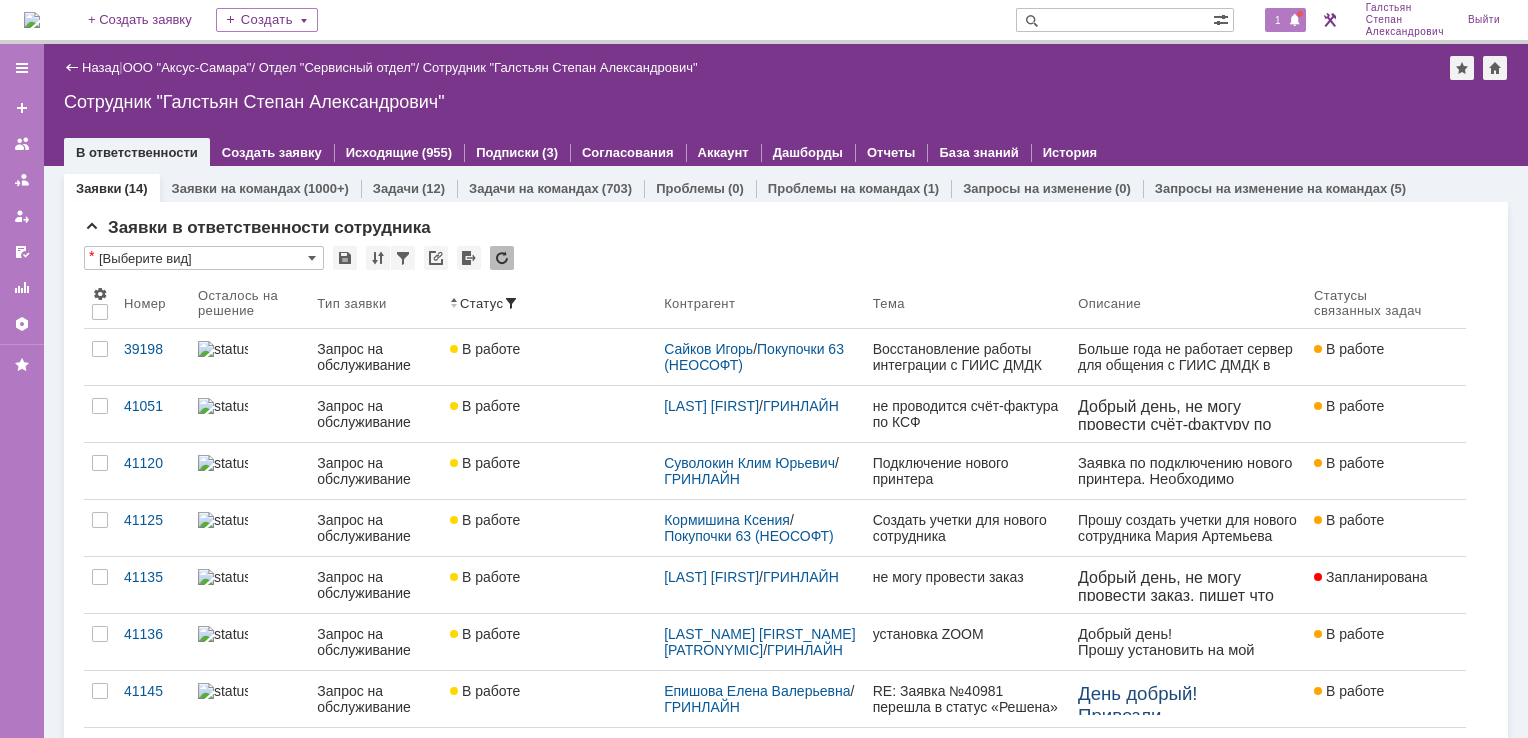 click on "1" at bounding box center (1278, 20) 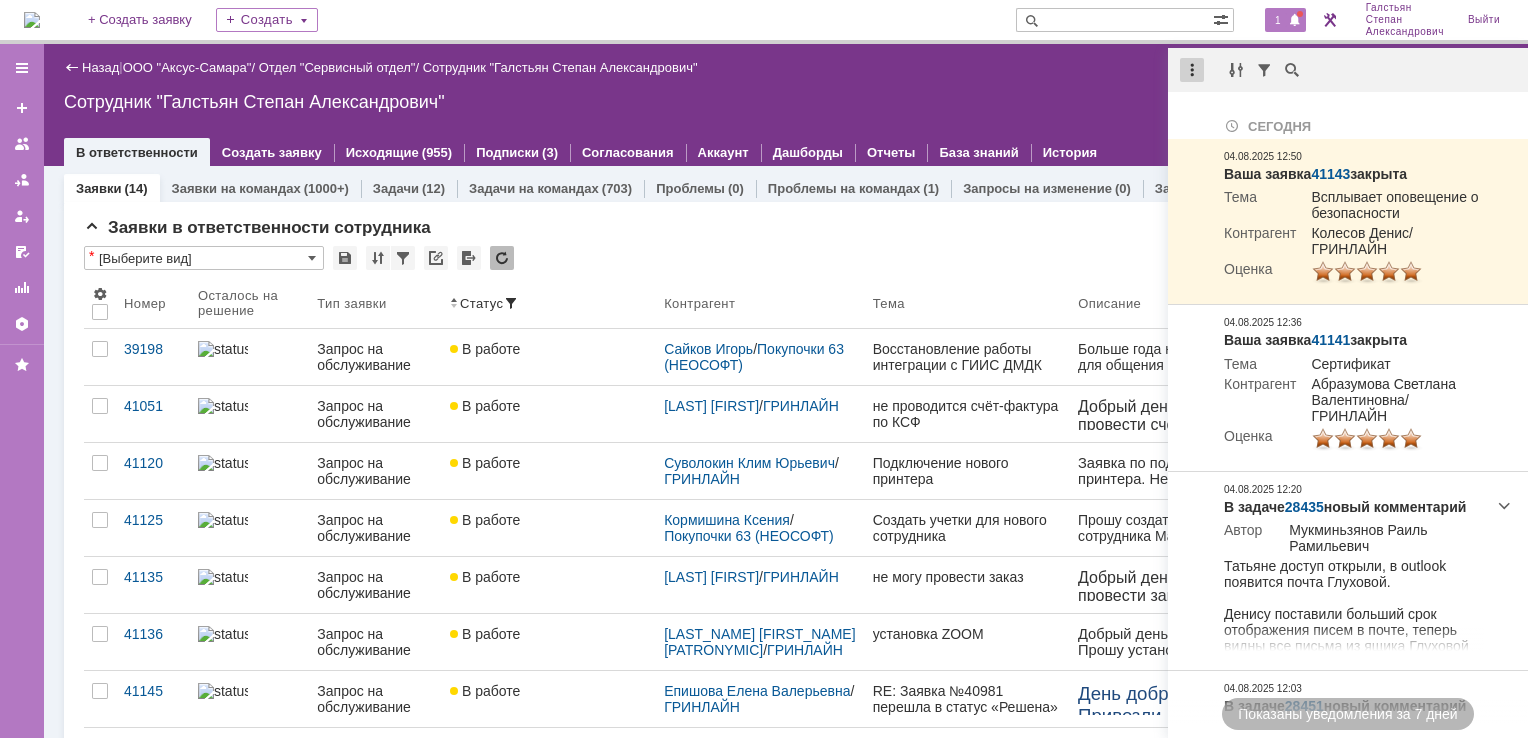 click at bounding box center (1192, 70) 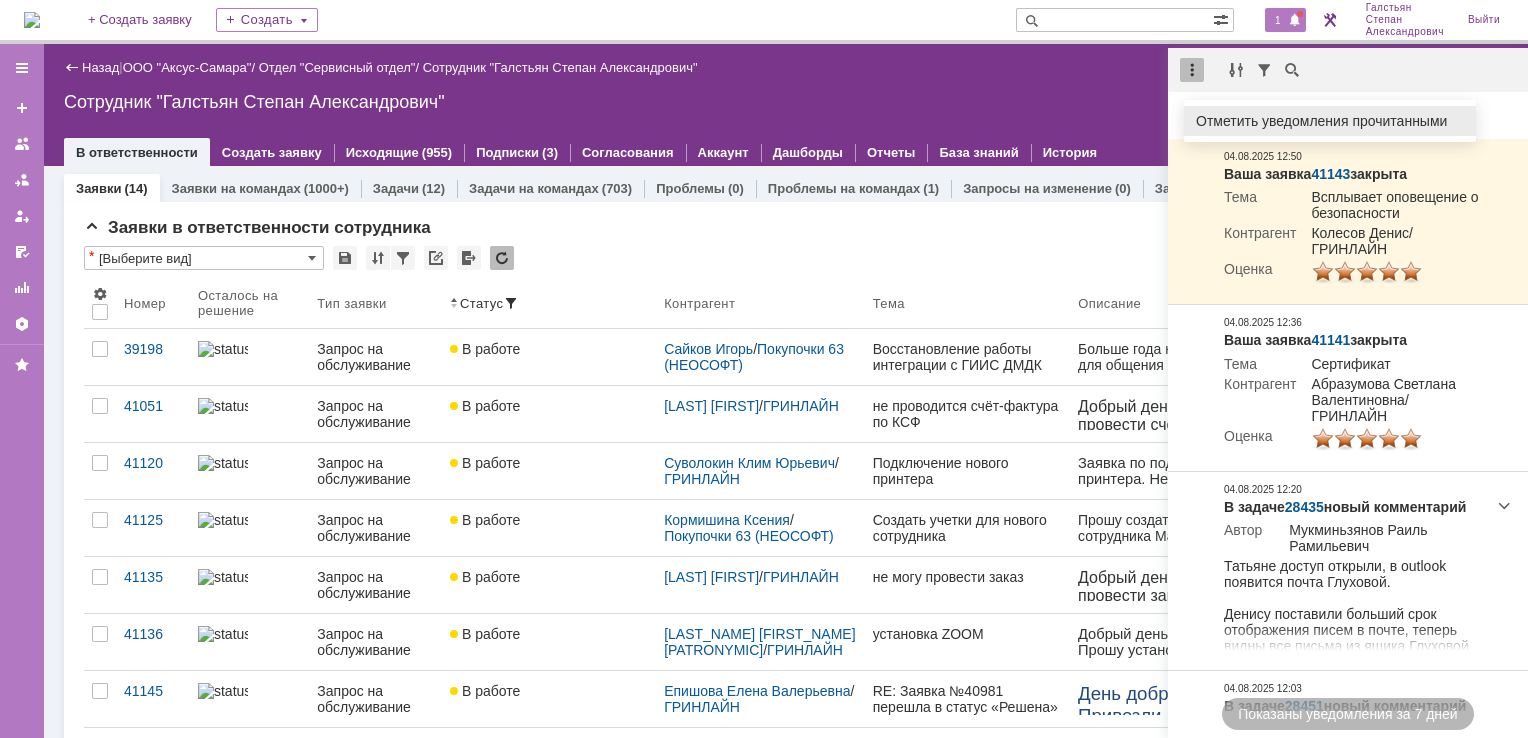 click on "Отметить уведомления прочитанными" at bounding box center [1330, 121] 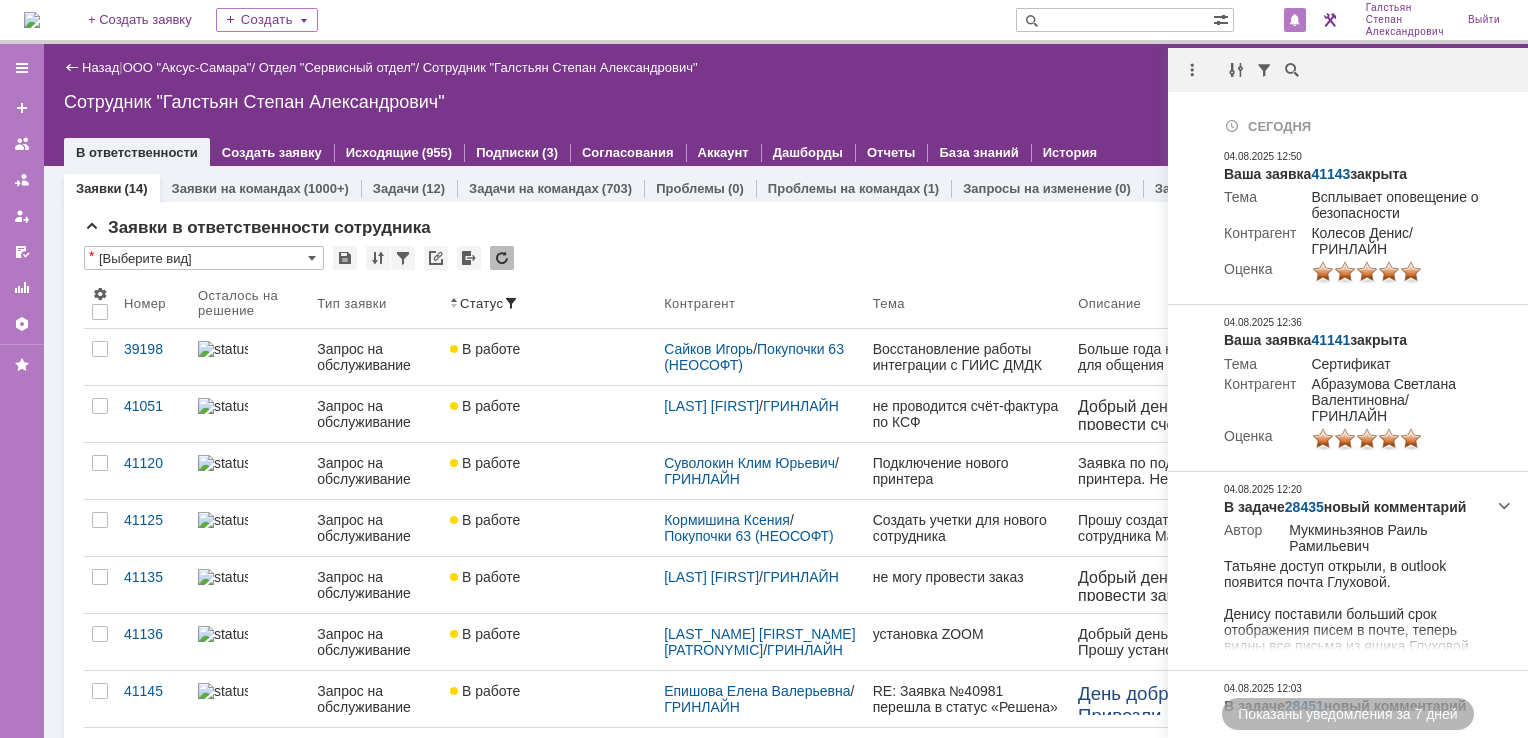 click on "Сотрудник "Галстьян Степан Александрович"" at bounding box center [786, 102] 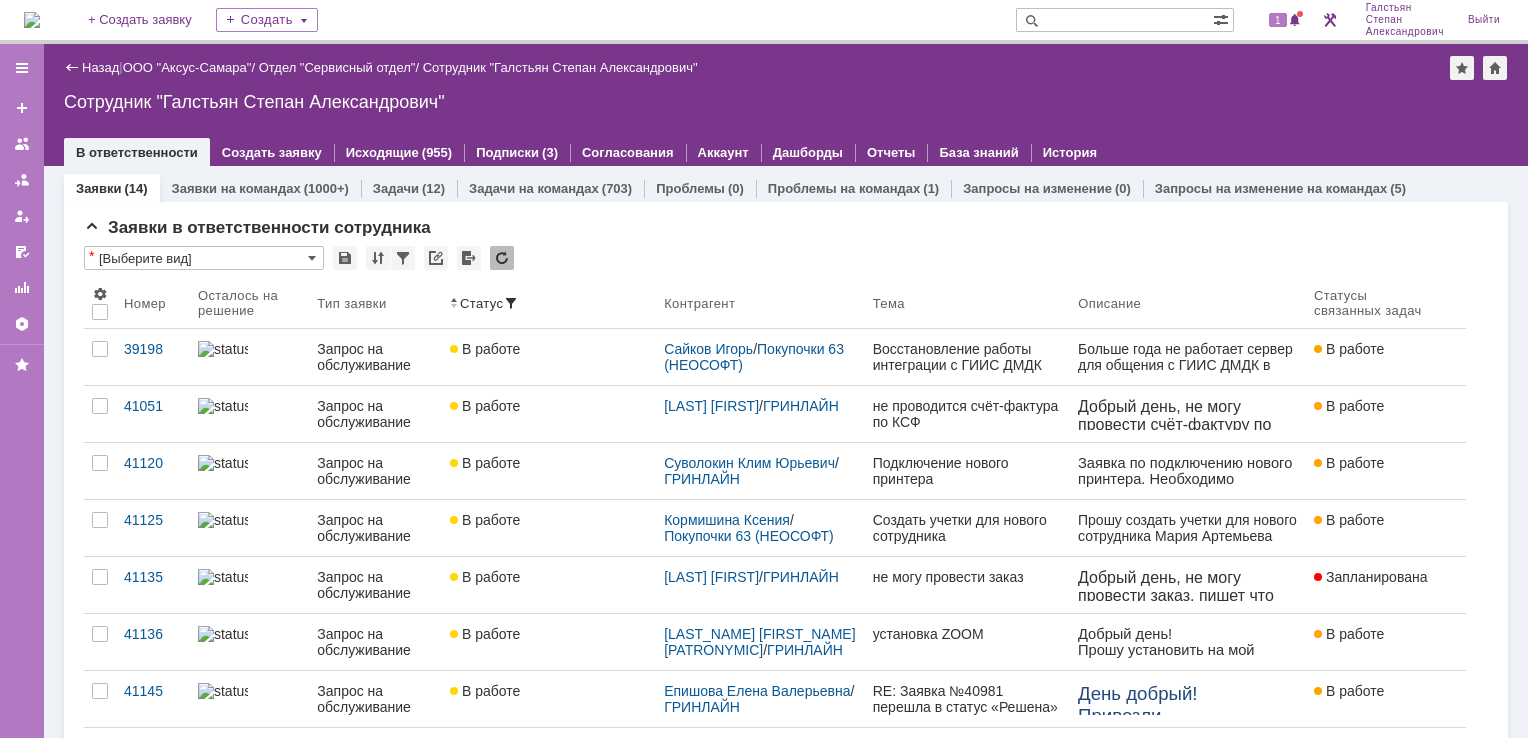 scroll, scrollTop: 0, scrollLeft: 0, axis: both 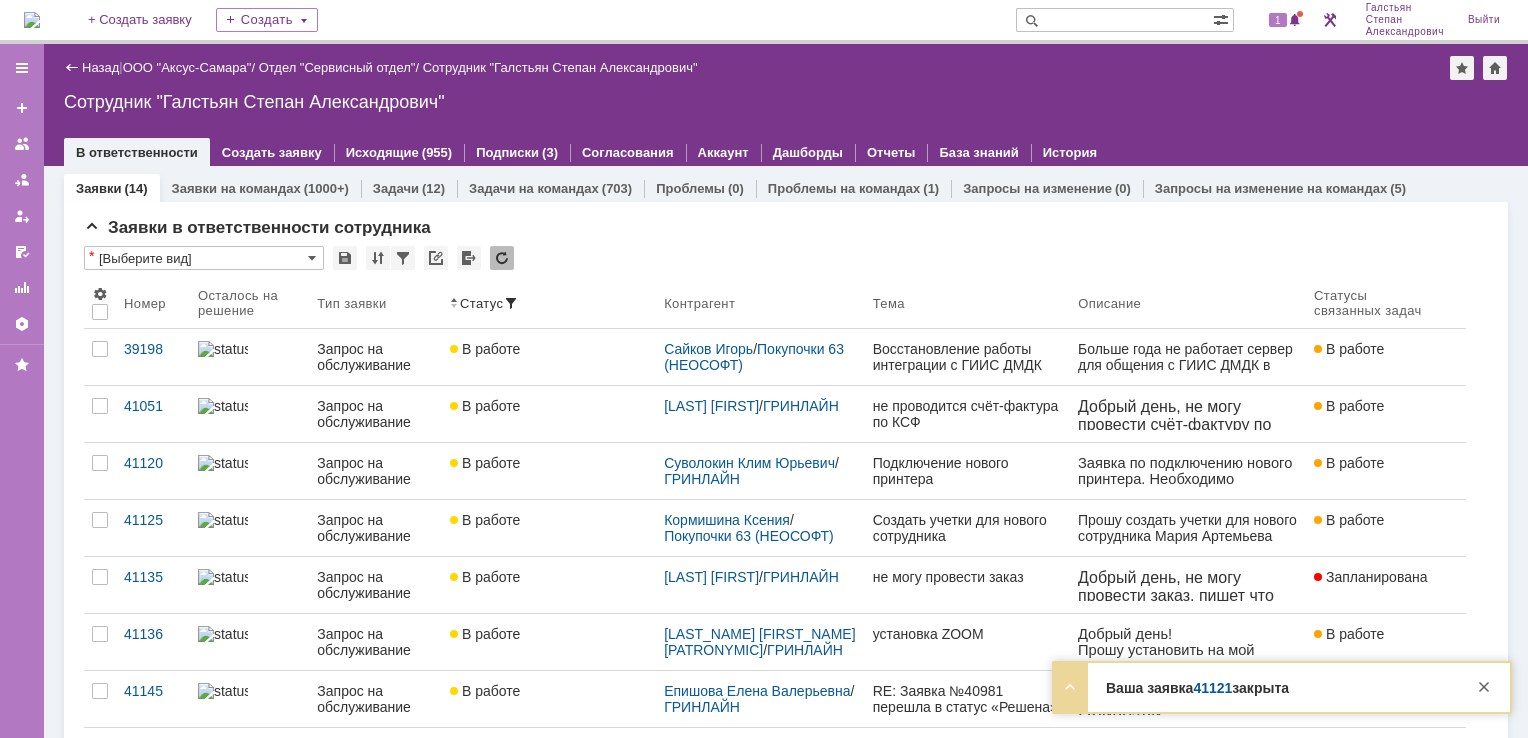 click on "На домашнюю + Создать заявку Создать 1 Галстьян  Степан  Александрович Выйти" at bounding box center [764, 22] 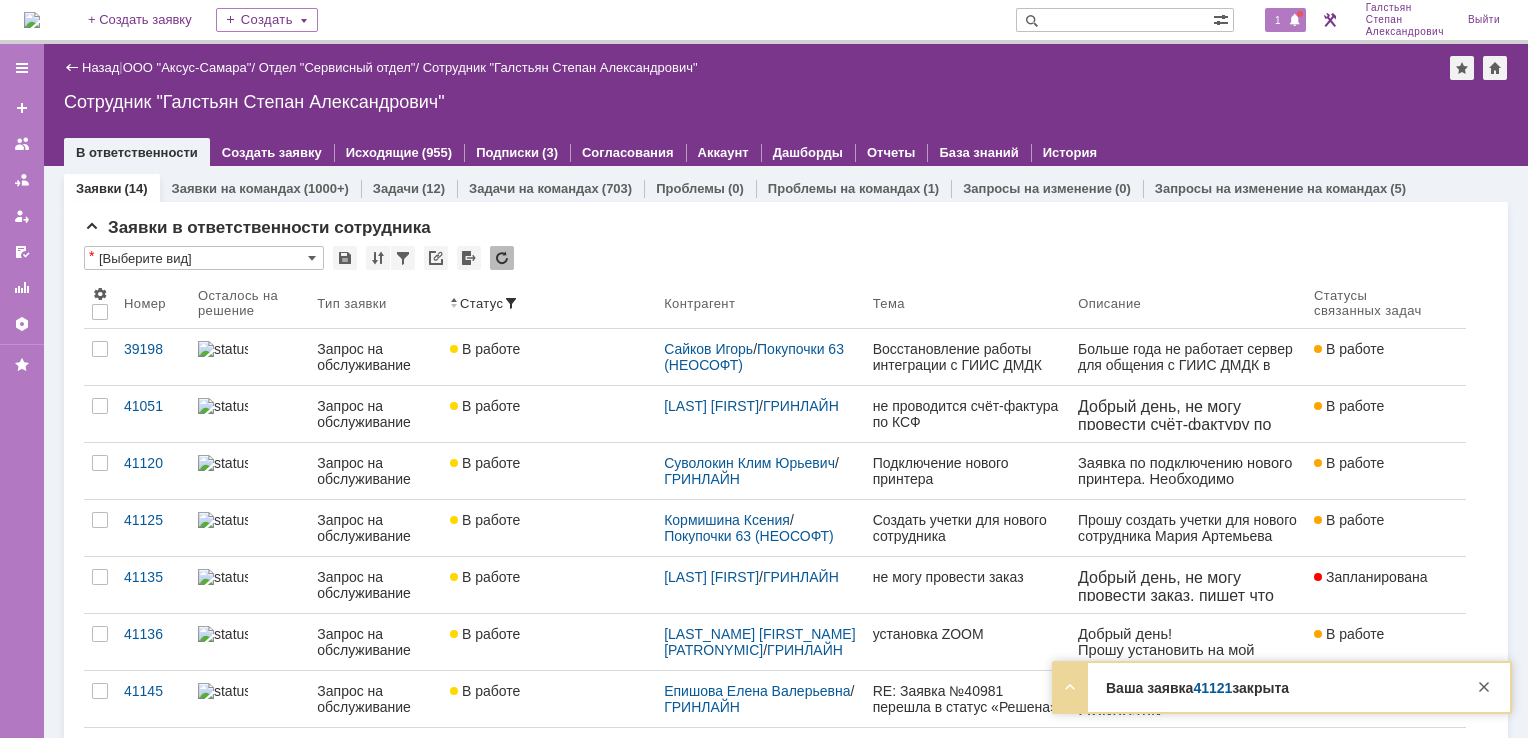 click on "1" at bounding box center [1285, 20] 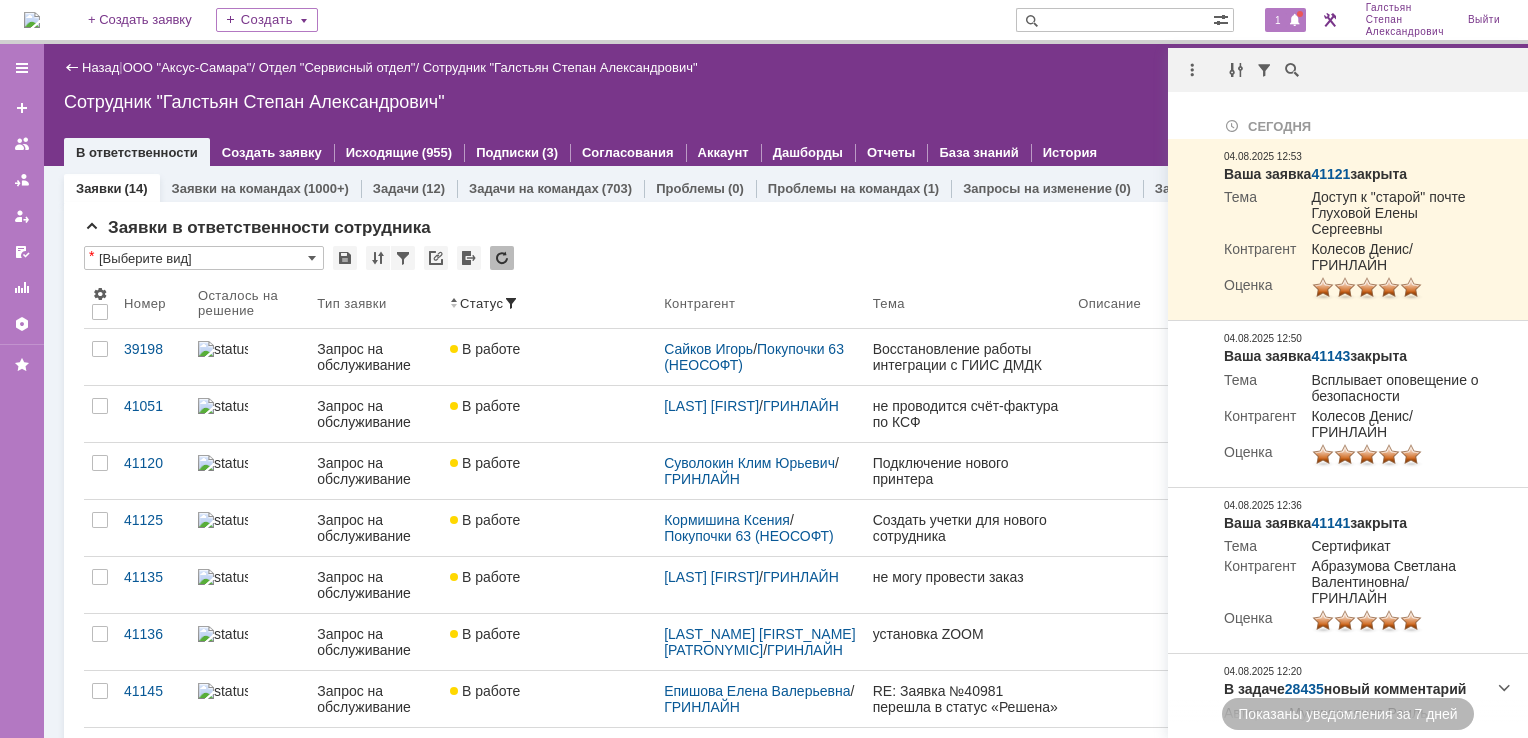 scroll, scrollTop: 0, scrollLeft: 0, axis: both 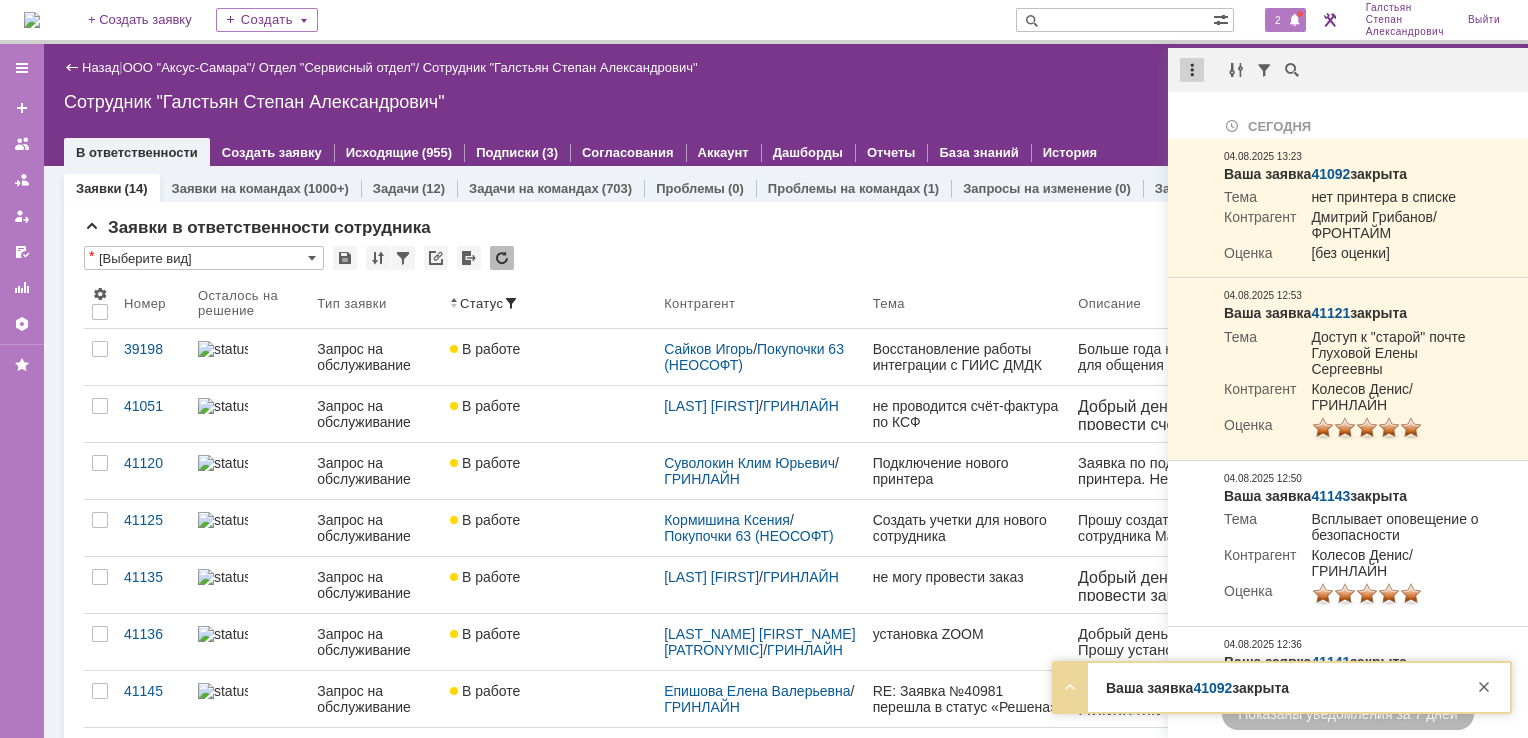 click at bounding box center [1192, 70] 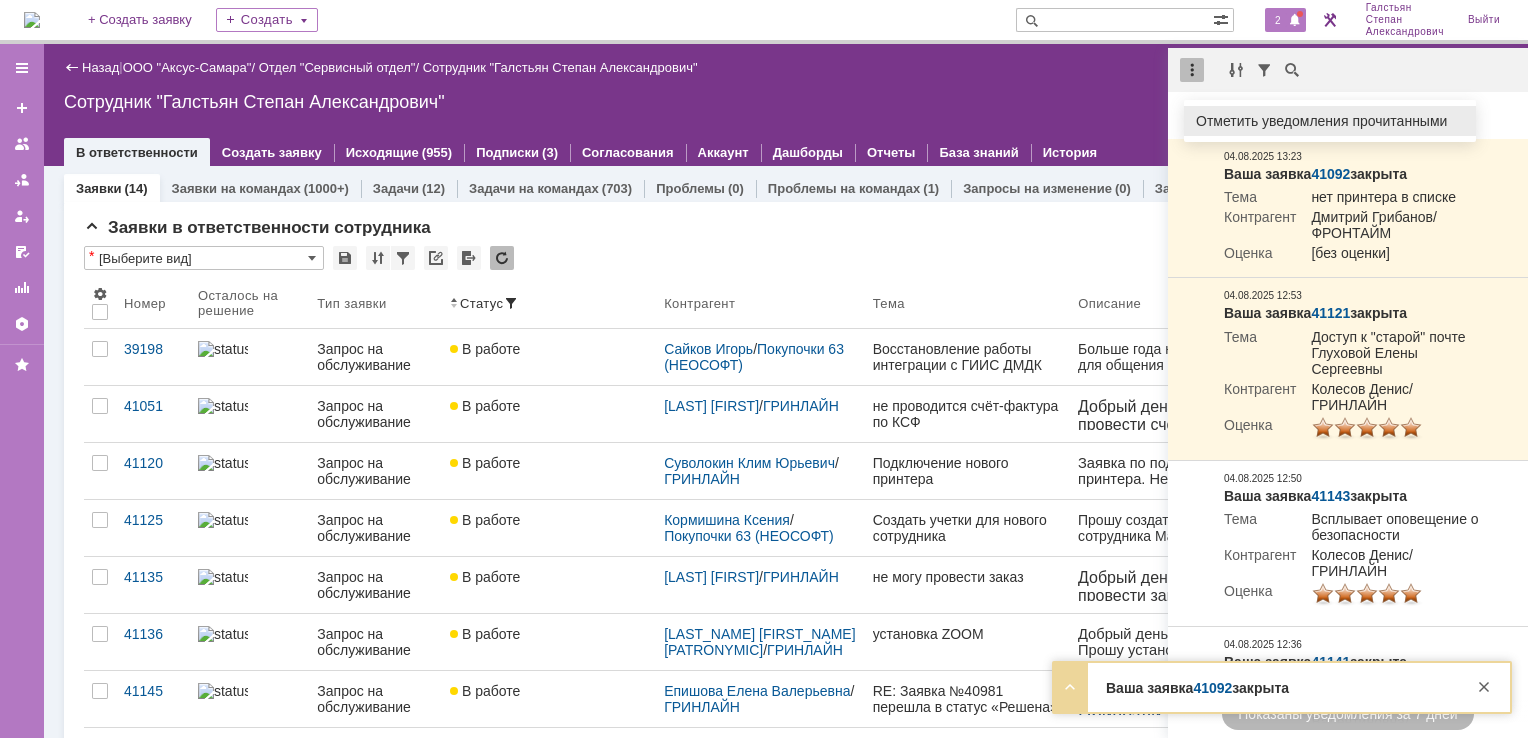 click on "Отметить уведомления прочитанными" at bounding box center (1330, 121) 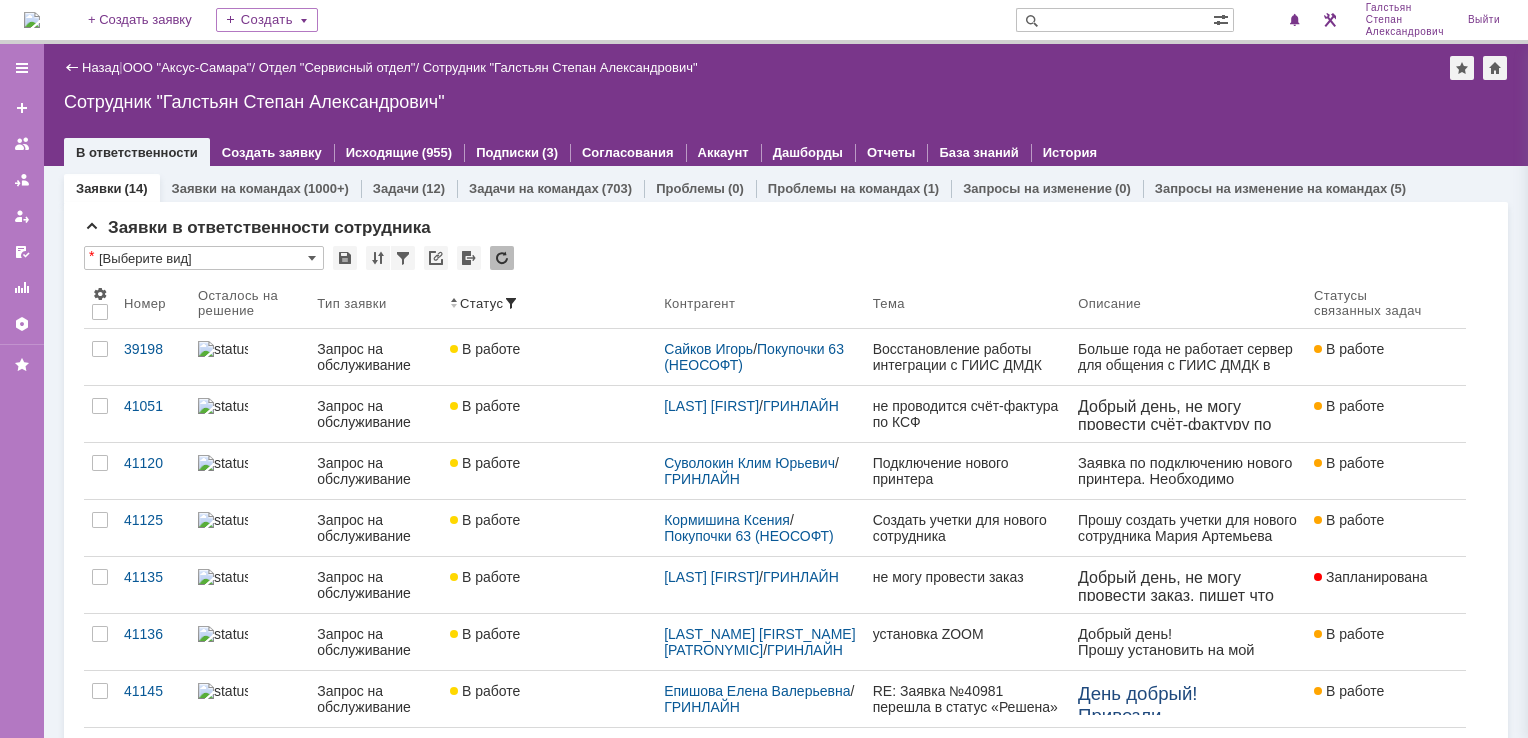drag, startPoint x: 1066, startPoint y: 85, endPoint x: 845, endPoint y: 86, distance: 221.00226 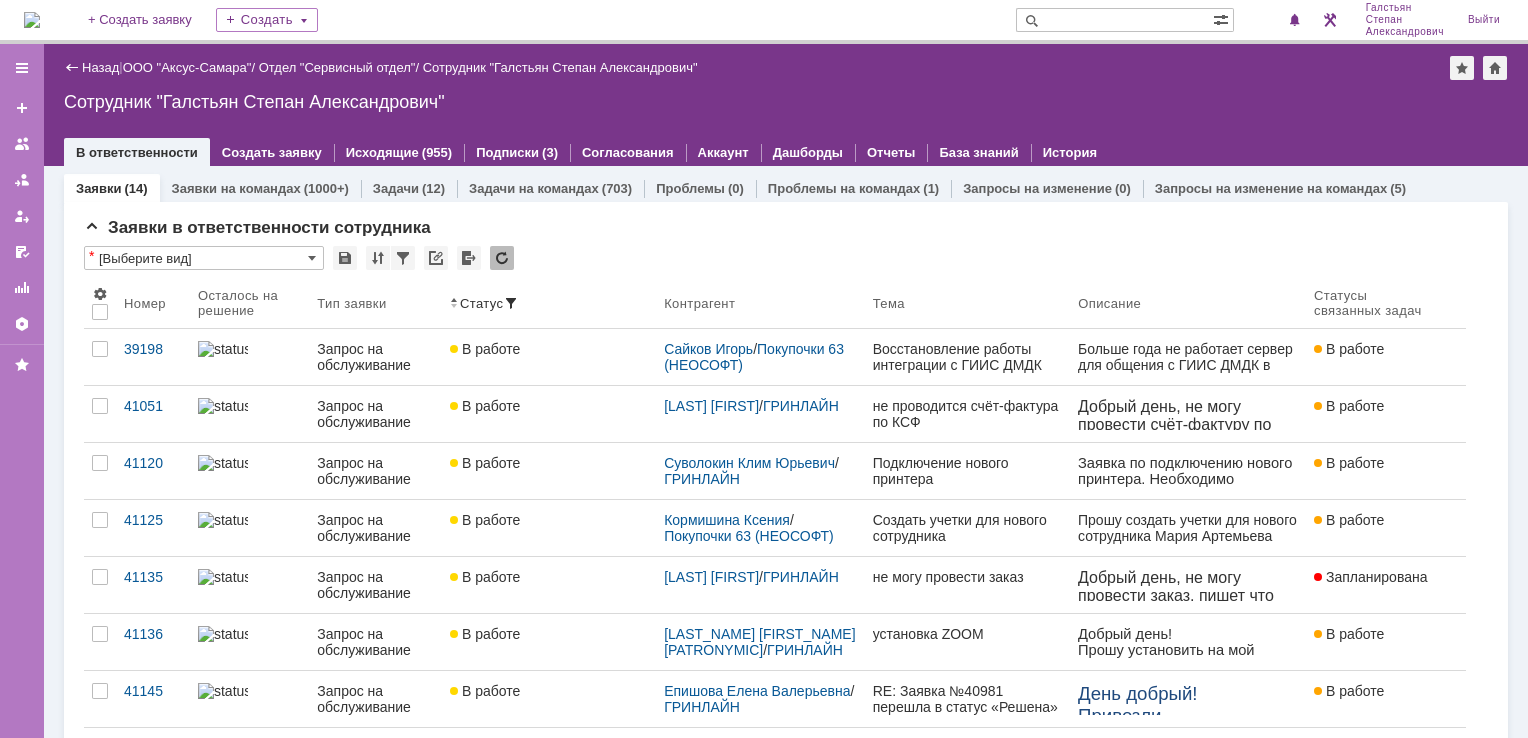 click at bounding box center [32, 20] 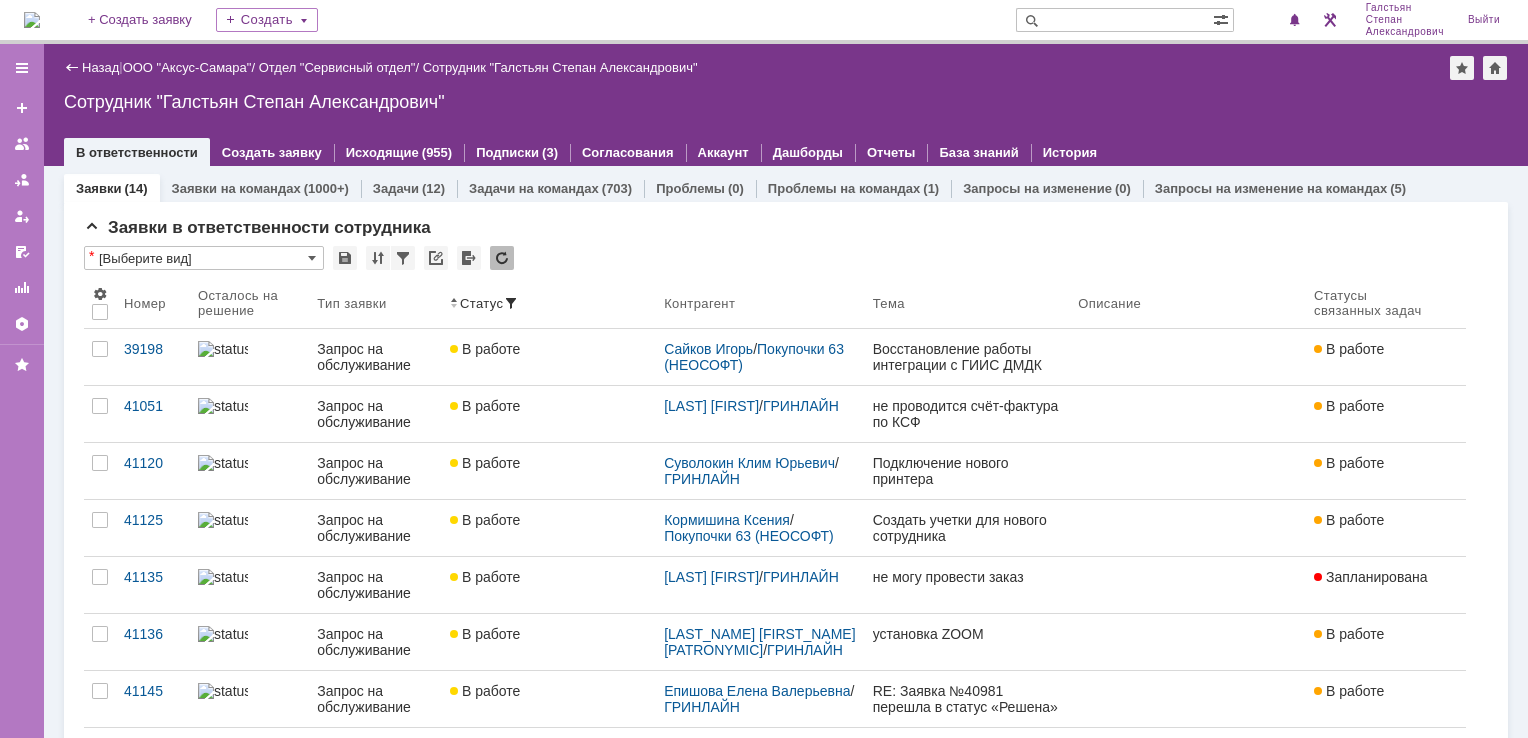 scroll, scrollTop: 0, scrollLeft: 0, axis: both 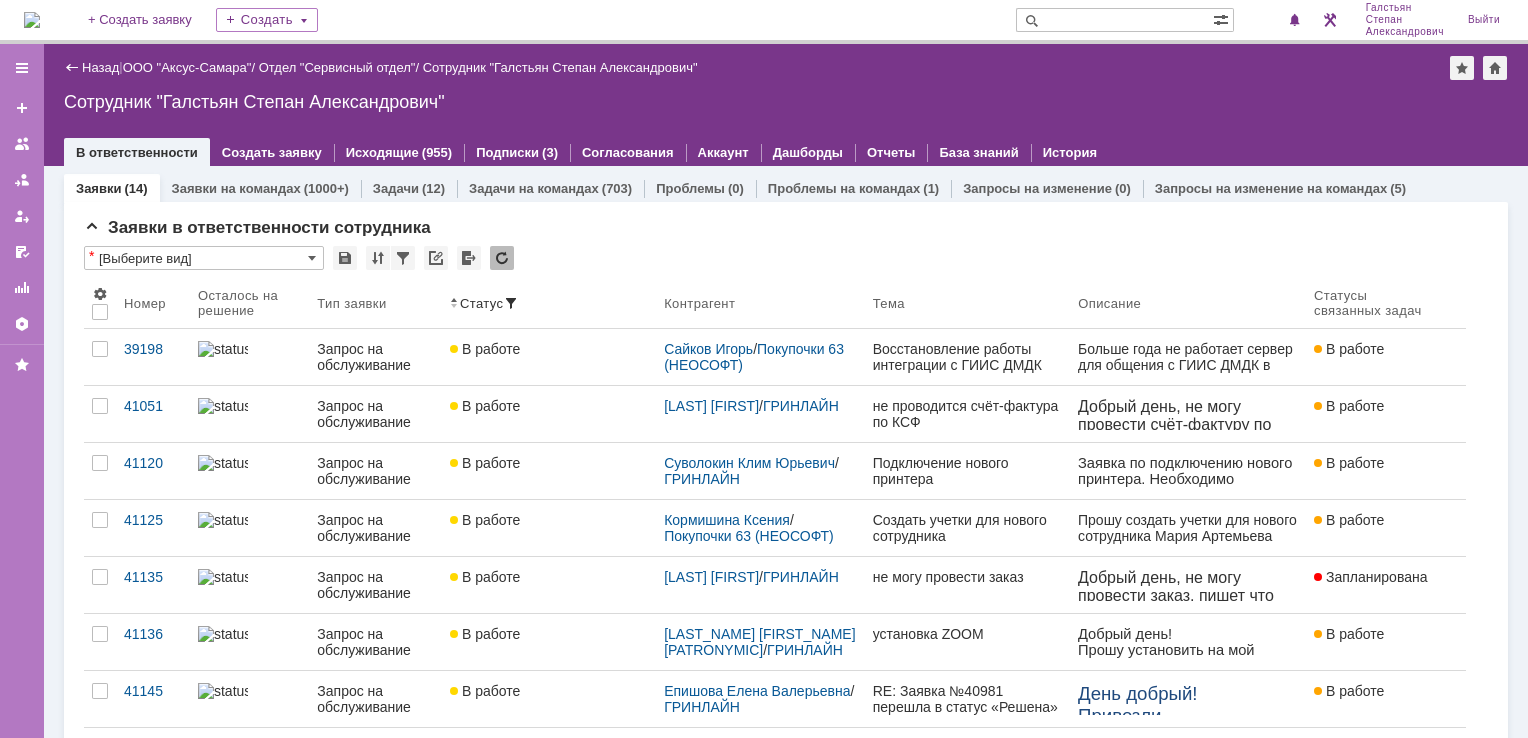 click at bounding box center (32, 20) 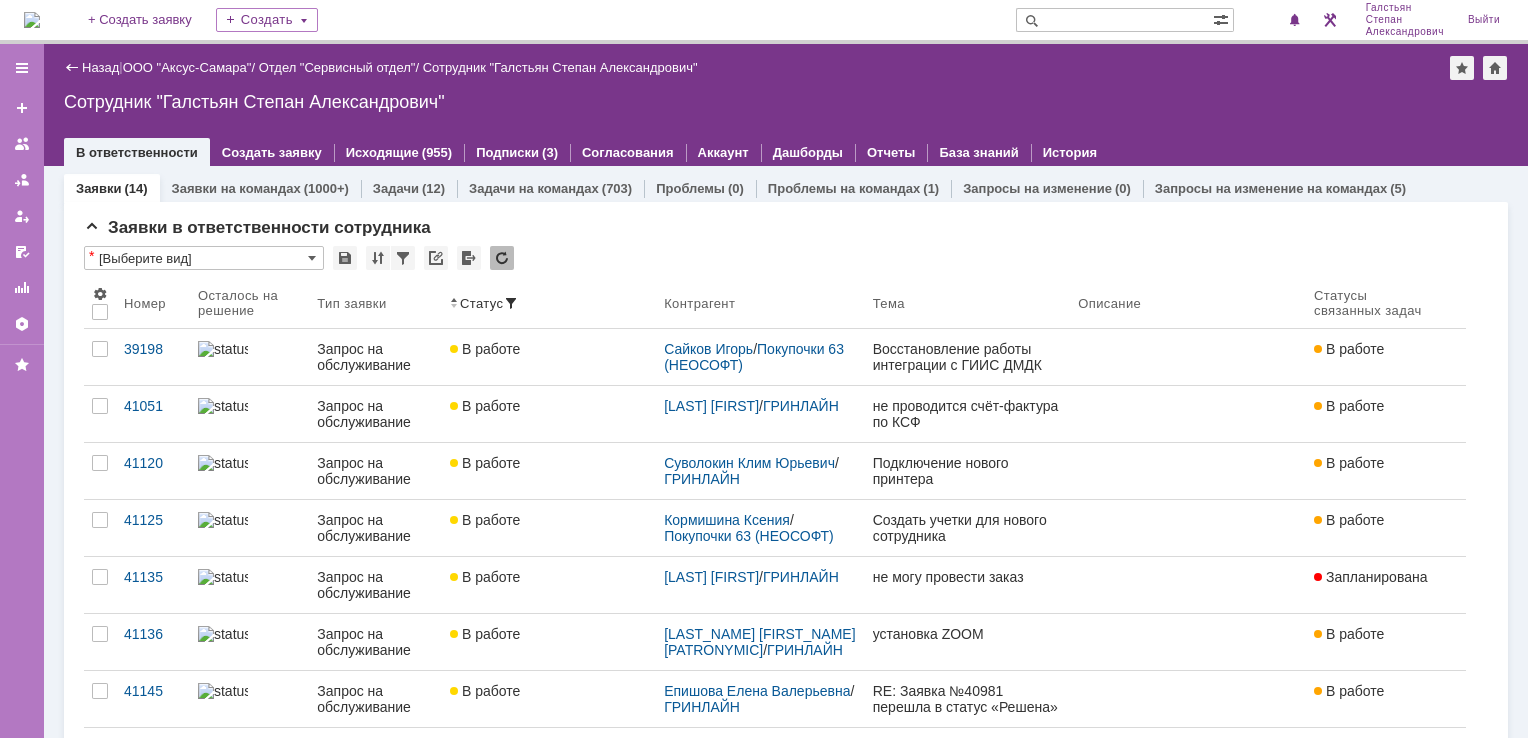 scroll, scrollTop: 0, scrollLeft: 0, axis: both 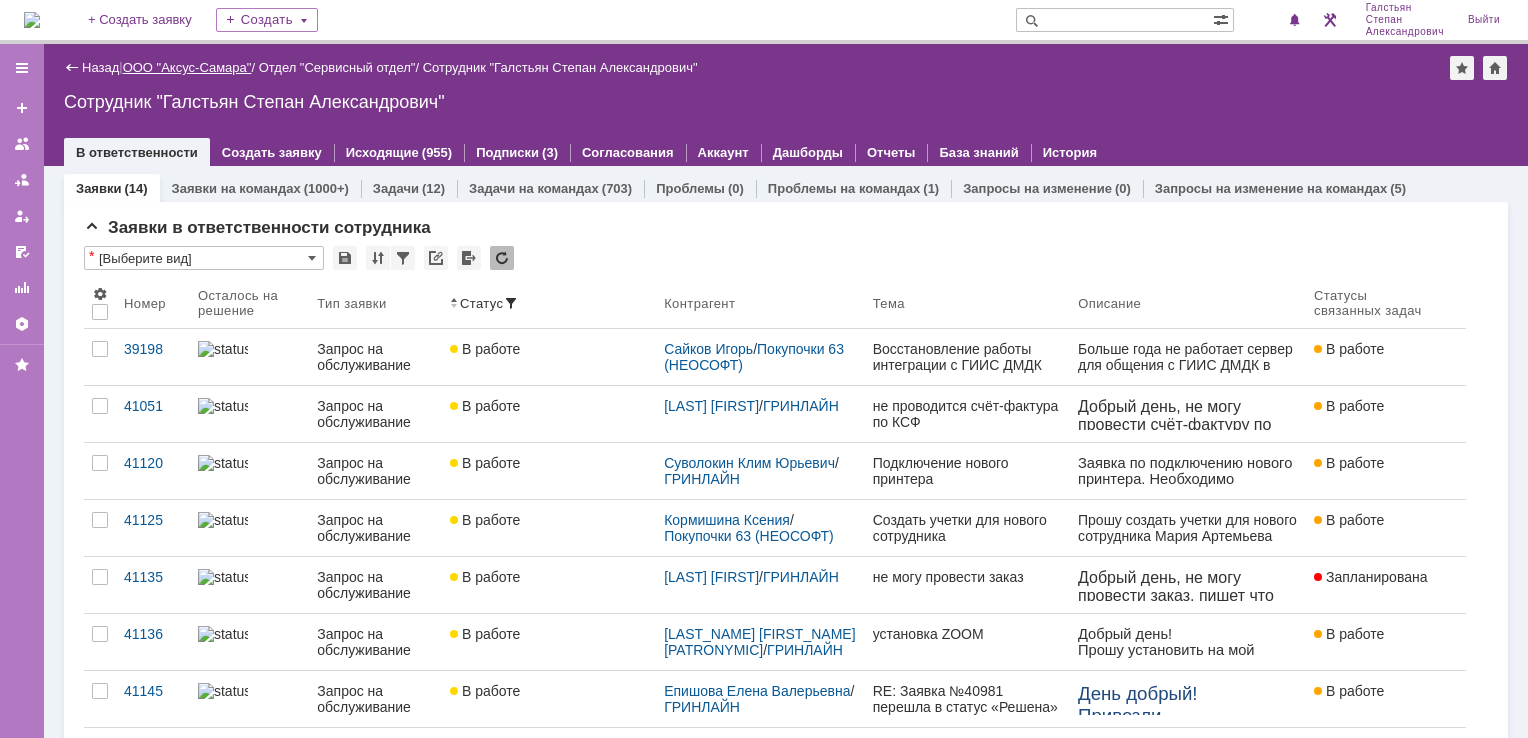 click on "ООО "Аксус-Самара"" at bounding box center (187, 67) 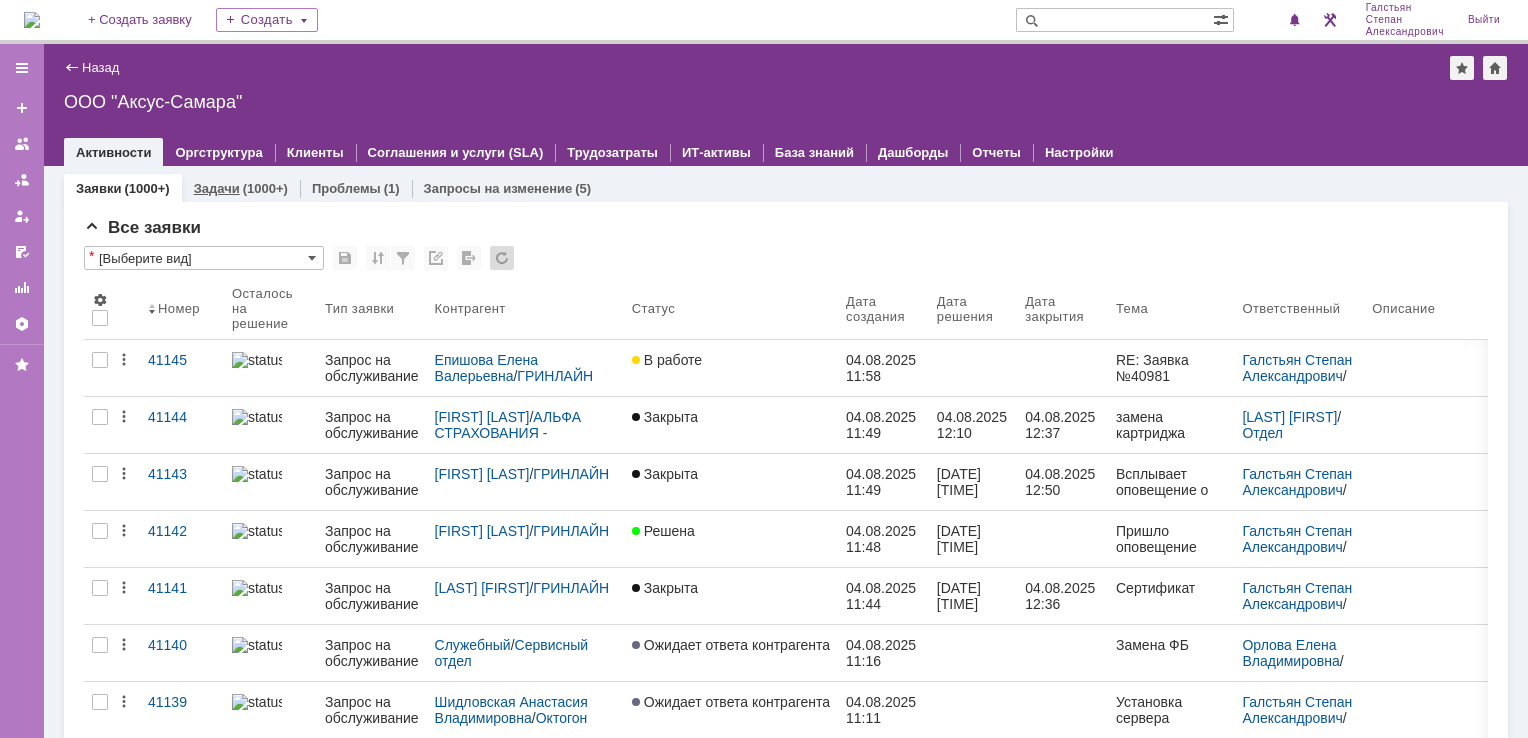 click on "Задачи" at bounding box center [217, 188] 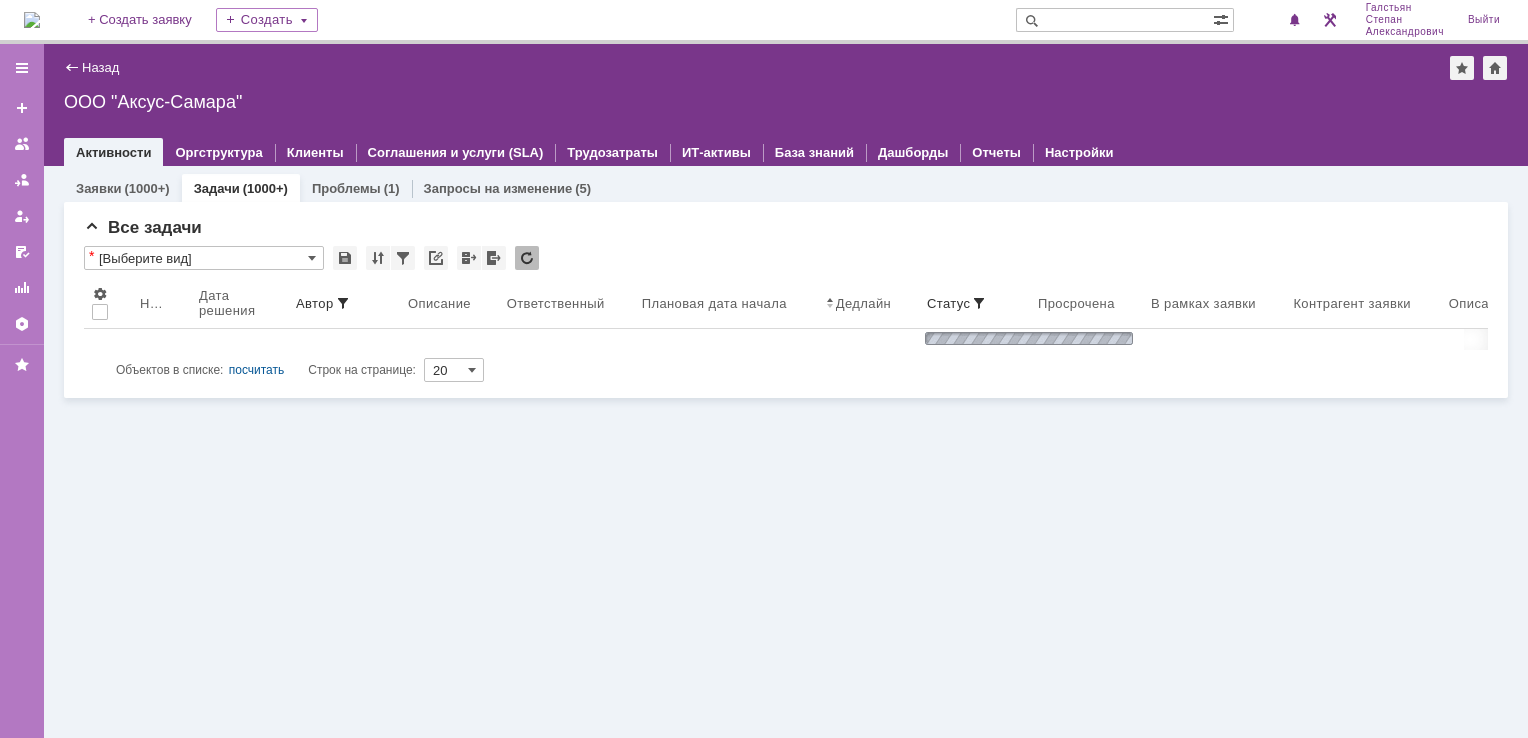 scroll, scrollTop: 0, scrollLeft: 0, axis: both 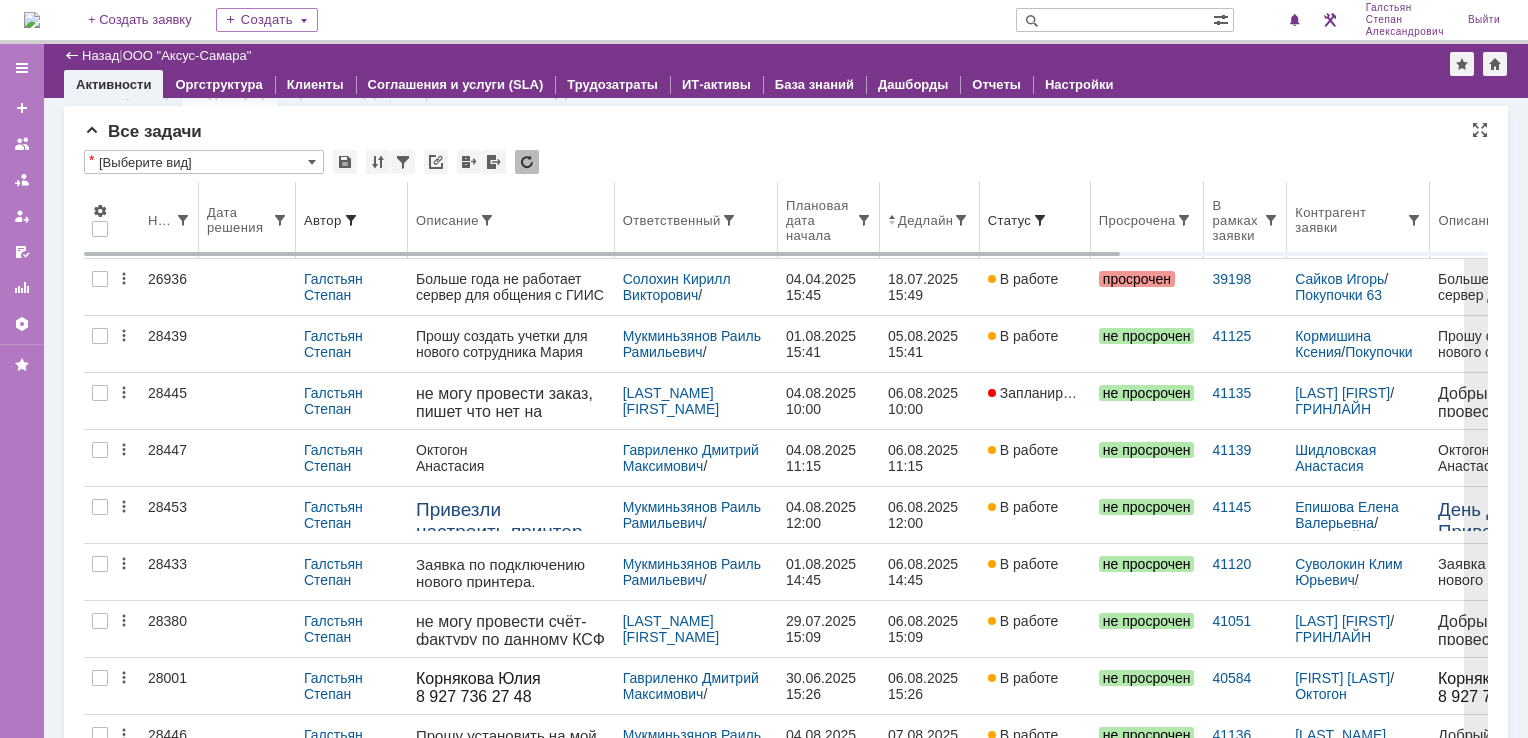 click on "Ответственный" at bounding box center (696, 220) 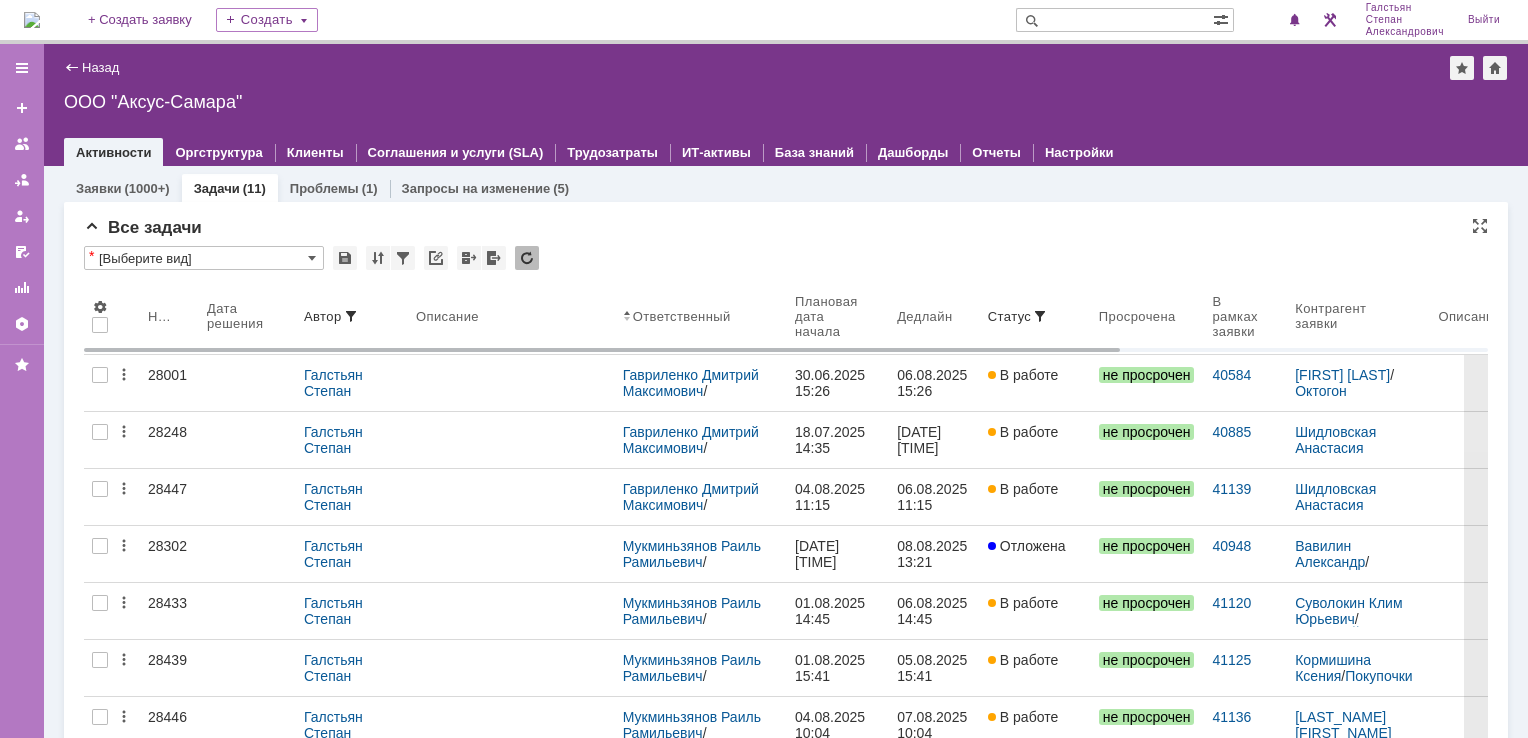 scroll, scrollTop: 0, scrollLeft: 0, axis: both 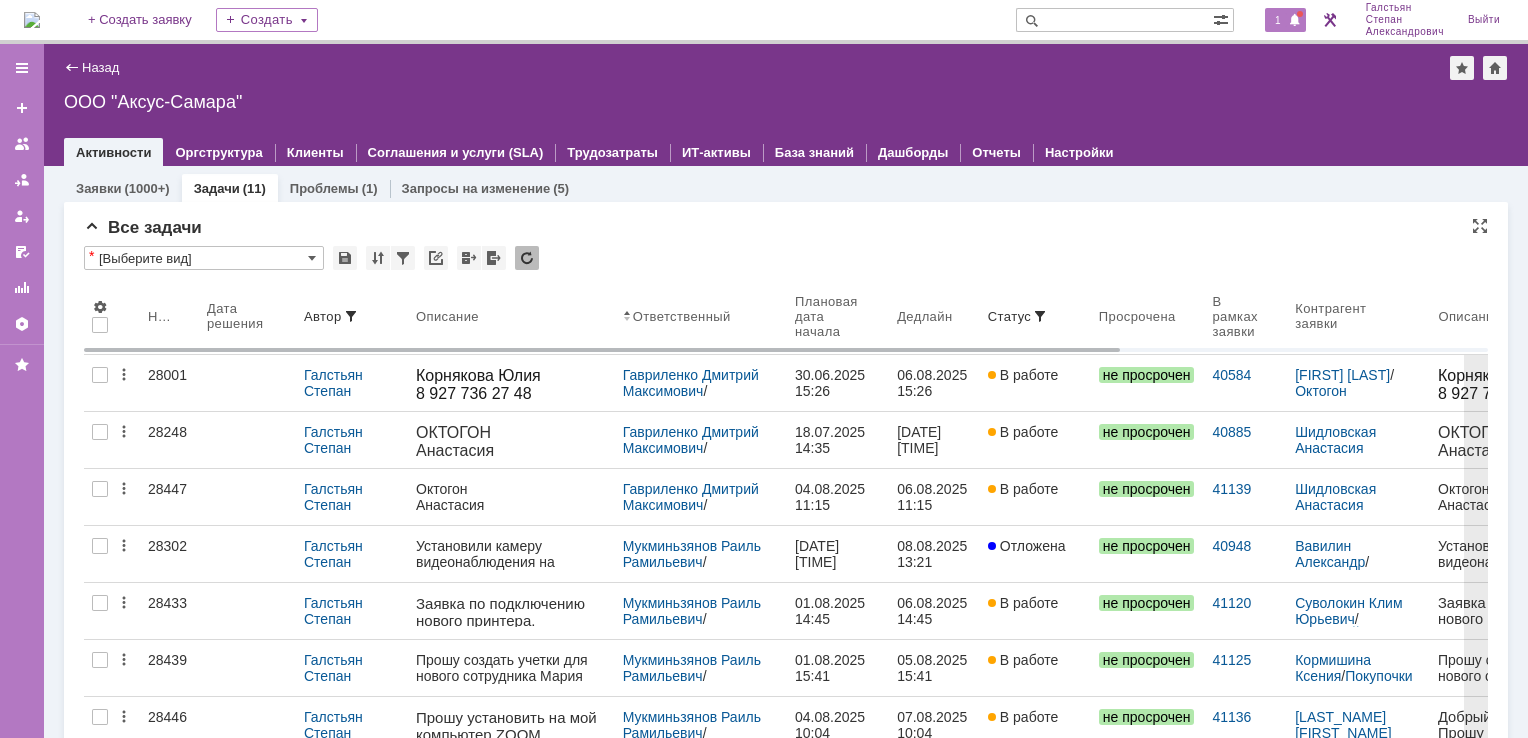 click at bounding box center [1295, 21] 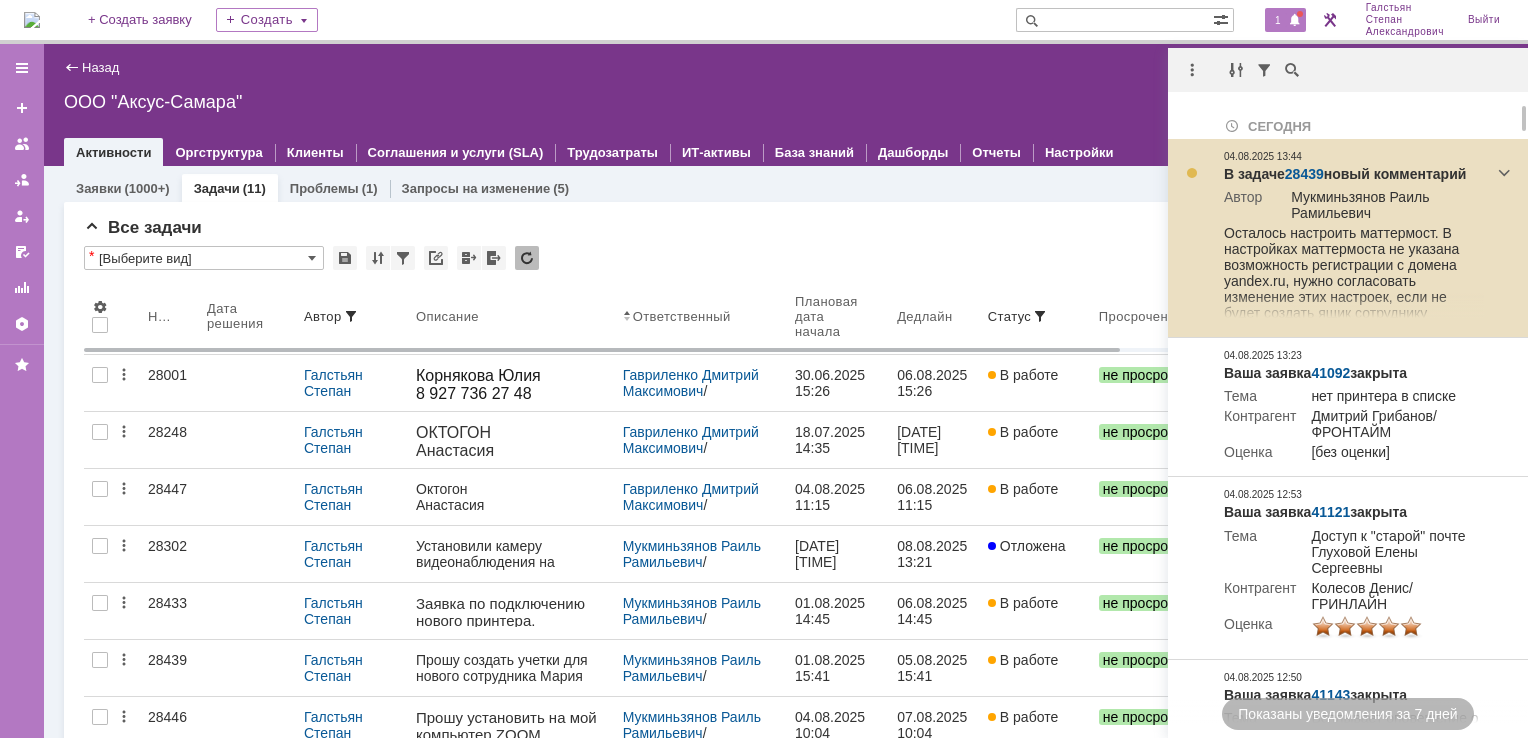 click on "28439" at bounding box center [1304, 174] 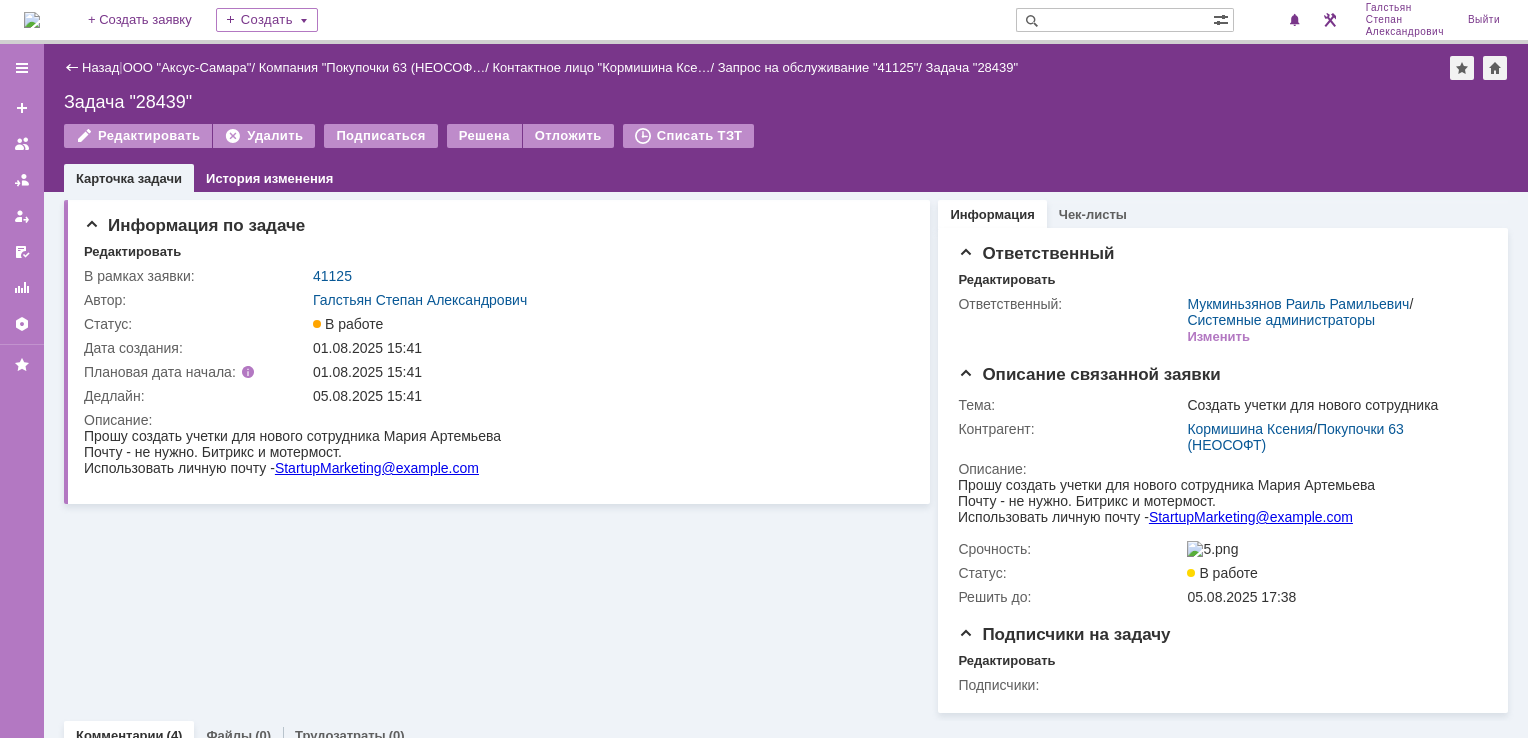 scroll, scrollTop: 0, scrollLeft: 0, axis: both 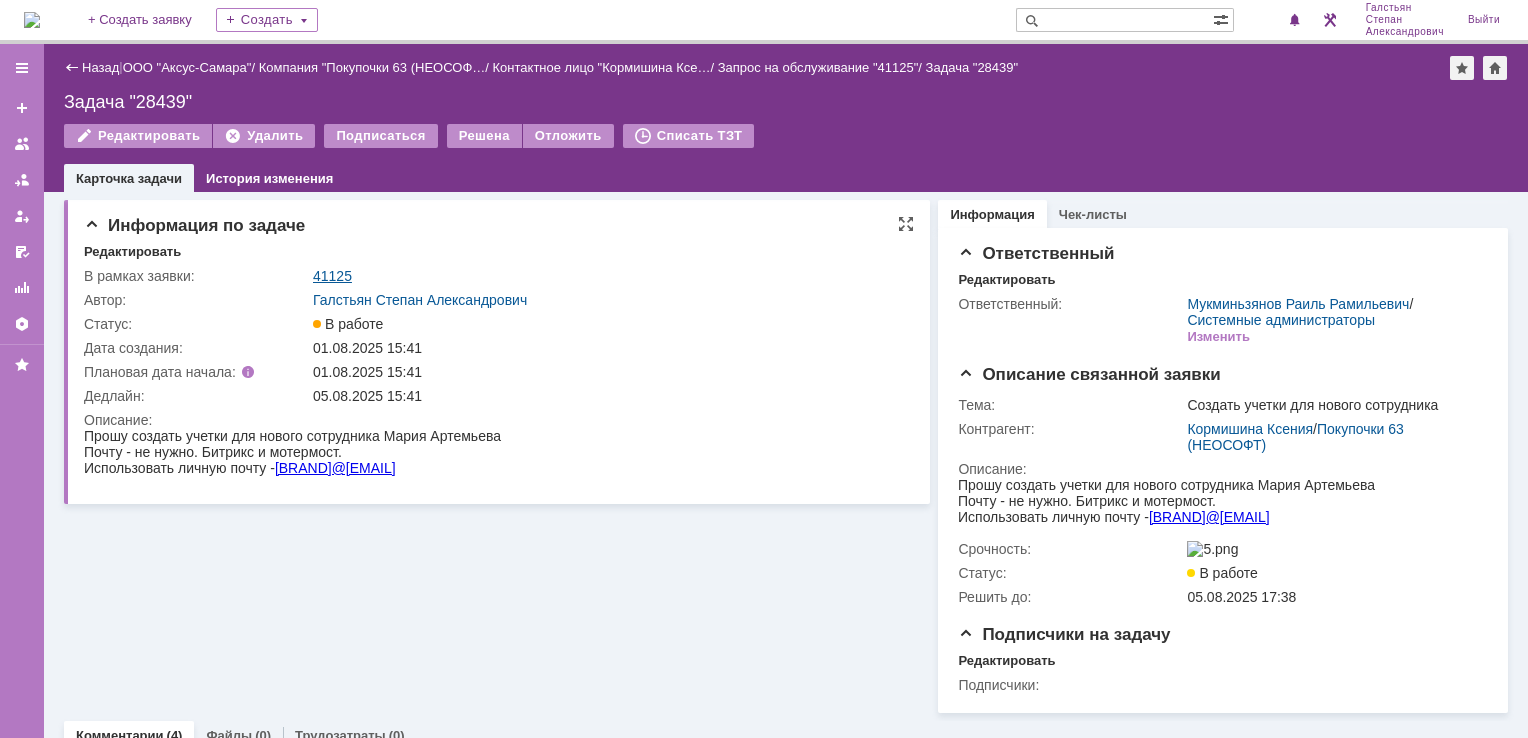 click on "41125" at bounding box center [332, 276] 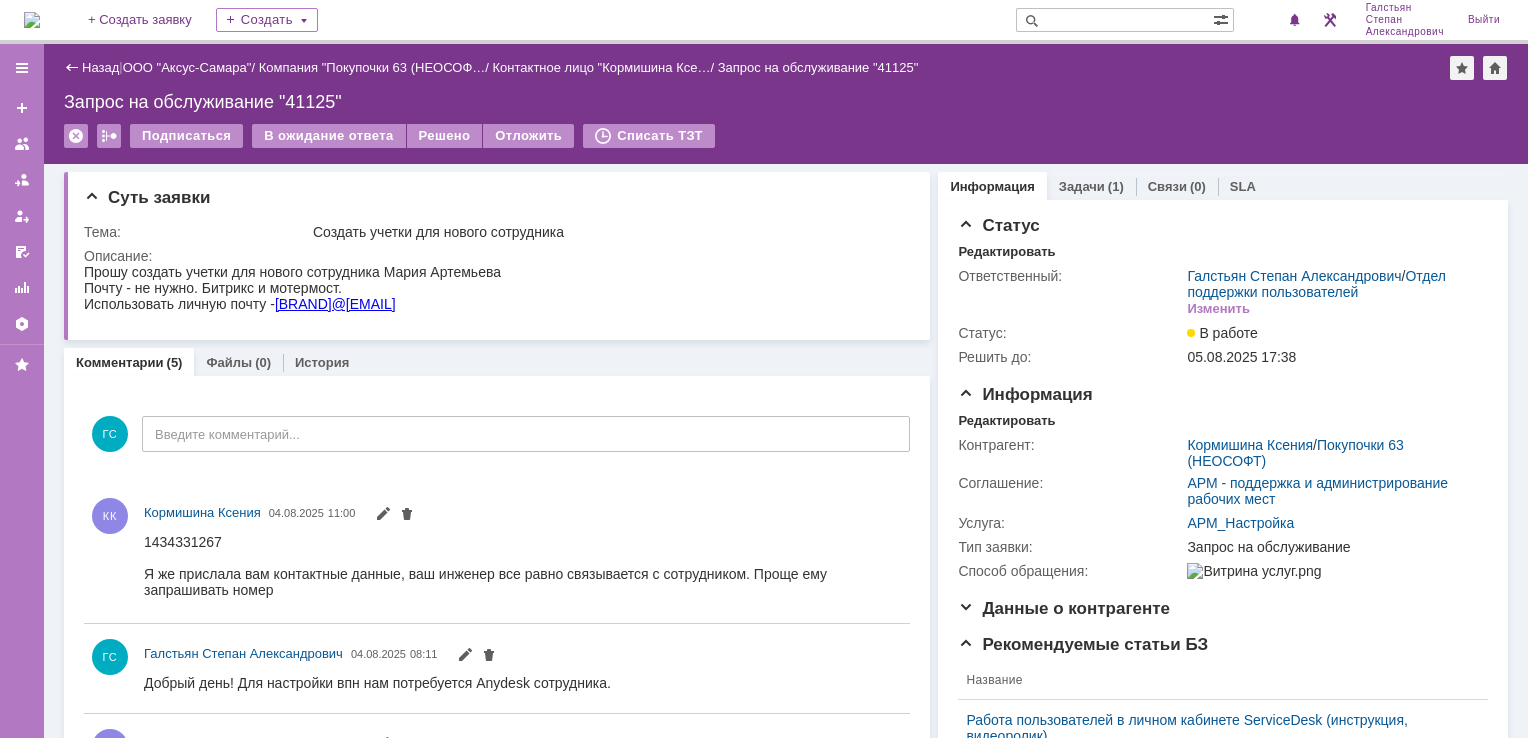 scroll, scrollTop: 0, scrollLeft: 0, axis: both 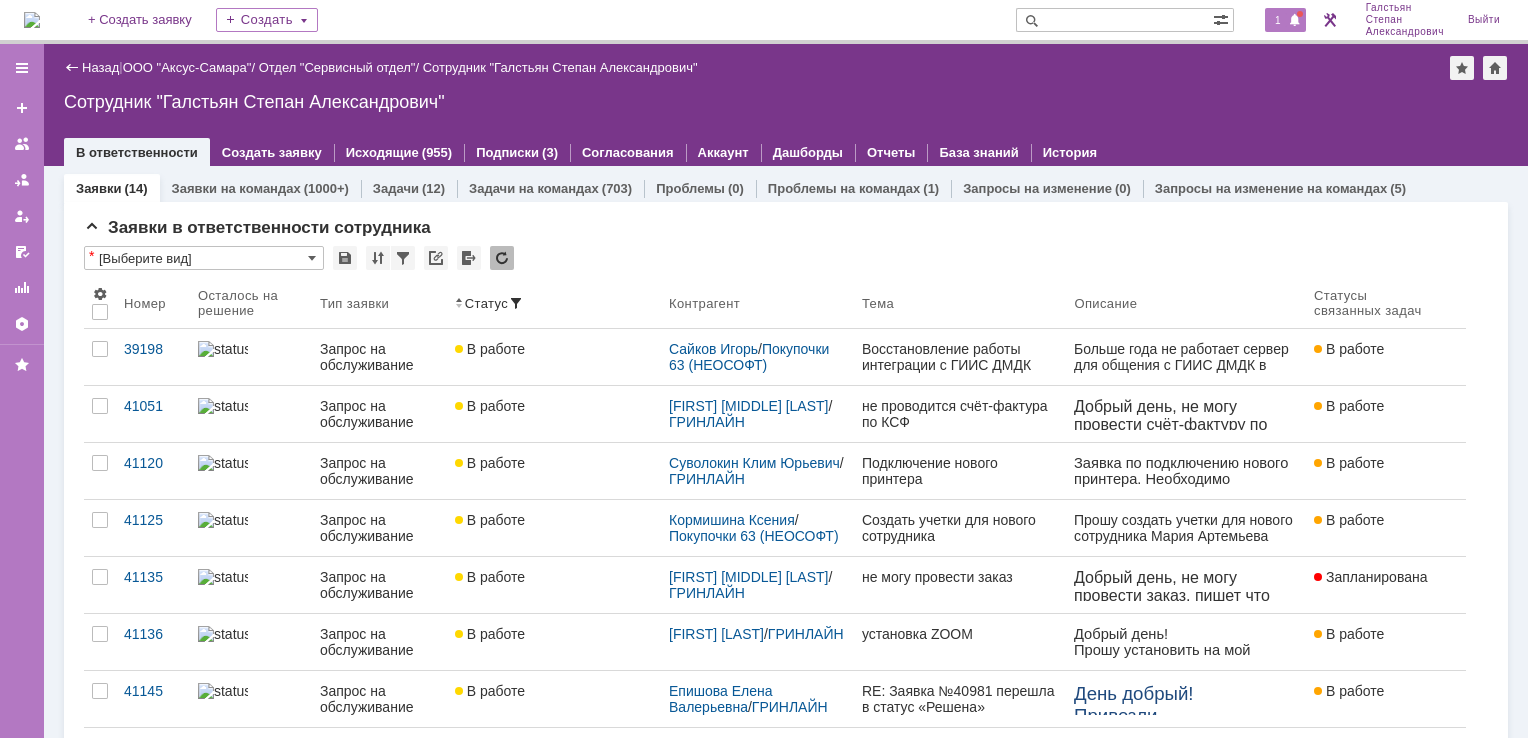 click on "1" at bounding box center (1278, 20) 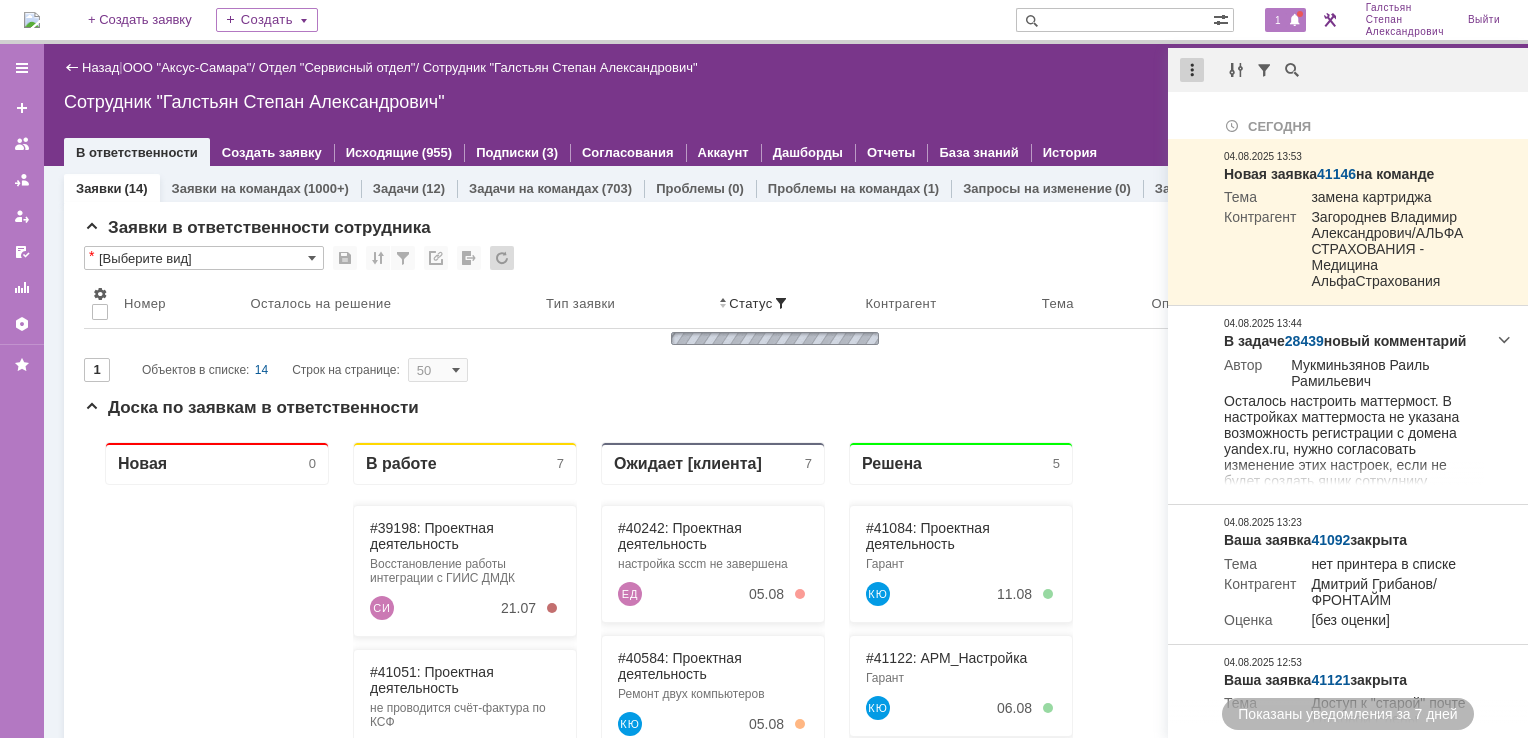 click at bounding box center [1192, 70] 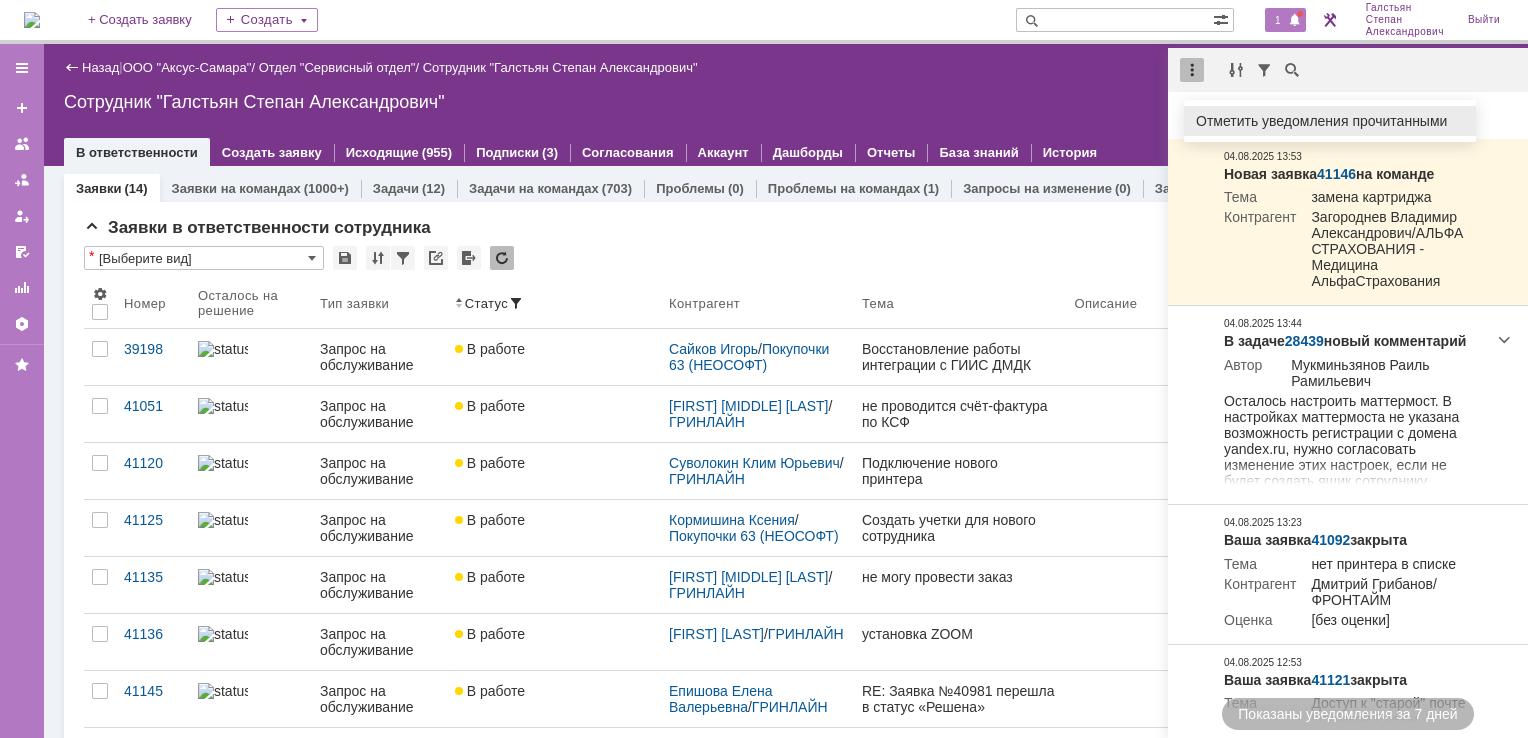 scroll, scrollTop: 0, scrollLeft: 0, axis: both 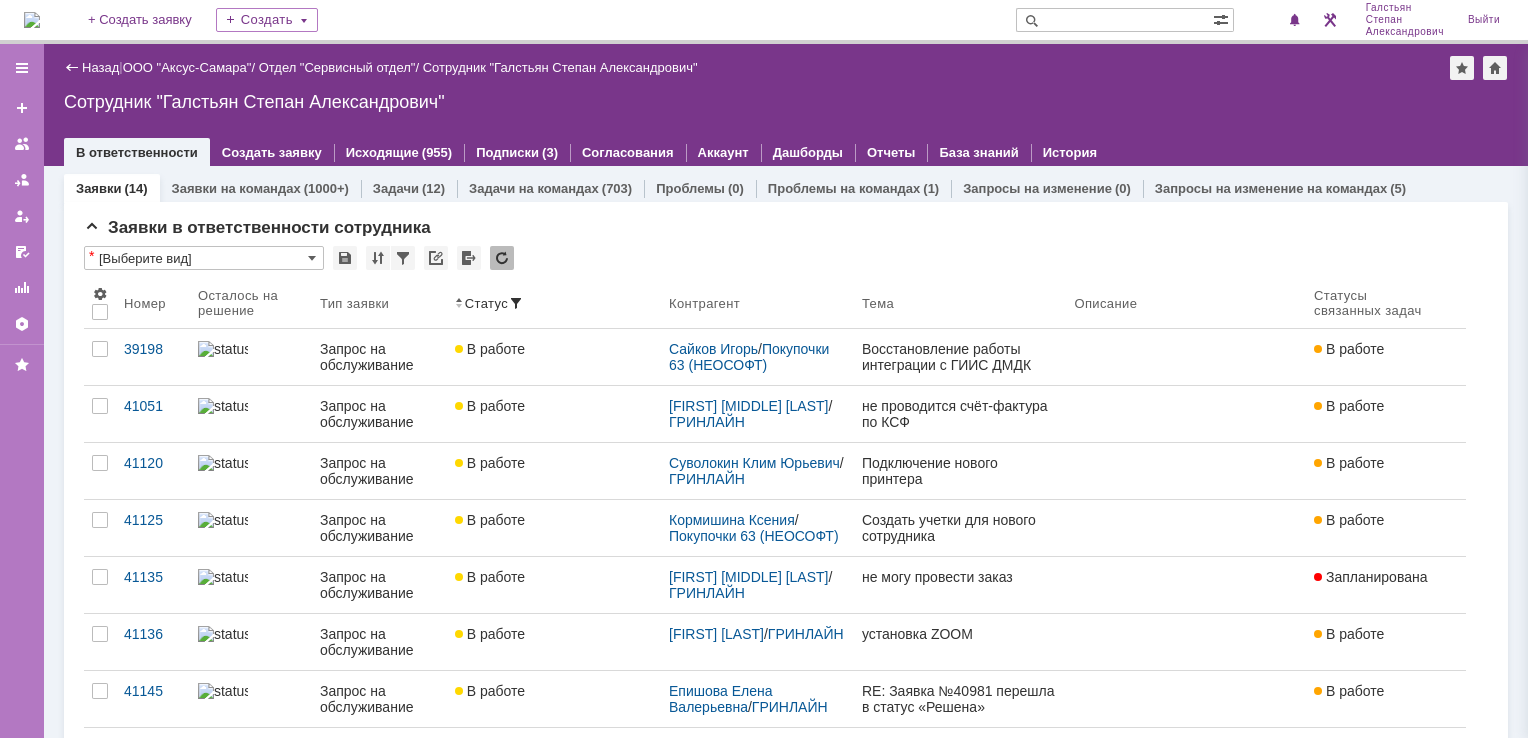 click on "Сотрудник "Галстьян Степан Александрович"" at bounding box center [786, 102] 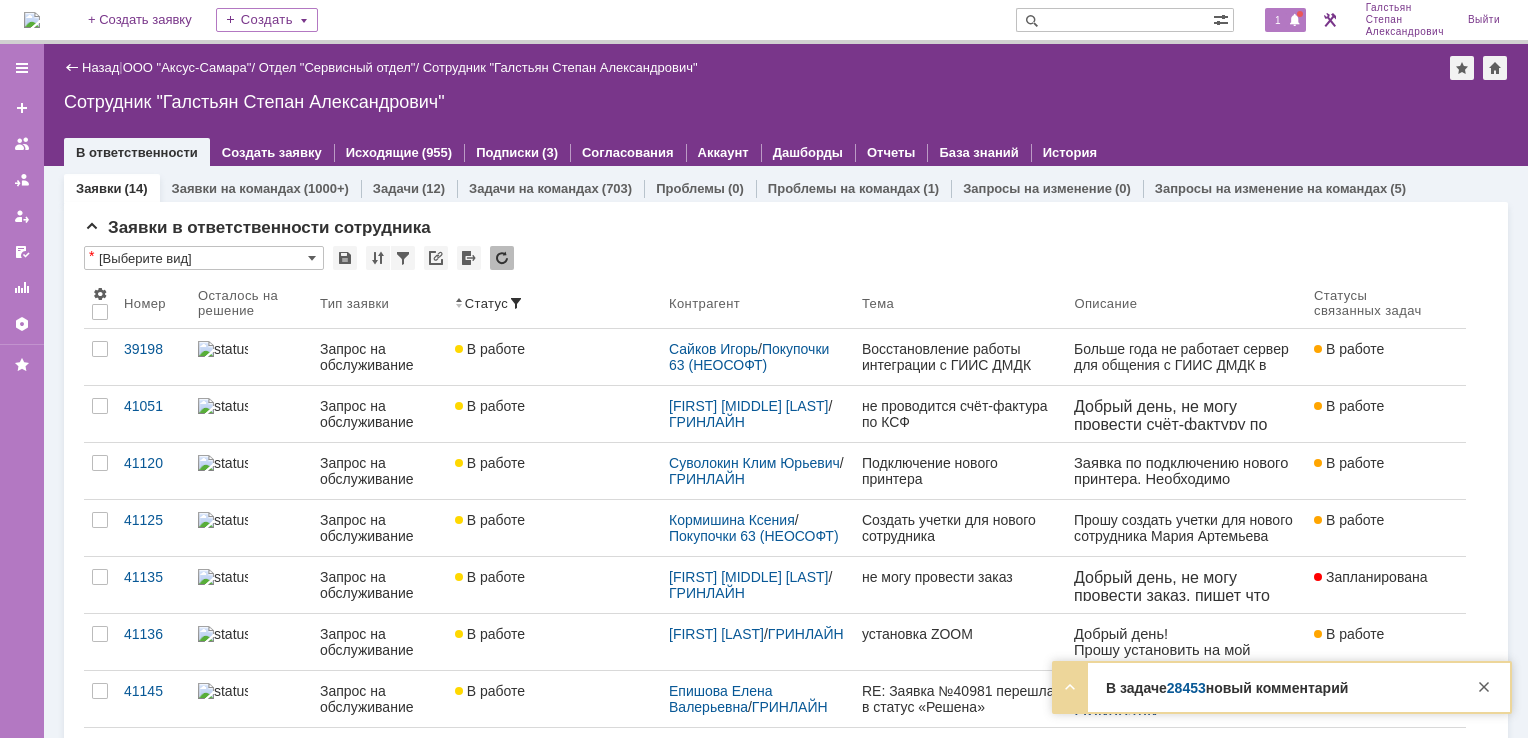 click on "1" at bounding box center [1278, 20] 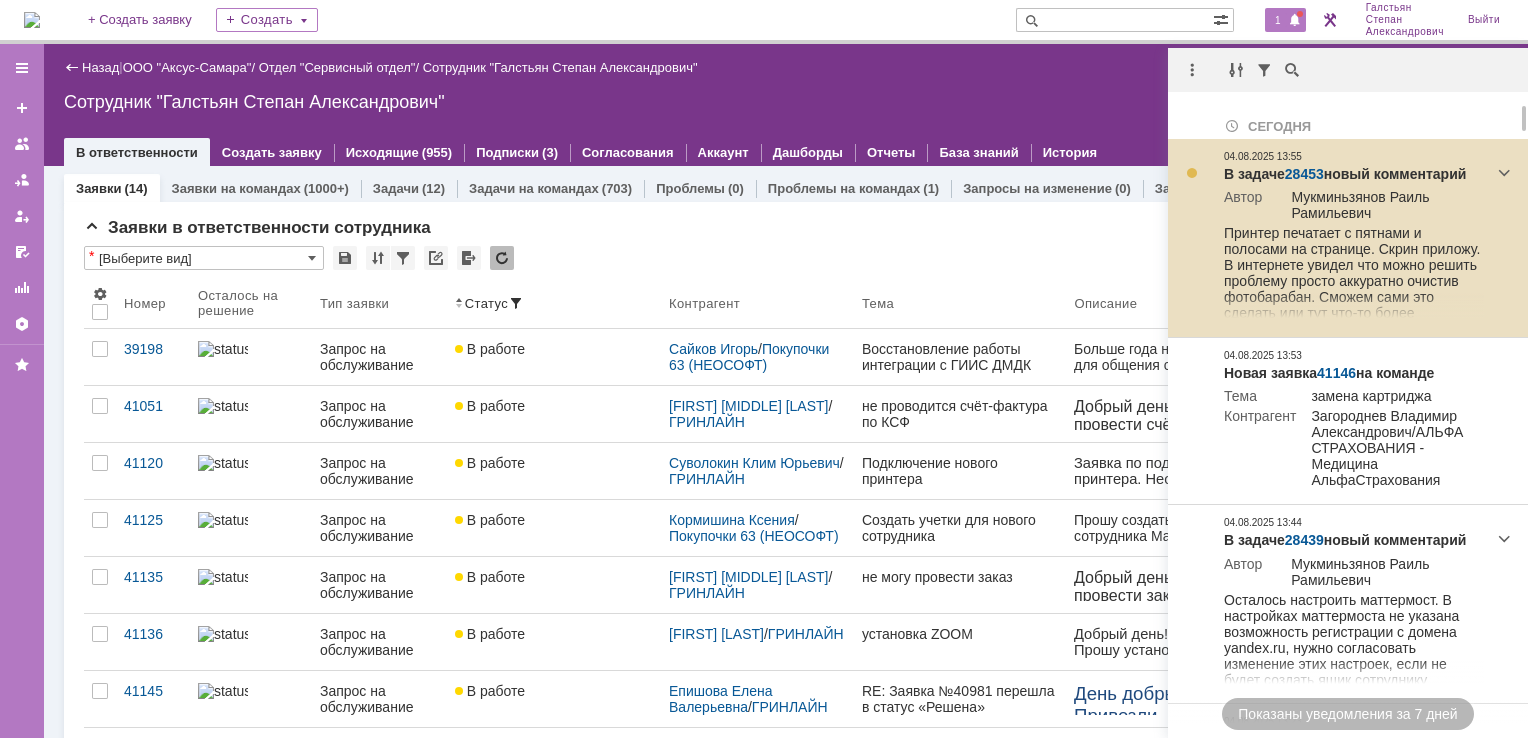 click on "28453" at bounding box center [1304, 174] 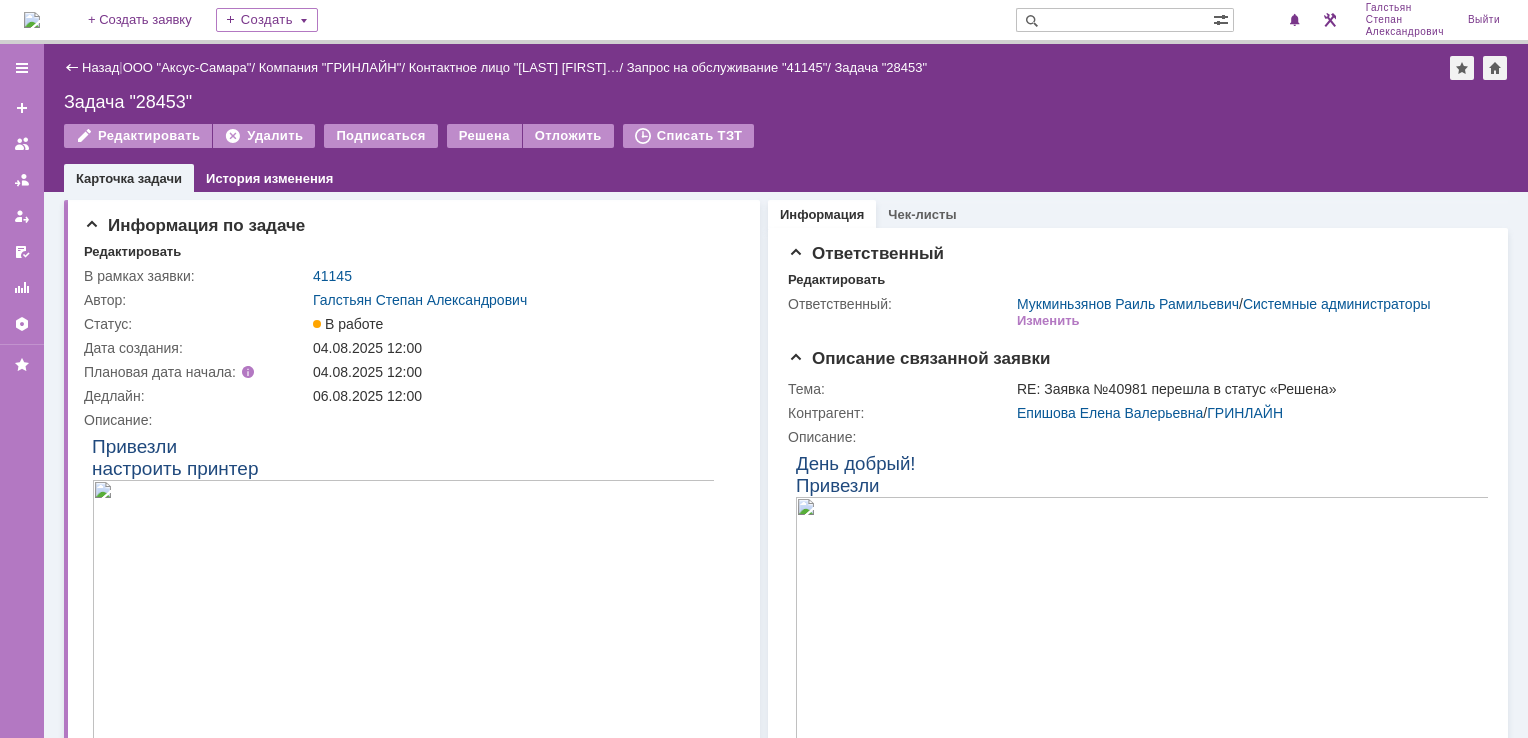 scroll, scrollTop: 0, scrollLeft: 0, axis: both 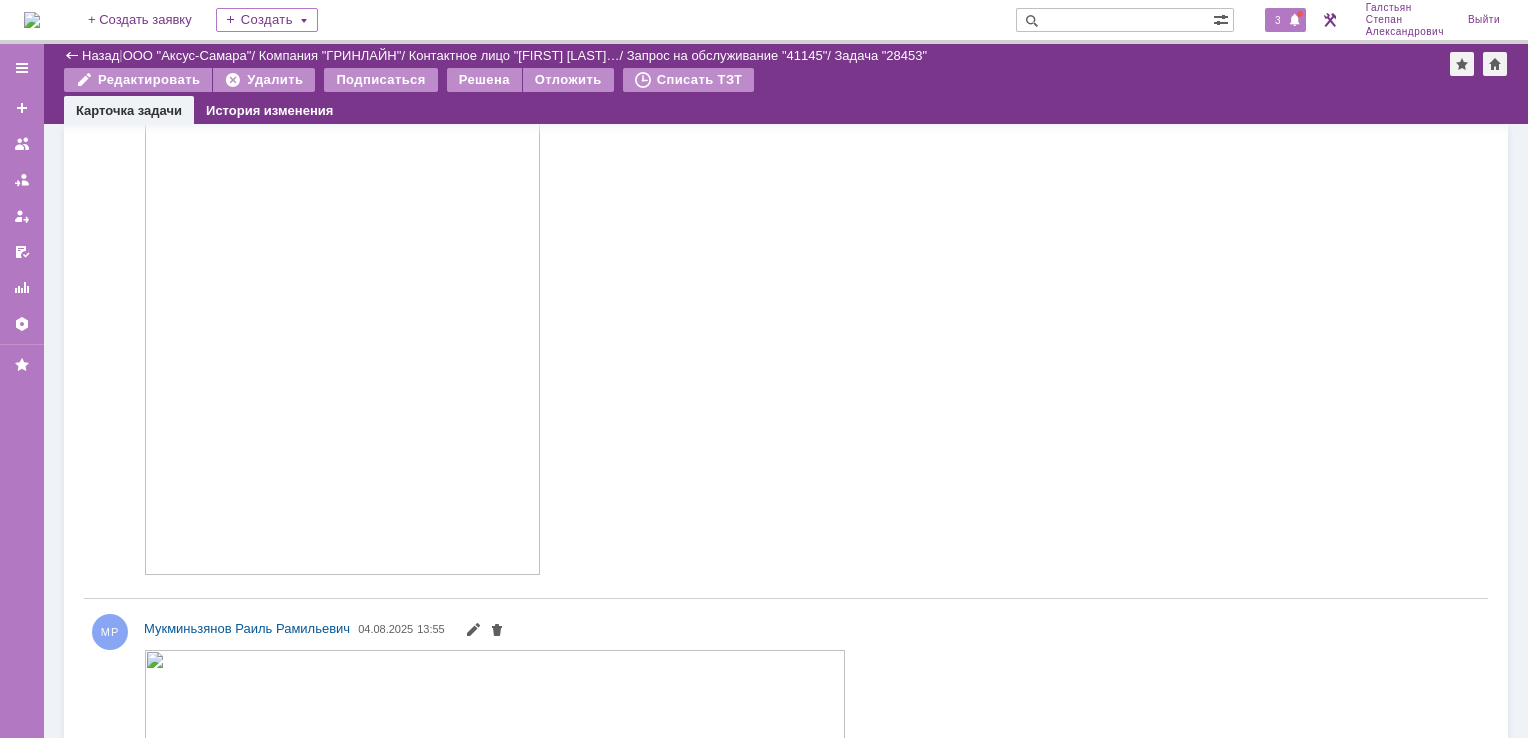 click on "3" at bounding box center (1278, 20) 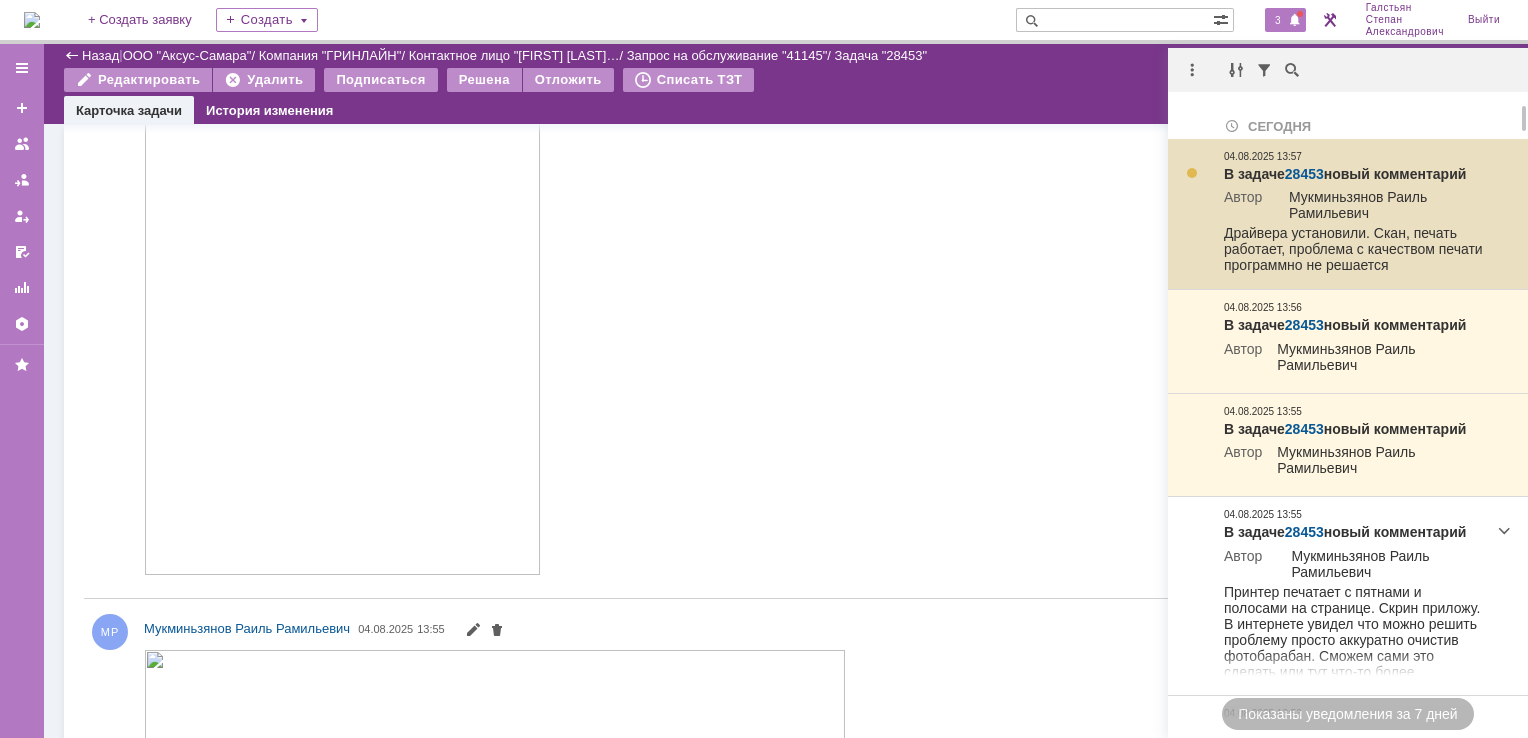 click on "28453" at bounding box center [1304, 174] 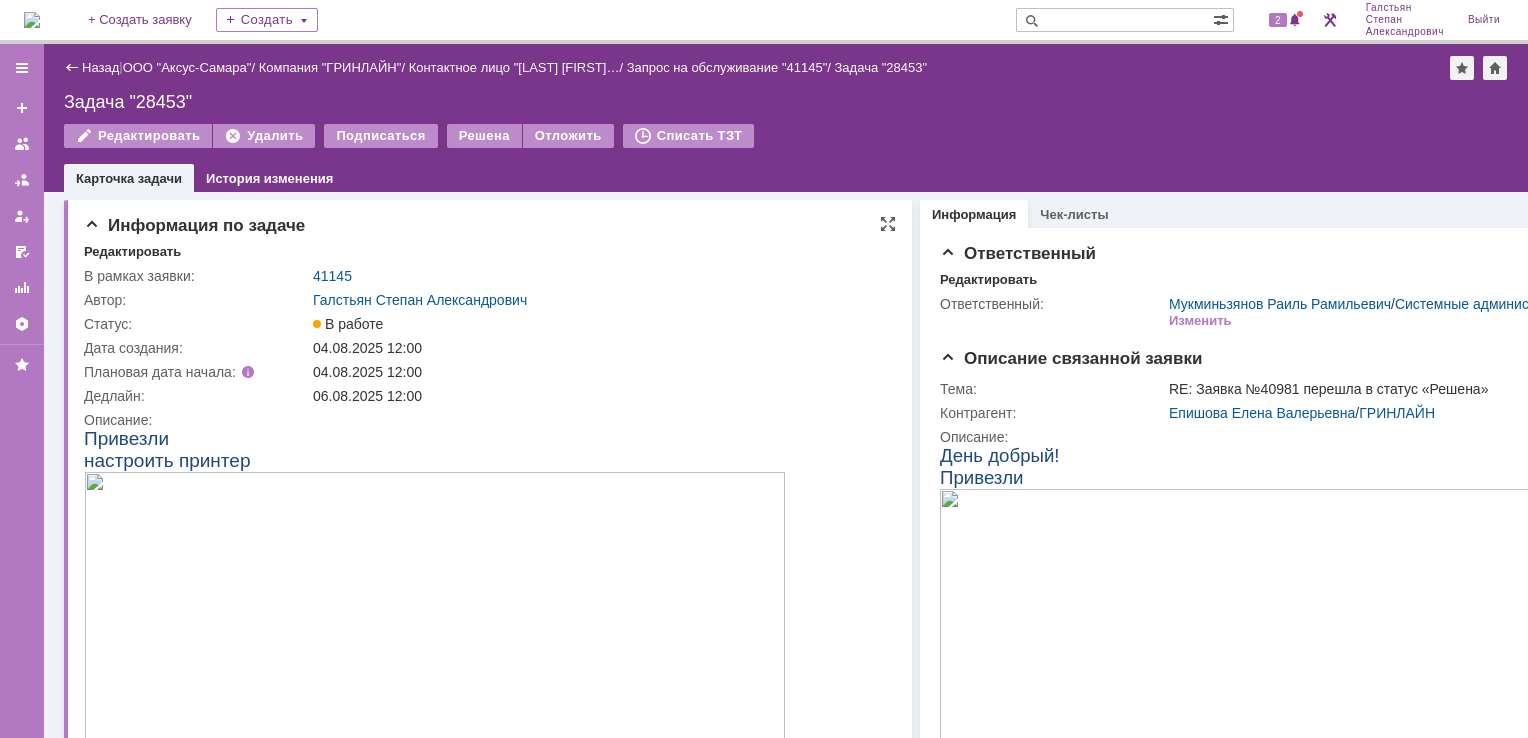 scroll, scrollTop: 0, scrollLeft: 0, axis: both 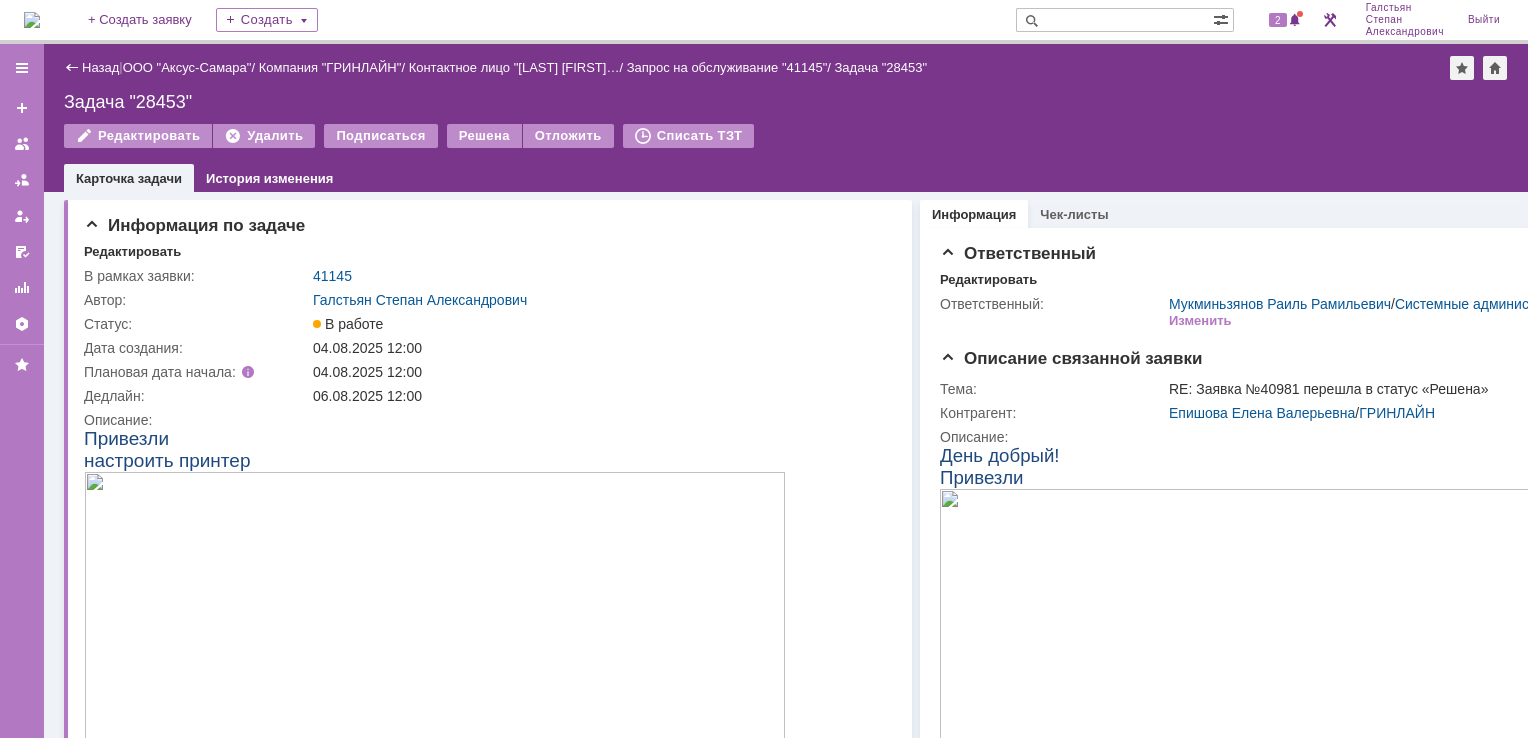 click at bounding box center [32, 20] 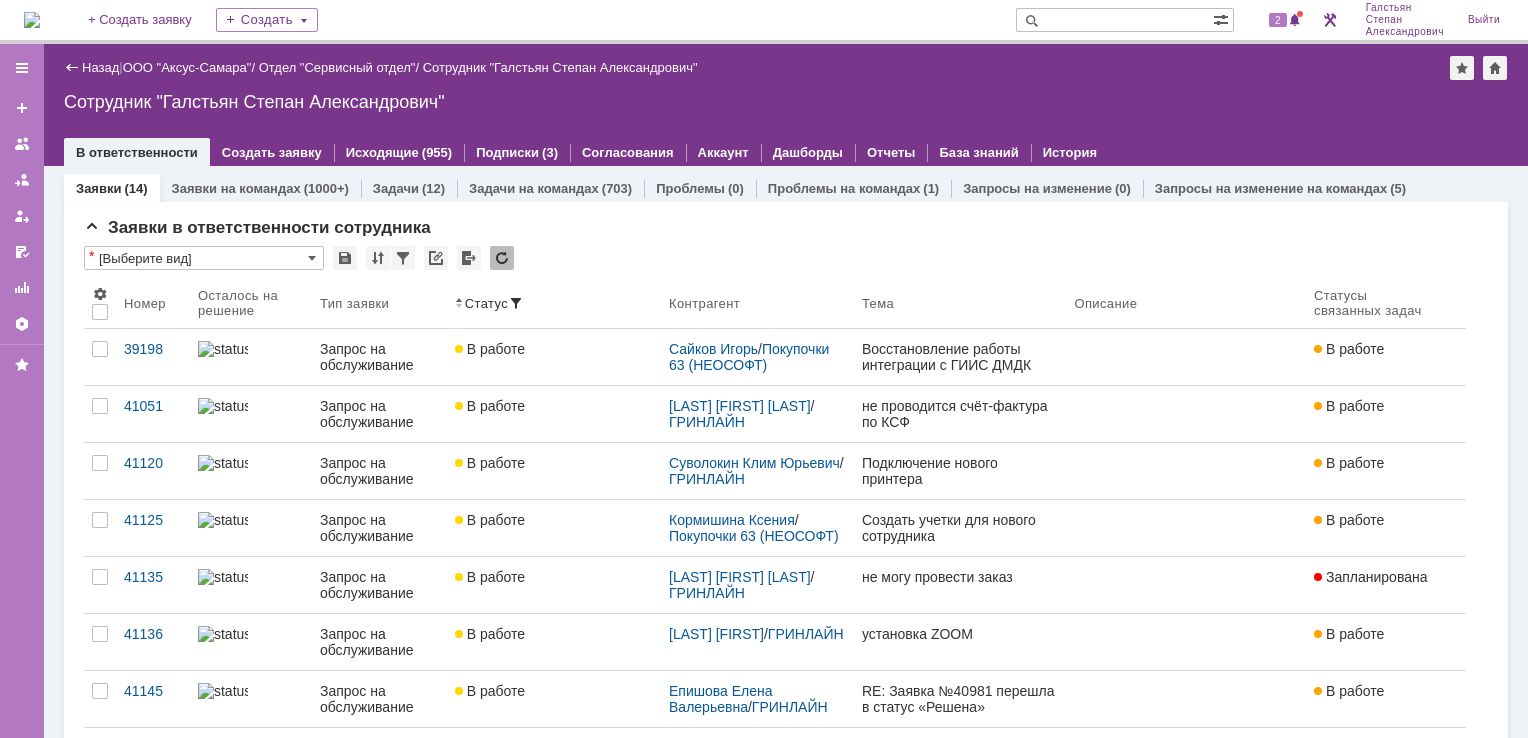 scroll, scrollTop: 0, scrollLeft: 0, axis: both 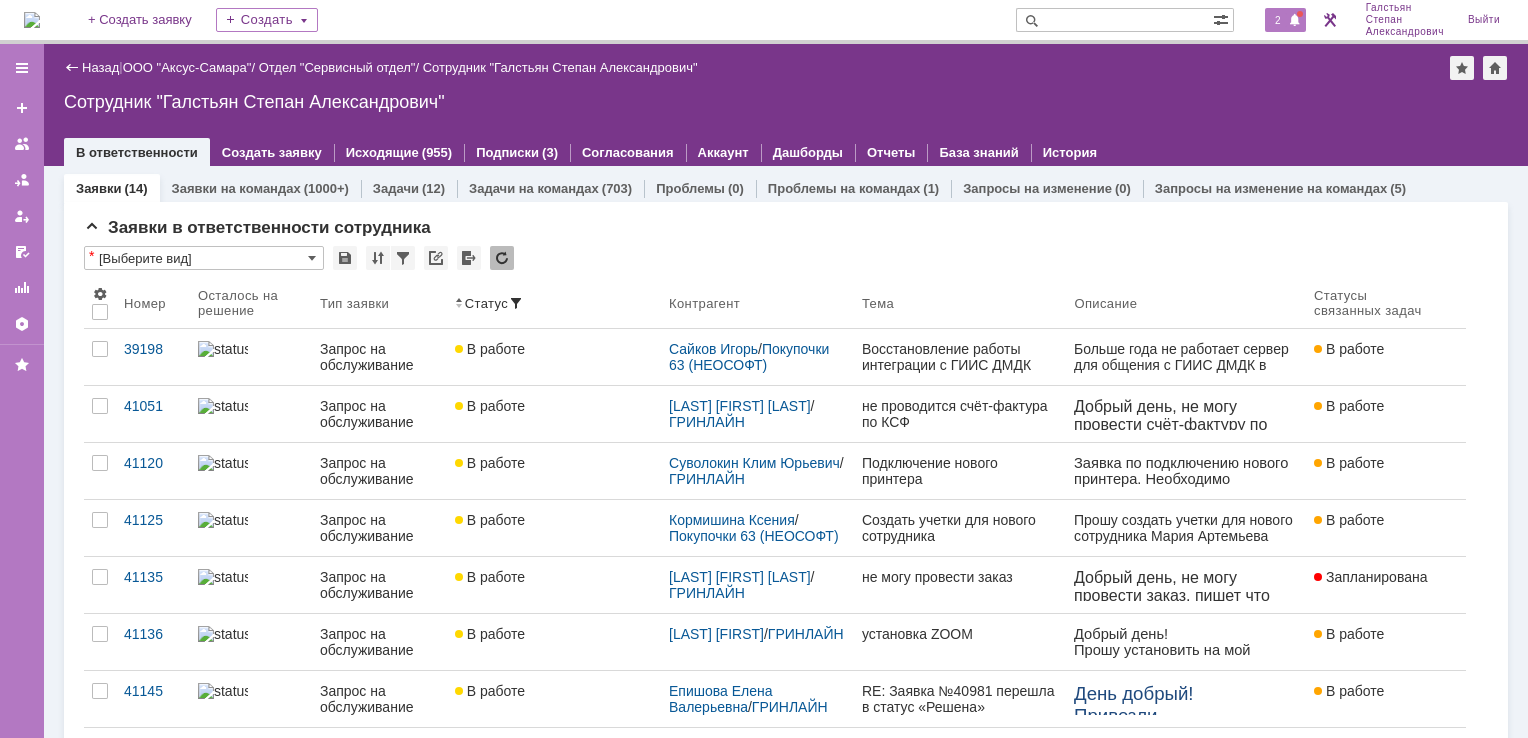 click at bounding box center [1295, 21] 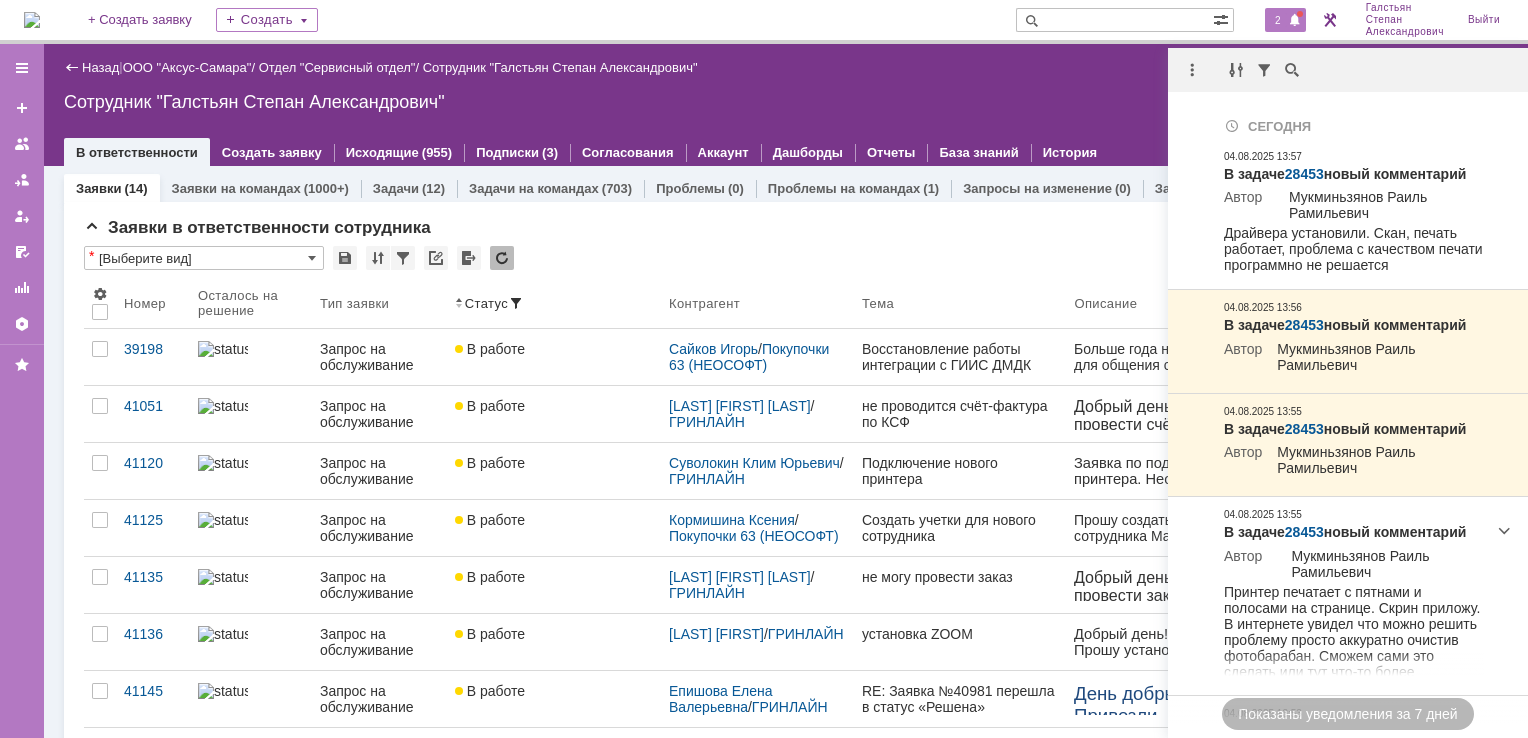 click on "Сотрудник "Галстьян Степан Александрович"" at bounding box center (786, 102) 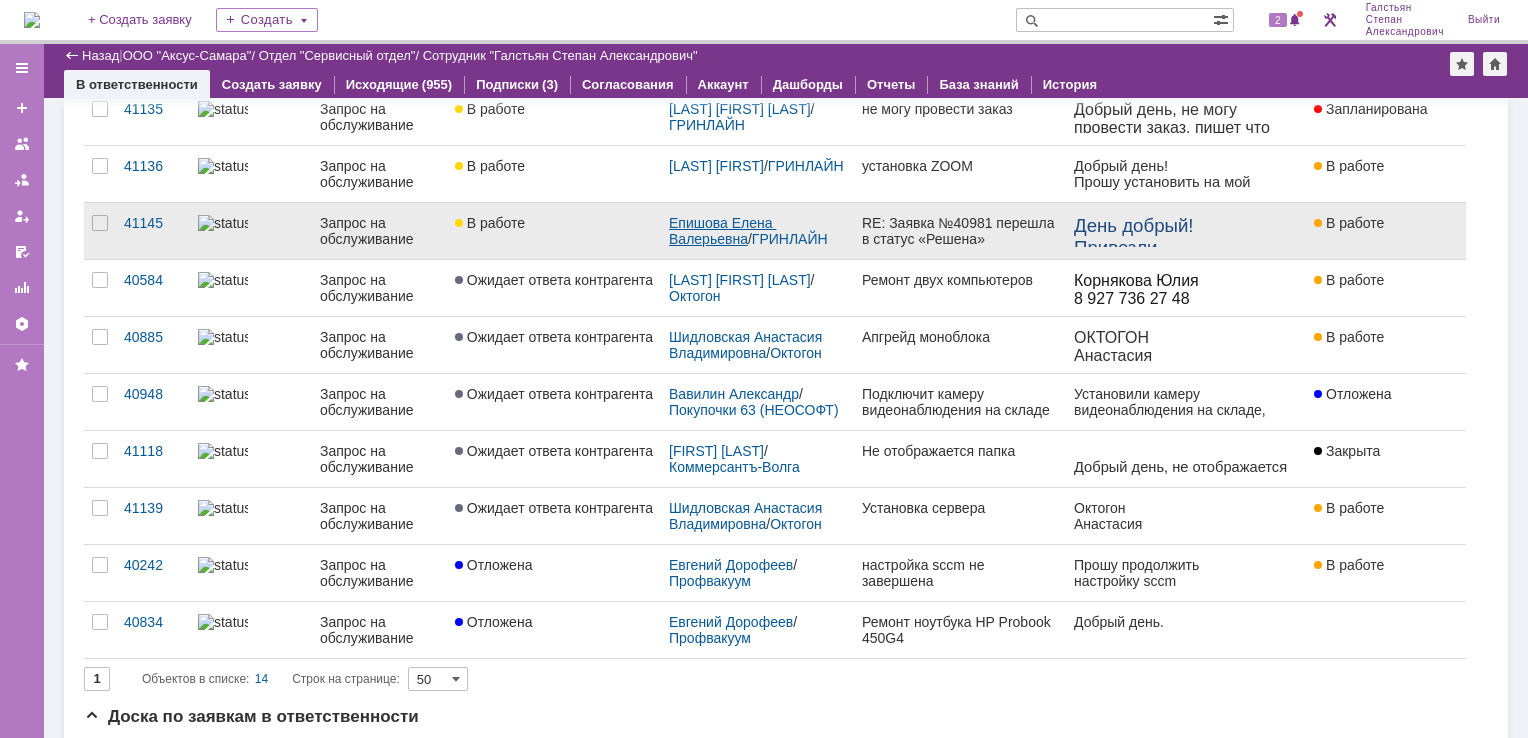 scroll, scrollTop: 0, scrollLeft: 0, axis: both 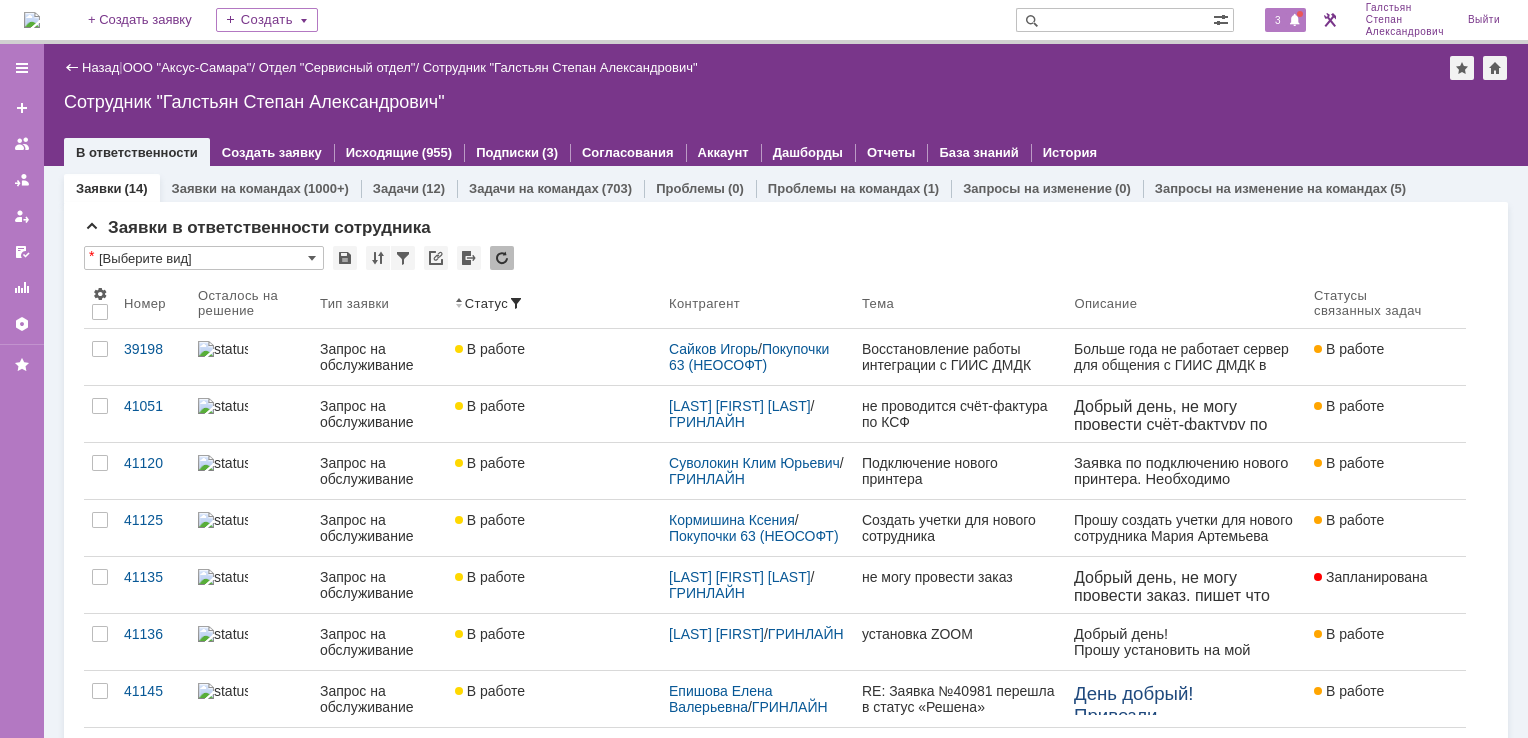 click at bounding box center (1295, 21) 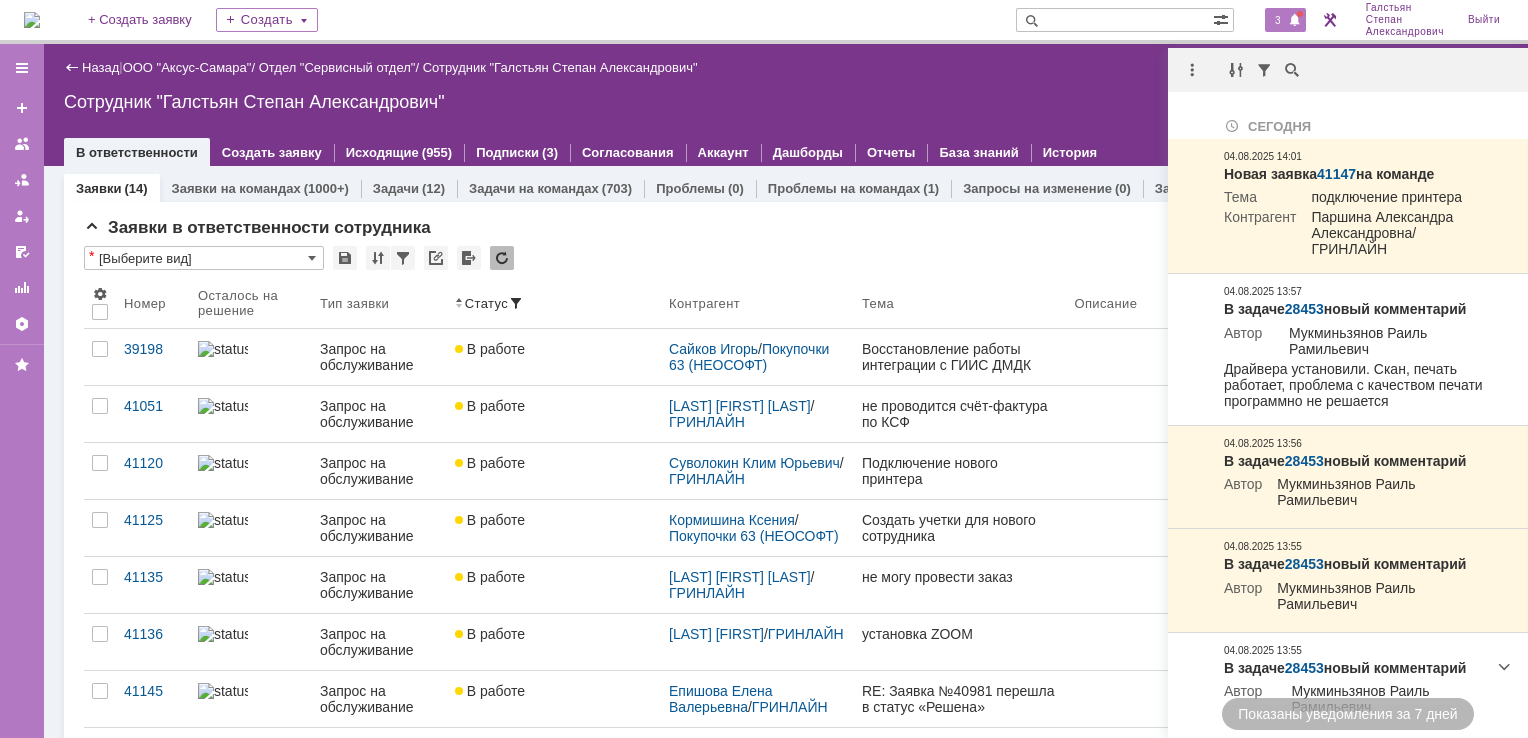 scroll, scrollTop: 0, scrollLeft: 0, axis: both 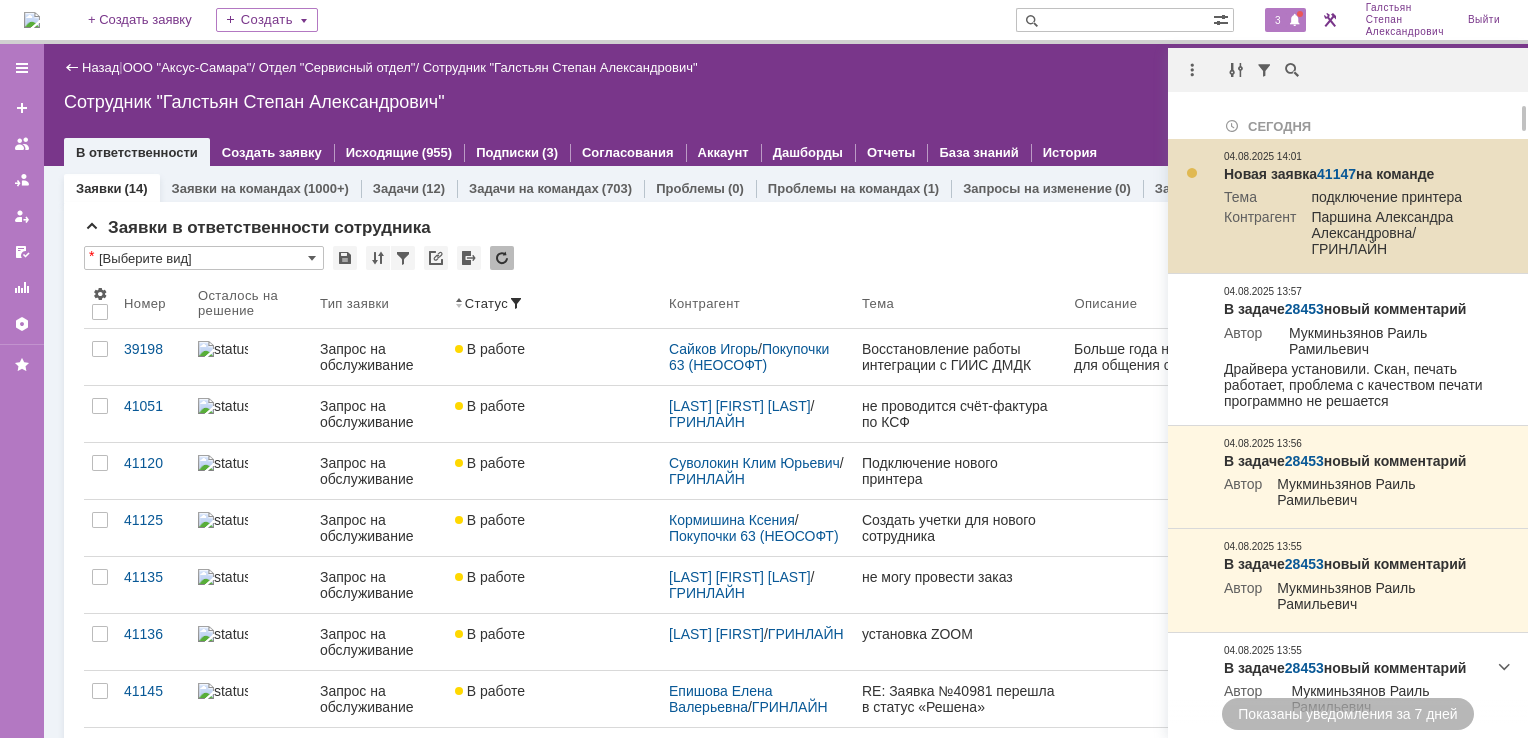 click on "41147" at bounding box center [1336, 174] 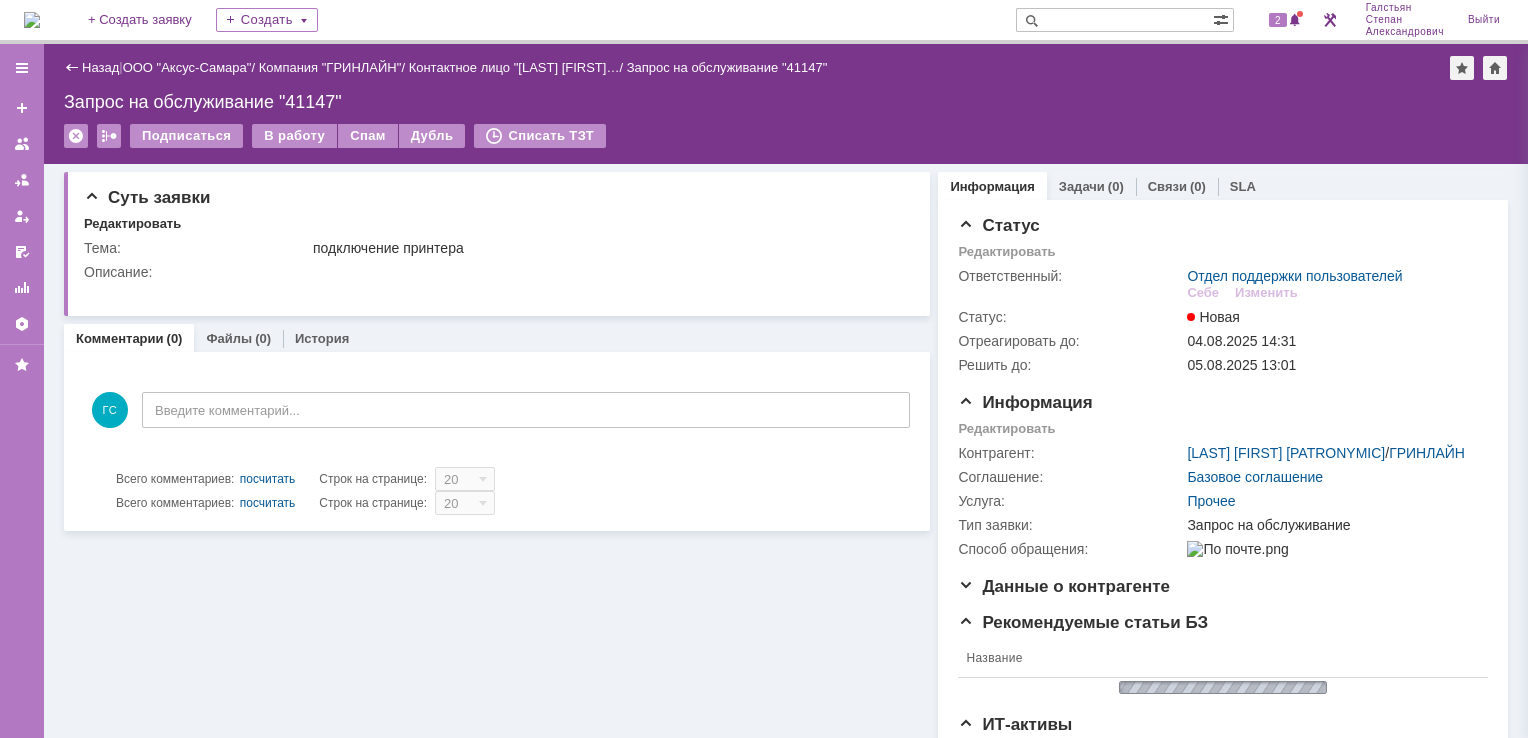 scroll, scrollTop: 0, scrollLeft: 0, axis: both 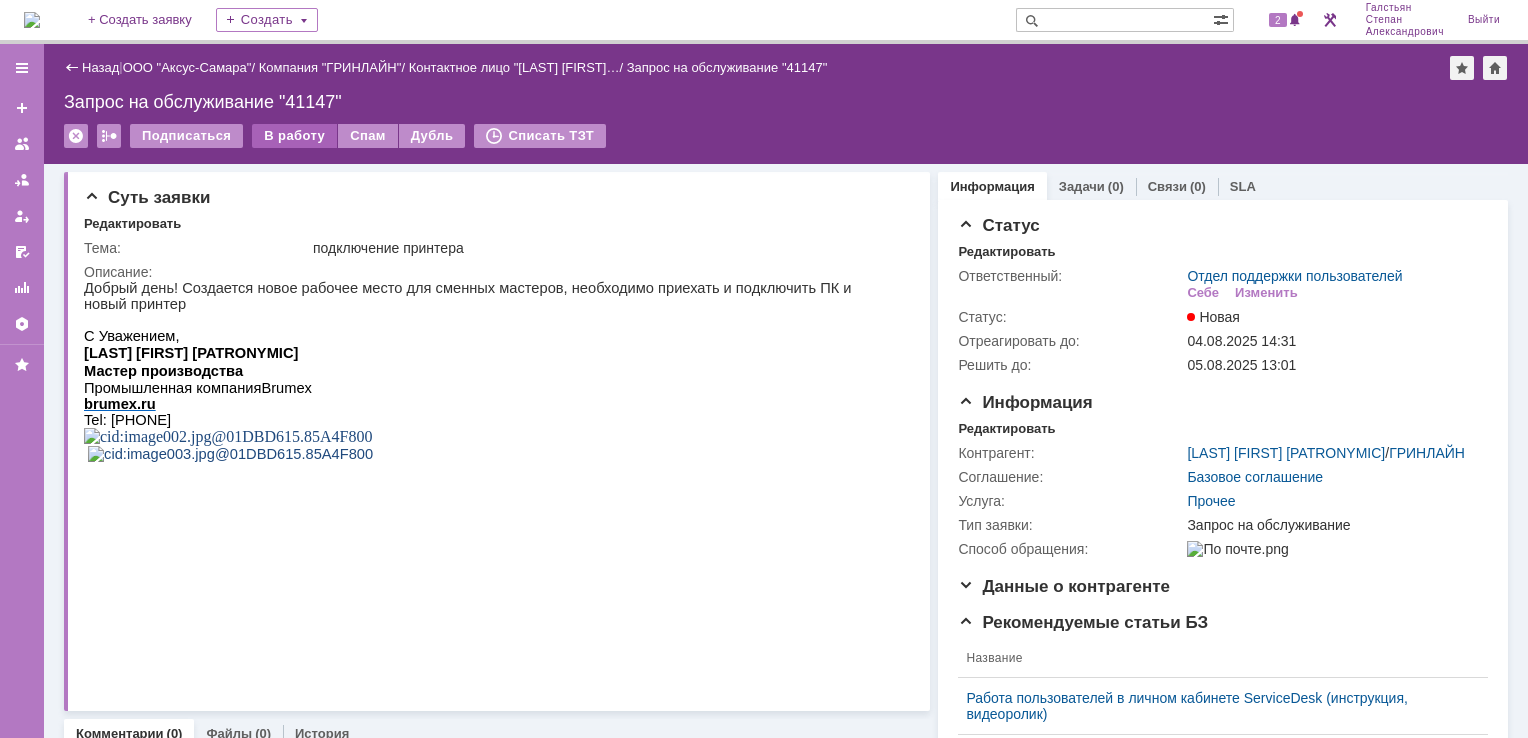 click on "В работу" at bounding box center [294, 136] 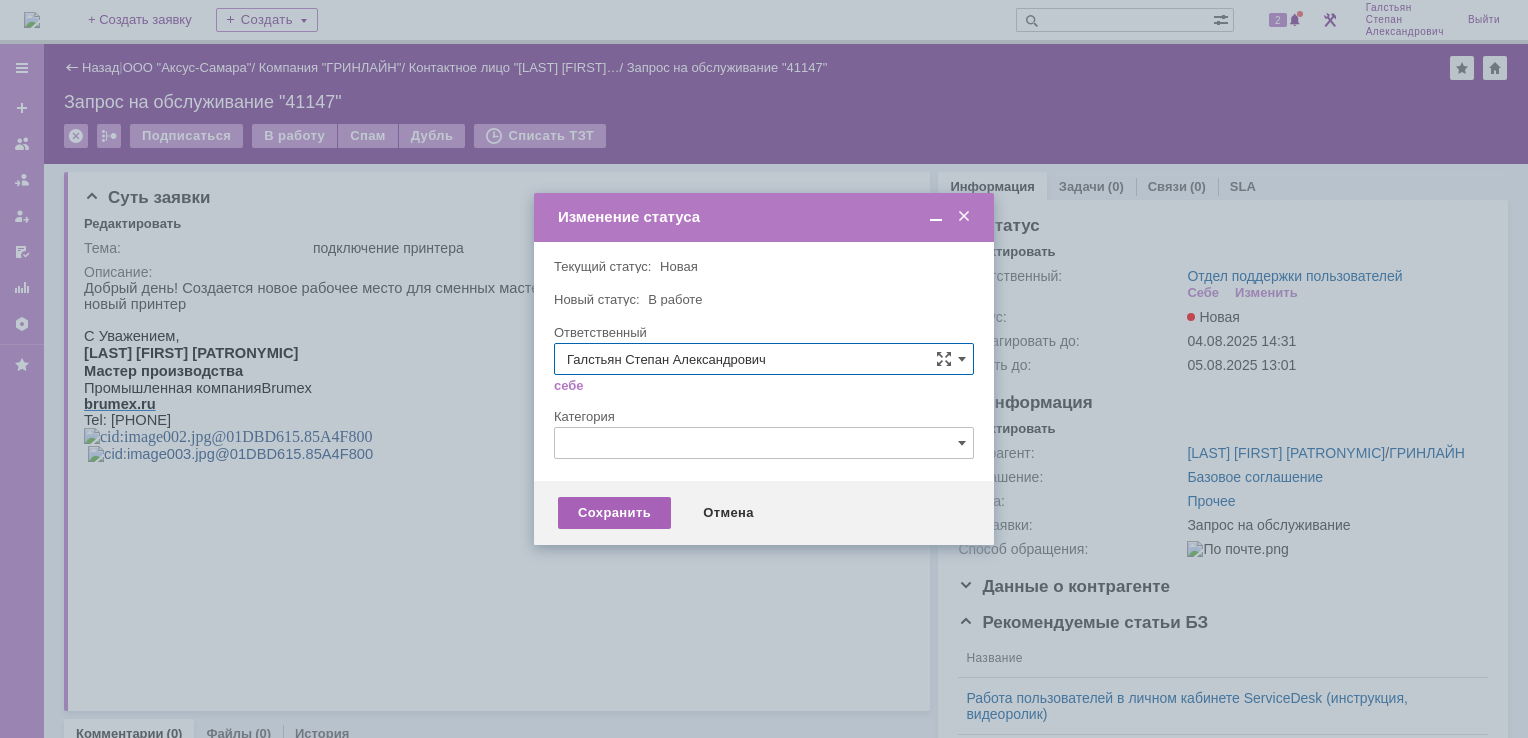 click on "Сохранить" at bounding box center [614, 513] 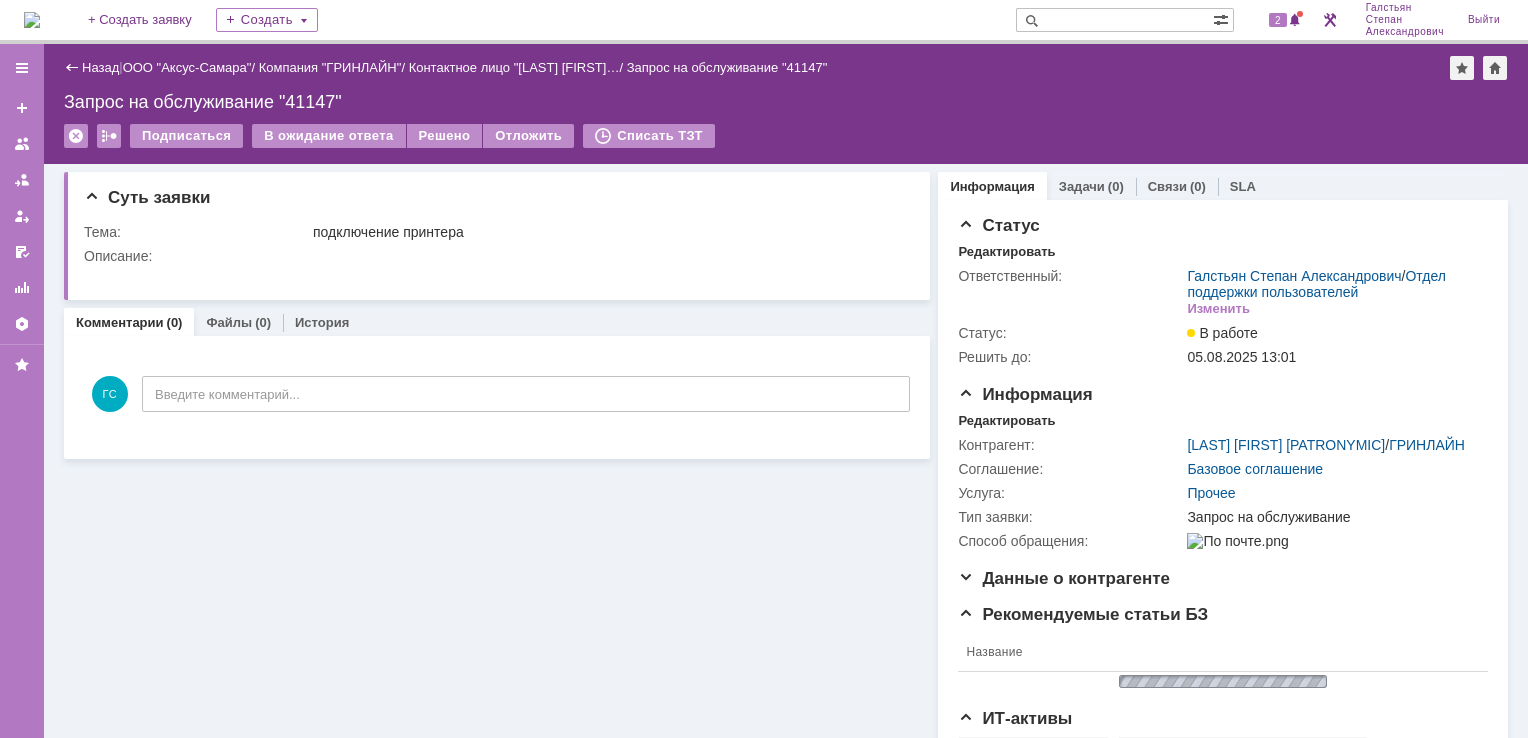 scroll, scrollTop: 0, scrollLeft: 0, axis: both 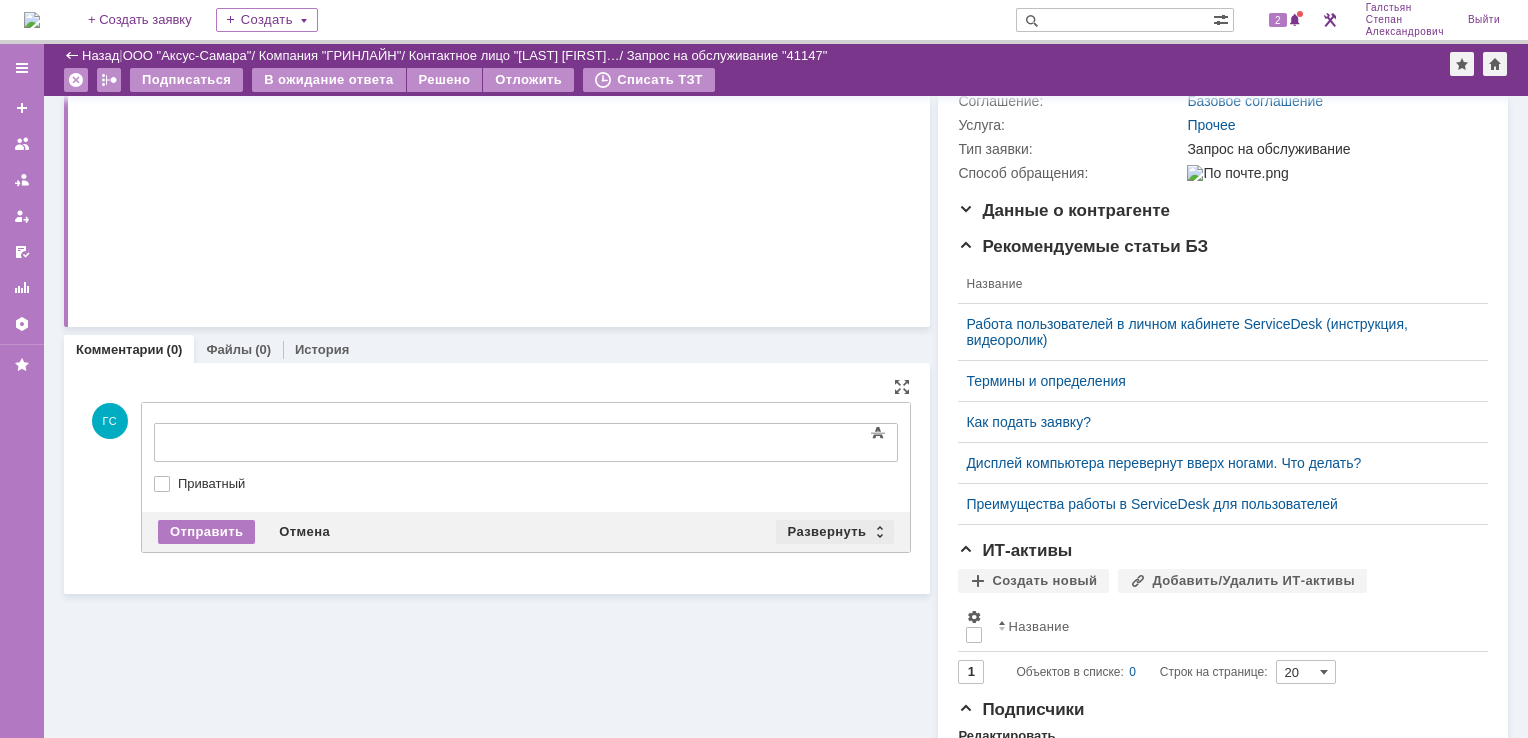 click on "Развернуть" at bounding box center [835, 532] 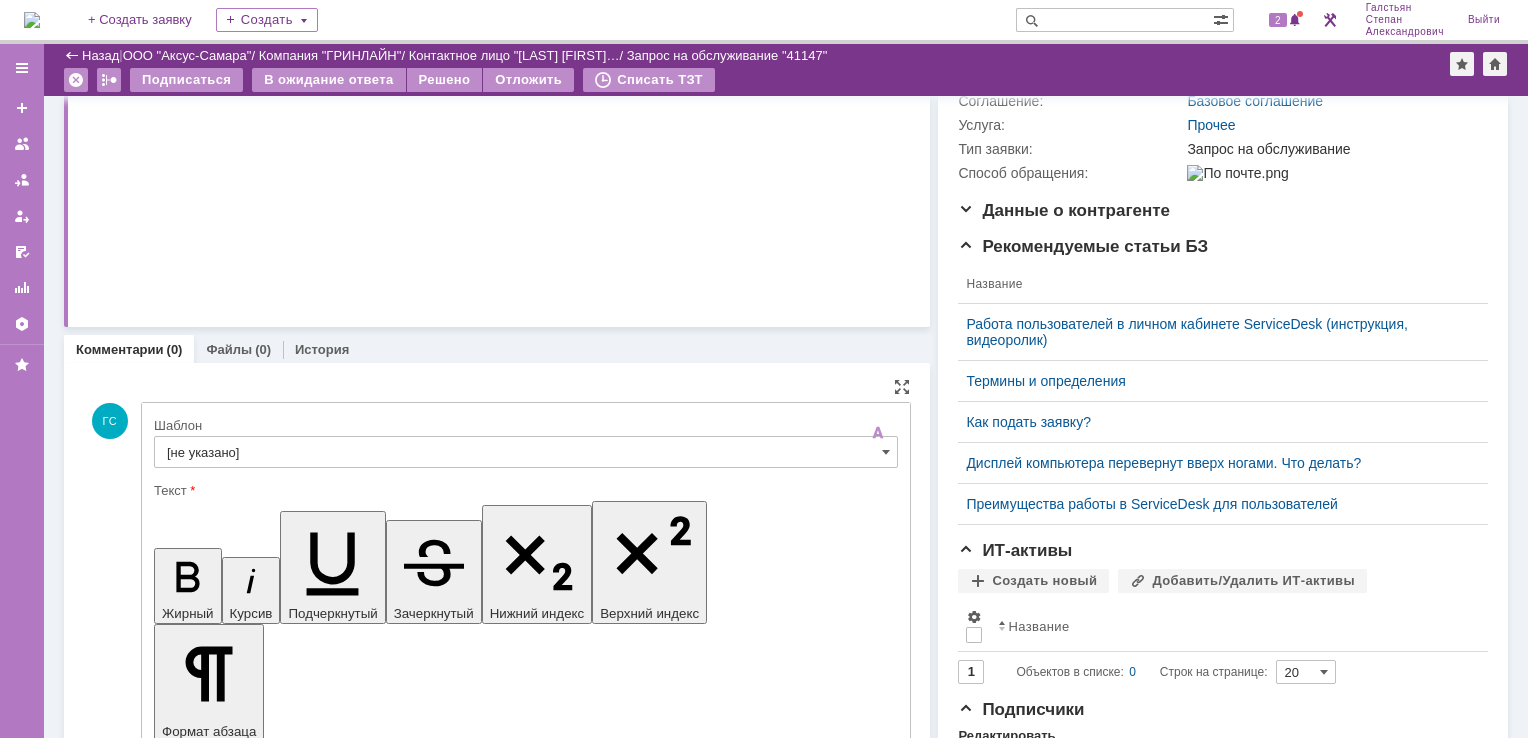 scroll, scrollTop: 0, scrollLeft: 0, axis: both 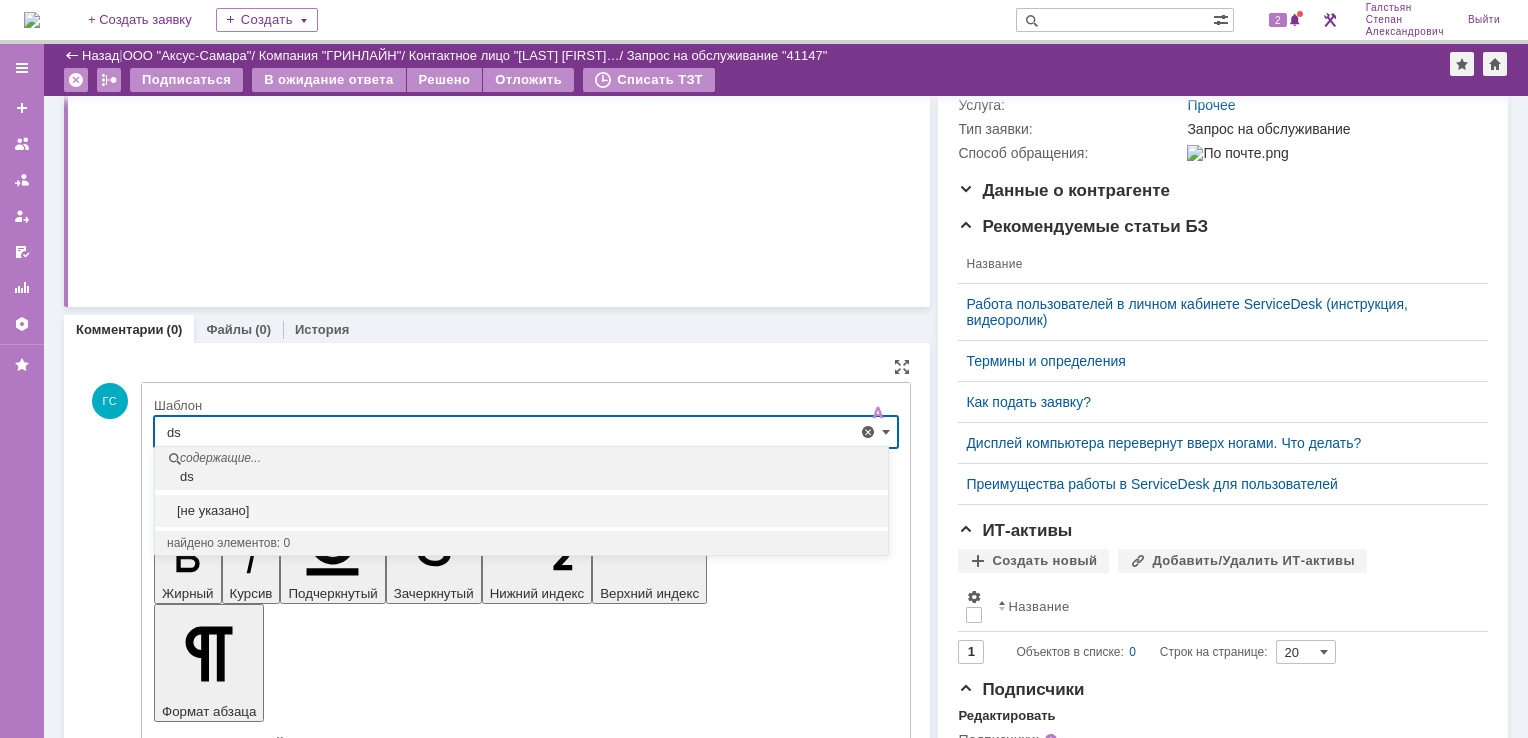 type on "d" 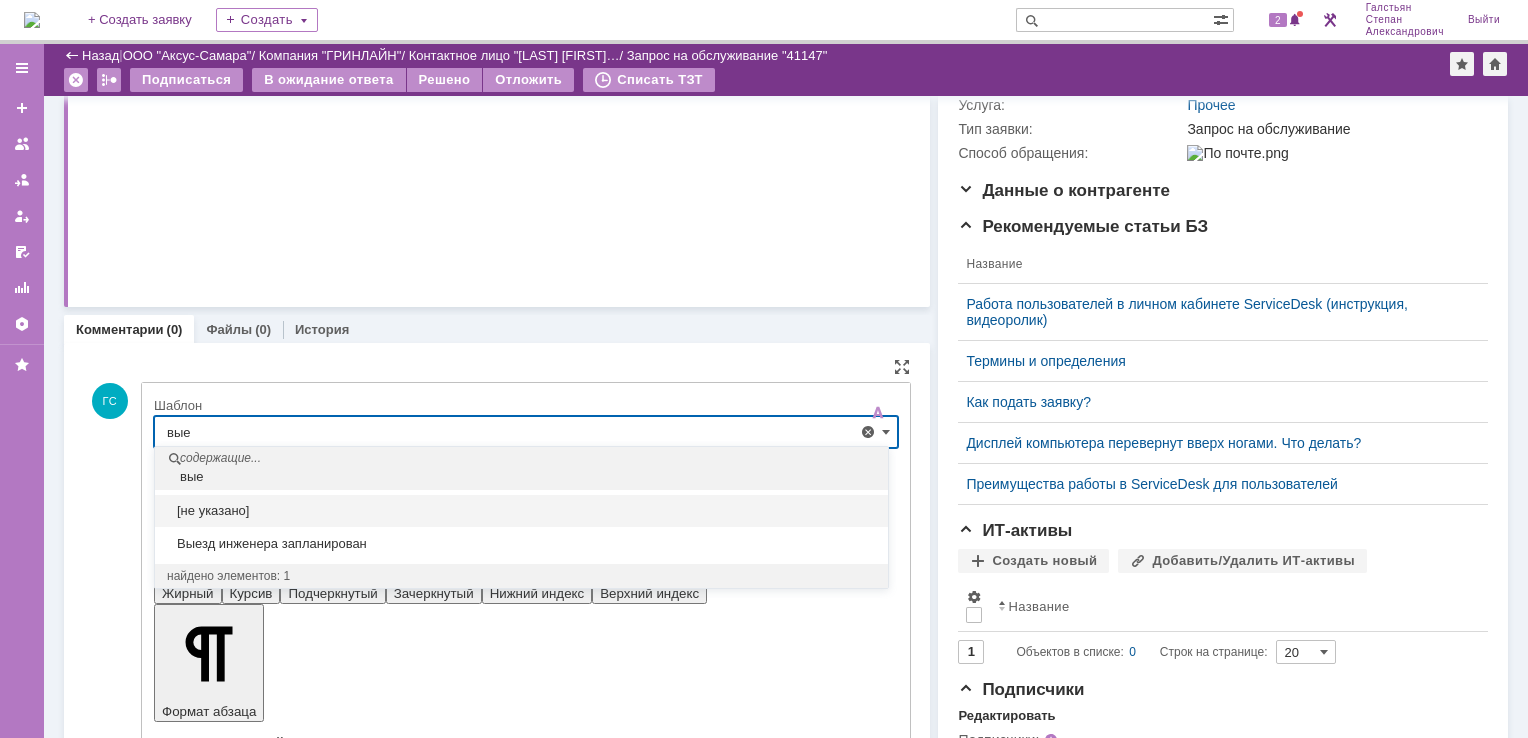 click on "Выезд инженера запланирован" at bounding box center [521, 544] 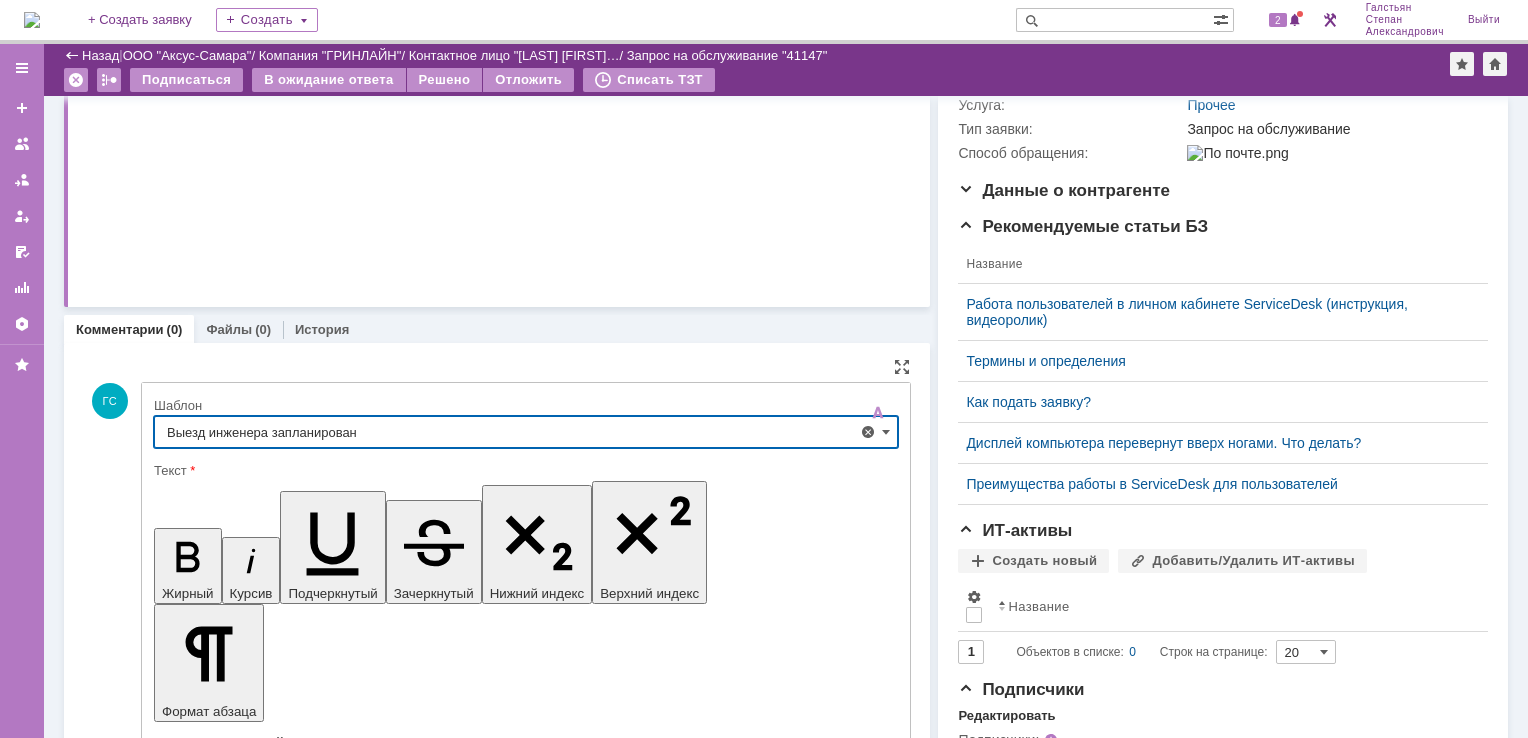 type on "Выезд инженера запланирован" 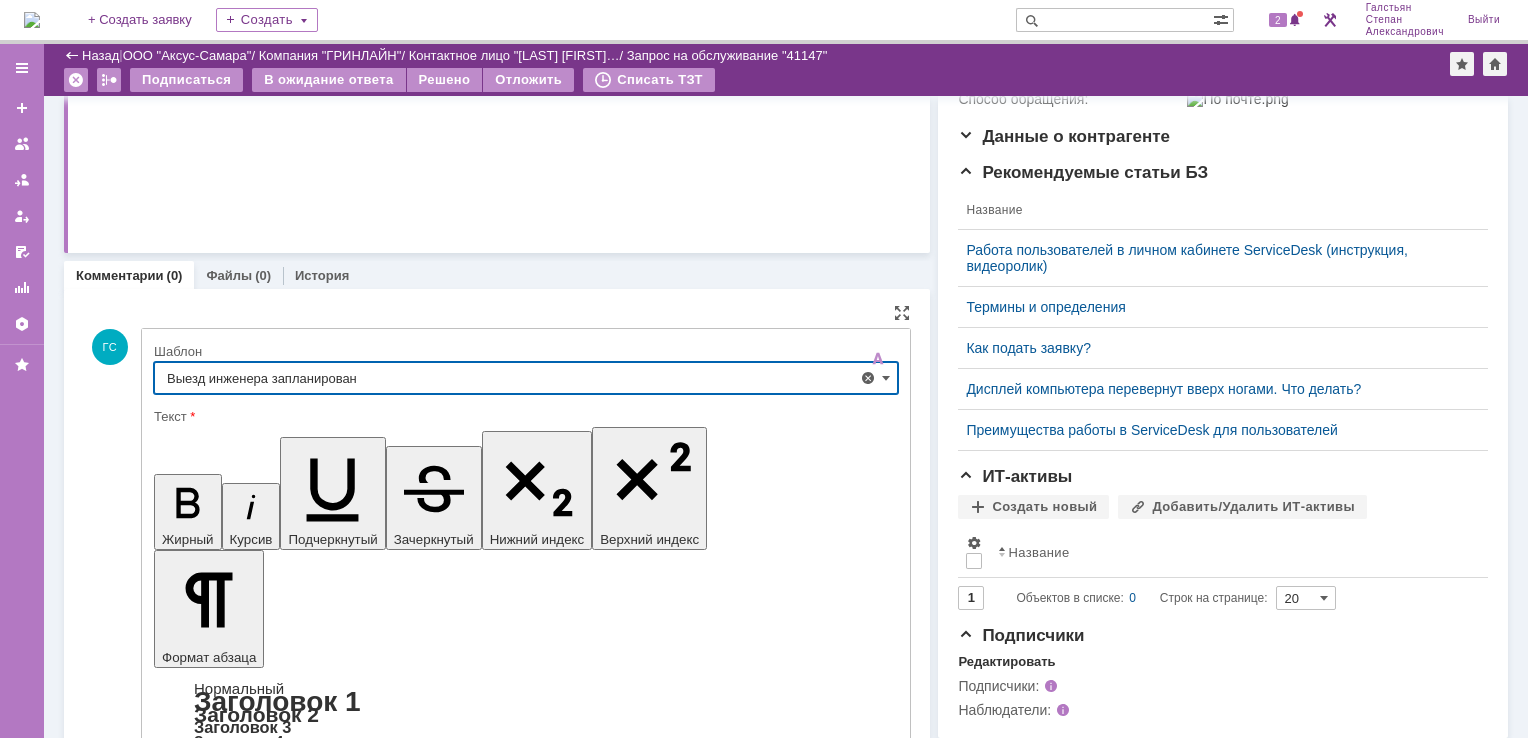 scroll, scrollTop: 491, scrollLeft: 0, axis: vertical 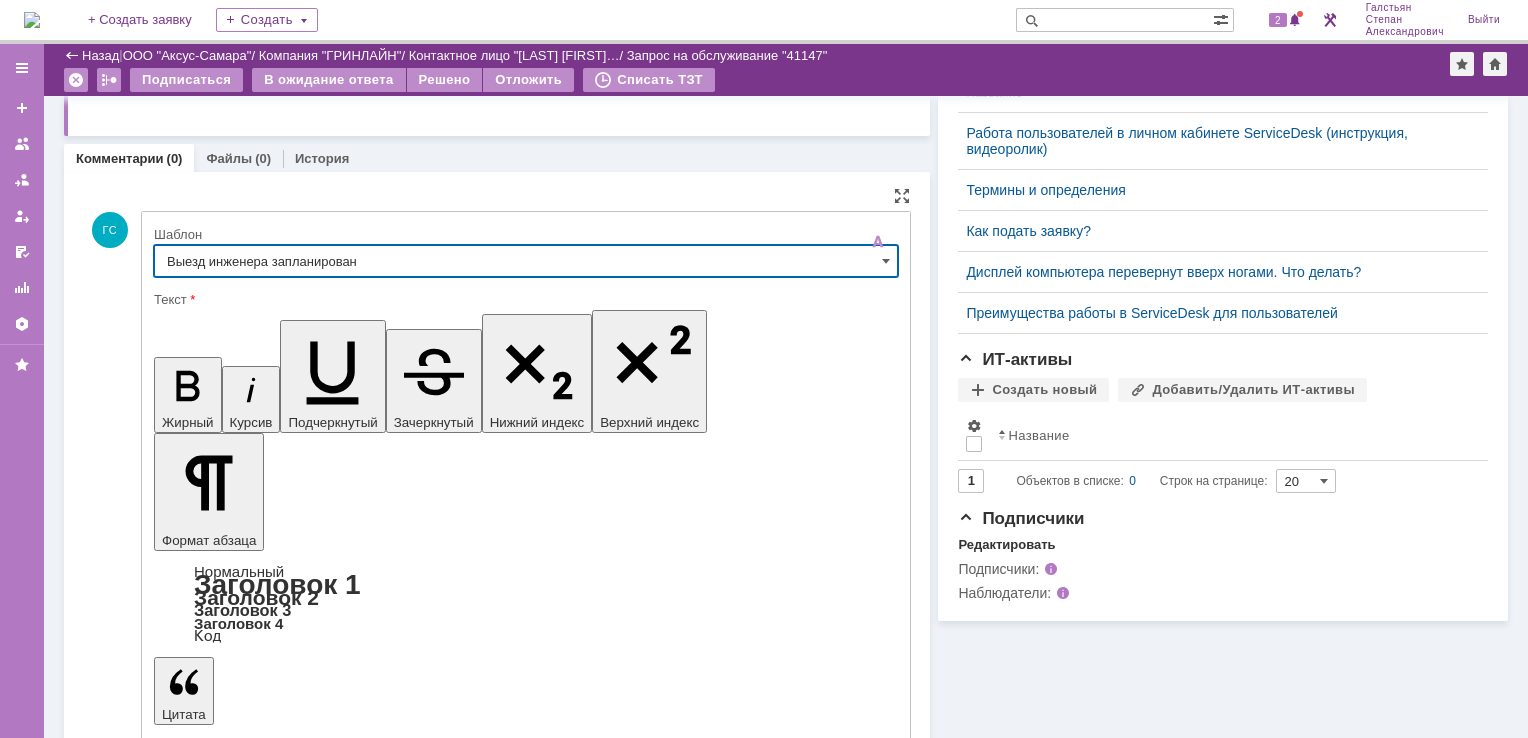 click on "Отправить Отмена Развернуть Свернуть" at bounding box center [526, 5411] 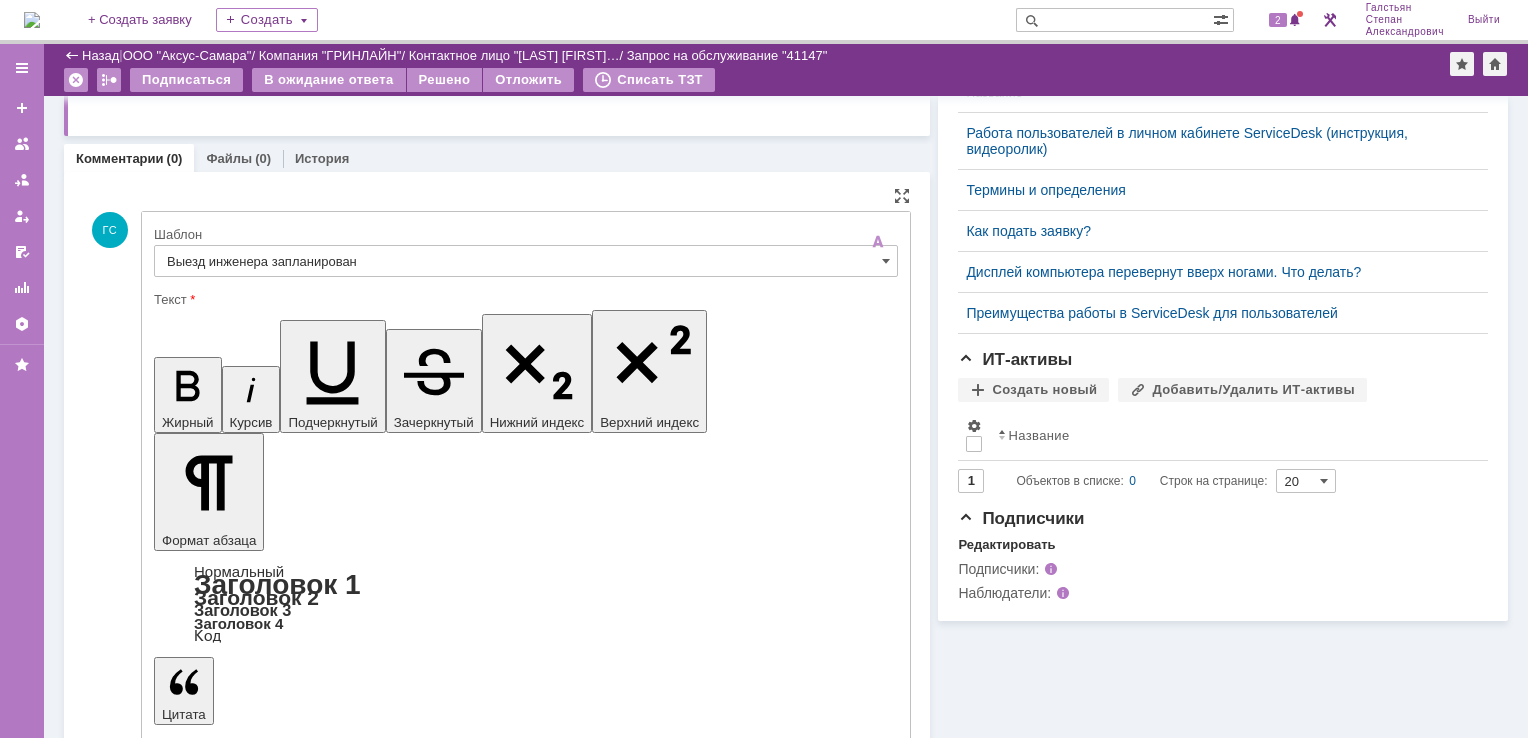 click on "Отправить" at bounding box center (206, 5411) 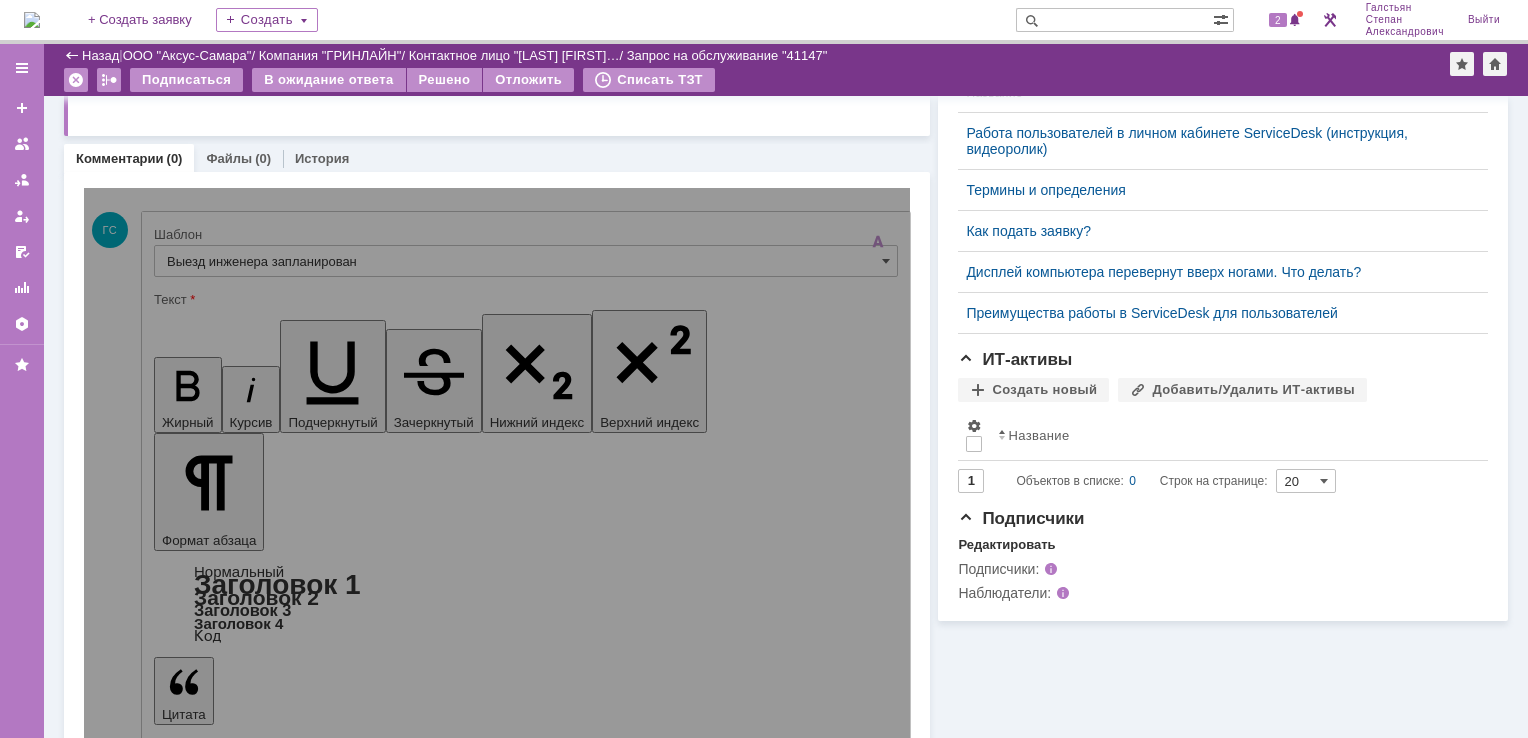 scroll, scrollTop: 410, scrollLeft: 0, axis: vertical 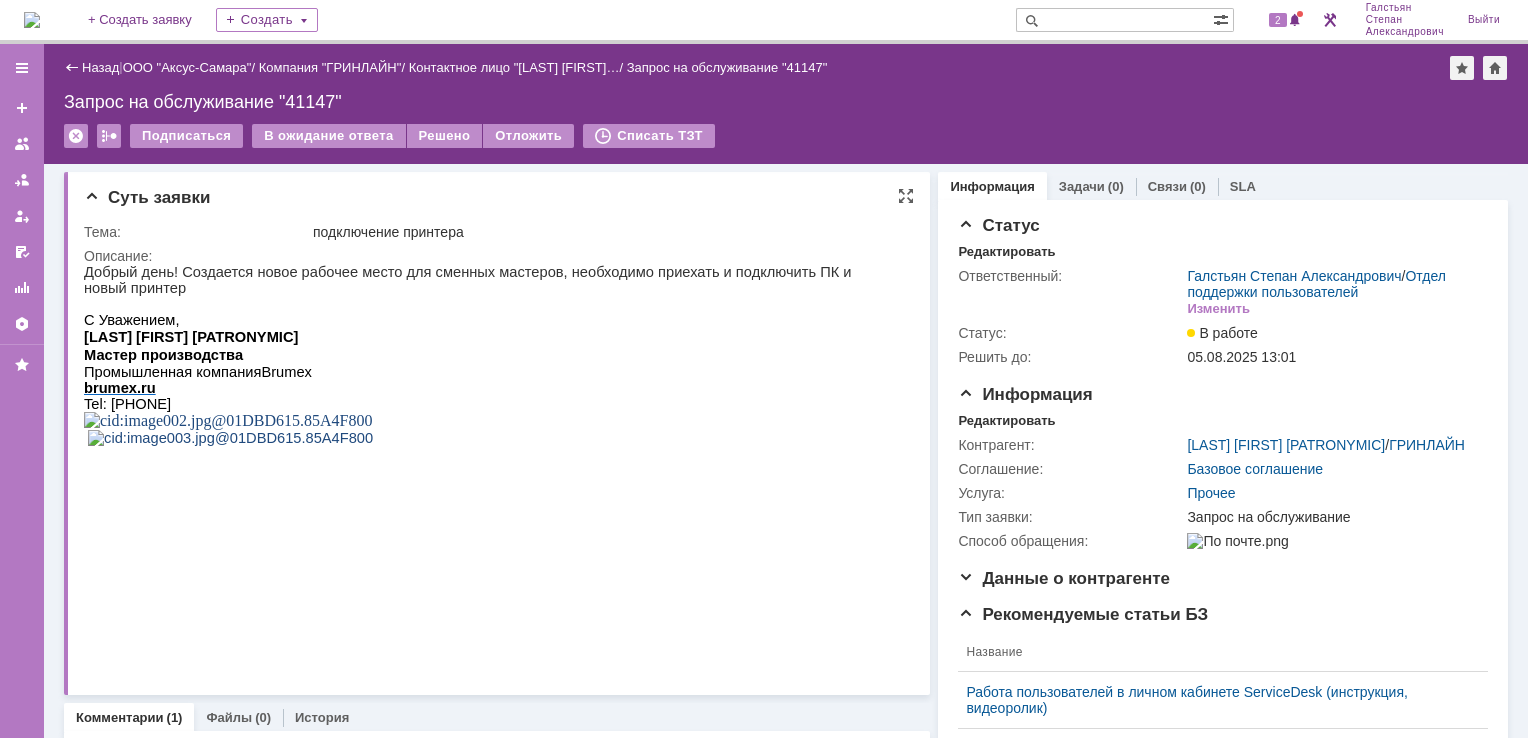 drag, startPoint x: 84, startPoint y: 270, endPoint x: 420, endPoint y: 324, distance: 340.3116 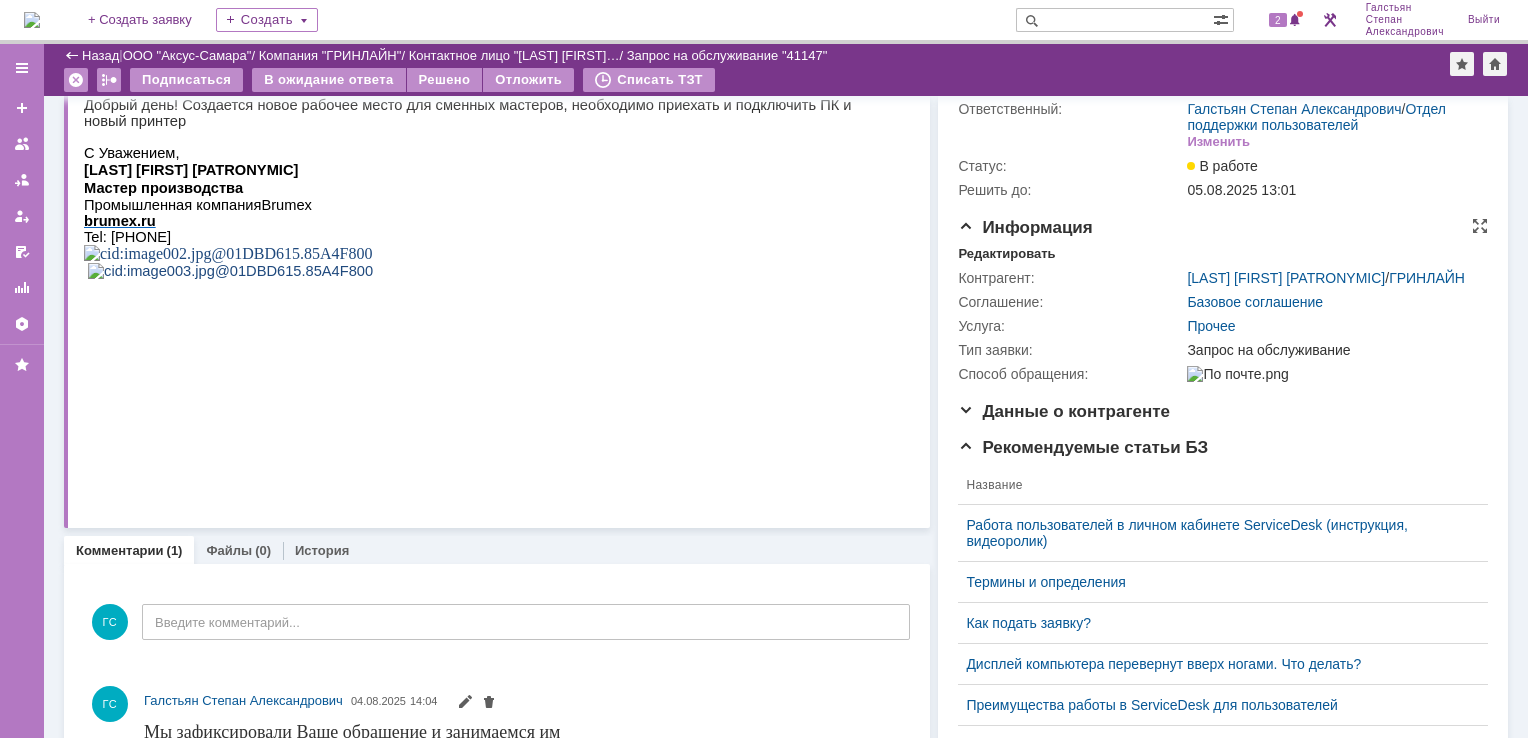 scroll, scrollTop: 100, scrollLeft: 0, axis: vertical 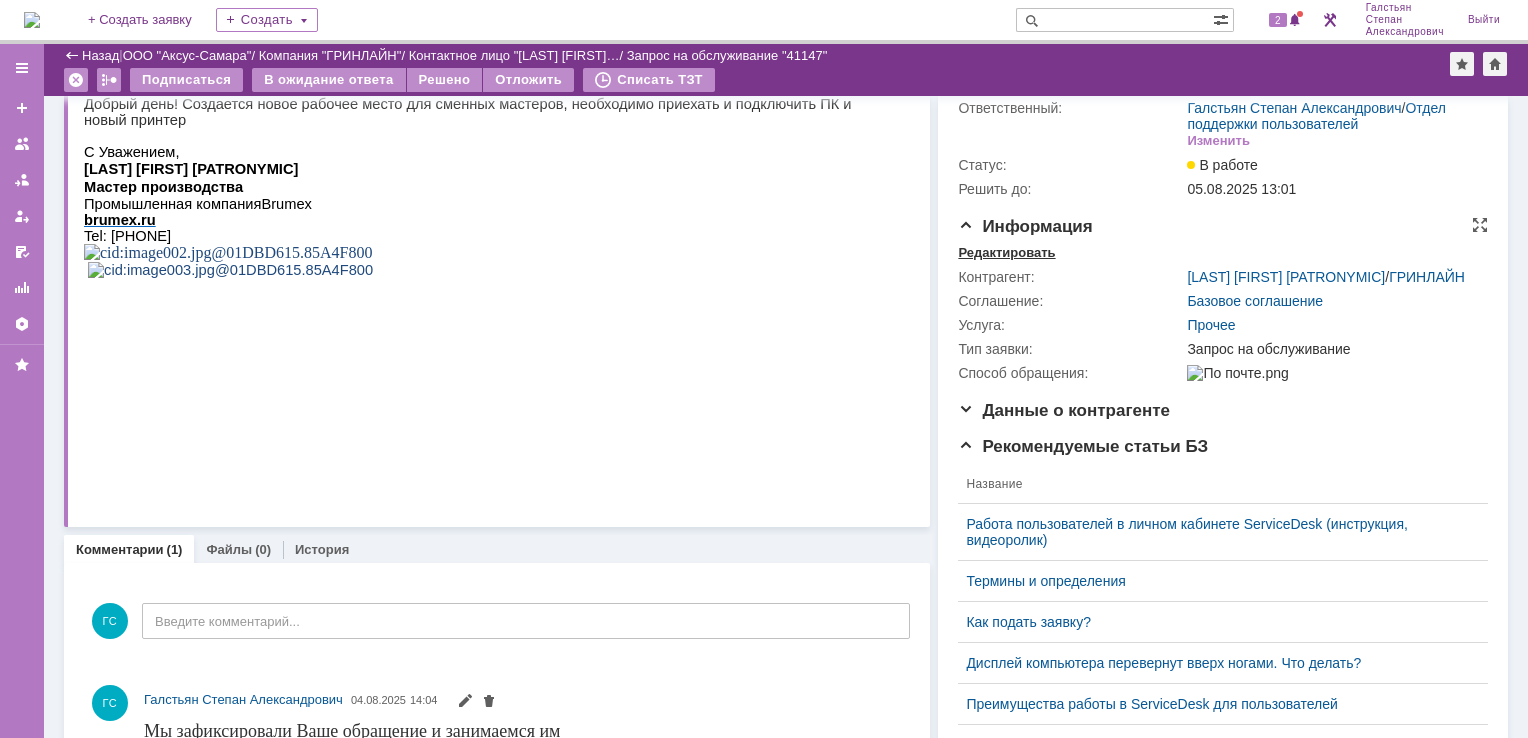 click on "Редактировать" at bounding box center (1006, 253) 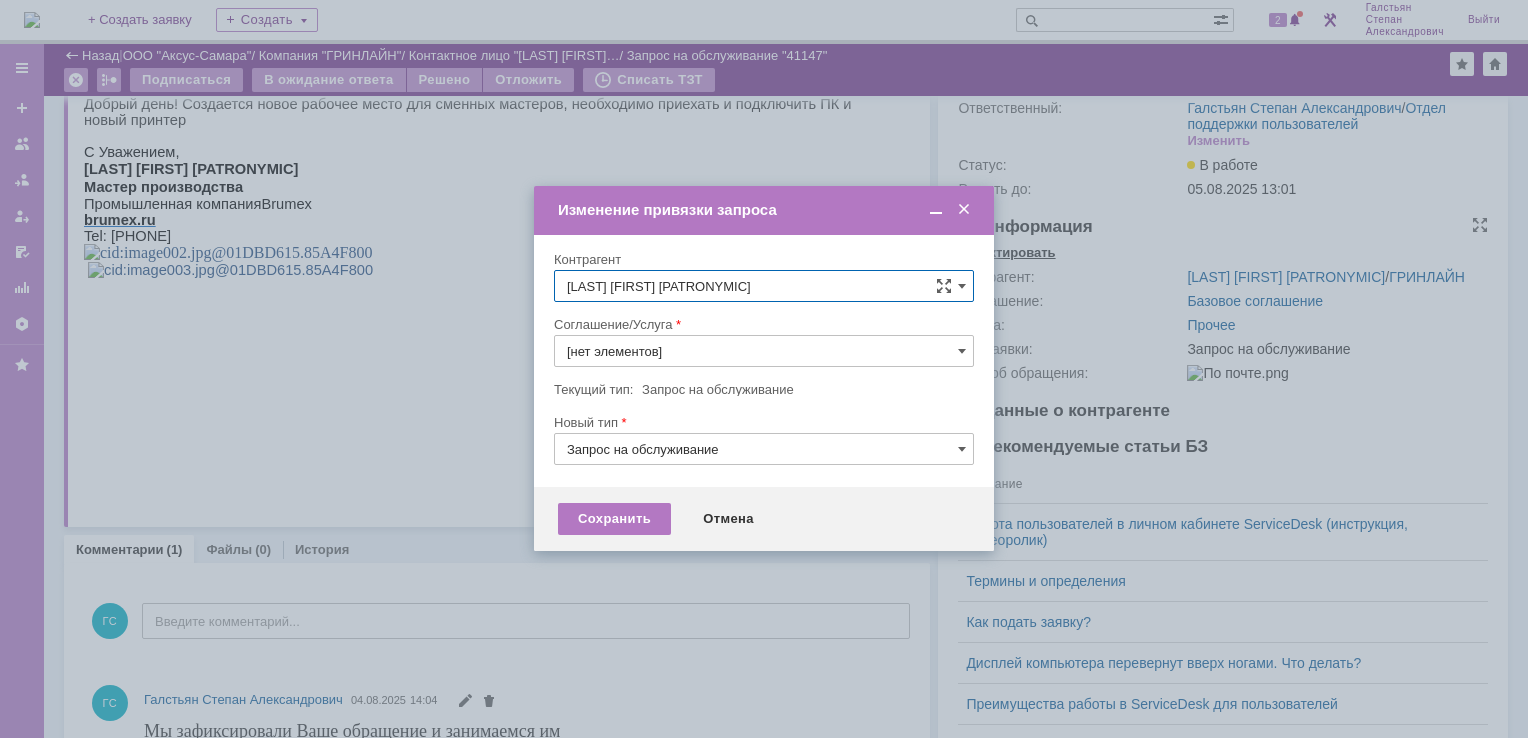 type on "Прочее" 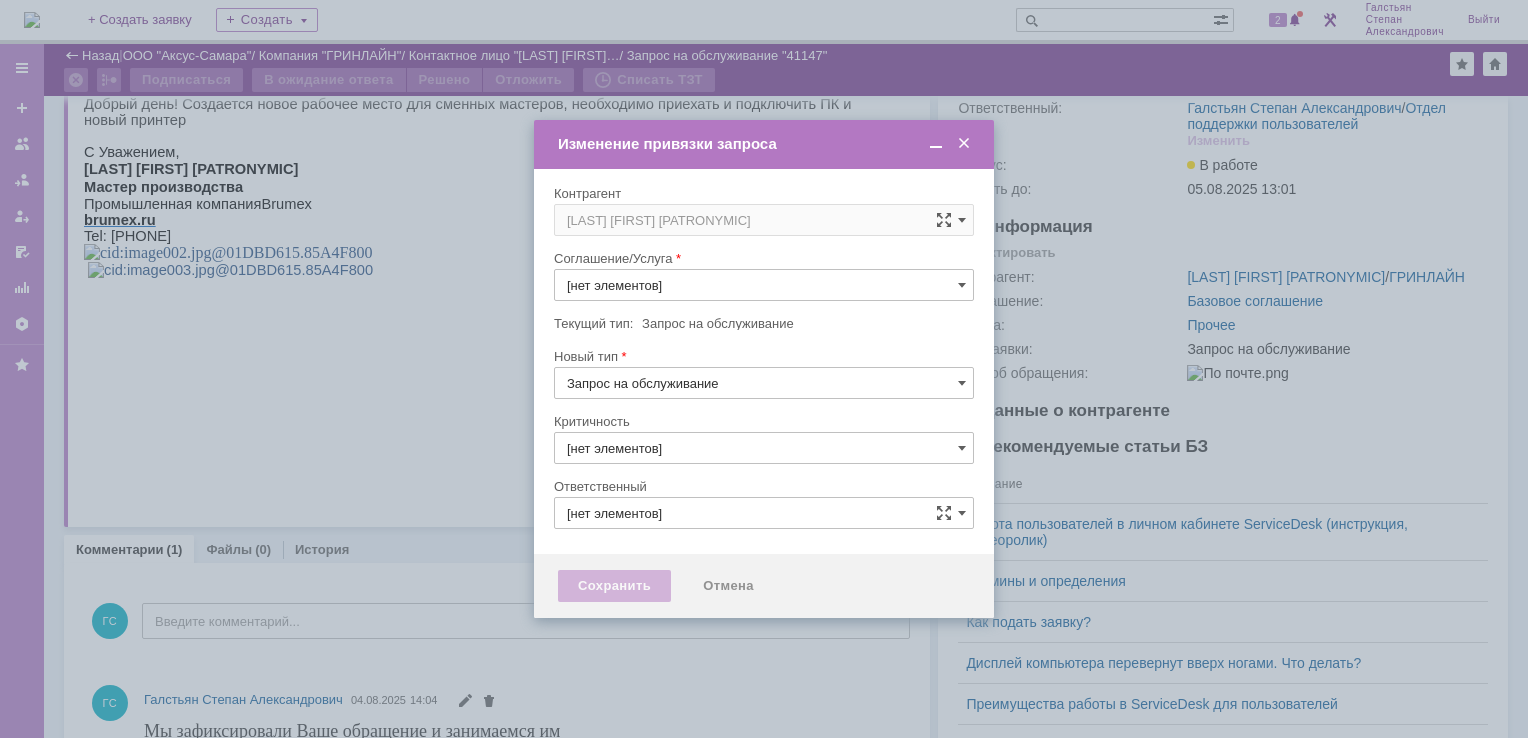 type on "Прочее" 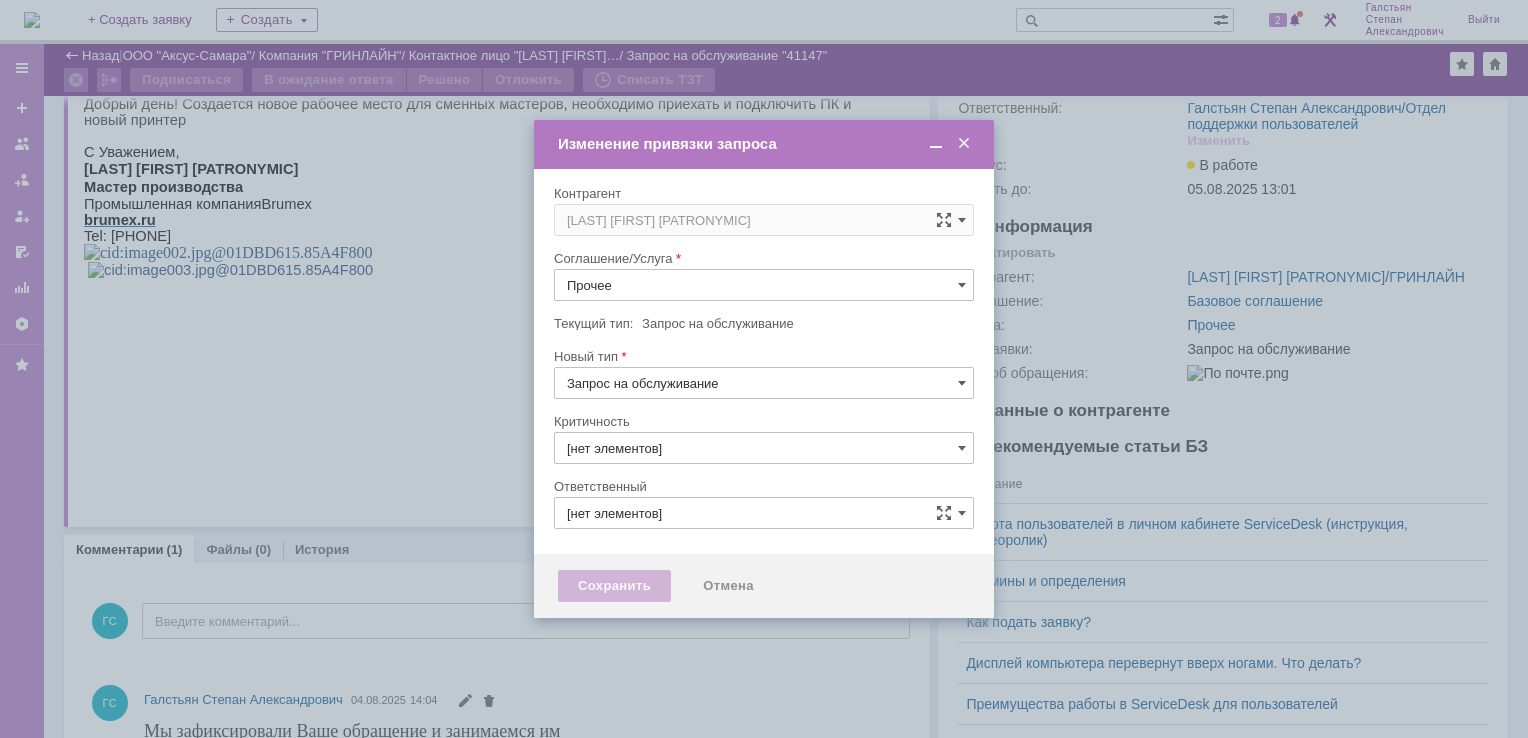 type on "3. Низкая" 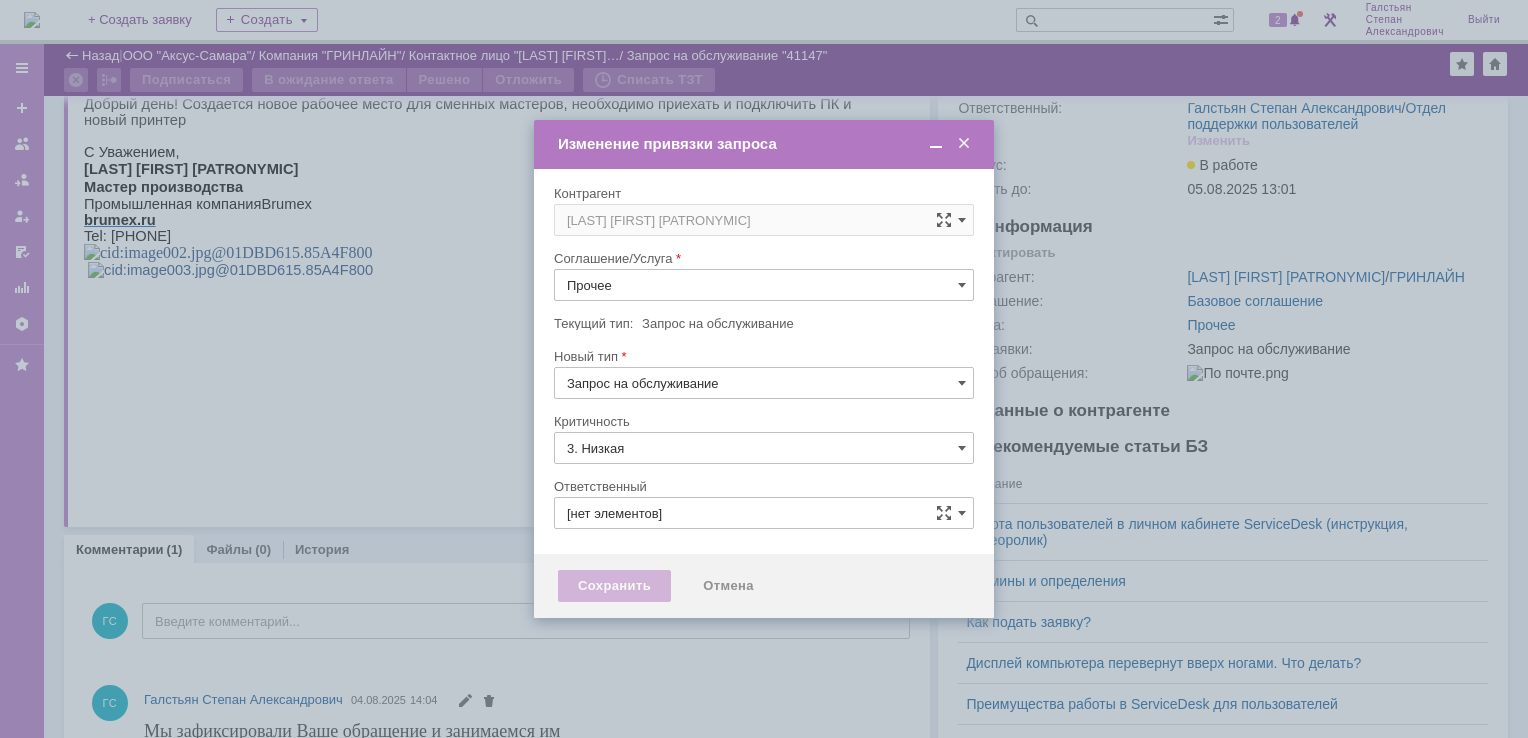 type on "Галстьян Степан Александрович" 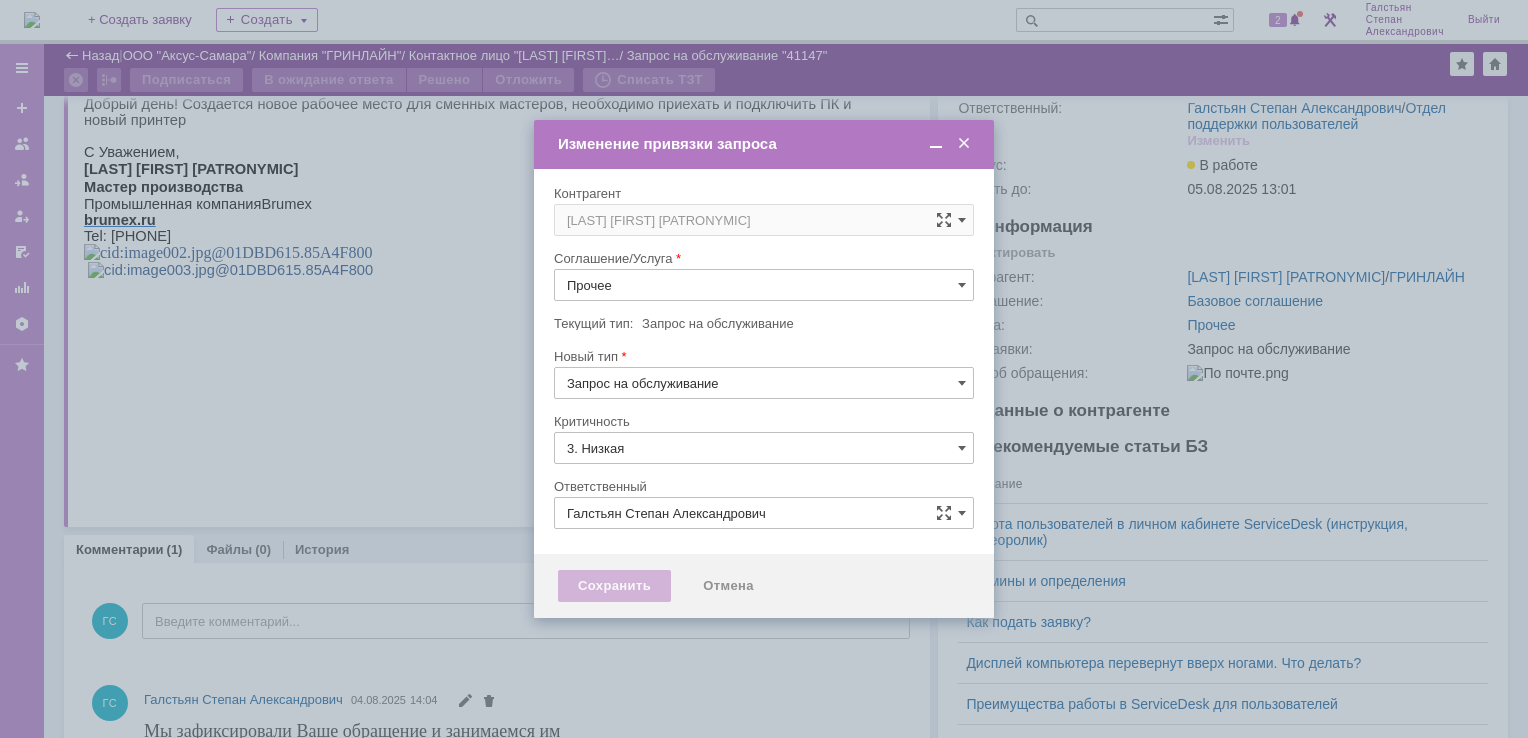 type on "[не указано]" 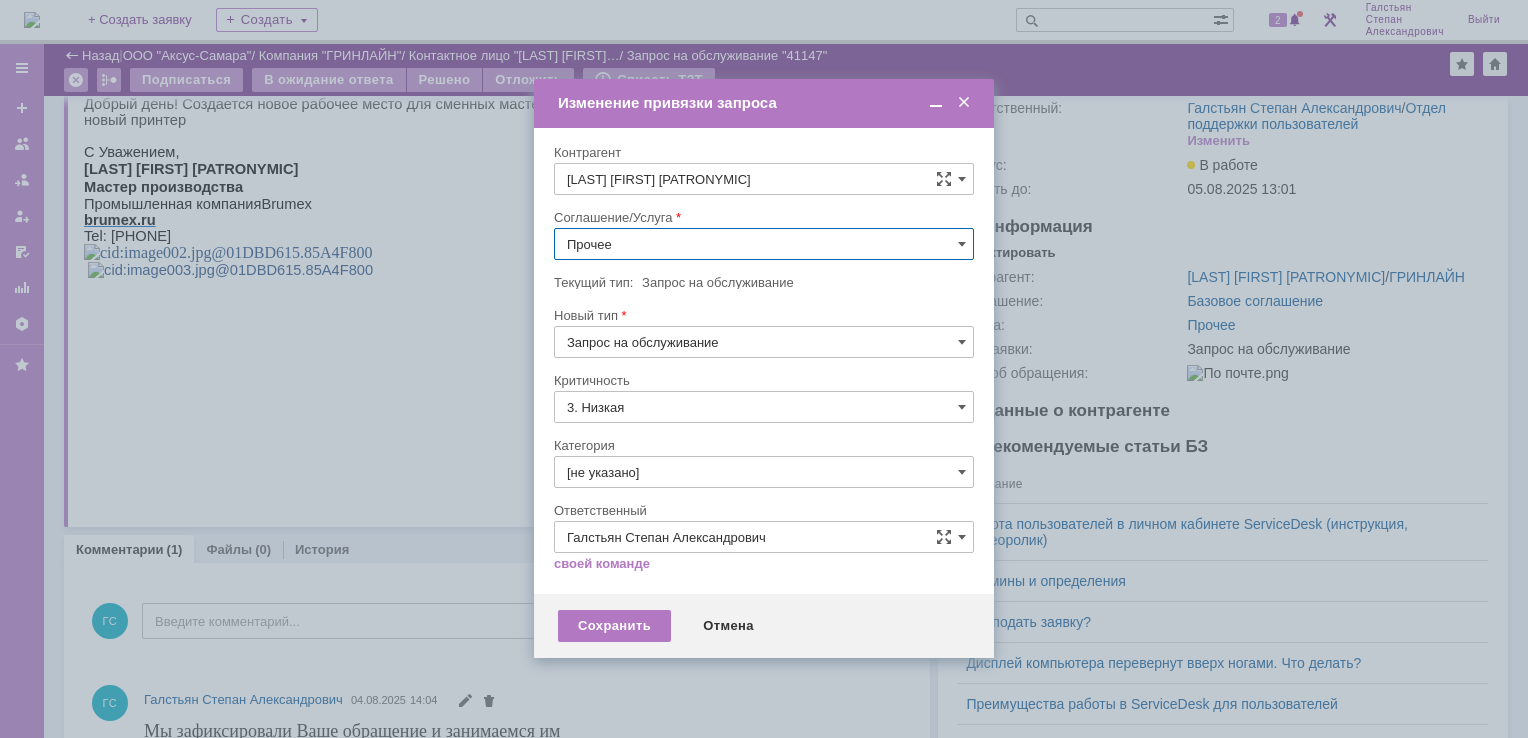click on "Прочее" at bounding box center [764, 244] 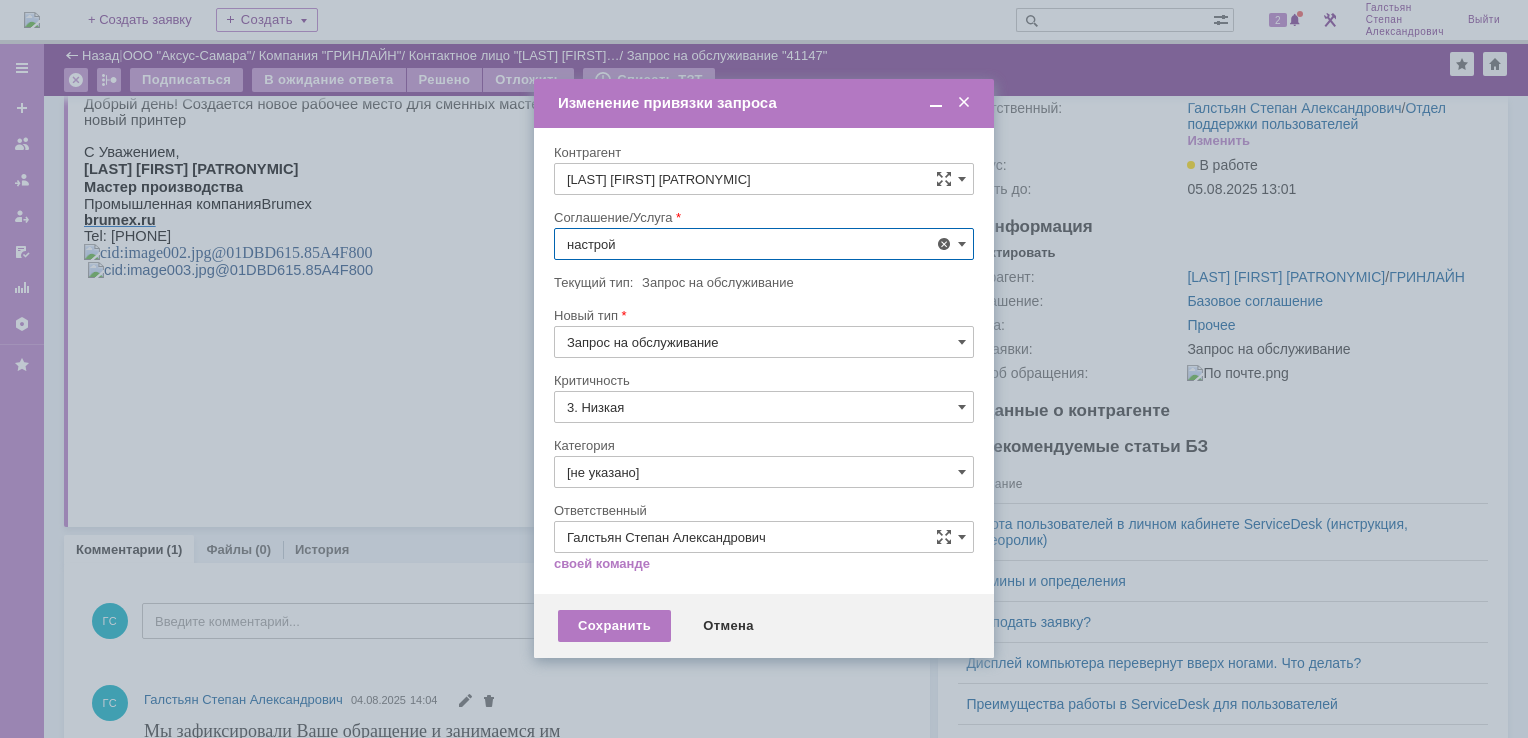 scroll, scrollTop: 130, scrollLeft: 0, axis: vertical 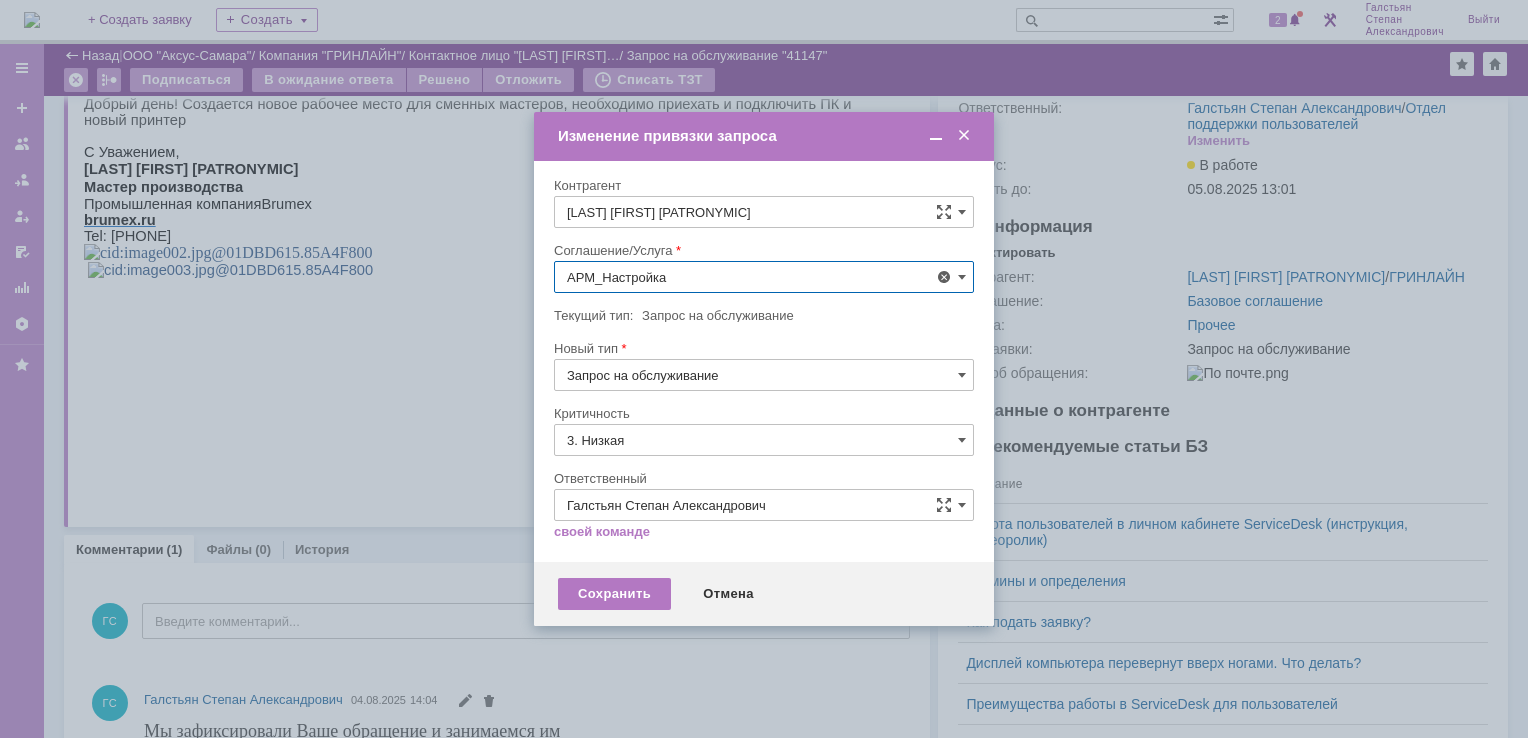 type on "АРМ_Настройка" 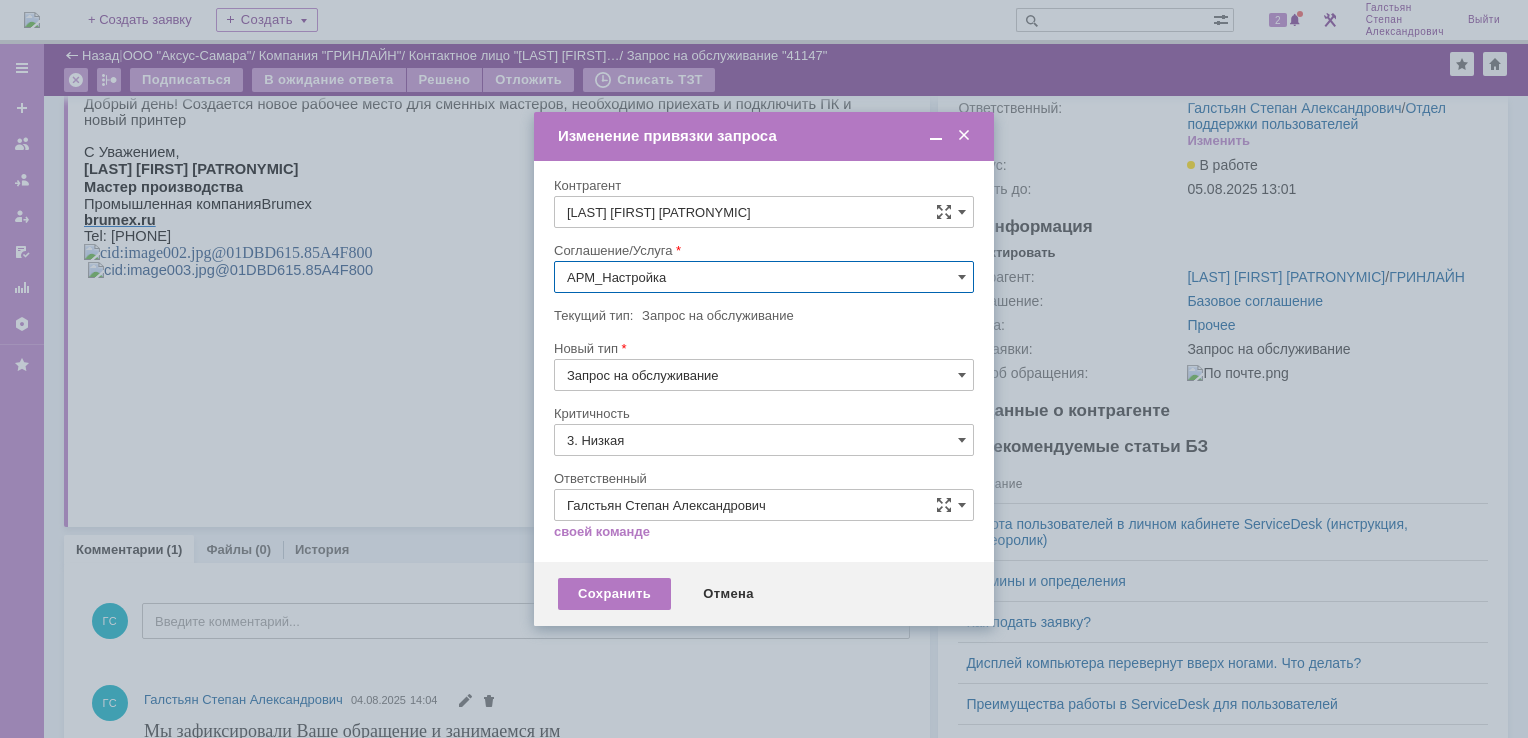 click on "3. Низкая" at bounding box center [764, 440] 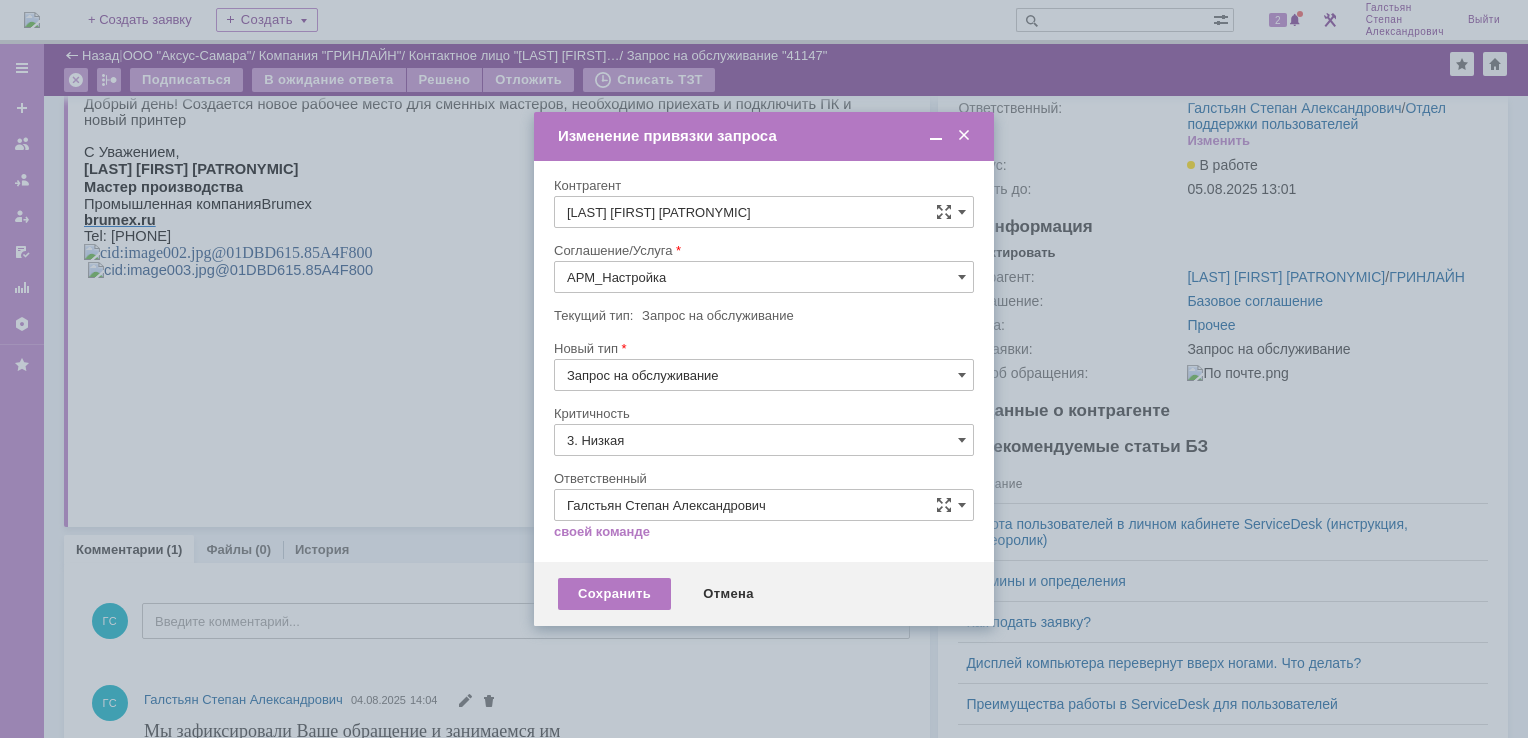 click on "[не указано]" at bounding box center [764, 477] 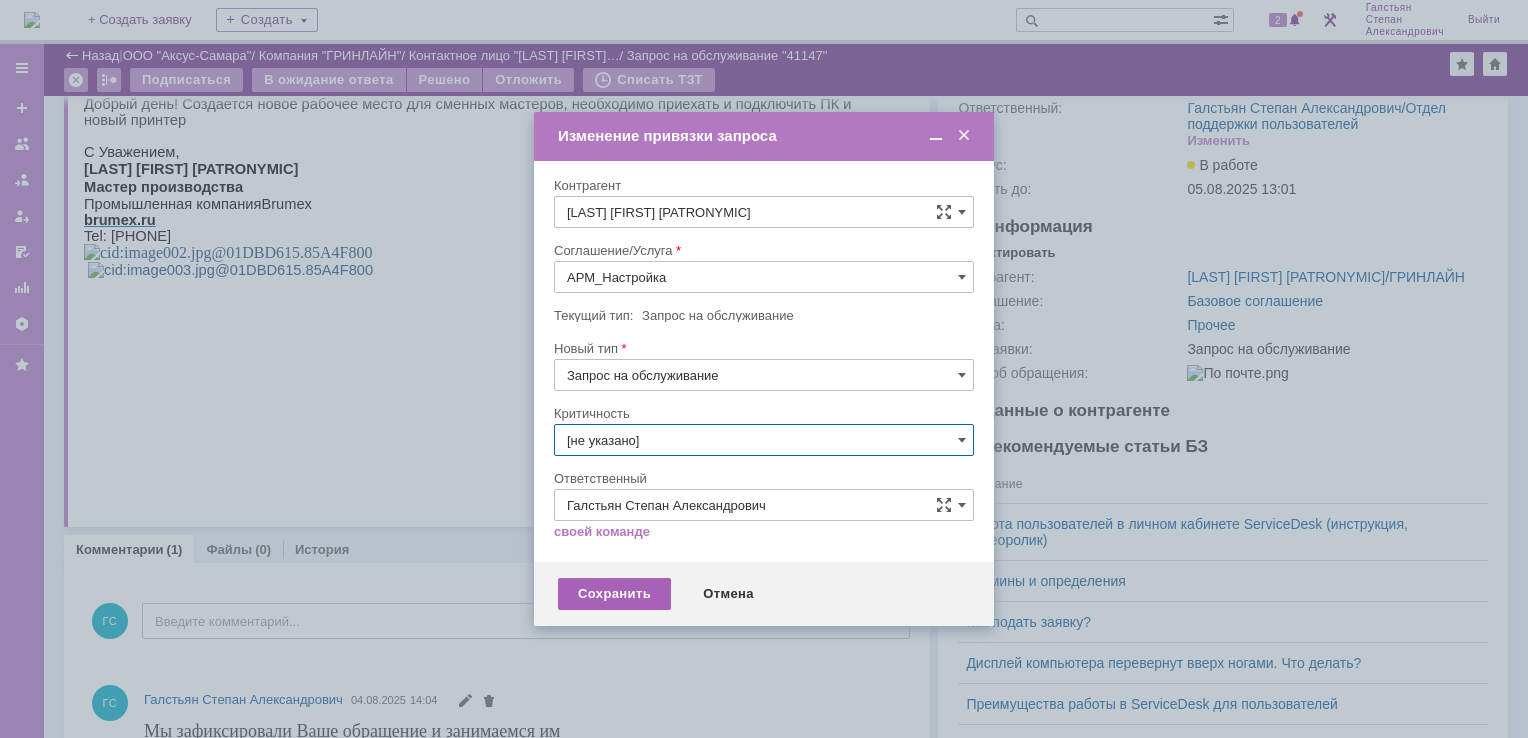 click on "Сохранить" at bounding box center [614, 594] 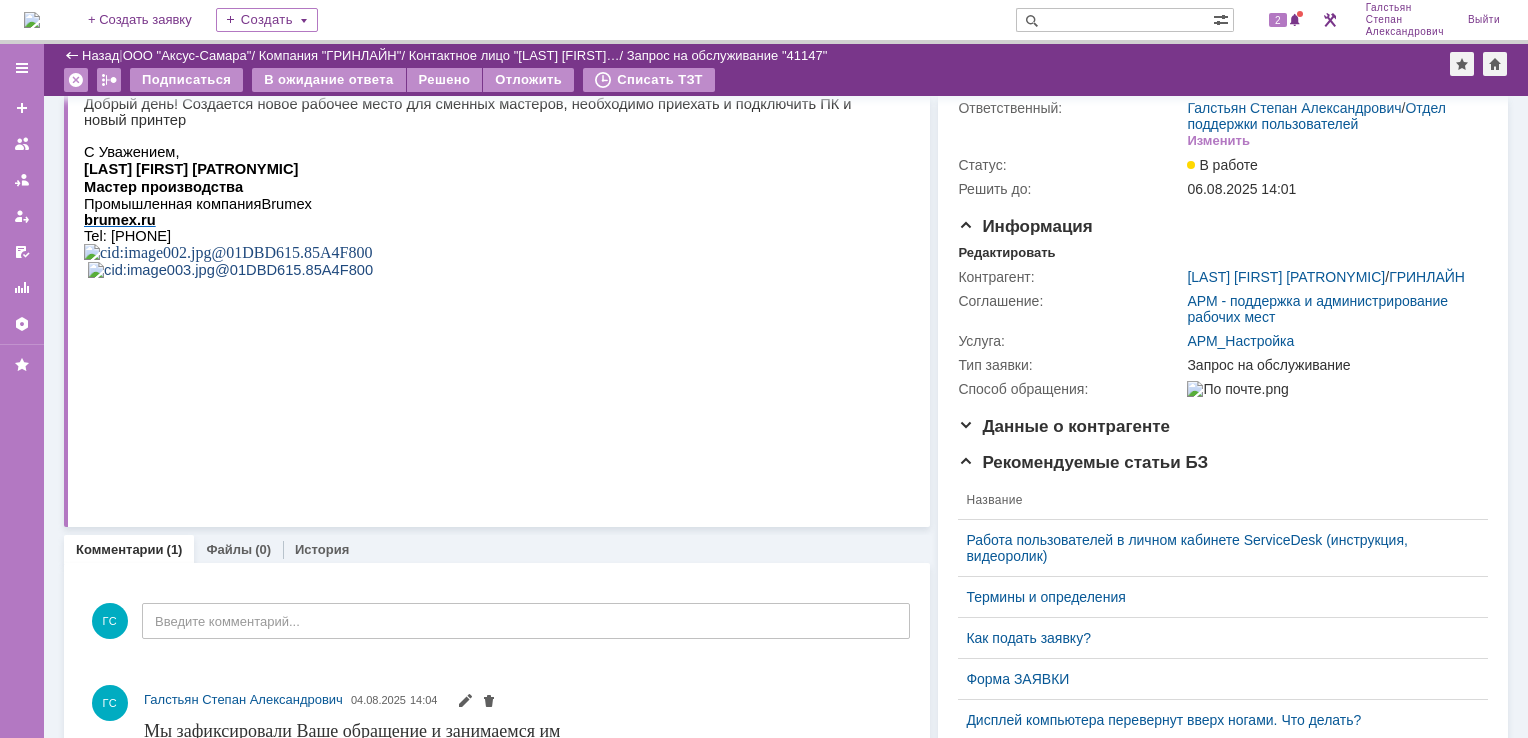 scroll, scrollTop: 0, scrollLeft: 0, axis: both 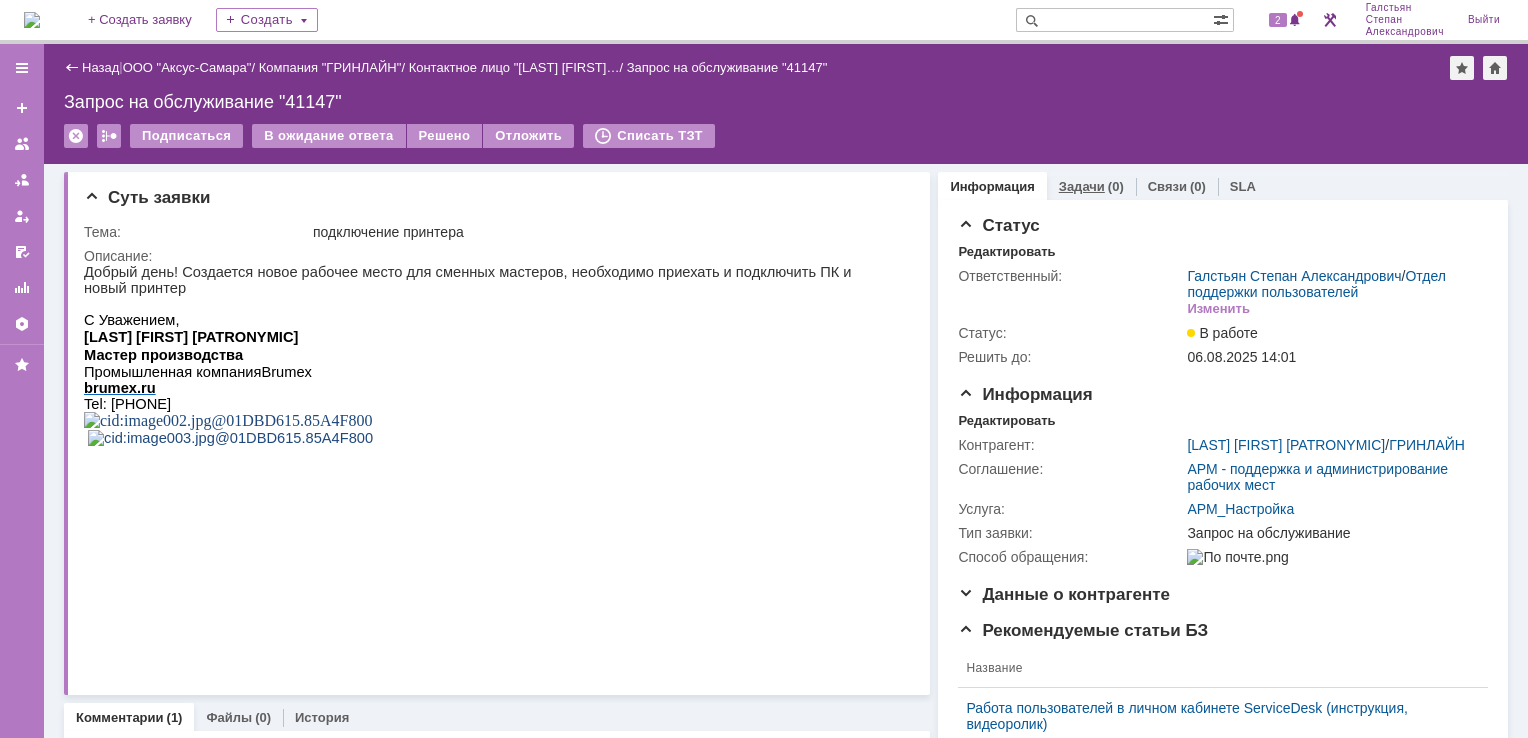 click on "Задачи" at bounding box center (1082, 186) 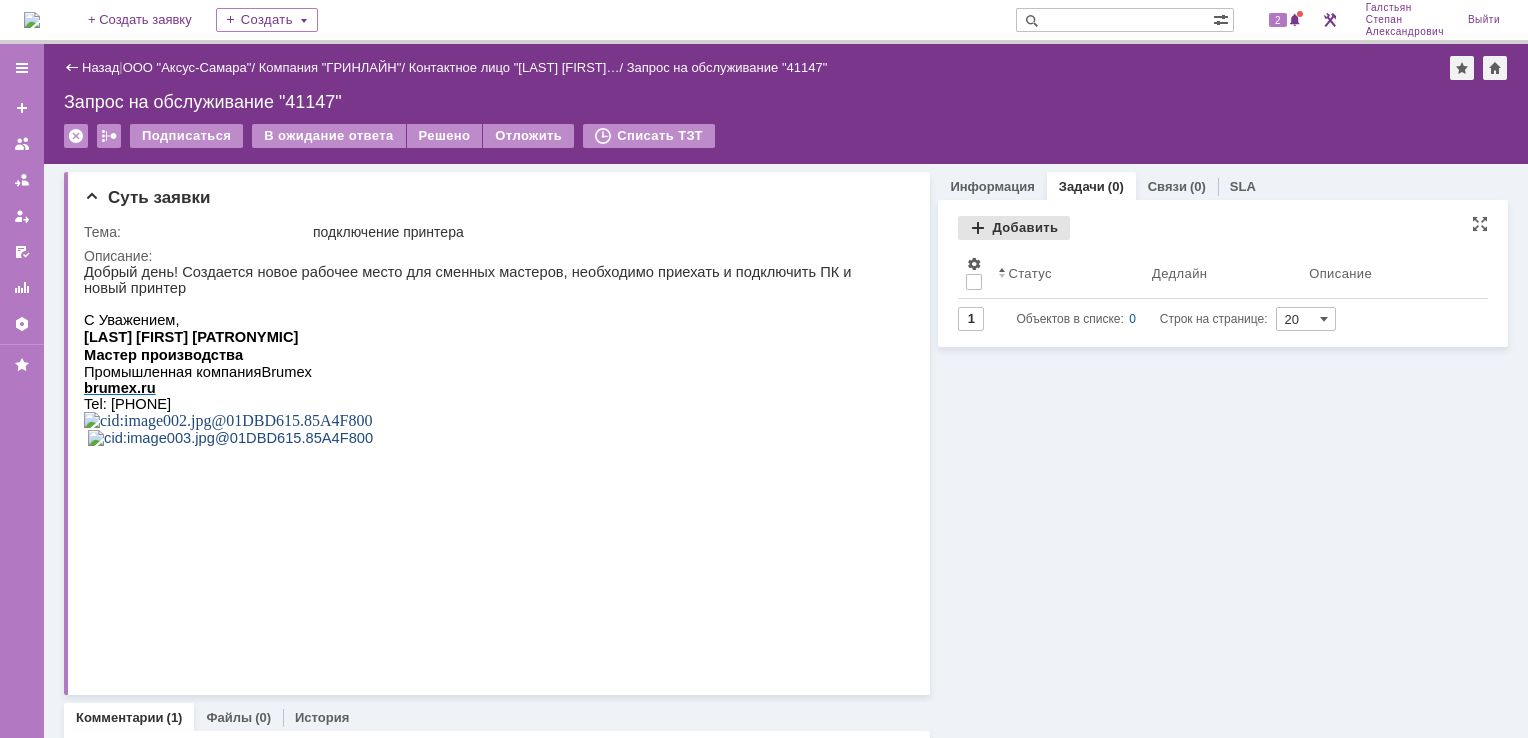 click on "Добавить" at bounding box center (1014, 228) 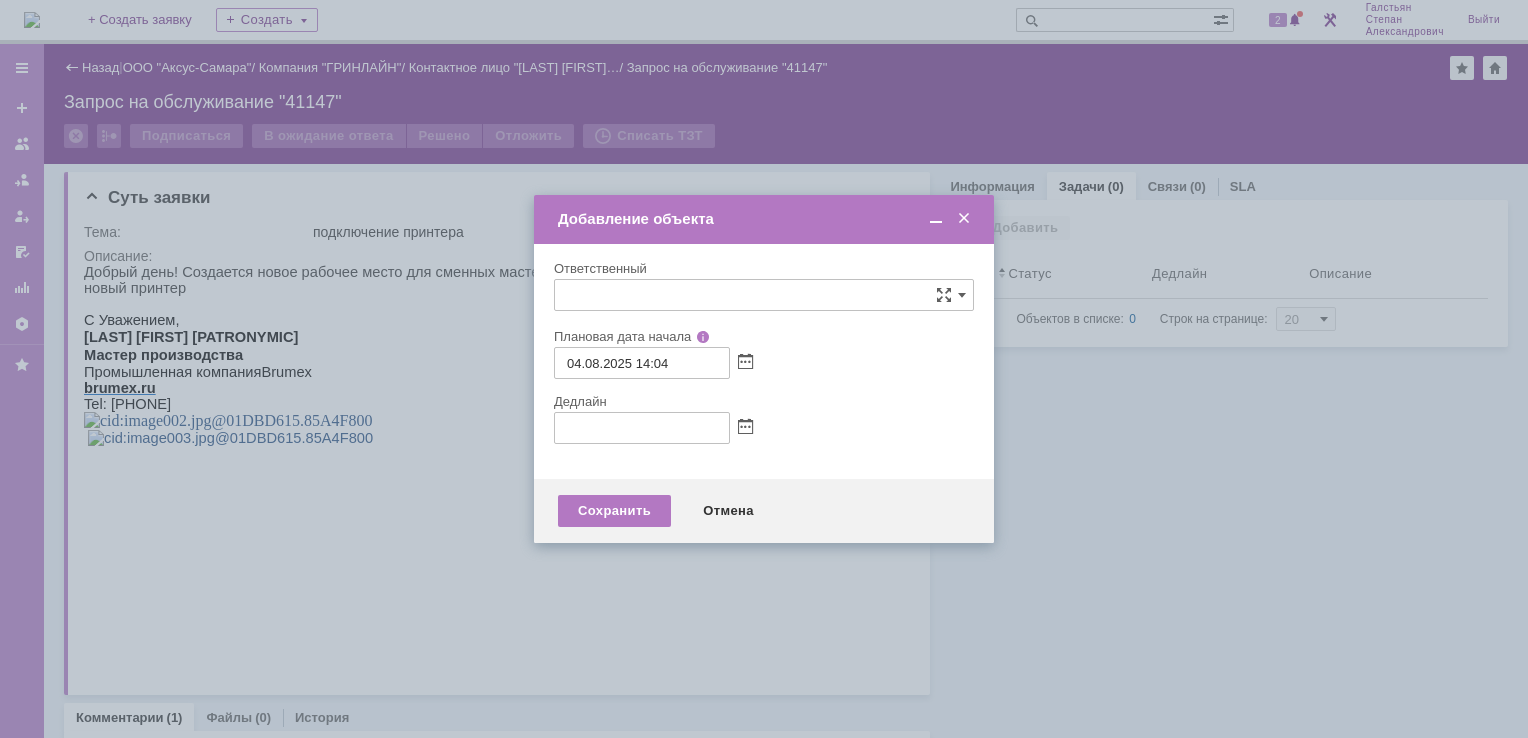 type on "[не указано]" 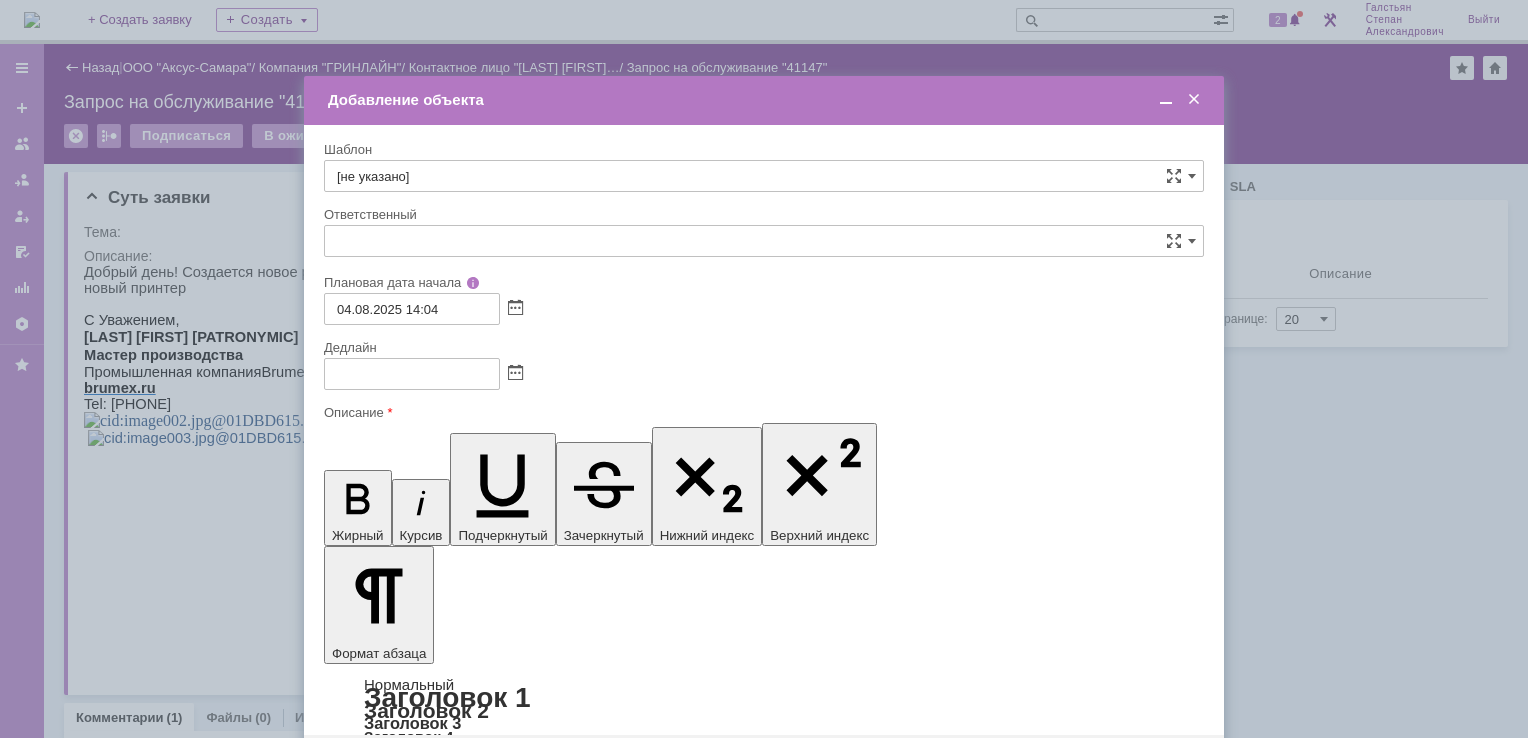type on "[не указано]" 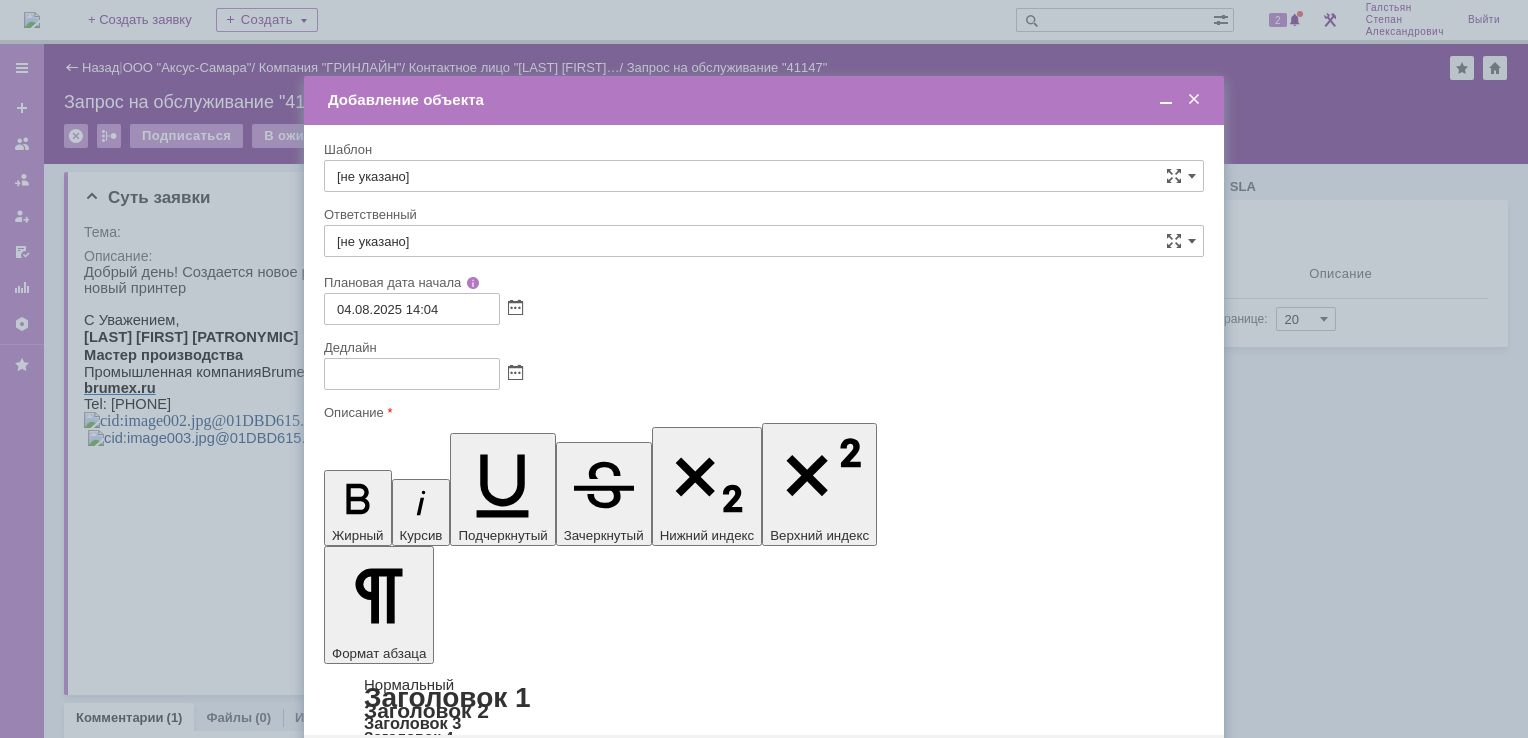 scroll, scrollTop: 0, scrollLeft: 0, axis: both 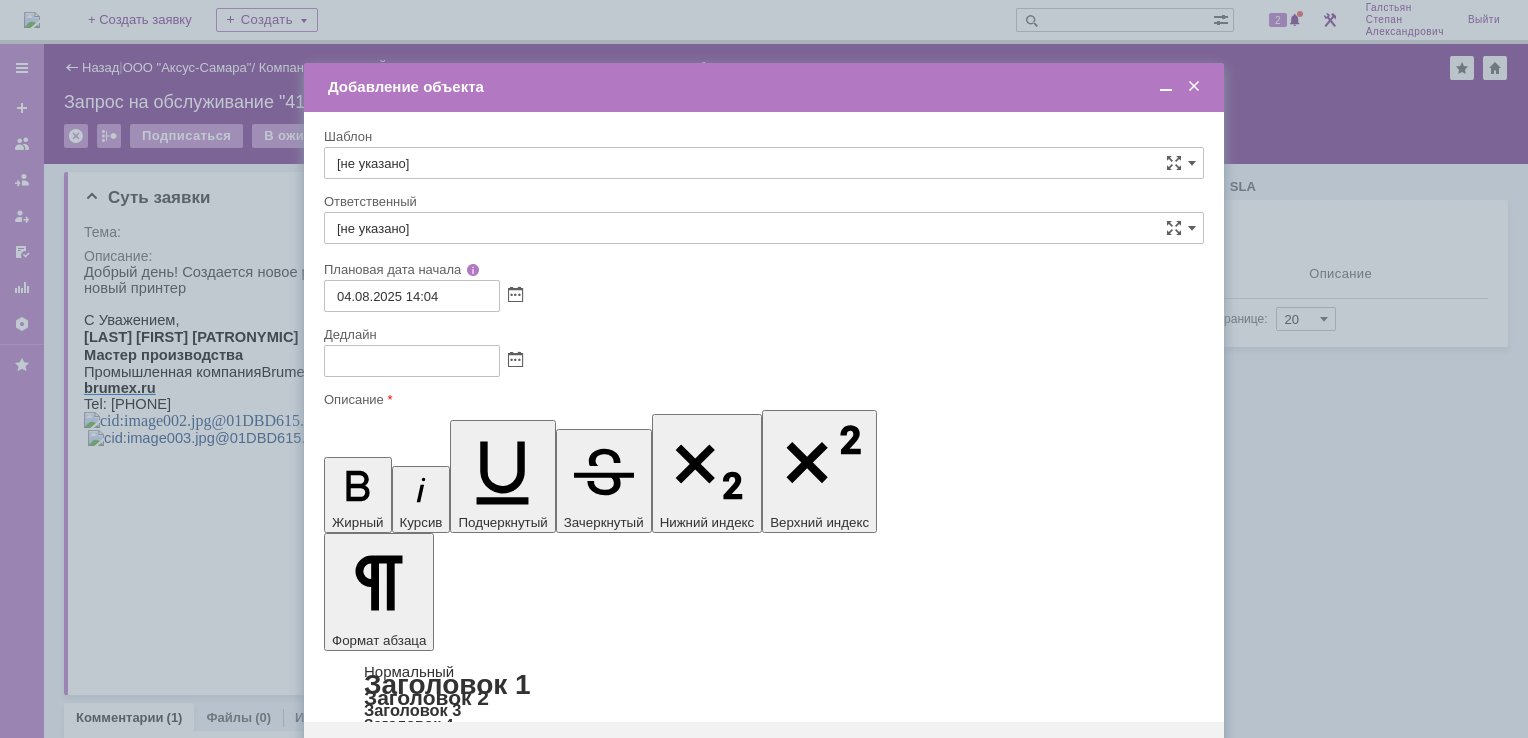 click at bounding box center [487, 5824] 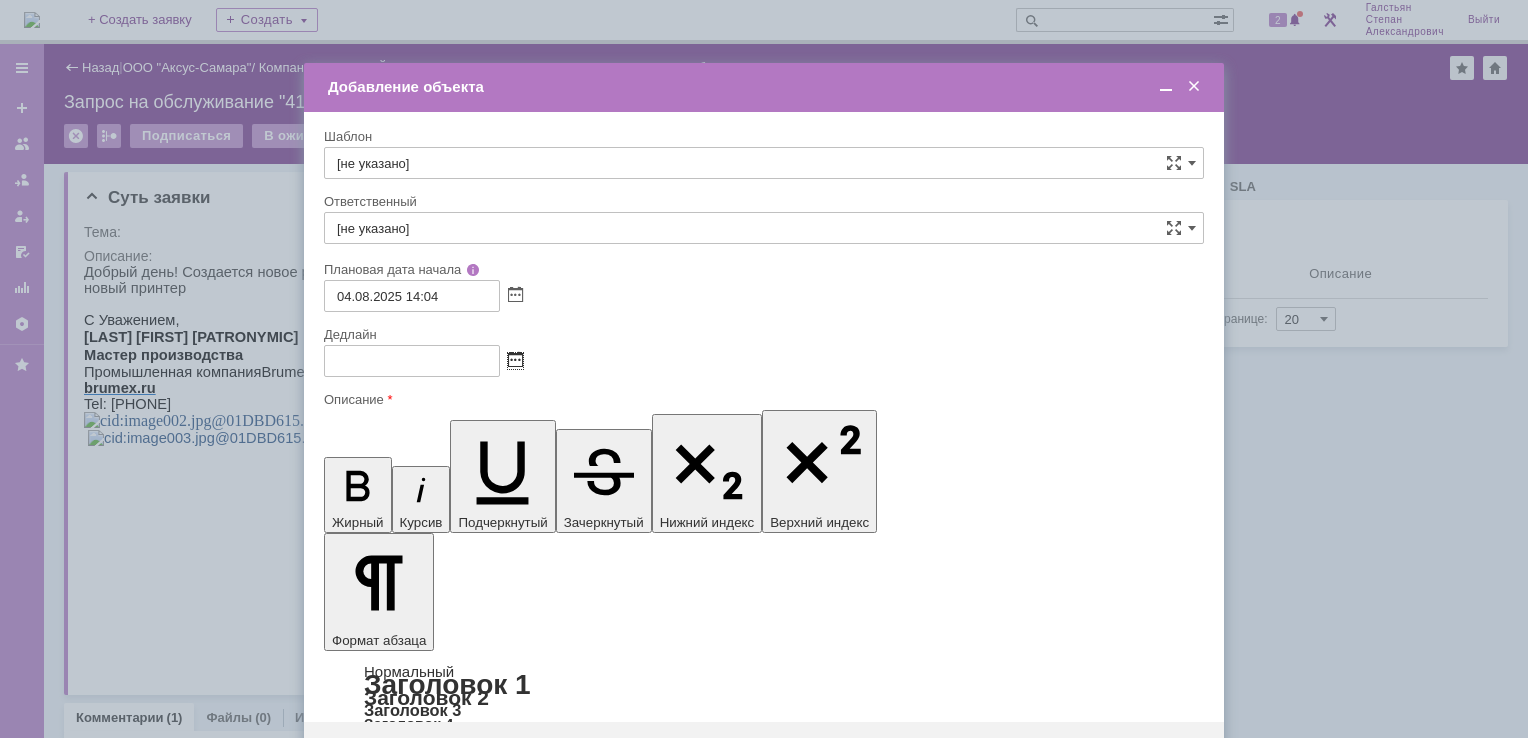 click at bounding box center [515, 361] 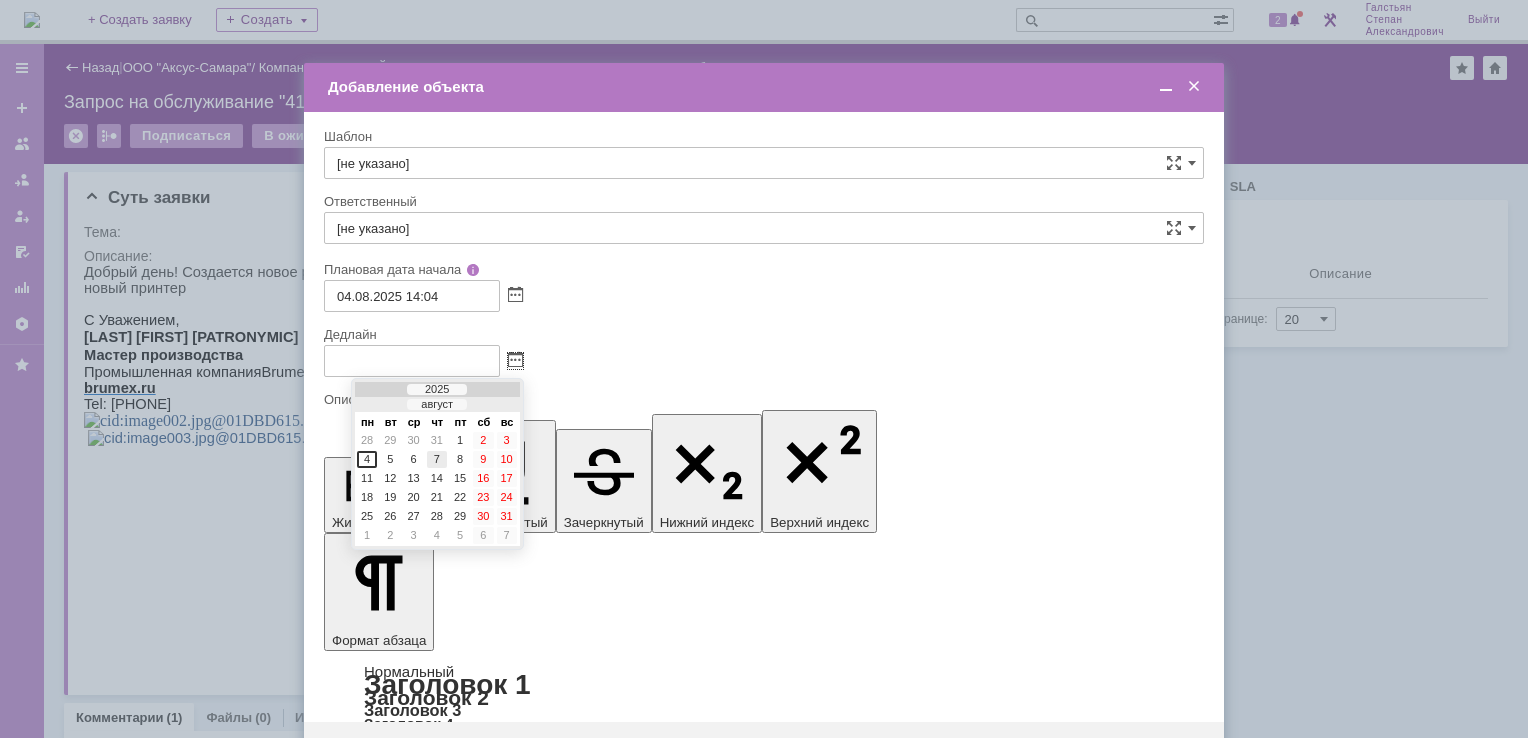 click on "7" at bounding box center [437, 459] 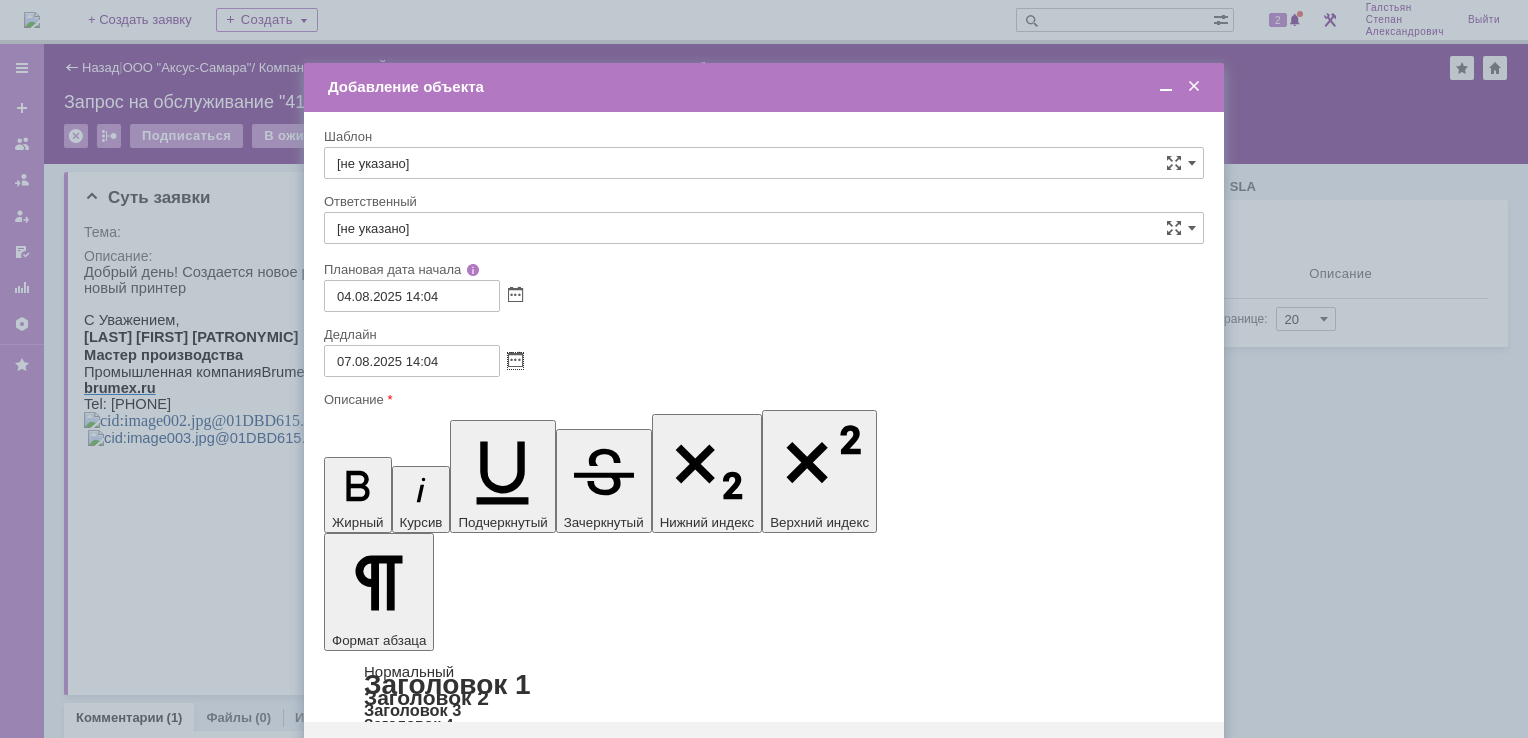 click on "[не указано]" at bounding box center (764, 228) 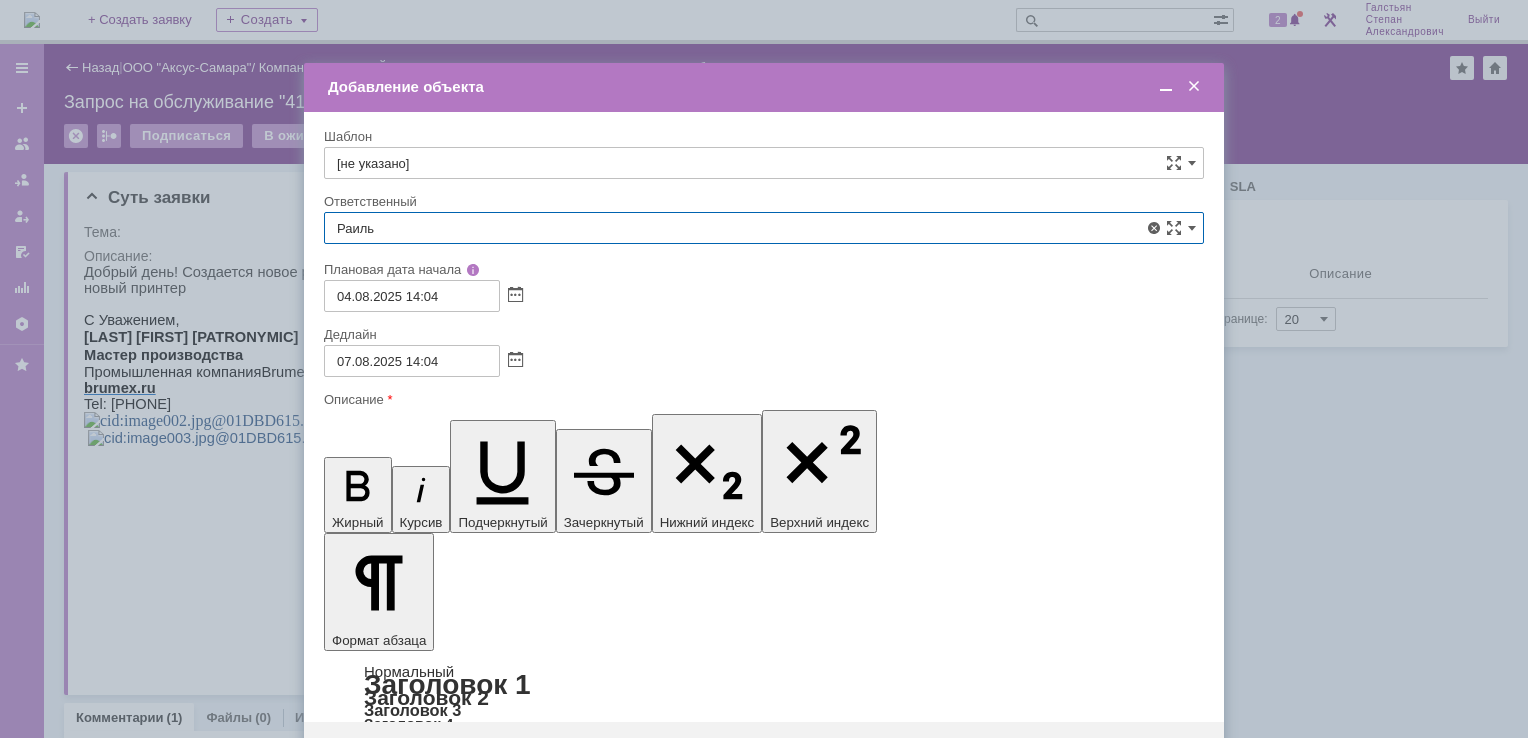click on "Мукминьзянов Раиль Рамильевич" at bounding box center [764, 374] 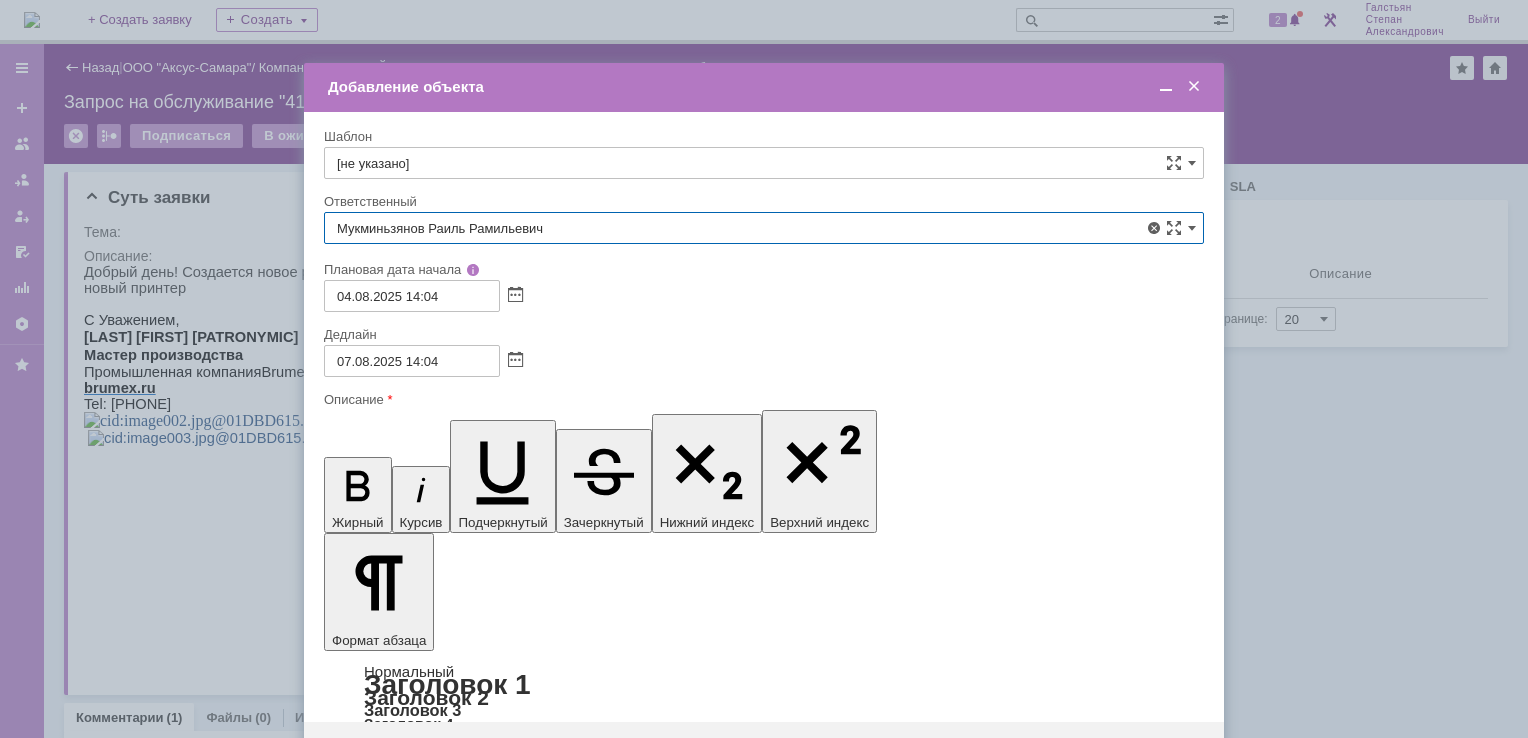 type on "Мукминьзянов Раиль Рамильевич" 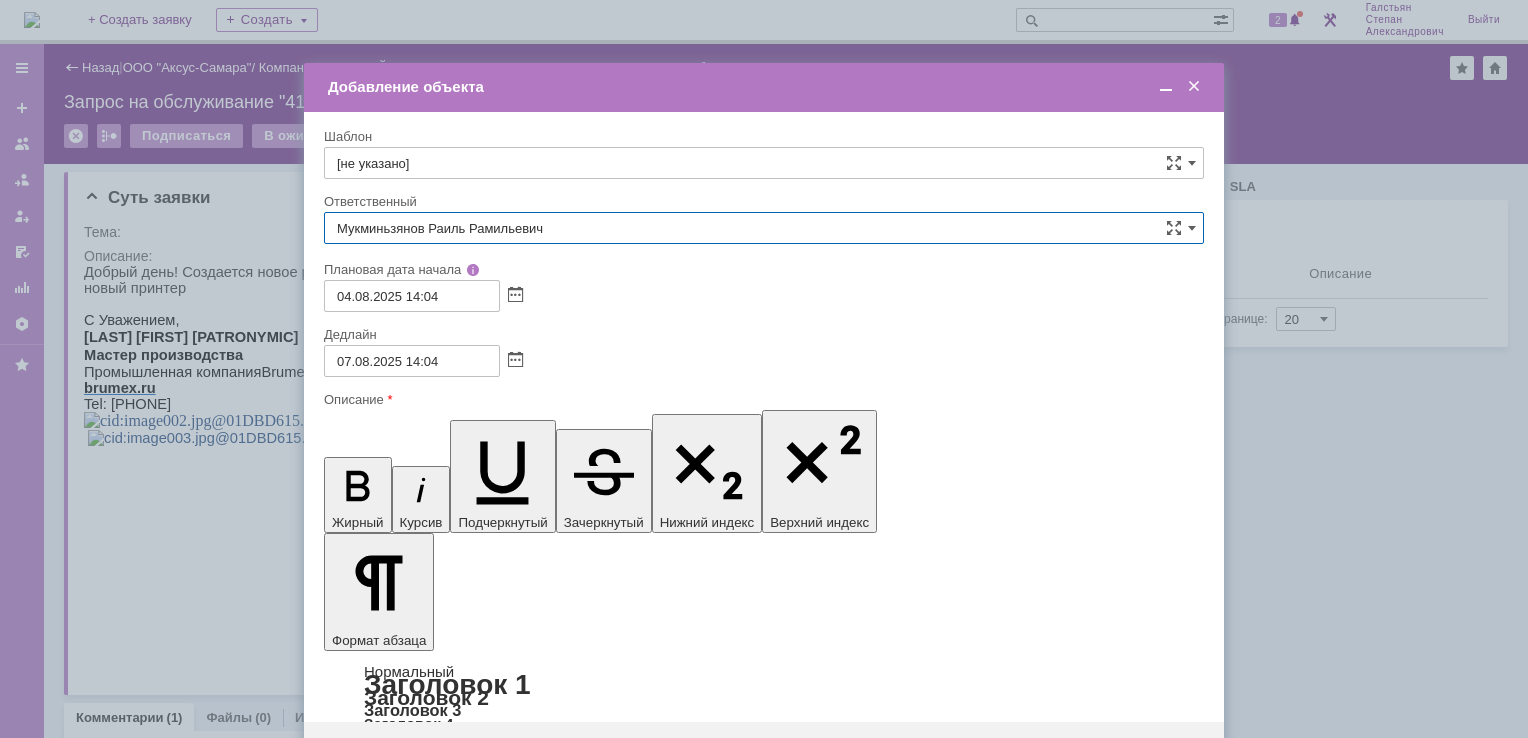 click on "Сохранить" at bounding box center (384, 754) 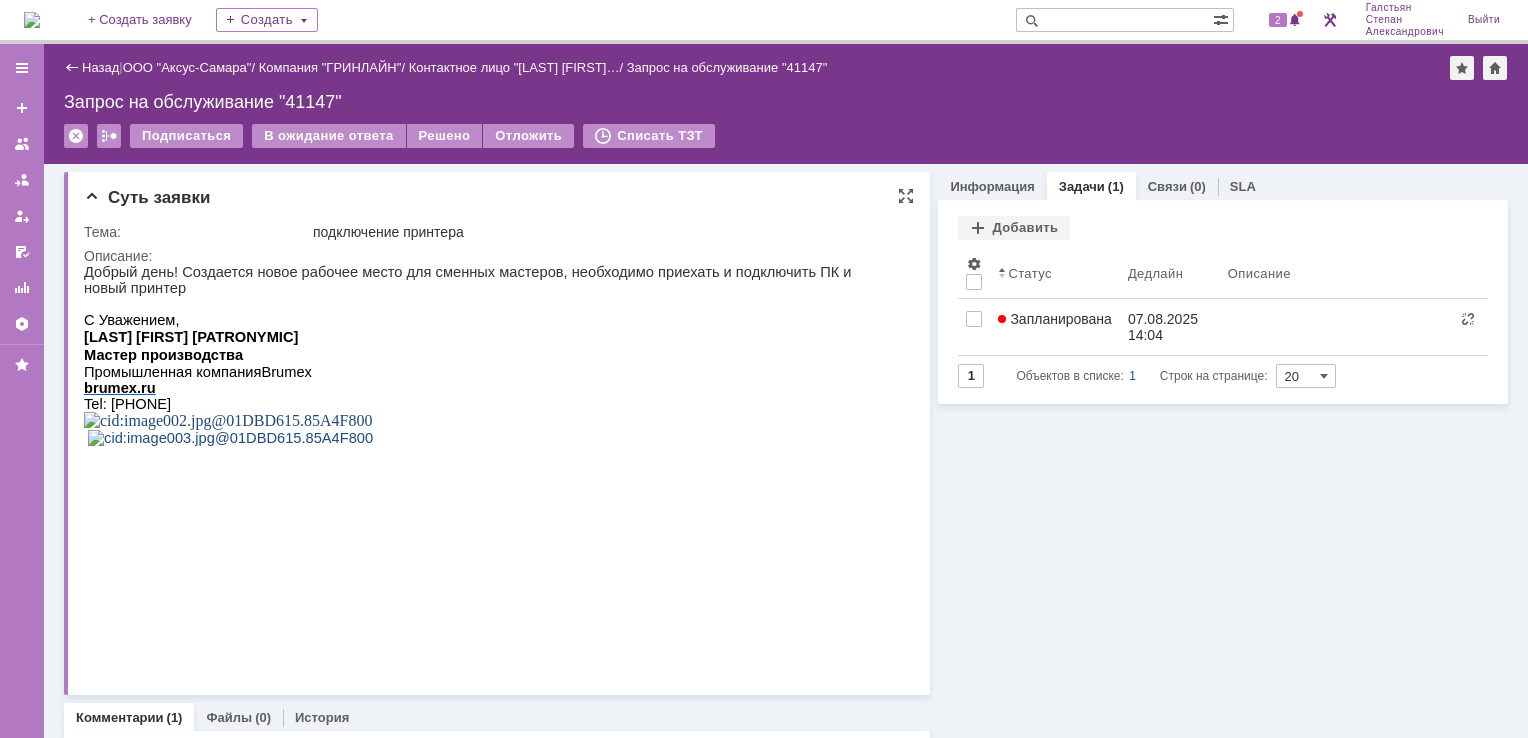 scroll, scrollTop: 0, scrollLeft: 0, axis: both 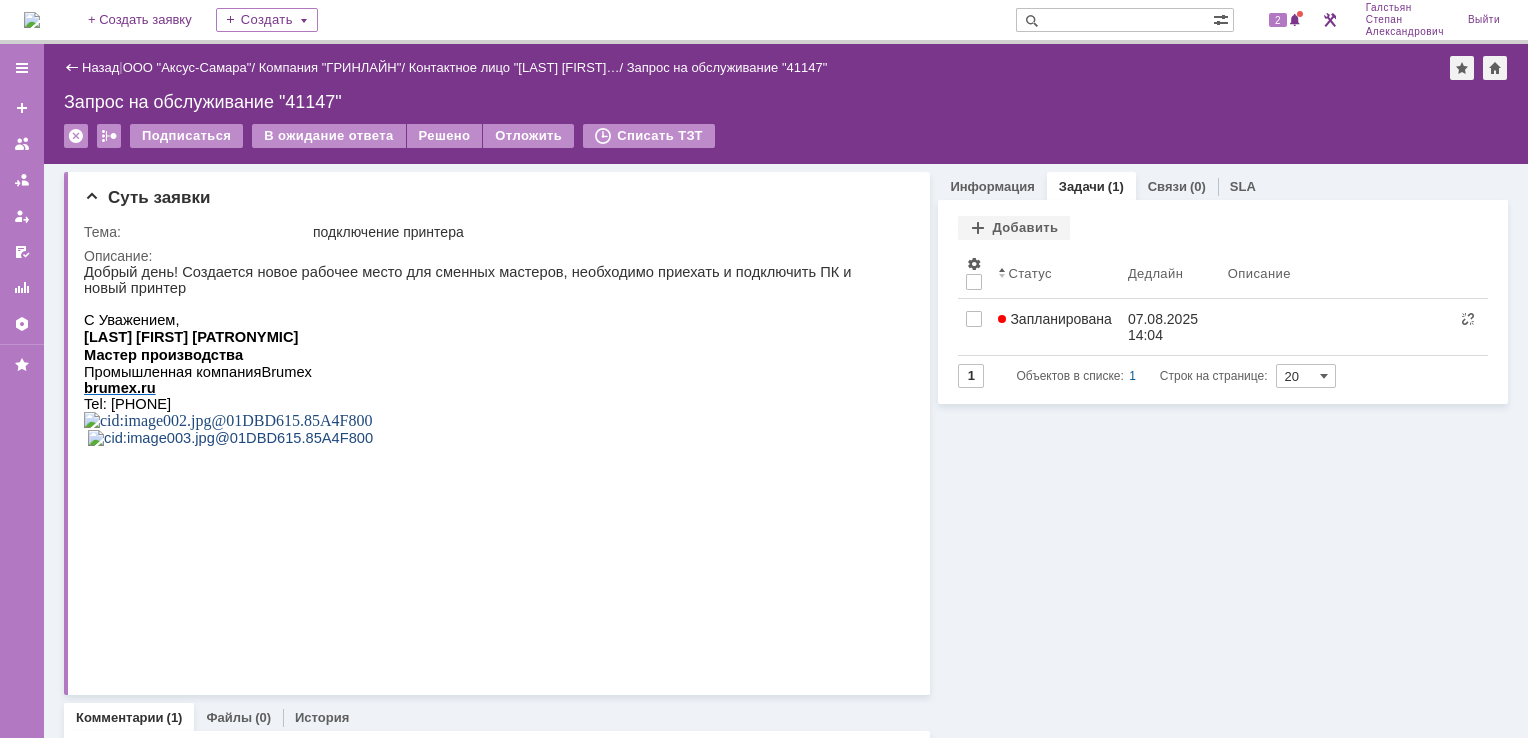 click at bounding box center (32, 20) 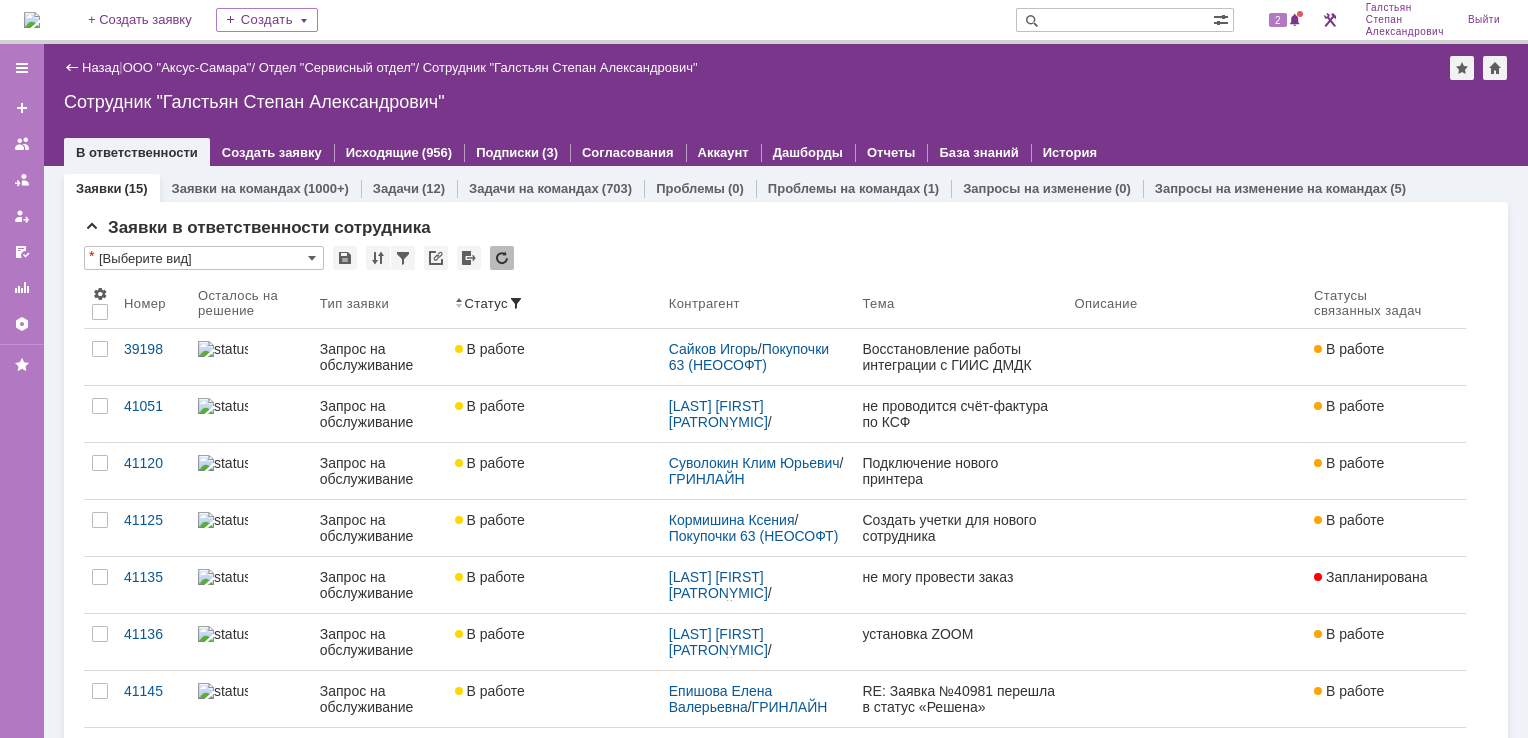 scroll, scrollTop: 0, scrollLeft: 0, axis: both 